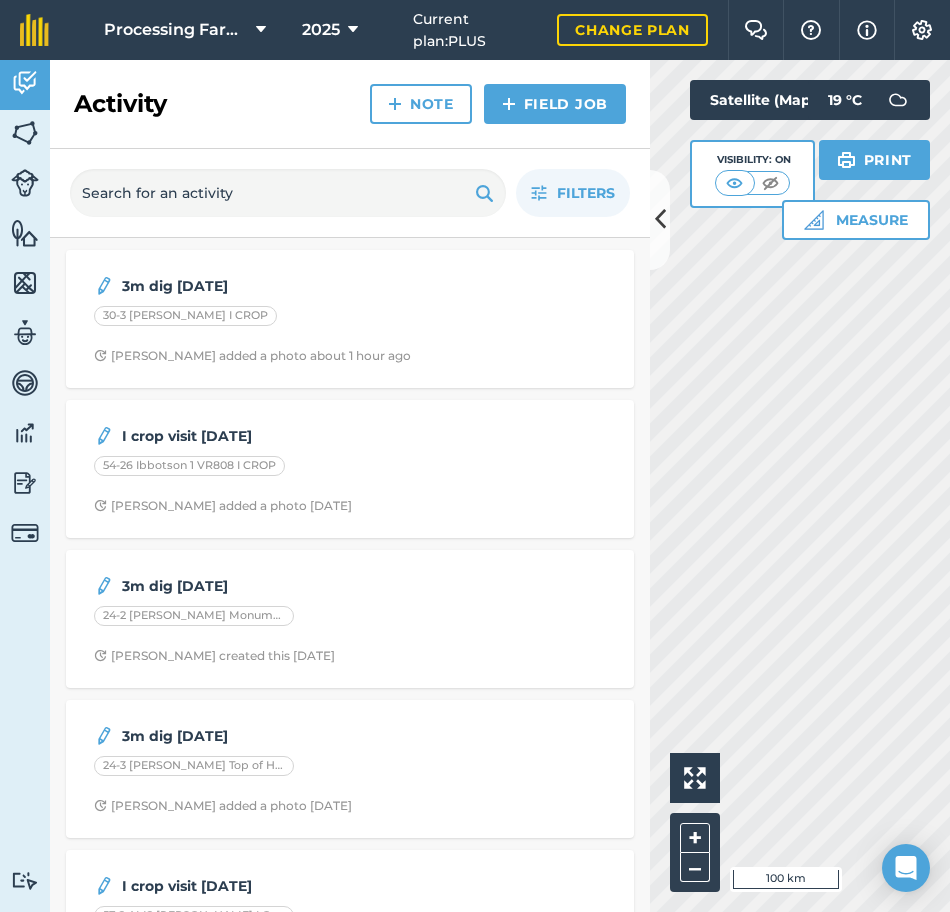 scroll, scrollTop: 0, scrollLeft: 0, axis: both 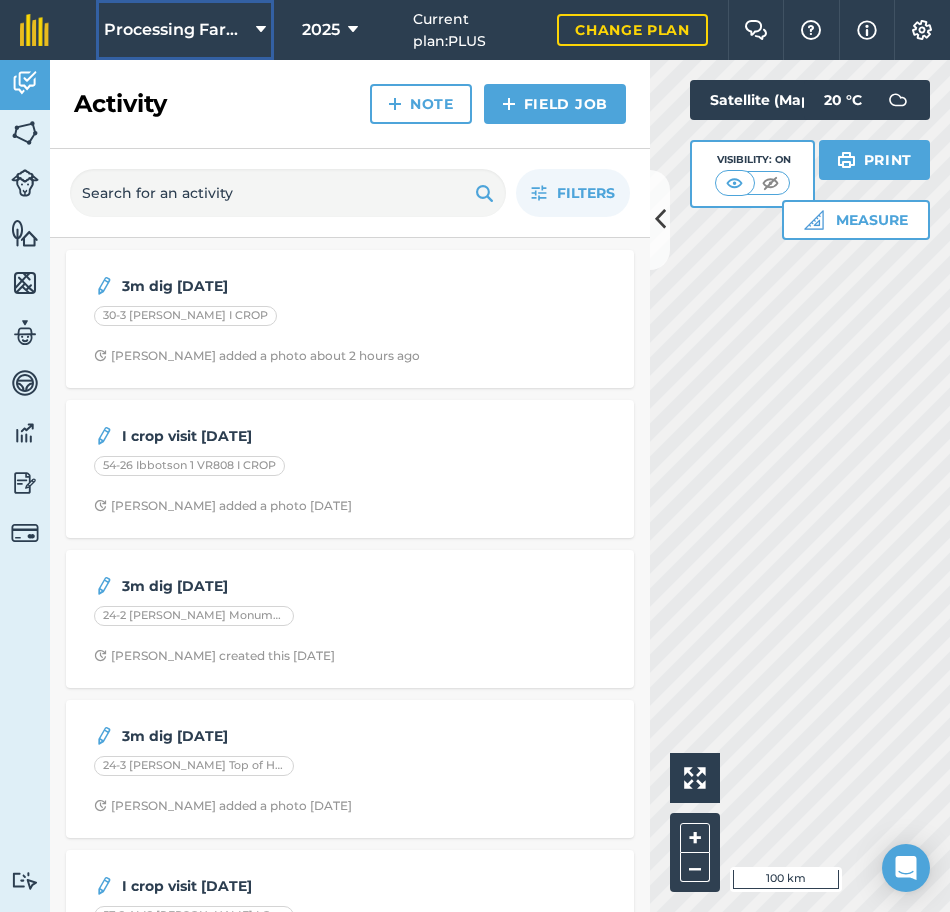 click on "Processing Farms" at bounding box center (176, 30) 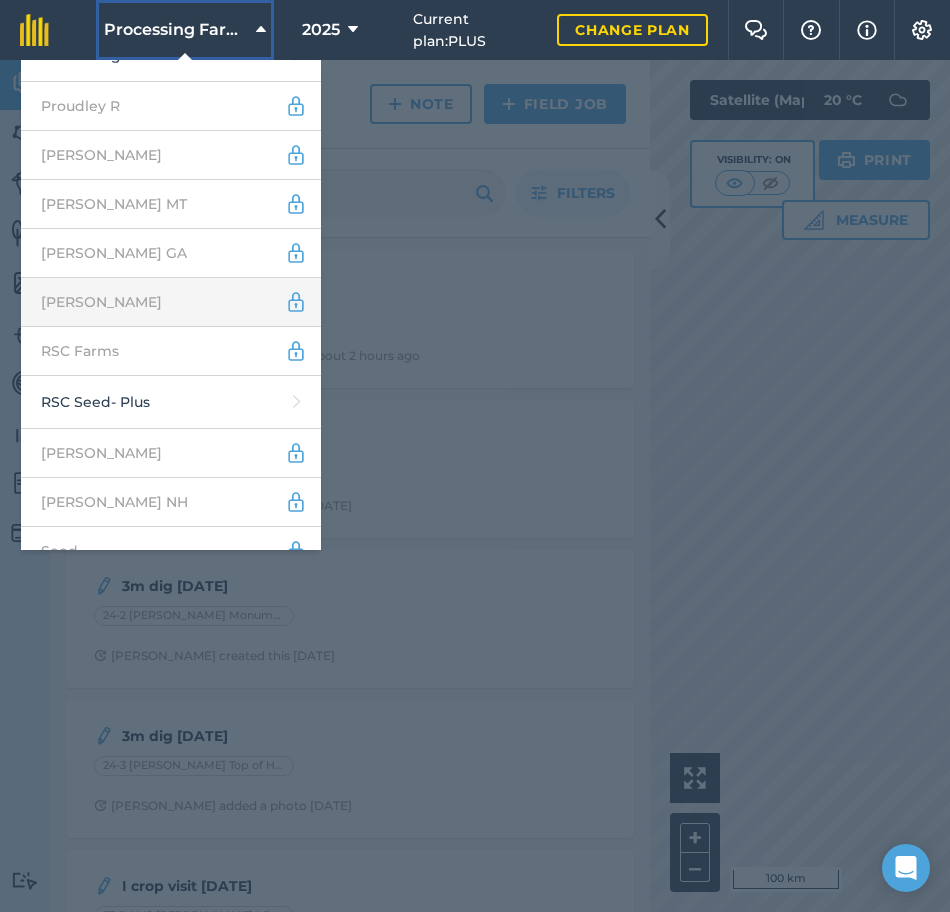 scroll, scrollTop: 1800, scrollLeft: 0, axis: vertical 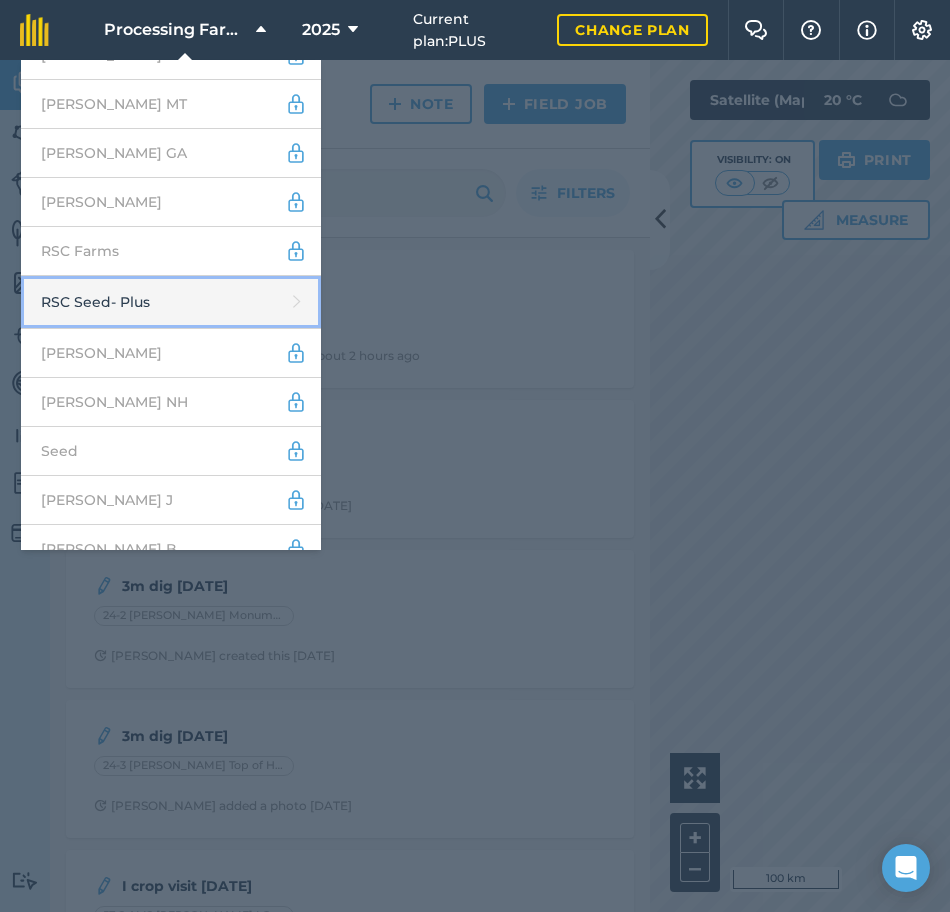 click on "RSC Seed  - Plus" at bounding box center (171, 302) 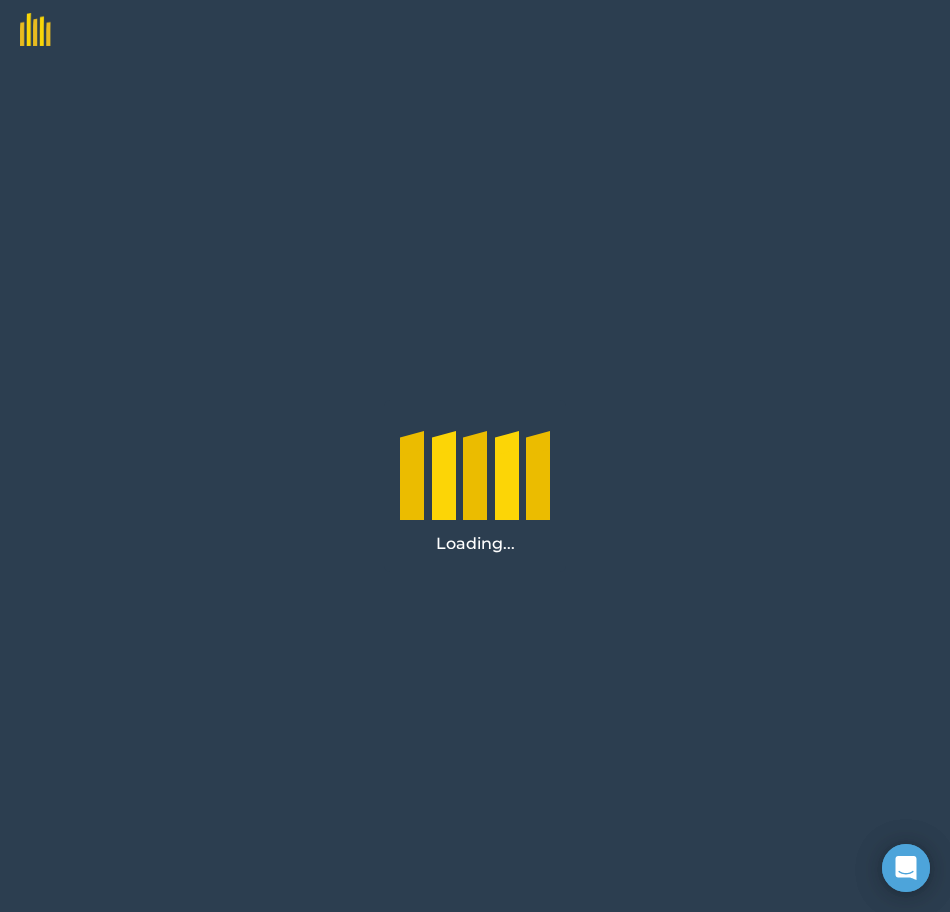 scroll, scrollTop: 0, scrollLeft: 0, axis: both 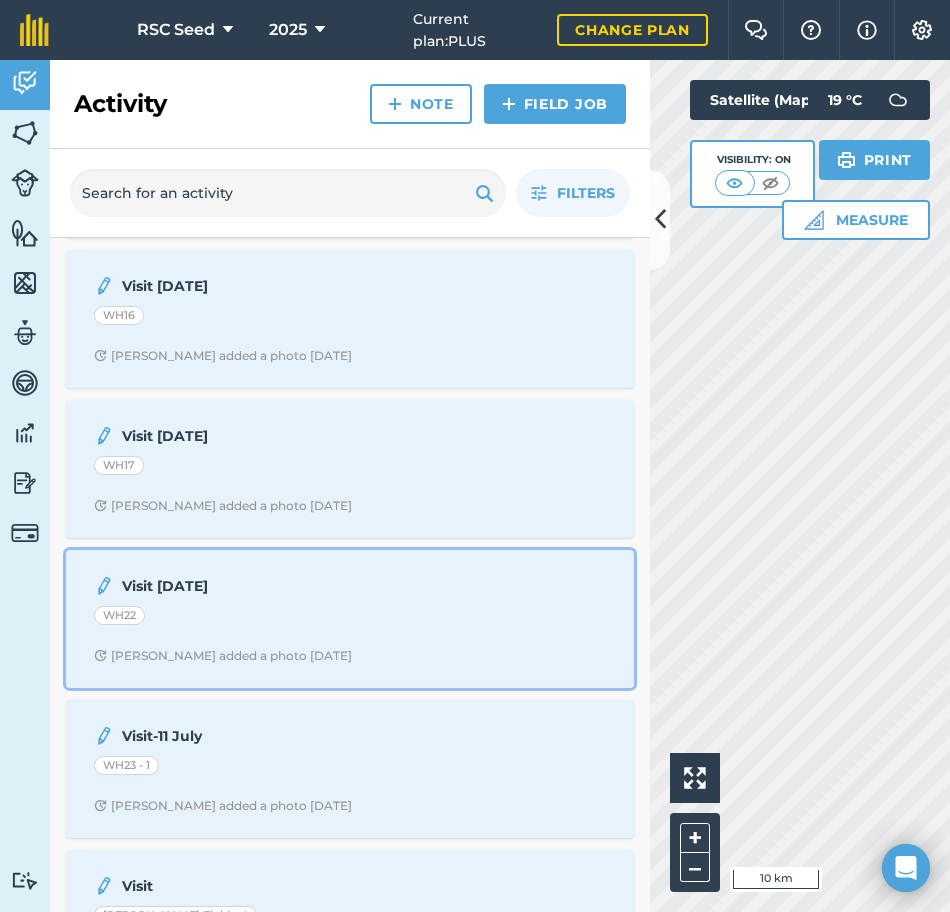 click on "Visit [DATE] WH22 [PERSON_NAME] added a photo [DATE]" at bounding box center (350, 619) 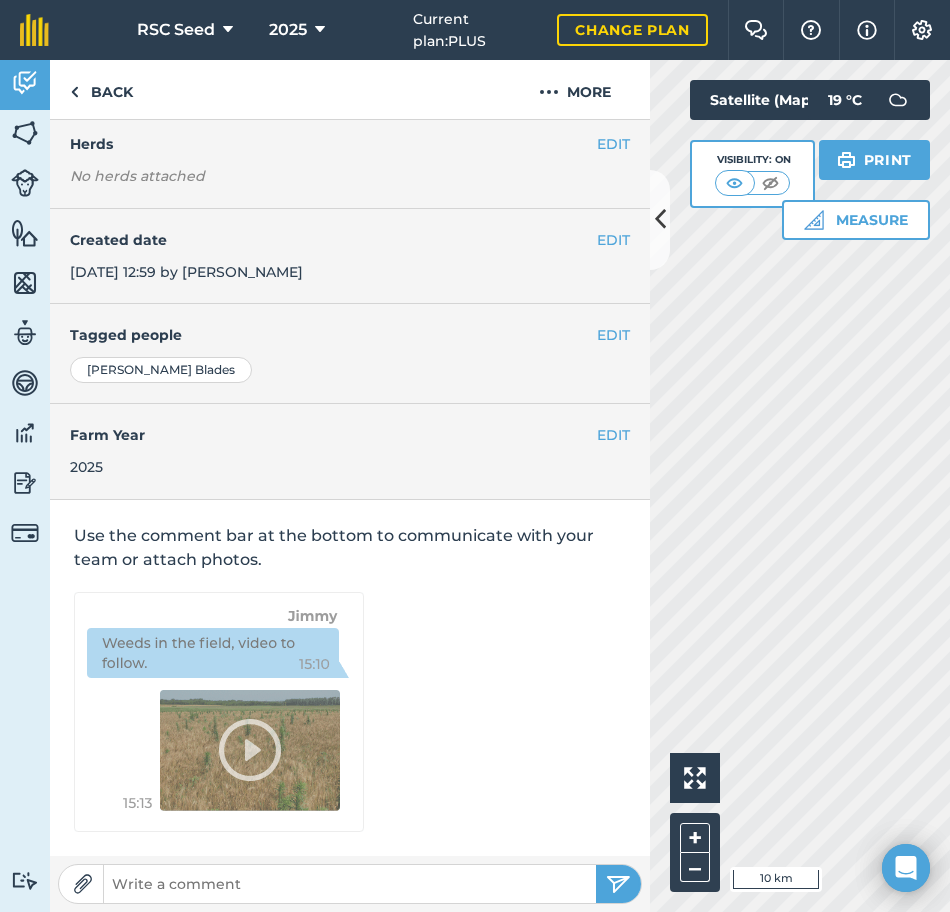 scroll, scrollTop: 154, scrollLeft: 0, axis: vertical 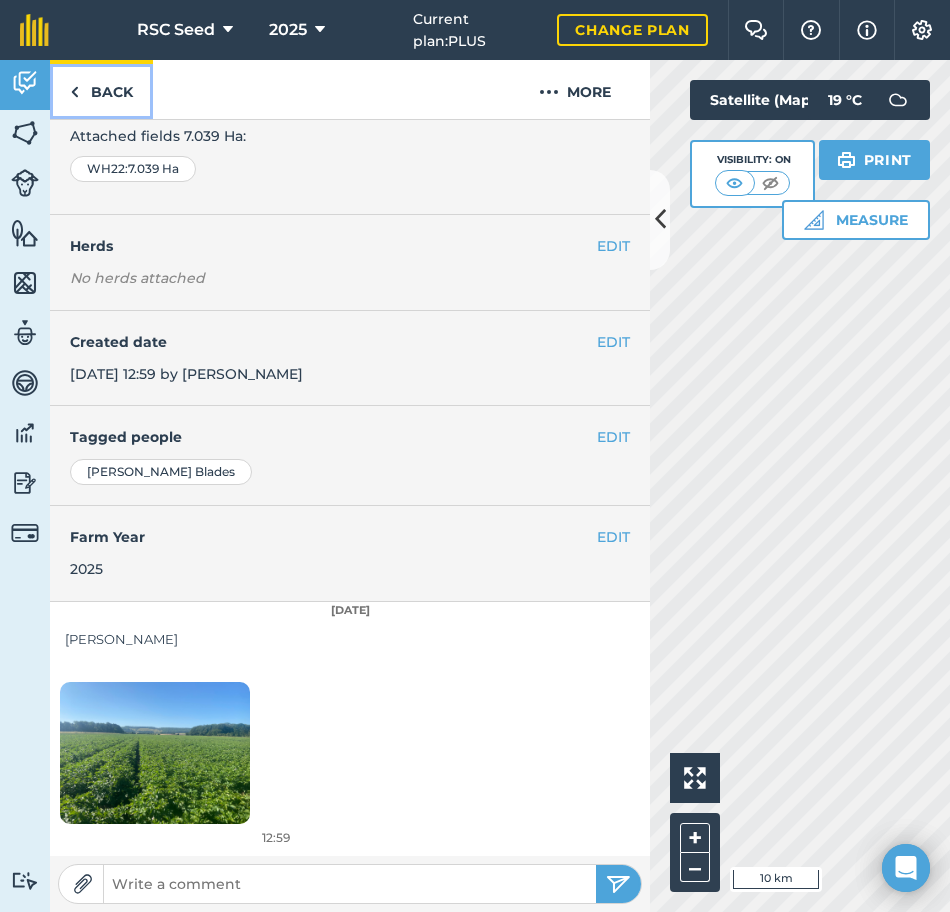 click on "Back" at bounding box center (101, 89) 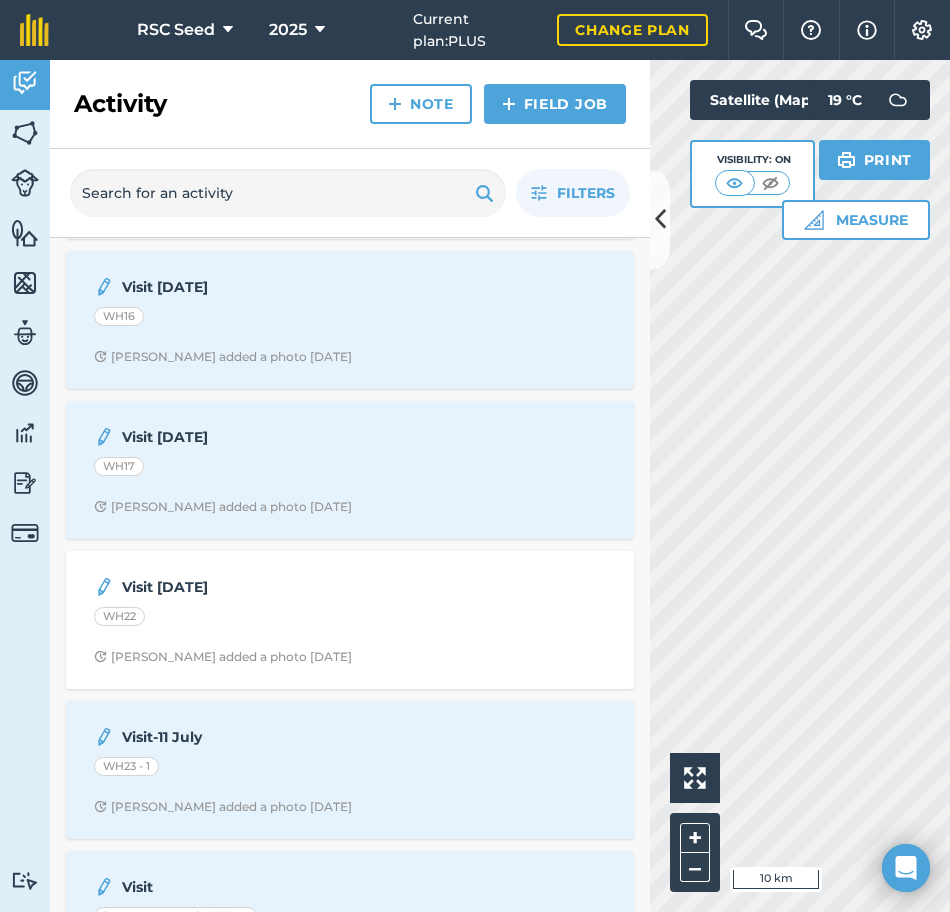 scroll, scrollTop: 1200, scrollLeft: 0, axis: vertical 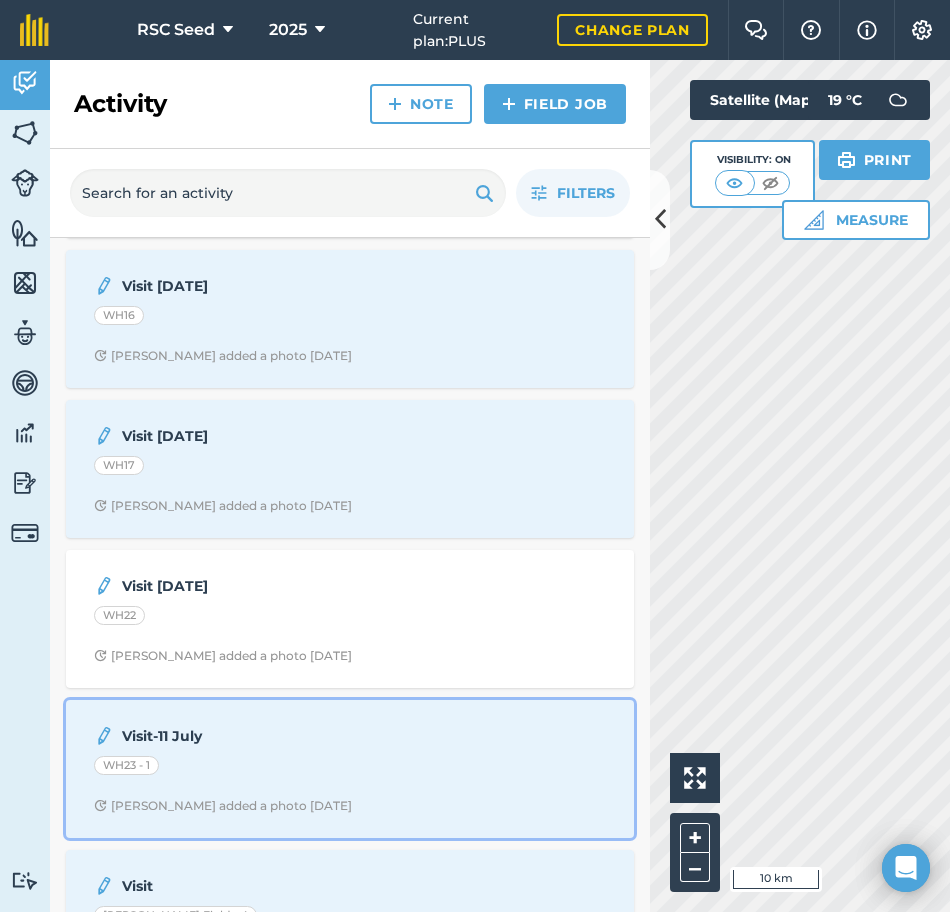 click on "WH23 - 1" at bounding box center (350, 769) 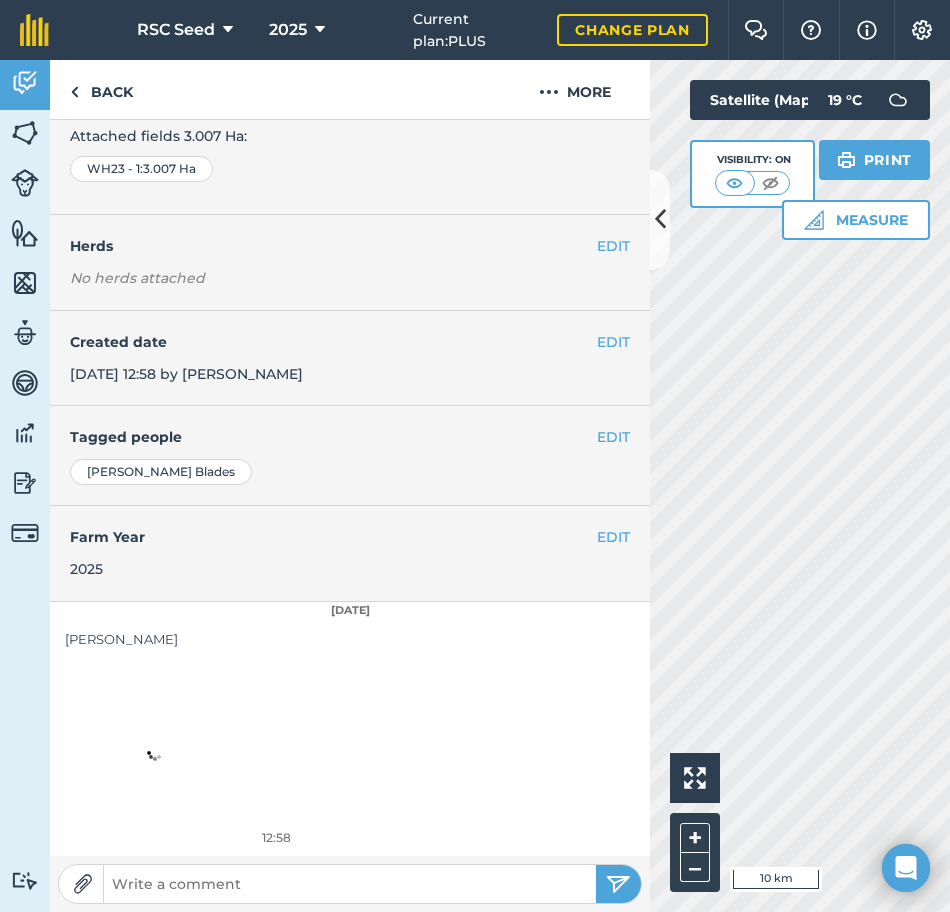 scroll, scrollTop: 154, scrollLeft: 0, axis: vertical 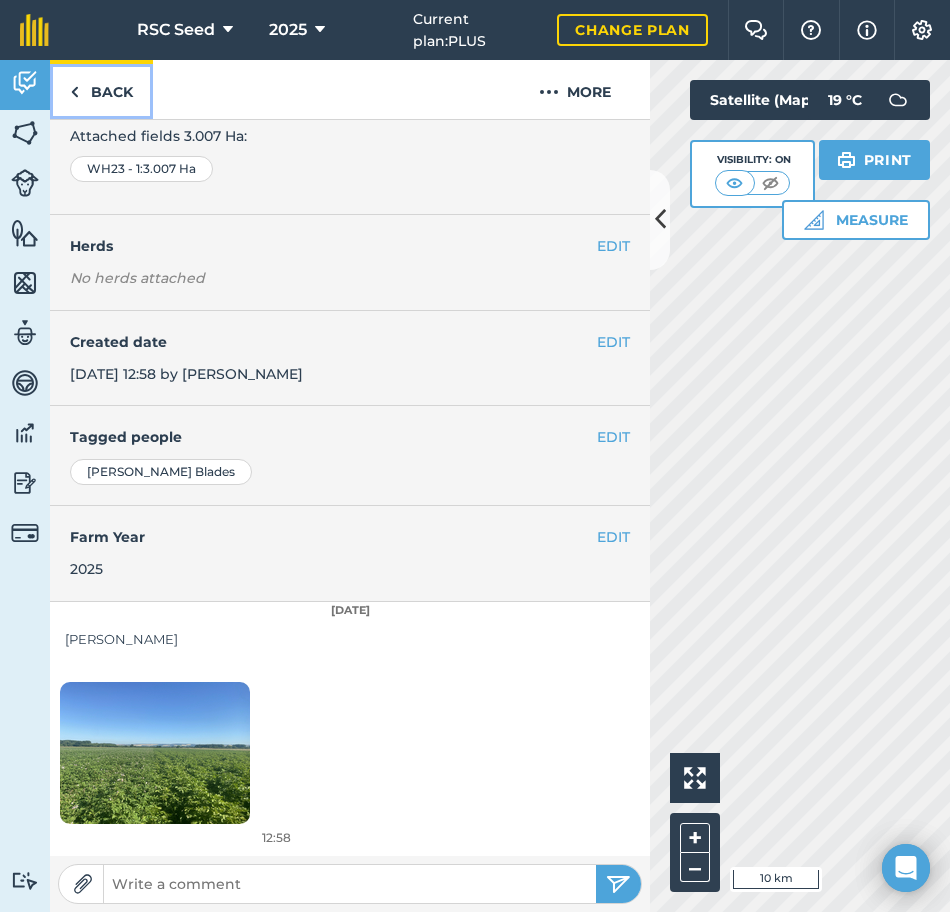 click on "Back" at bounding box center [101, 89] 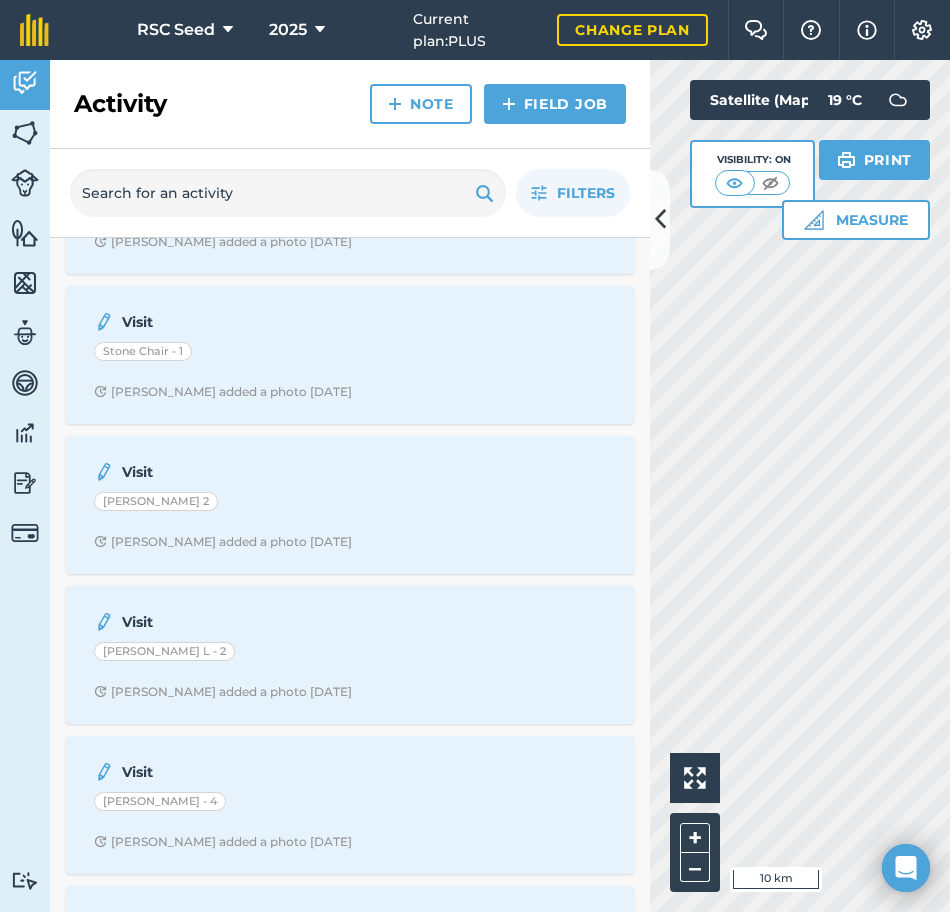 scroll, scrollTop: 2100, scrollLeft: 0, axis: vertical 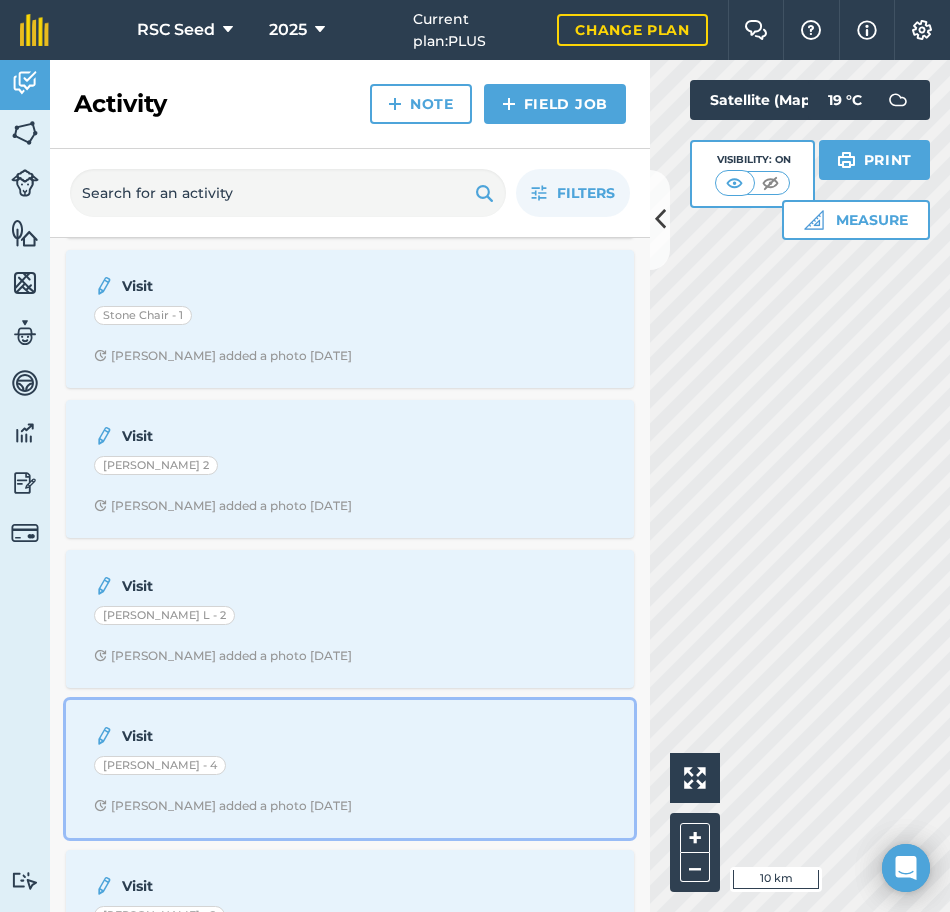 click on "Visit" at bounding box center [280, 736] 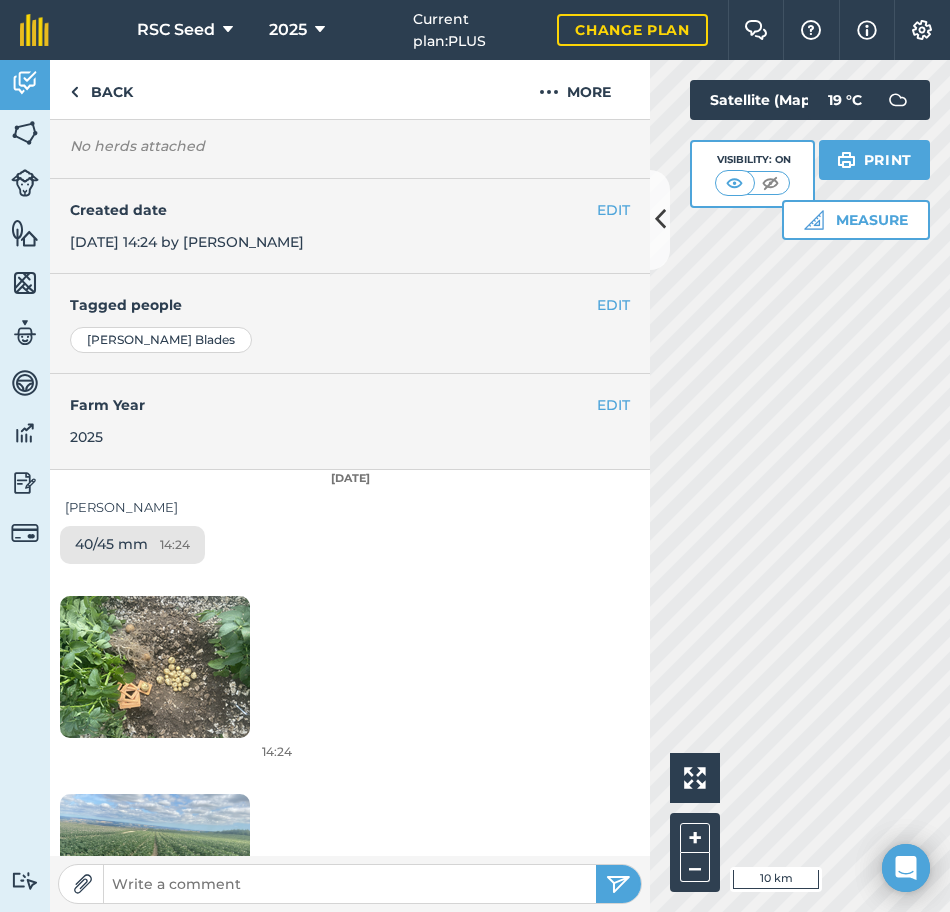 scroll, scrollTop: 398, scrollLeft: 0, axis: vertical 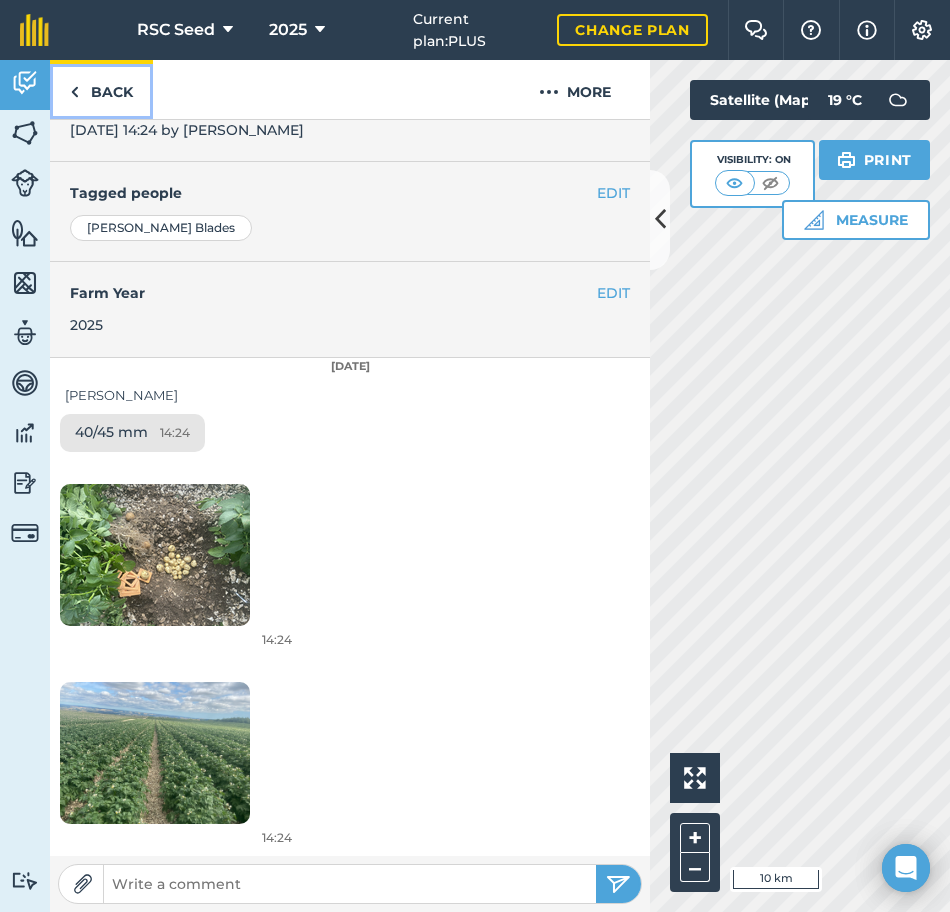 click on "Back" at bounding box center (101, 89) 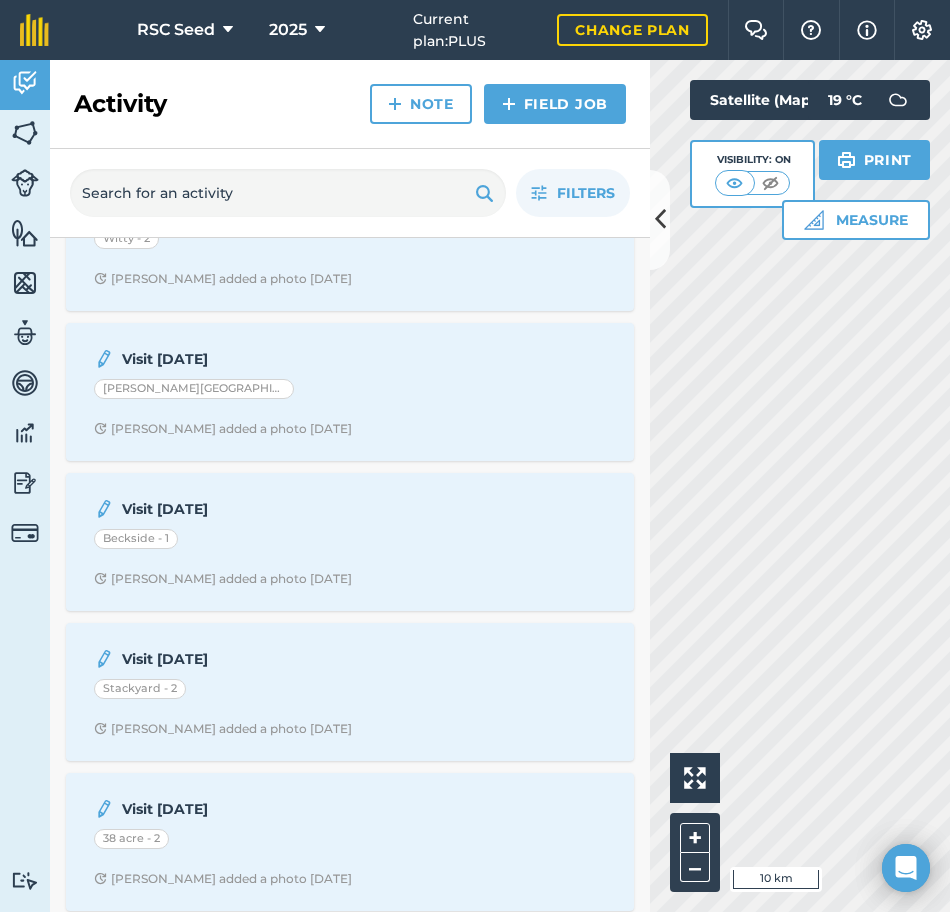 scroll, scrollTop: 0, scrollLeft: 0, axis: both 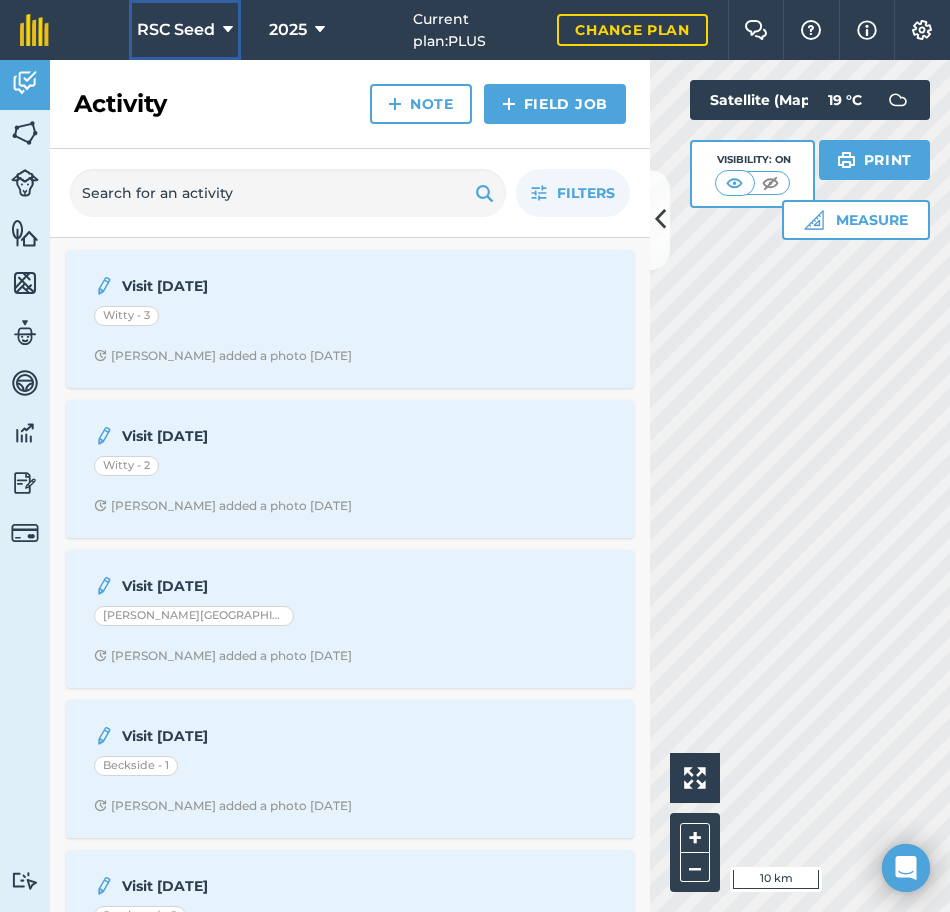 click on "RSC Seed" at bounding box center [176, 30] 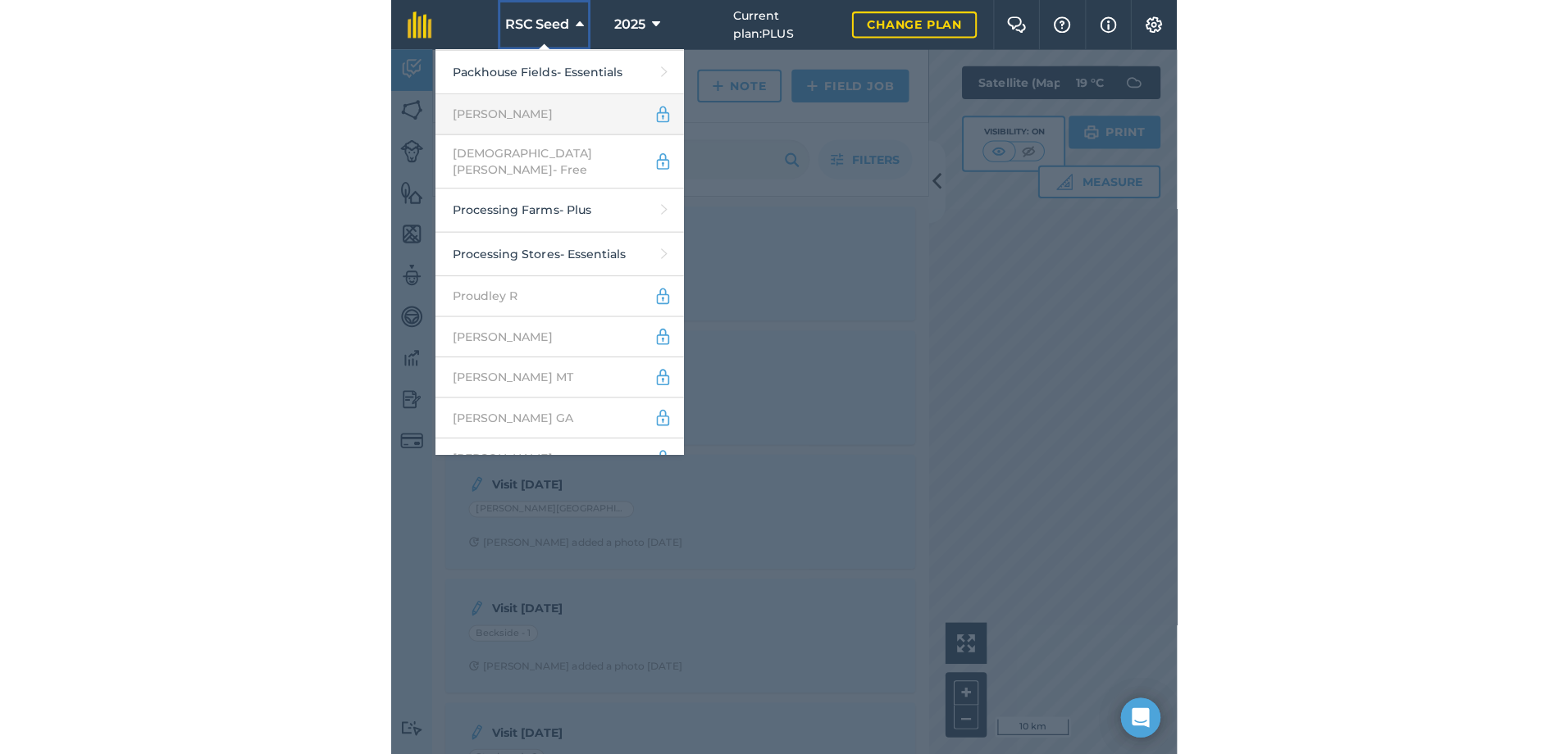 scroll, scrollTop: 1229, scrollLeft: 0, axis: vertical 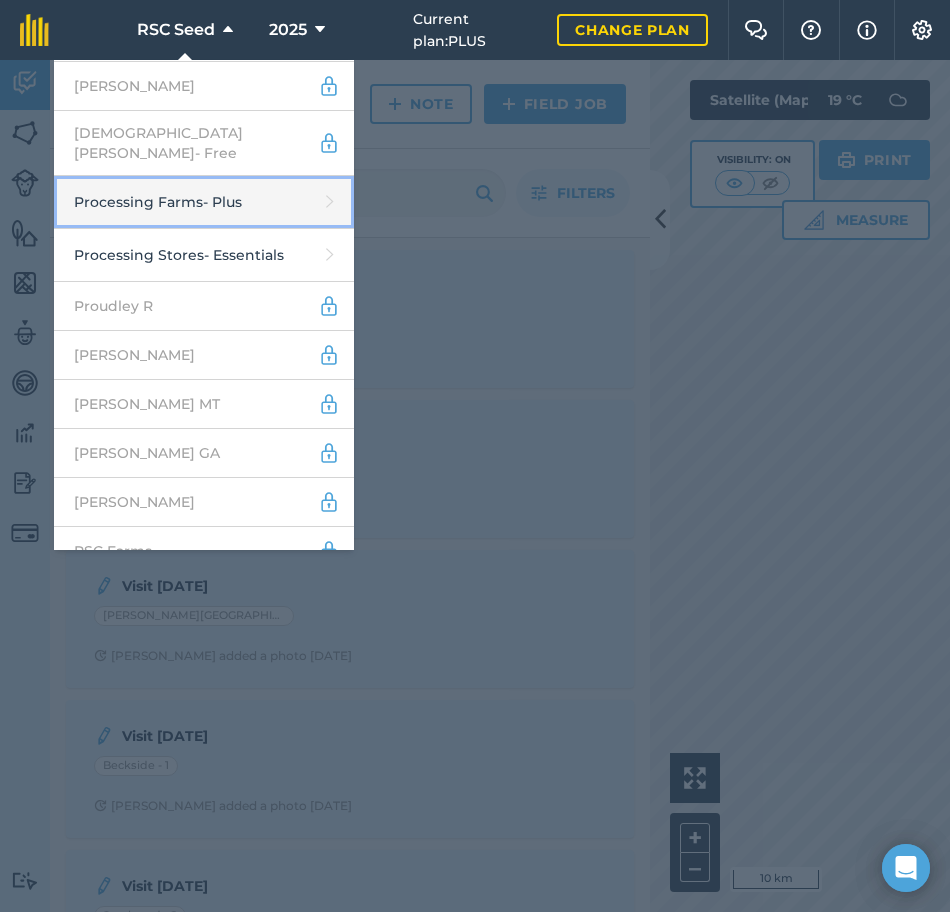 click on "Processing Farms  - Plus" at bounding box center [204, 202] 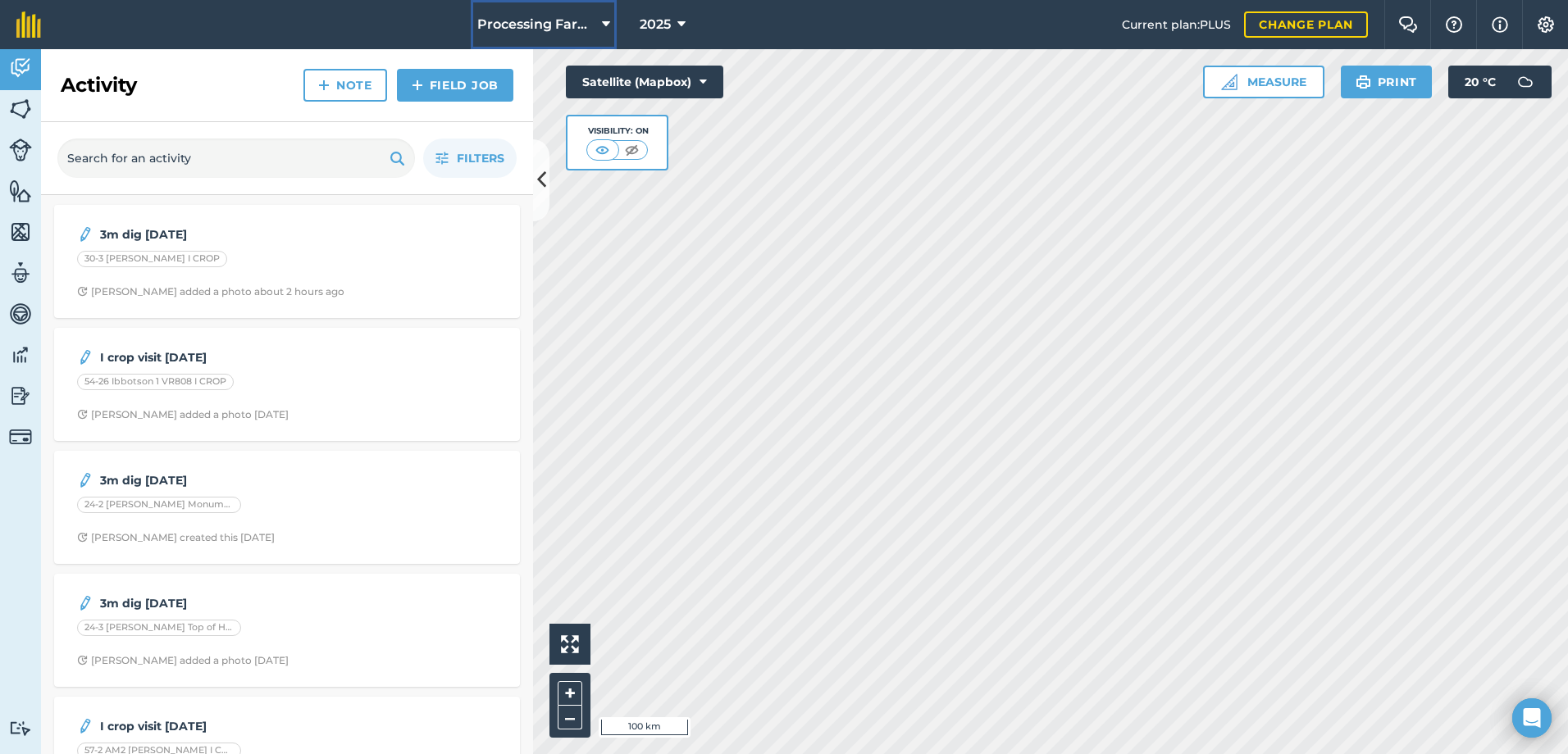 click on "Processing Farms" at bounding box center [536, 25] 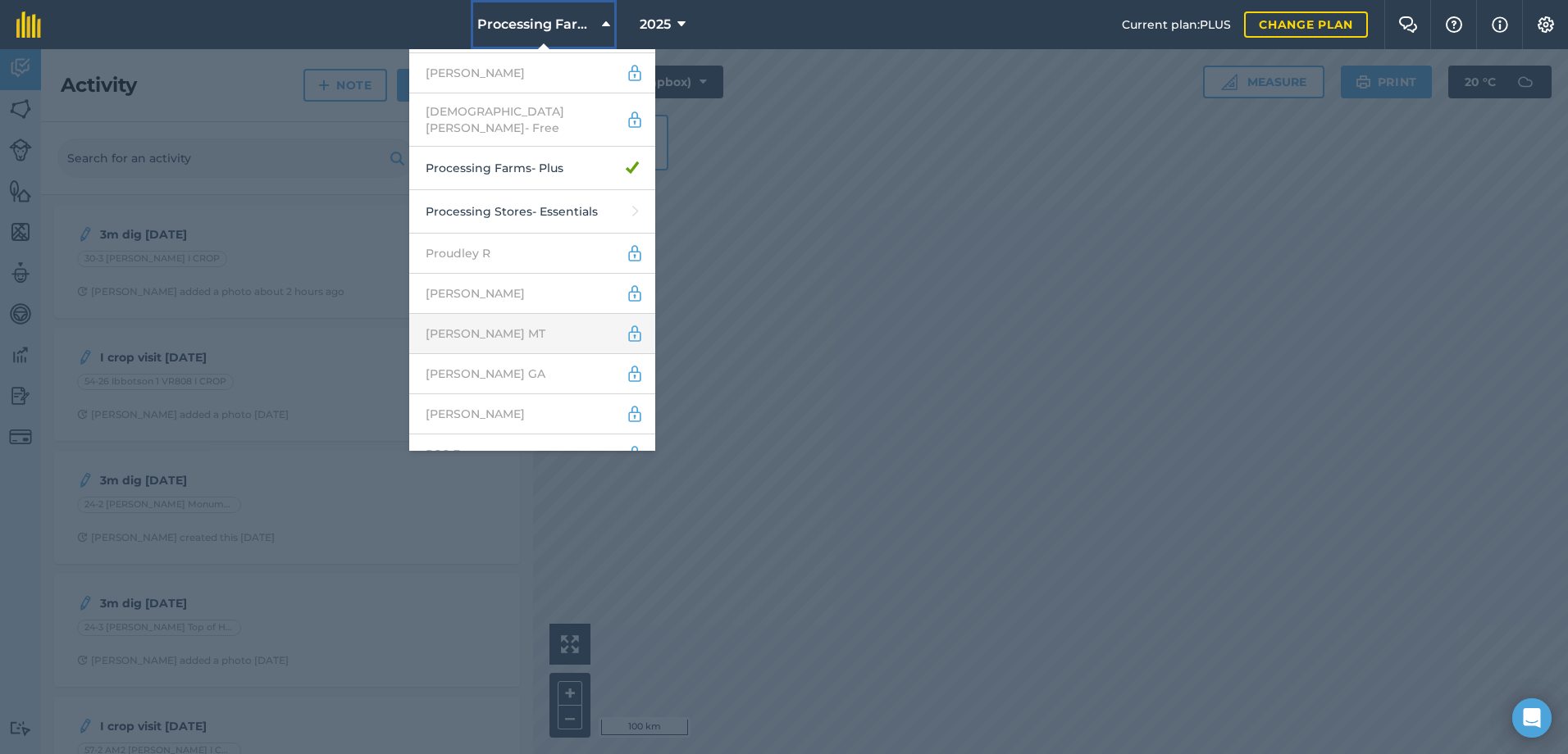 scroll, scrollTop: 1229, scrollLeft: 0, axis: vertical 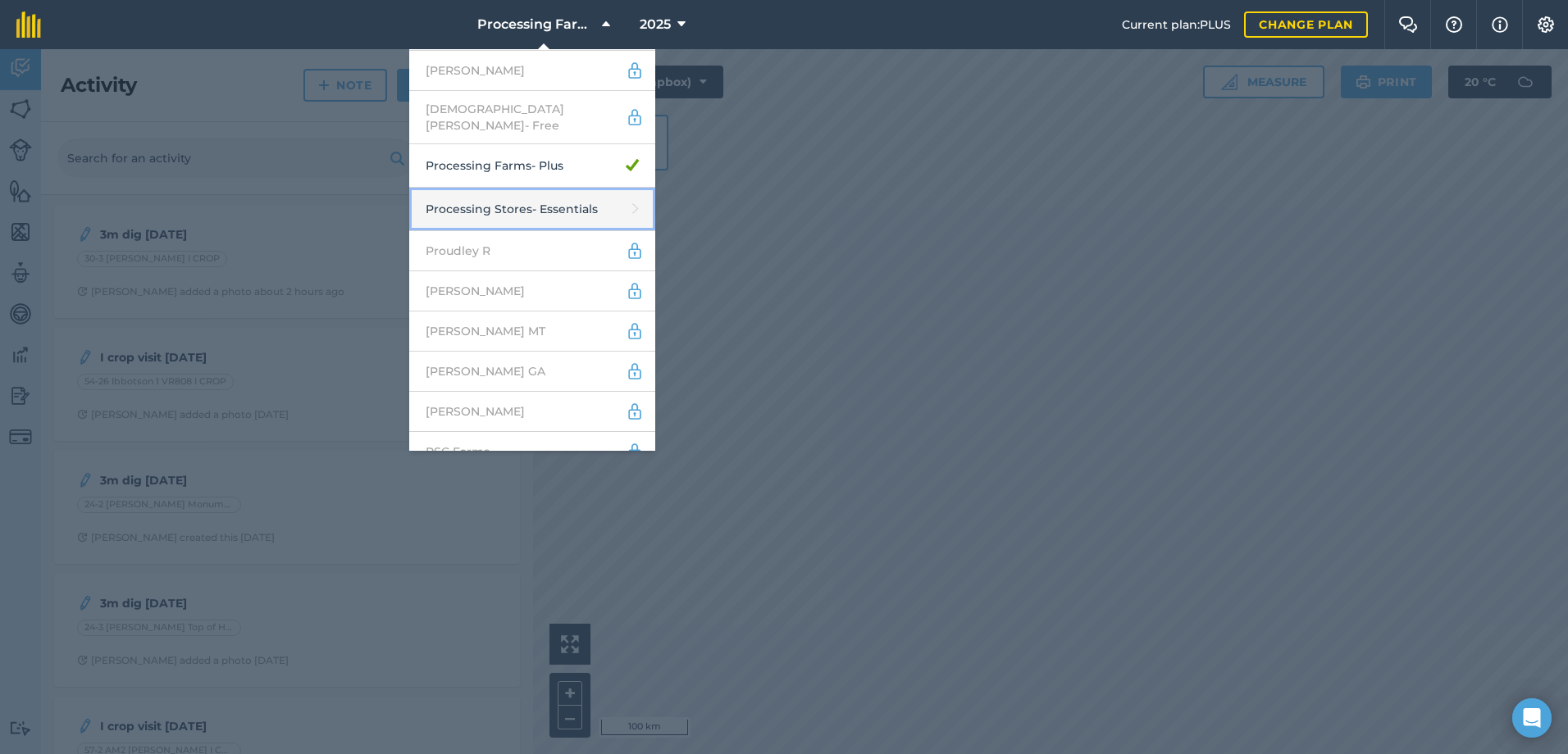 click on "Processing Stores  - Essentials" at bounding box center (532, 209) 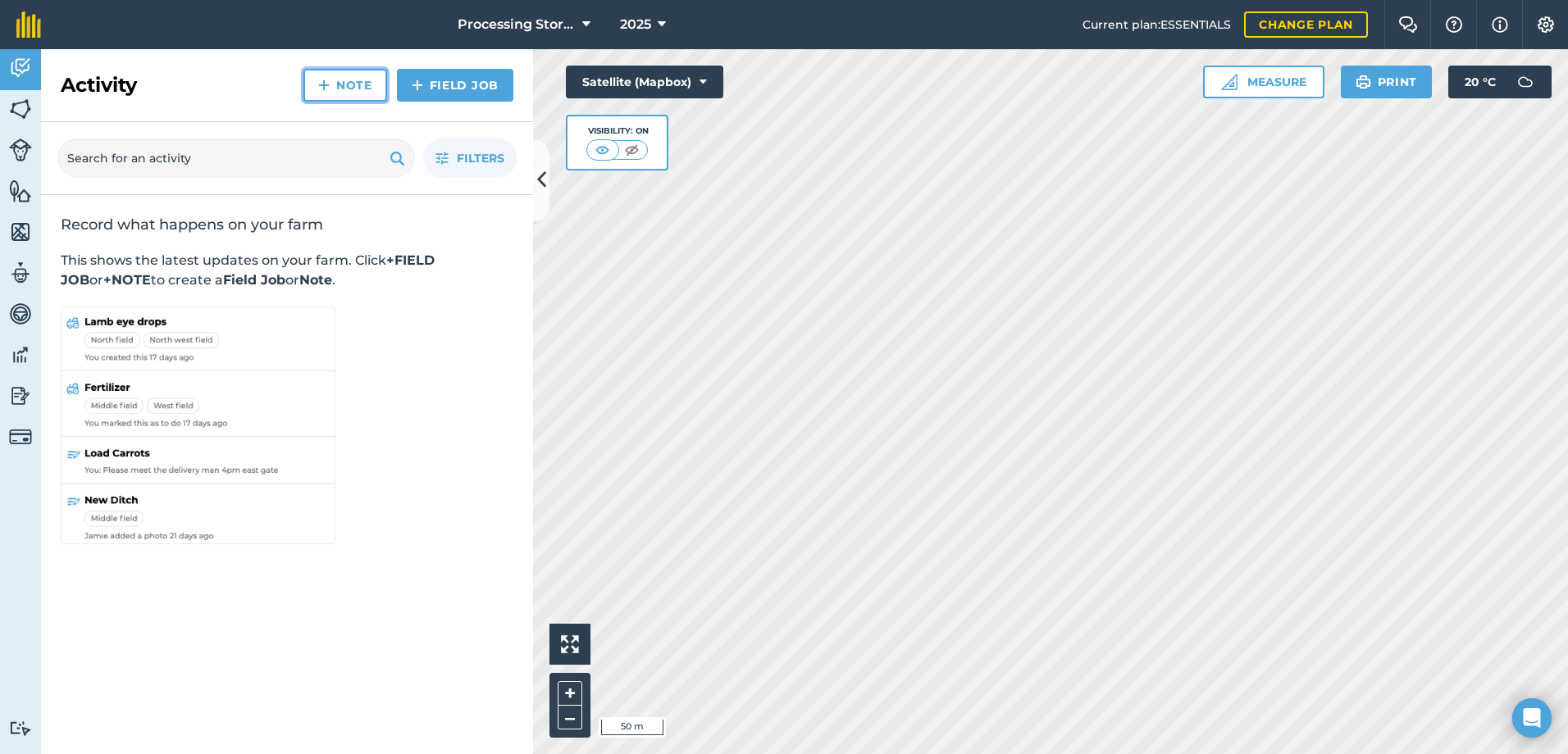click on "Note" at bounding box center [345, 85] 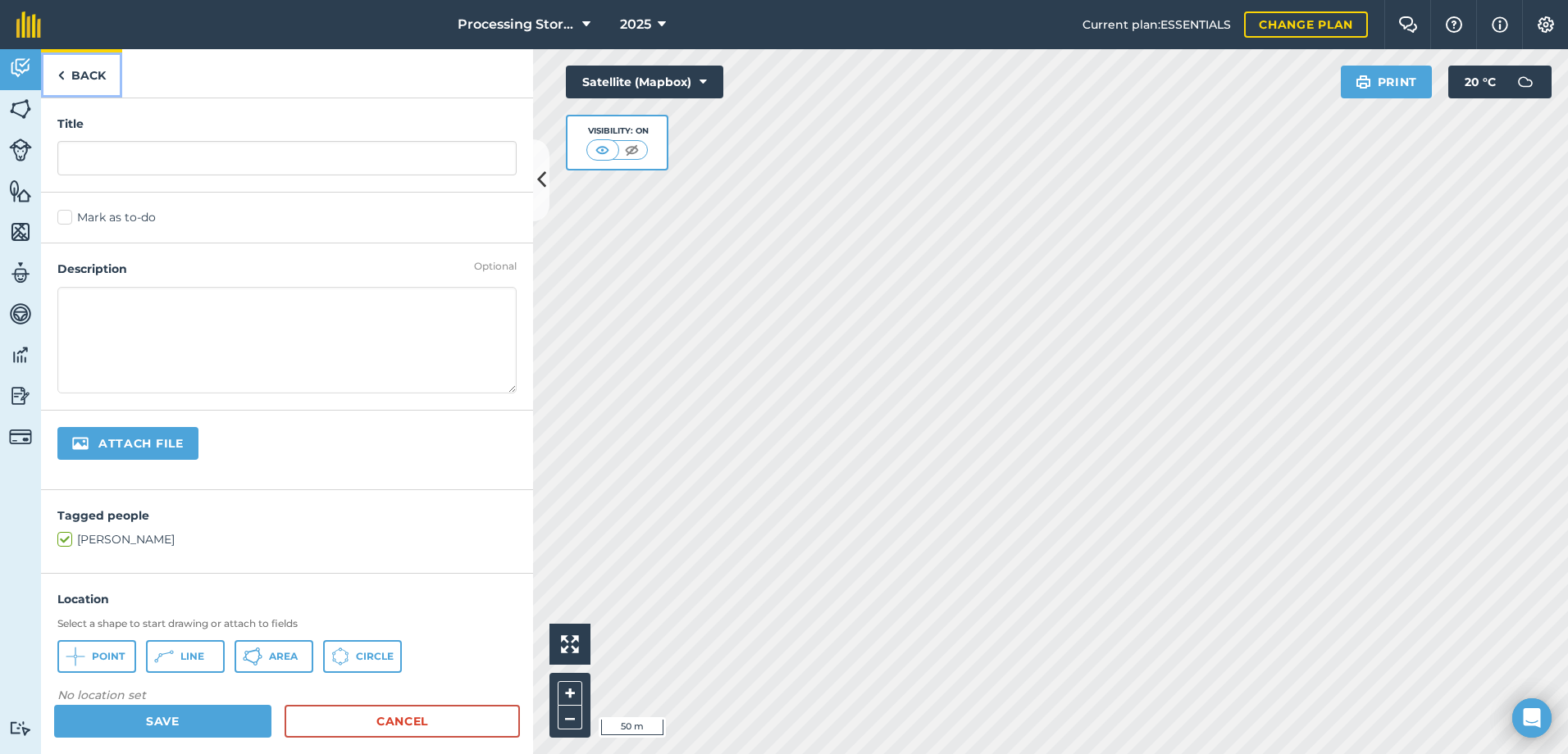 click on "Back" at bounding box center [81, 73] 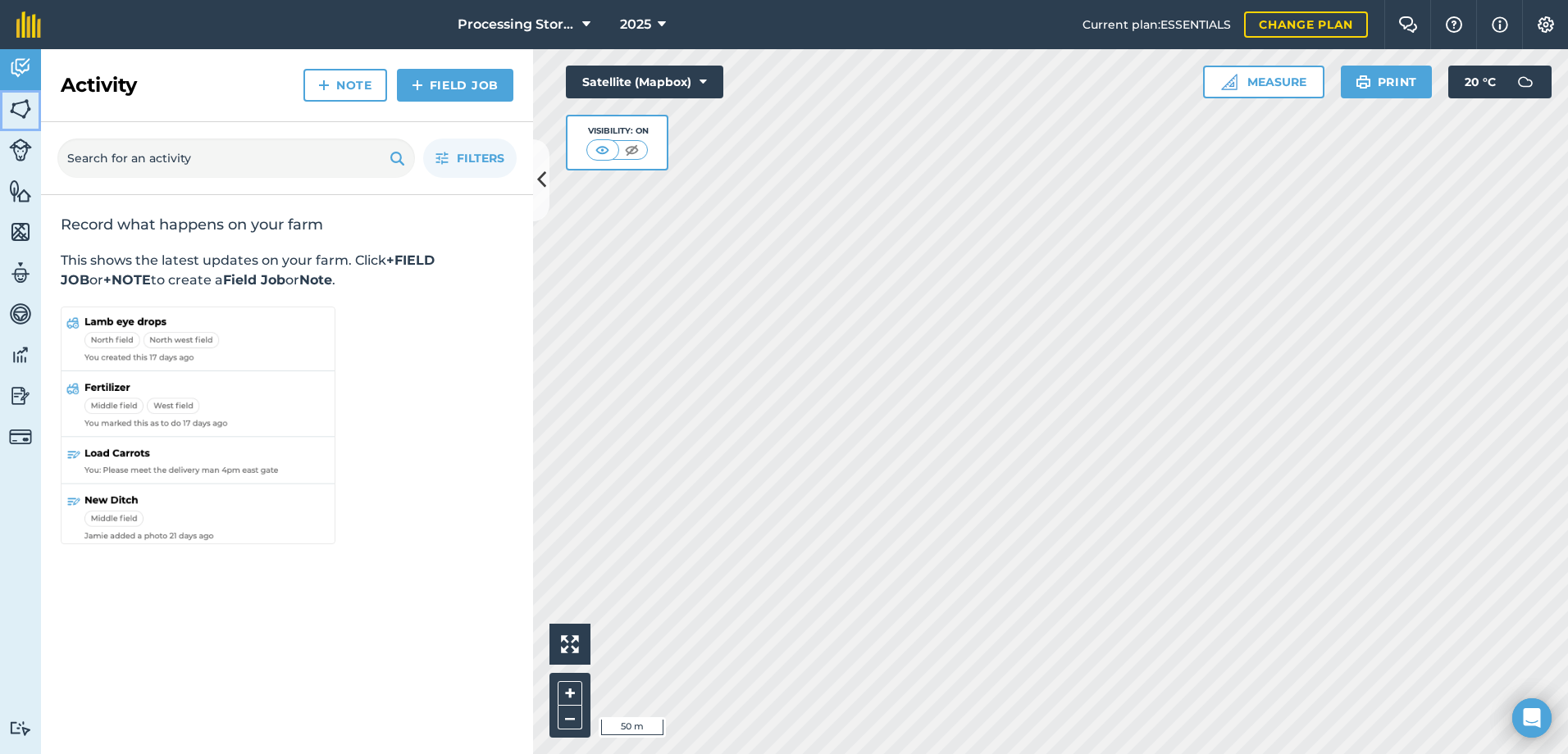 click at bounding box center (21, 109) 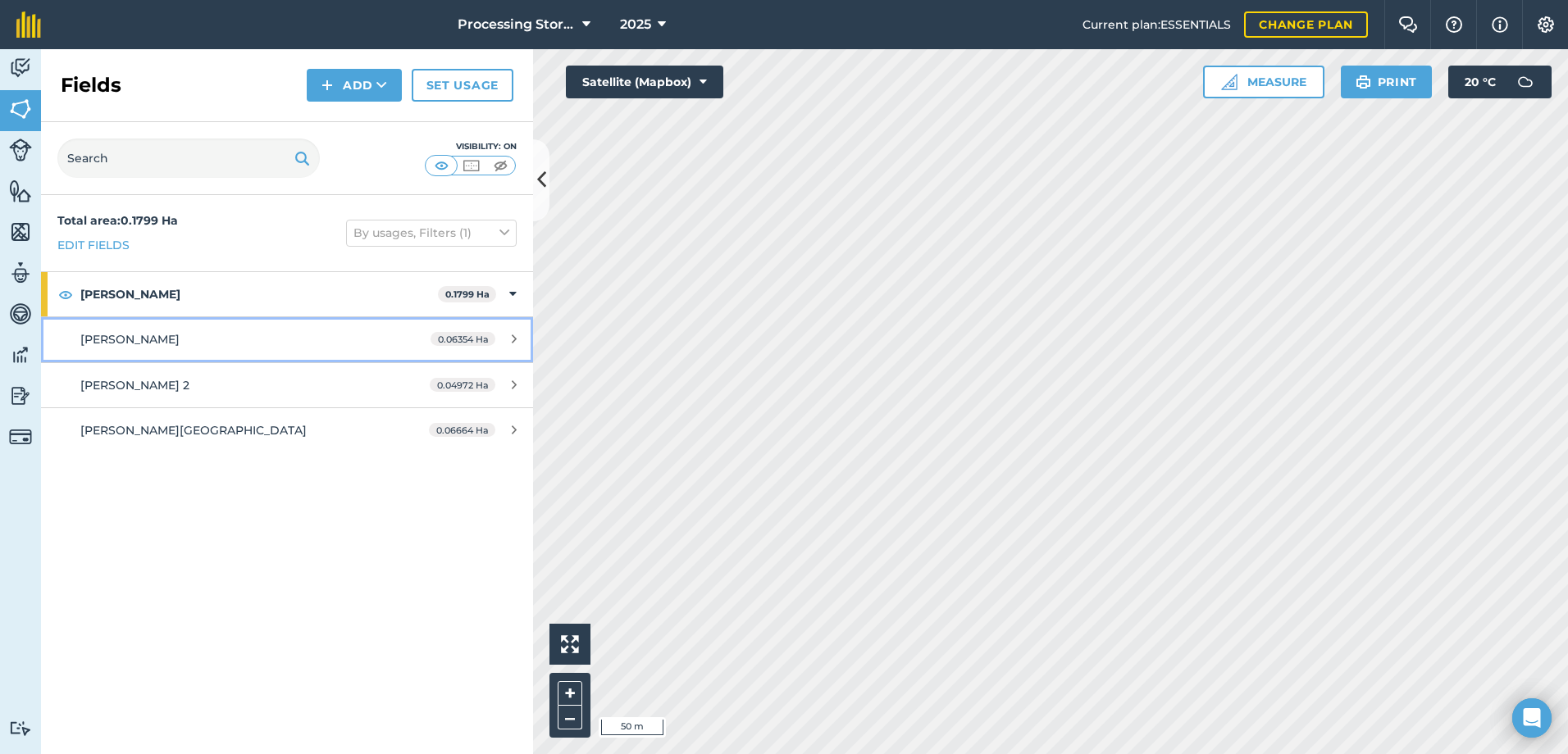 click on "McNeil  0.06354   Ha" at bounding box center [287, 339] 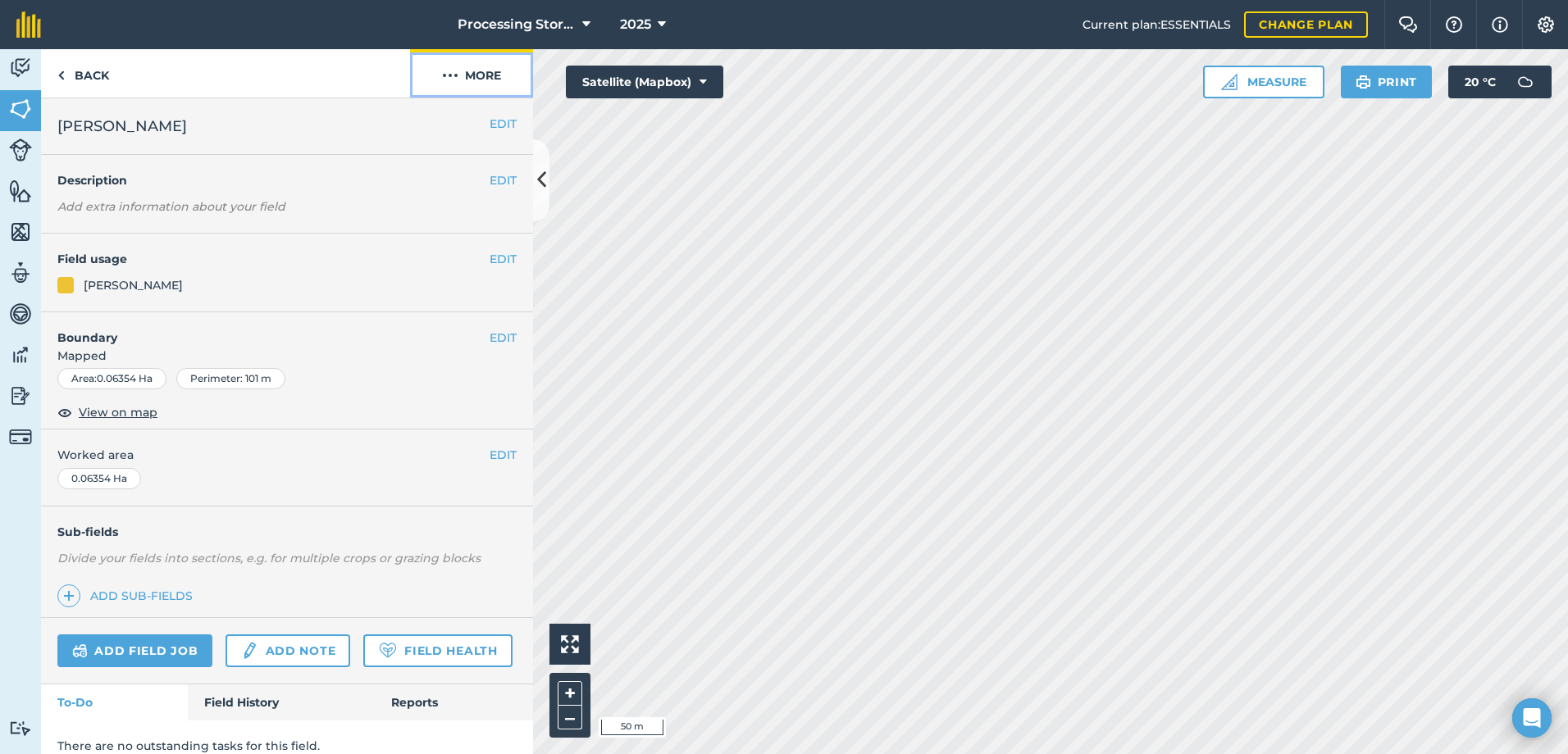 click on "More" at bounding box center [472, 73] 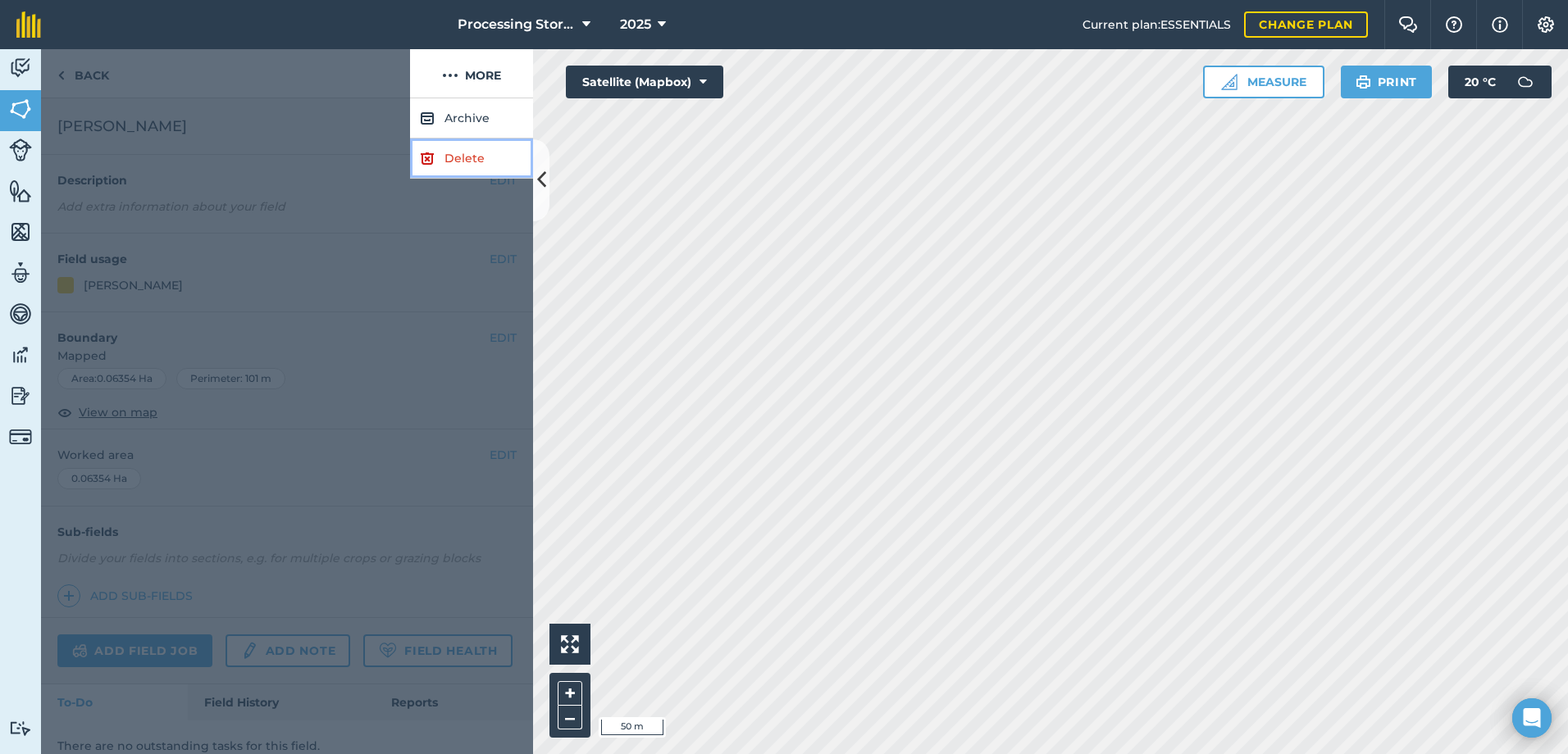click on "Delete" at bounding box center (472, 158) 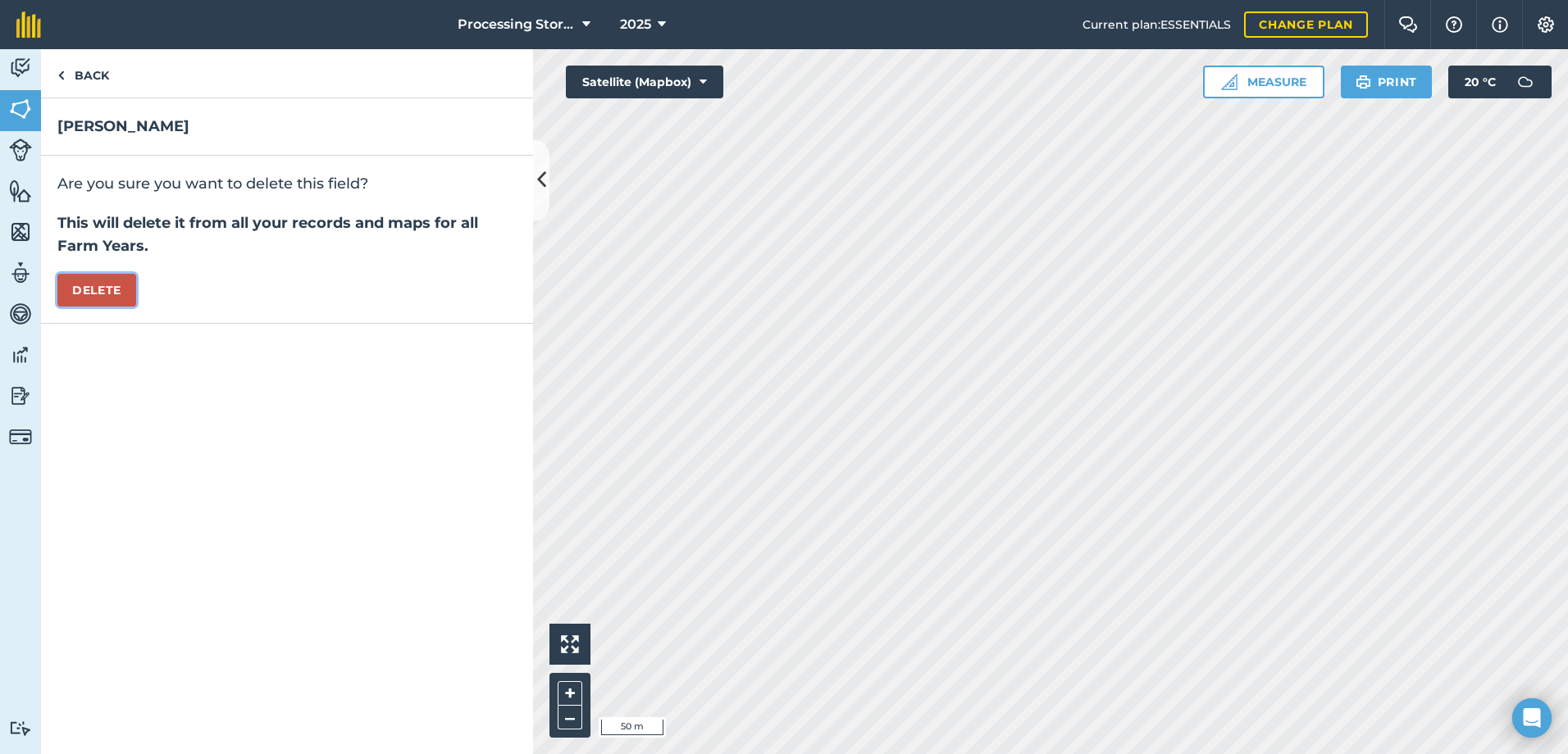 click on "Delete" at bounding box center (97, 290) 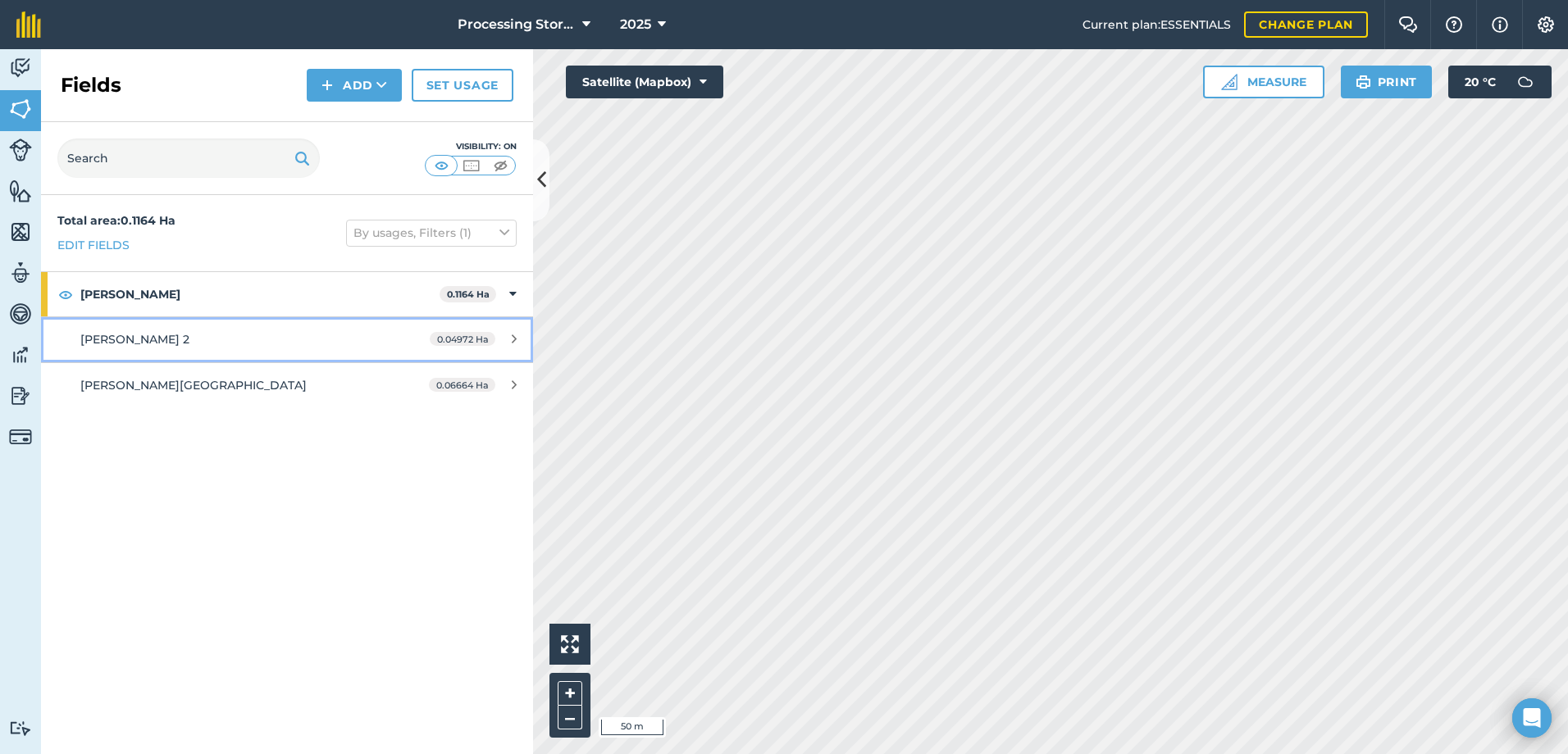 click on "McNeil 2" at bounding box center [235, 339] 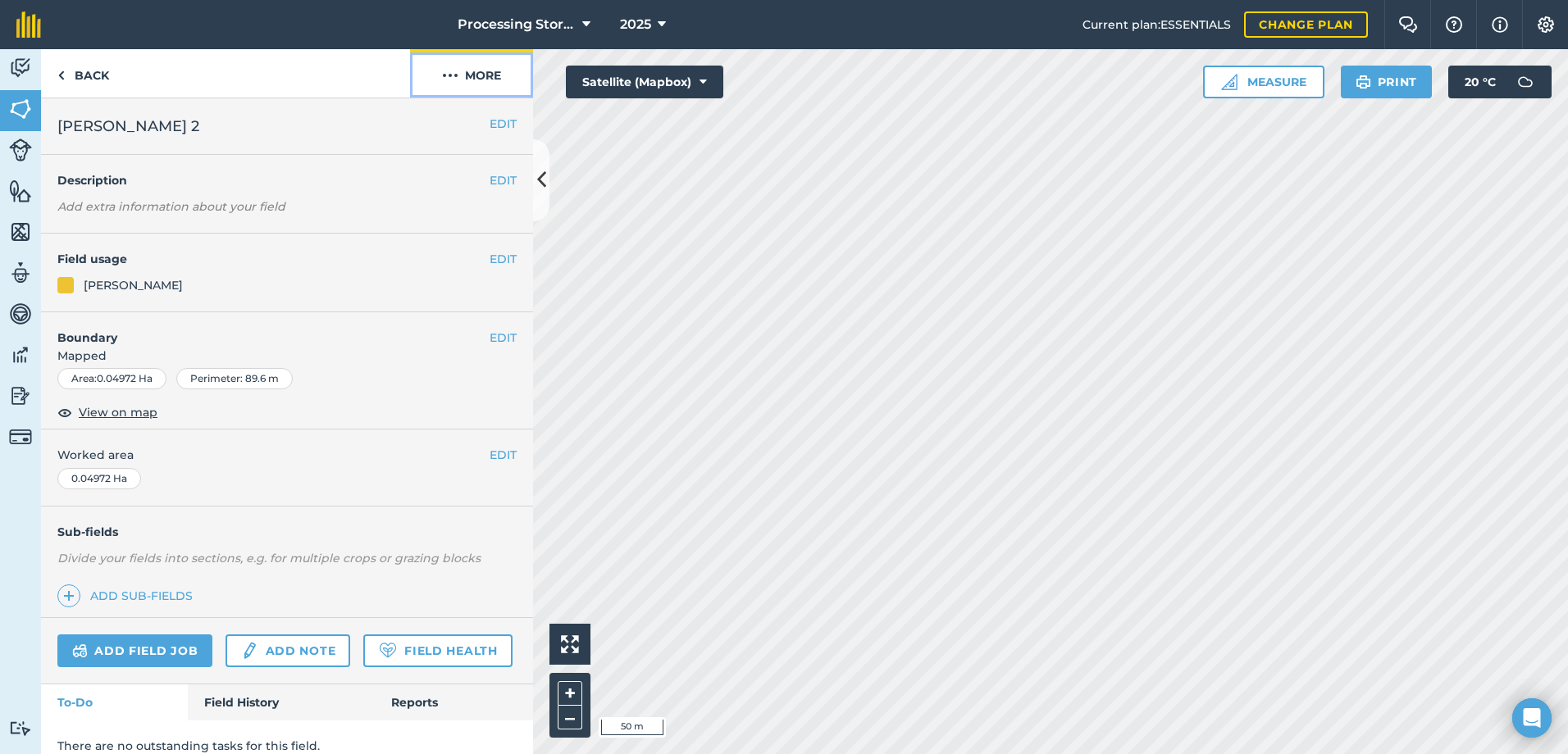 click on "More" at bounding box center [472, 73] 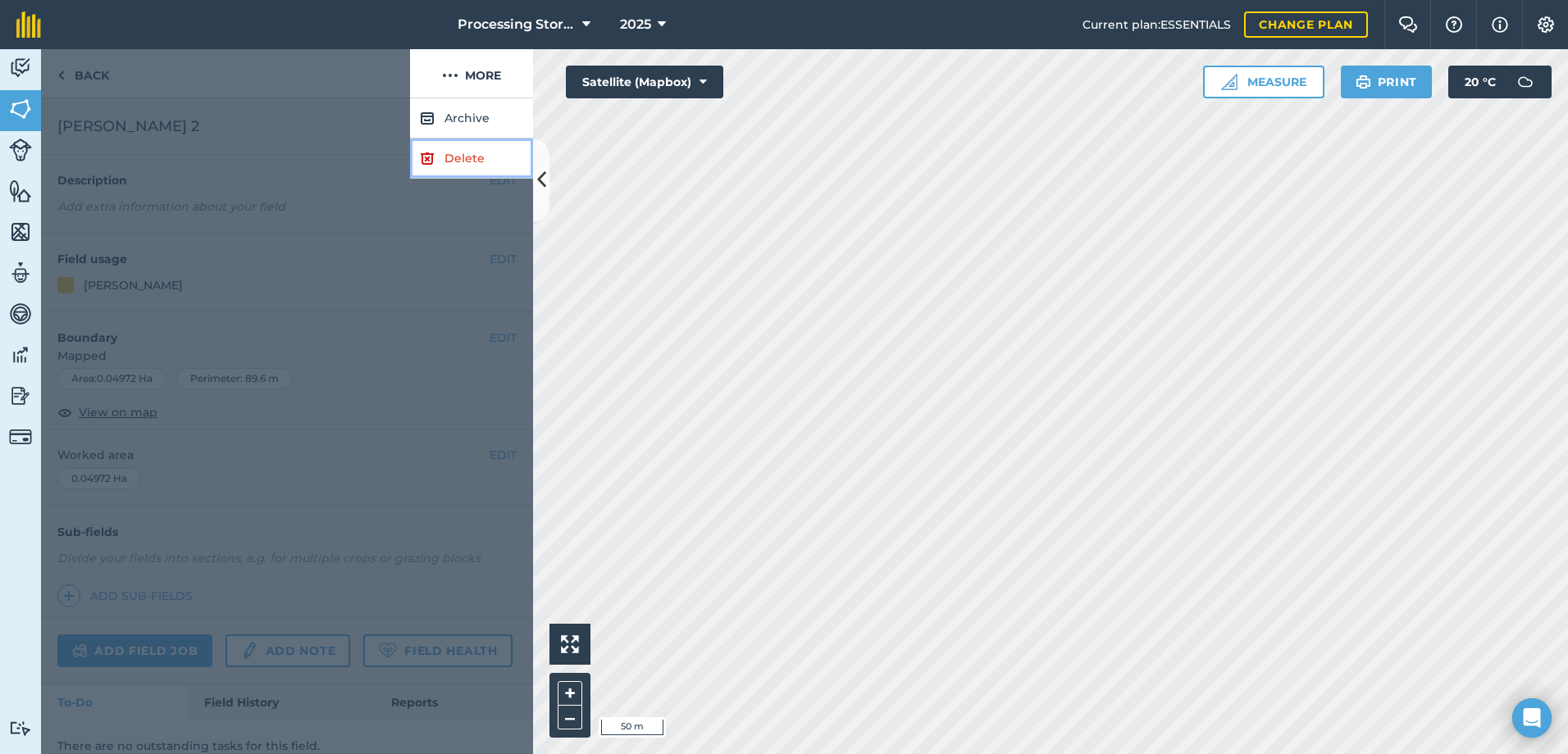 click on "Delete" at bounding box center (472, 158) 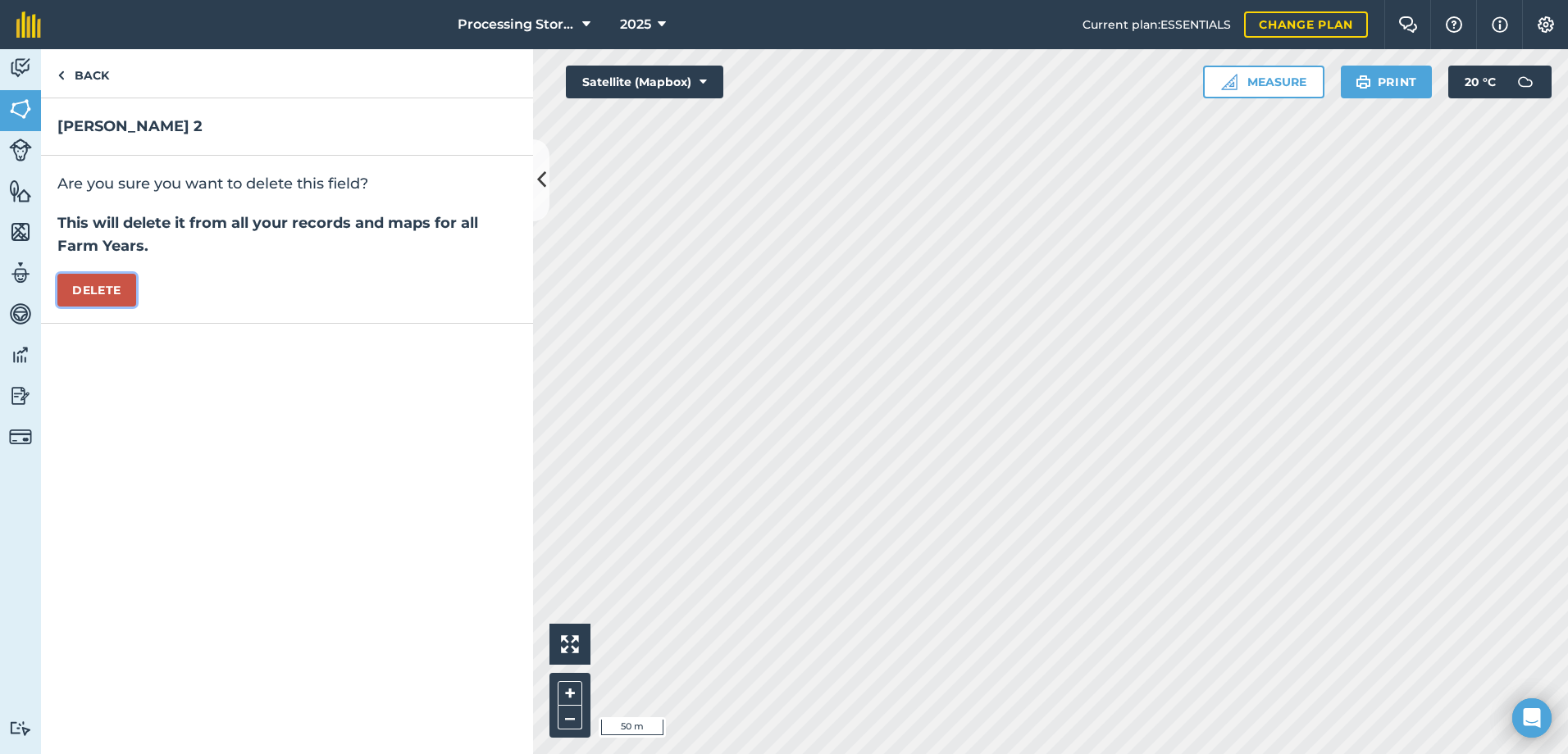 click on "Delete" at bounding box center [97, 290] 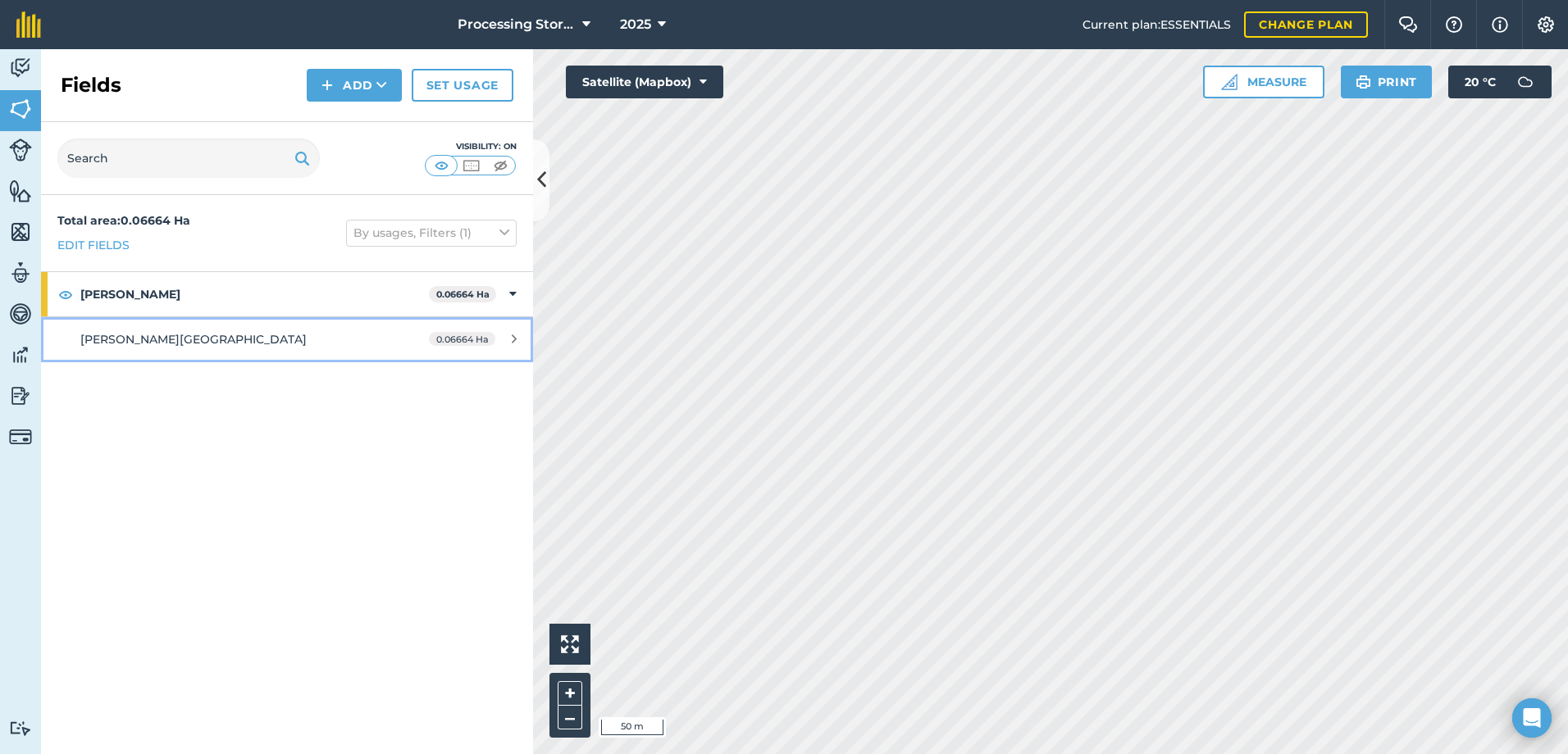 click on "Woodhouse Grange" at bounding box center [235, 339] 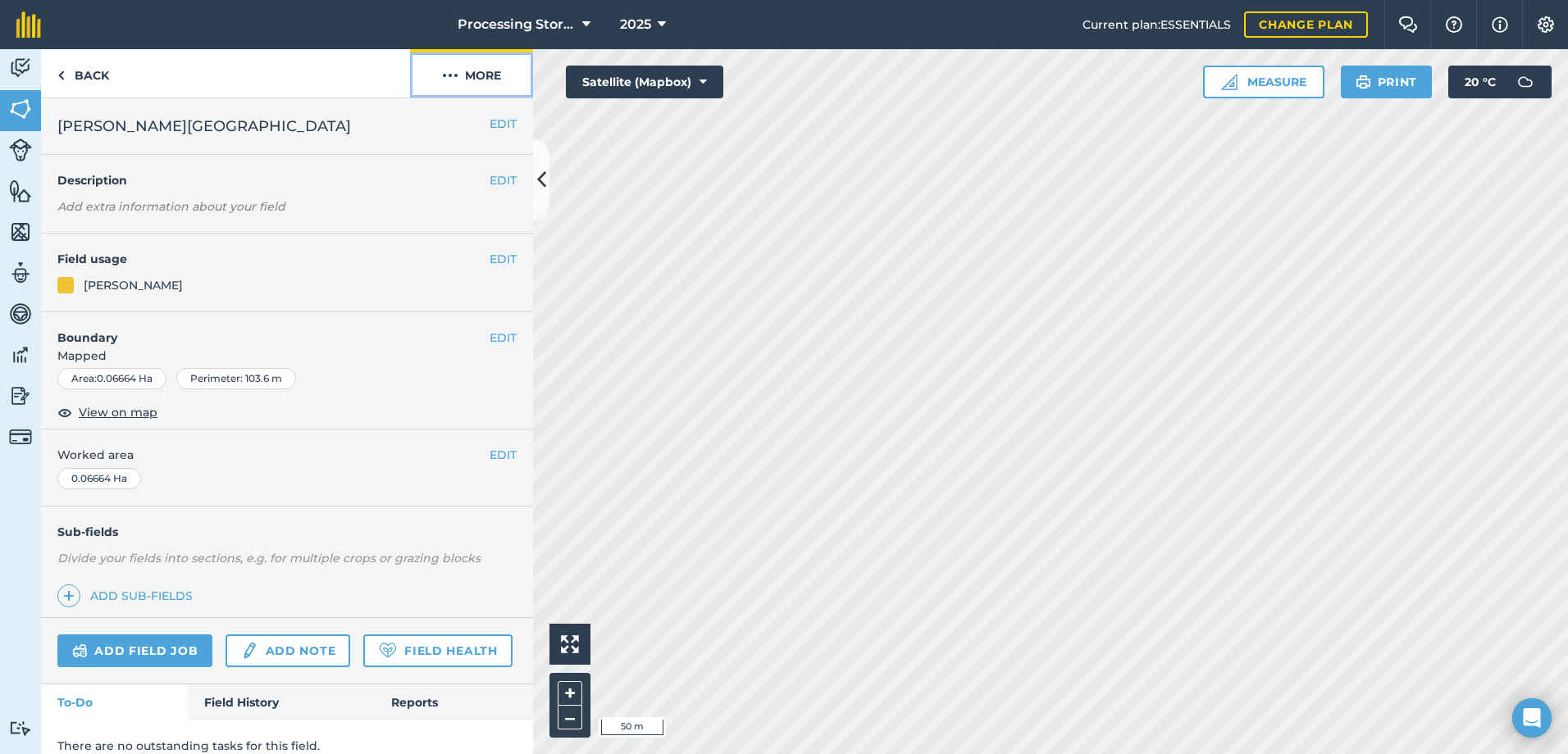 click on "More" at bounding box center [472, 73] 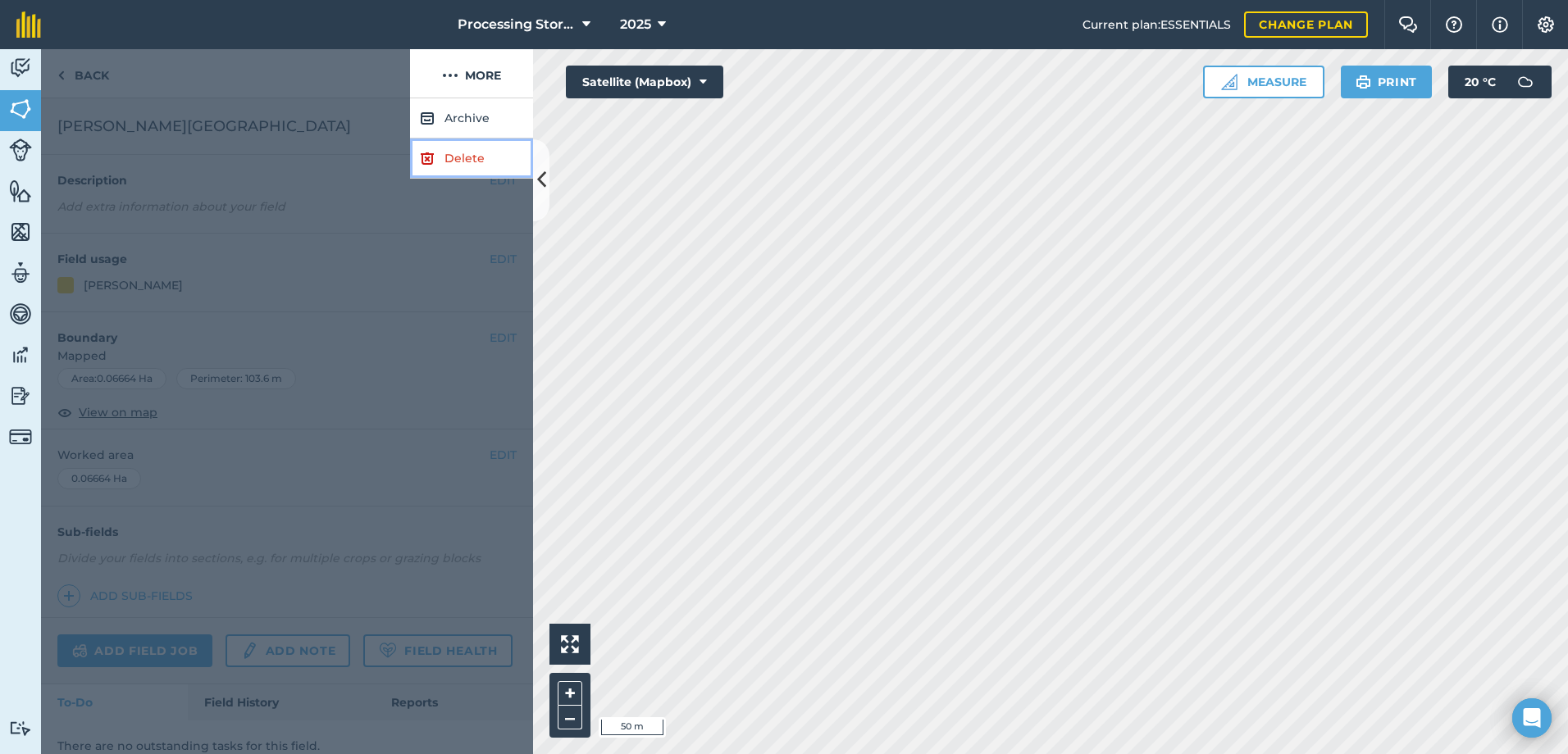 click on "Delete" at bounding box center (472, 158) 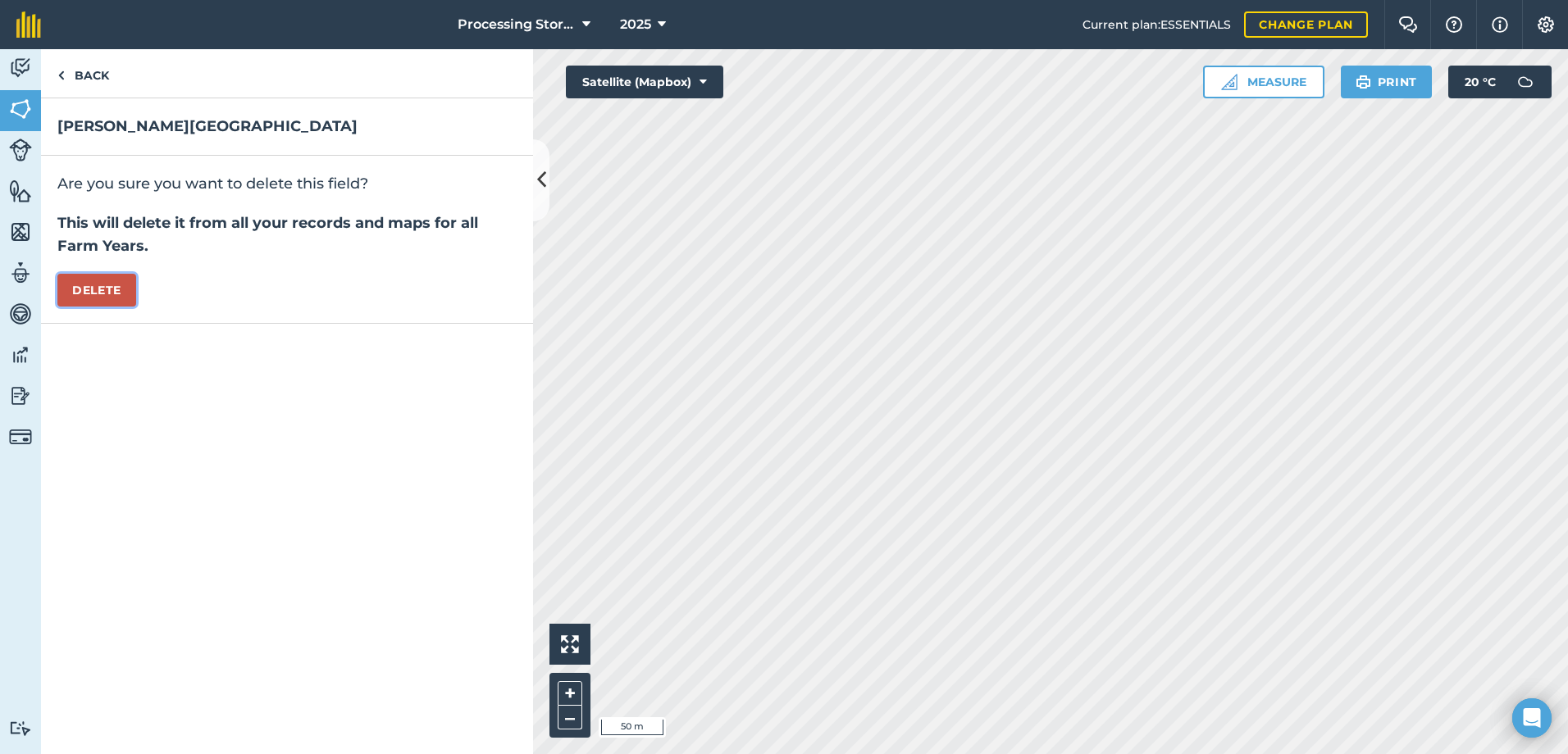 click on "Delete" at bounding box center (97, 290) 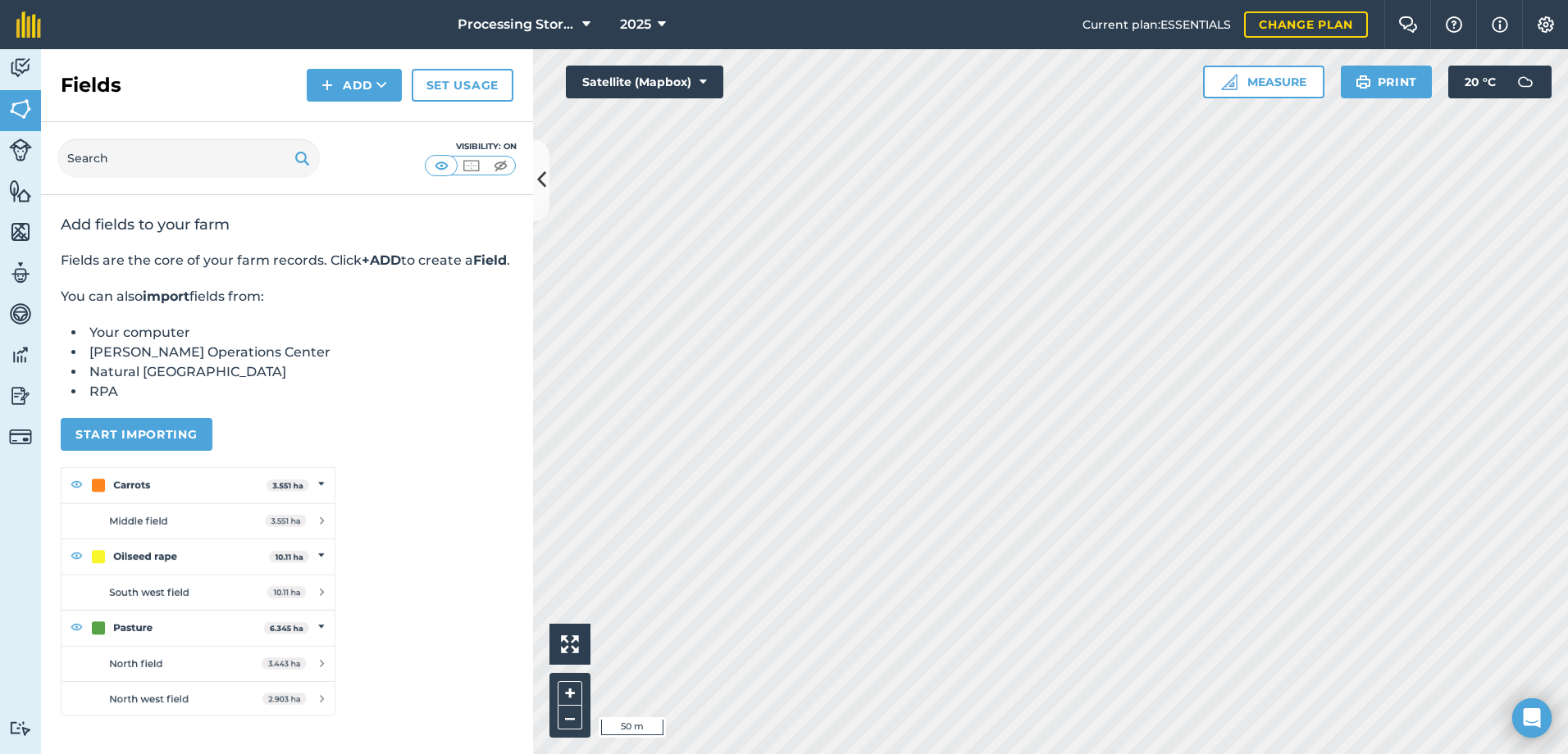 drag, startPoint x: 426, startPoint y: 343, endPoint x: 380, endPoint y: 140, distance: 208.14658 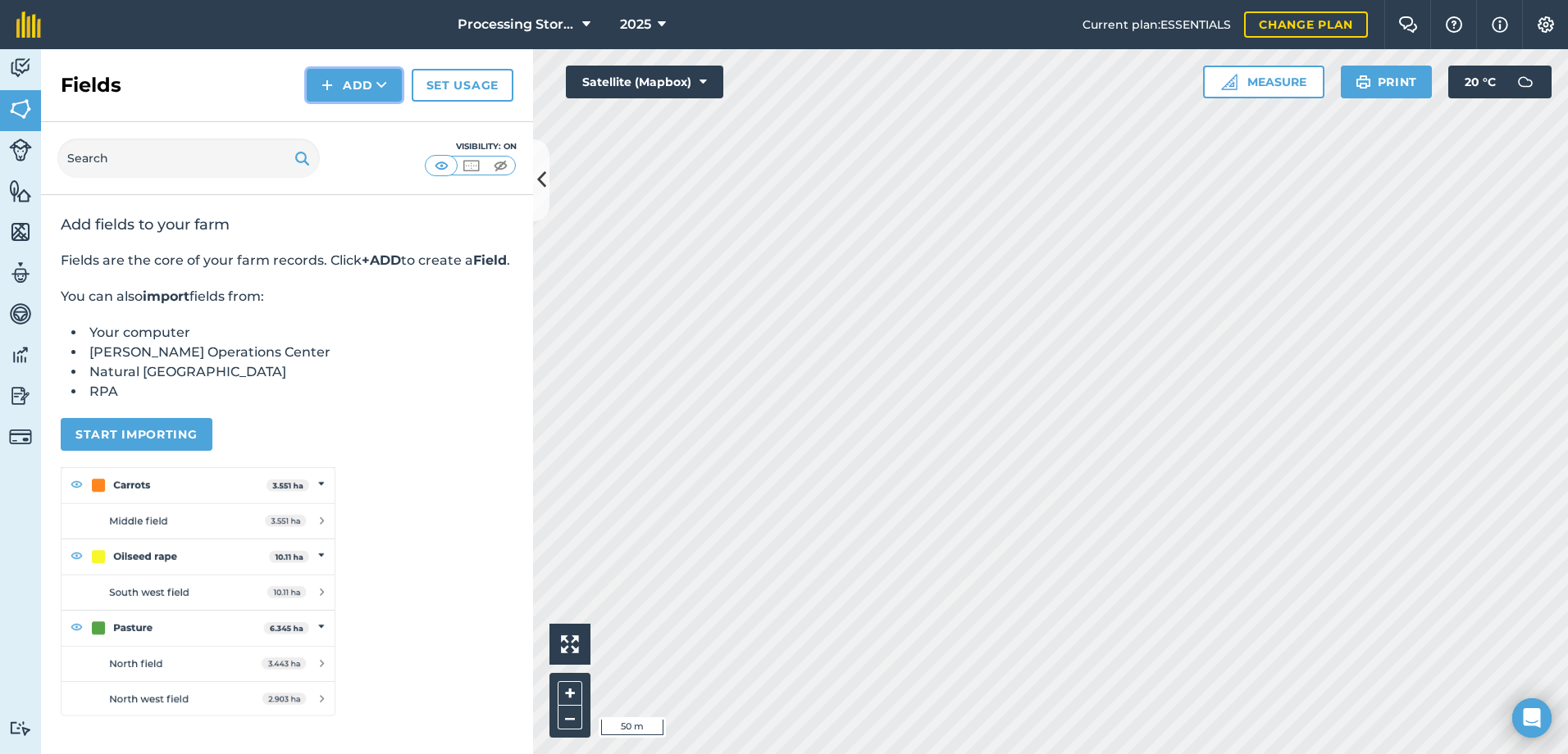 click at bounding box center [381, 85] 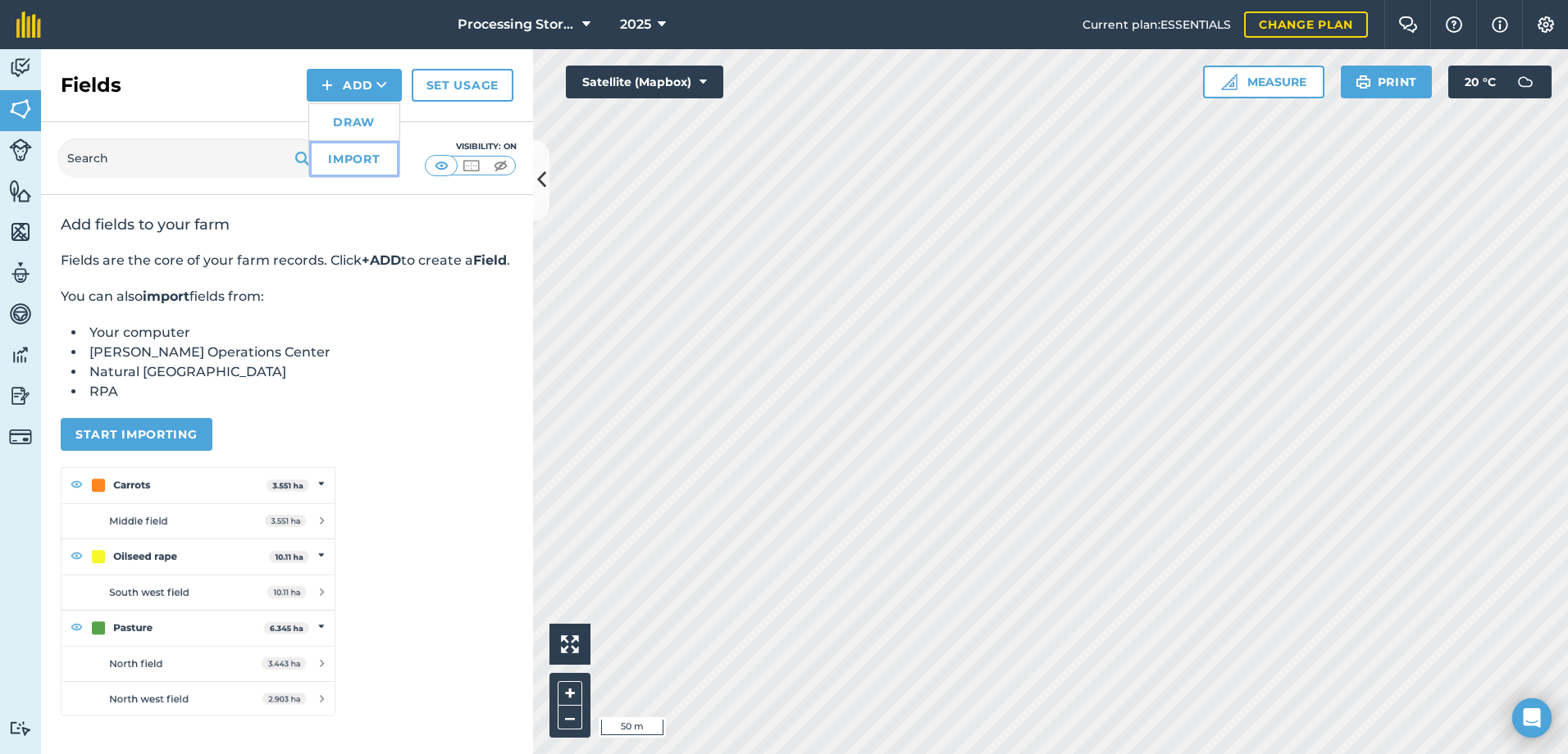 click on "Import" at bounding box center (354, 159) 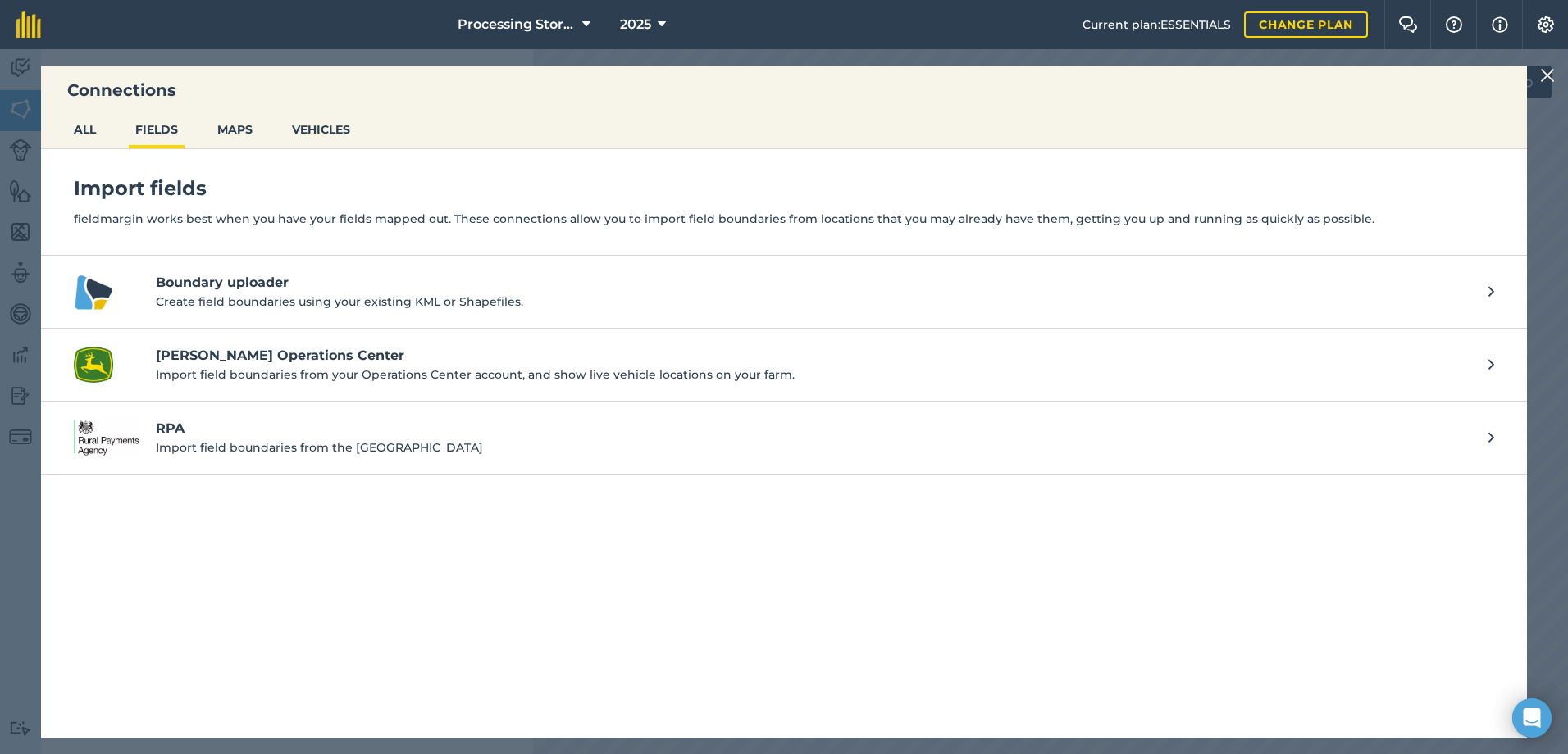 click on "Create field boundaries using your existing KML or Shapefiles." at bounding box center [814, 302] 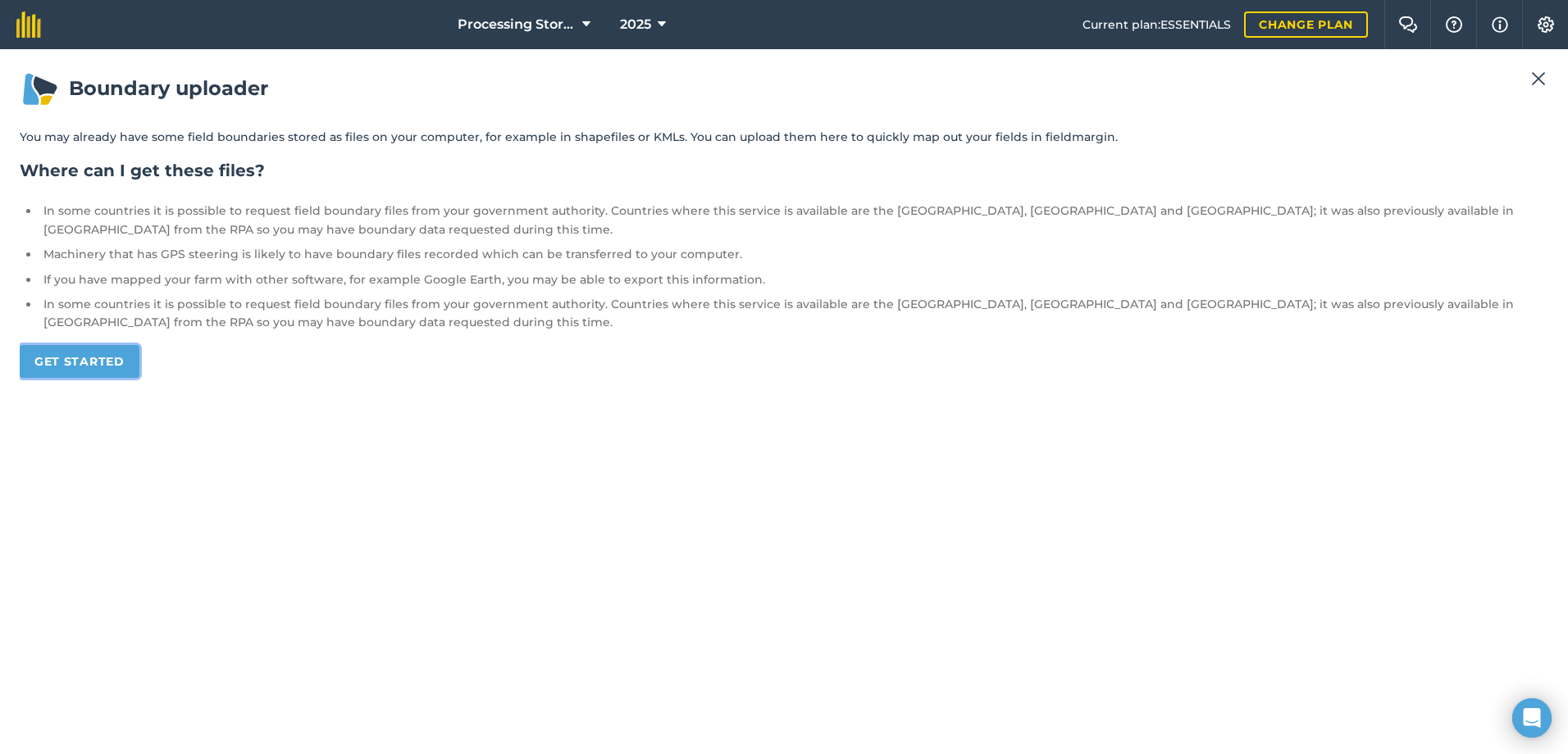 click on "Get started" at bounding box center [80, 361] 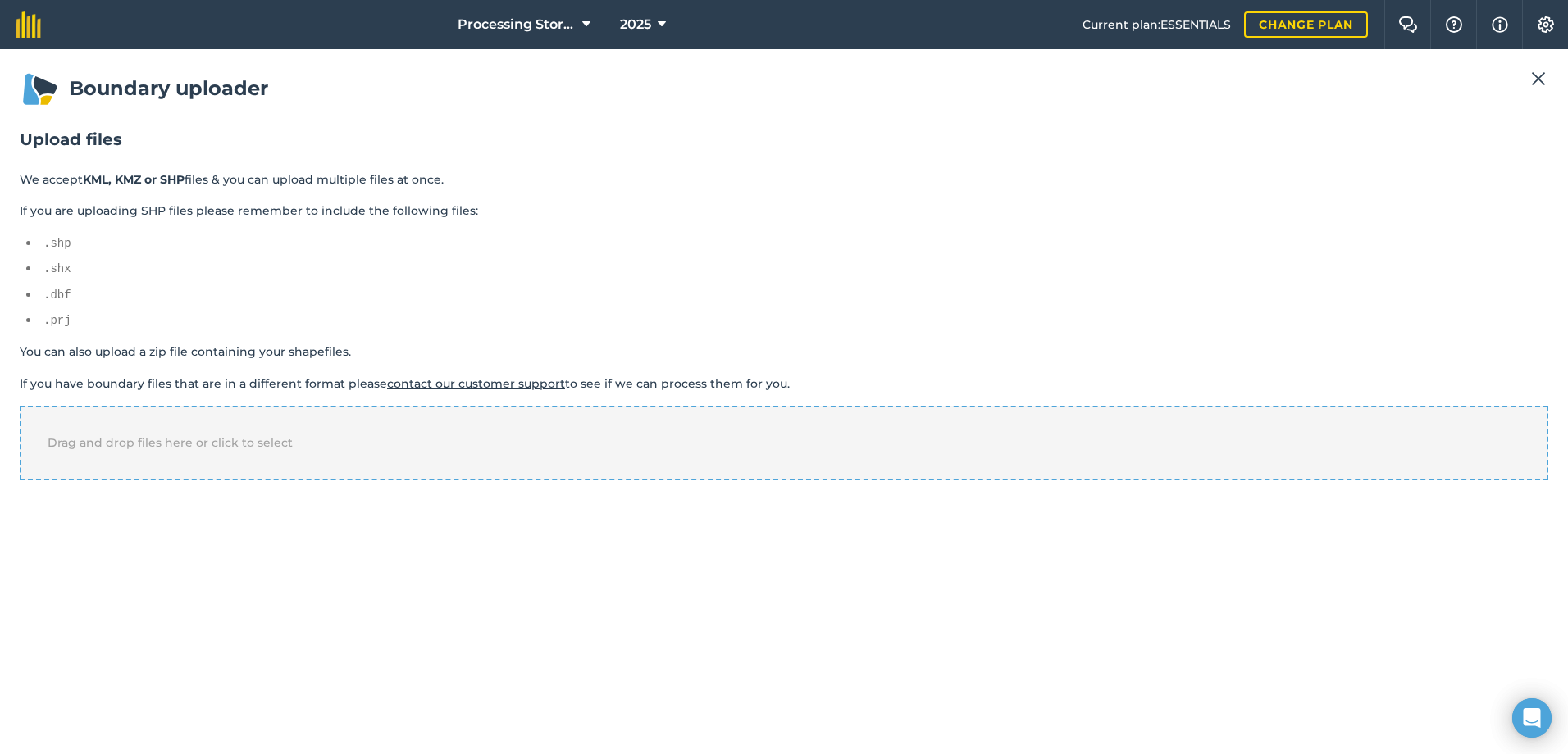 click on "Drag and drop files here or click to select" at bounding box center (784, 443) 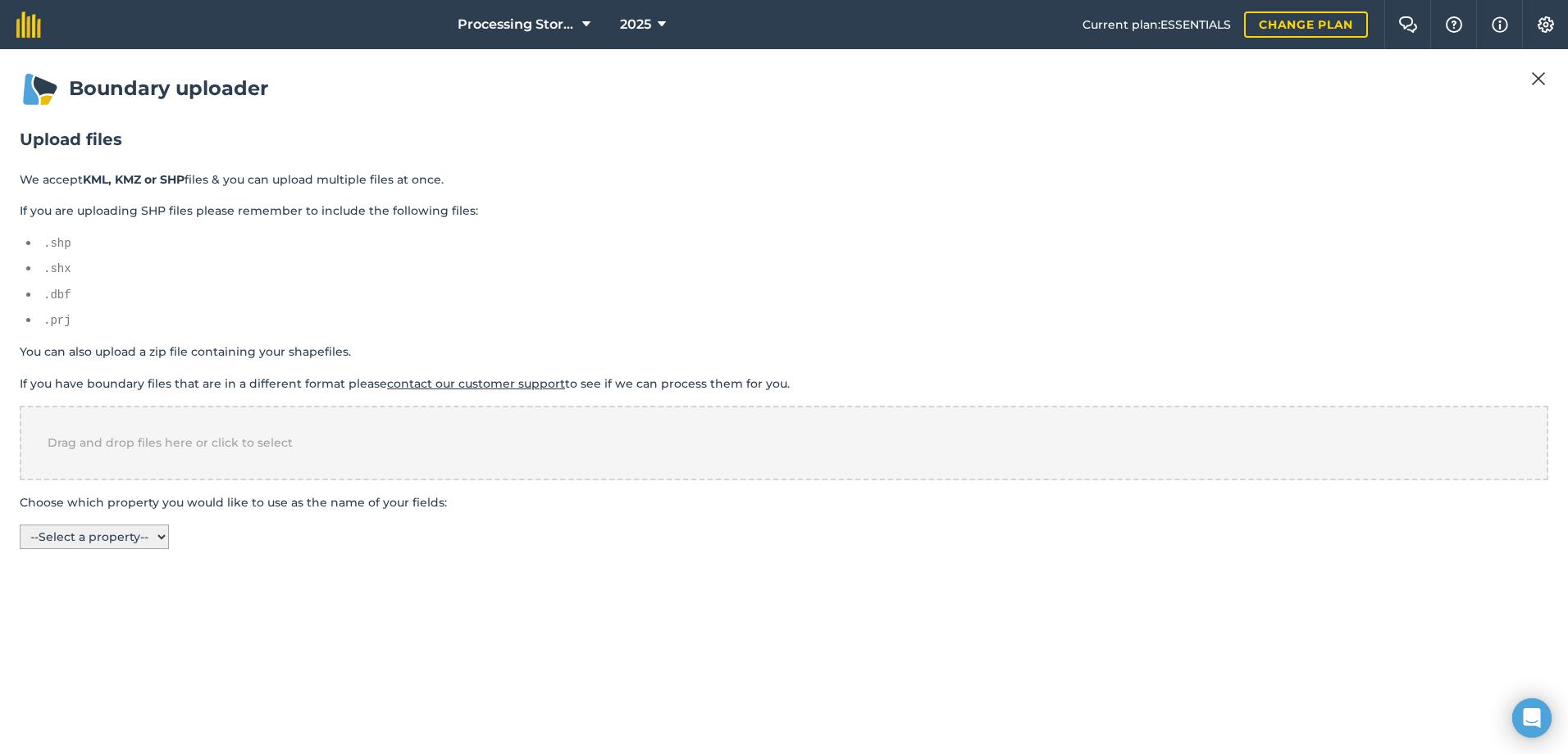 click on "--  Select a property  -- name" at bounding box center (94, 537) 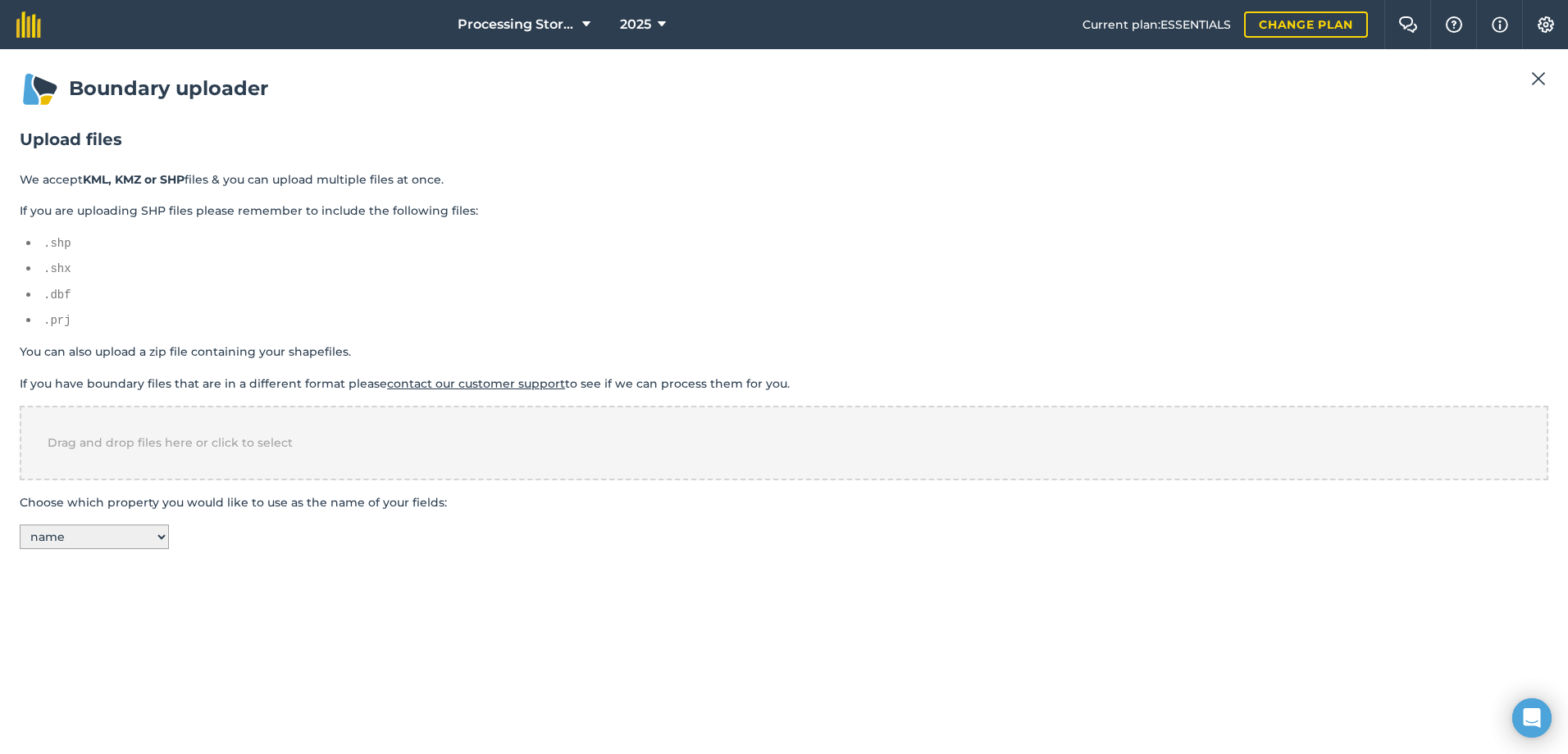 click on "--  Select a property  -- name" at bounding box center (94, 537) 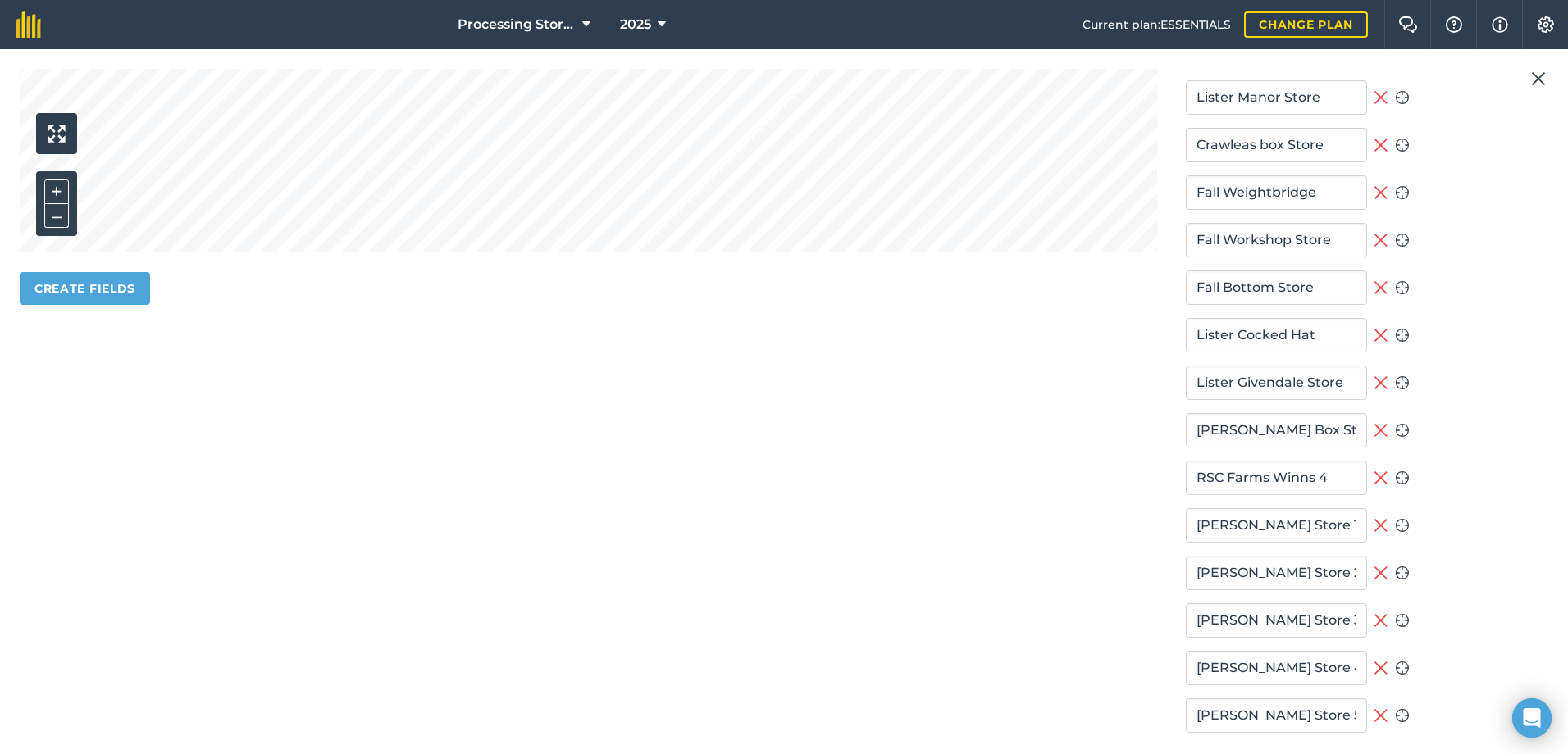scroll, scrollTop: 902, scrollLeft: 0, axis: vertical 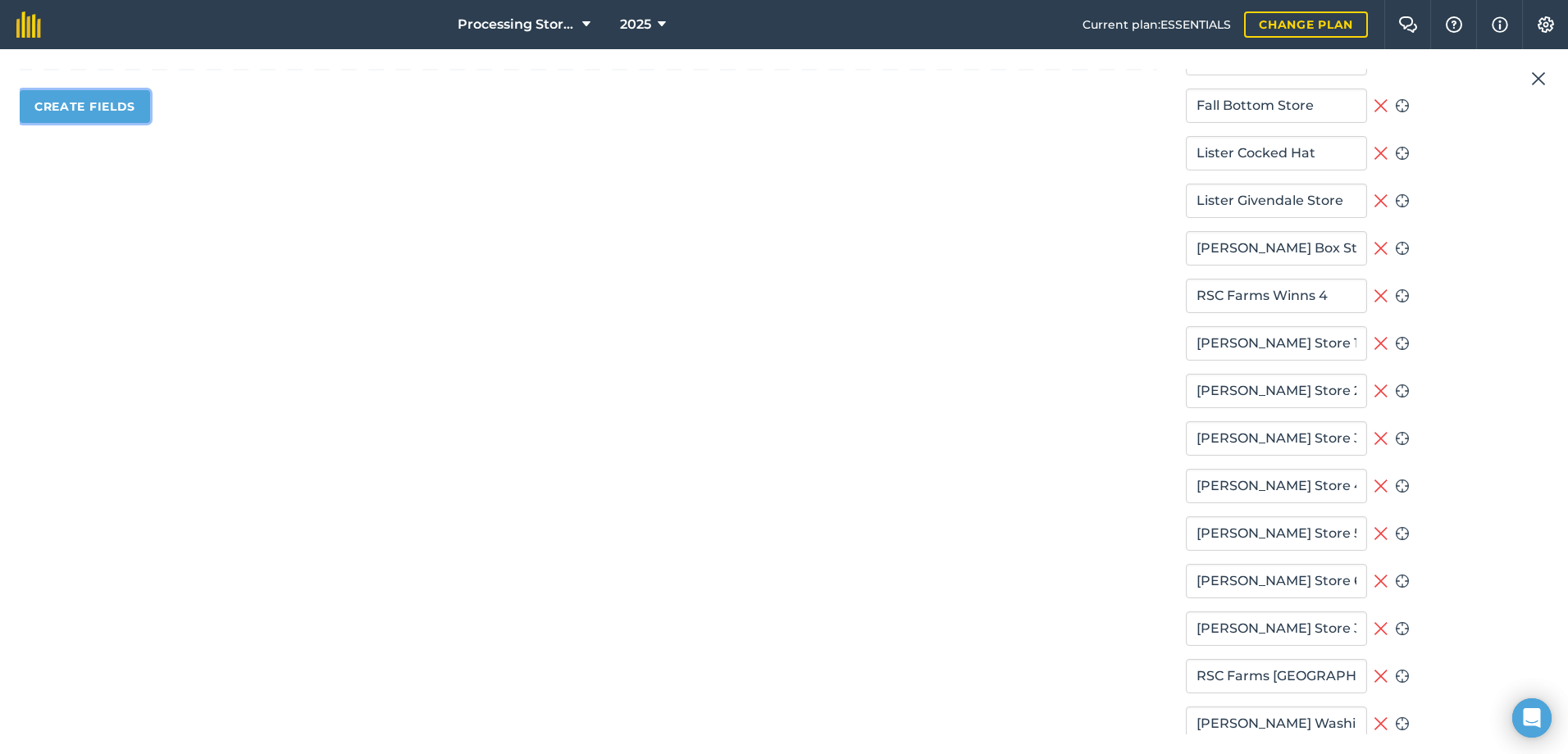 click on "Create fields" at bounding box center (84, 107) 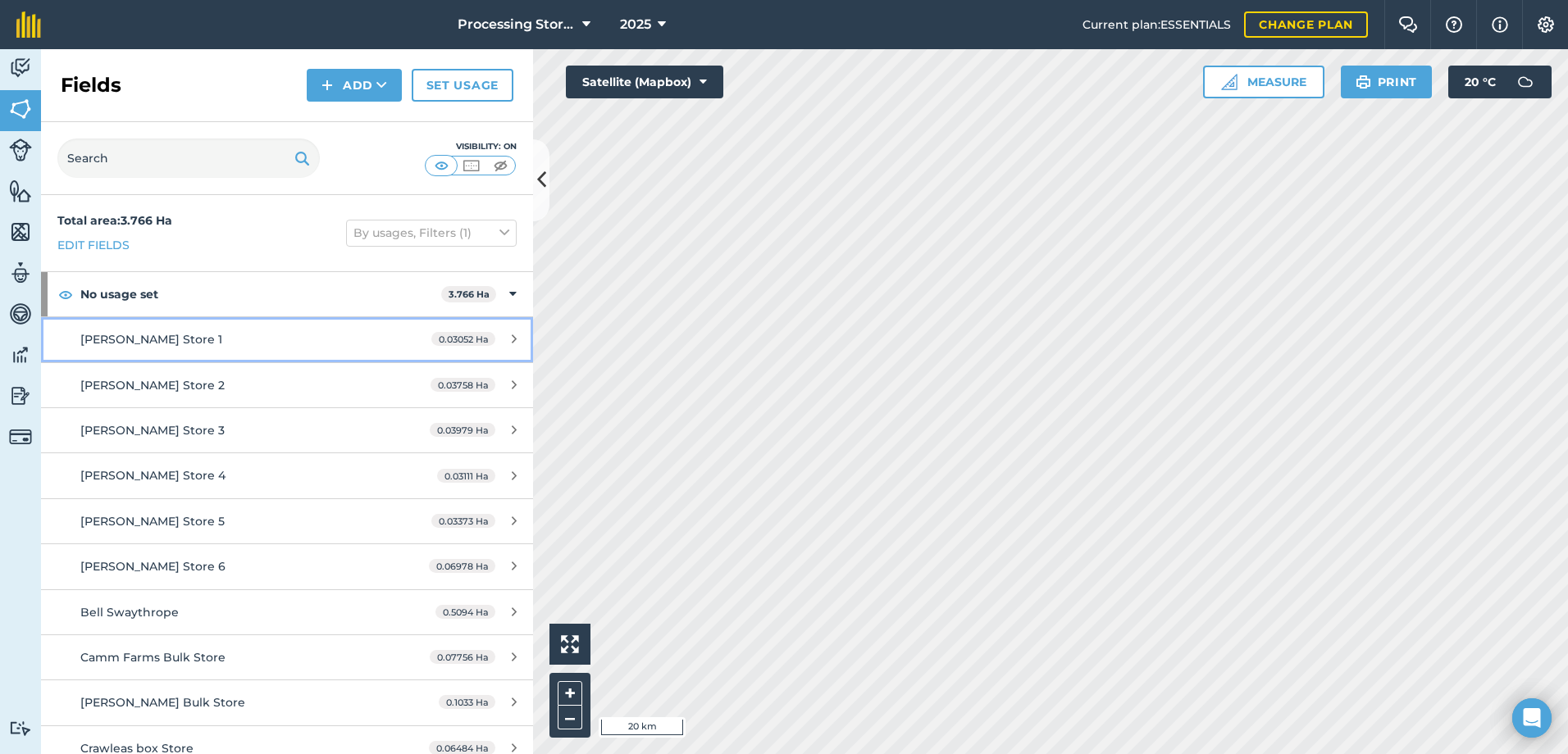click on "[PERSON_NAME] Store 1" at bounding box center (235, 339) 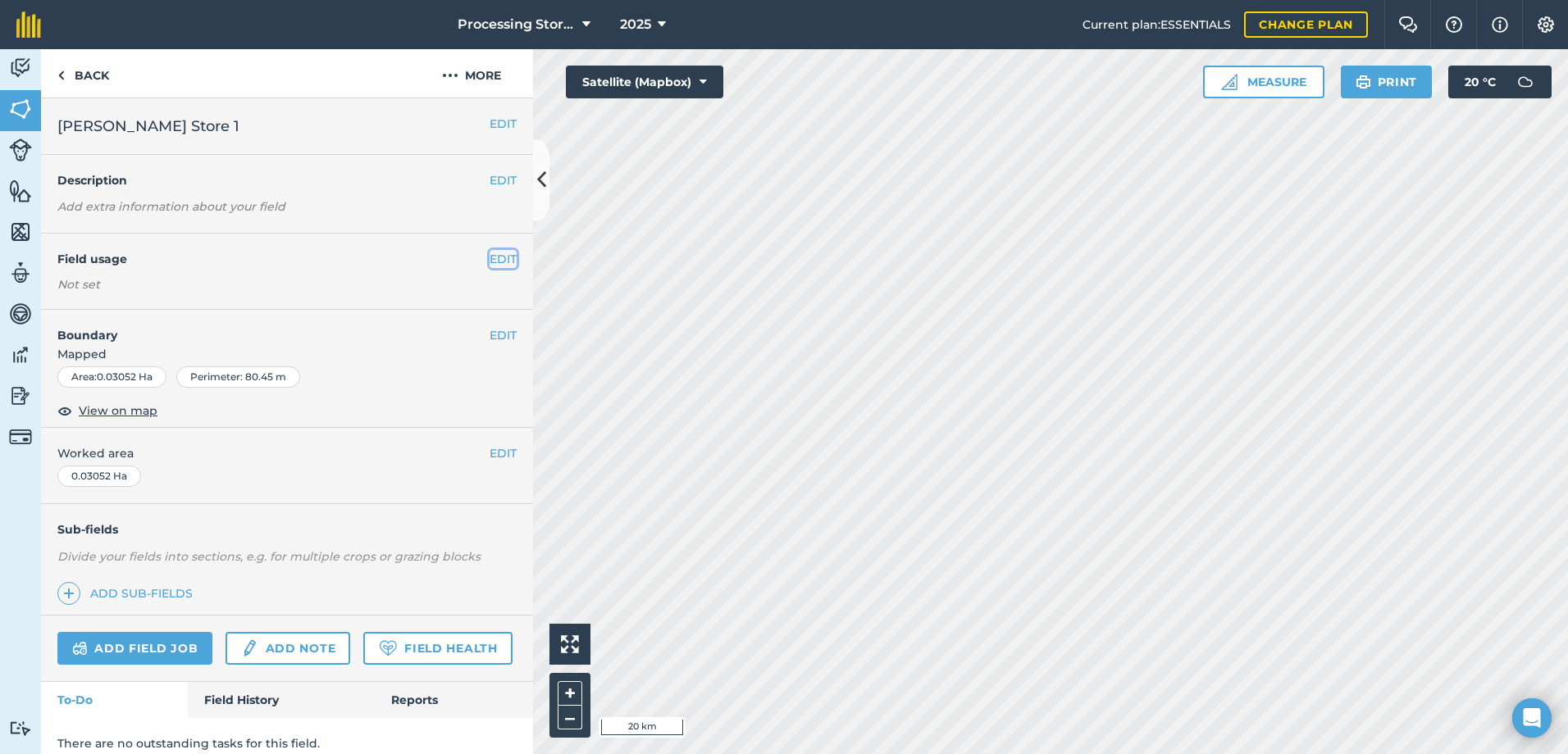 click on "EDIT" at bounding box center [503, 259] 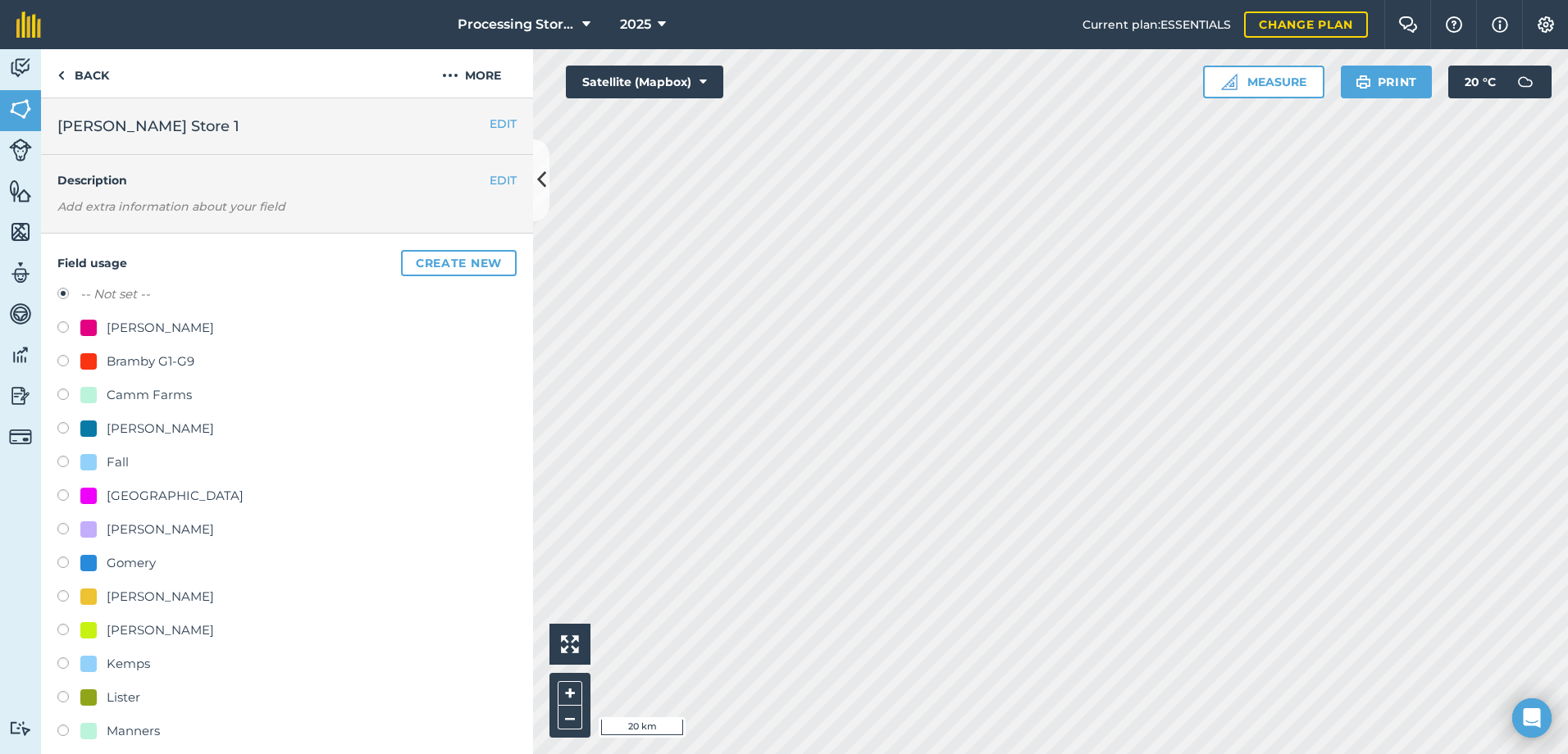 click on "[PERSON_NAME]" at bounding box center (160, 328) 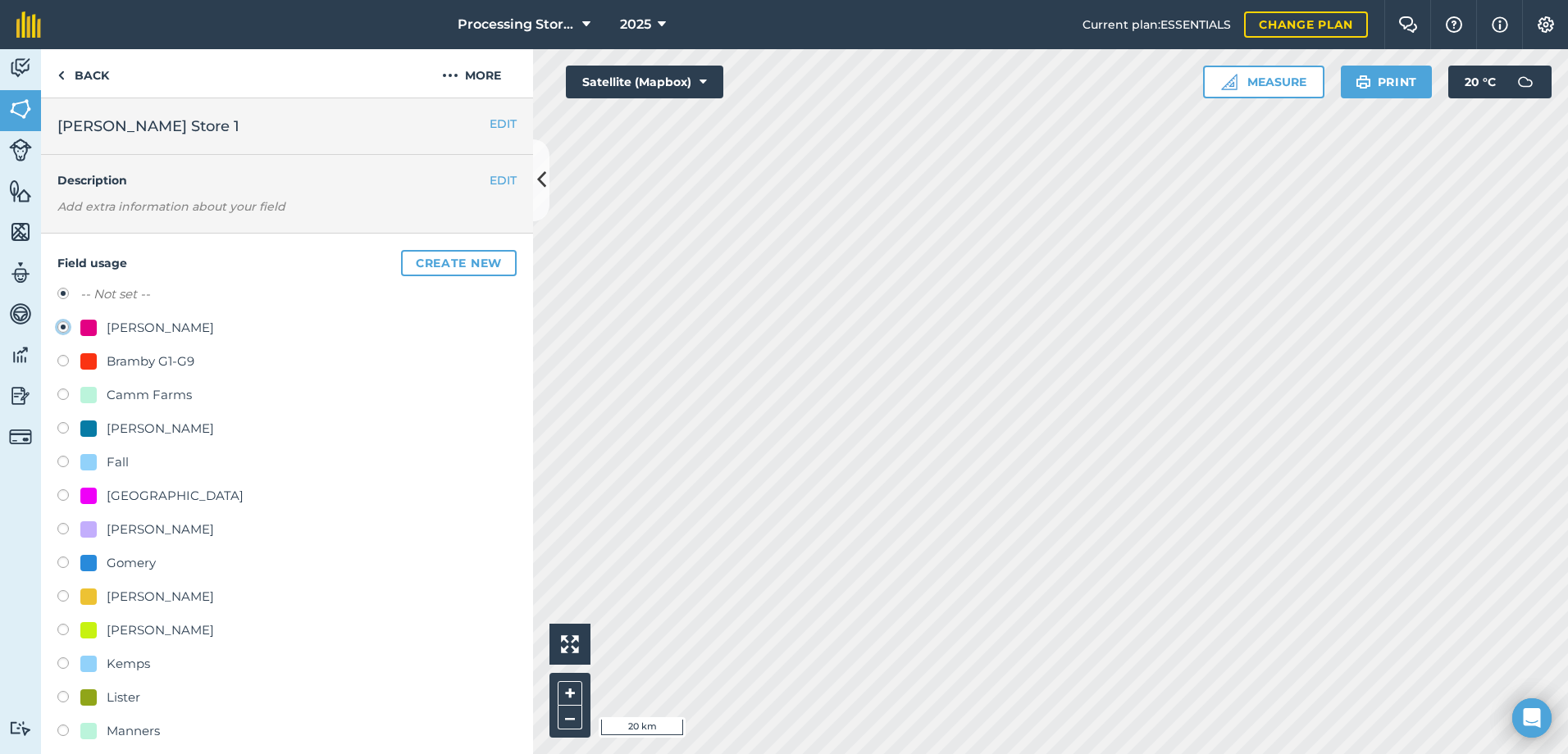 radio on "true" 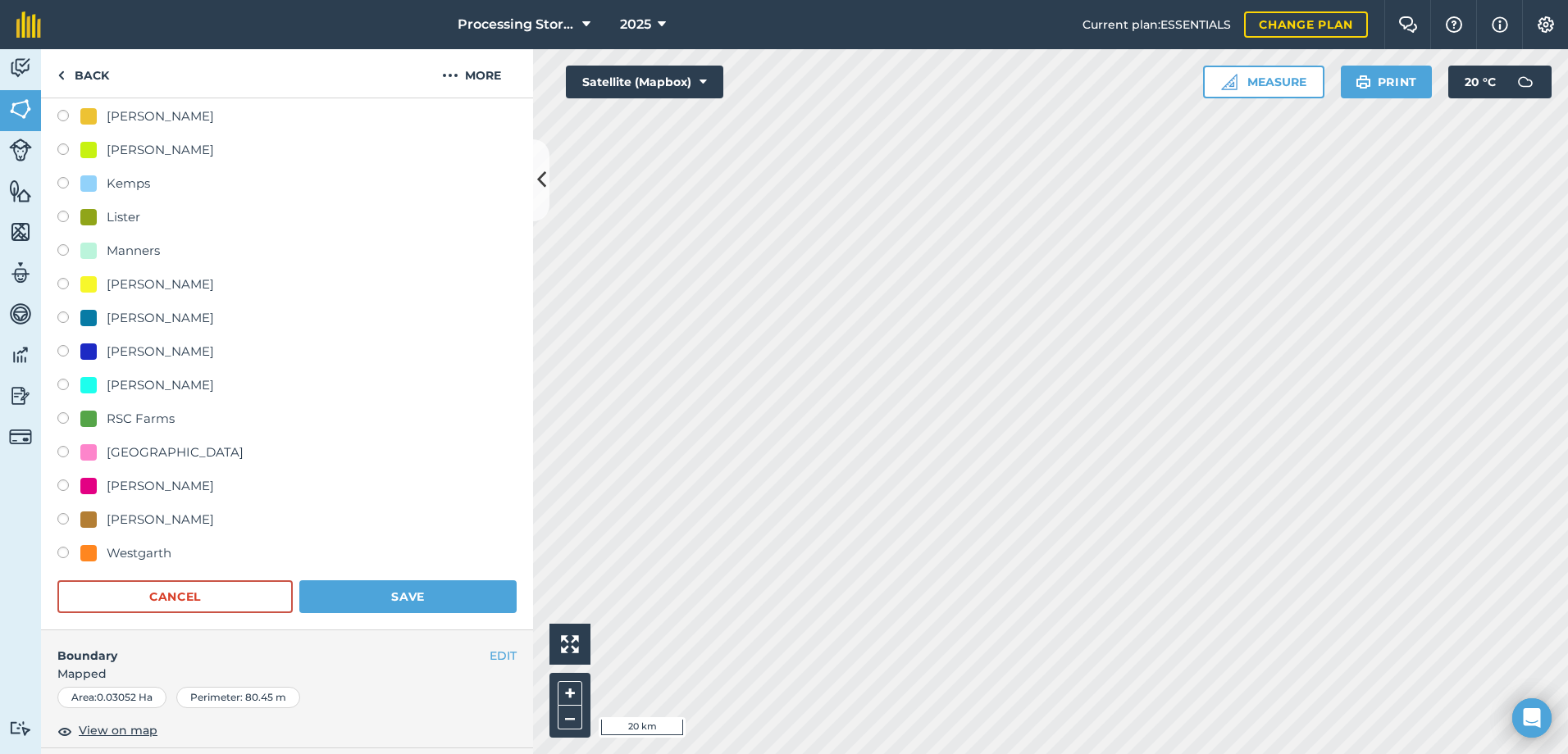 scroll, scrollTop: 492, scrollLeft: 0, axis: vertical 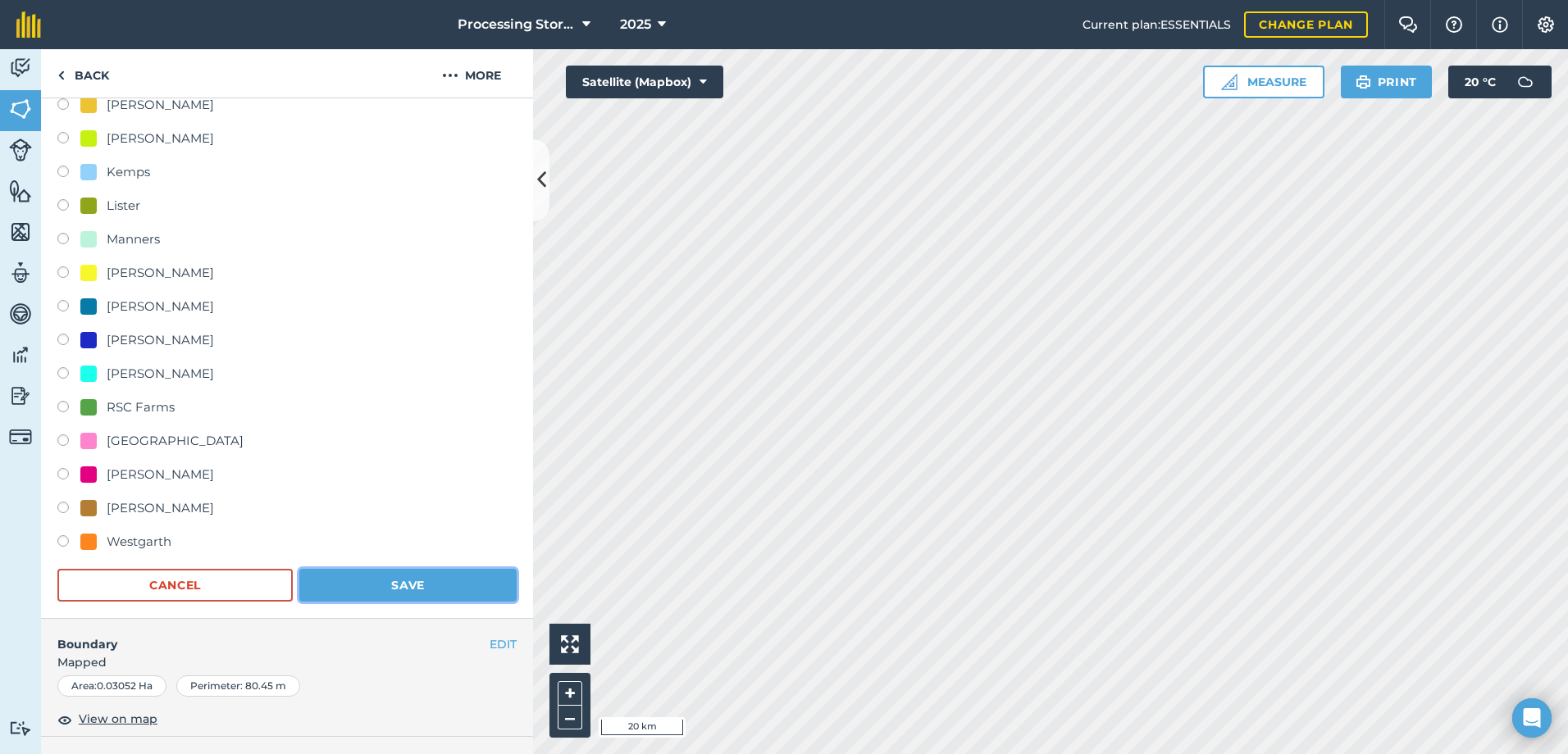 click on "Save" at bounding box center (408, 585) 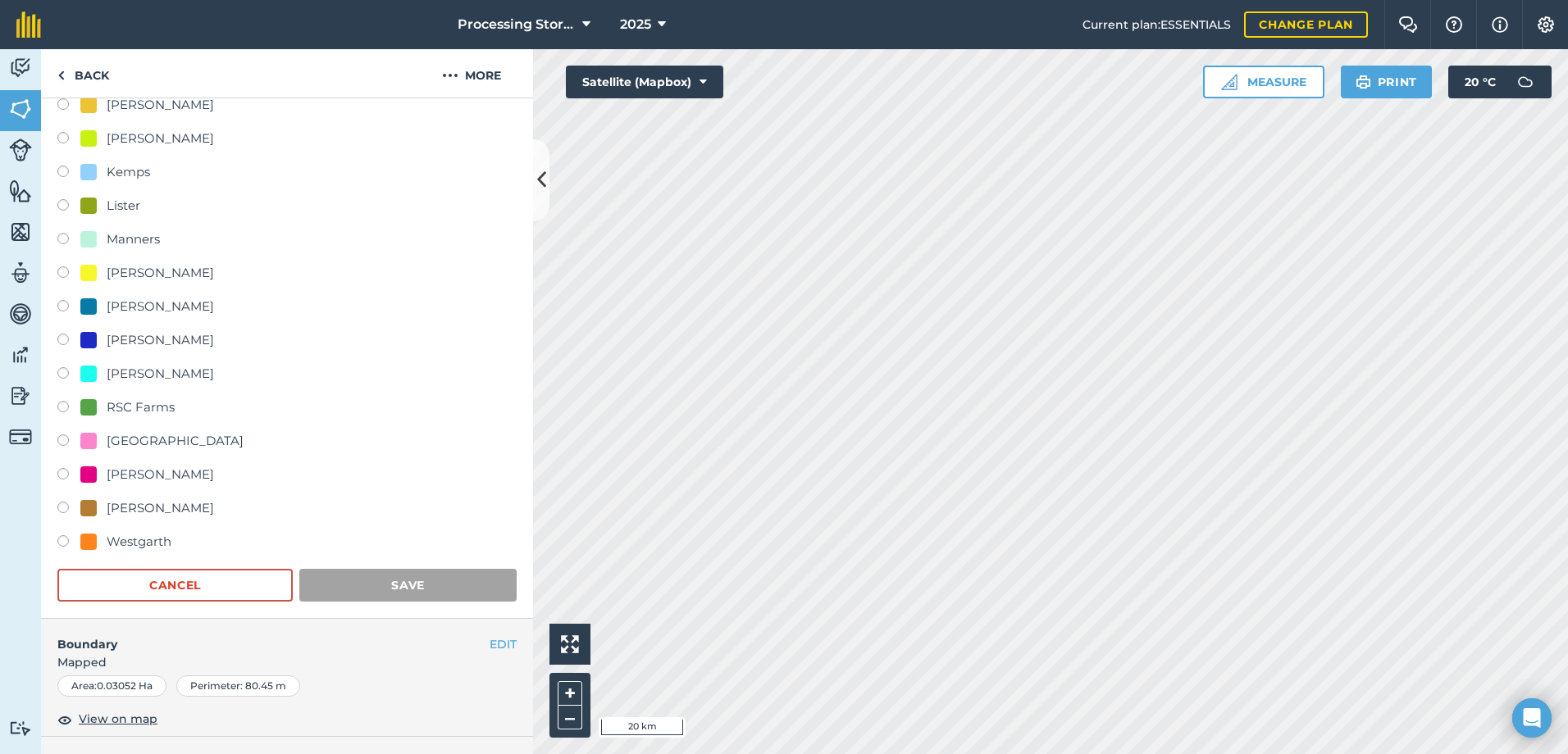 scroll, scrollTop: 63, scrollLeft: 0, axis: vertical 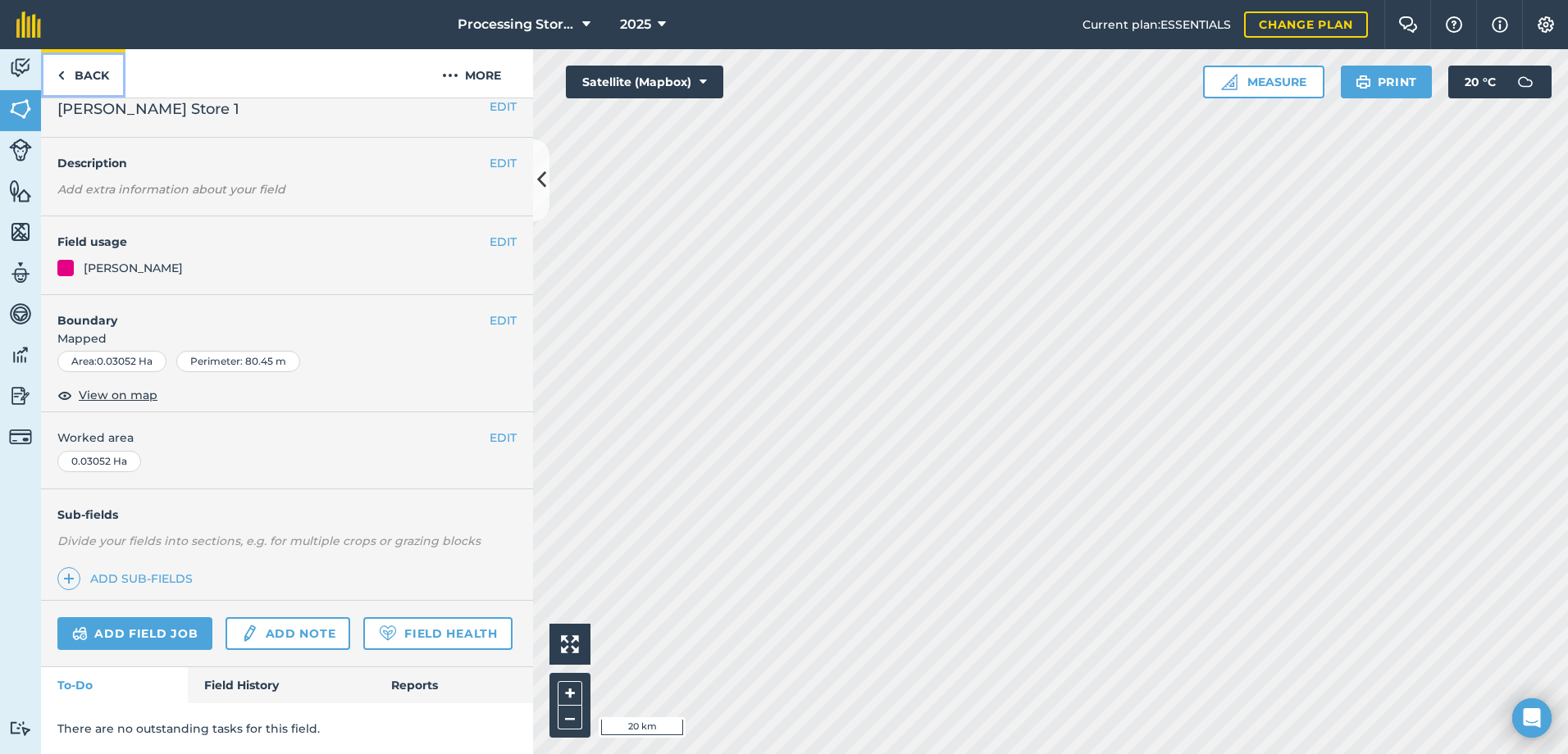 click on "Back" at bounding box center [83, 73] 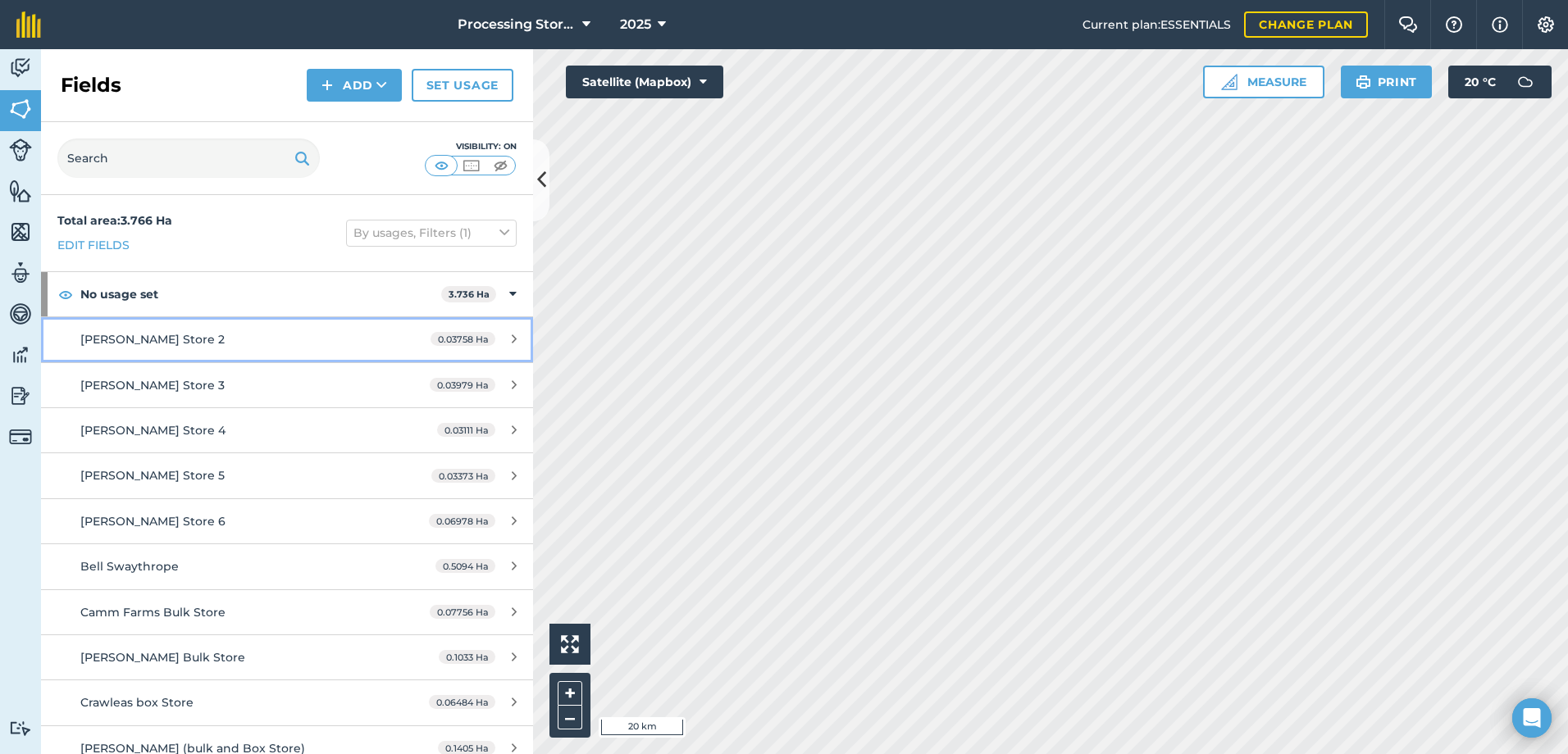 click on "[PERSON_NAME] Store 2" at bounding box center [153, 339] 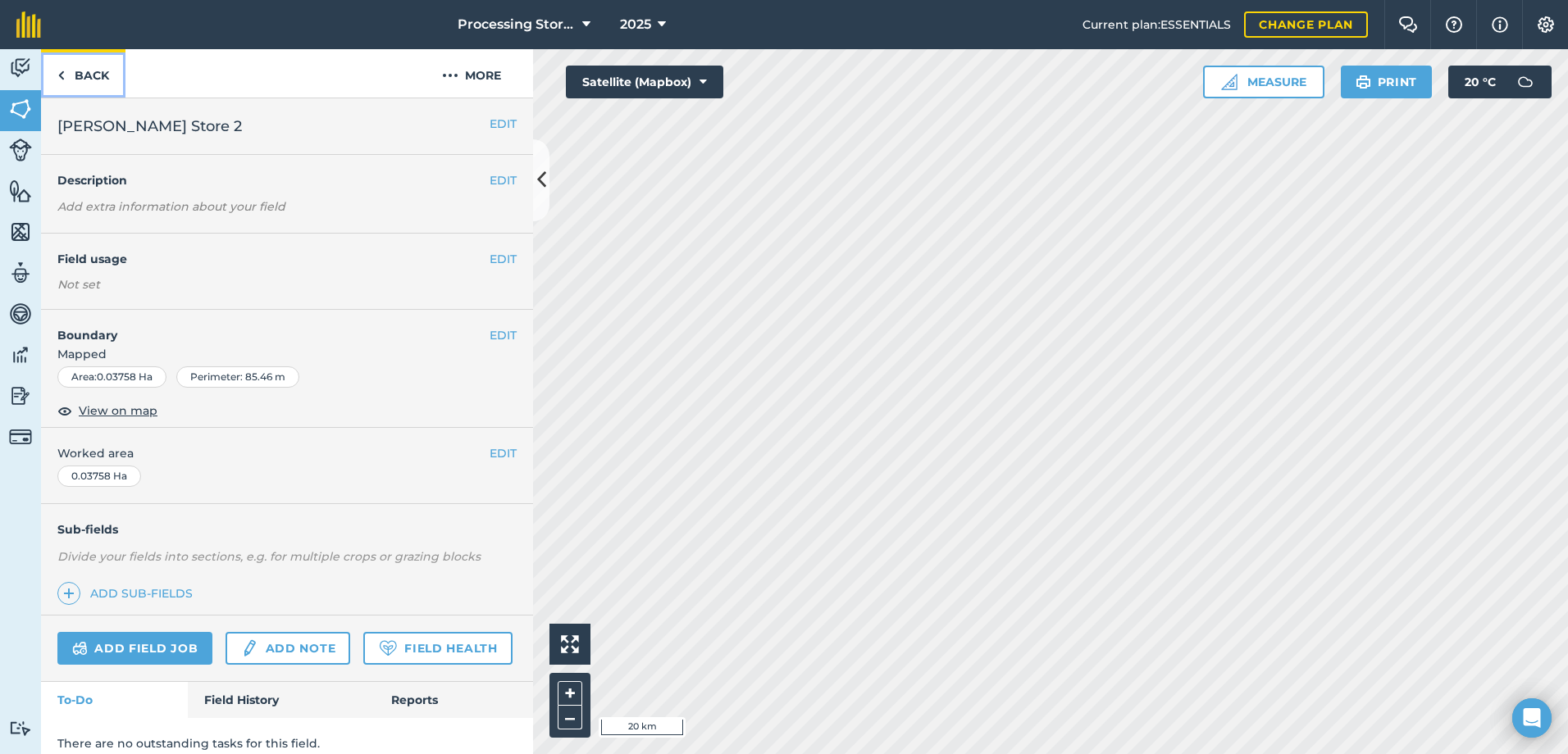 click on "Back" at bounding box center (83, 73) 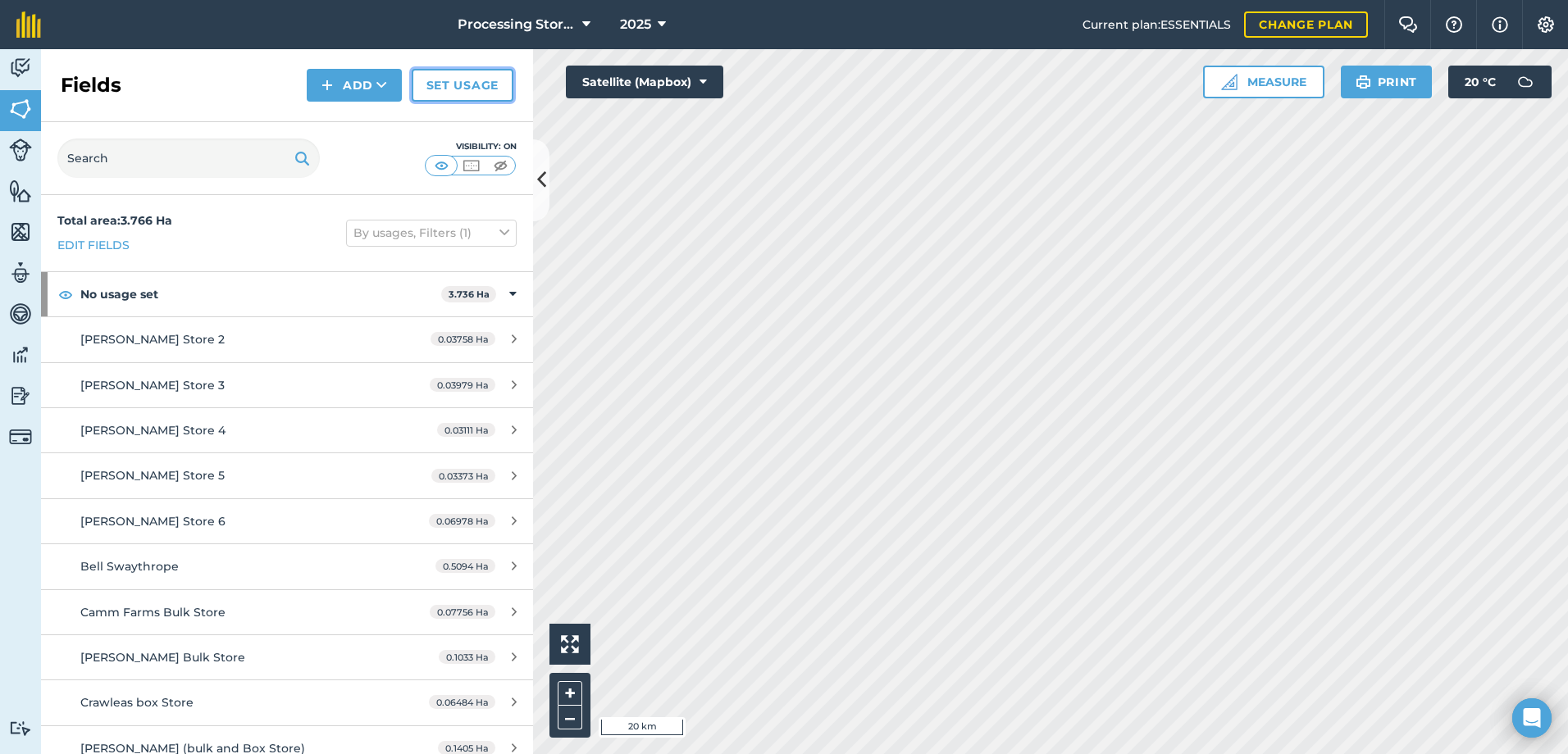 click on "Set usage" at bounding box center (463, 85) 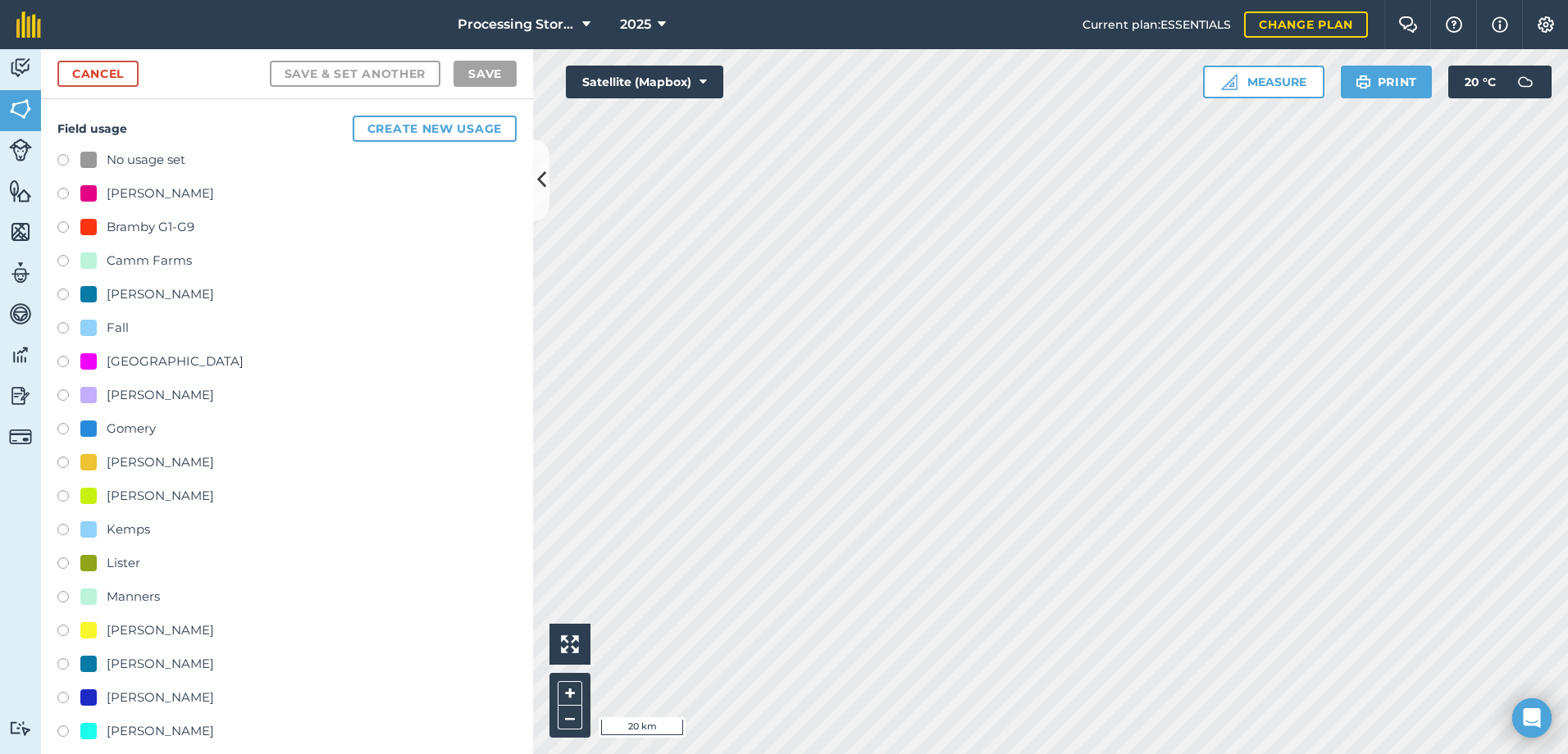click on "[PERSON_NAME]" at bounding box center [160, 193] 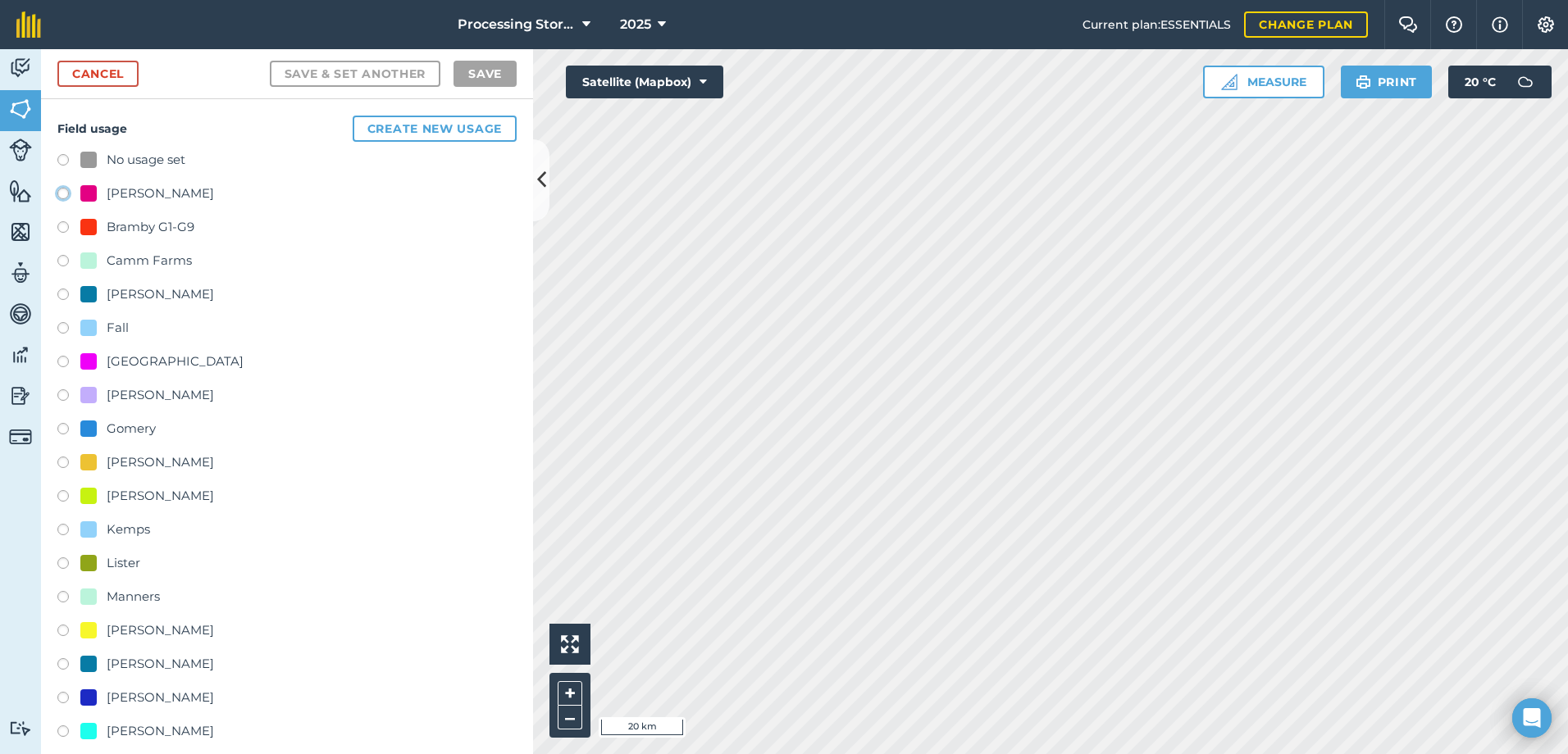 click on "[PERSON_NAME]" at bounding box center [-8138, 193] 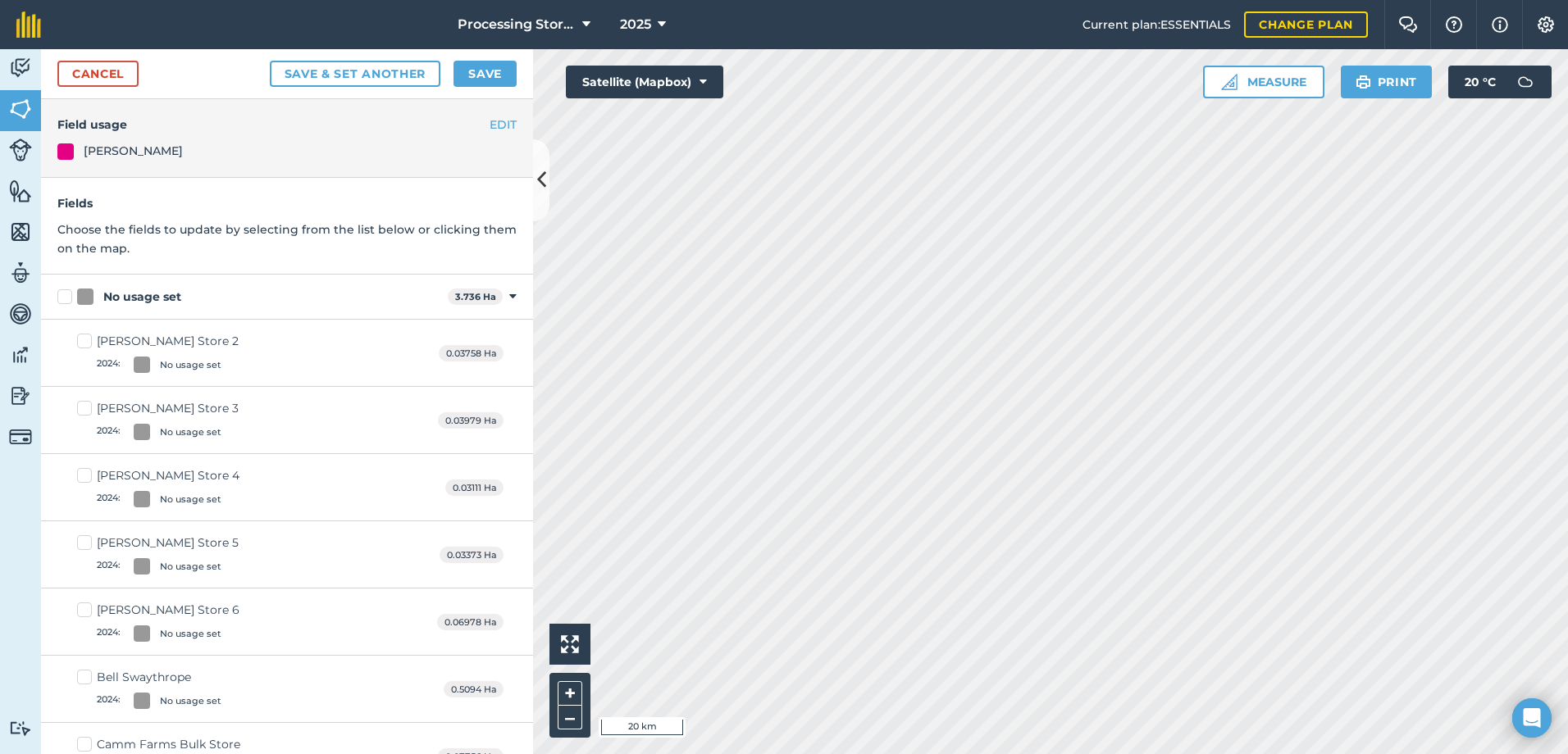 click on "Beckett Store 2 2024 : No usage set" at bounding box center [157, 352] 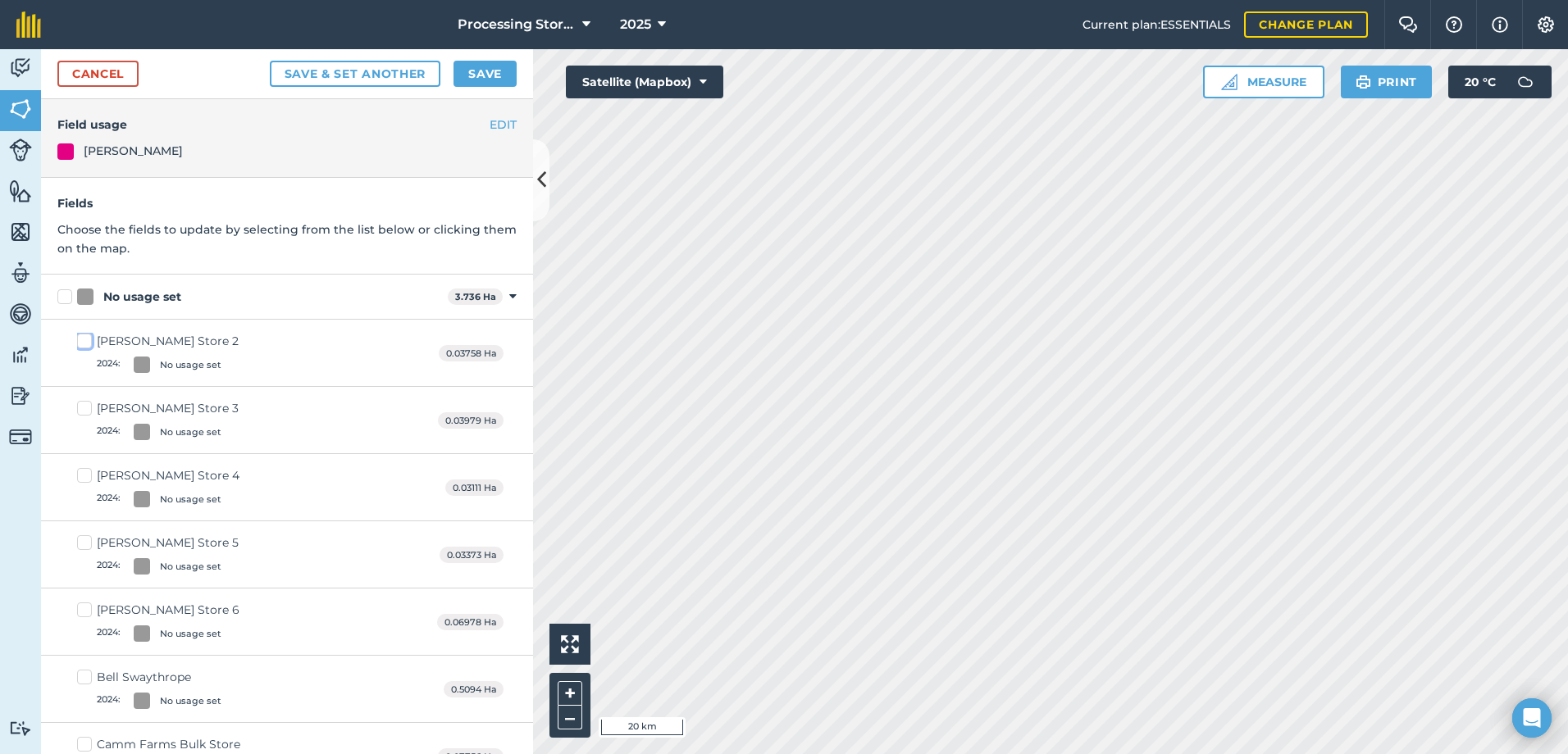 click on "Beckett Store 2 2024 : No usage set" at bounding box center (82, 338) 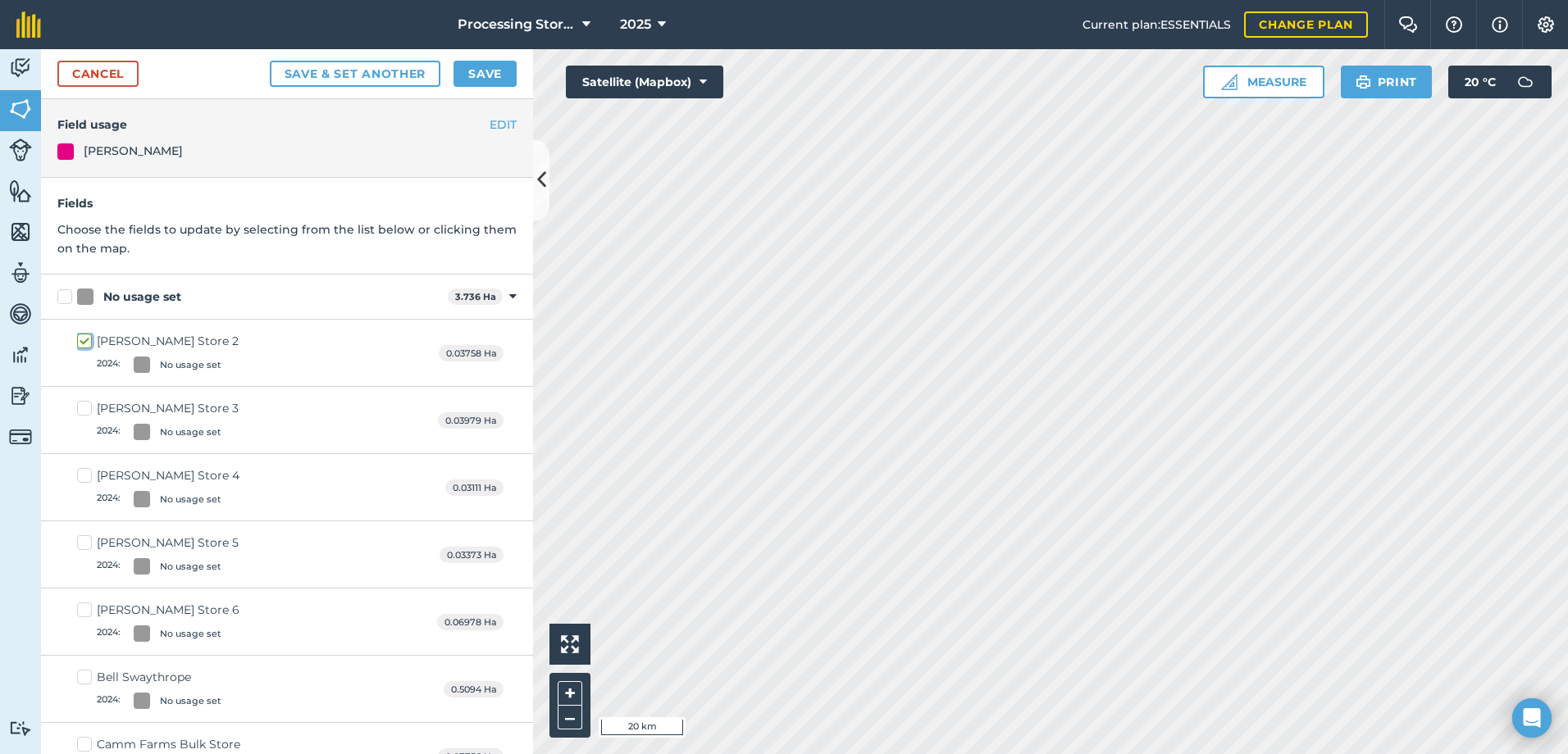 checkbox on "true" 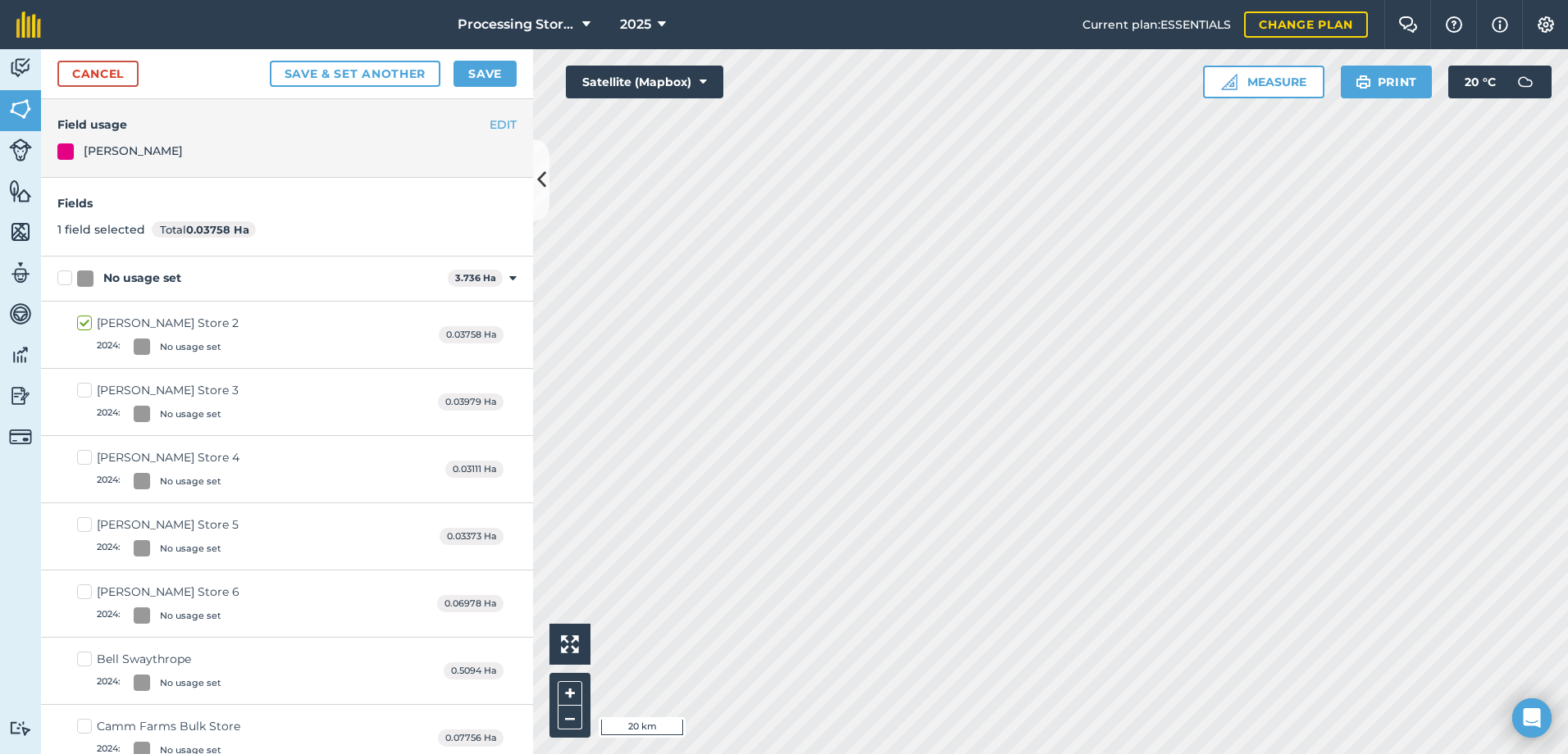 click on "Beckett Store 3 2024 : No usage set" at bounding box center [157, 402] 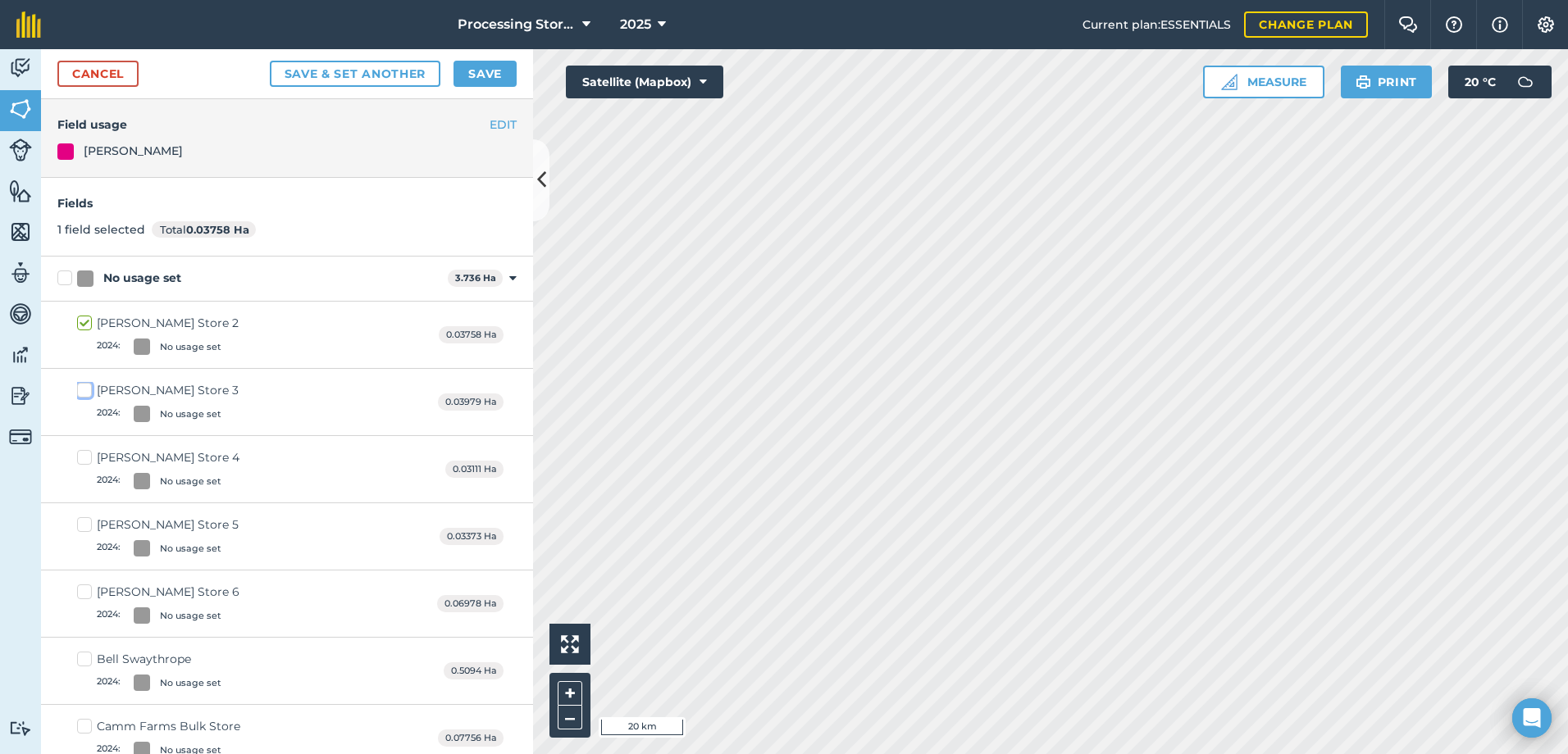 click on "Beckett Store 3 2024 : No usage set" at bounding box center [82, 387] 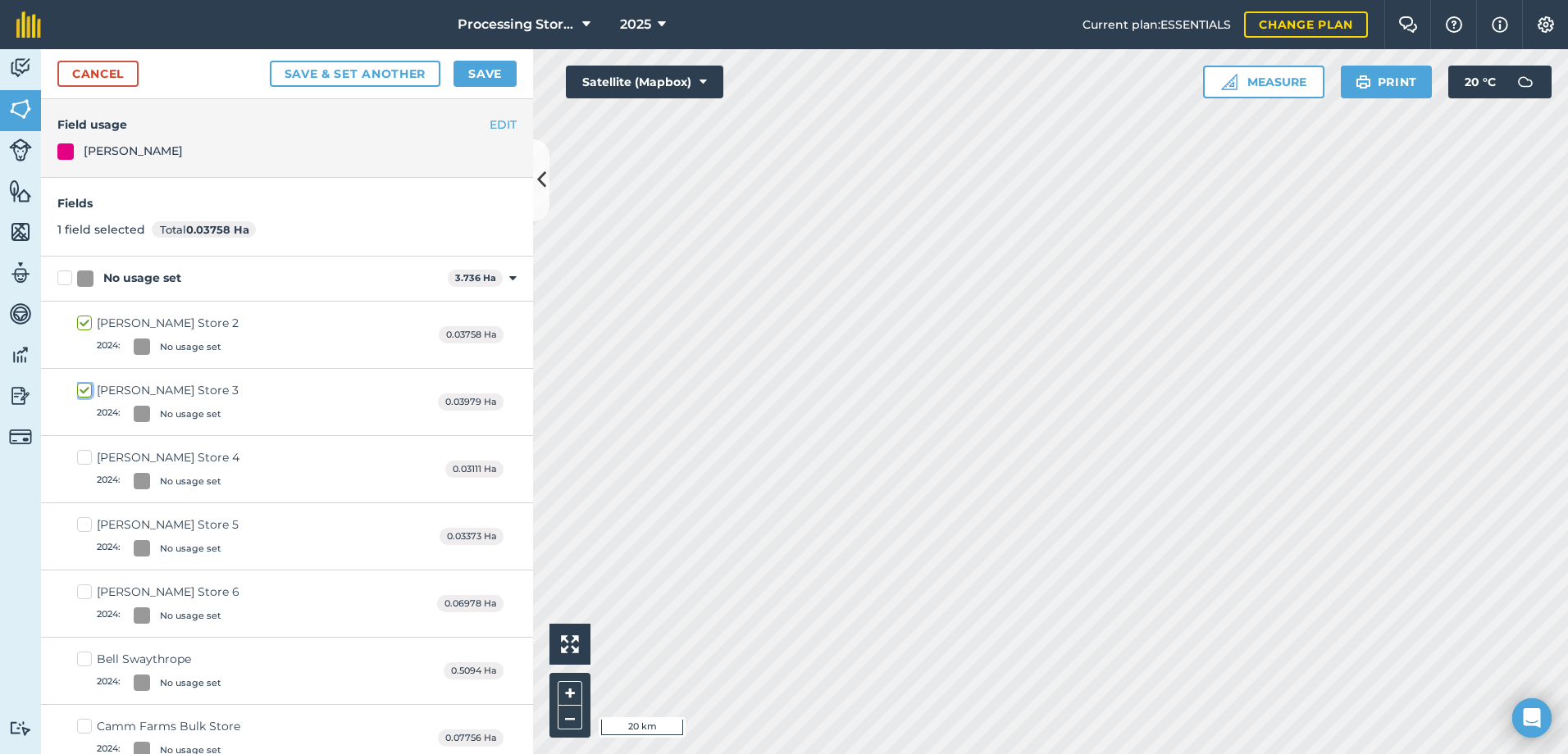 checkbox on "true" 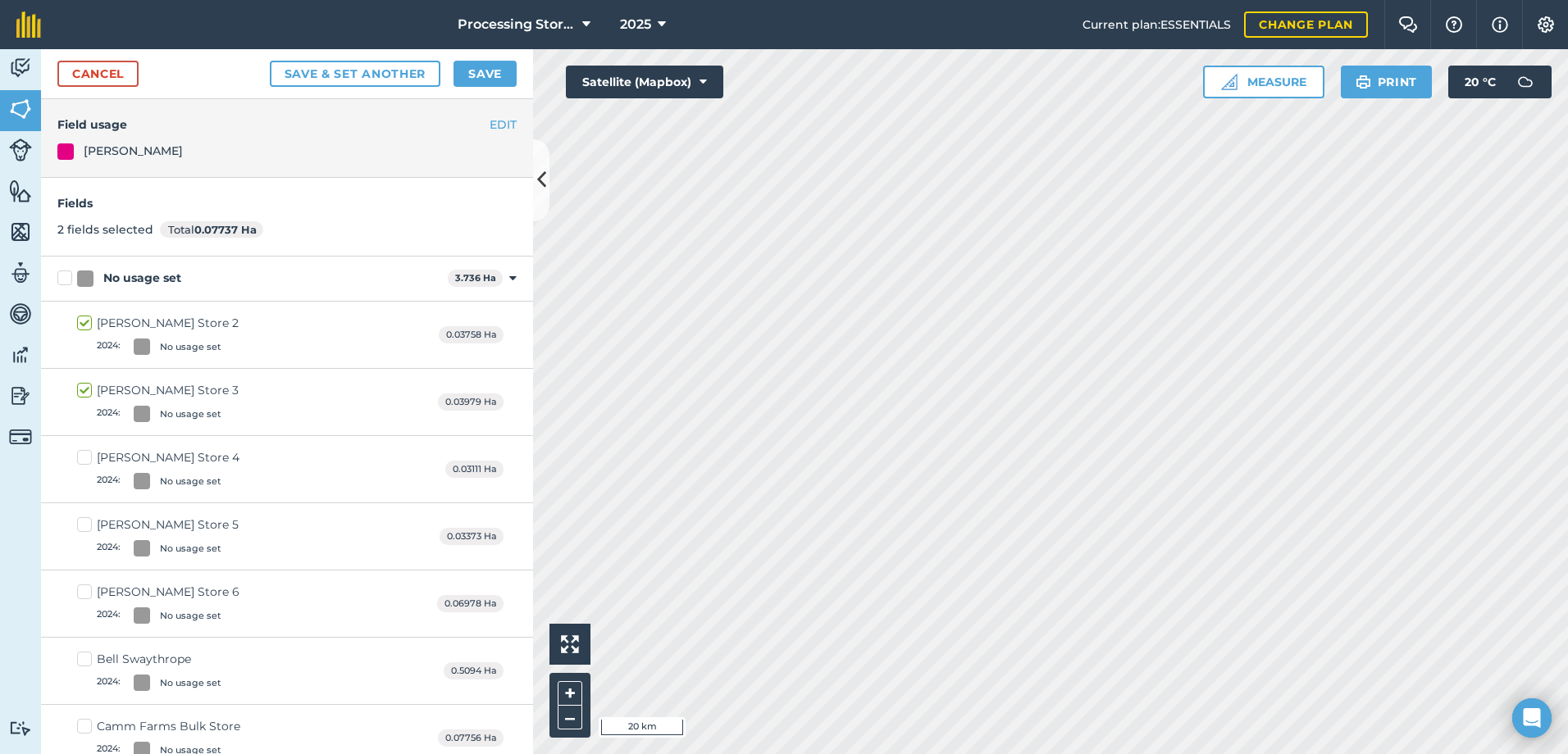 drag, startPoint x: 84, startPoint y: 461, endPoint x: 72, endPoint y: 514, distance: 54.3415 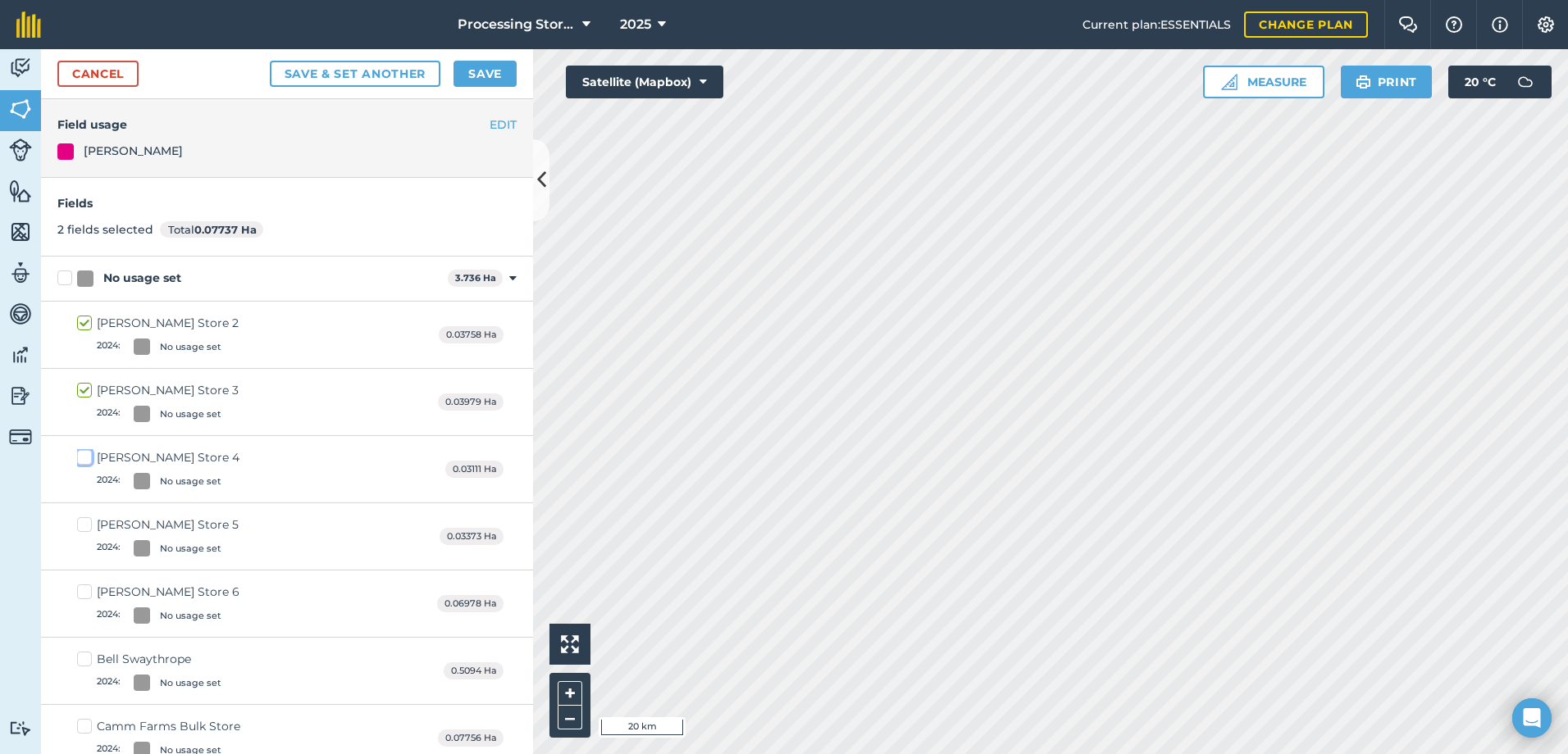 click on "Beckett Store 4 2024 : No usage set" at bounding box center [82, 454] 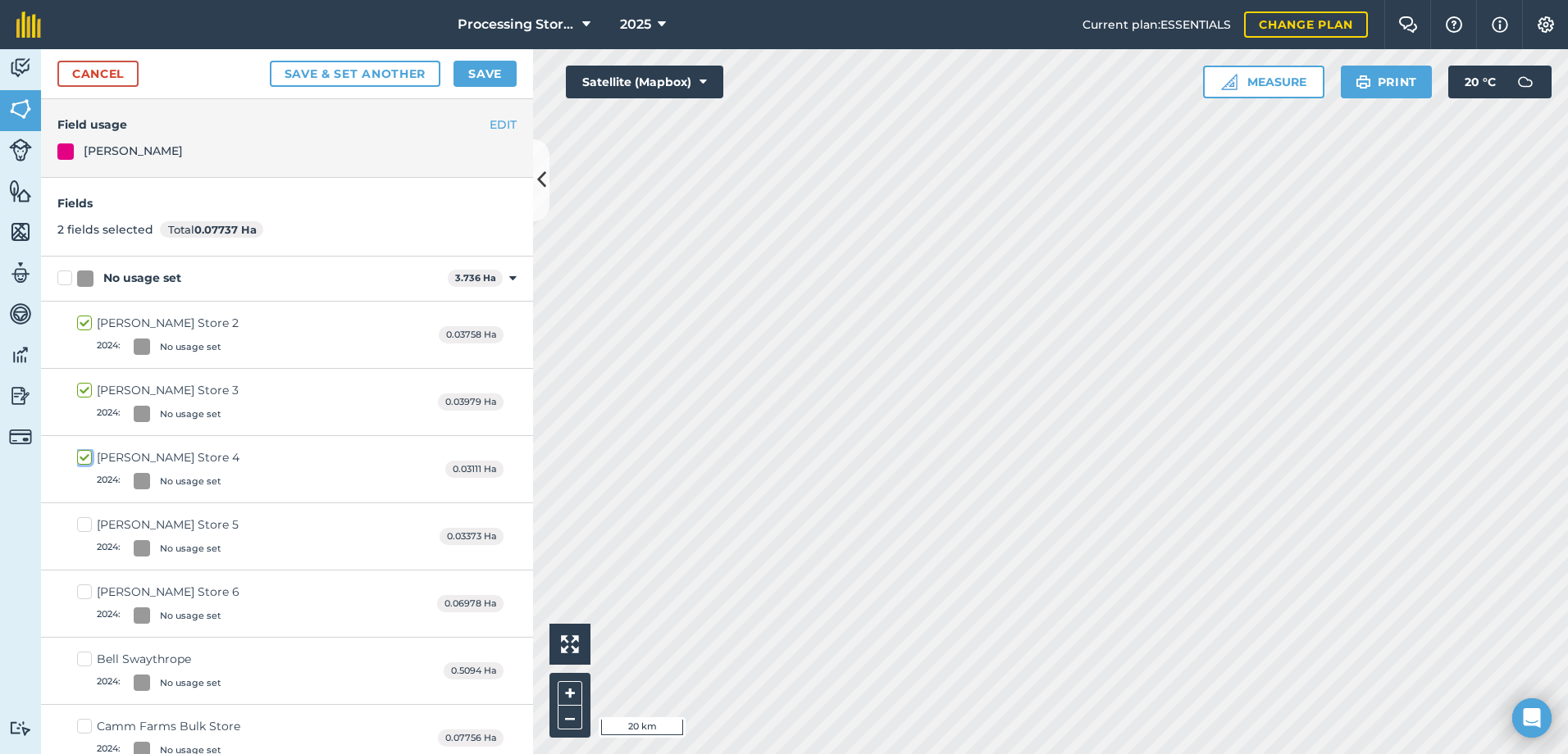 checkbox on "true" 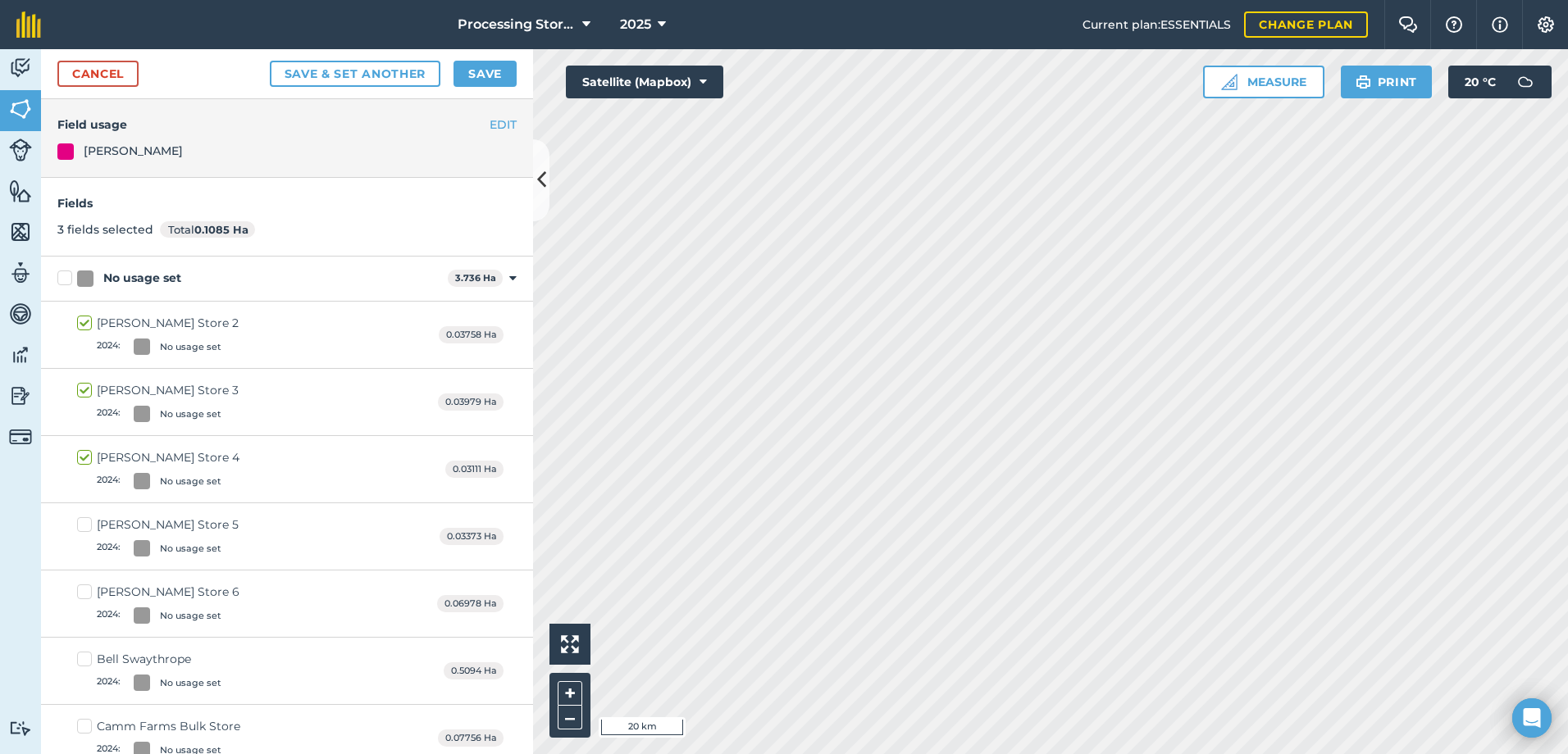 click on "Beckett Store 5 2024 : No usage set" at bounding box center (157, 536) 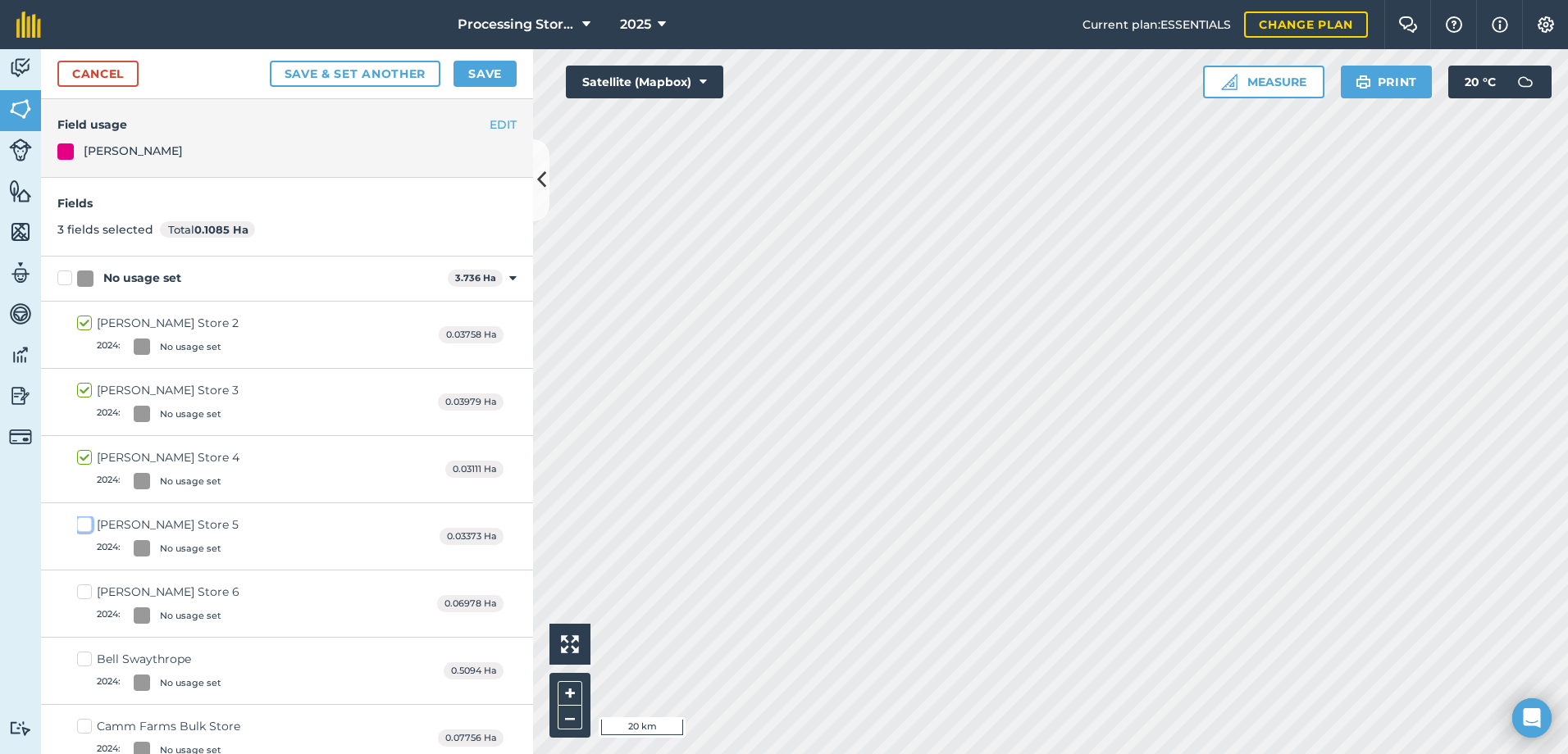 click on "Beckett Store 5 2024 : No usage set" at bounding box center (82, 521) 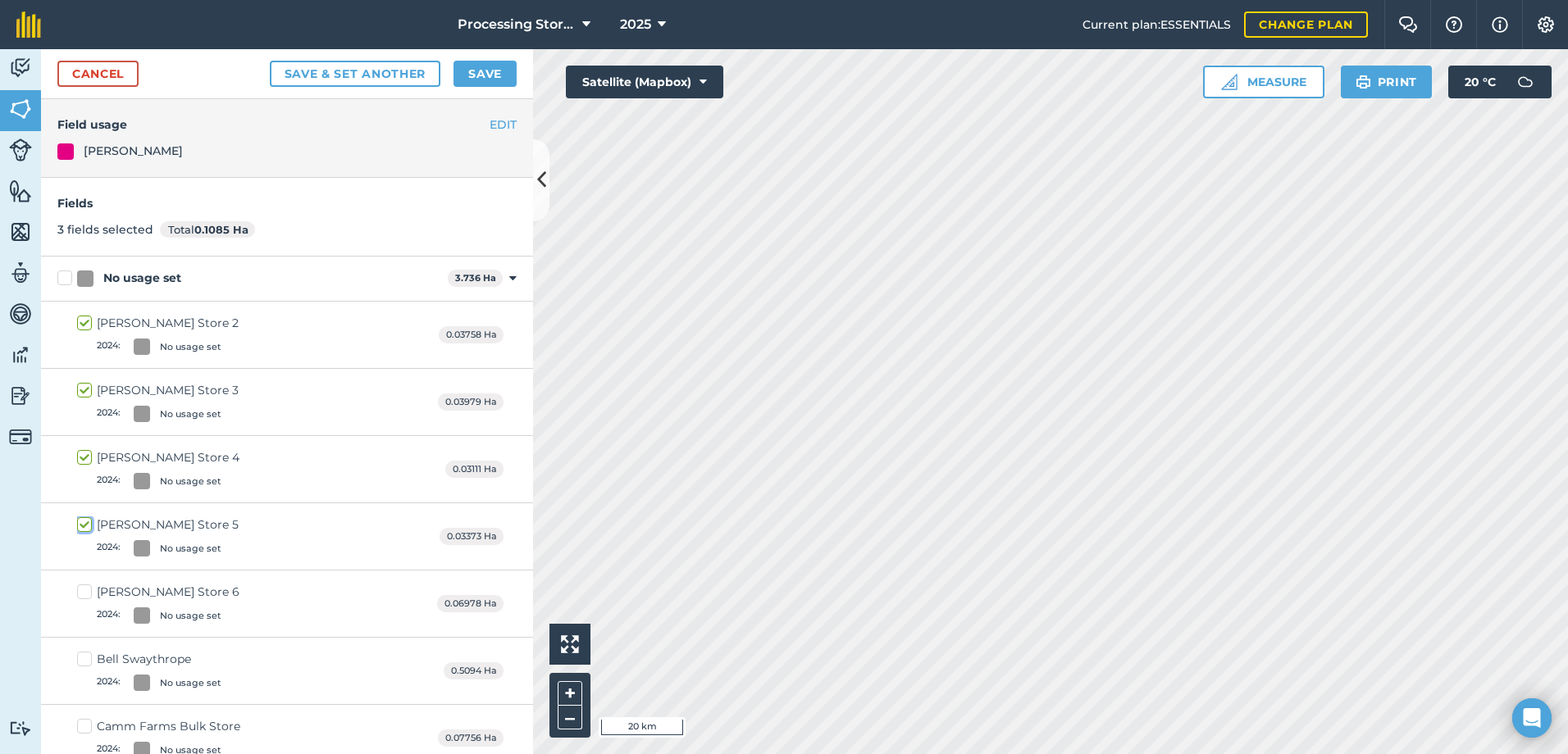 checkbox on "true" 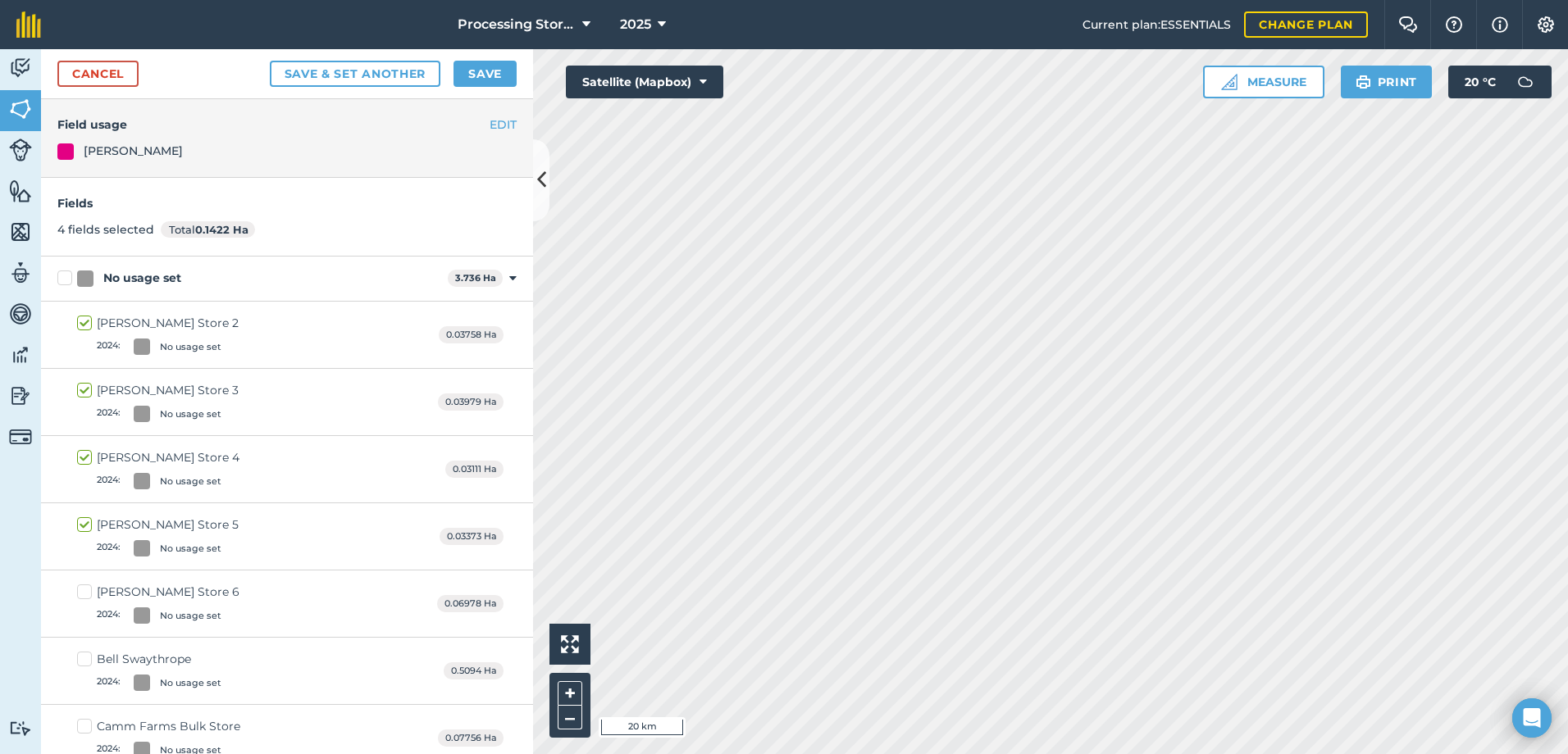 click on "Beckett Store 6 2024 : No usage set" at bounding box center [158, 603] 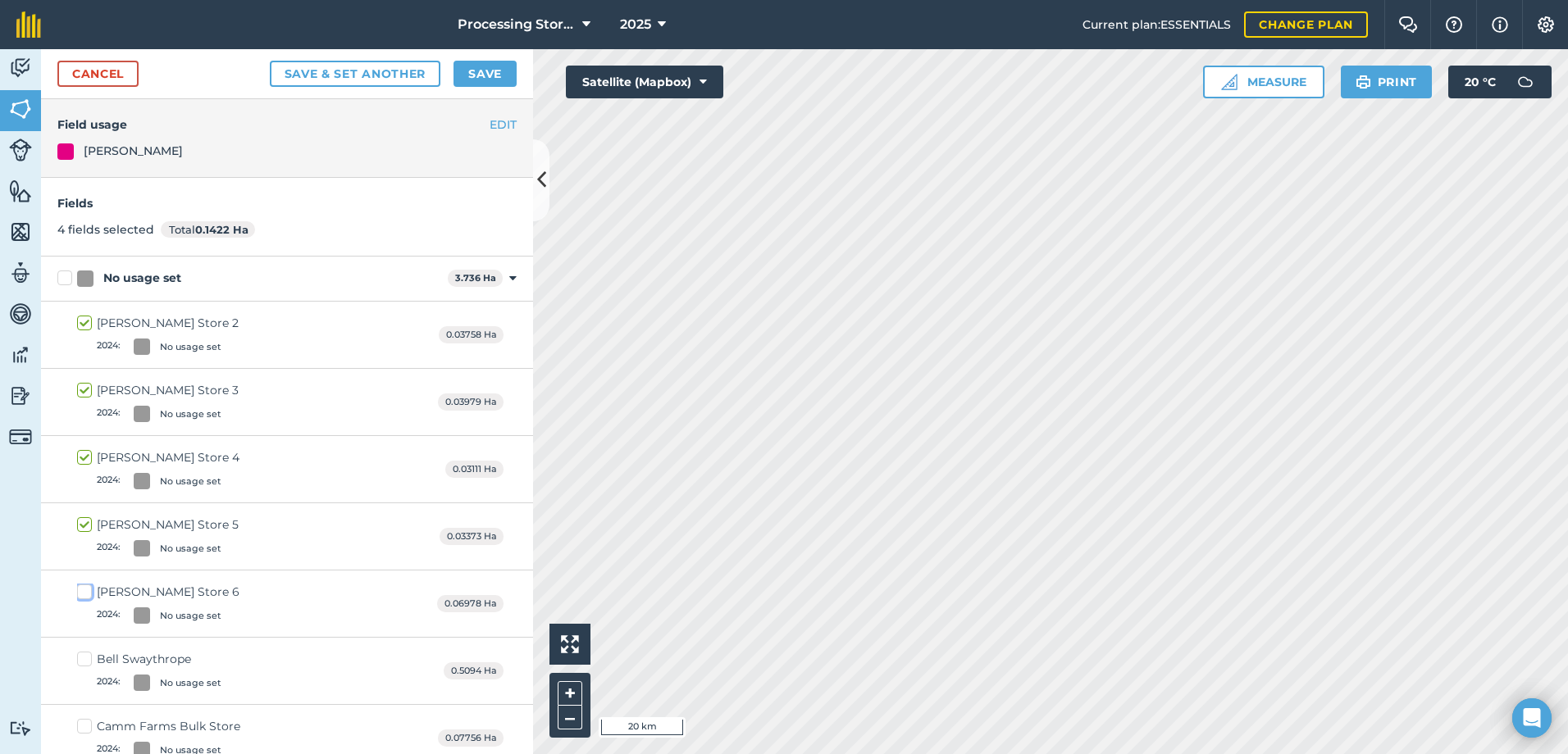 click on "Beckett Store 6 2024 : No usage set" at bounding box center [82, 588] 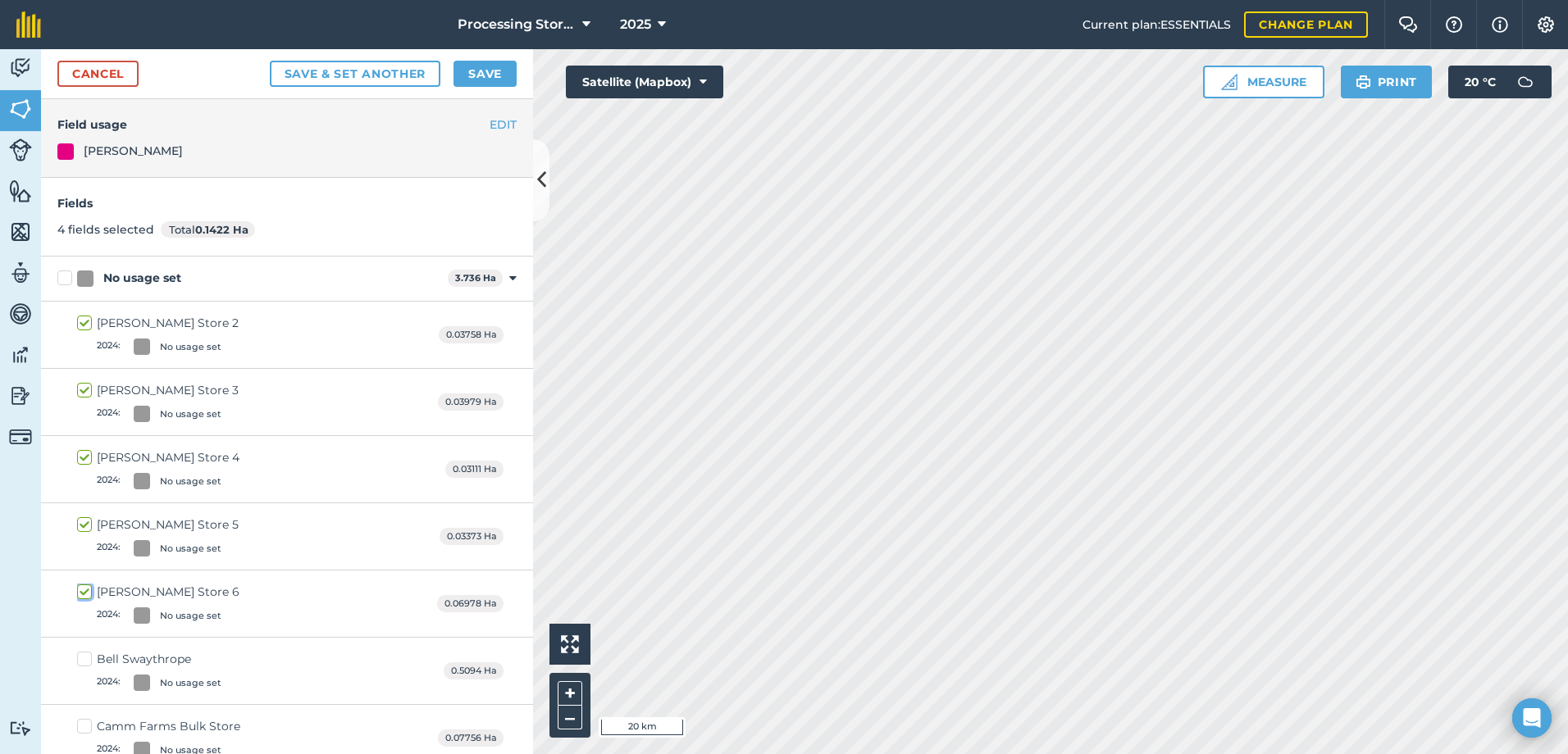 checkbox on "true" 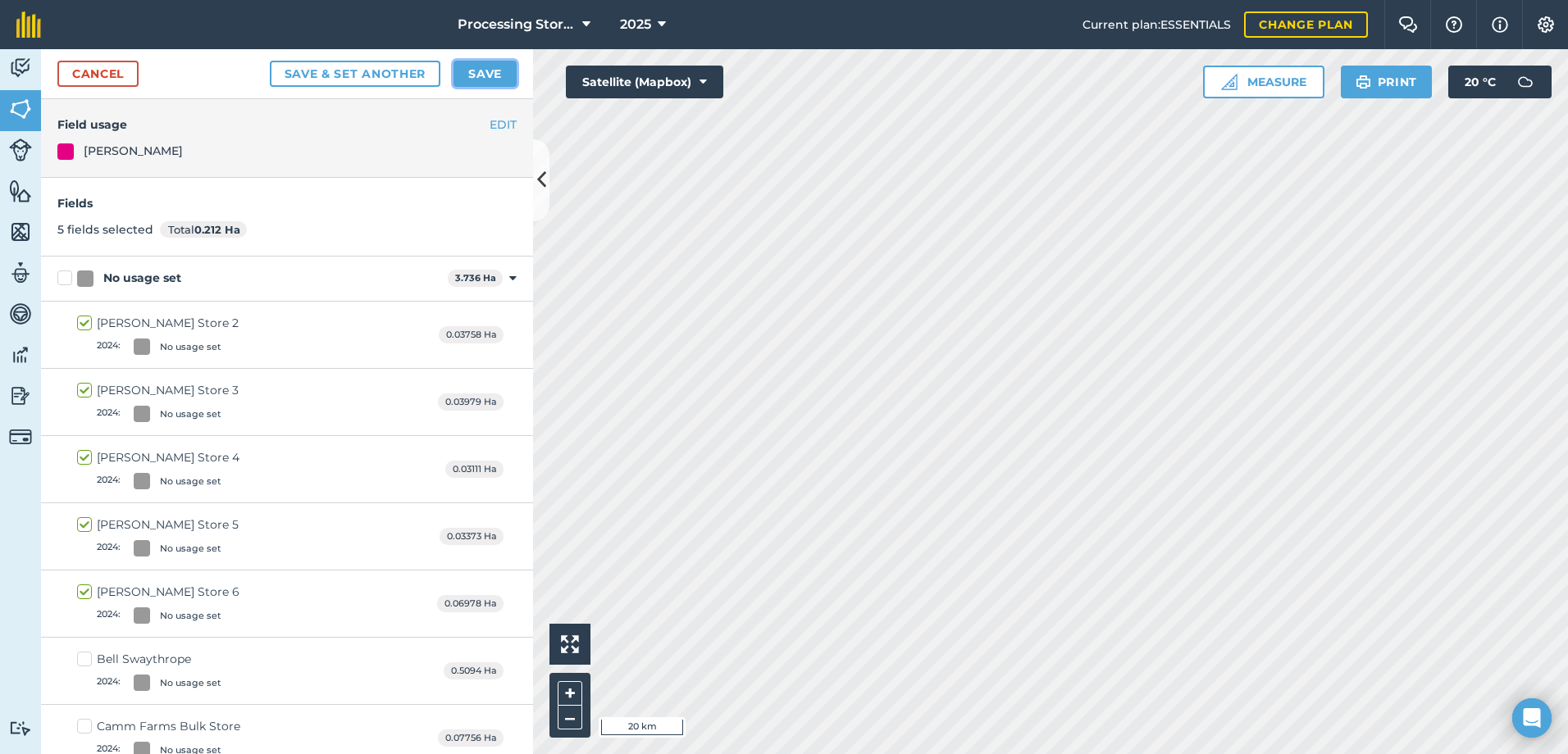 click on "Save" at bounding box center [485, 74] 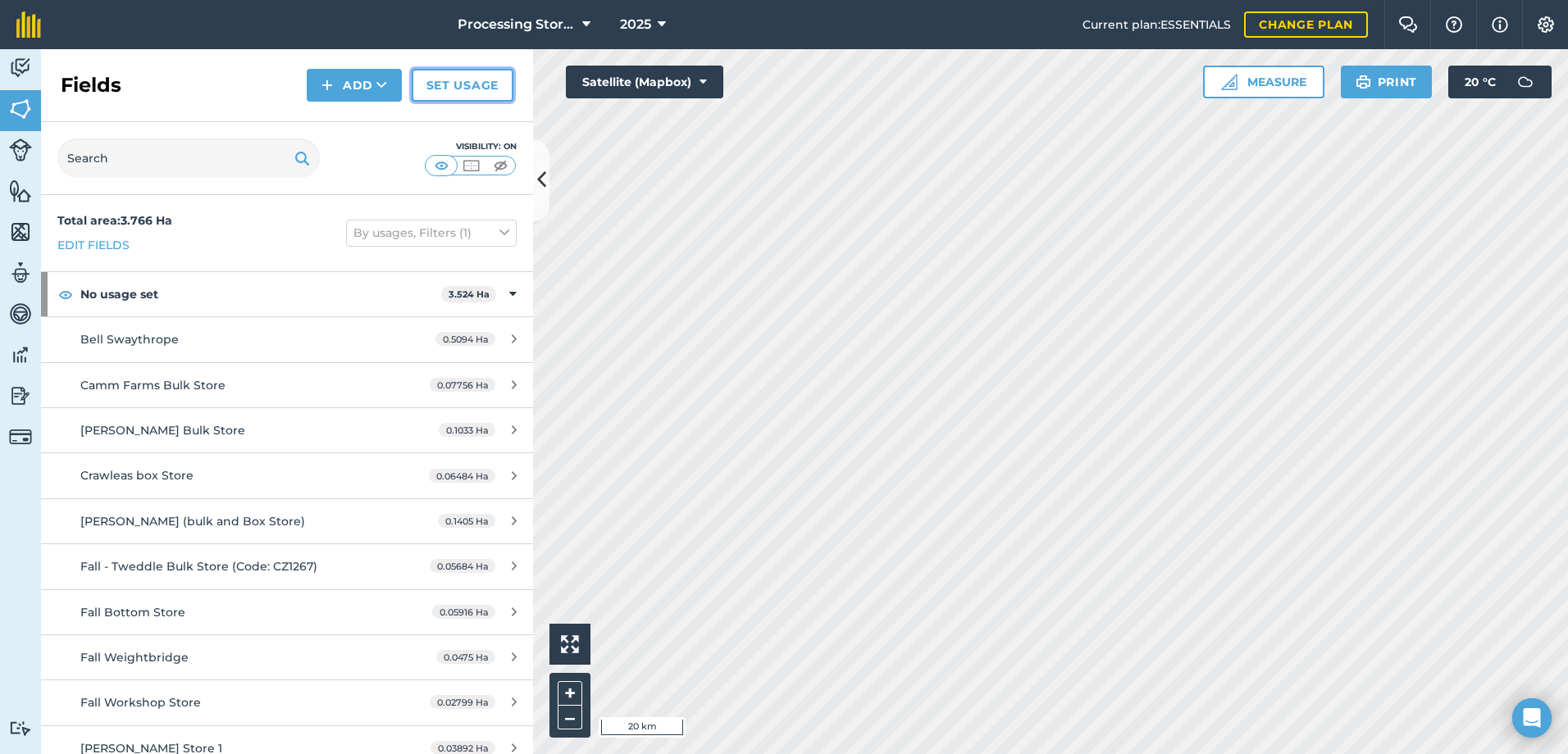 click on "Set usage" at bounding box center (463, 85) 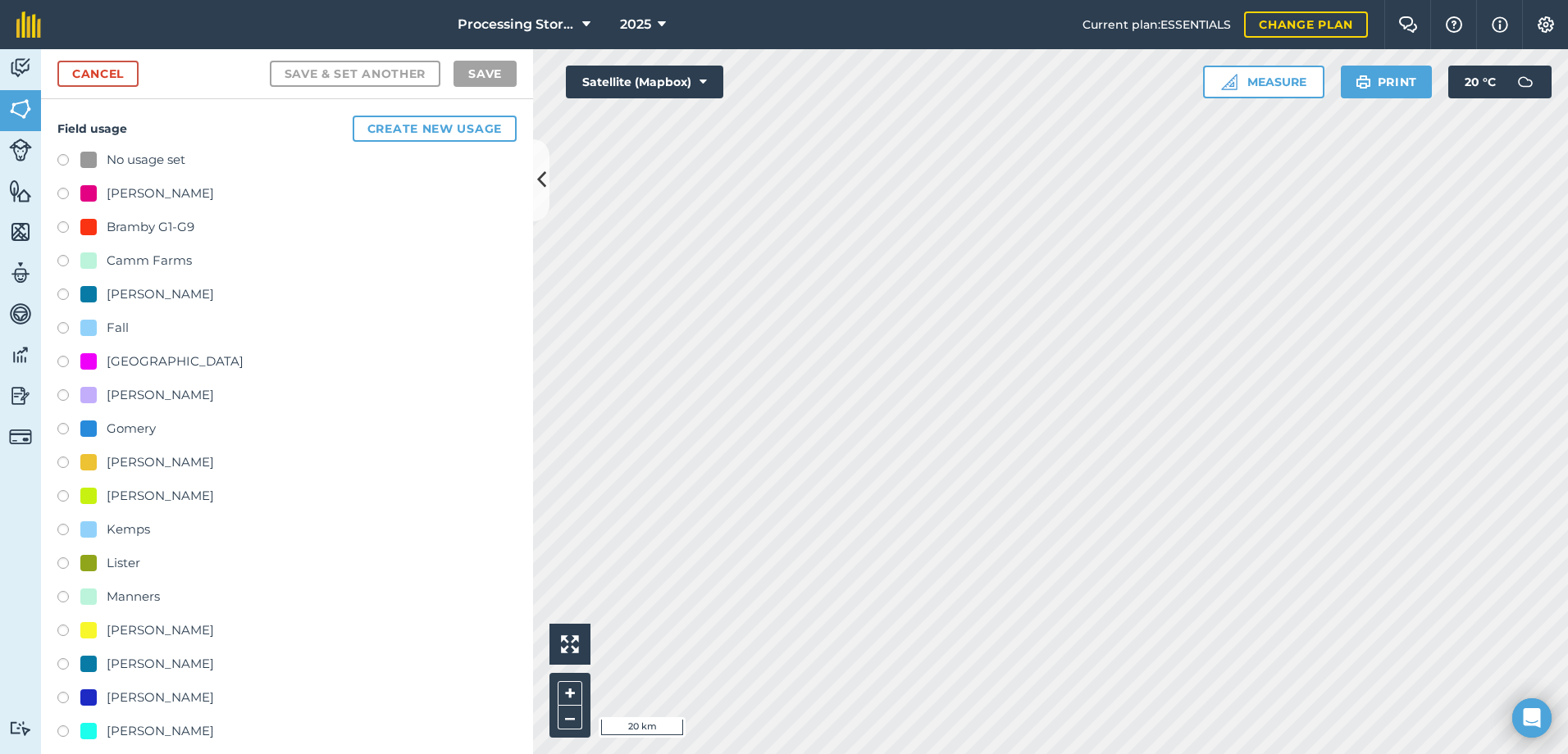 click at bounding box center (69, 229) 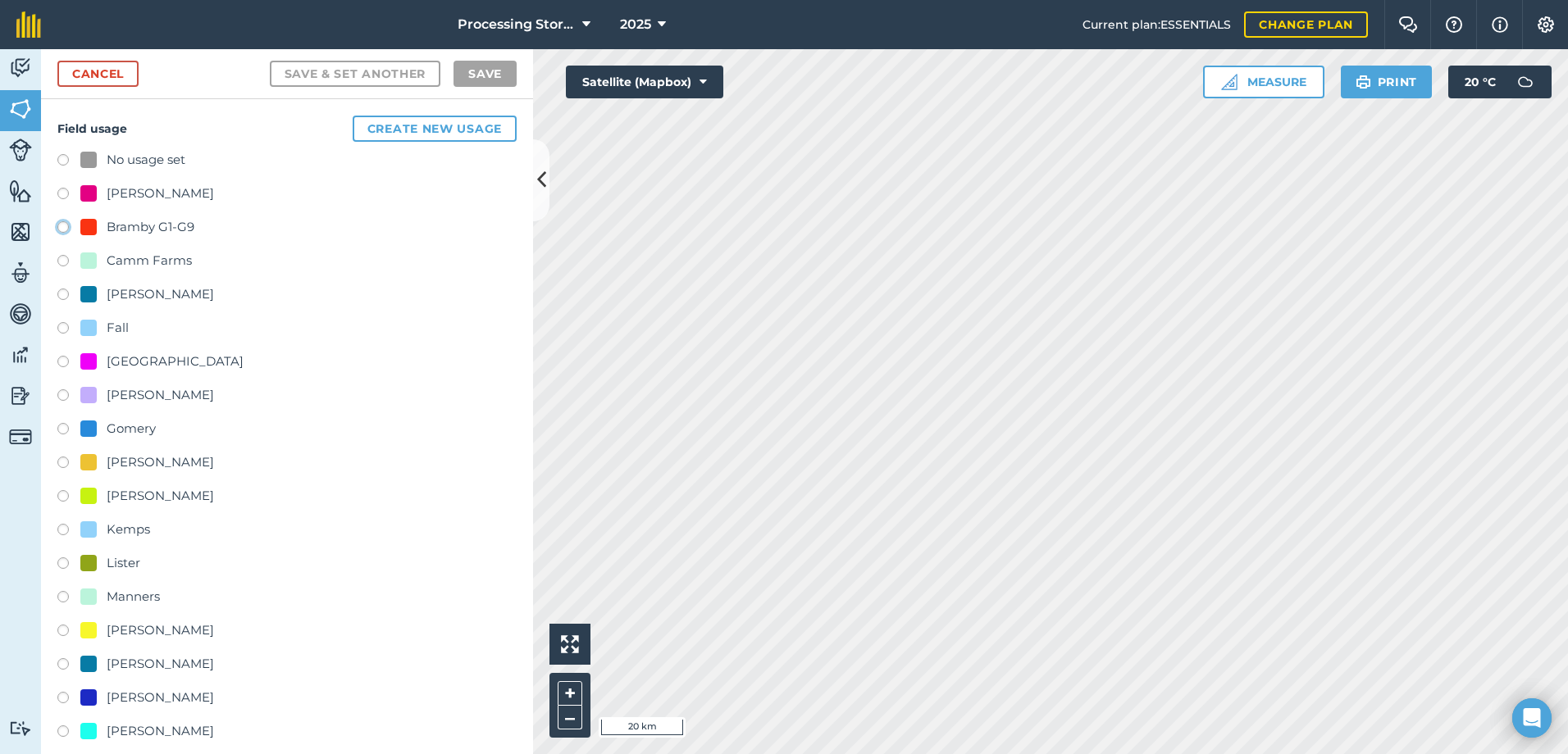 click on "Bramby G1-G9" at bounding box center [-8138, 226] 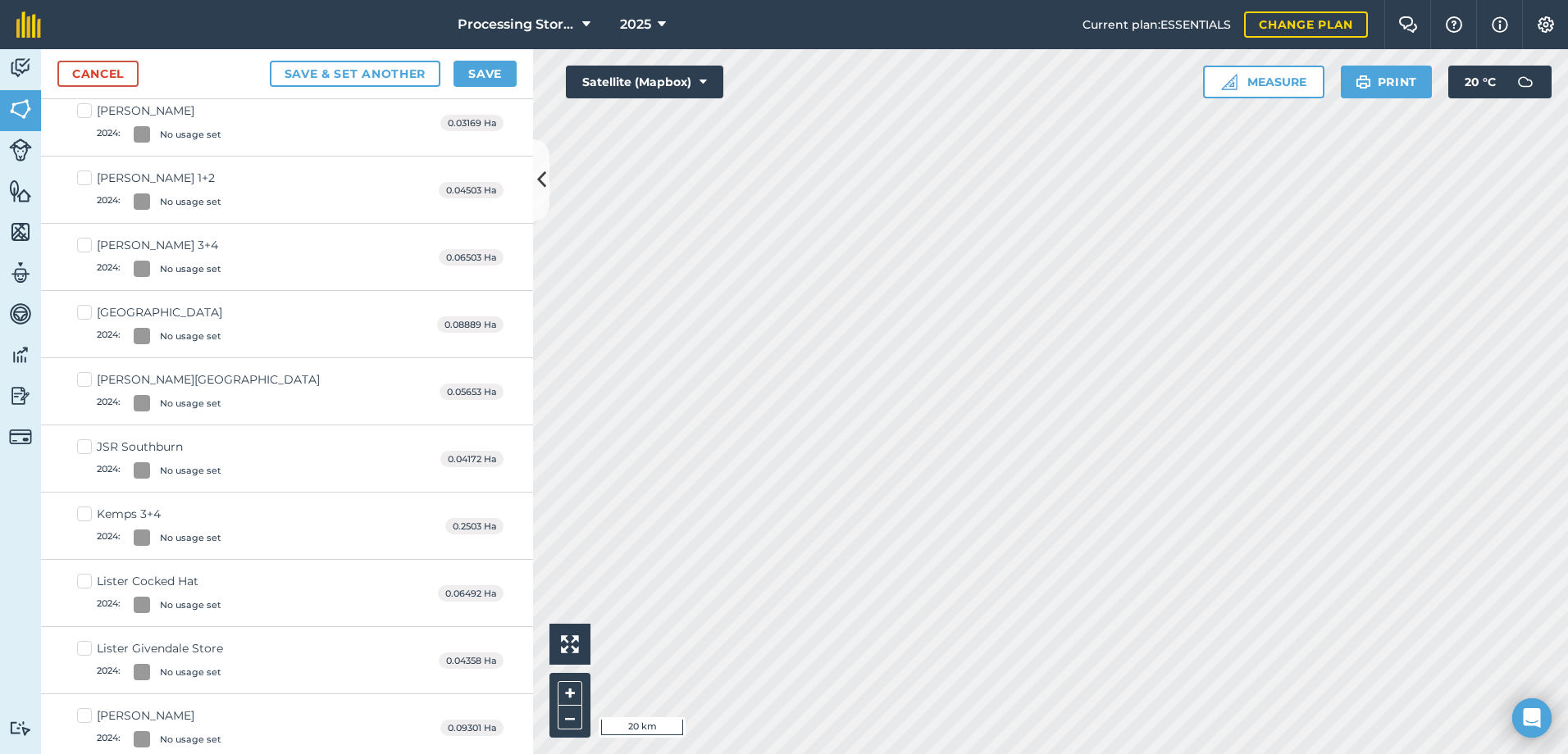 scroll, scrollTop: 1065, scrollLeft: 0, axis: vertical 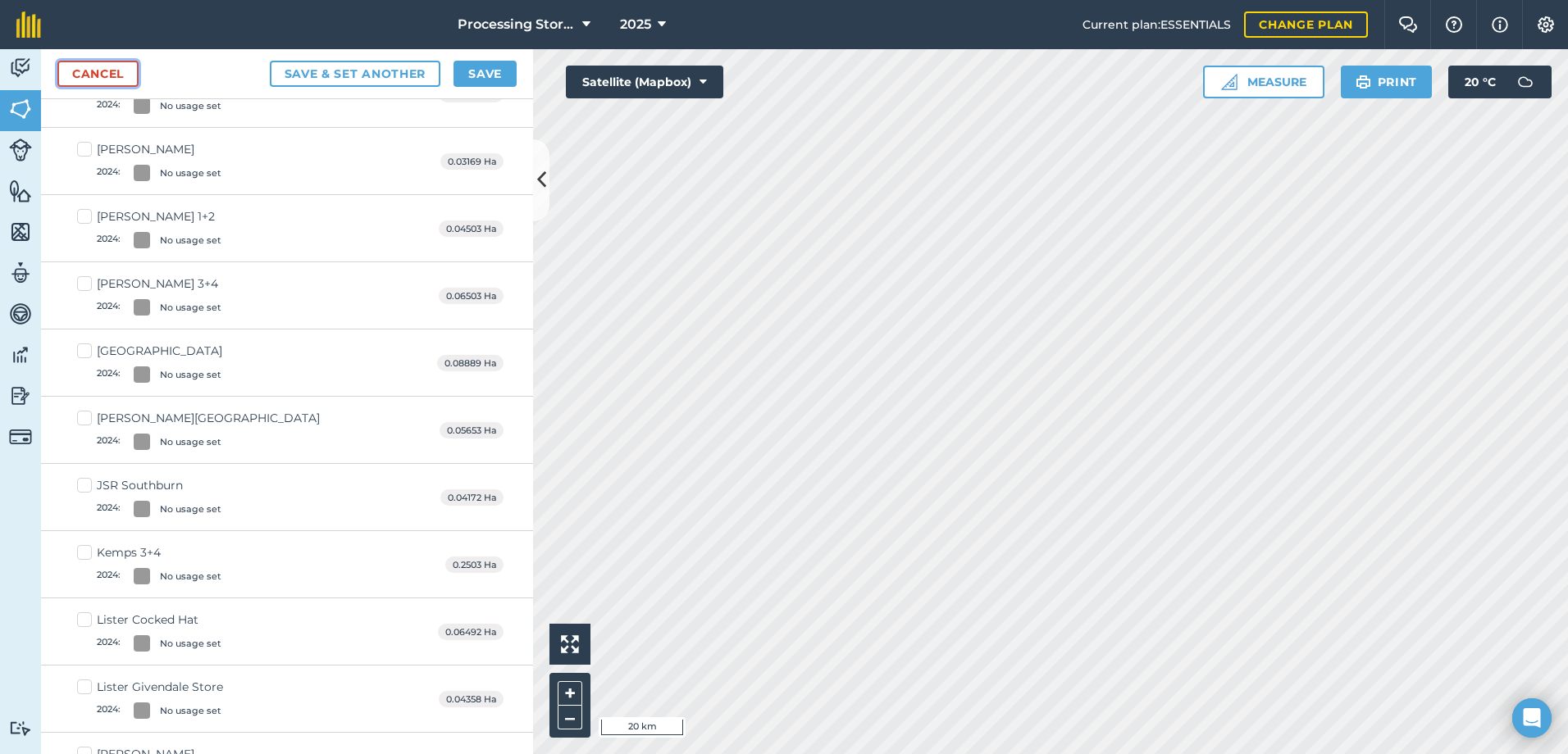 click on "Cancel" at bounding box center (98, 74) 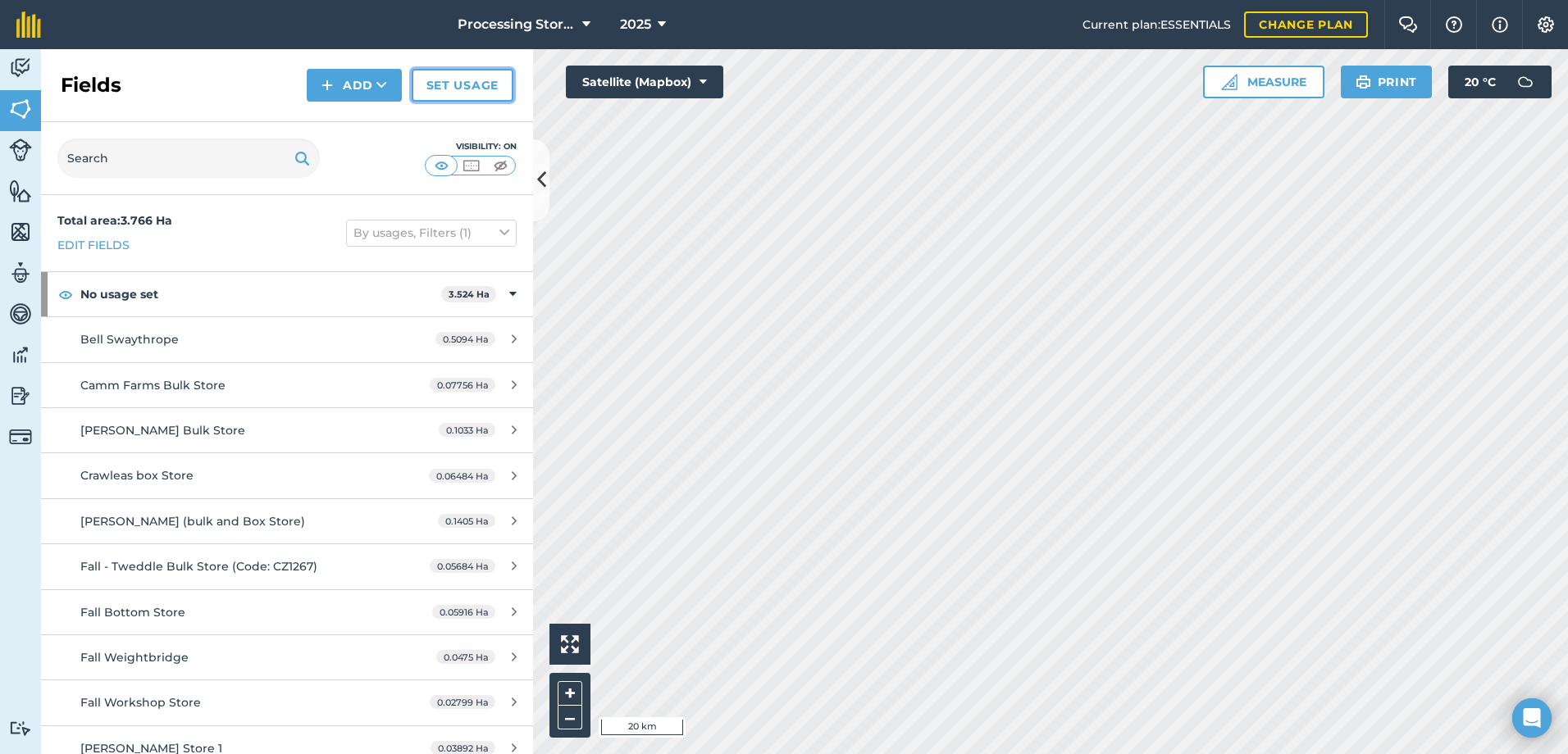 click on "Set usage" at bounding box center (463, 85) 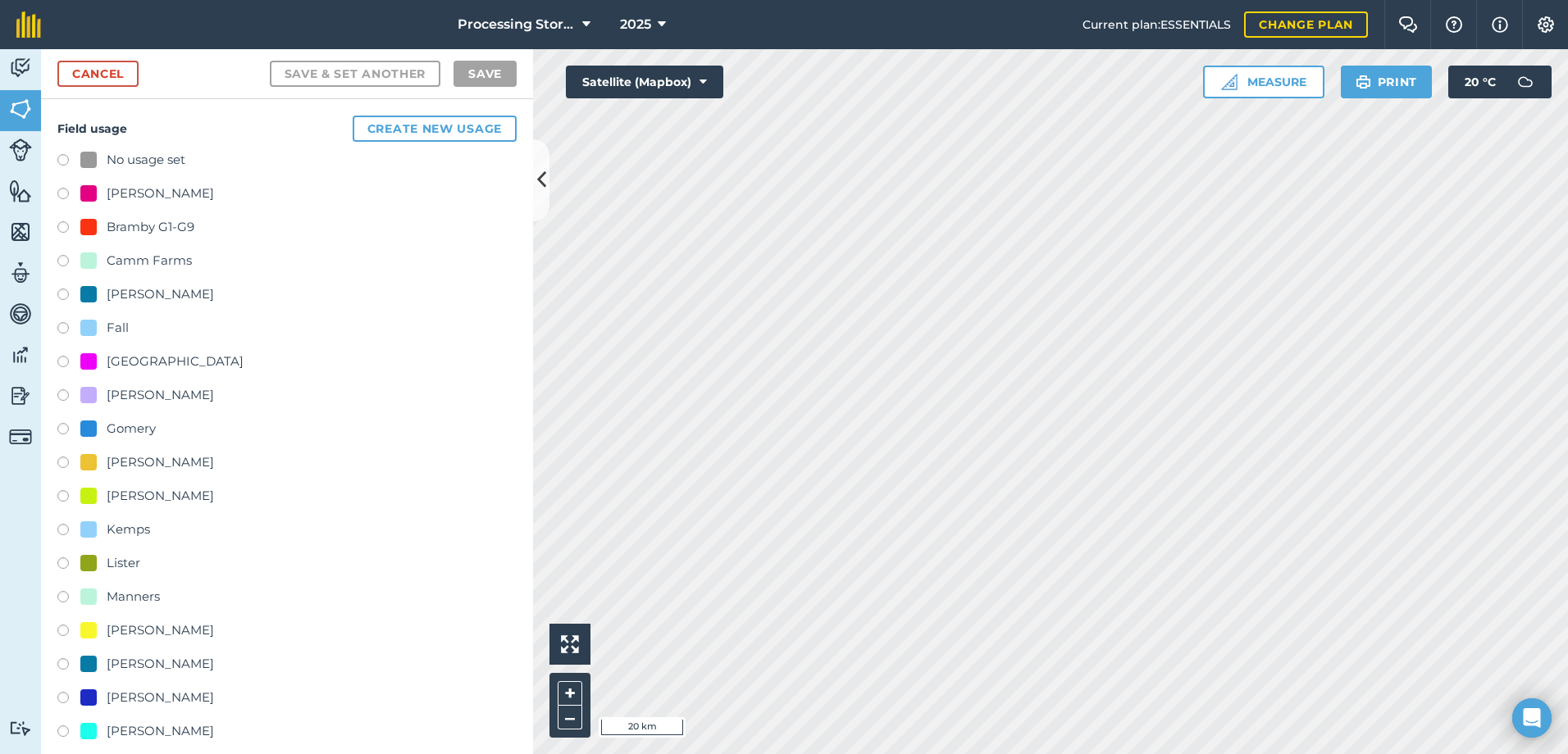 click on "Fall" at bounding box center [117, 328] 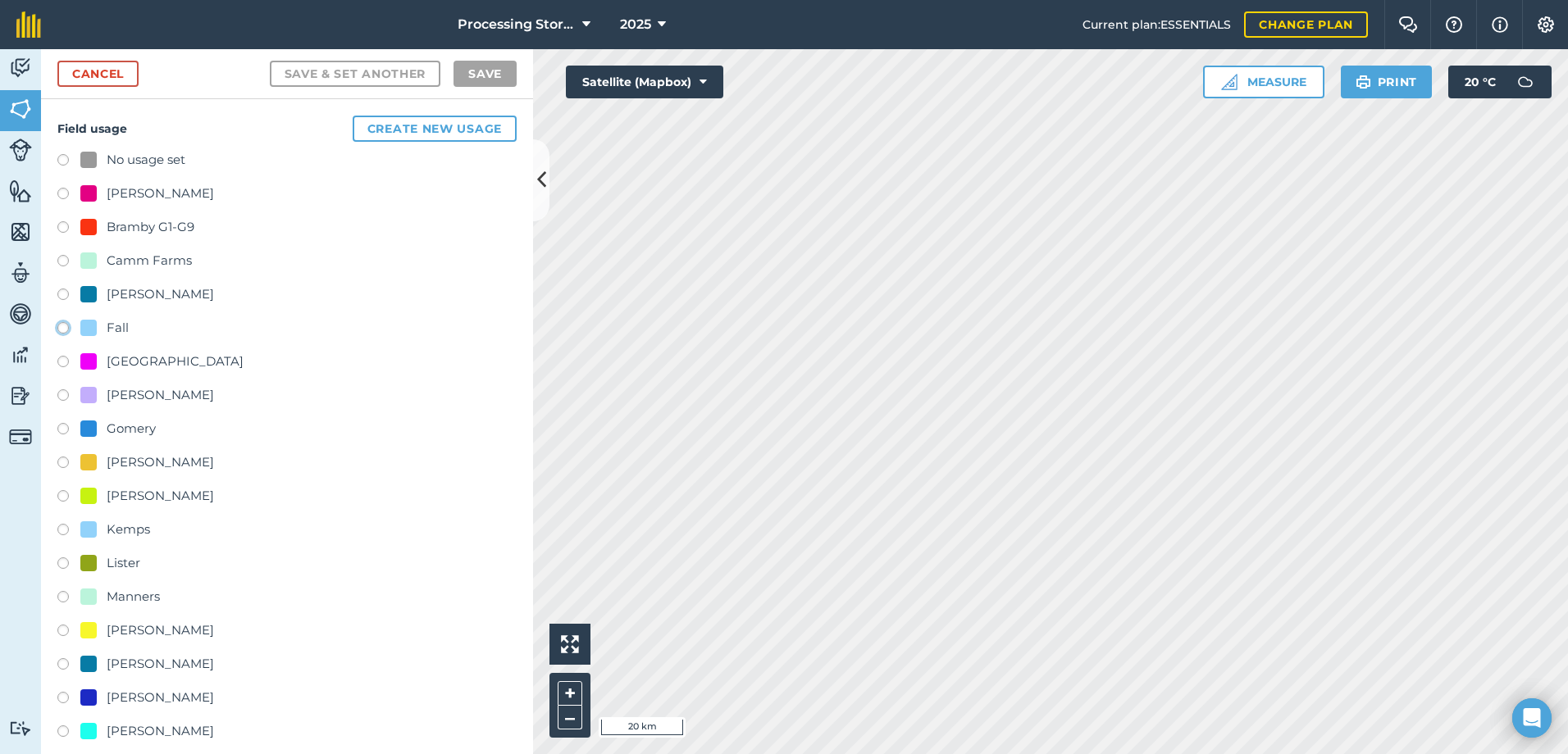 click on "Fall" at bounding box center [-8138, 327] 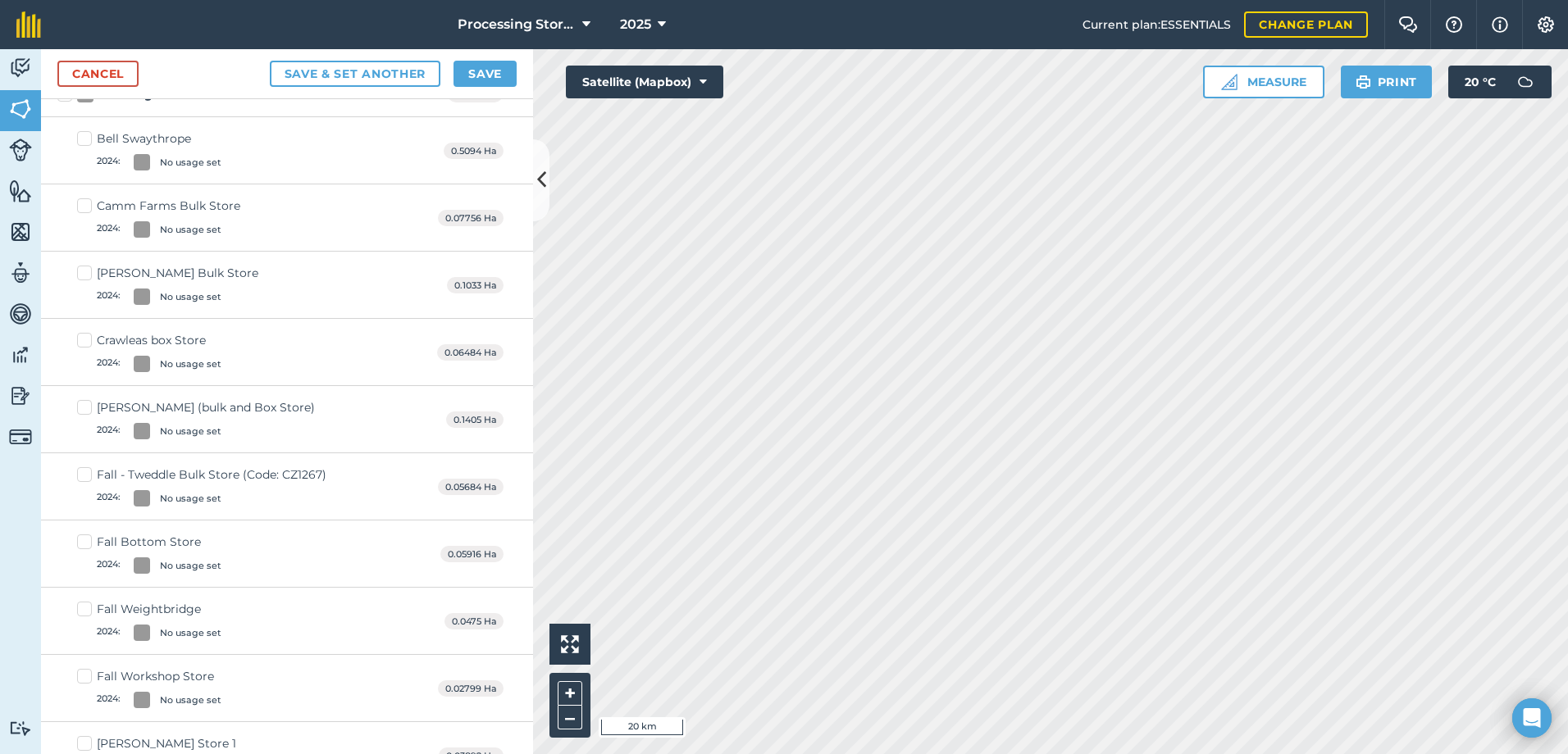 scroll, scrollTop: 328, scrollLeft: 0, axis: vertical 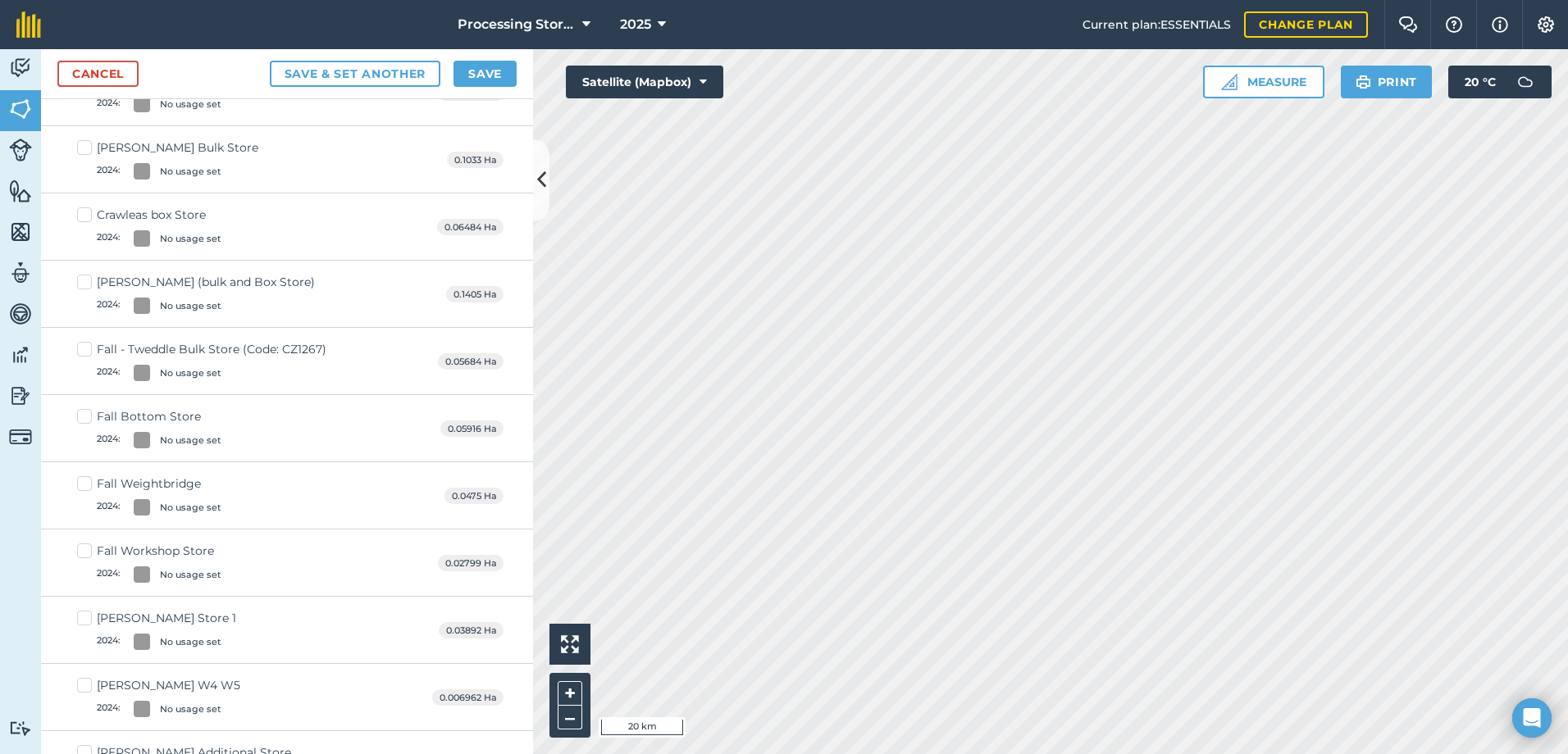 click on "Fall Weightbridge 2024 : No usage set" at bounding box center [149, 495] 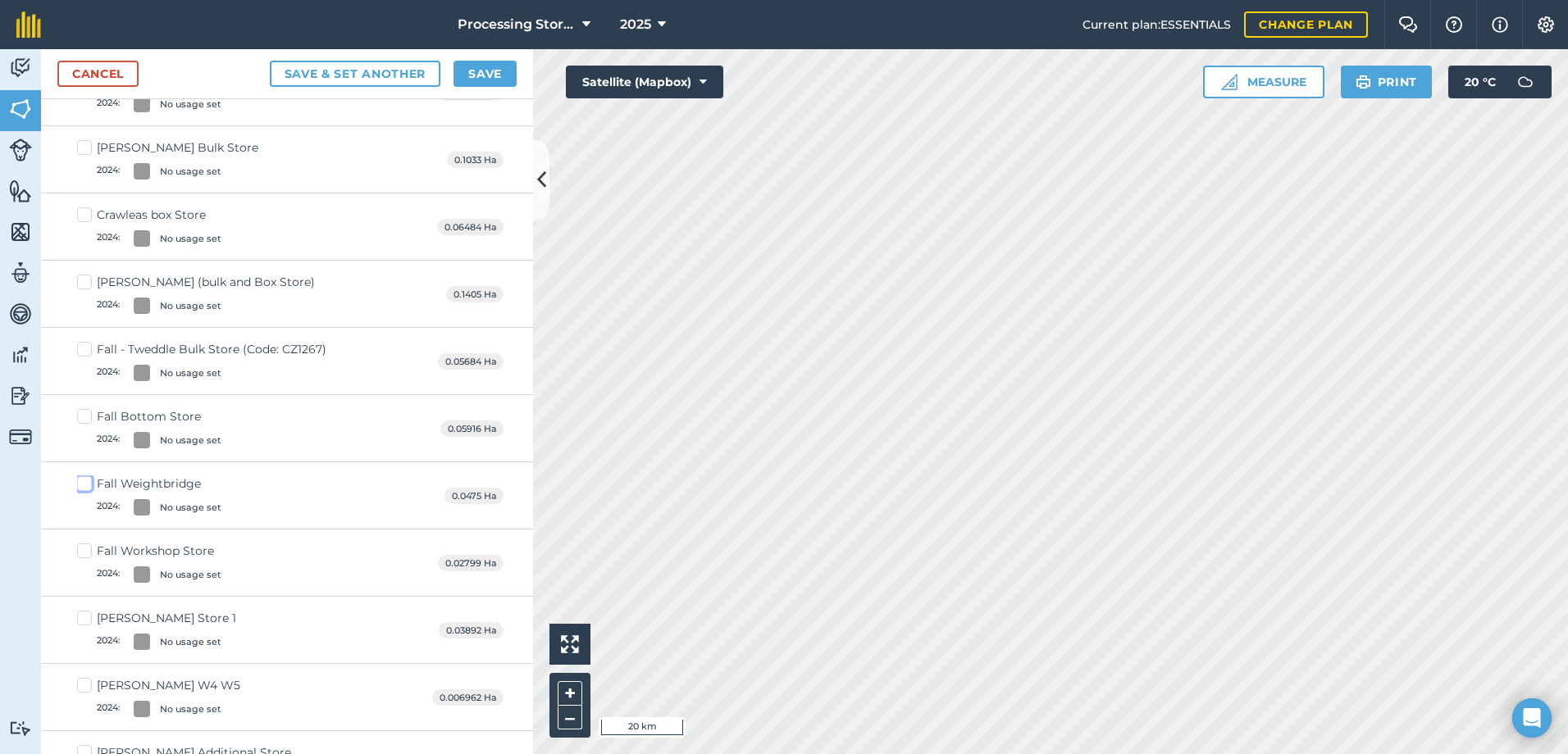click on "Fall Weightbridge 2024 : No usage set" at bounding box center [82, 480] 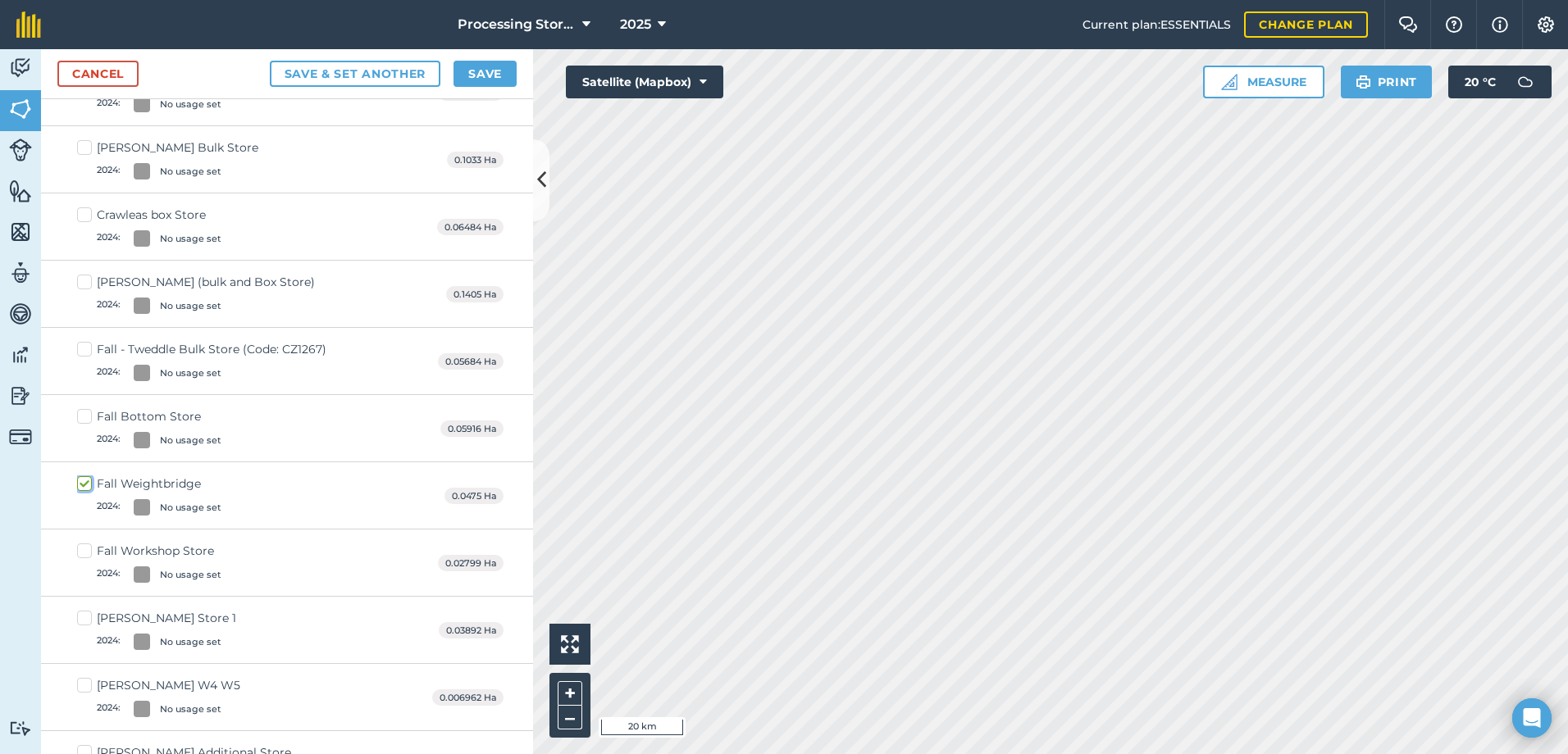 checkbox on "true" 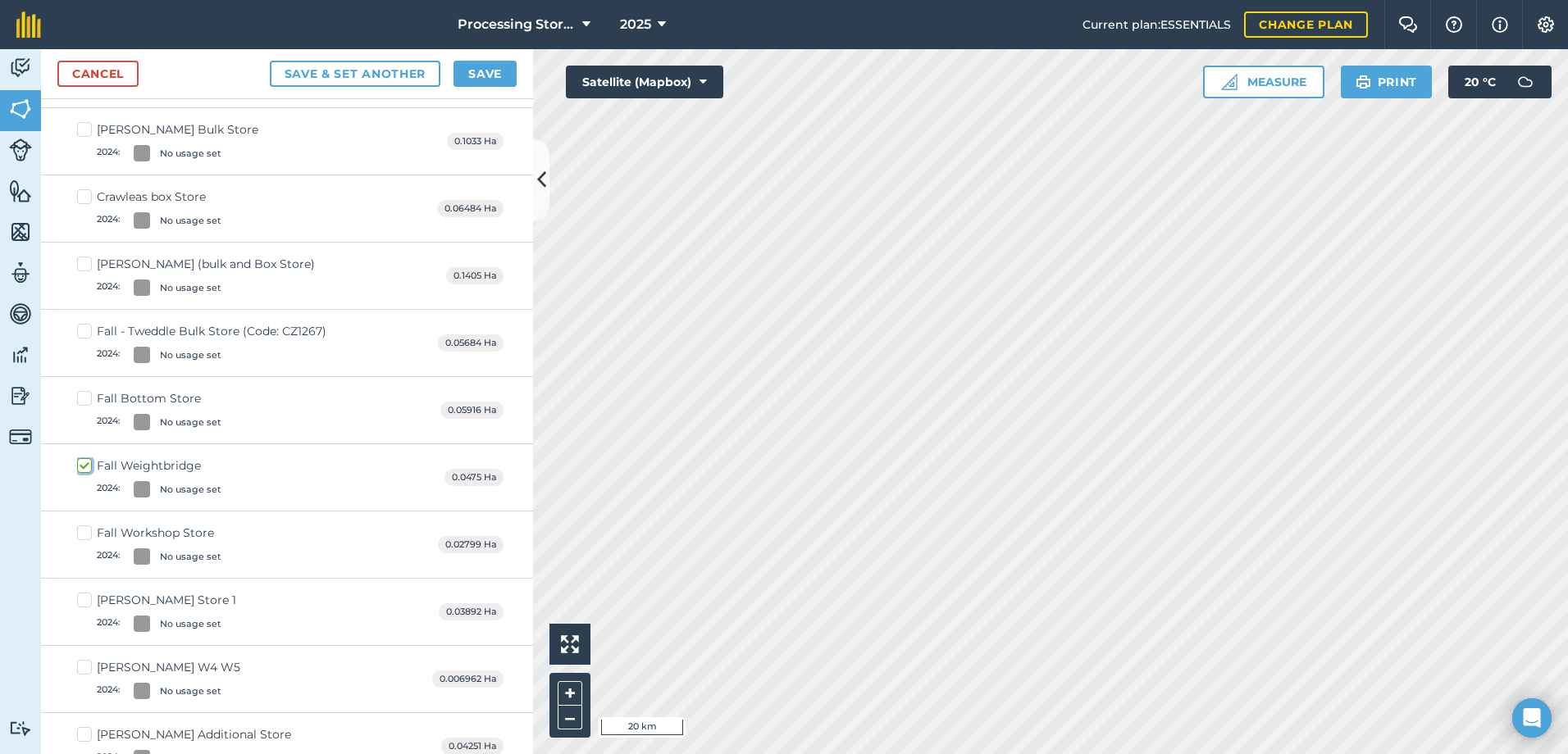 scroll, scrollTop: 310, scrollLeft: 0, axis: vertical 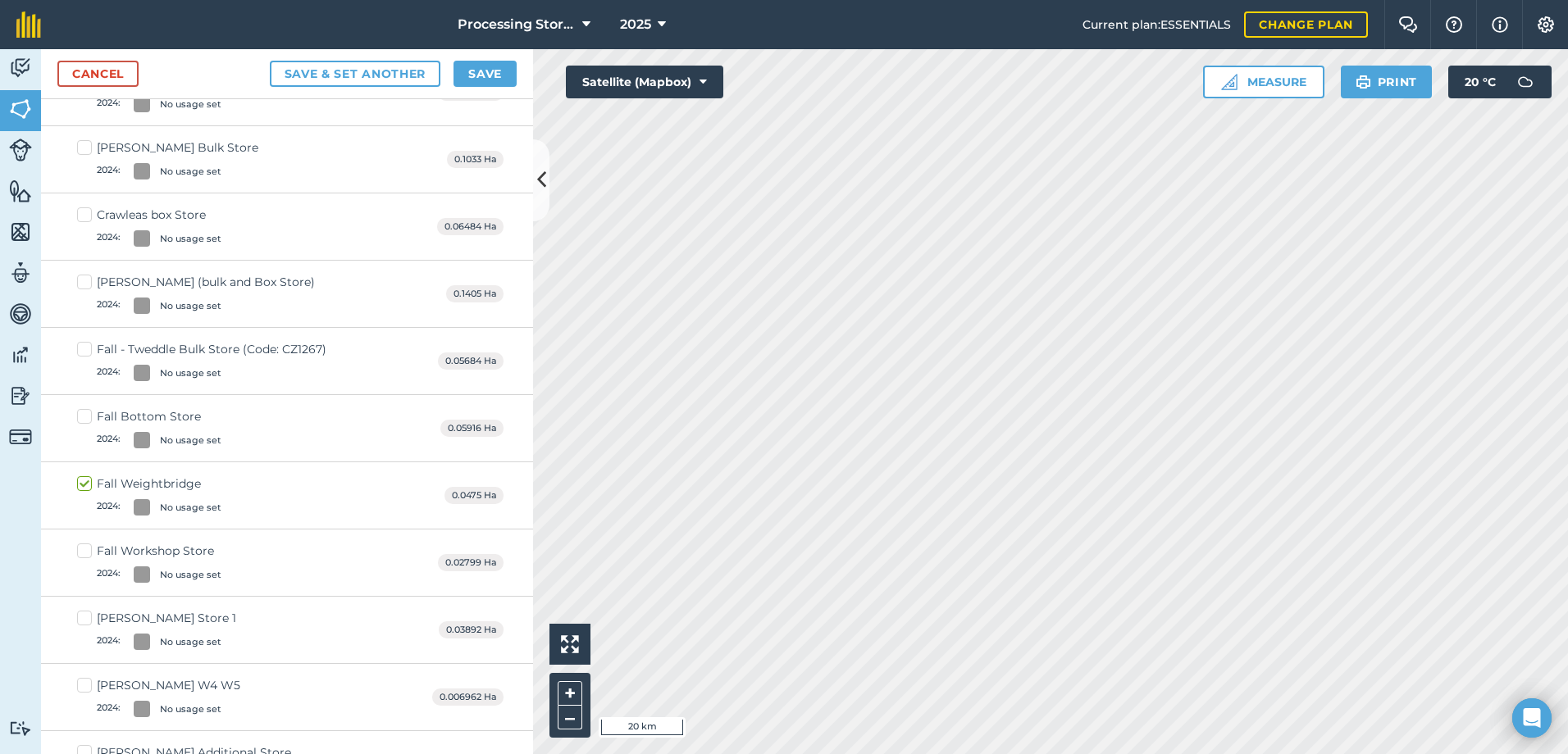 click on "Fall Workshop Store 2024 : No usage set" at bounding box center (149, 562) 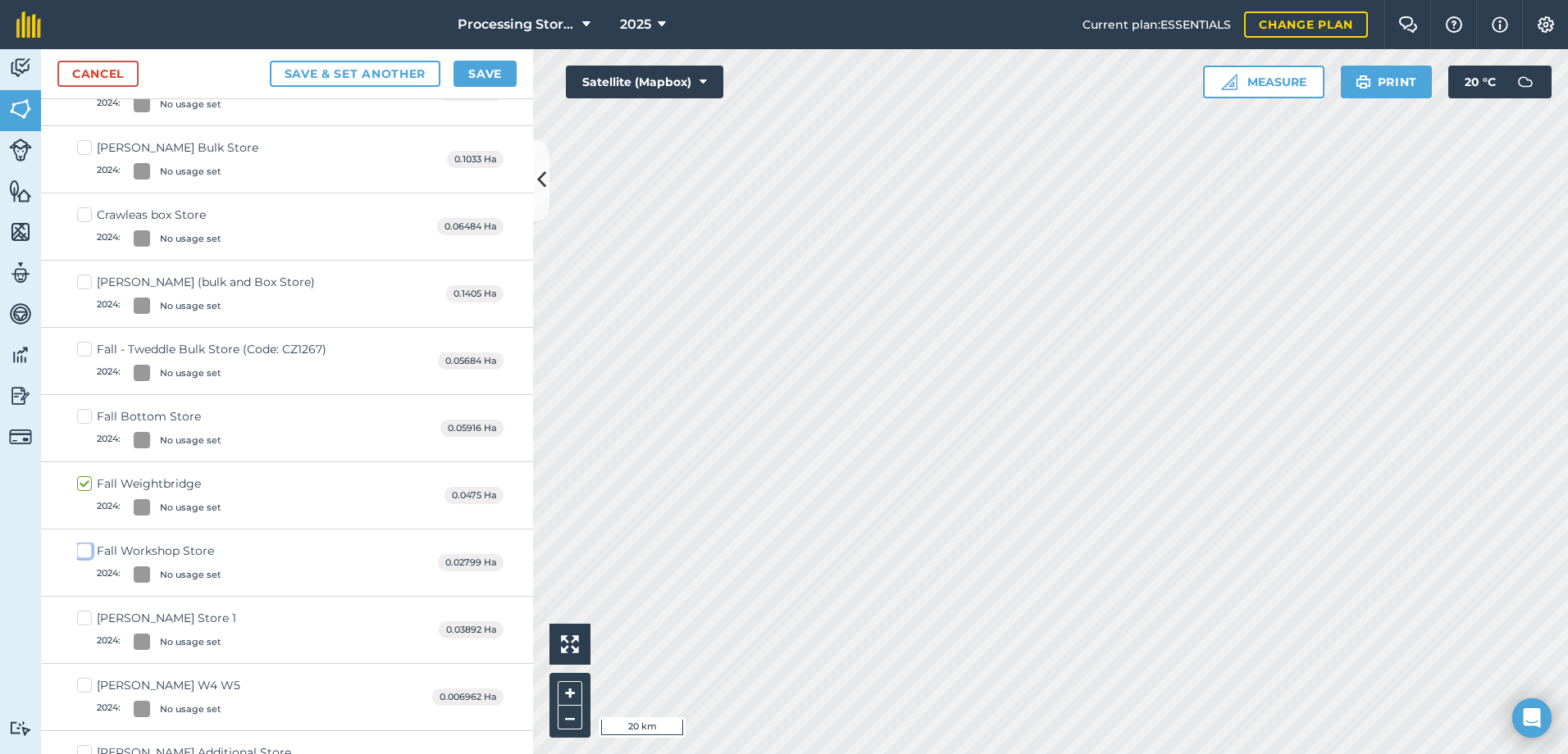 click on "Fall Workshop Store 2024 : No usage set" at bounding box center (82, 547) 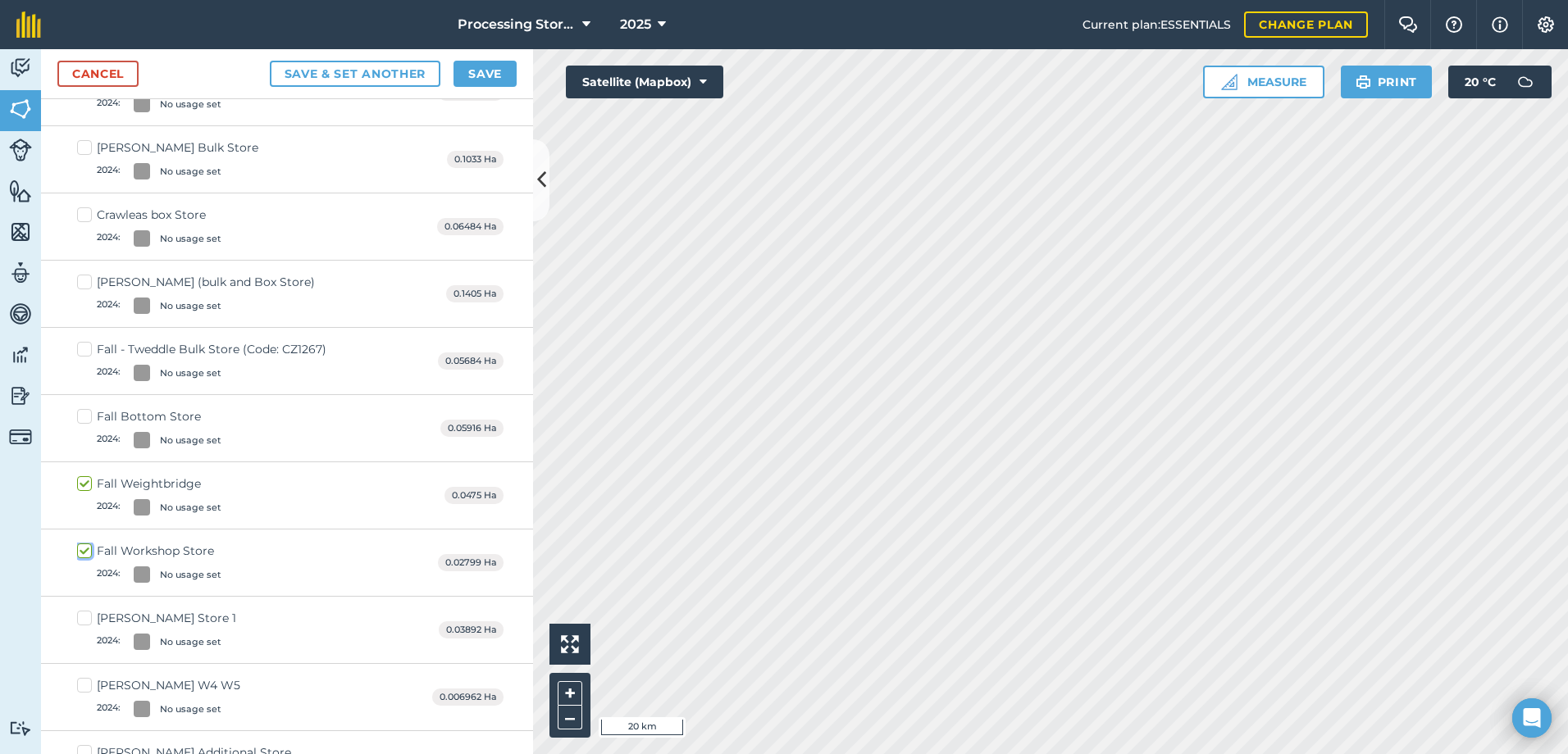 checkbox on "true" 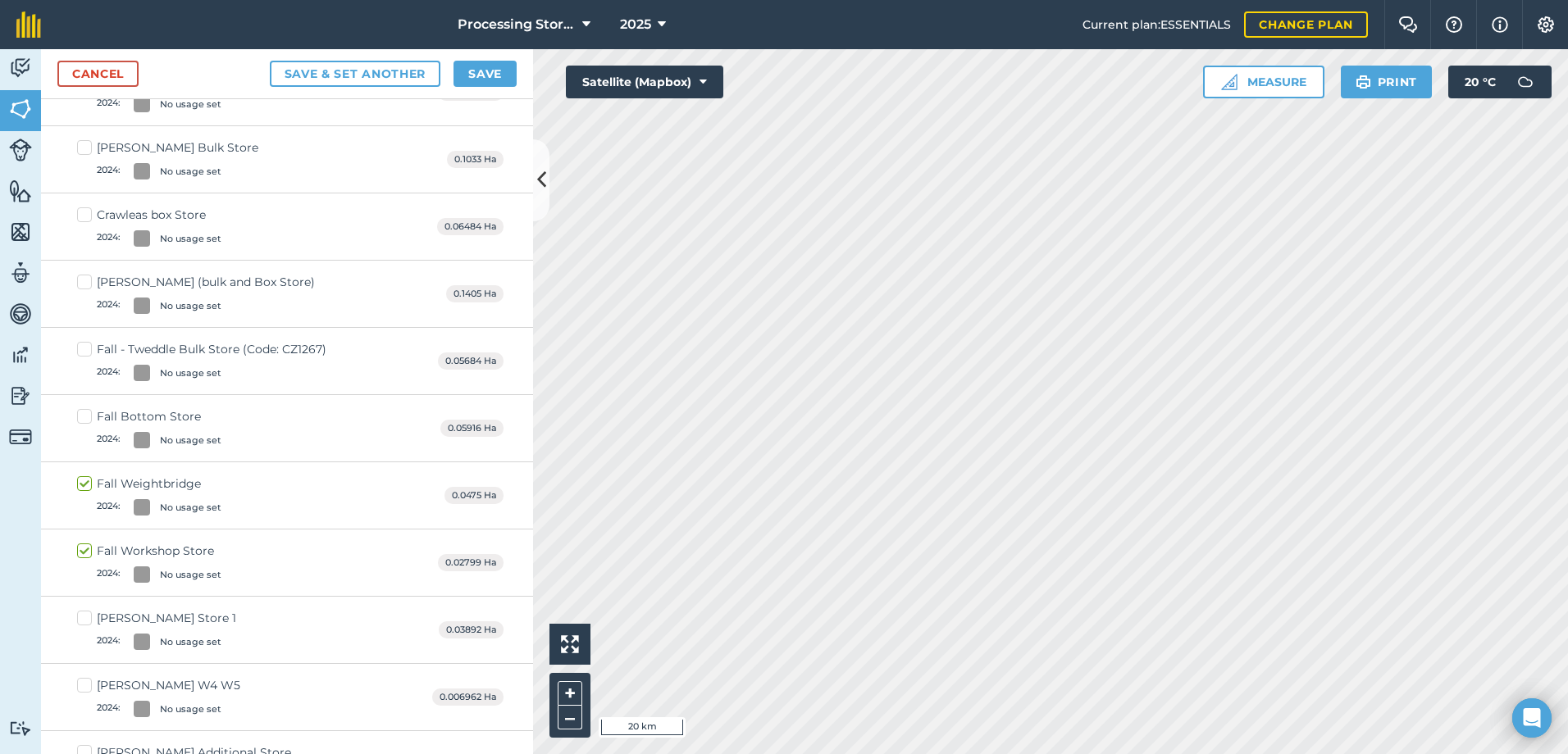 click on "Fall Bottom Store 2024 : No usage set" at bounding box center [149, 428] 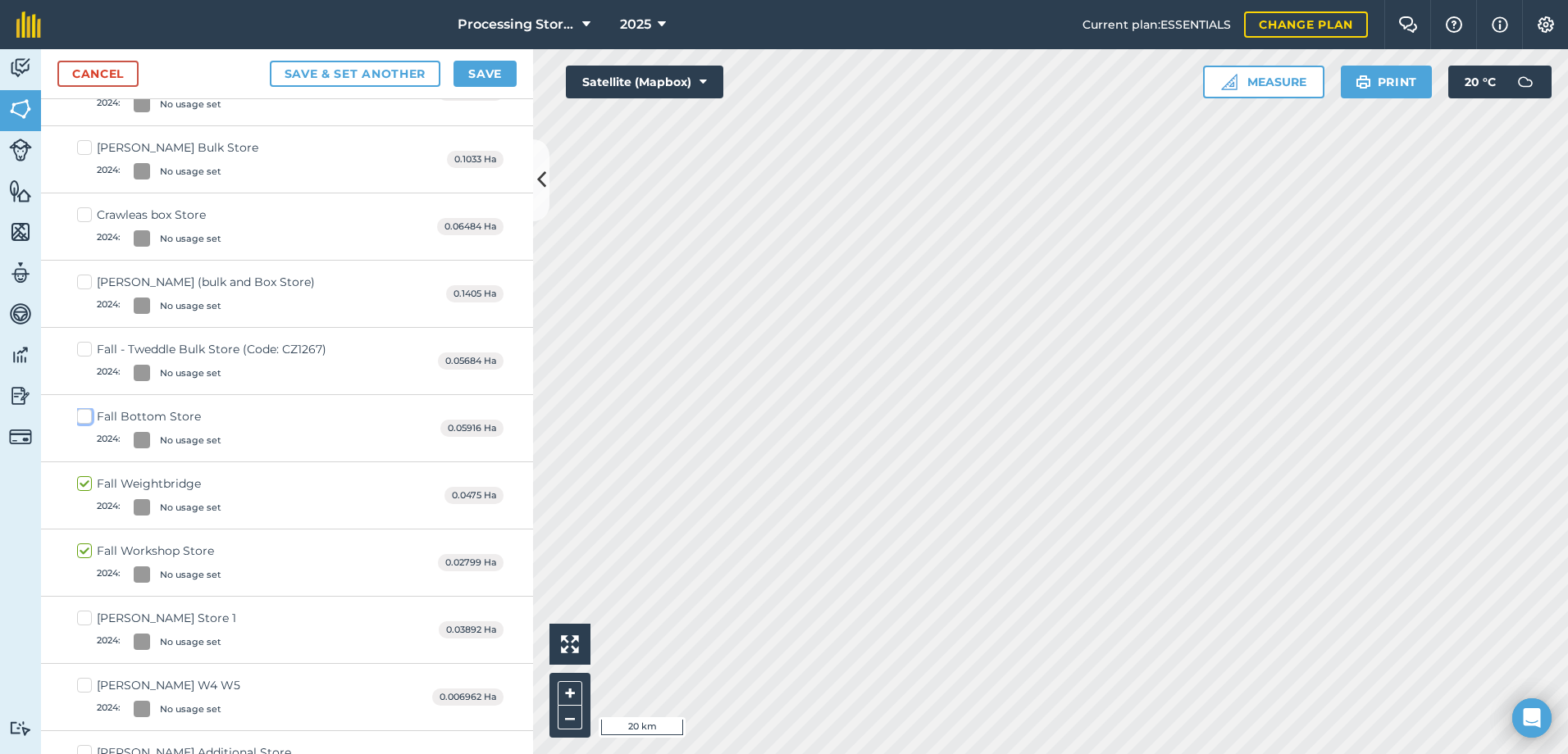 click on "Fall Bottom Store 2024 : No usage set" at bounding box center [82, 413] 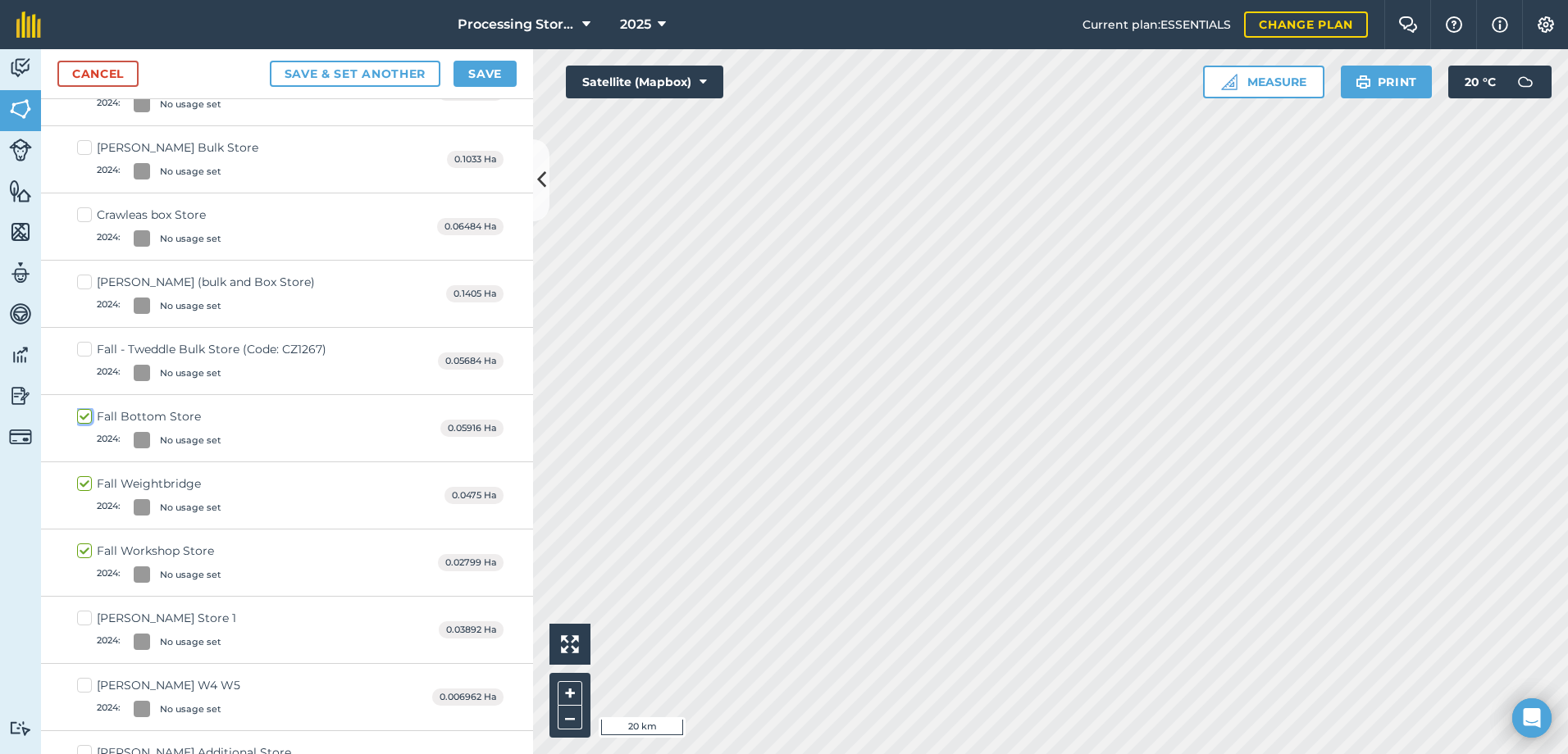 checkbox on "true" 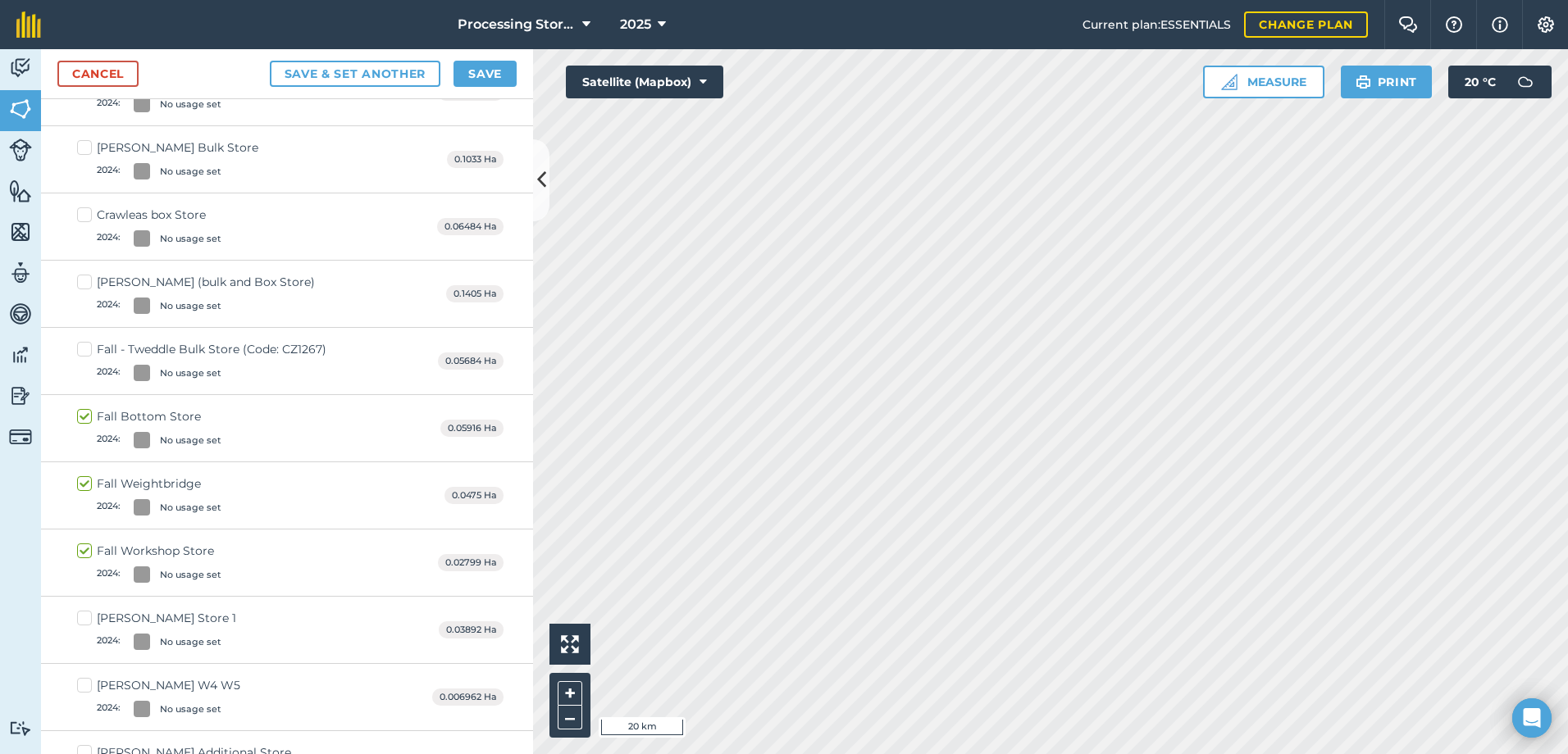 click on "Fall - Tweddle Bulk Store (Code: CZ1267) 2024 : No usage set" at bounding box center (202, 361) 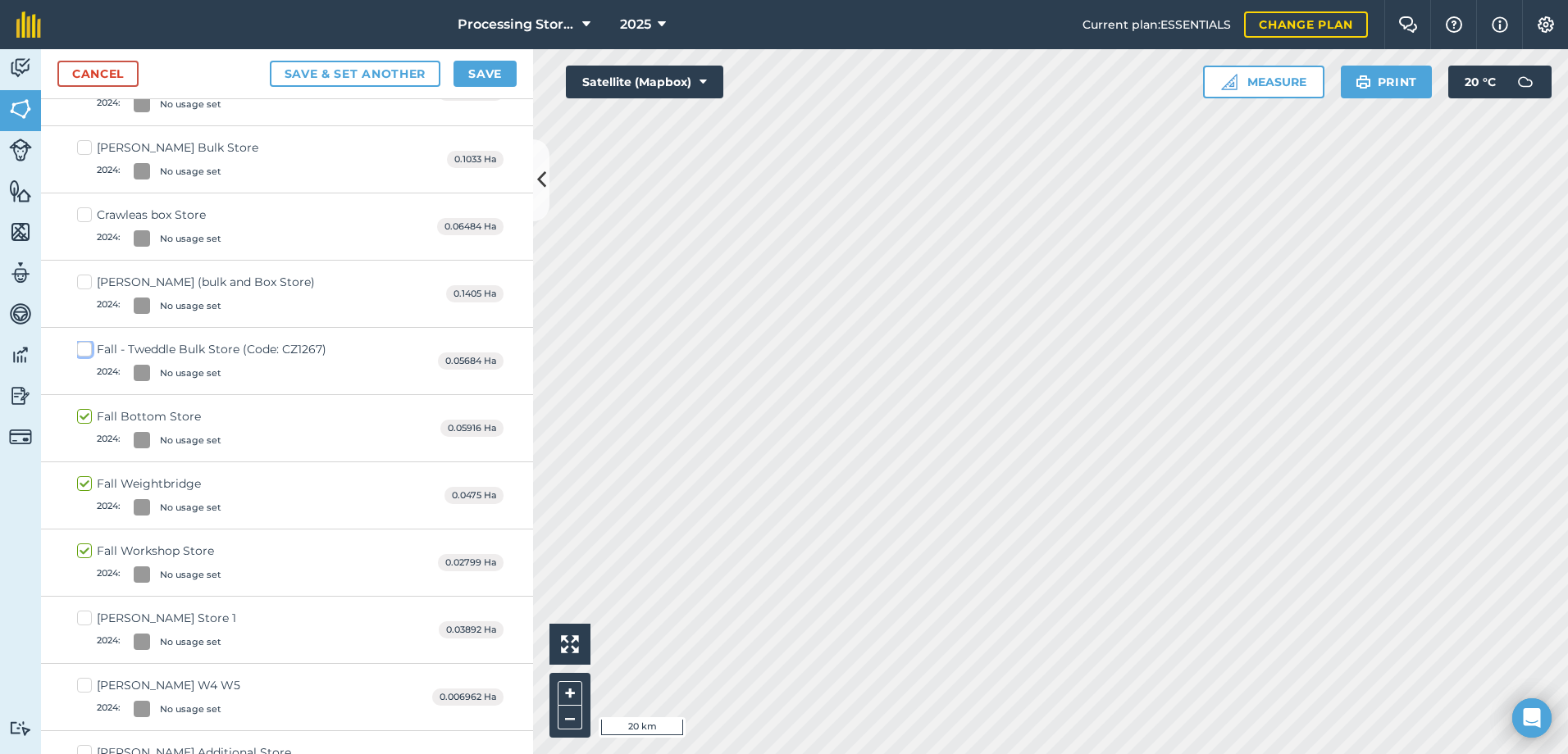 click on "Fall - Tweddle Bulk Store (Code: CZ1267) 2024 : No usage set" at bounding box center (82, 346) 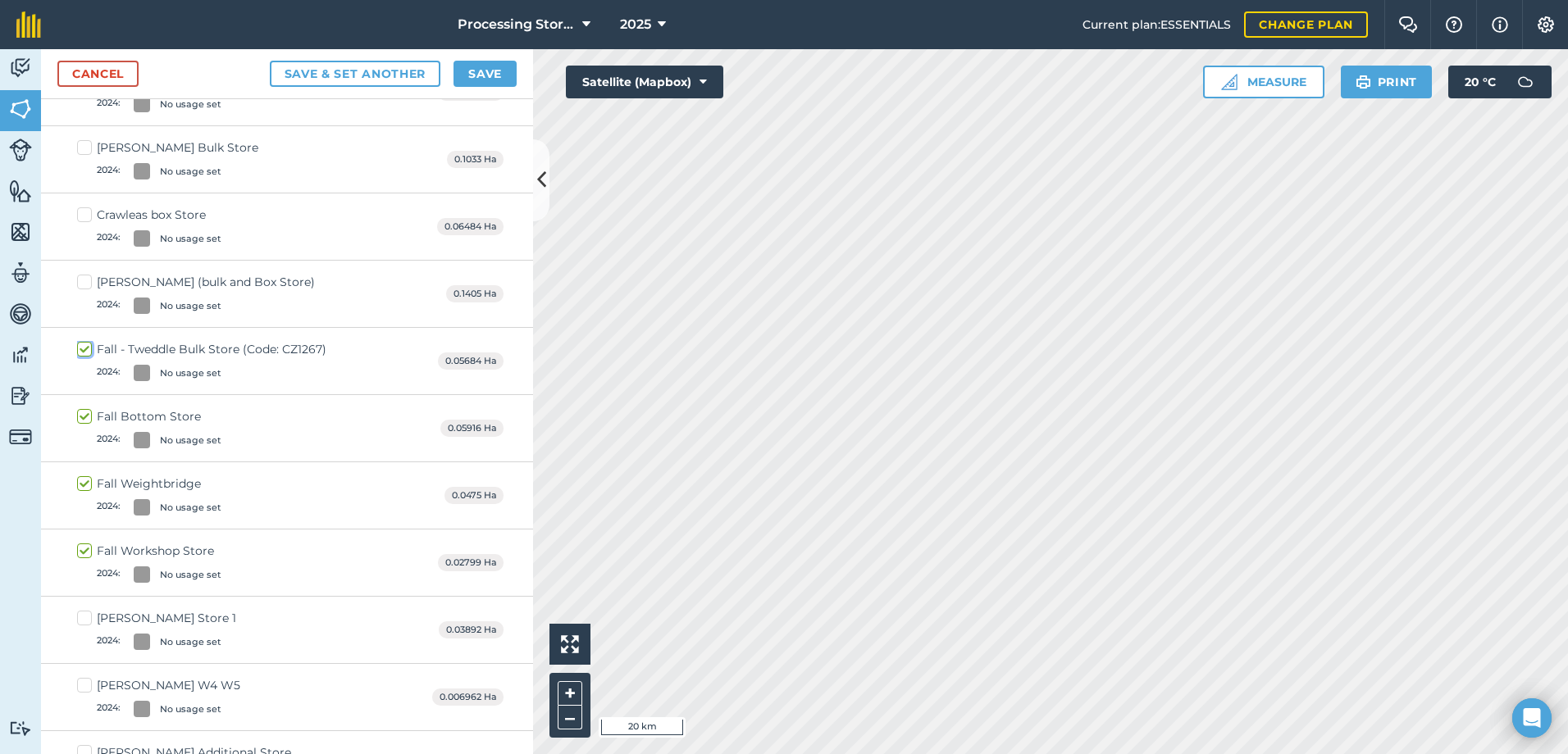 checkbox on "true" 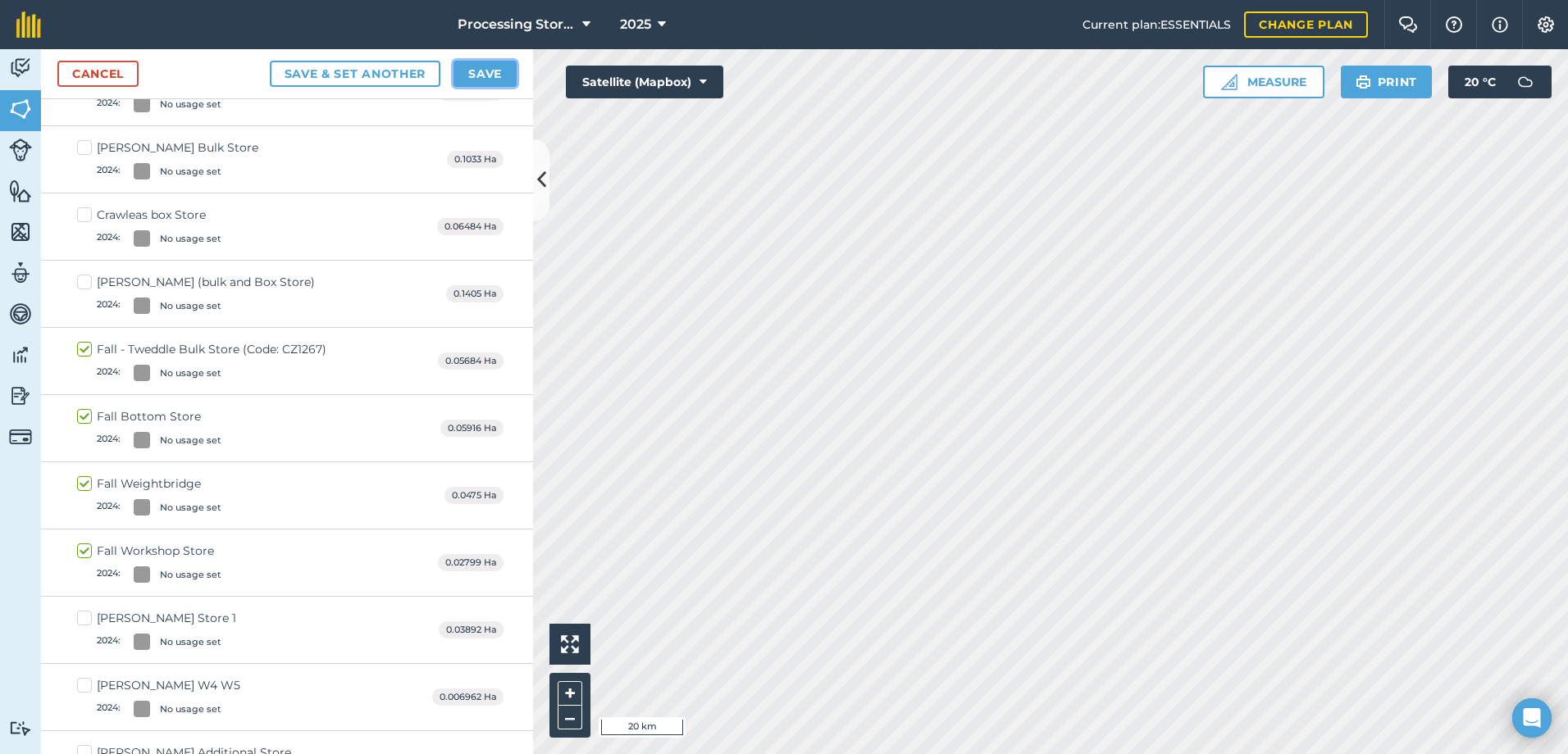 click on "Save" at bounding box center [485, 74] 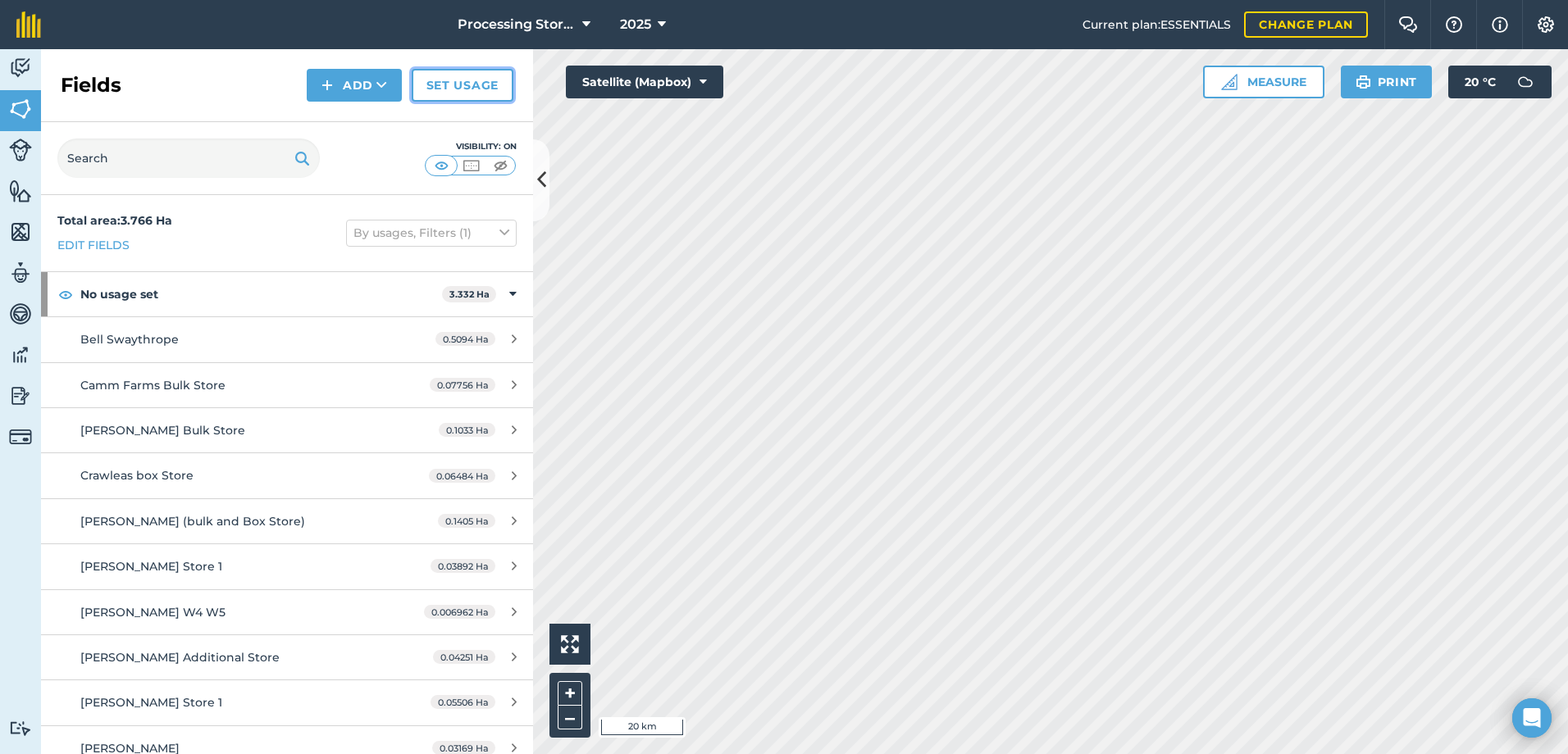 click on "Set usage" at bounding box center (463, 85) 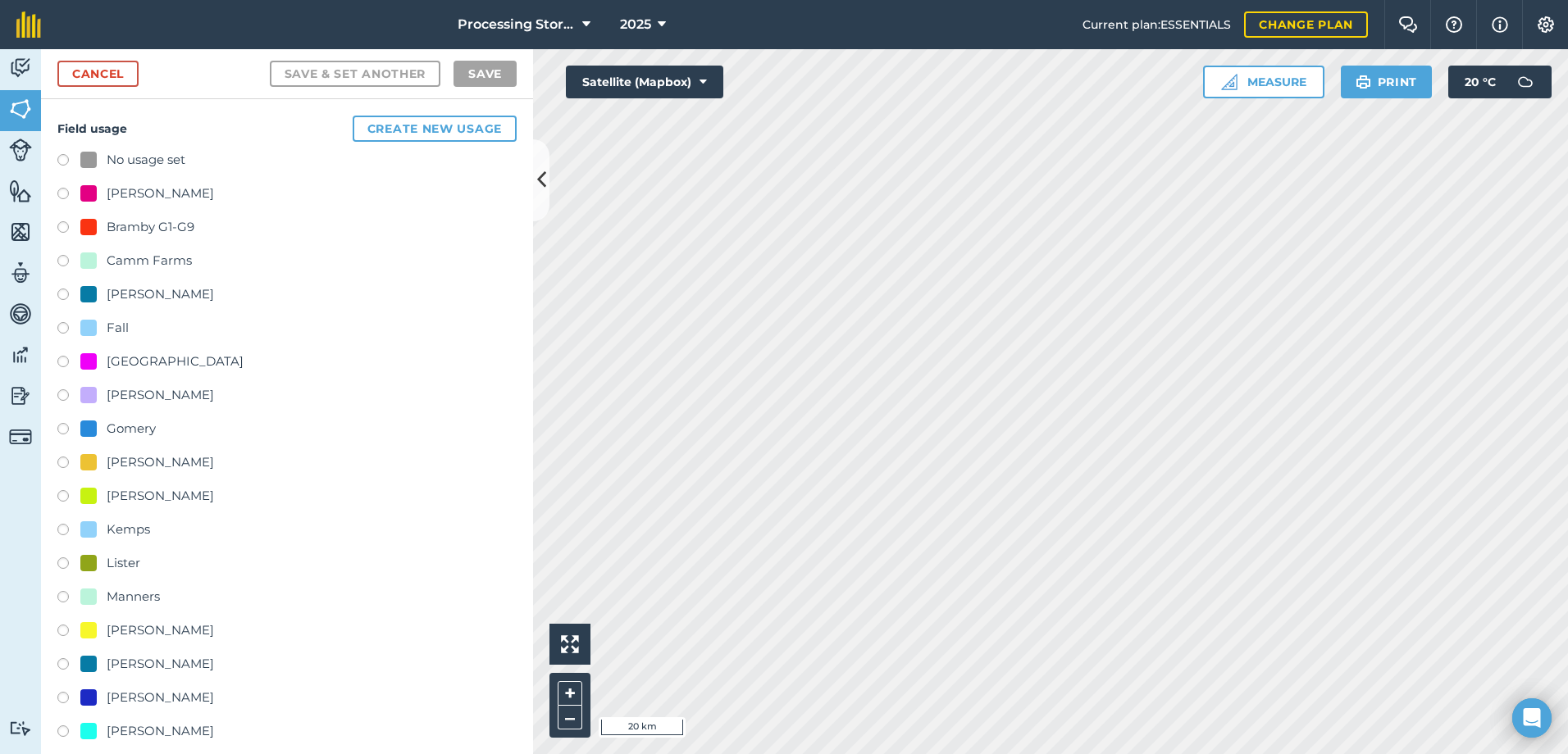 click on "[GEOGRAPHIC_DATA]" at bounding box center [175, 361] 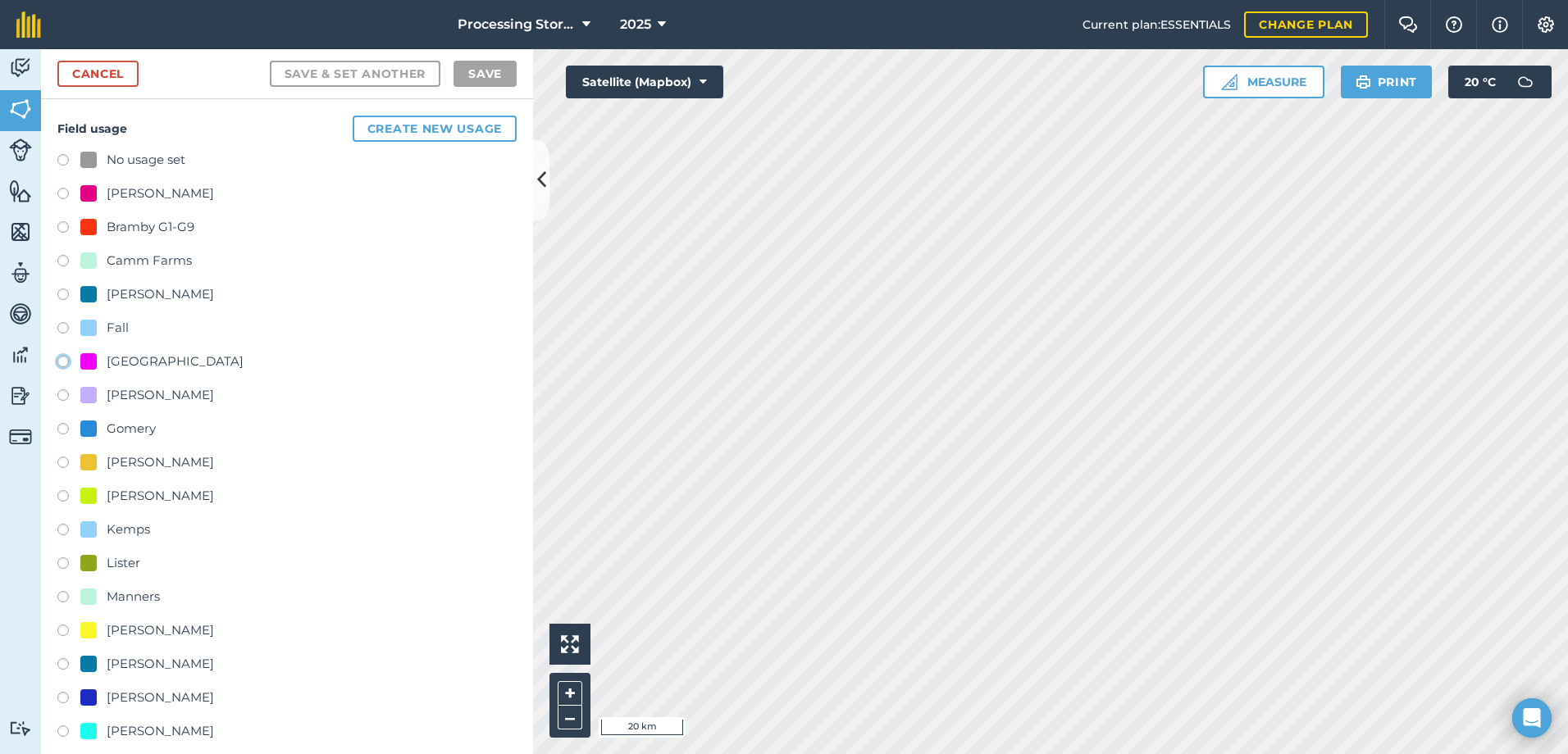 click on "[GEOGRAPHIC_DATA]" at bounding box center [-8138, 361] 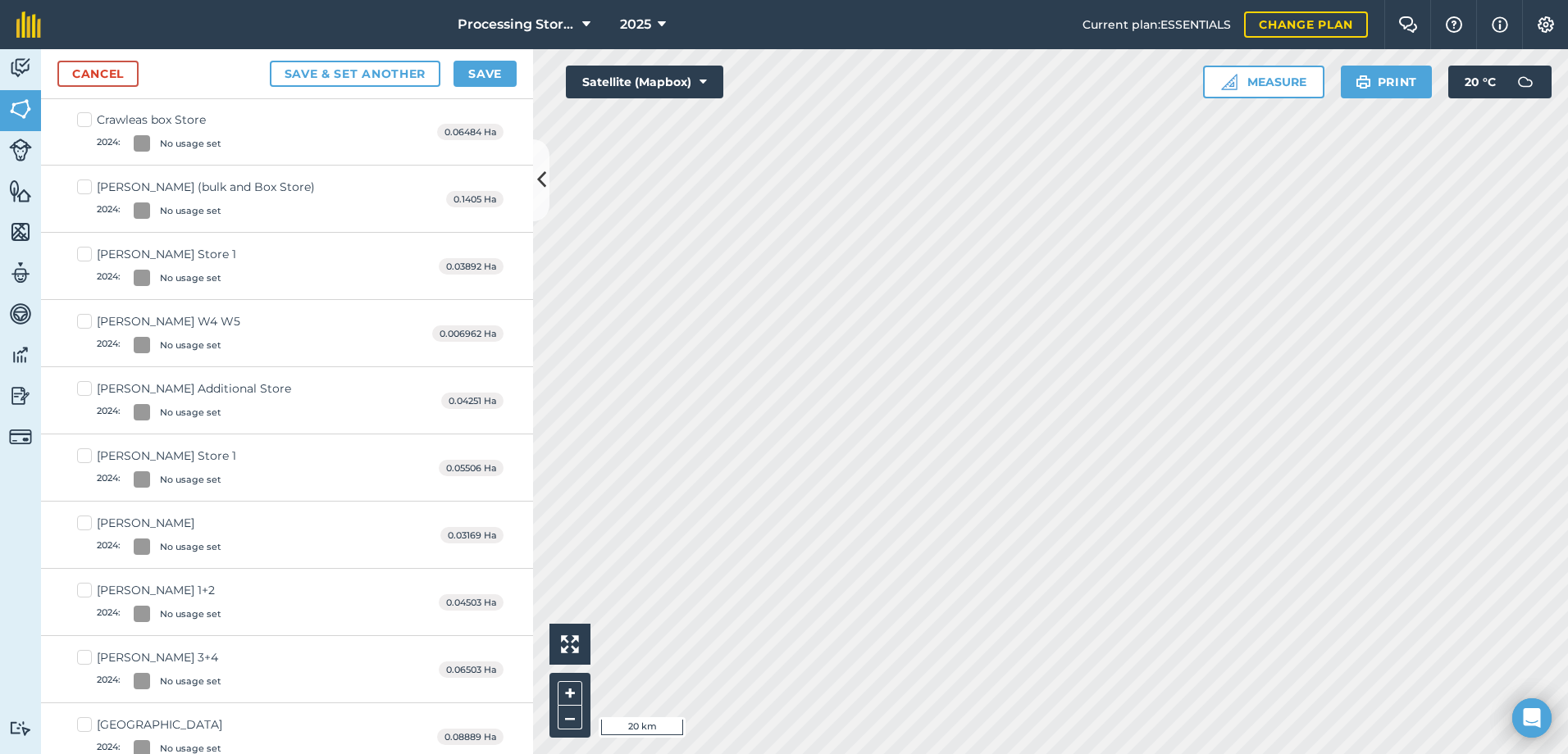 scroll, scrollTop: 304, scrollLeft: 0, axis: vertical 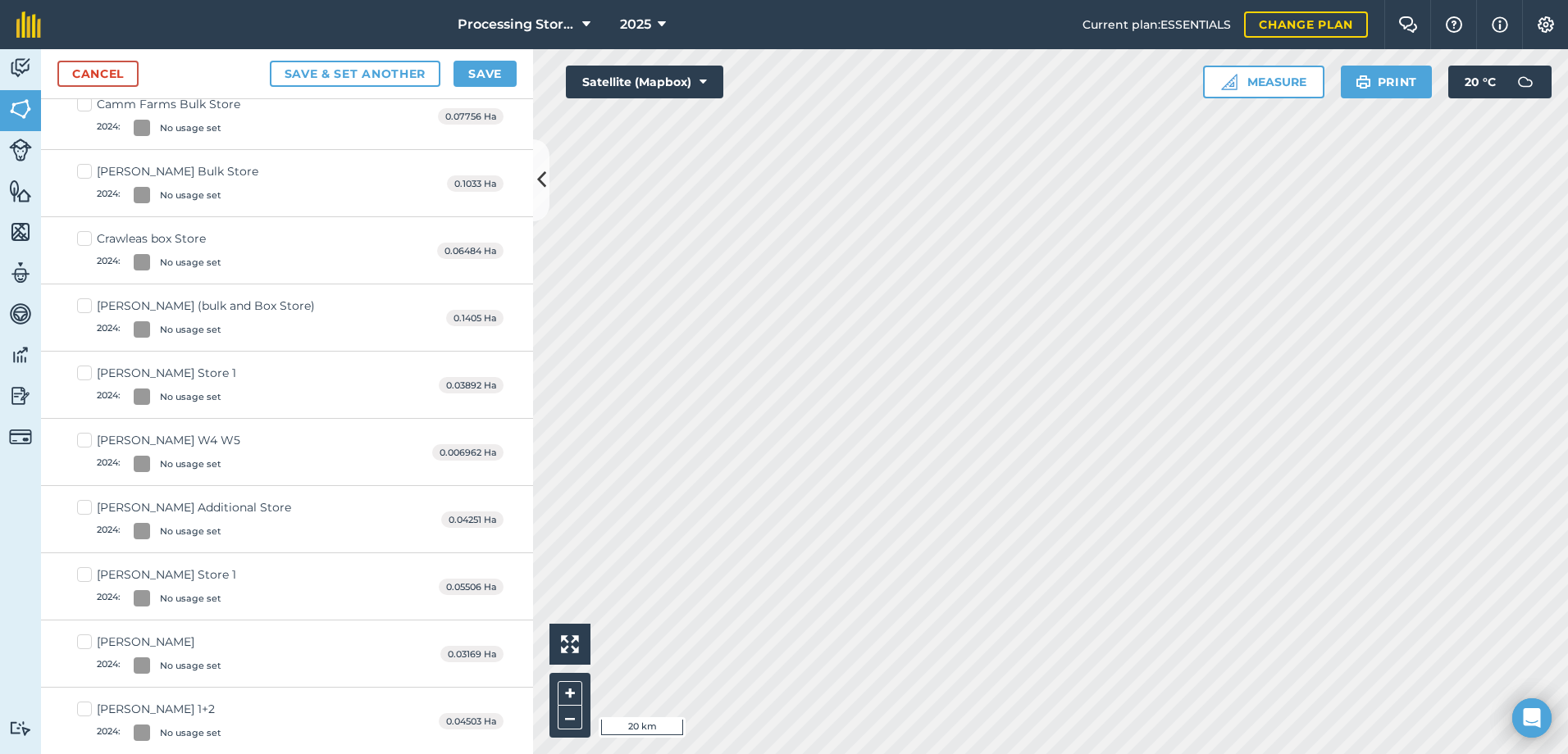 click on "Fridlington Store 1 2024 : No usage set" at bounding box center (157, 384) 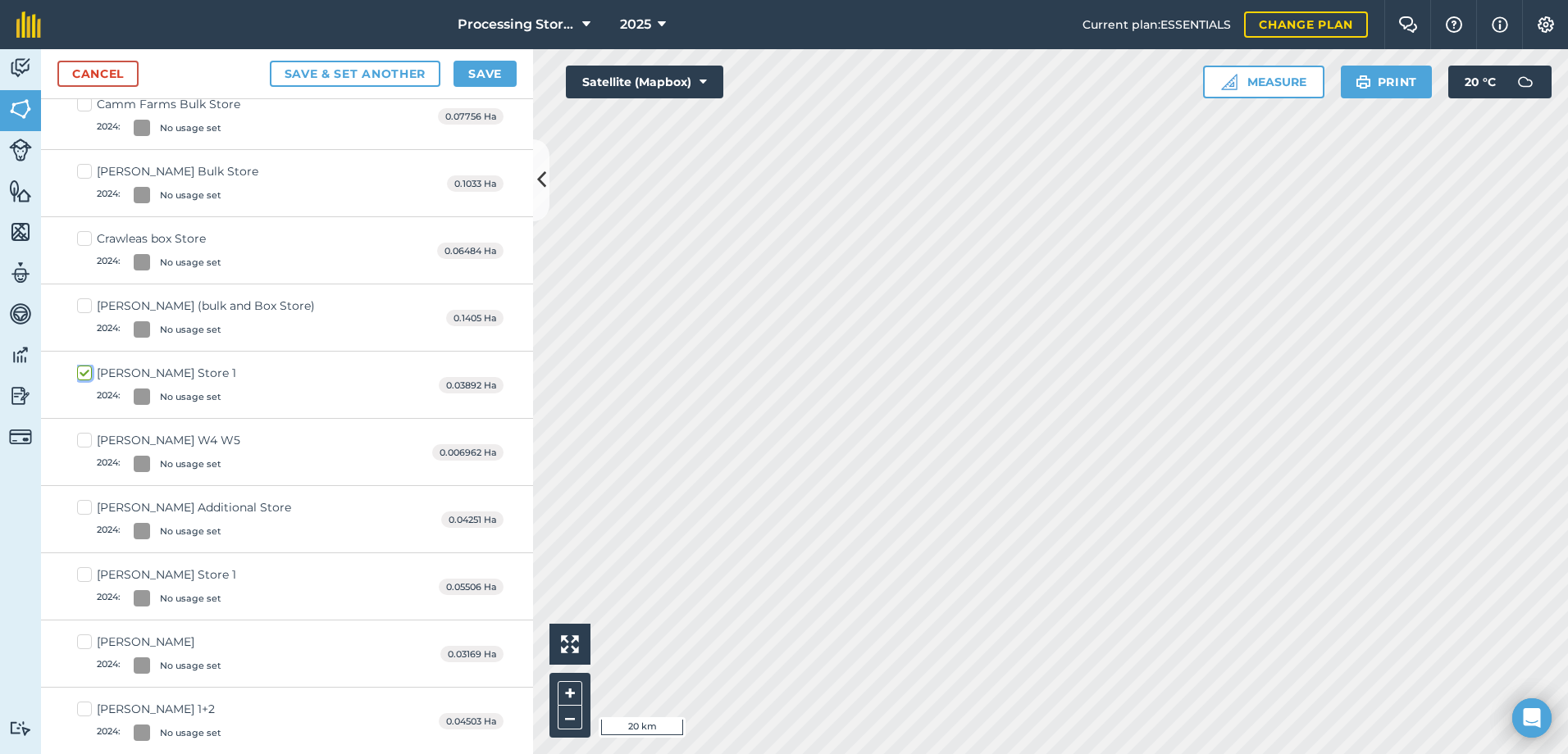 checkbox on "true" 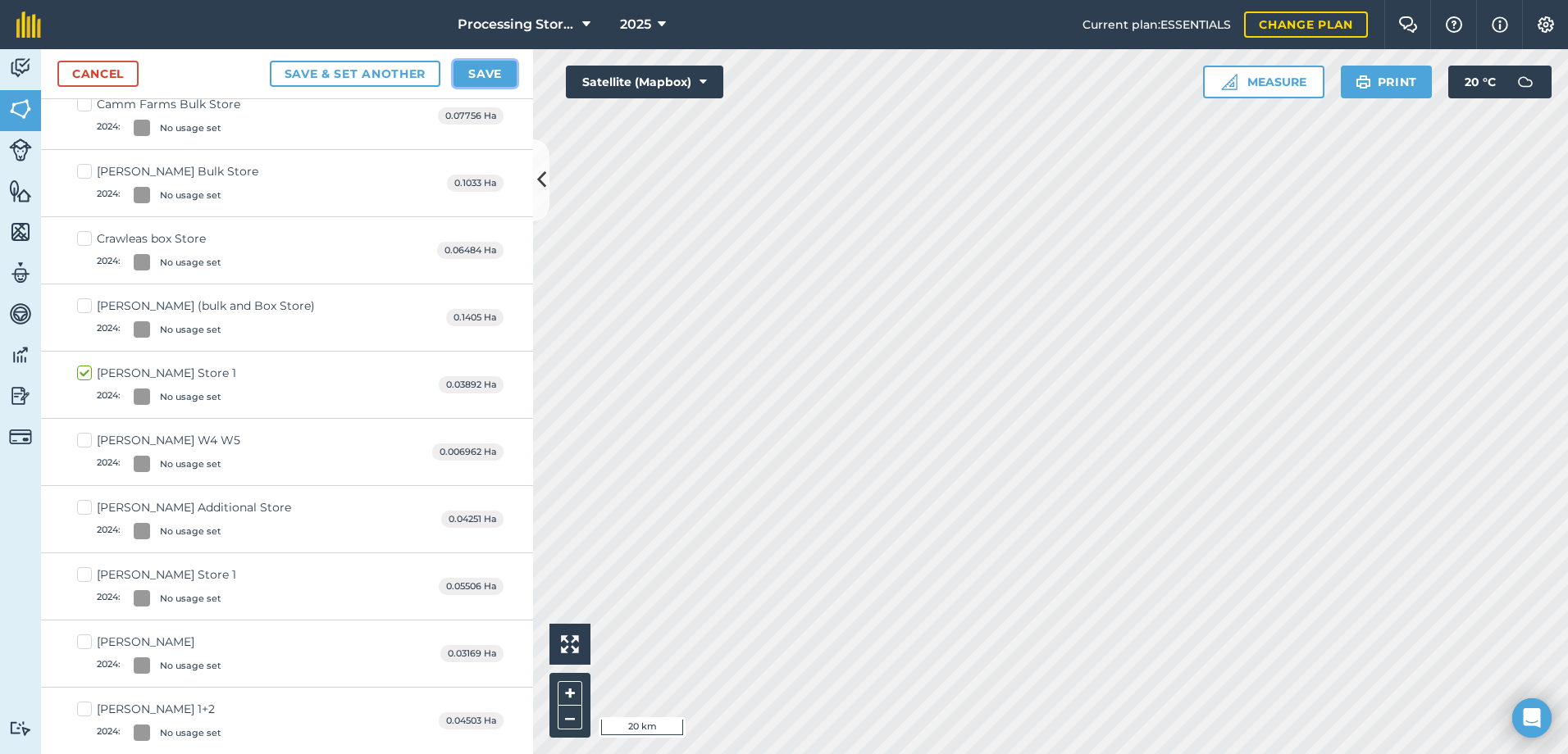 click on "Save" at bounding box center (485, 74) 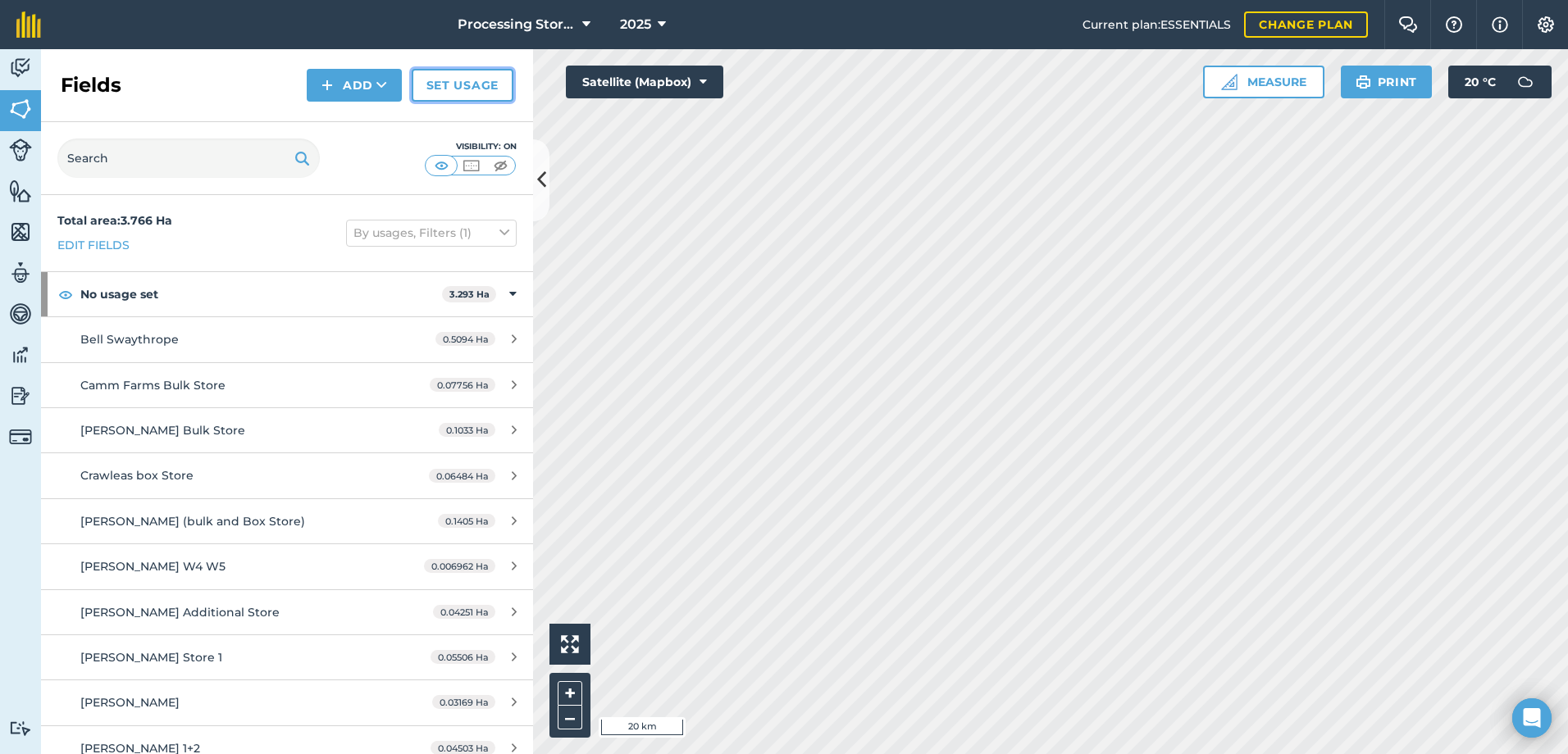 click on "Set usage" at bounding box center (463, 85) 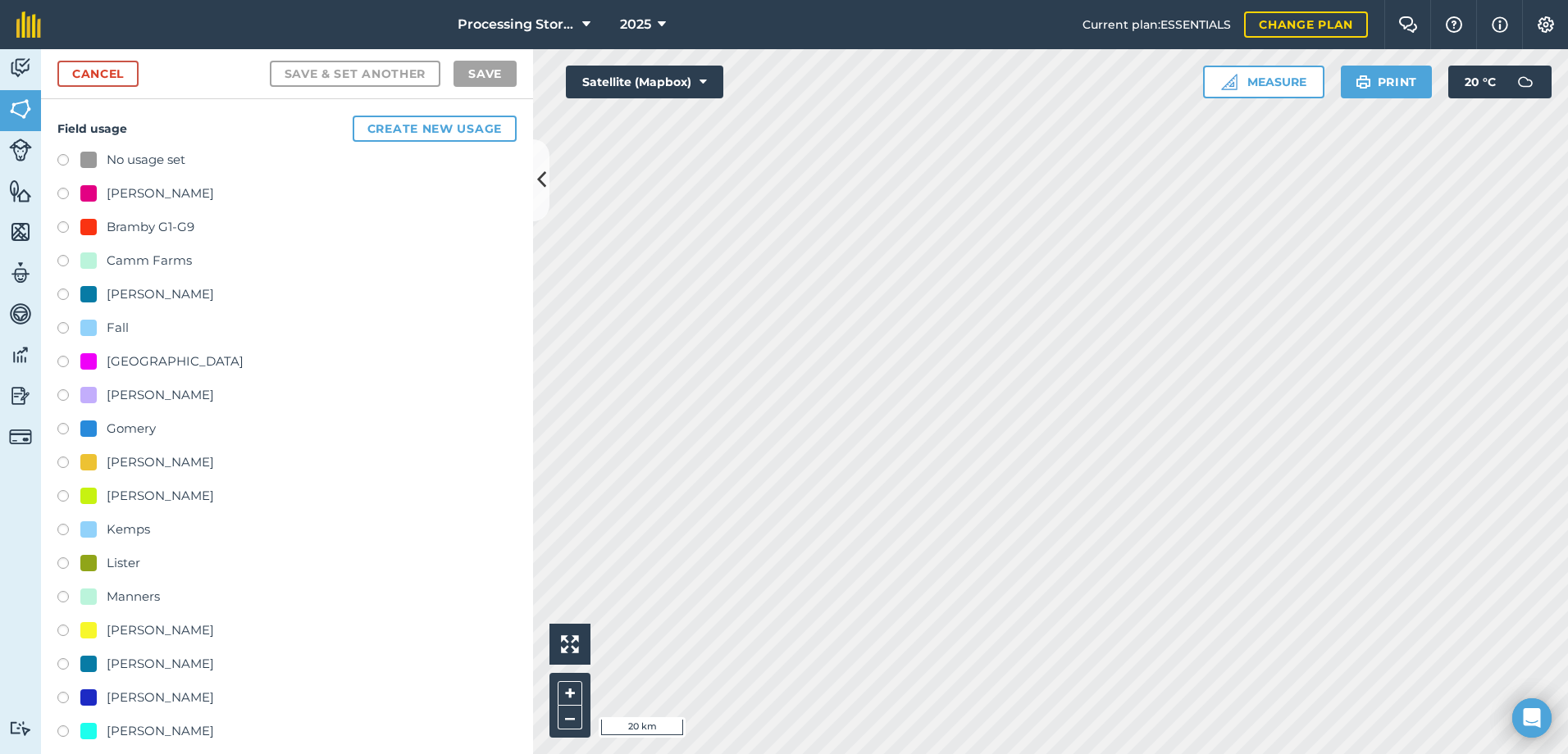 click at bounding box center [69, 397] 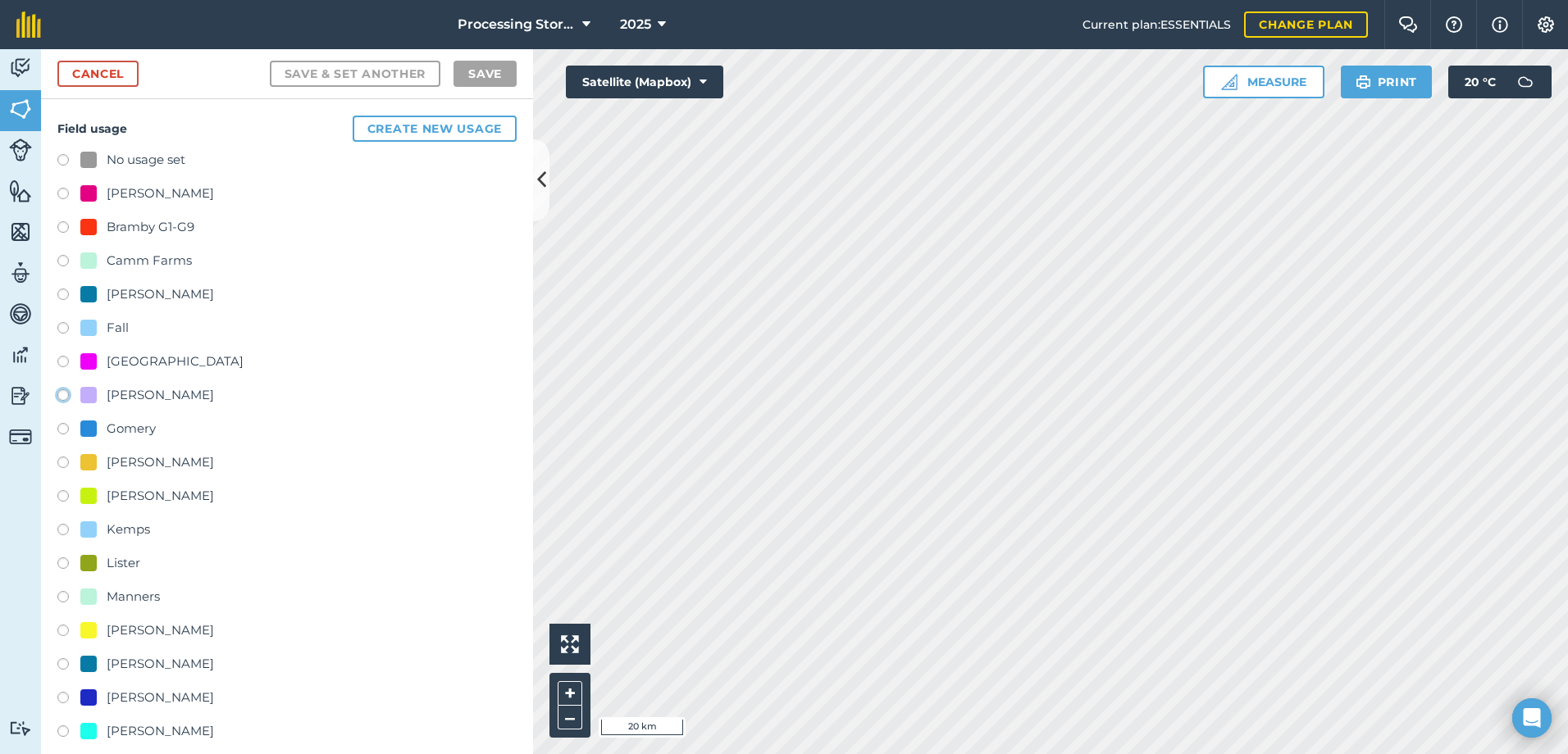 click on "[PERSON_NAME]" at bounding box center (-8138, 394) 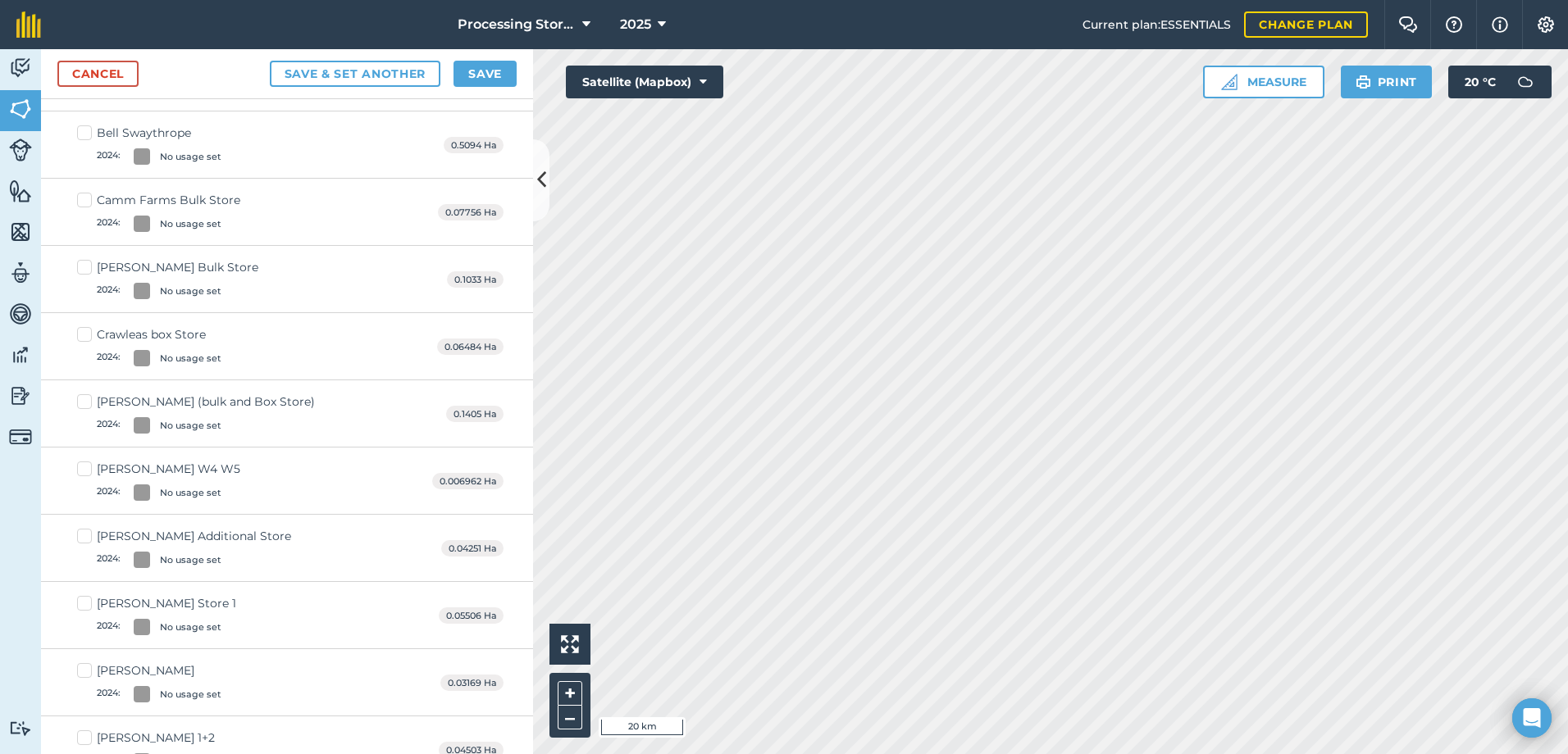 scroll, scrollTop: 246, scrollLeft: 0, axis: vertical 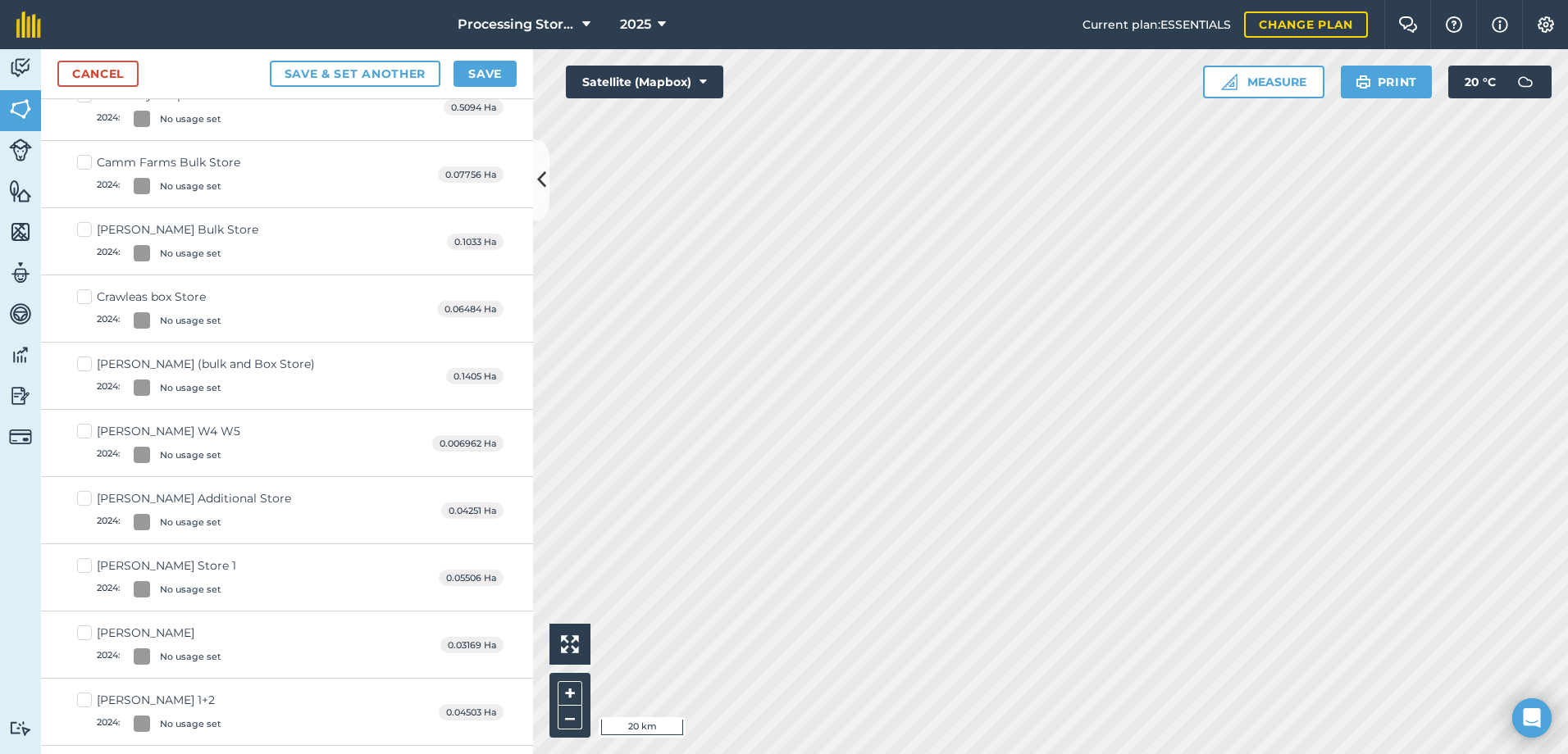 click on "Godfrey W4 W5 2024 : No usage set" at bounding box center [158, 443] 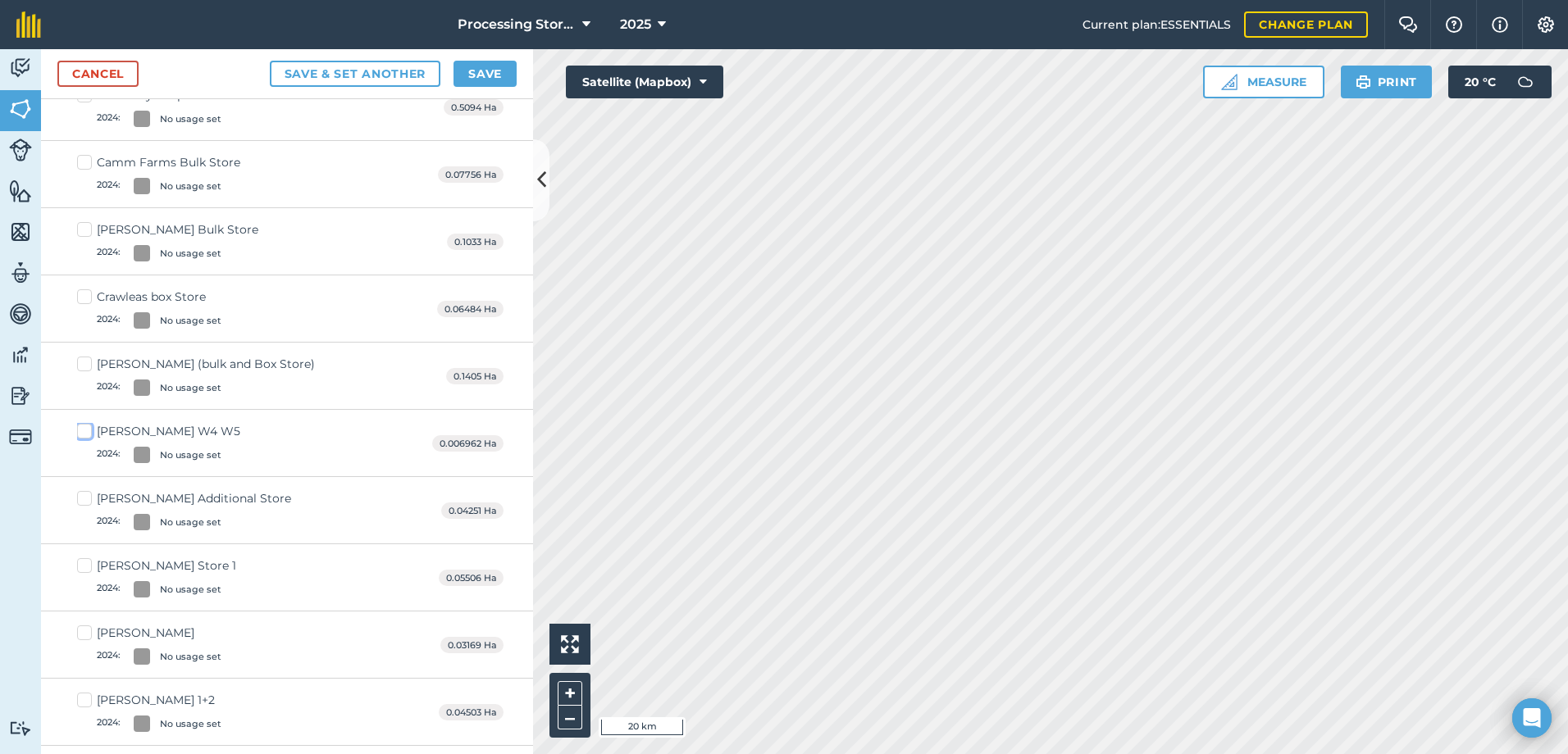 click on "Godfrey W4 W5 2024 : No usage set" at bounding box center [82, 428] 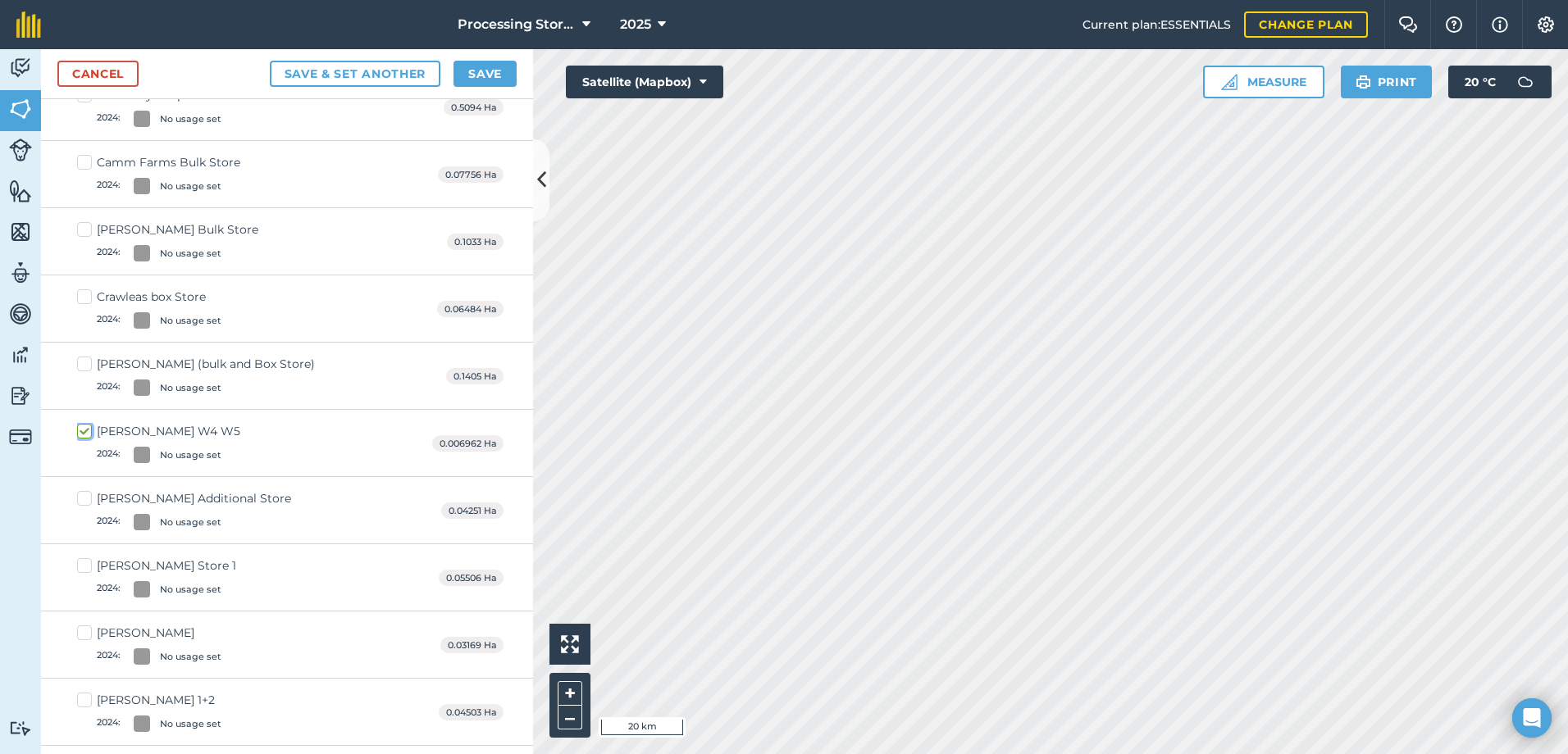 checkbox on "true" 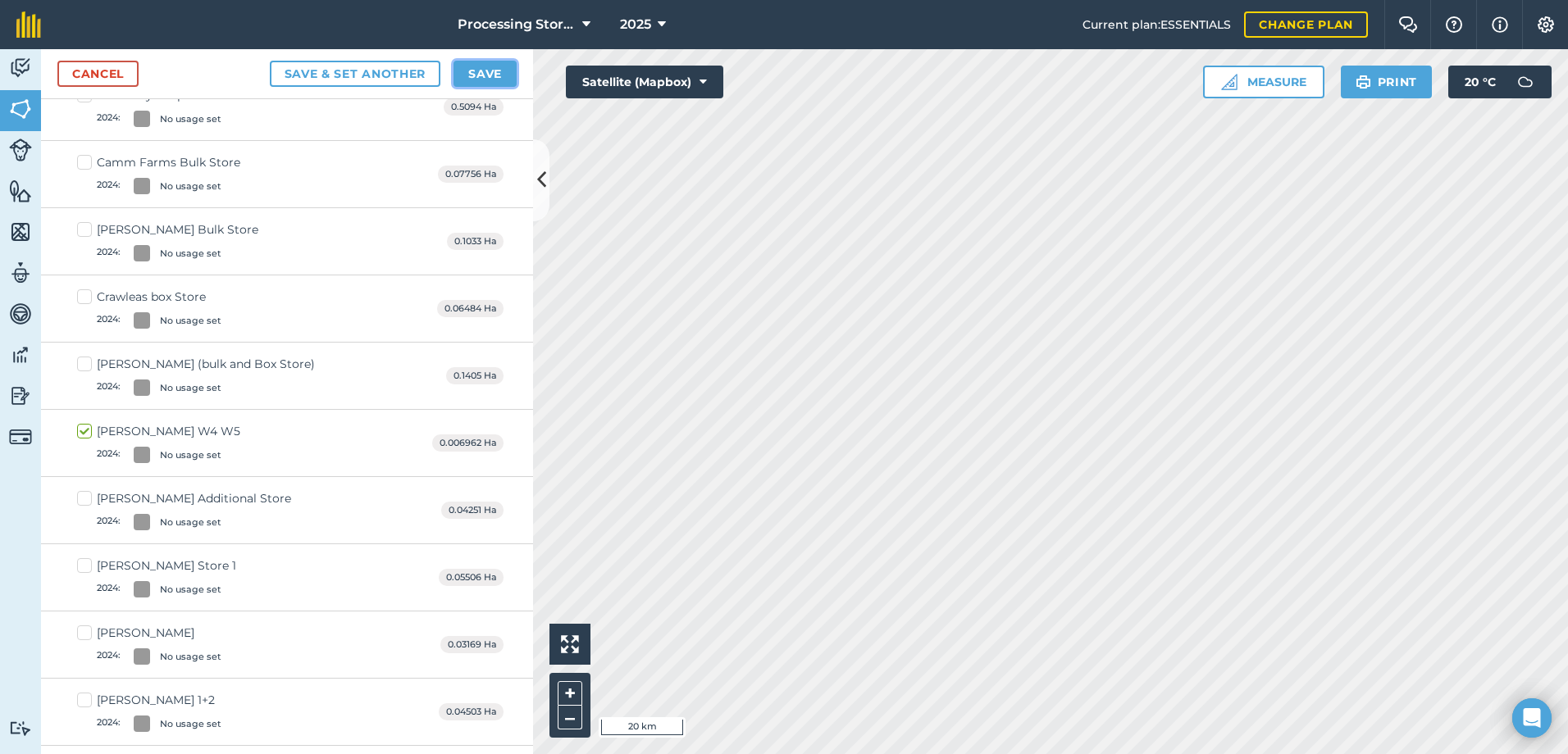 click on "Save" at bounding box center [485, 74] 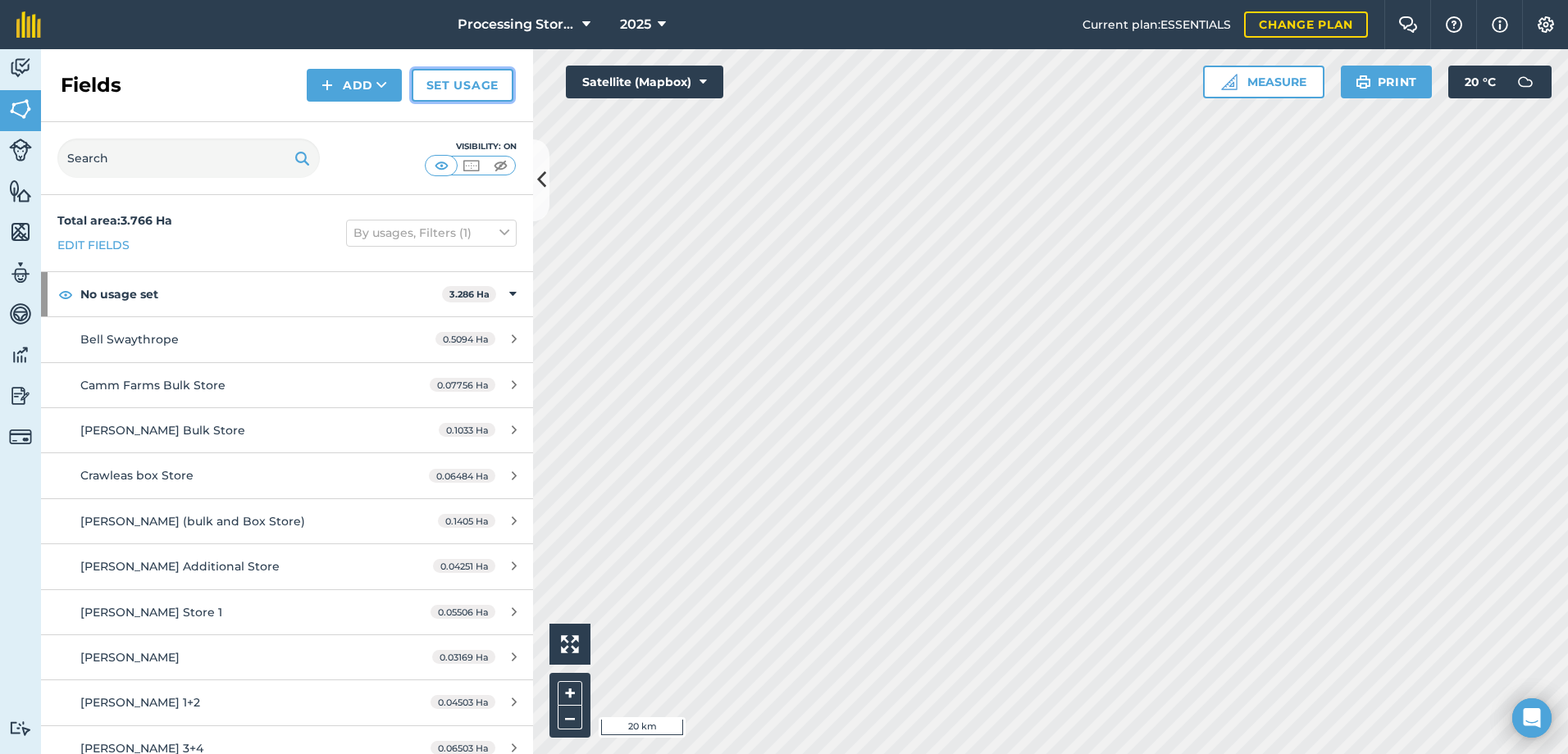 click on "Set usage" at bounding box center (463, 85) 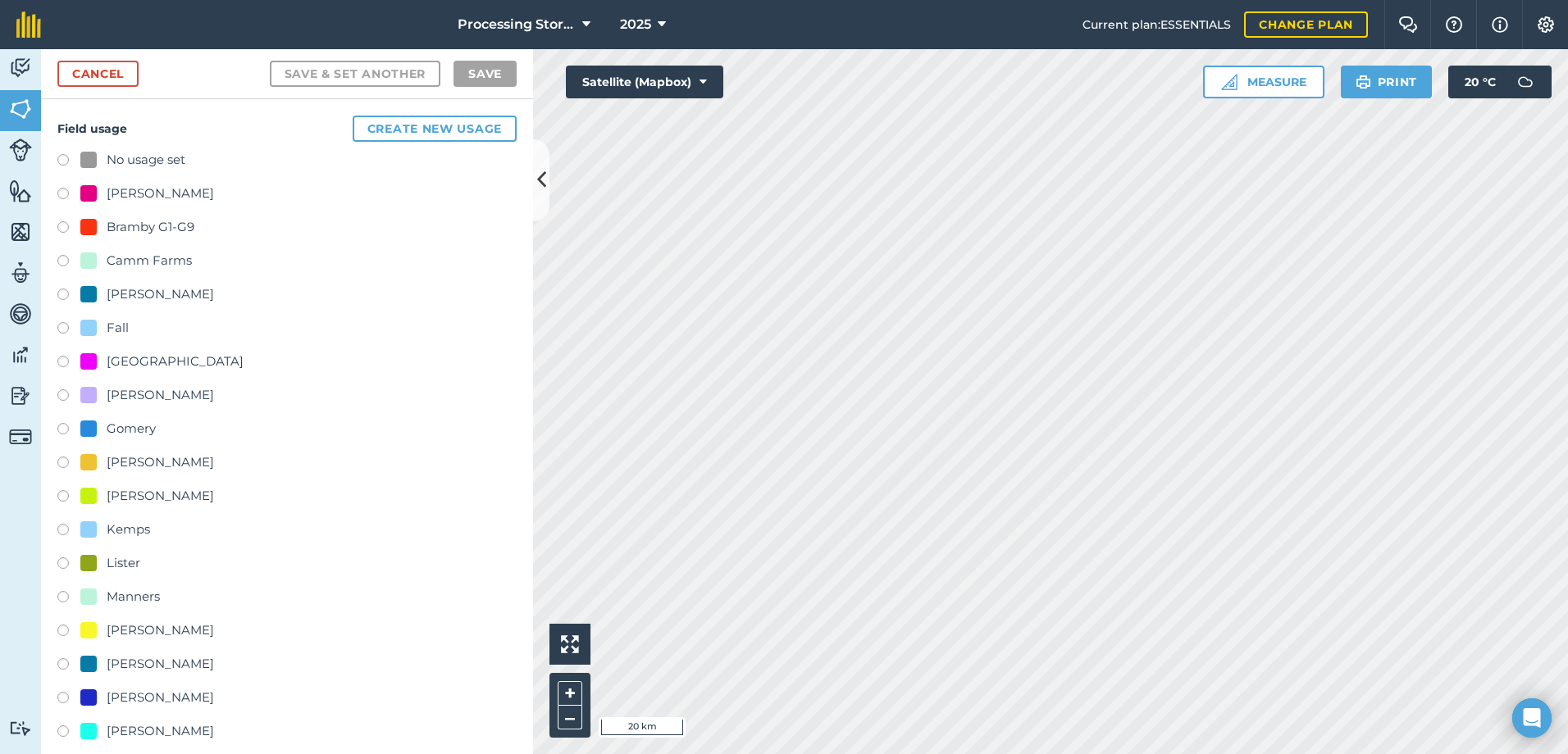 click at bounding box center (69, 465) 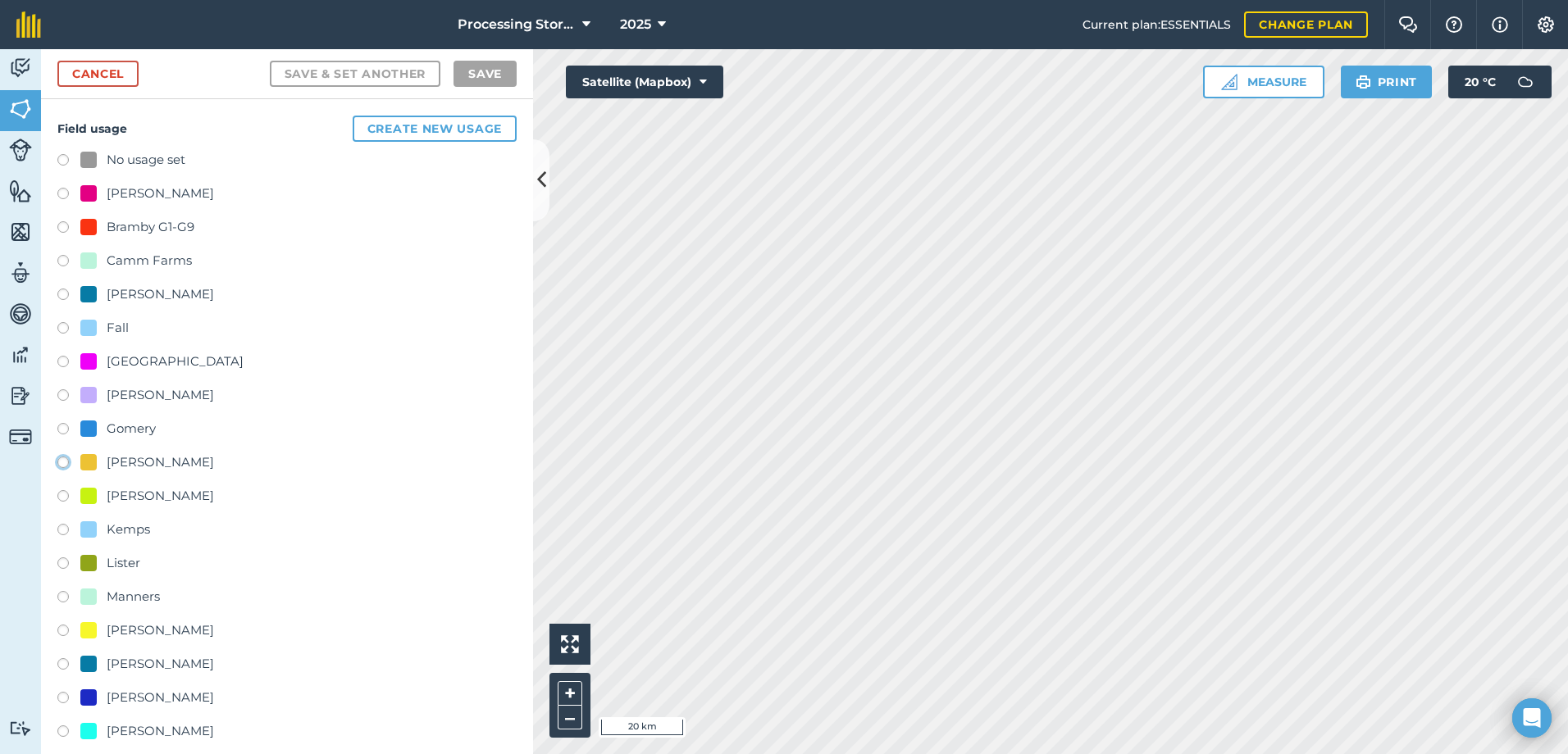 click on "[PERSON_NAME]" at bounding box center (-8138, 461) 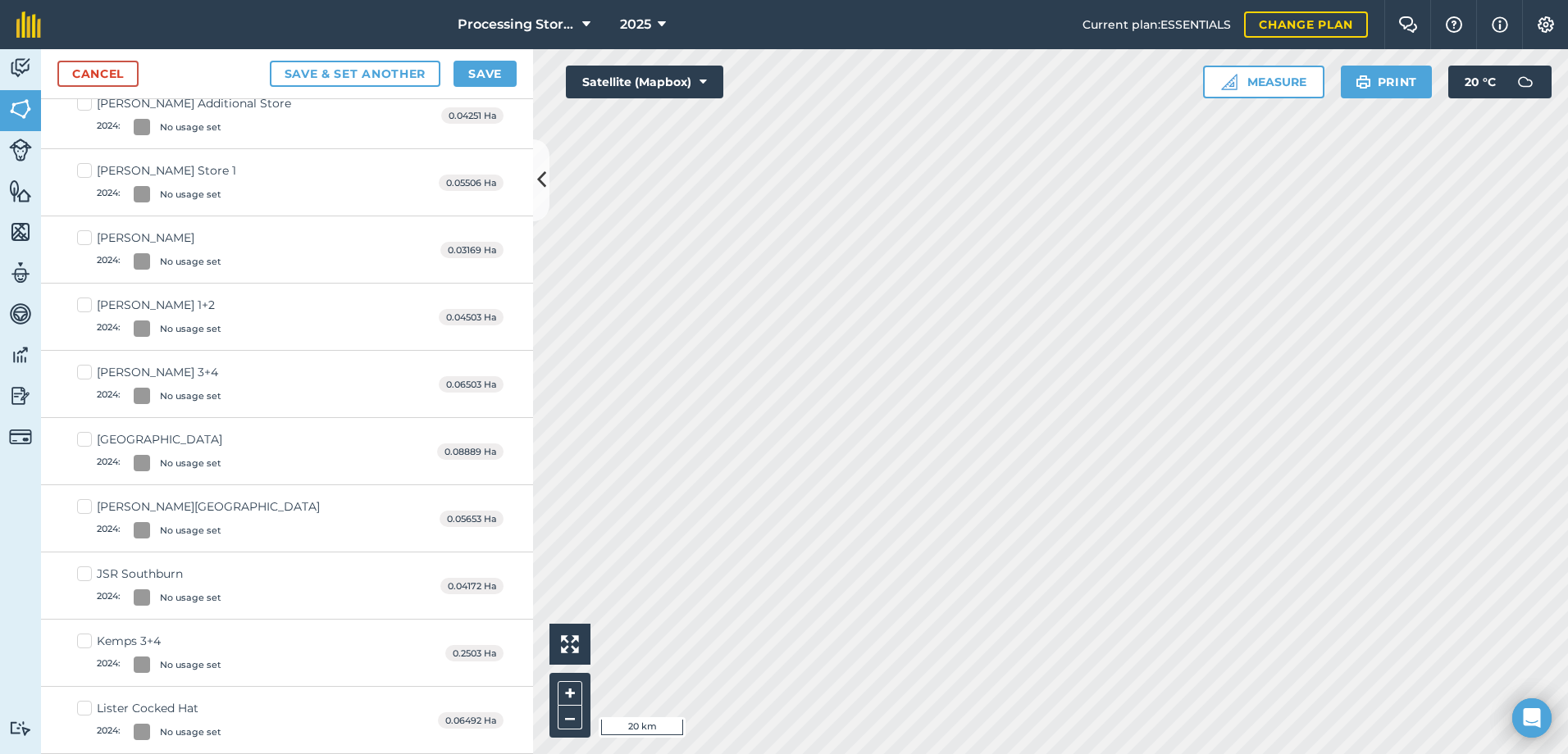 scroll, scrollTop: 656, scrollLeft: 0, axis: vertical 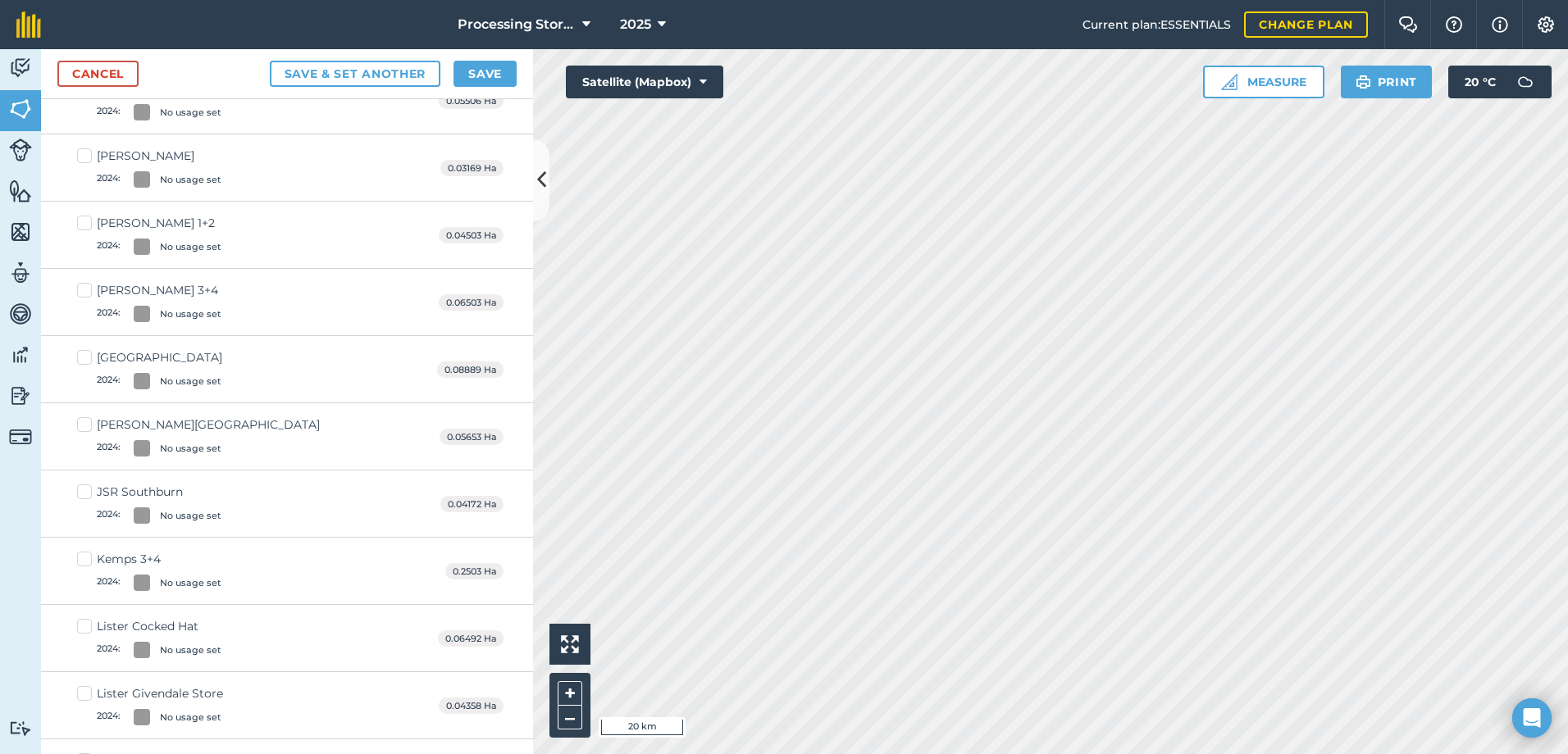 click on "Hobson West House 2024 : No usage set" at bounding box center (149, 369) 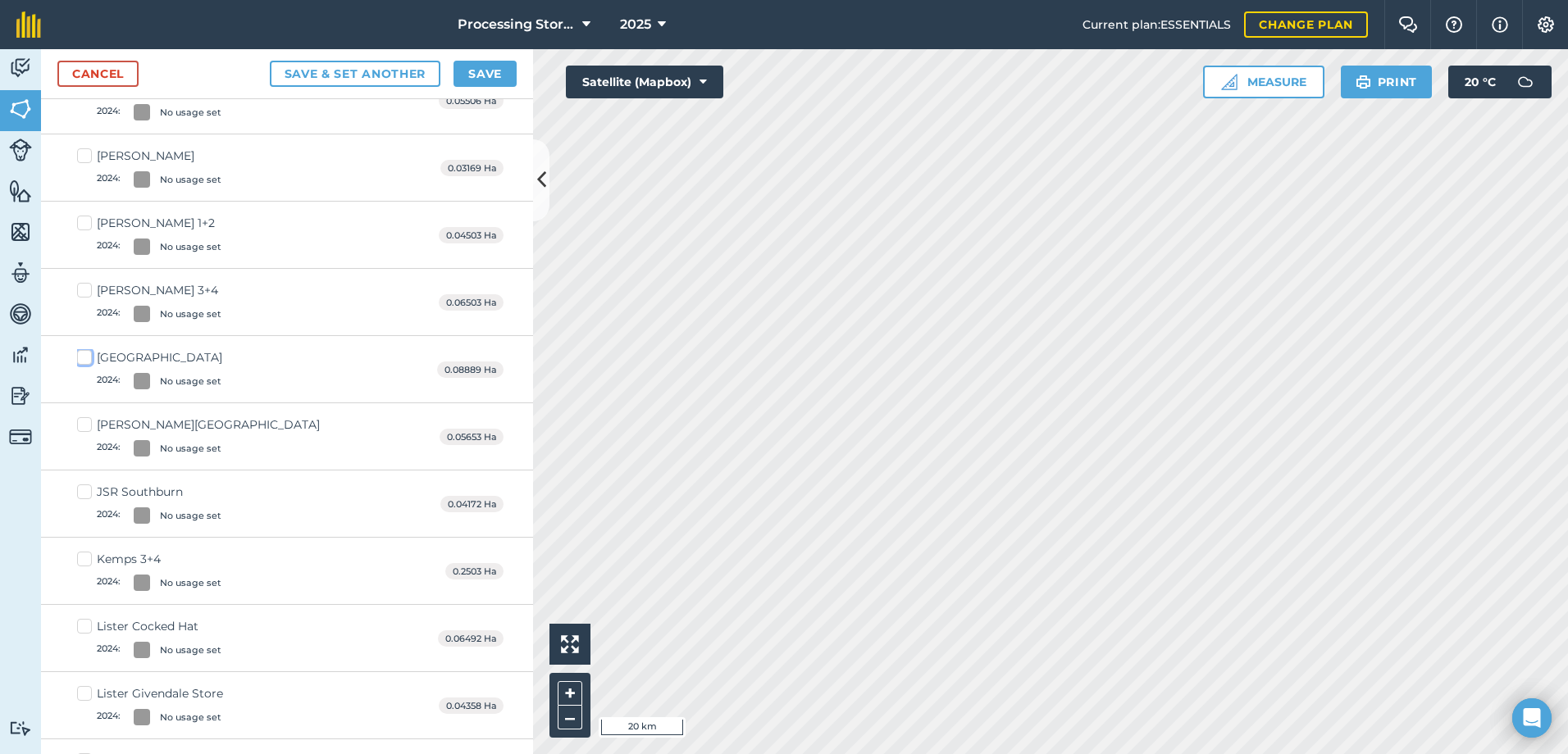 click on "Hobson West House 2024 : No usage set" at bounding box center [82, 354] 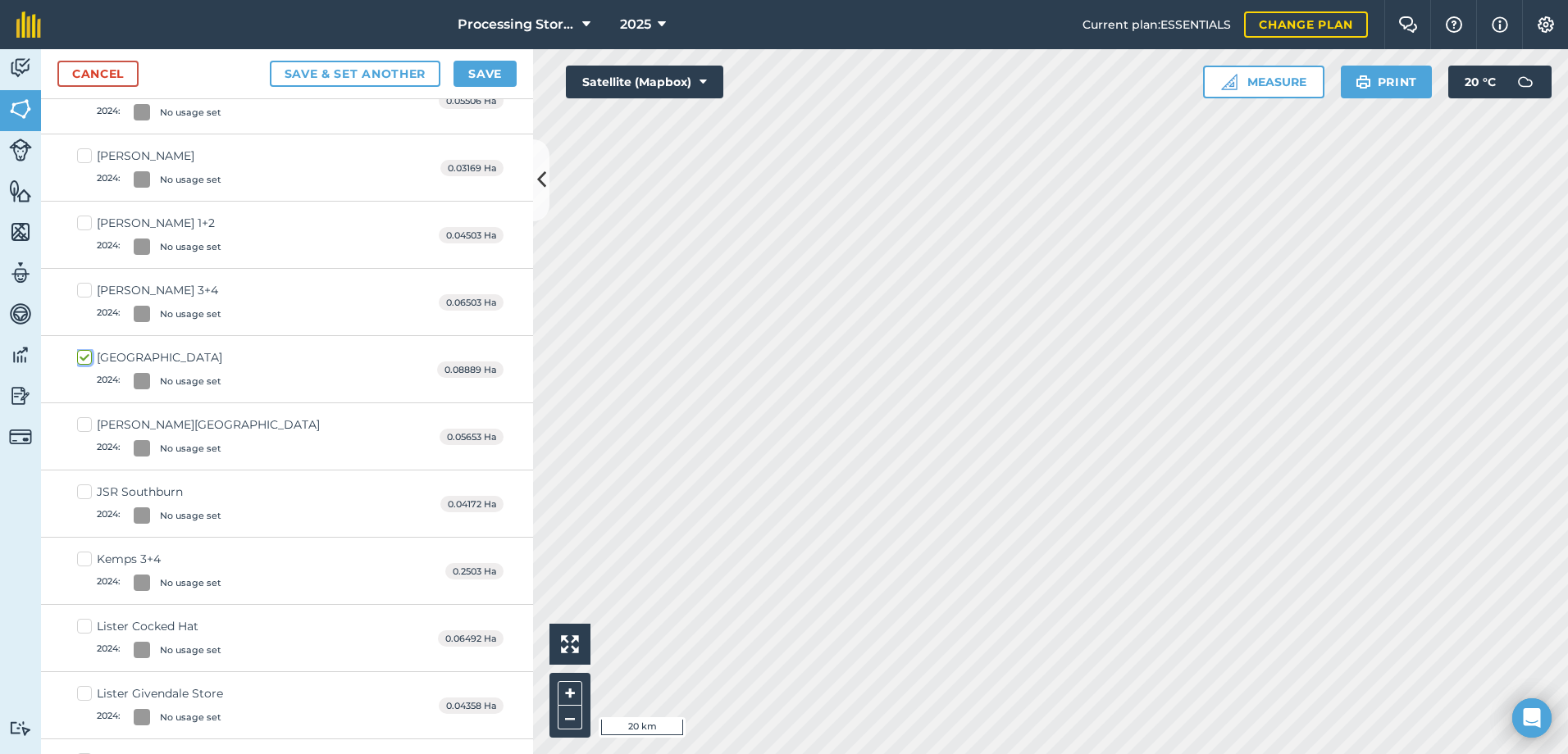 checkbox on "true" 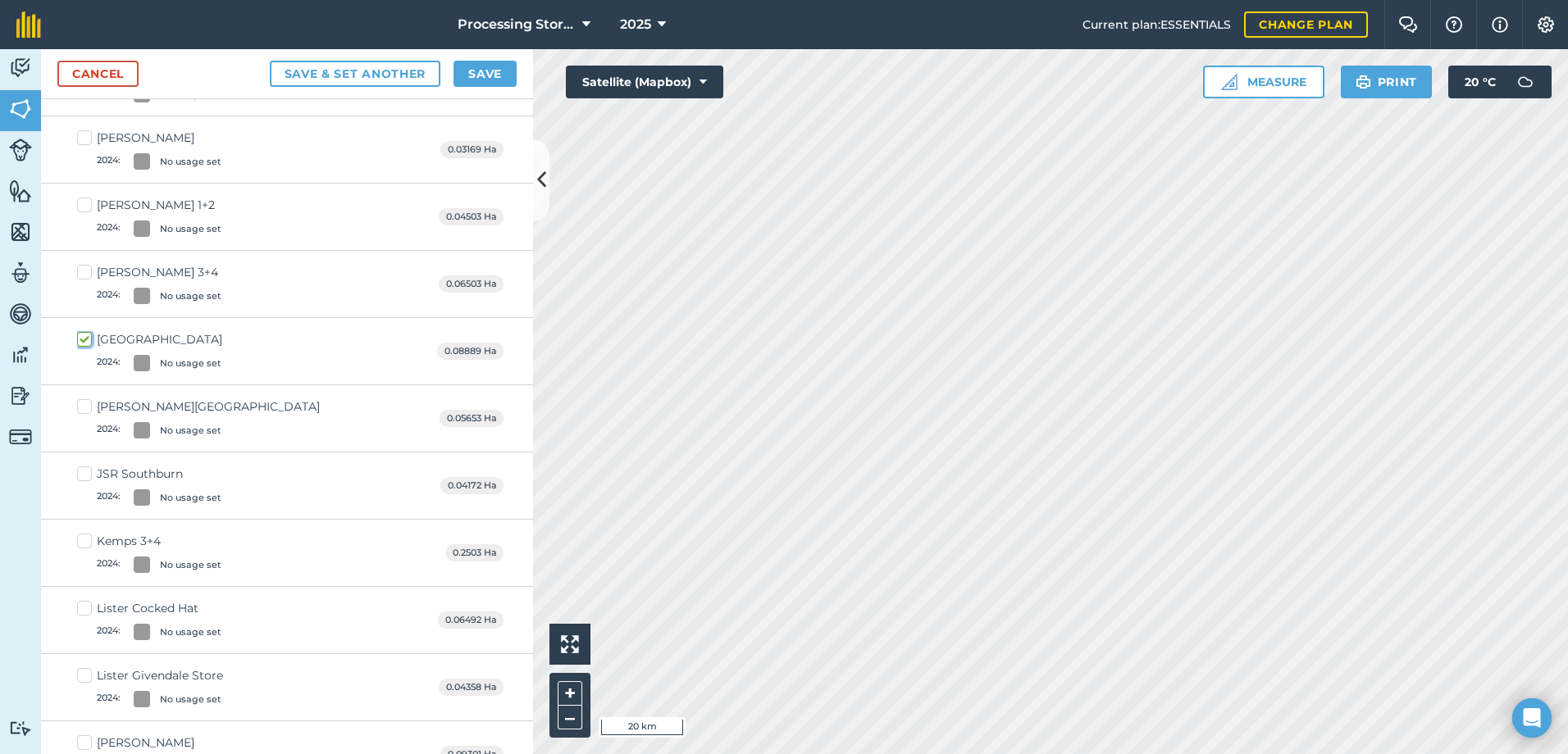 scroll, scrollTop: 638, scrollLeft: 0, axis: vertical 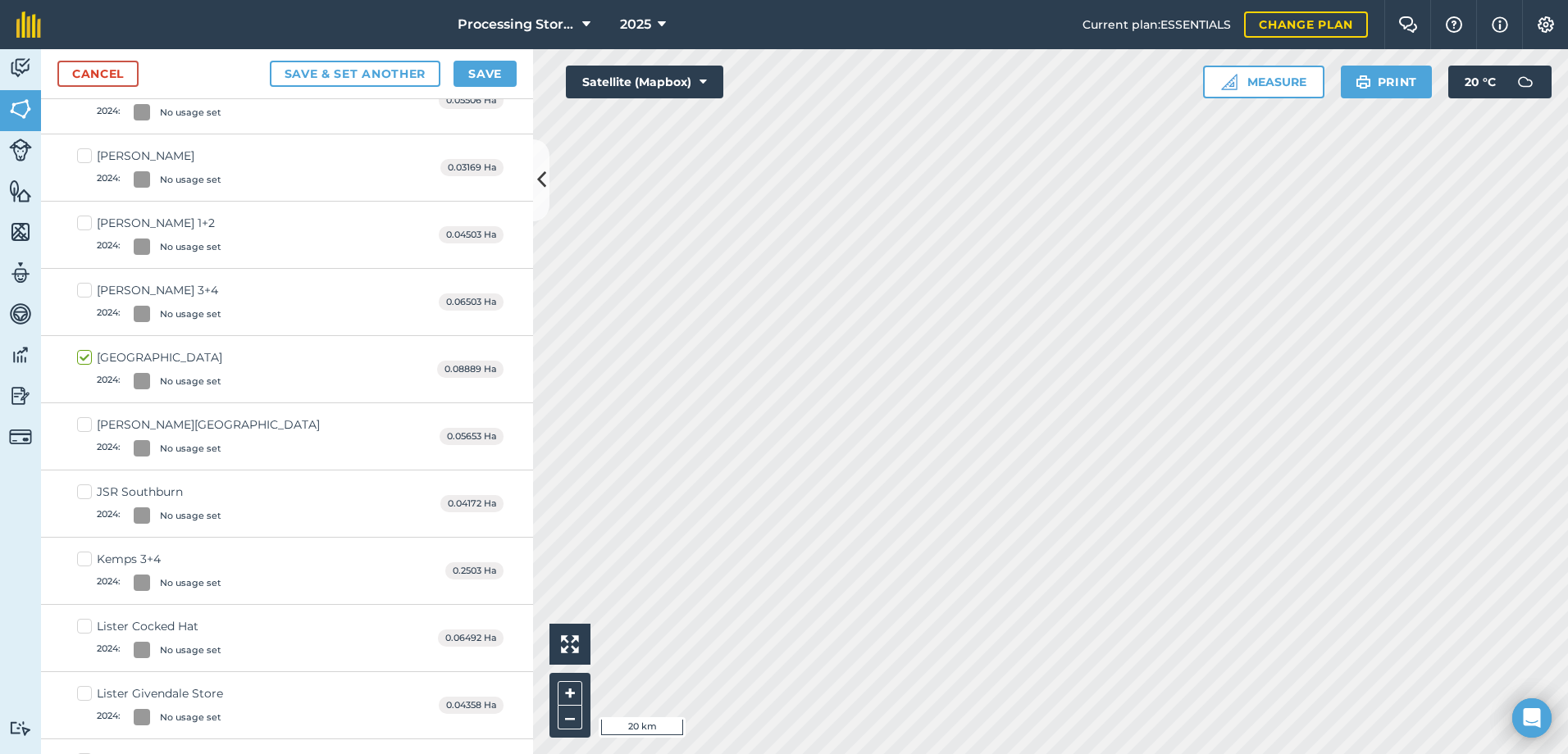 click on "Hobson McNeil 3+4 2024 : No usage set" at bounding box center [149, 302] 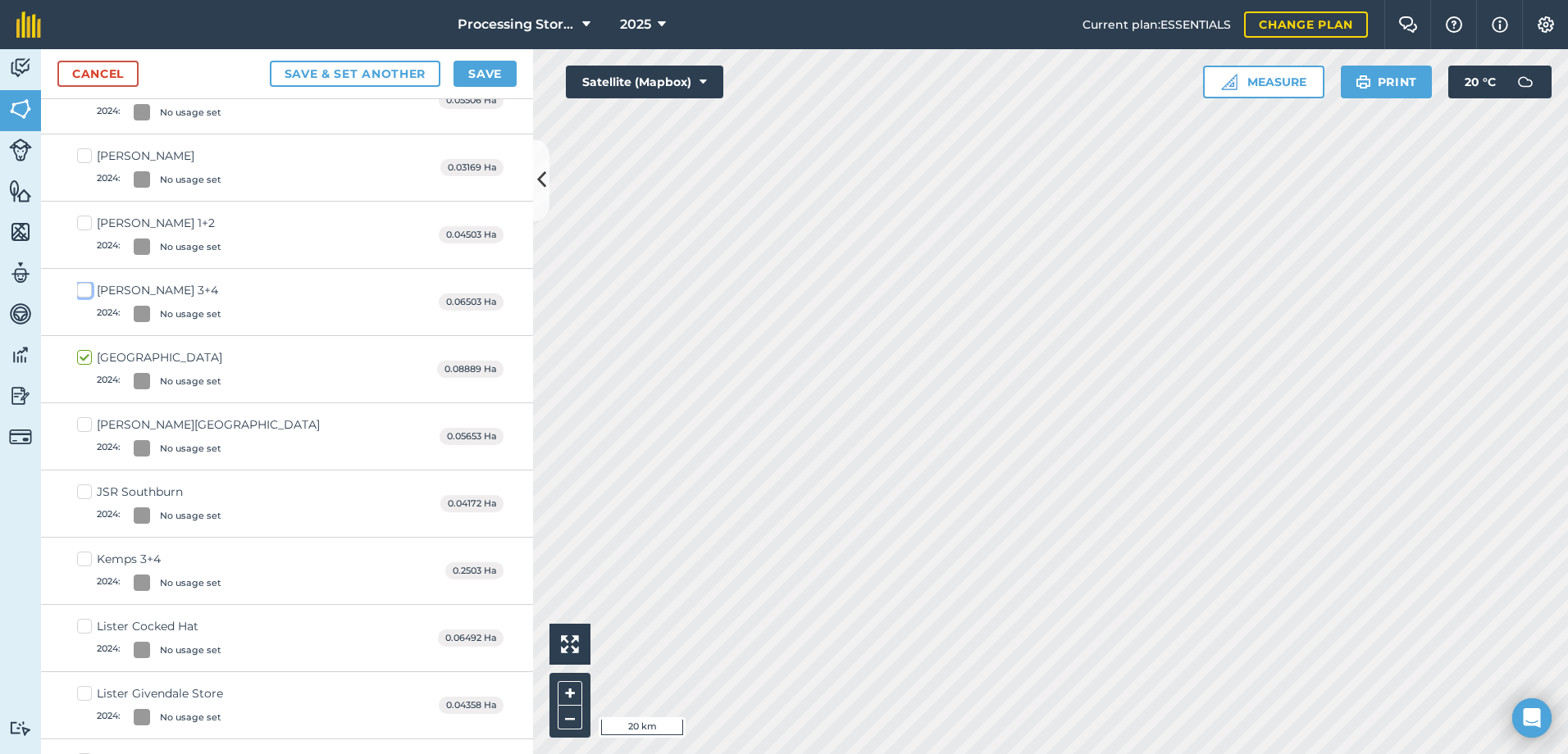 click on "Hobson McNeil 3+4 2024 : No usage set" at bounding box center [82, 287] 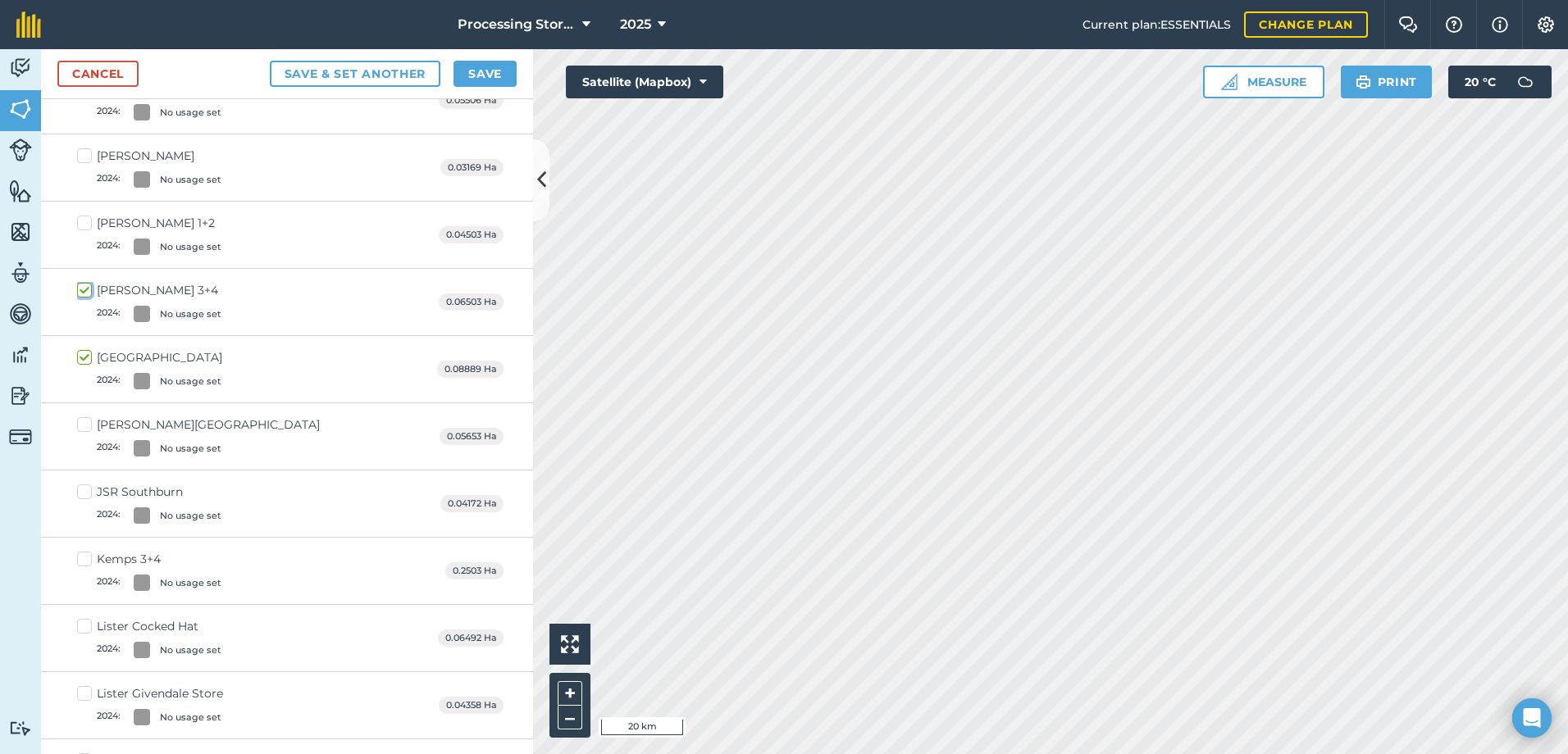 checkbox on "true" 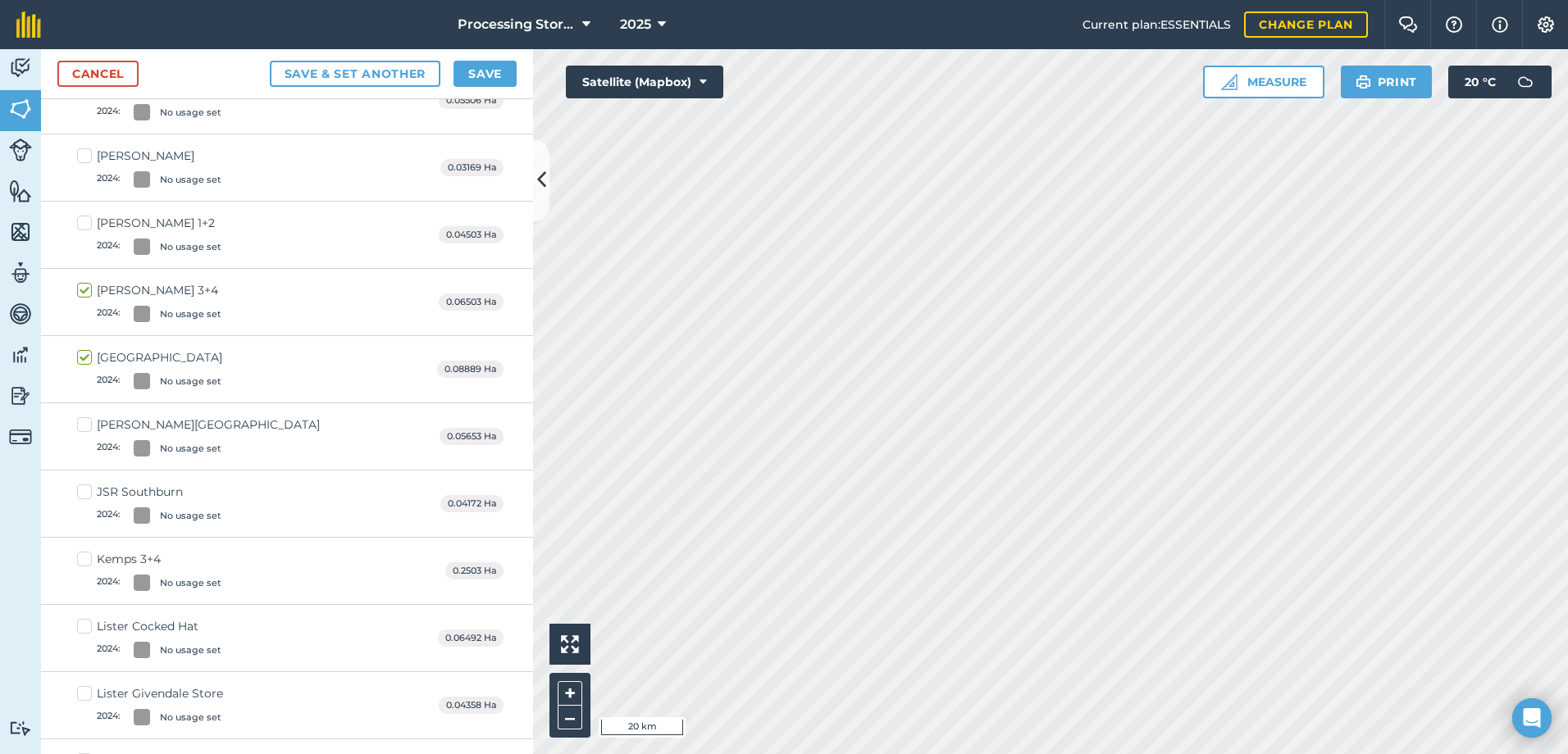click on "Hobson McNeil 1+2 2024 : No usage set" at bounding box center [149, 234] 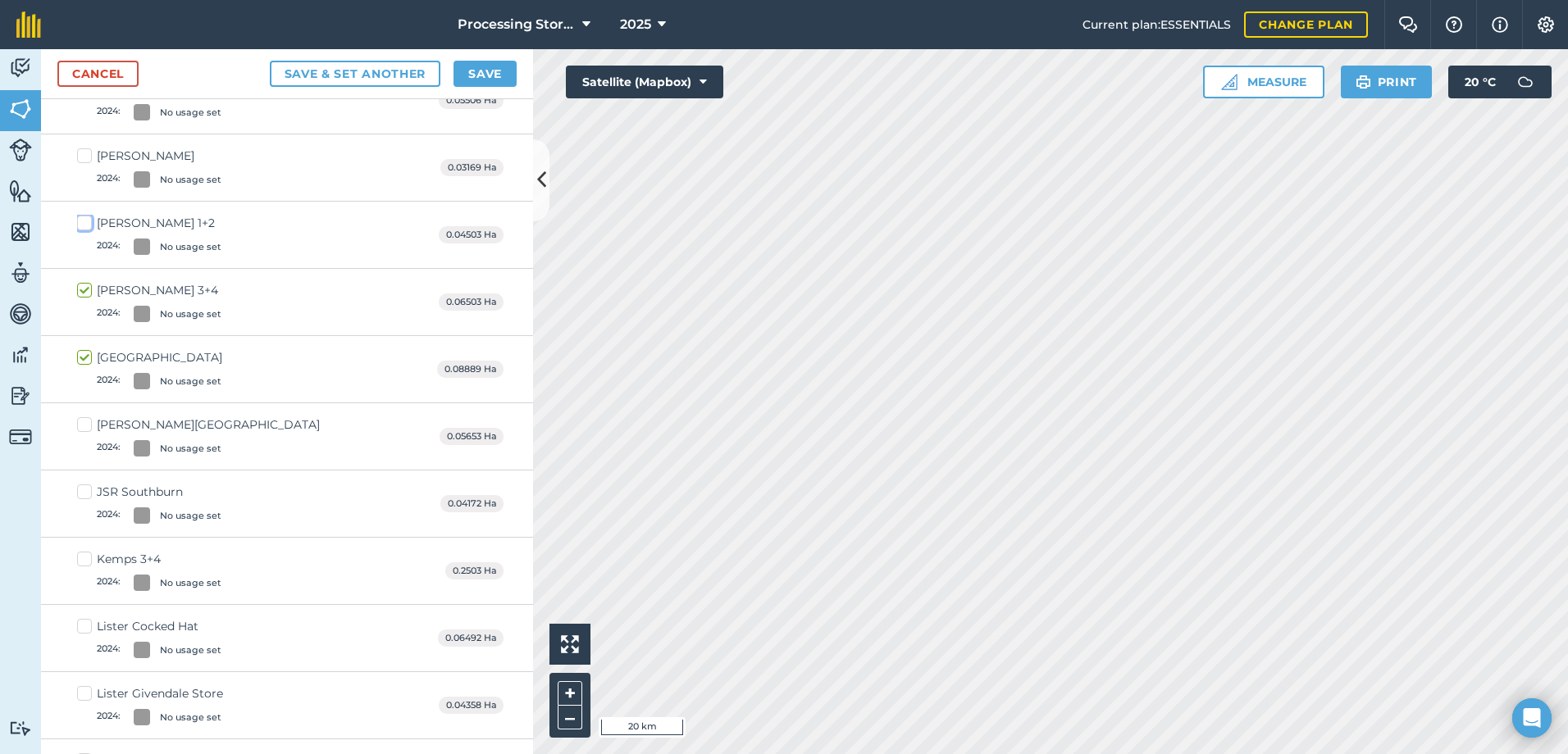 click on "Hobson McNeil 1+2 2024 : No usage set" at bounding box center (82, 220) 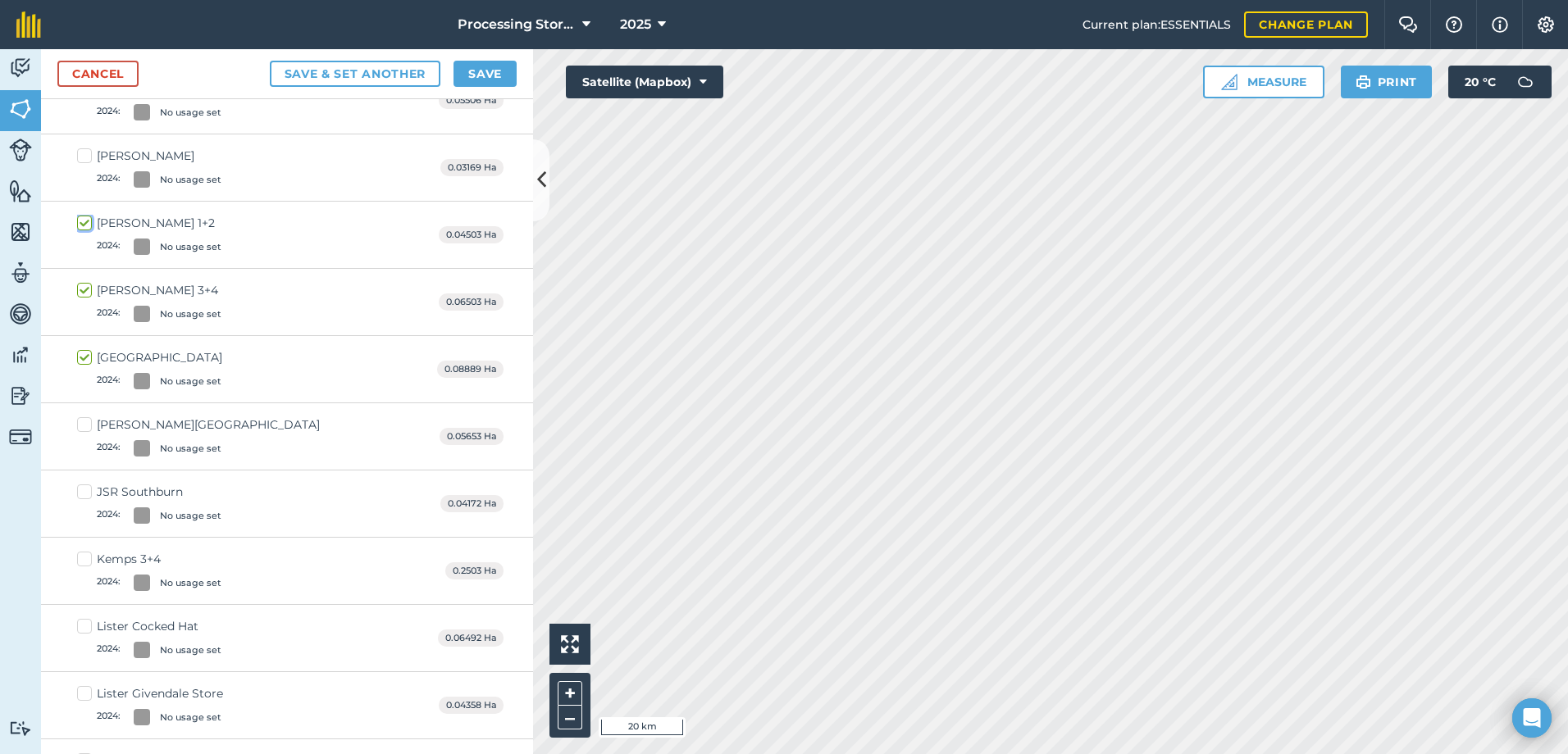 checkbox on "true" 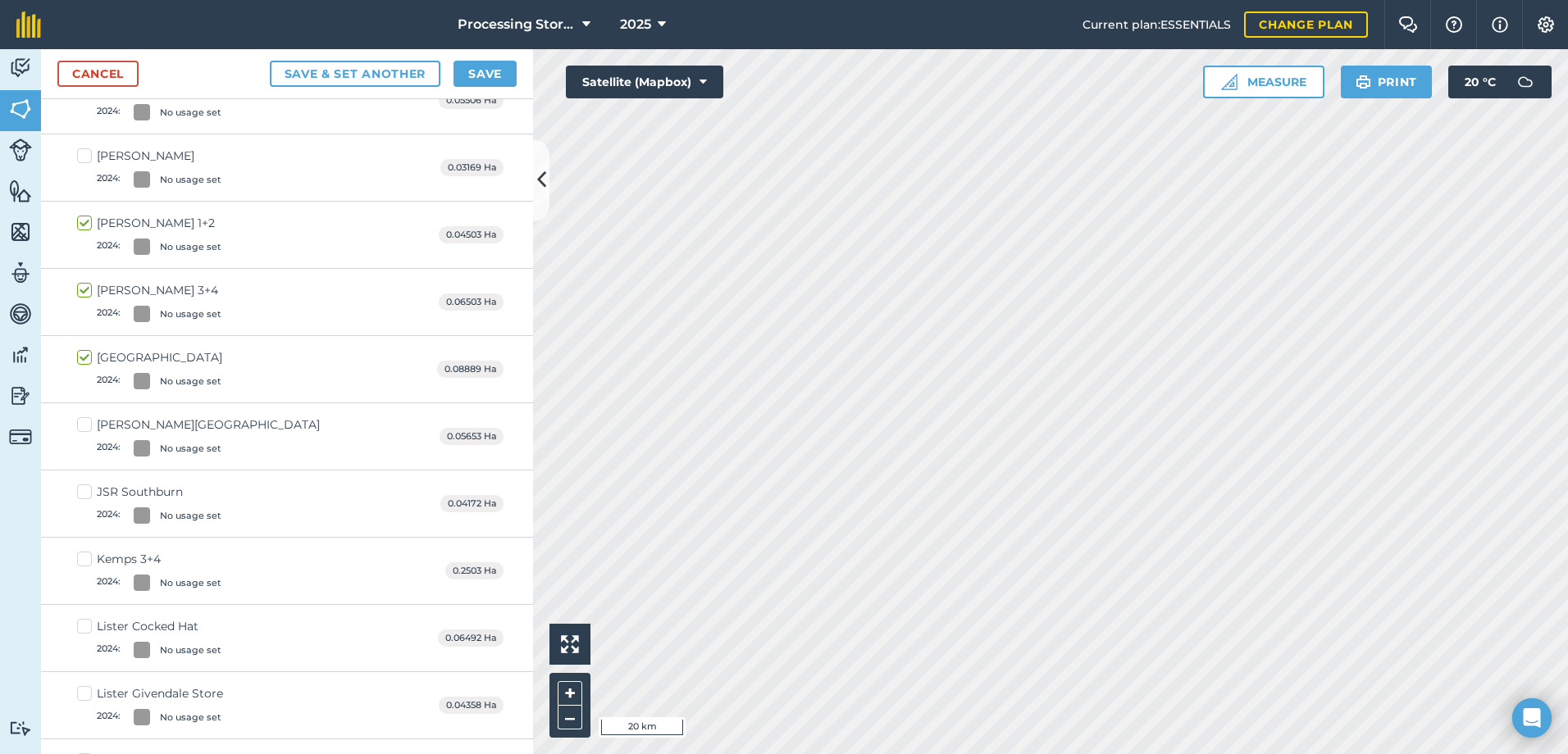 click on "Hobson Jewitt 2024 : No usage set" at bounding box center (149, 167) 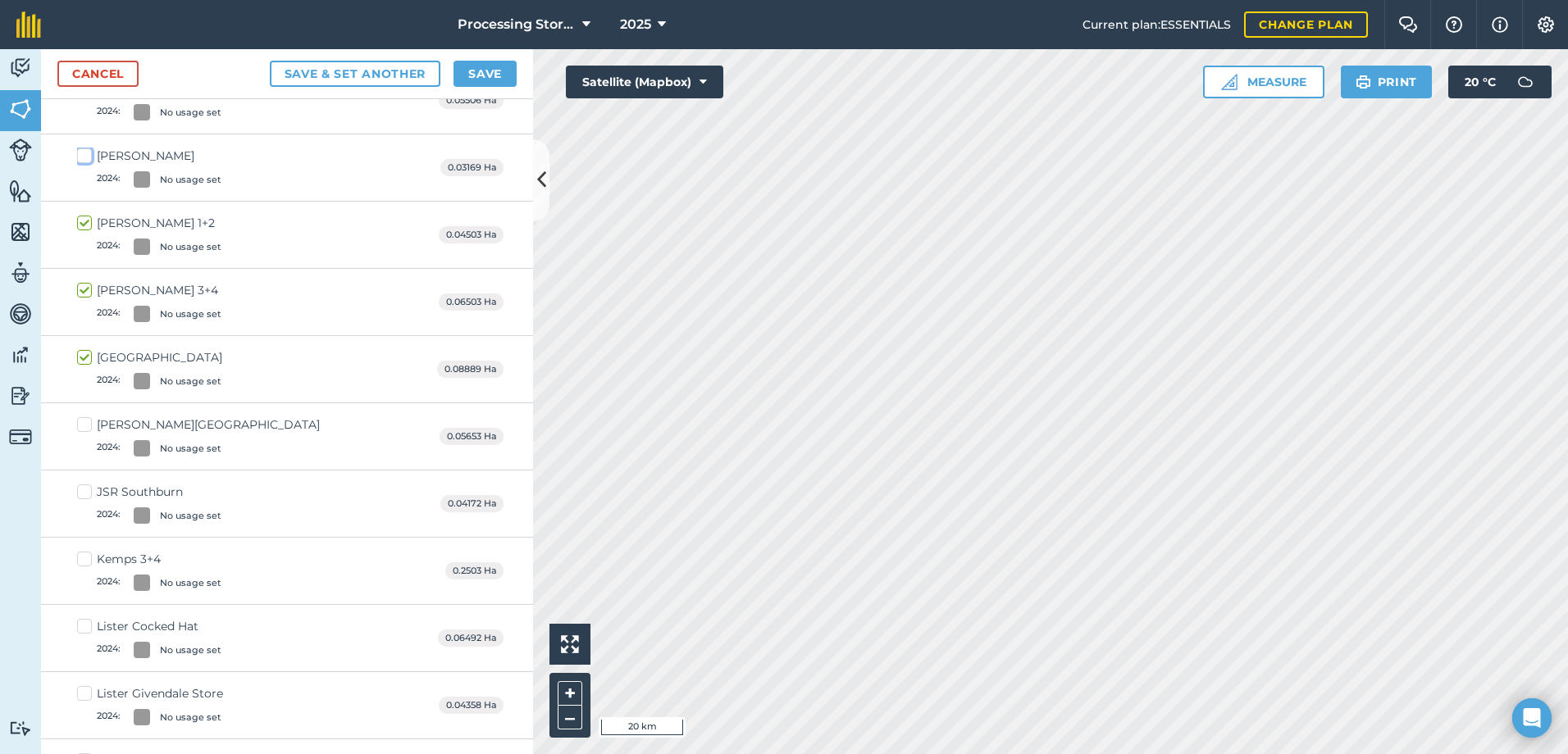 click on "Hobson Jewitt 2024 : No usage set" at bounding box center (82, 152) 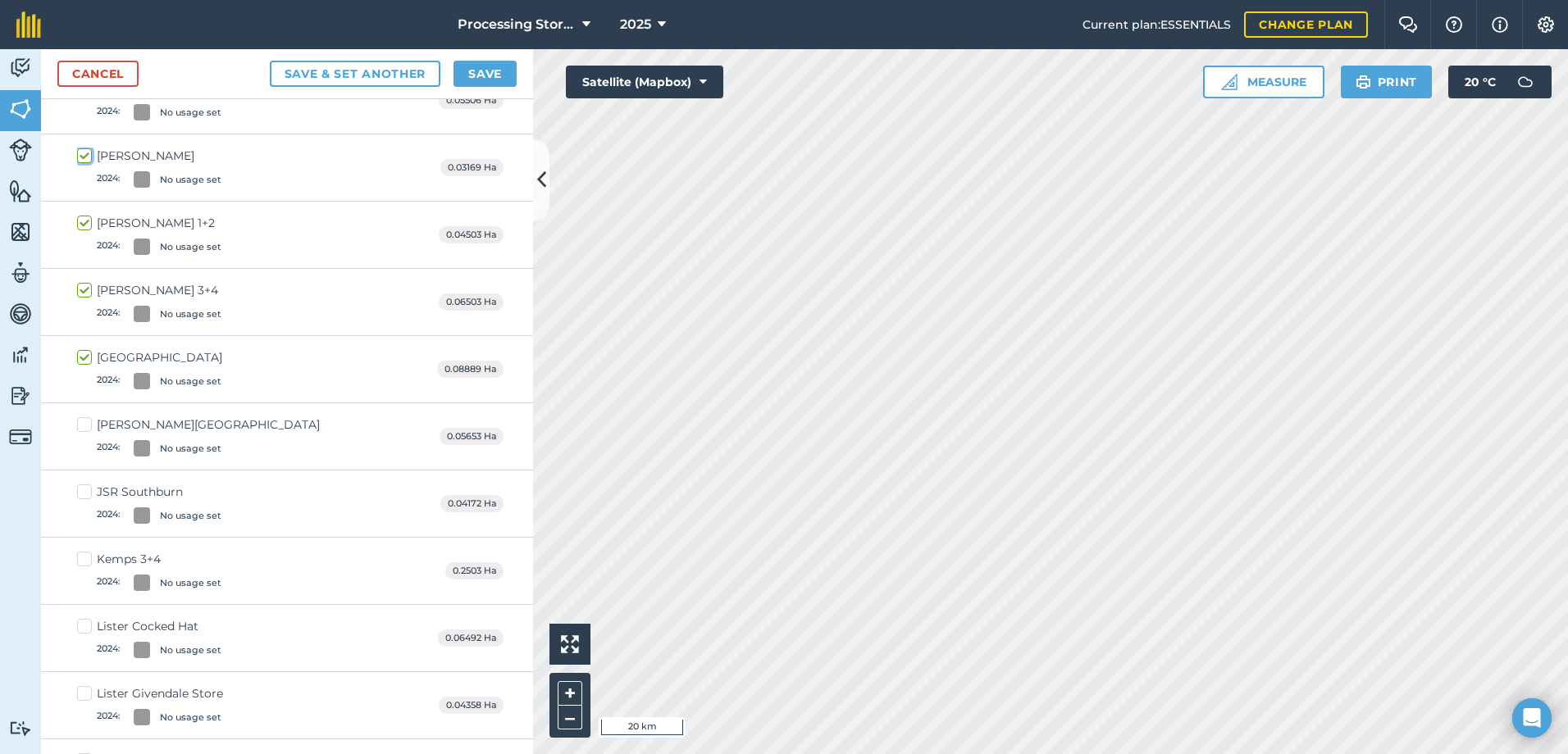 checkbox on "true" 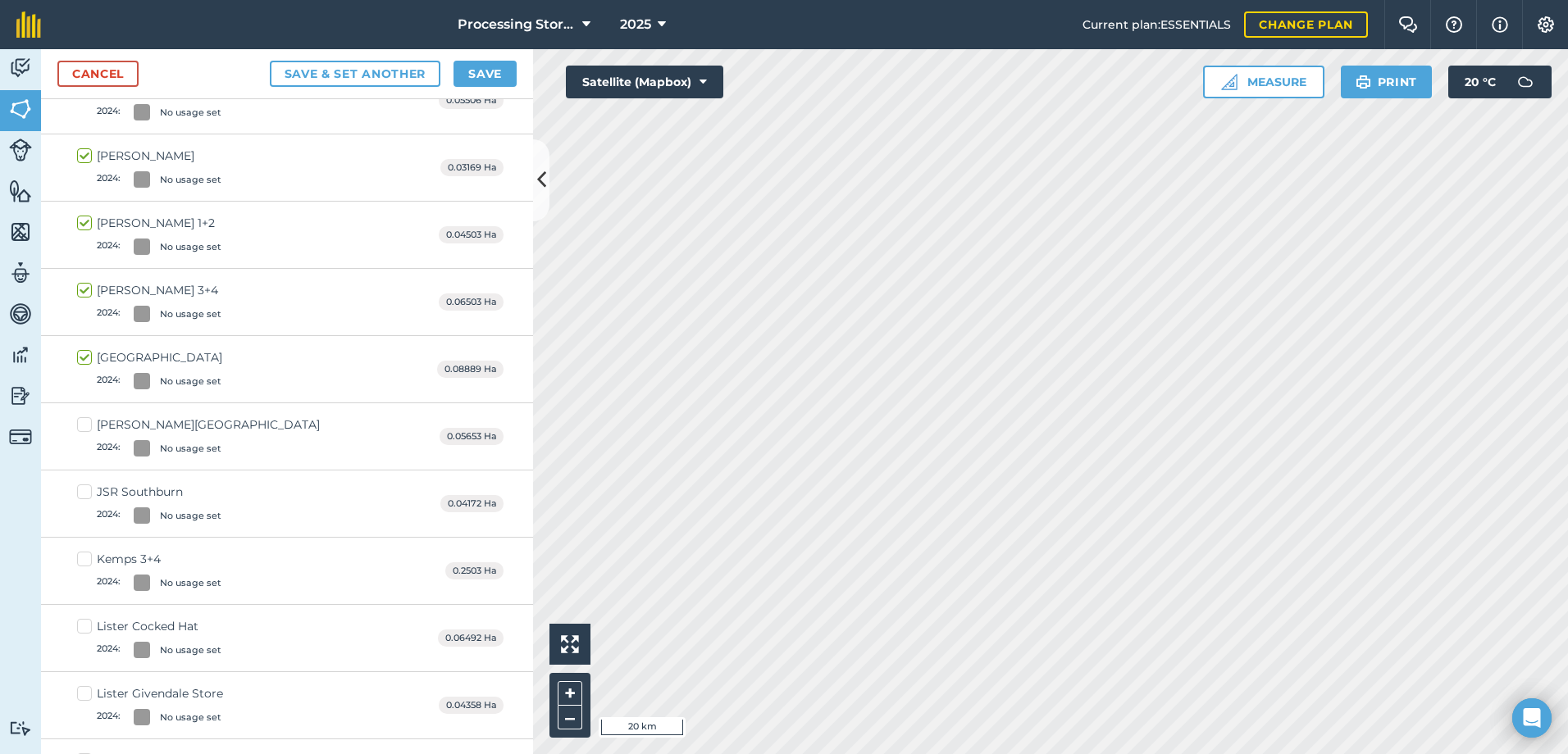 click on "Hobson Woodhouse Grange 2024 : No usage set" at bounding box center [198, 436] 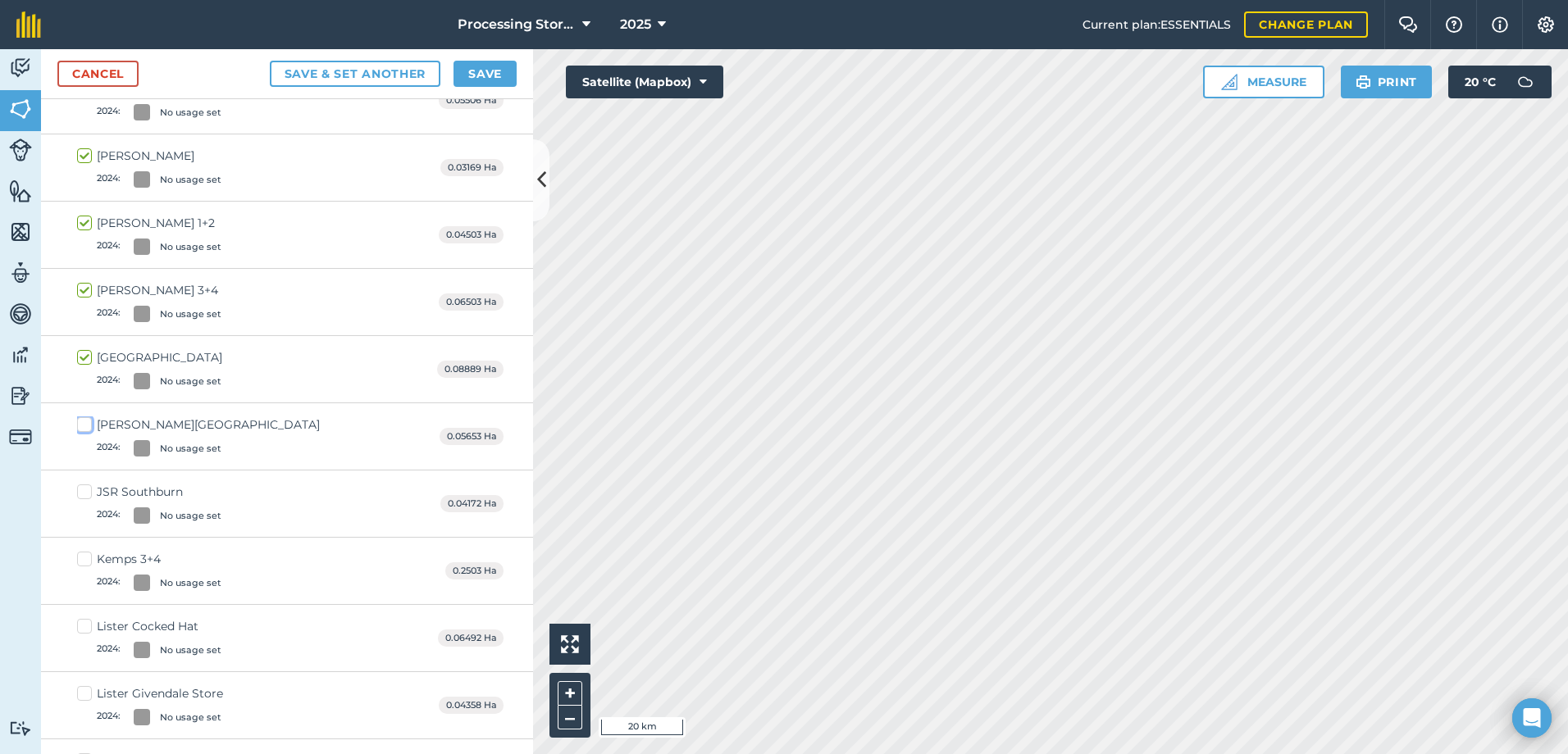 click on "Hobson Woodhouse Grange 2024 : No usage set" at bounding box center (82, 421) 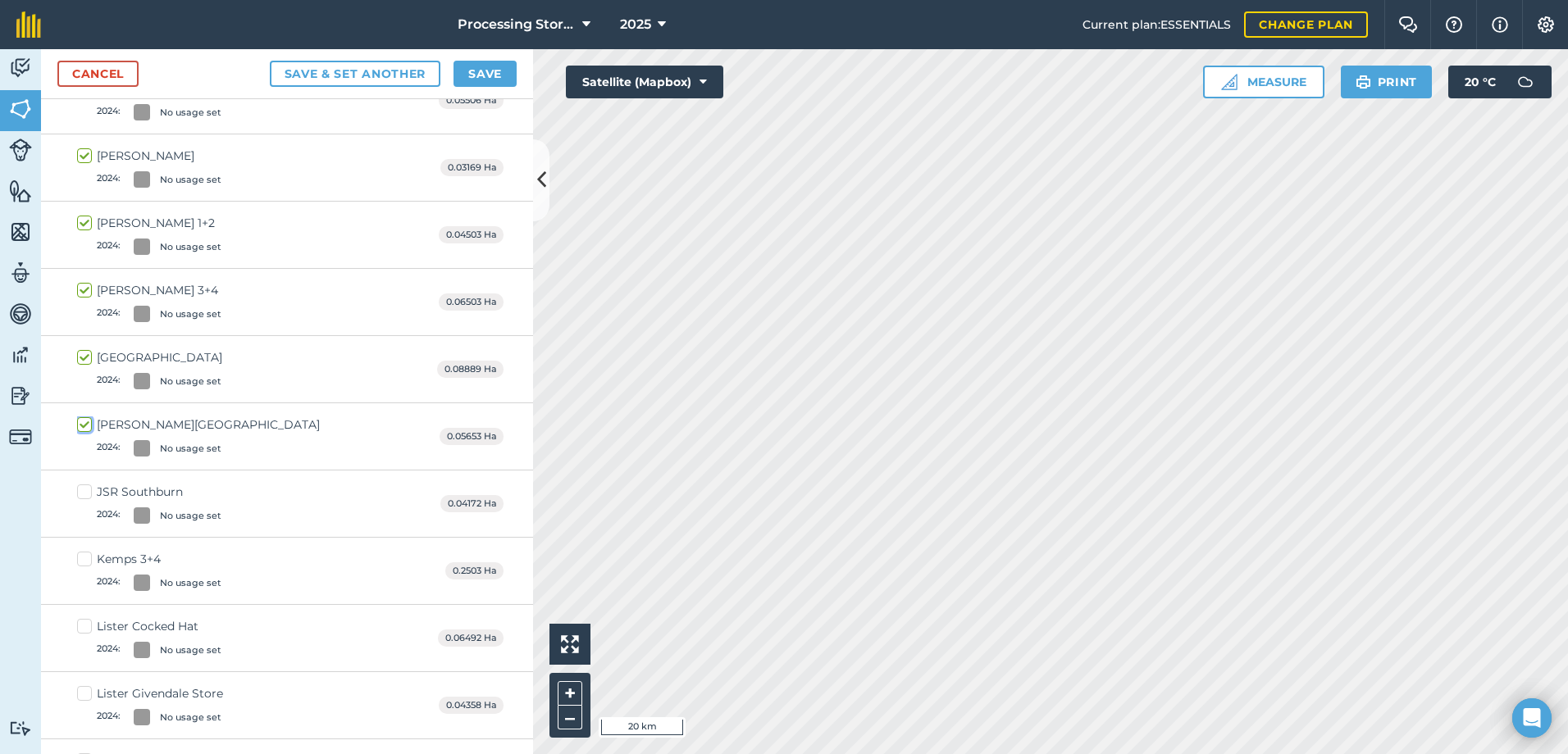 checkbox on "true" 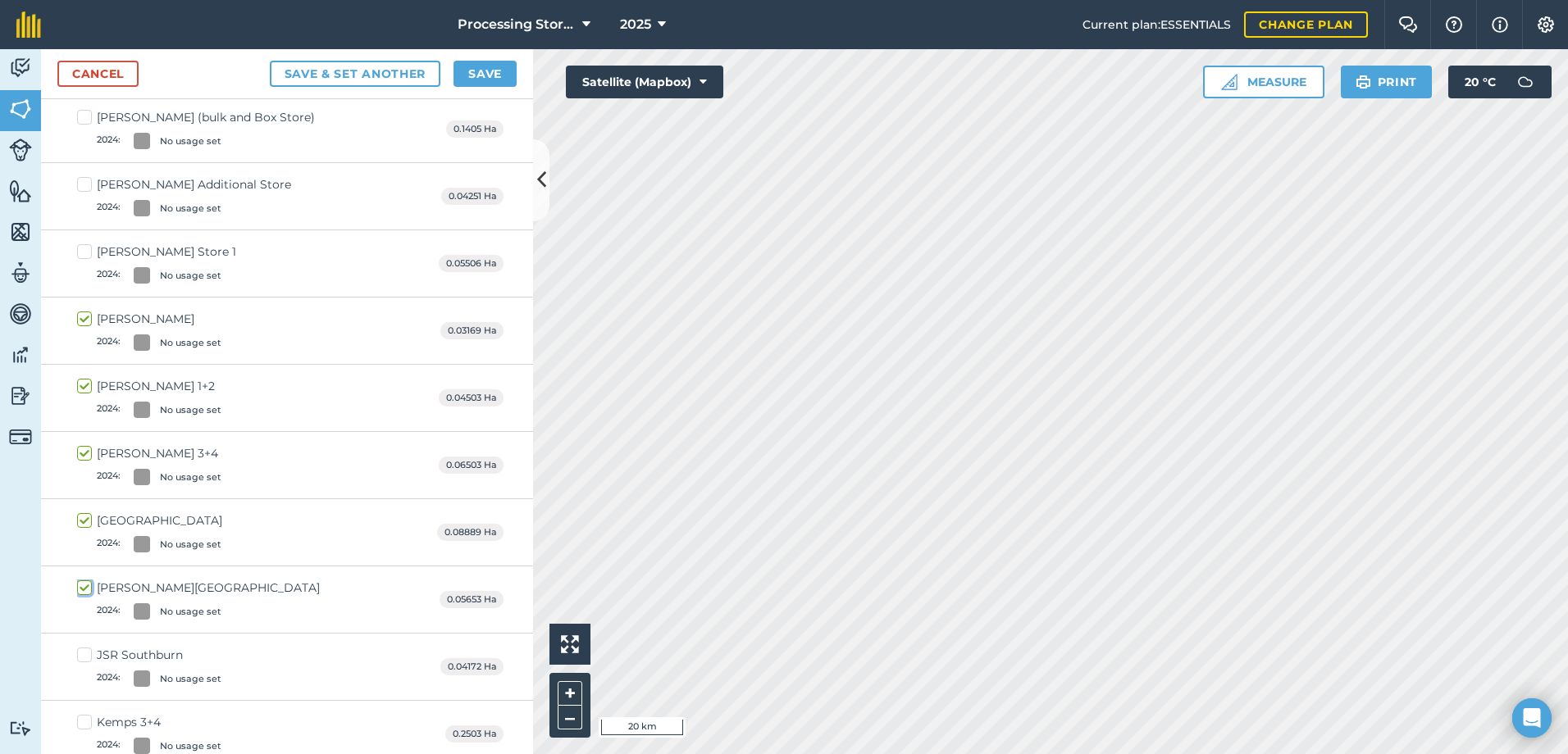 scroll, scrollTop: 474, scrollLeft: 0, axis: vertical 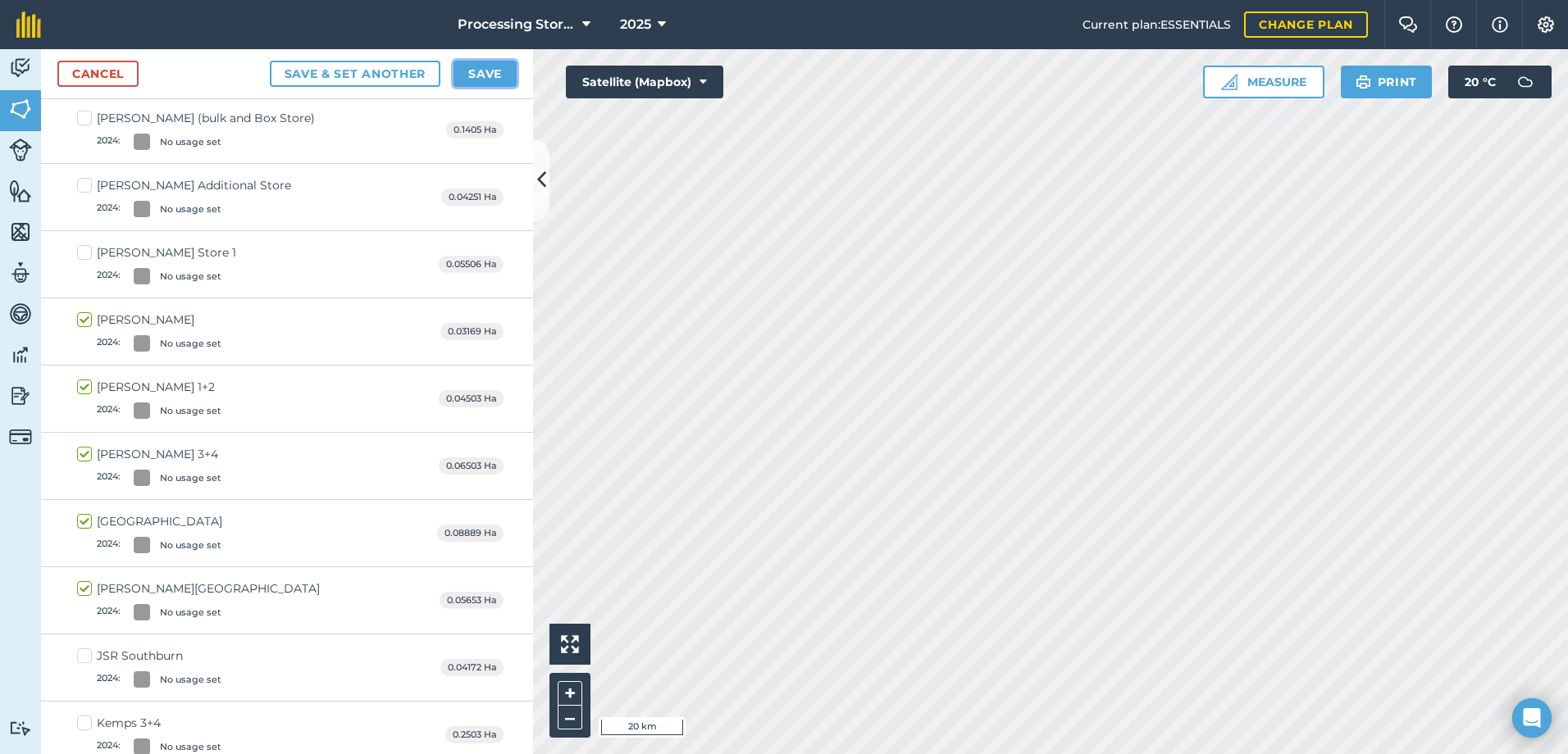 click on "Save" at bounding box center [485, 74] 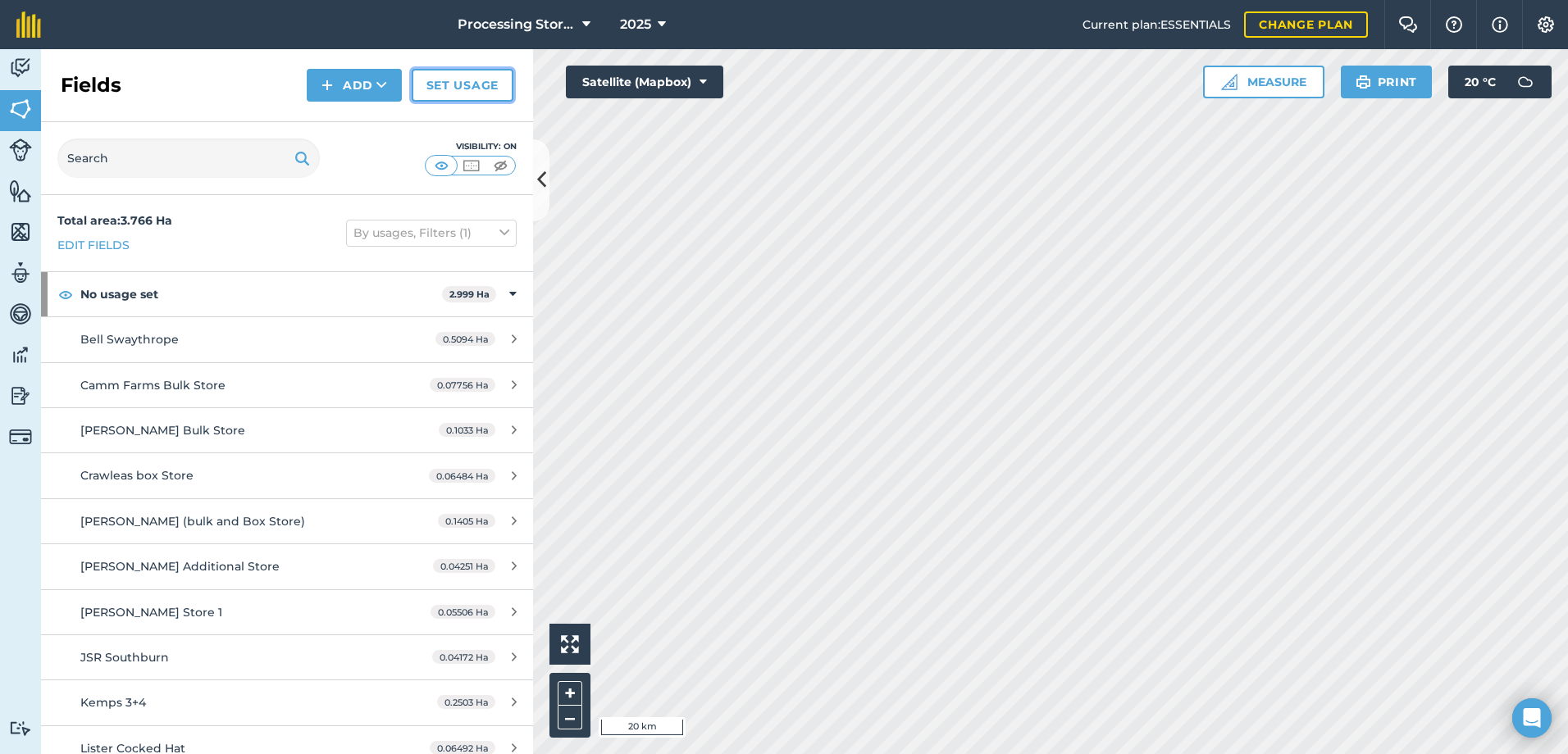 click on "Set usage" at bounding box center (463, 85) 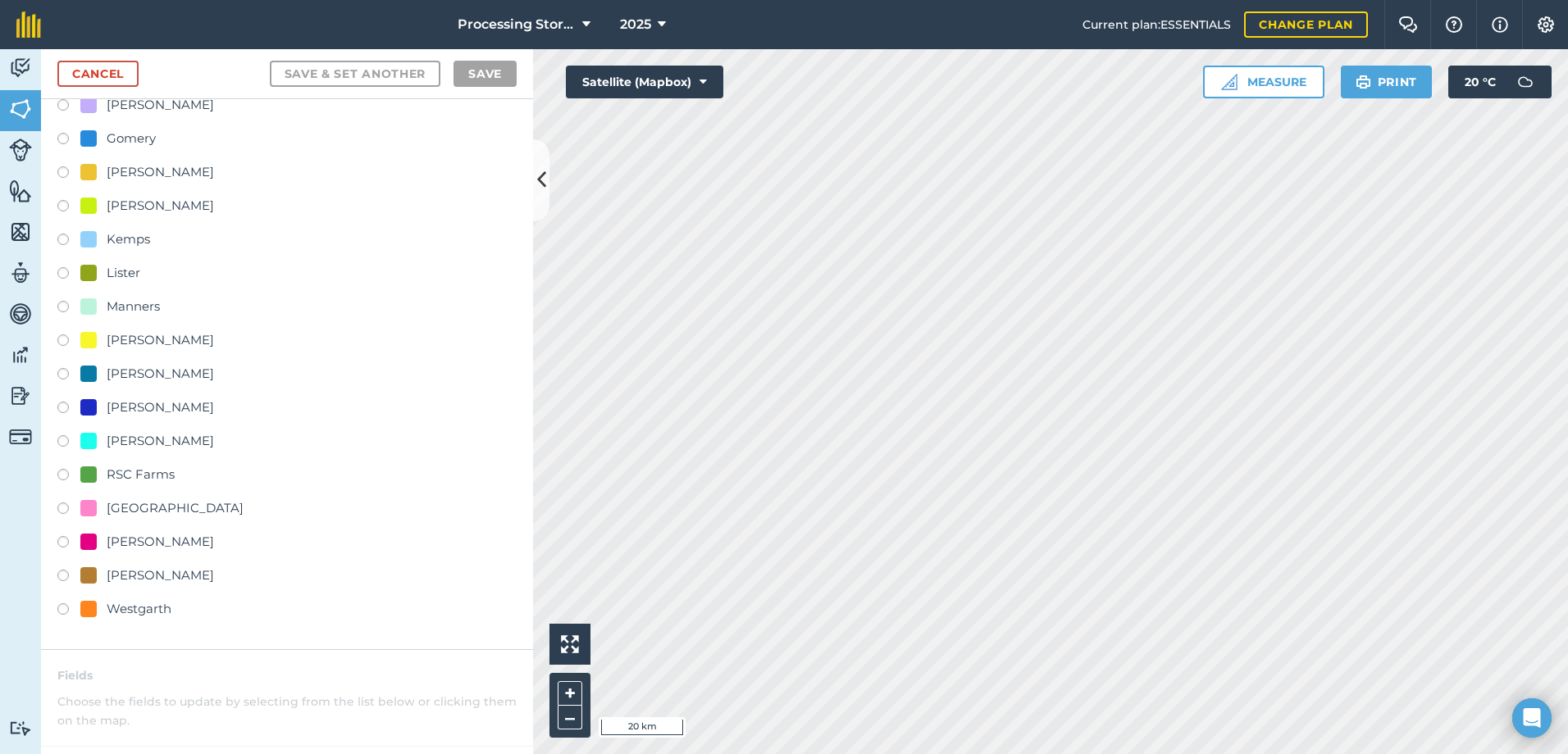 scroll, scrollTop: 328, scrollLeft: 0, axis: vertical 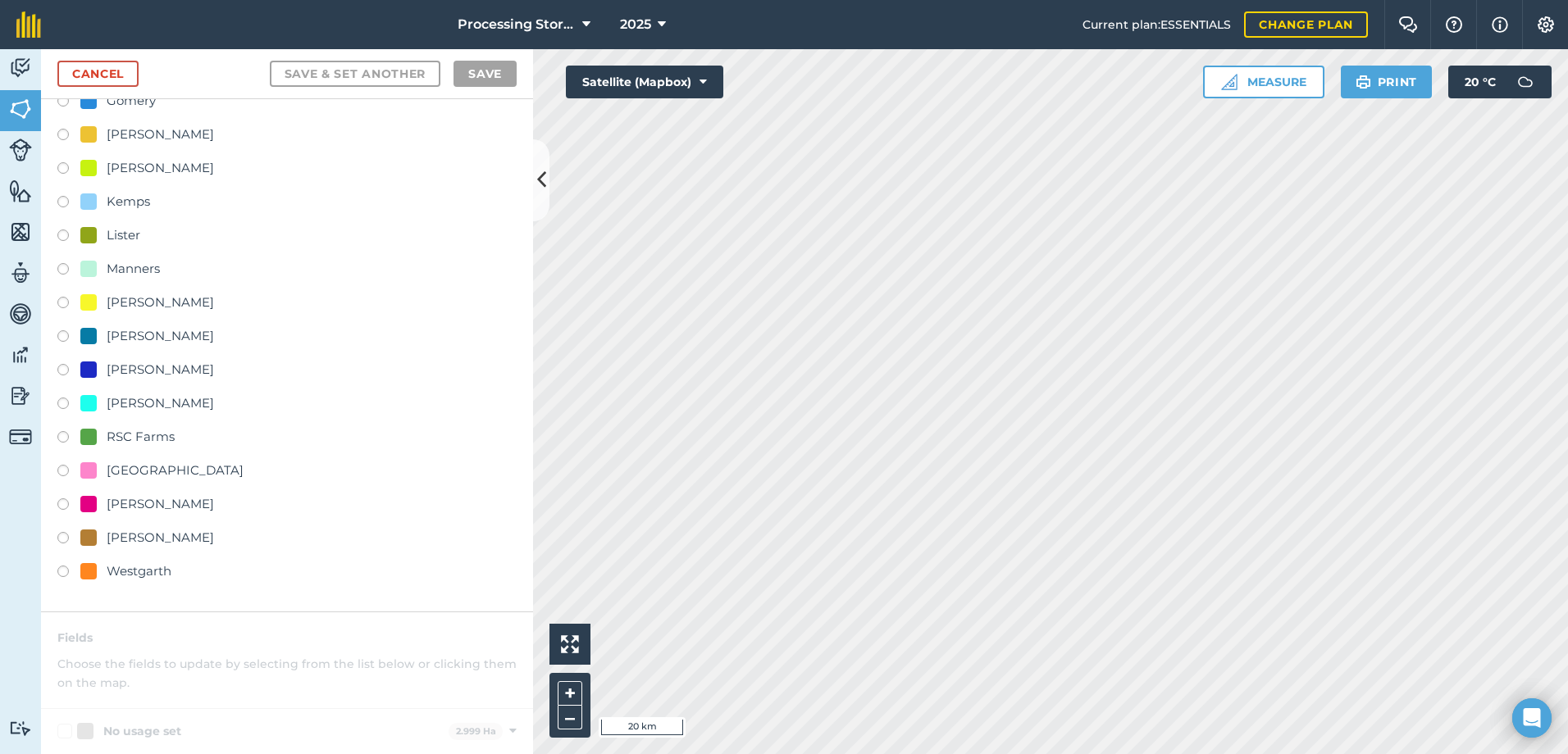 click at bounding box center [69, 574] 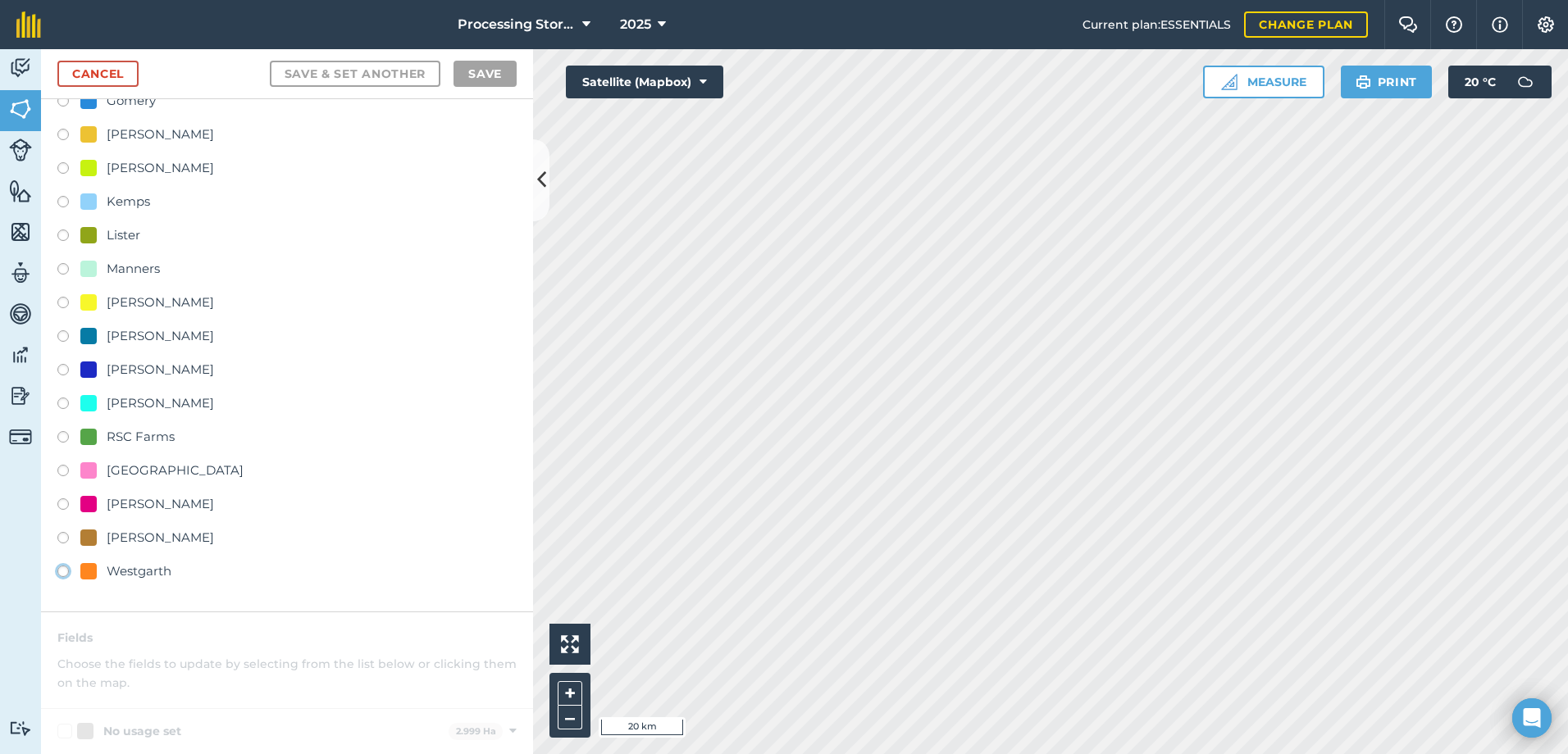 click on "Westgarth" at bounding box center [-8138, 570] 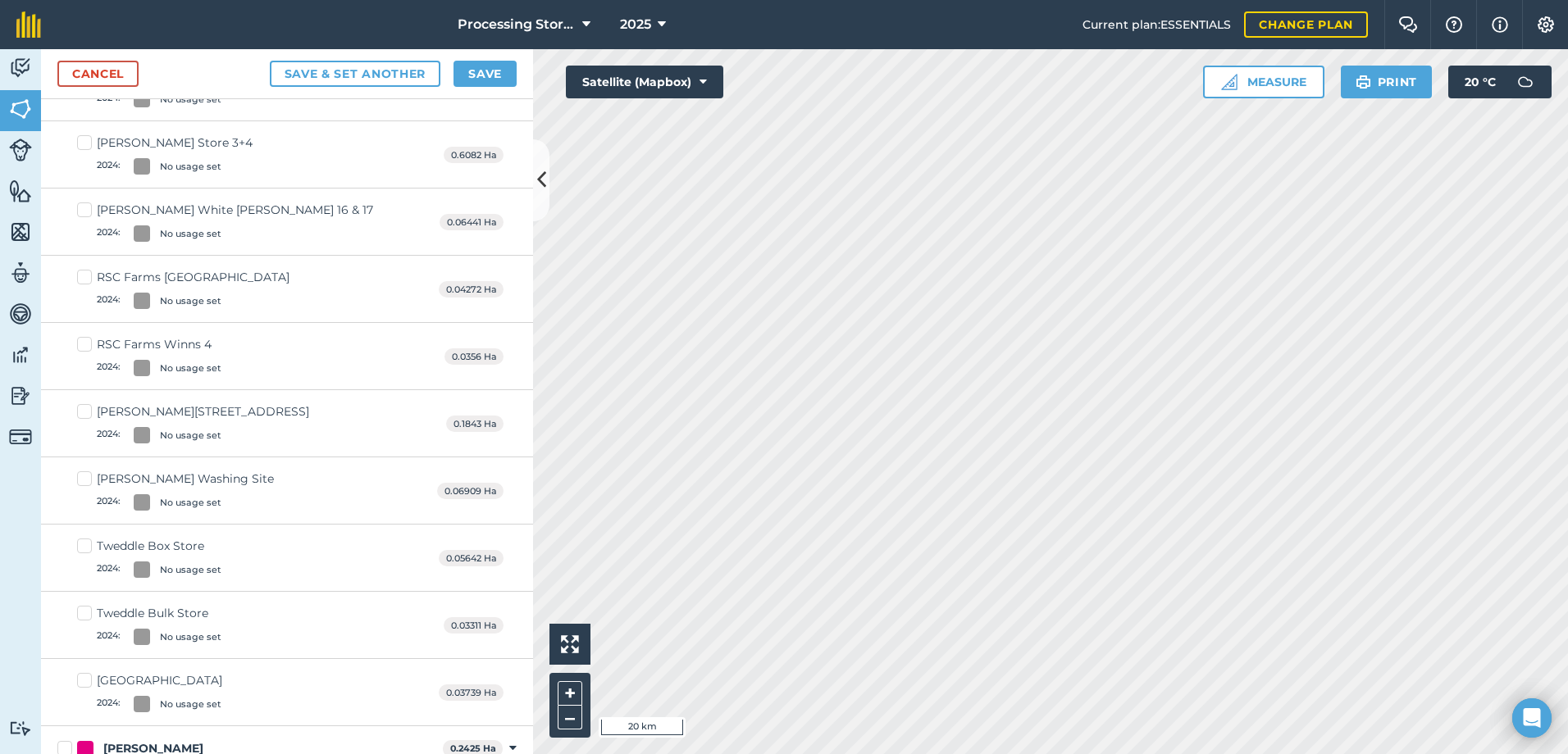 scroll, scrollTop: 1557, scrollLeft: 0, axis: vertical 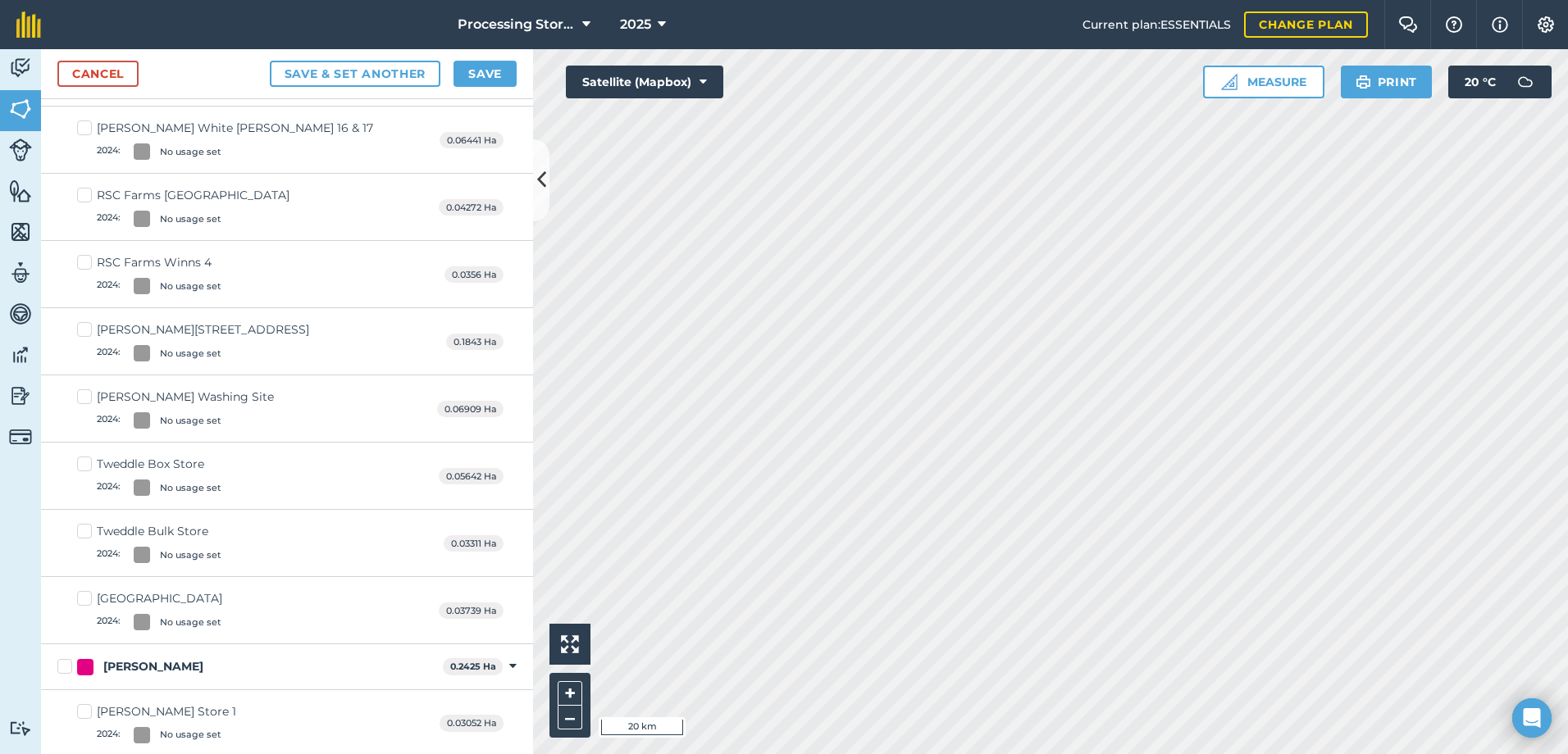 click on "Westgarth Park House 2024 : No usage set" at bounding box center (149, 610) 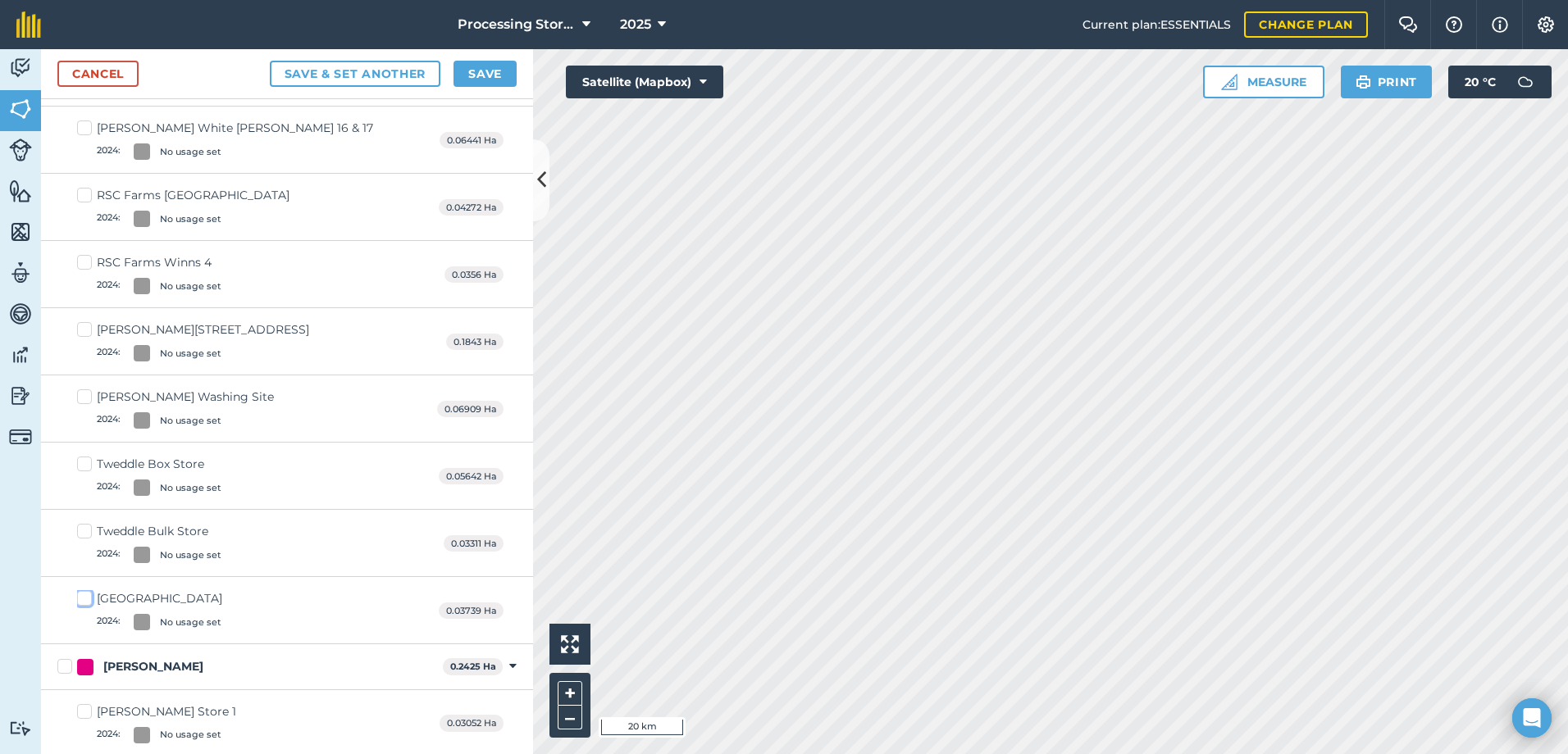 click on "Westgarth Park House 2024 : No usage set" at bounding box center (82, 595) 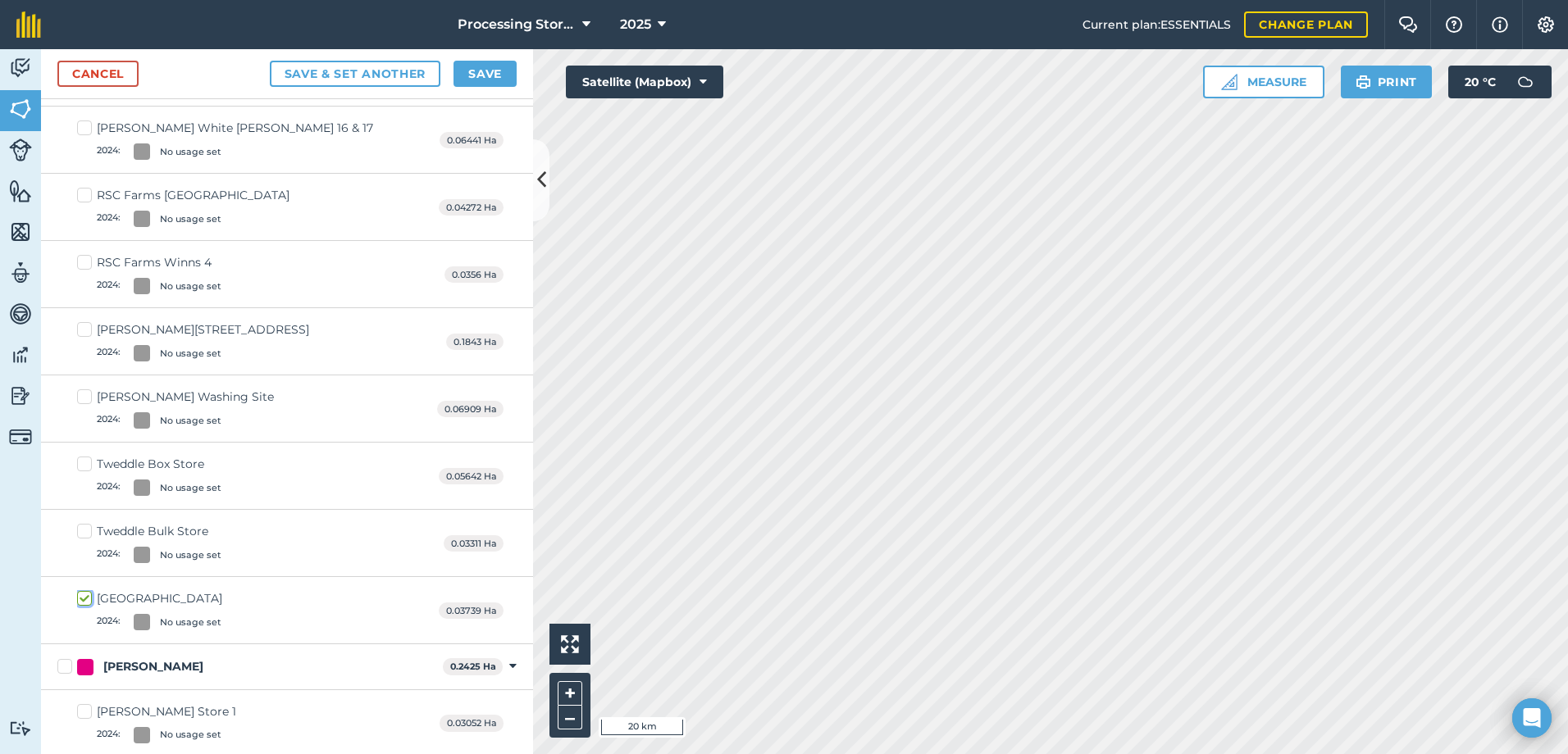 checkbox on "true" 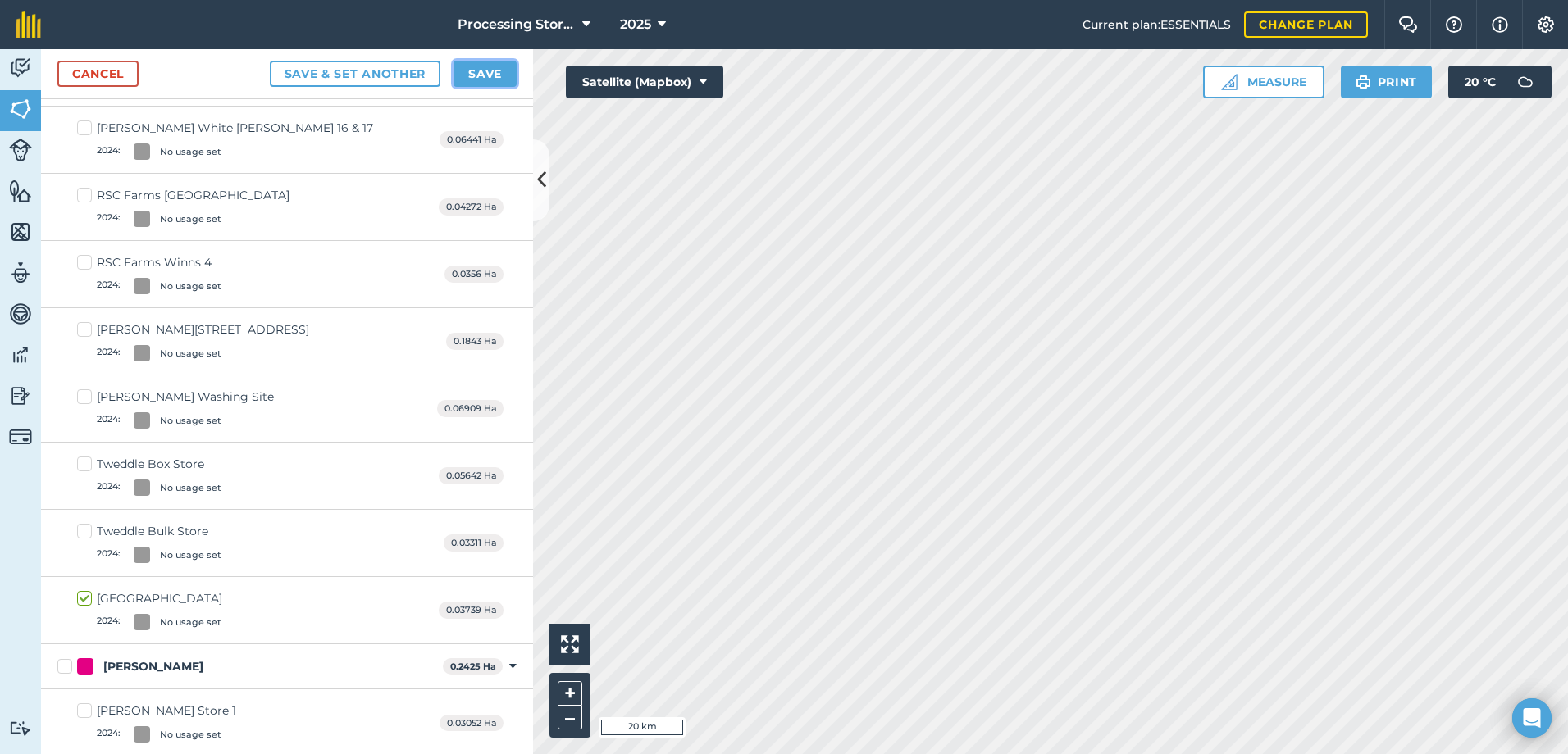 click on "Save" at bounding box center (485, 74) 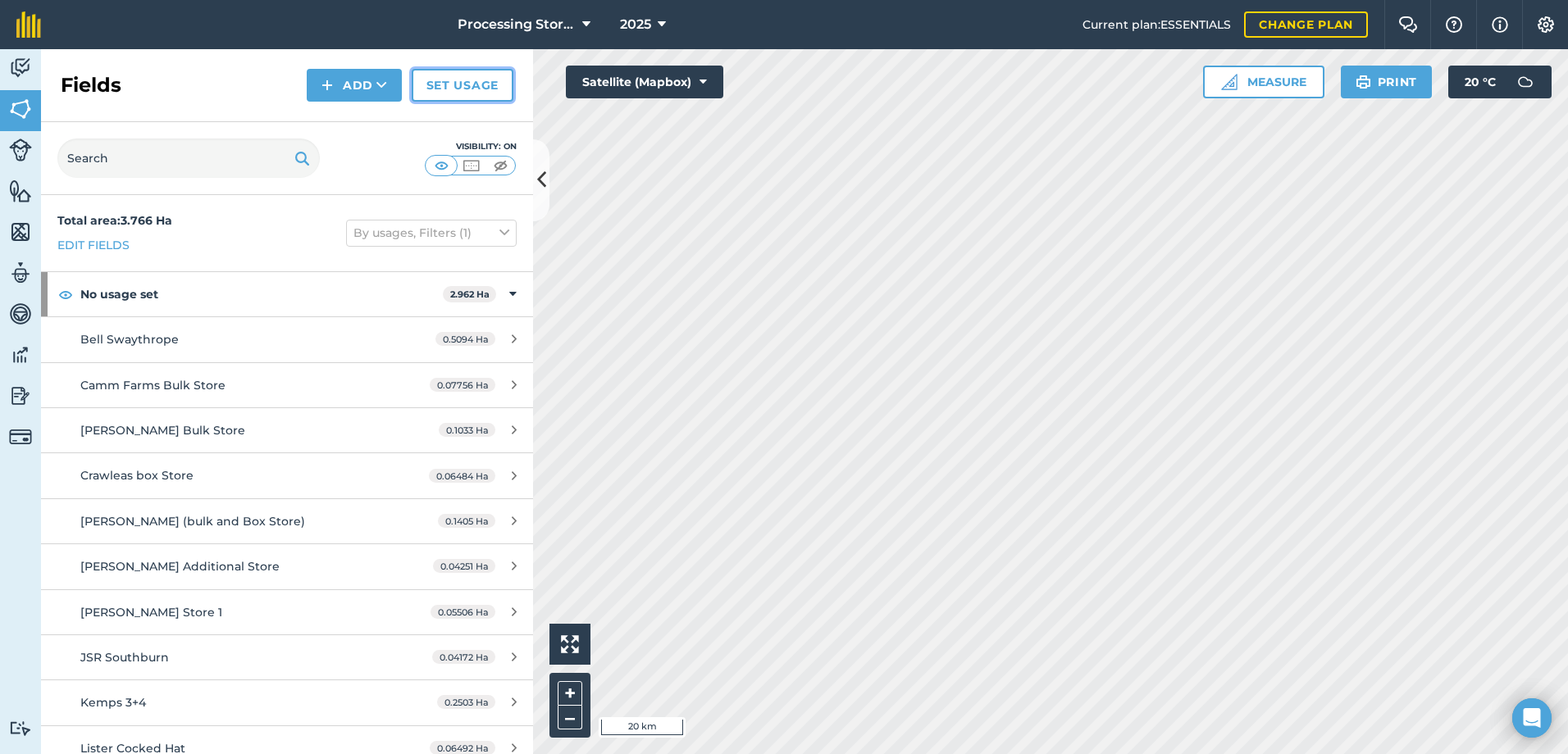 click on "Set usage" at bounding box center [463, 85] 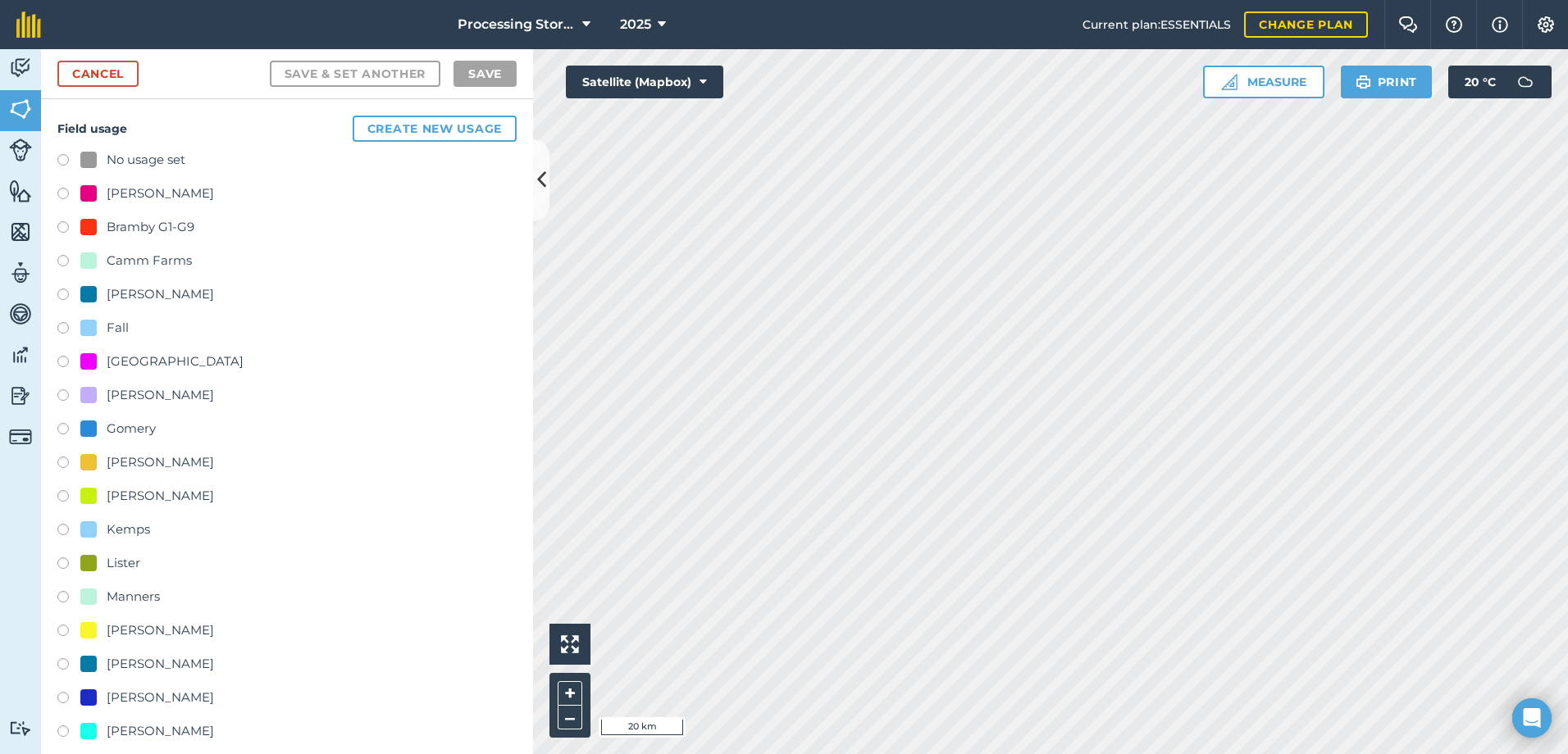 click at bounding box center [69, 566] 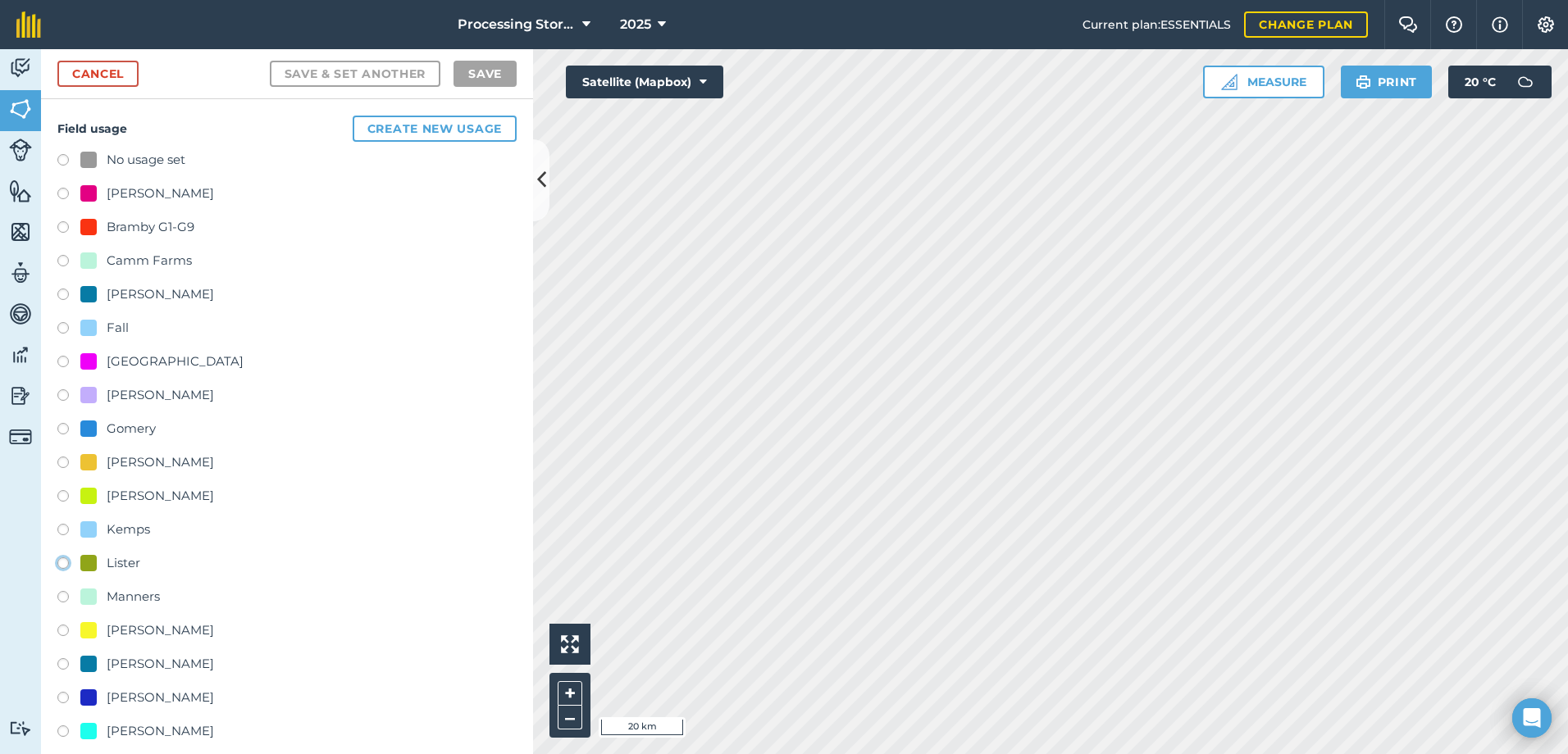 click on "Lister" at bounding box center (-8138, 562) 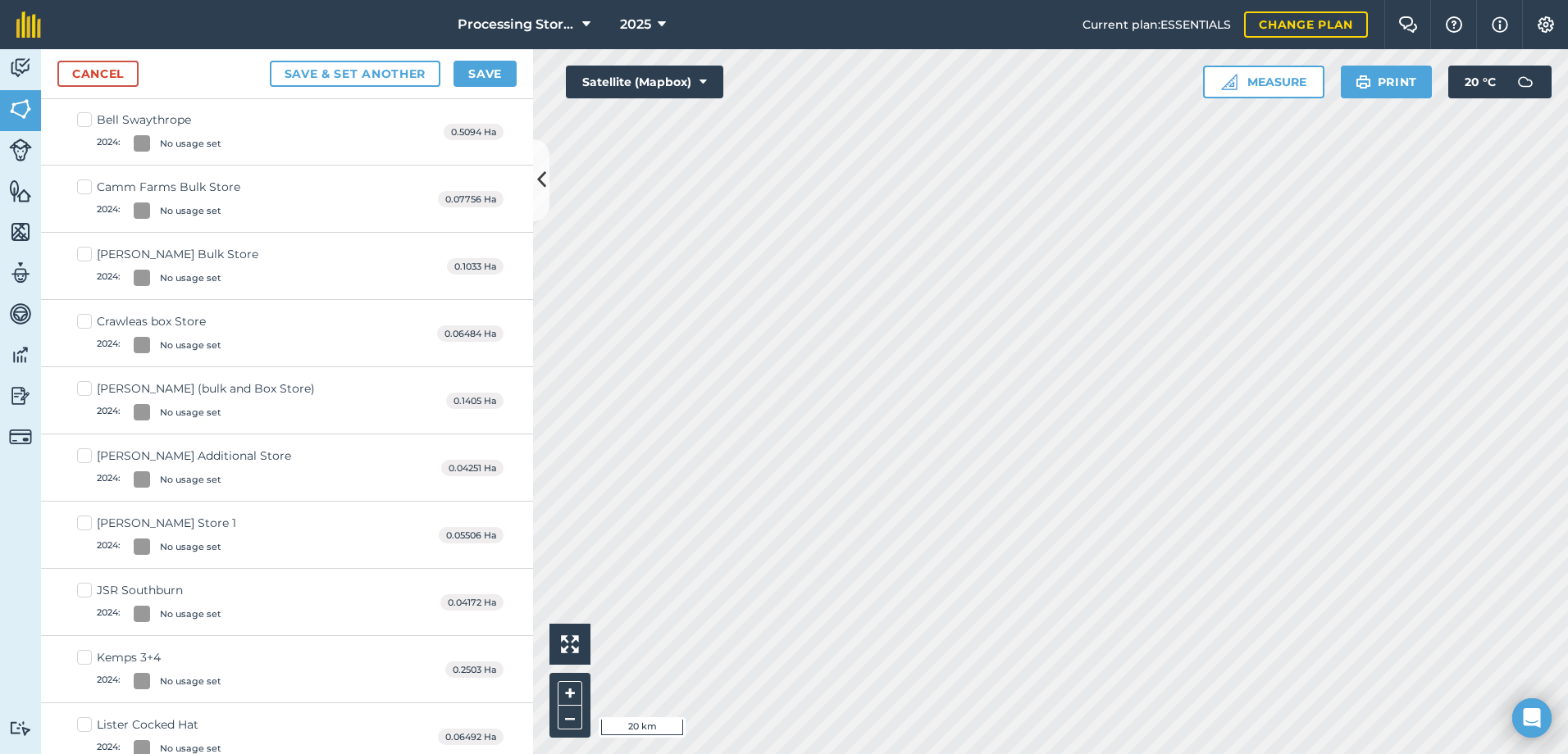 scroll, scrollTop: 246, scrollLeft: 0, axis: vertical 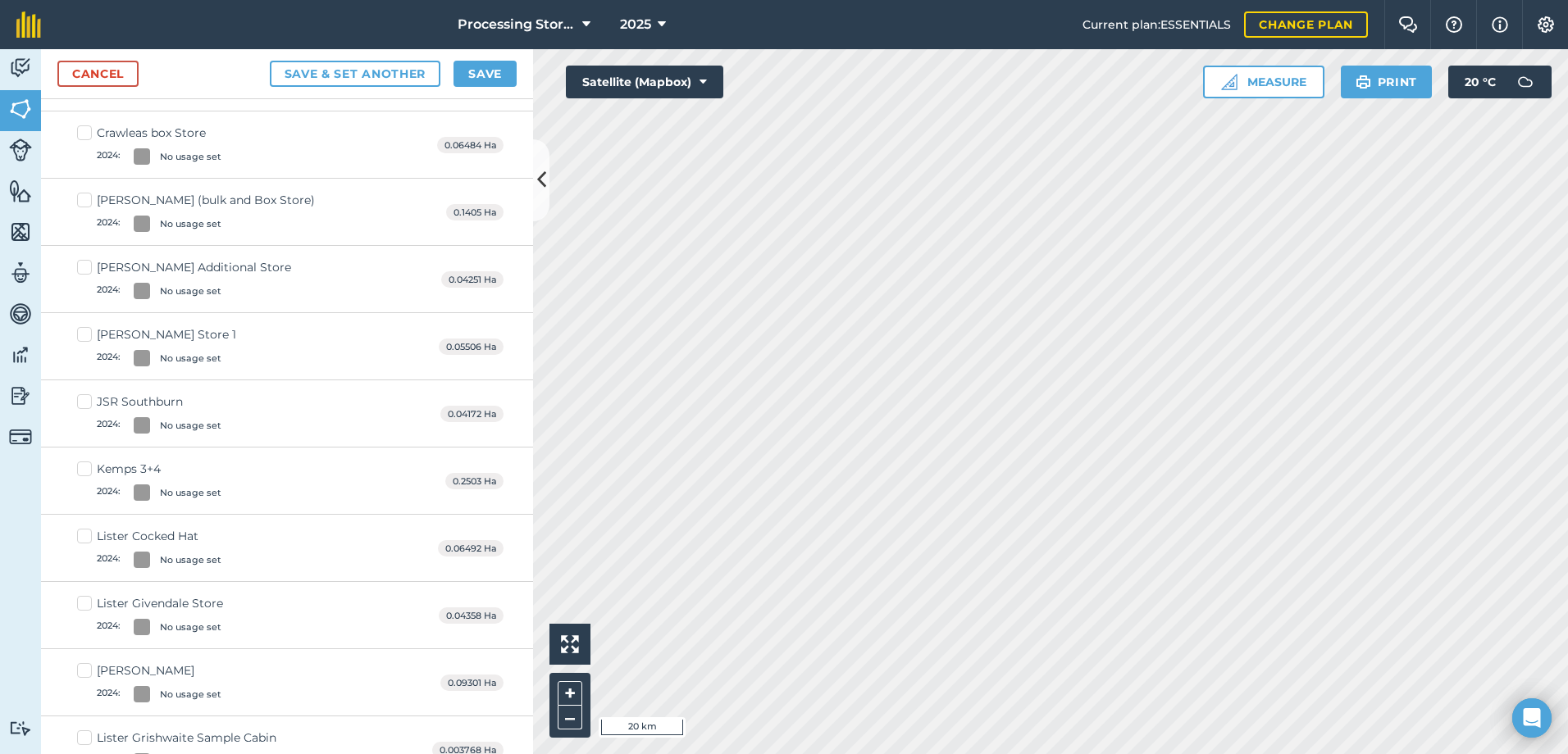 click on "Lister Cocked Hat 2024 : No usage set" at bounding box center (149, 547) 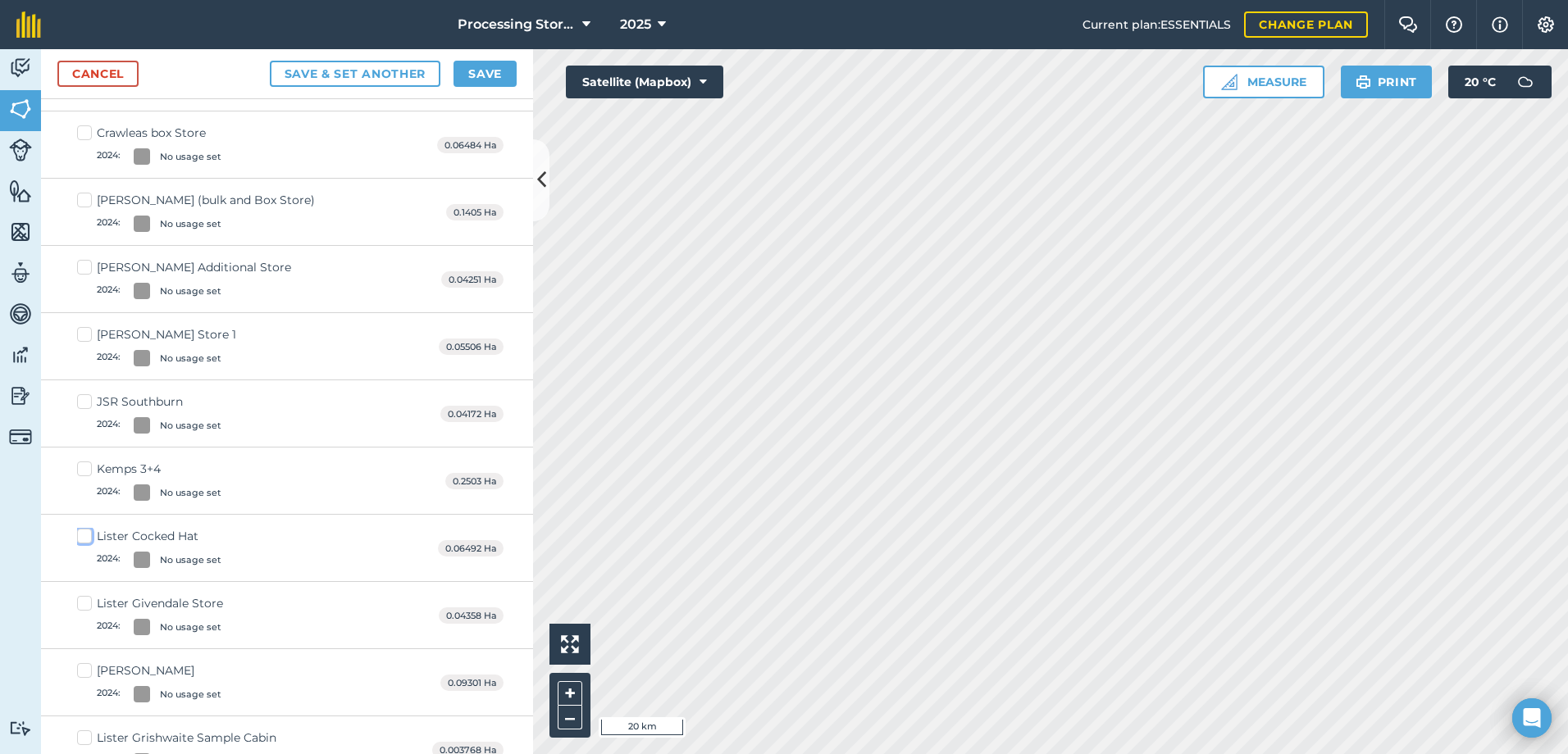 click on "Lister Cocked Hat 2024 : No usage set" at bounding box center (82, 533) 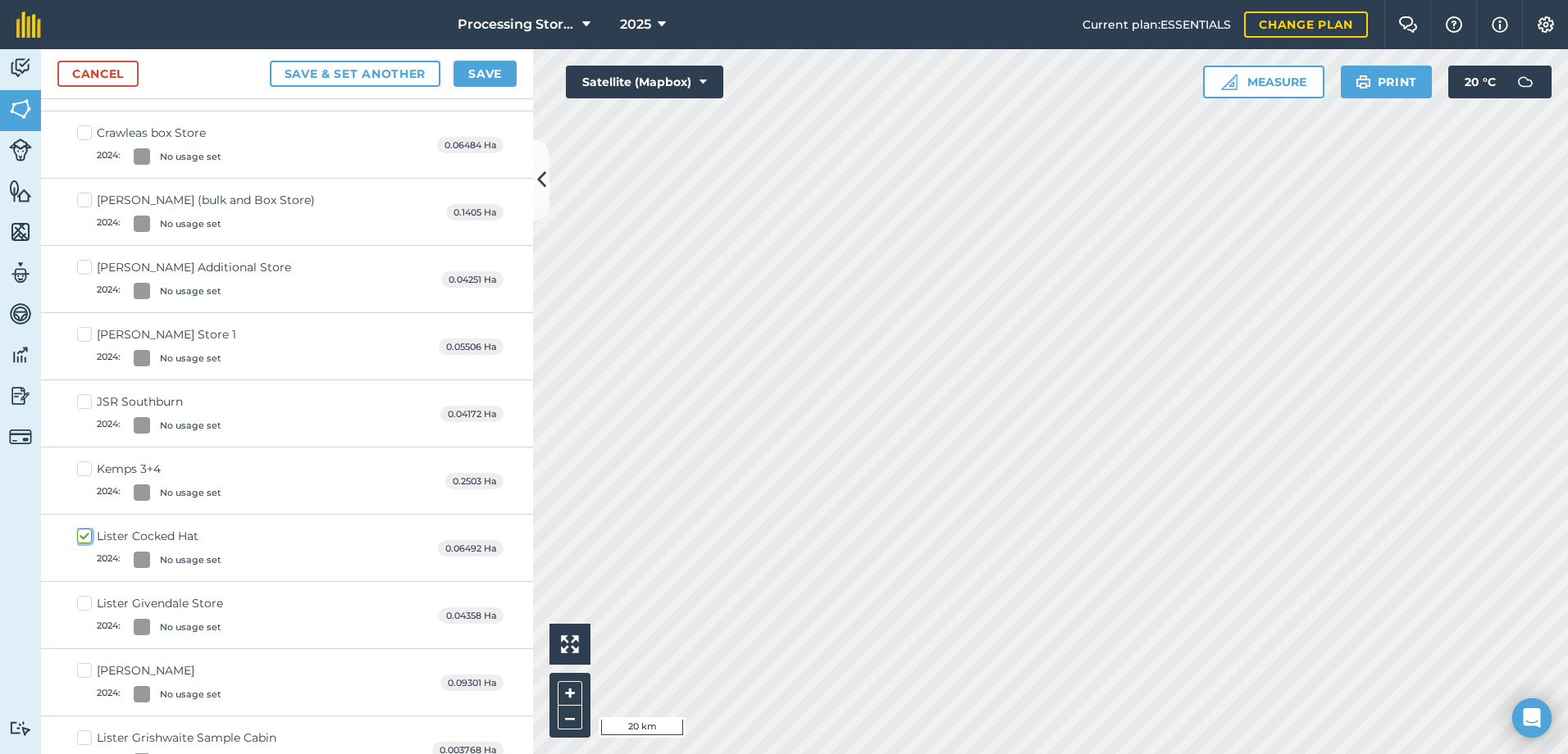checkbox on "true" 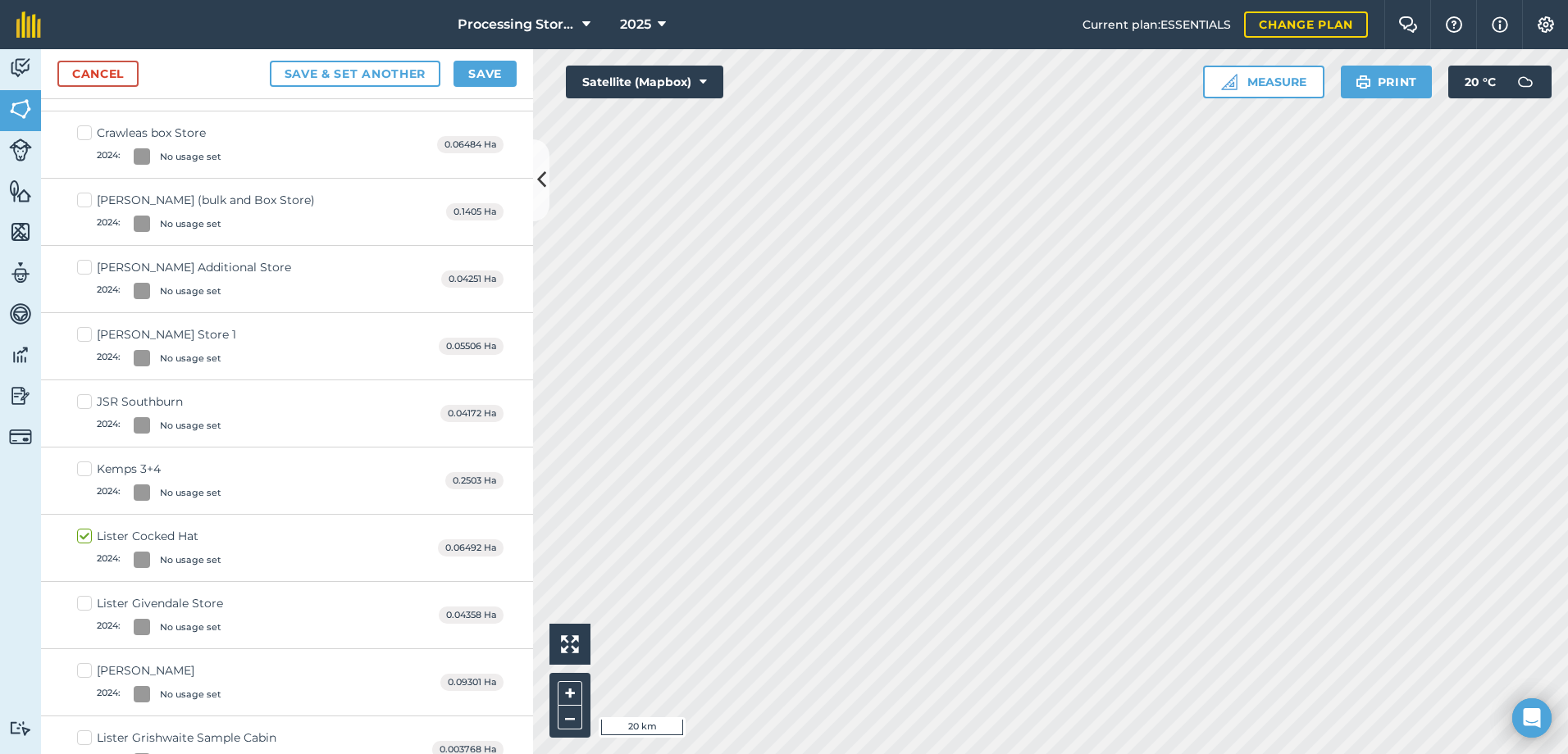 drag, startPoint x: 84, startPoint y: 605, endPoint x: 84, endPoint y: 615, distance: 10 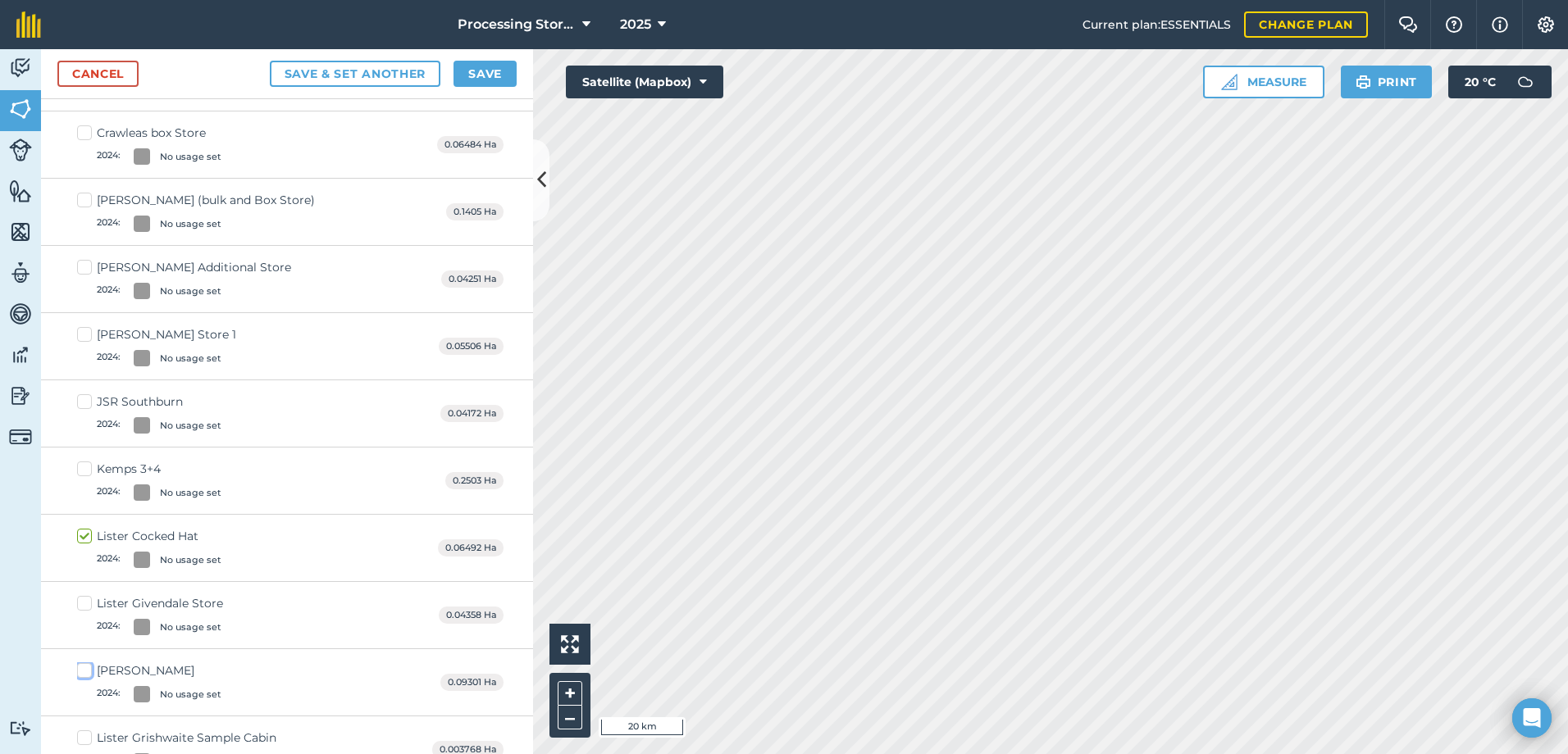 click on "Lister Grishwaite 2024 : No usage set" at bounding box center (82, 667) 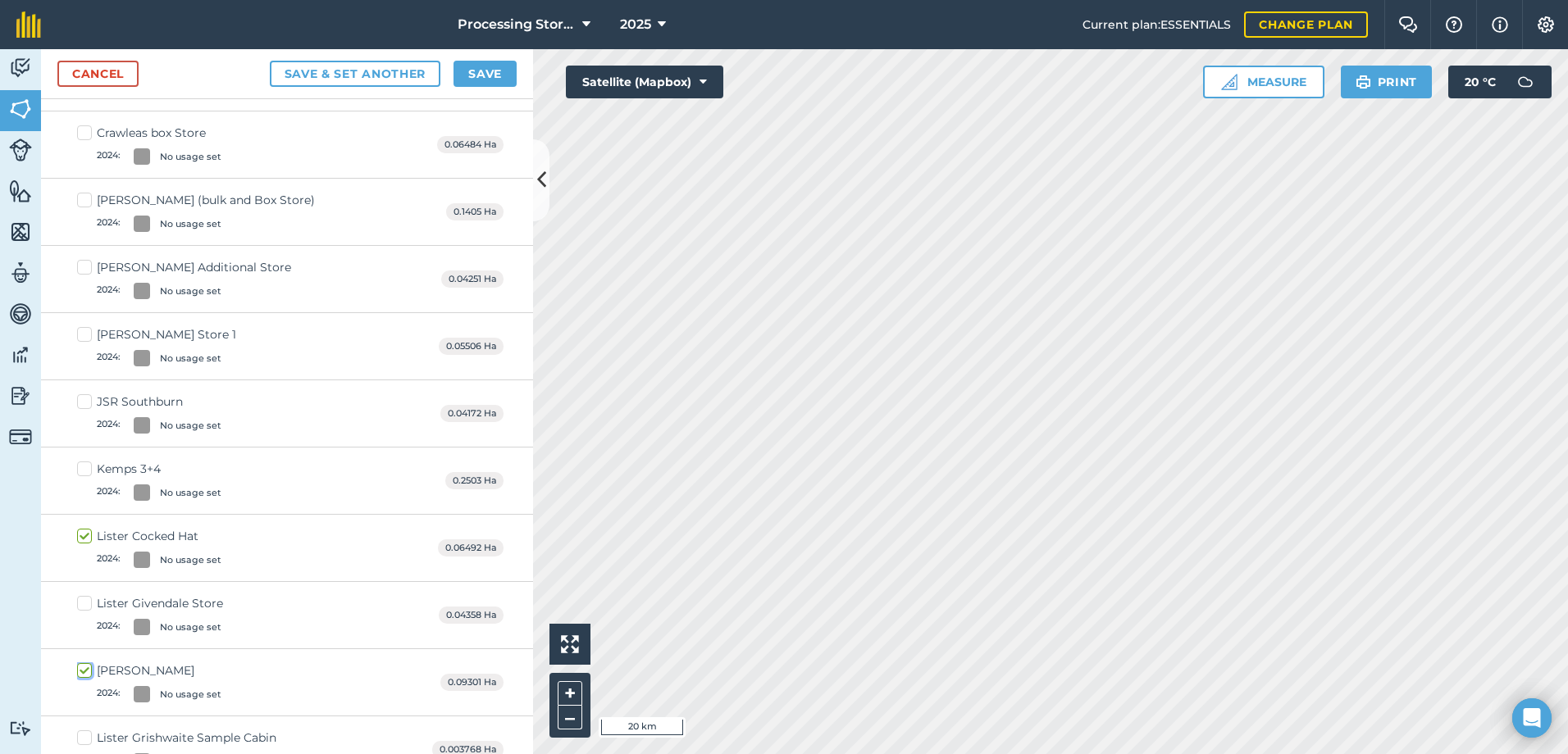 checkbox on "true" 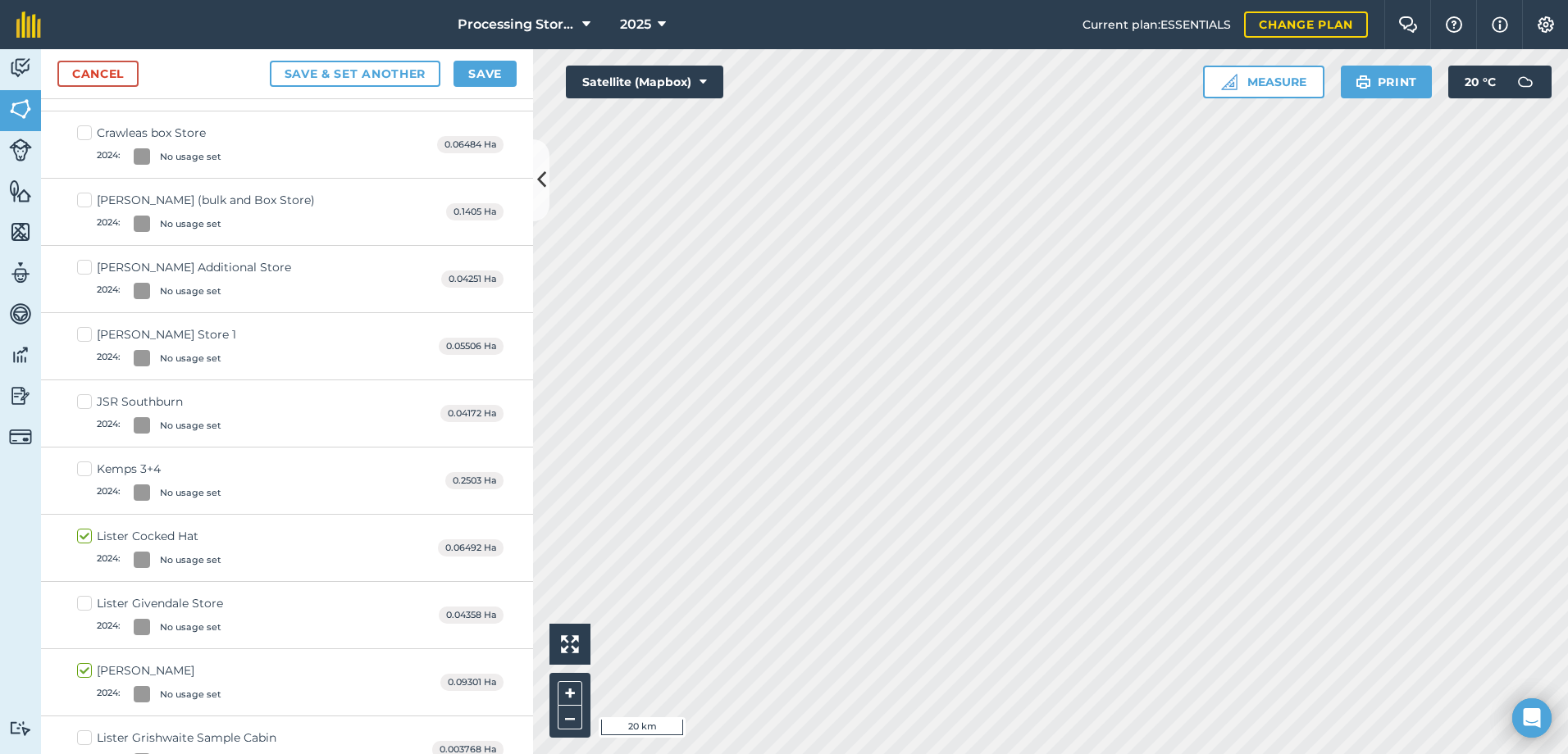 click on "Lister Givendale Store 2024 : No usage set" at bounding box center [150, 615] 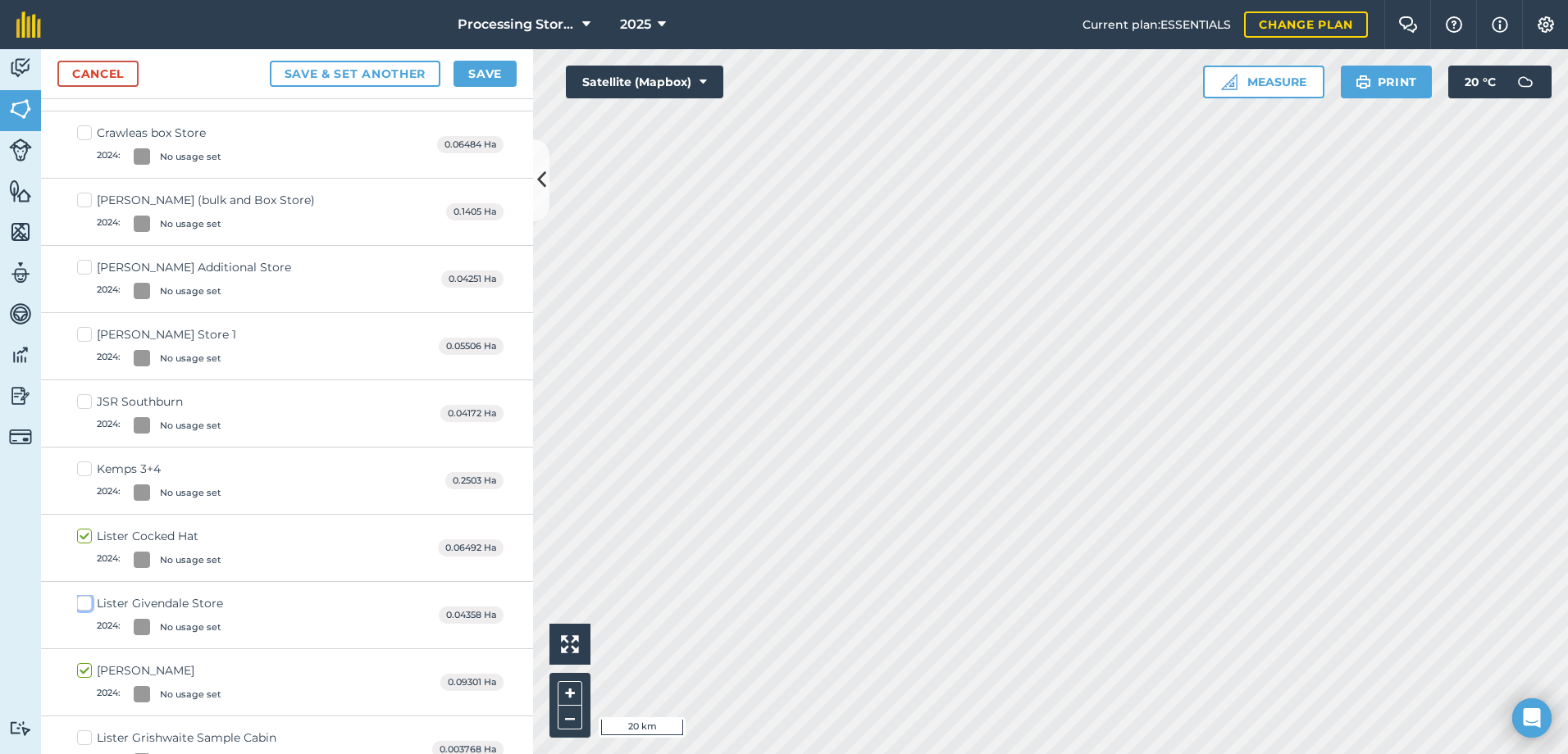 click on "Lister Givendale Store 2024 : No usage set" at bounding box center [82, 600] 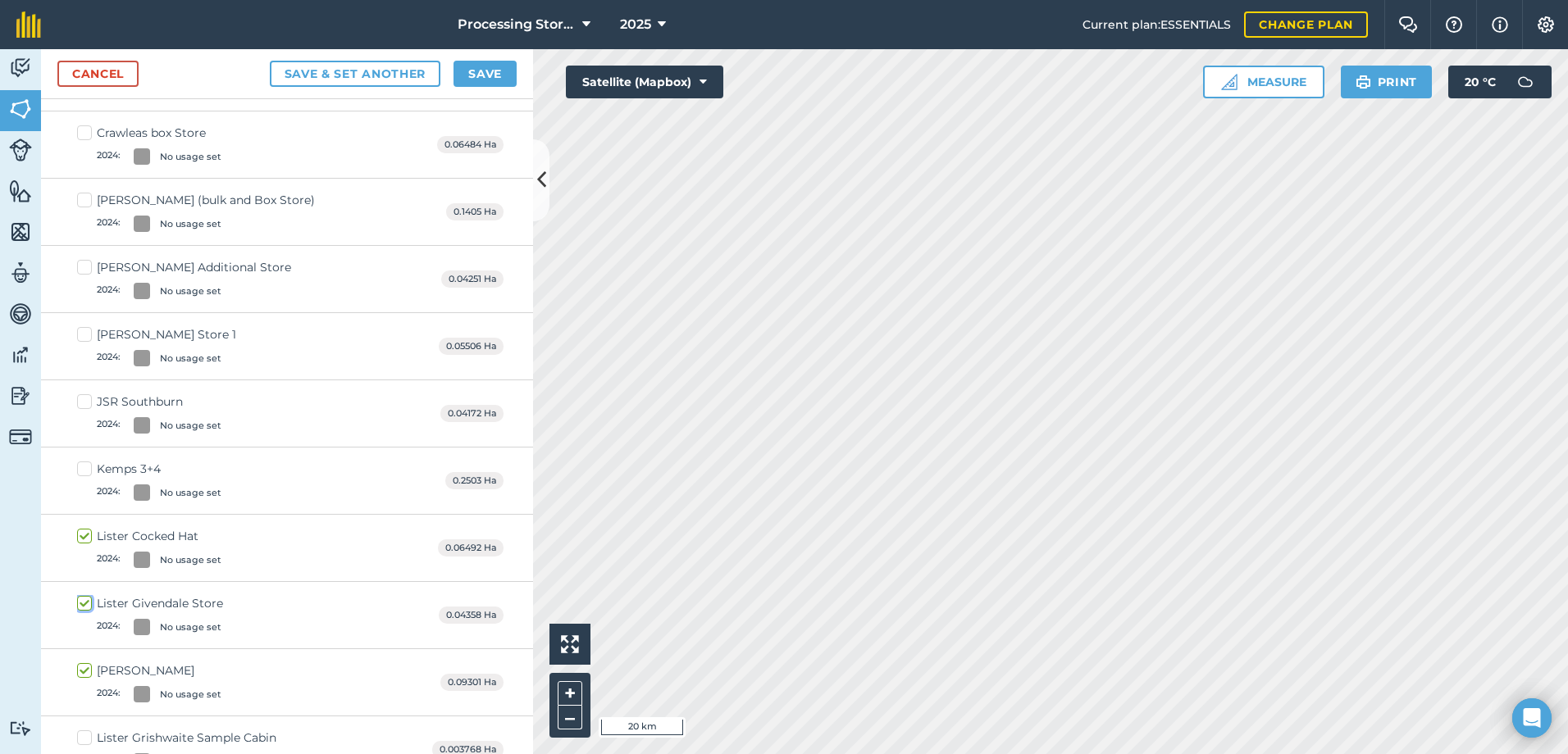 checkbox on "true" 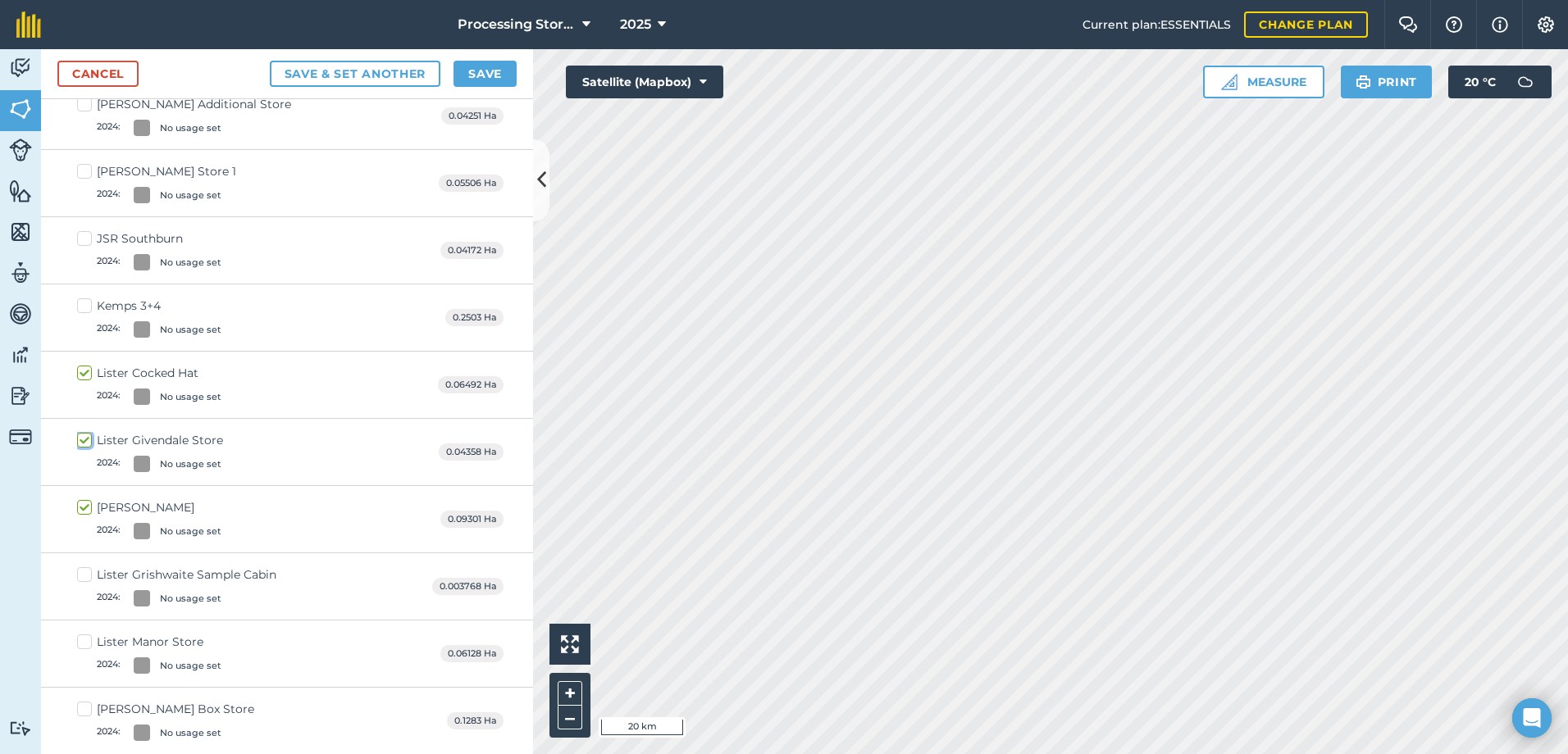 scroll, scrollTop: 556, scrollLeft: 0, axis: vertical 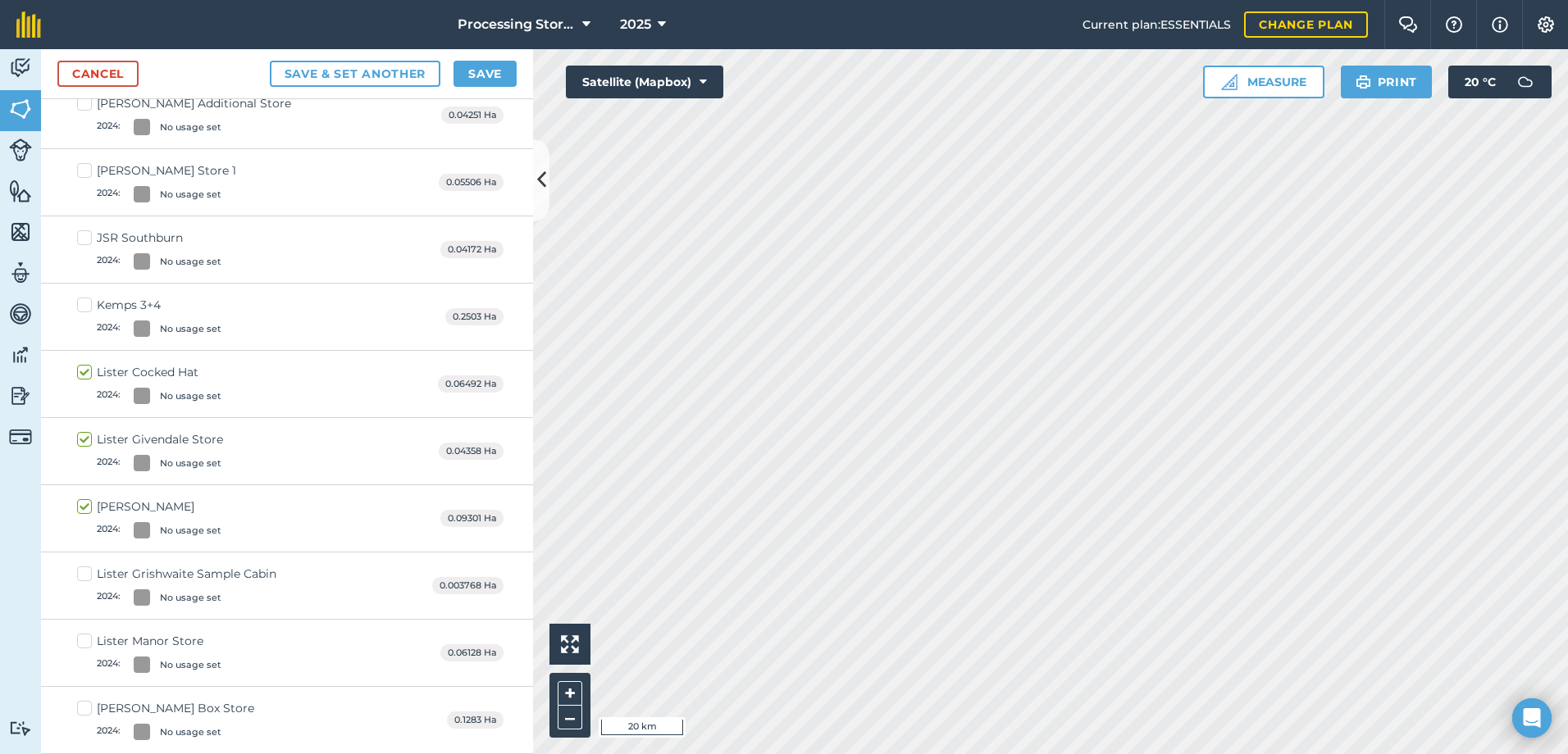 click on "Lister Grishwaite Sample Cabin 2024 : No usage set" at bounding box center (176, 585) 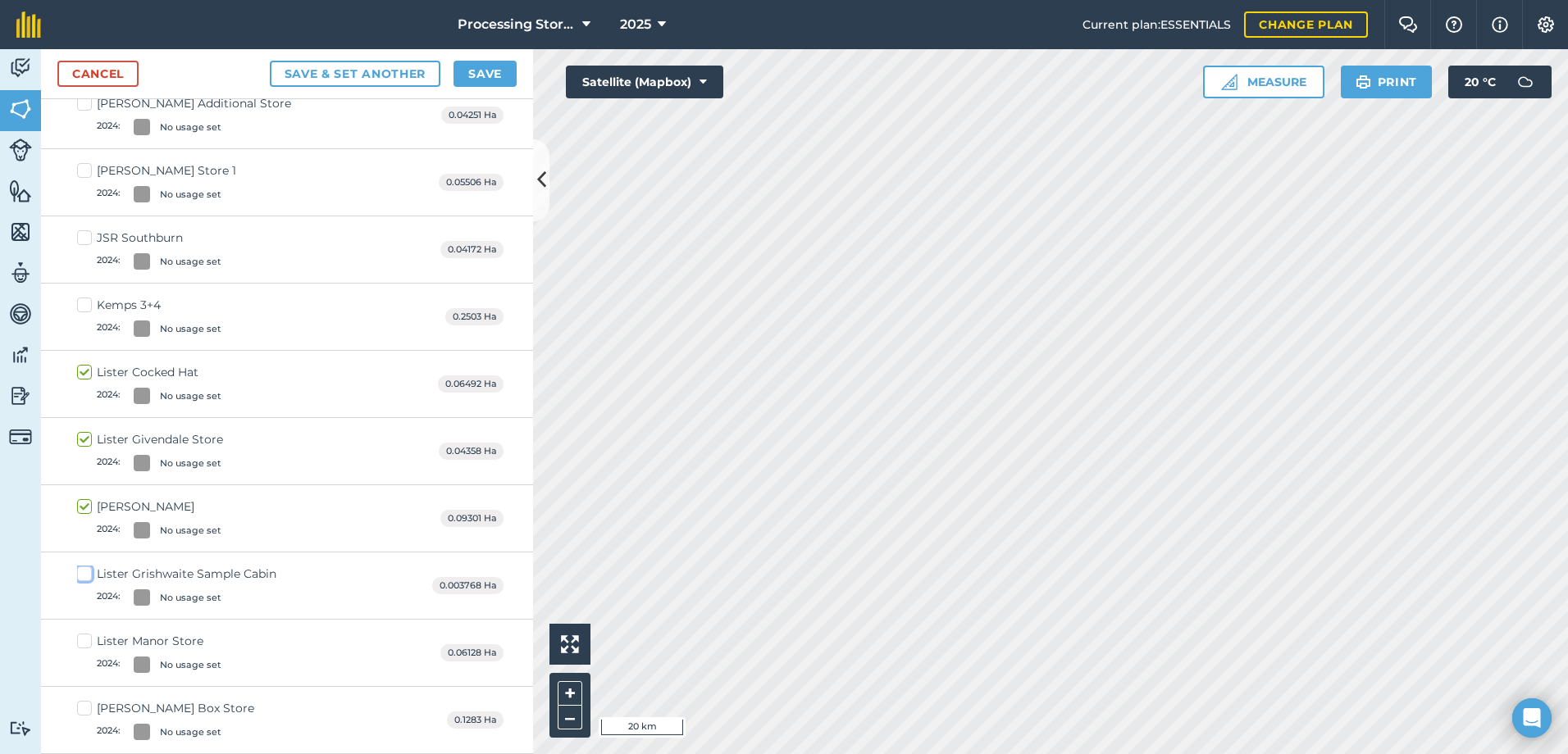 click on "Lister Grishwaite Sample Cabin 2024 : No usage set" at bounding box center [82, 570] 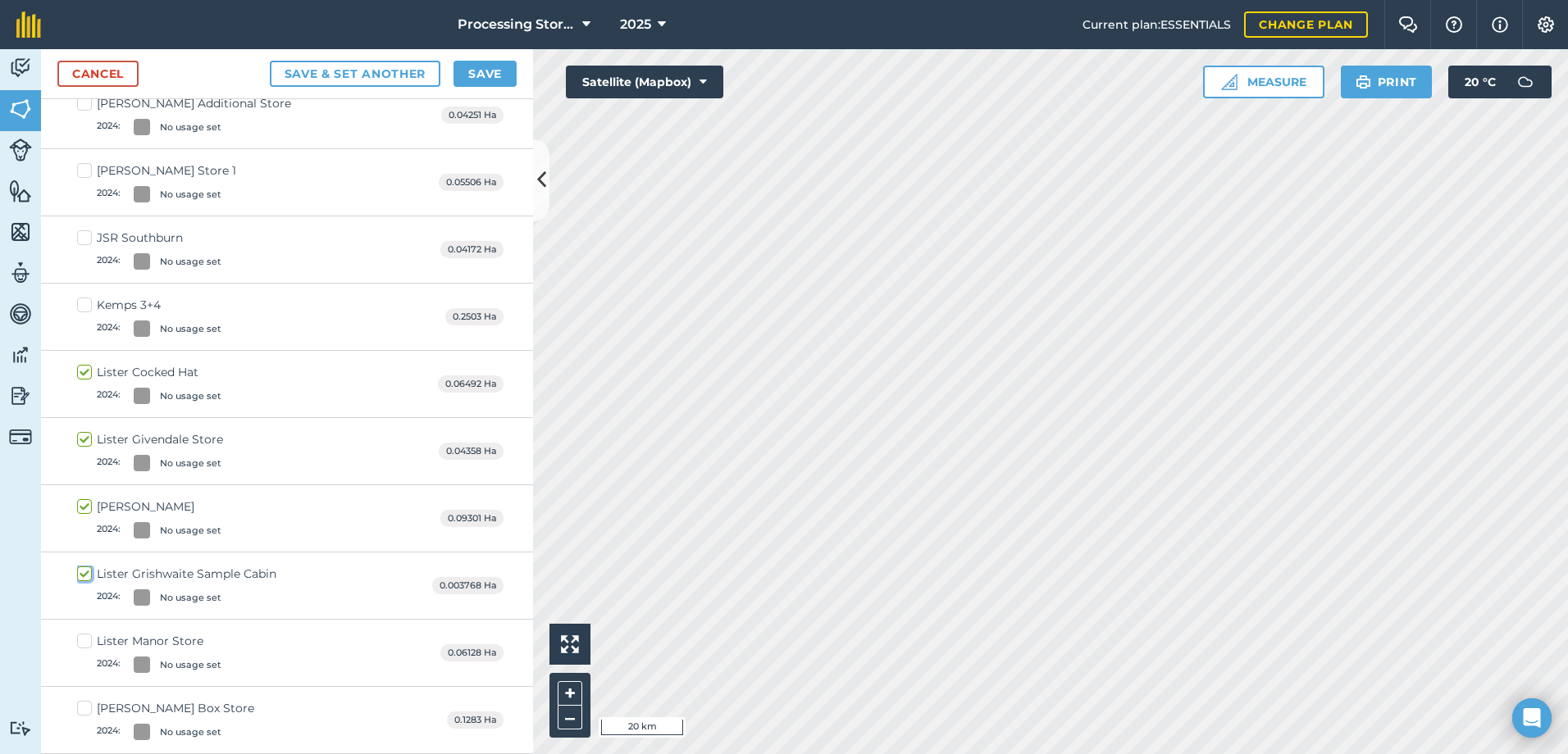 checkbox on "true" 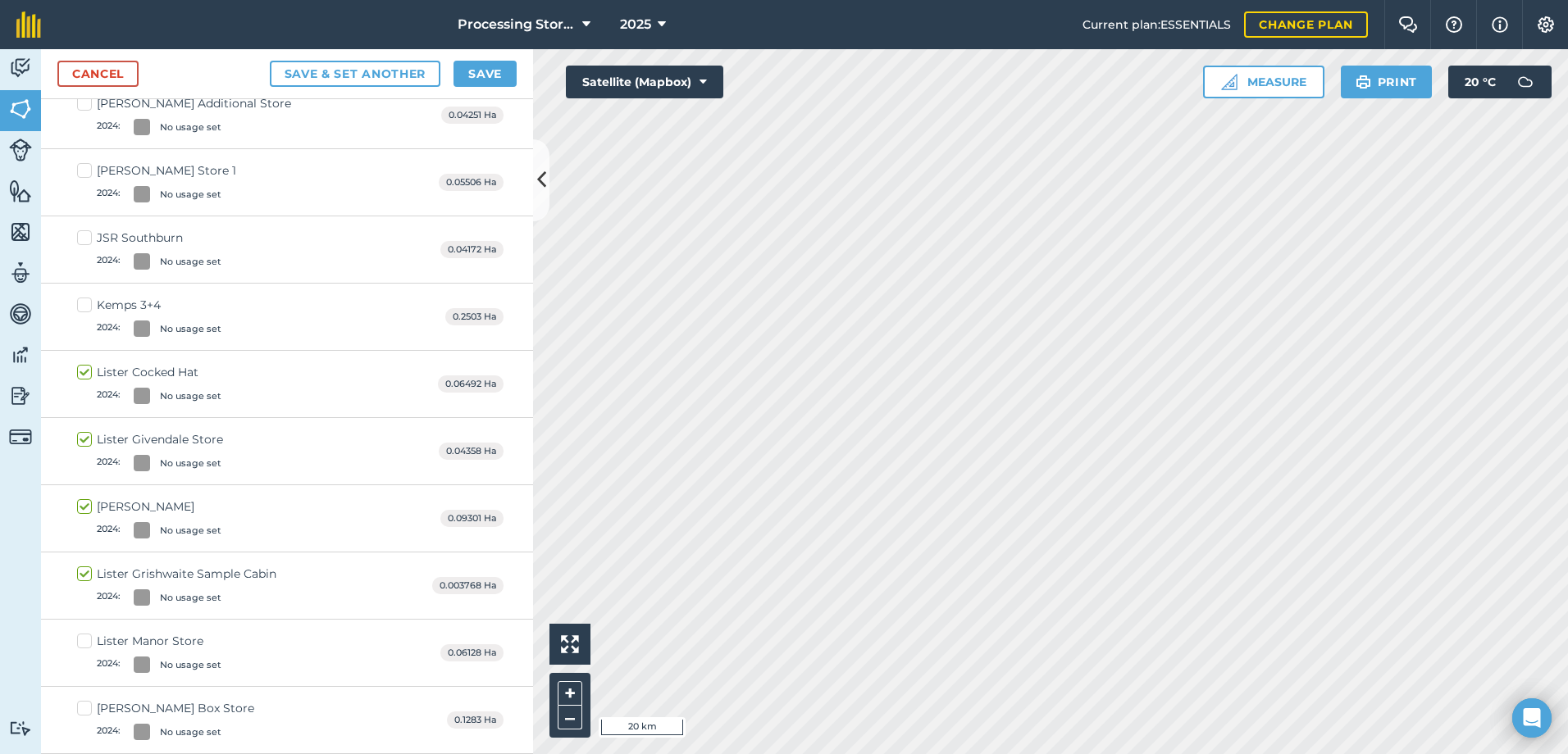 click on "Lister Manor Store 2024 : No usage set" at bounding box center [149, 652] 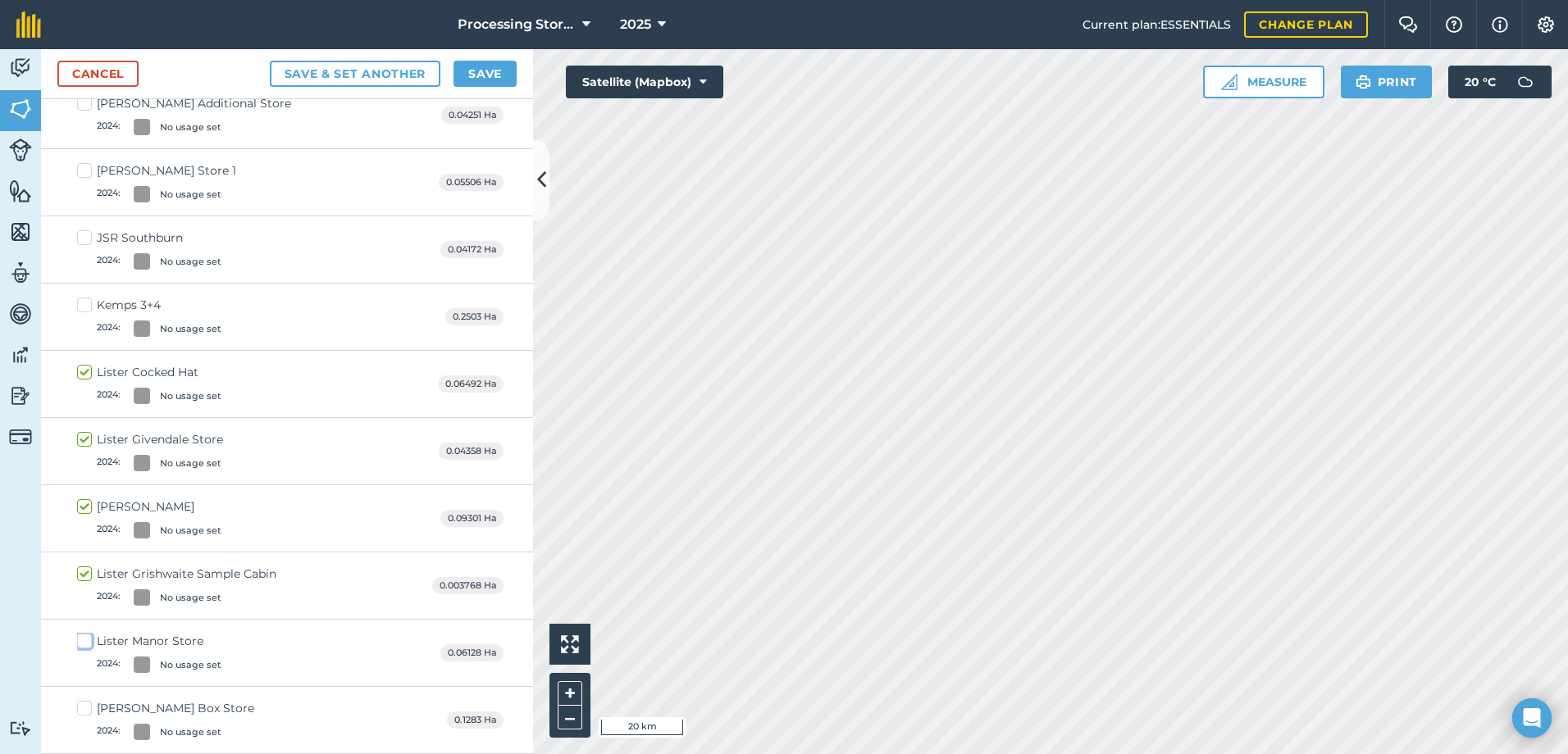 click on "Lister Manor Store 2024 : No usage set" at bounding box center (82, 638) 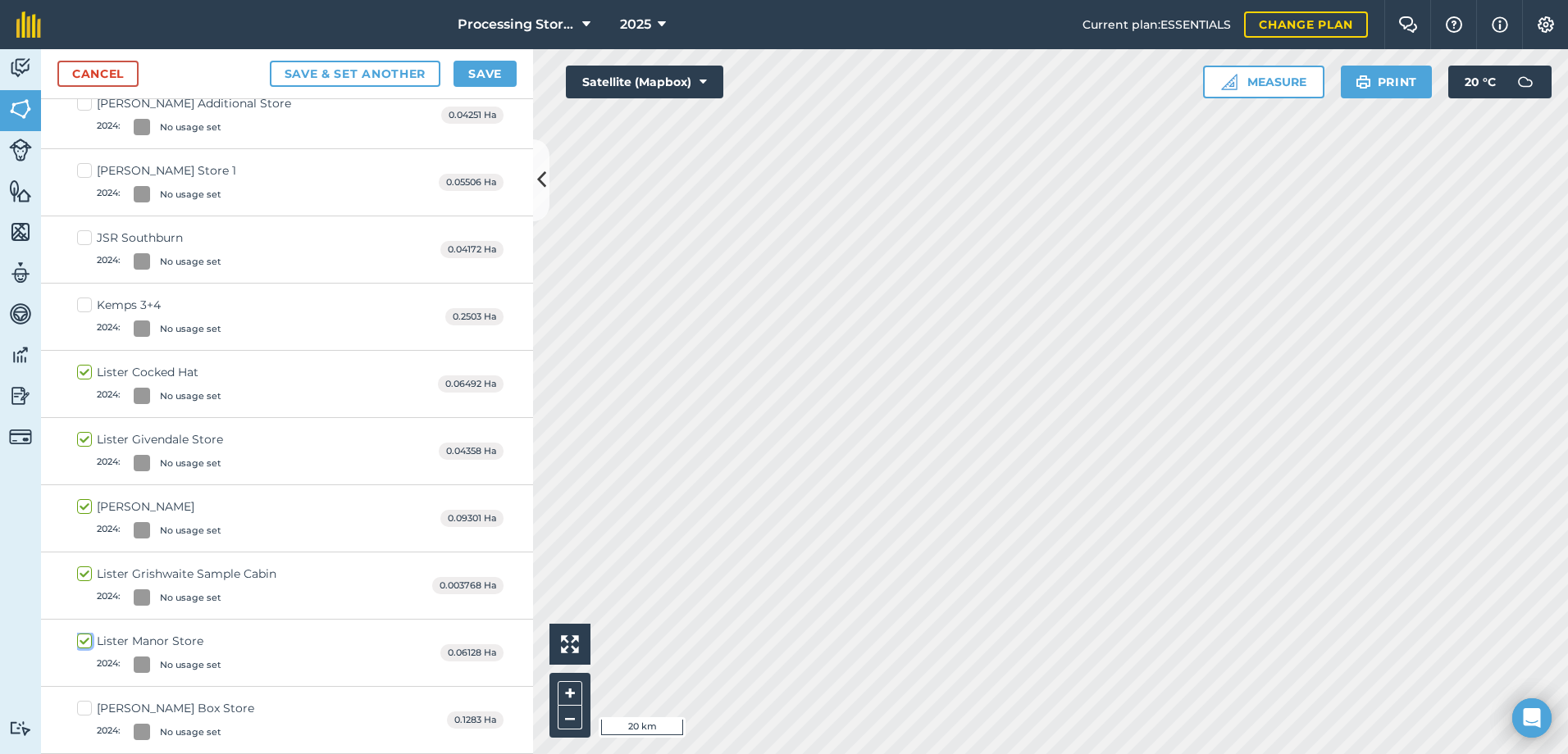 checkbox on "true" 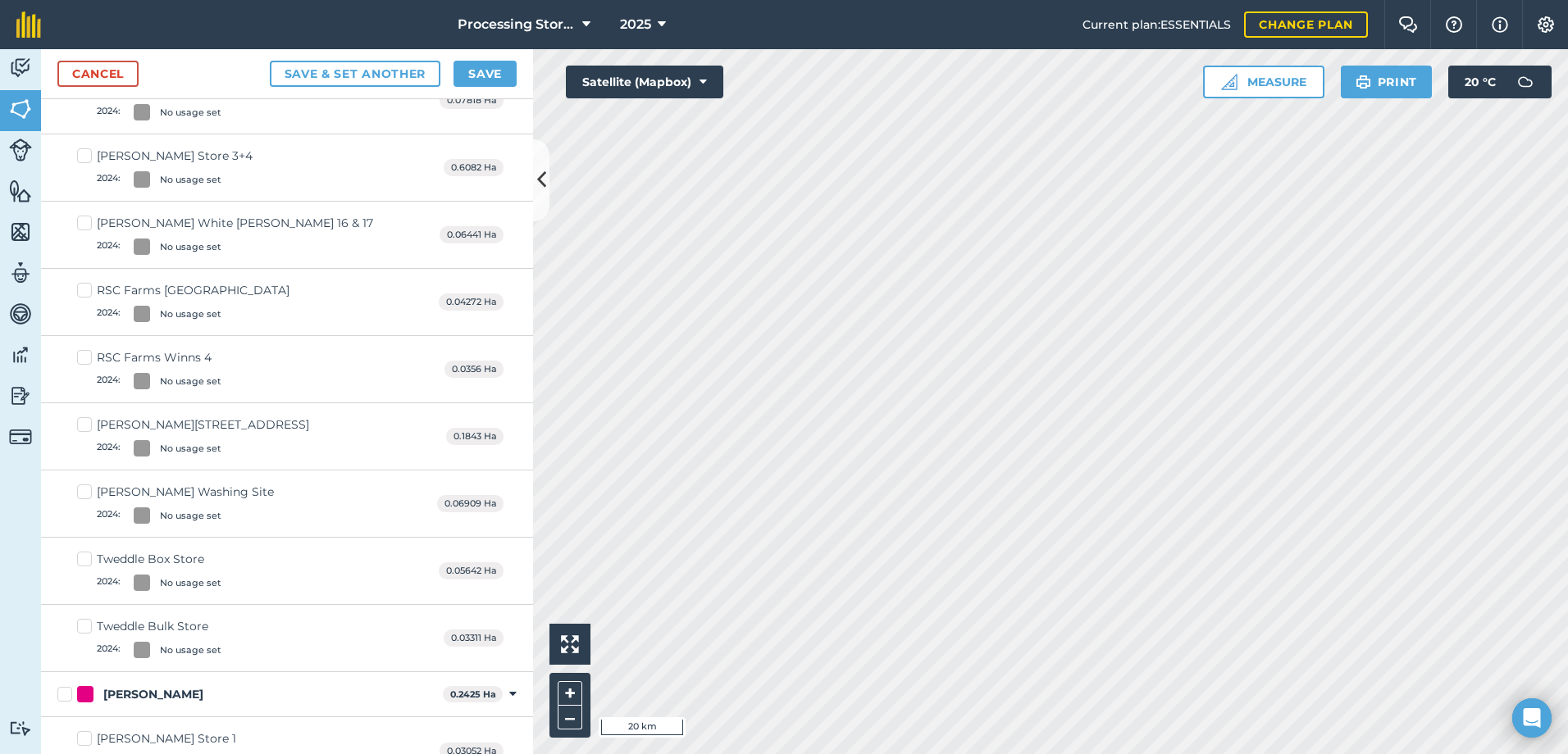 scroll, scrollTop: 1457, scrollLeft: 0, axis: vertical 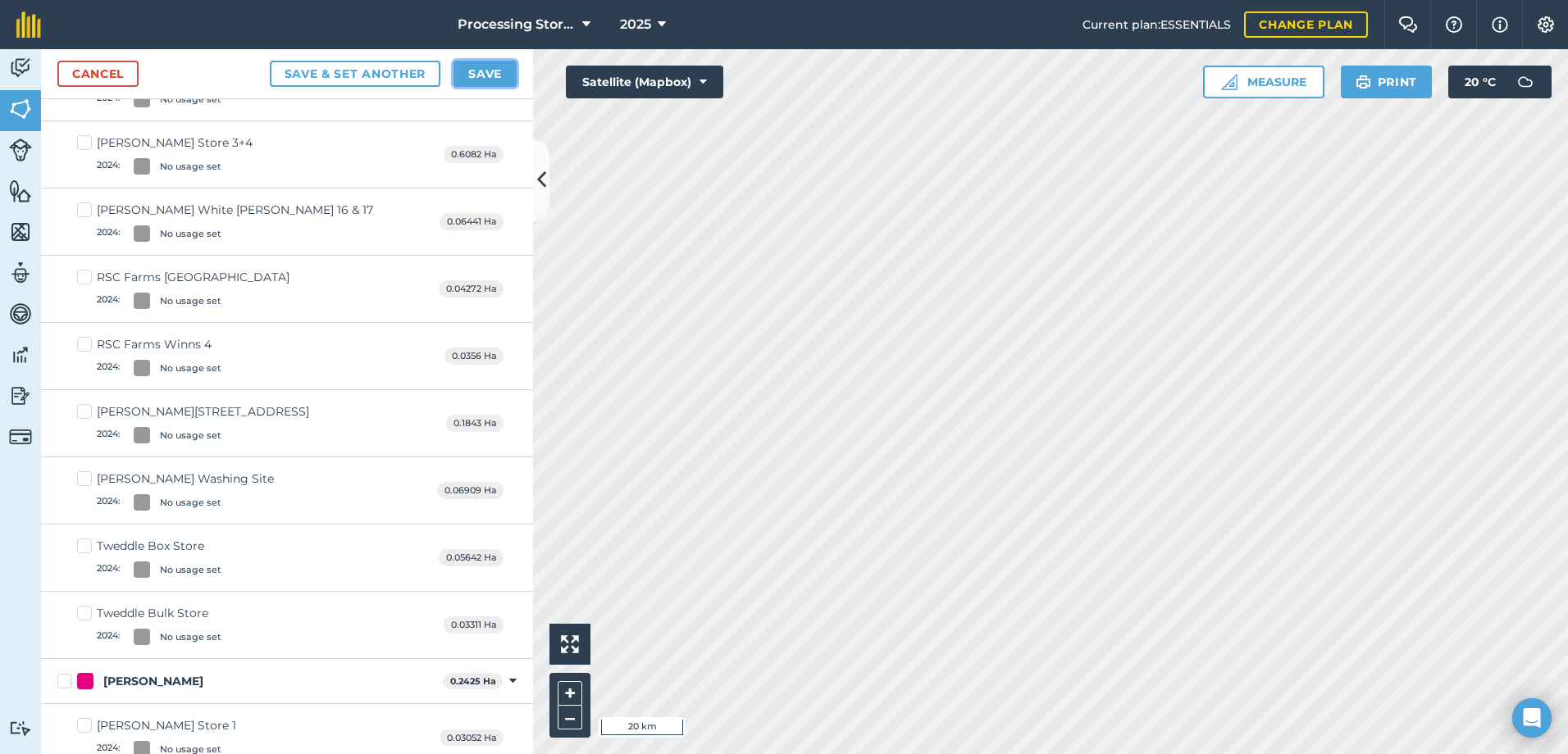 click on "Save" at bounding box center (485, 74) 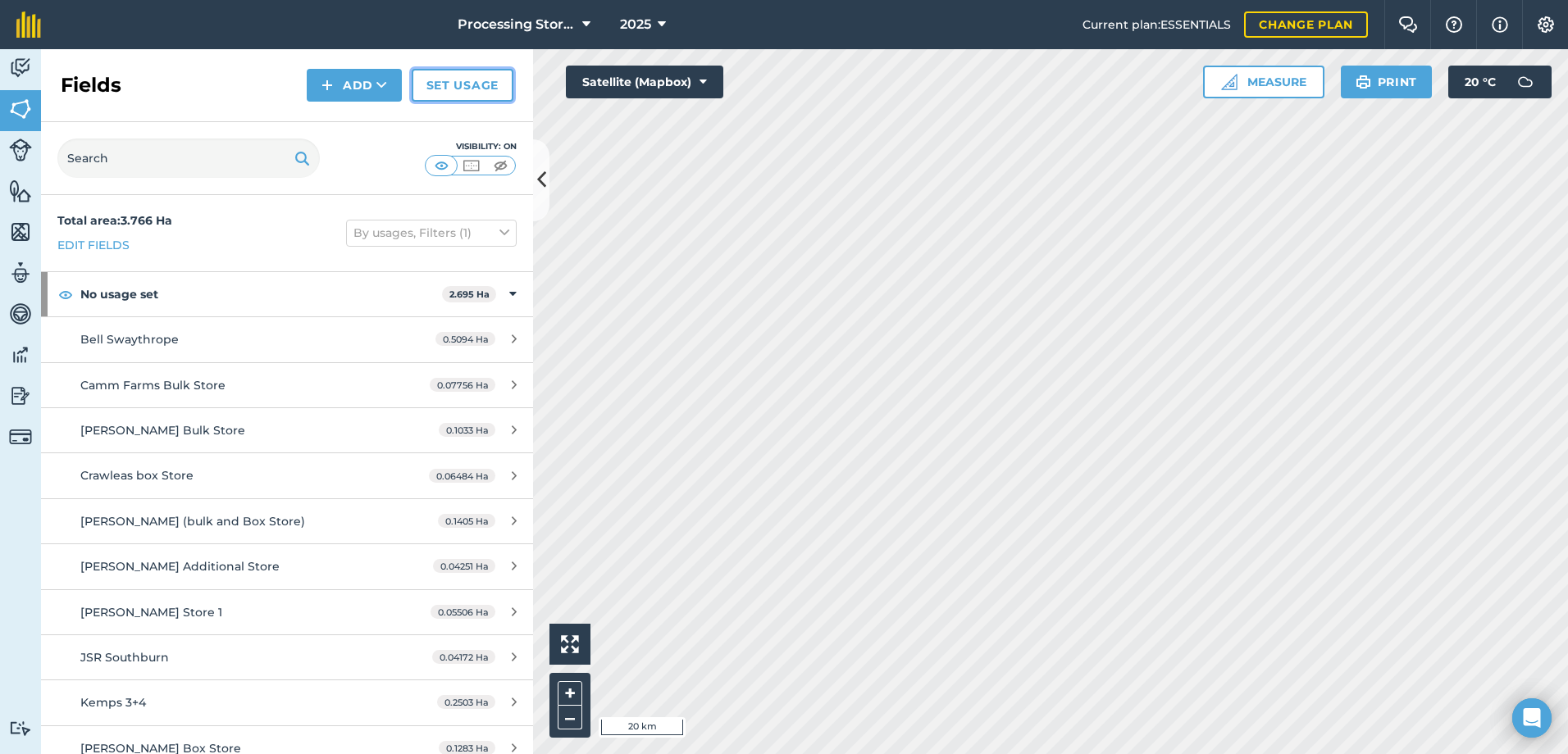 click on "Set usage" at bounding box center [463, 85] 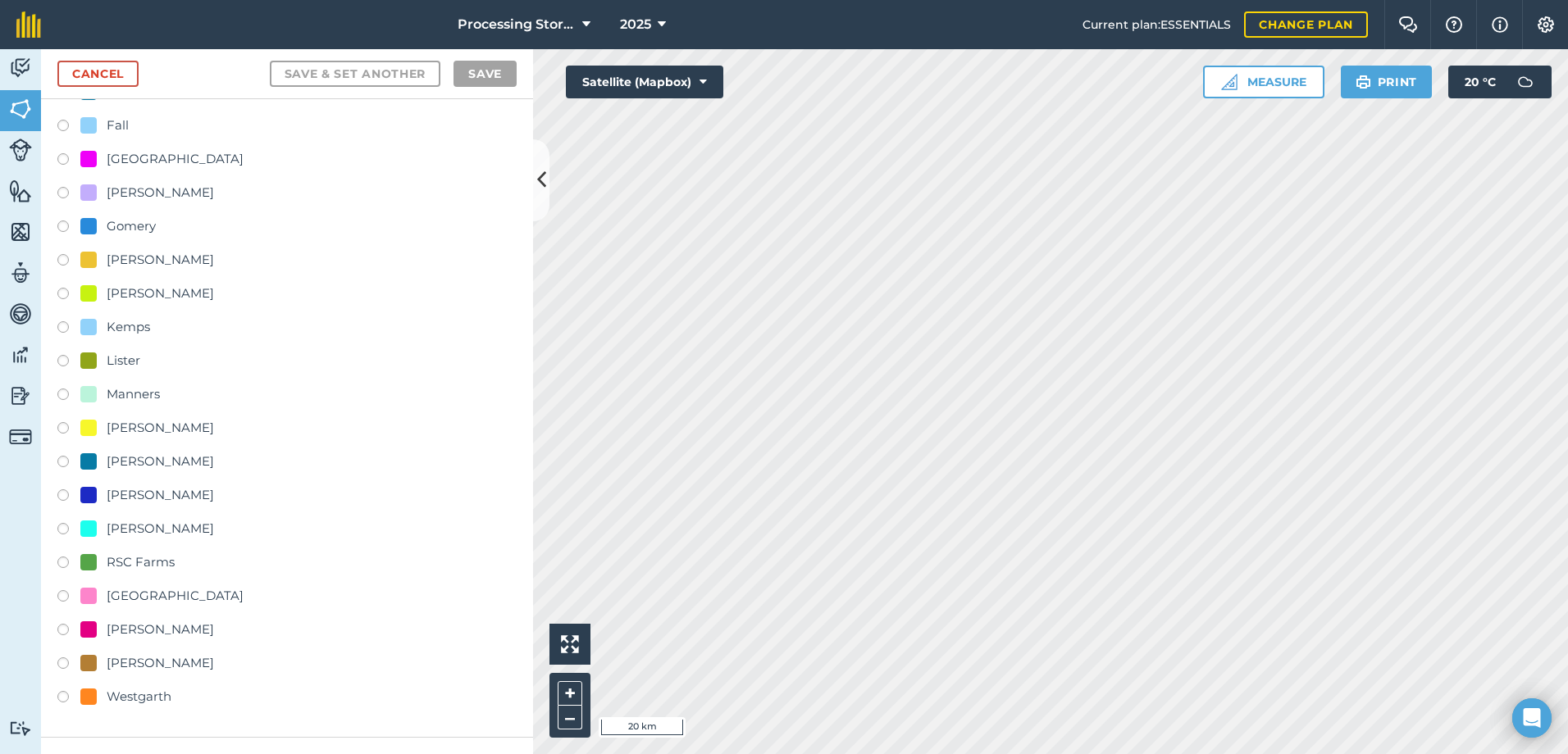 scroll, scrollTop: 246, scrollLeft: 0, axis: vertical 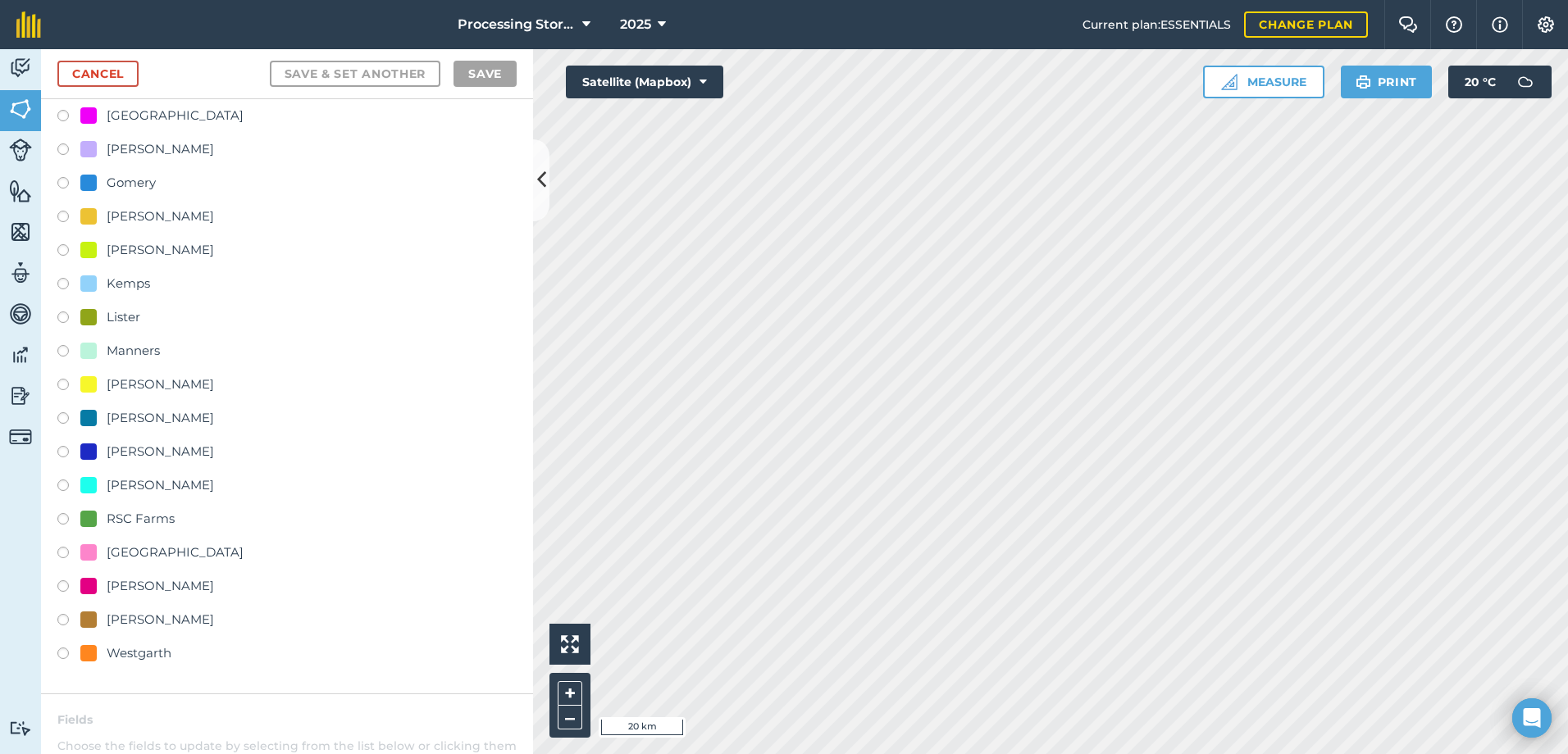 click at bounding box center [69, 622] 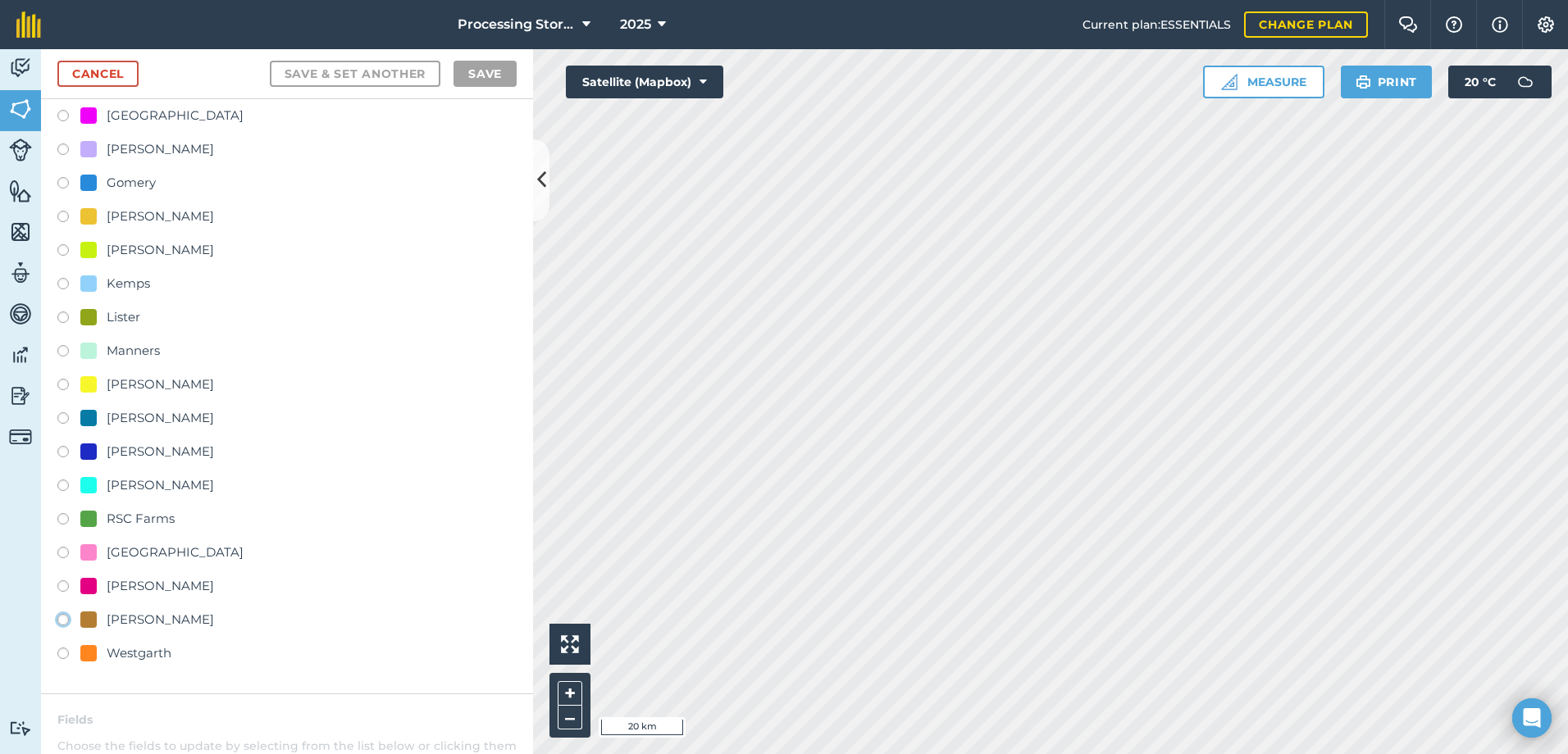 click on "[PERSON_NAME]" at bounding box center [-8138, 619] 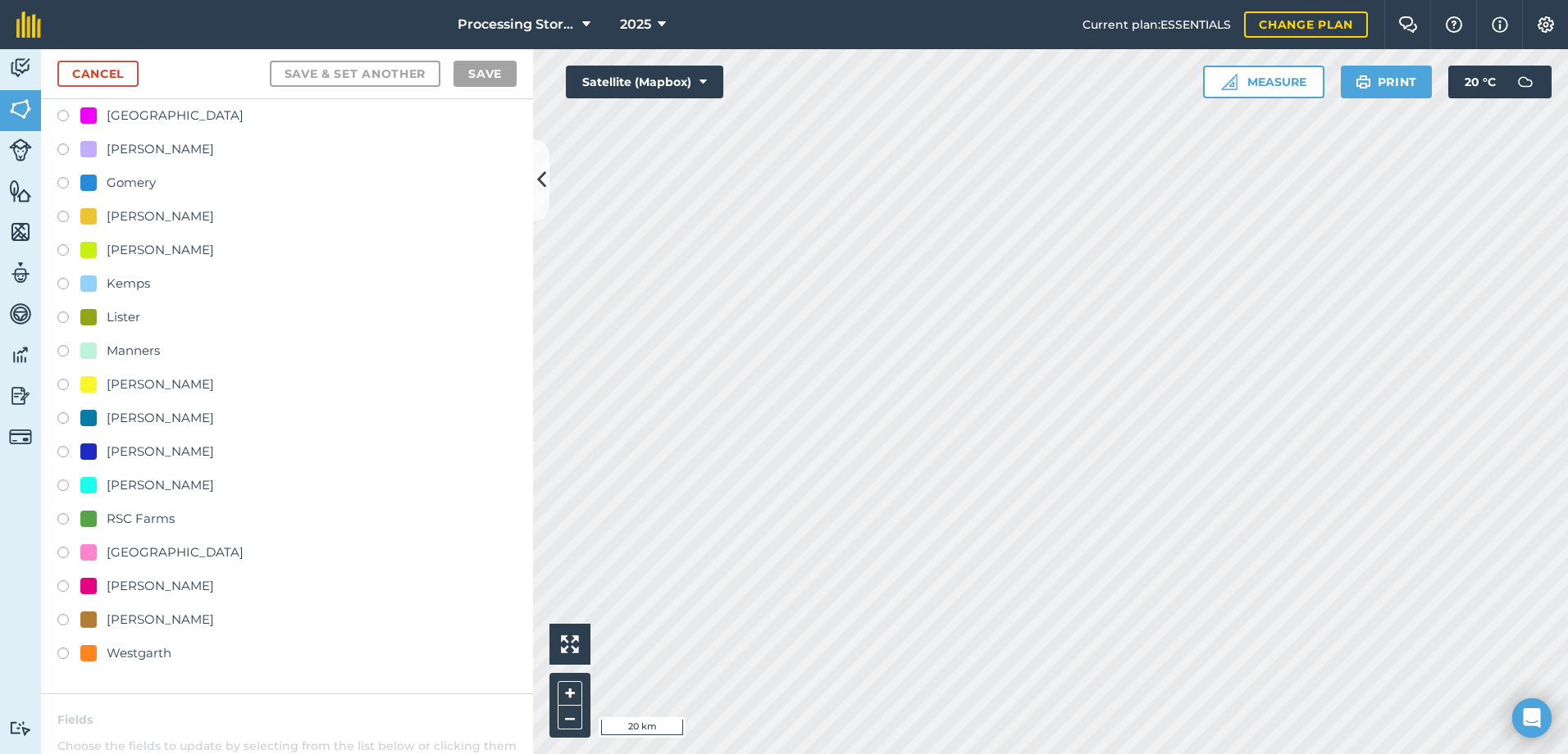 scroll, scrollTop: 0, scrollLeft: 0, axis: both 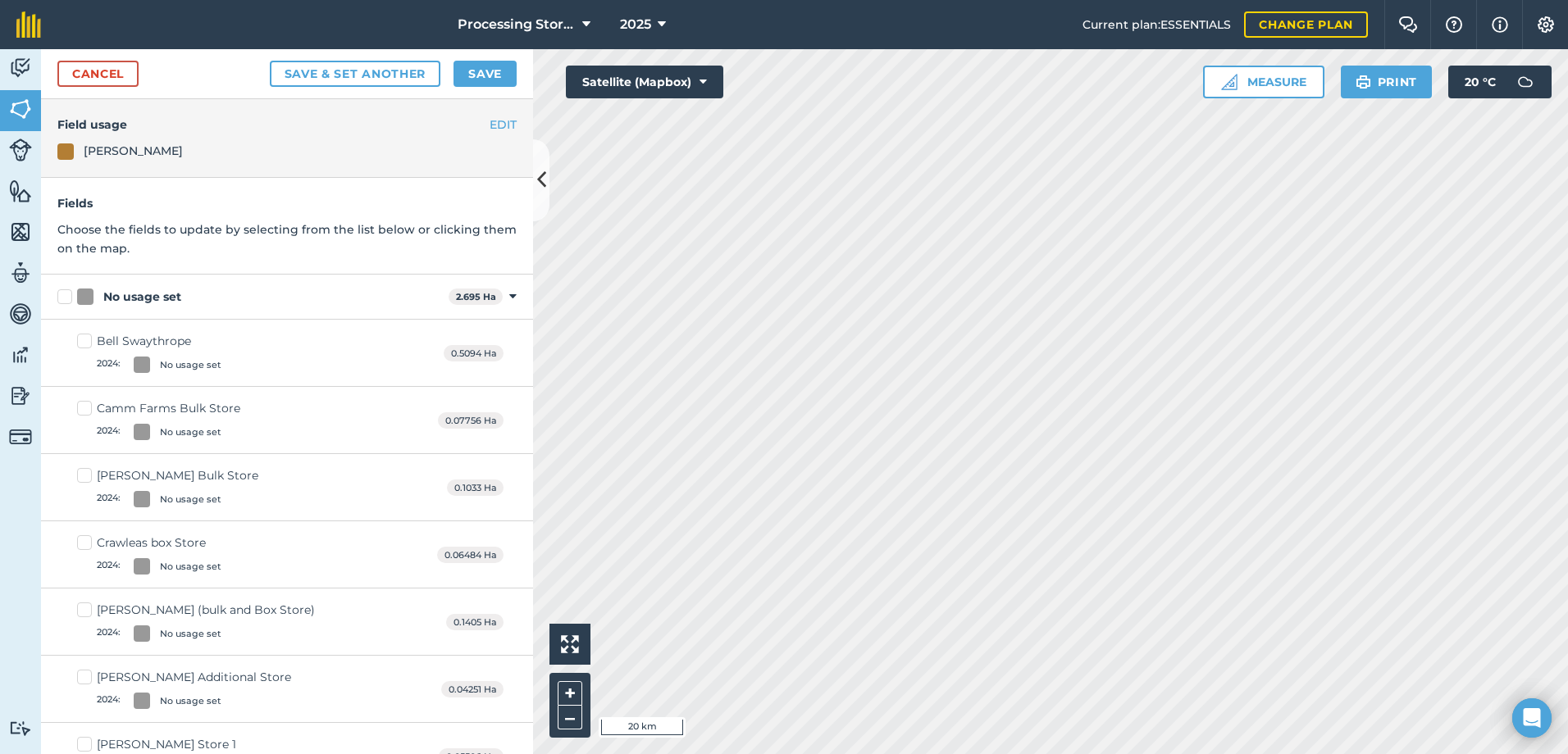 click on "Ed Walker (bulk and Box Store) 2024 : No usage set" at bounding box center [196, 621] 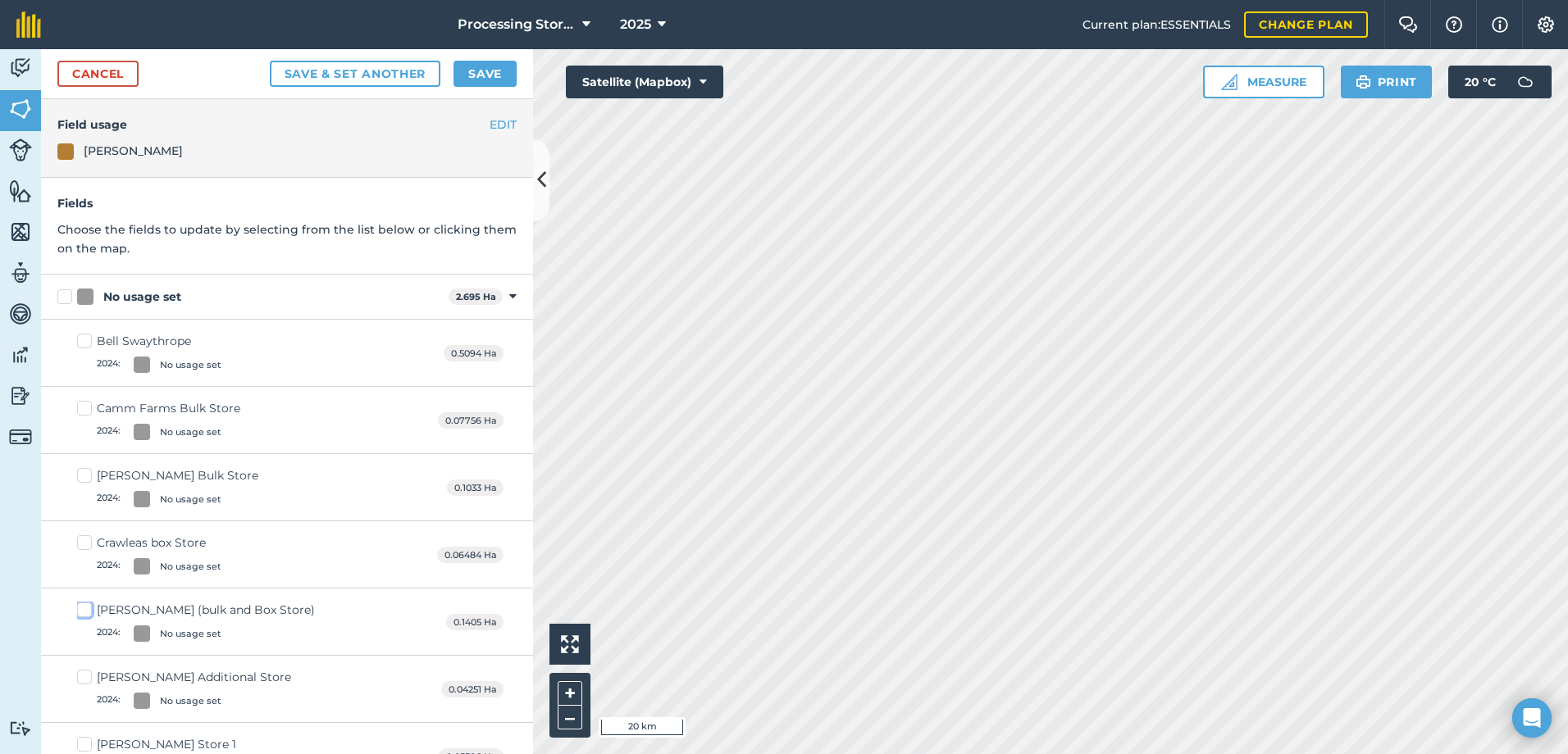click on "Ed Walker (bulk and Box Store) 2024 : No usage set" at bounding box center (82, 606) 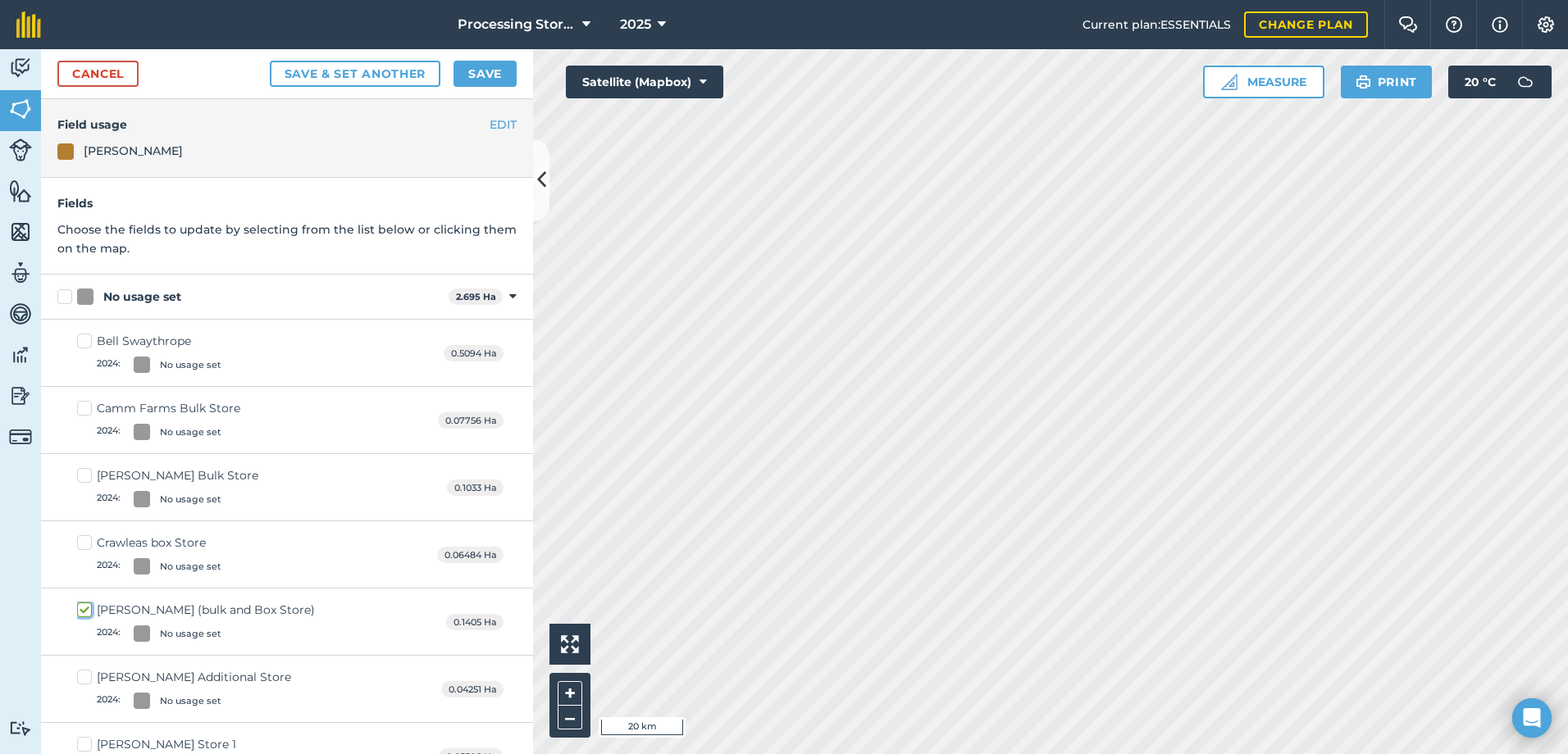 checkbox on "true" 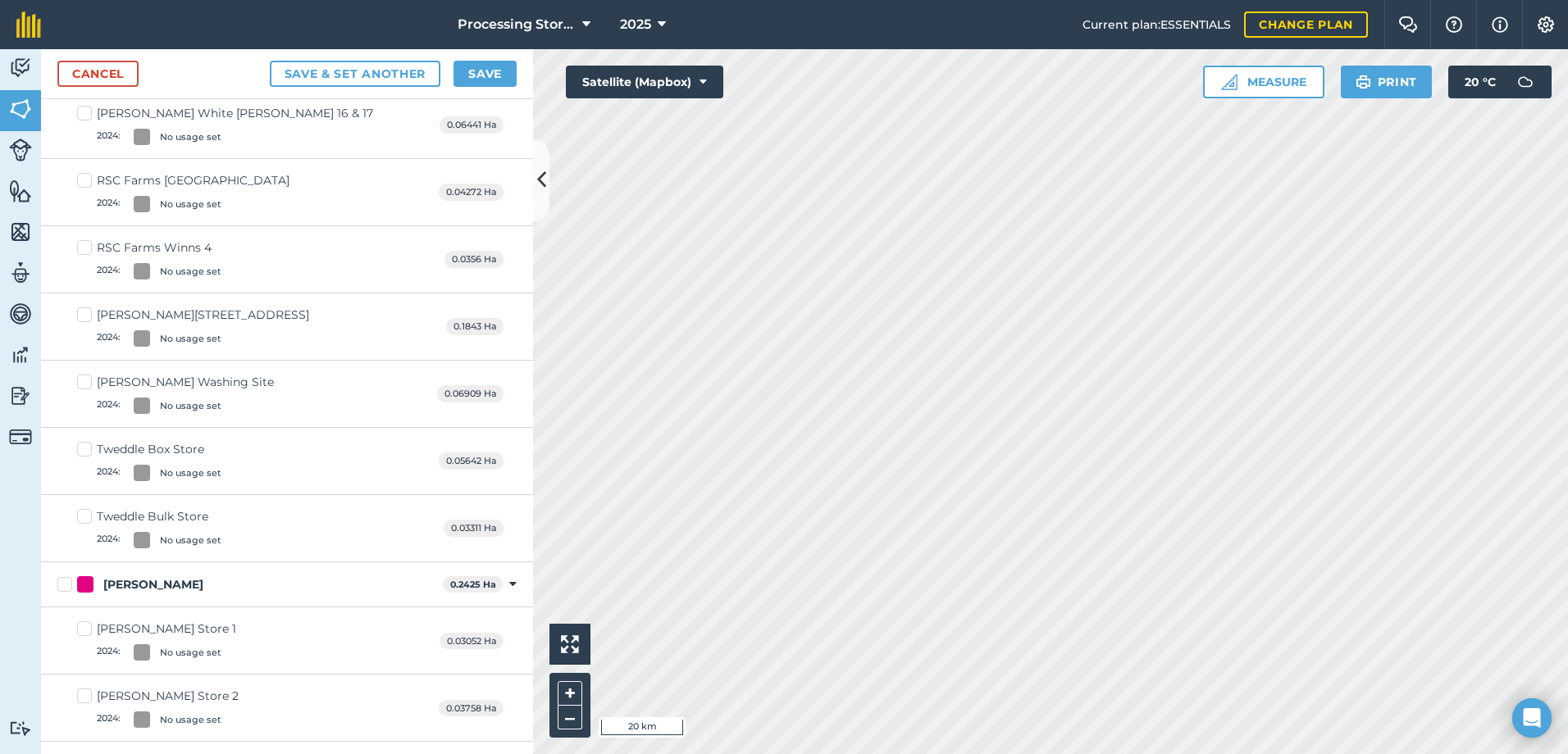 scroll, scrollTop: 1229, scrollLeft: 0, axis: vertical 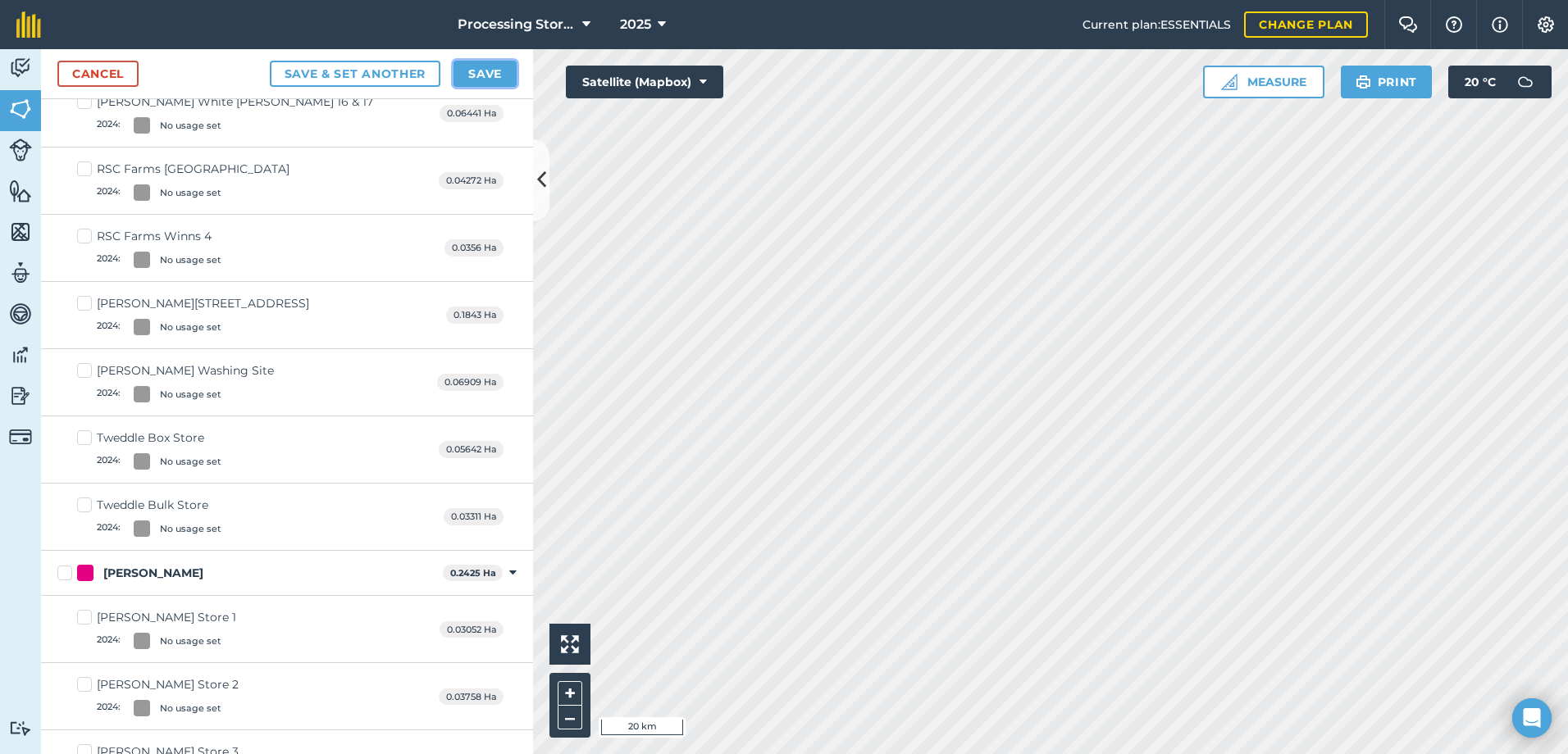 click on "Save" at bounding box center [485, 74] 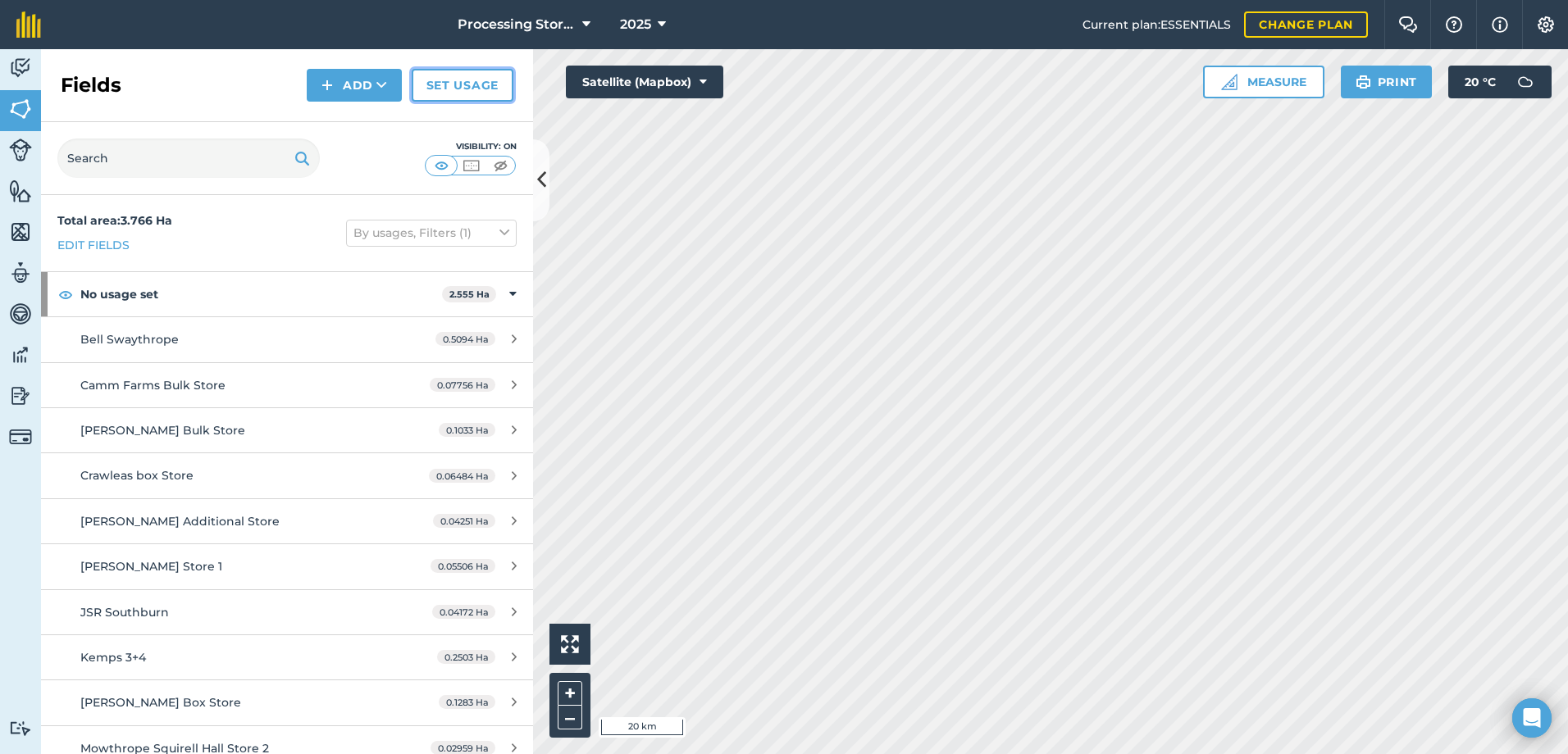 click on "Set usage" at bounding box center (463, 85) 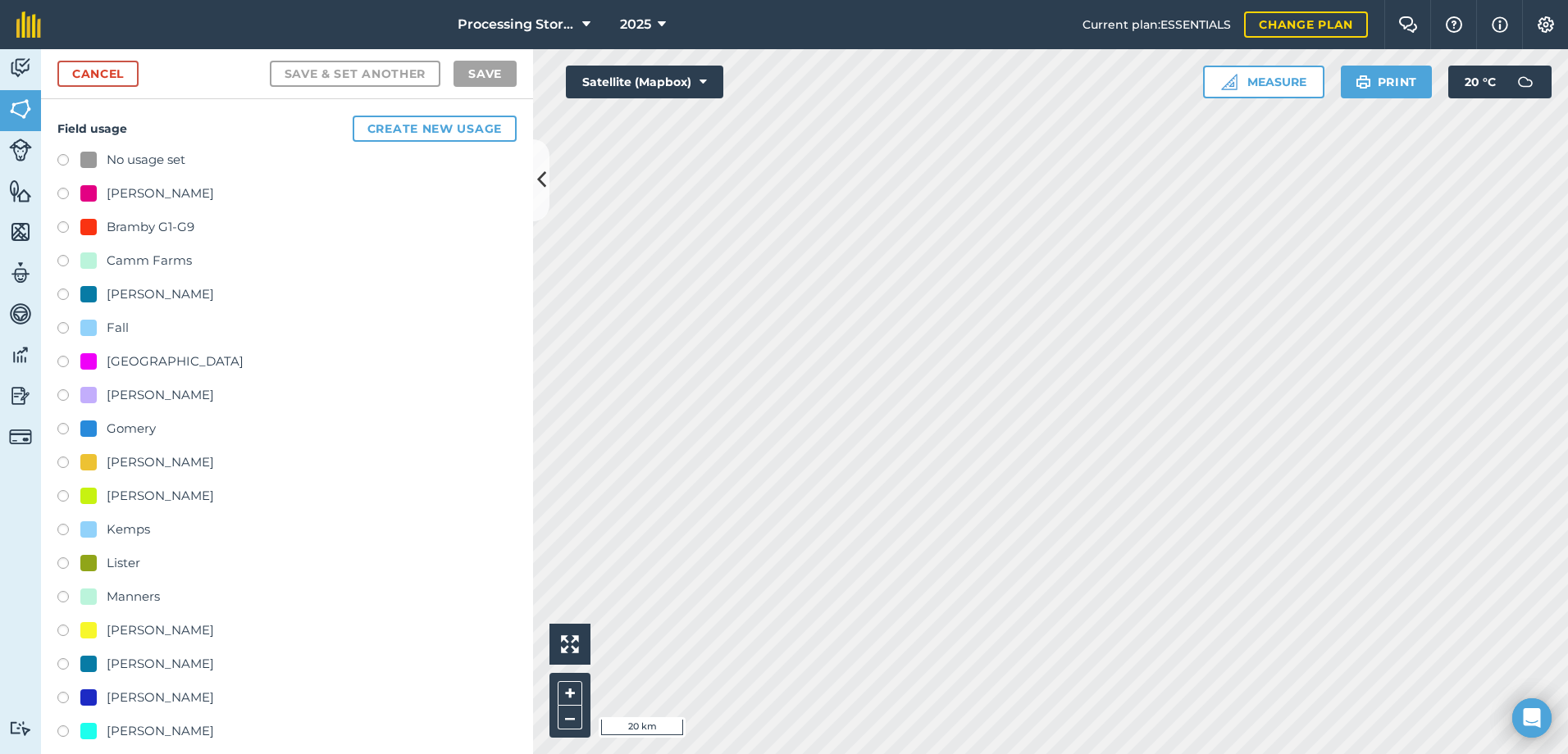click at bounding box center [69, 532] 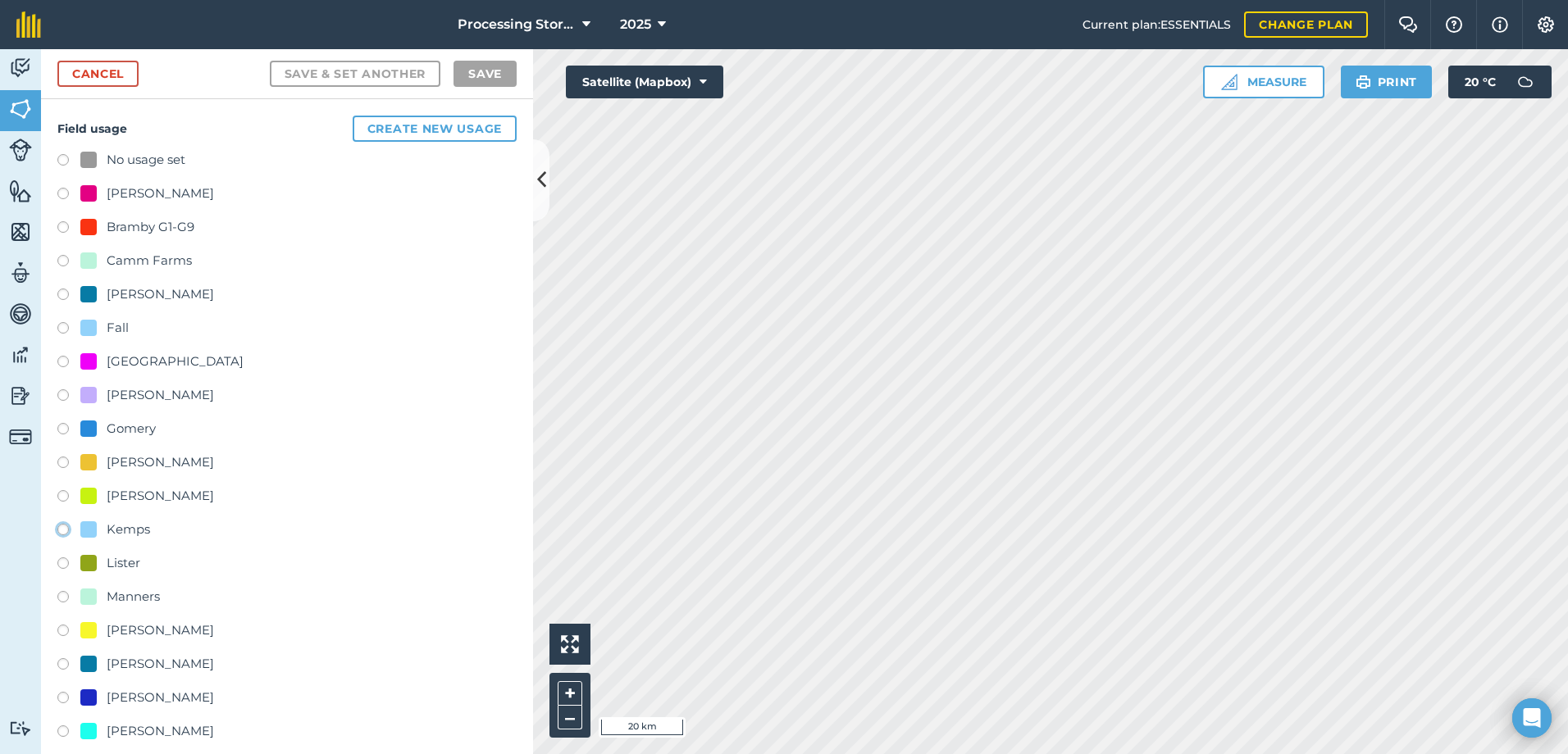 click on "Kemps" at bounding box center [-8138, 529] 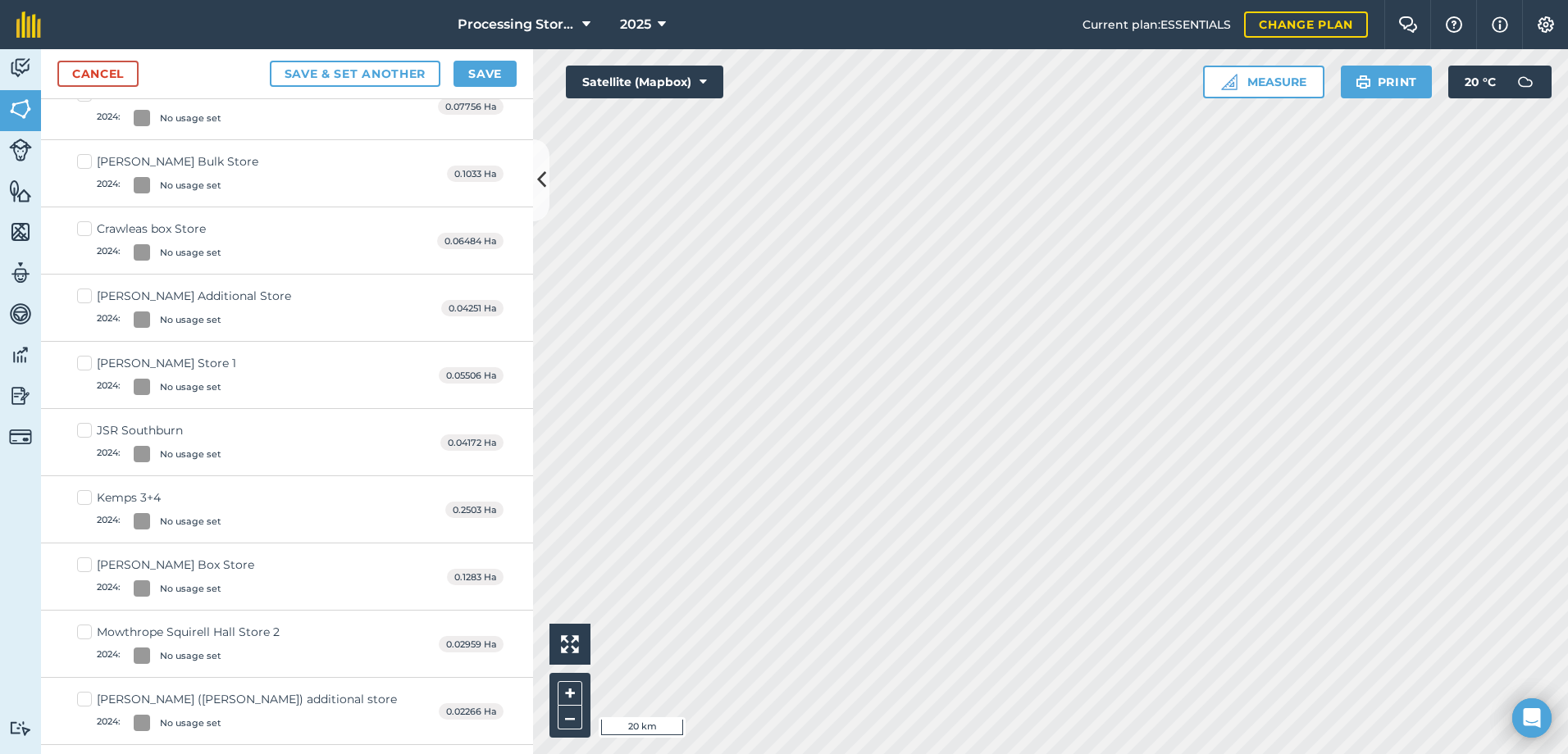 scroll, scrollTop: 328, scrollLeft: 0, axis: vertical 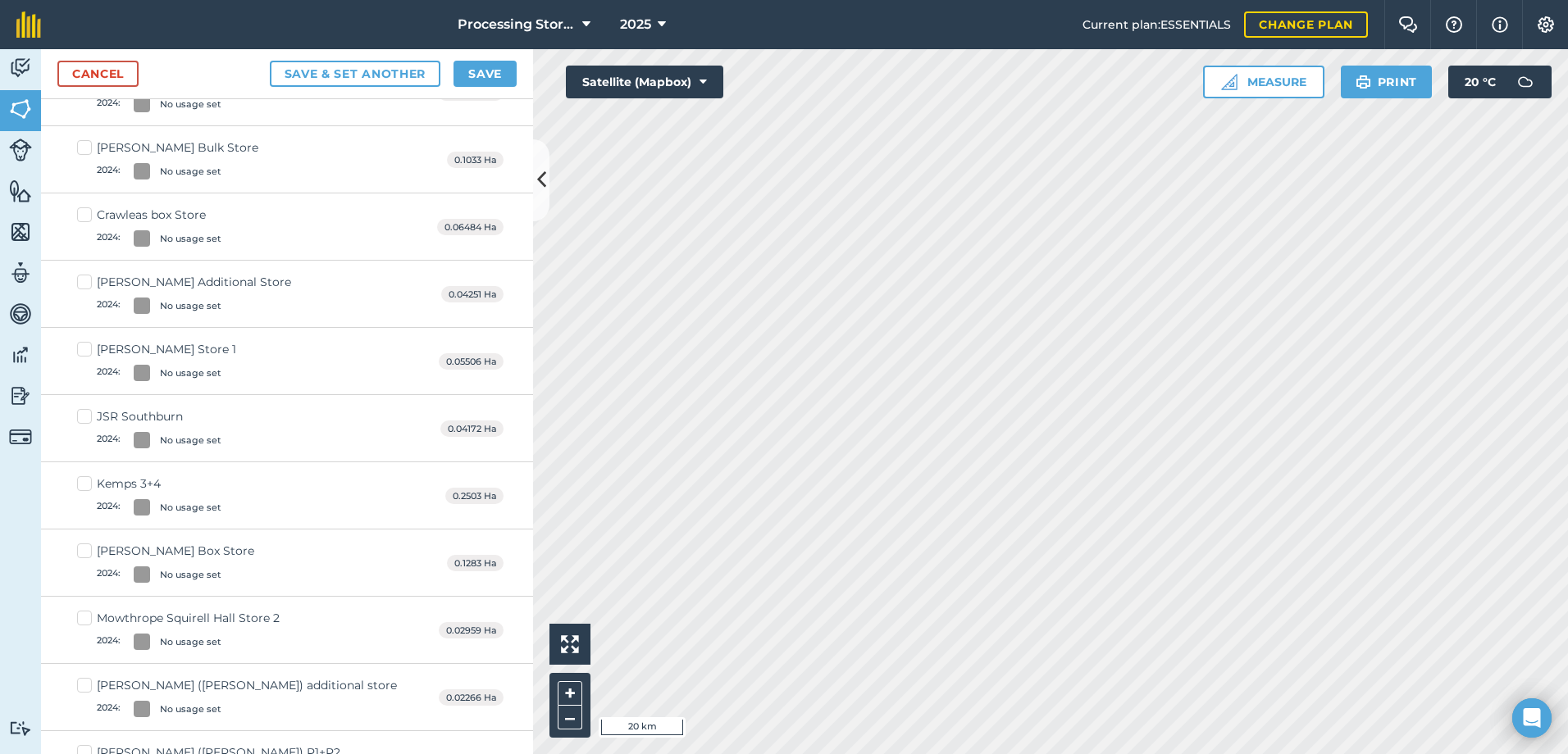 click on "Kemps 3+4 2024 : No usage set" at bounding box center (149, 495) 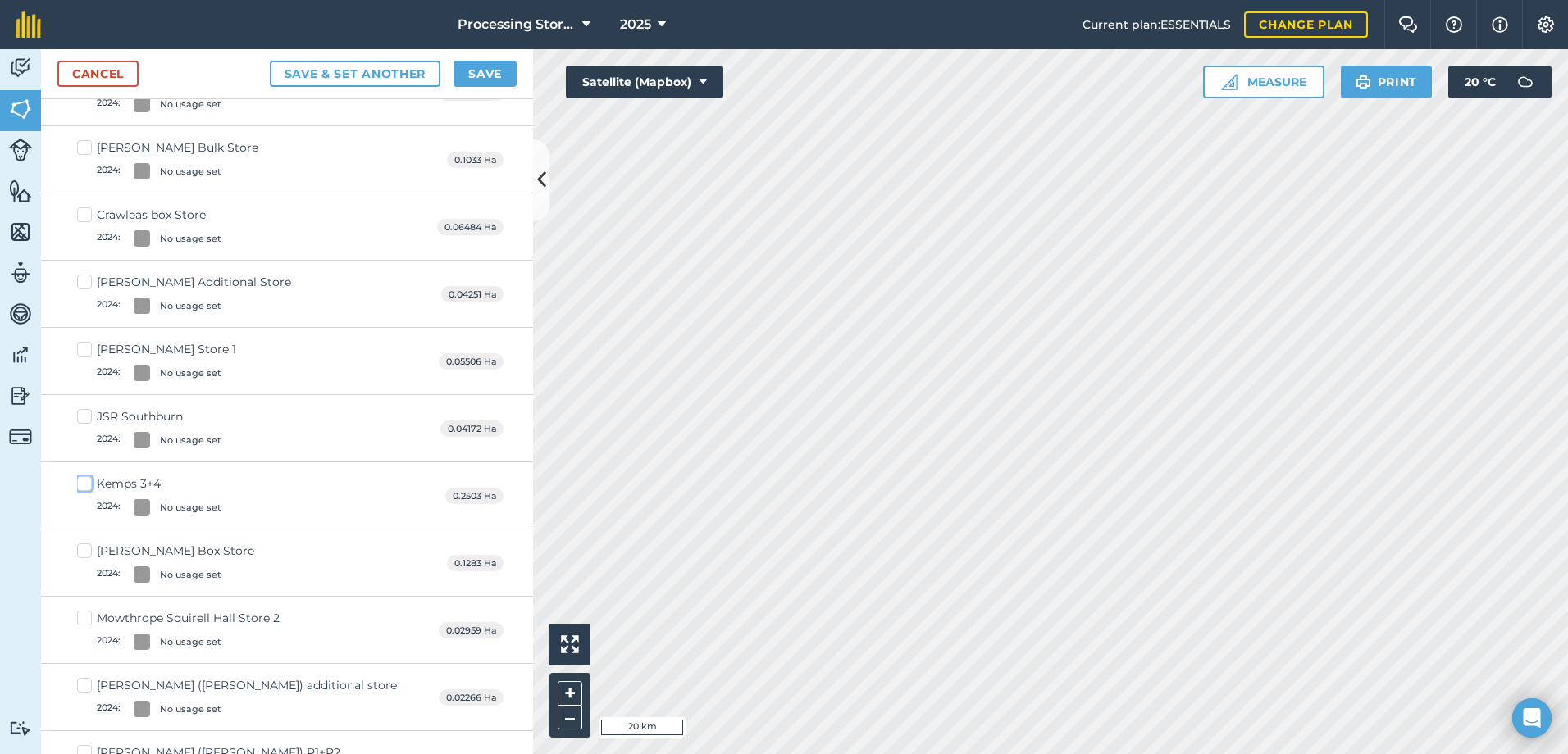 click on "Kemps 3+4 2024 : No usage set" at bounding box center (82, 480) 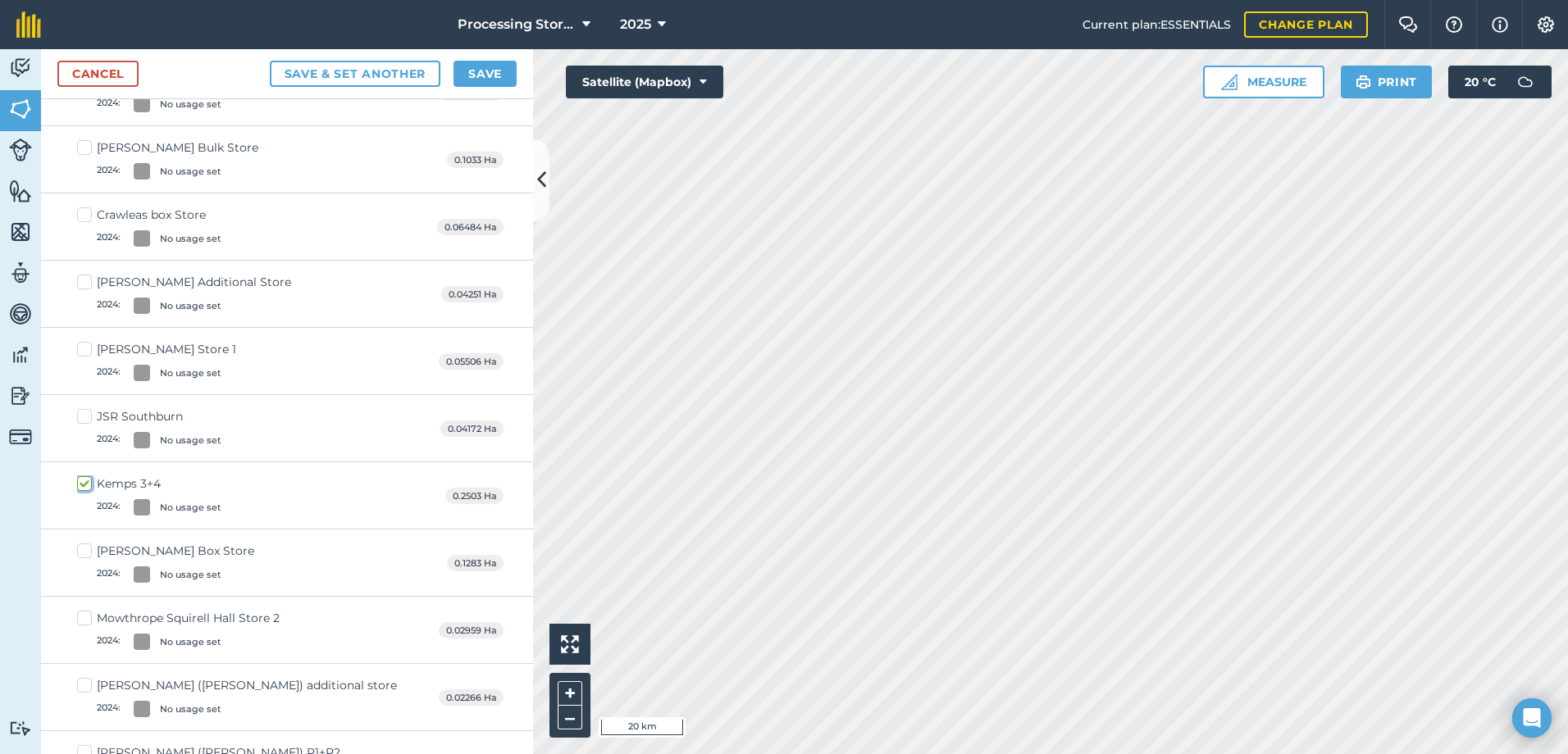 checkbox on "true" 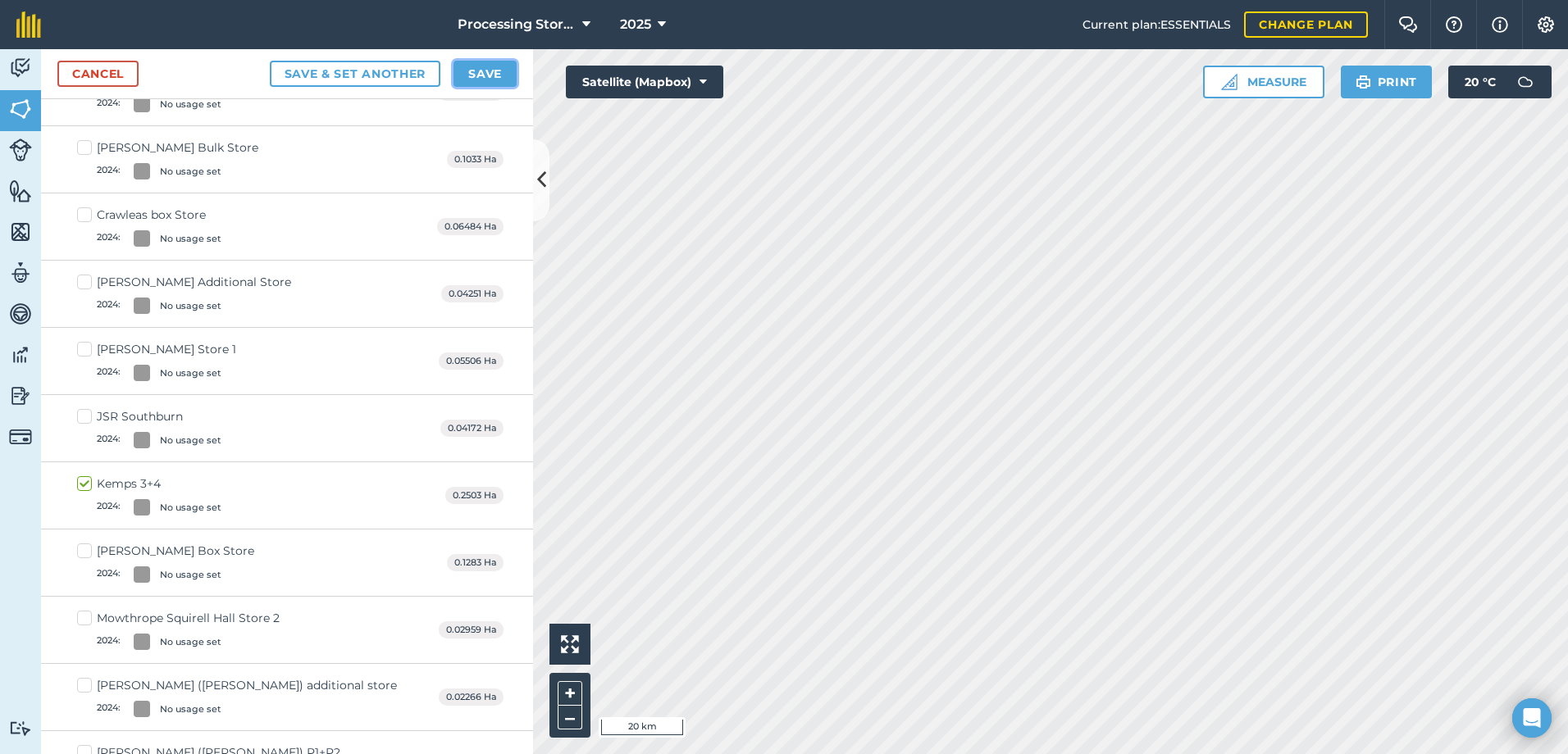 click on "Save" at bounding box center (485, 74) 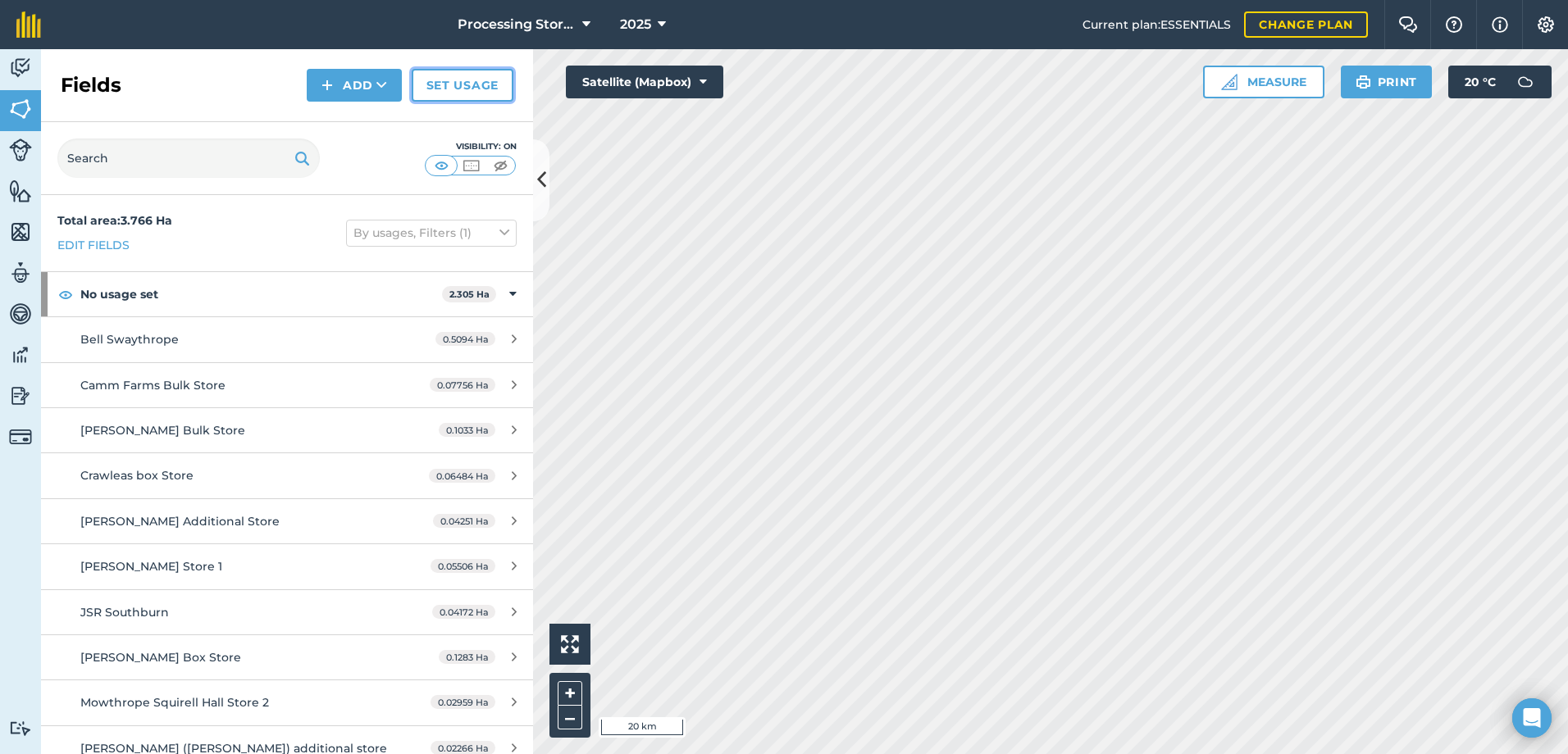 click on "Set usage" at bounding box center [463, 85] 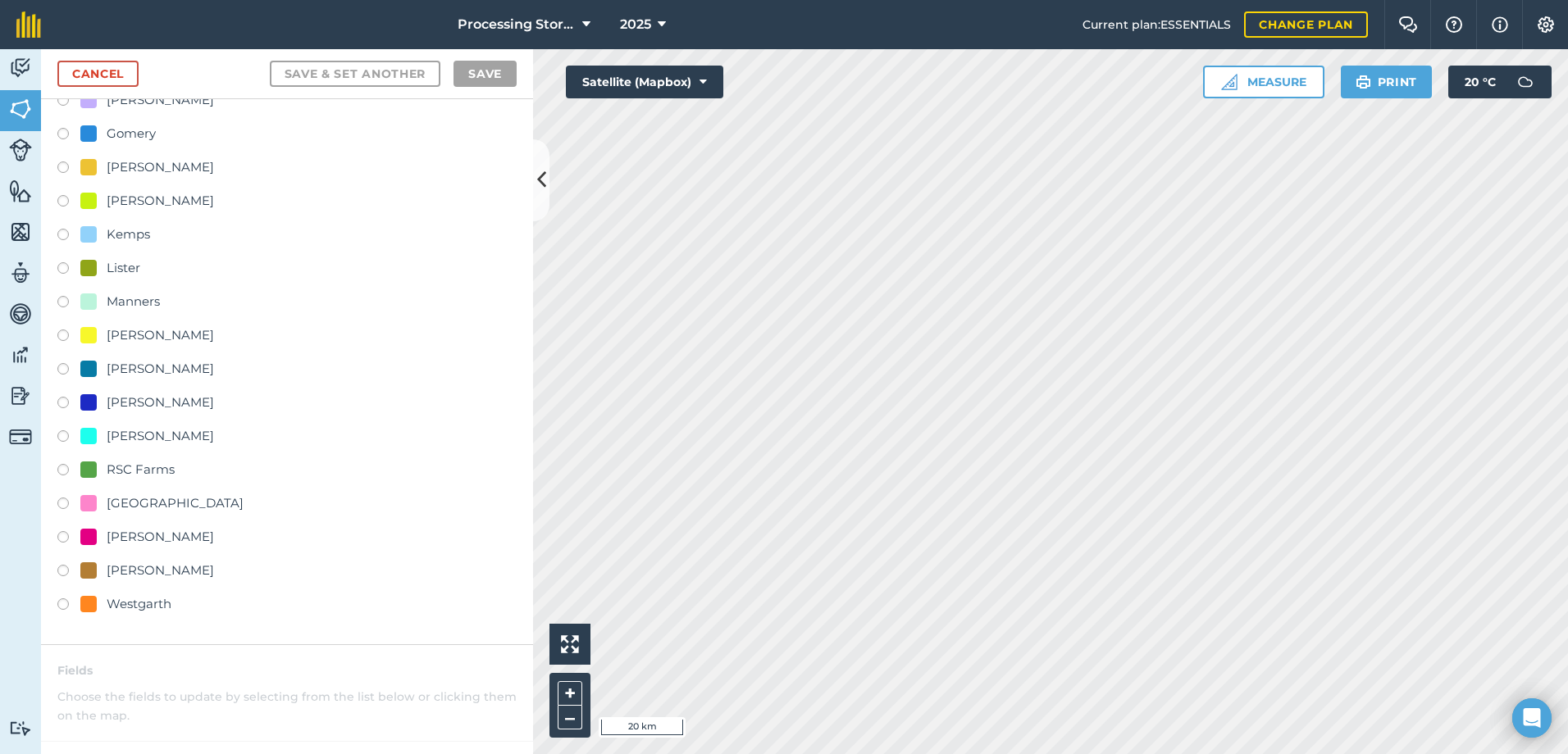 scroll, scrollTop: 328, scrollLeft: 0, axis: vertical 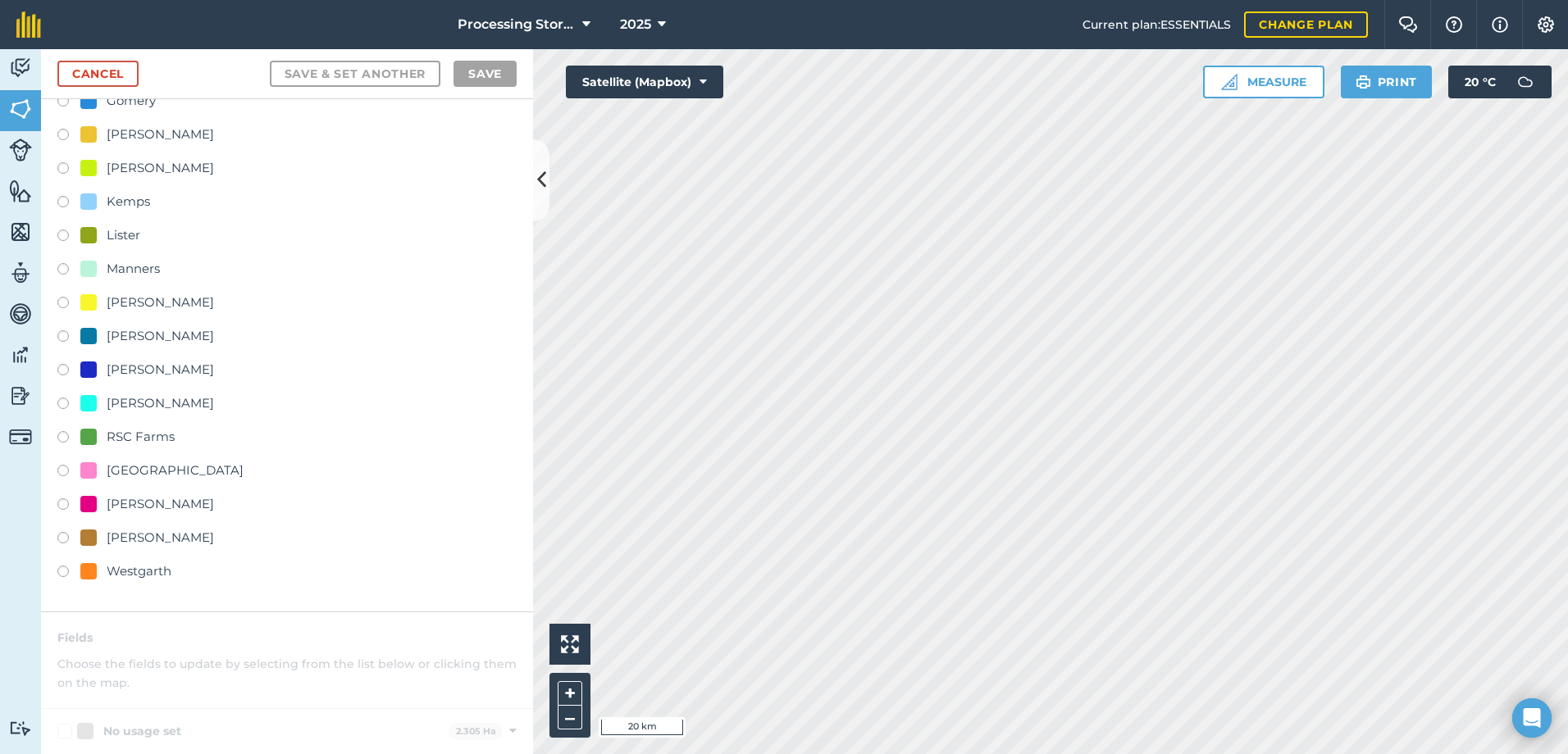 click at bounding box center (69, 439) 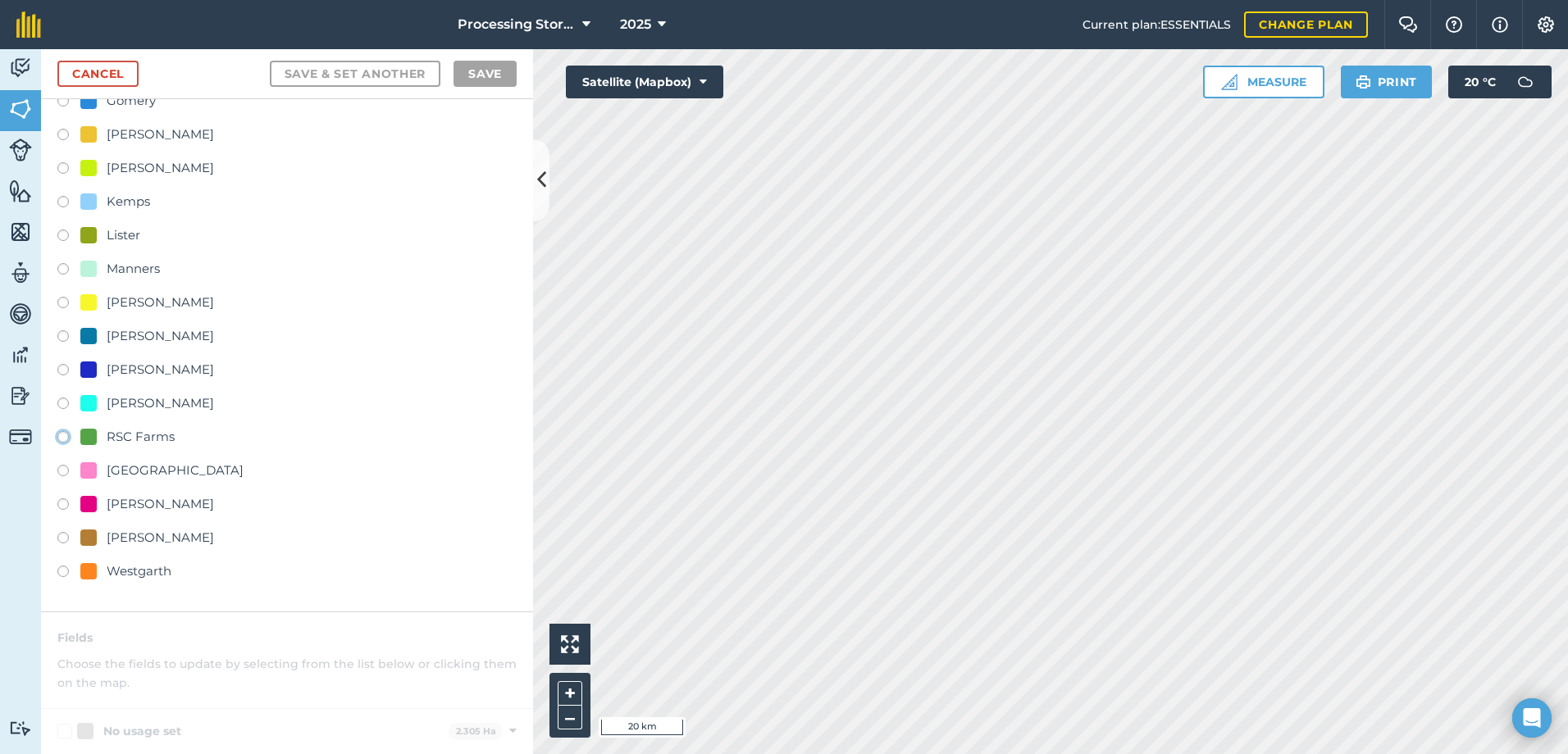 click on "RSC Farms" at bounding box center (-8138, 436) 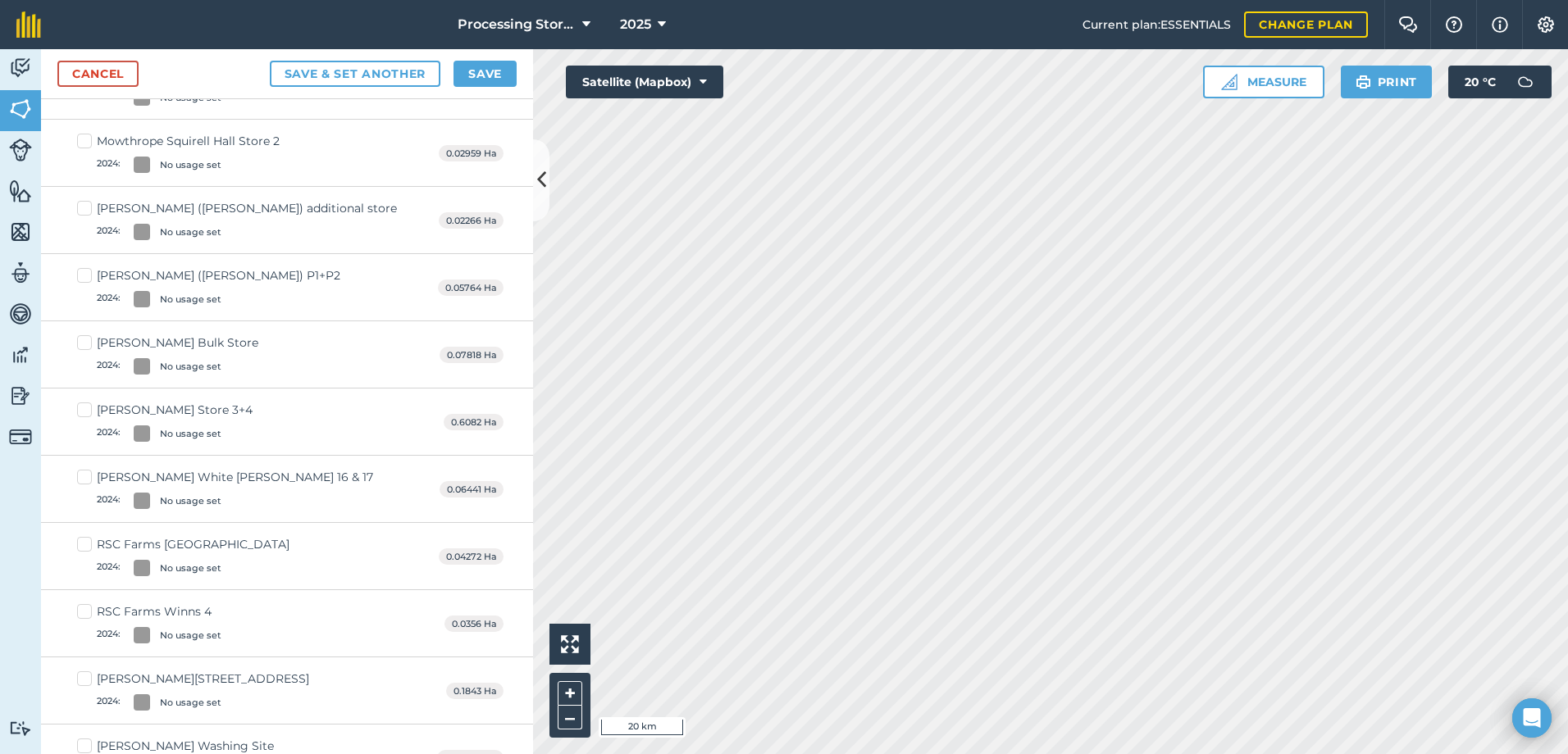 scroll, scrollTop: 820, scrollLeft: 0, axis: vertical 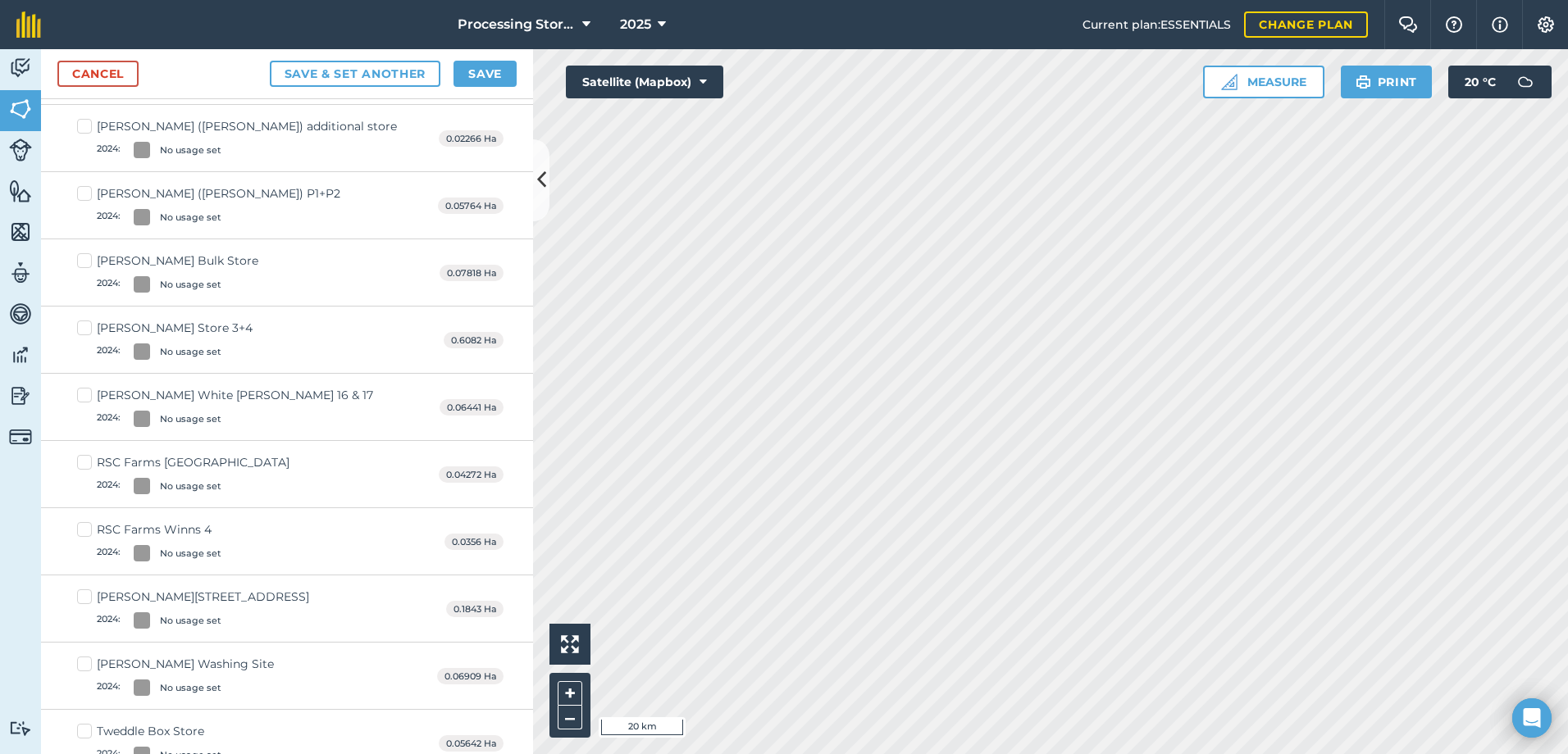 click on "RSC Farms Link Hall 2024 : No usage set" at bounding box center (183, 474) 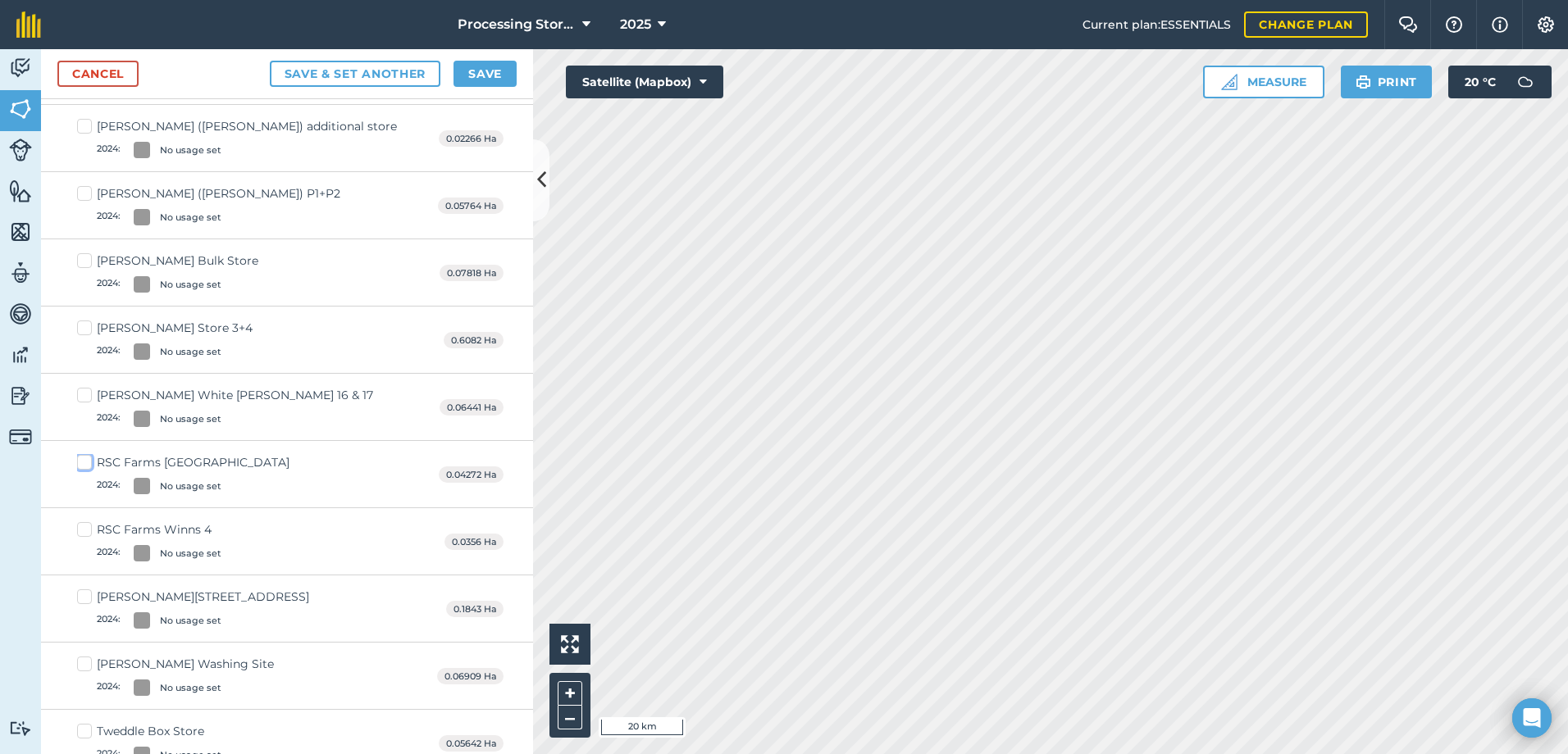 click on "RSC Farms Link Hall 2024 : No usage set" at bounding box center [82, 459] 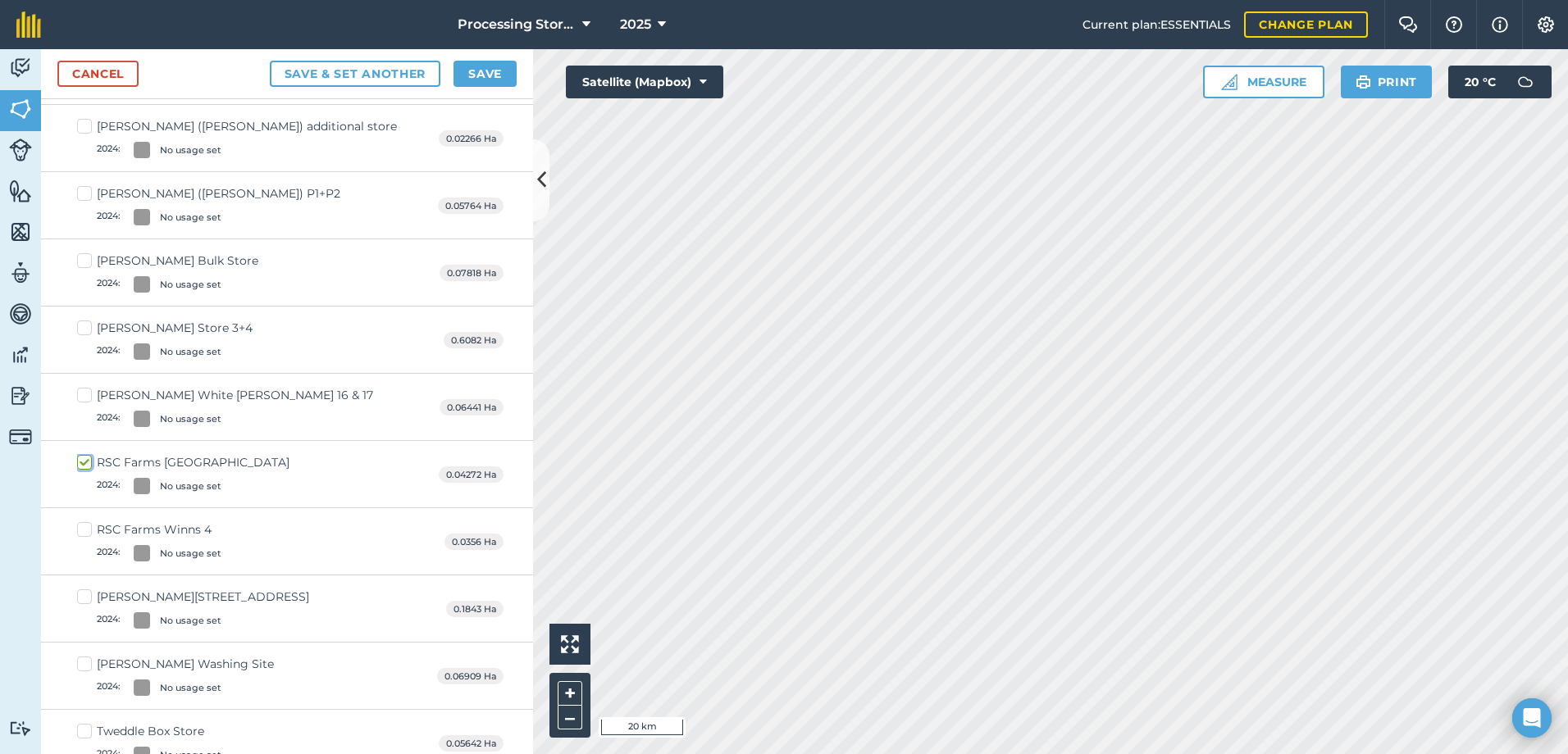 checkbox on "true" 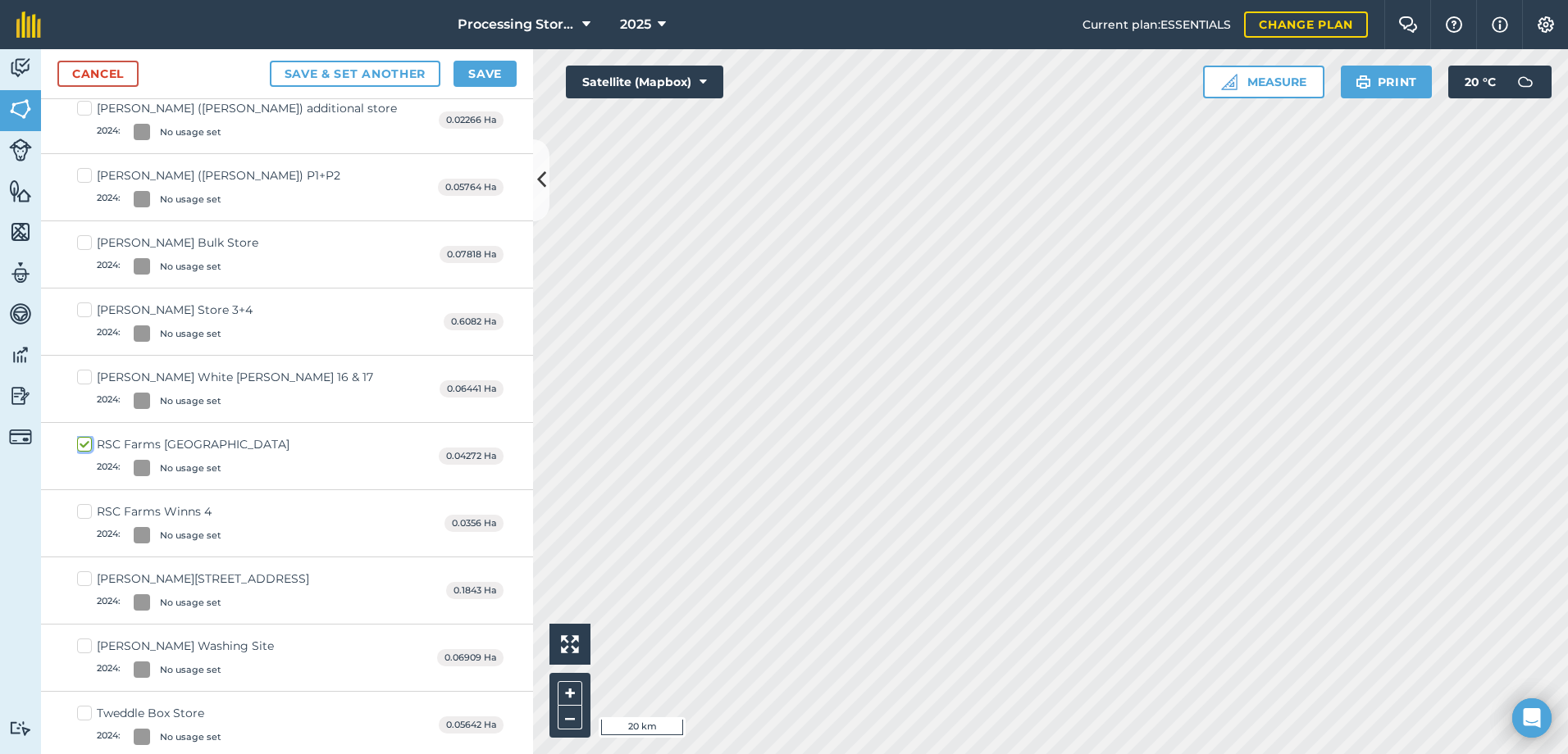 scroll, scrollTop: 802, scrollLeft: 0, axis: vertical 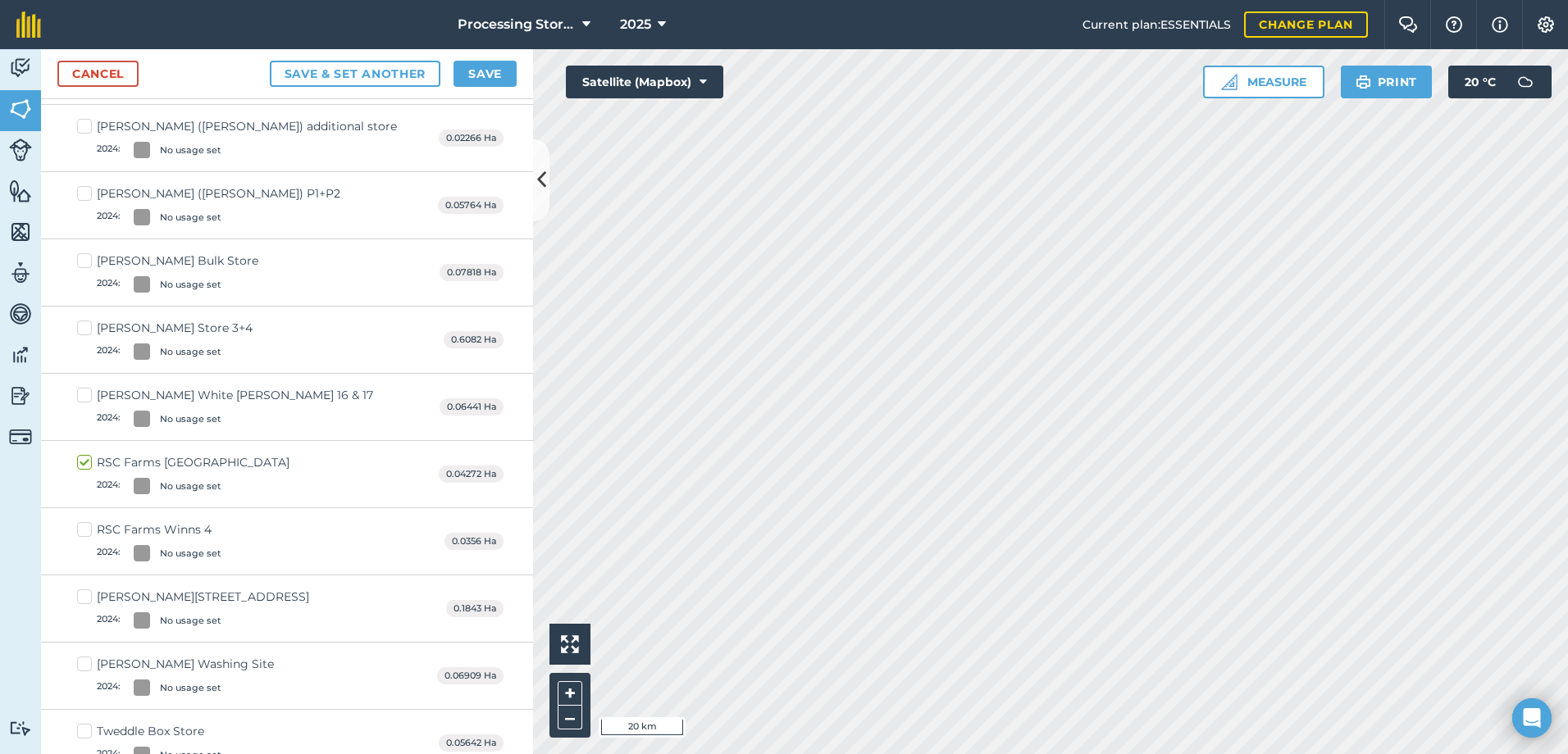click on "RSC Farms Winns 4 2024 : No usage set" at bounding box center (149, 541) 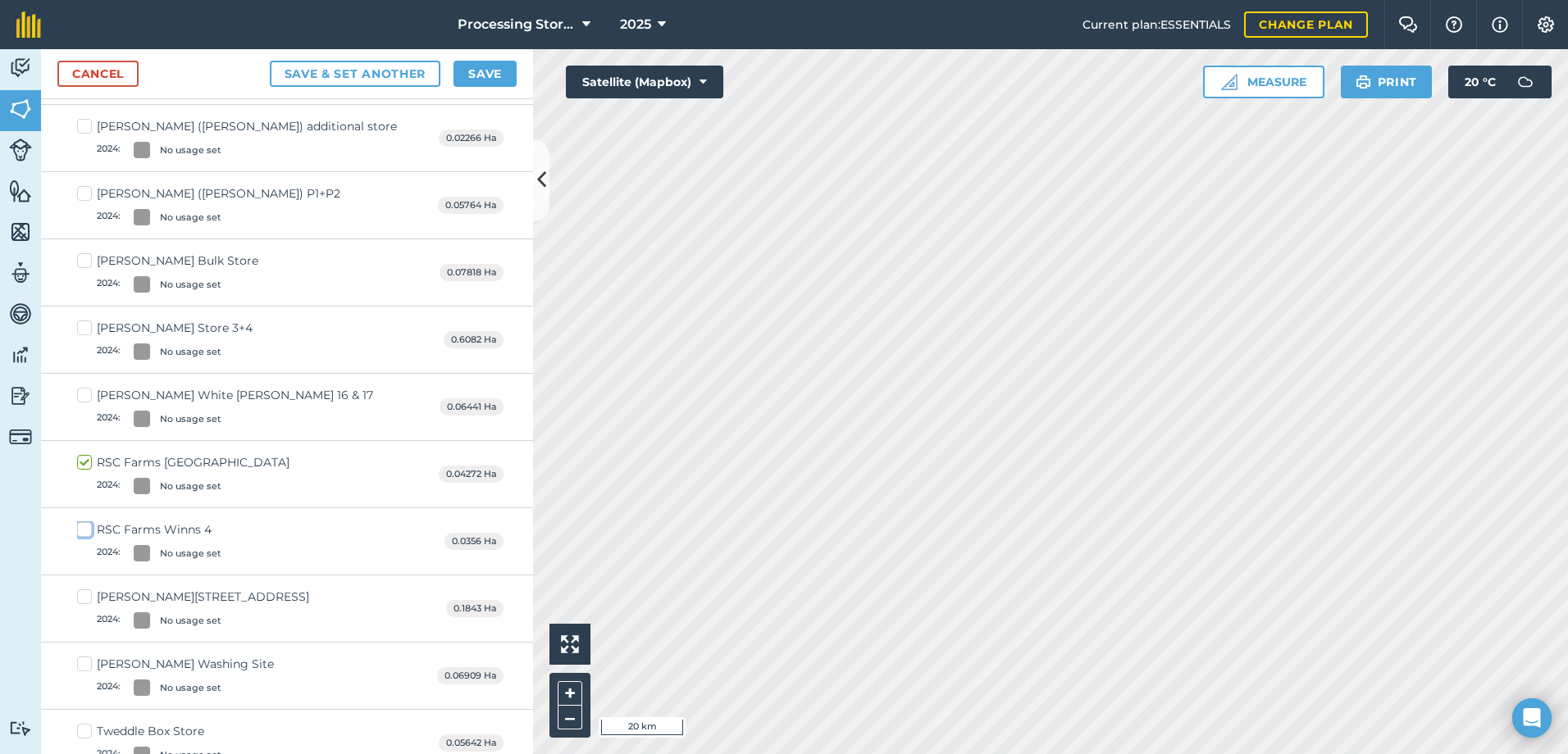 click on "RSC Farms Winns 4 2024 : No usage set" at bounding box center [82, 526] 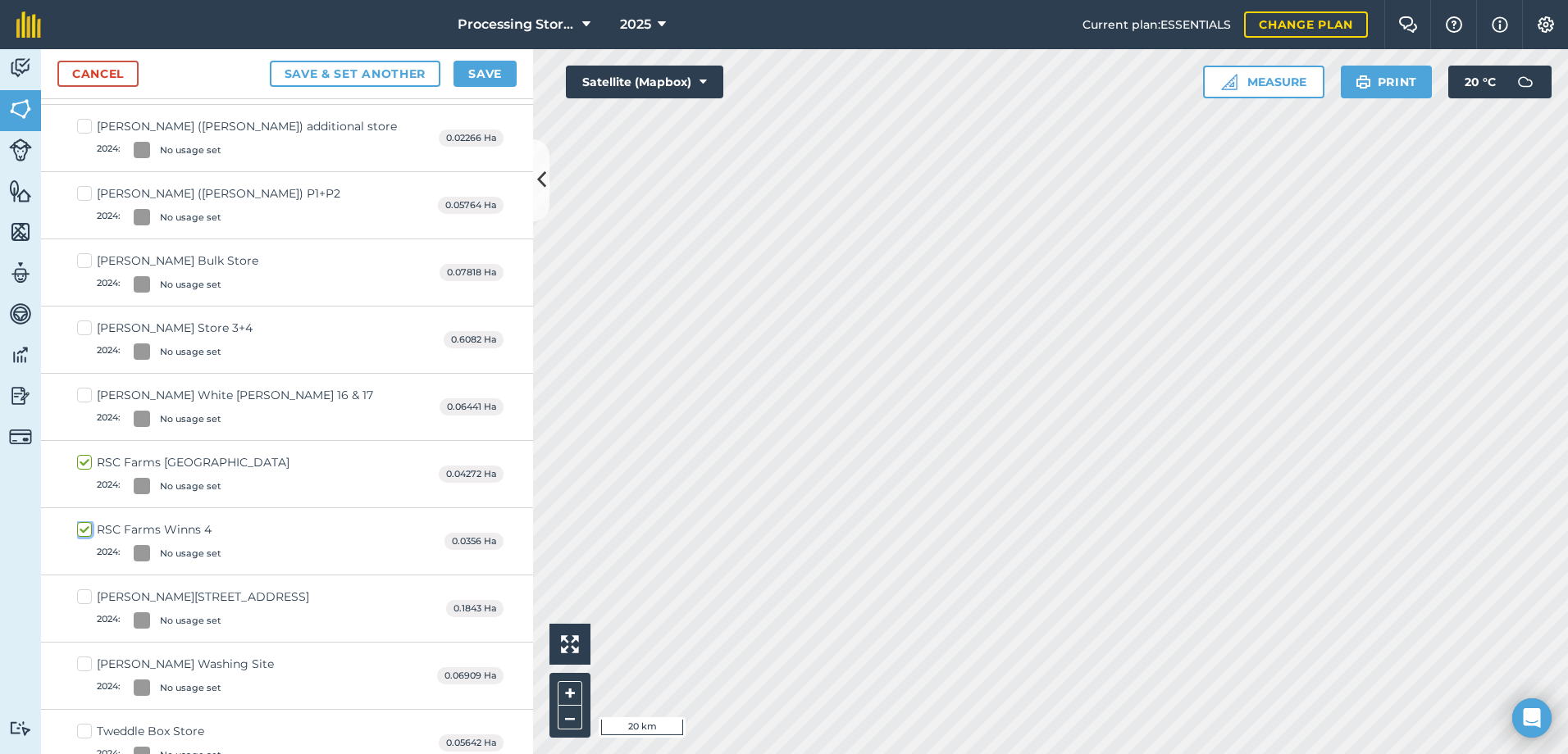 checkbox on "true" 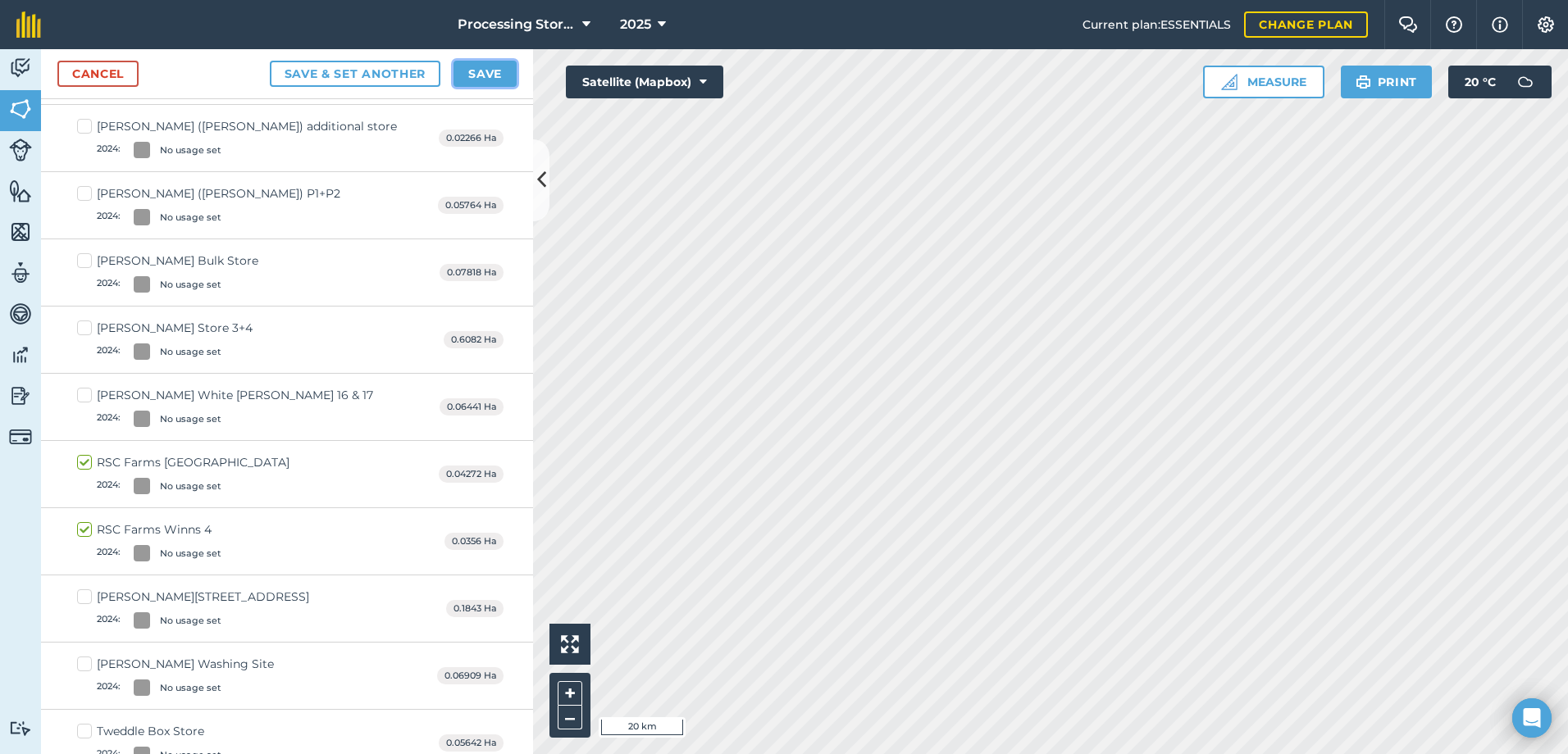 click on "Save" at bounding box center (485, 74) 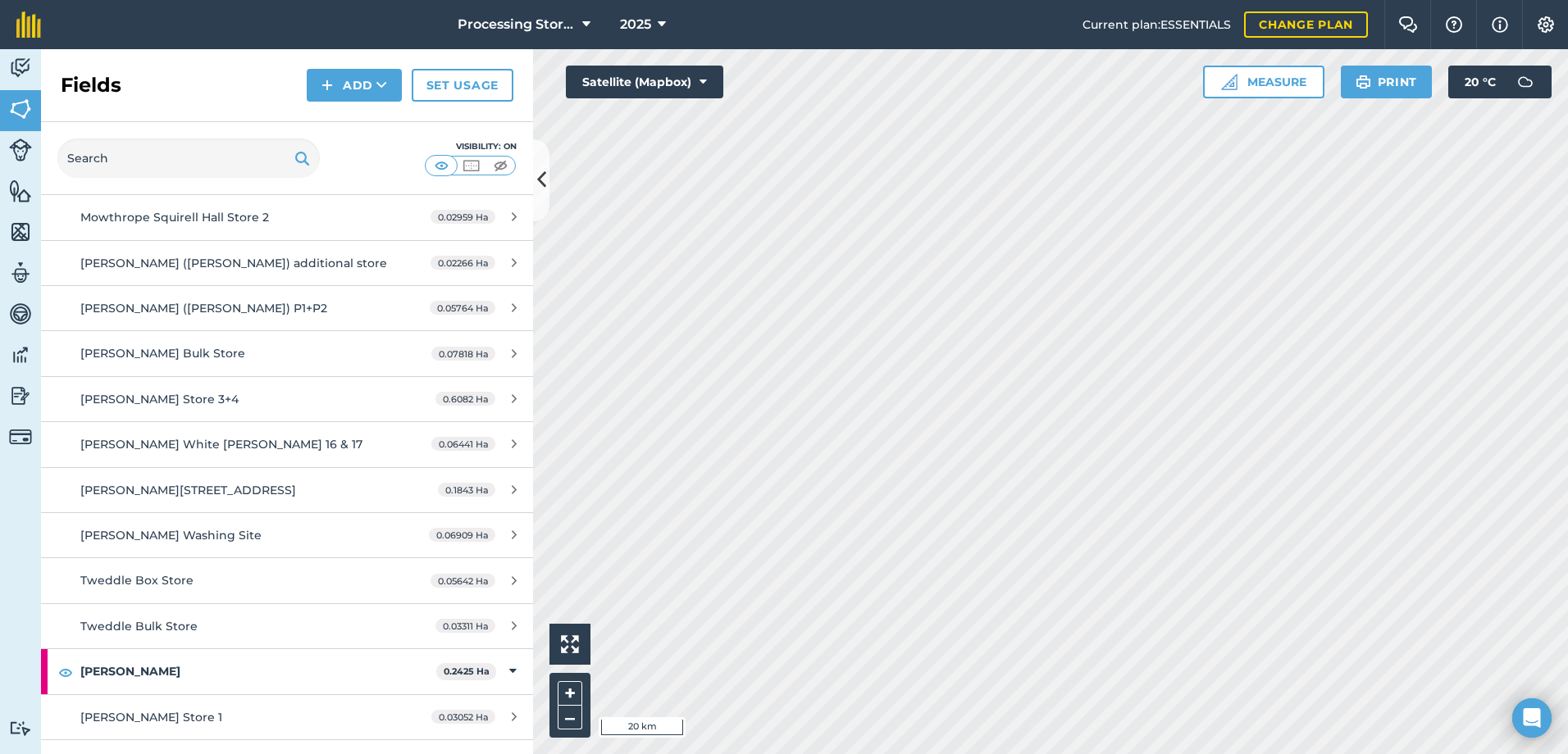 scroll, scrollTop: 492, scrollLeft: 0, axis: vertical 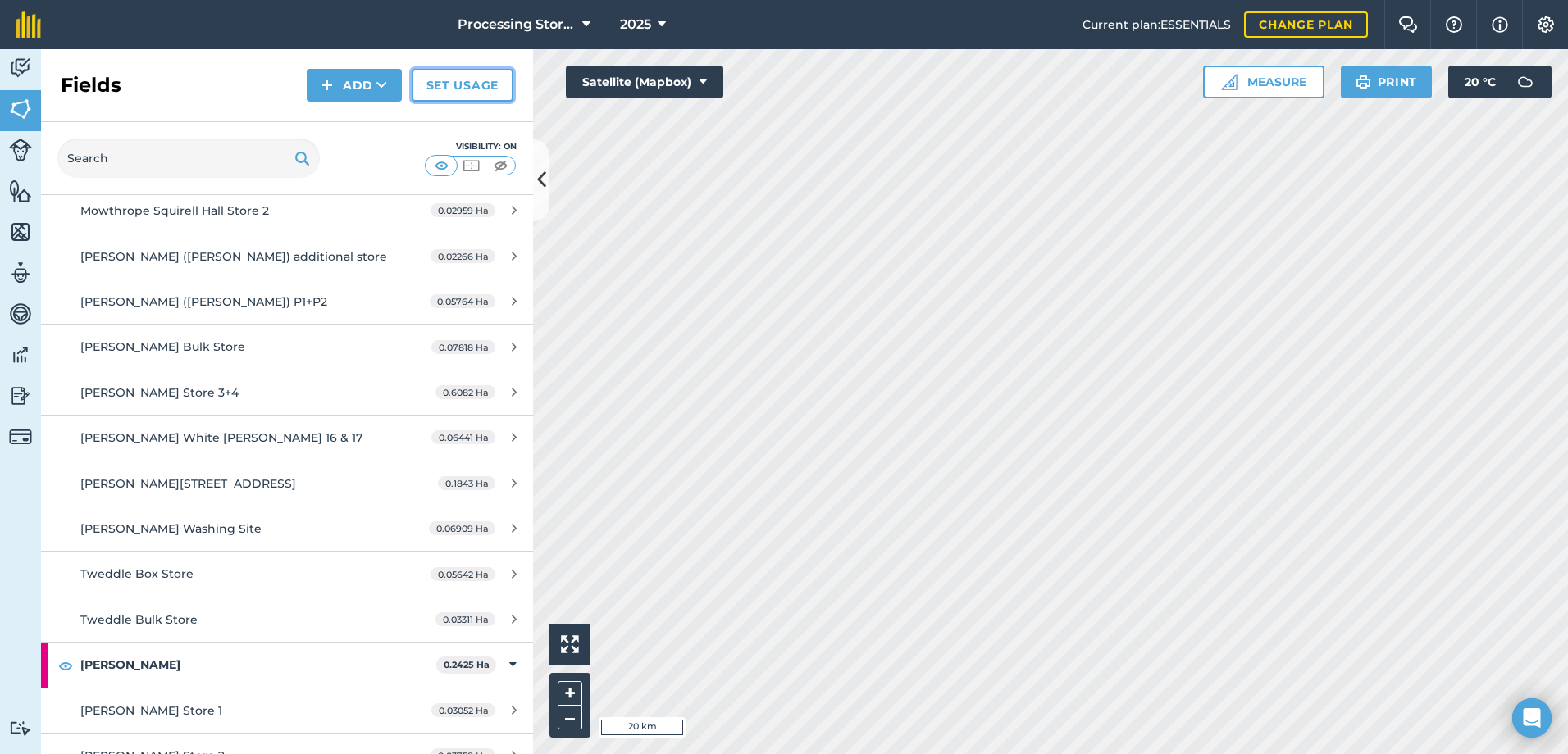 click on "Set usage" at bounding box center [463, 85] 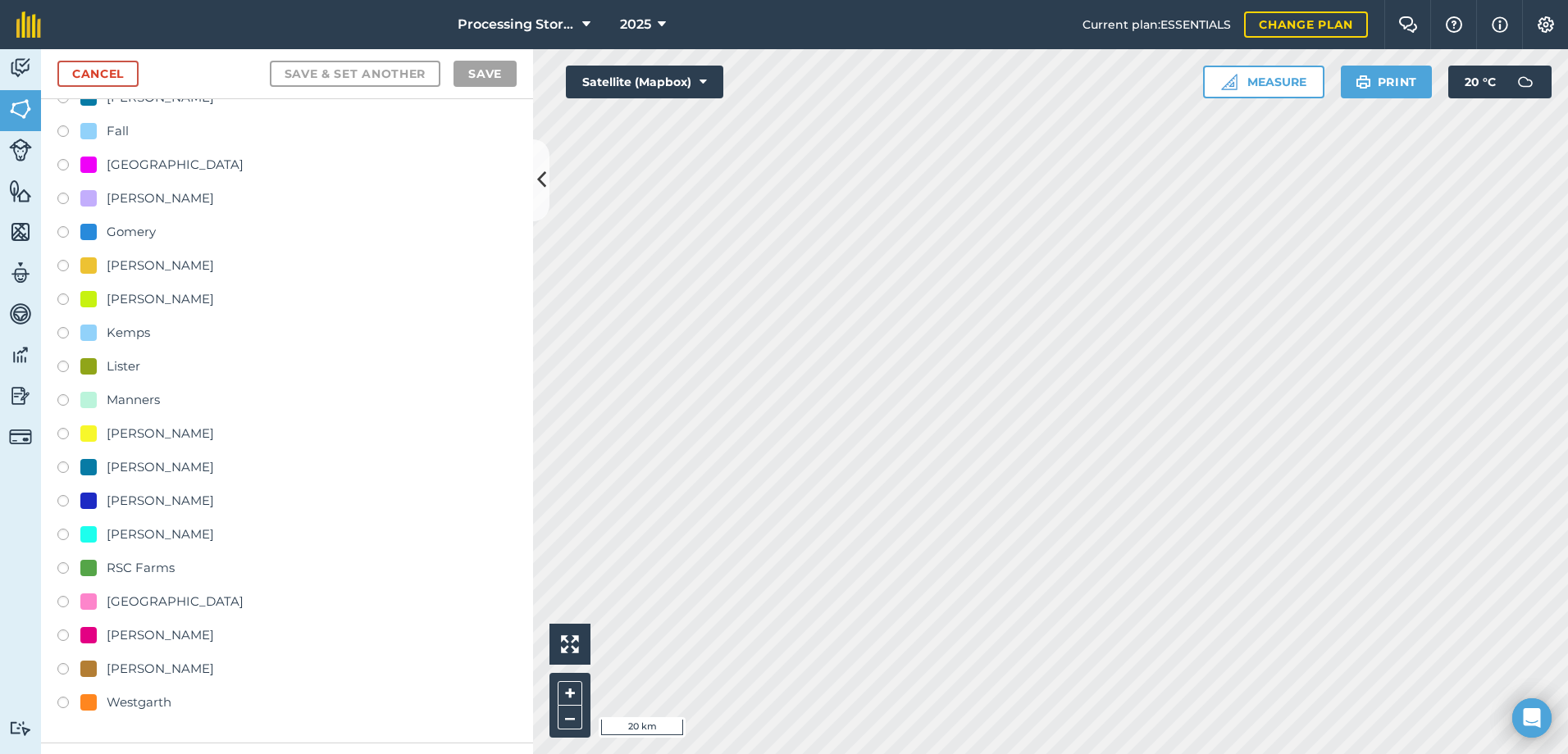 scroll, scrollTop: 328, scrollLeft: 0, axis: vertical 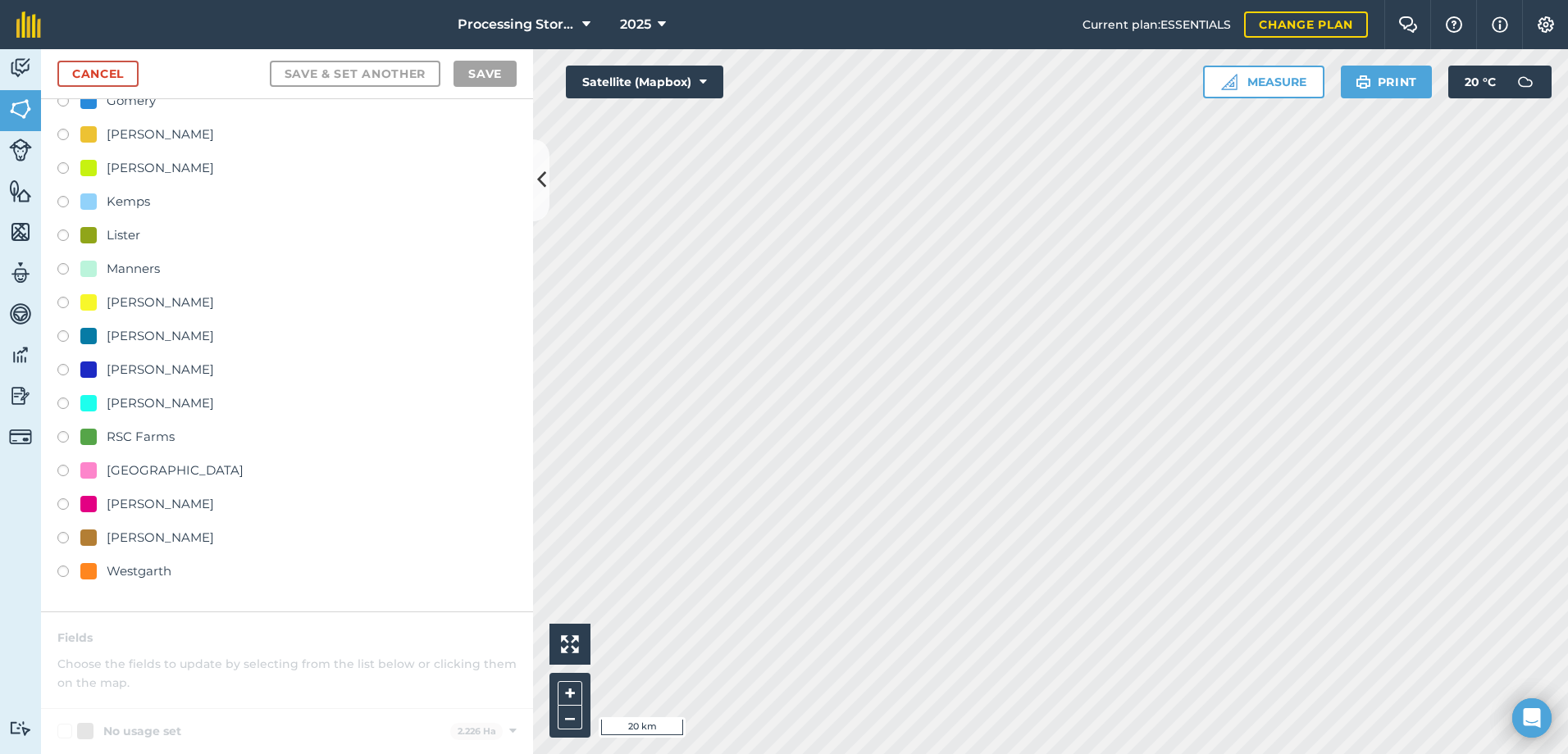 click at bounding box center [69, 406] 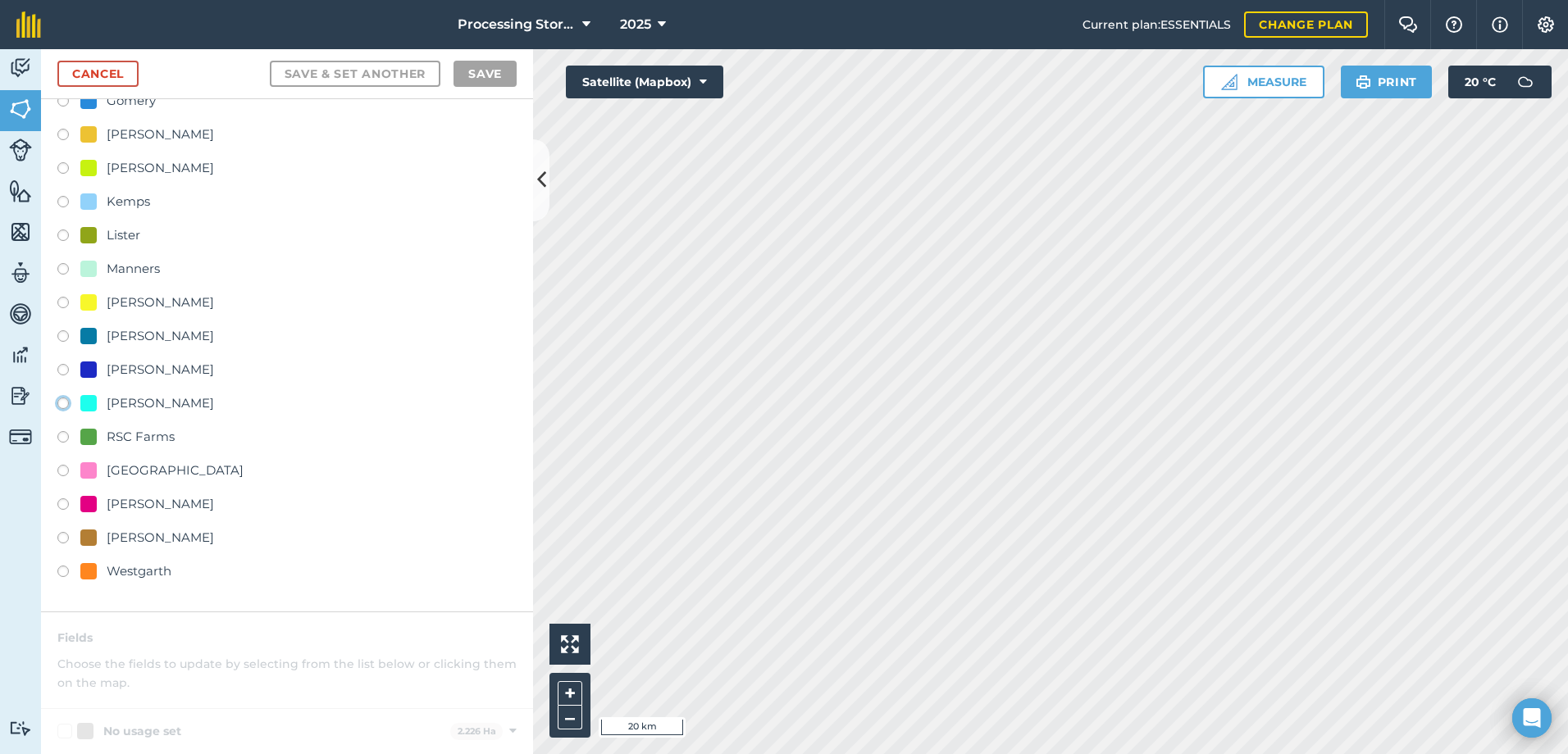 click on "[PERSON_NAME]" at bounding box center (-8138, 402) 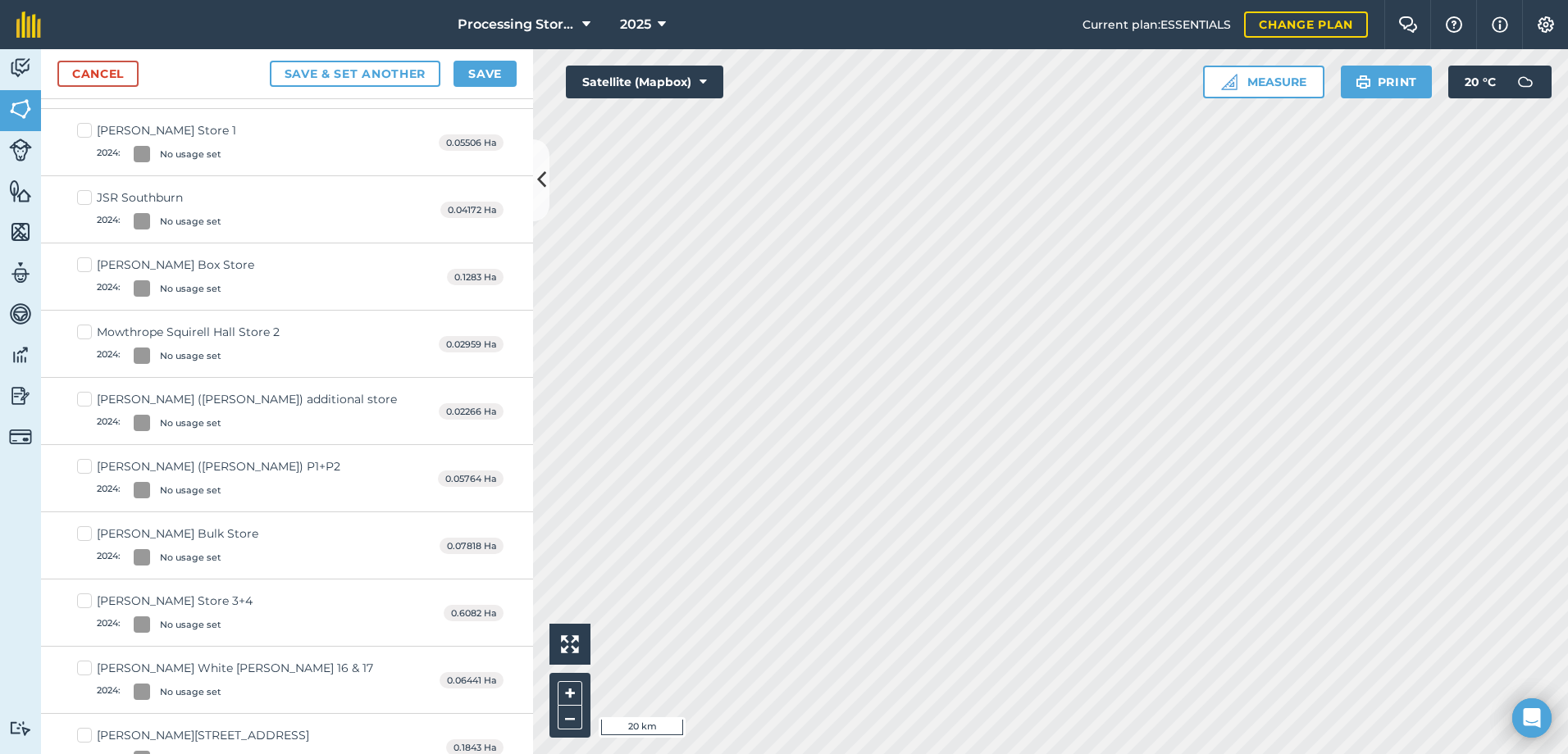scroll, scrollTop: 574, scrollLeft: 0, axis: vertical 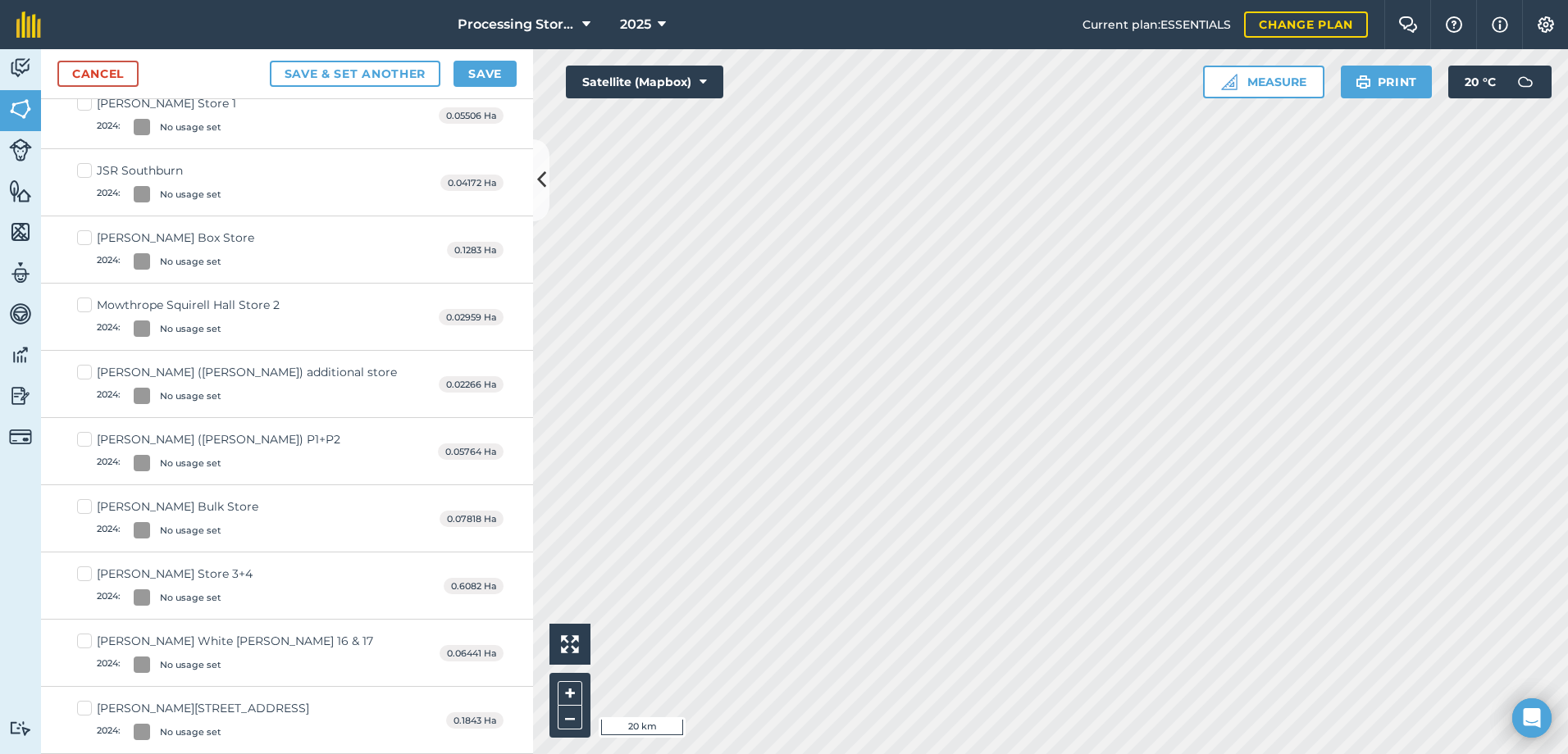 click on "Rooke White Sykes 16 & 17 2024 : No usage set" at bounding box center [225, 652] 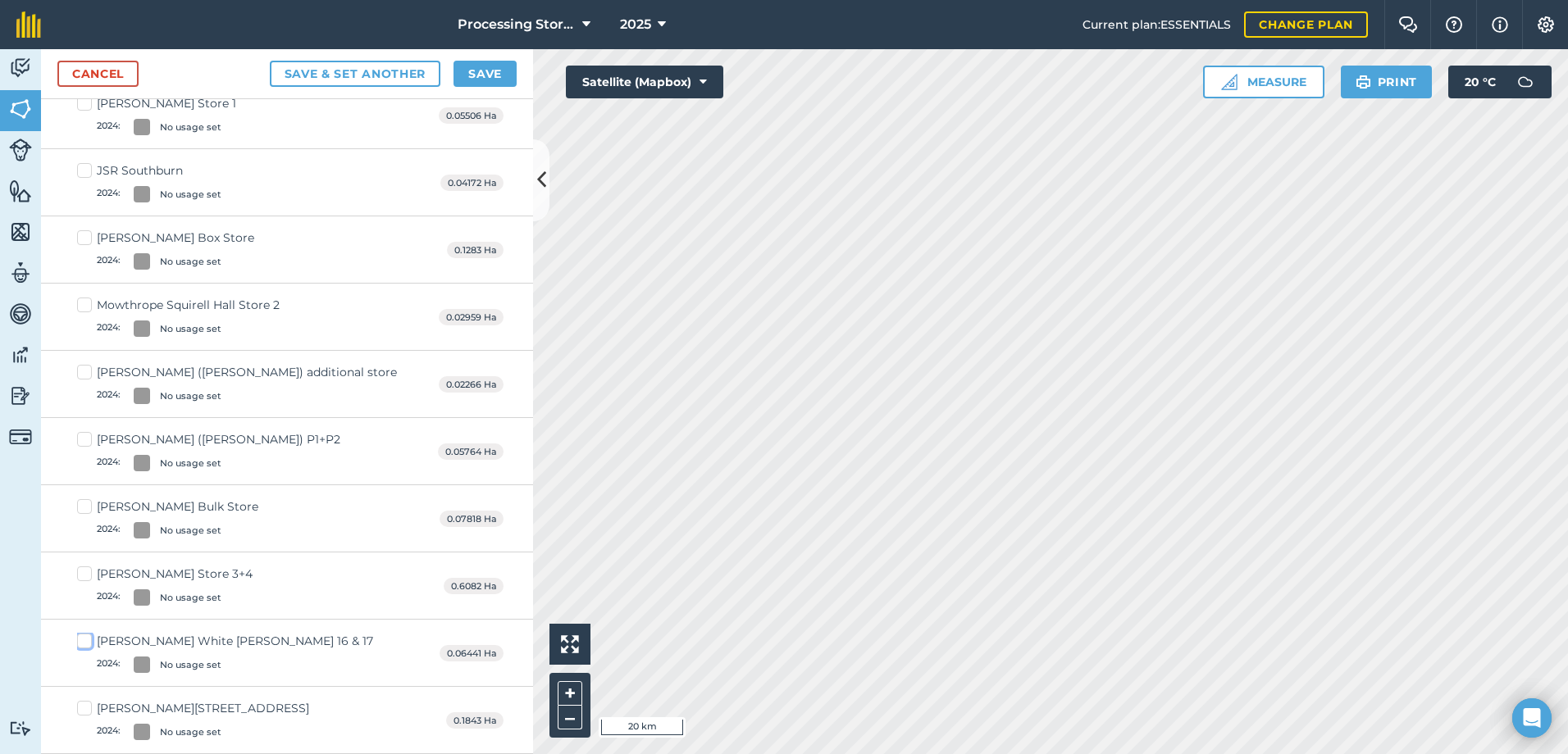 click on "Rooke White Sykes 16 & 17 2024 : No usage set" at bounding box center [82, 638] 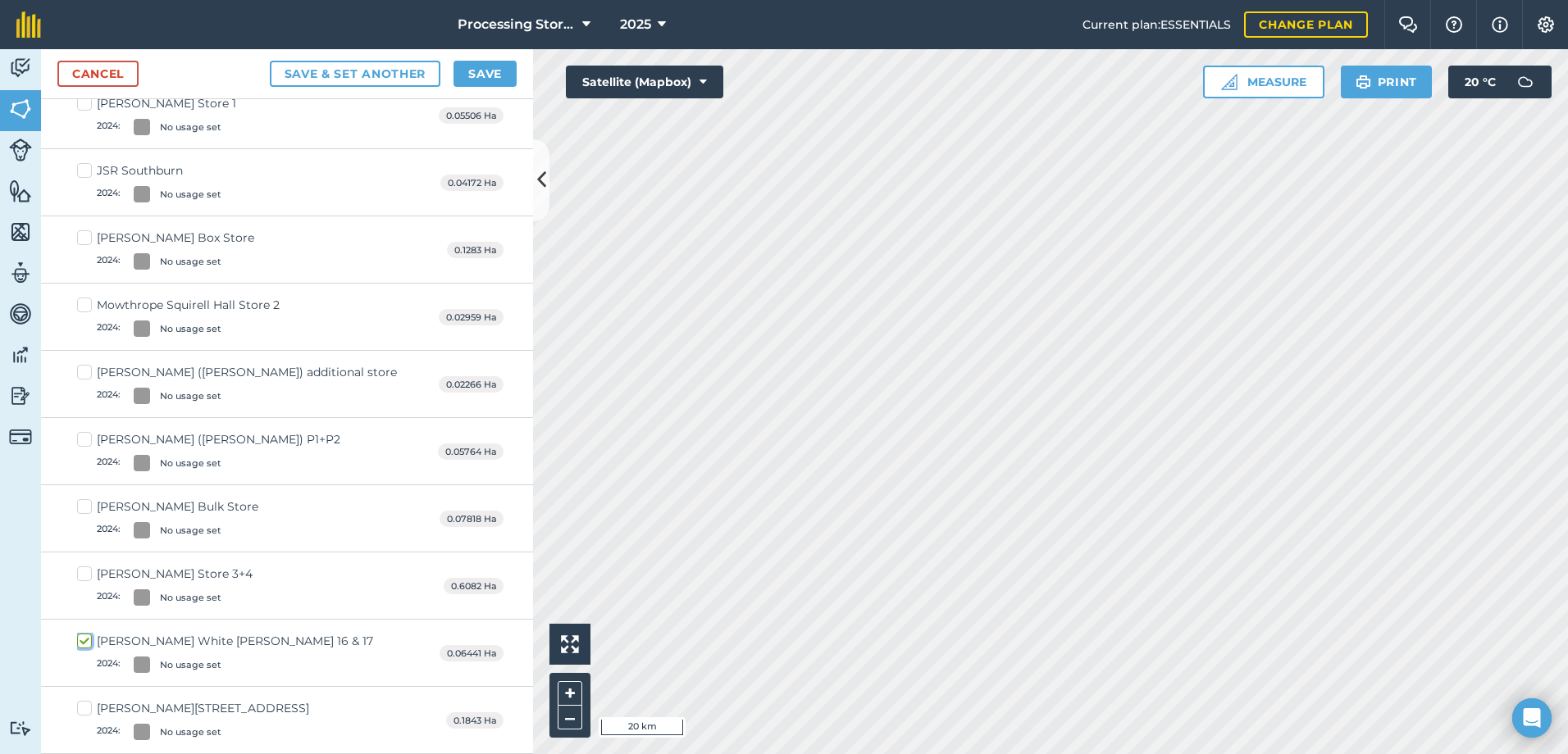 checkbox on "true" 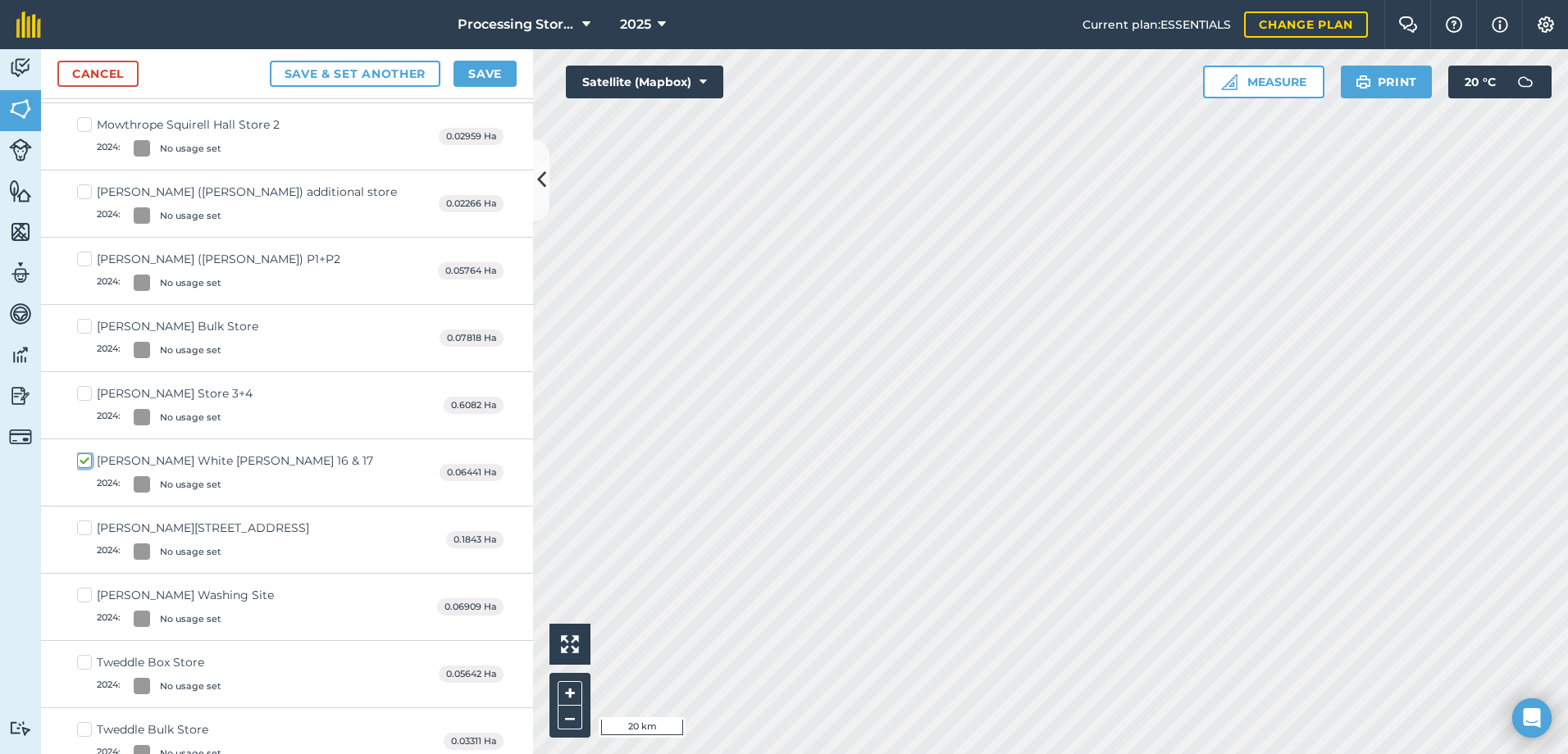 scroll, scrollTop: 802, scrollLeft: 0, axis: vertical 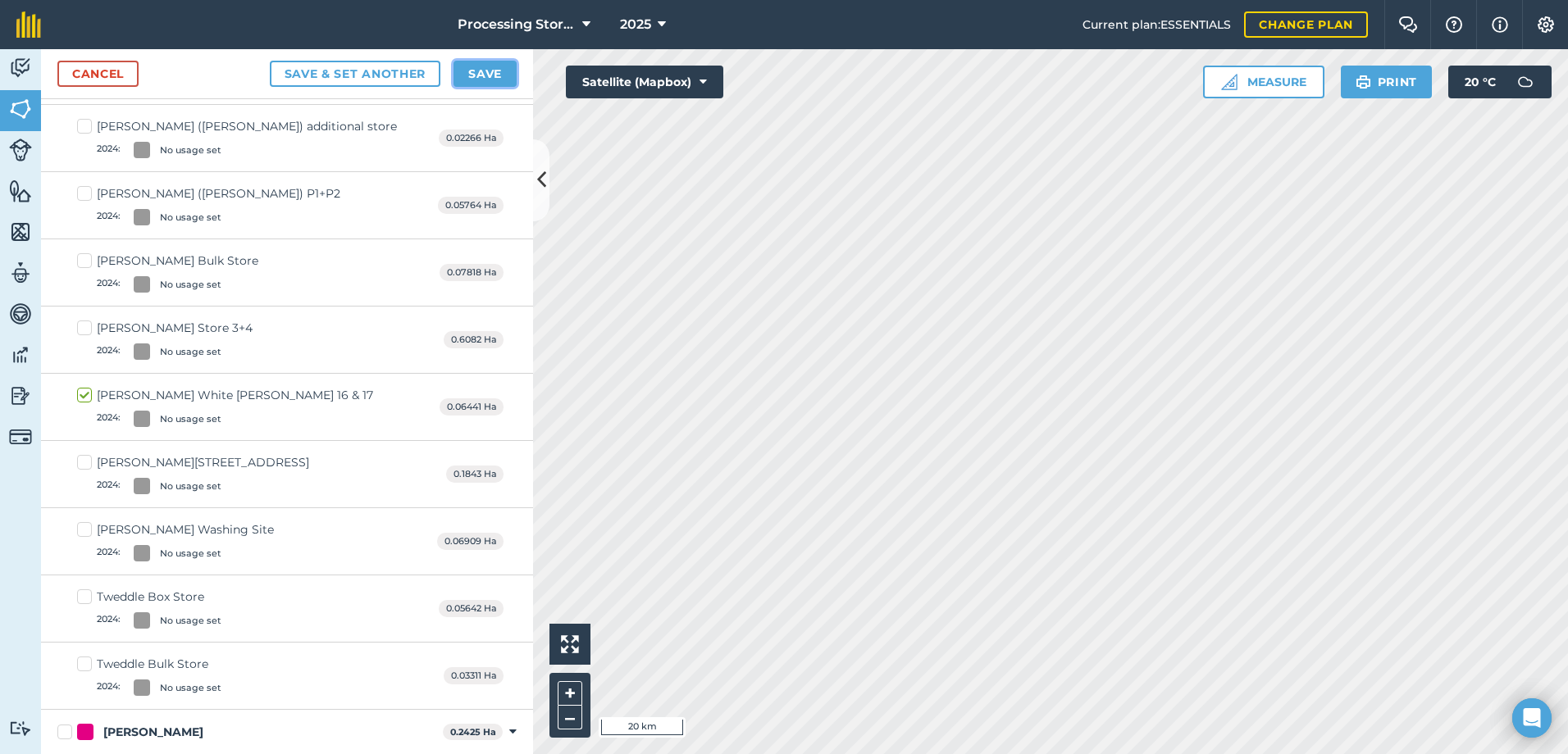 click on "Save" at bounding box center (485, 74) 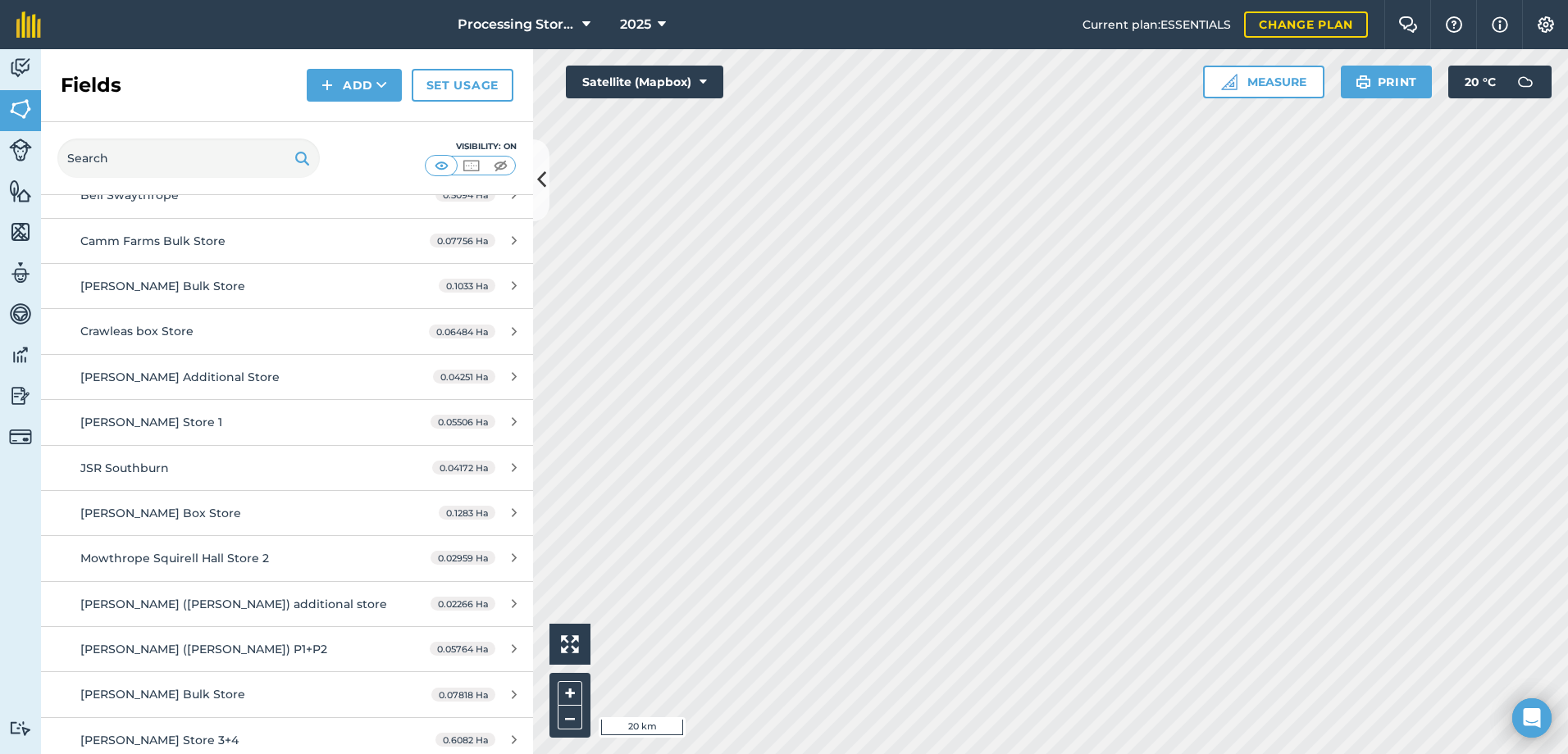 scroll, scrollTop: 246, scrollLeft: 0, axis: vertical 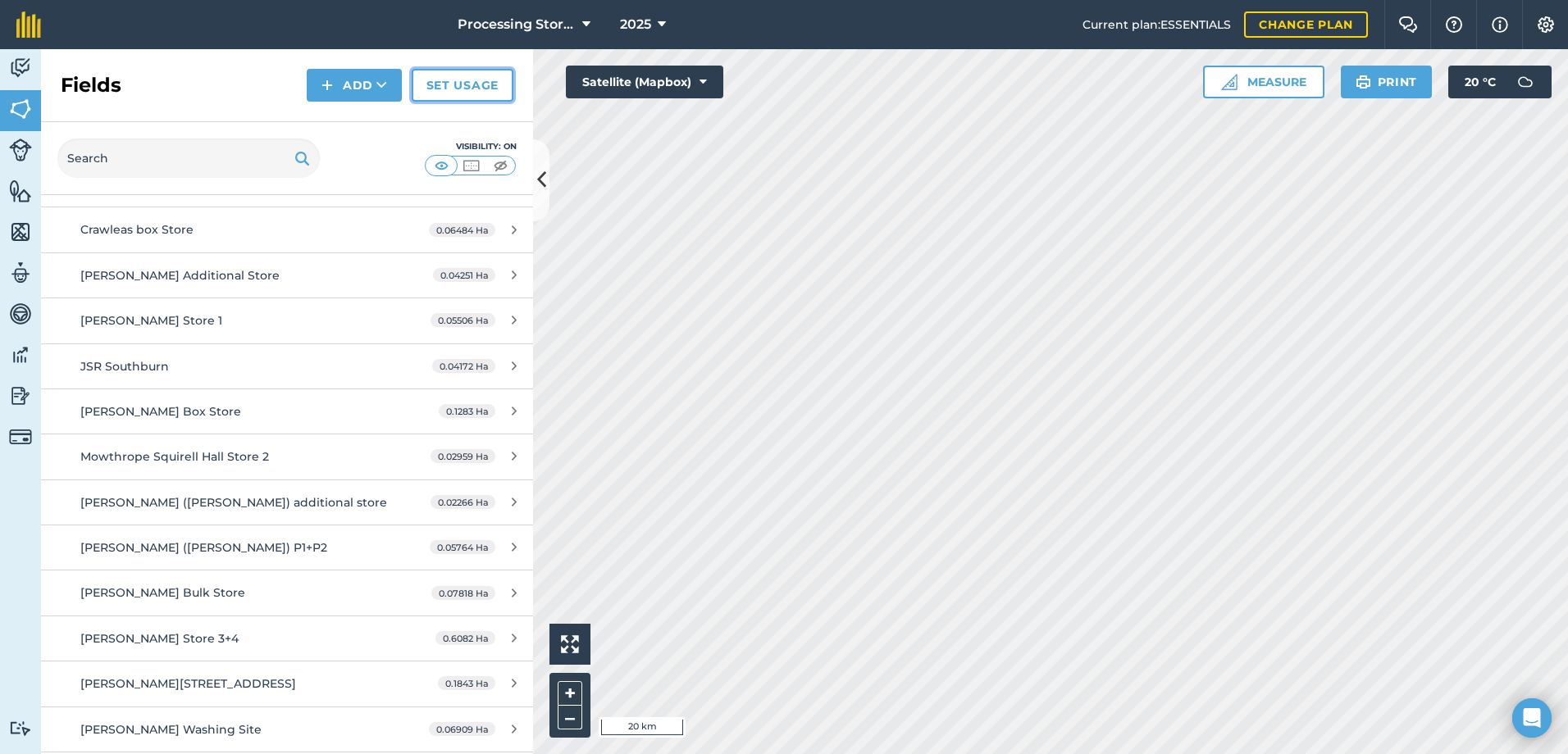 click on "Set usage" at bounding box center (463, 85) 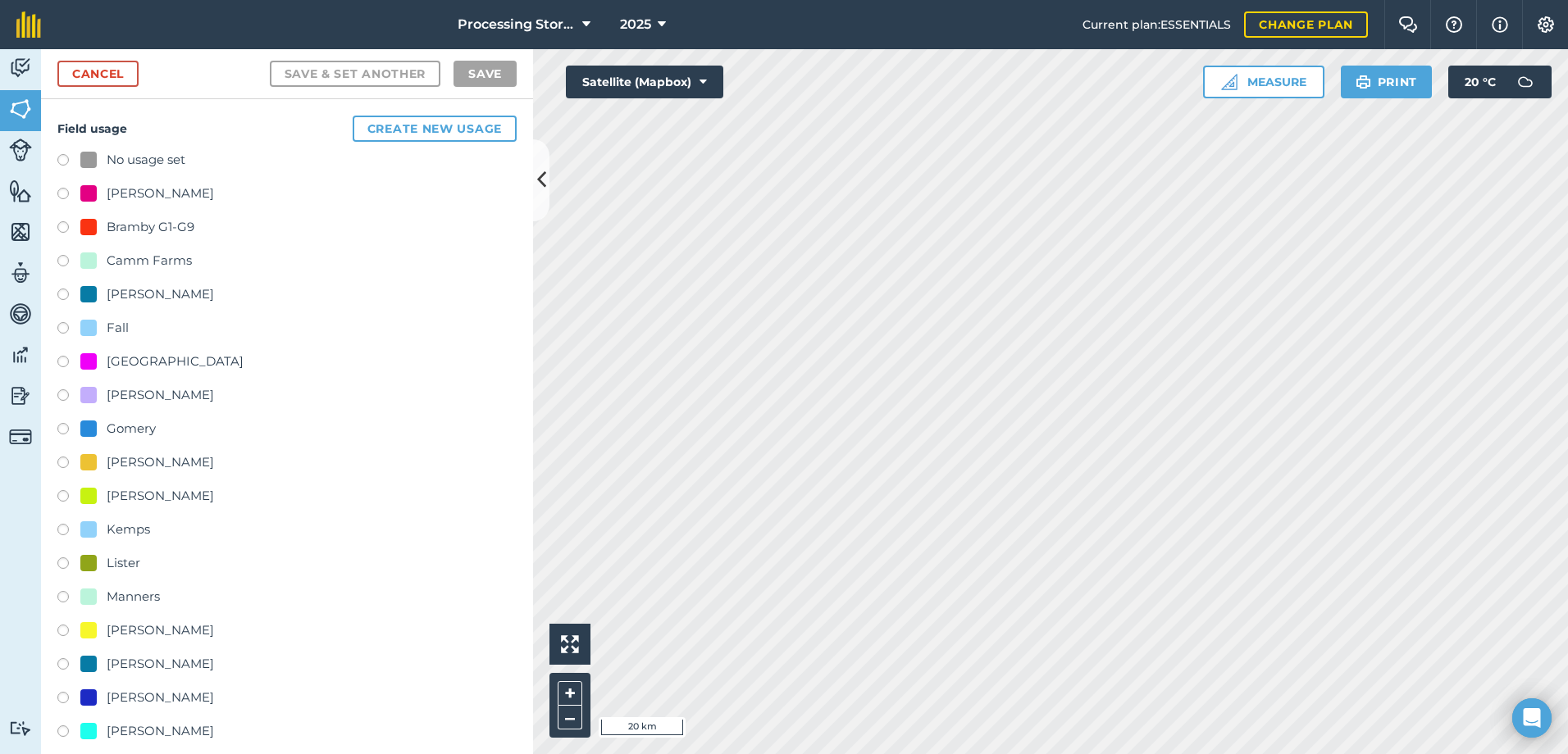 click at bounding box center [69, 666] 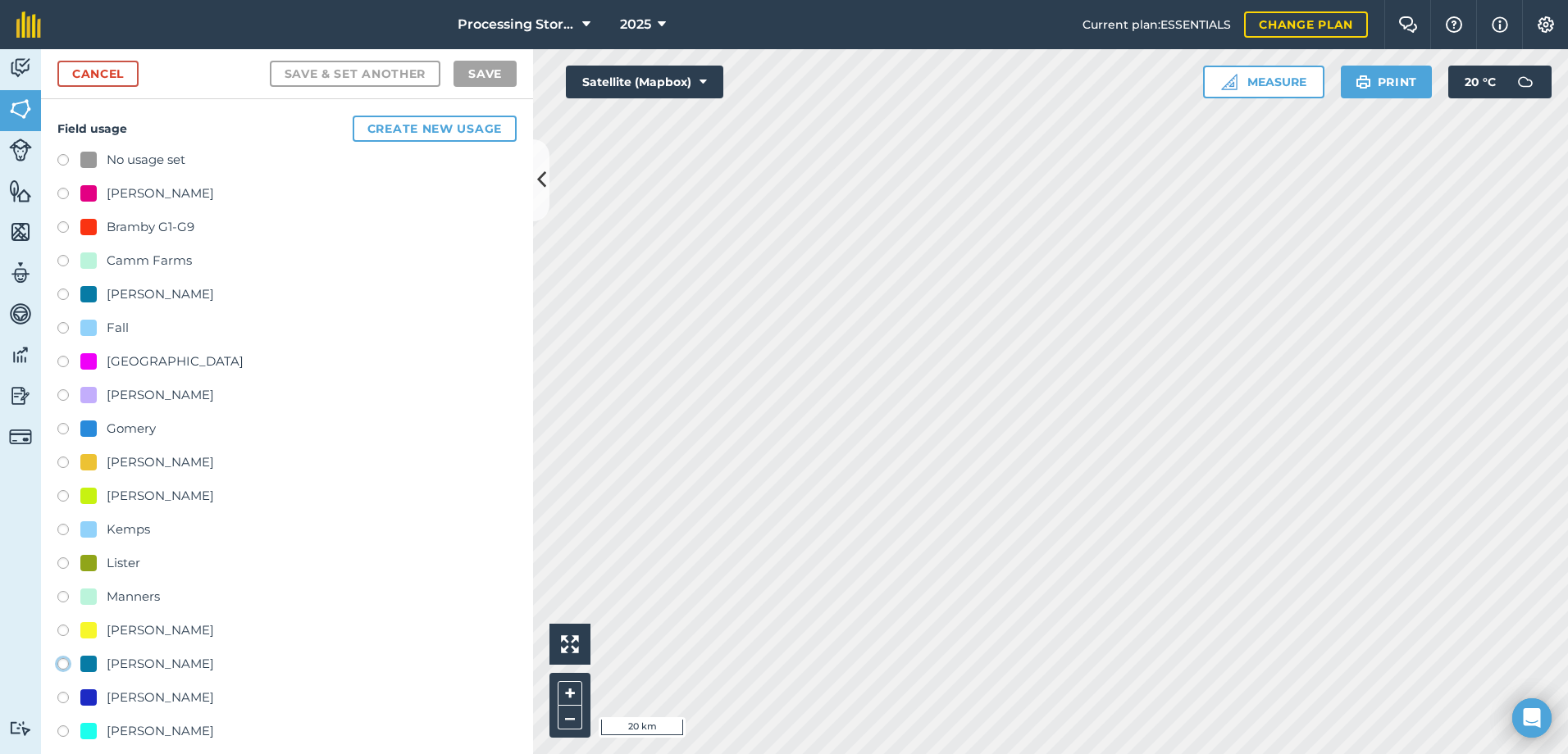 click on "[PERSON_NAME]" at bounding box center (-8138, 663) 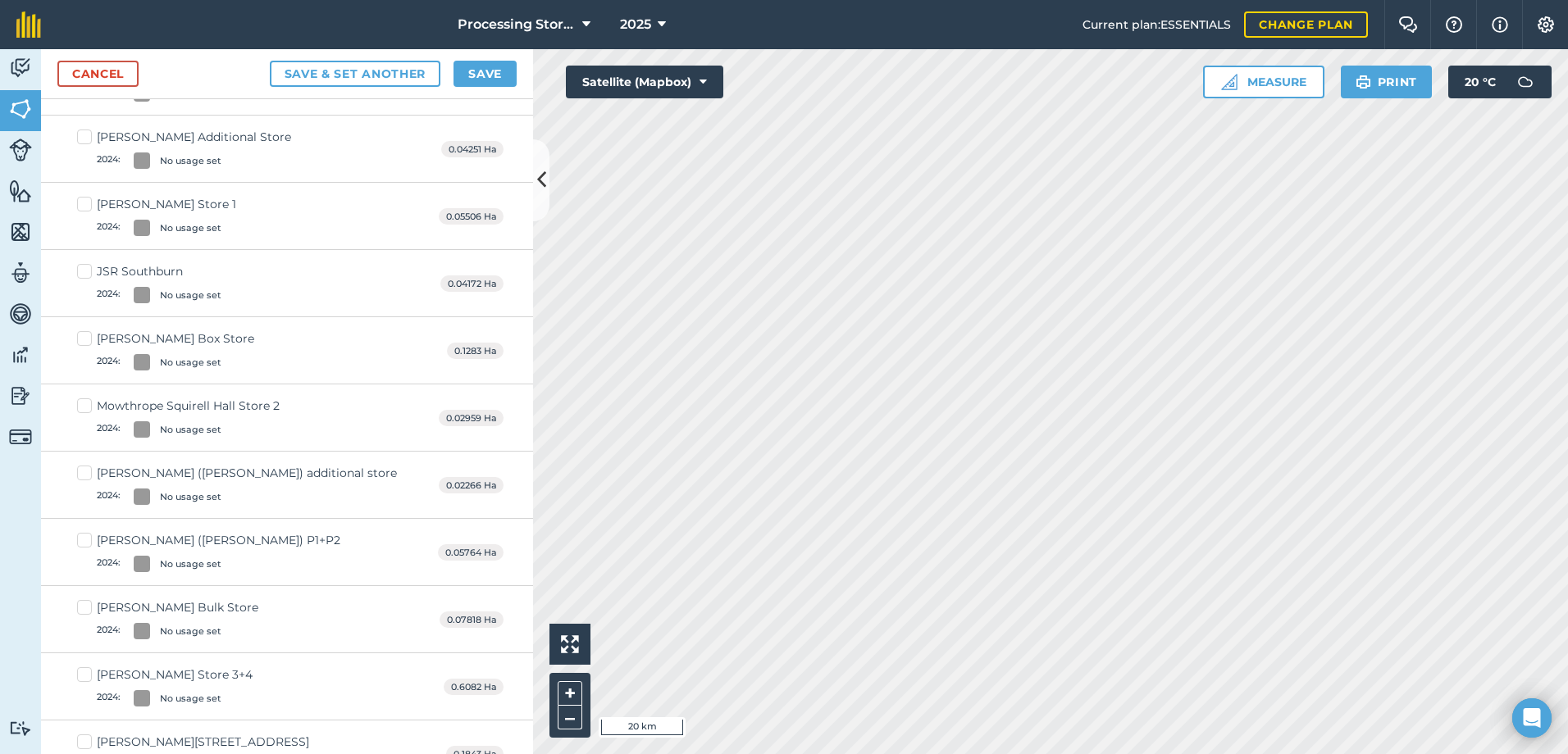 scroll, scrollTop: 492, scrollLeft: 0, axis: vertical 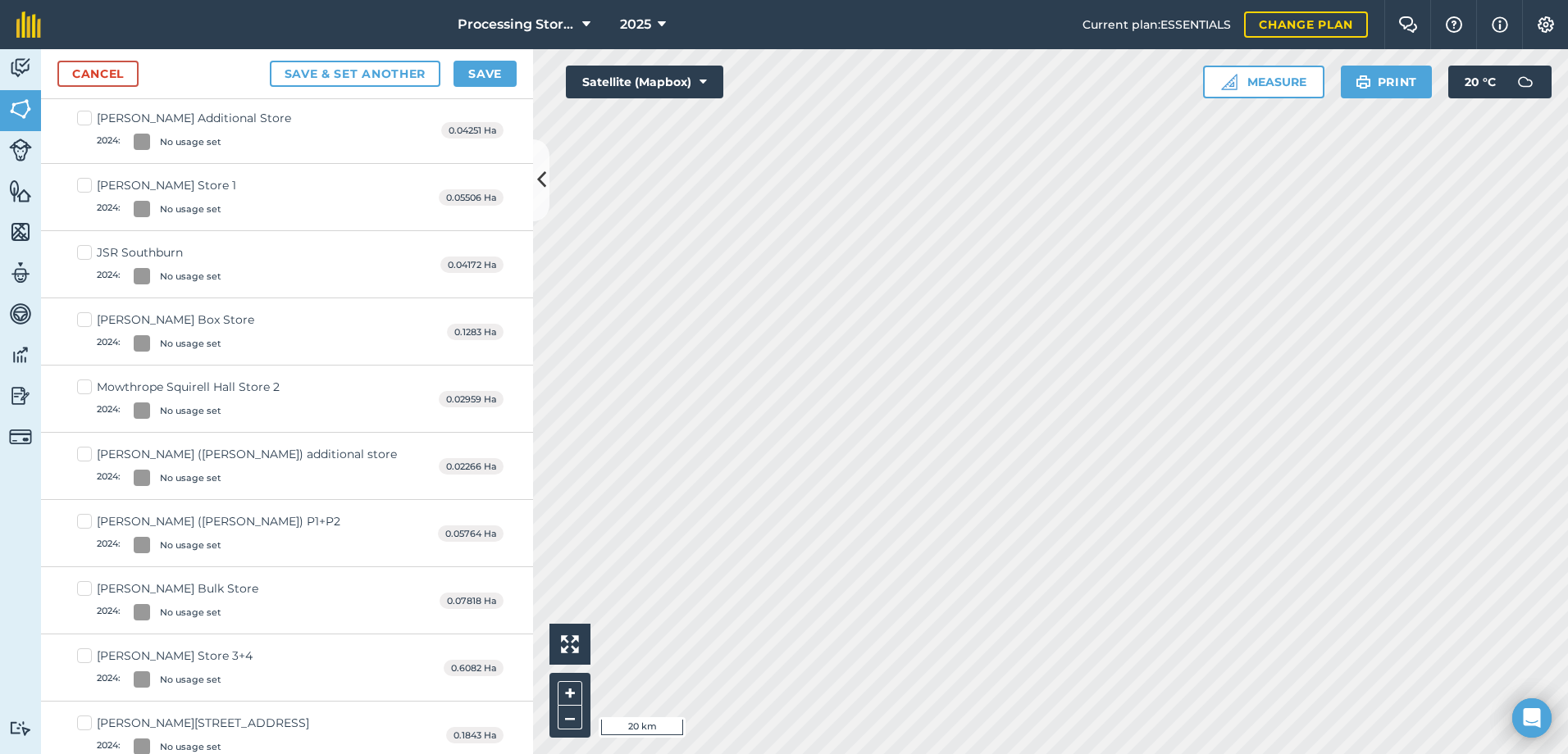 click on "R Wilson (Batty) P1+P2 2024 : No usage set" at bounding box center (208, 533) 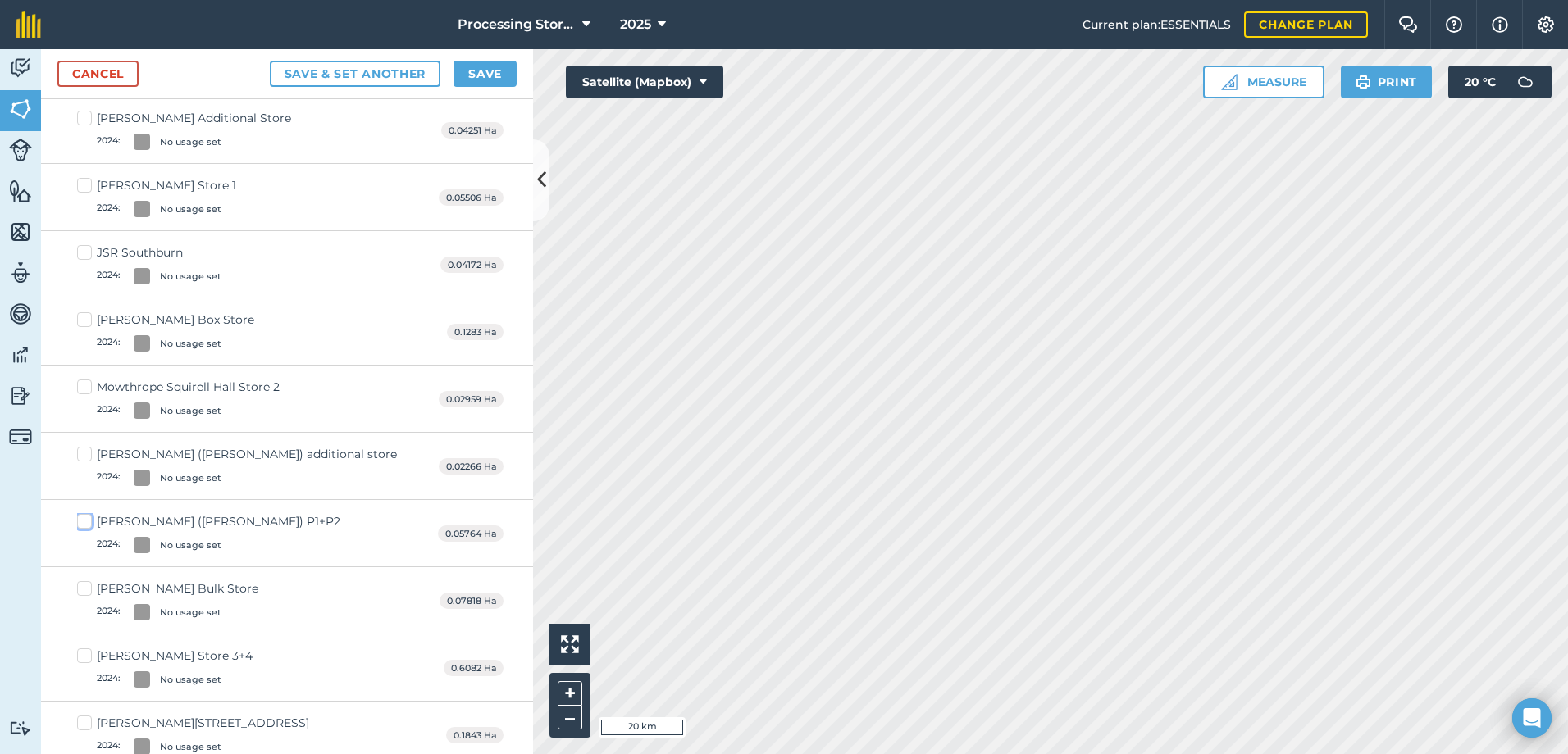 click on "R Wilson (Batty) P1+P2 2024 : No usage set" at bounding box center [82, 518] 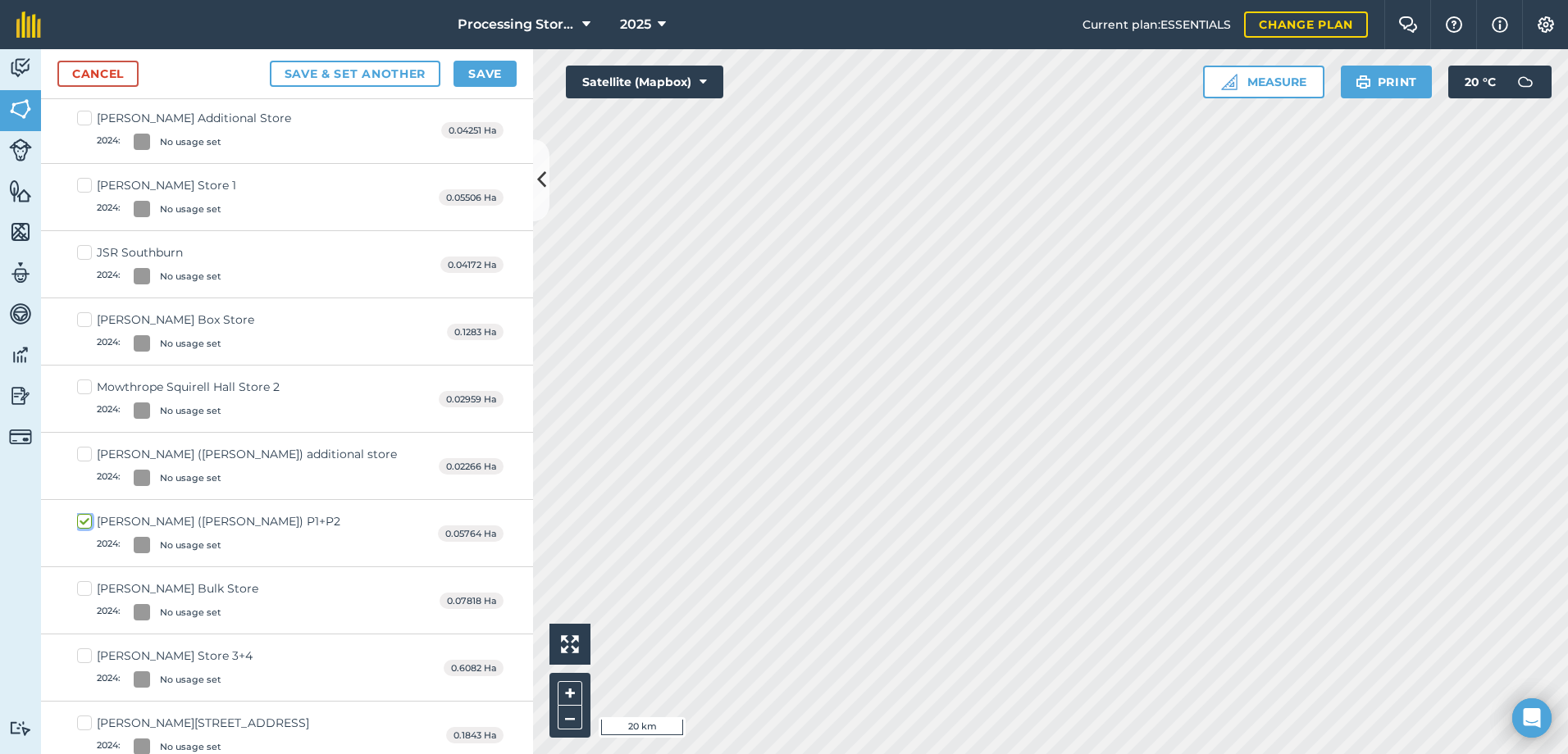 checkbox on "true" 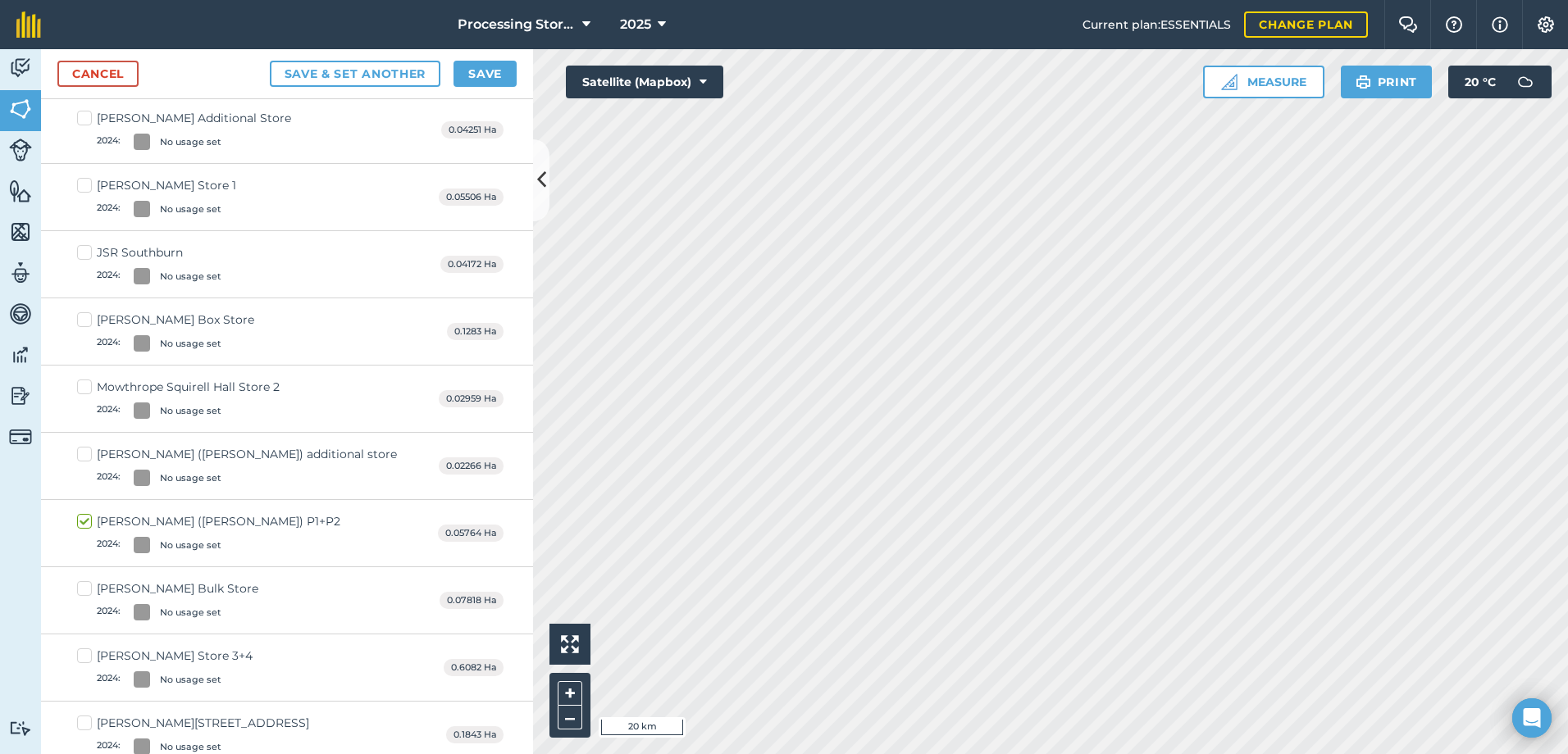 click on "R Wilson (Batty) additional store 2024 : No usage set" at bounding box center (237, 466) 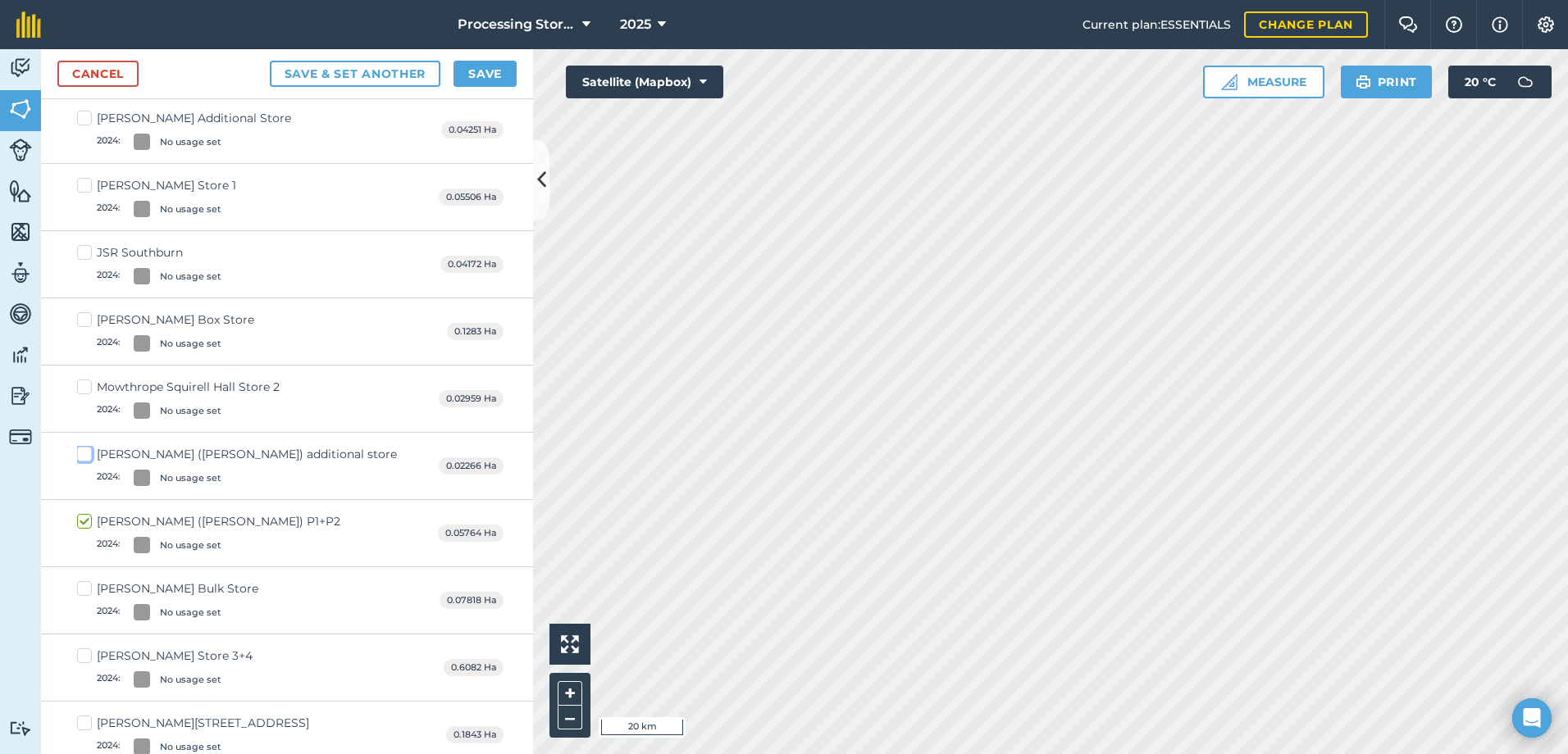 click on "R Wilson (Batty) additional store 2024 : No usage set" at bounding box center (82, 451) 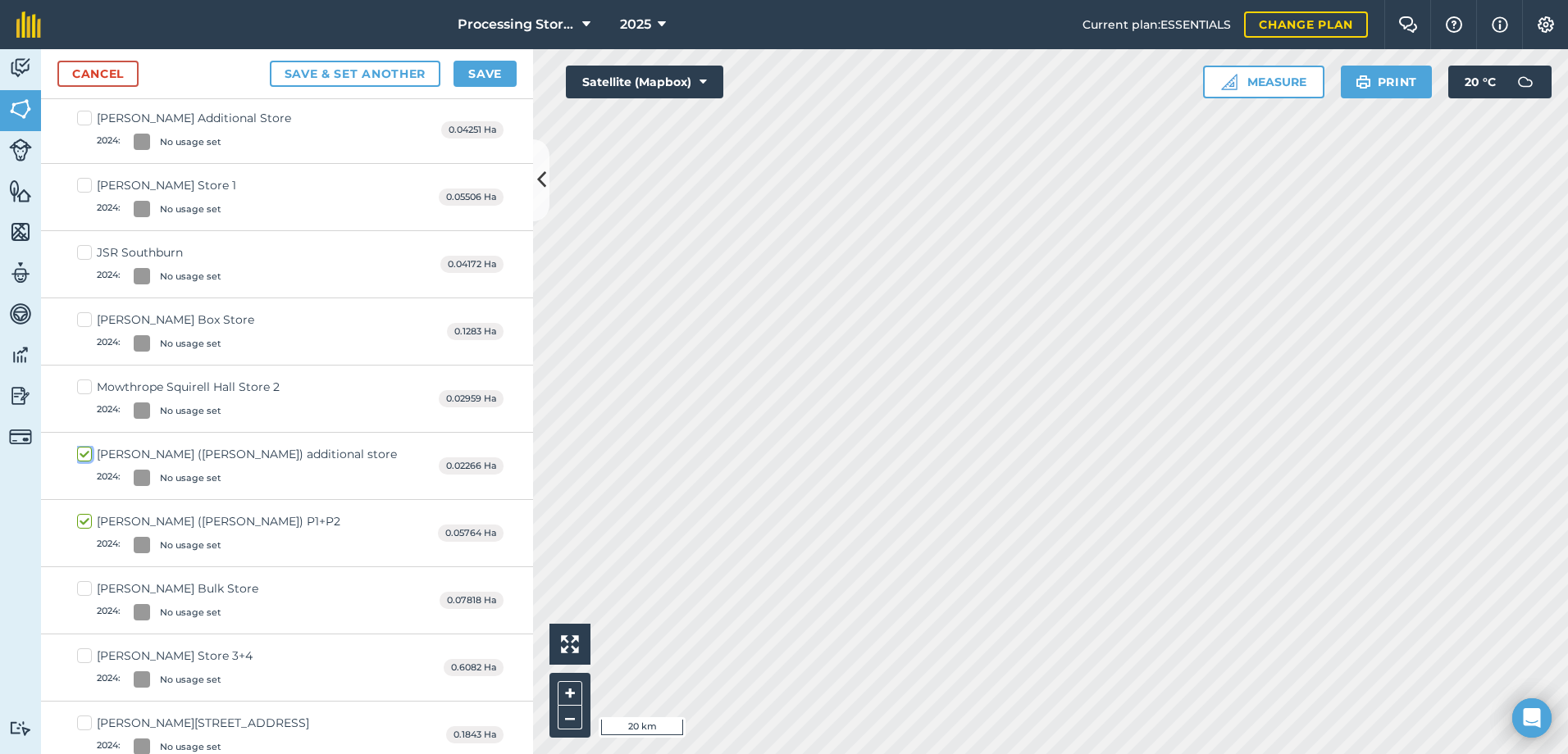 checkbox on "true" 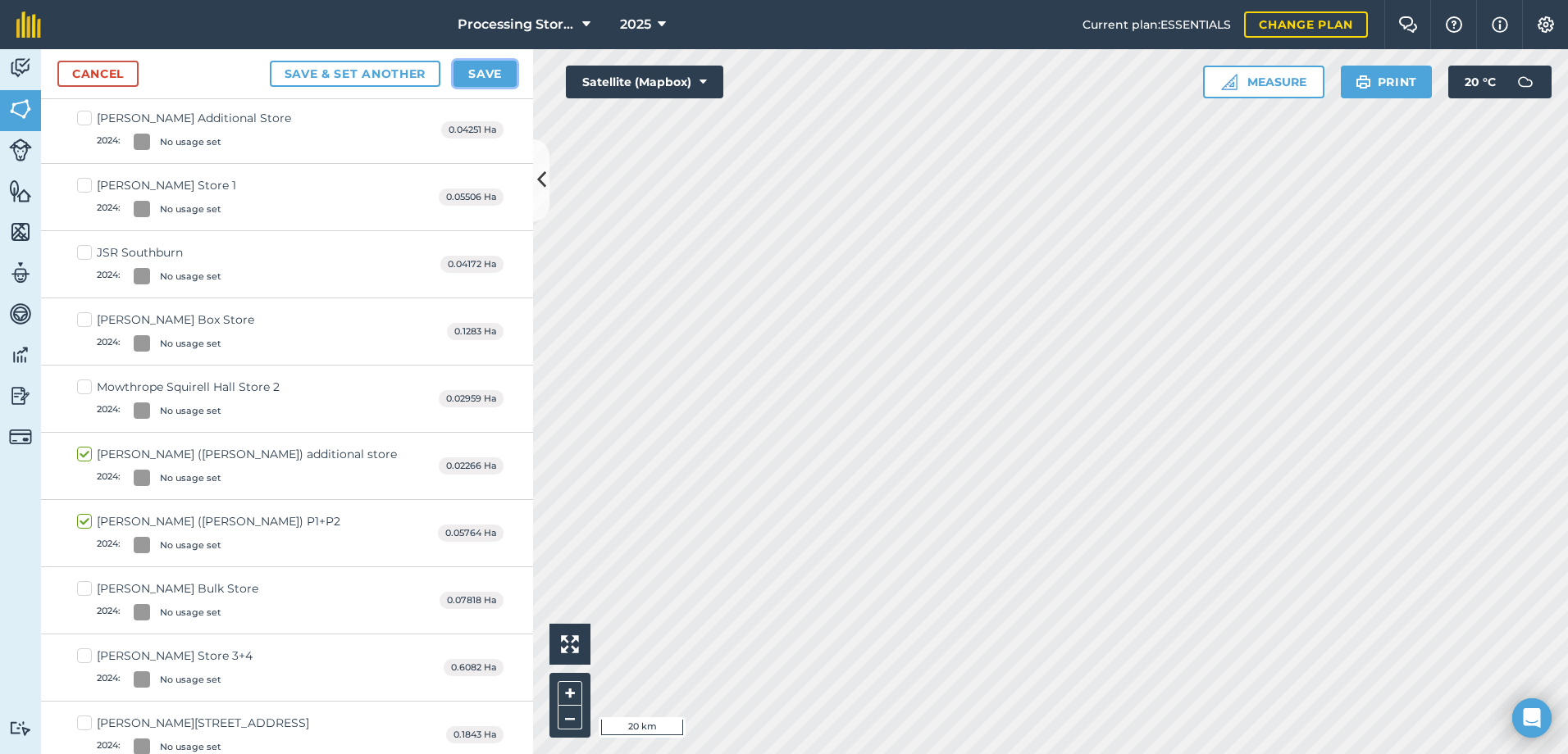 click on "Save" at bounding box center (485, 74) 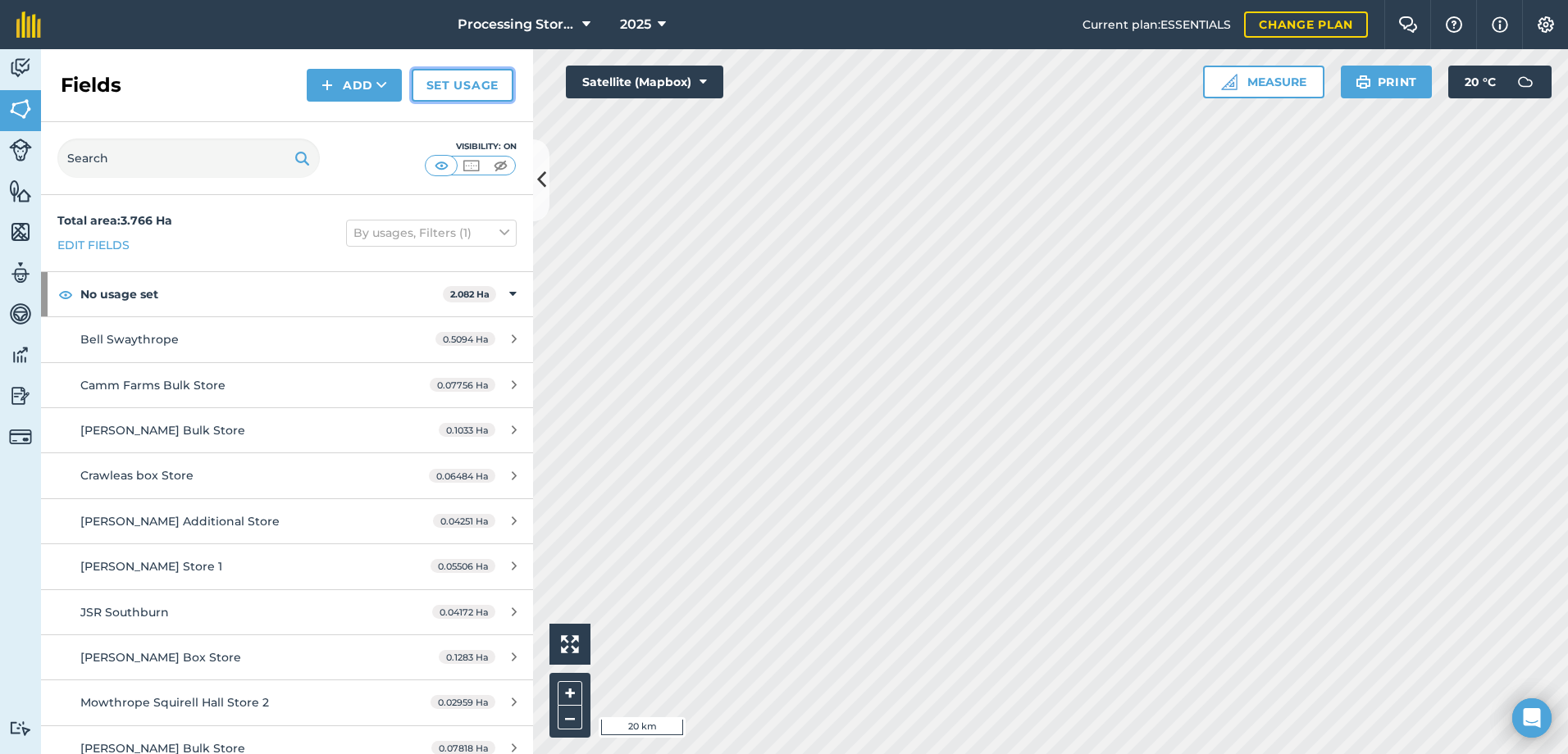 click on "Set usage" at bounding box center [463, 85] 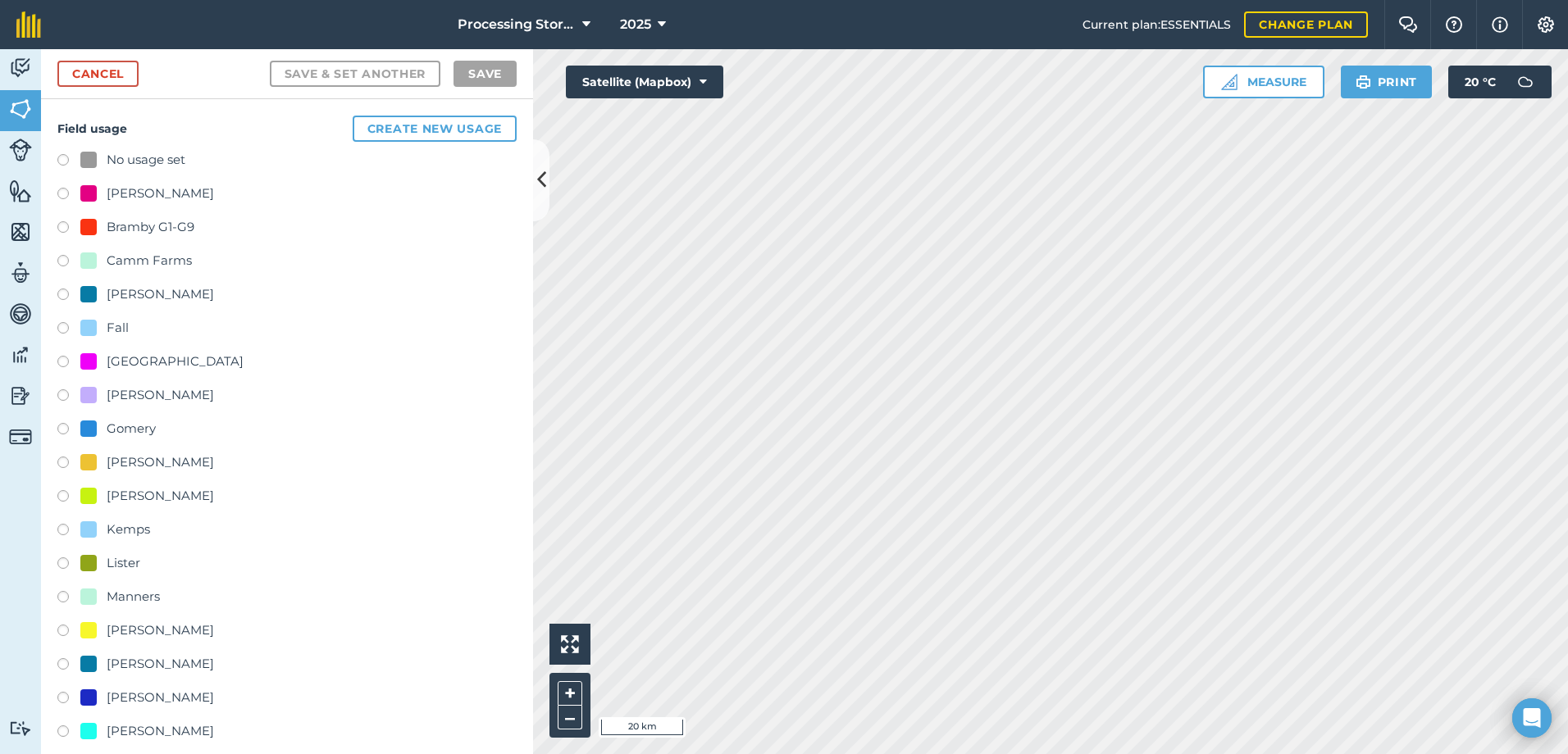 click at bounding box center [69, 700] 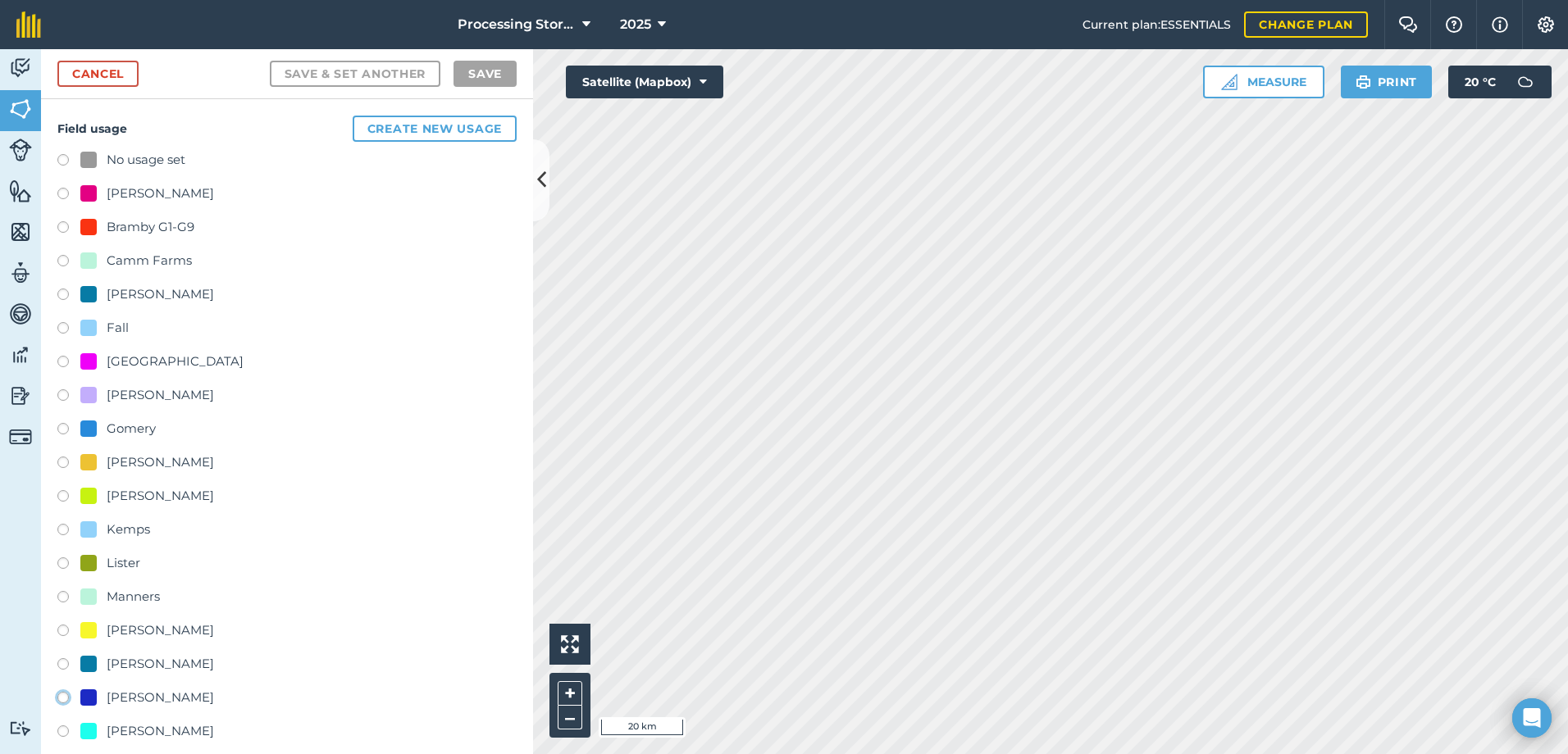 click on "[PERSON_NAME]" at bounding box center [-8138, 697] 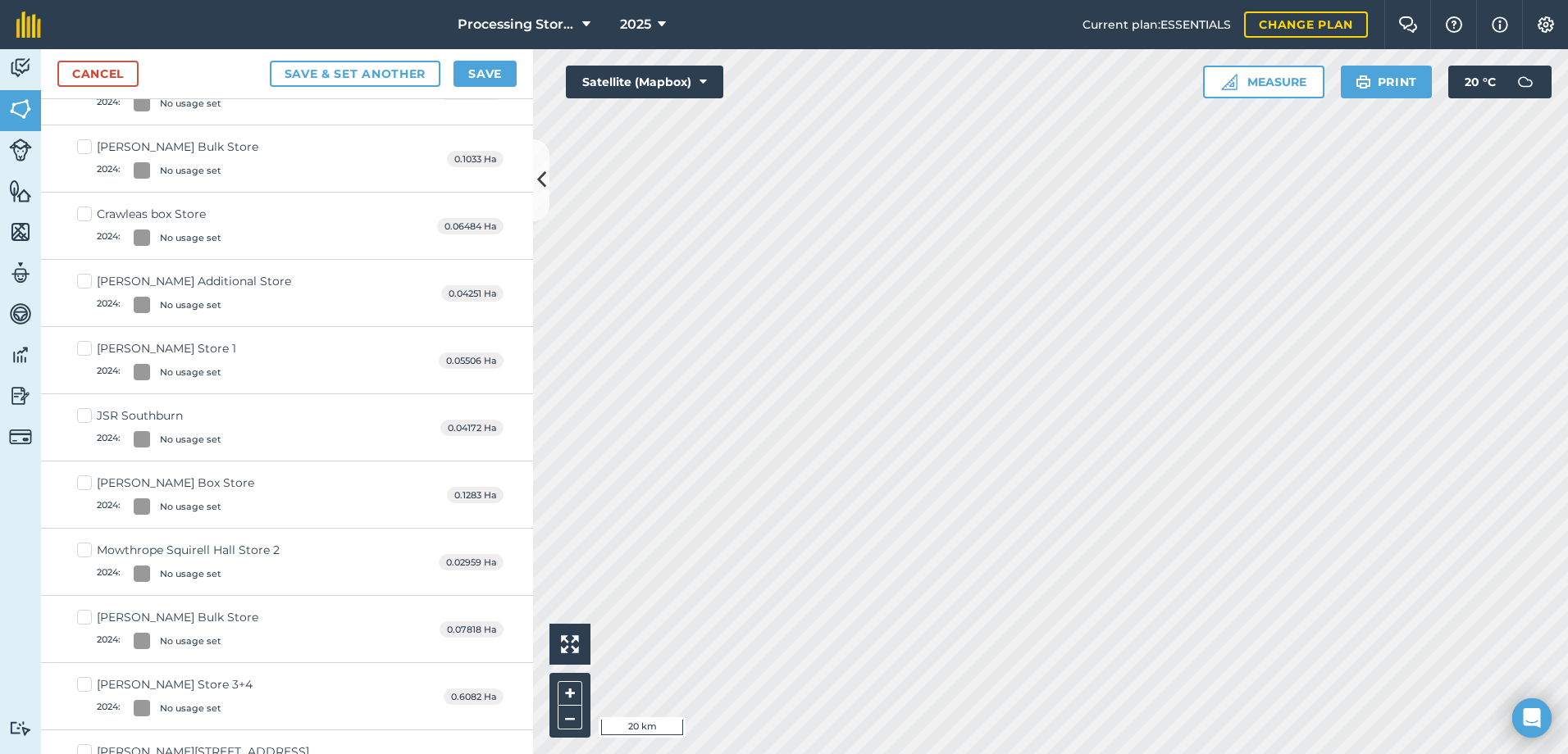 scroll, scrollTop: 410, scrollLeft: 0, axis: vertical 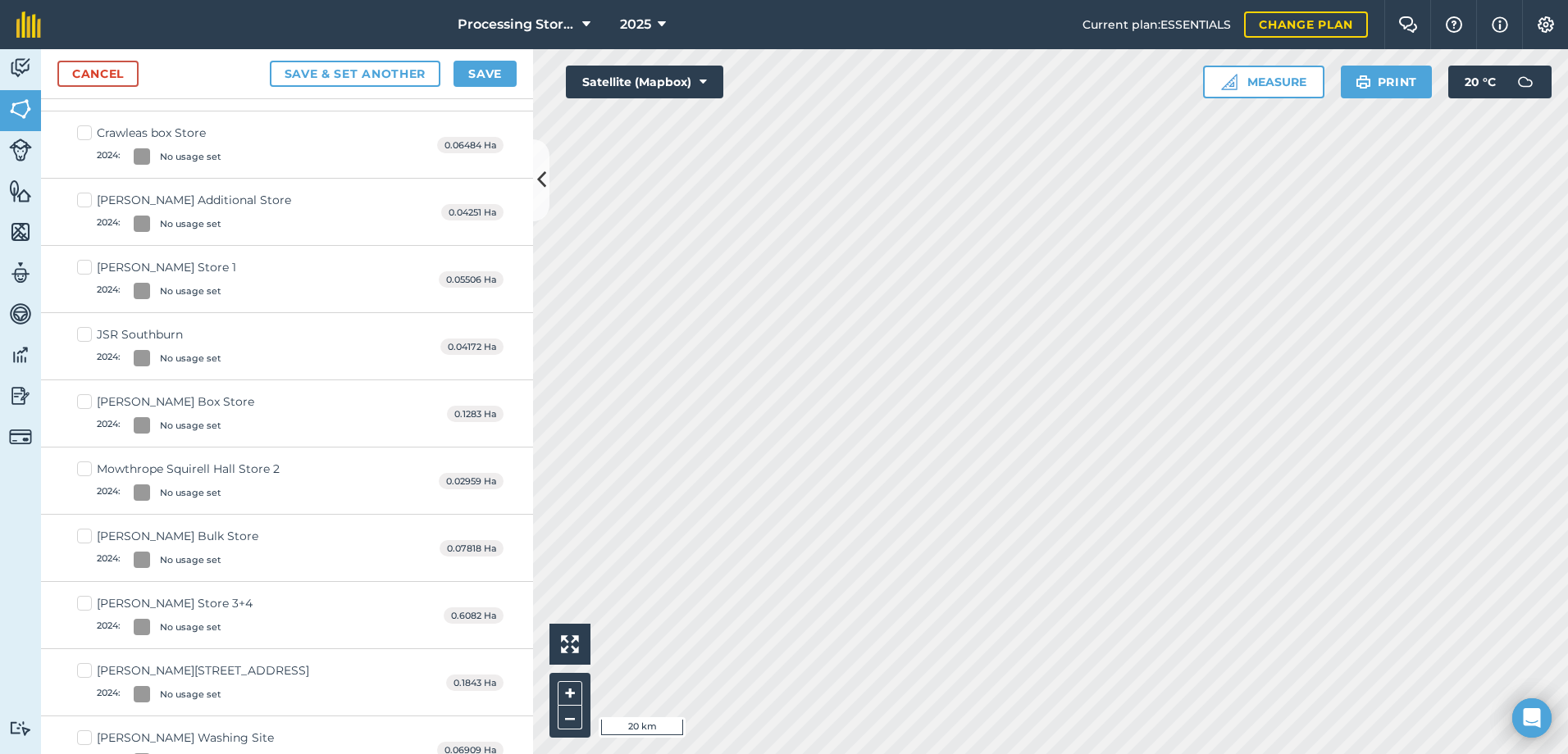 click on "Robson Store 3+4 2024 : No usage set" at bounding box center (165, 615) 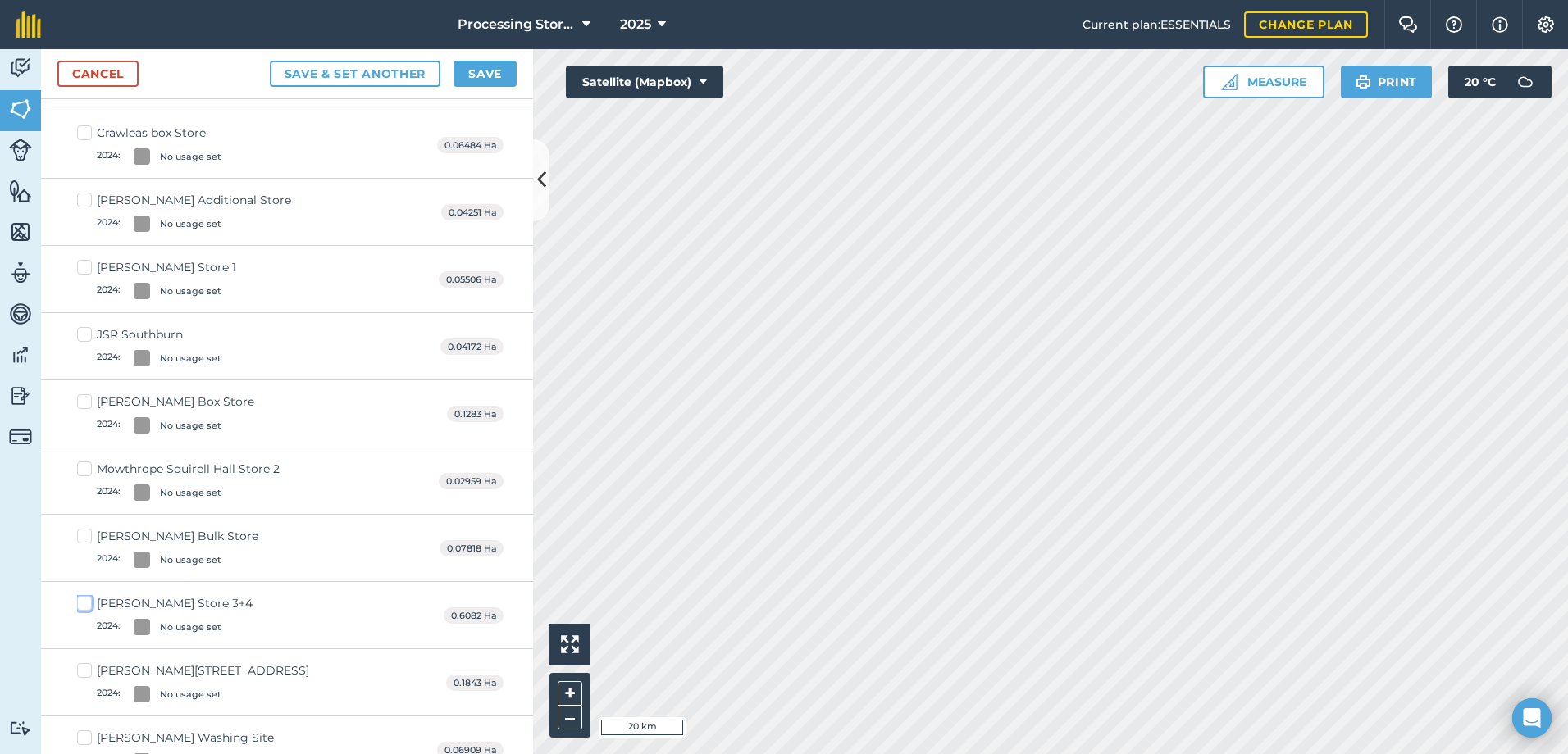 click on "Robson Store 3+4 2024 : No usage set" at bounding box center [82, 600] 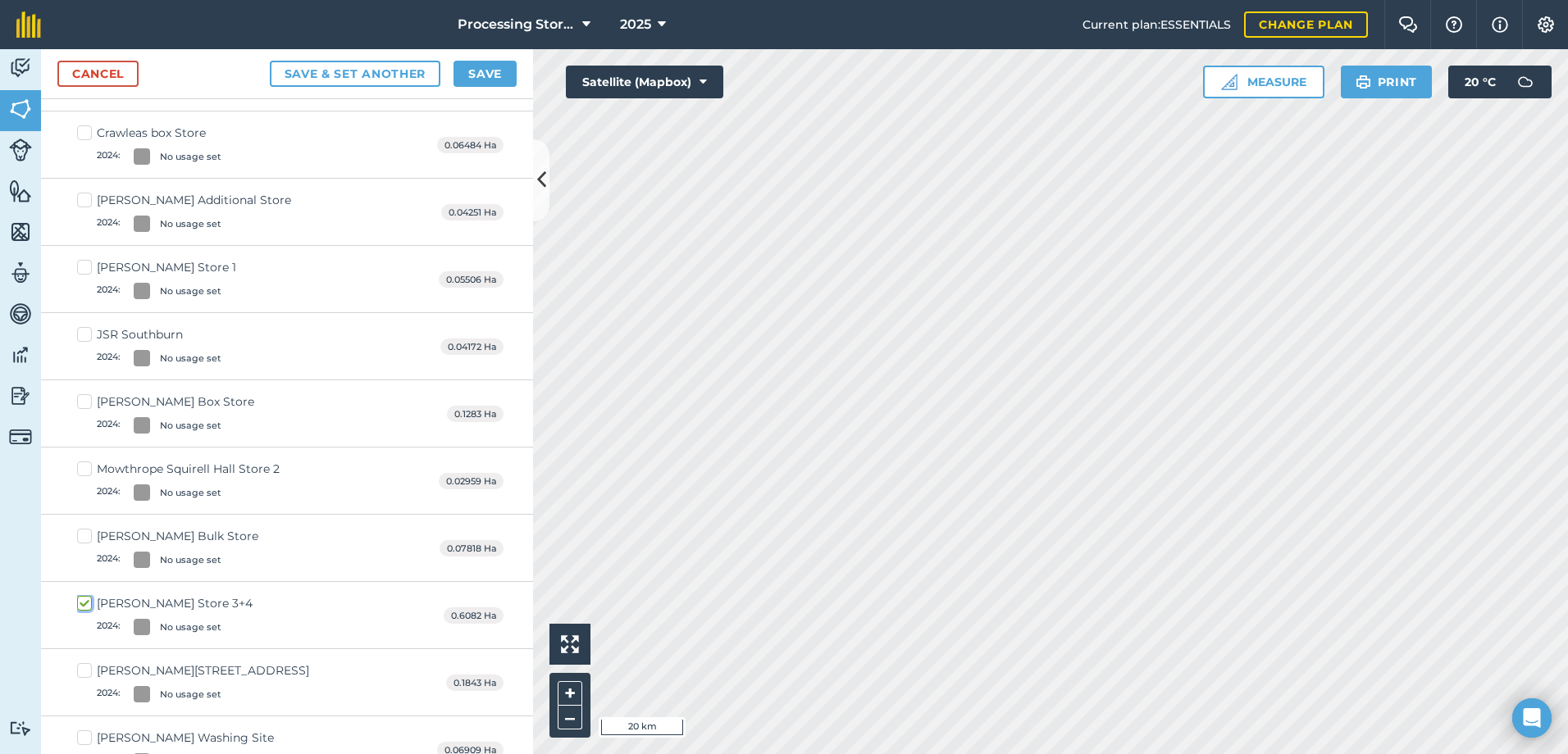 checkbox on "true" 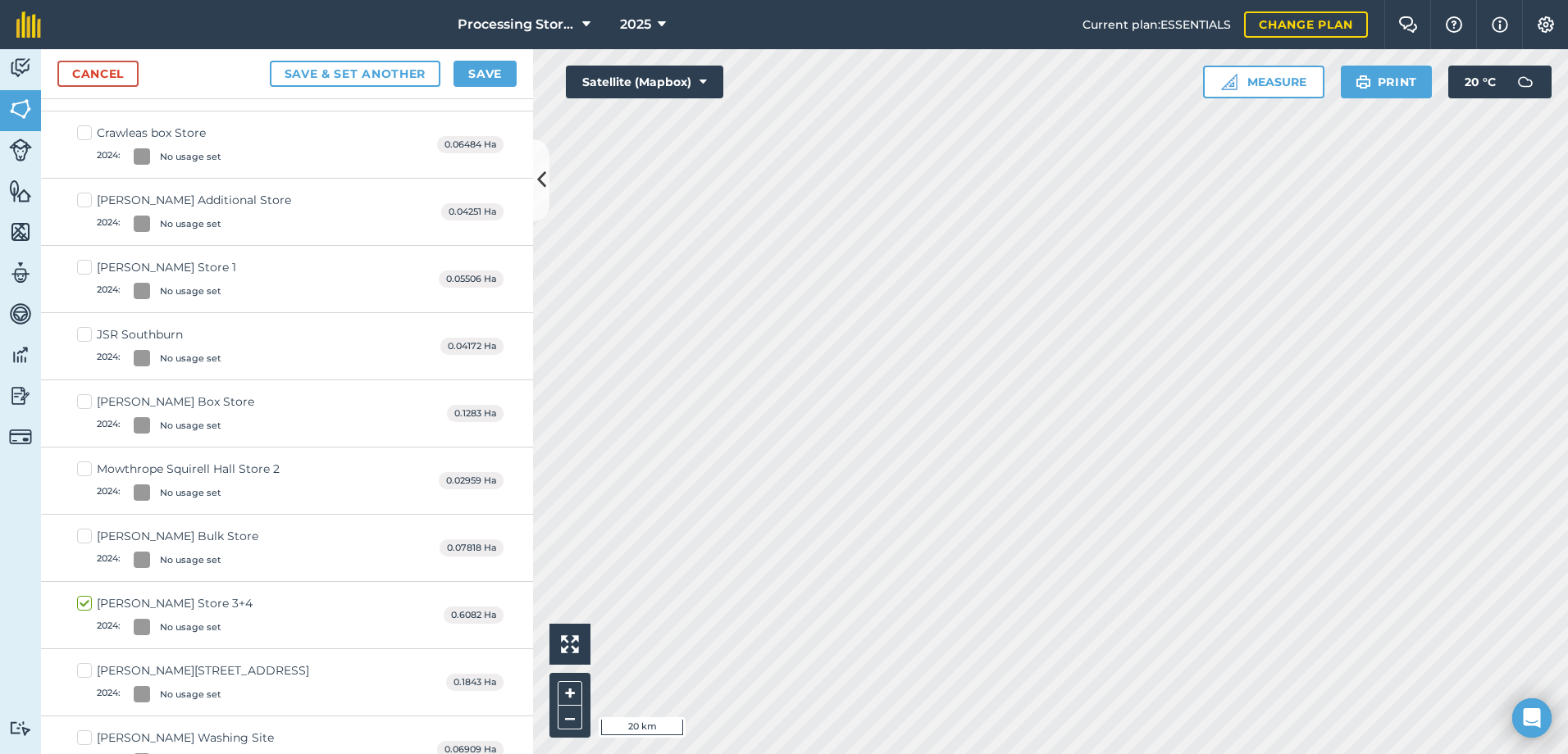 click on "Robson Bulk Store 2024 : No usage set" at bounding box center [167, 547] 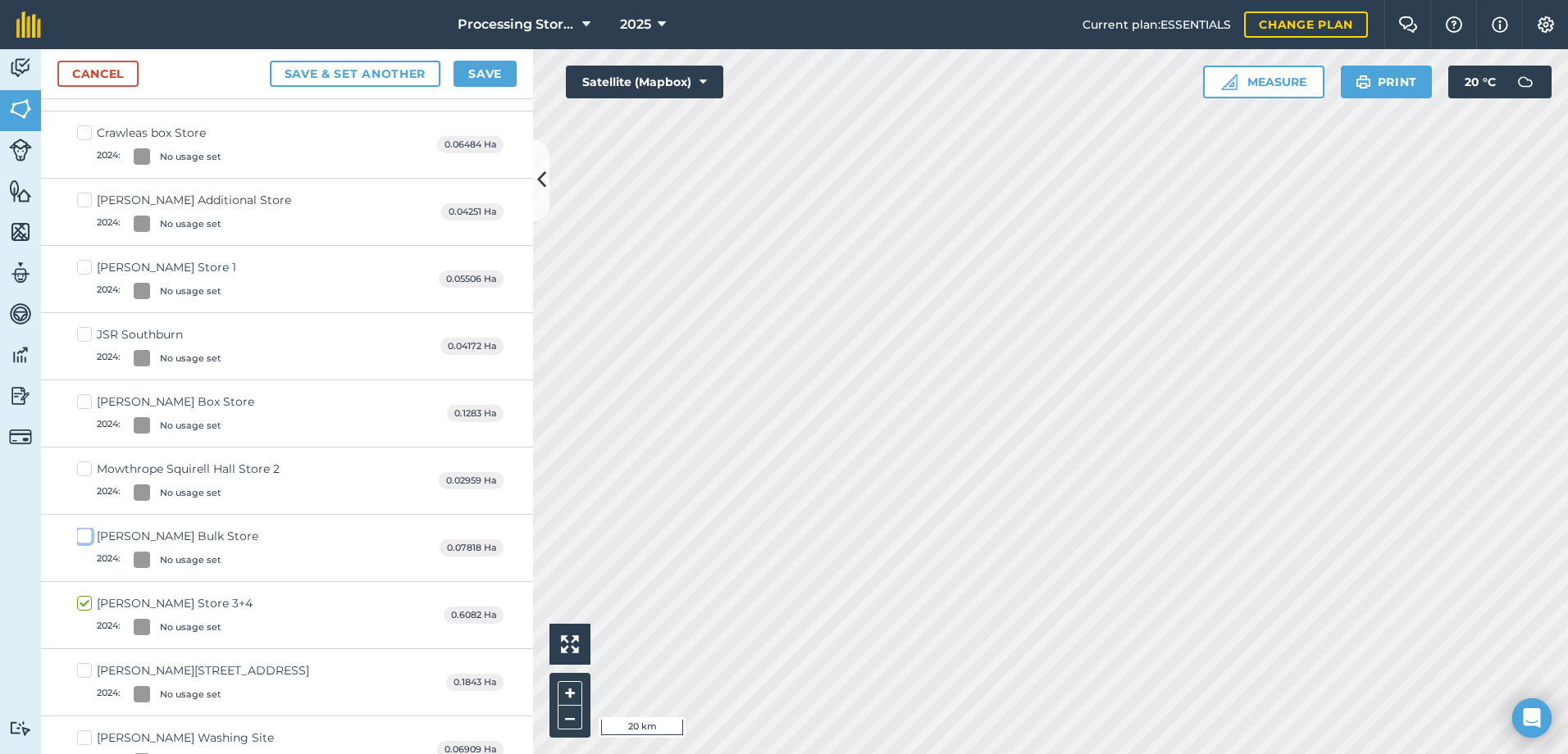 click on "Robson Bulk Store 2024 : No usage set" at bounding box center (82, 533) 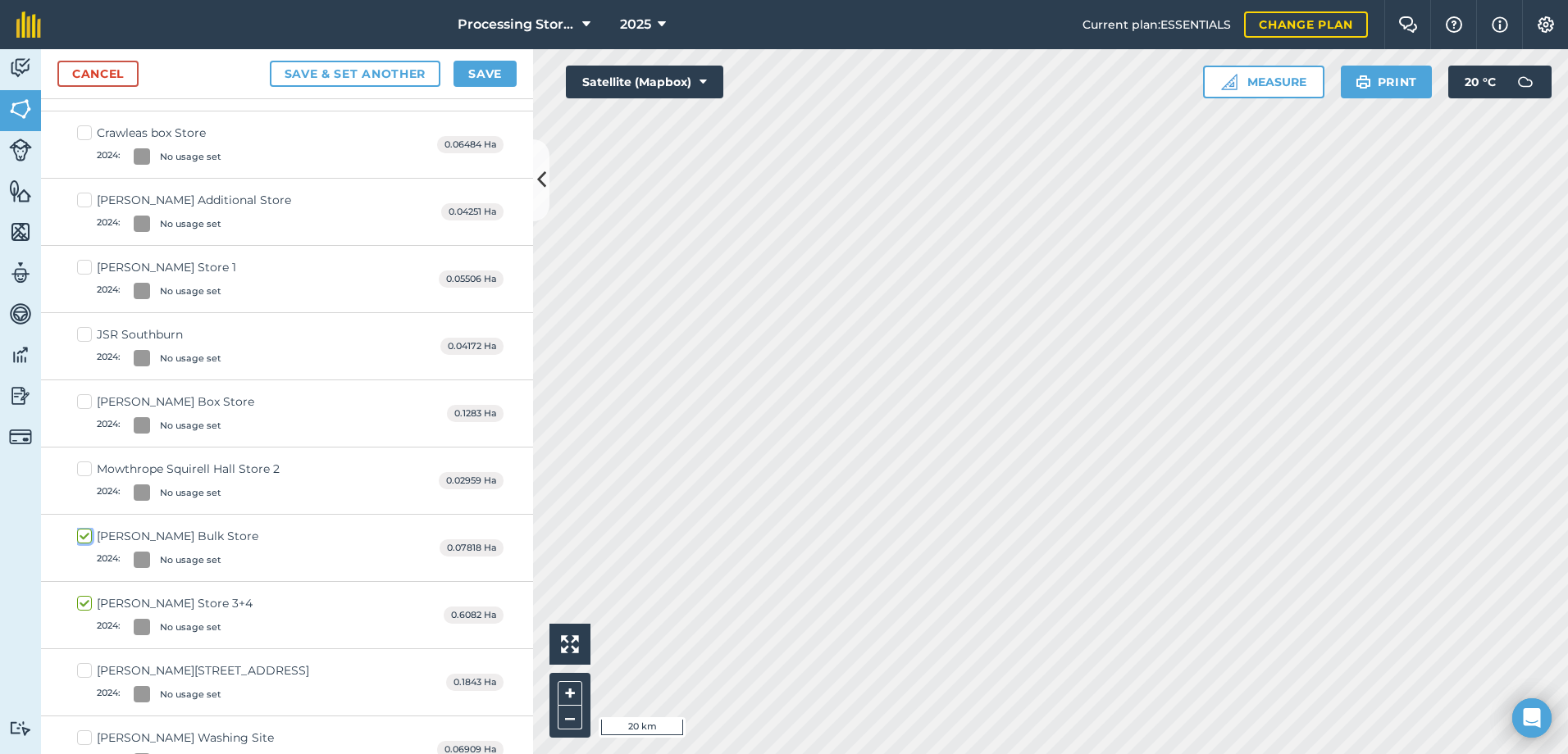 checkbox on "true" 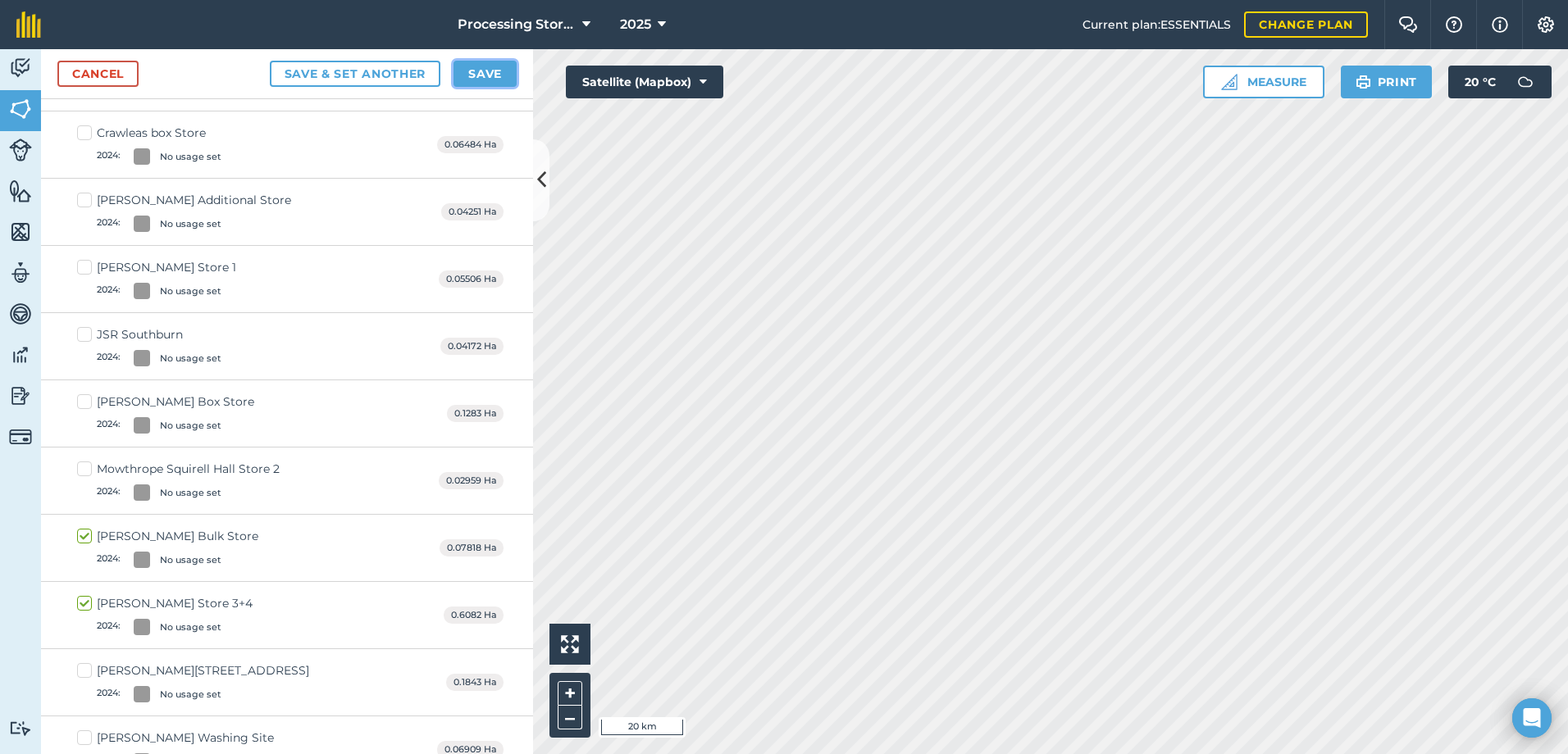 click on "Save" at bounding box center (485, 74) 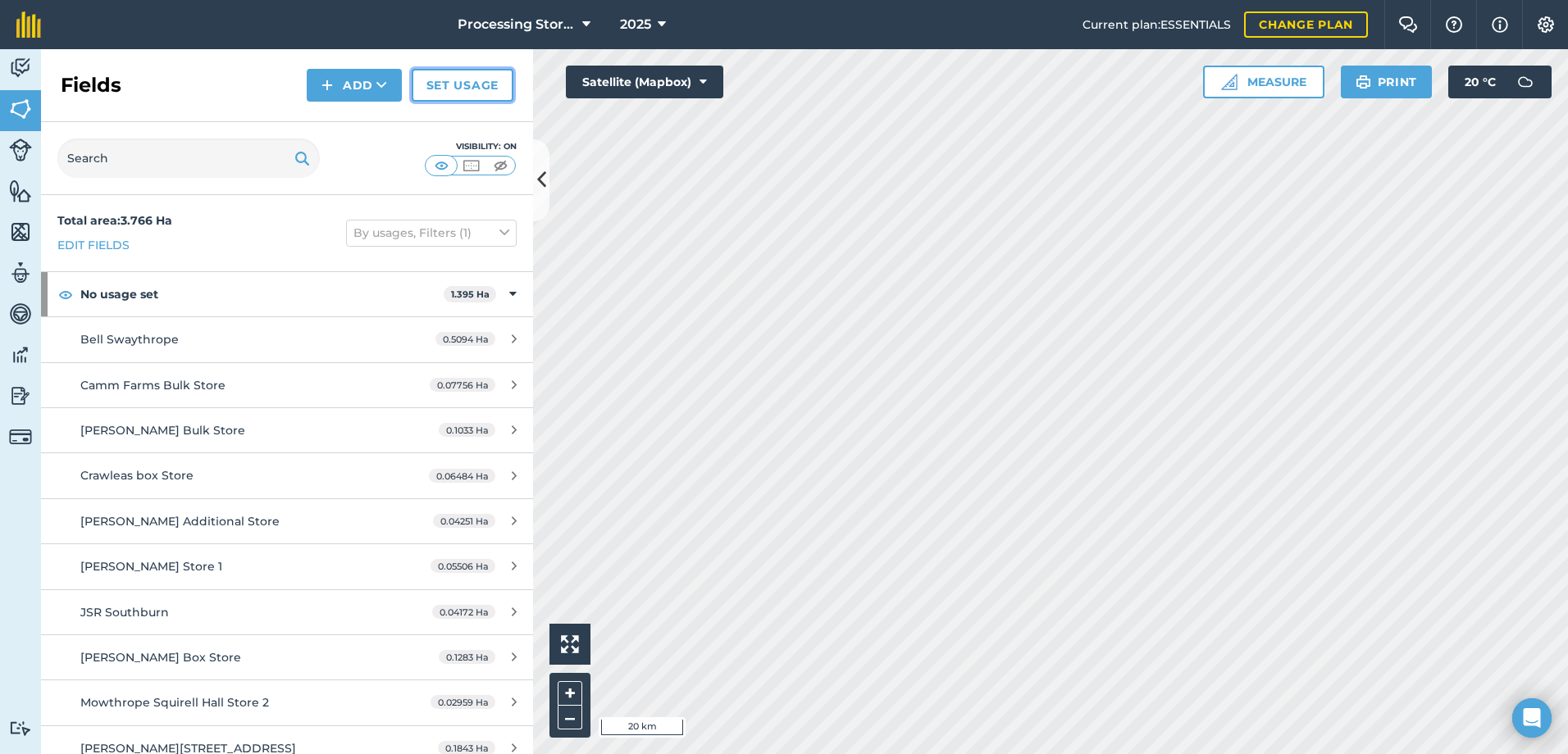 click on "Set usage" at bounding box center (463, 85) 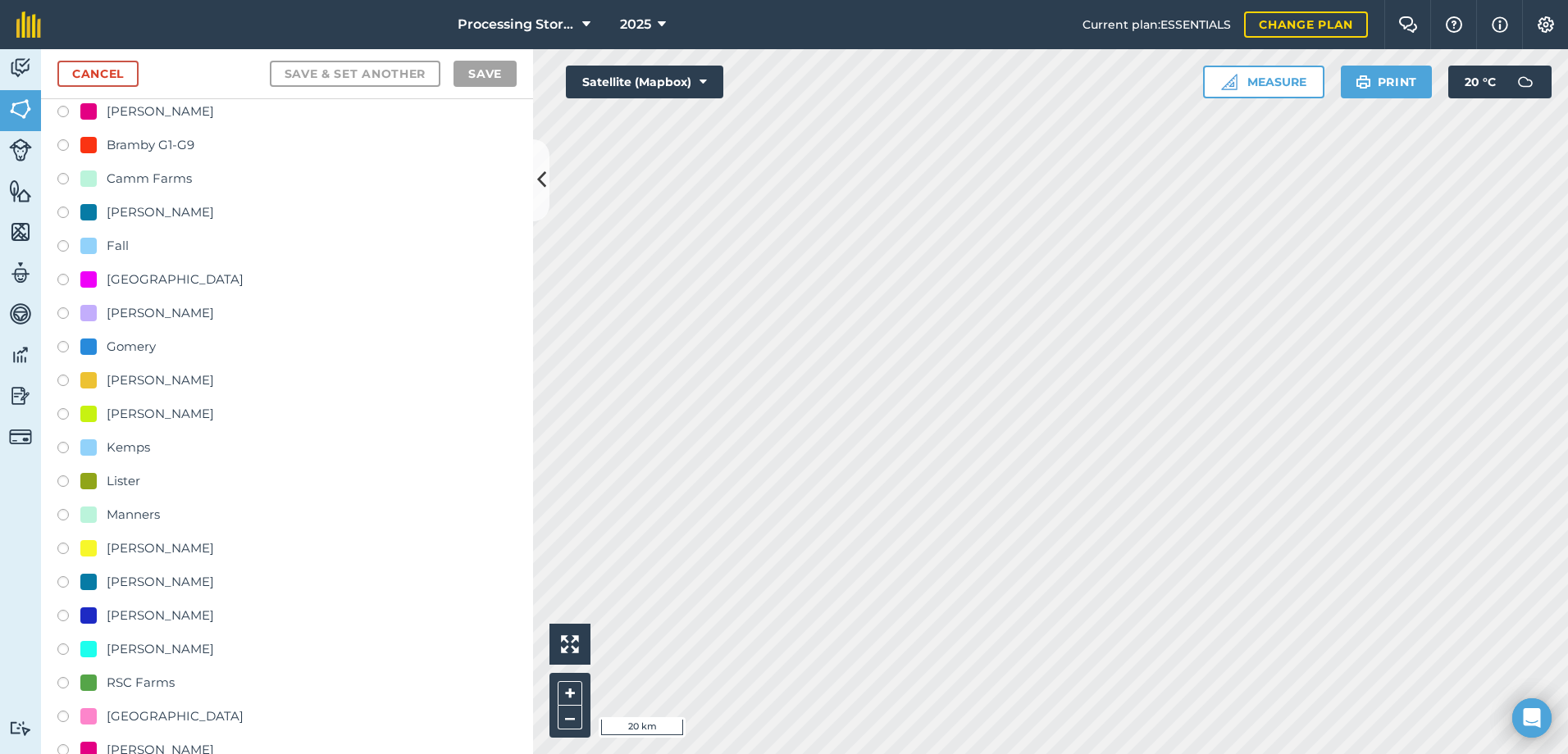 scroll, scrollTop: 0, scrollLeft: 0, axis: both 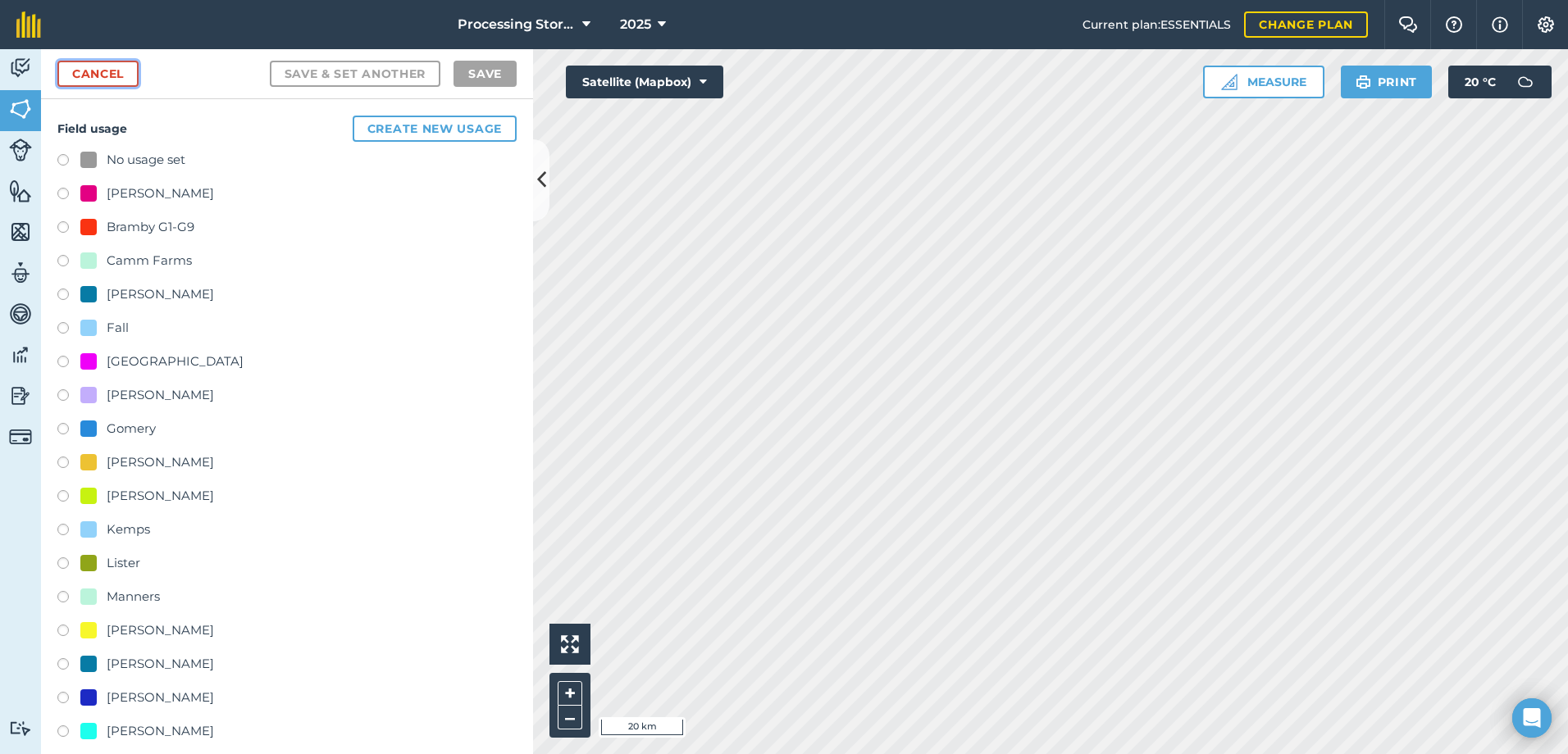 click on "Cancel" at bounding box center [98, 74] 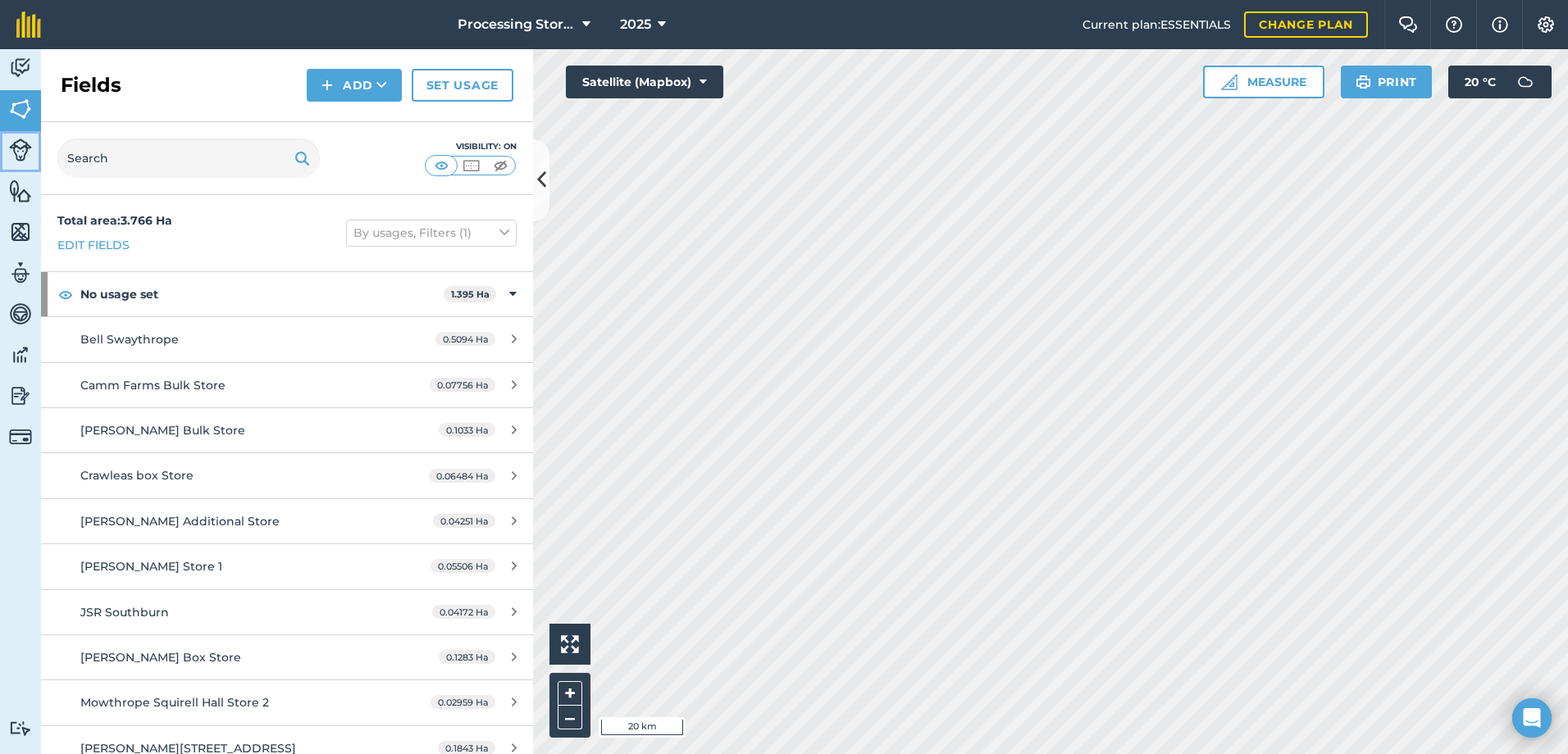 click on "Livestock" at bounding box center [21, 152] 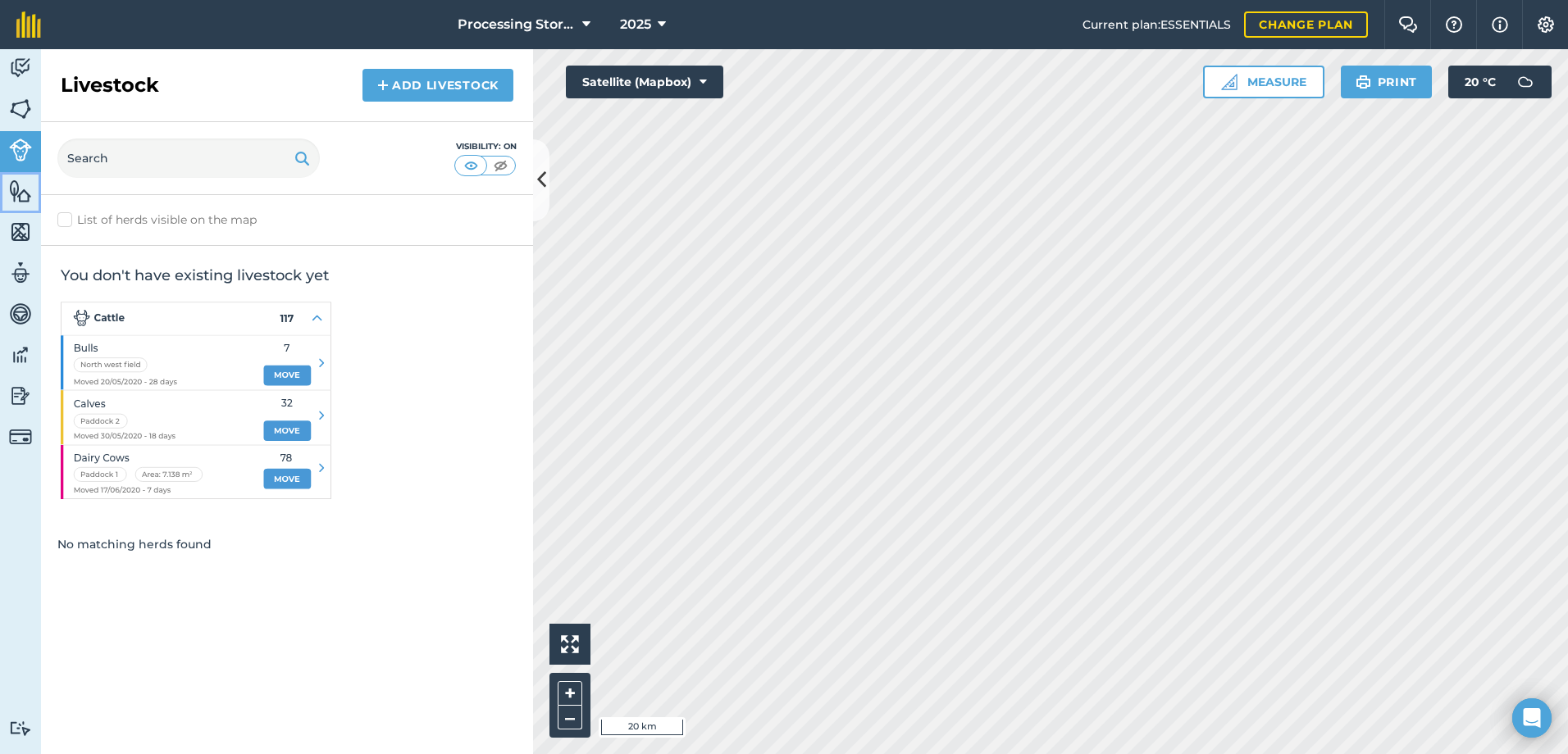 click at bounding box center [21, 191] 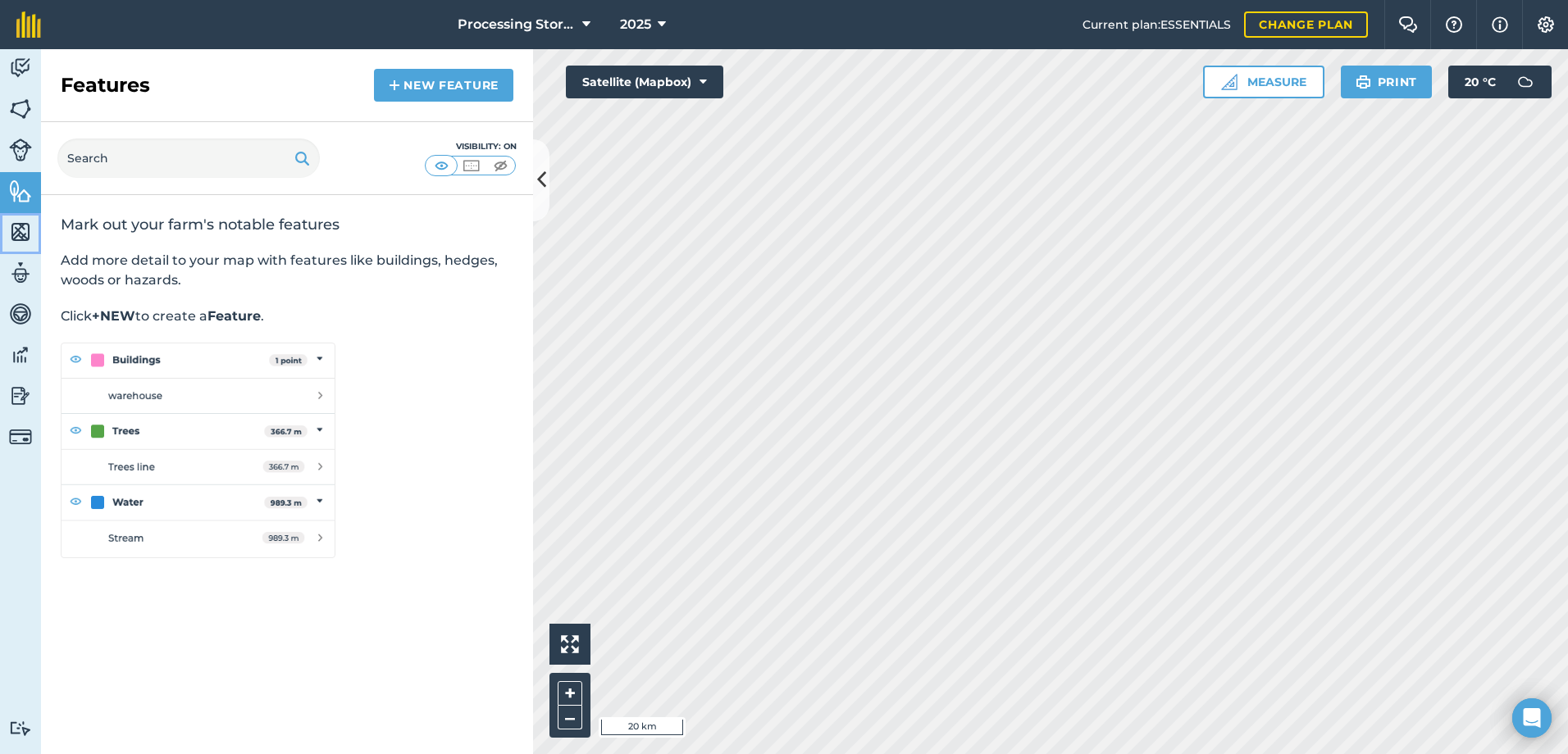click at bounding box center (21, 232) 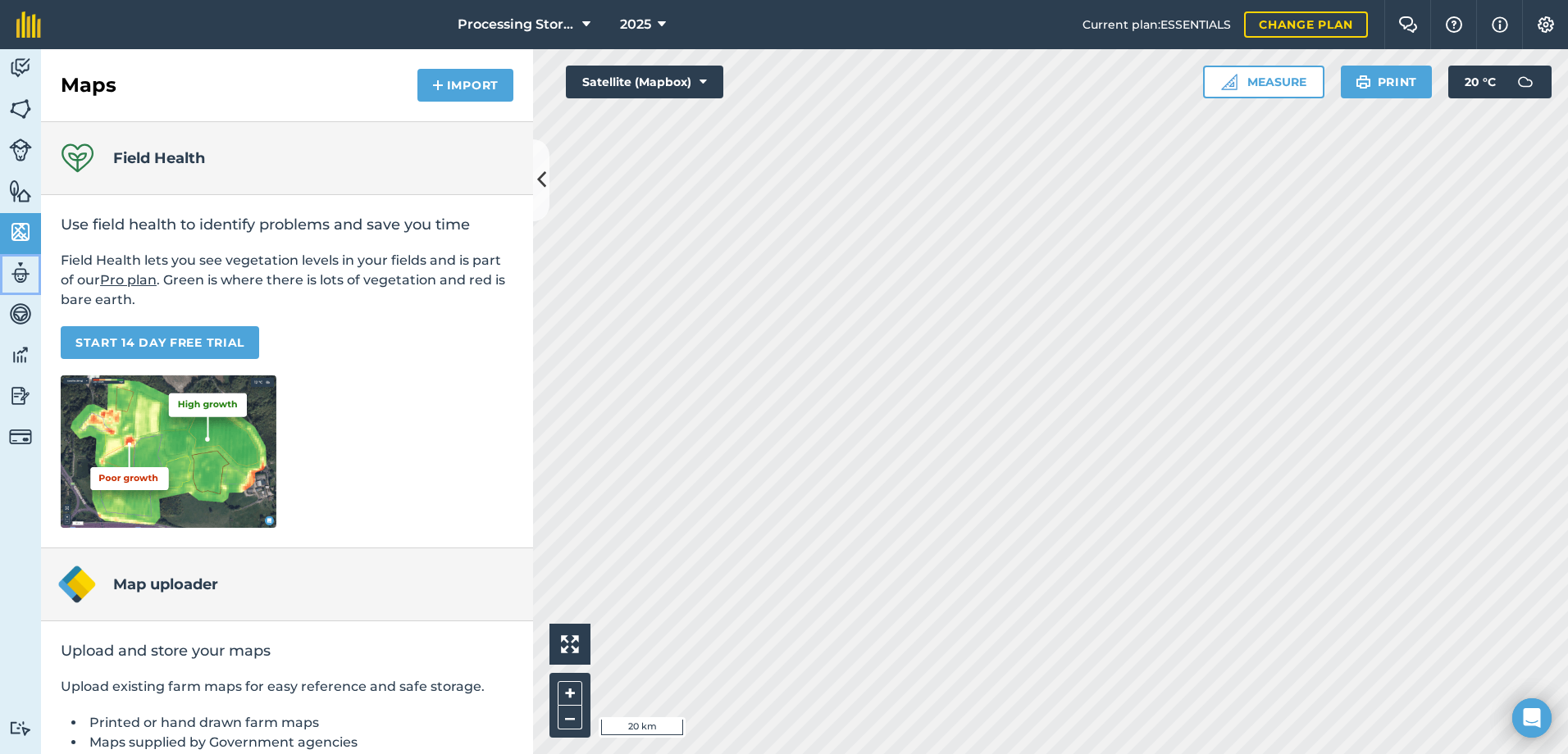 click at bounding box center [21, 273] 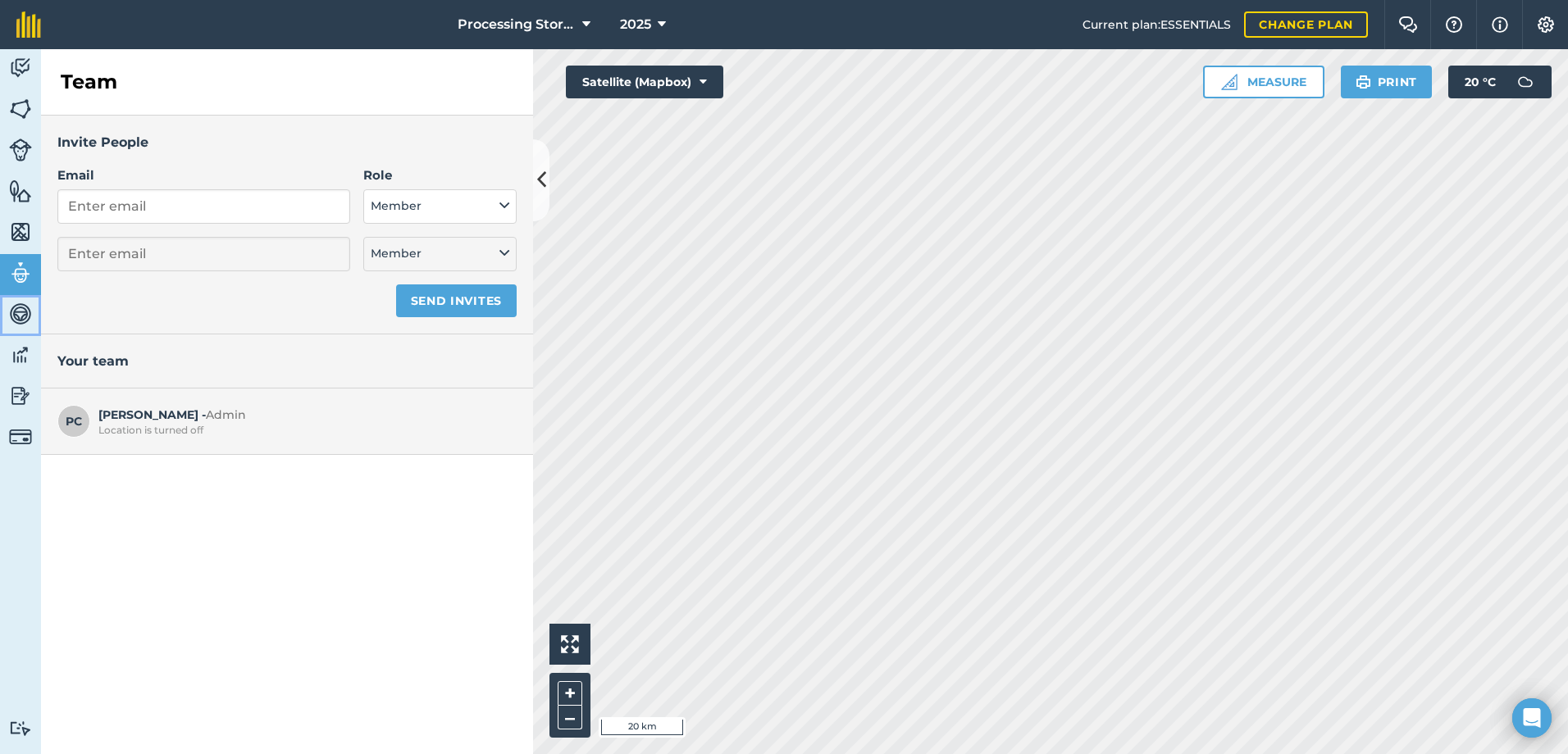 click at bounding box center [21, 314] 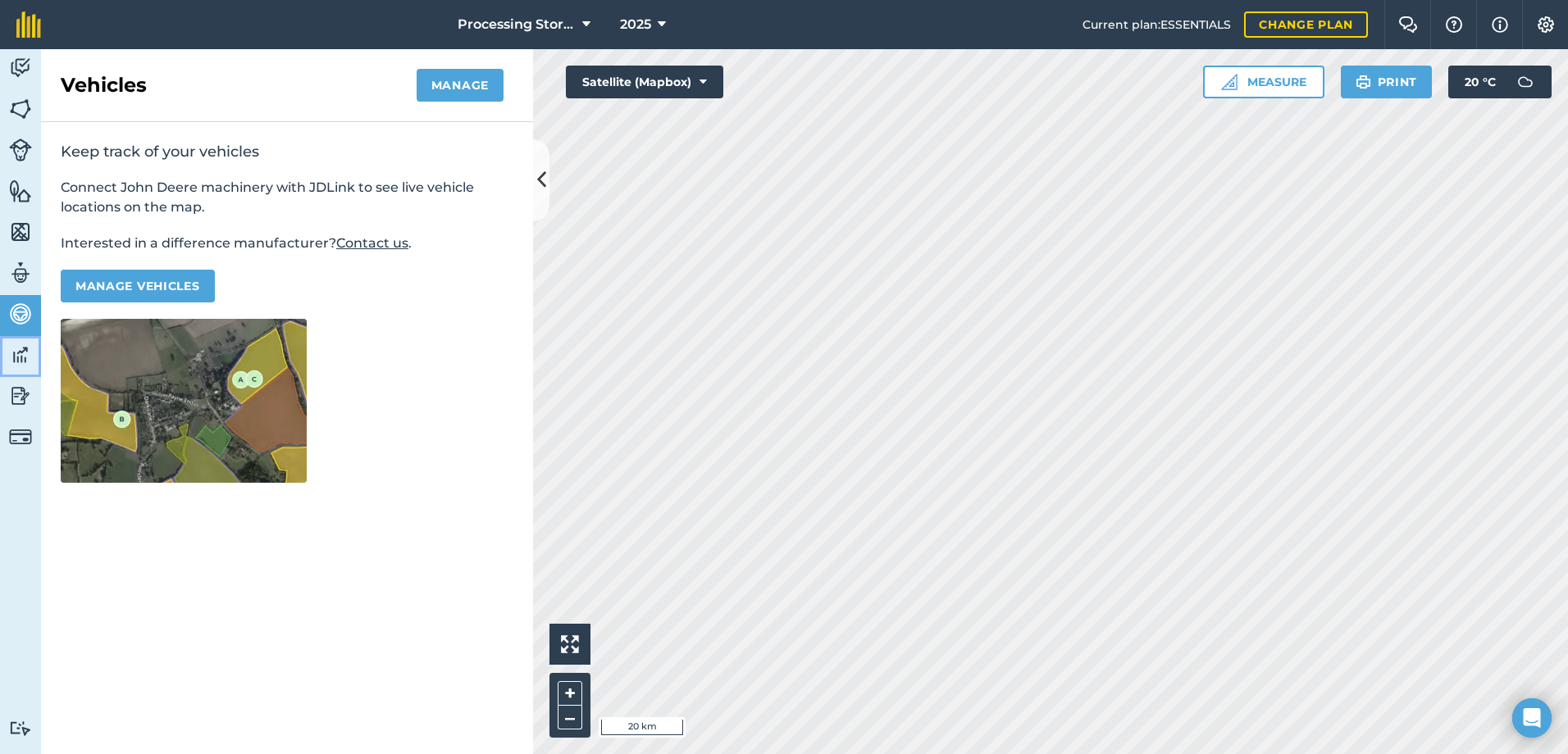 click at bounding box center [21, 355] 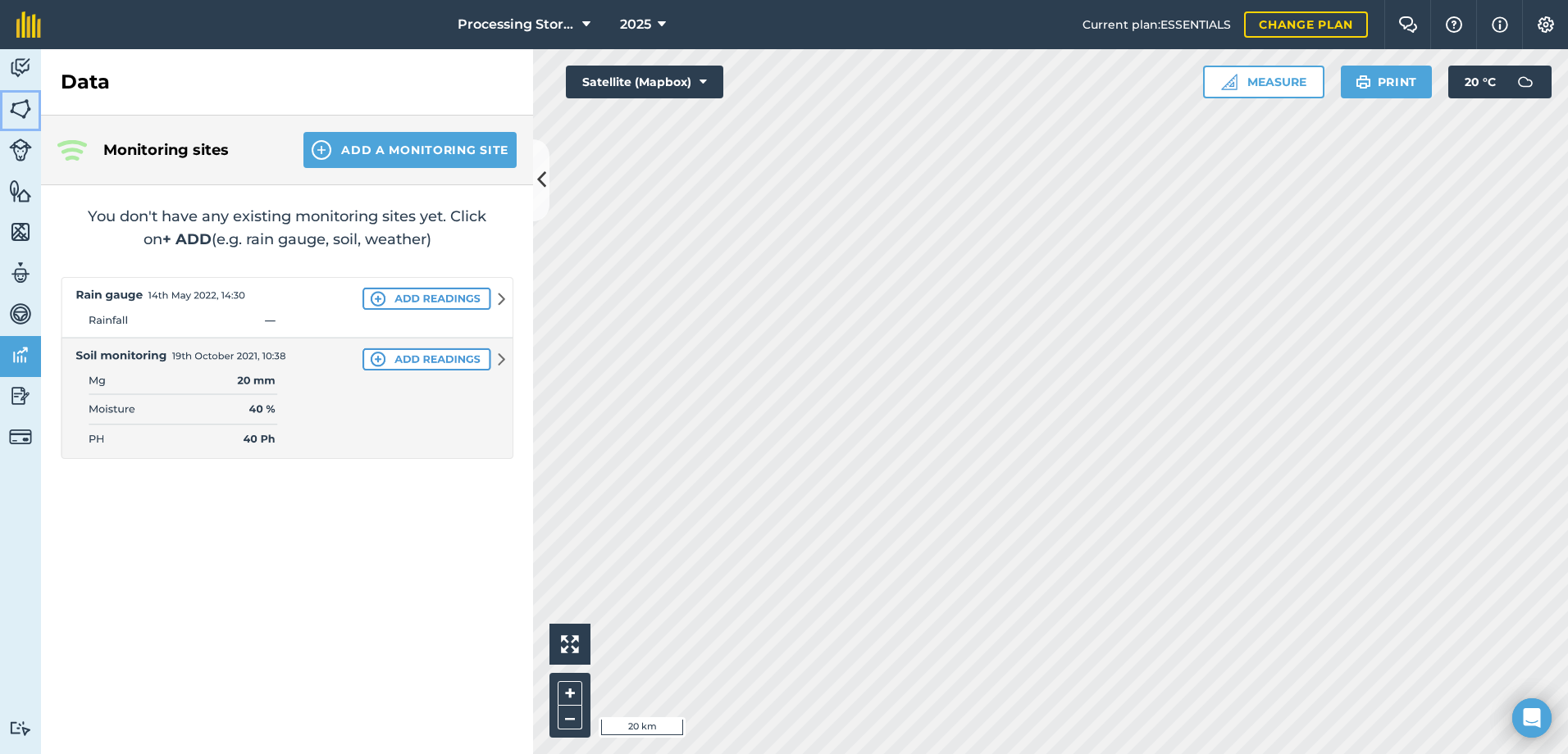 click at bounding box center [21, 109] 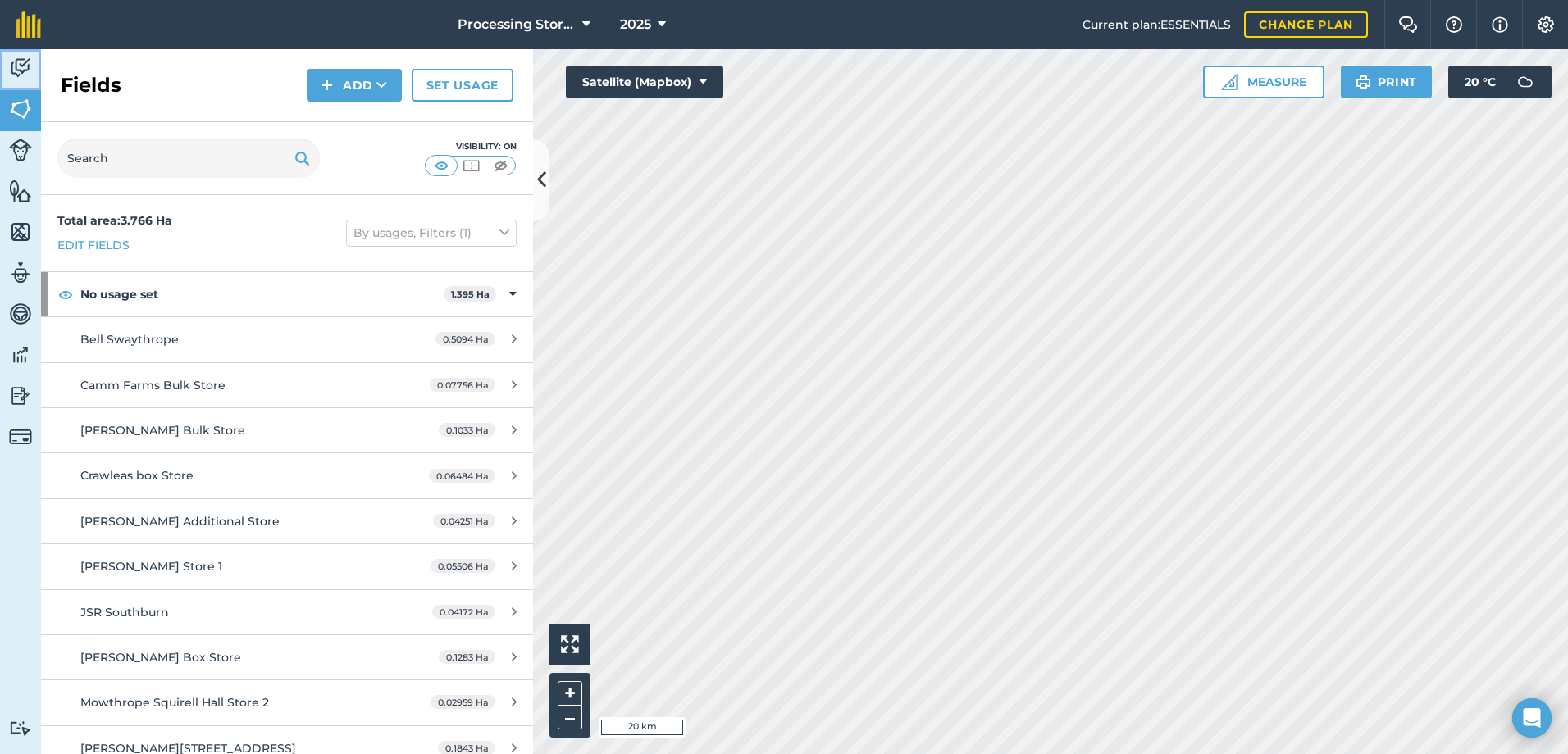 click at bounding box center [21, 68] 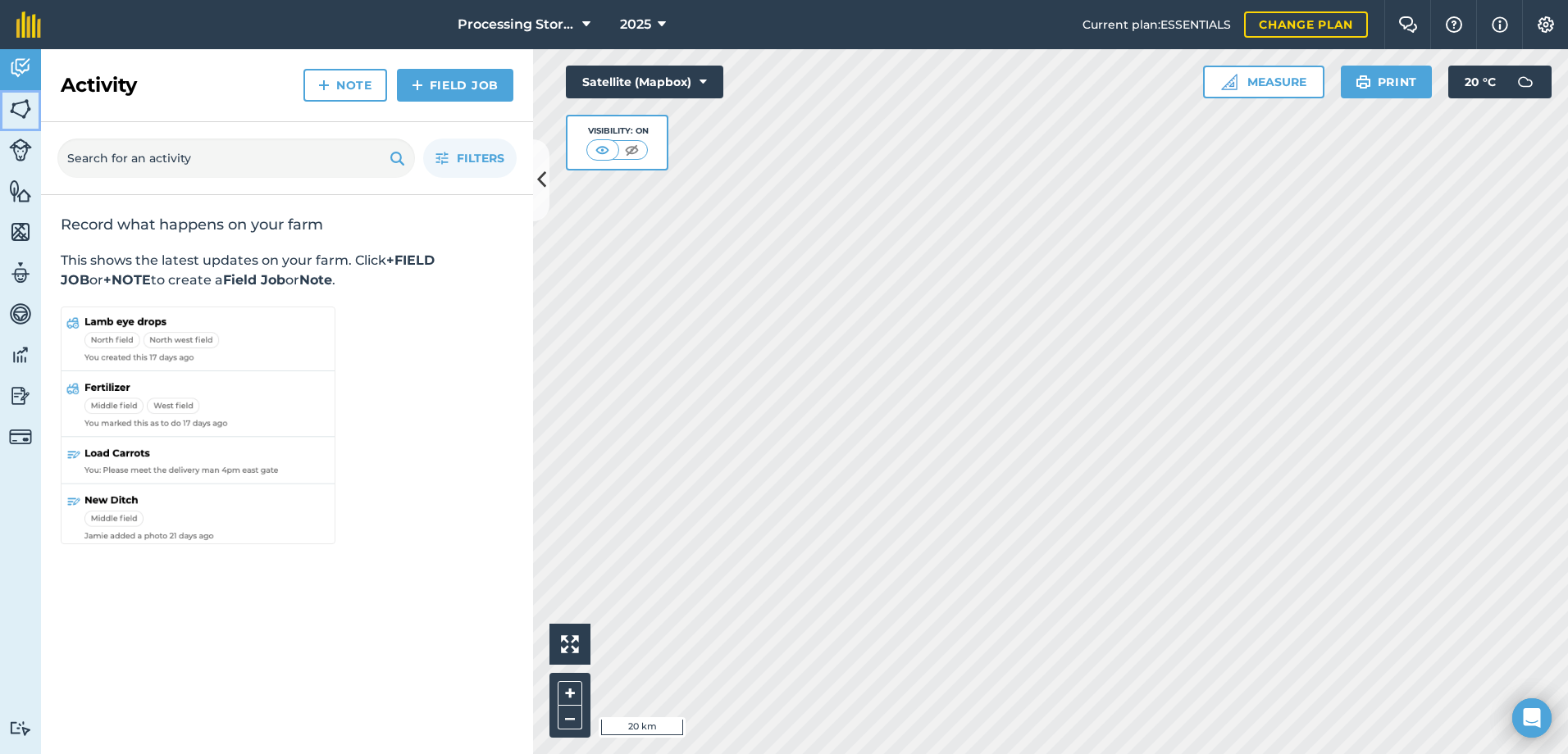 click at bounding box center [21, 109] 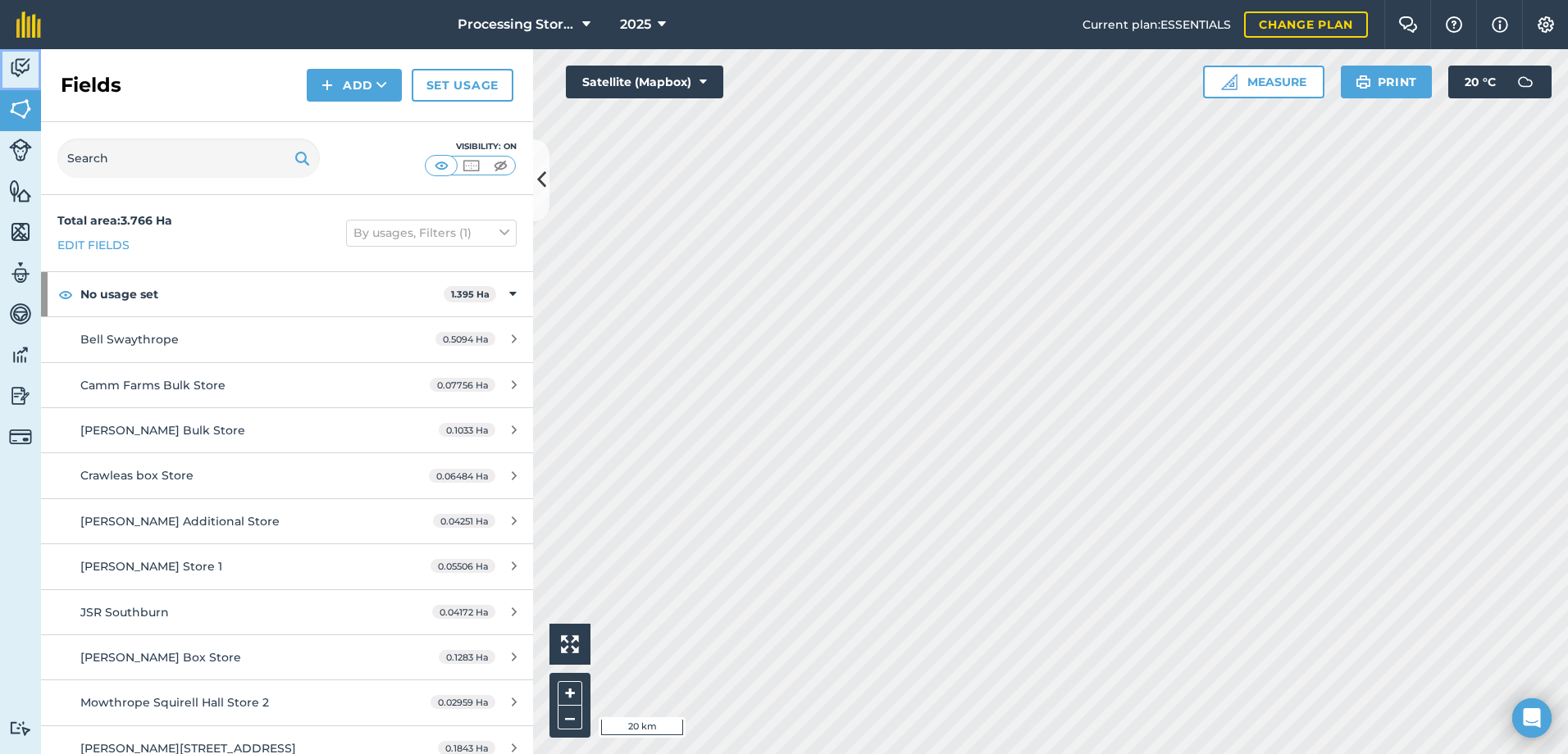 click at bounding box center [21, 68] 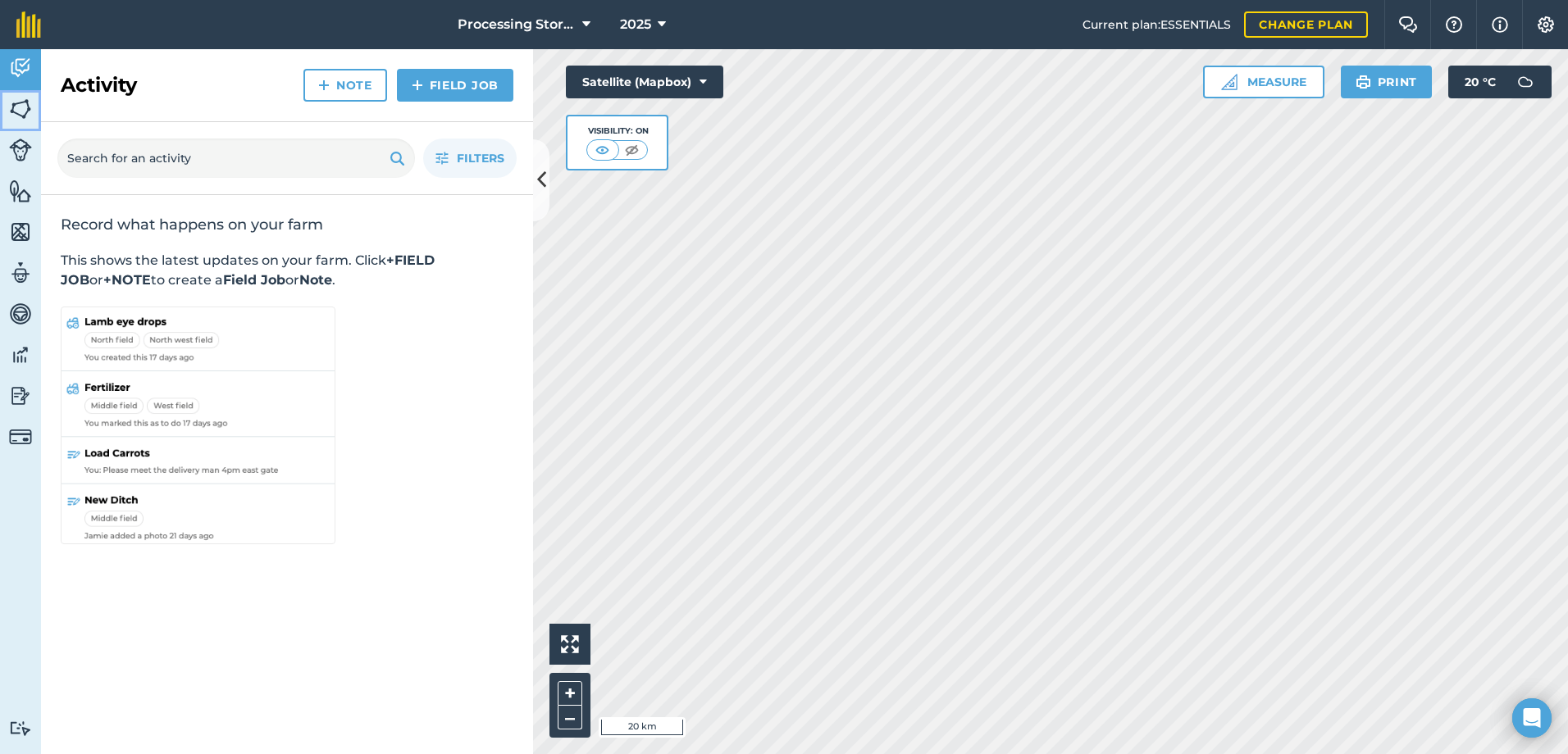 click at bounding box center [21, 109] 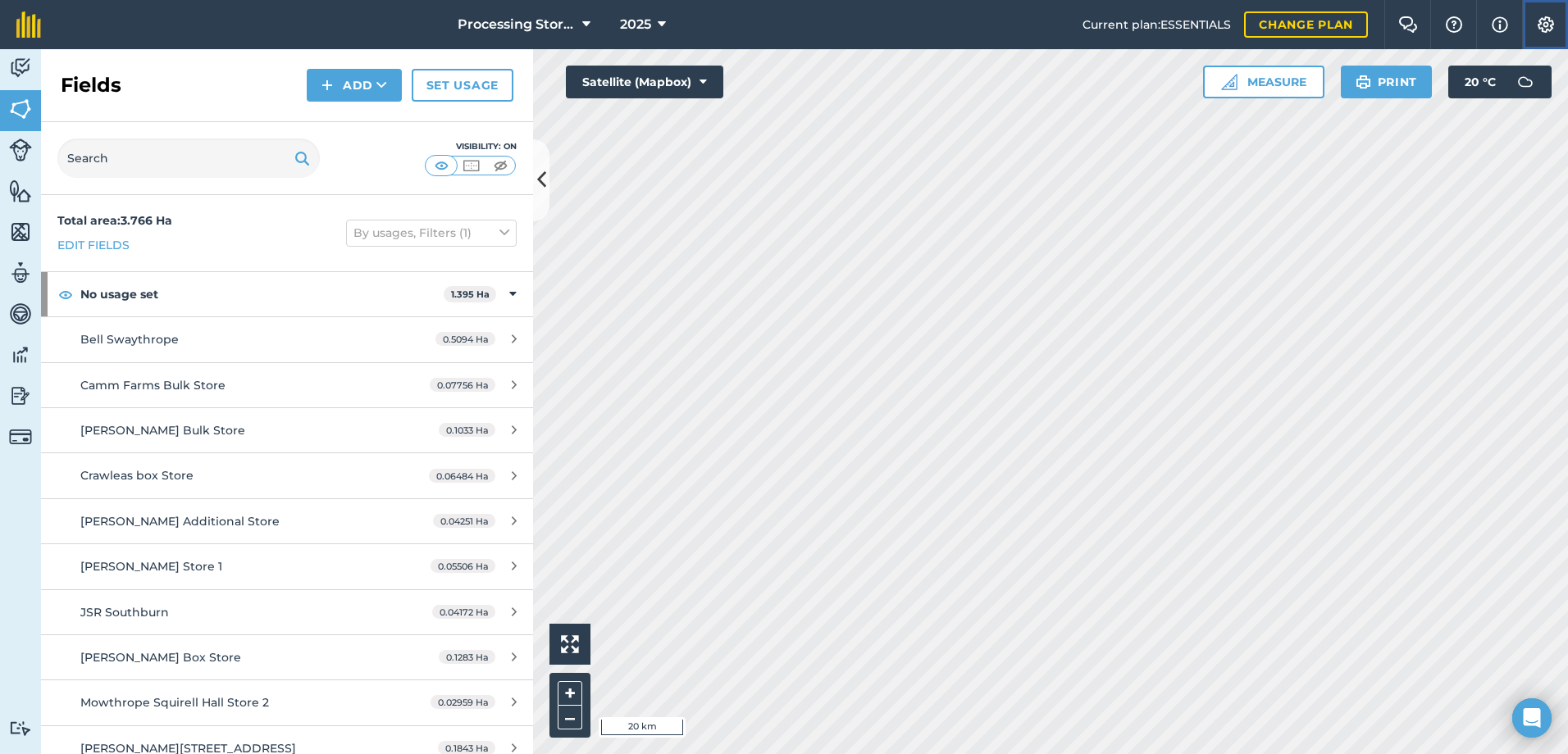 click at bounding box center [1546, 25] 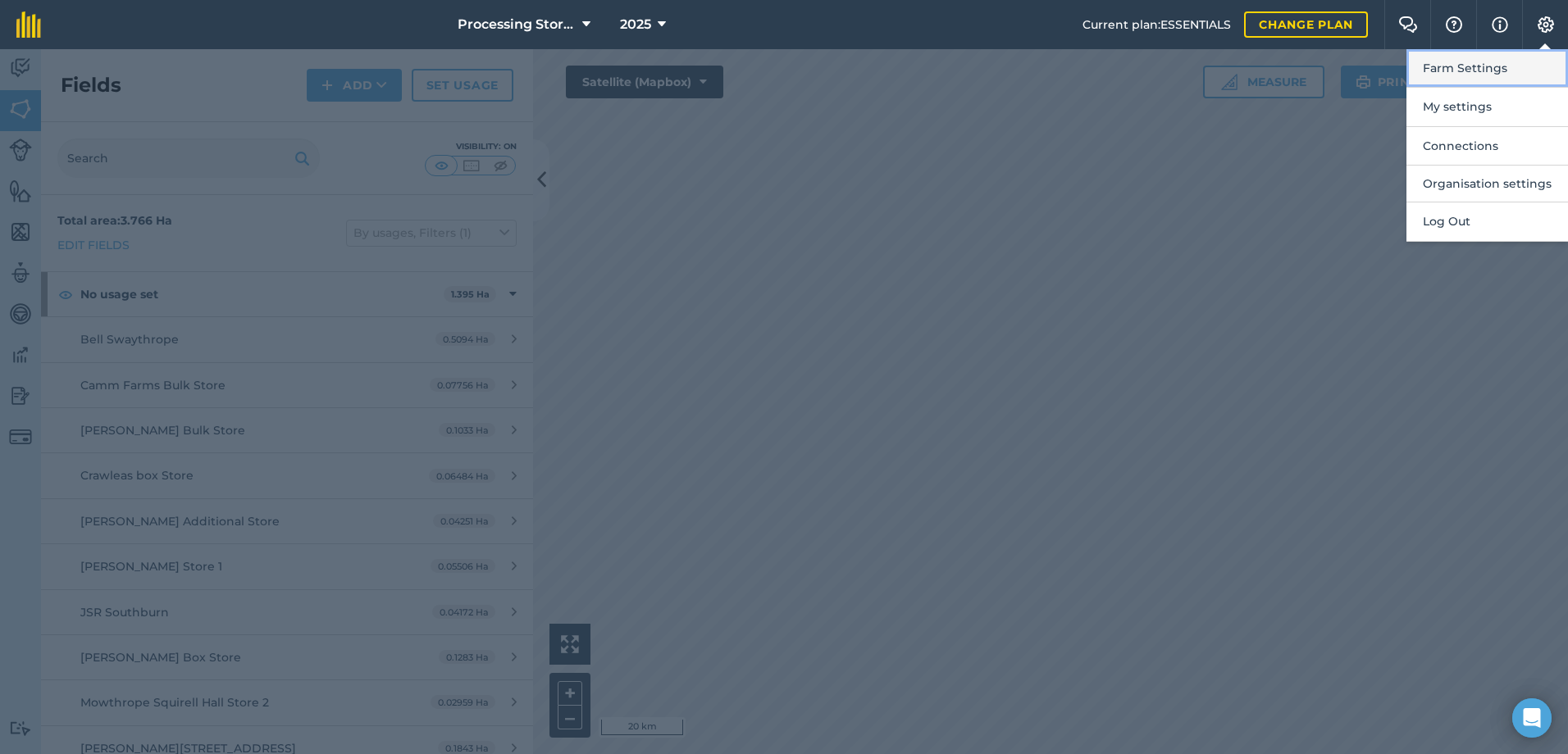 click on "Farm Settings" at bounding box center [1487, 68] 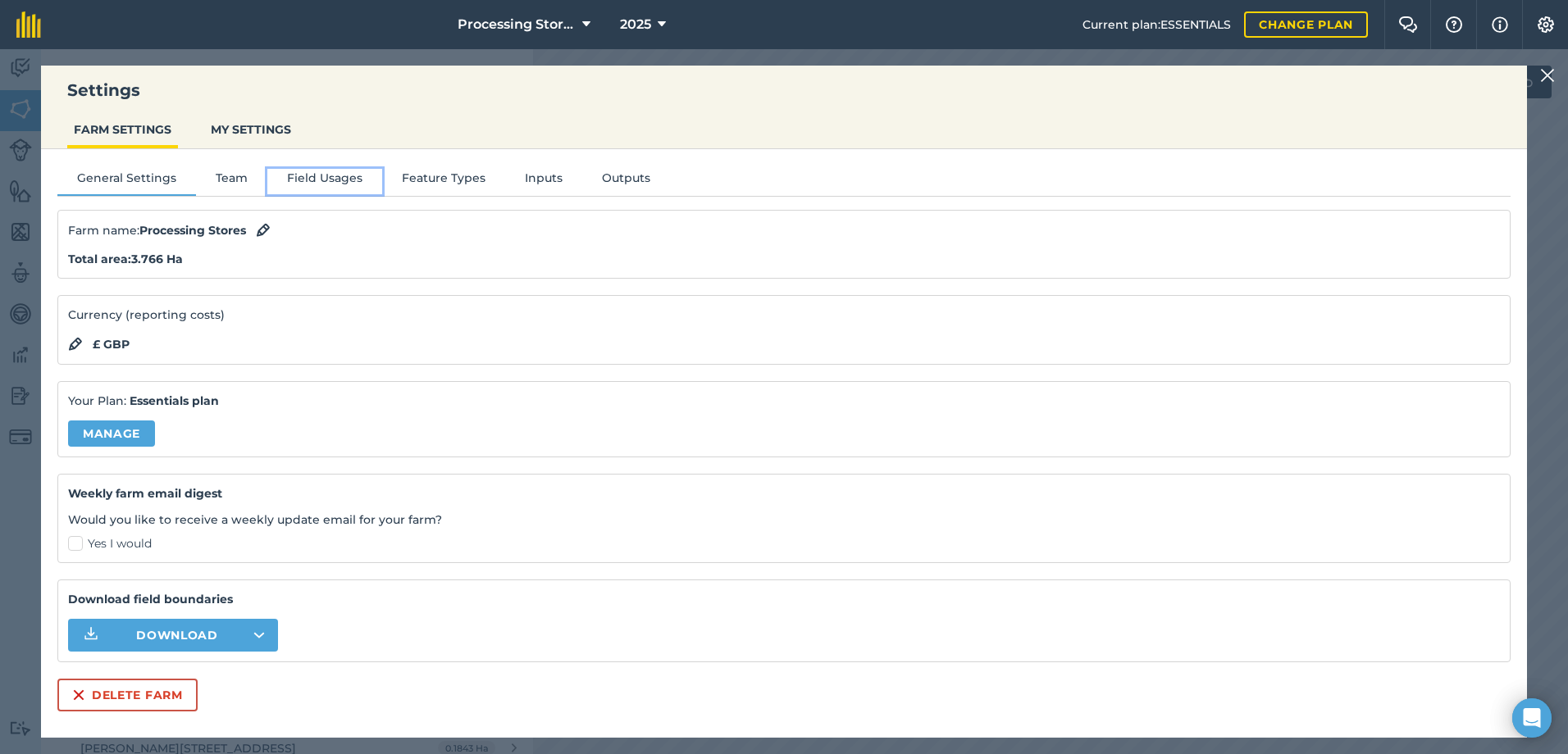 click on "Field Usages" at bounding box center [325, 181] 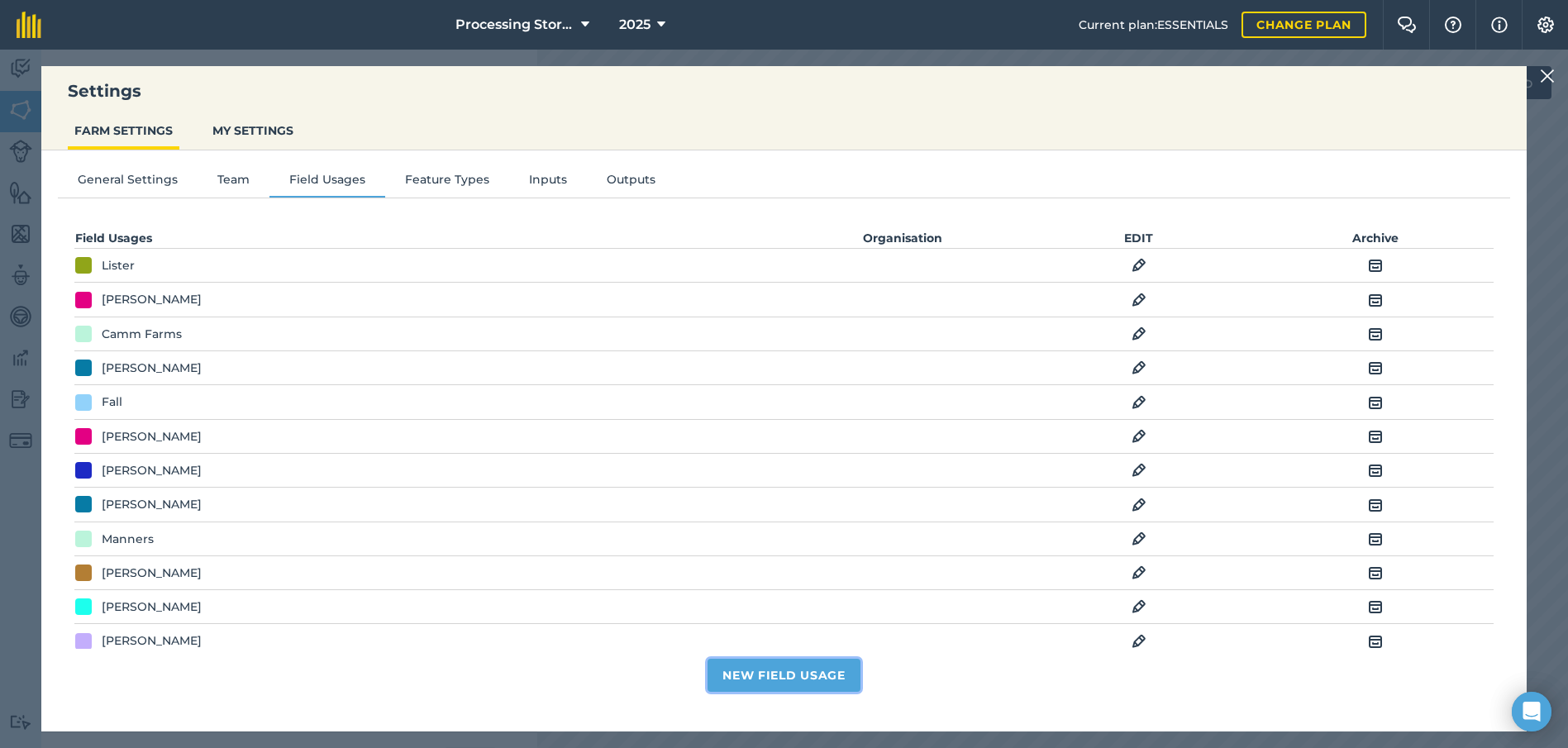 click on "New Field Usage" at bounding box center (784, 675) 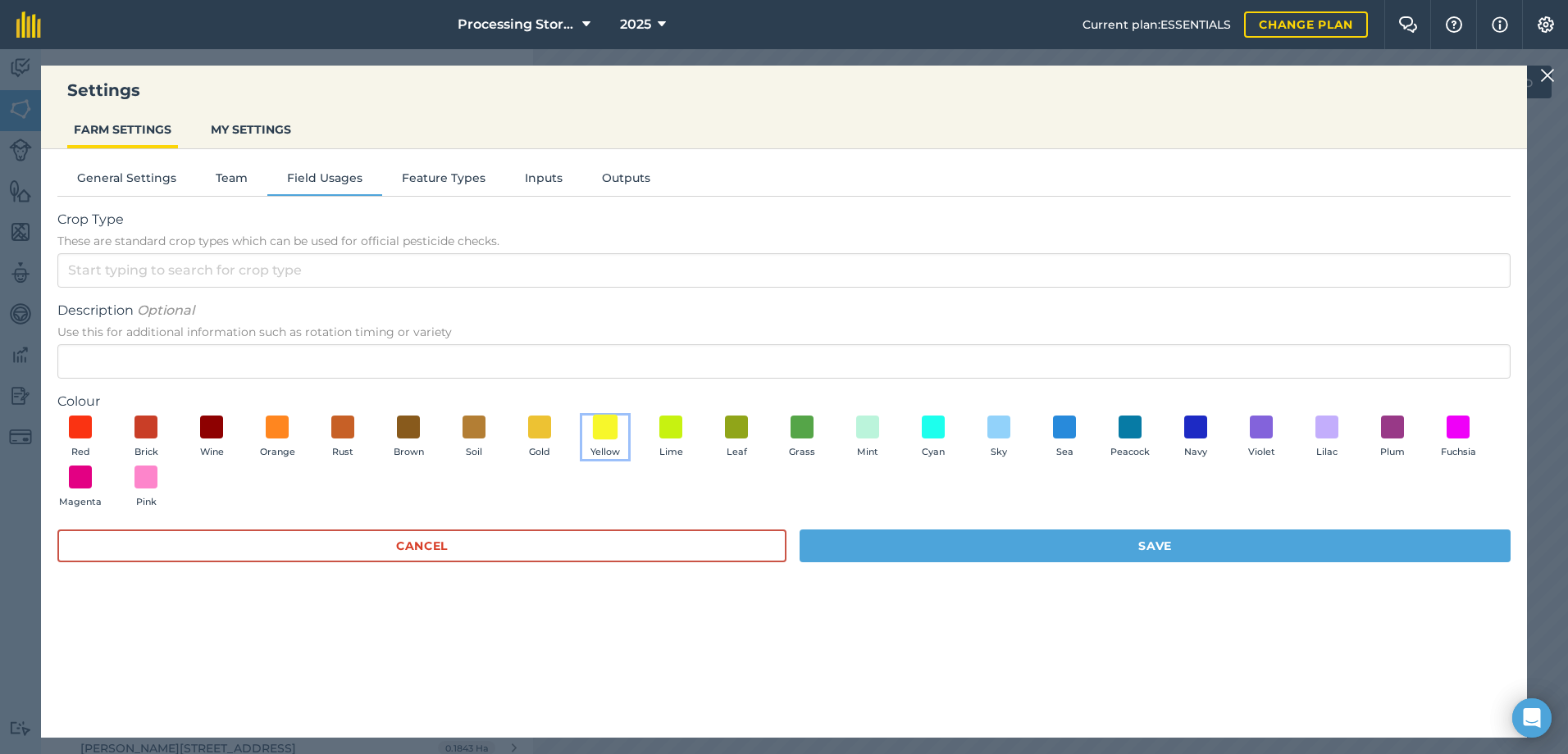 click at bounding box center [605, 426] 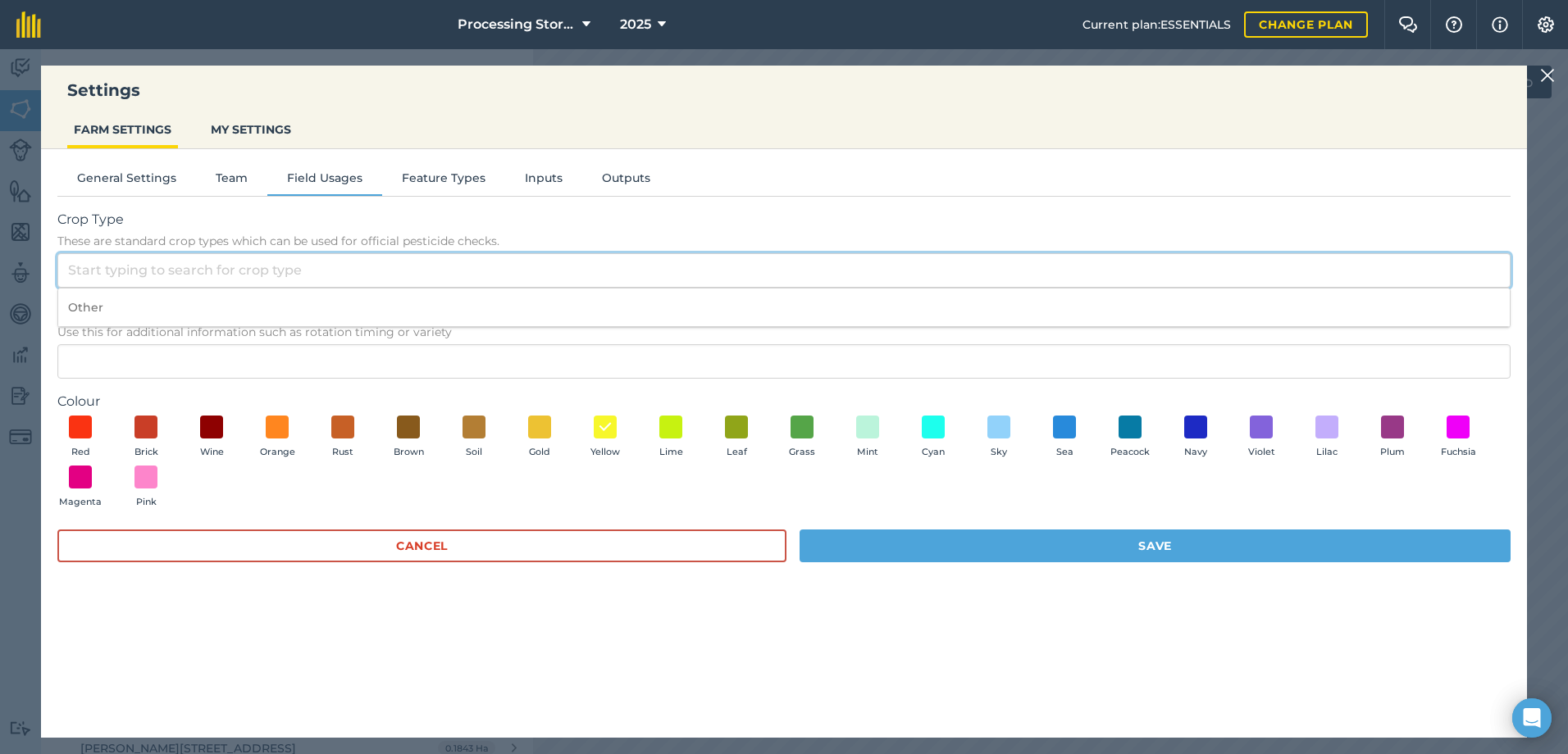 click on "Crop Type These are standard crop types which can be used for official pesticide checks." at bounding box center [784, 270] 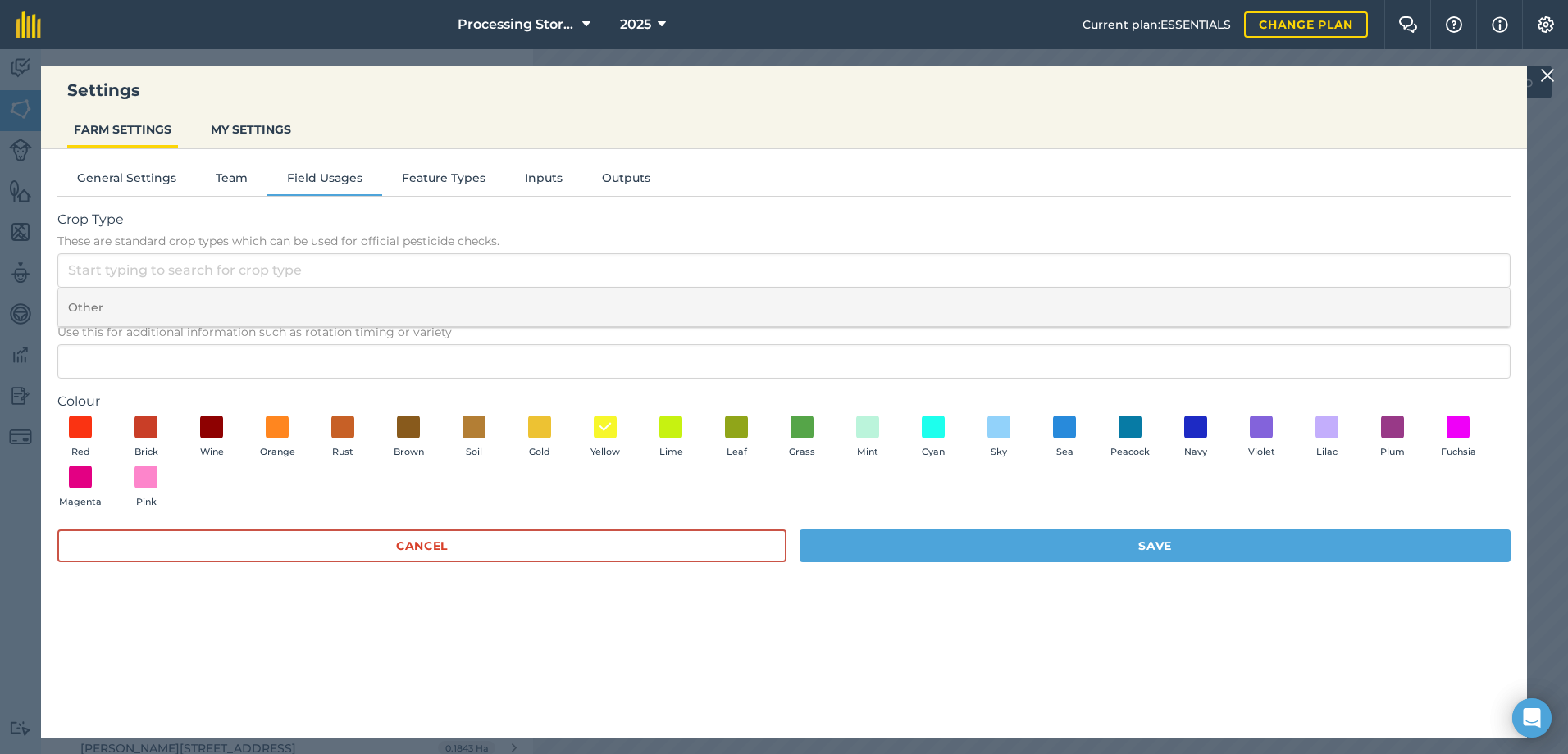 click on "Other" at bounding box center (784, 307) 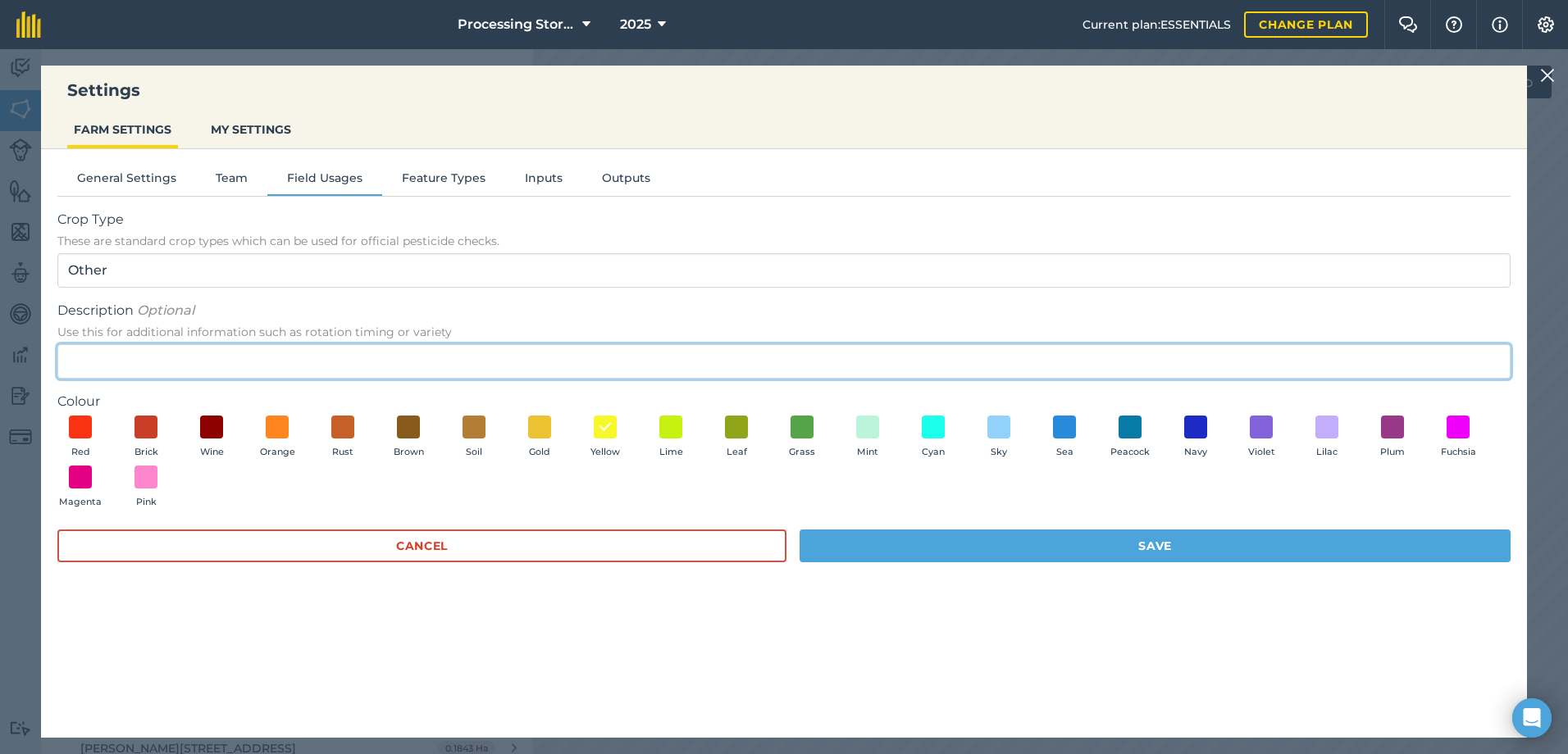 click on "Description   Optional Use this for additional information such as rotation timing or variety" at bounding box center [784, 361] 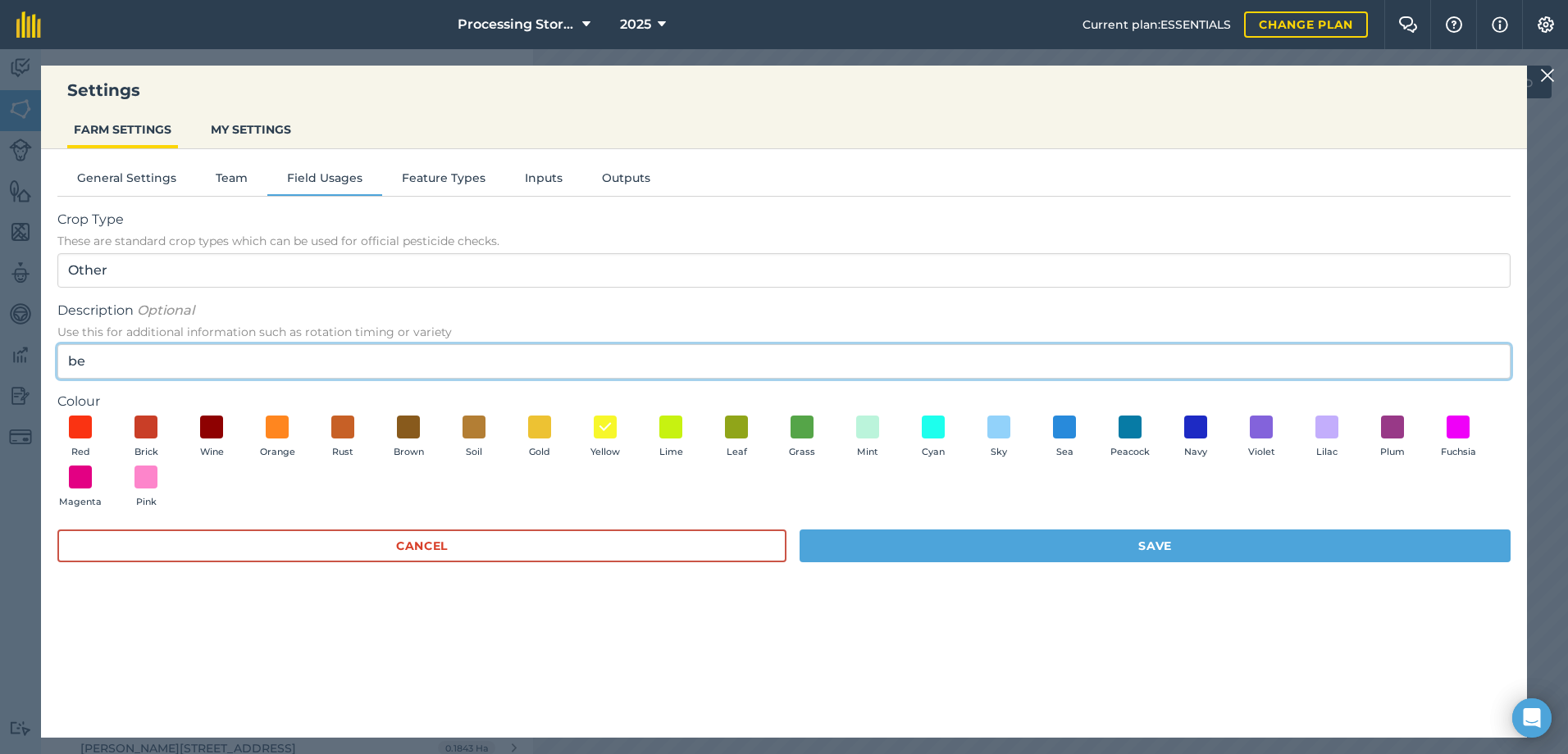 type on "b" 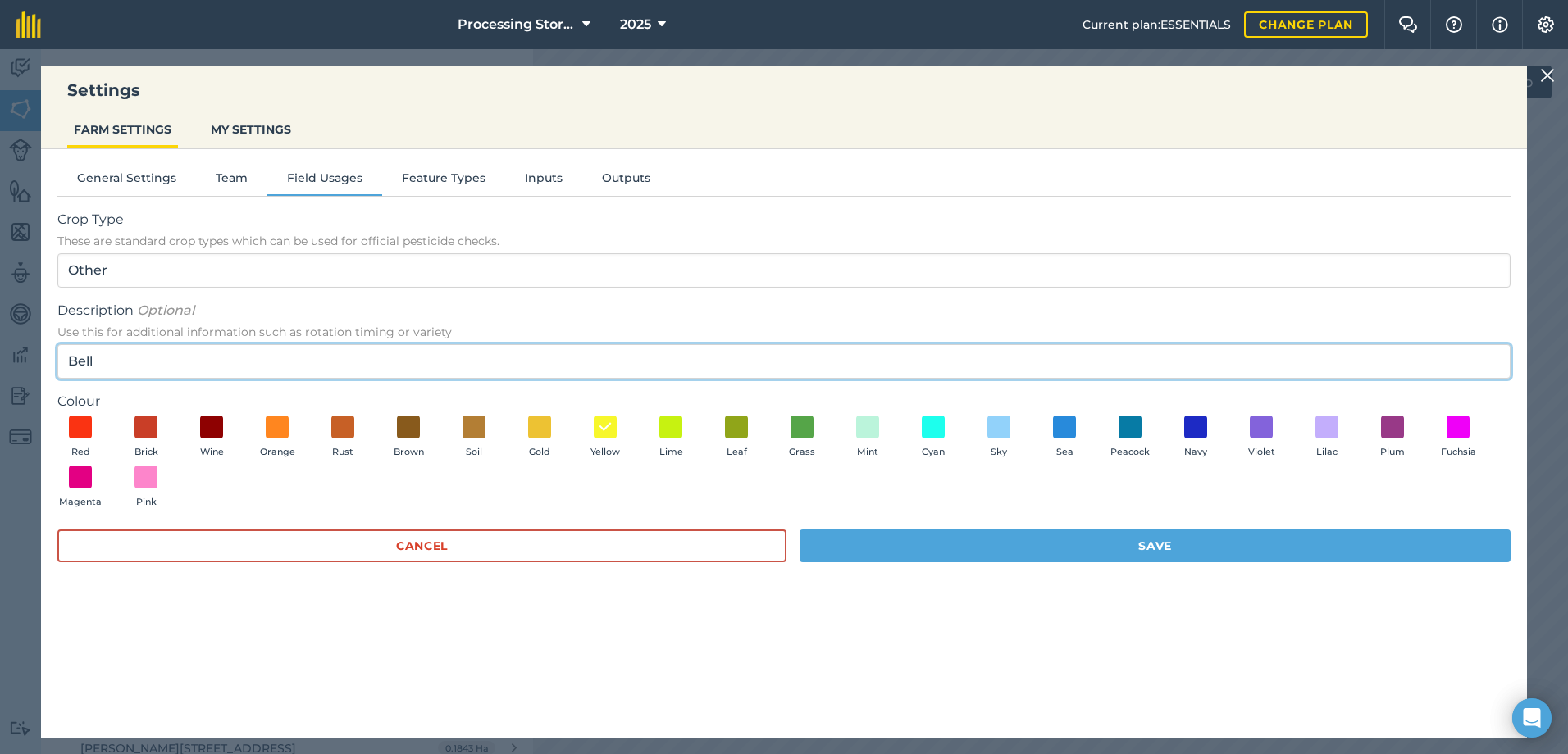 type on "Bell" 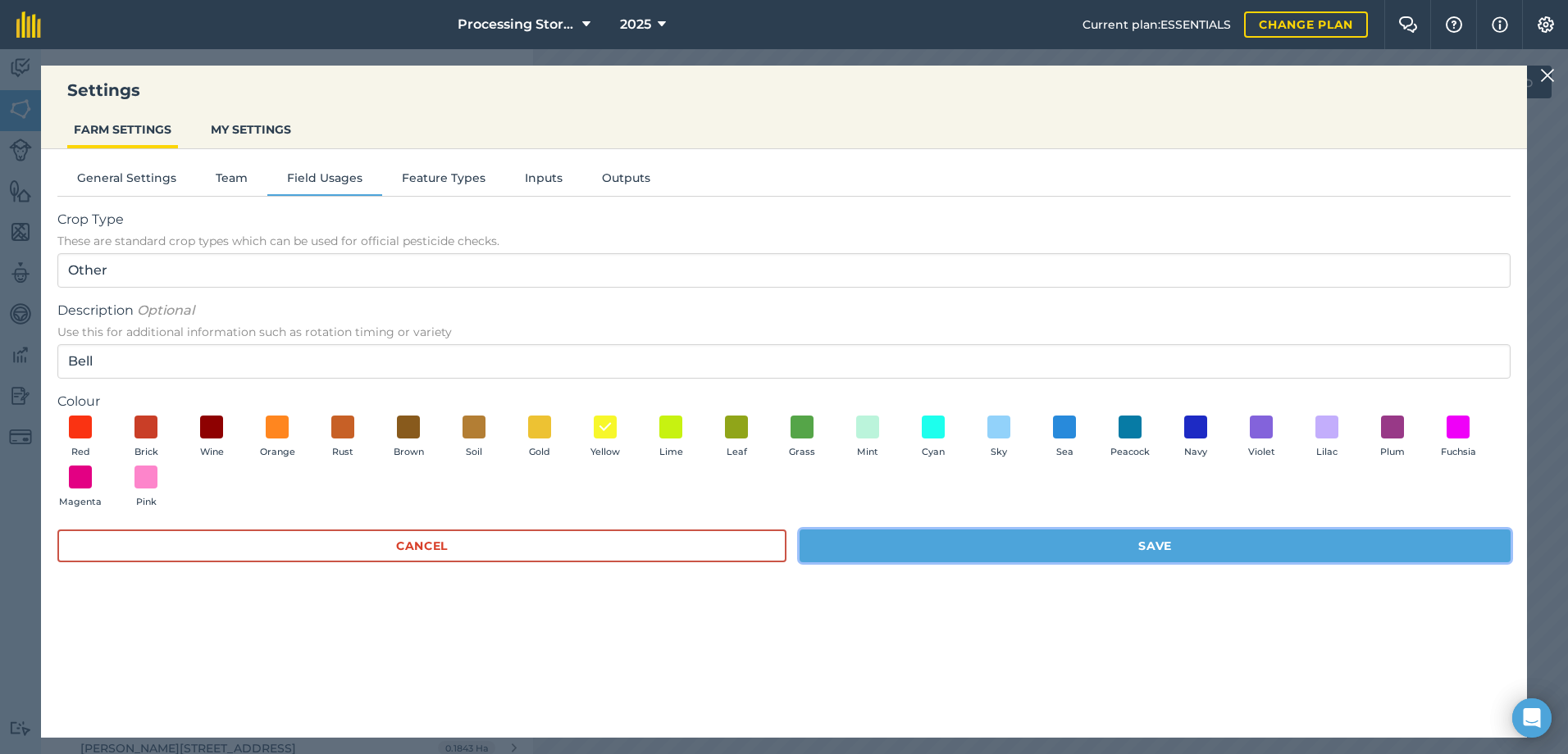 click on "Save" at bounding box center [1155, 546] 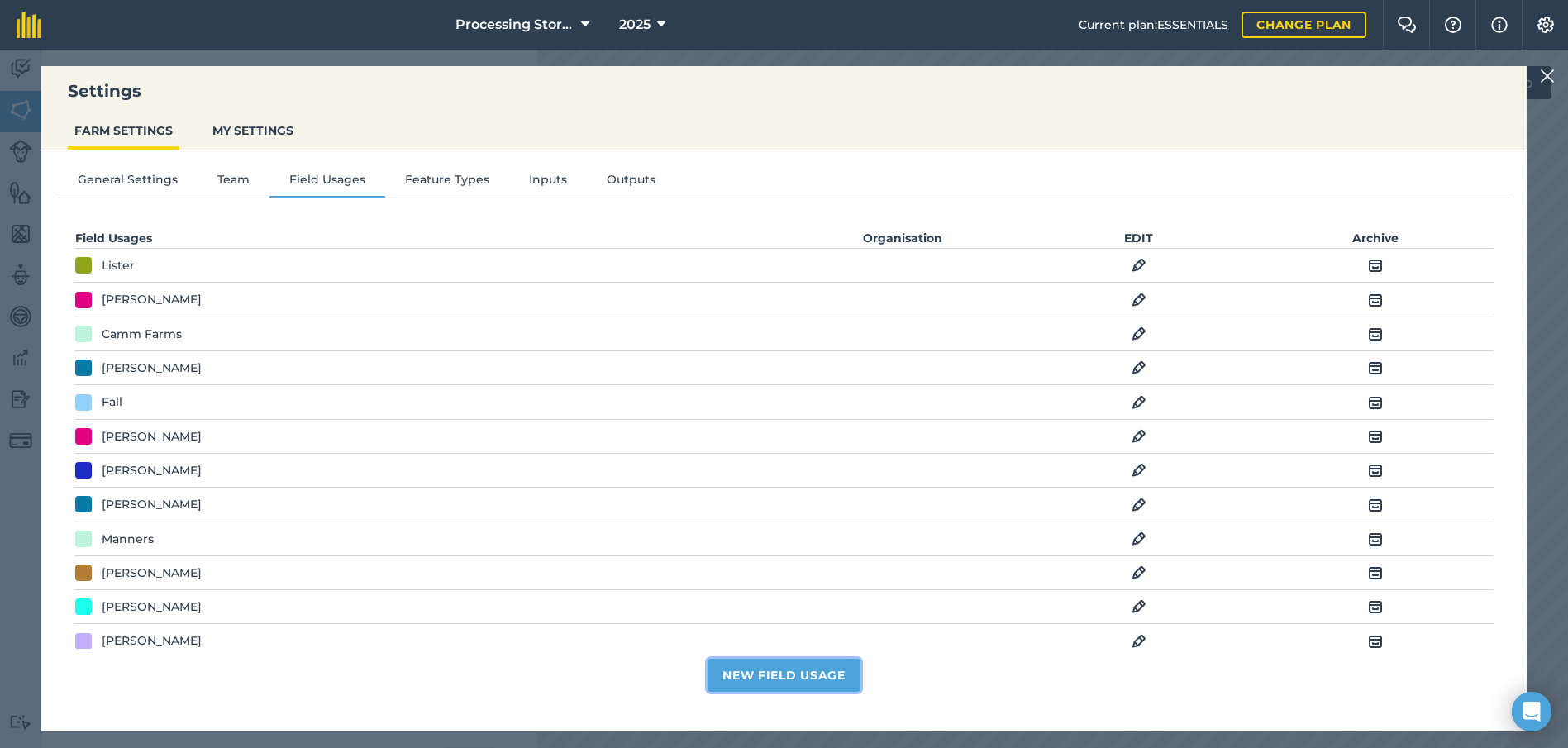 click on "New Field Usage" at bounding box center (784, 675) 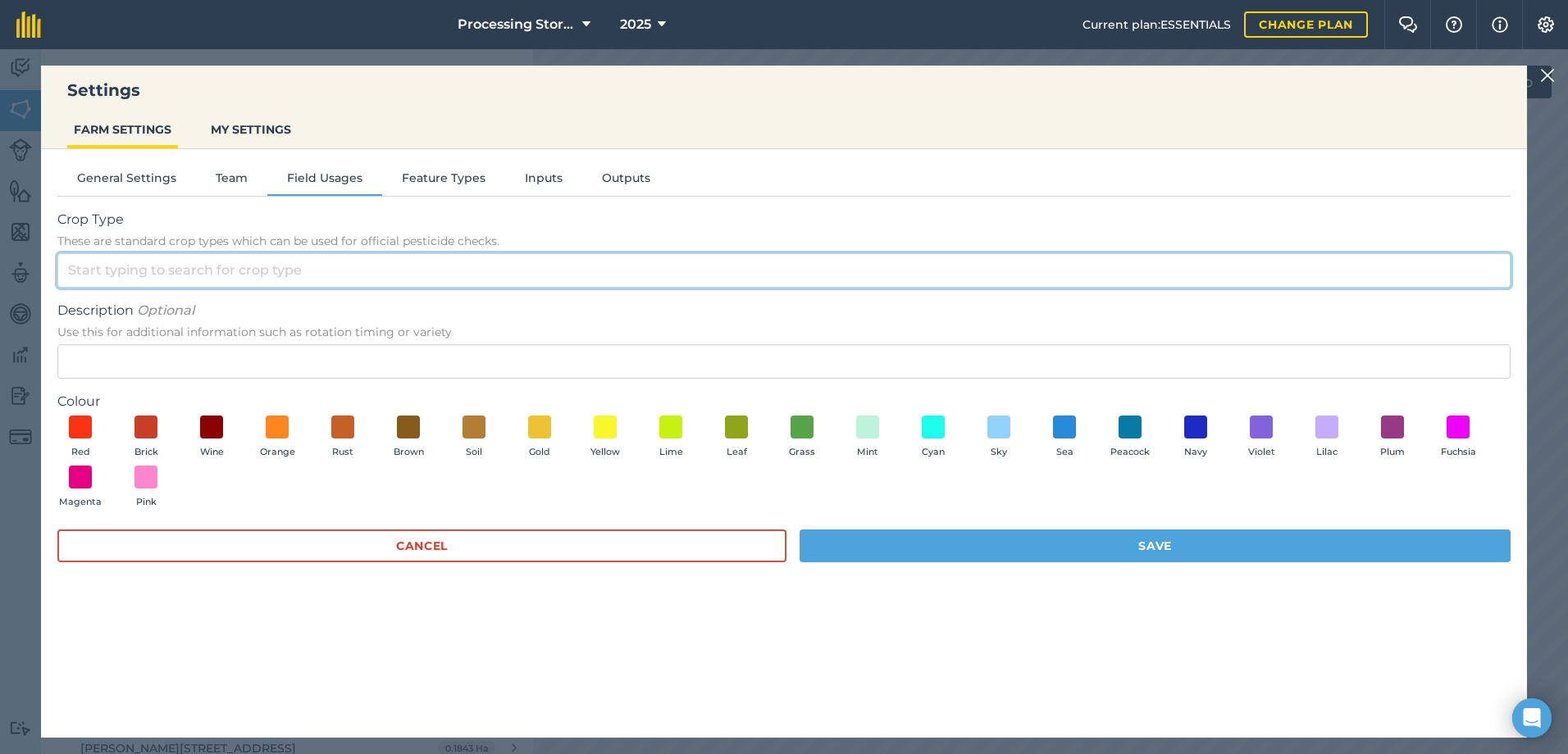 click on "Crop Type These are standard crop types which can be used for official pesticide checks." at bounding box center (784, 270) 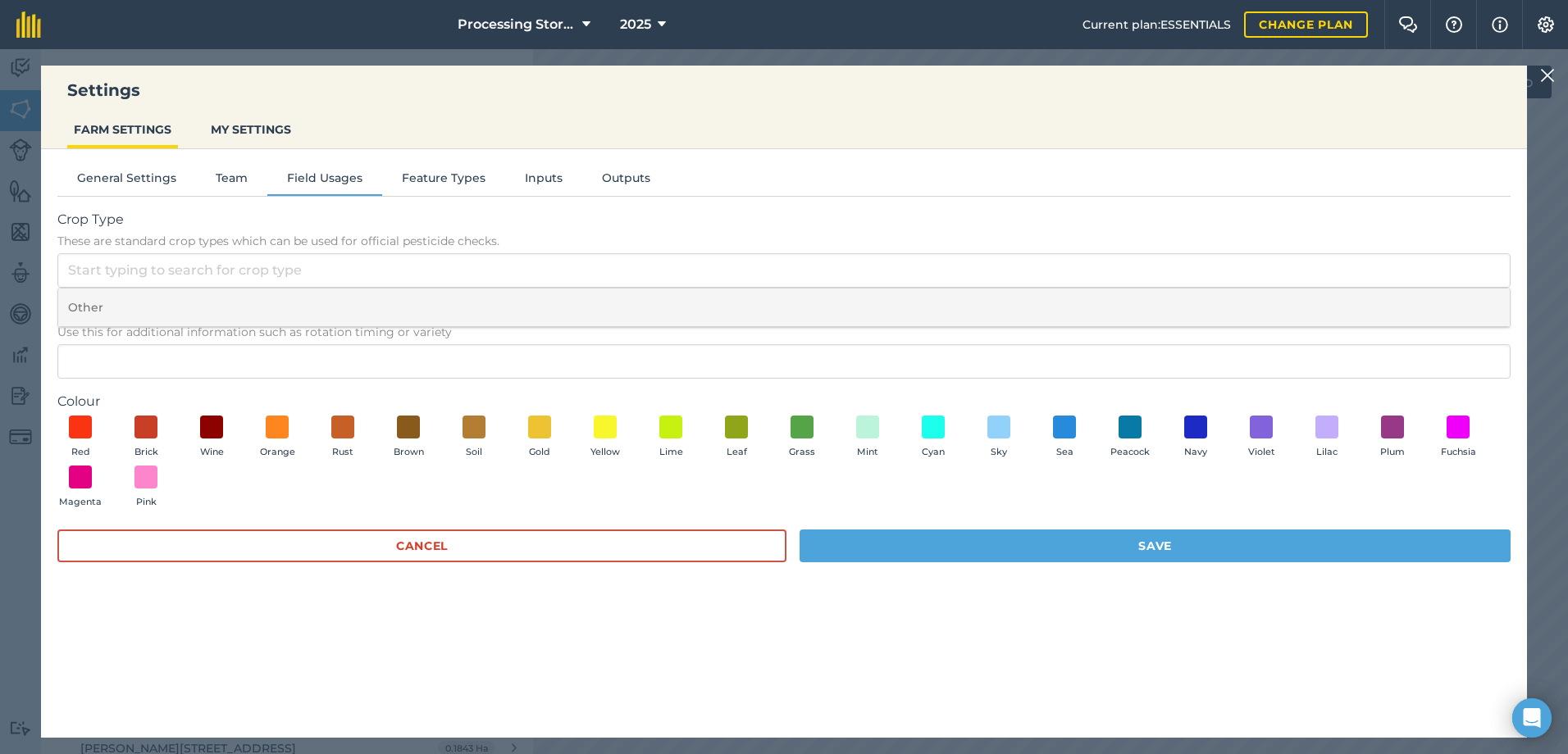 click on "Other" at bounding box center [784, 307] 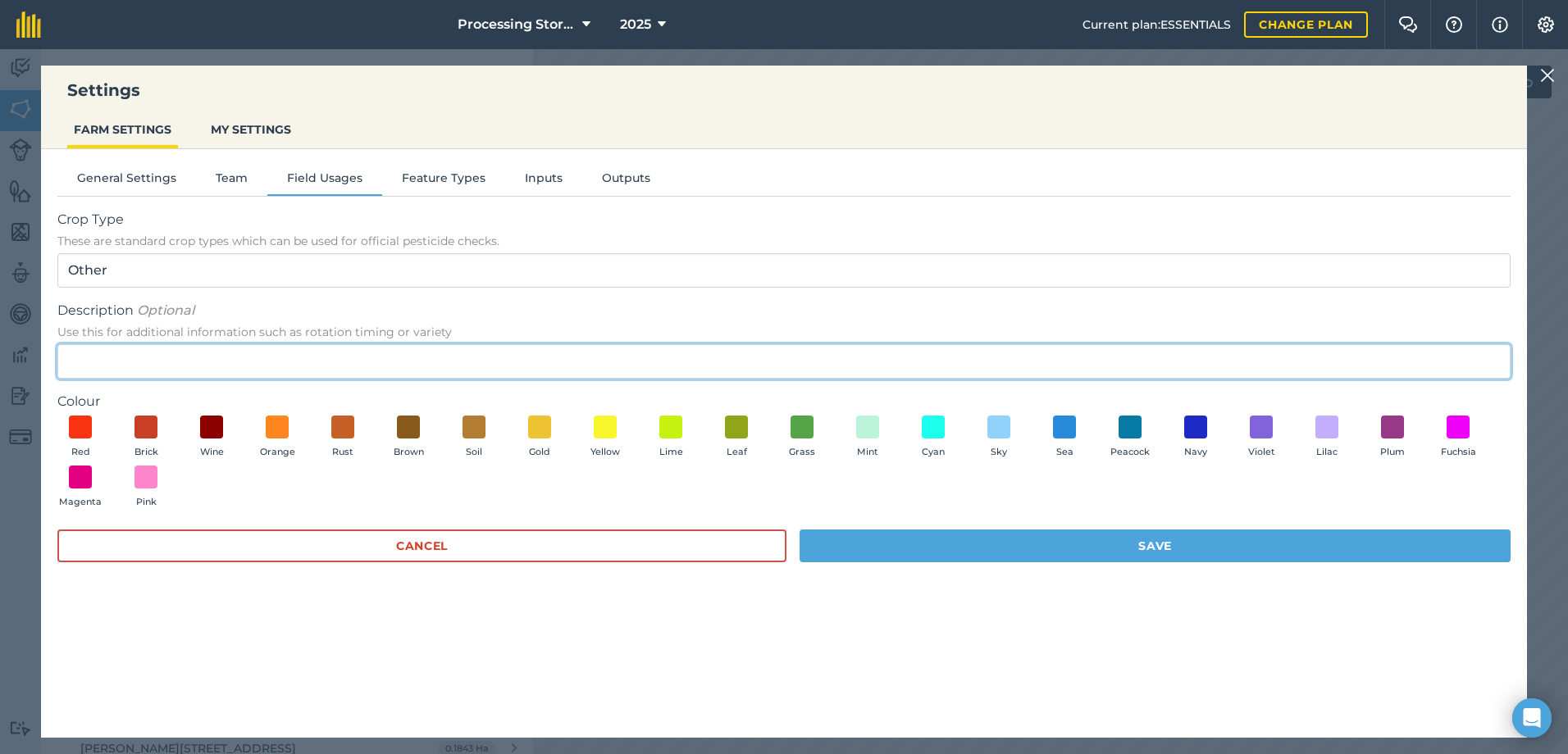 click on "Description   Optional Use this for additional information such as rotation timing or variety" at bounding box center [784, 361] 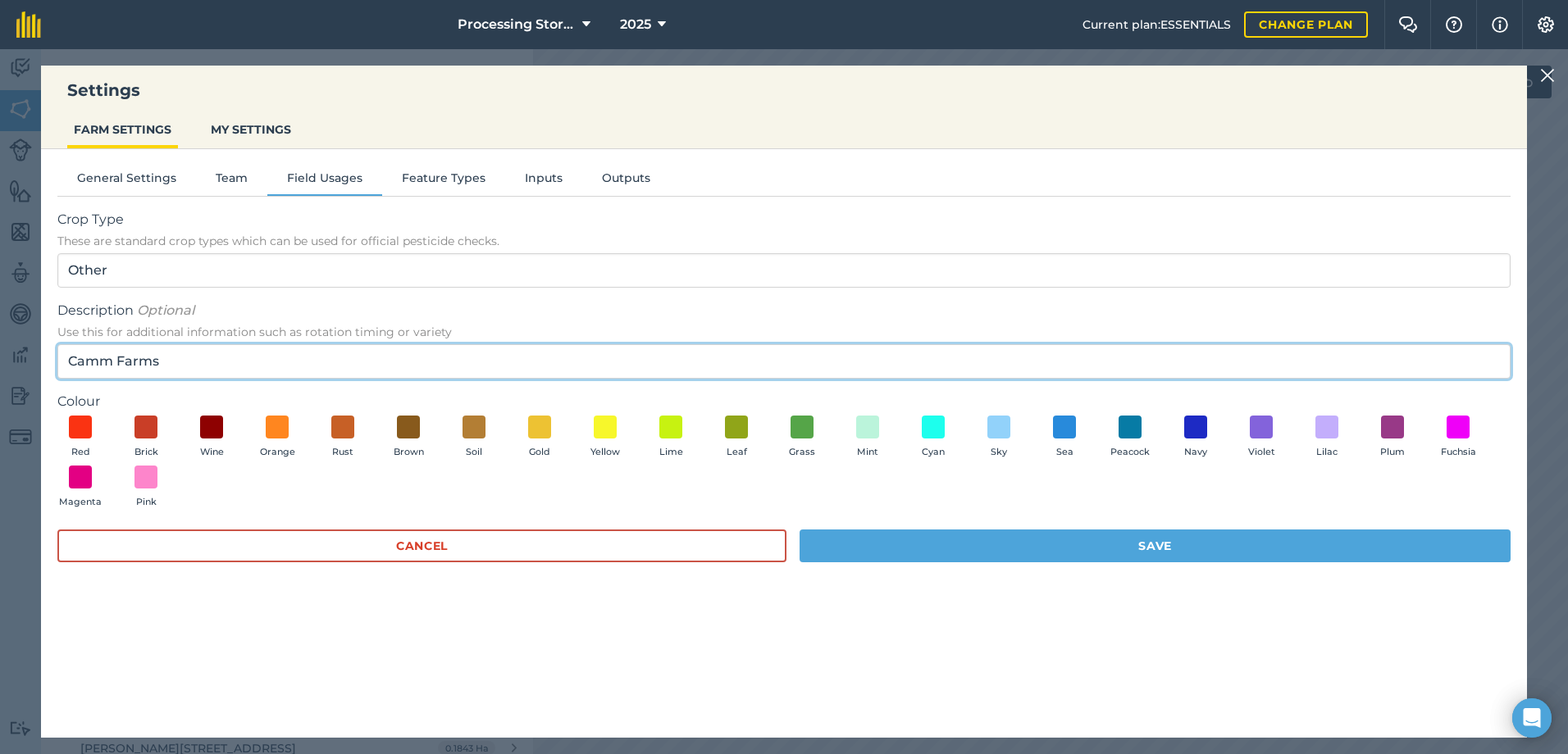type on "Camm Farms" 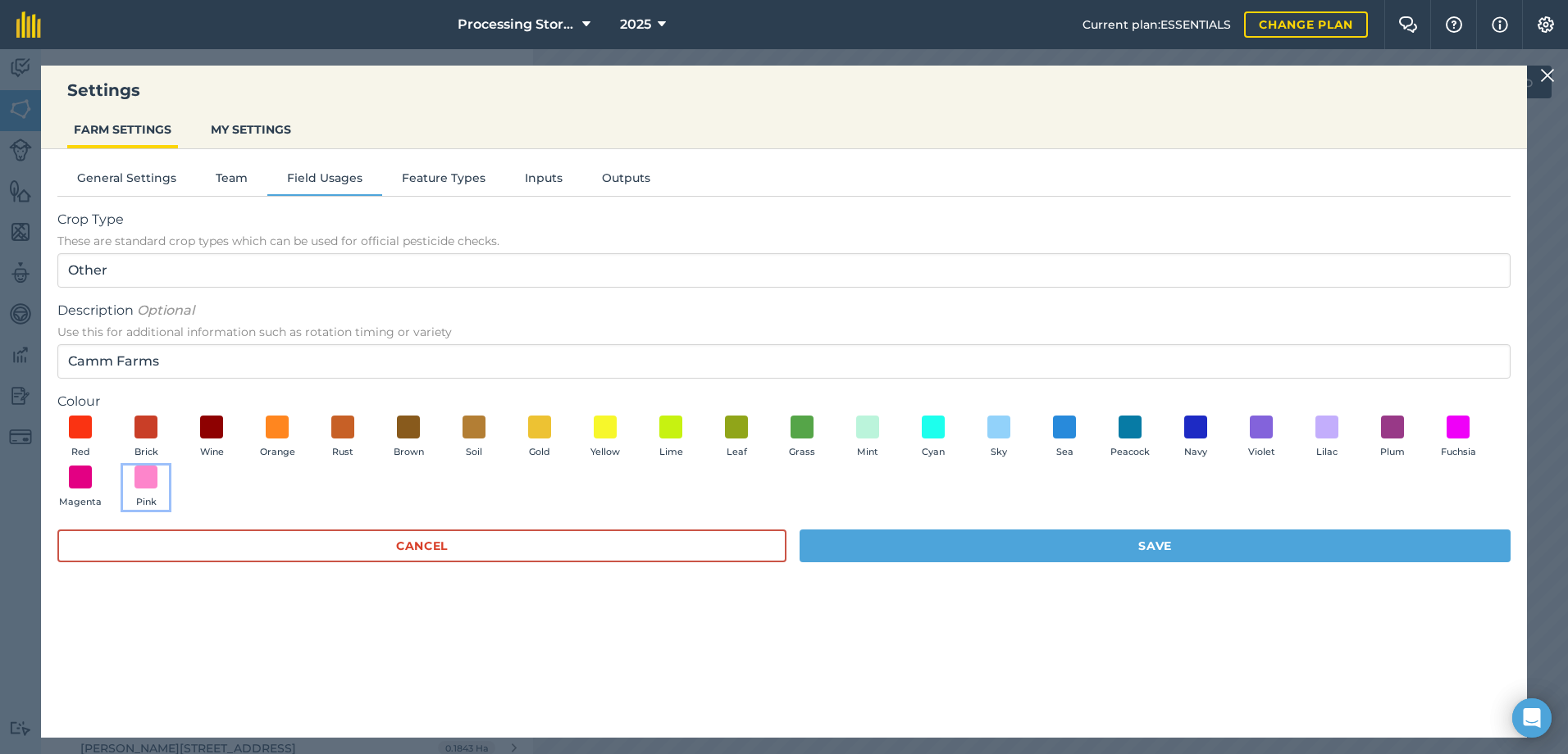click on "Pink" at bounding box center (146, 488) 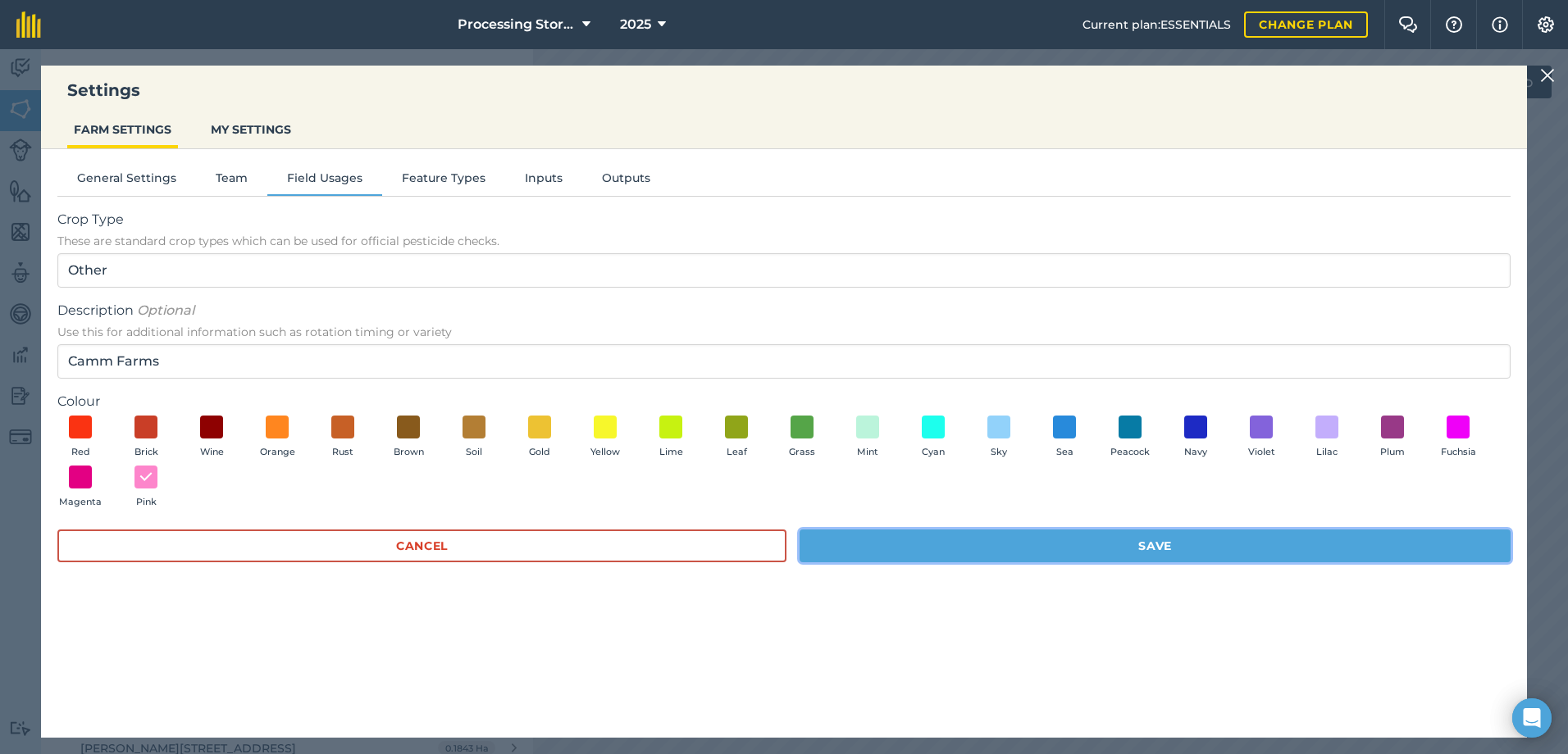 click on "Save" at bounding box center [1155, 546] 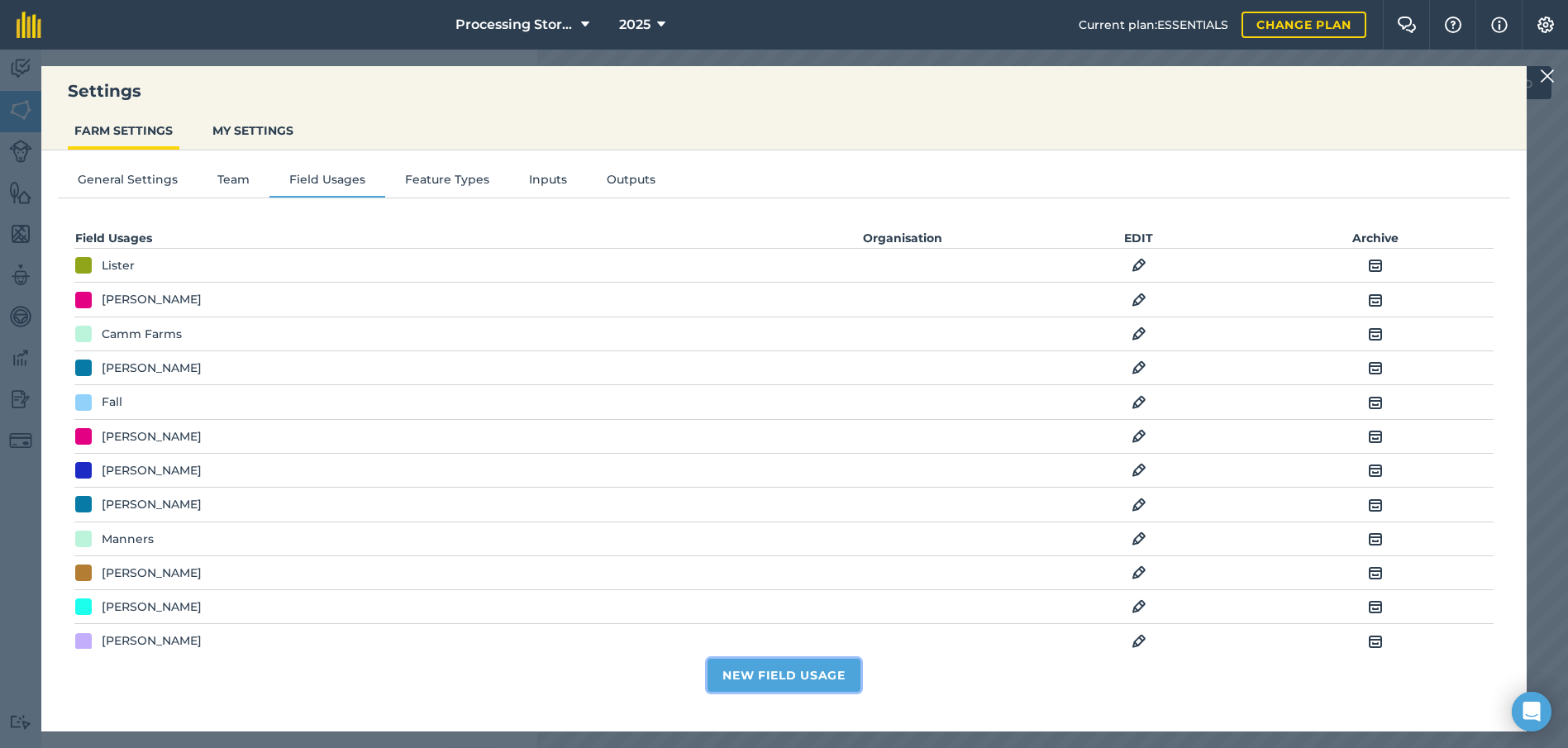 click on "New Field Usage" at bounding box center [784, 675] 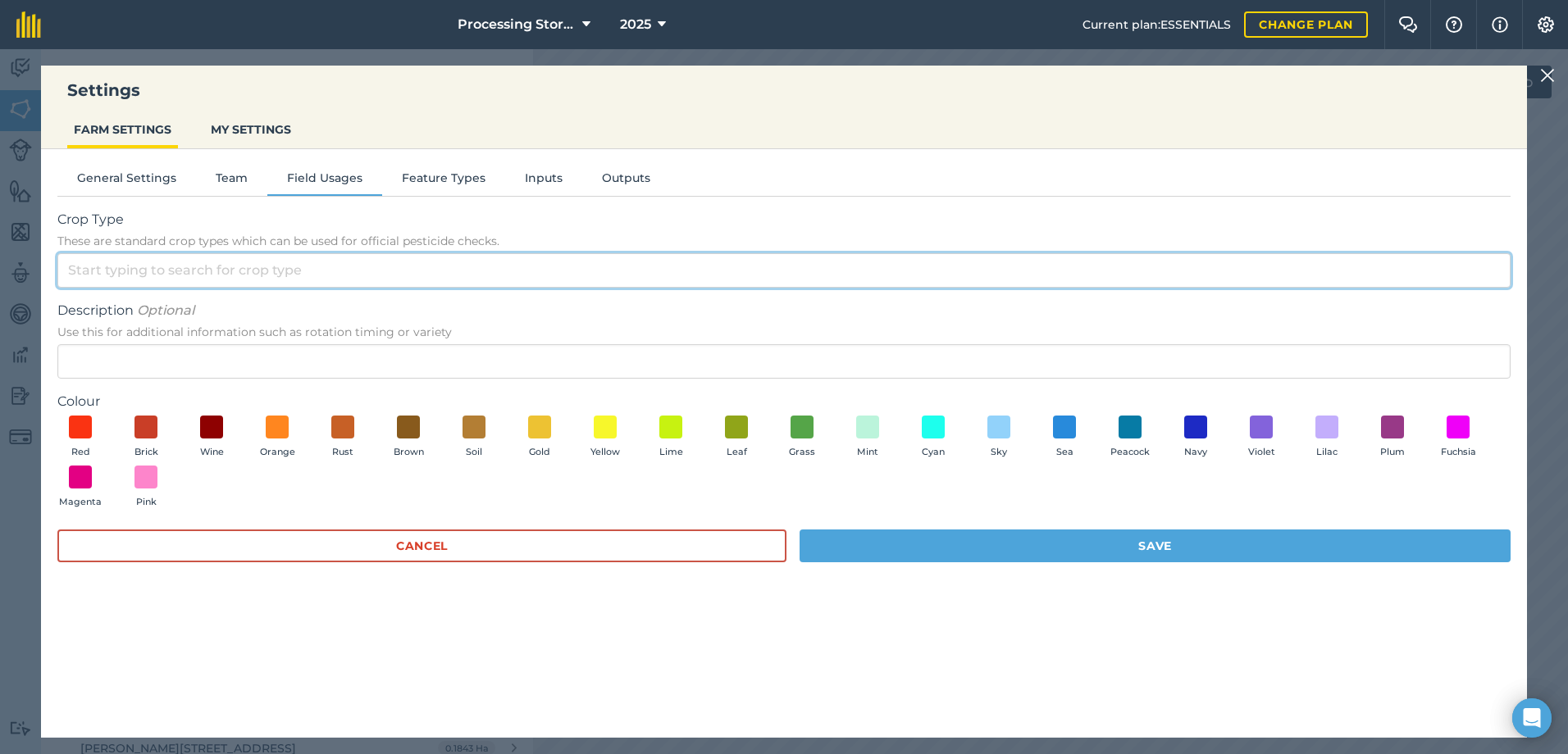 click on "Crop Type These are standard crop types which can be used for official pesticide checks." at bounding box center (784, 270) 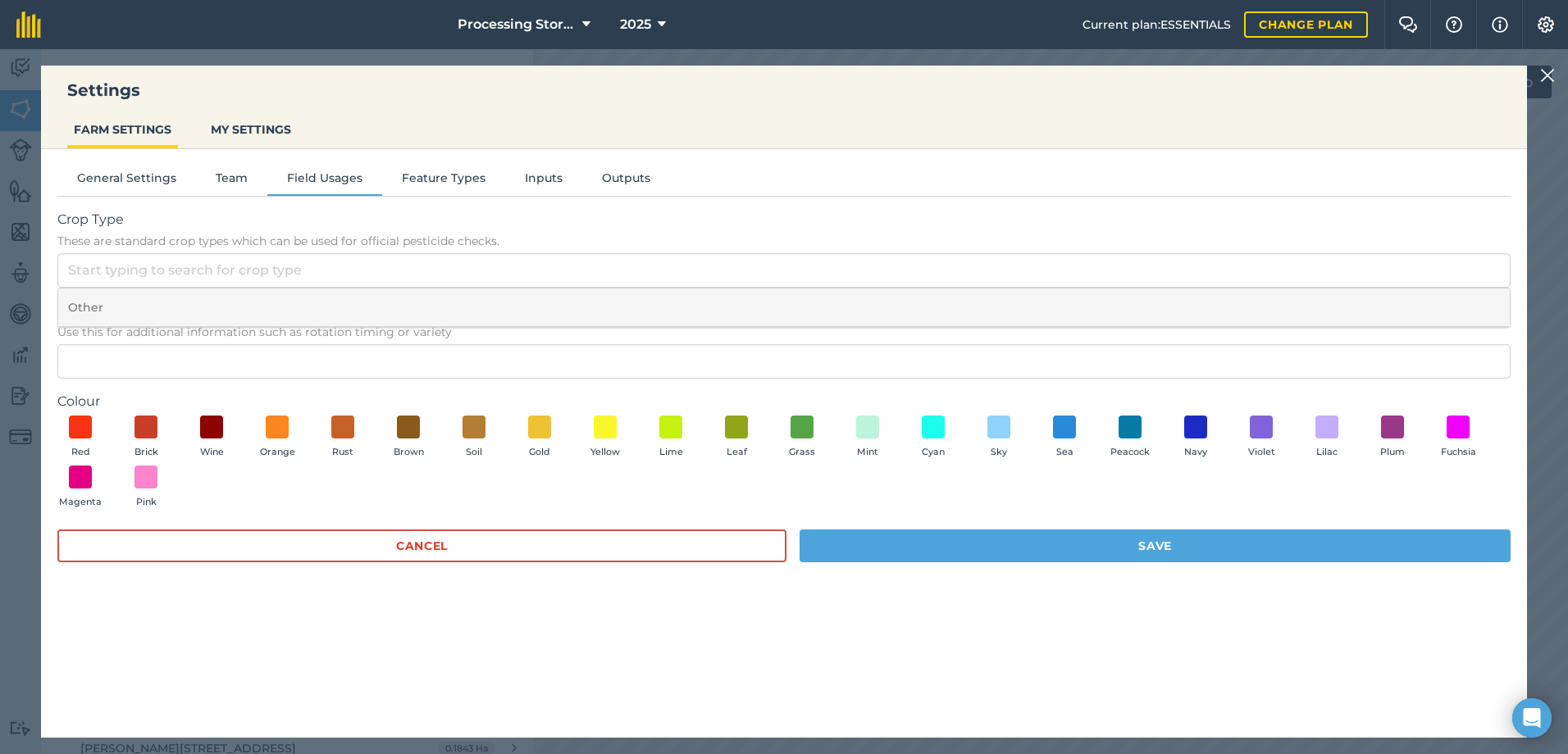 click on "Other" at bounding box center (784, 307) 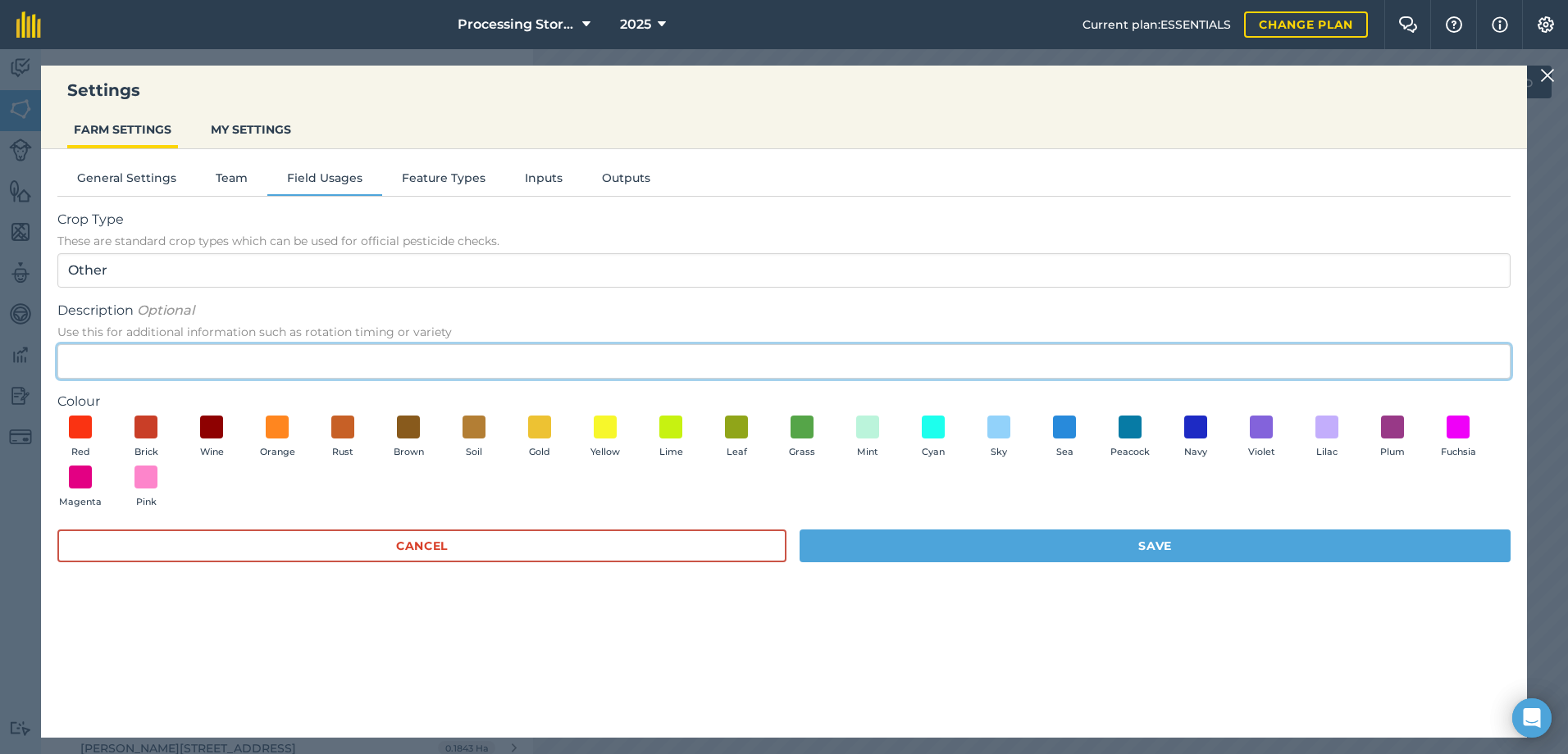 click on "Description   Optional Use this for additional information such as rotation timing or variety" at bounding box center (784, 361) 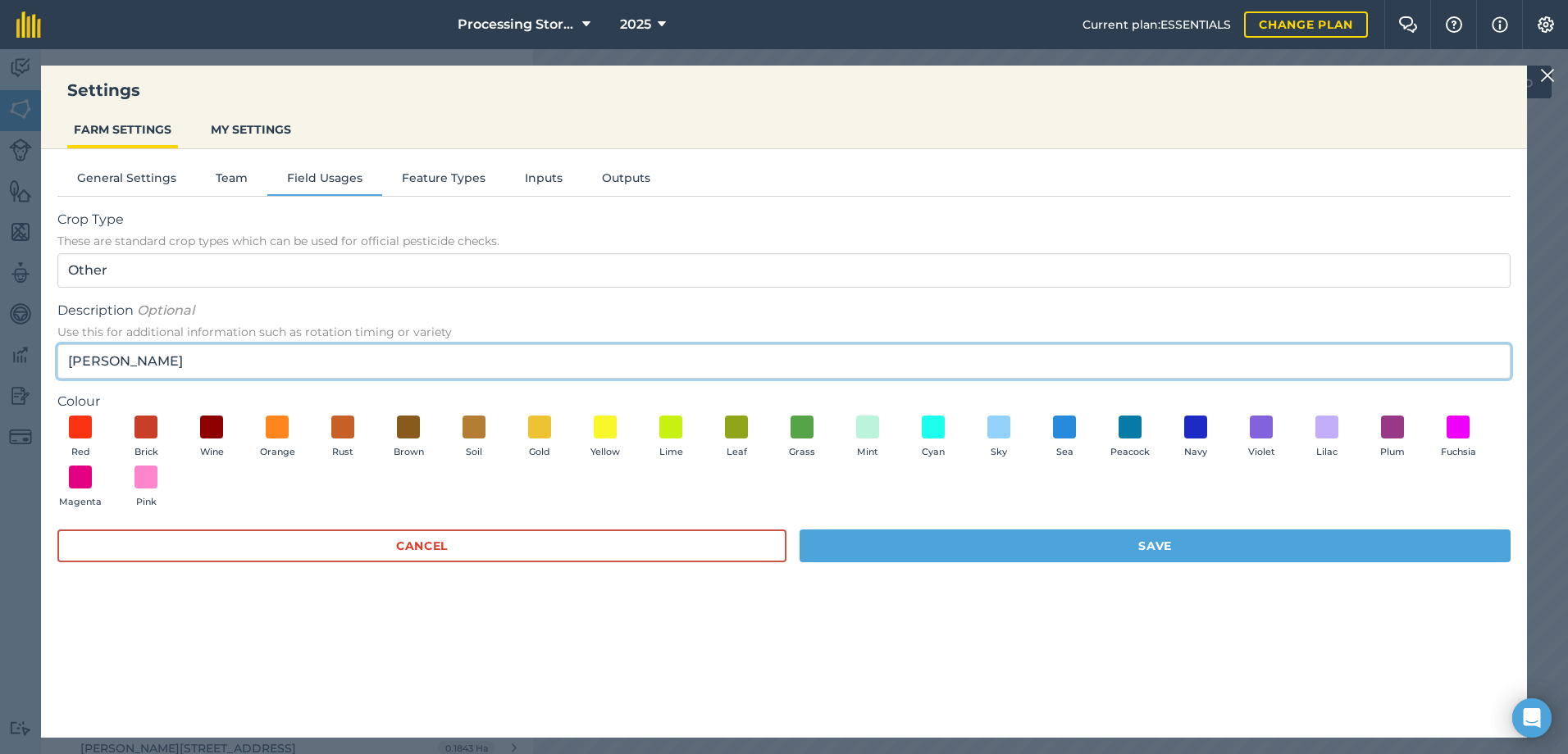 type on "[PERSON_NAME]" 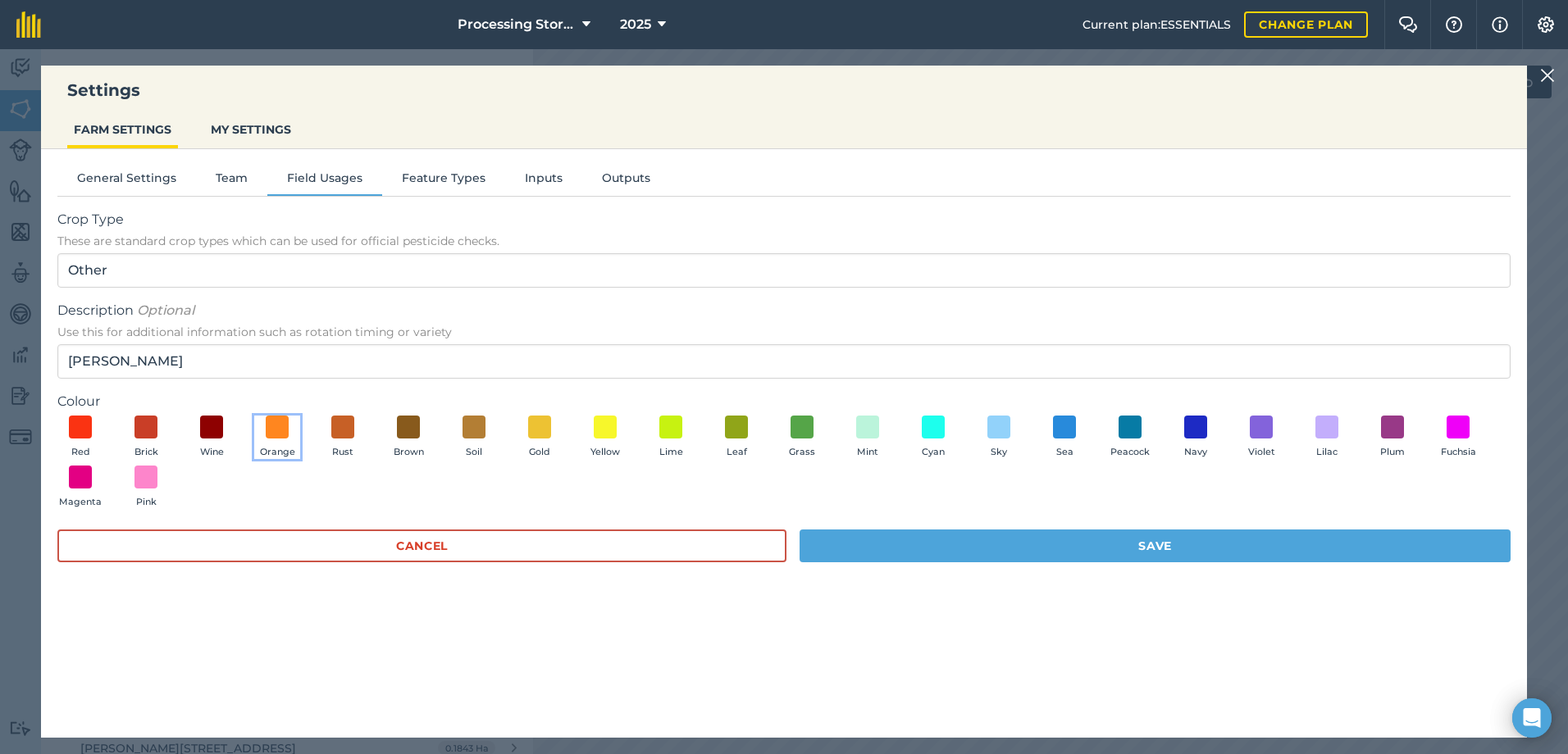 click on "Orange" at bounding box center [277, 438] 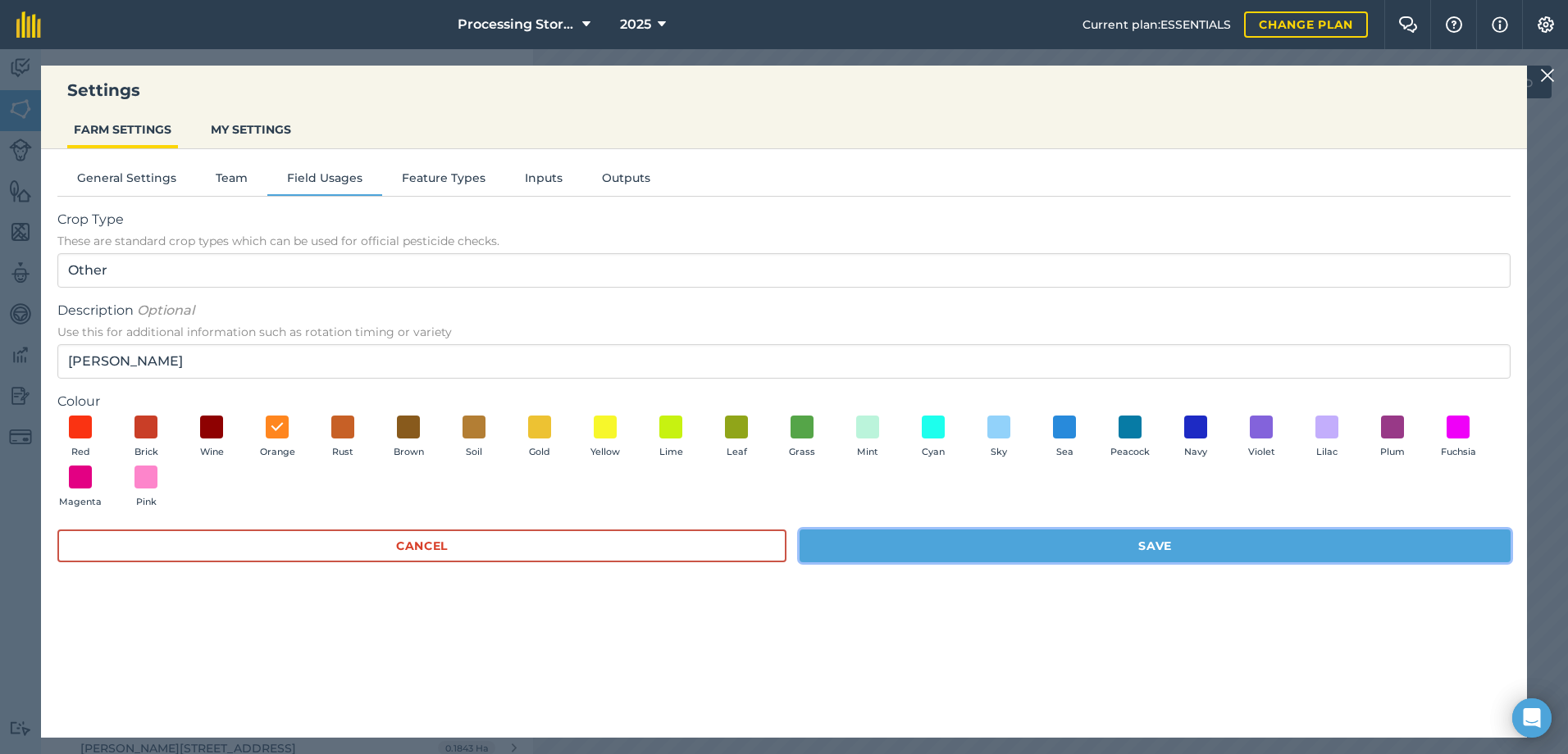 click on "Save" at bounding box center [1155, 546] 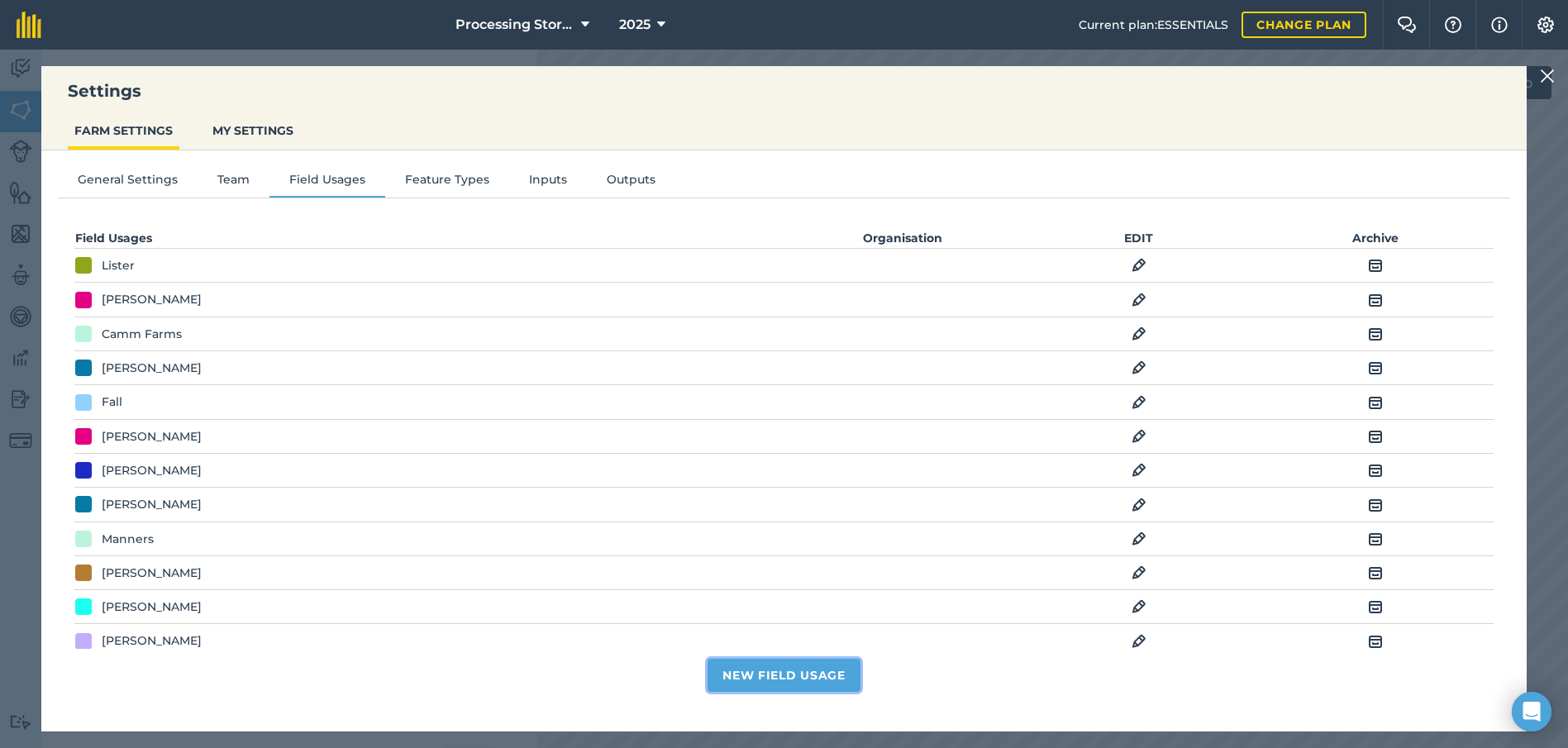 click on "New Field Usage" at bounding box center (784, 675) 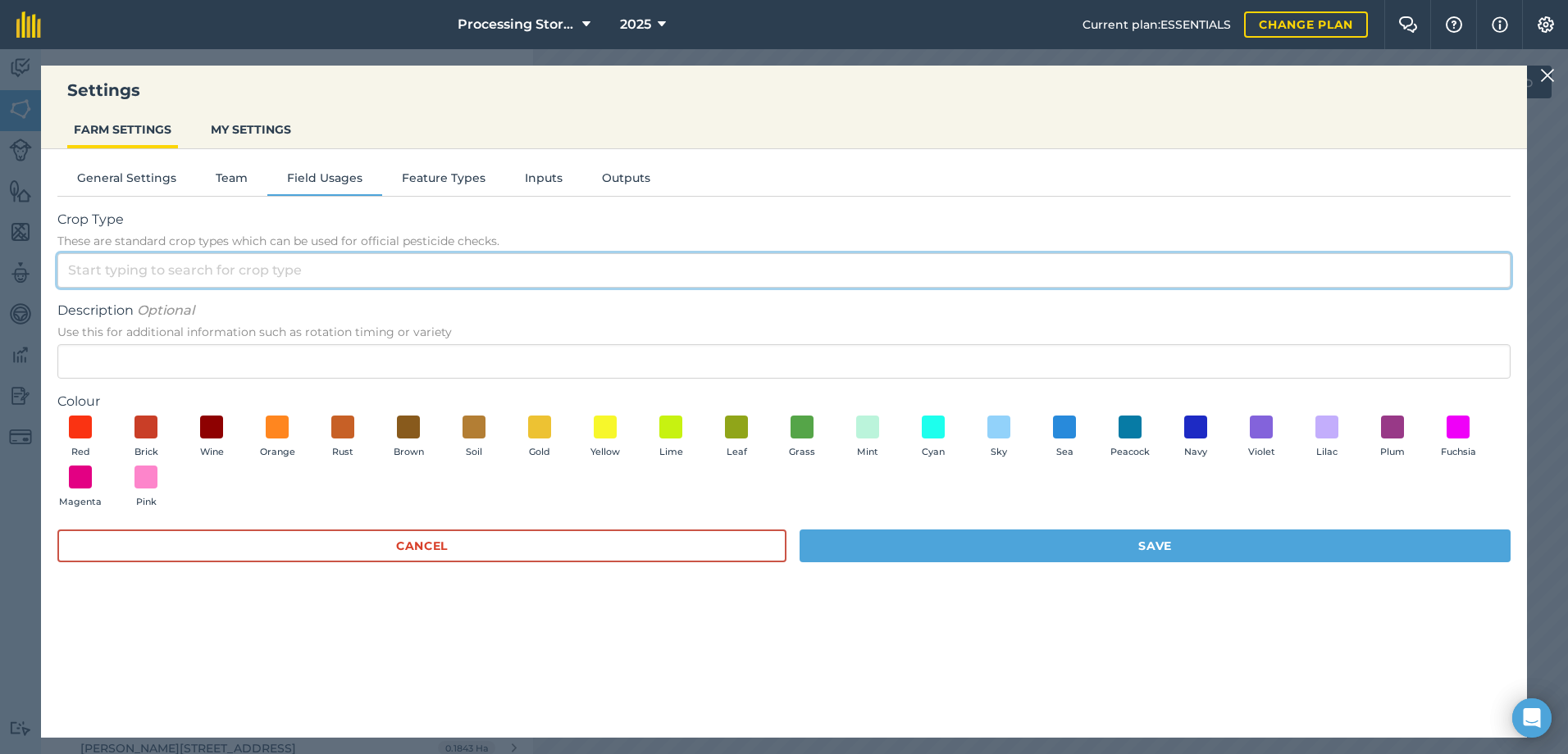 click on "Crop Type These are standard crop types which can be used for official pesticide checks." at bounding box center [784, 270] 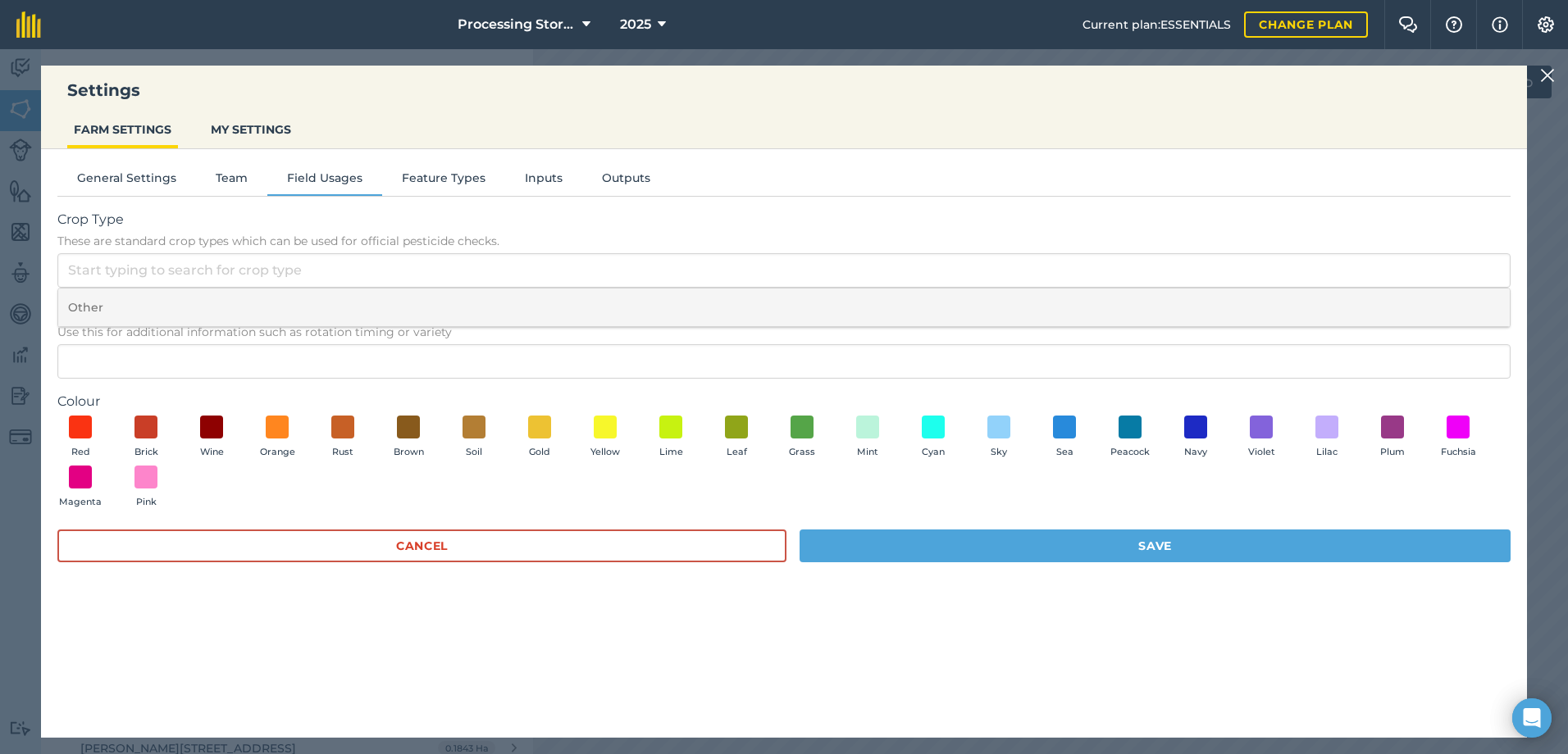 click on "Other" at bounding box center [784, 307] 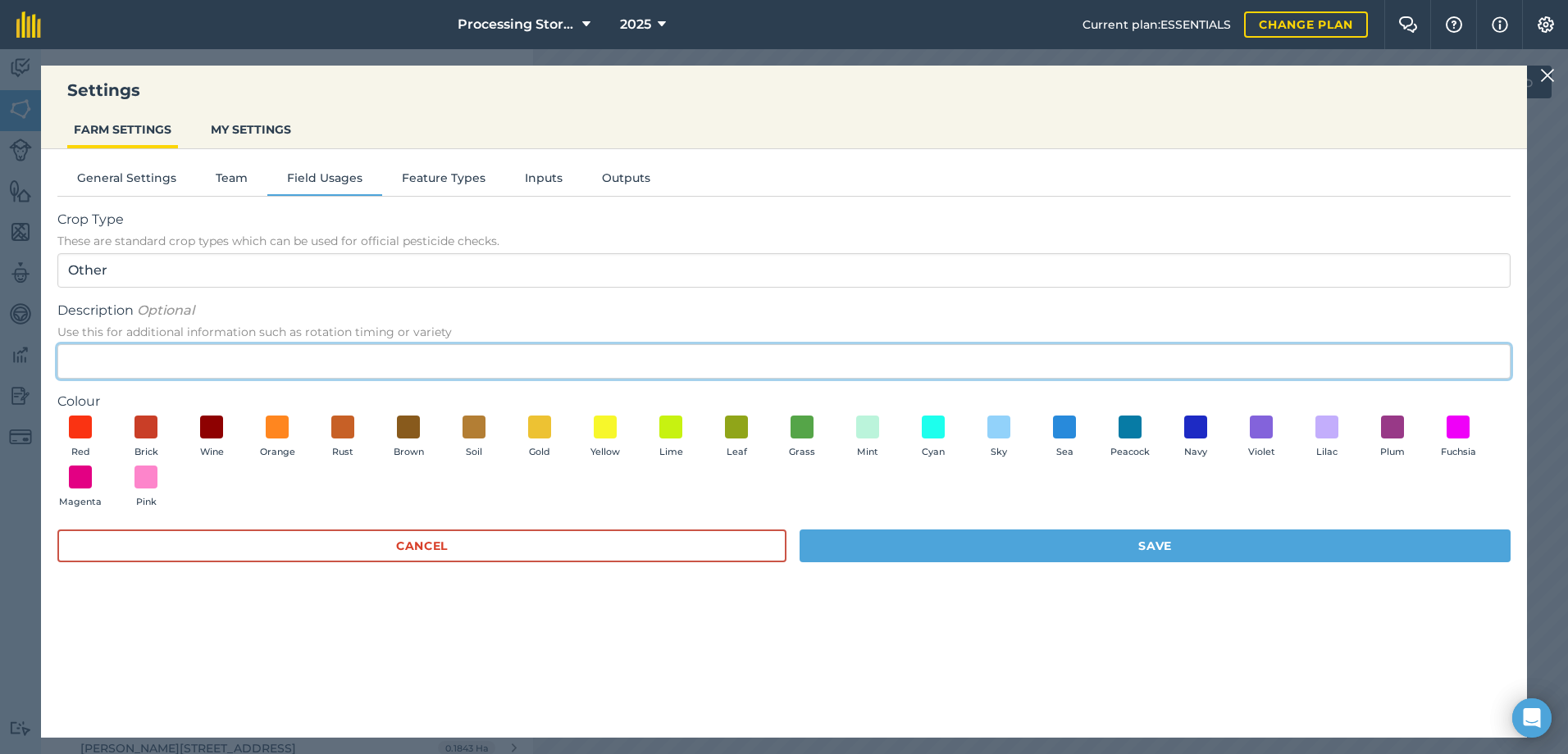 click on "Description   Optional Use this for additional information such as rotation timing or variety" at bounding box center [784, 361] 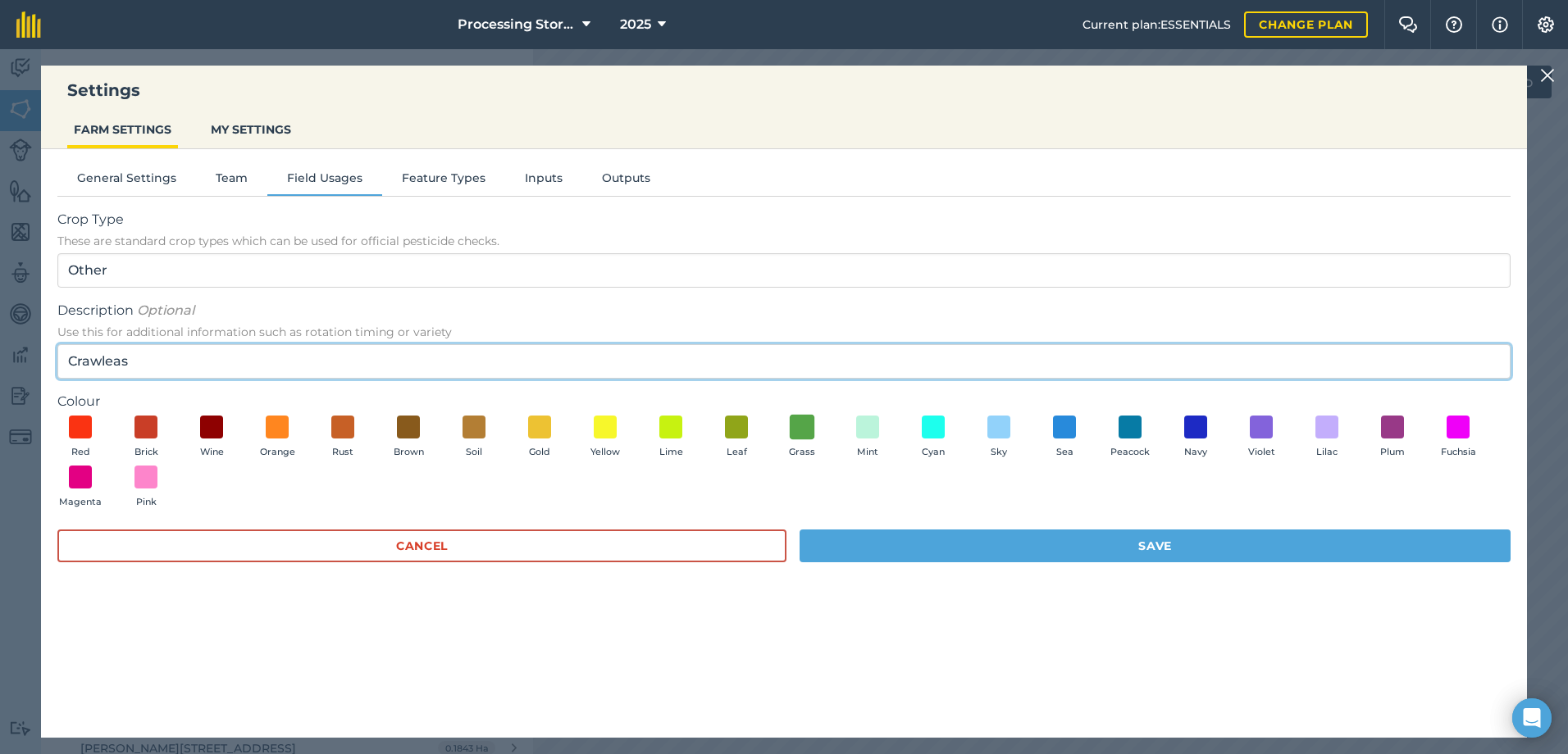 type on "Crawleas" 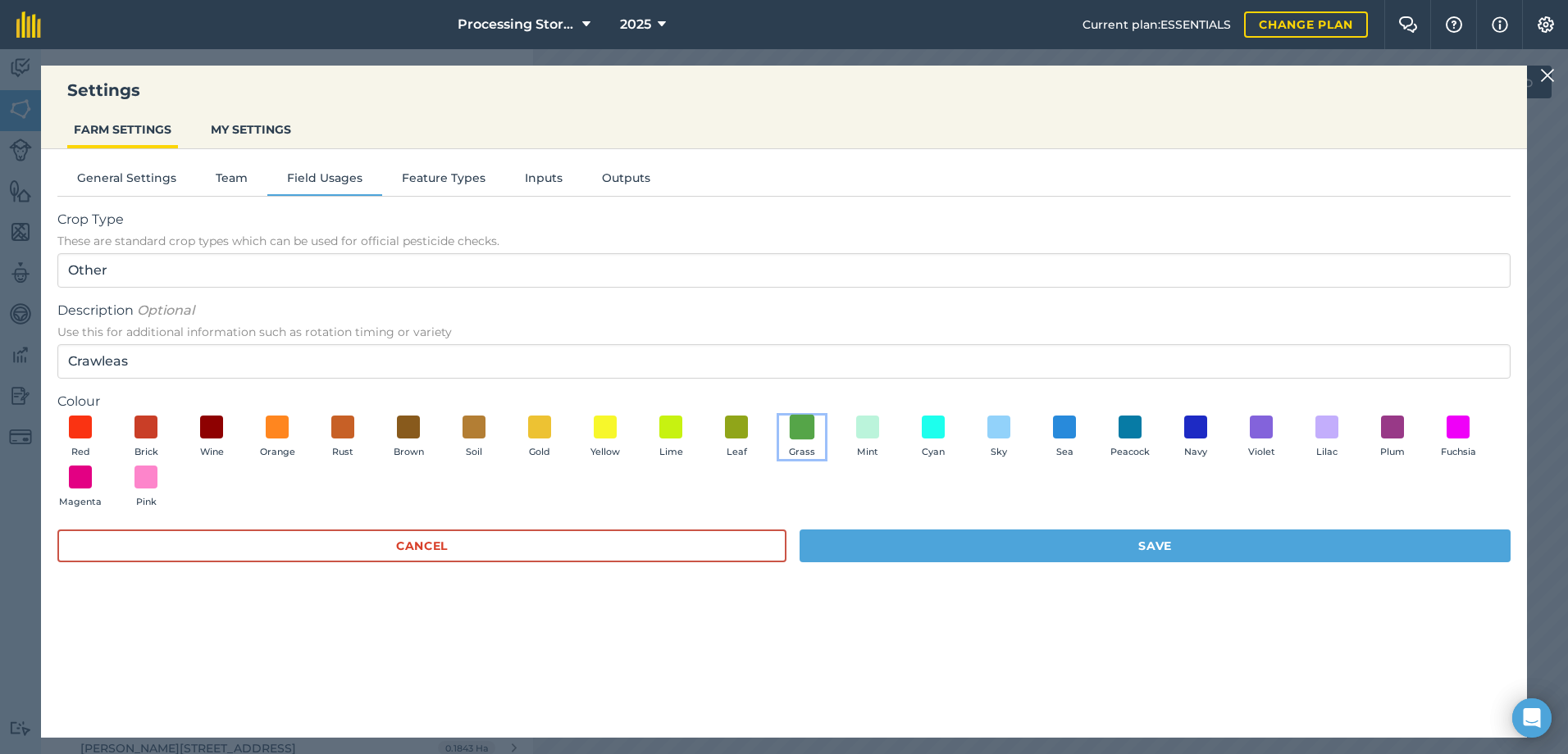 click at bounding box center (802, 426) 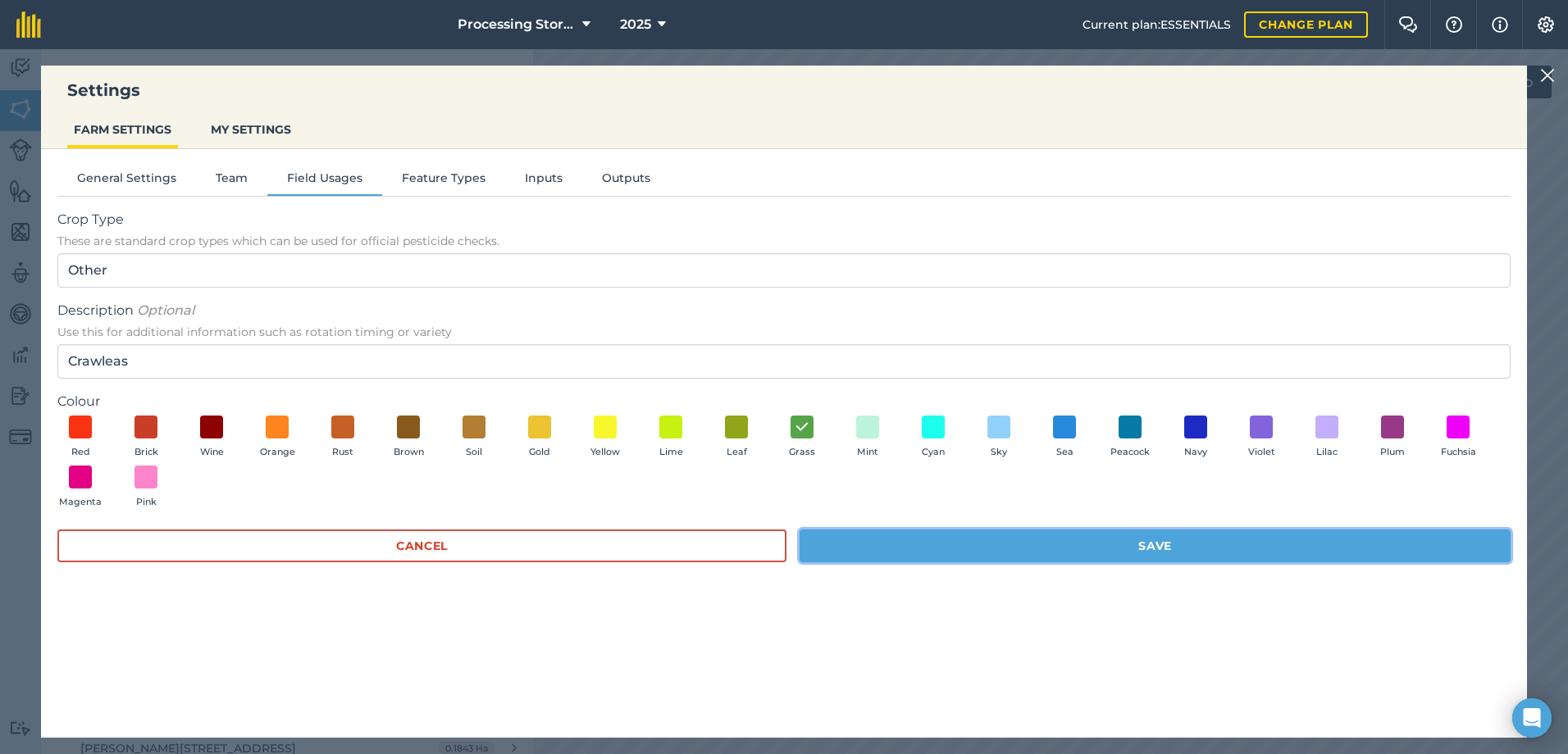 click on "Save" at bounding box center (1155, 546) 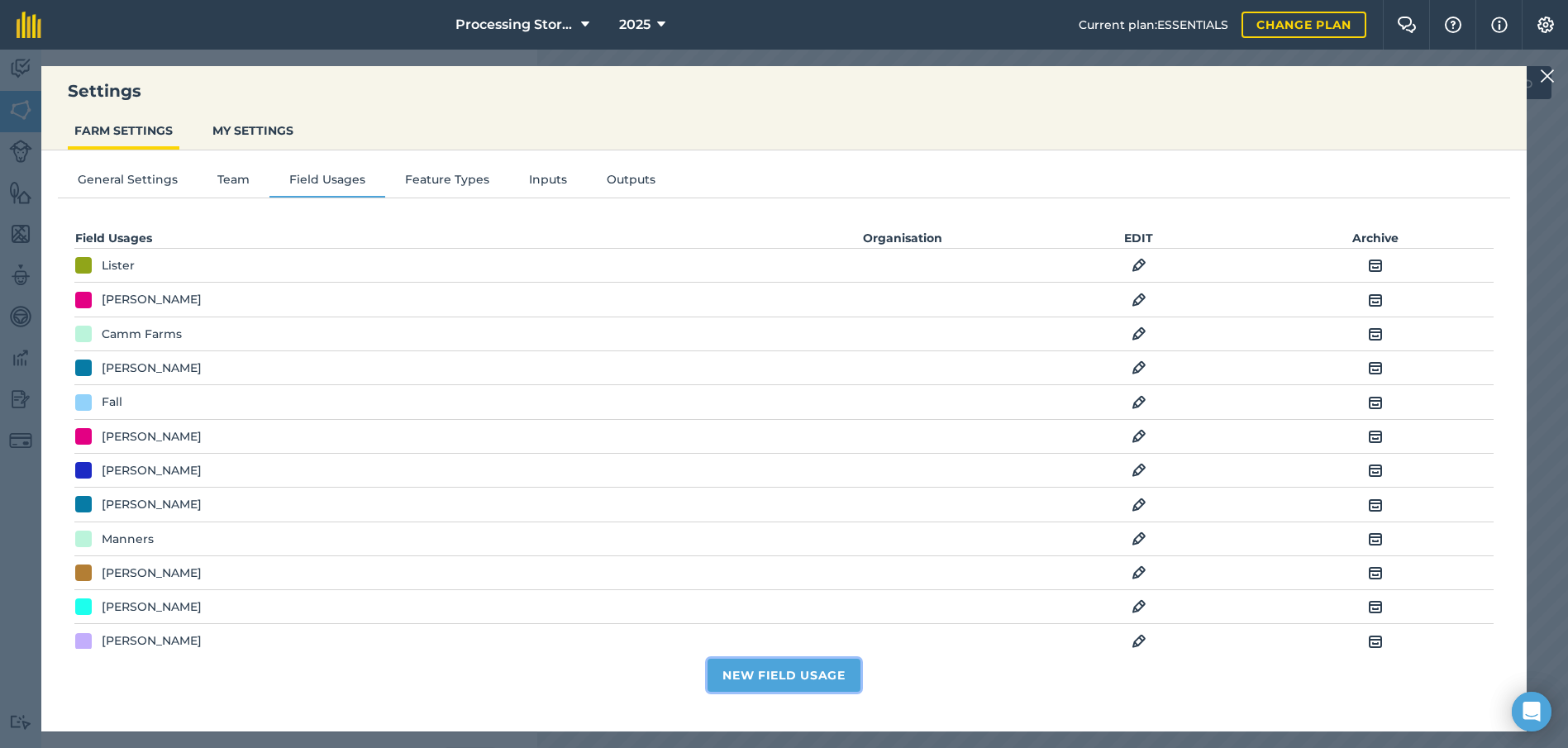 click on "New Field Usage" at bounding box center [784, 675] 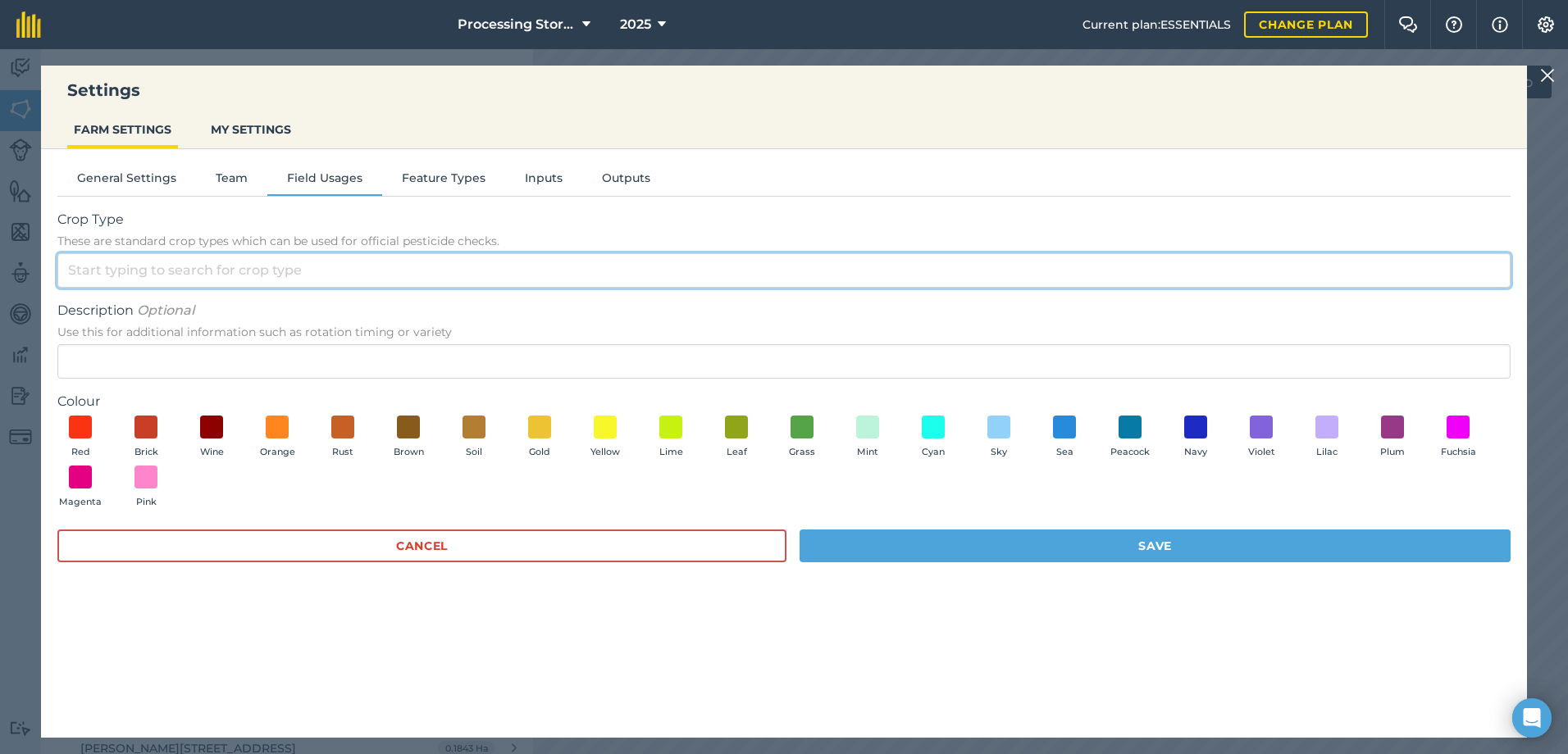 click on "Crop Type These are standard crop types which can be used for official pesticide checks." at bounding box center (784, 270) 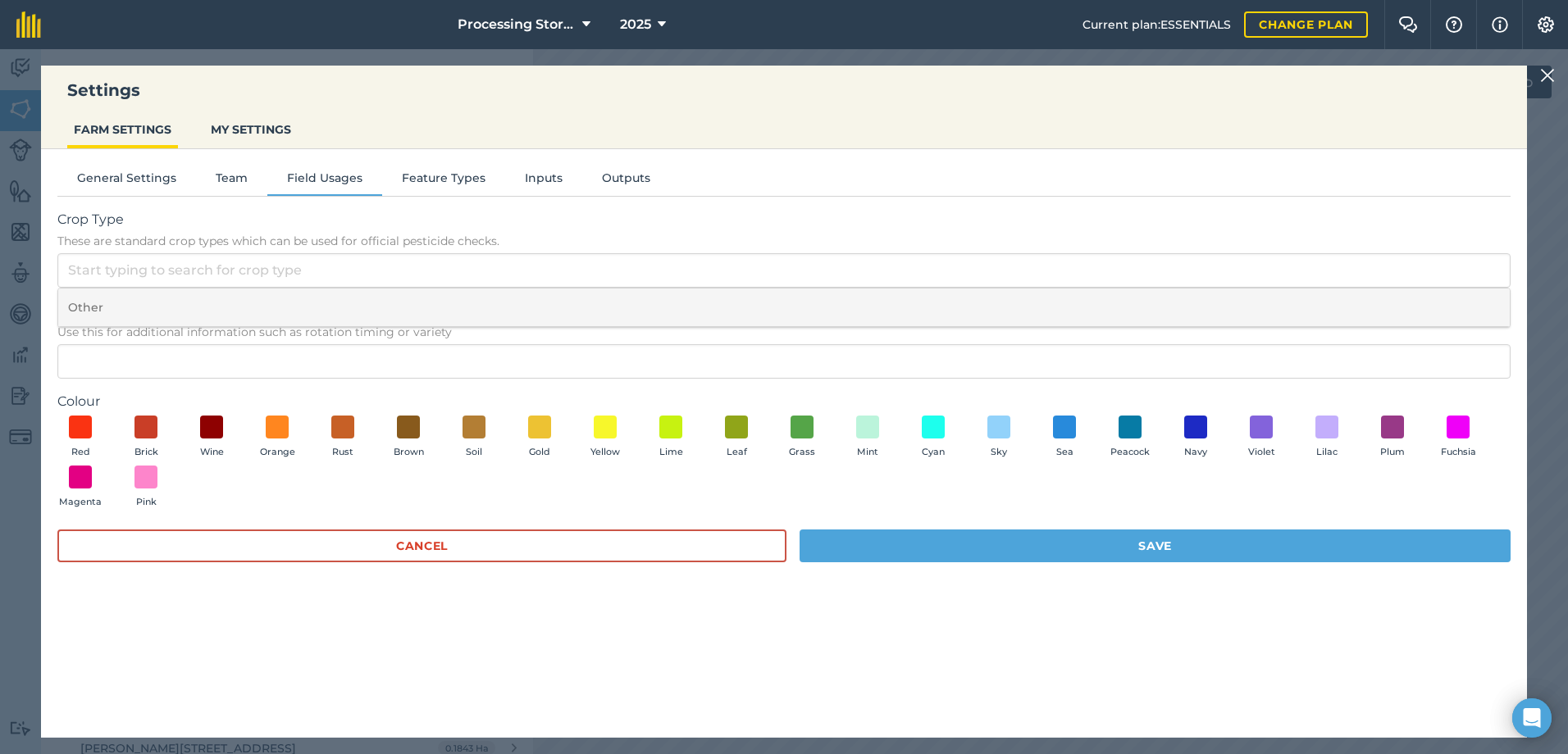 click on "Other" at bounding box center [784, 307] 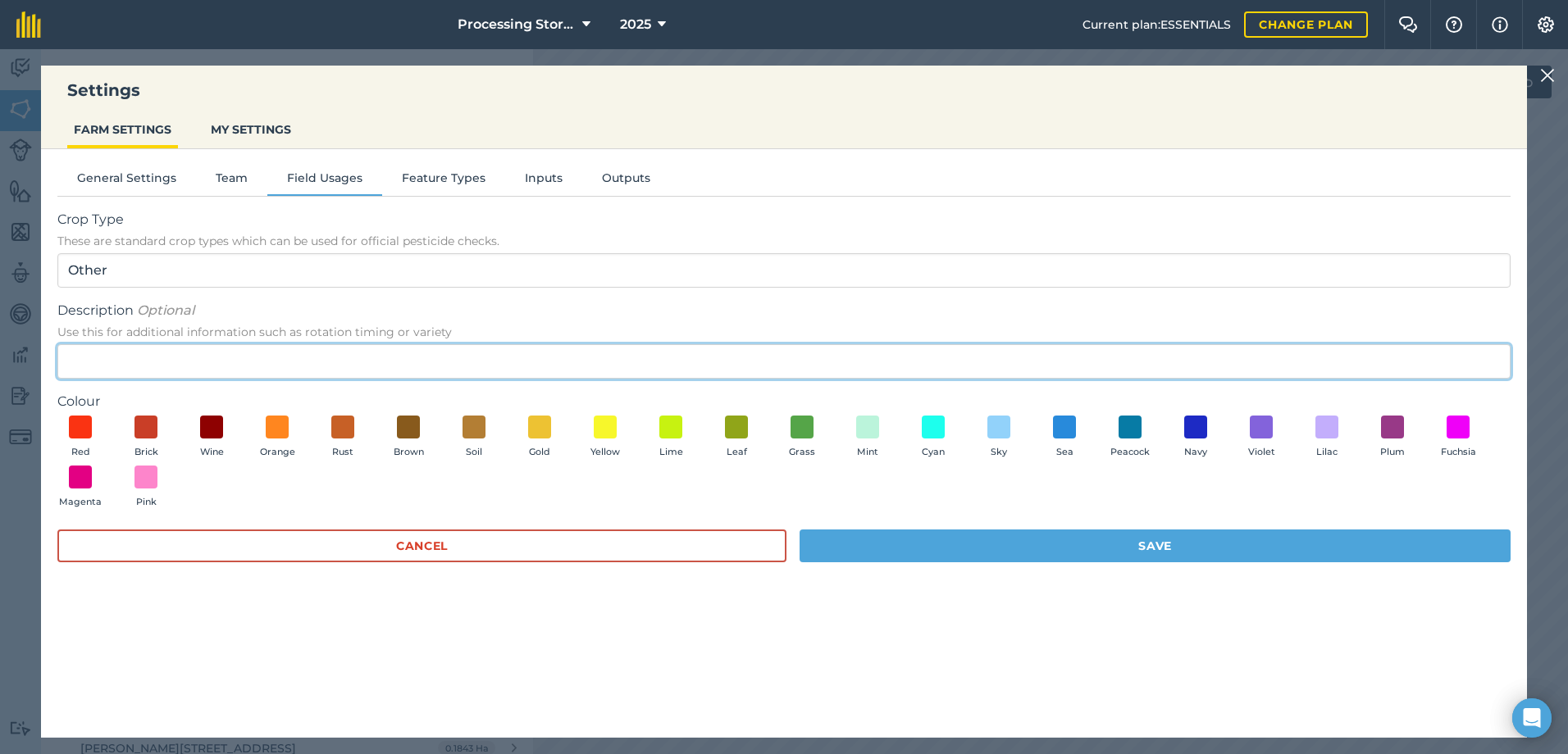 click on "Description   Optional Use this for additional information such as rotation timing or variety" at bounding box center (784, 361) 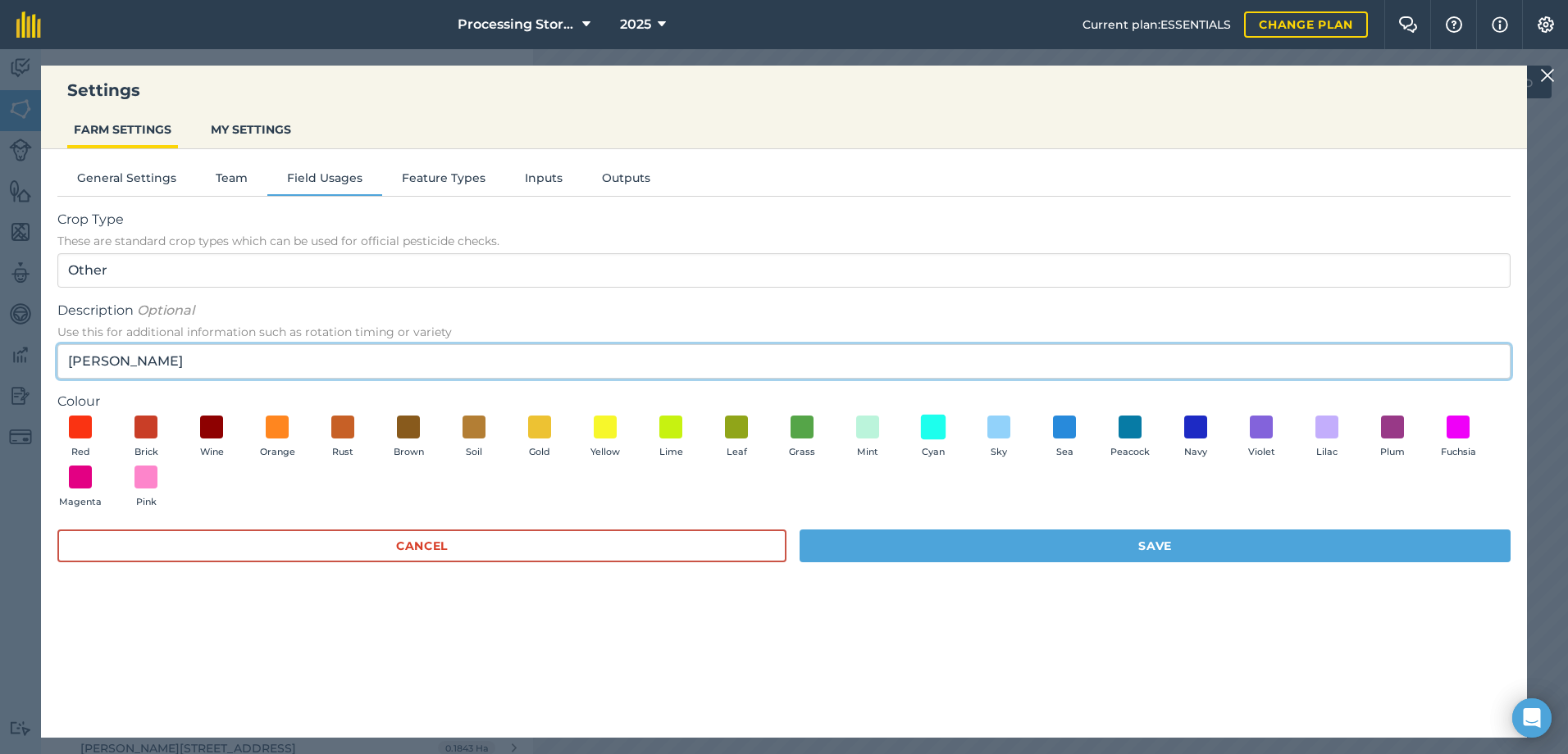 type on "[PERSON_NAME]" 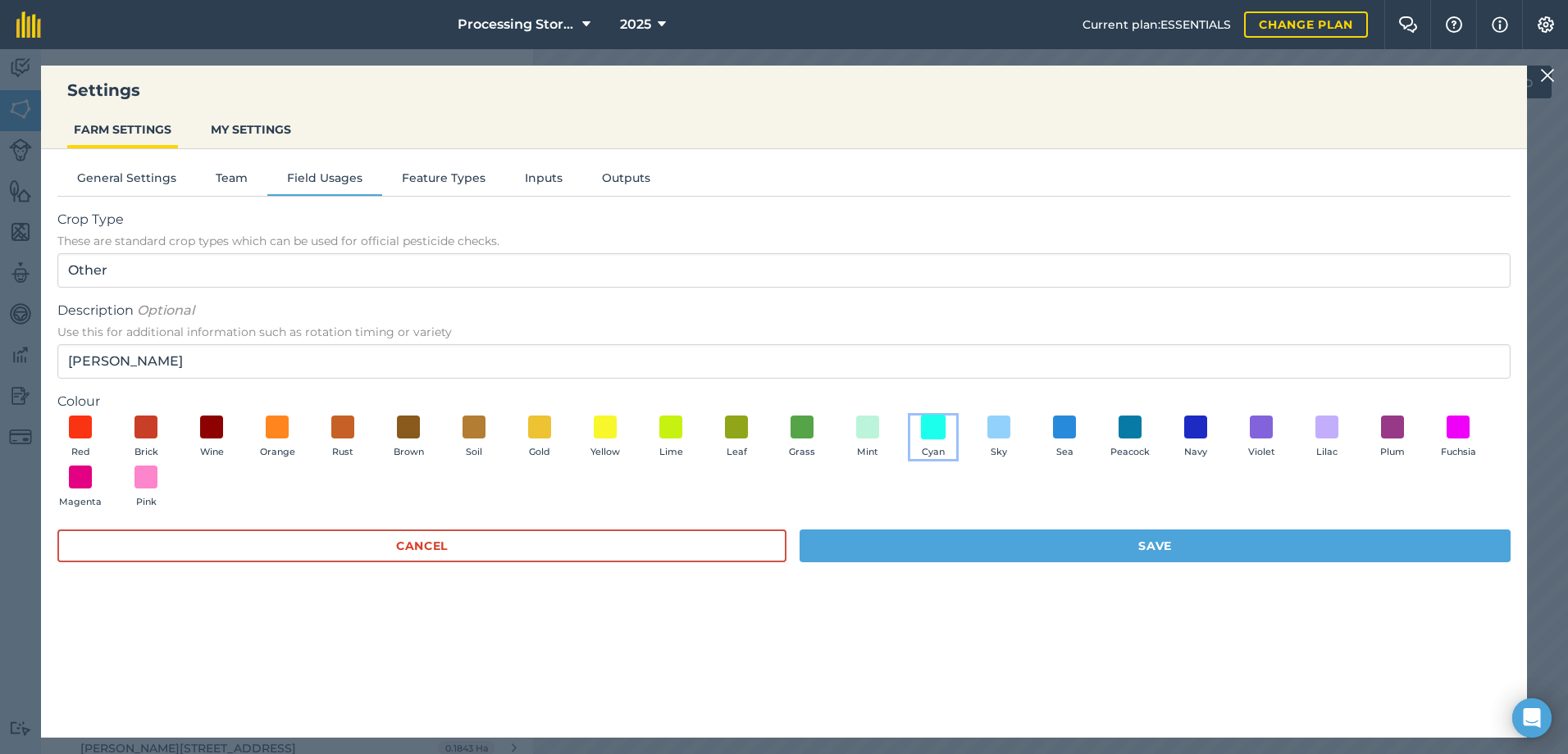 click at bounding box center [933, 426] 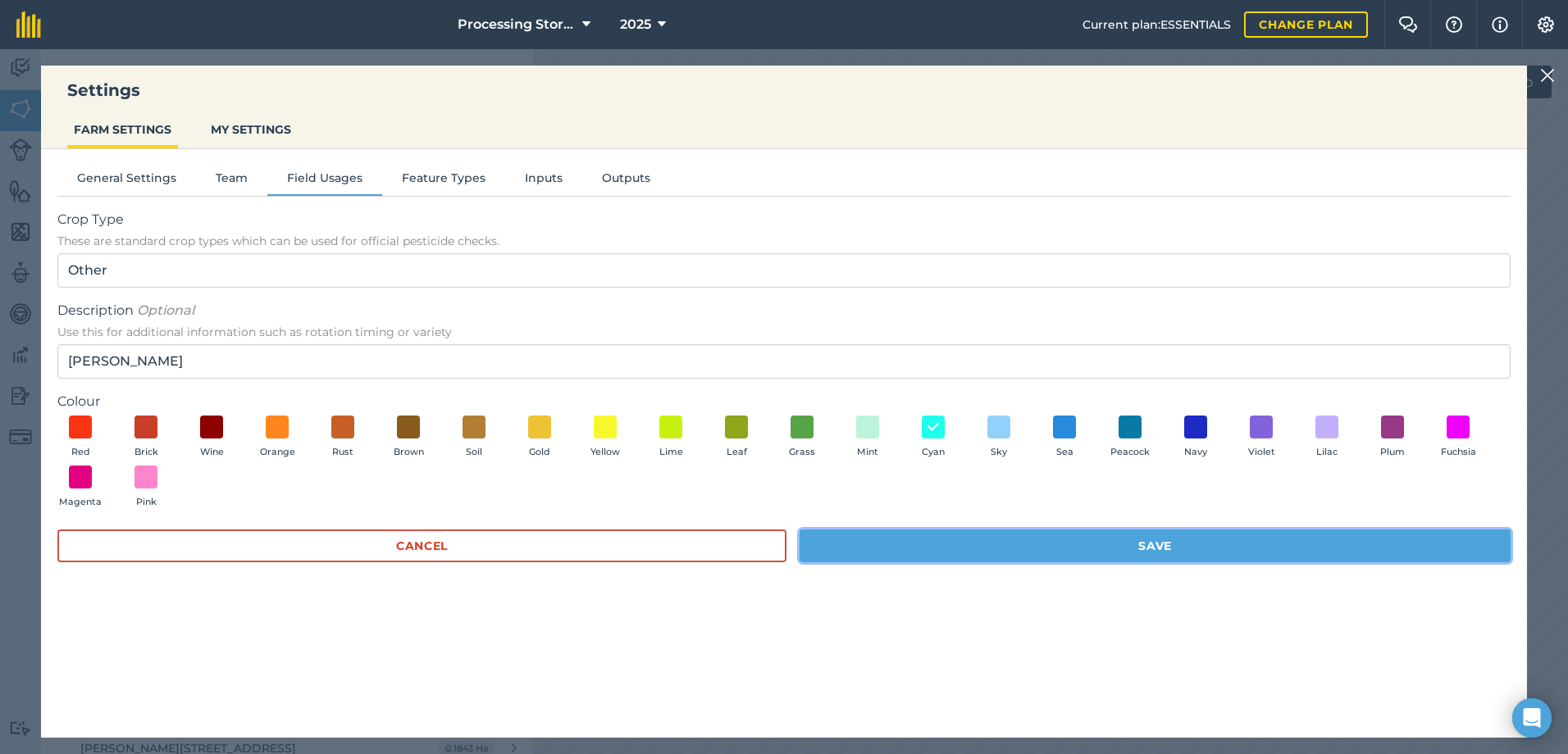 click on "Save" at bounding box center [1155, 546] 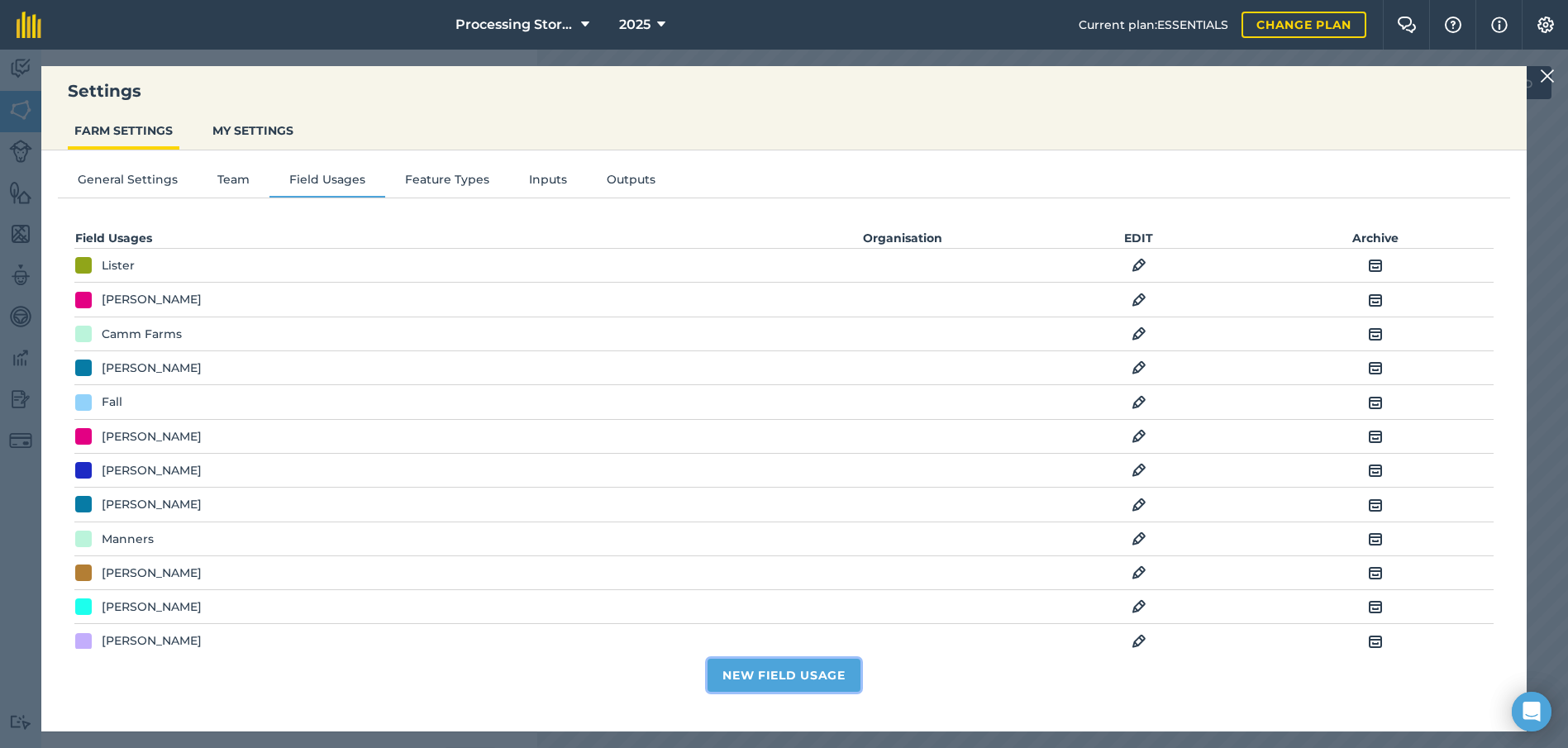 click on "New Field Usage" at bounding box center (784, 675) 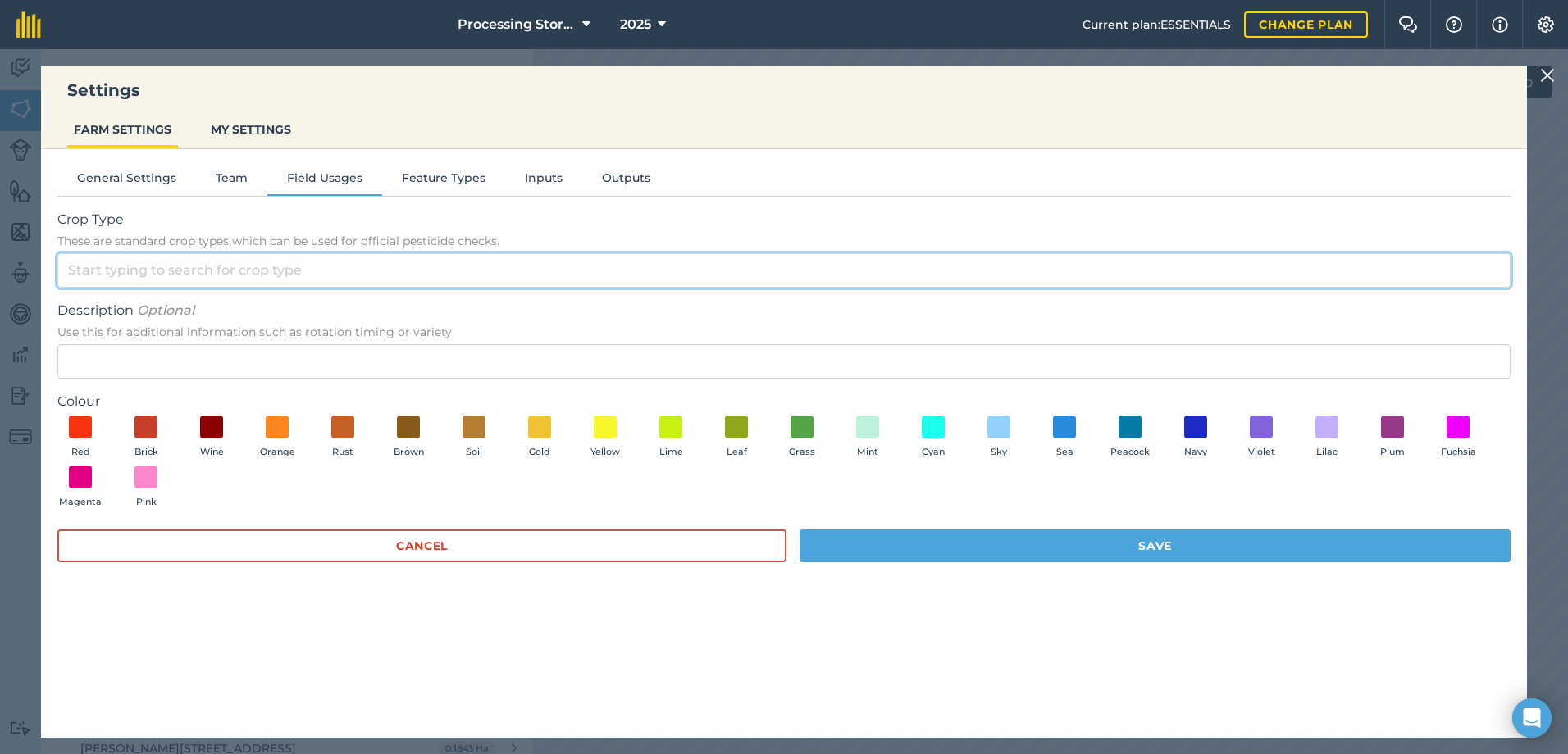 click on "Crop Type These are standard crop types which can be used for official pesticide checks." at bounding box center (784, 270) 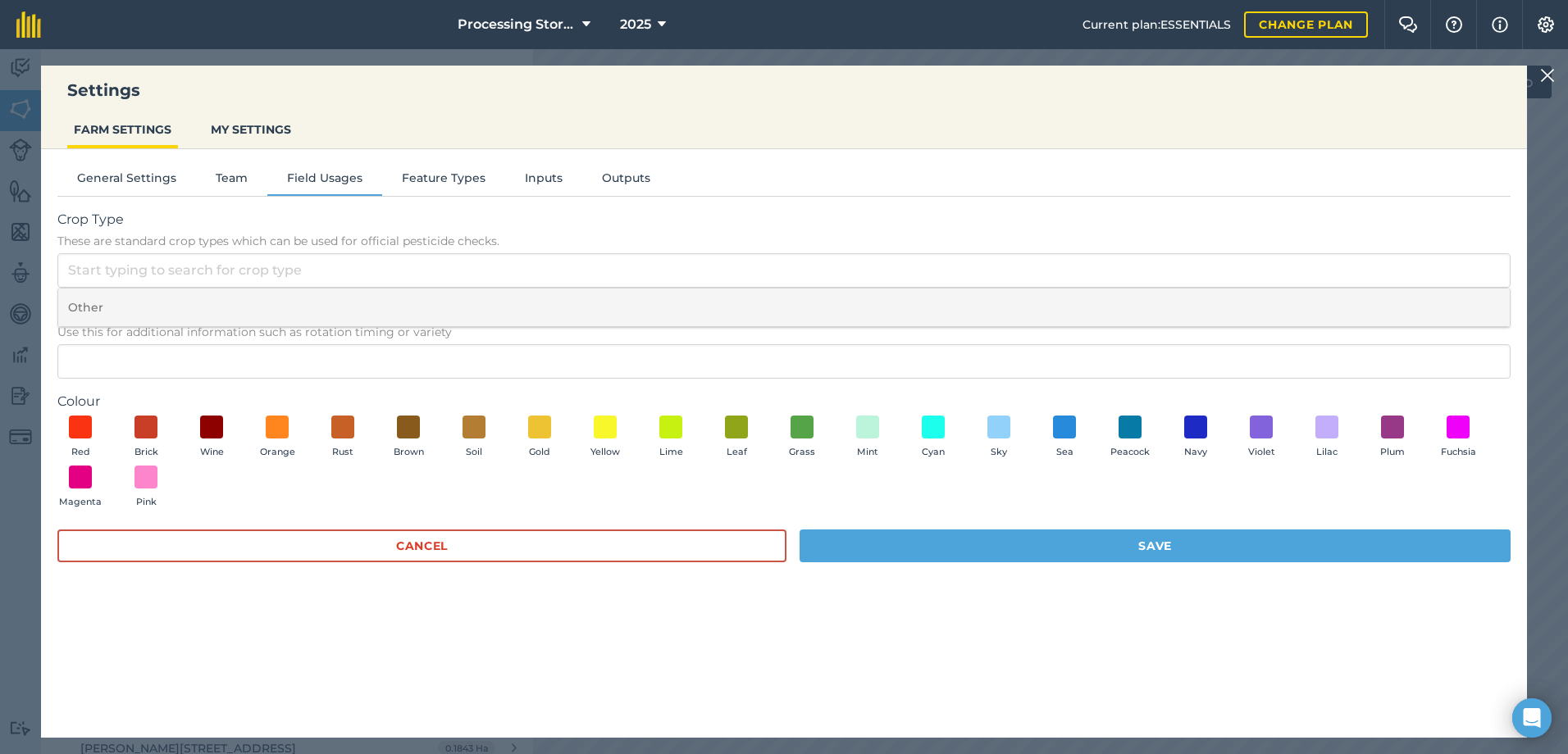 click on "Other" at bounding box center [784, 307] 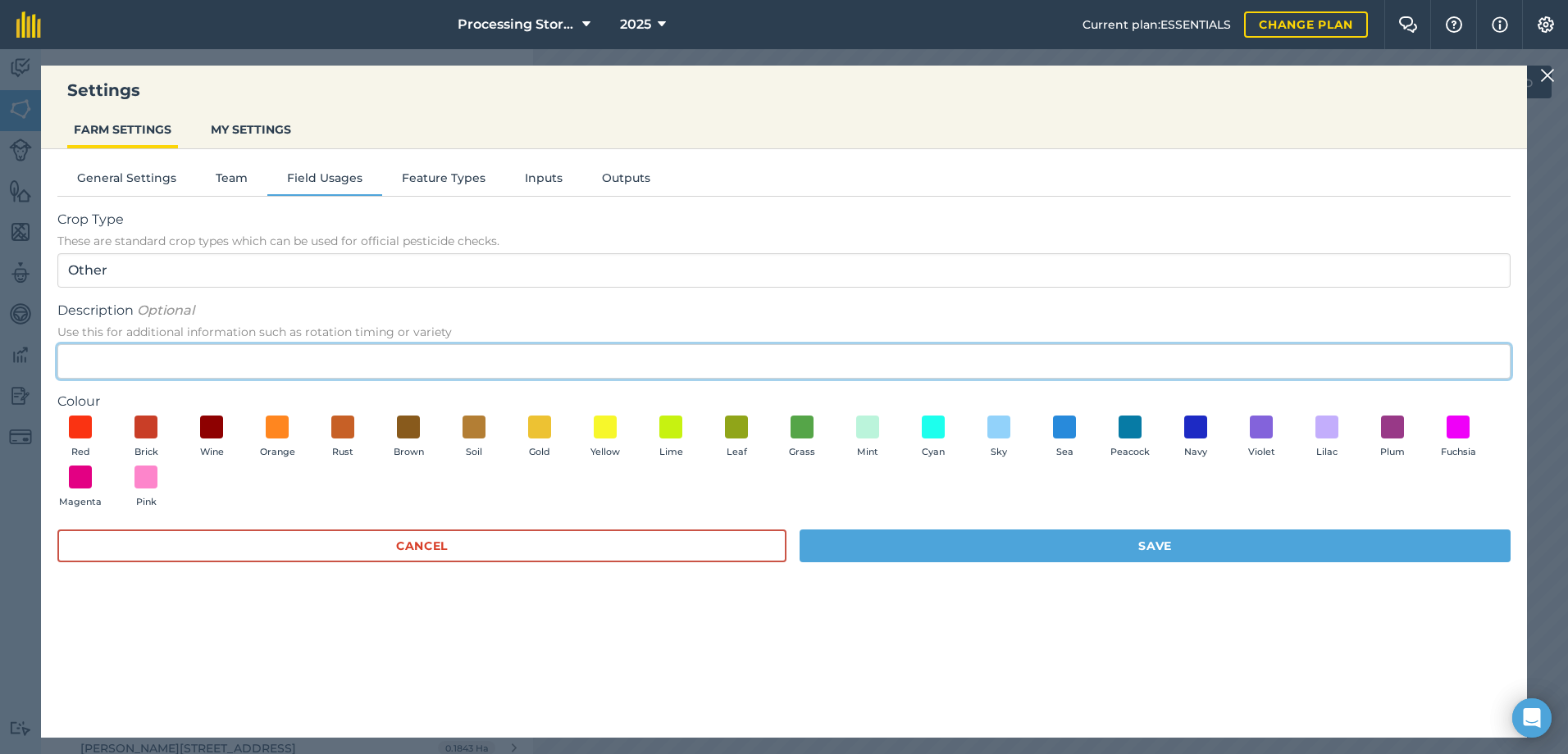 click on "Description   Optional Use this for additional information such as rotation timing or variety" at bounding box center [784, 361] 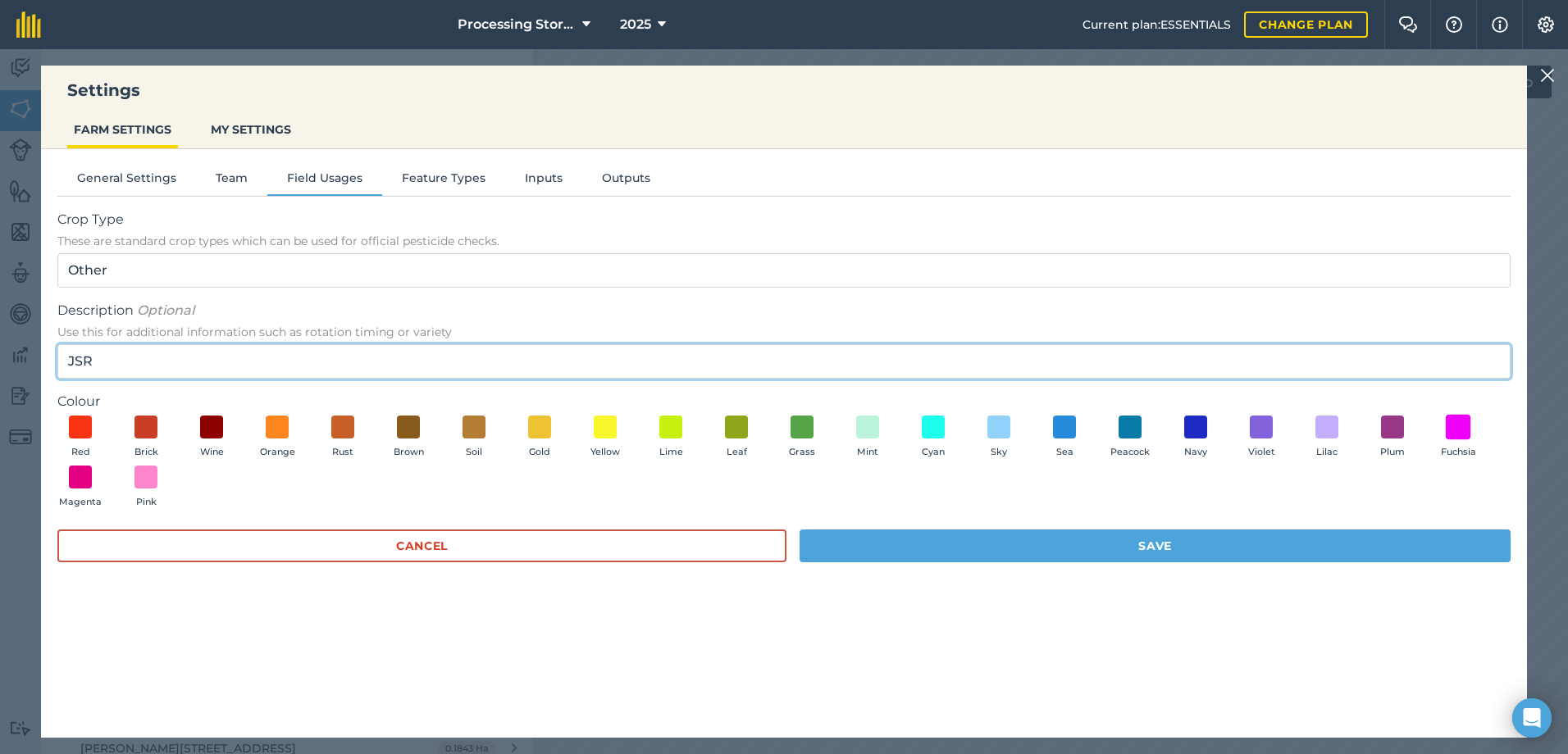 type on "JSR" 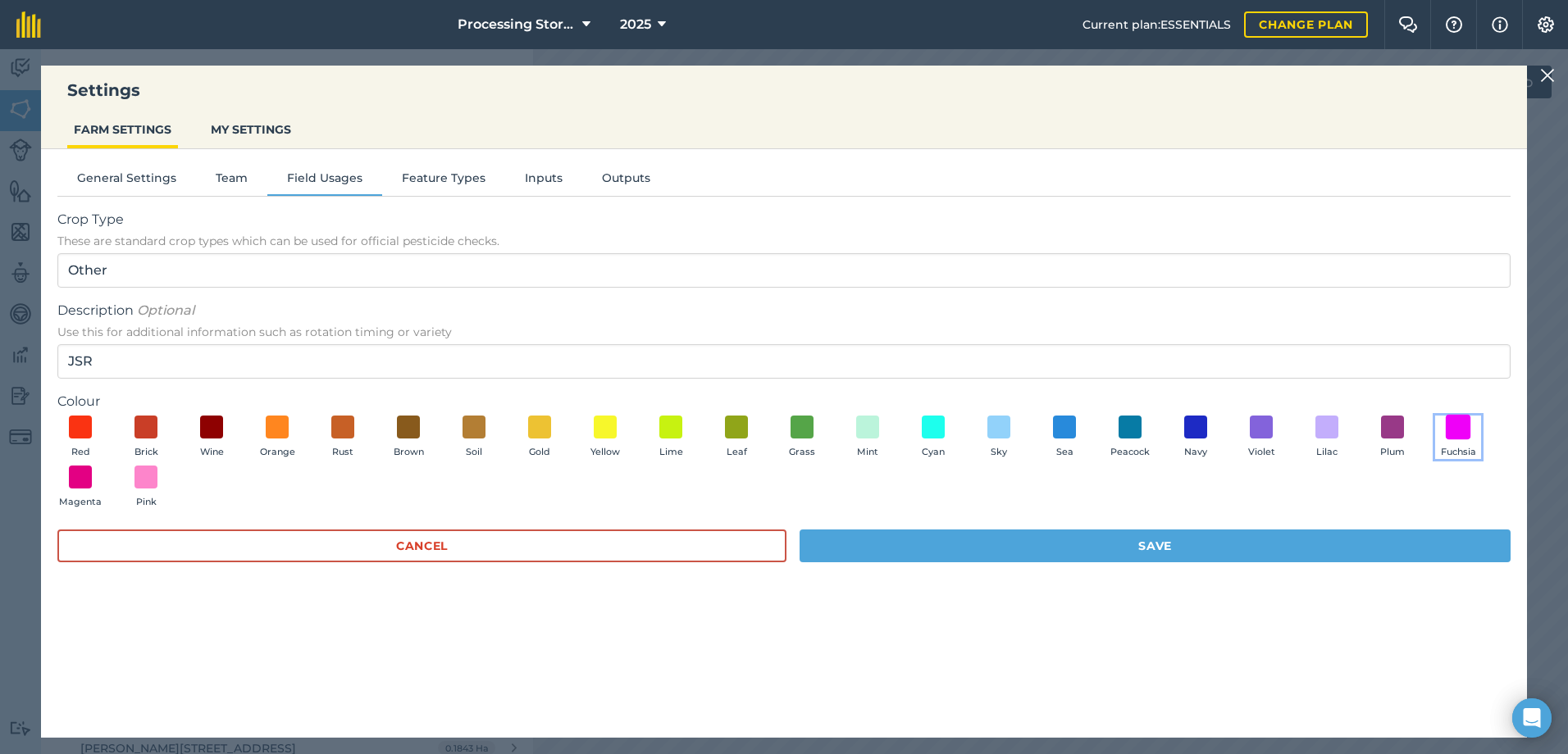 click at bounding box center (1458, 426) 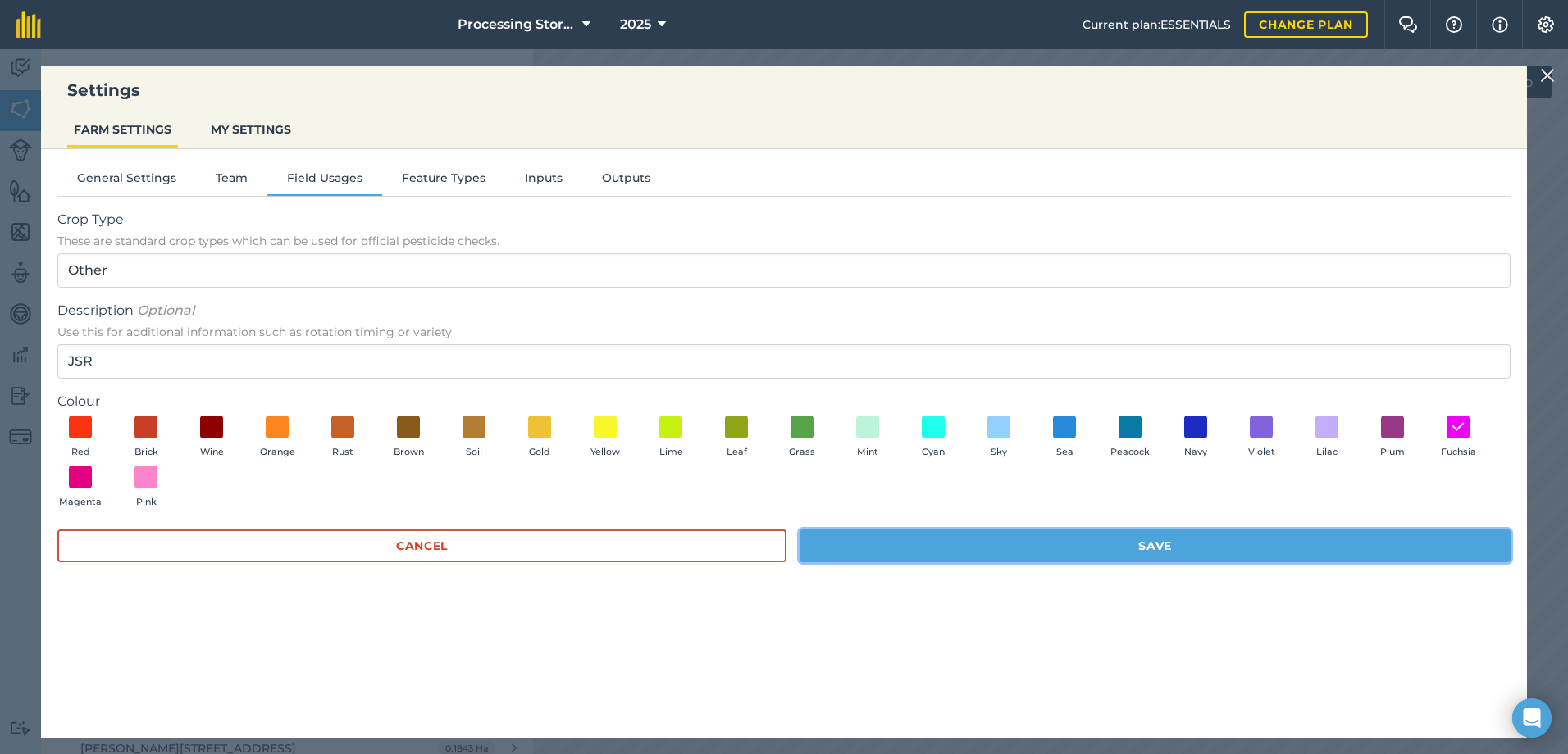 click on "Save" at bounding box center [1155, 546] 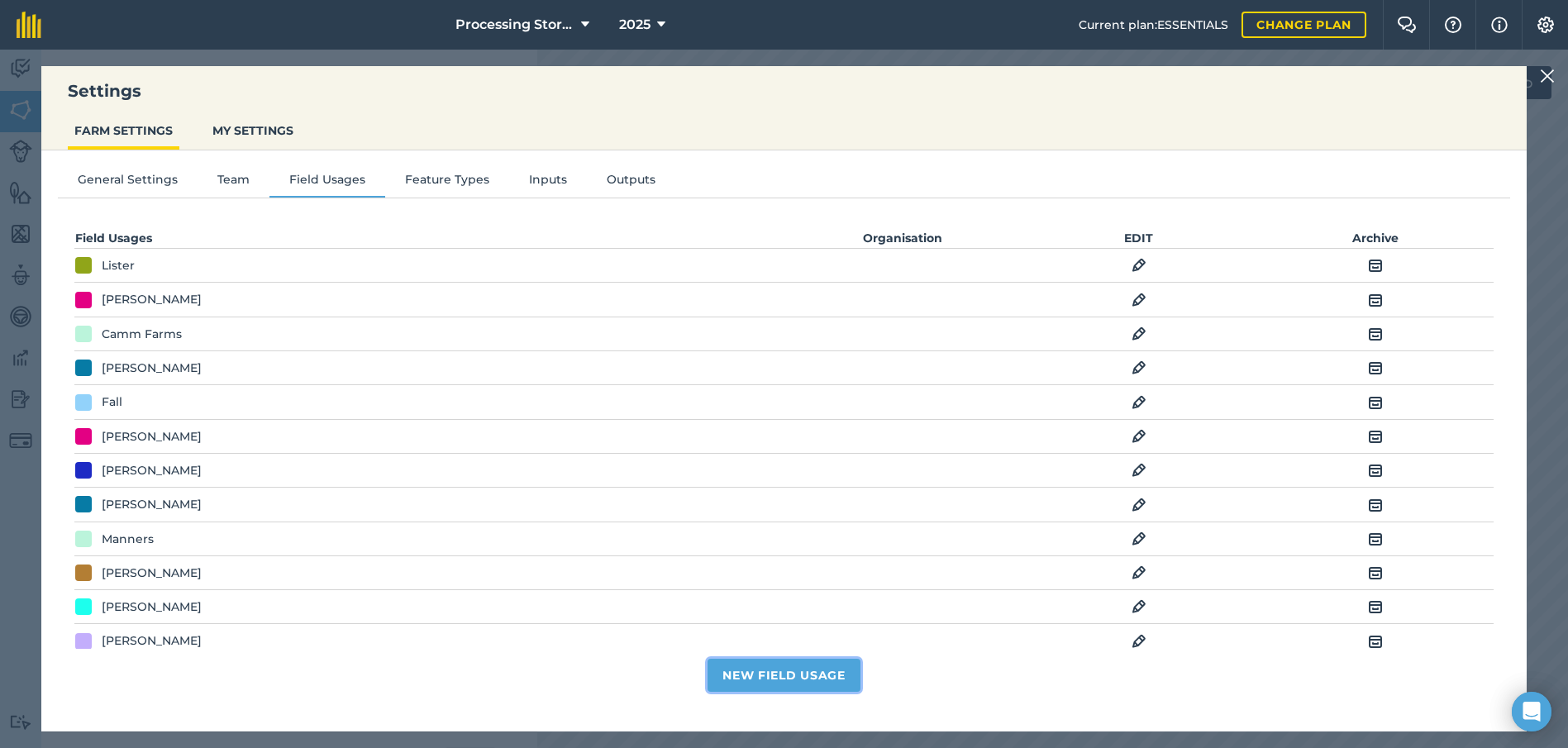 click on "New Field Usage" at bounding box center [784, 675] 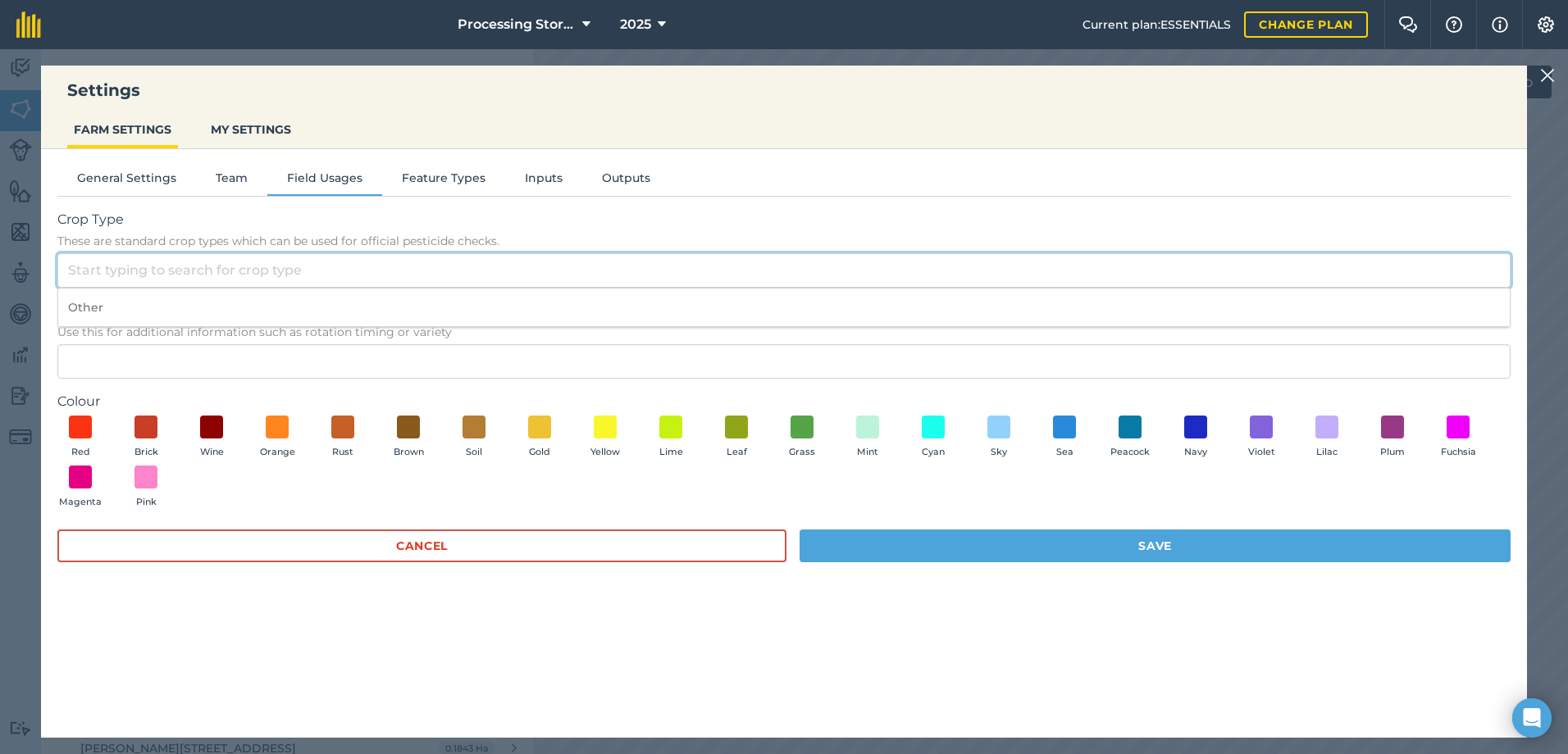 click on "Crop Type These are standard crop types which can be used for official pesticide checks." at bounding box center [784, 270] 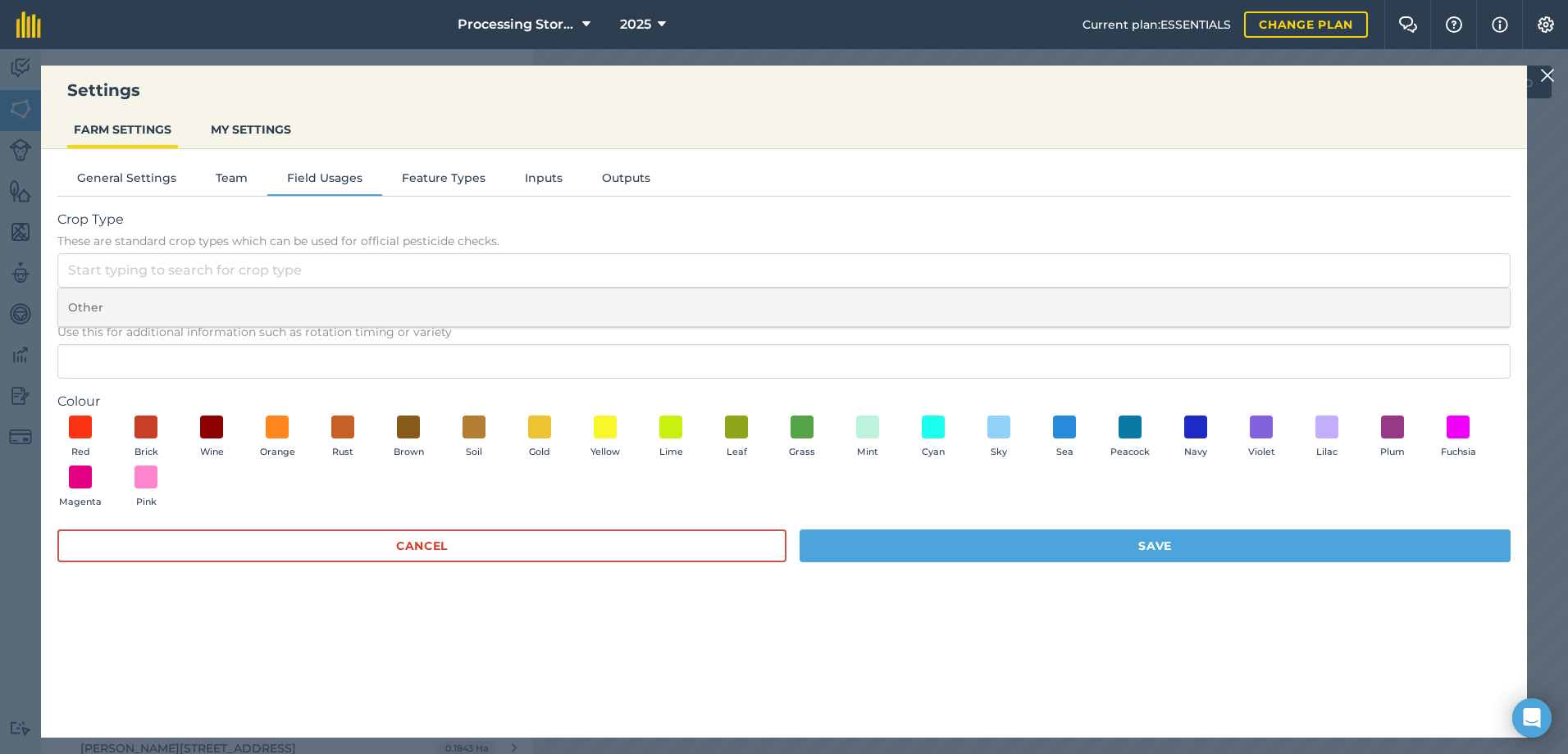 click on "Other" at bounding box center (784, 307) 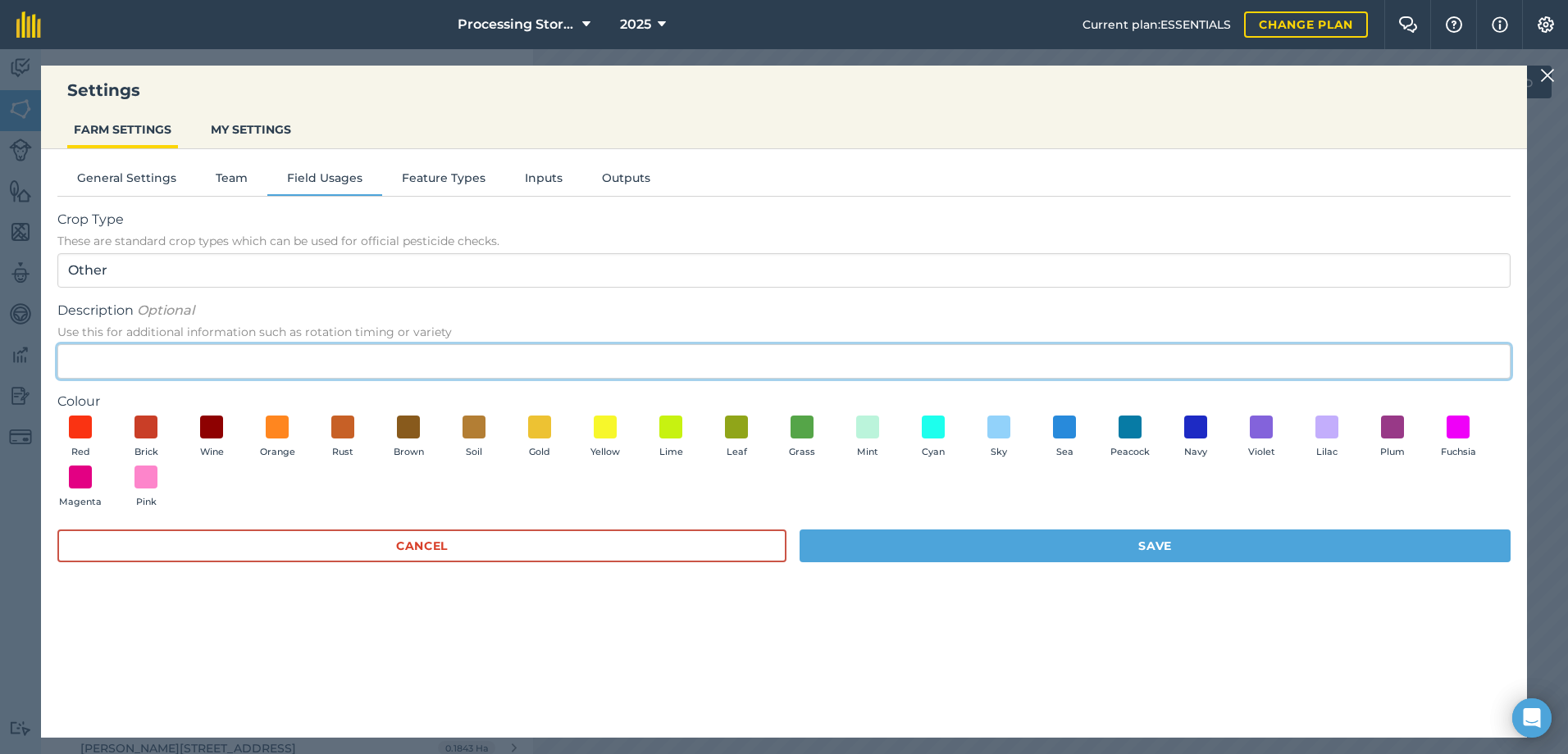 click on "Description   Optional Use this for additional information such as rotation timing or variety" at bounding box center (784, 361) 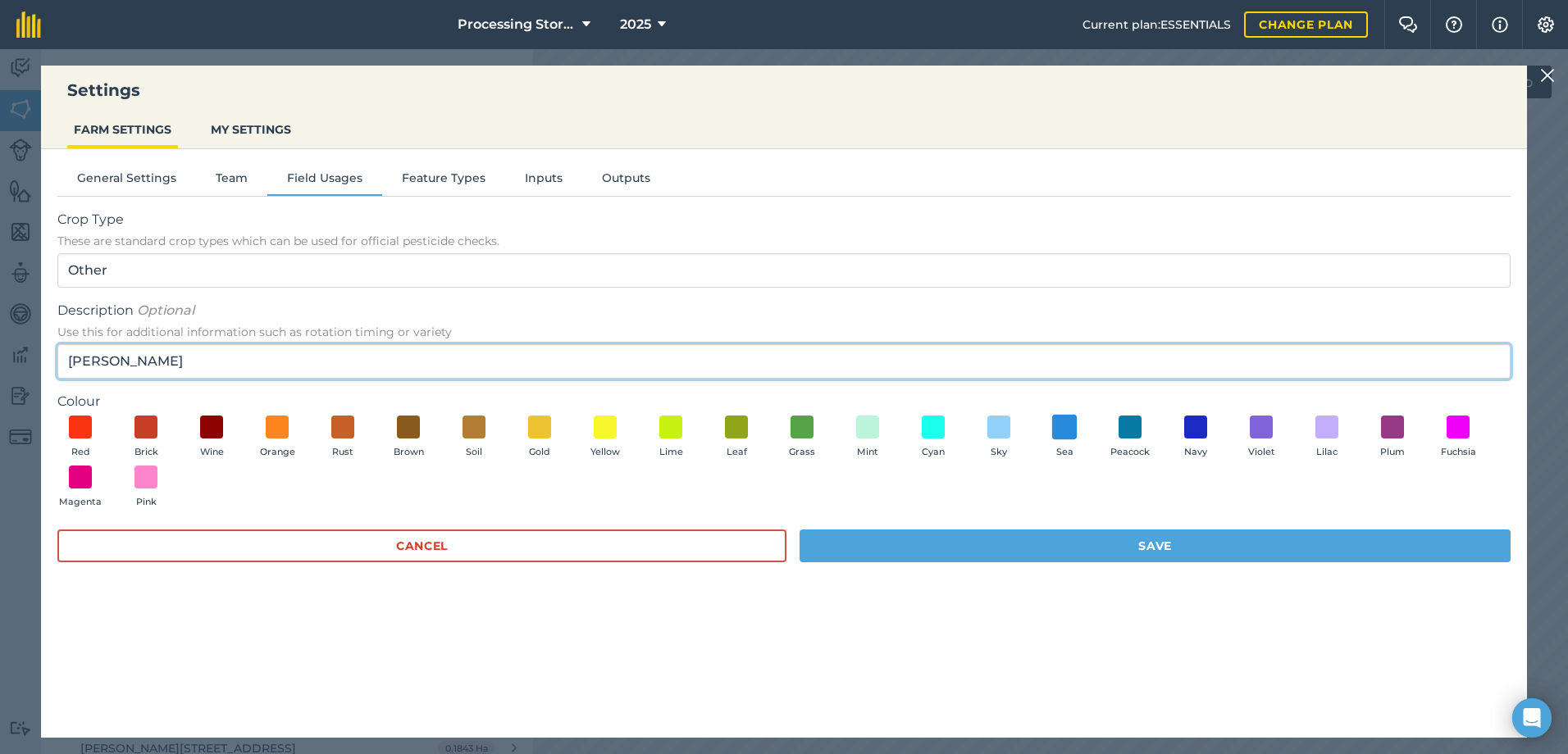 type on "[PERSON_NAME]" 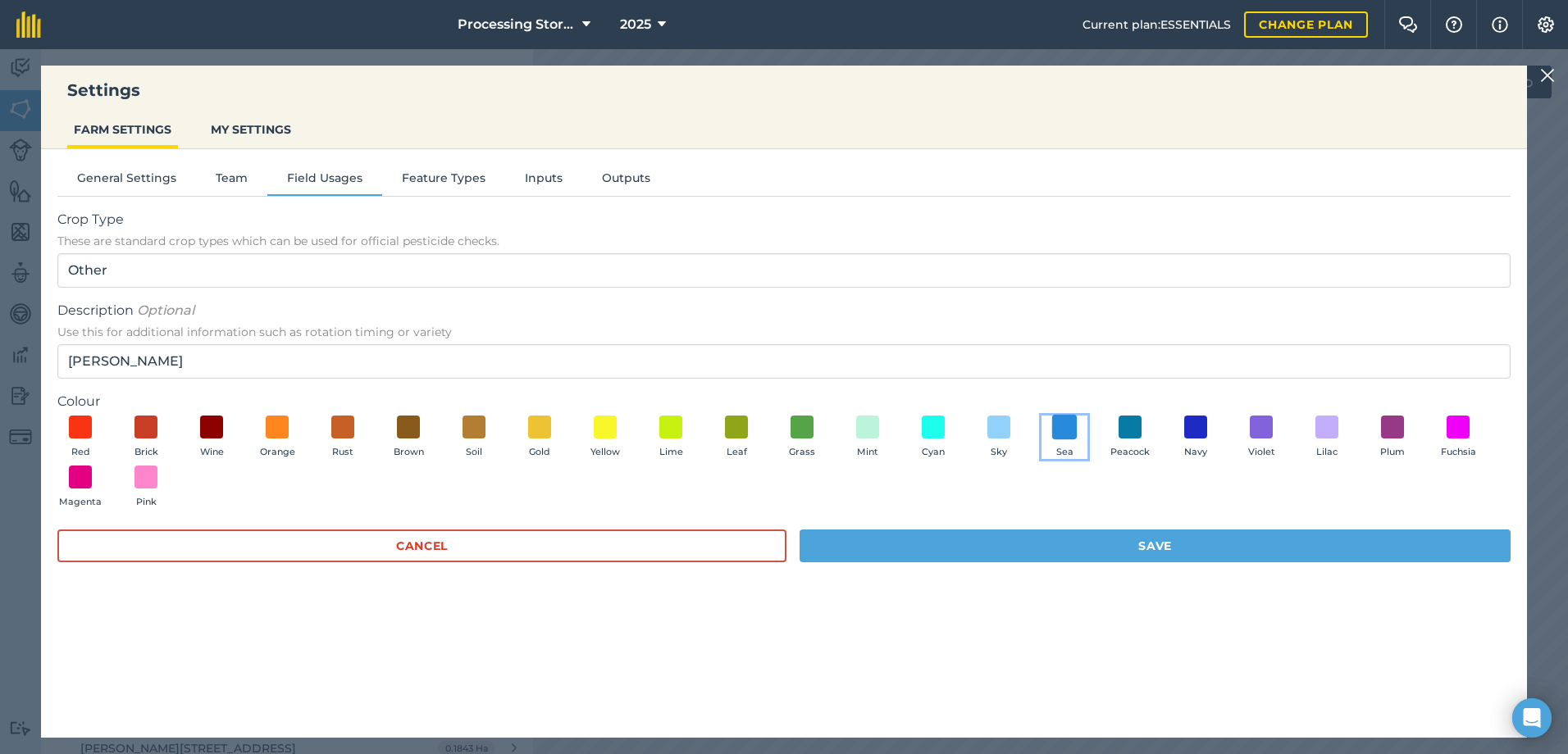 click at bounding box center [1064, 426] 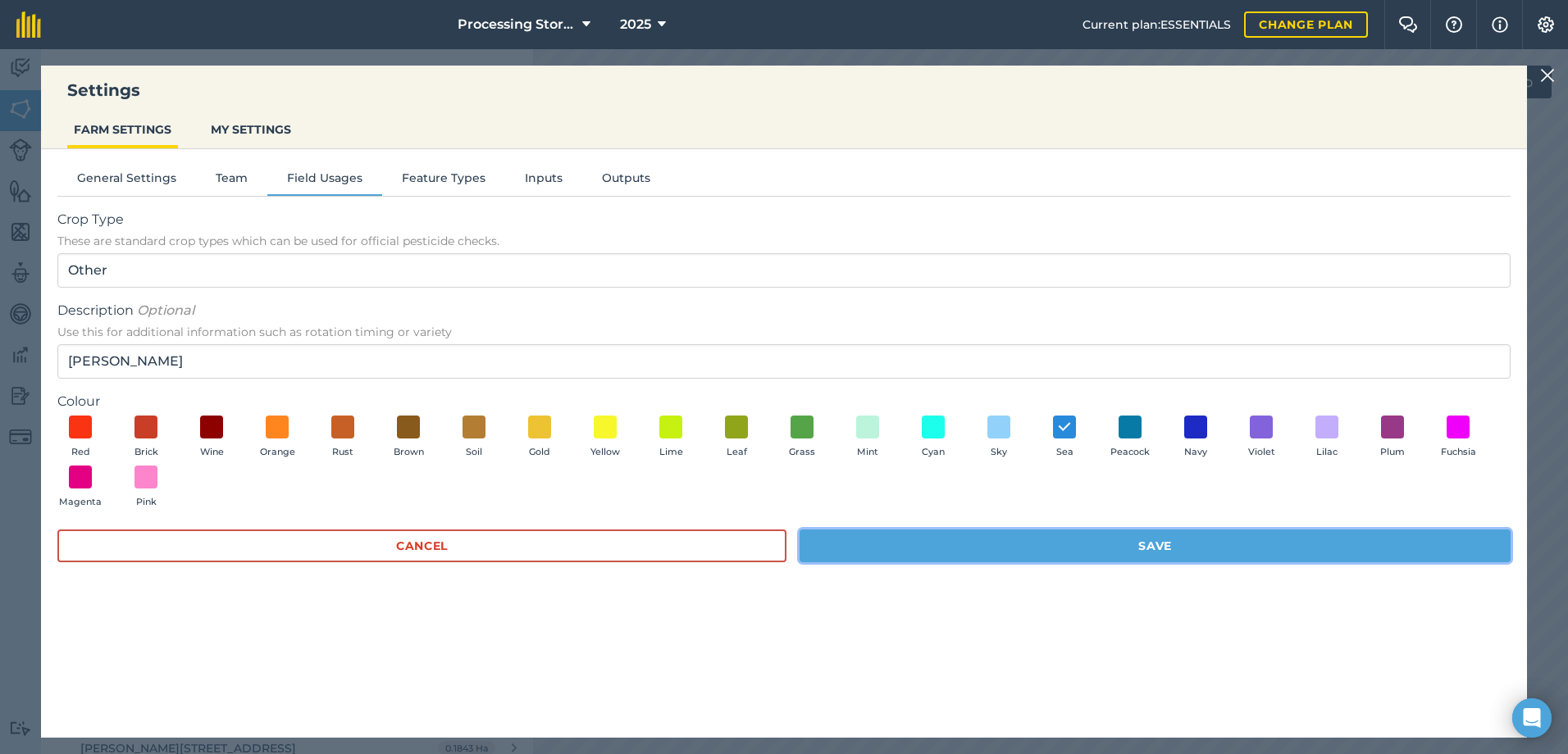 click on "Save" at bounding box center [1155, 546] 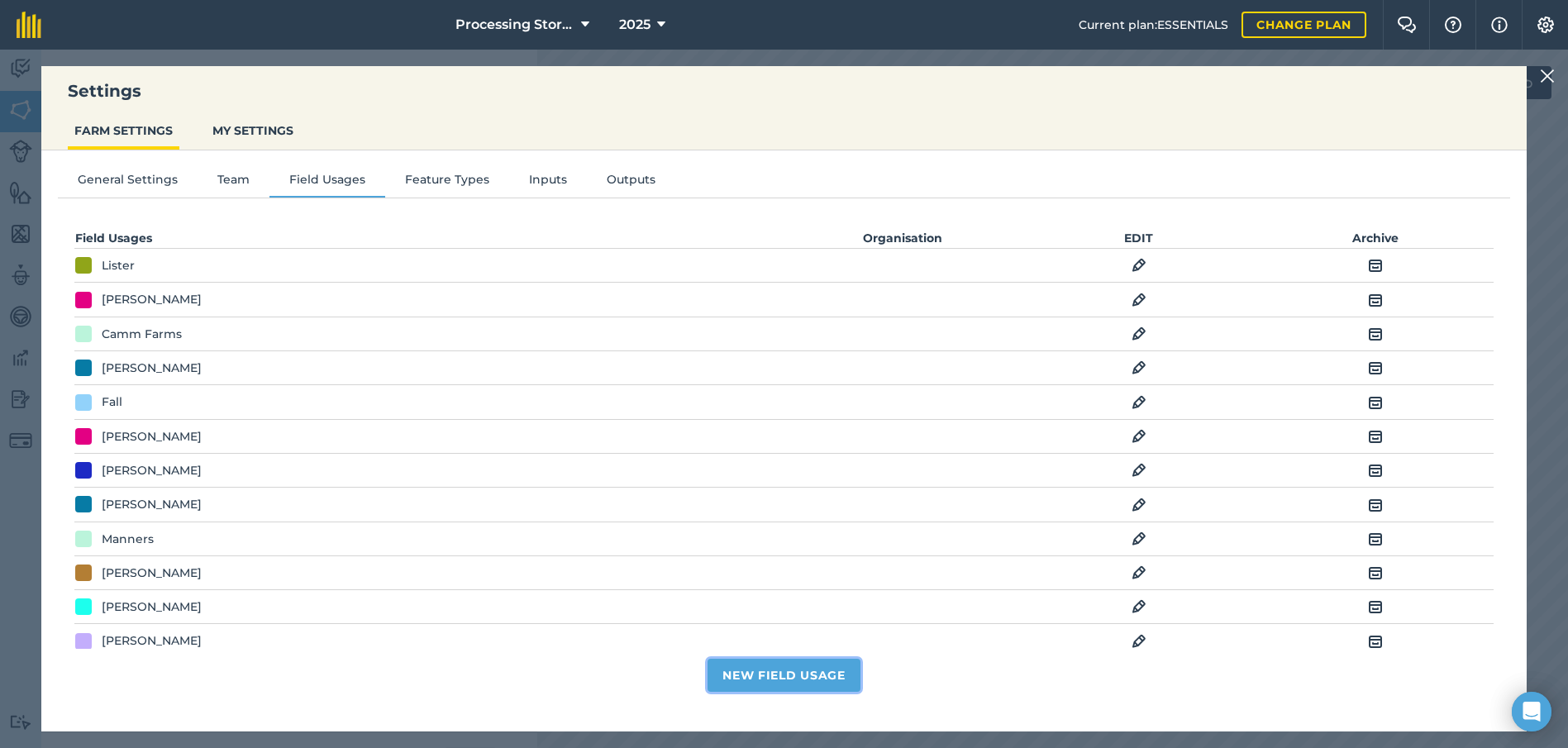 click on "New Field Usage" at bounding box center [784, 675] 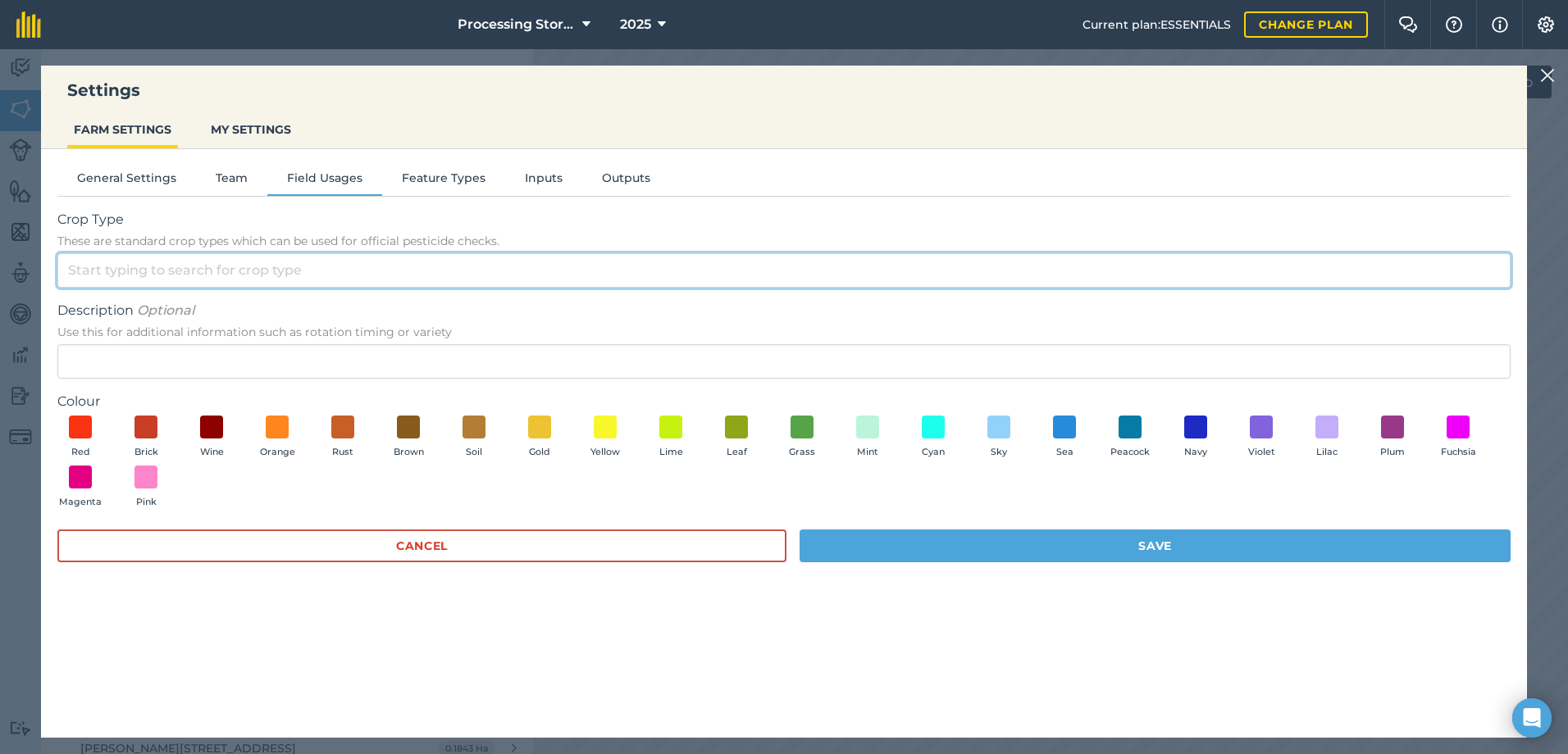 click on "Crop Type These are standard crop types which can be used for official pesticide checks." at bounding box center (784, 270) 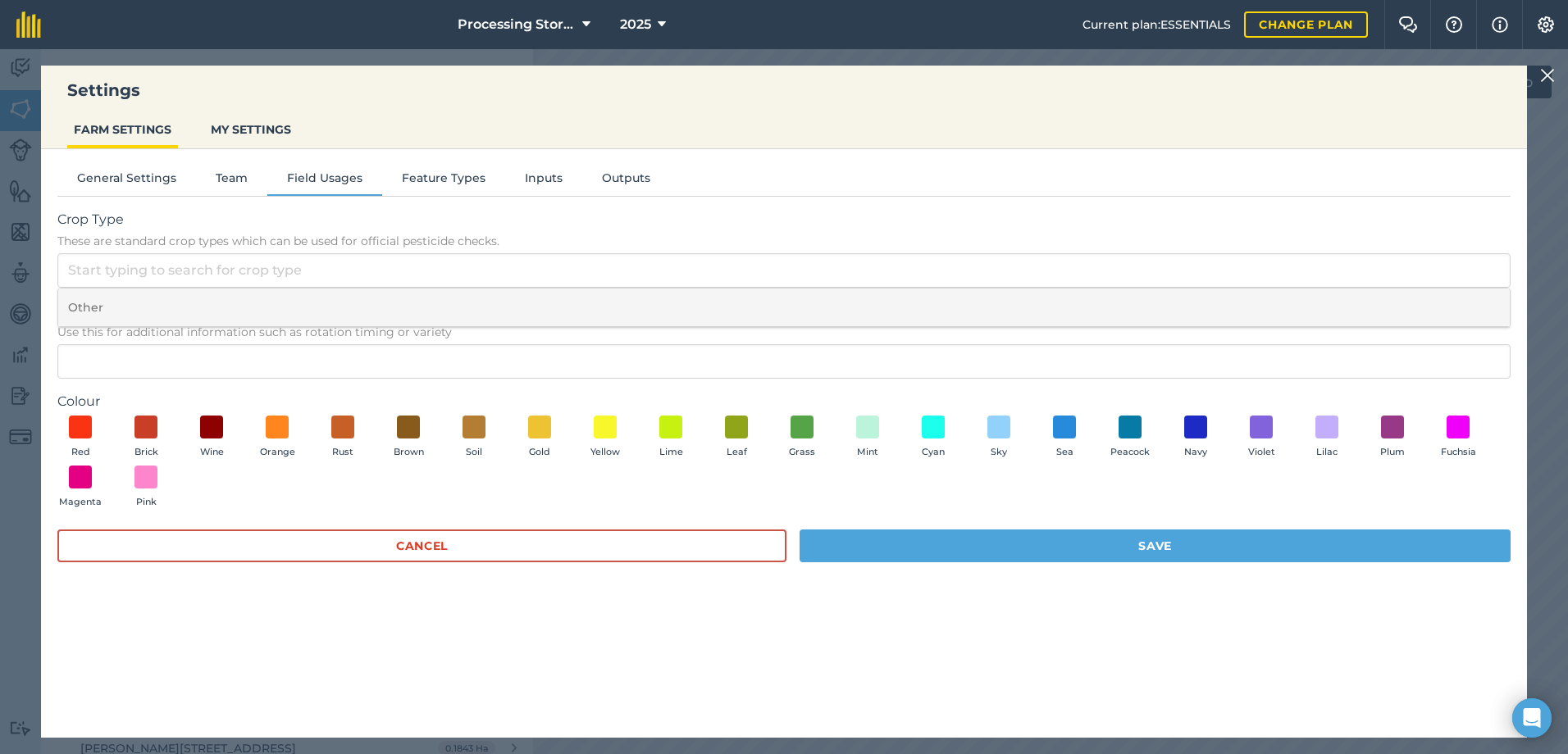click on "Other" at bounding box center (784, 307) 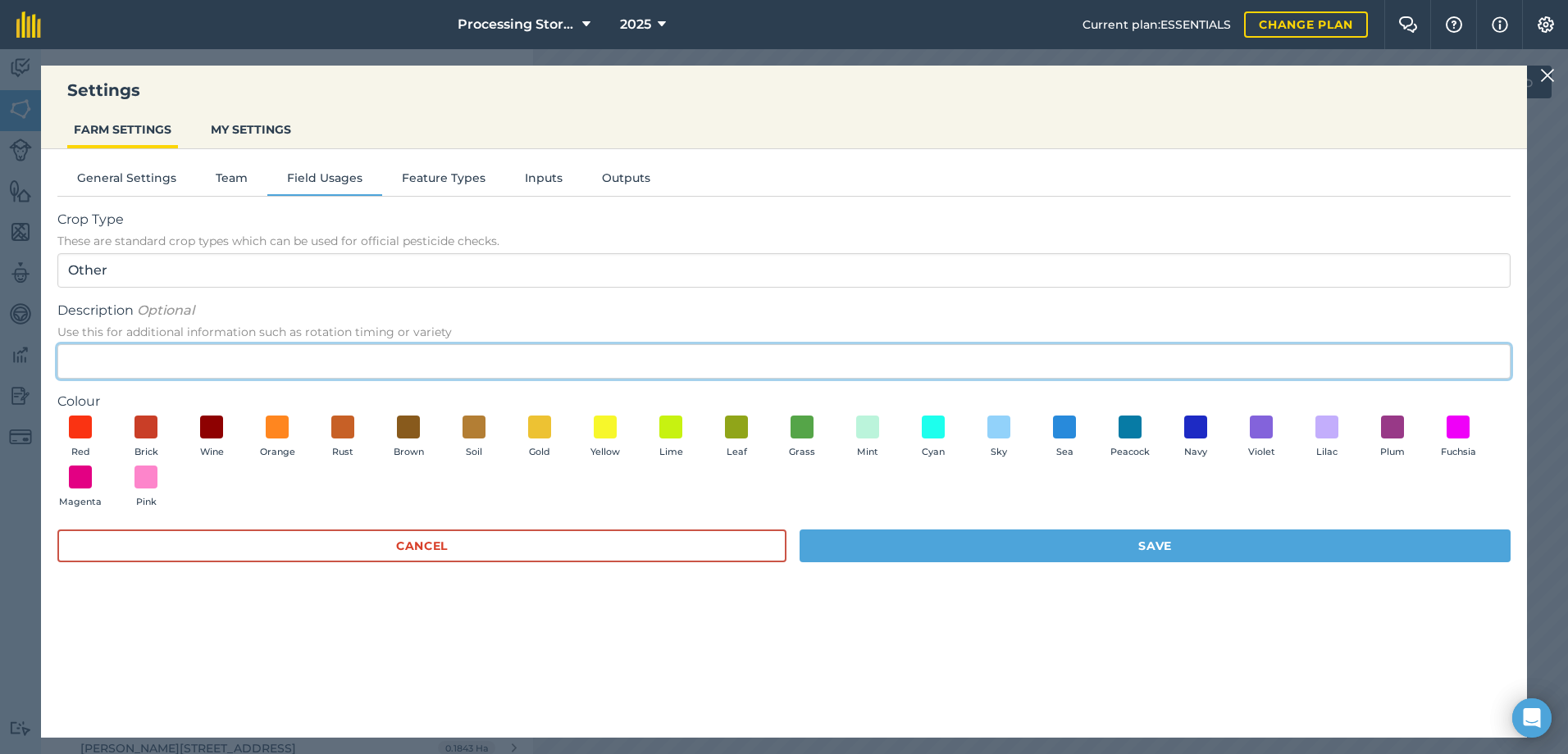 click on "Description   Optional Use this for additional information such as rotation timing or variety" at bounding box center (784, 361) 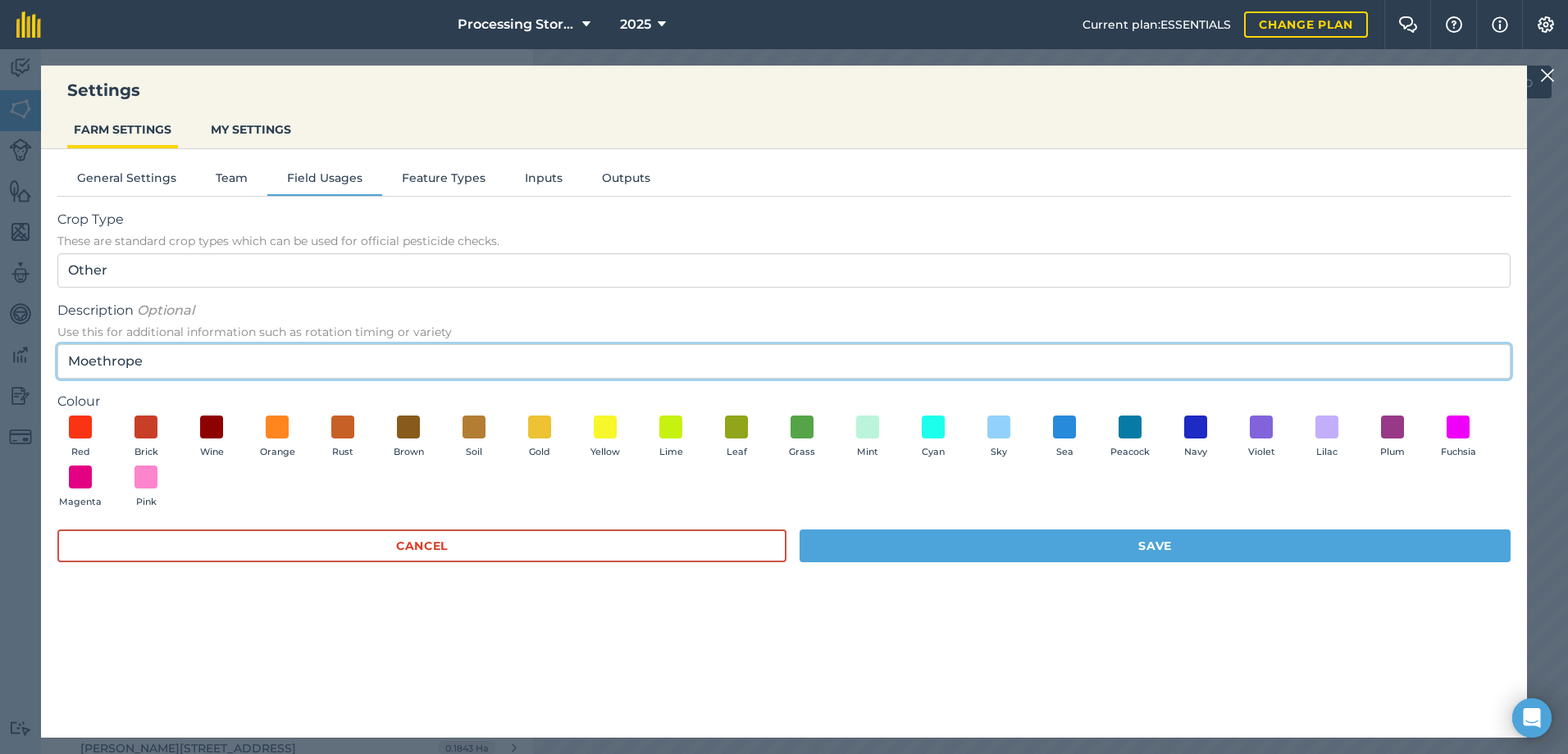 click on "Moethrope" at bounding box center [784, 361] 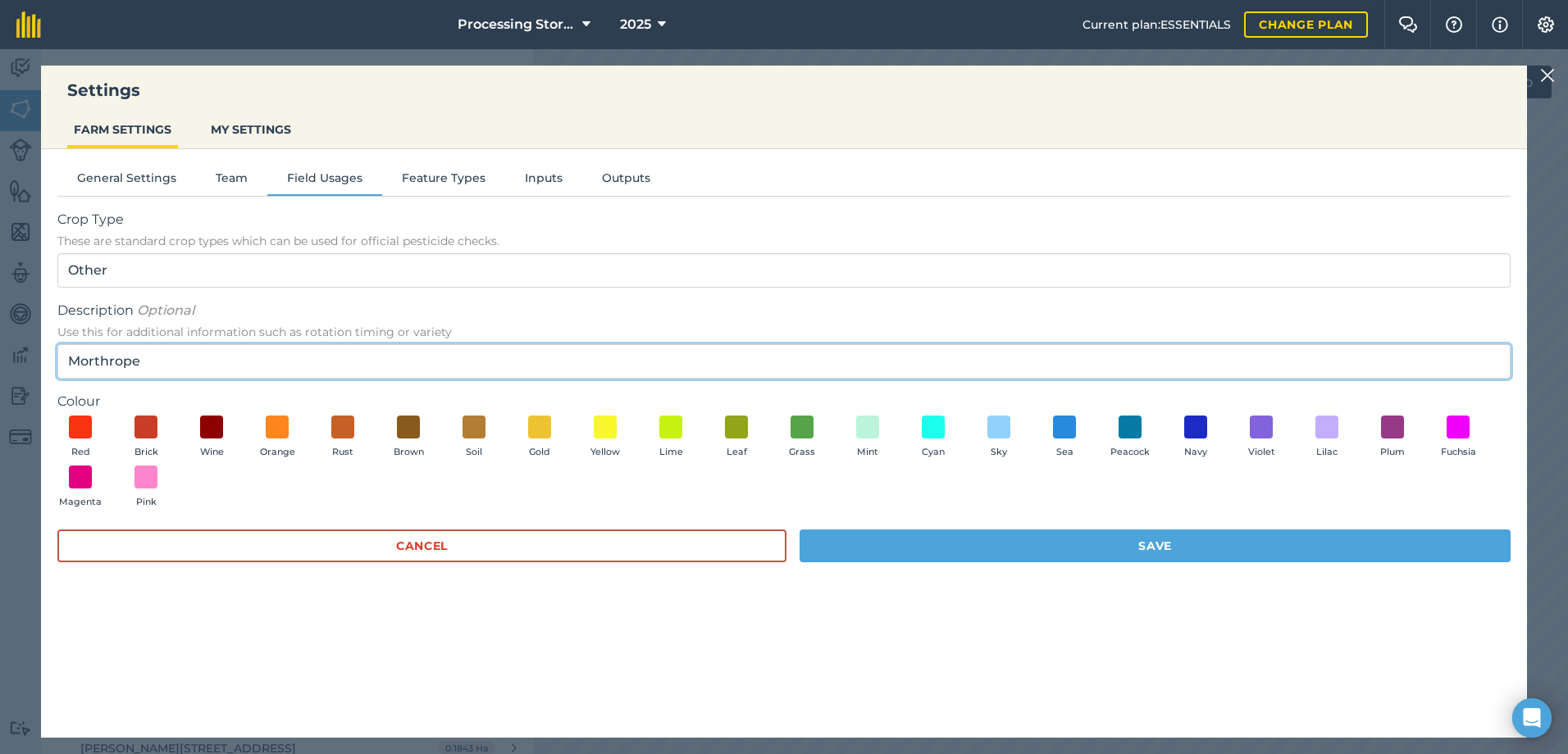 type on "Morthrope" 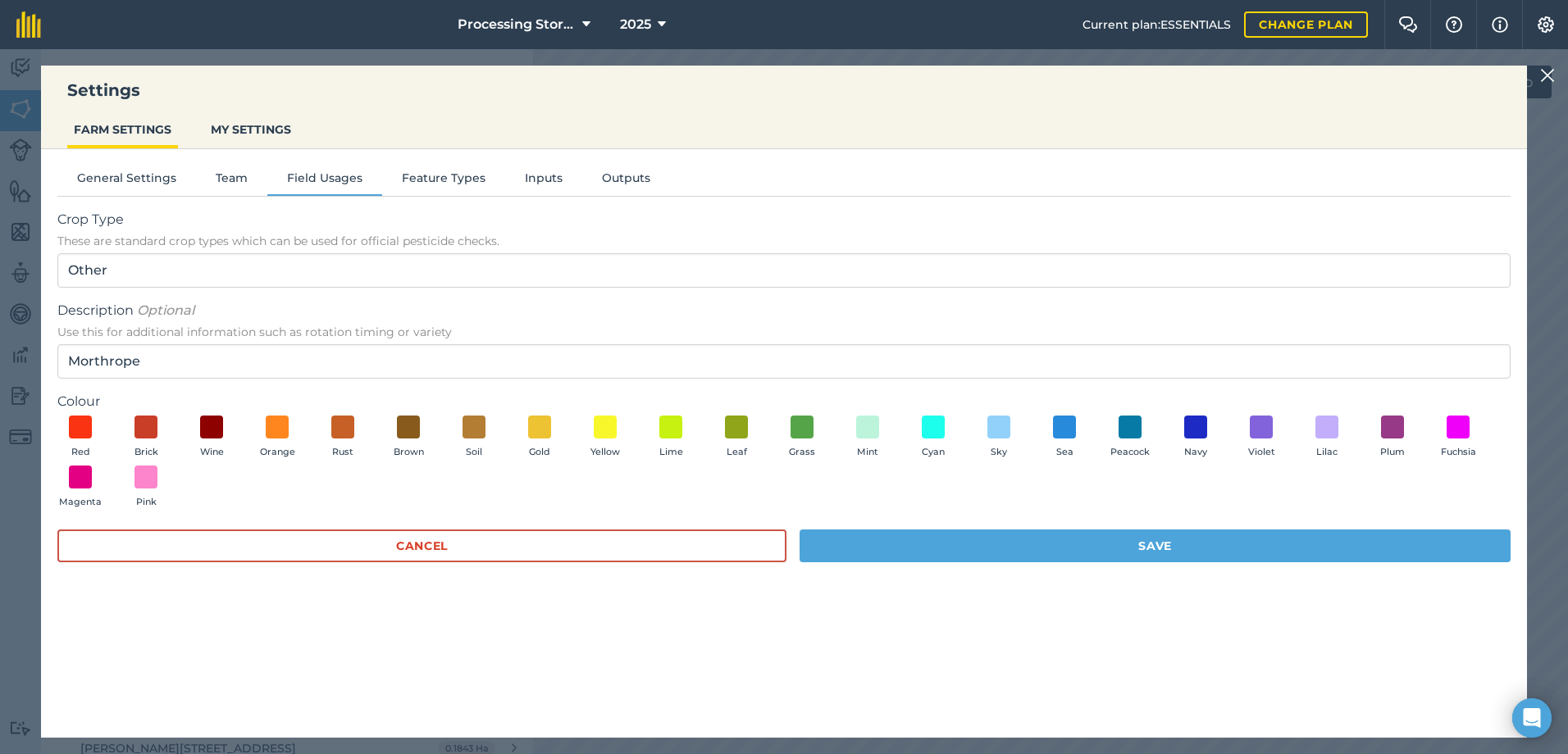 click on "Red Brick Wine Orange Rust Brown Soil Gold Yellow Lime Leaf Grass Mint Cyan Sky Sea Peacock Navy Violet Lilac Plum Fuchsia Magenta Pink" at bounding box center [784, 466] 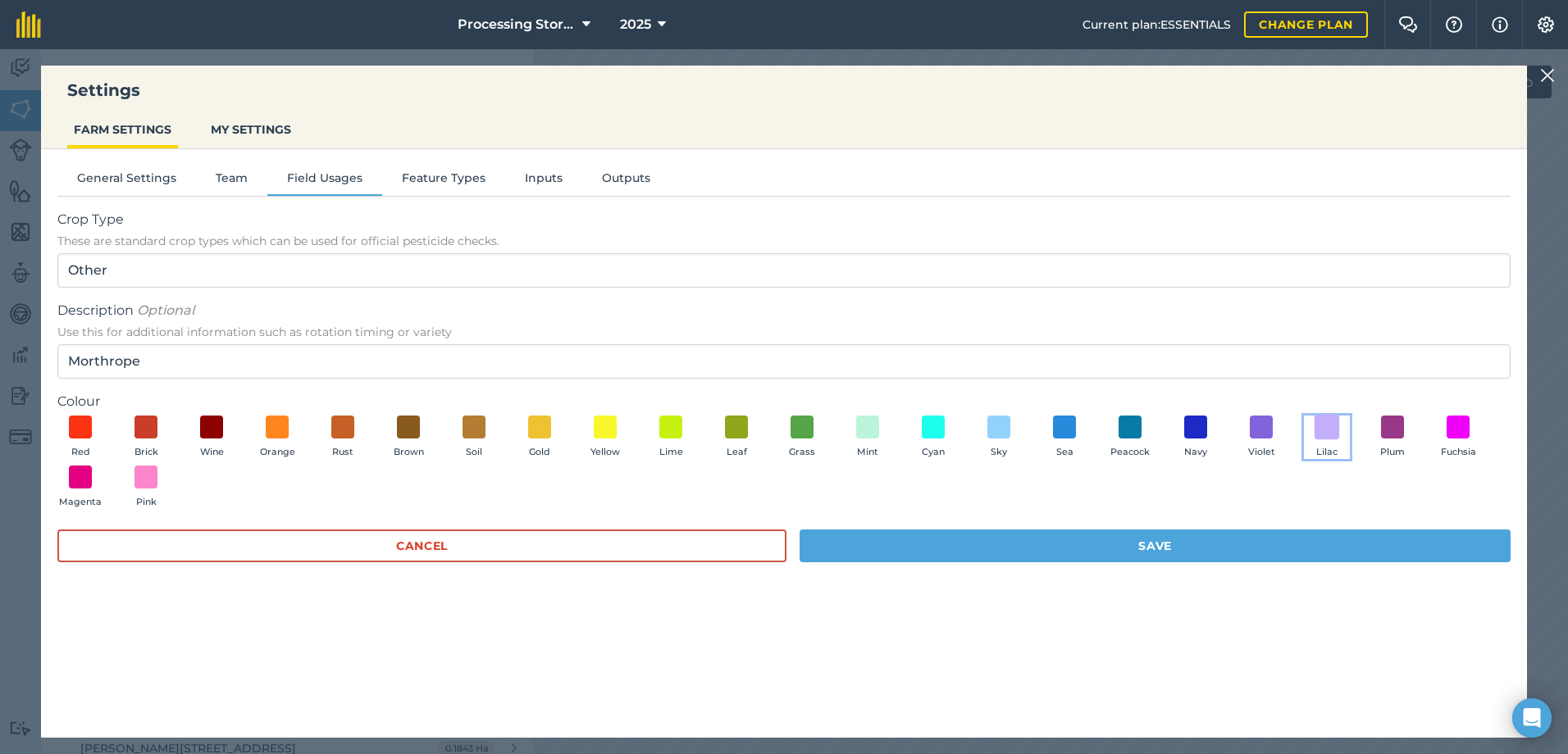 click at bounding box center [1327, 426] 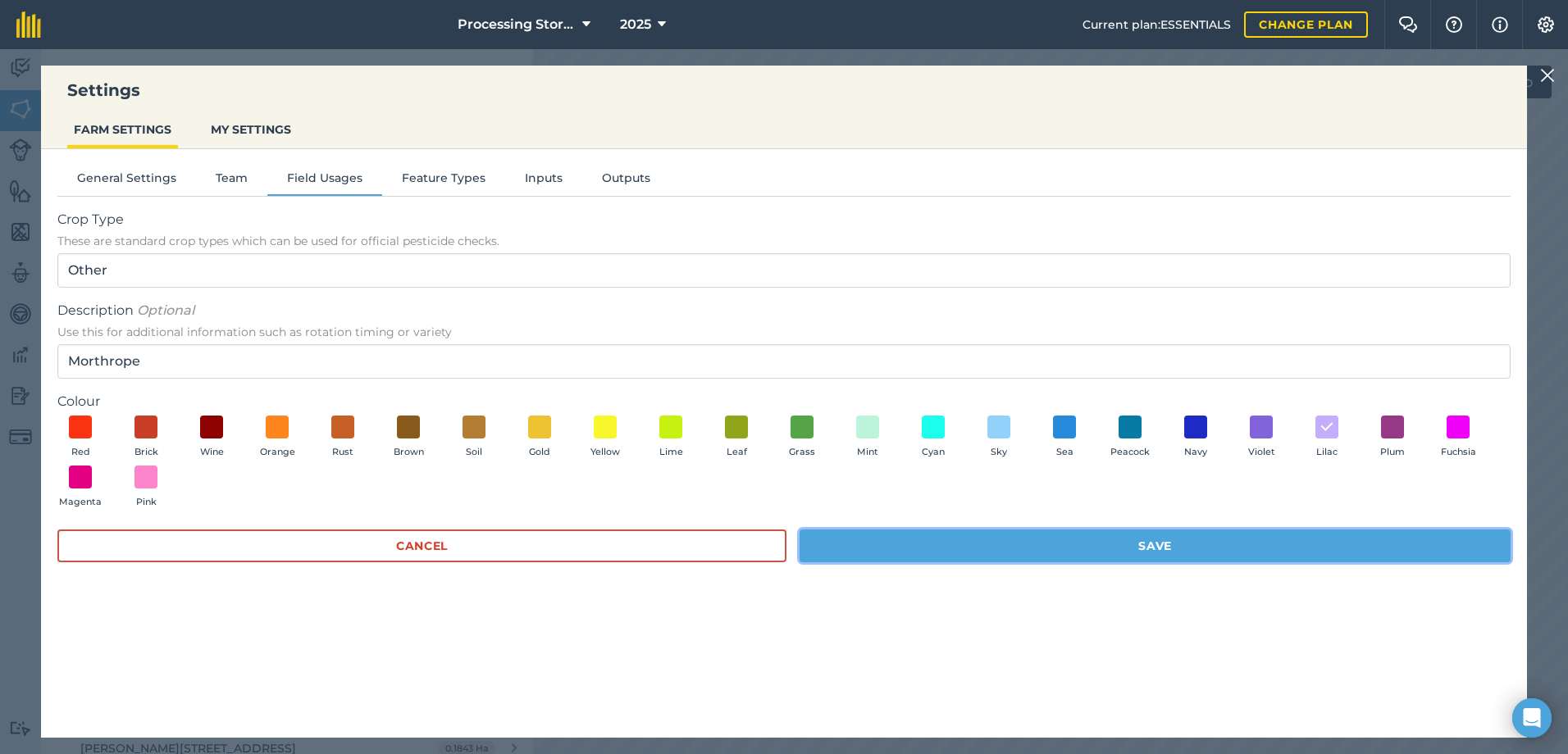 click on "Save" at bounding box center [1155, 546] 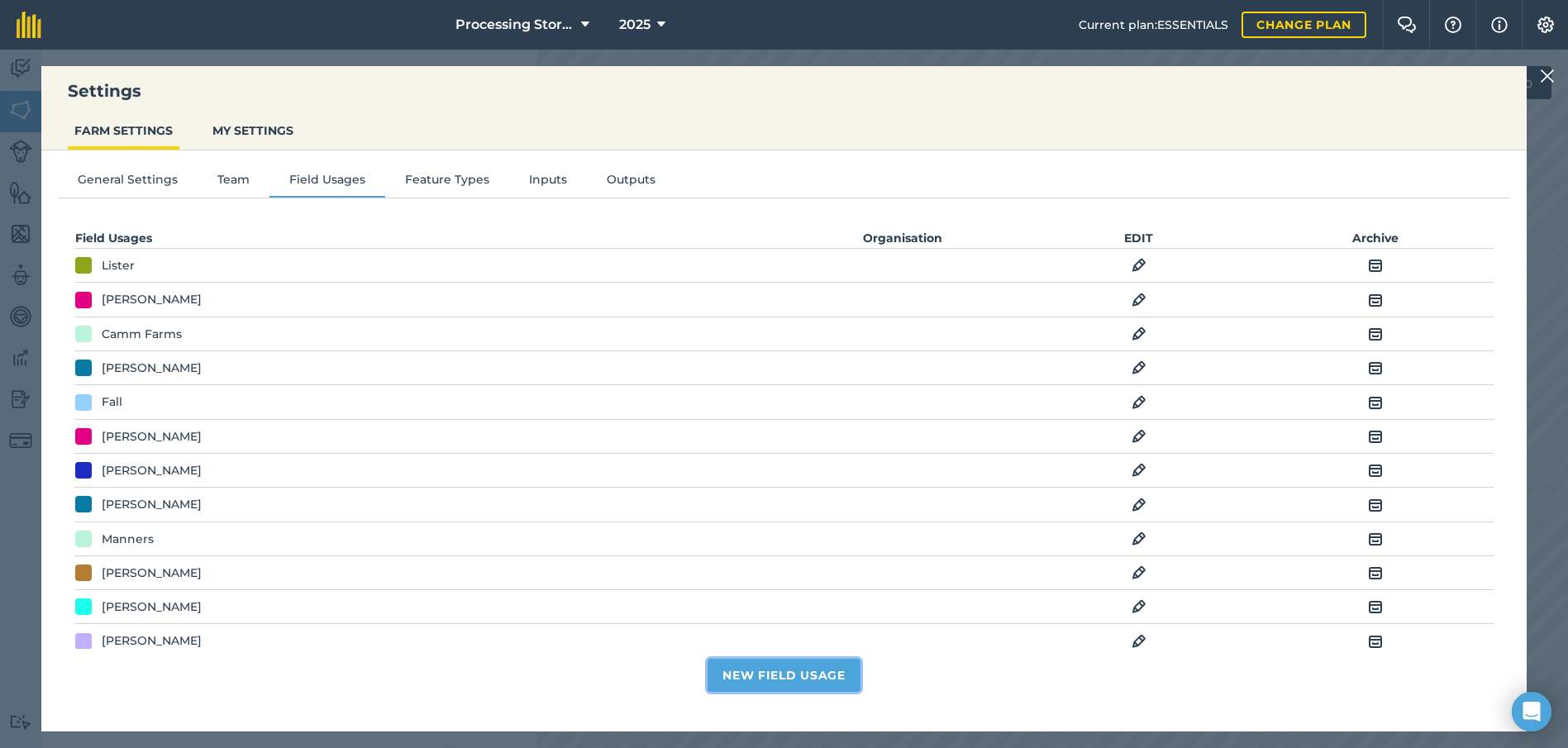 click on "New Field Usage" at bounding box center (784, 675) 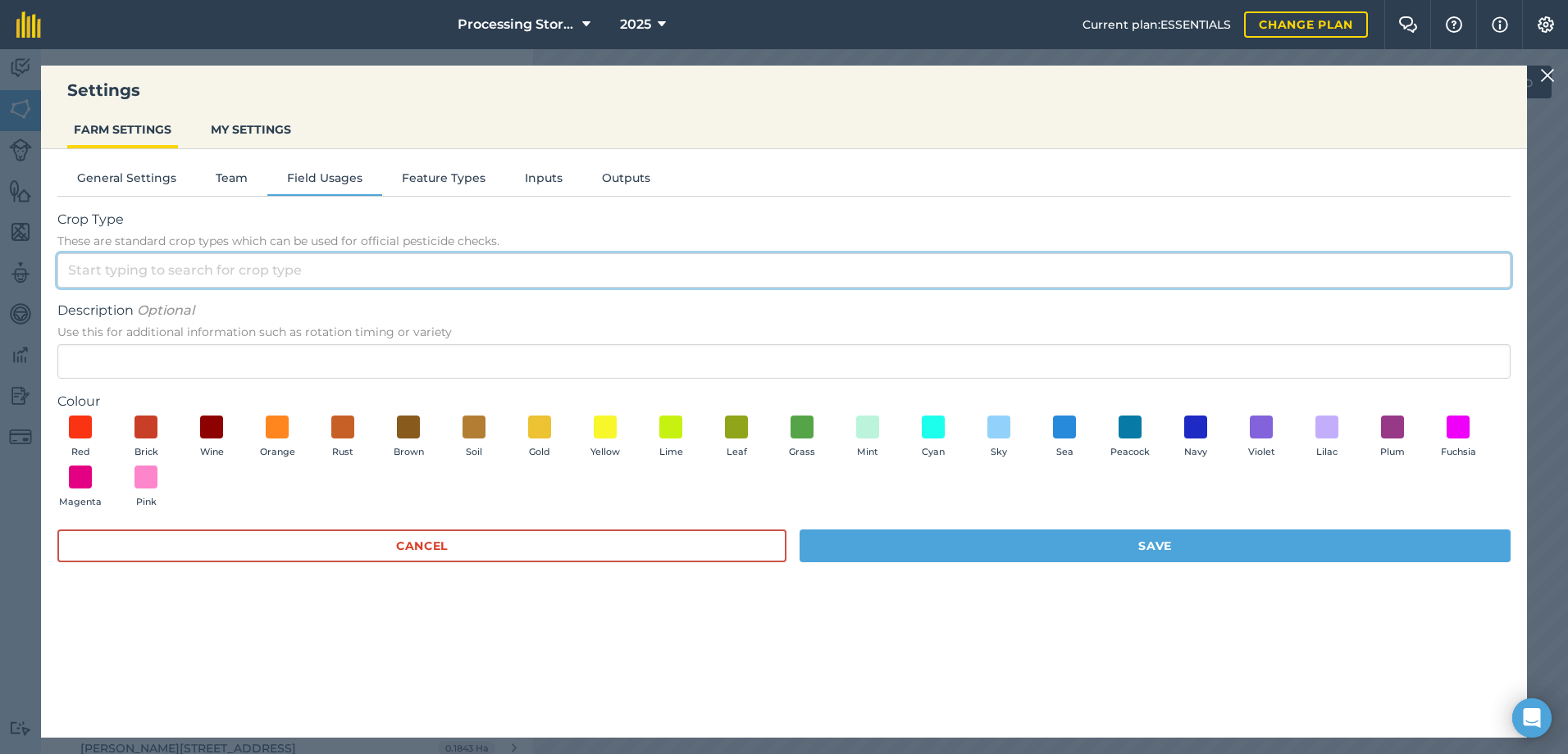click on "Crop Type These are standard crop types which can be used for official pesticide checks." at bounding box center (784, 270) 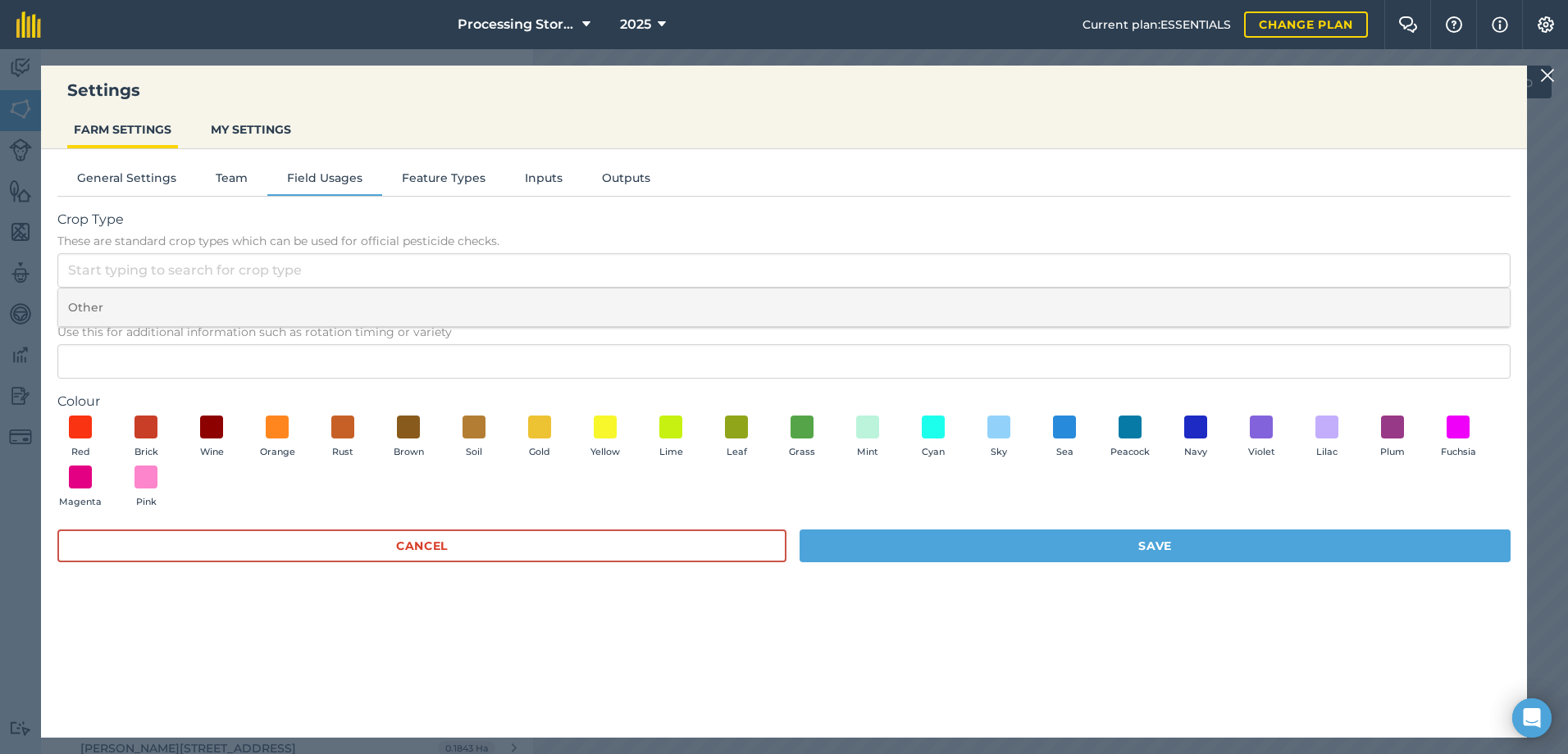 click on "Other" at bounding box center (784, 307) 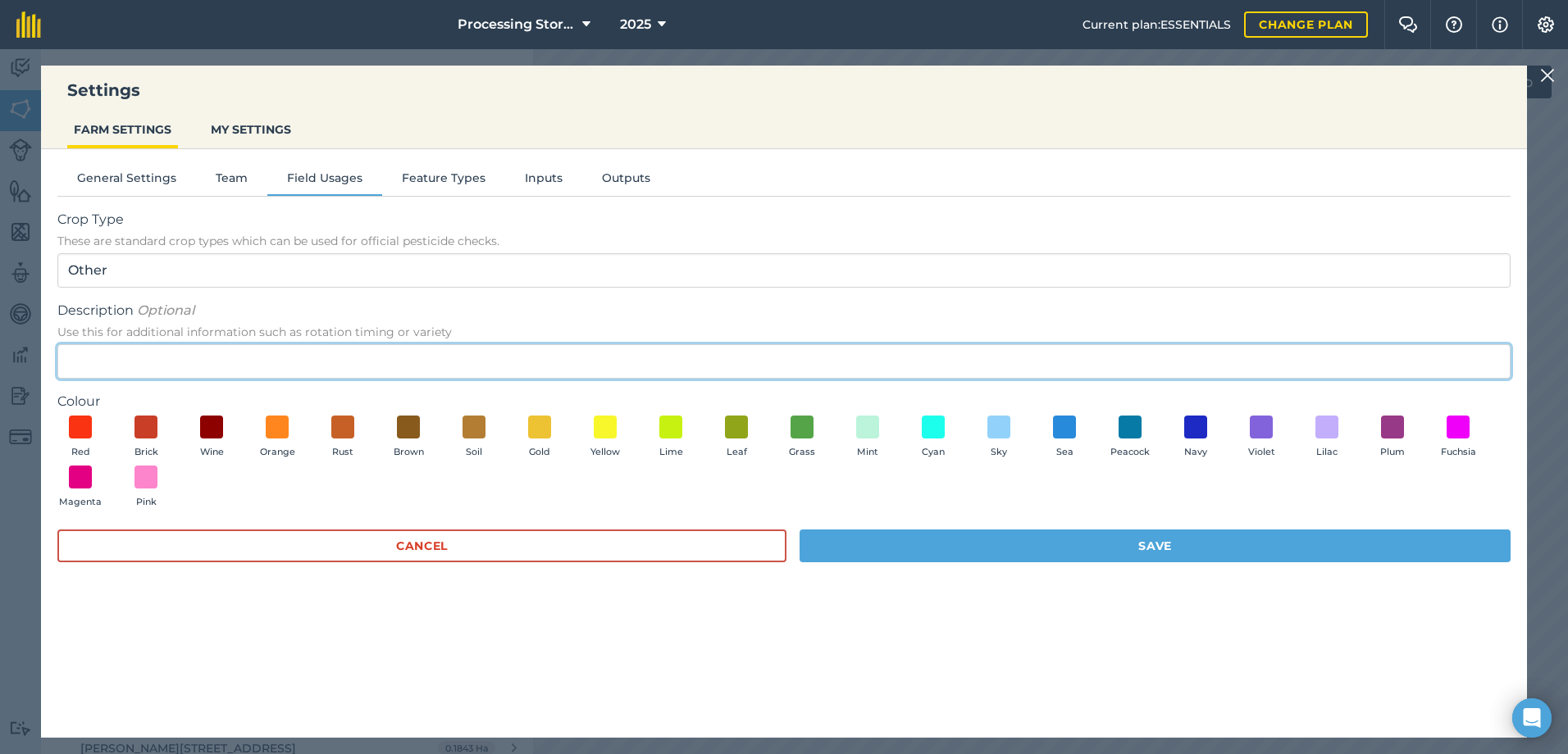 click on "Description   Optional Use this for additional information such as rotation timing or variety" at bounding box center (784, 361) 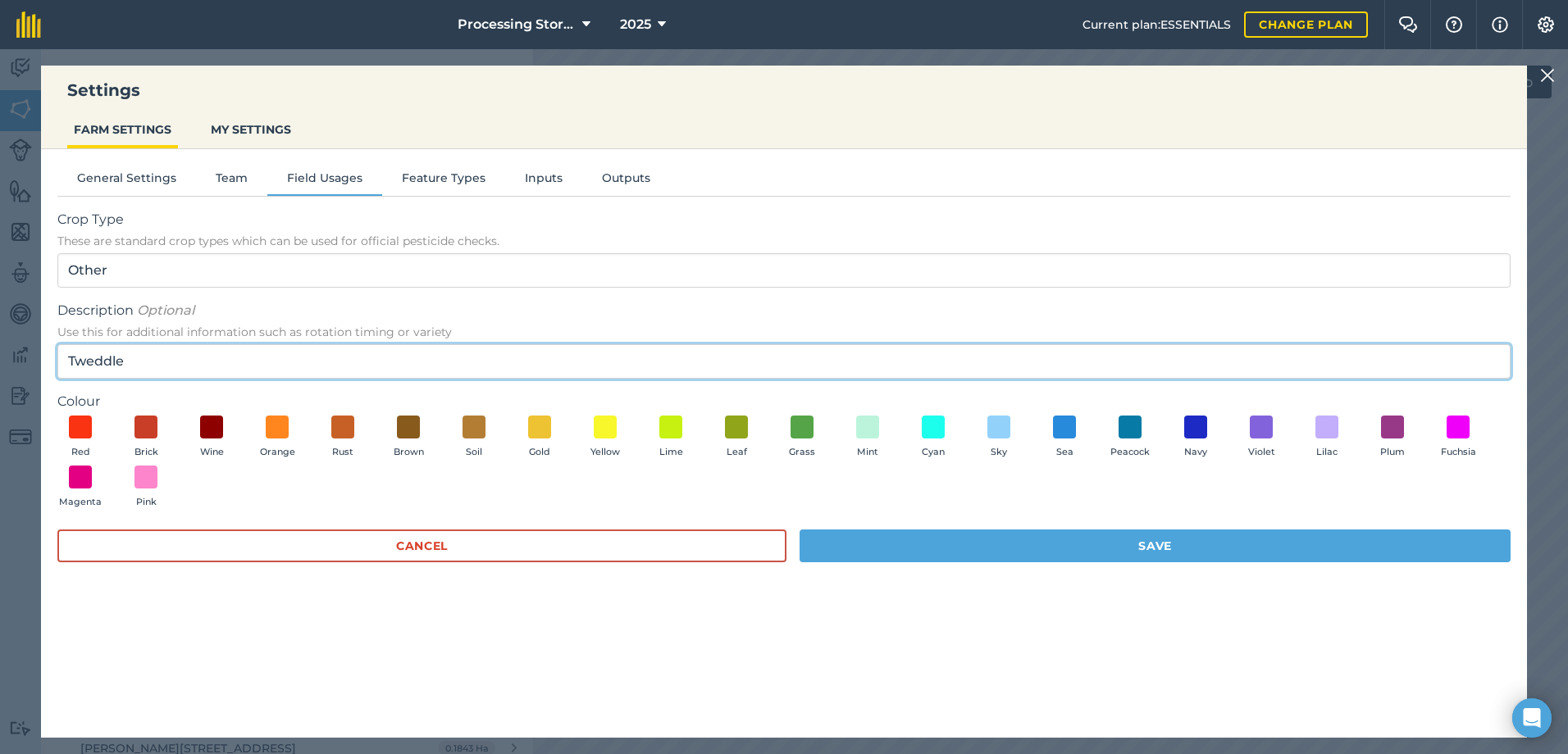 type on "Tweddle" 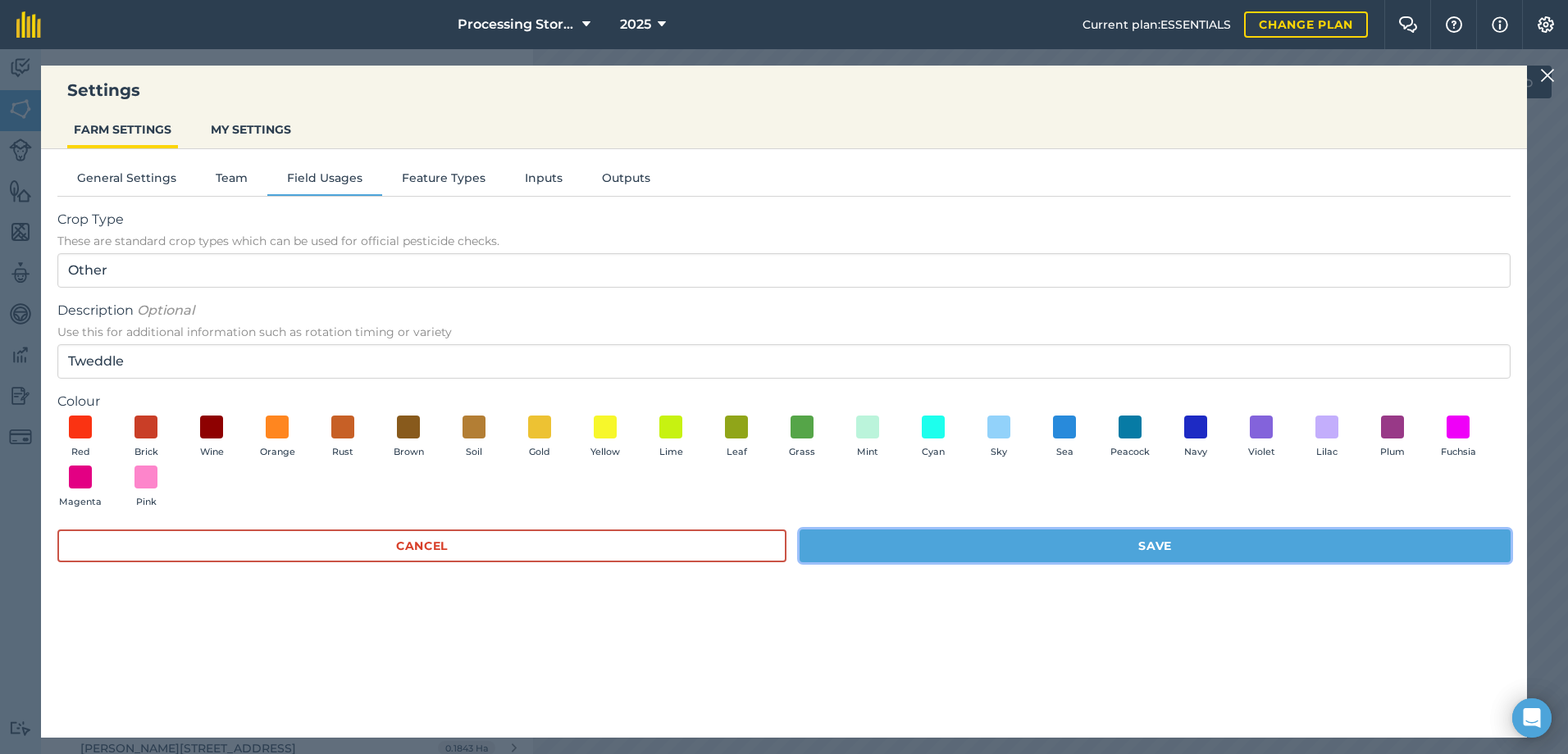 click on "Save" at bounding box center [1155, 546] 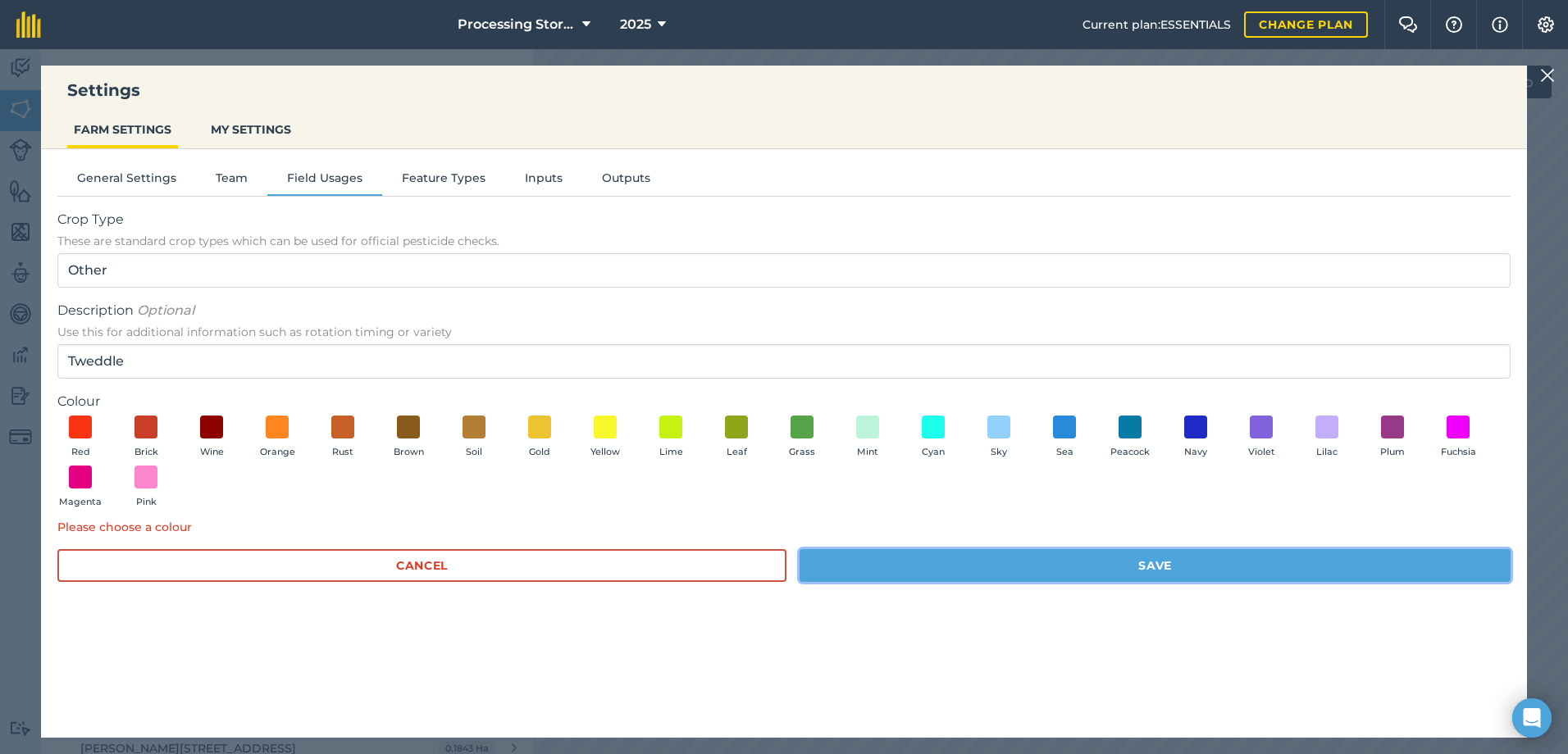 click on "Save" at bounding box center (1155, 566) 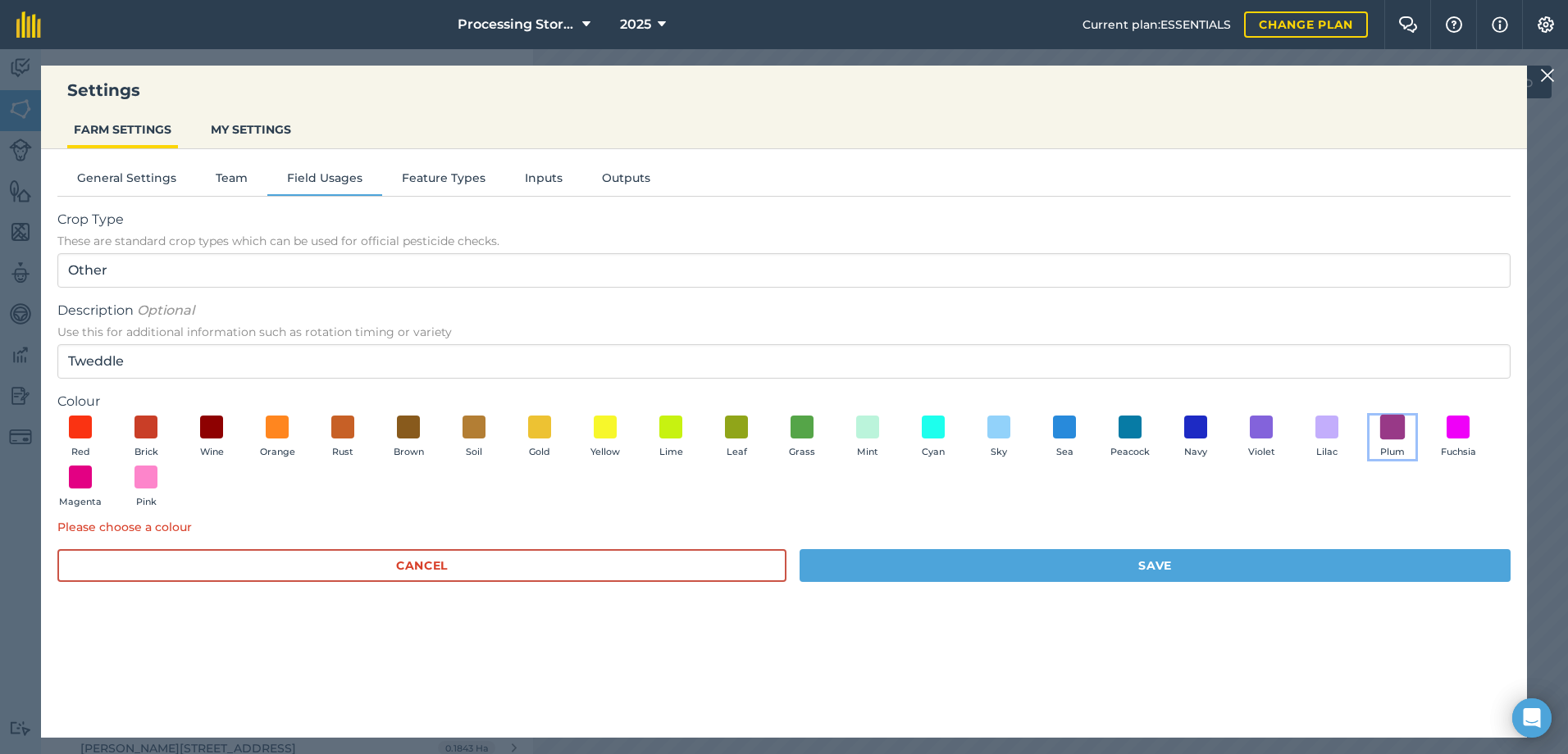 click at bounding box center [1393, 426] 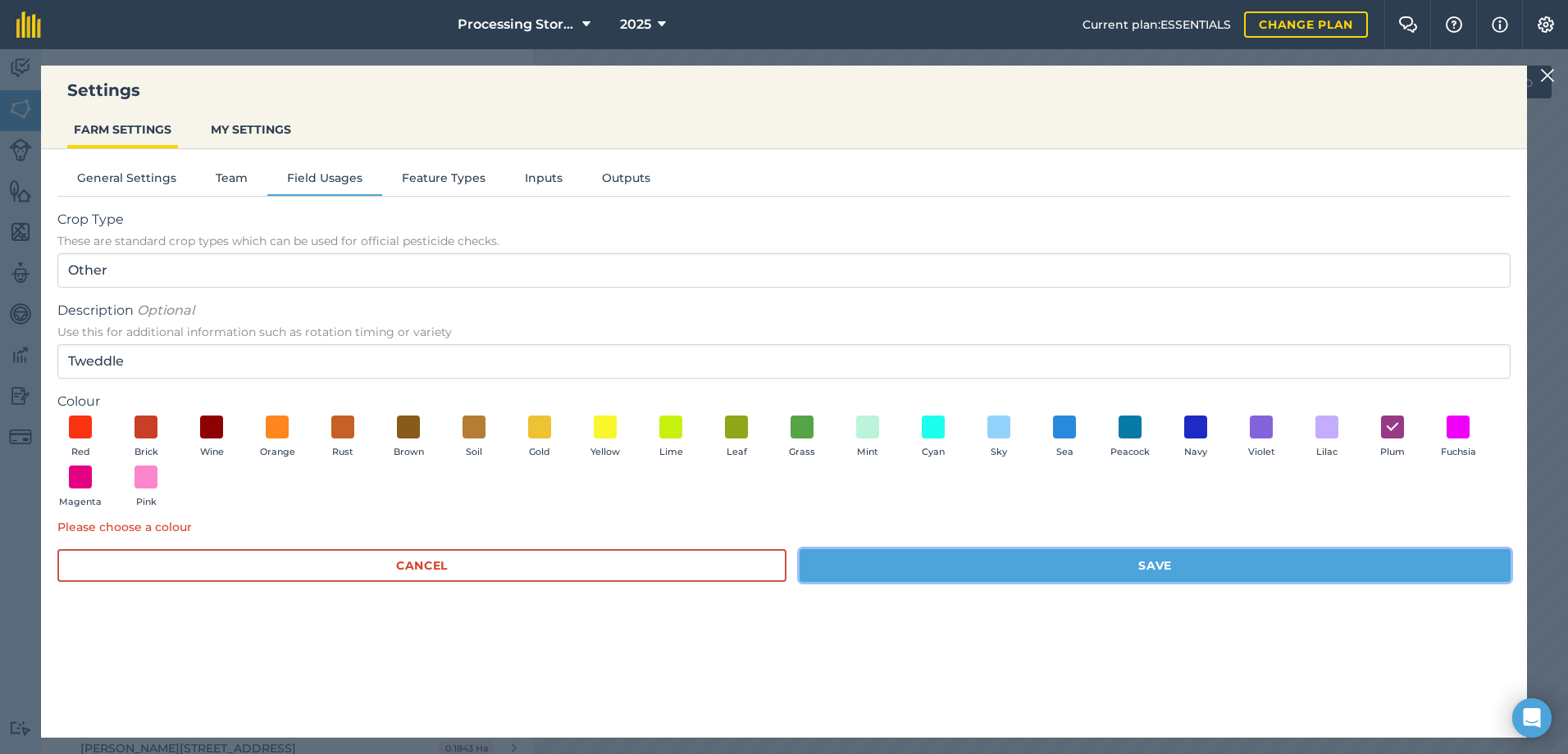 click on "Save" at bounding box center (1155, 566) 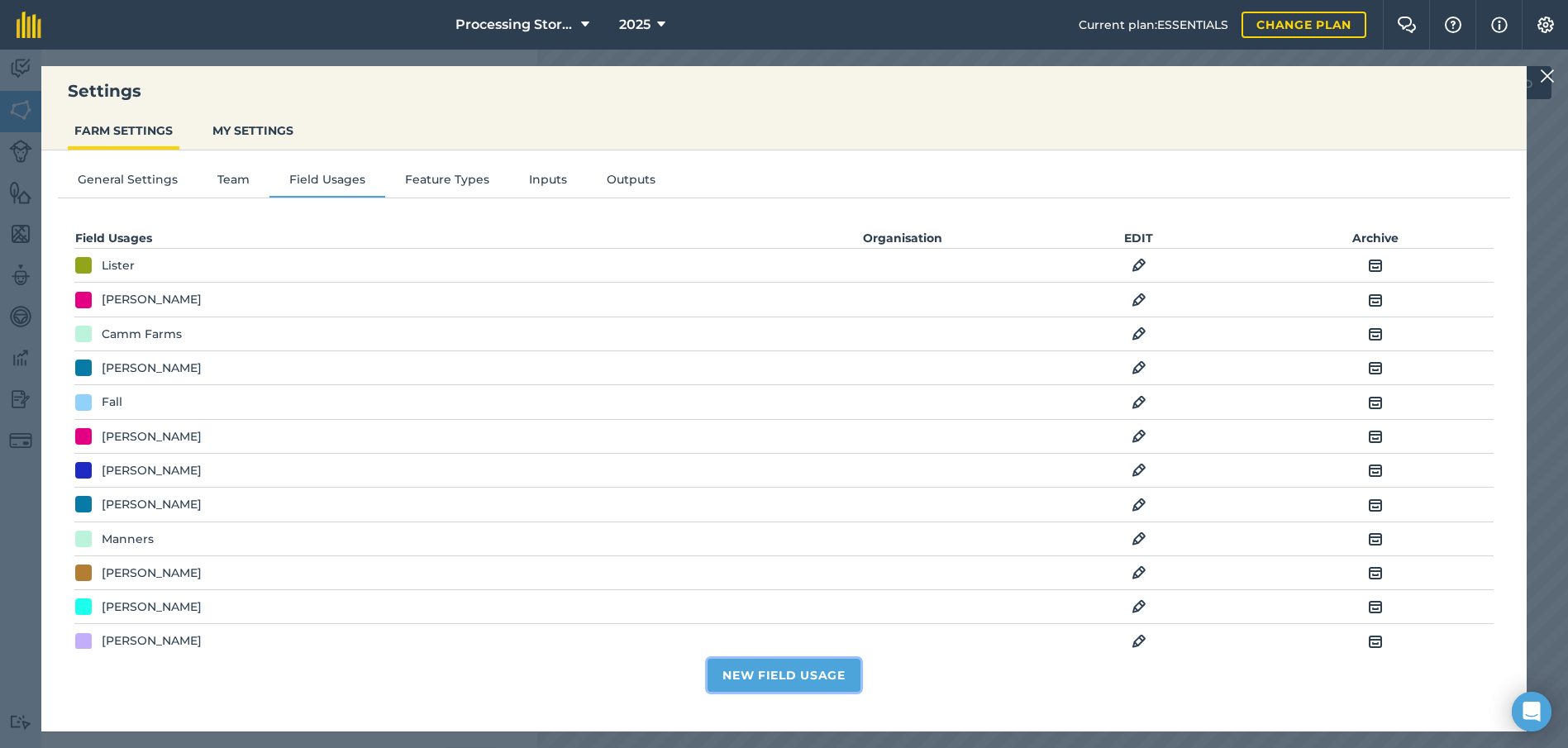 click on "New Field Usage" at bounding box center (784, 675) 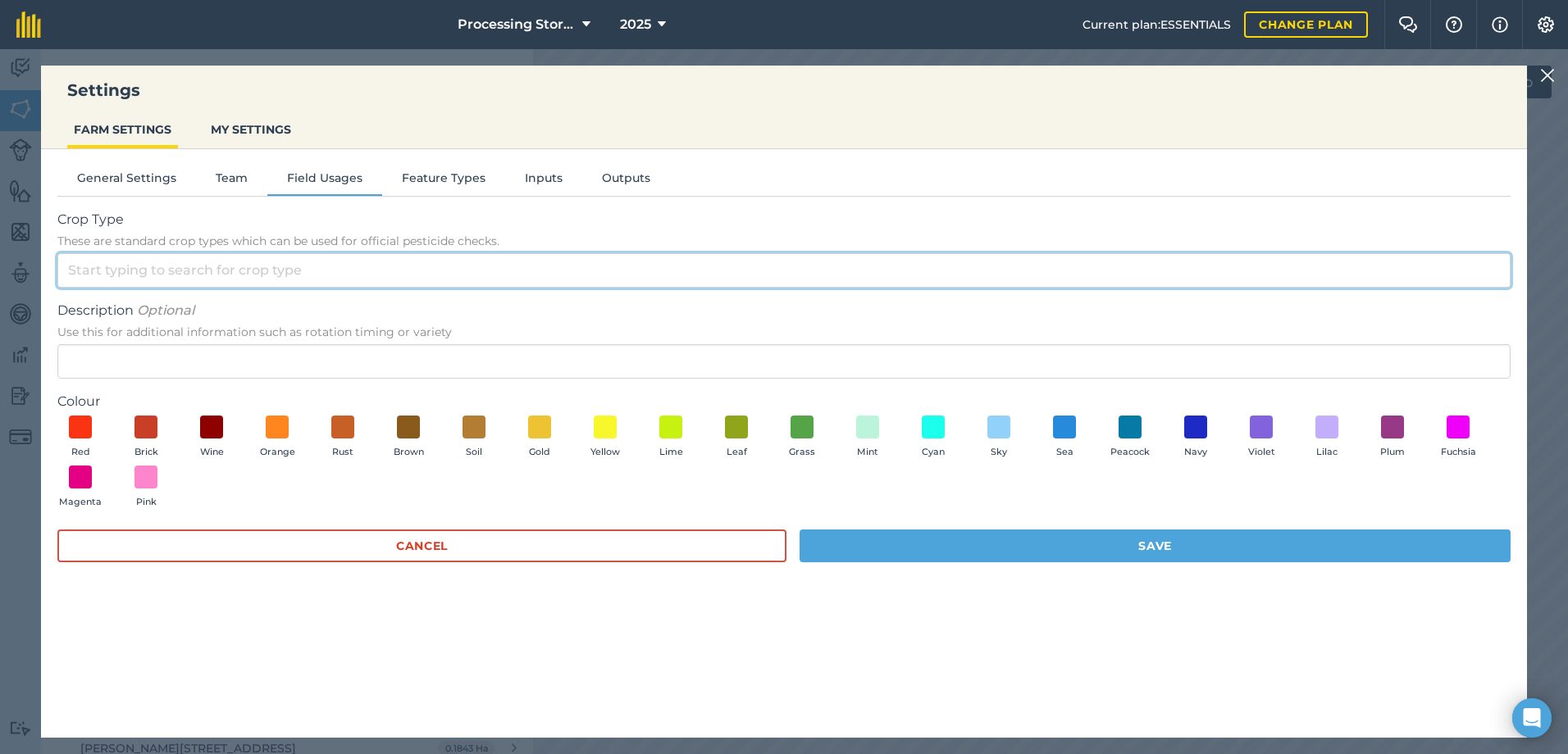click on "Crop Type These are standard crop types which can be used for official pesticide checks." at bounding box center (784, 270) 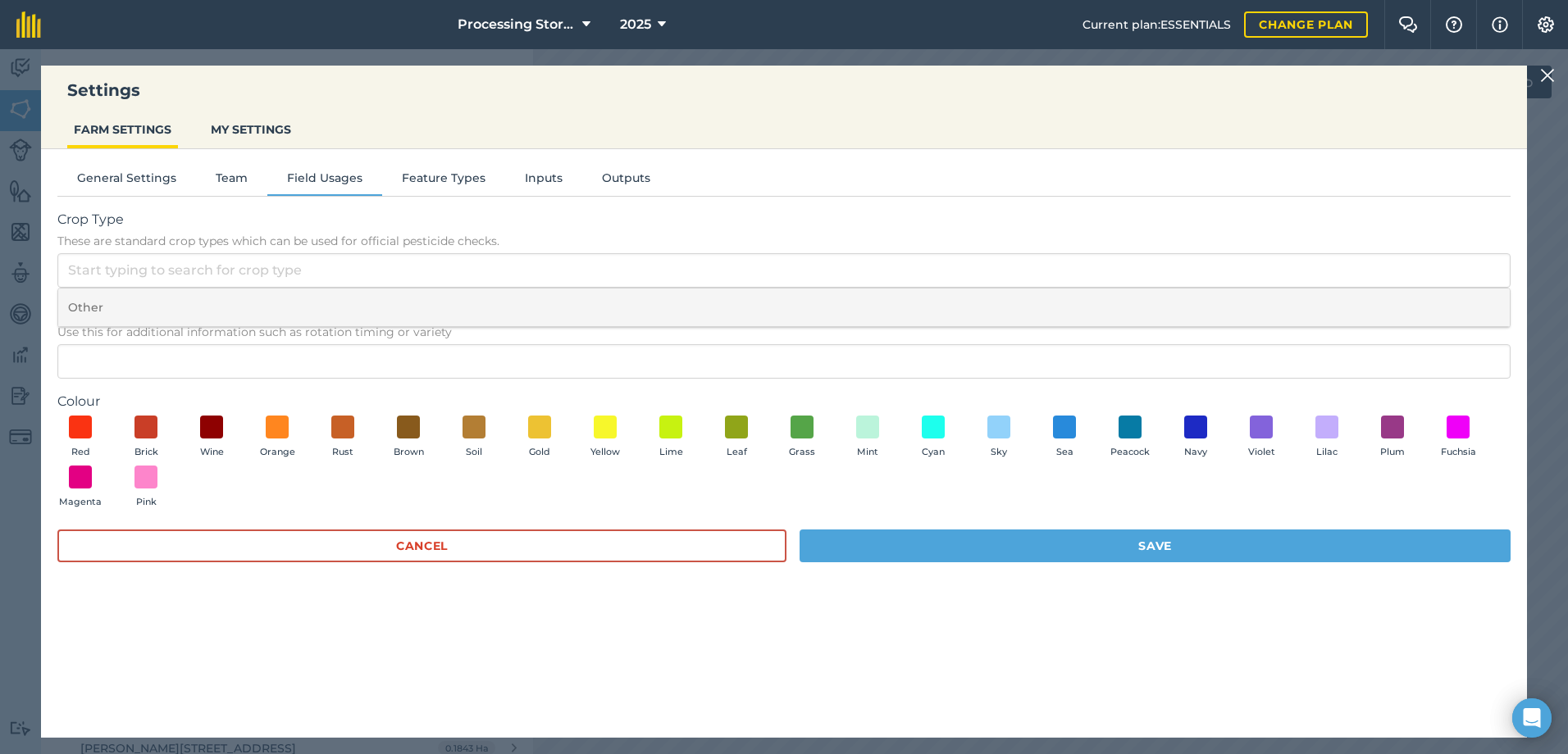 click on "Other" at bounding box center (784, 307) 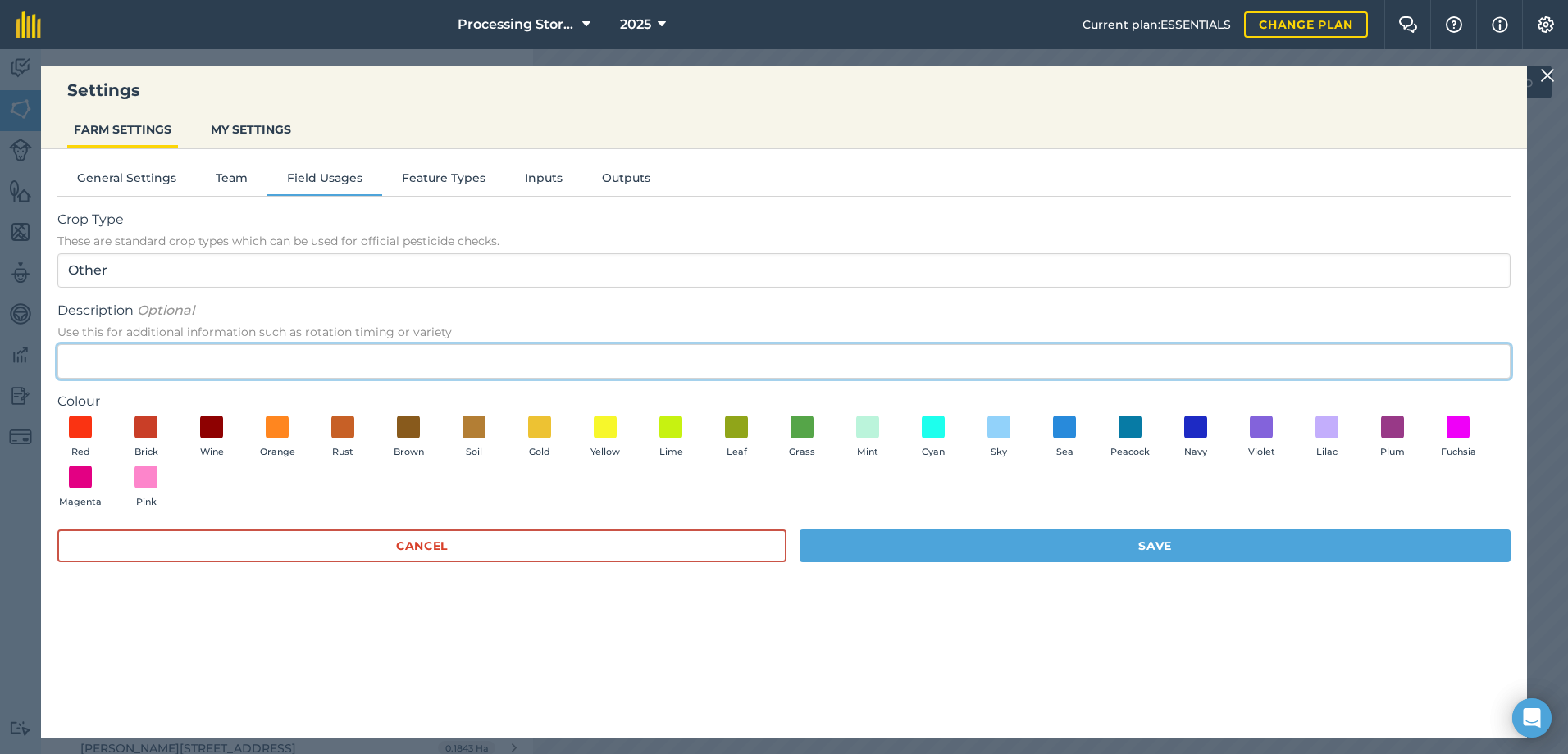 click on "Description   Optional Use this for additional information such as rotation timing or variety" at bounding box center [784, 361] 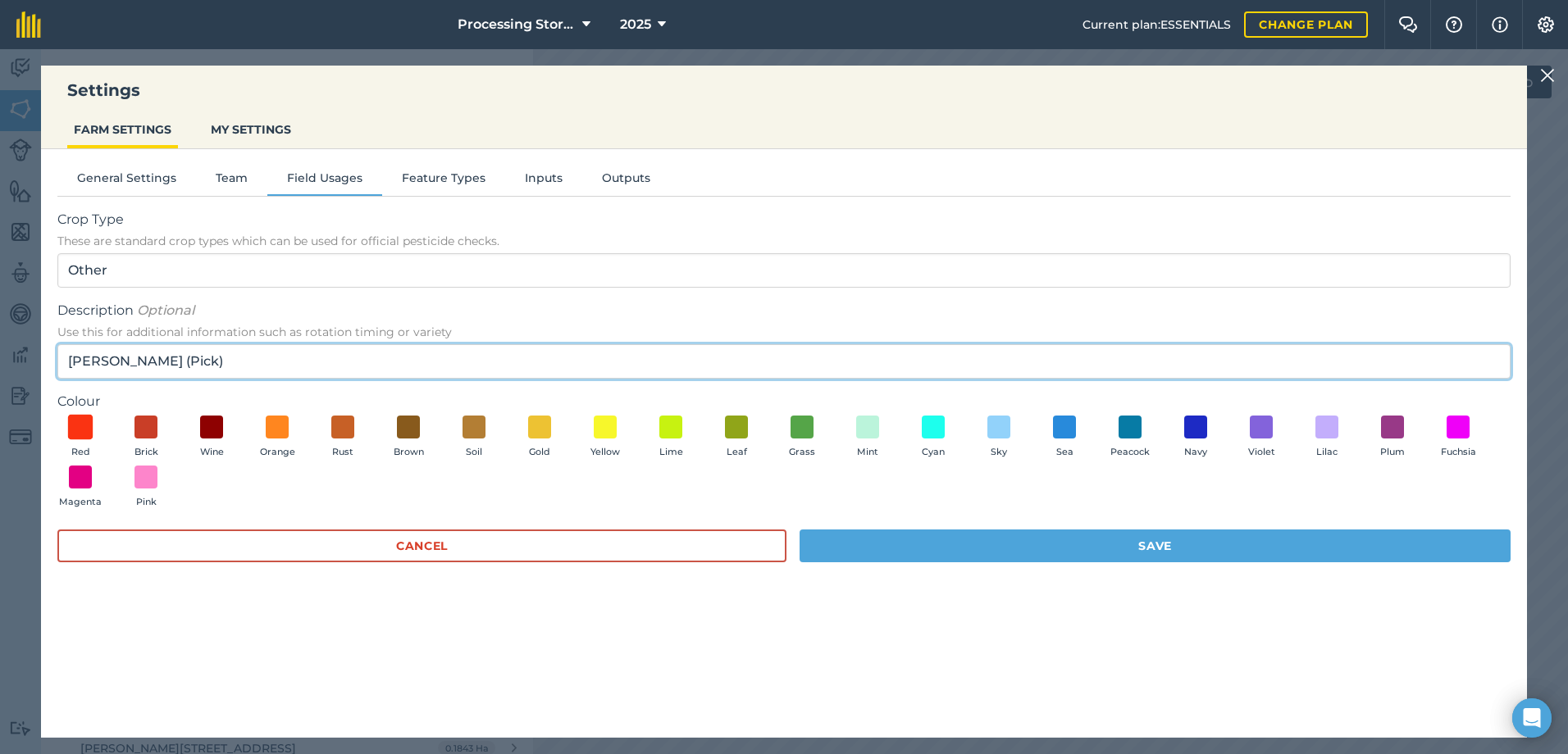 type on "[PERSON_NAME] (Pick)" 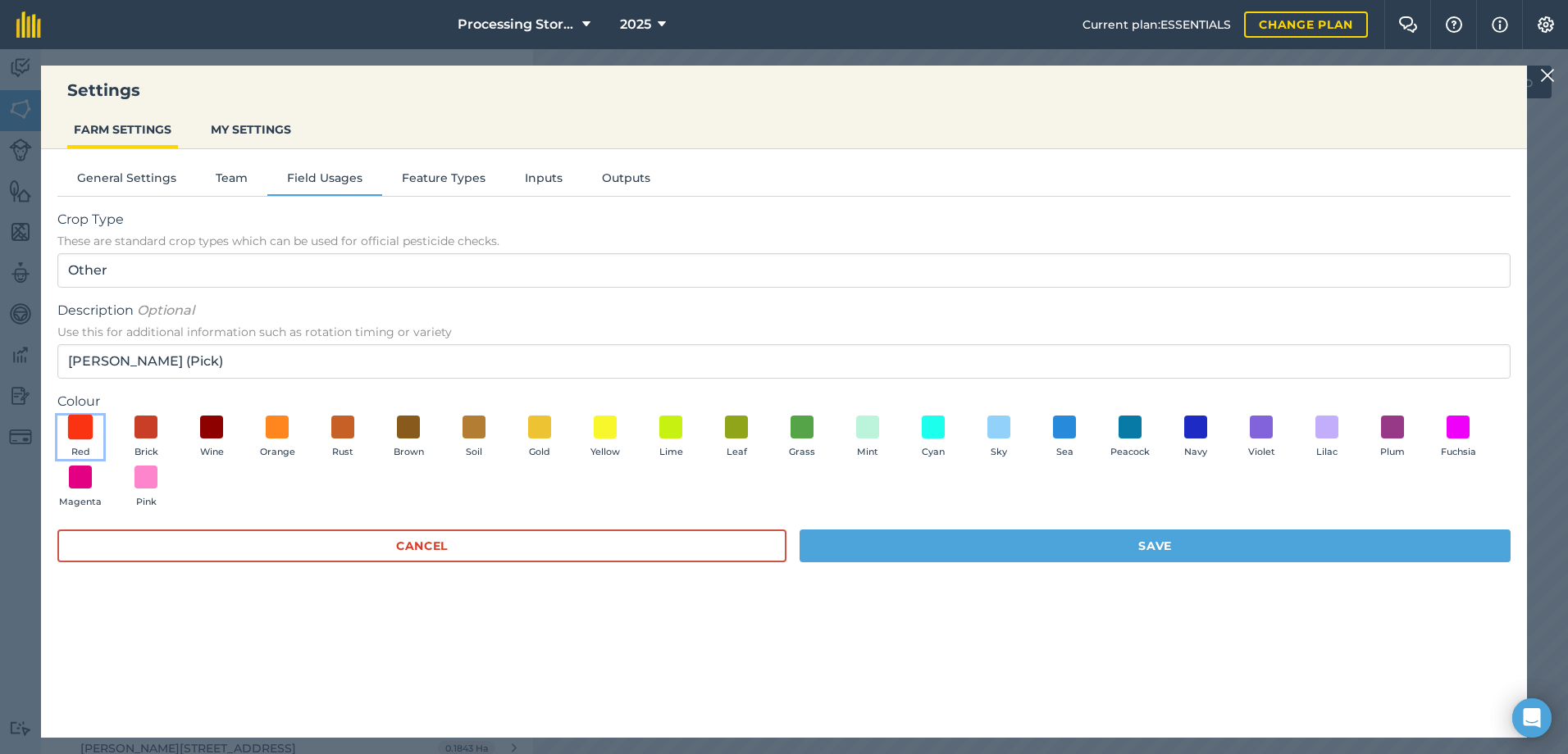 click at bounding box center [80, 426] 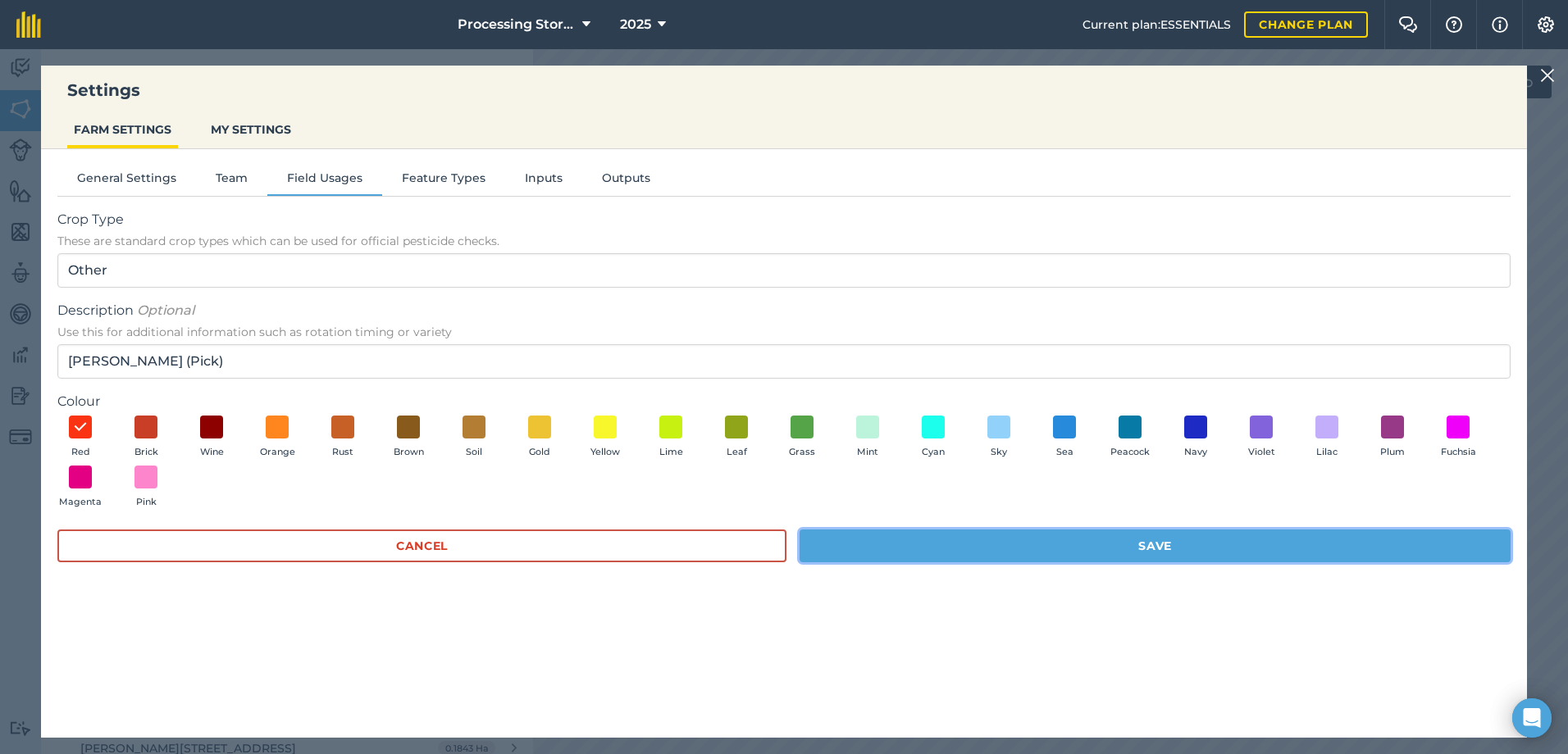 click on "Save" at bounding box center (1155, 546) 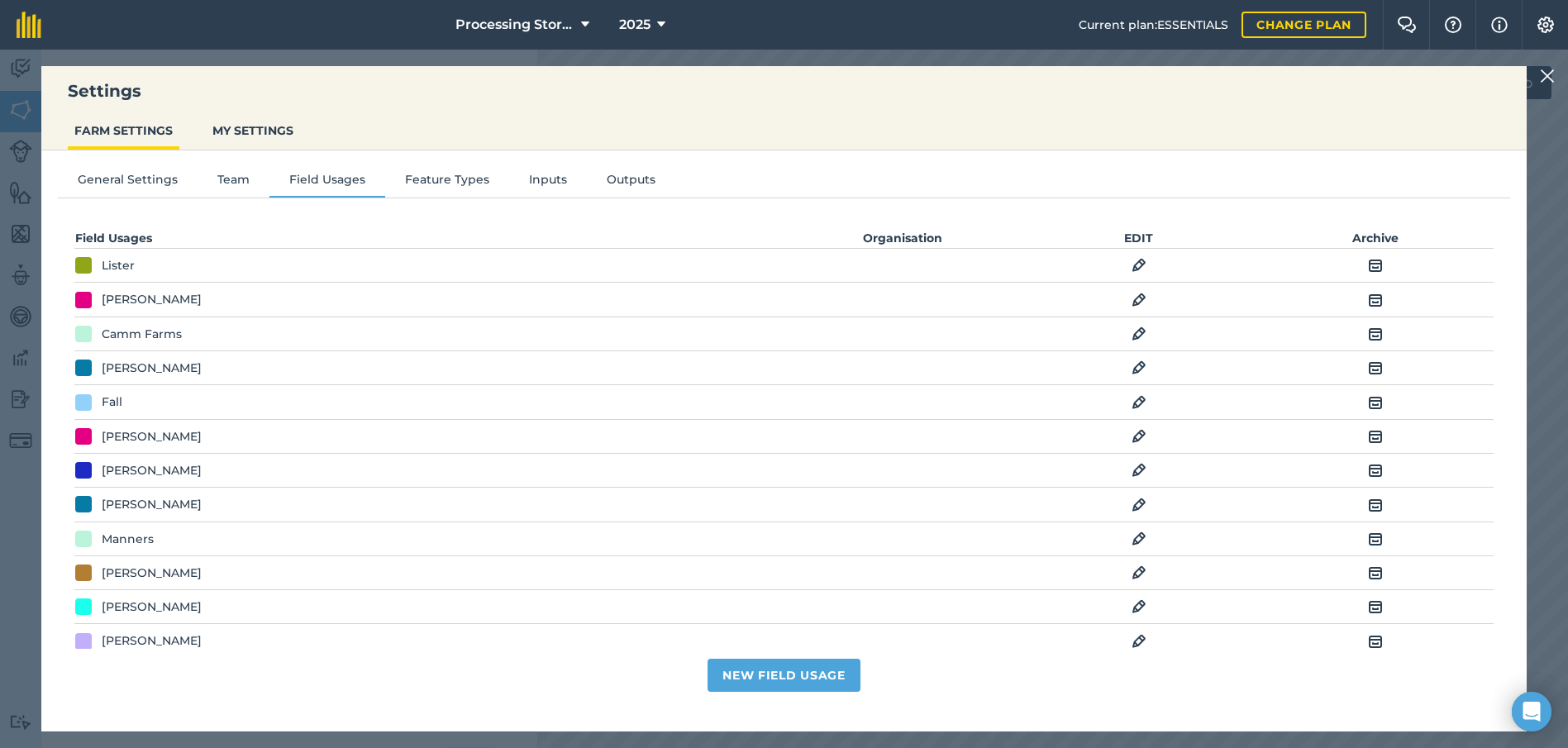click at bounding box center (1547, 76) 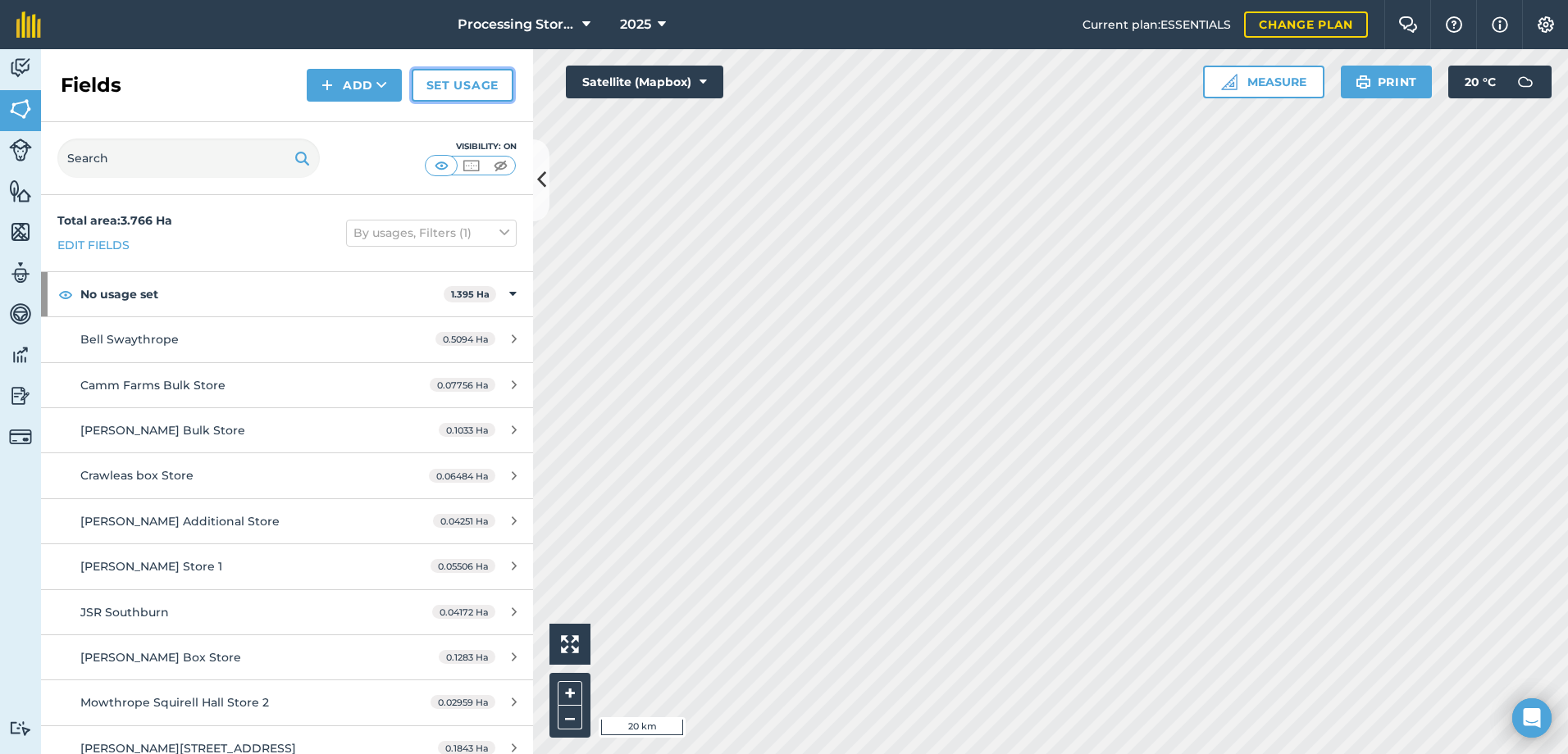 click on "Set usage" at bounding box center [463, 85] 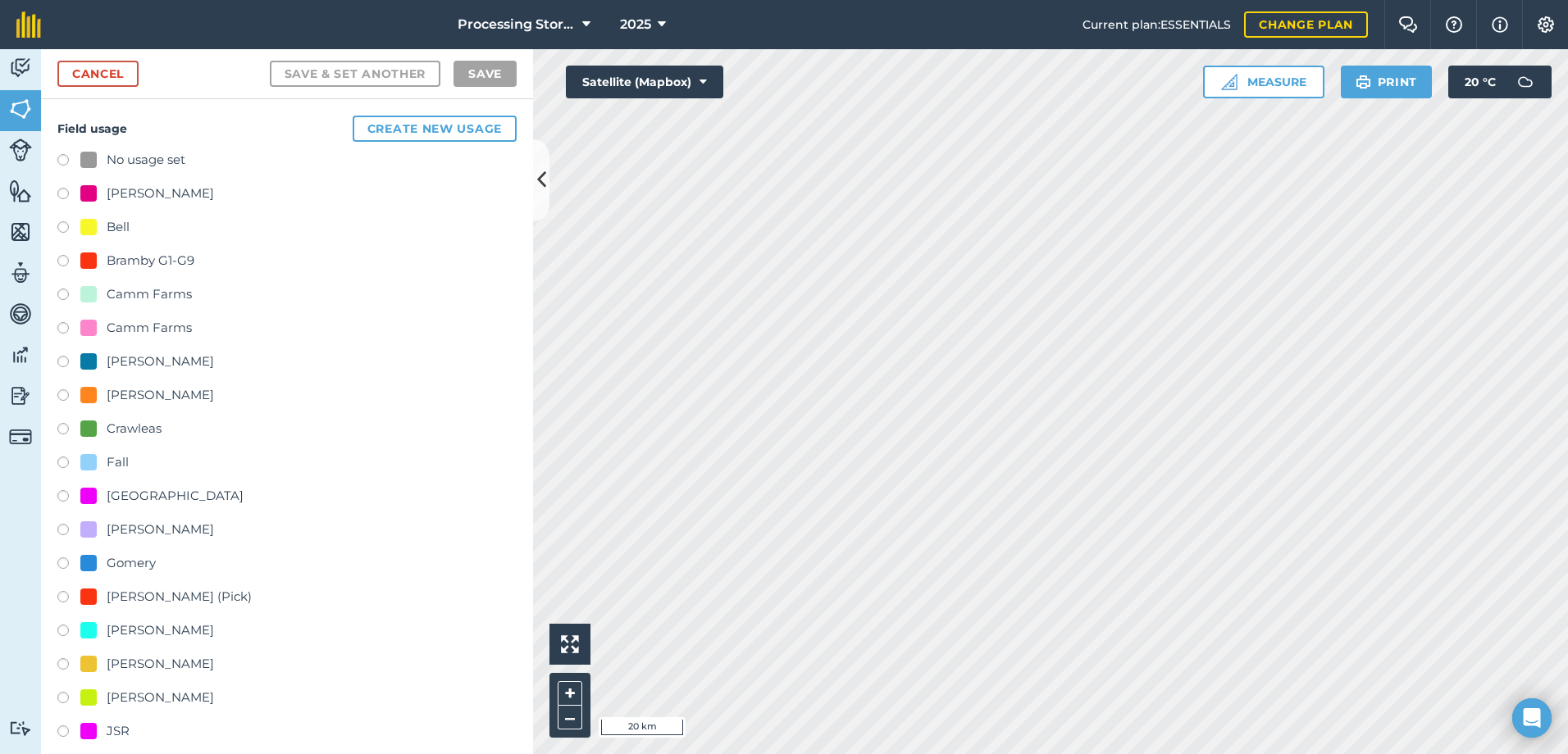 click at bounding box center (69, 229) 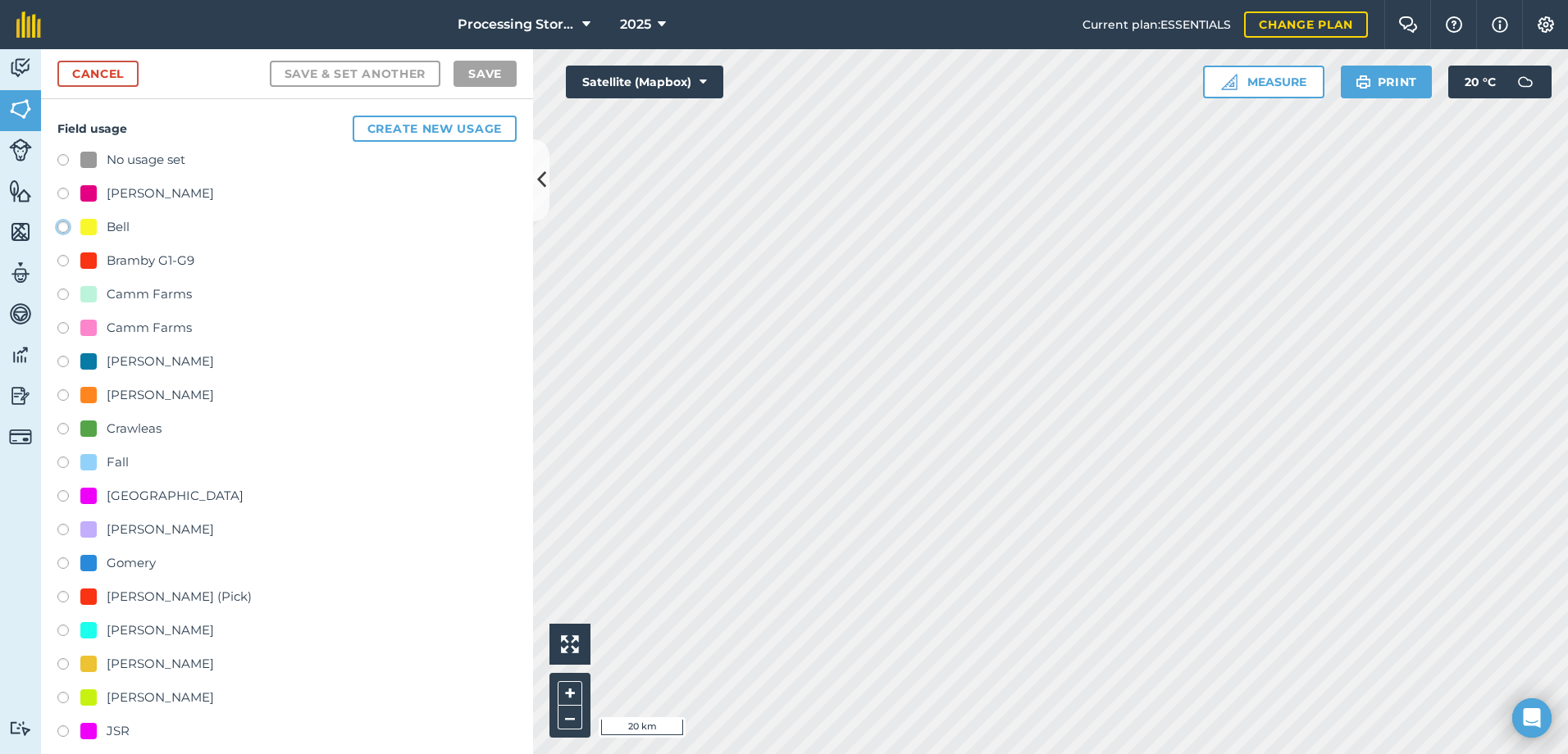 click on "Bell" at bounding box center [-8138, 226] 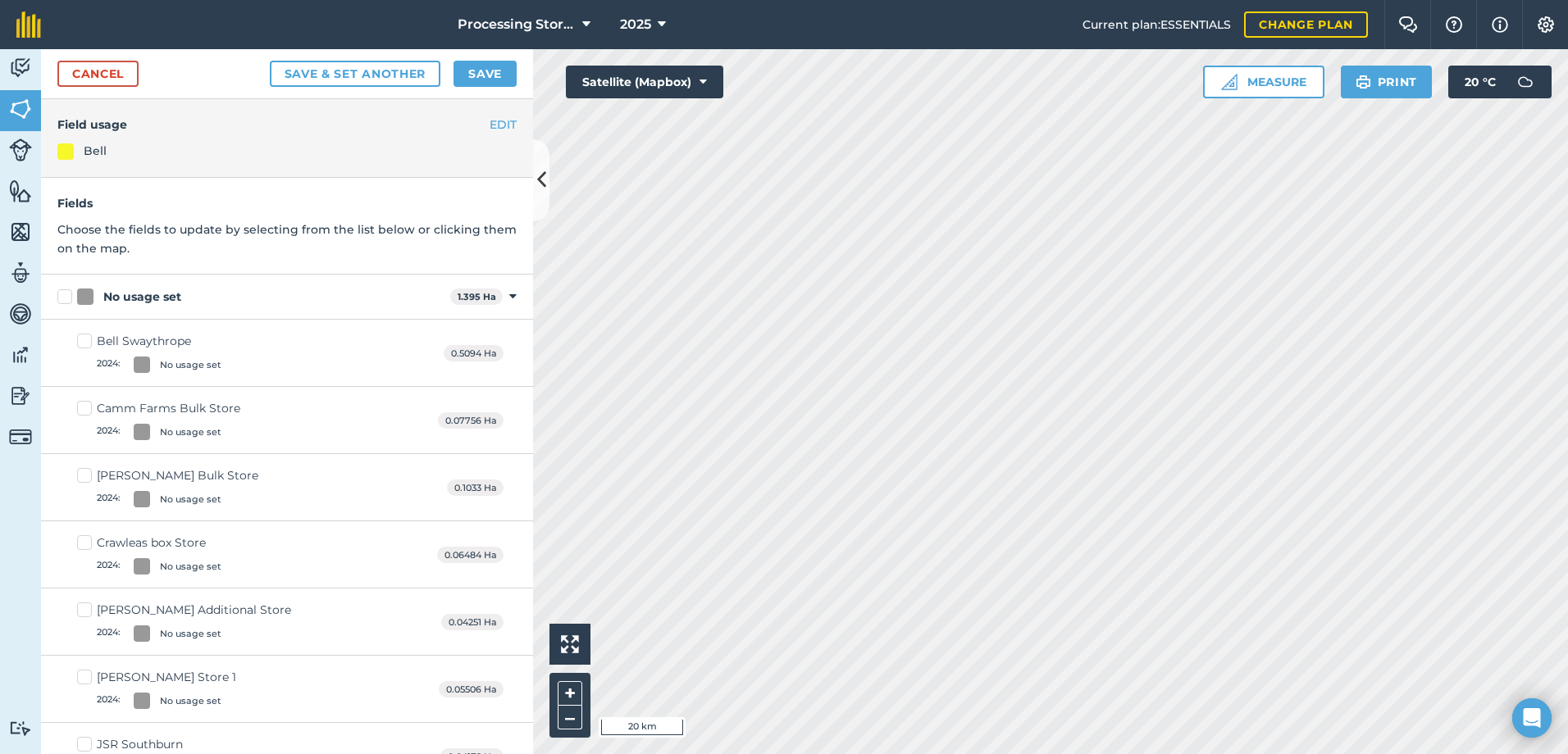 click on "Bell Swaythrope 2024 : No usage set" at bounding box center [149, 352] 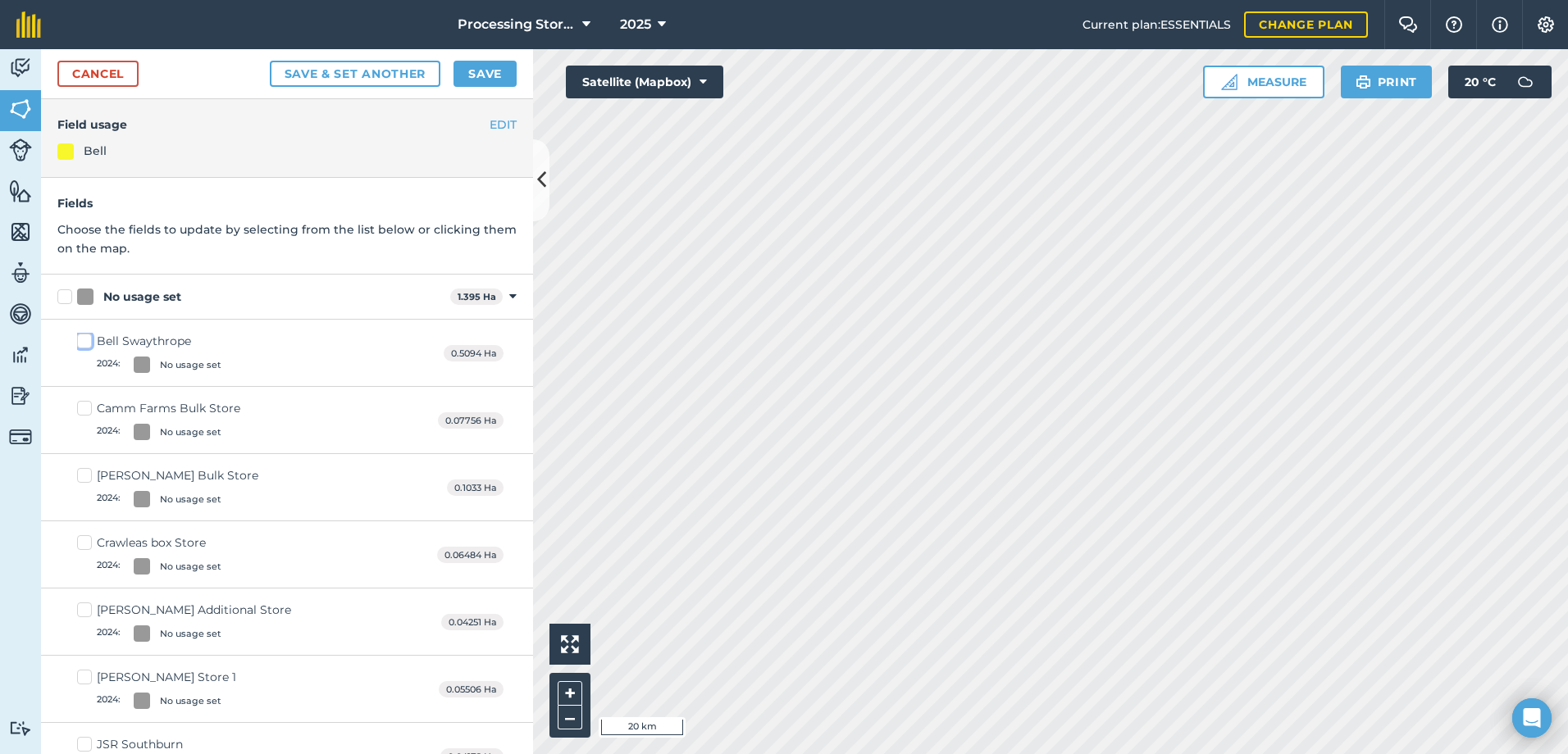 click on "Bell Swaythrope 2024 : No usage set" at bounding box center (82, 338) 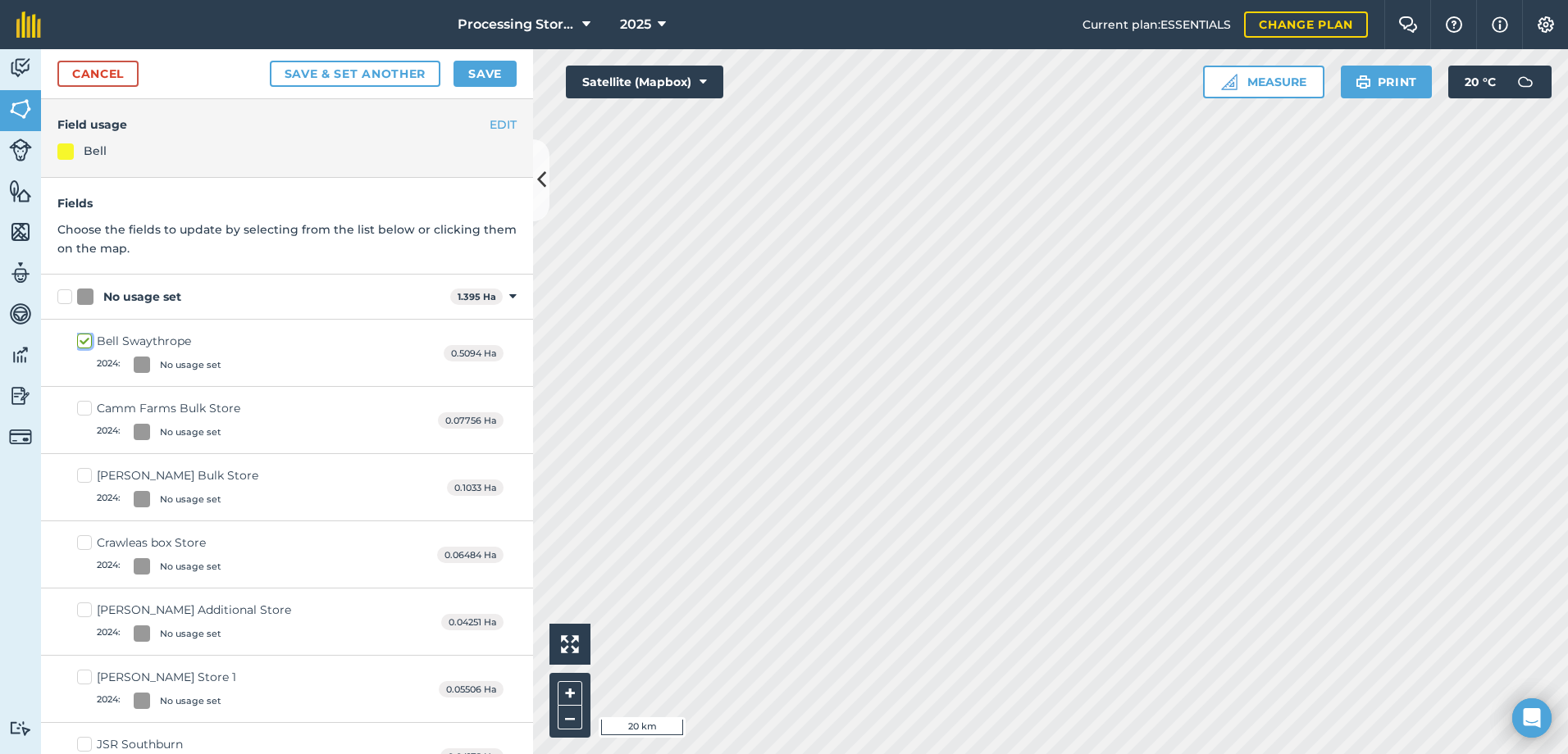 checkbox on "true" 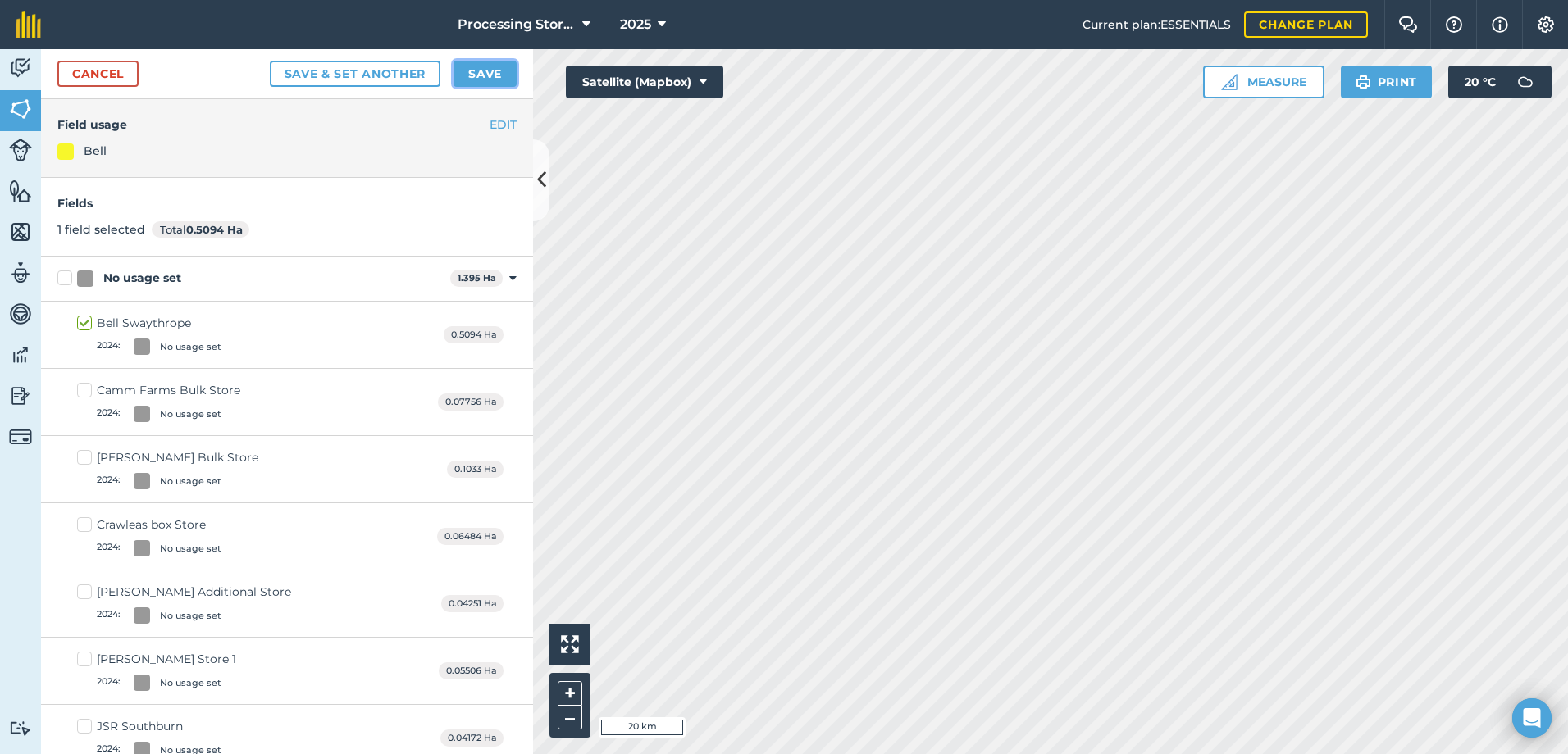 drag, startPoint x: 483, startPoint y: 68, endPoint x: 463, endPoint y: 98, distance: 36.055513 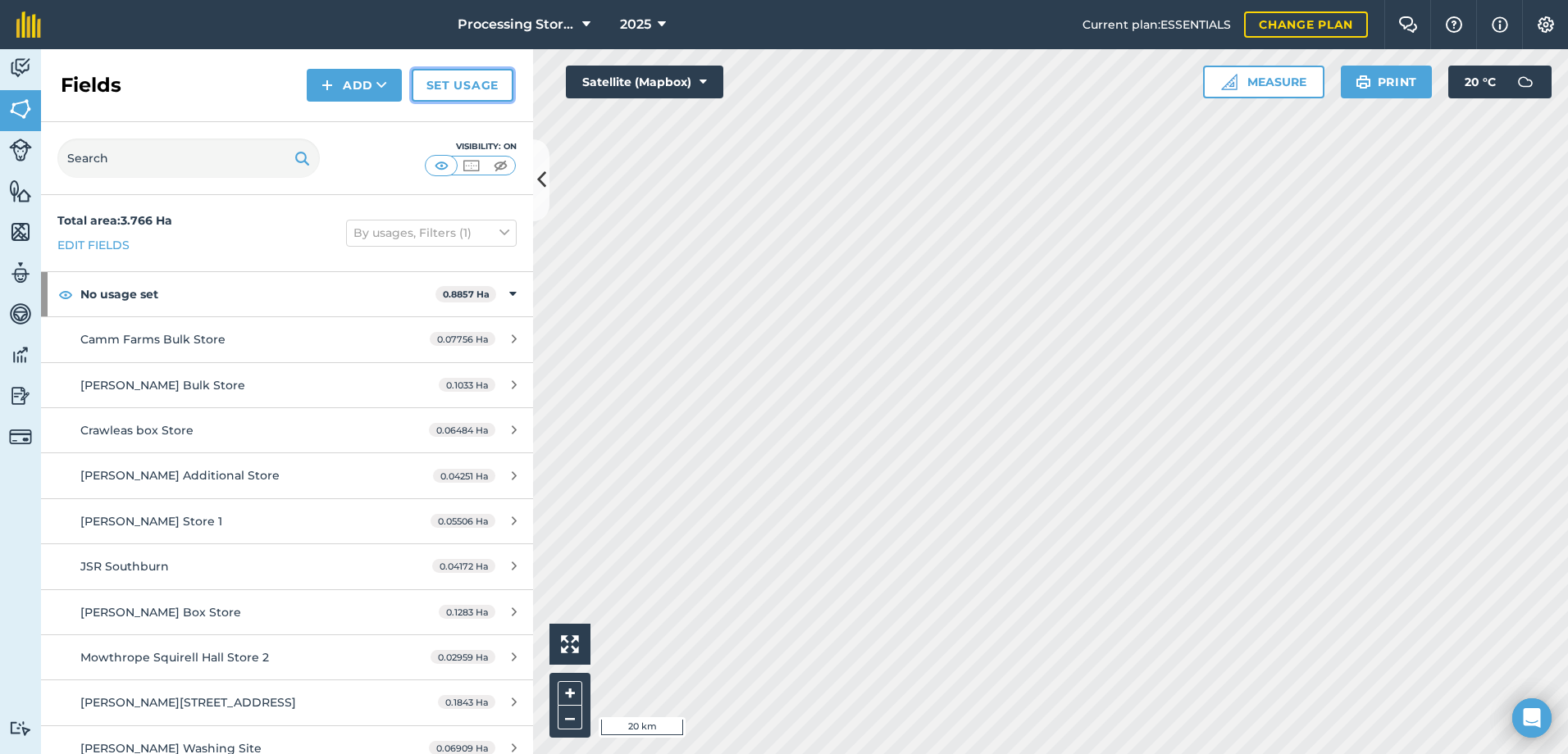 click on "Set usage" at bounding box center [463, 85] 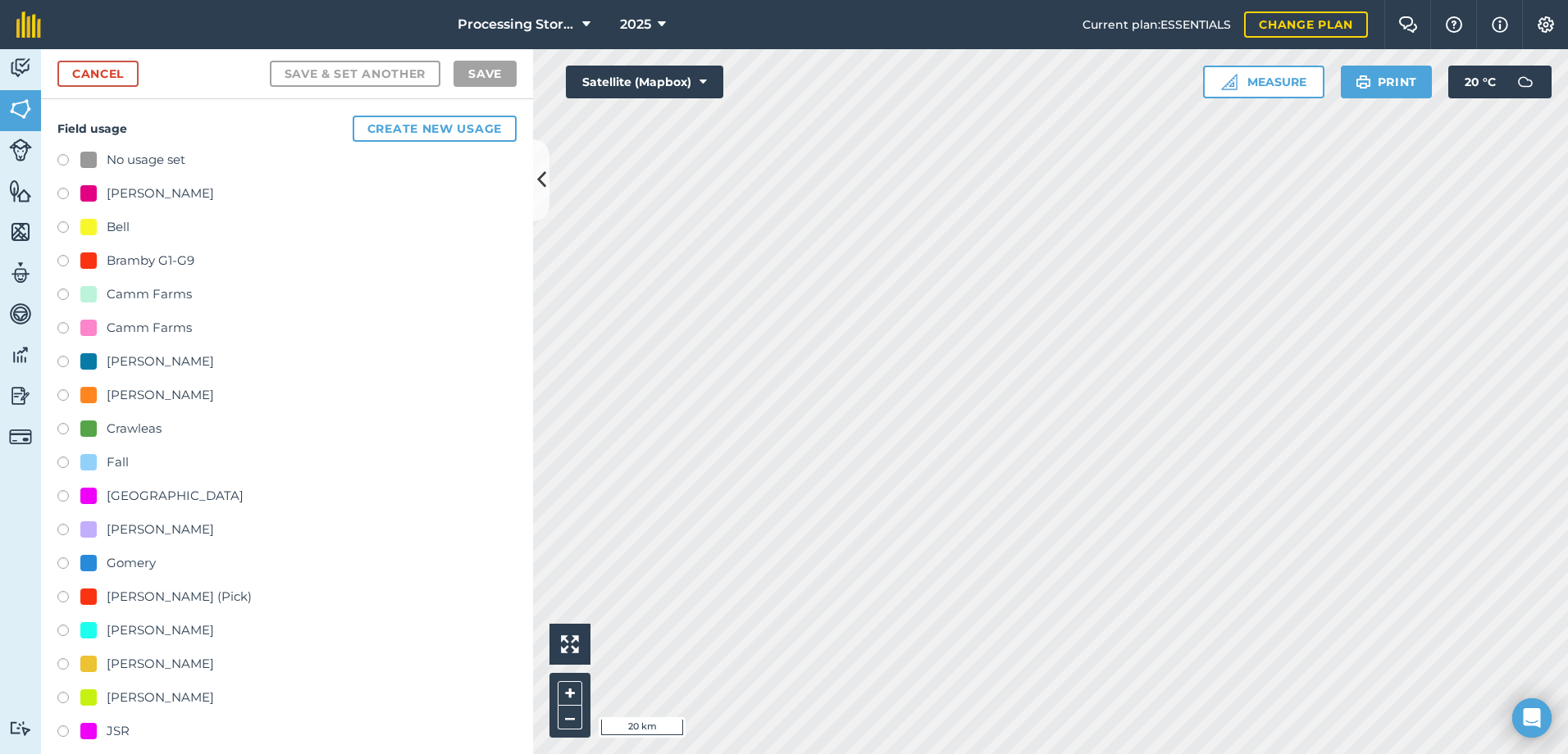 click on "Camm Farms" at bounding box center (149, 328) 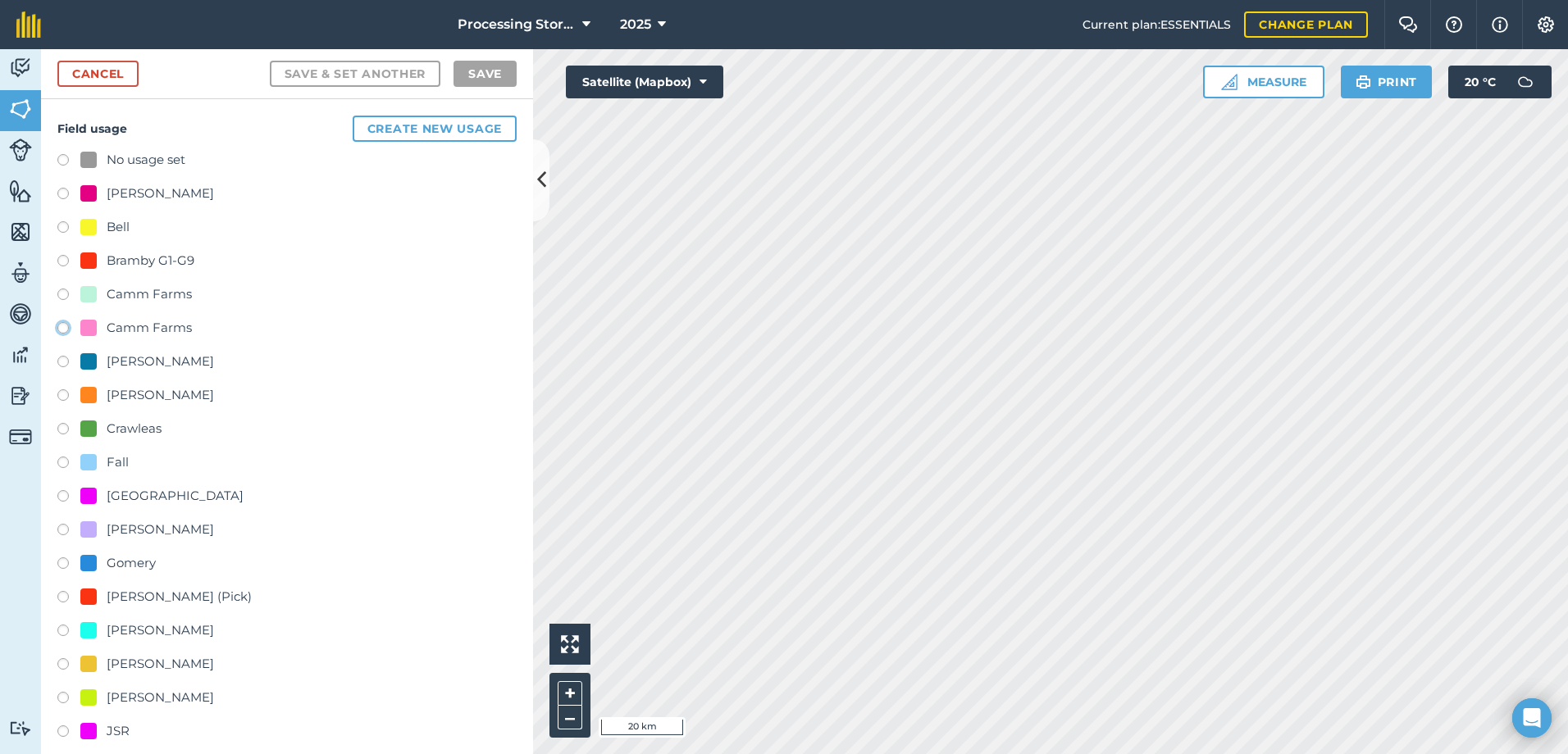 click on "Camm Farms" at bounding box center [-8138, 327] 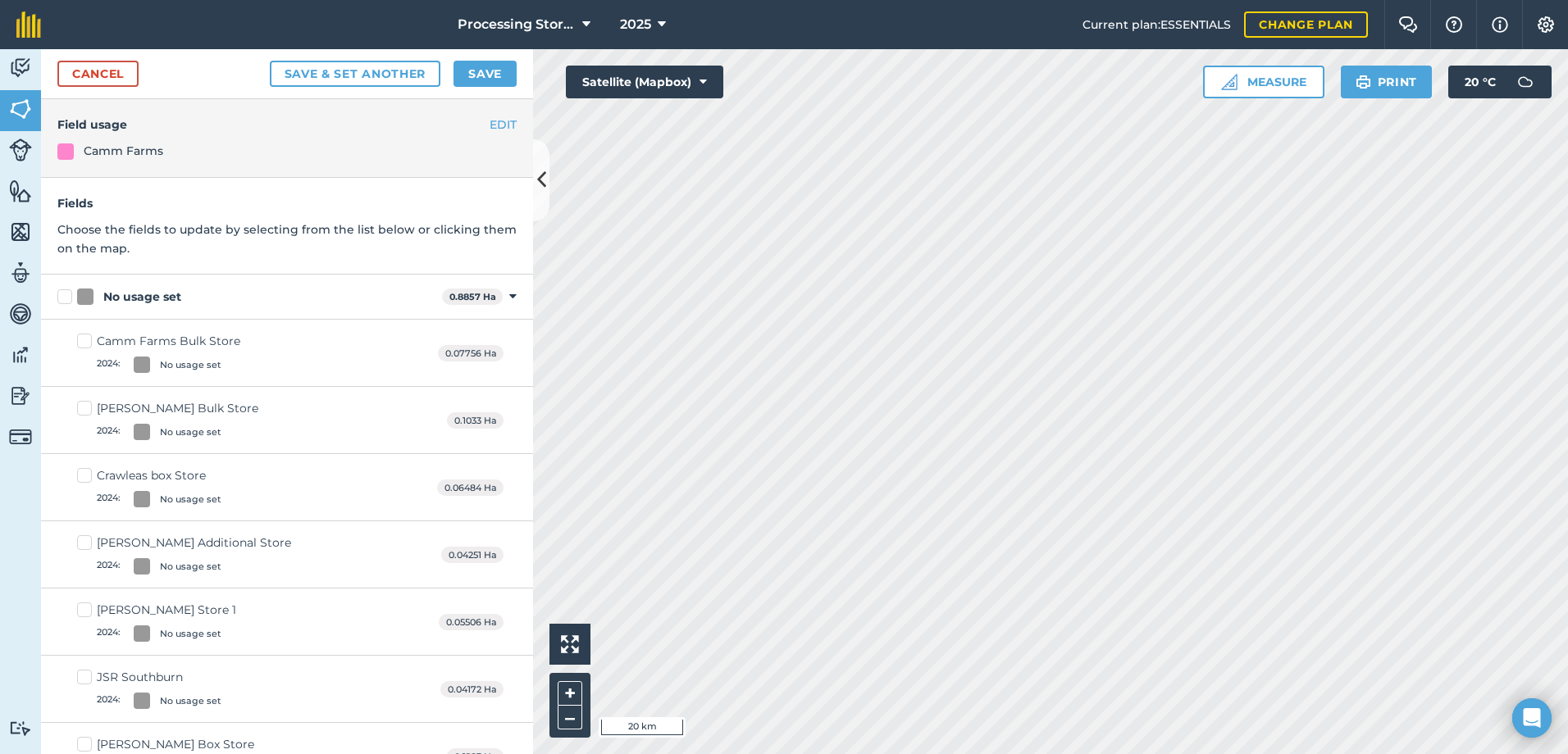 click on "Camm Farms Bulk Store 2024 : No usage set" at bounding box center (158, 352) 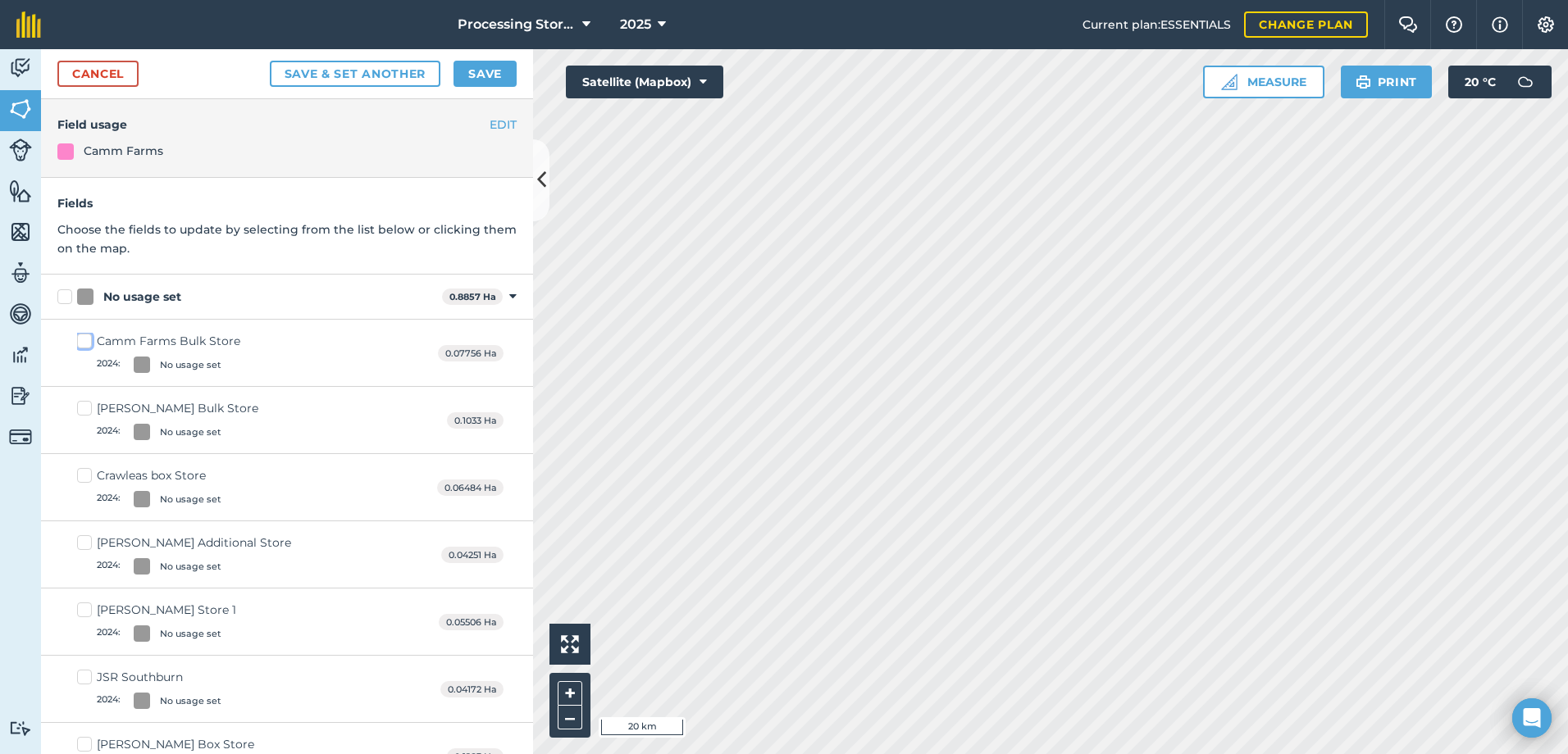 click on "Camm Farms Bulk Store 2024 : No usage set" at bounding box center (82, 338) 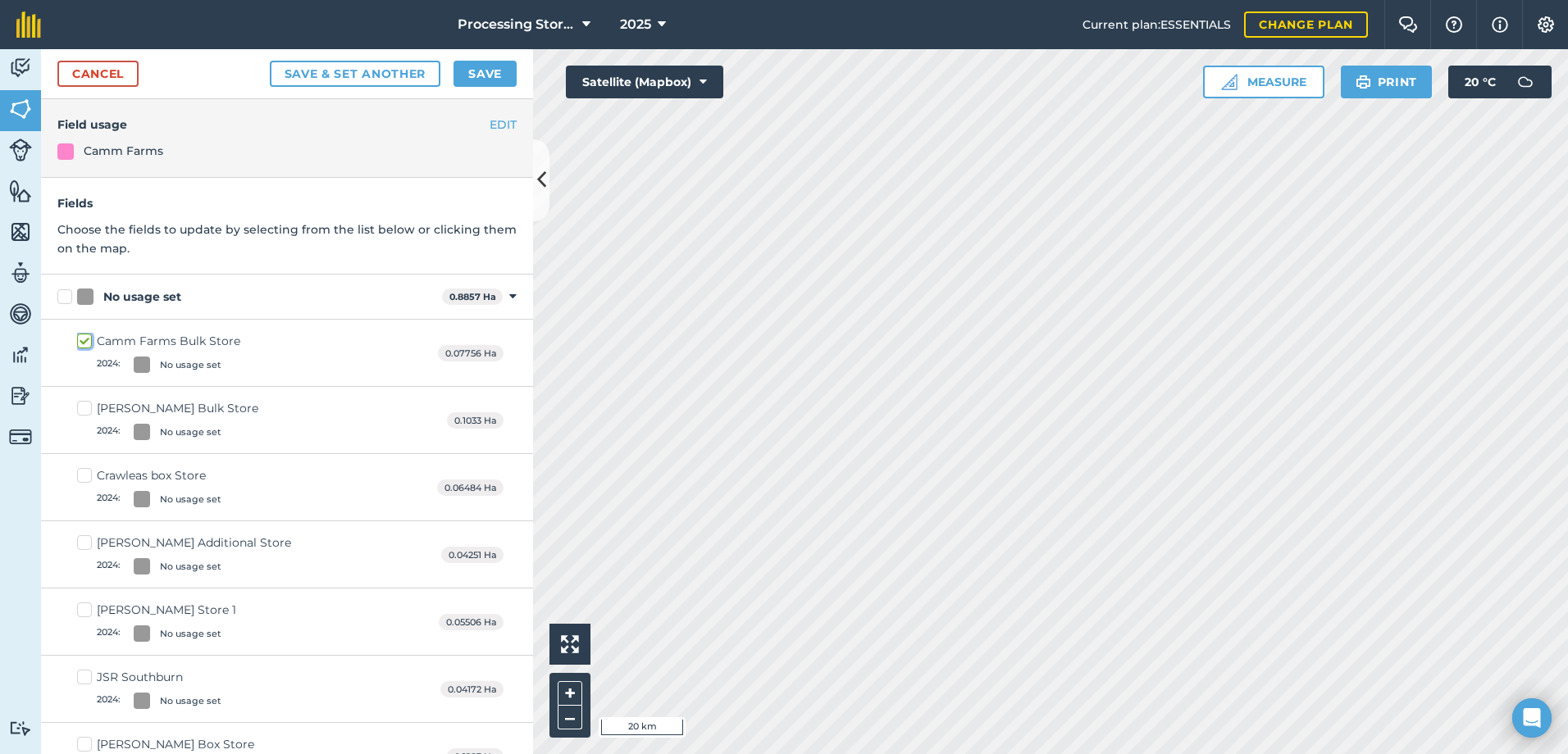 checkbox on "true" 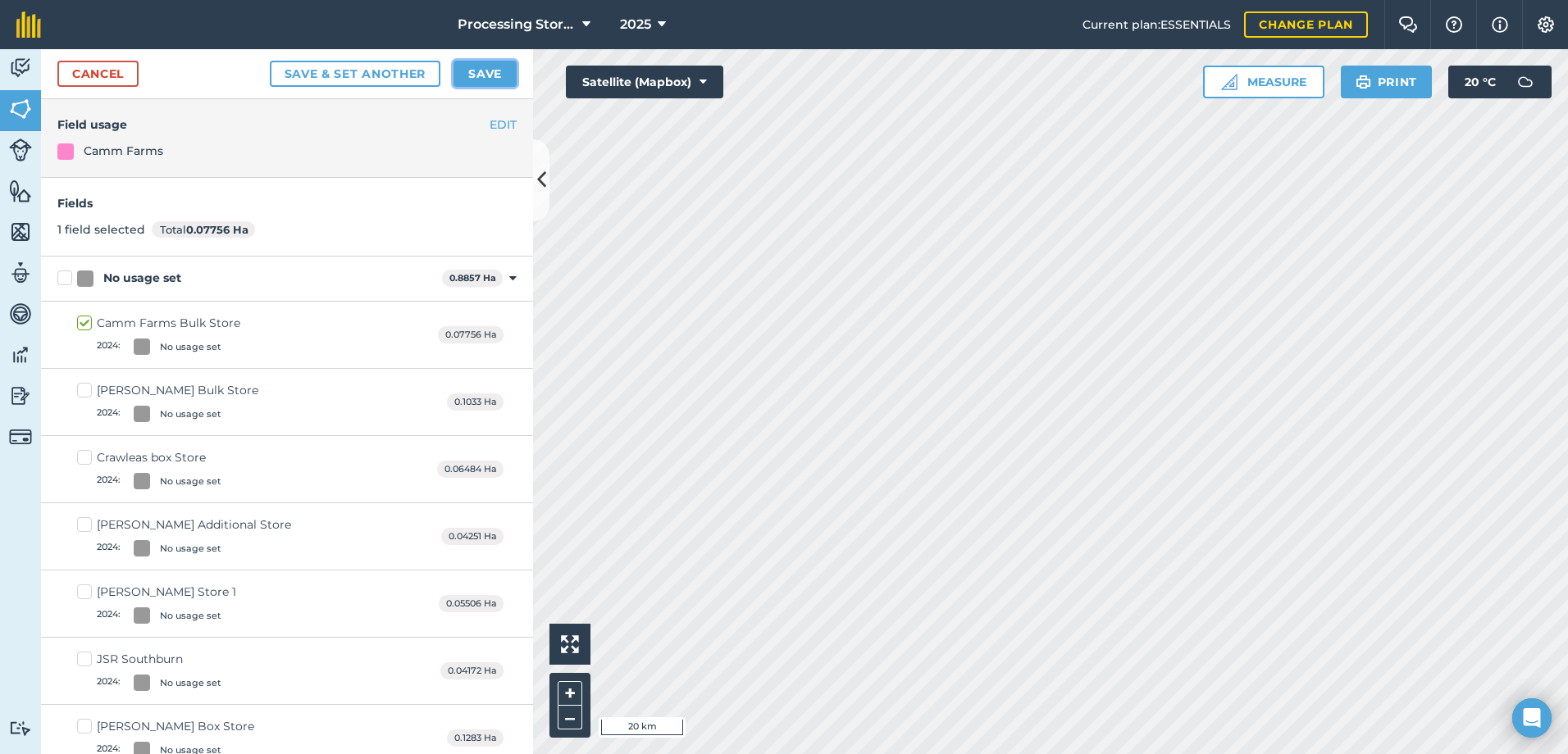 click on "Save" at bounding box center (485, 74) 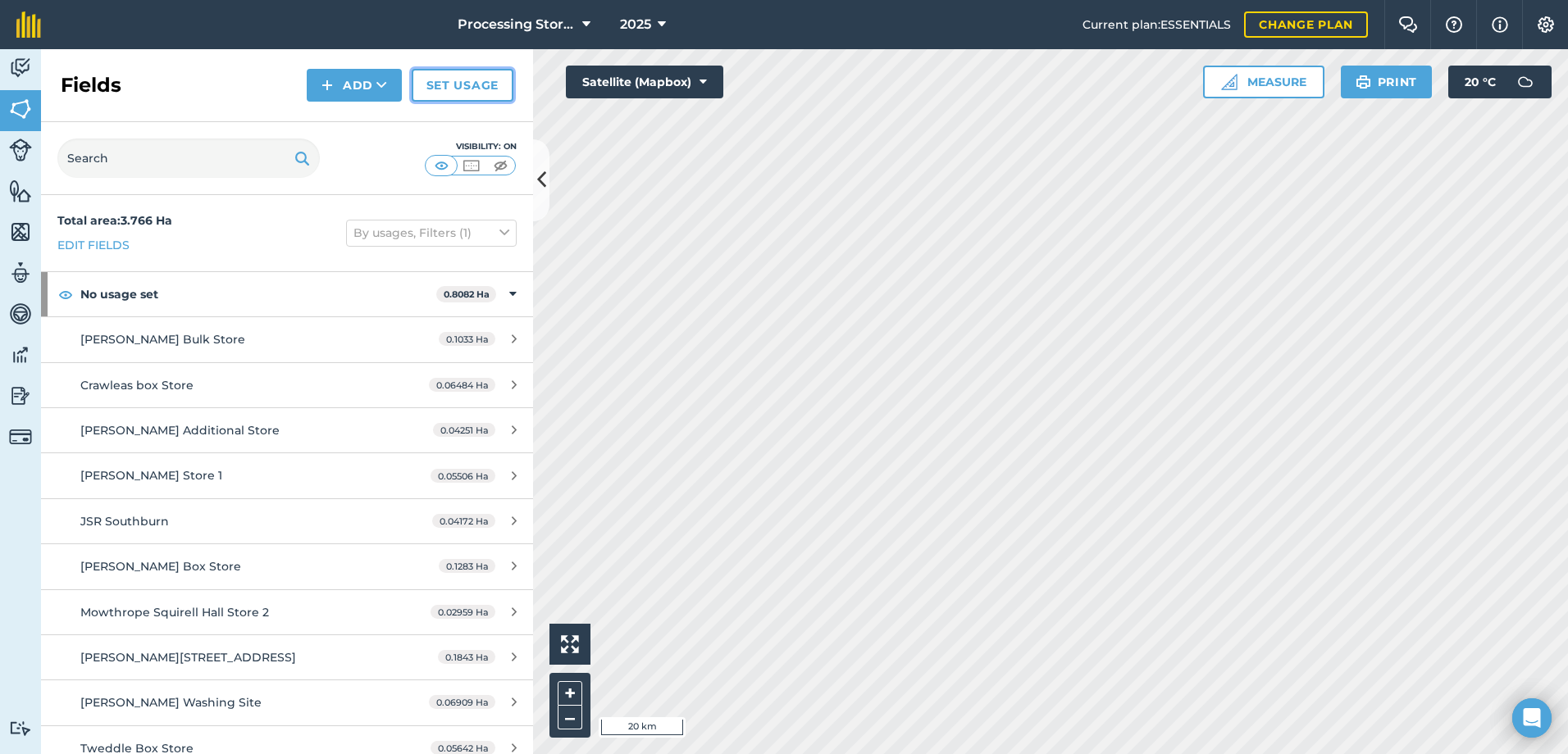 click on "Set usage" at bounding box center (463, 85) 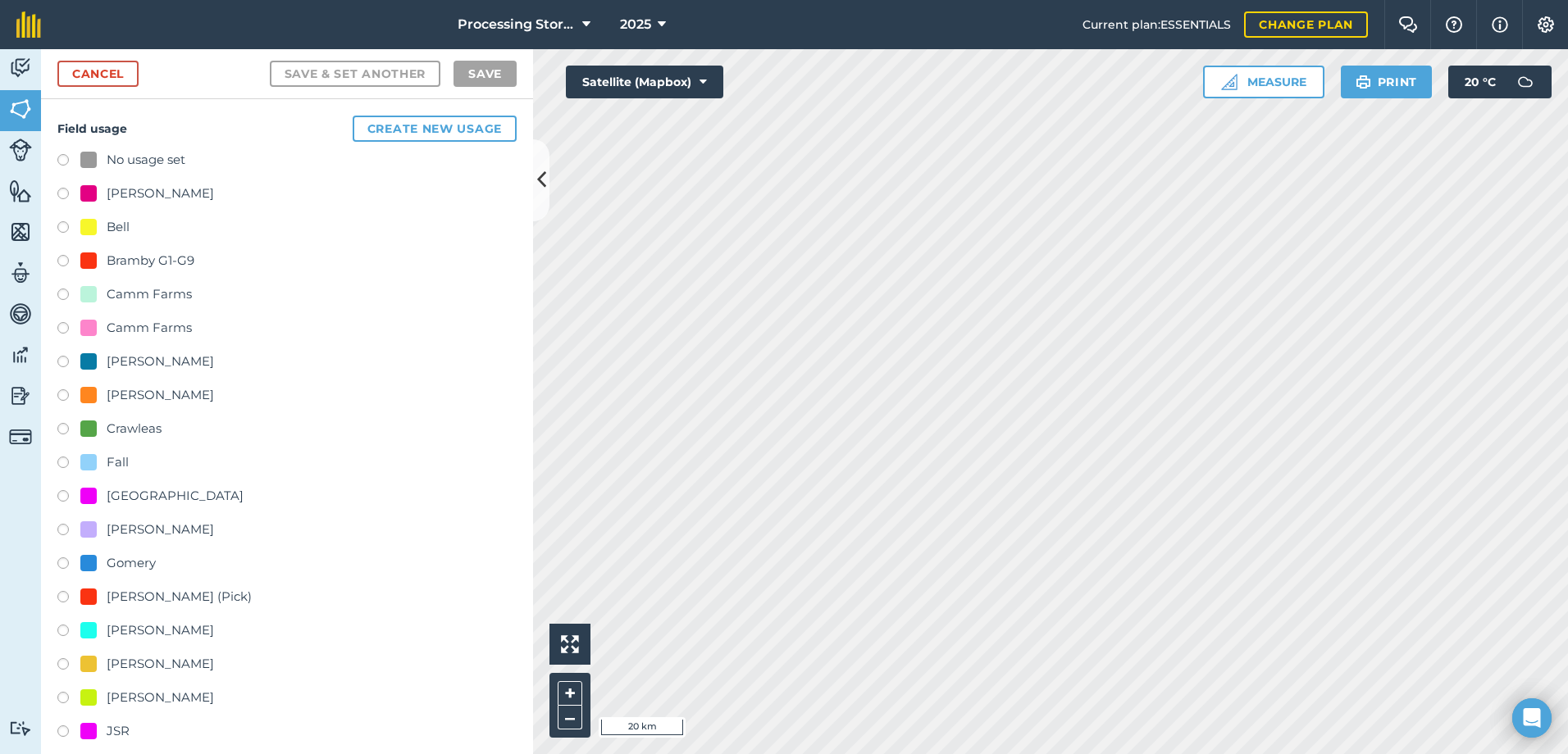 click at bounding box center [69, 397] 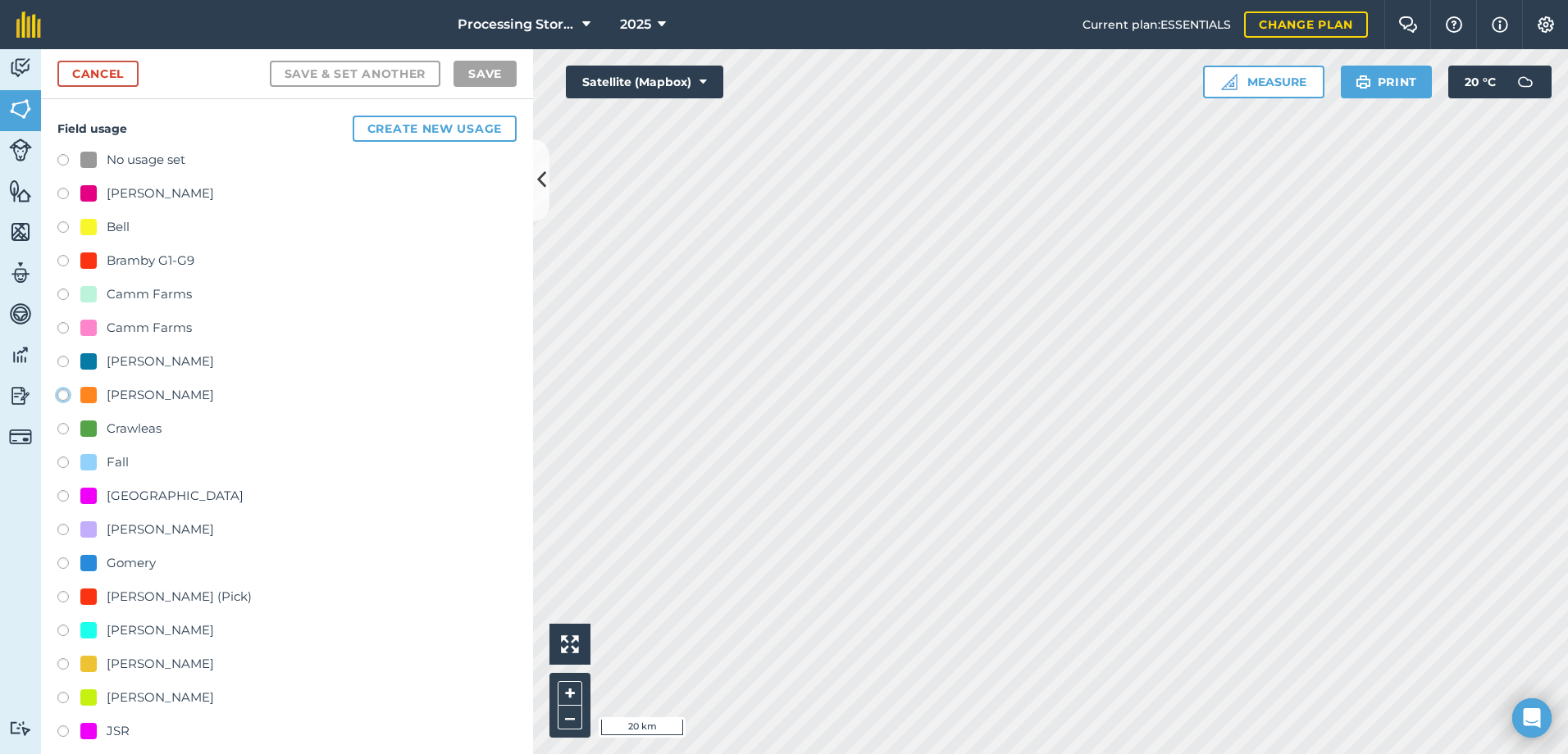 click on "[PERSON_NAME]" at bounding box center [-8138, 394] 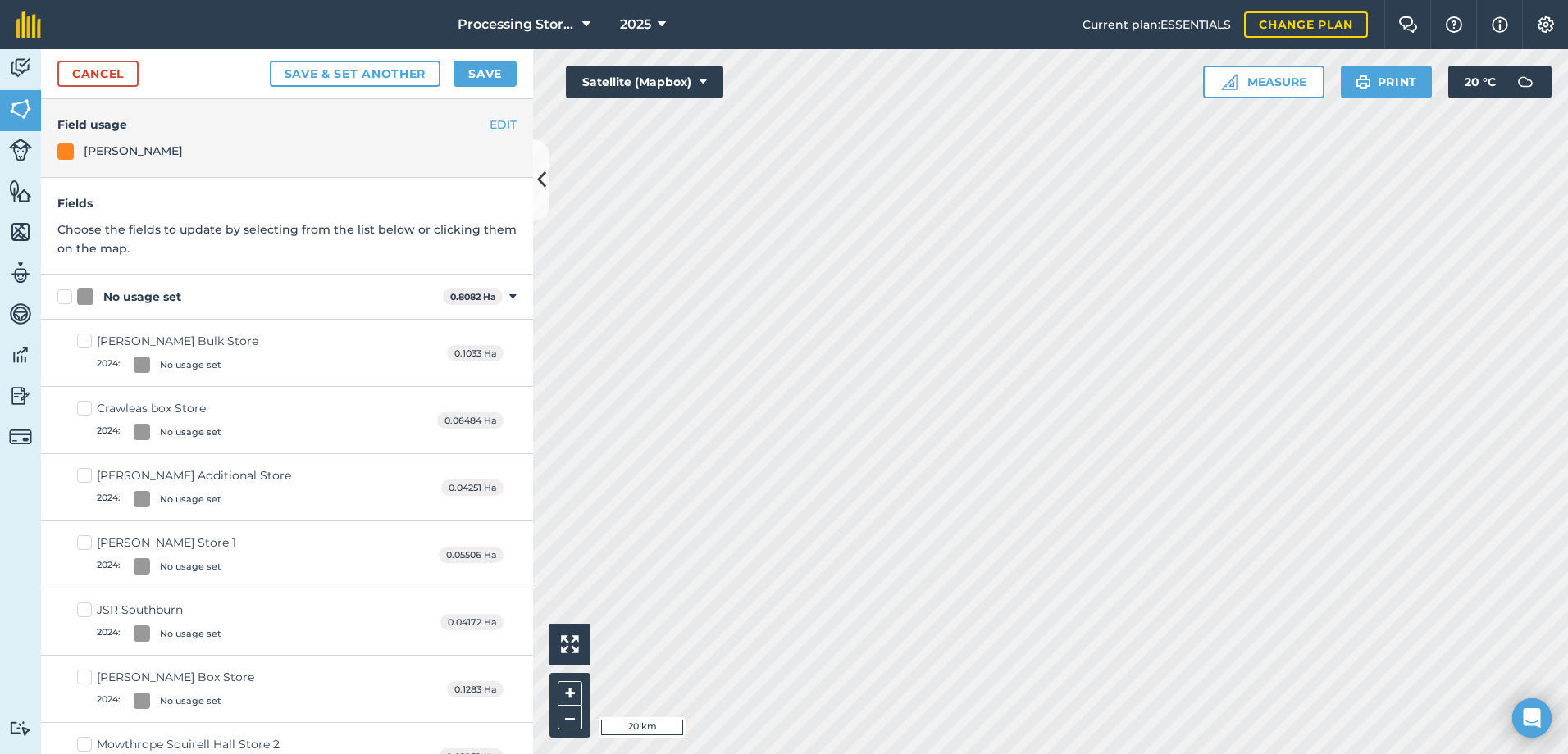 click on "Clayton Bulk Store 2024 : No usage set" at bounding box center (167, 352) 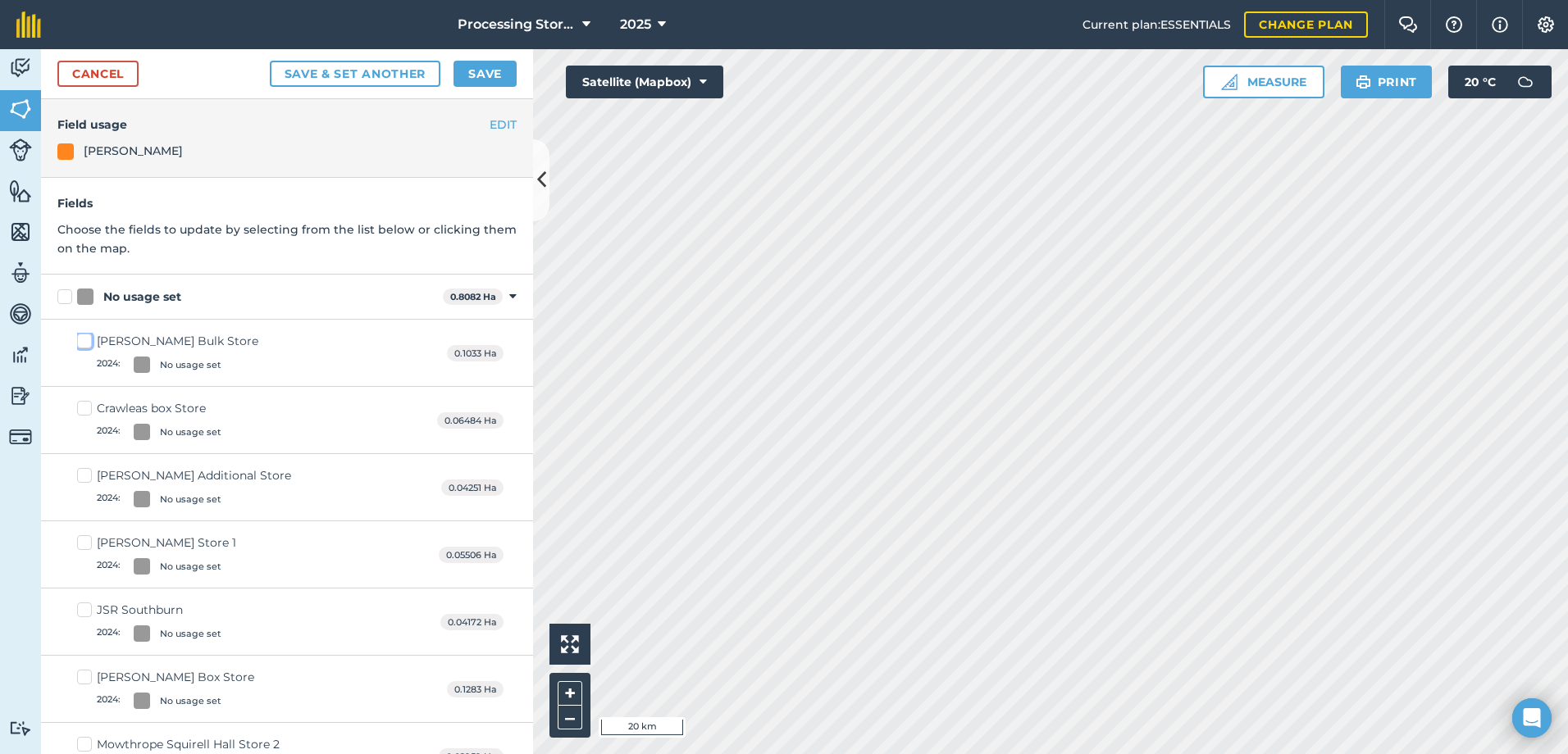 click on "Clayton Bulk Store 2024 : No usage set" at bounding box center [82, 338] 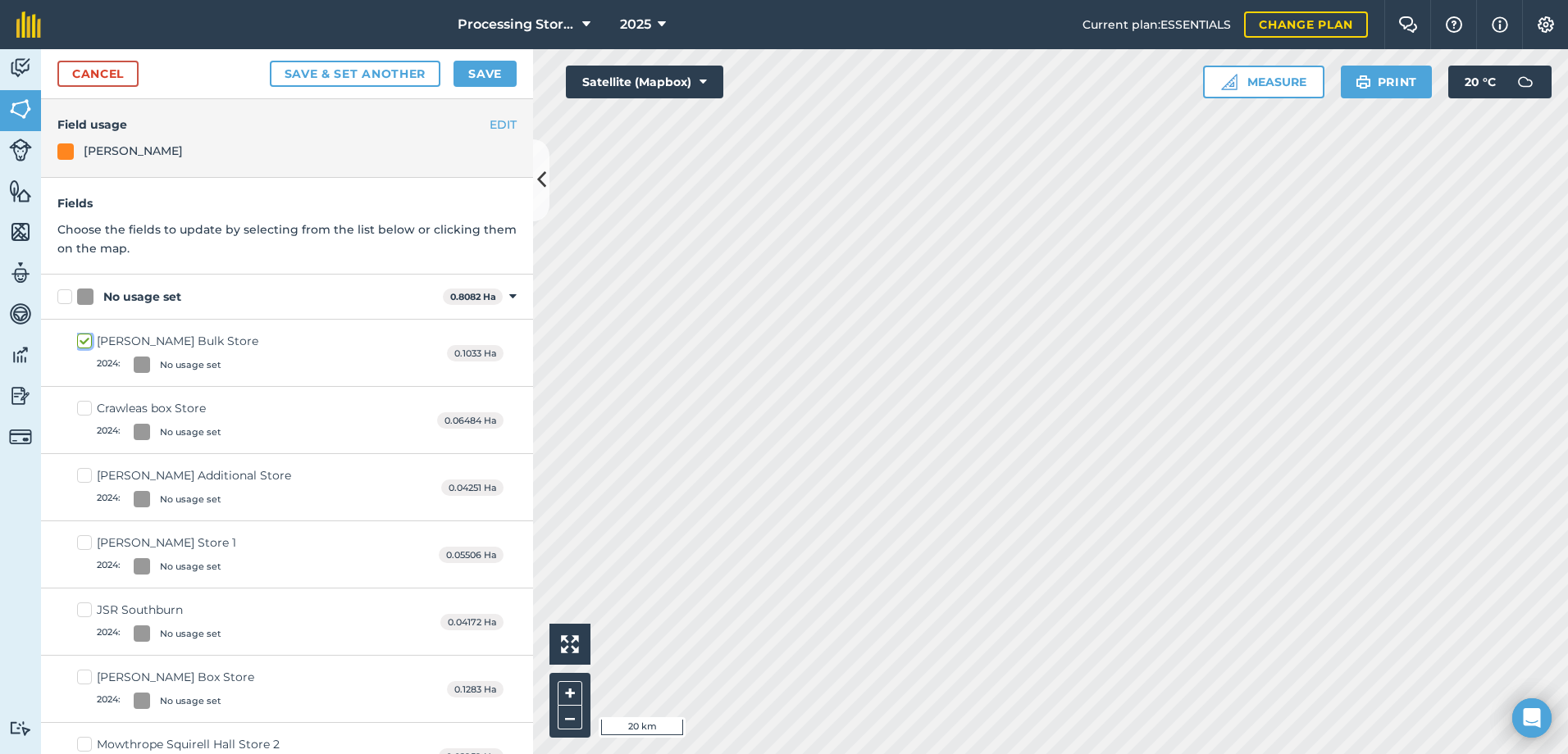 checkbox on "true" 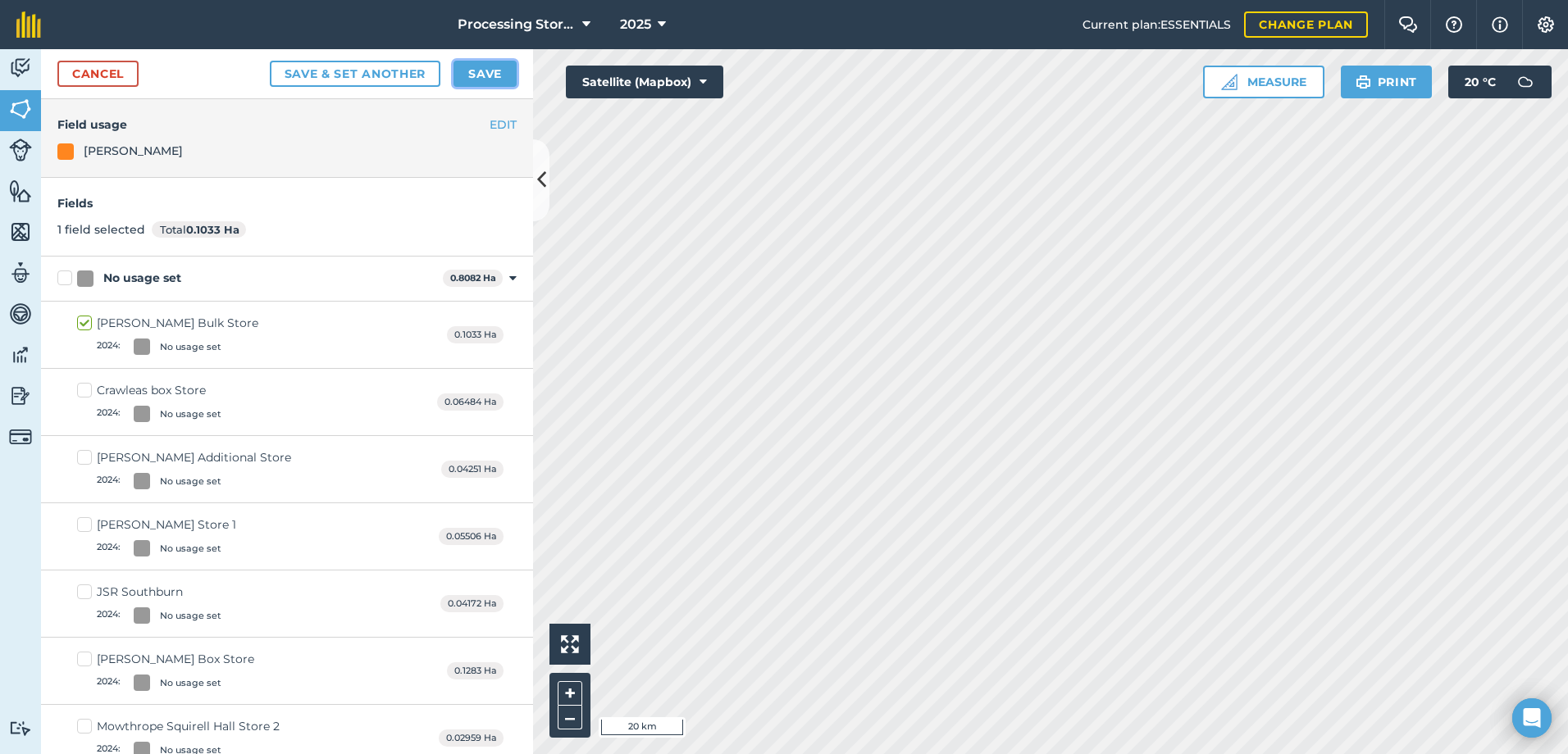 click on "Save" at bounding box center (485, 74) 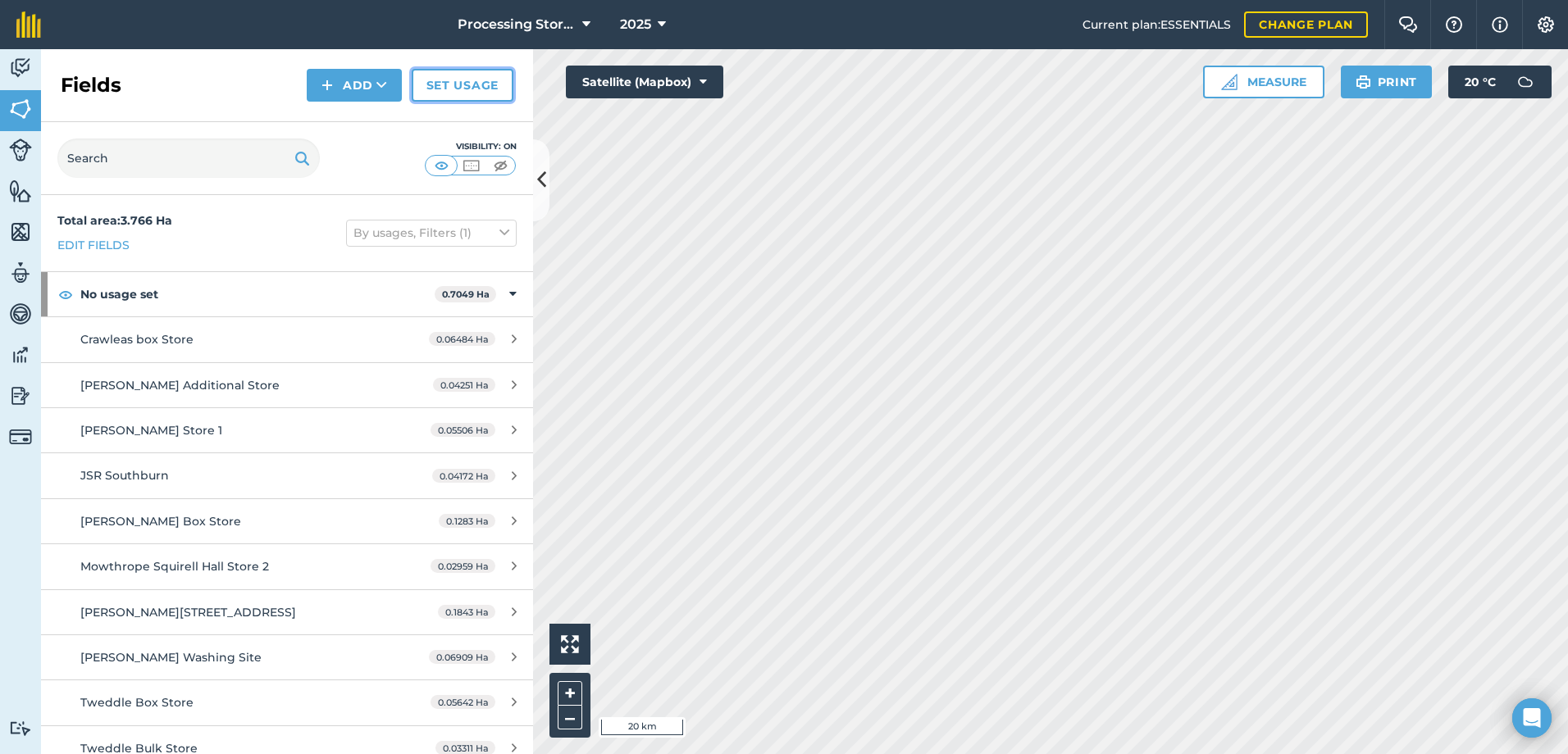 click on "Set usage" at bounding box center [463, 85] 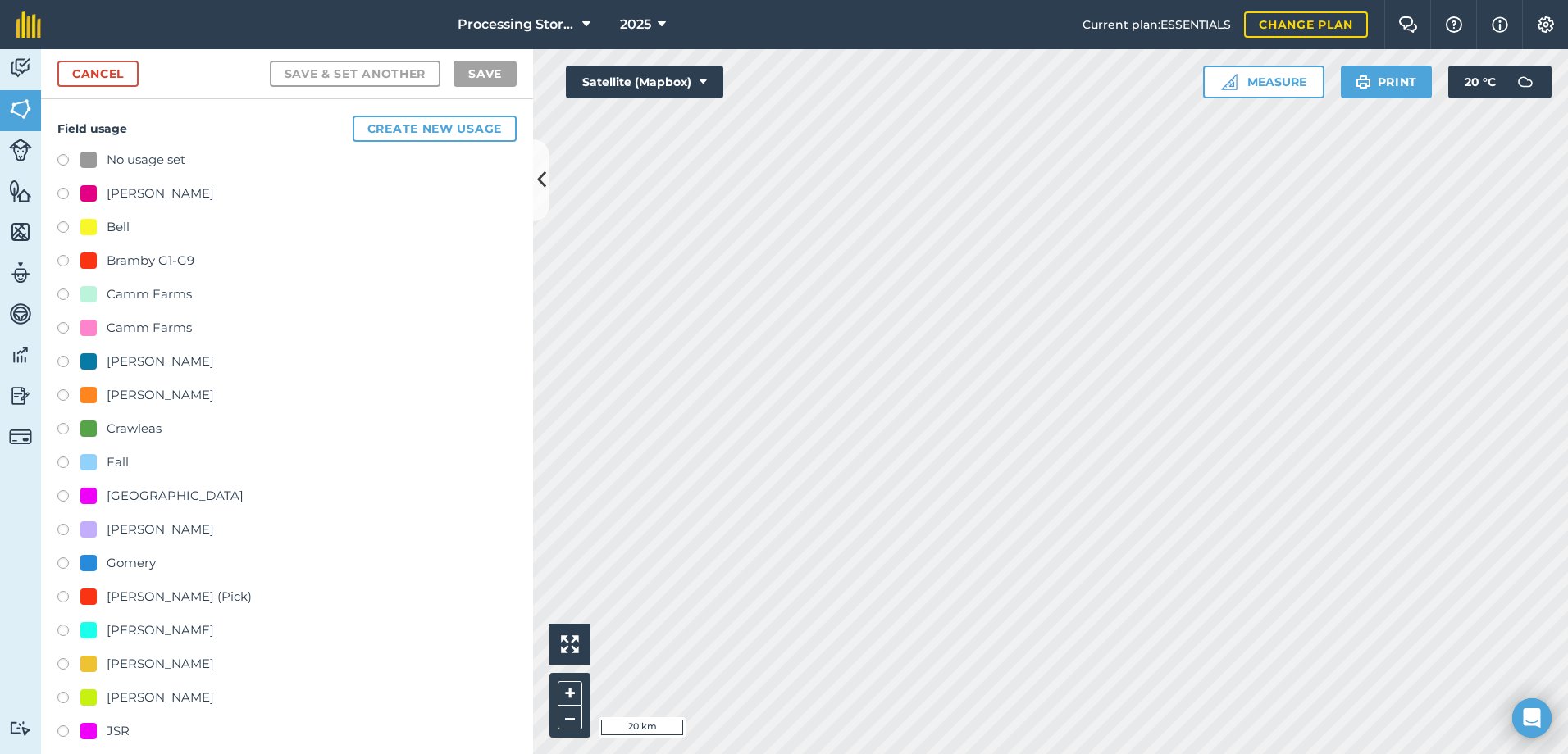 click at bounding box center [69, 431] 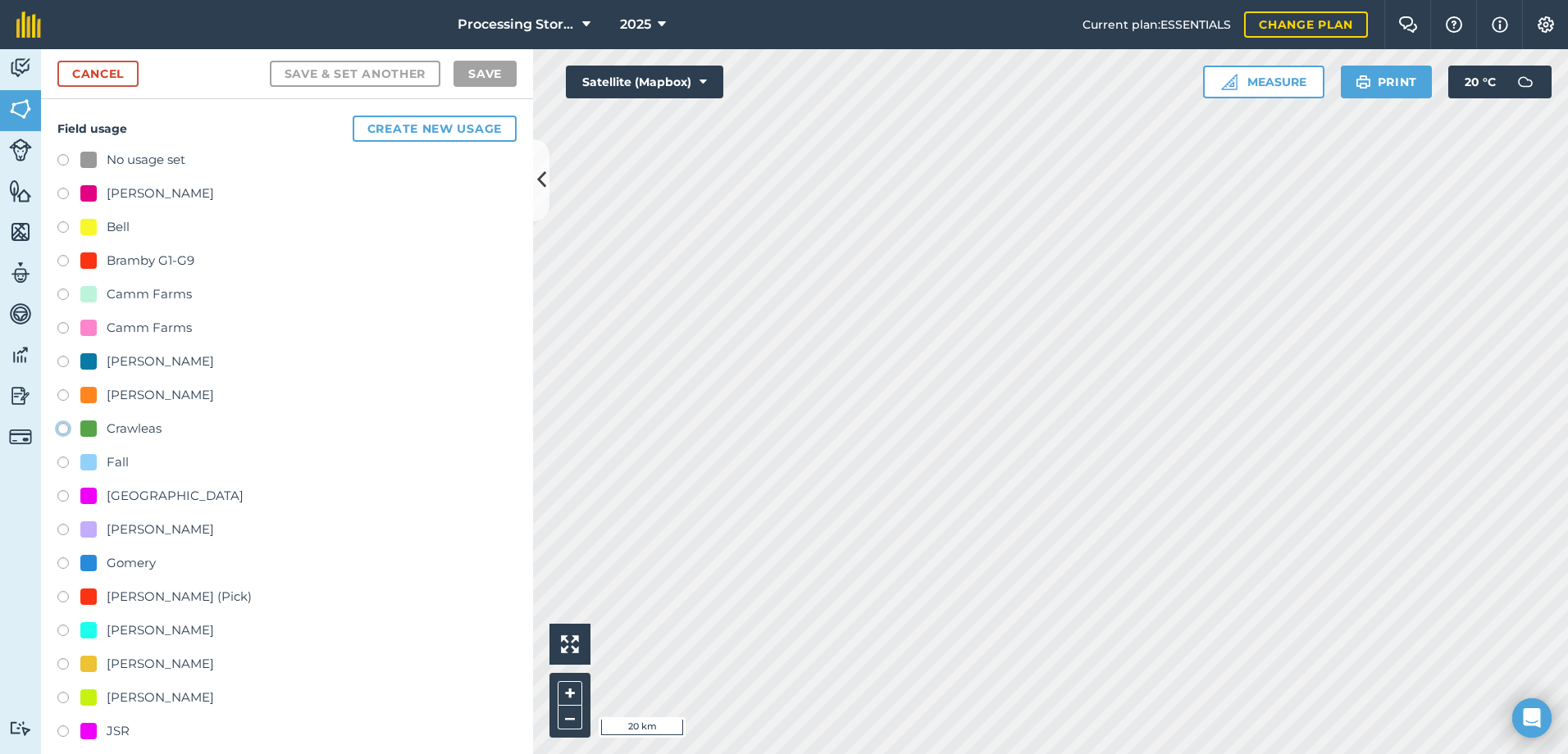 click on "Crawleas" at bounding box center (-8138, 428) 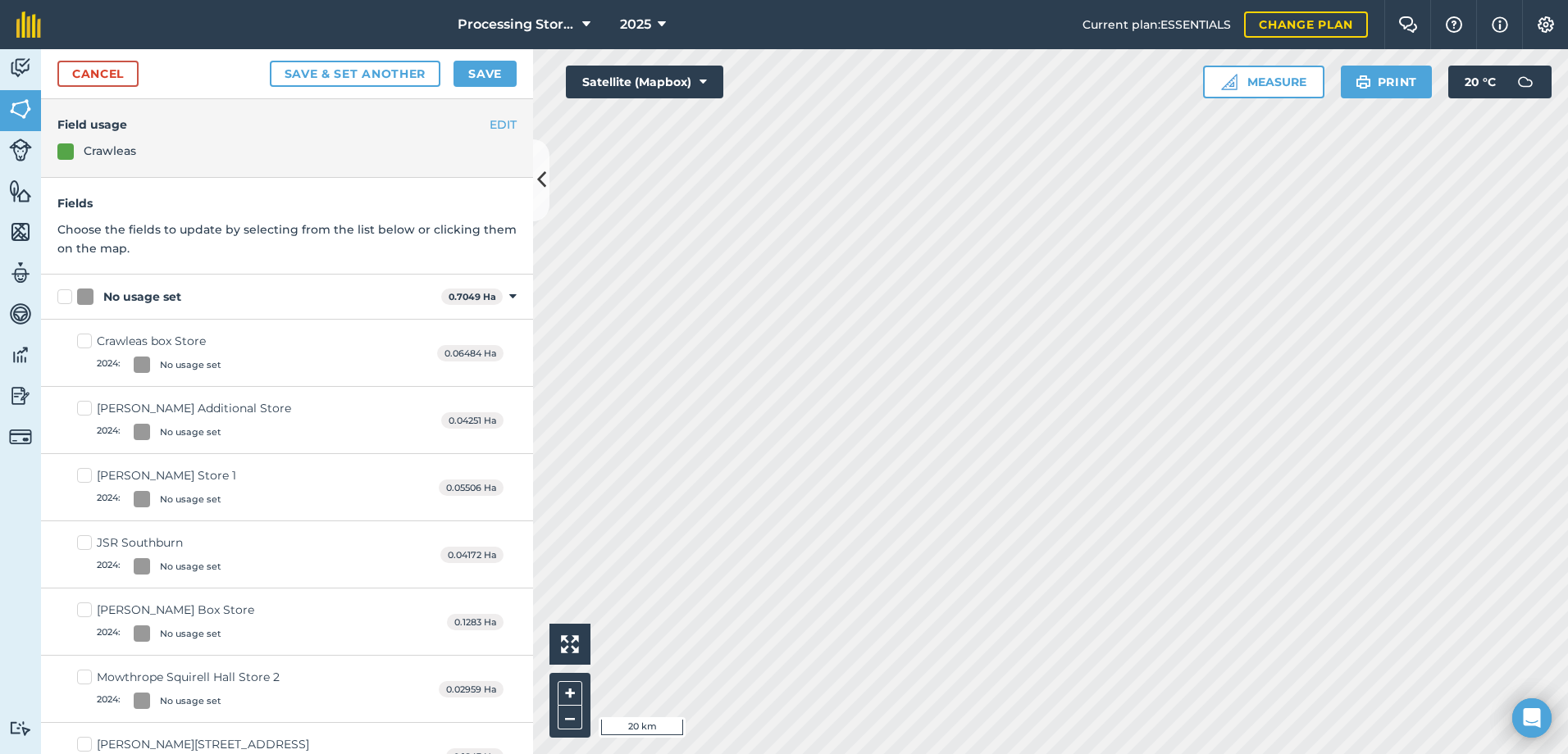 click on "Crawleas box Store 2024 : No usage set" at bounding box center [149, 352] 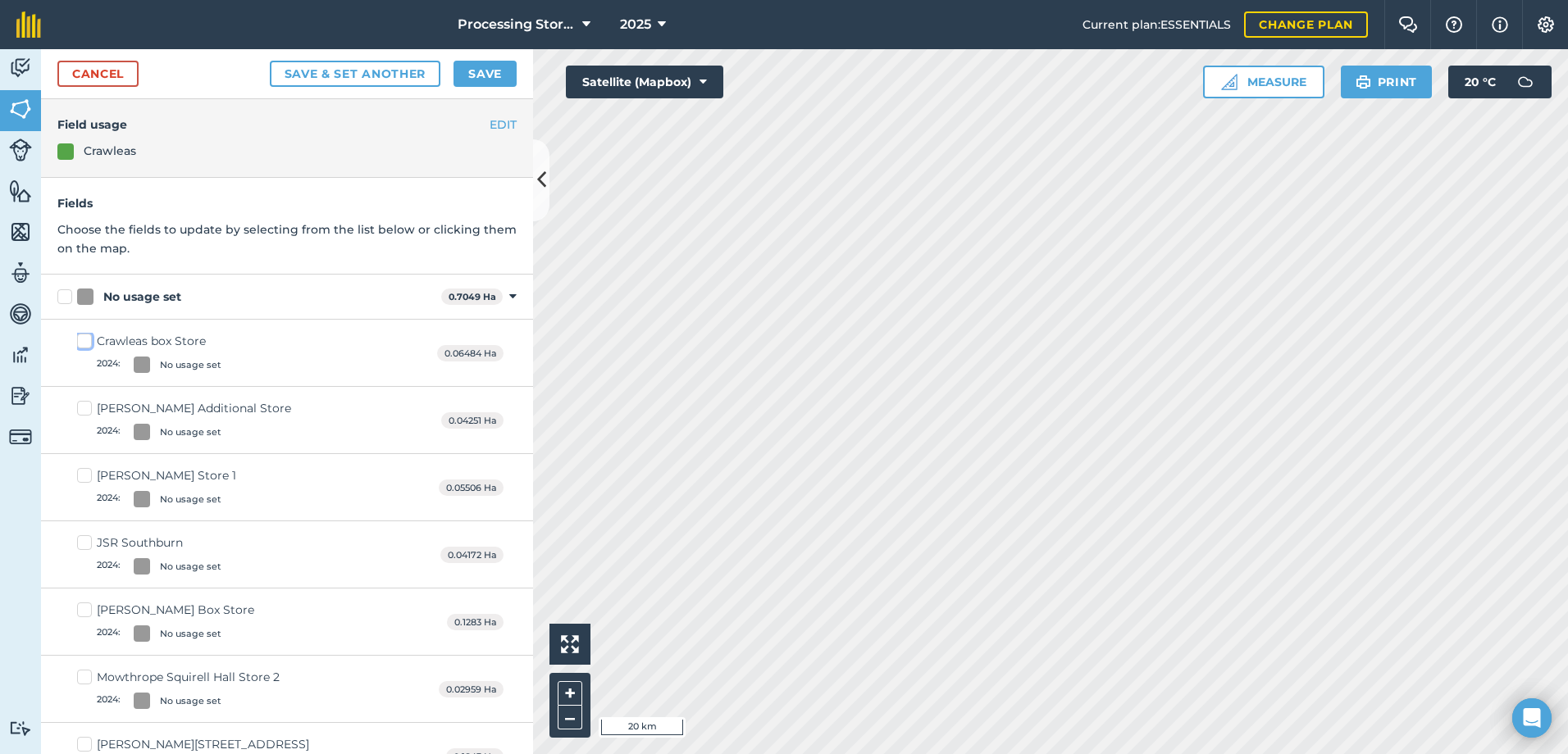 click on "Crawleas box Store 2024 : No usage set" at bounding box center (82, 338) 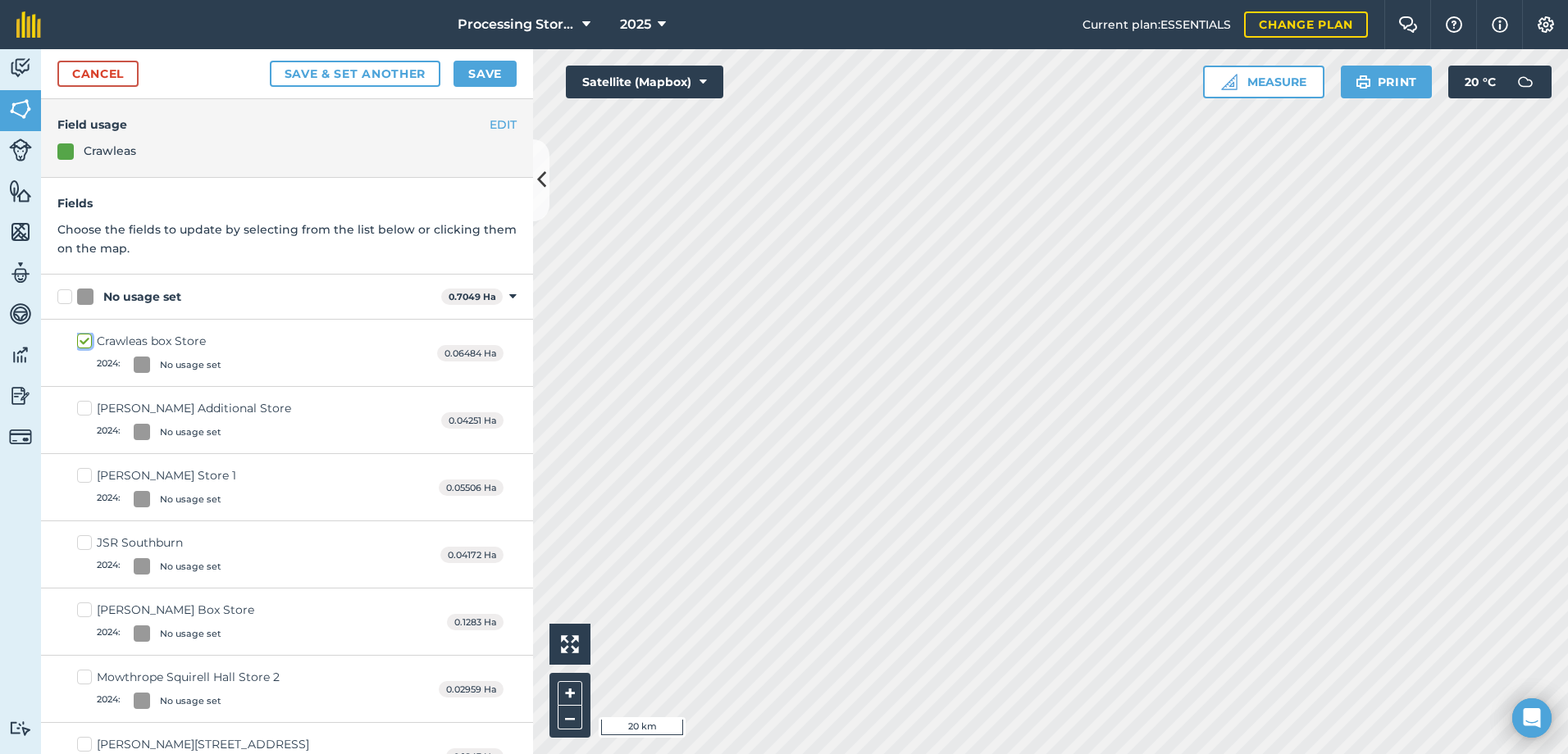 checkbox on "true" 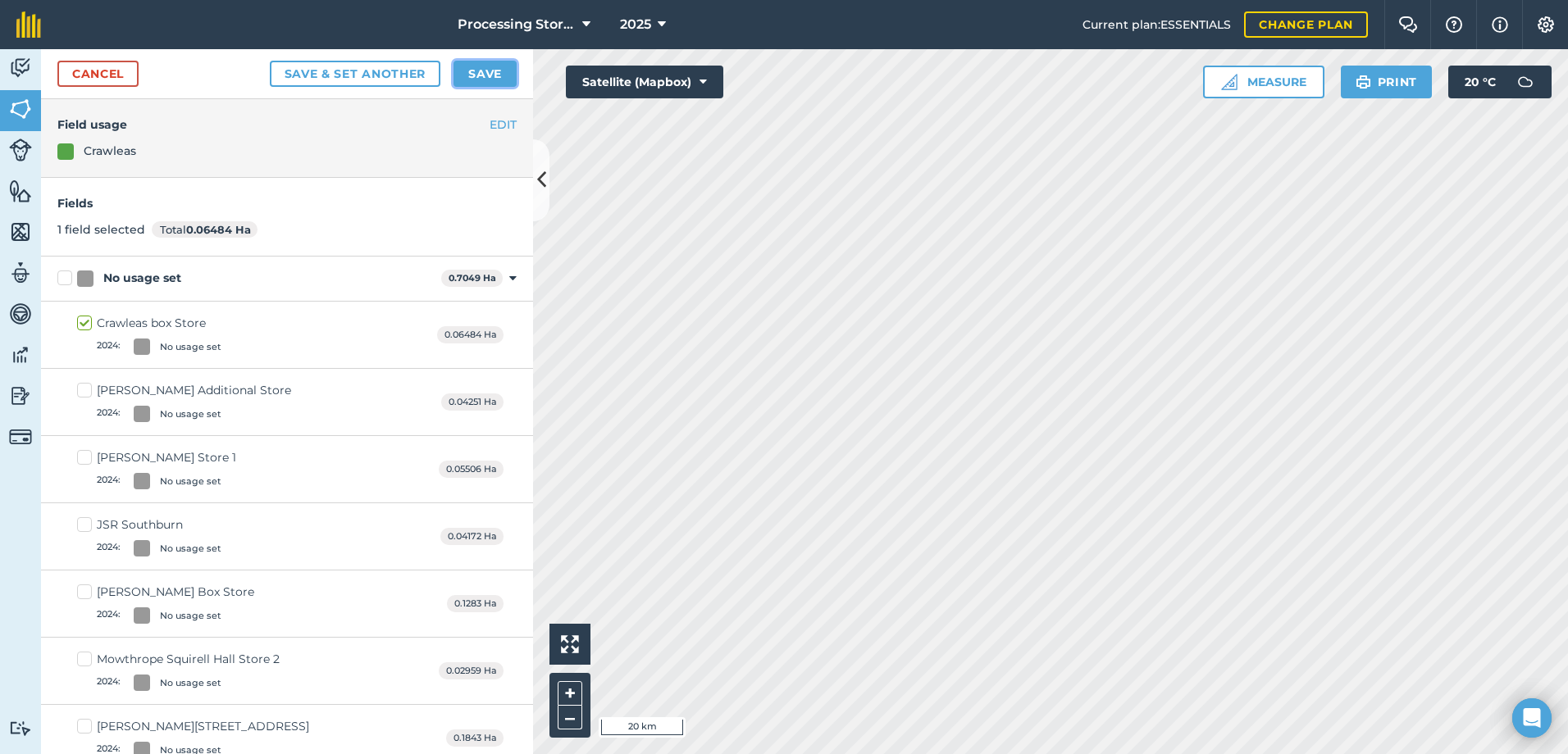 click on "Save" at bounding box center [485, 74] 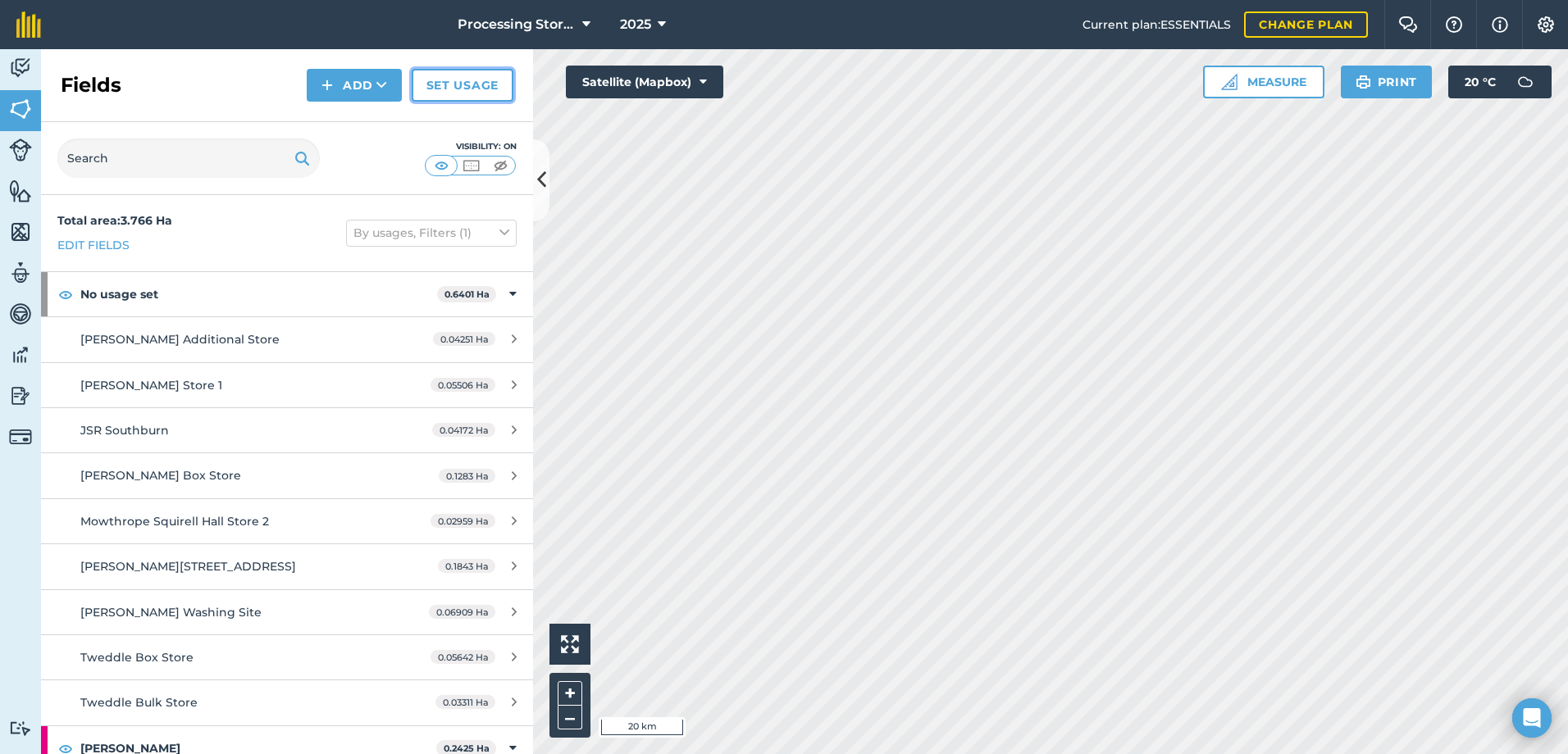 click on "Set usage" at bounding box center [463, 85] 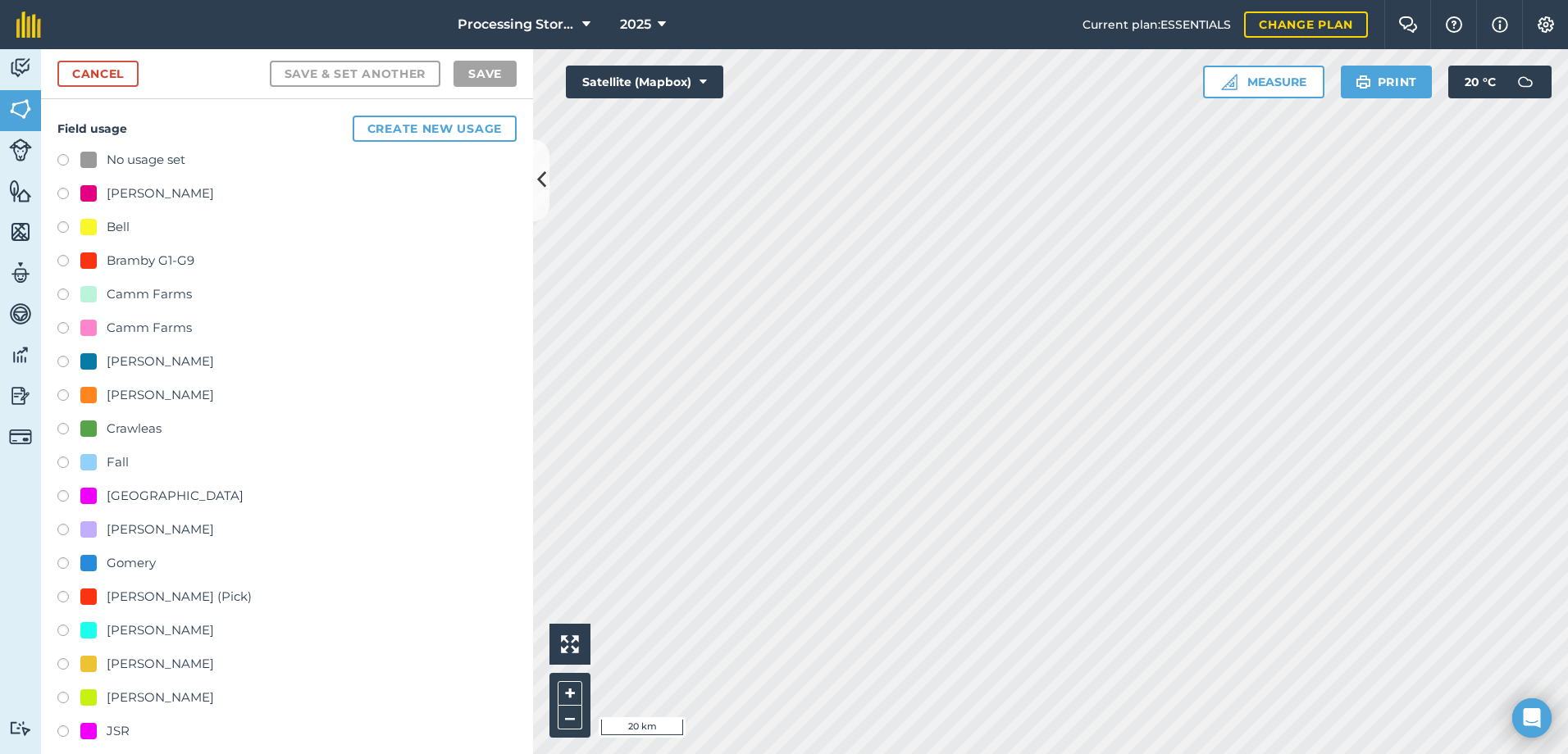 click on "[PERSON_NAME]" at bounding box center (160, 630) 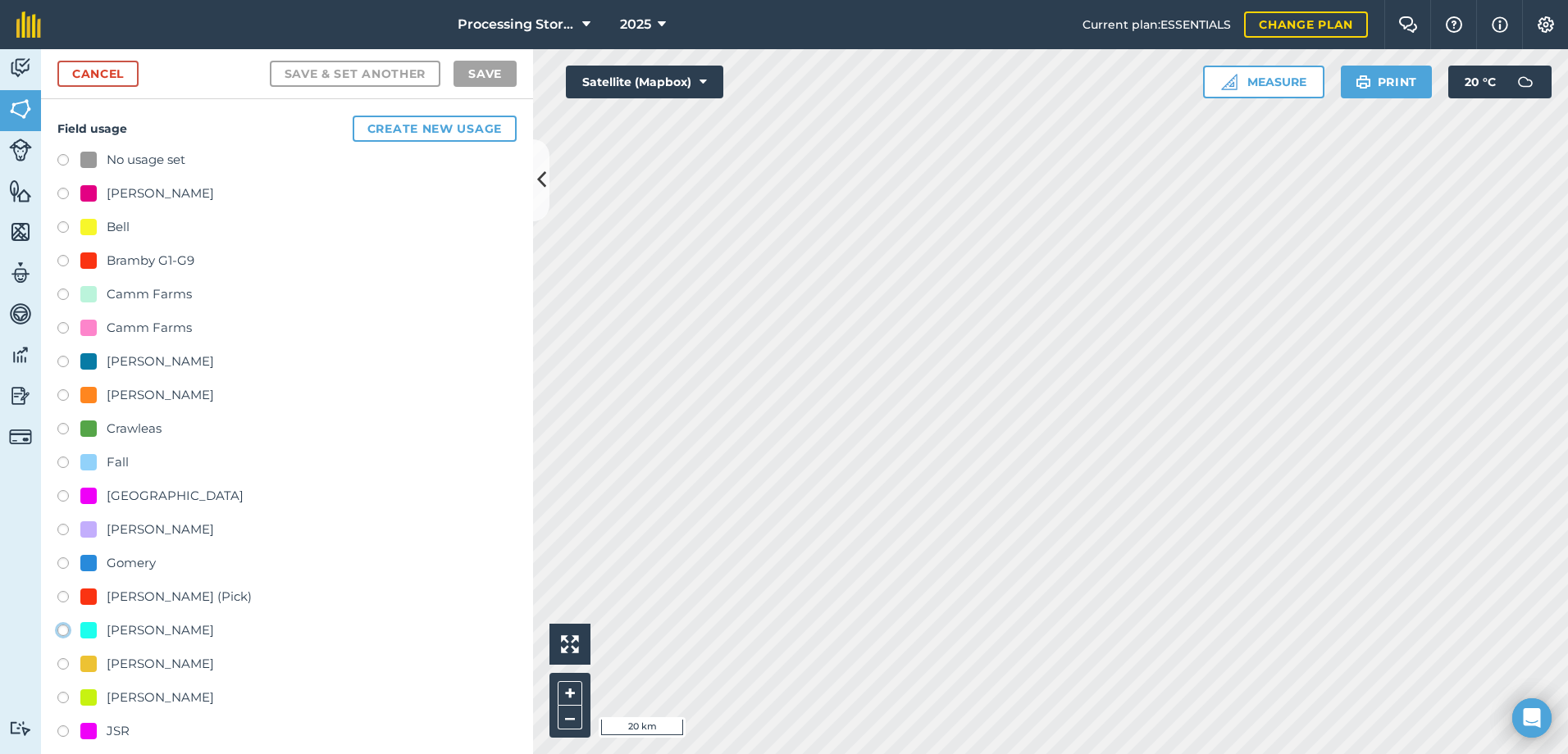 click on "[PERSON_NAME]" at bounding box center [-8138, 629] 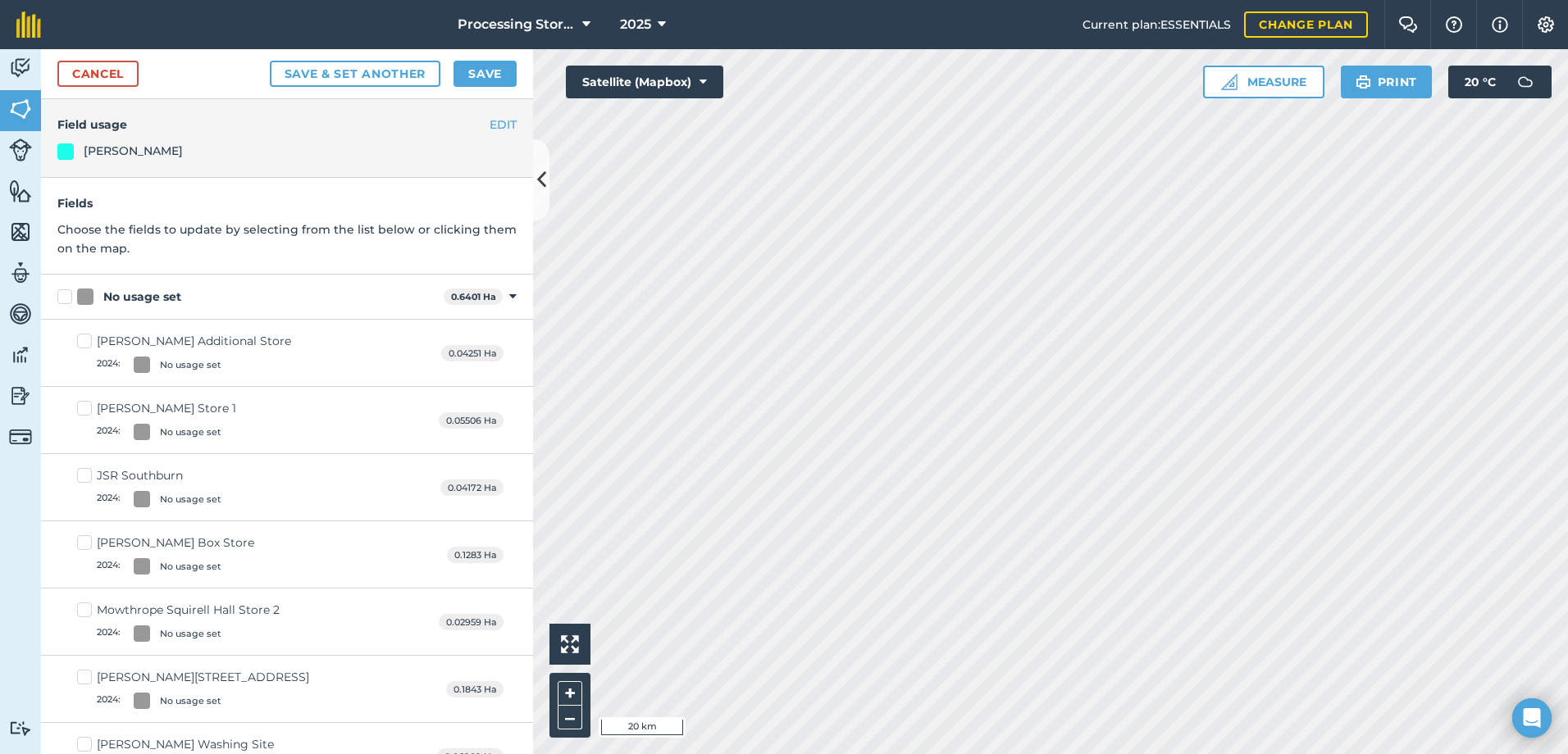 click on "Haigh Additional Store 2024 : No usage set" at bounding box center (184, 352) 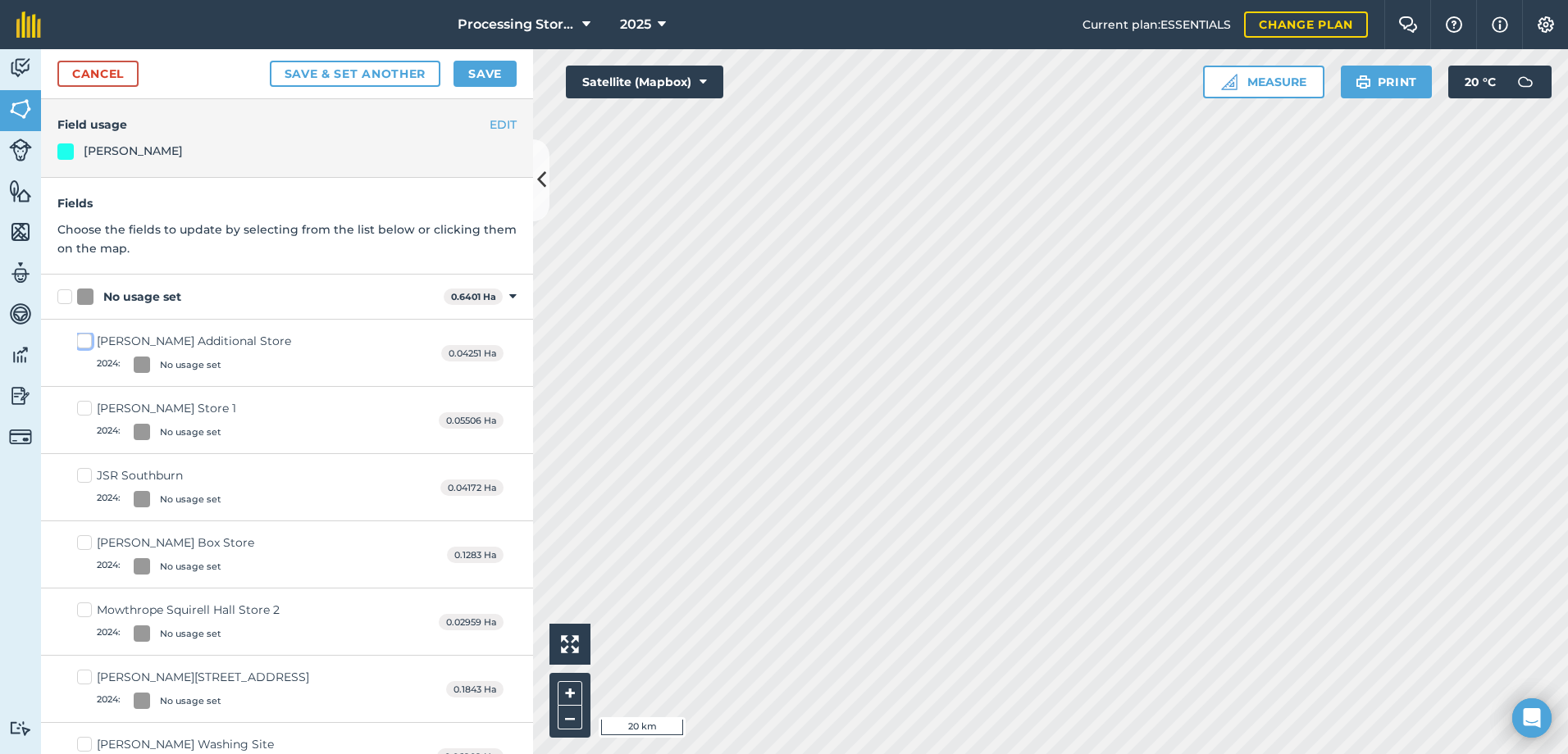 click on "Haigh Additional Store 2024 : No usage set" at bounding box center [82, 338] 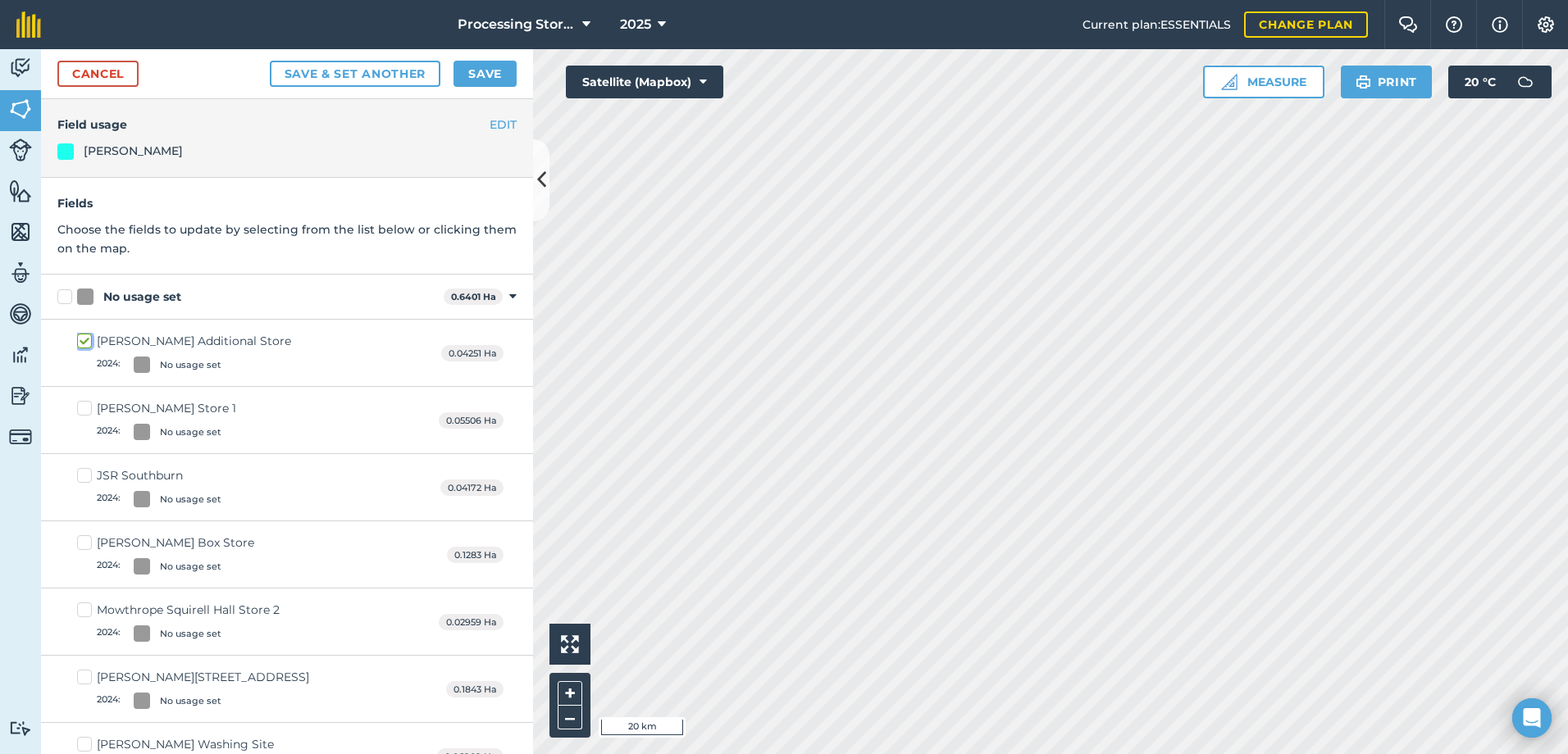 checkbox on "true" 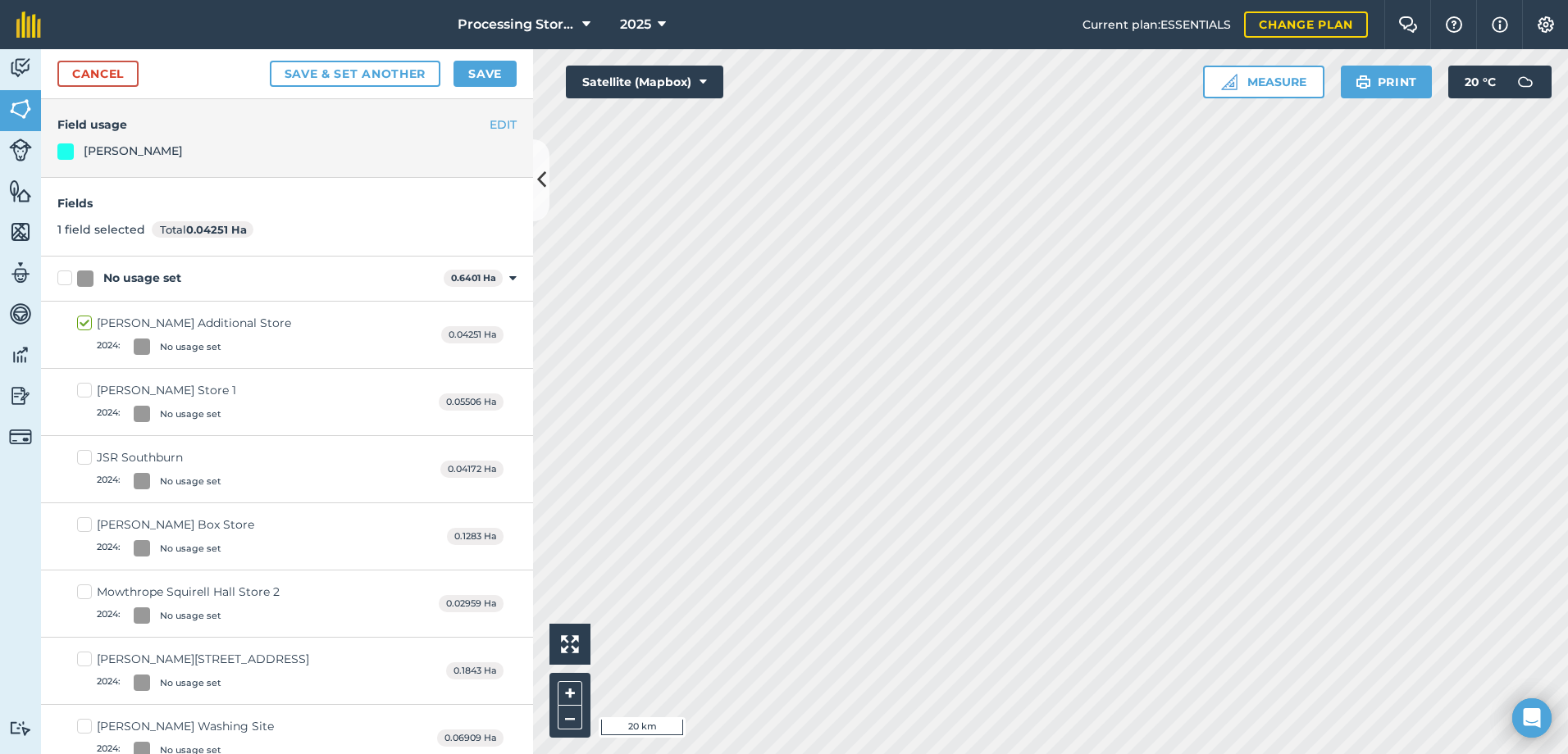 click on "Haigh Store 1 2024 : No usage set" at bounding box center (157, 402) 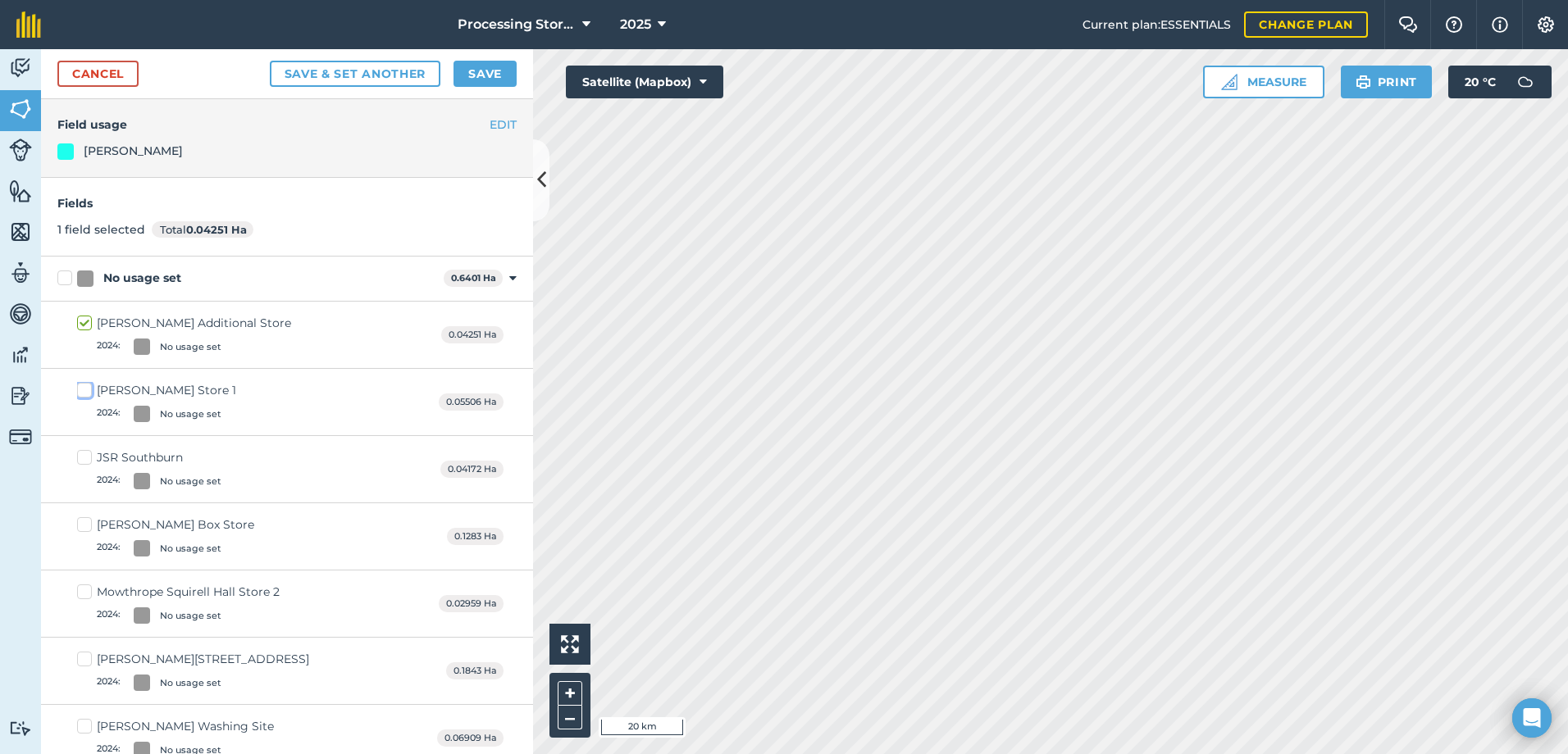 click on "Haigh Store 1 2024 : No usage set" at bounding box center [82, 387] 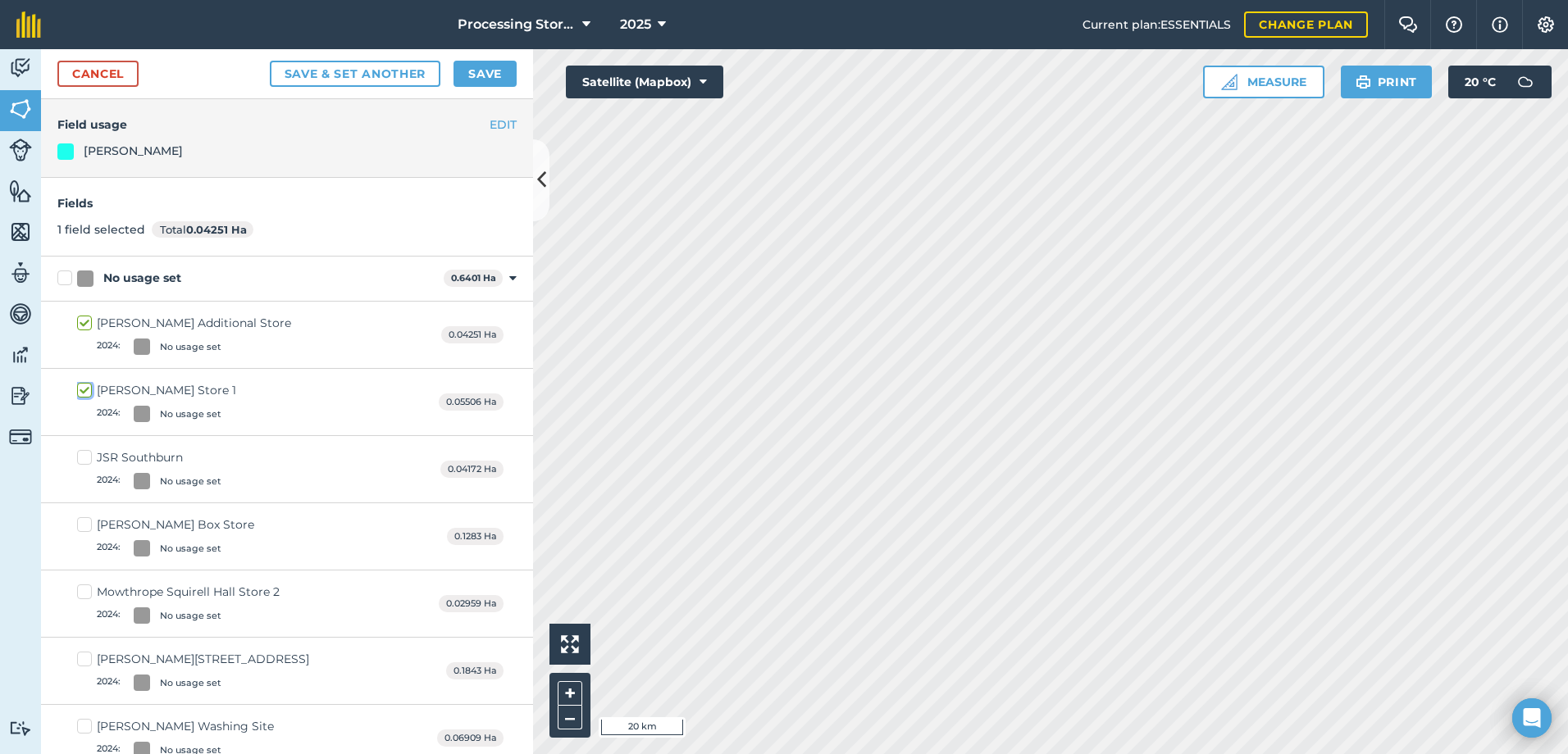 checkbox on "true" 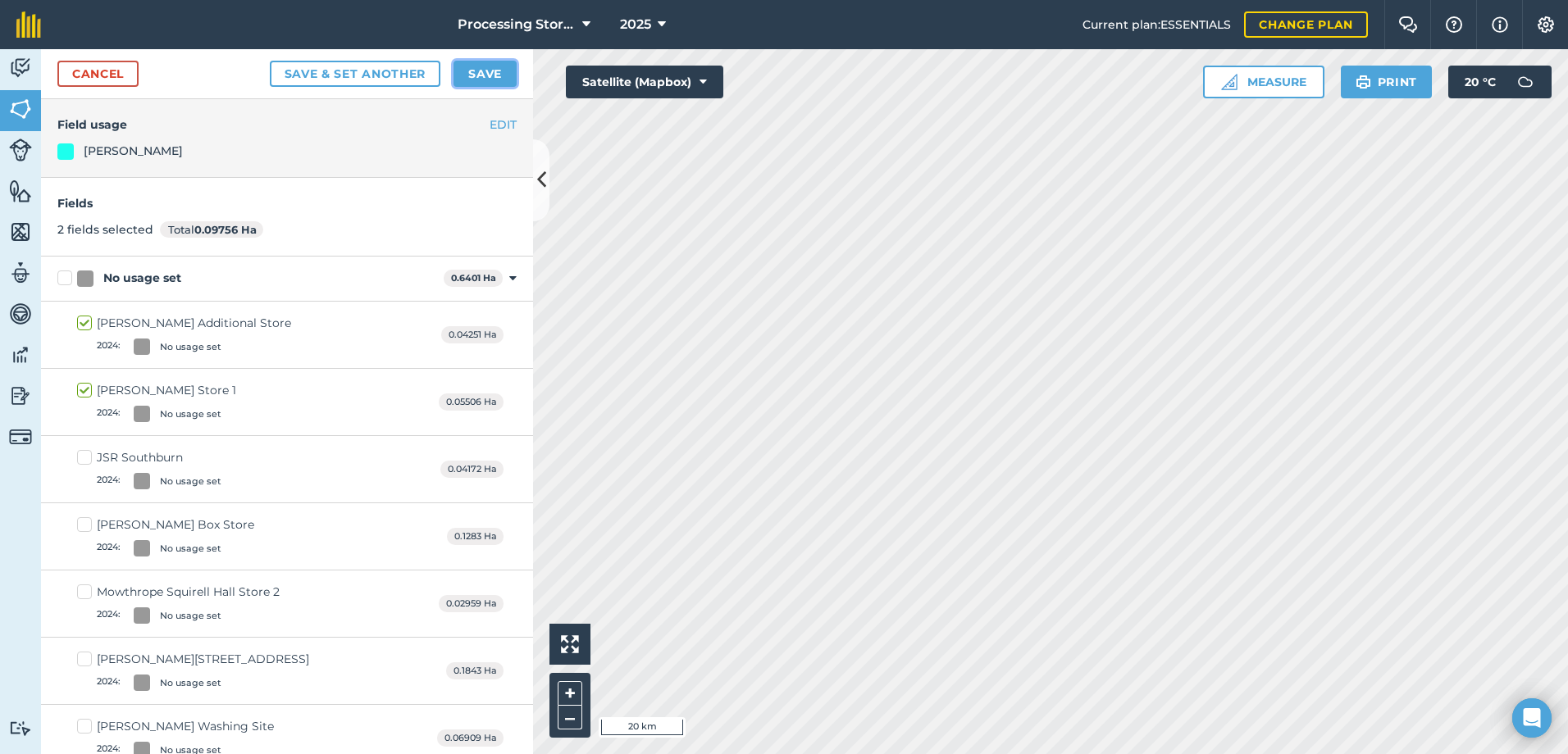 click on "Save" at bounding box center [485, 74] 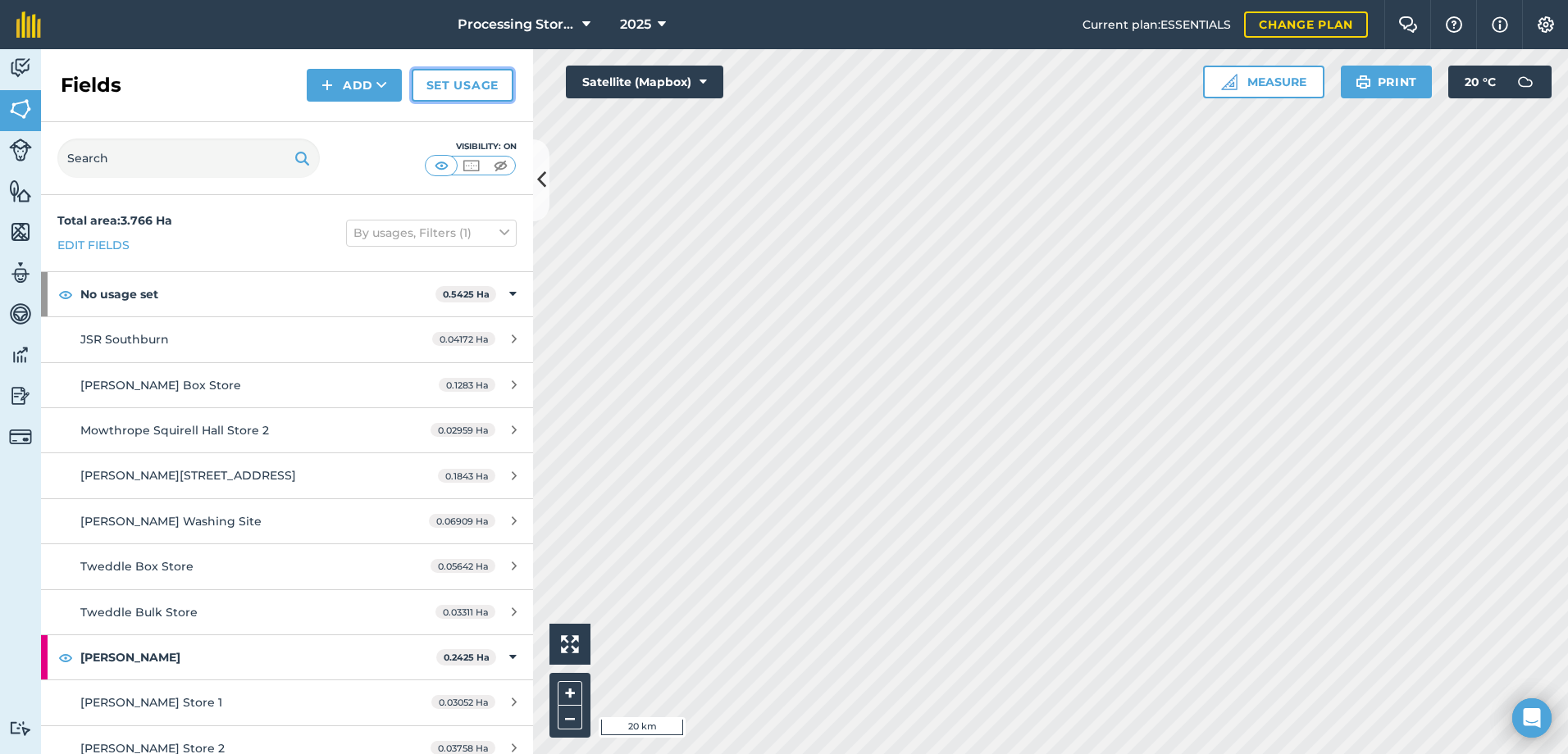 click on "Set usage" at bounding box center (463, 85) 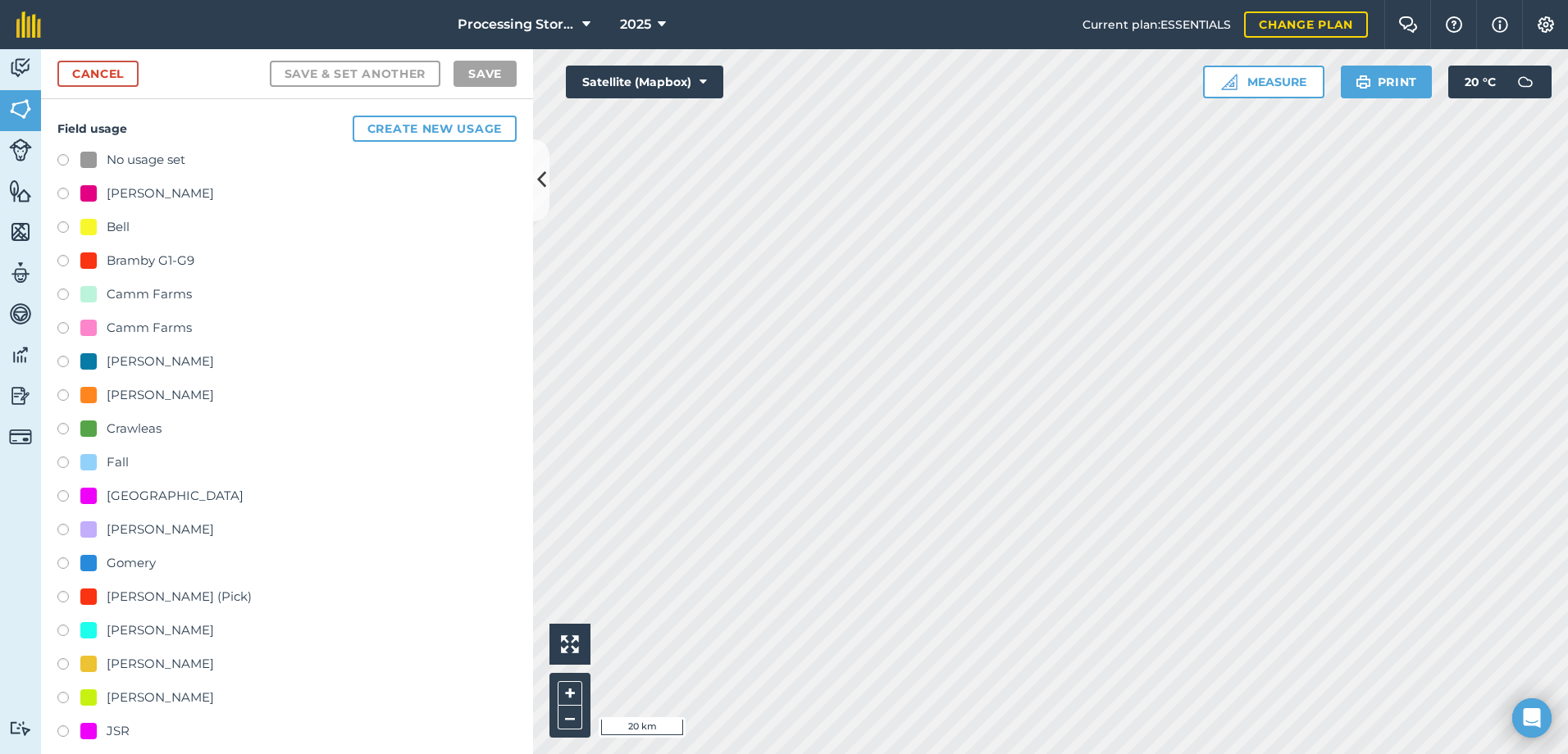 scroll, scrollTop: 82, scrollLeft: 0, axis: vertical 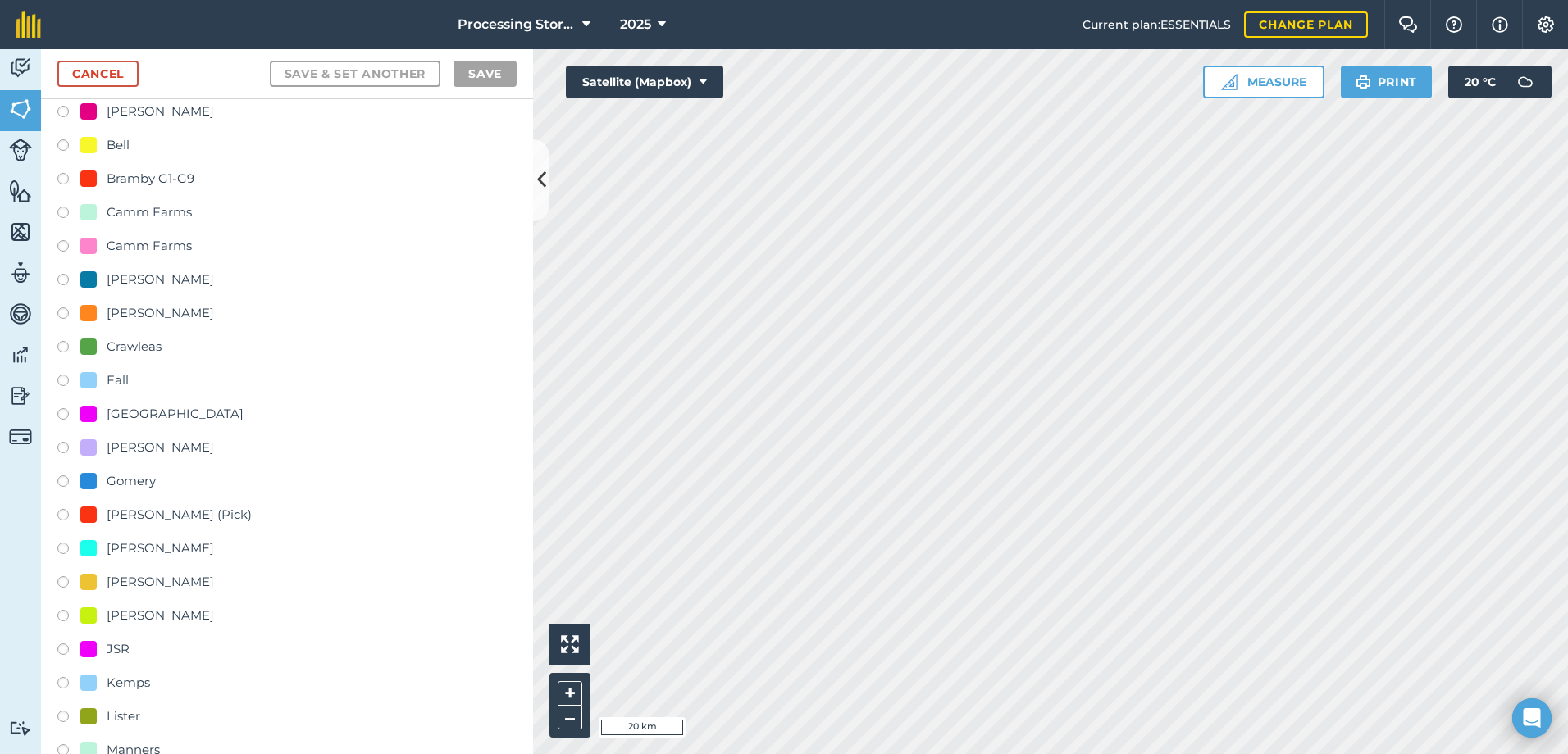 click on "JSR" at bounding box center (118, 649) 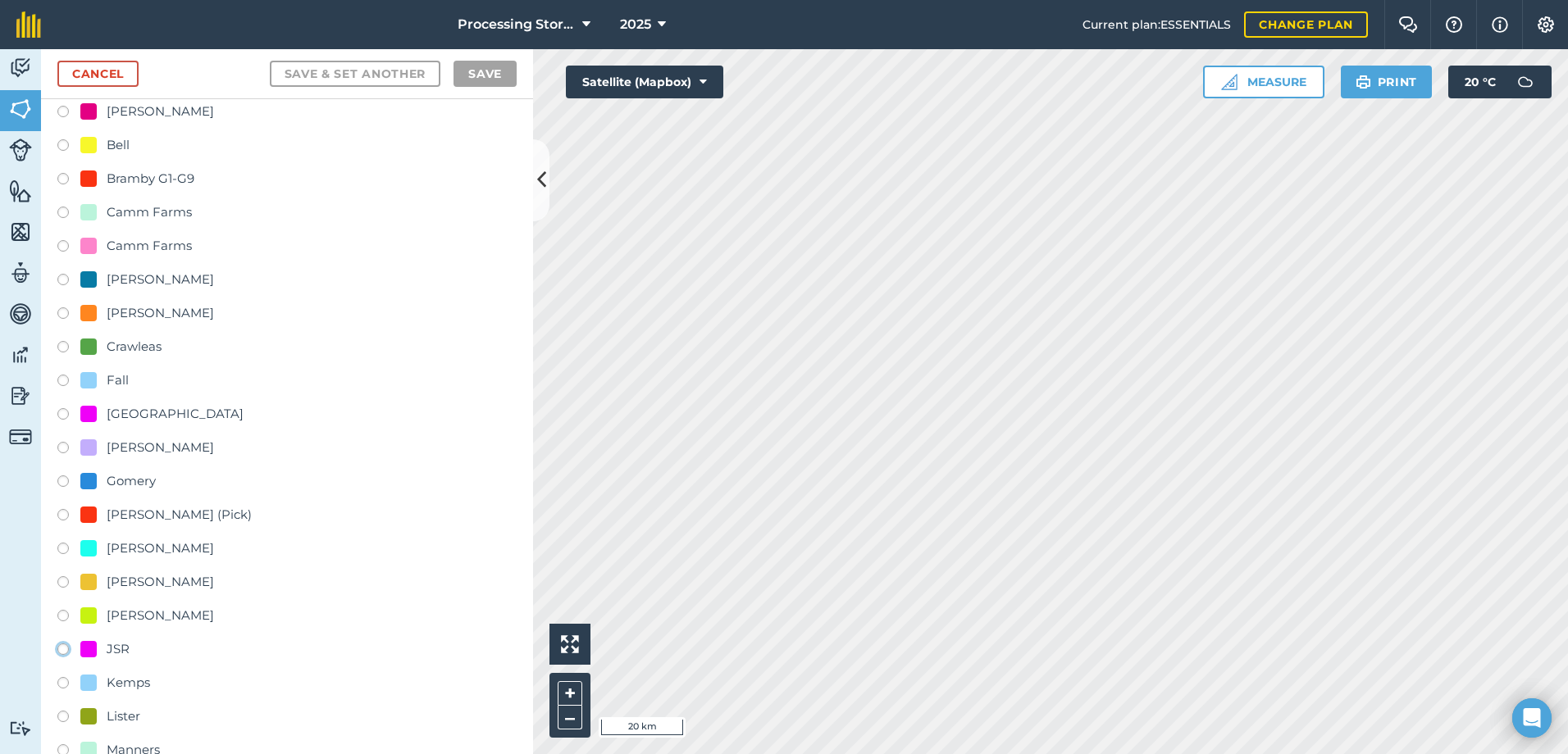 click on "JSR" at bounding box center (-8138, 648) 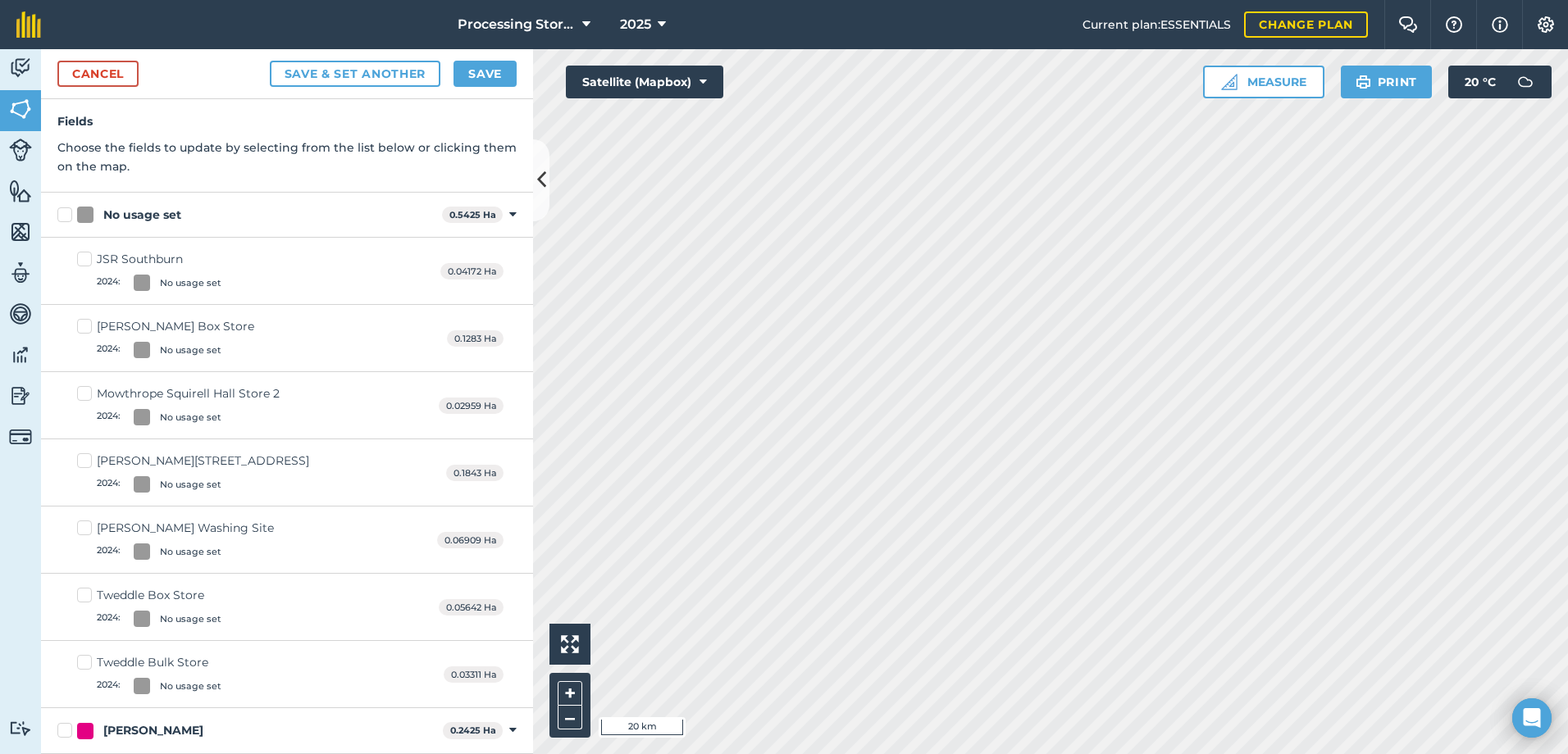 click on "JSR Southburn 2024 : No usage set" at bounding box center (149, 270) 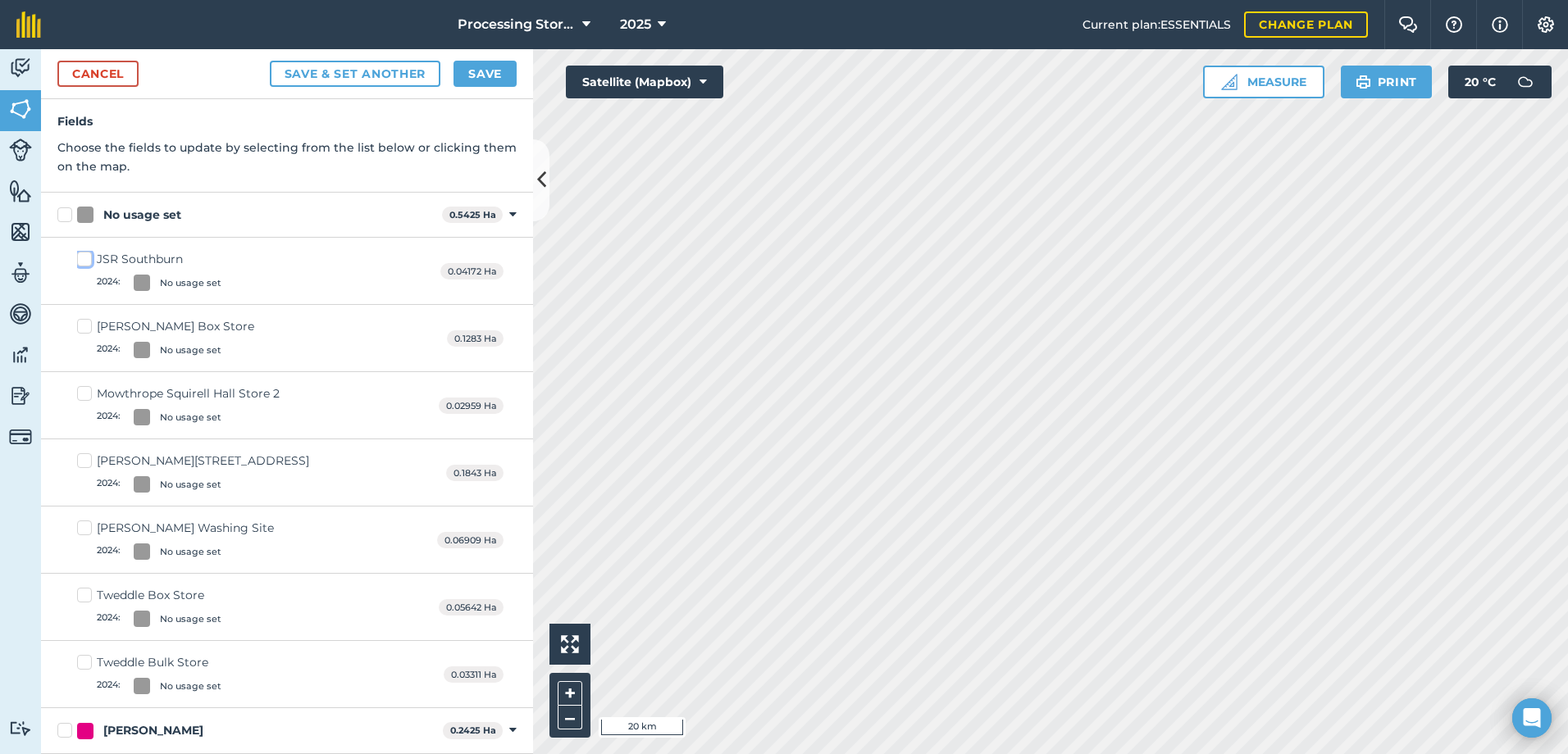 click on "JSR Southburn 2024 : No usage set" at bounding box center [82, 256] 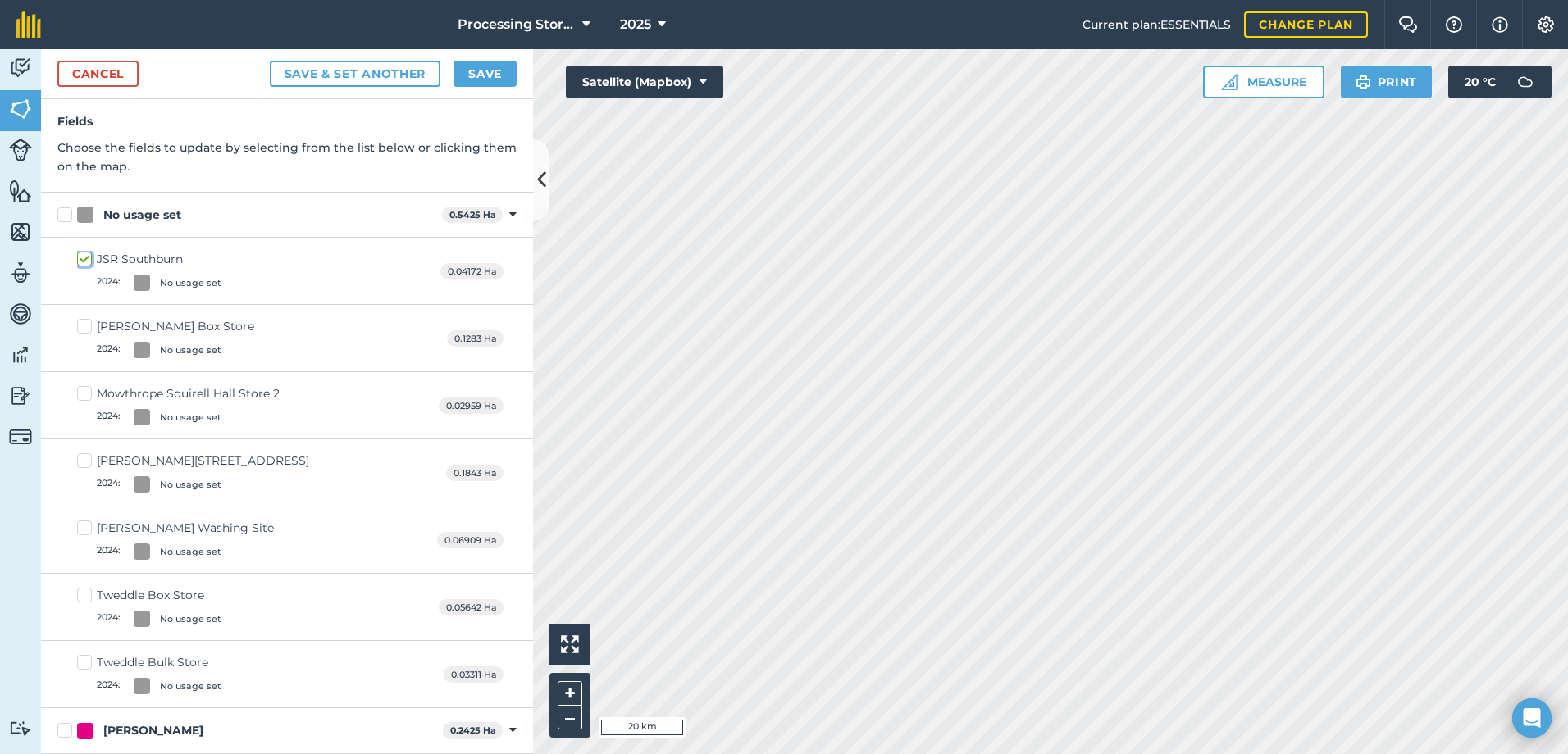 checkbox on "true" 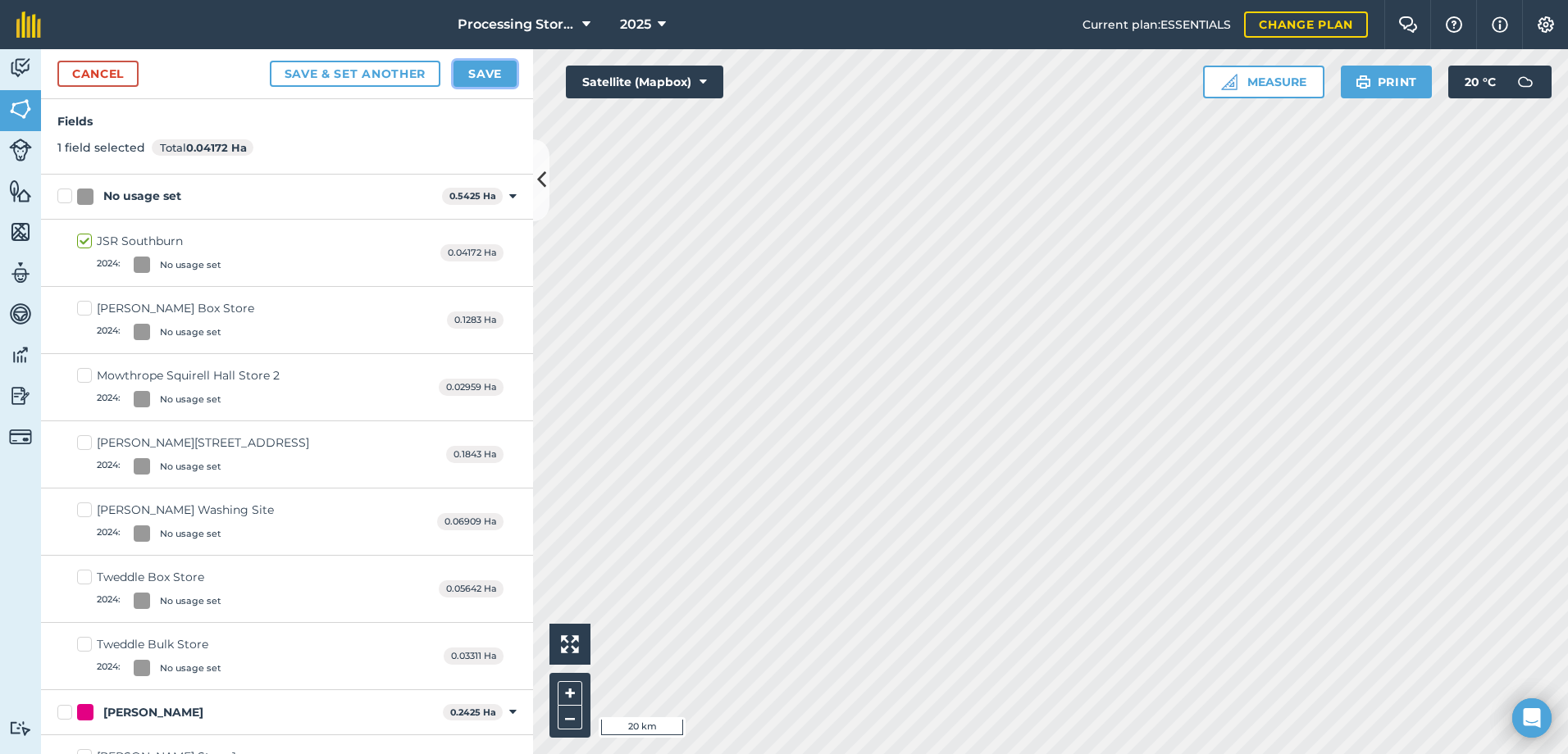 click on "Save" at bounding box center (485, 74) 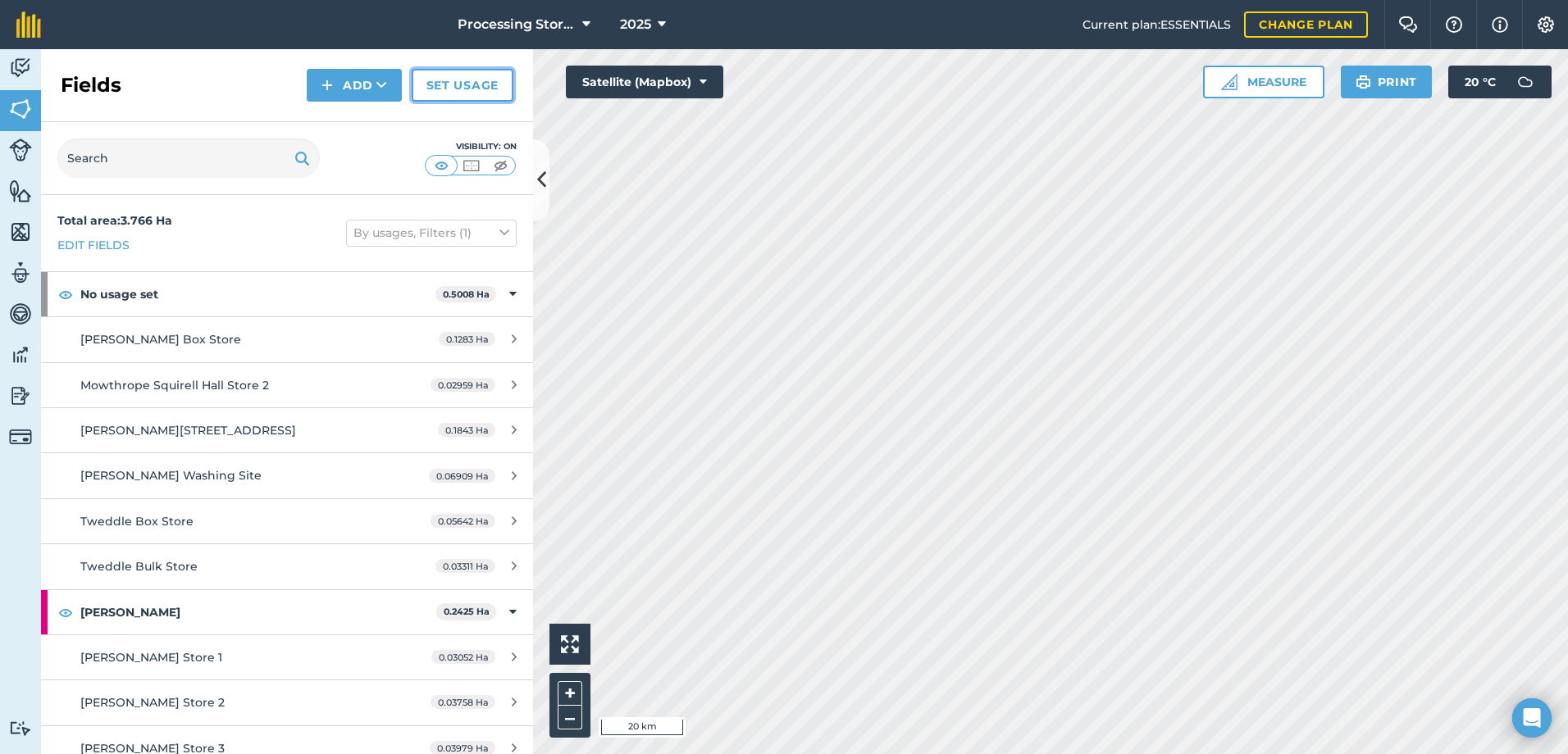 click on "Set usage" at bounding box center [463, 85] 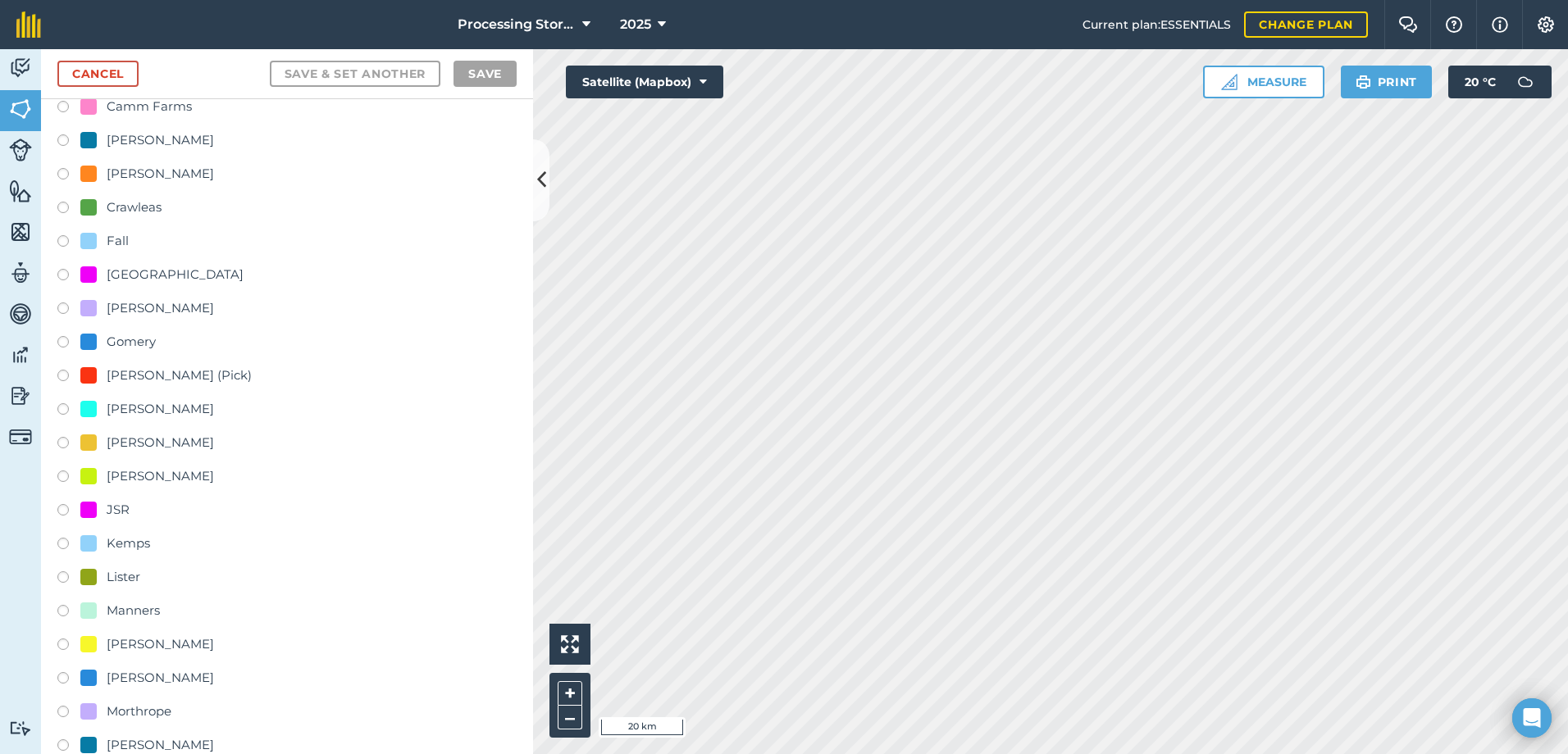 scroll, scrollTop: 246, scrollLeft: 0, axis: vertical 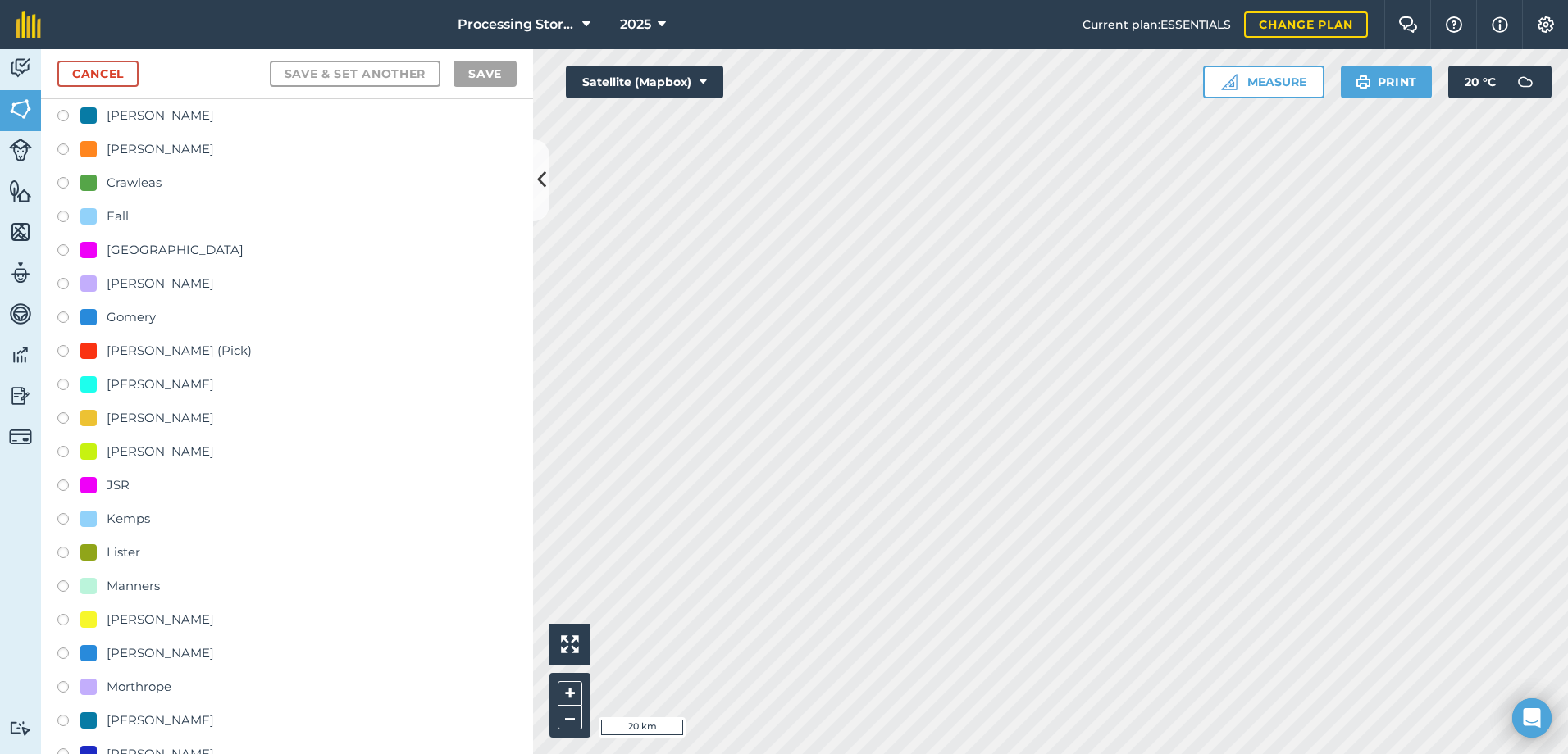click at bounding box center [69, 656] 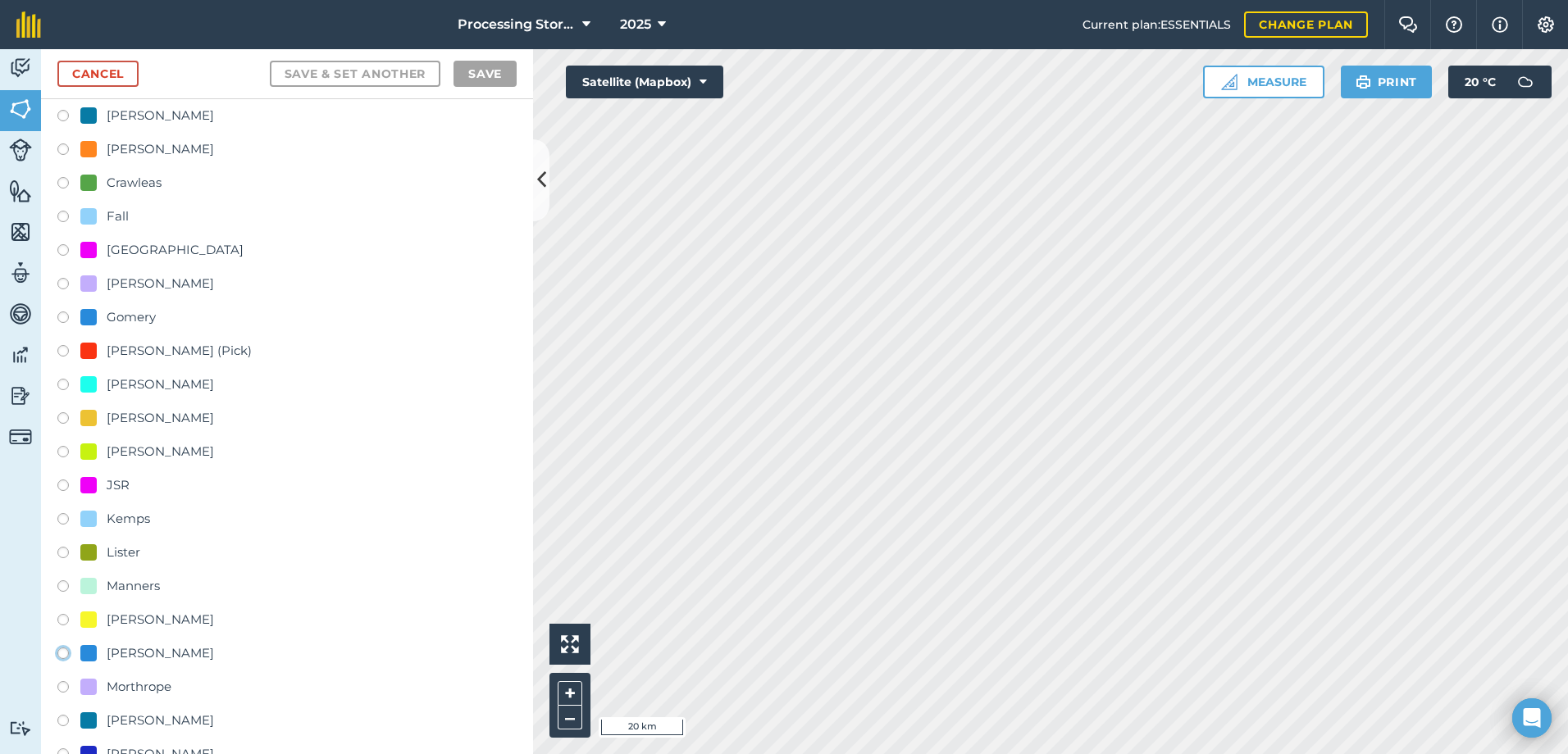 click on "[PERSON_NAME]" at bounding box center (-8138, 652) 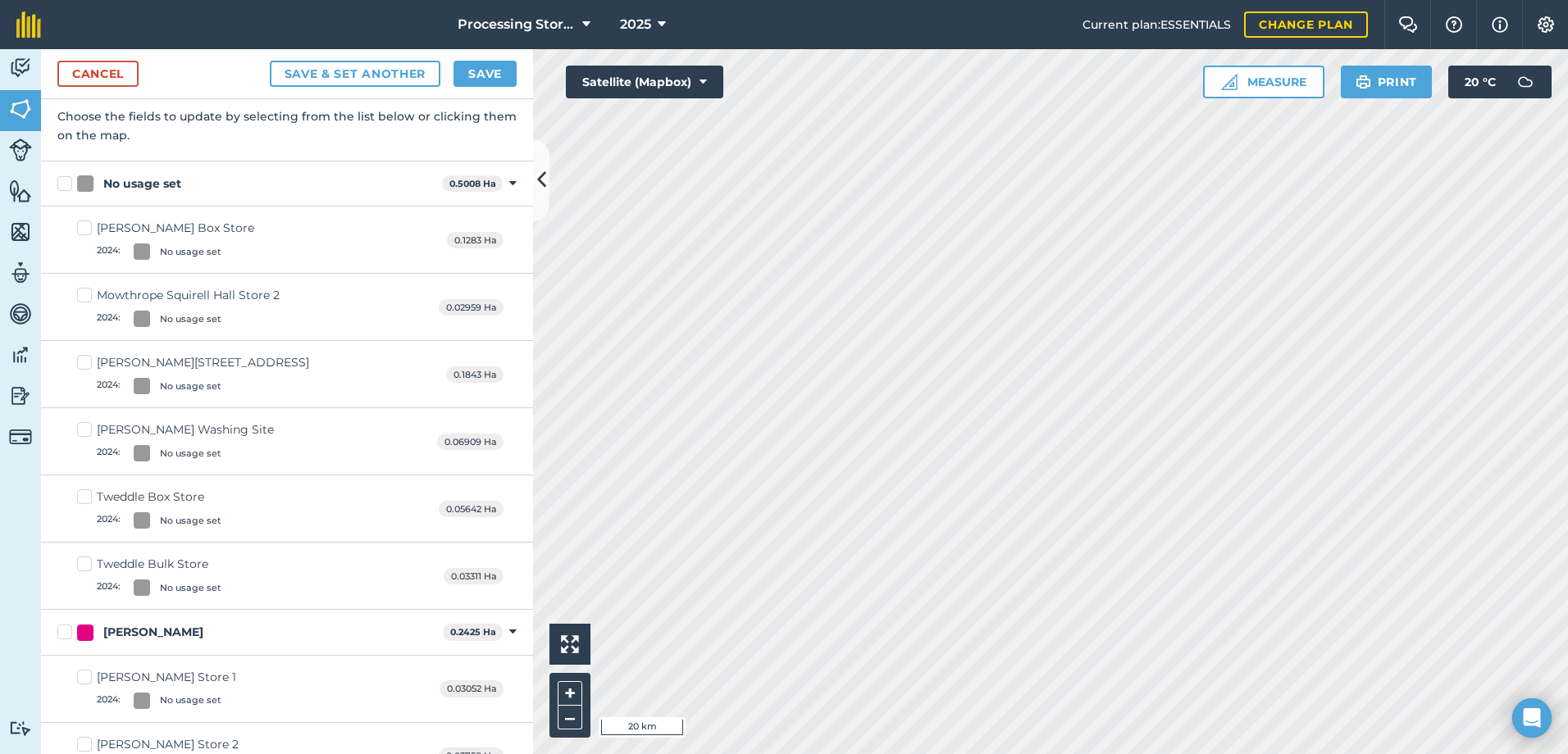scroll, scrollTop: 82, scrollLeft: 0, axis: vertical 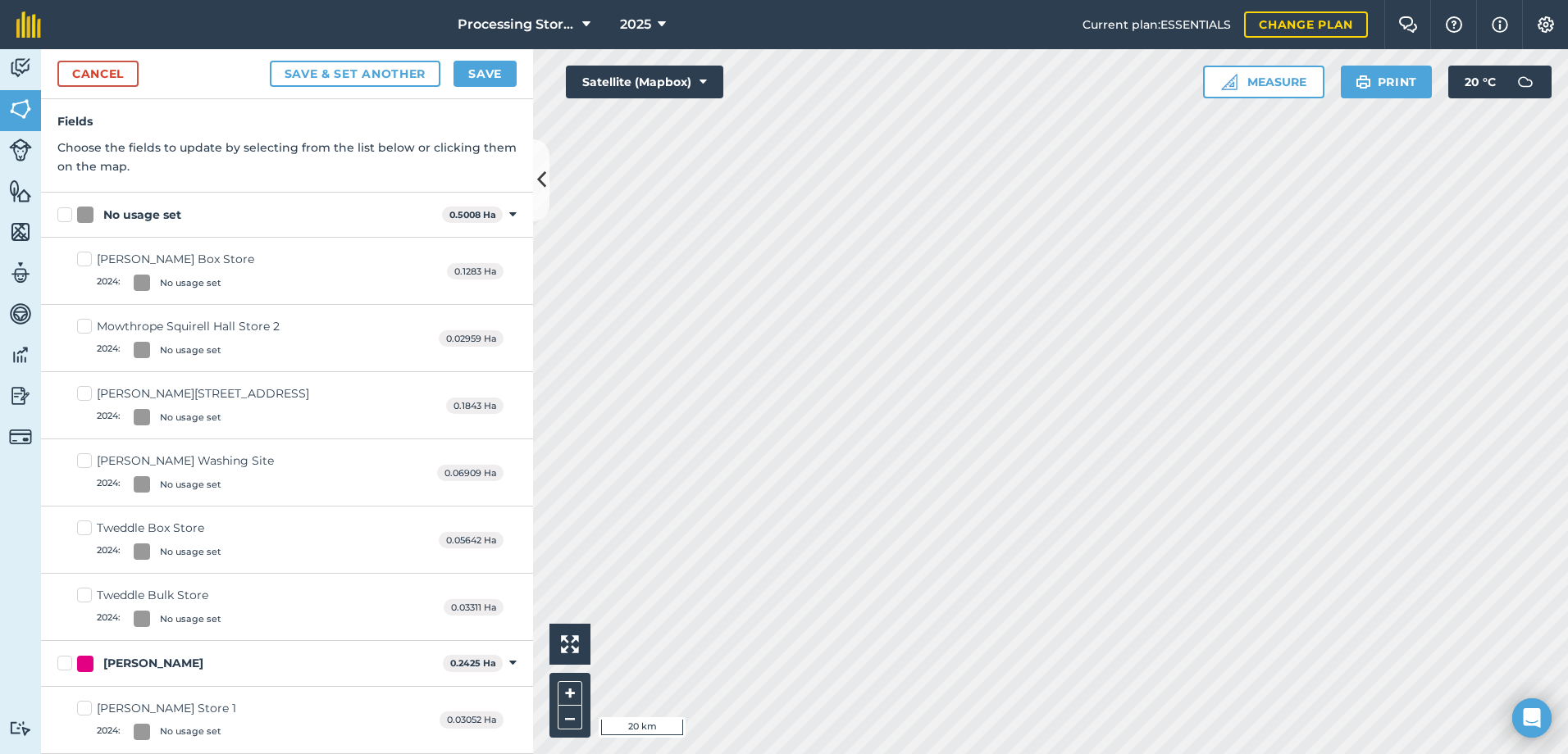 click on "McCloy Box Store 2024 : No usage set" at bounding box center (166, 270) 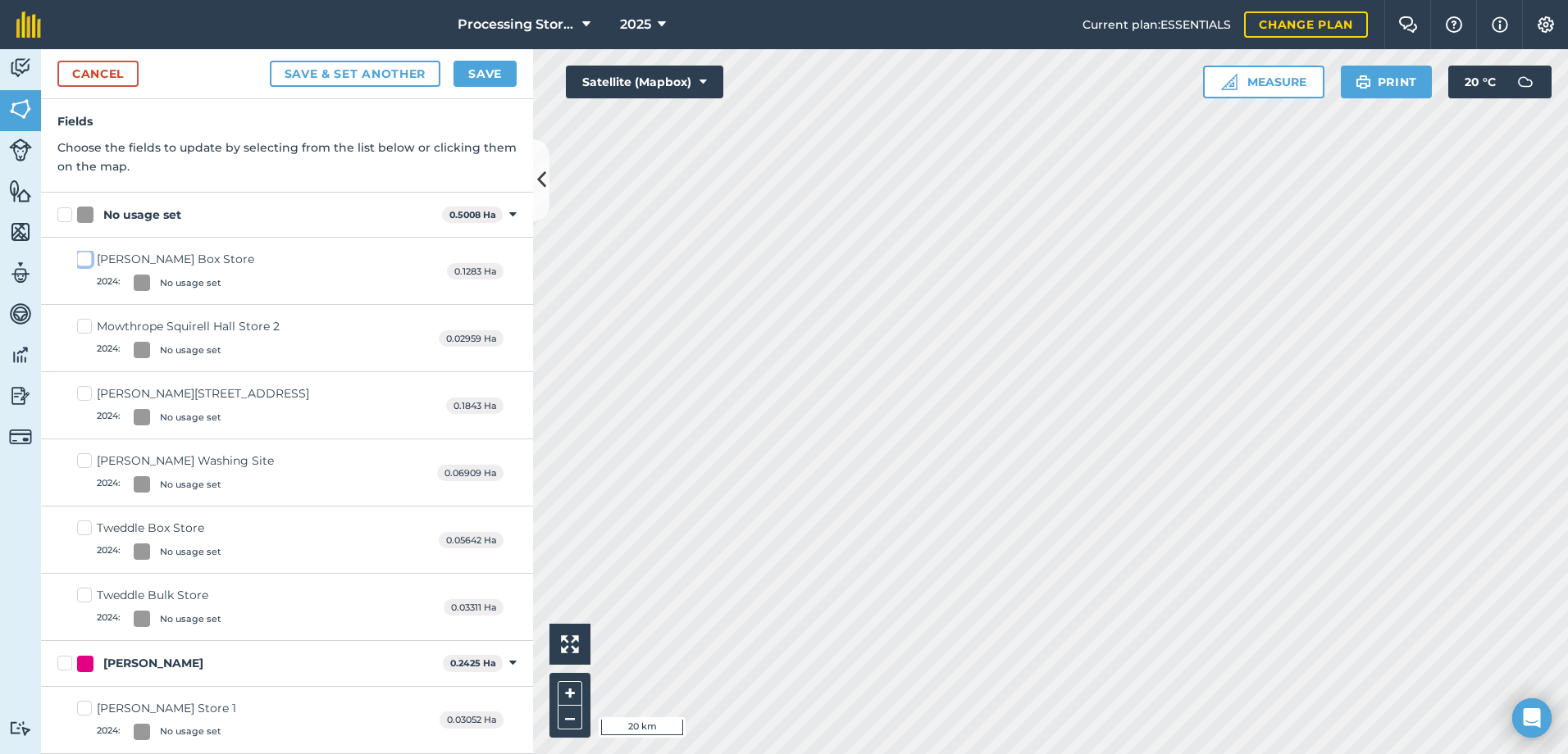 click on "McCloy Box Store 2024 : No usage set" at bounding box center (82, 256) 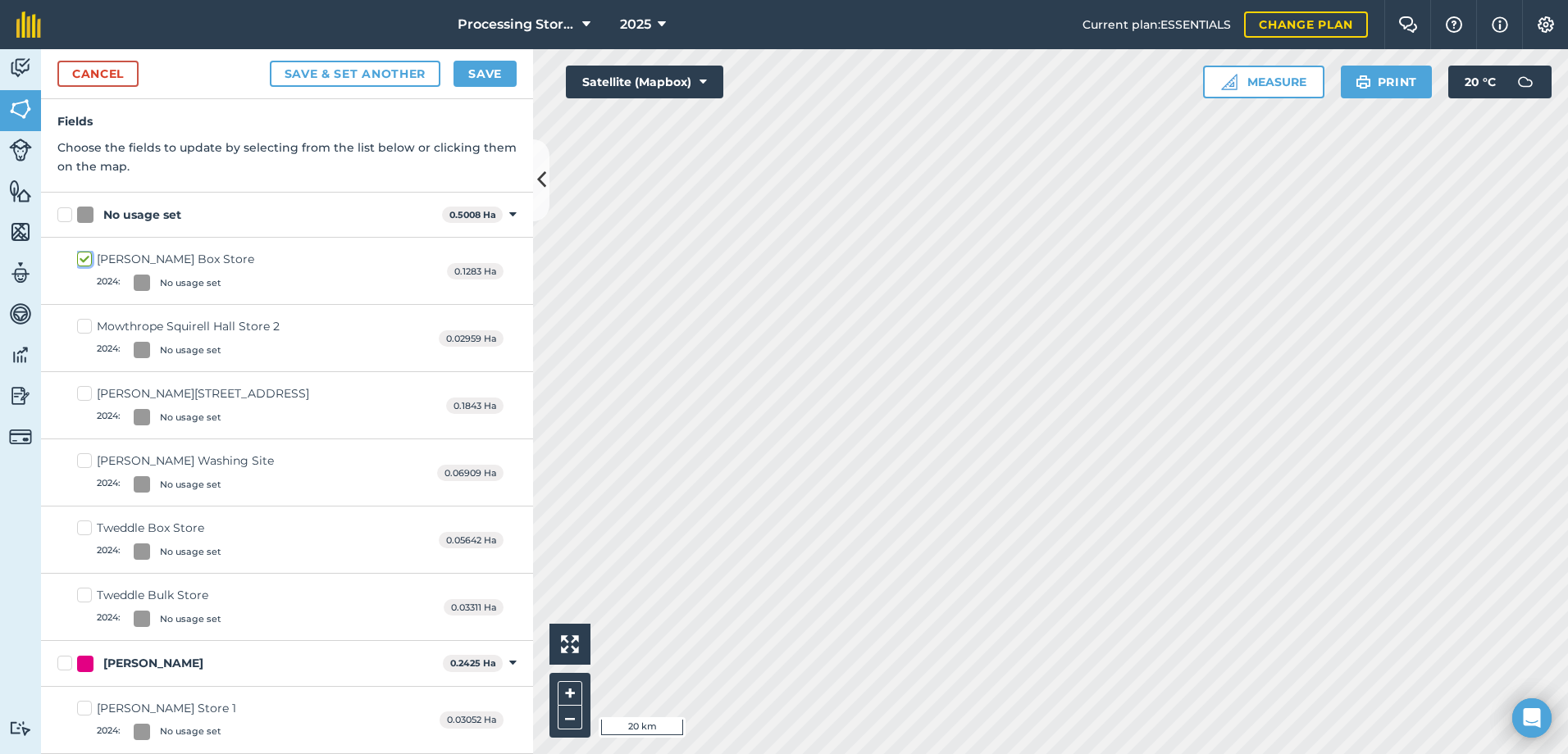 checkbox on "true" 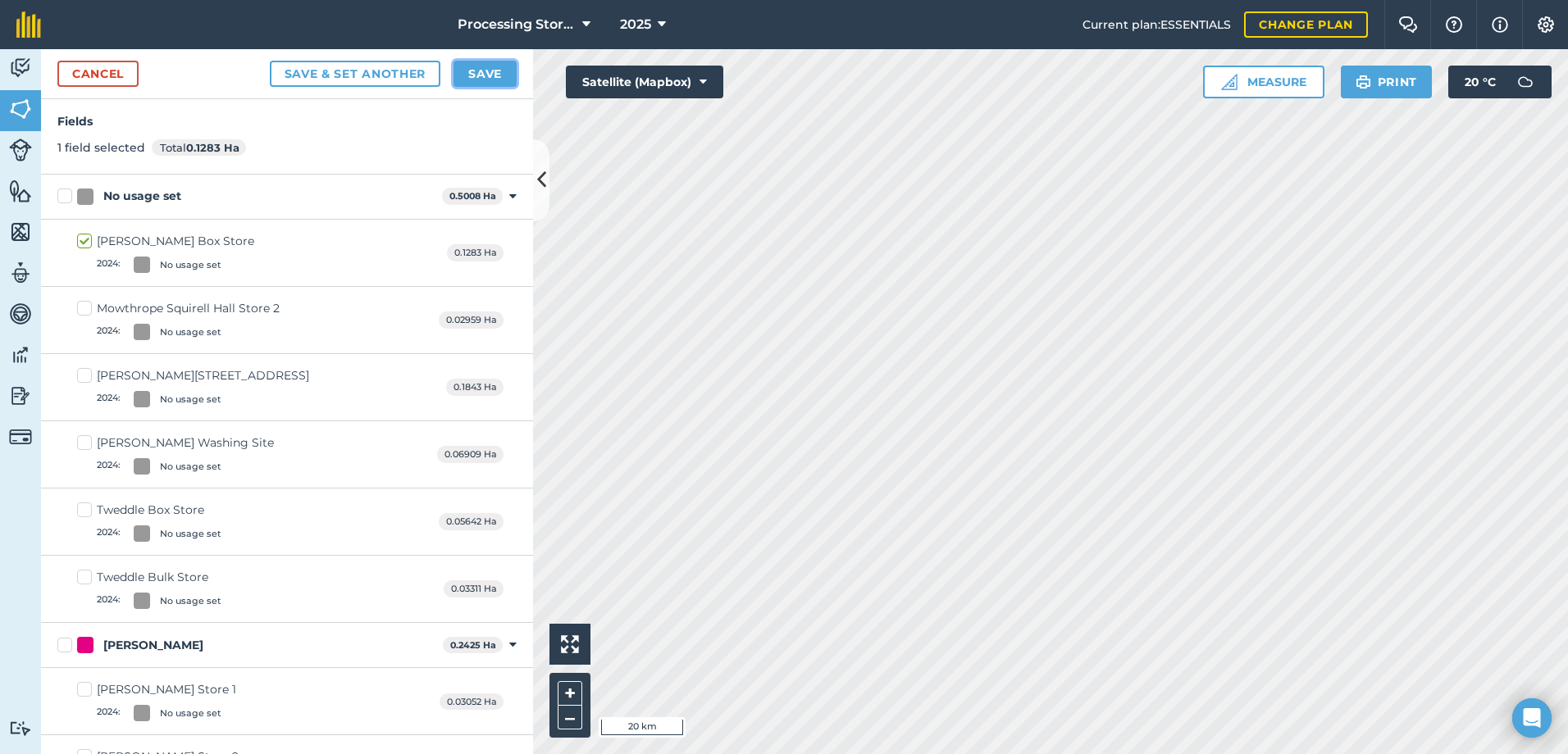 click on "Save" at bounding box center [485, 74] 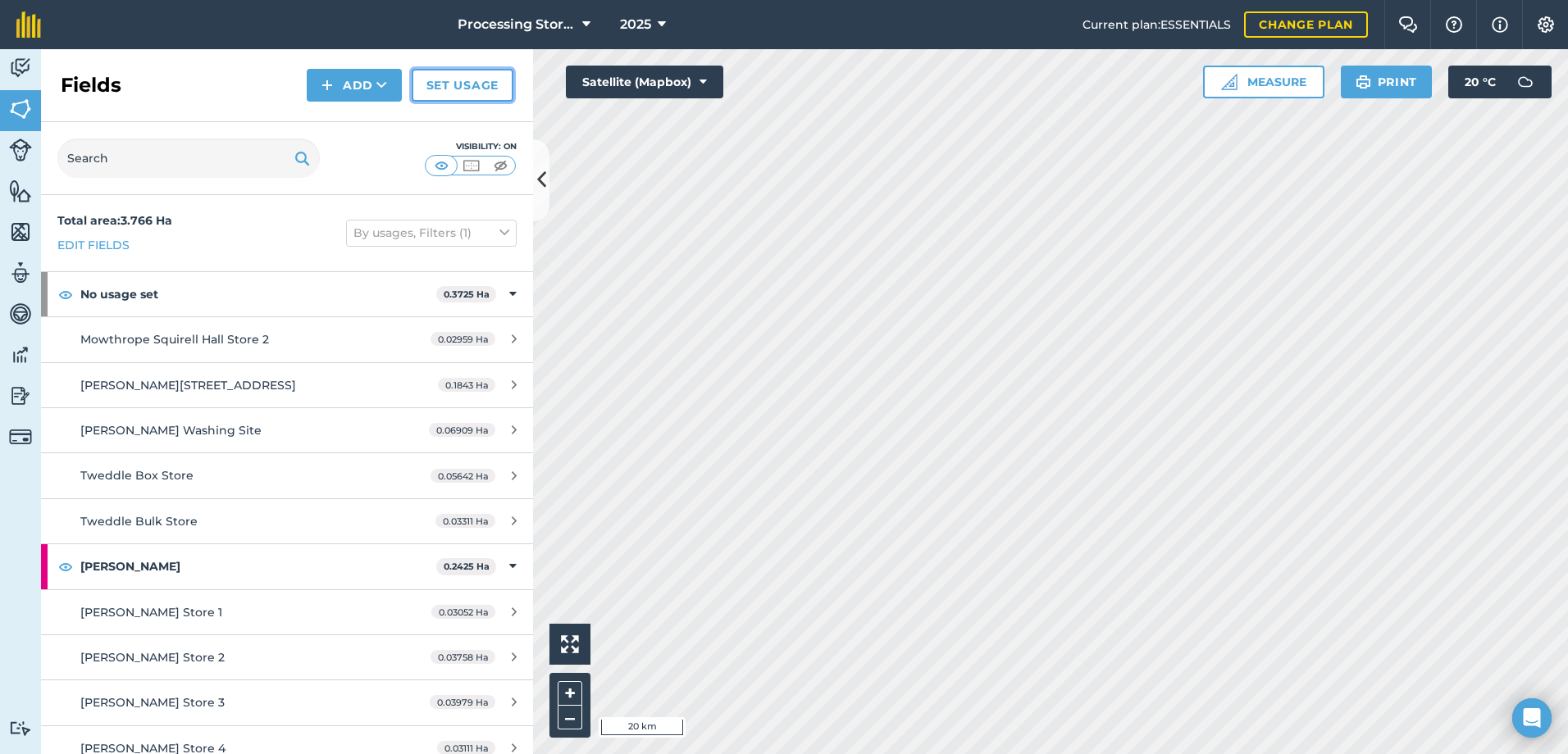 click on "Set usage" at bounding box center [463, 85] 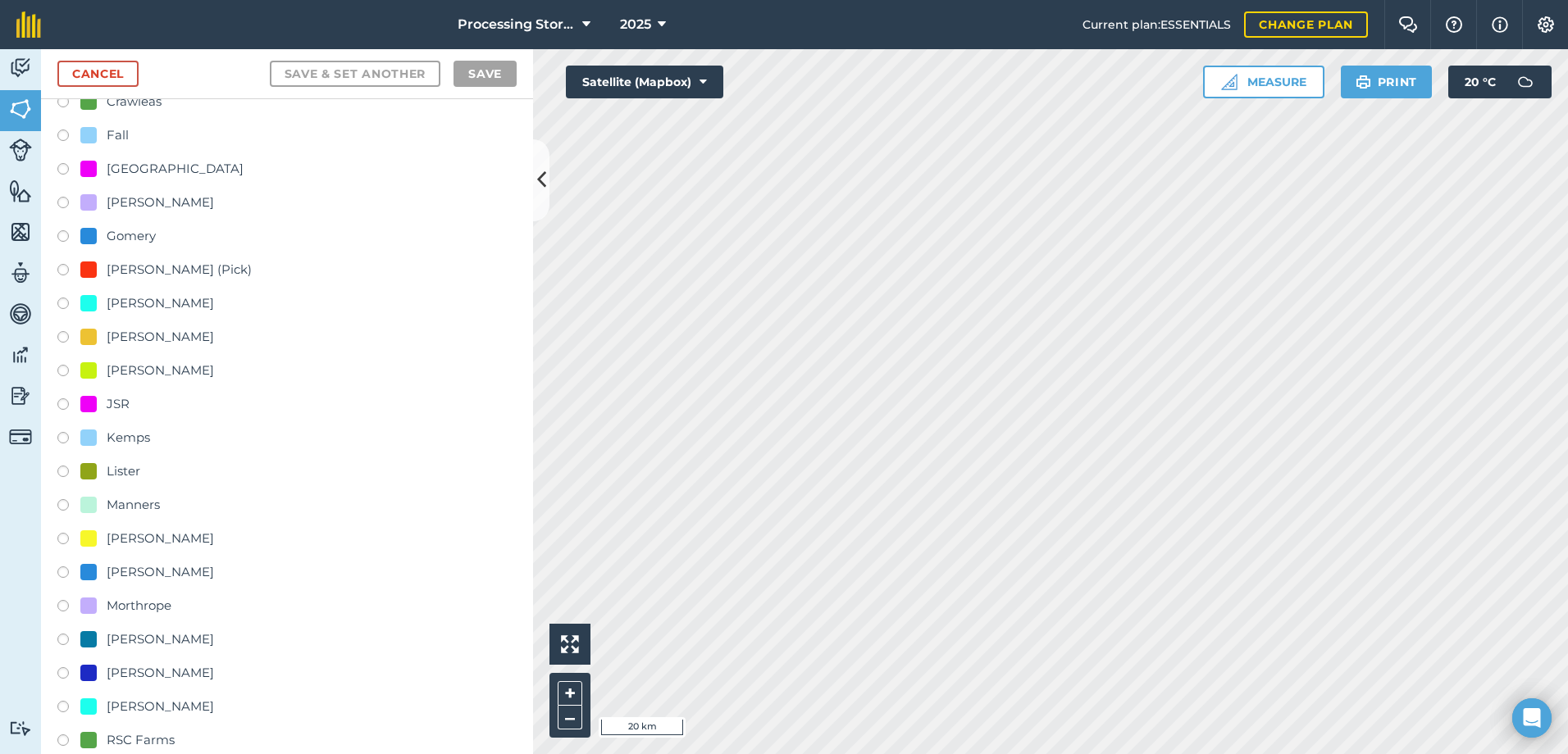 scroll, scrollTop: 328, scrollLeft: 0, axis: vertical 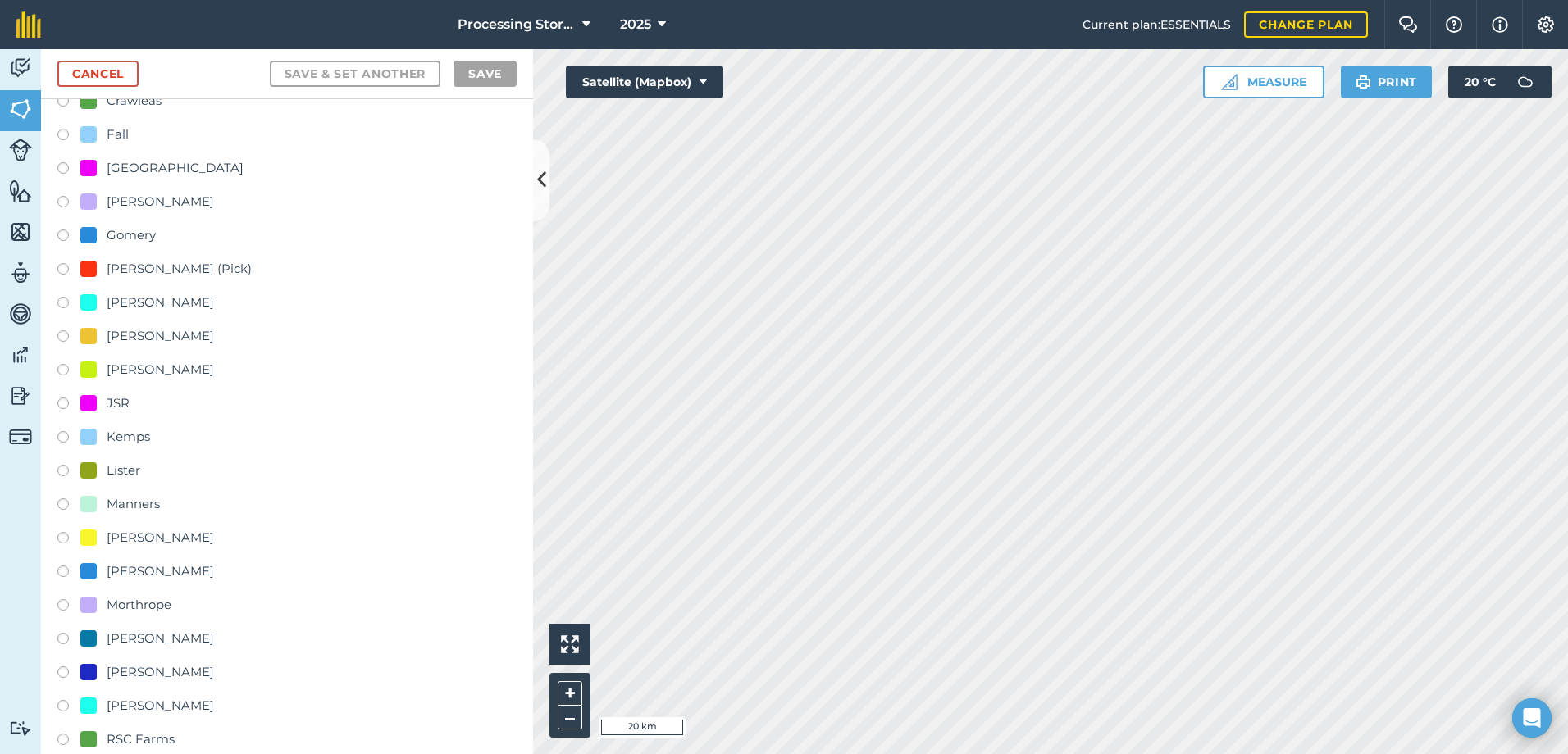 click at bounding box center [69, 607] 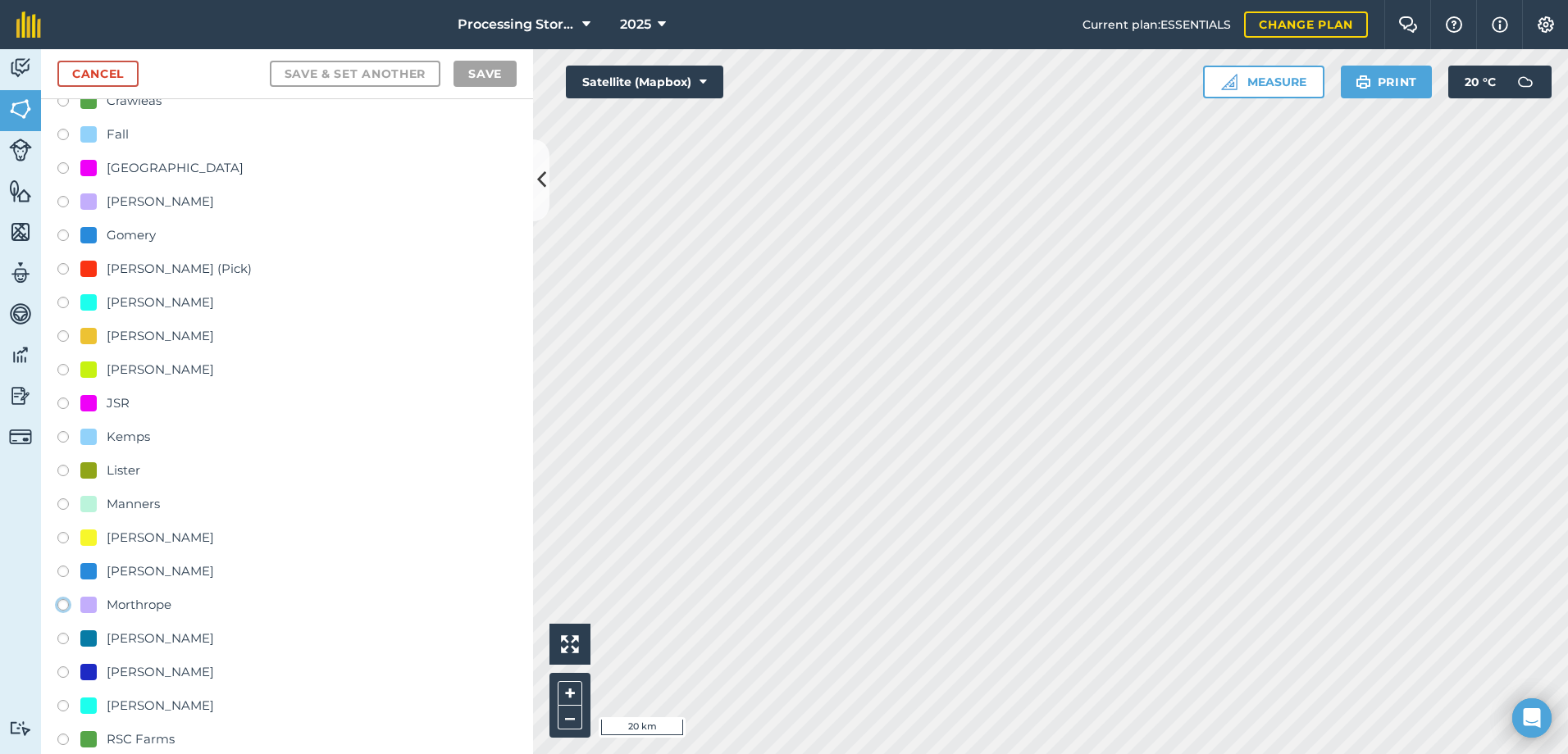 click on "Morthrope" at bounding box center (-8138, 604) 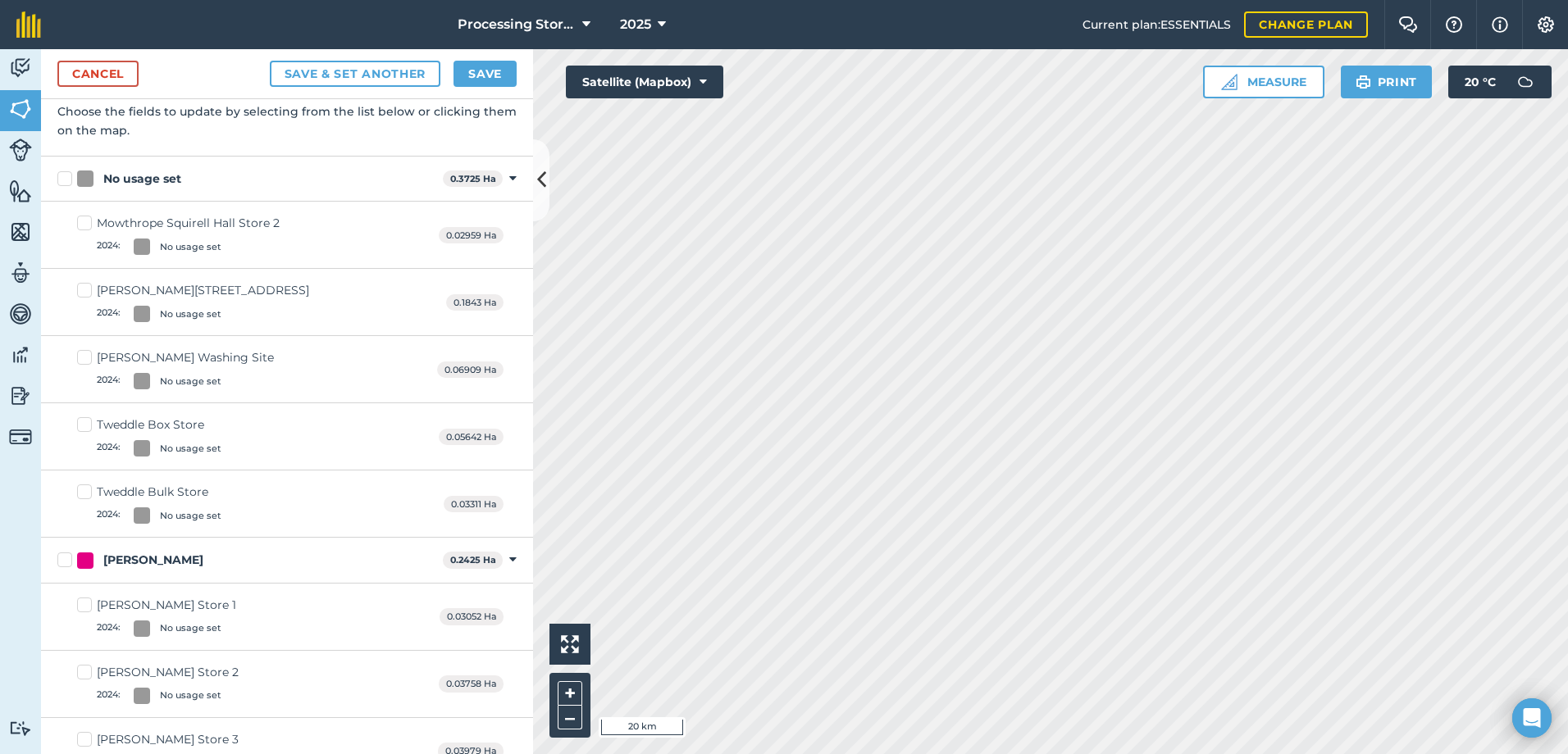 scroll, scrollTop: 82, scrollLeft: 0, axis: vertical 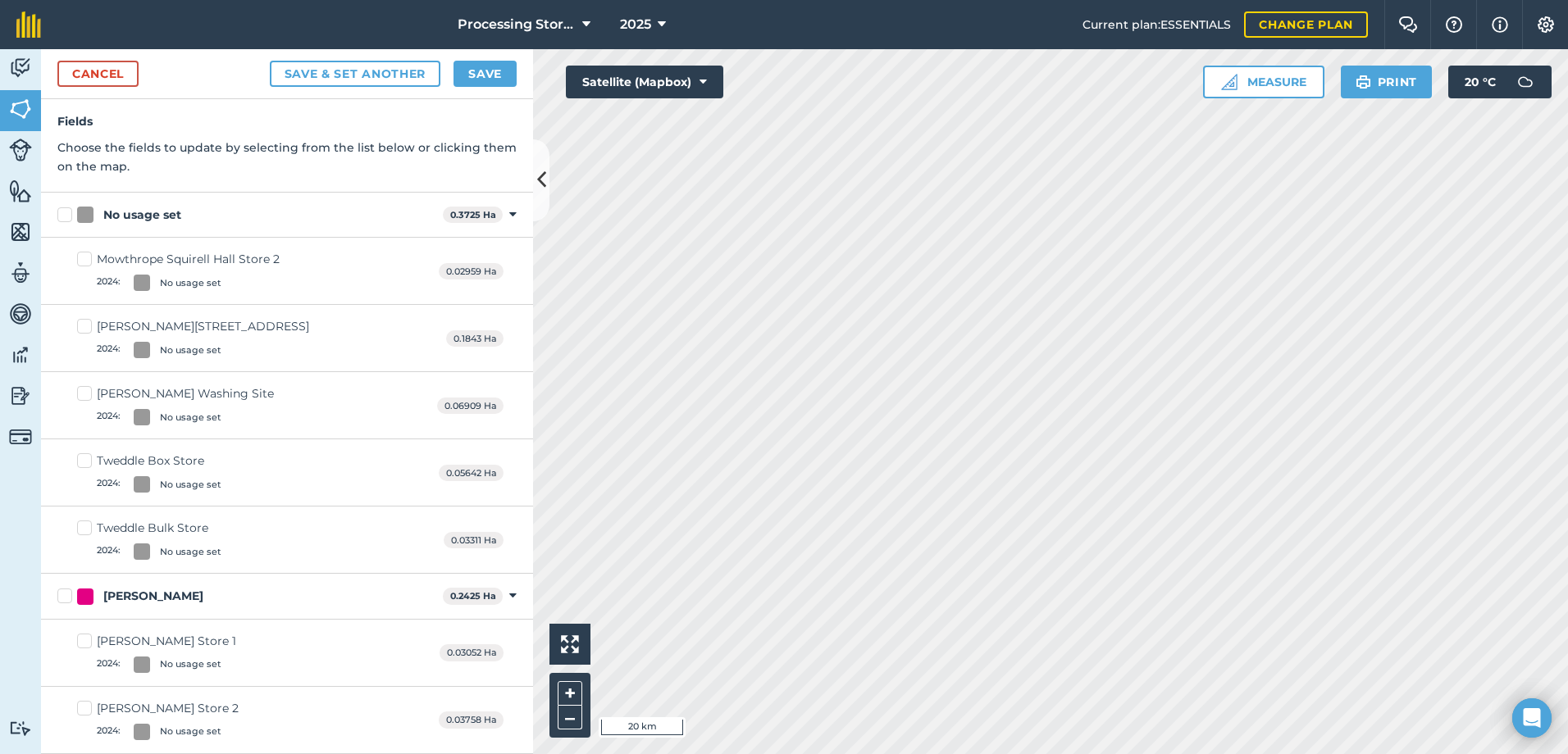 click on "Mowthrope Squirell Hall Store 2 2024 : No usage set" at bounding box center (178, 270) 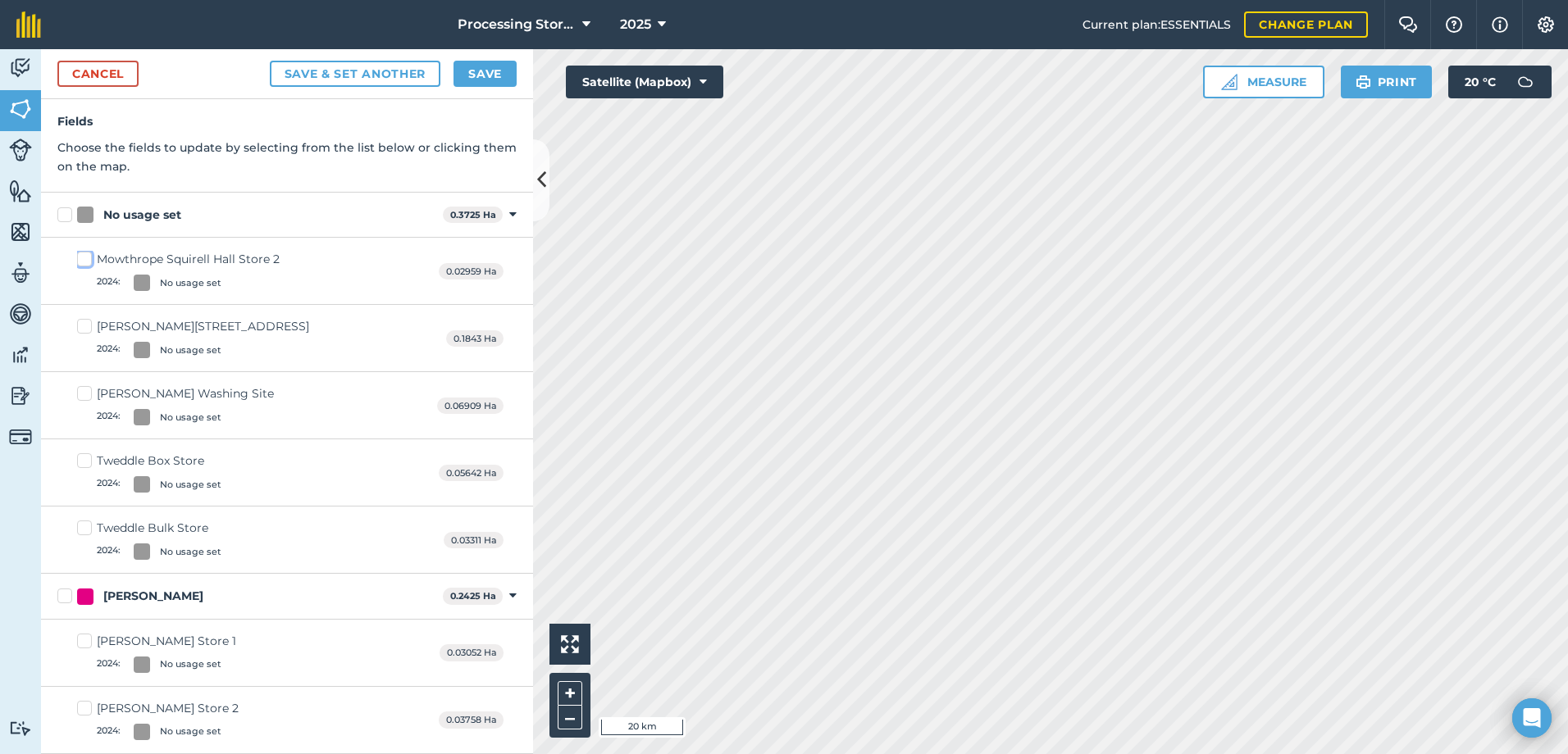 click on "Mowthrope Squirell Hall Store 2 2024 : No usage set" at bounding box center (82, 256) 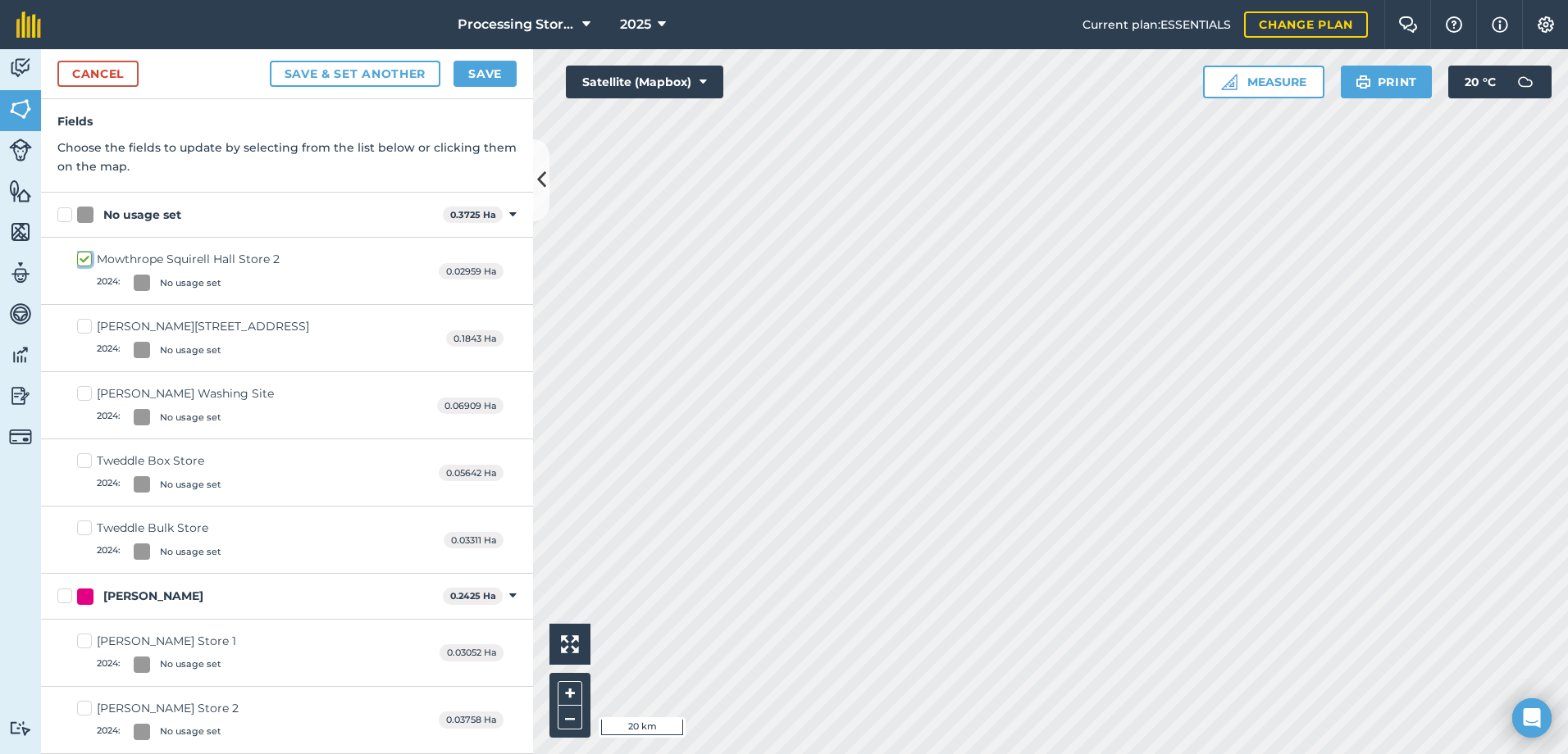 checkbox on "true" 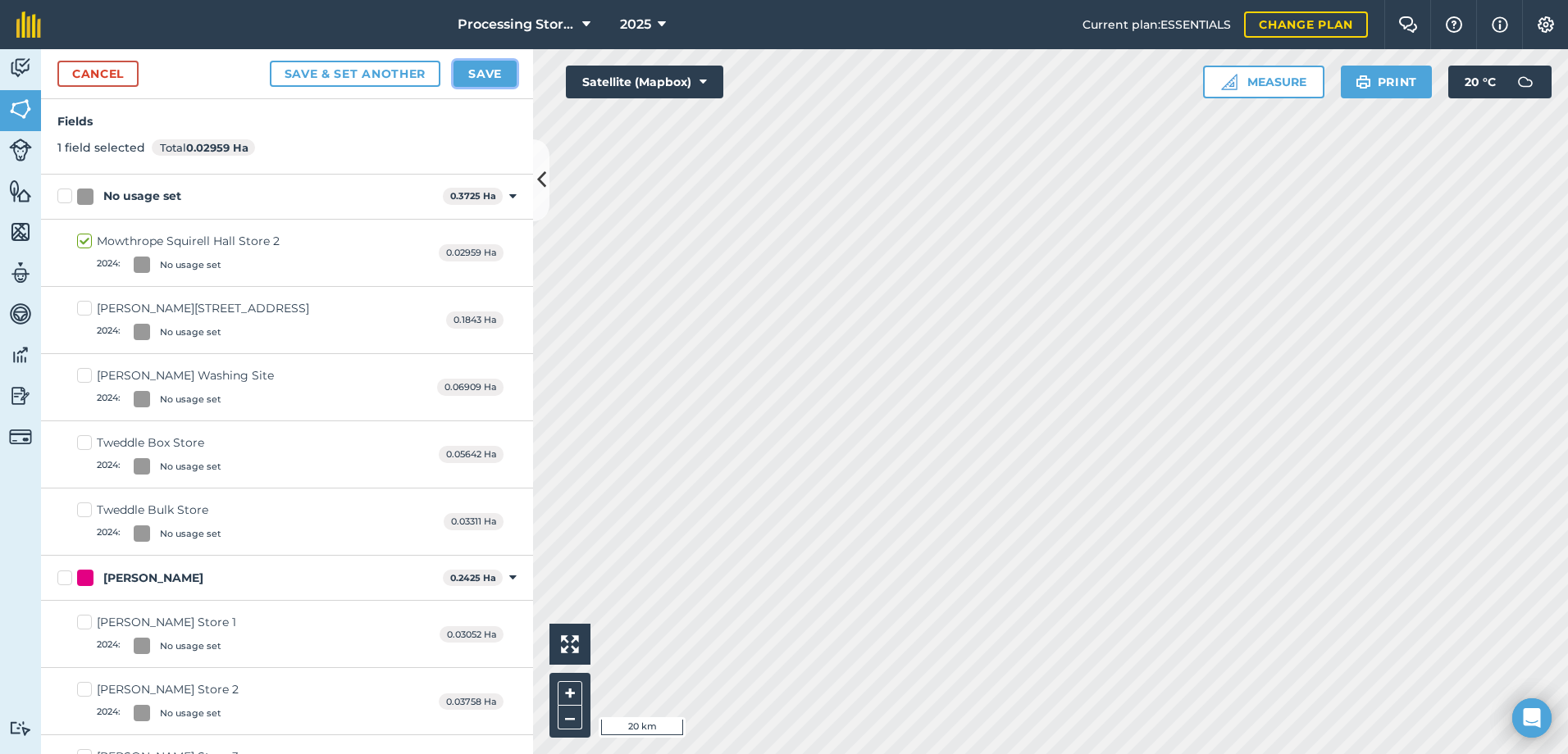 click on "Save" at bounding box center [485, 74] 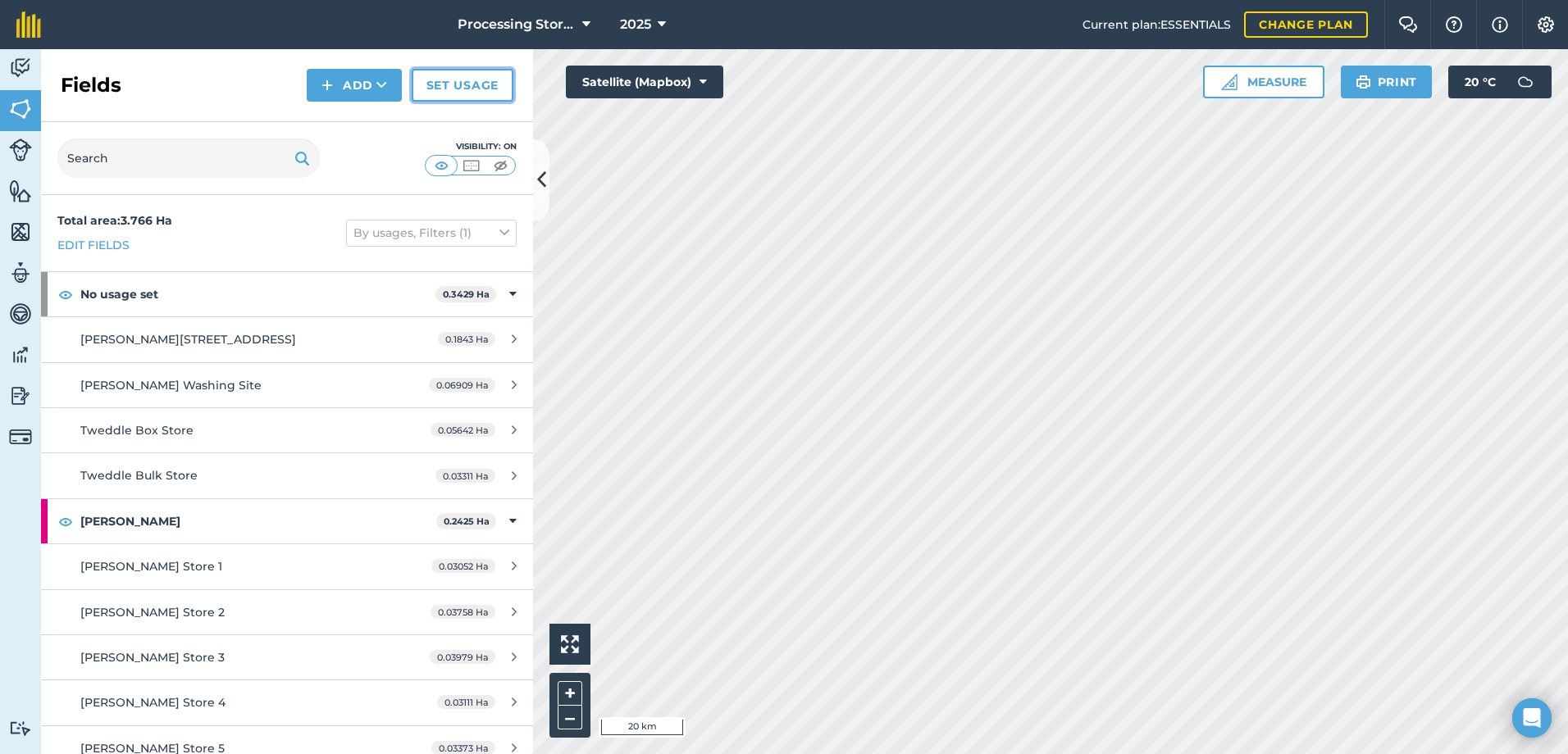 click on "Set usage" at bounding box center (463, 85) 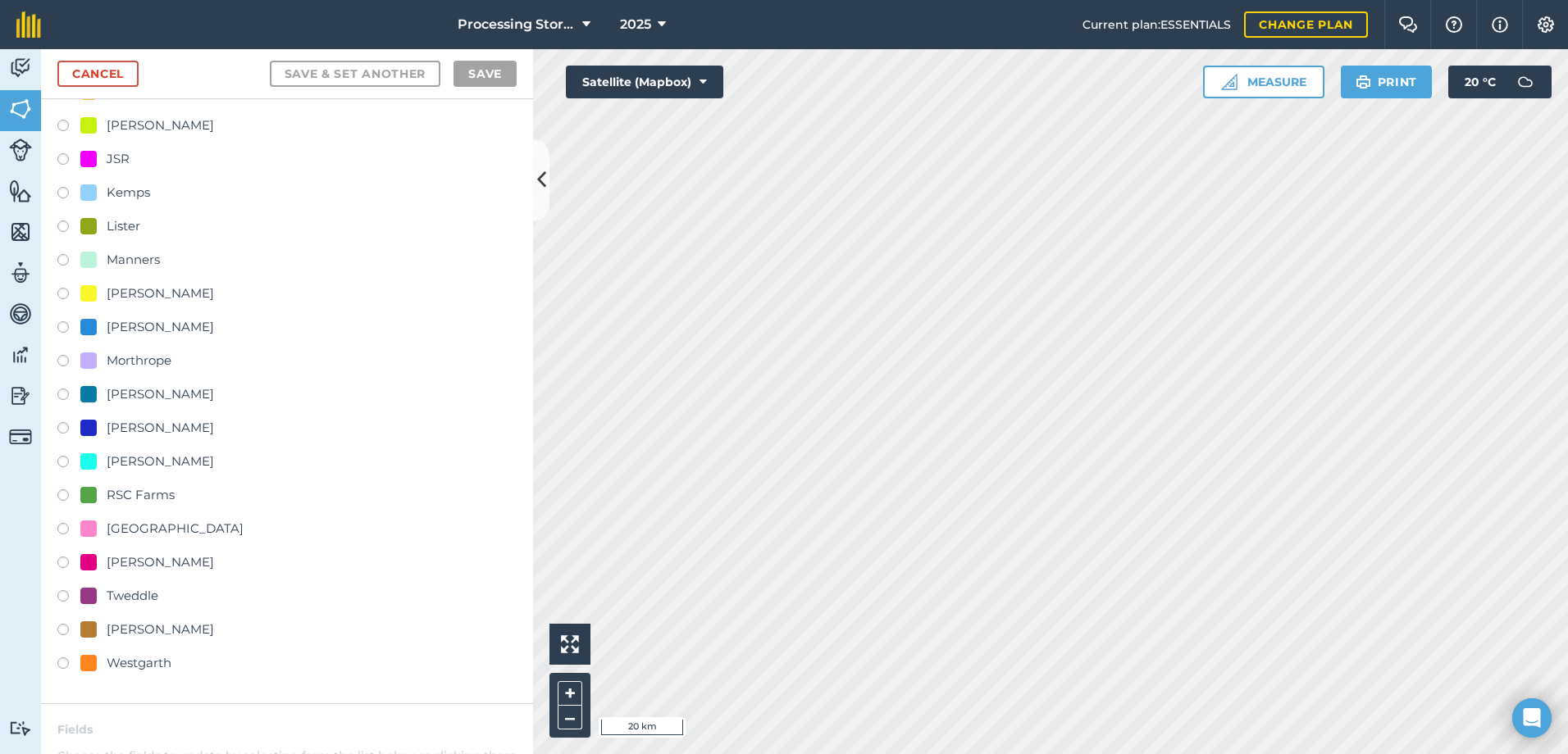 scroll, scrollTop: 574, scrollLeft: 0, axis: vertical 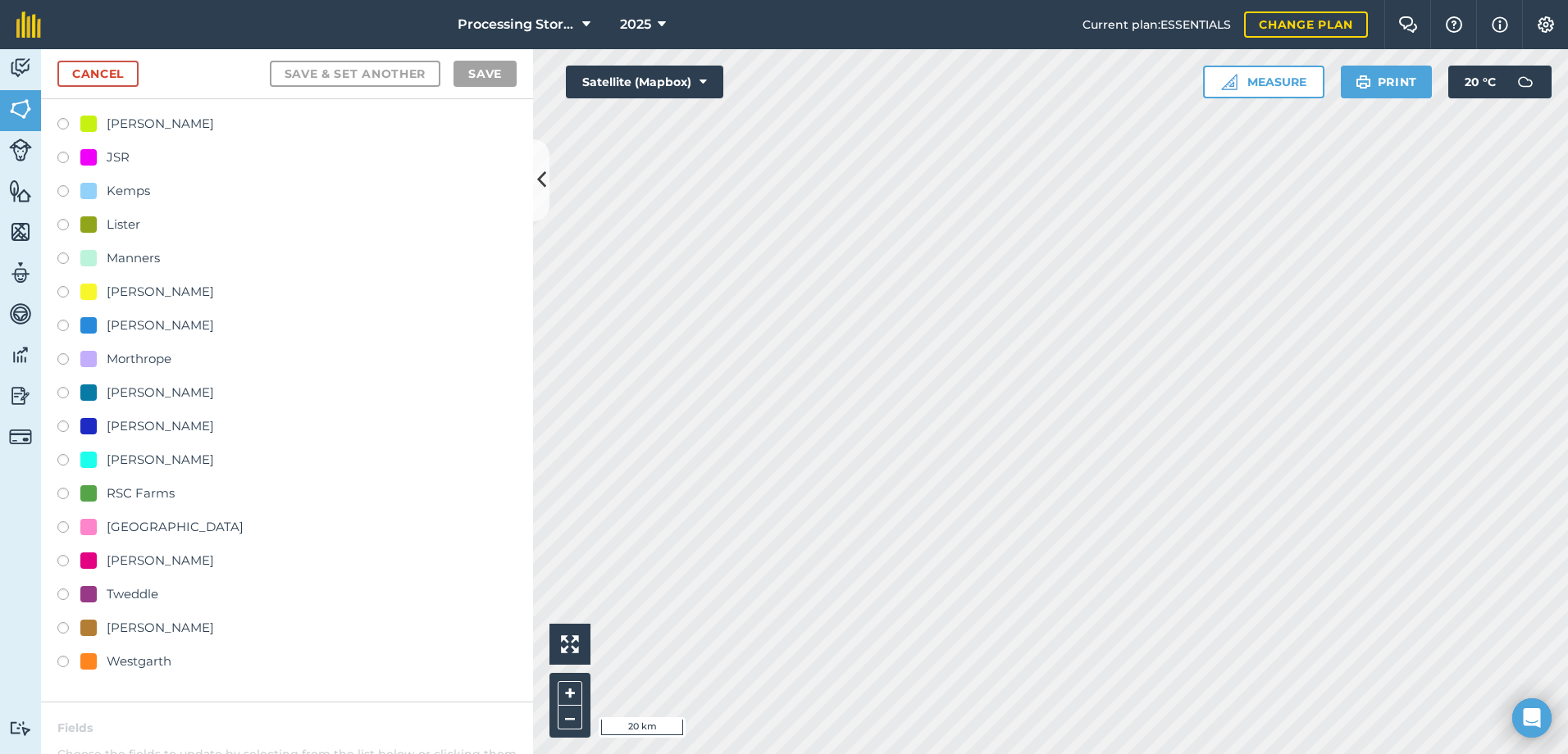 click at bounding box center [69, 597] 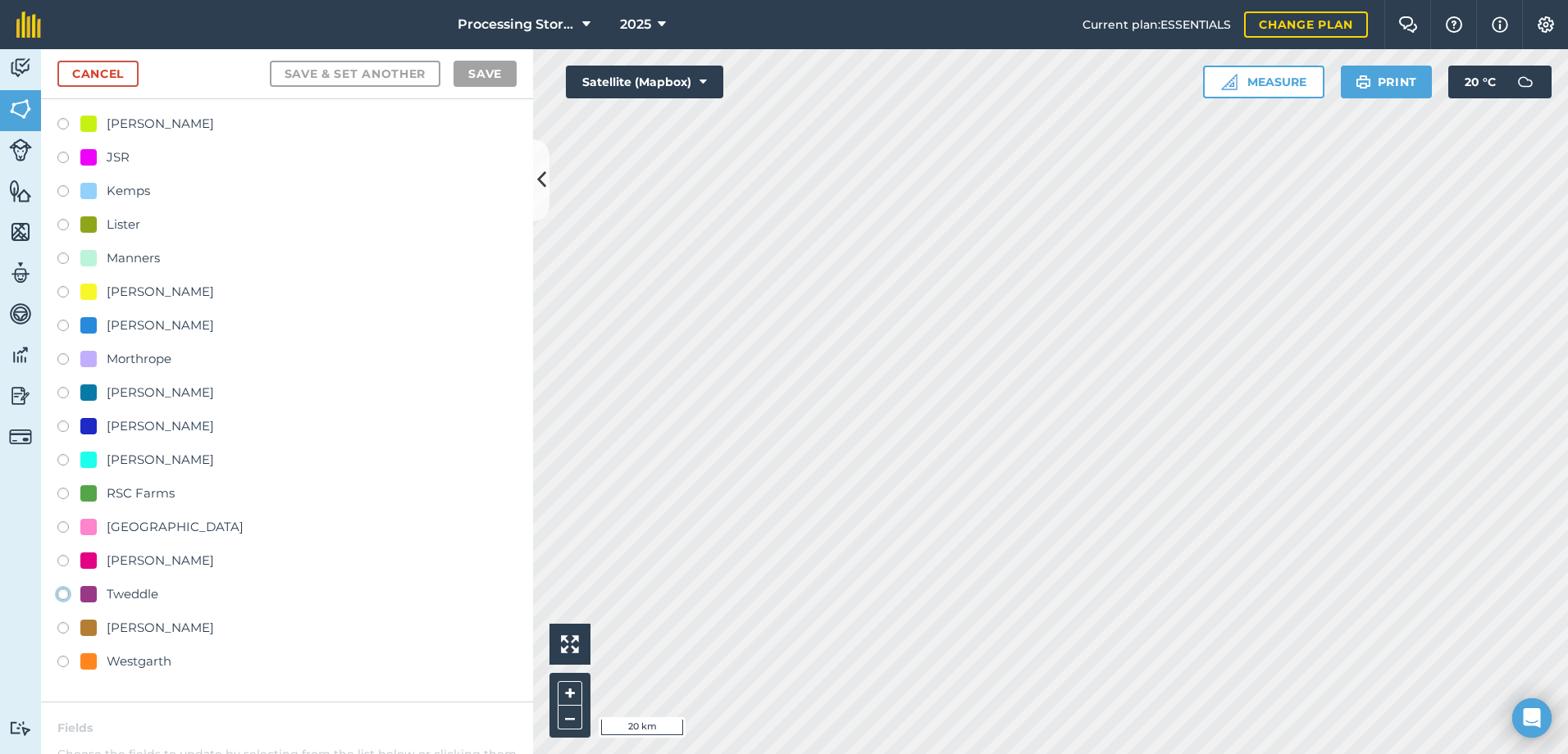 click on "Tweddle" at bounding box center [-8138, 593] 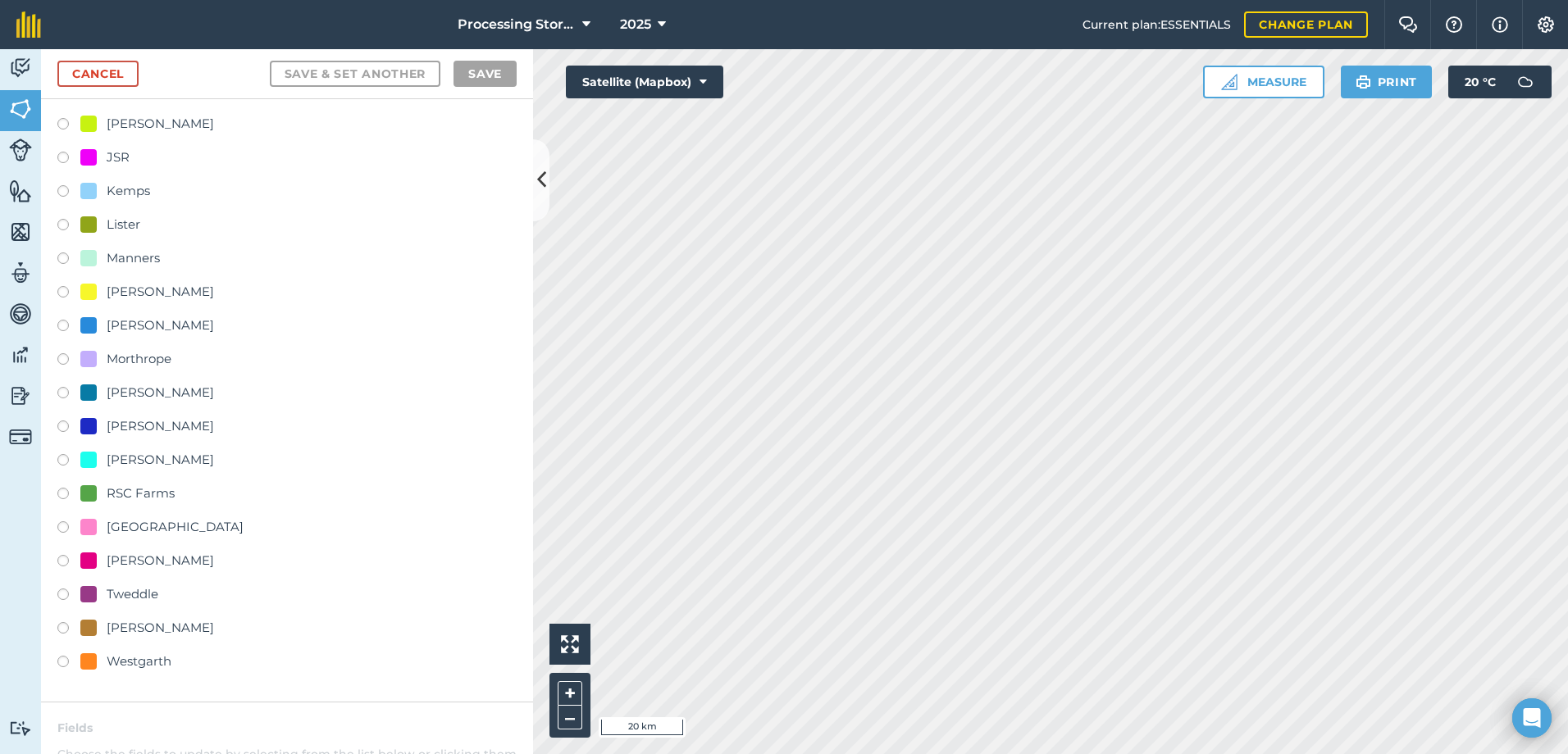 scroll, scrollTop: 0, scrollLeft: 0, axis: both 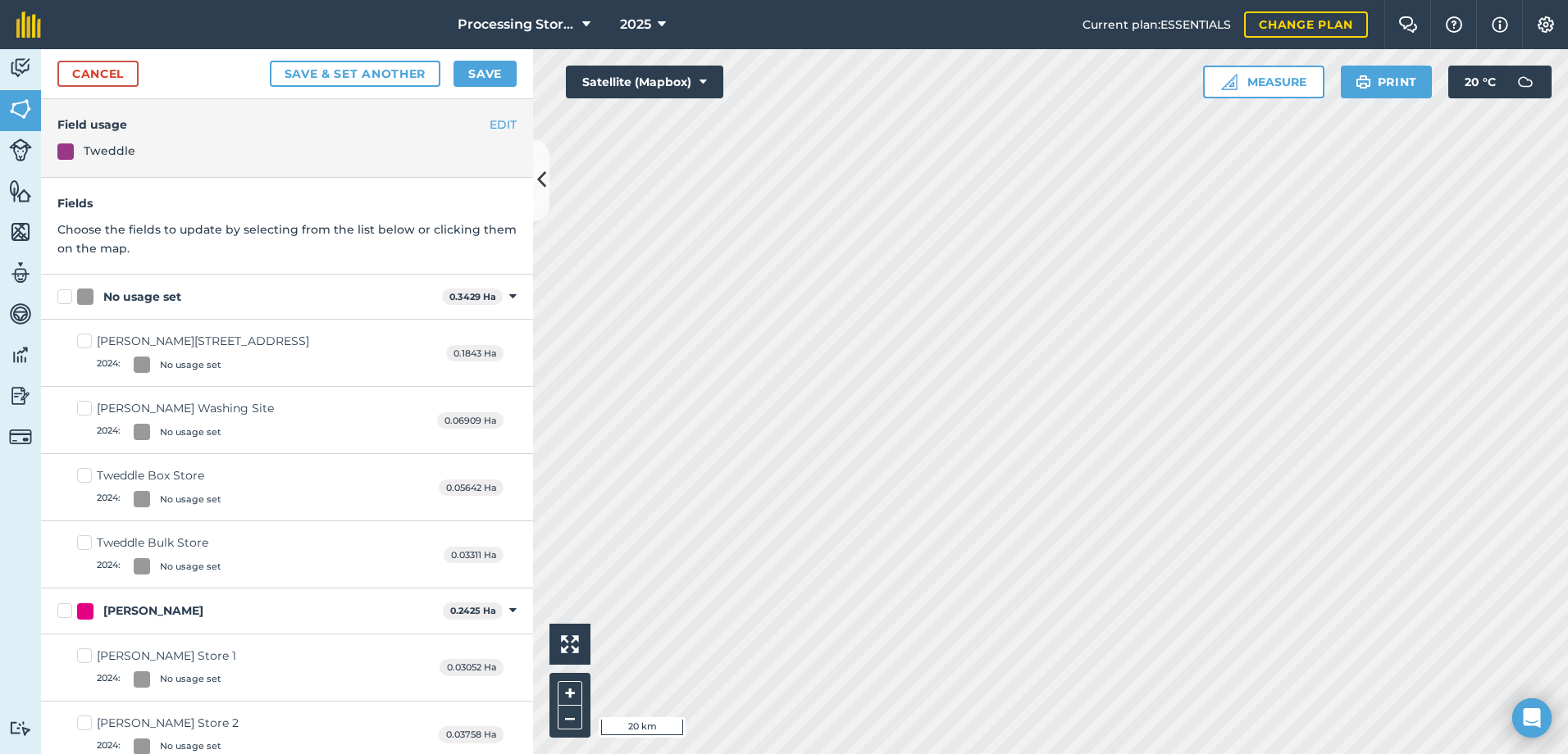 click on "Tweddle Bulk Store 2024 : No usage set" at bounding box center (149, 554) 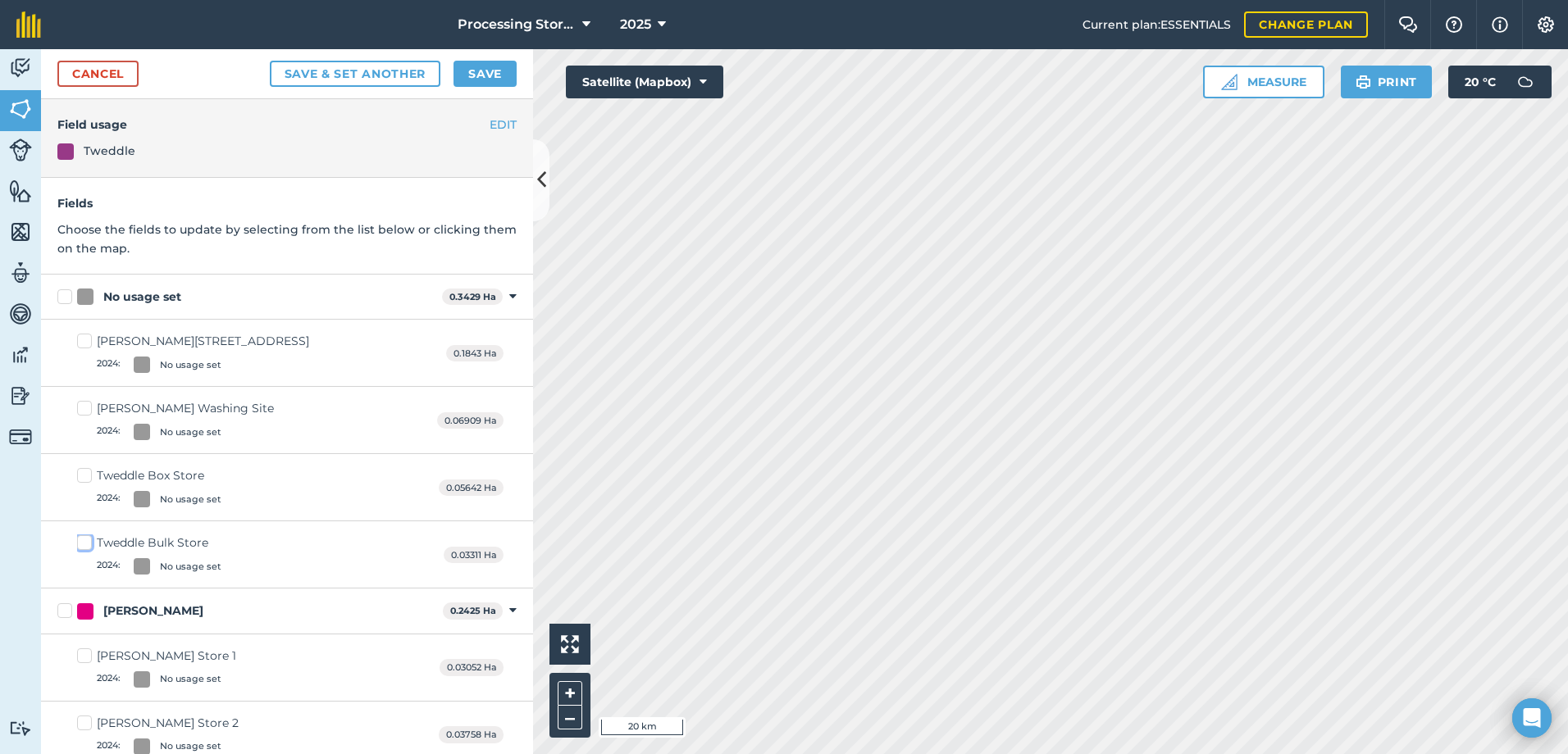 click on "Tweddle Bulk Store 2024 : No usage set" at bounding box center [82, 539] 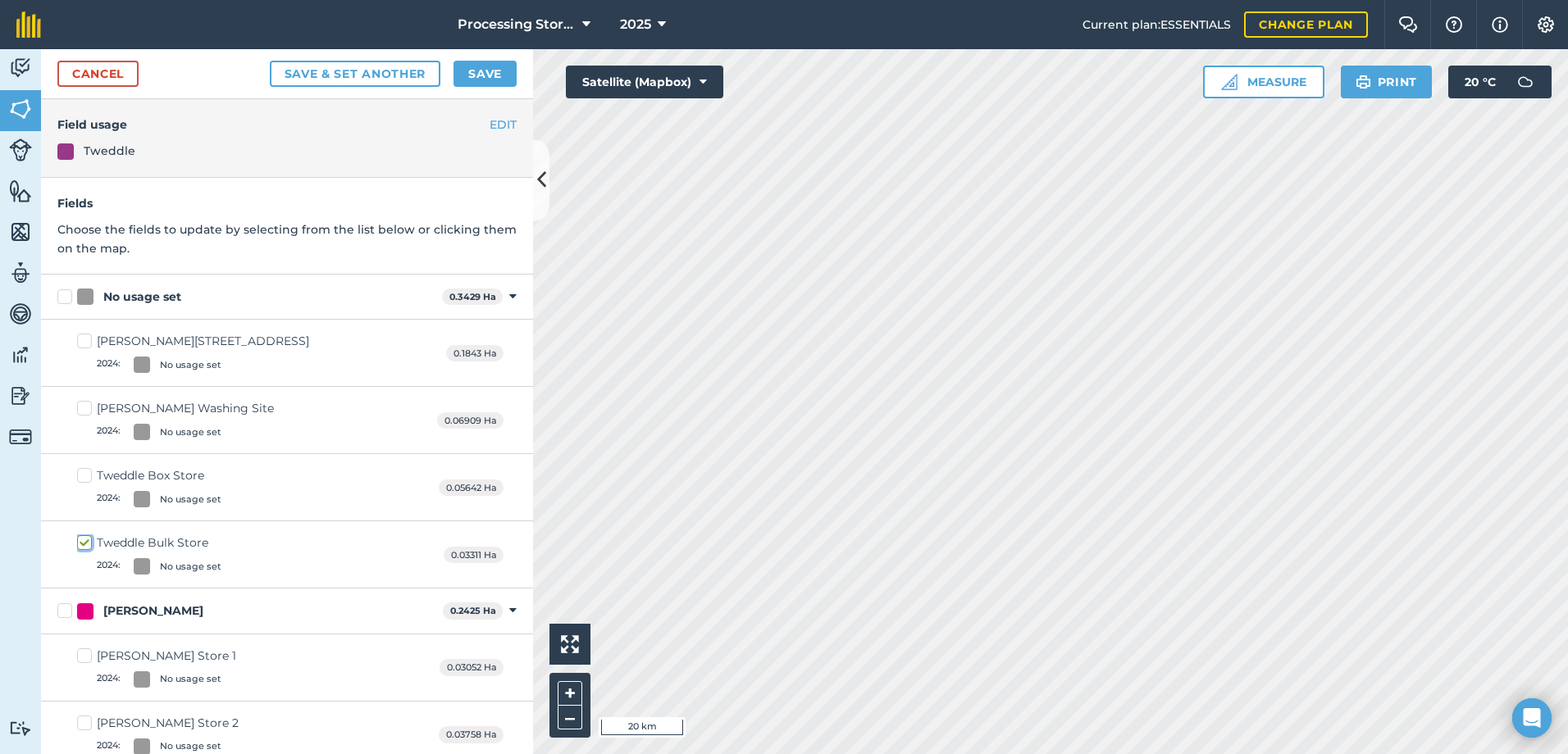 checkbox on "true" 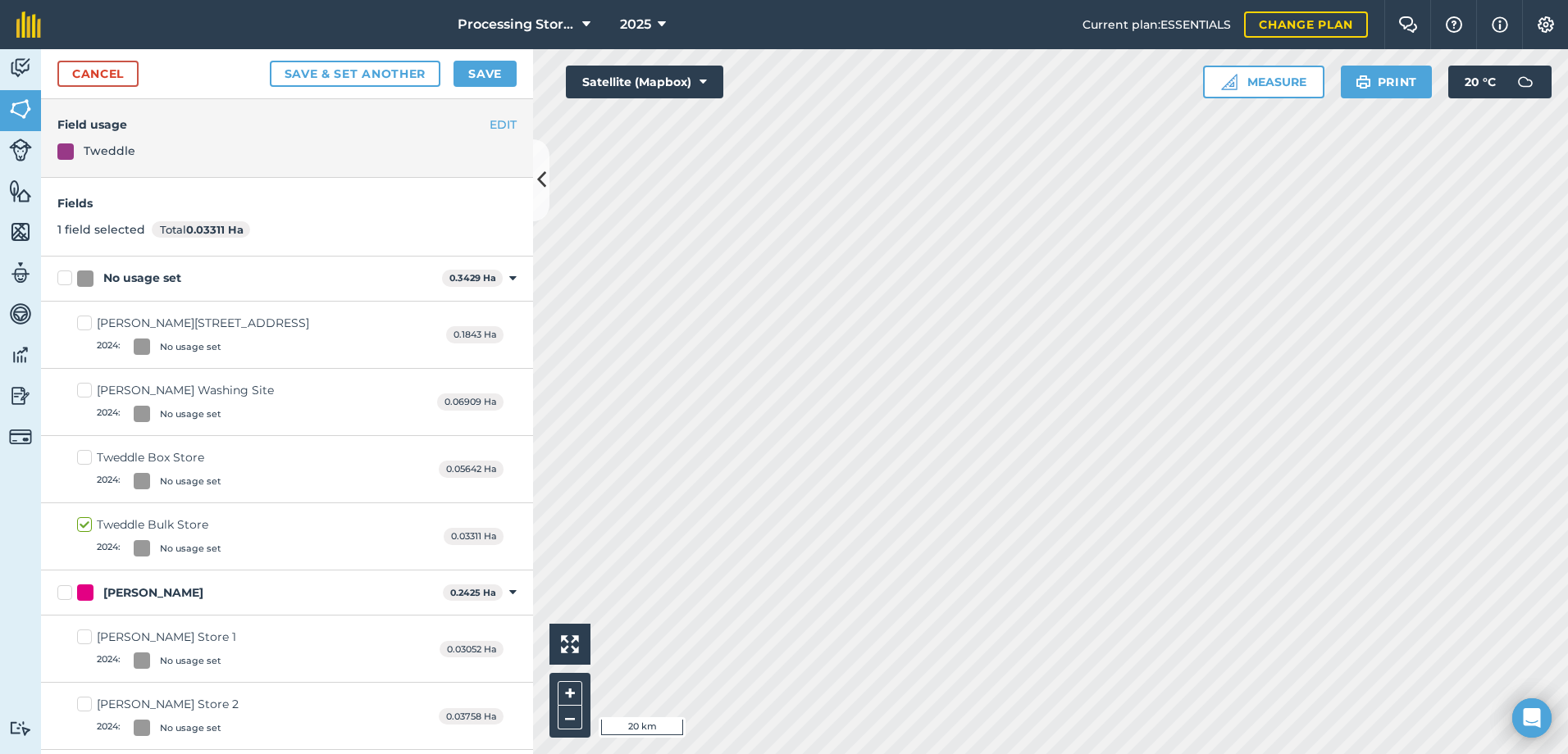click on "Tweddle  Box Store 2024 : No usage set" at bounding box center (149, 469) 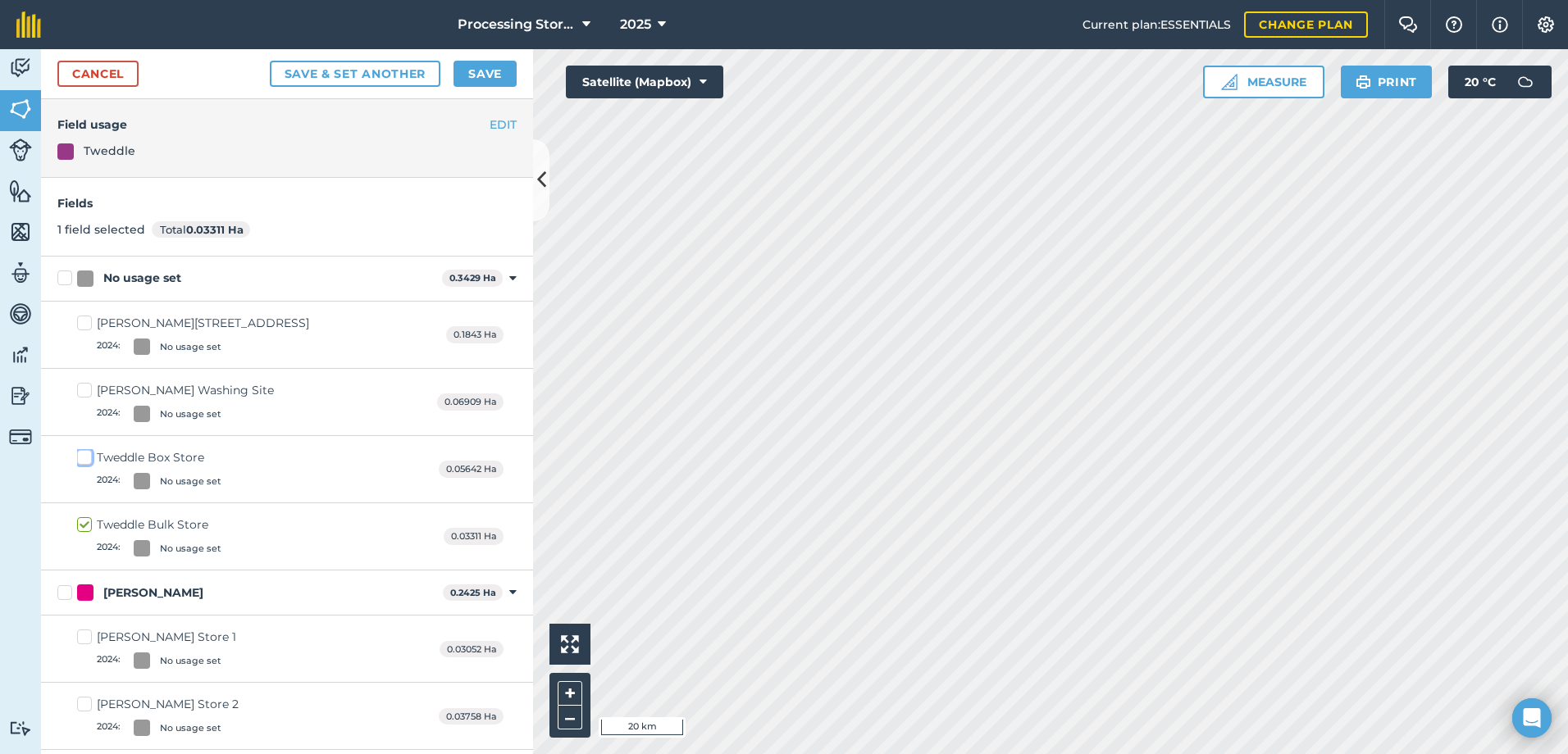 click on "Tweddle  Box Store 2024 : No usage set" at bounding box center [82, 454] 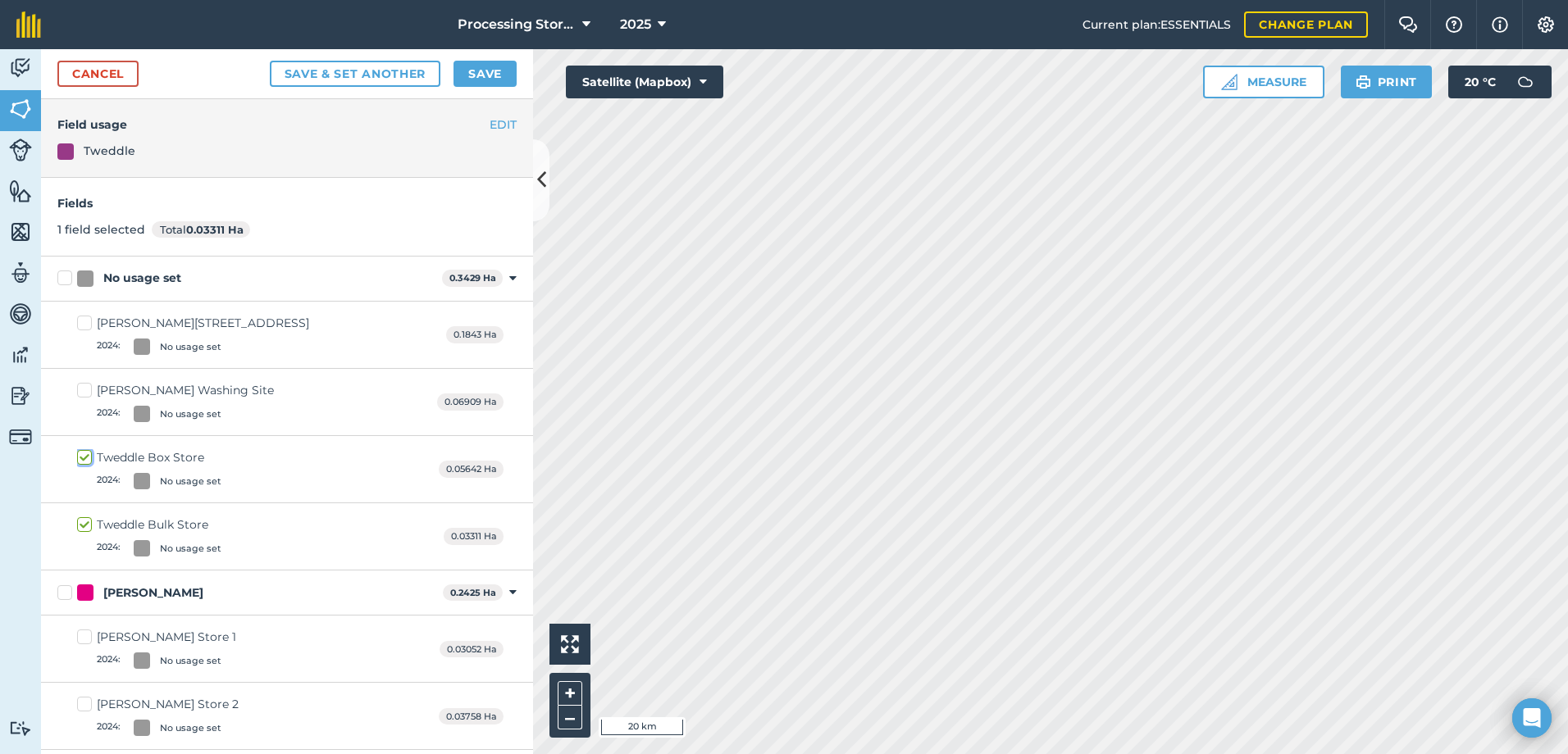 checkbox on "true" 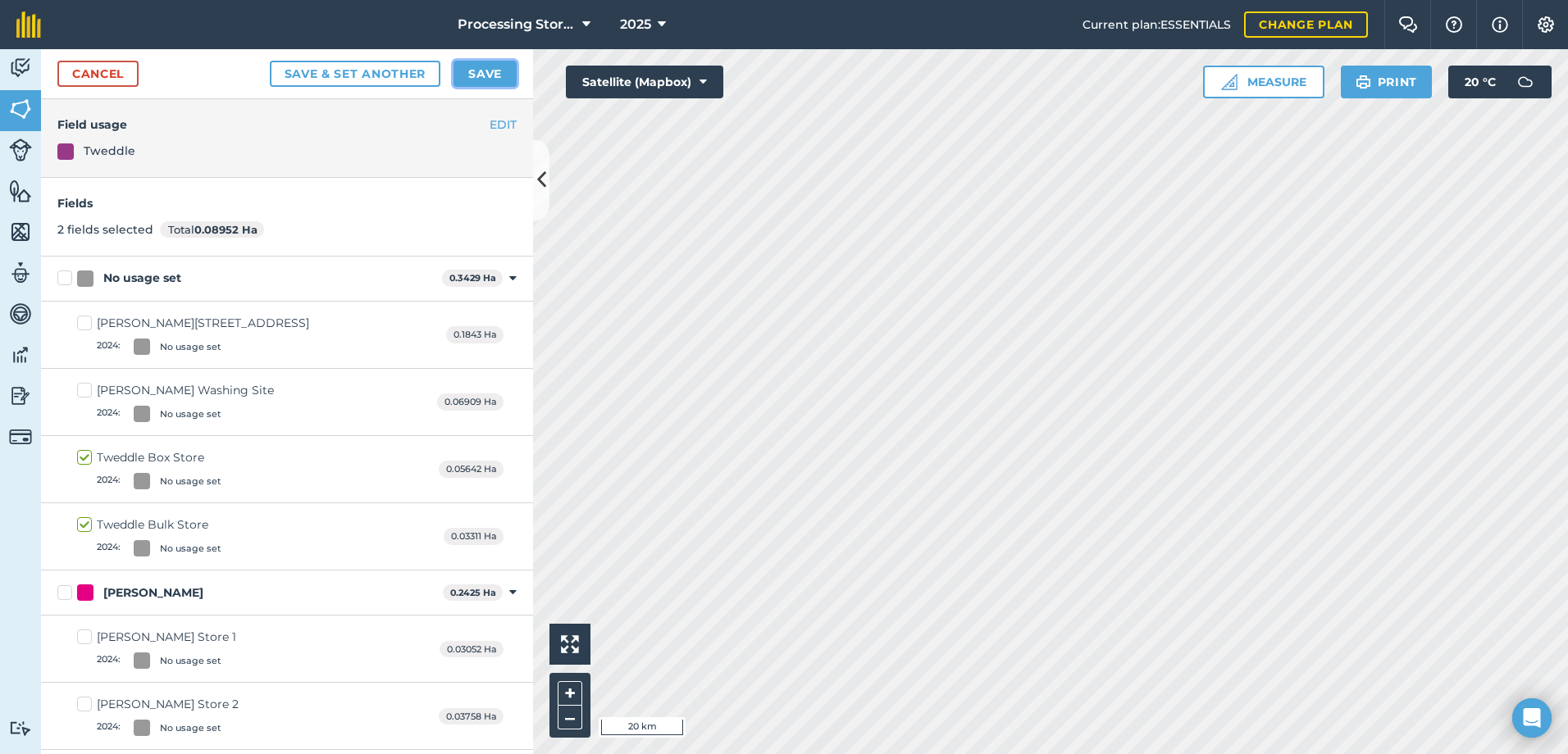 click on "Save" at bounding box center (485, 74) 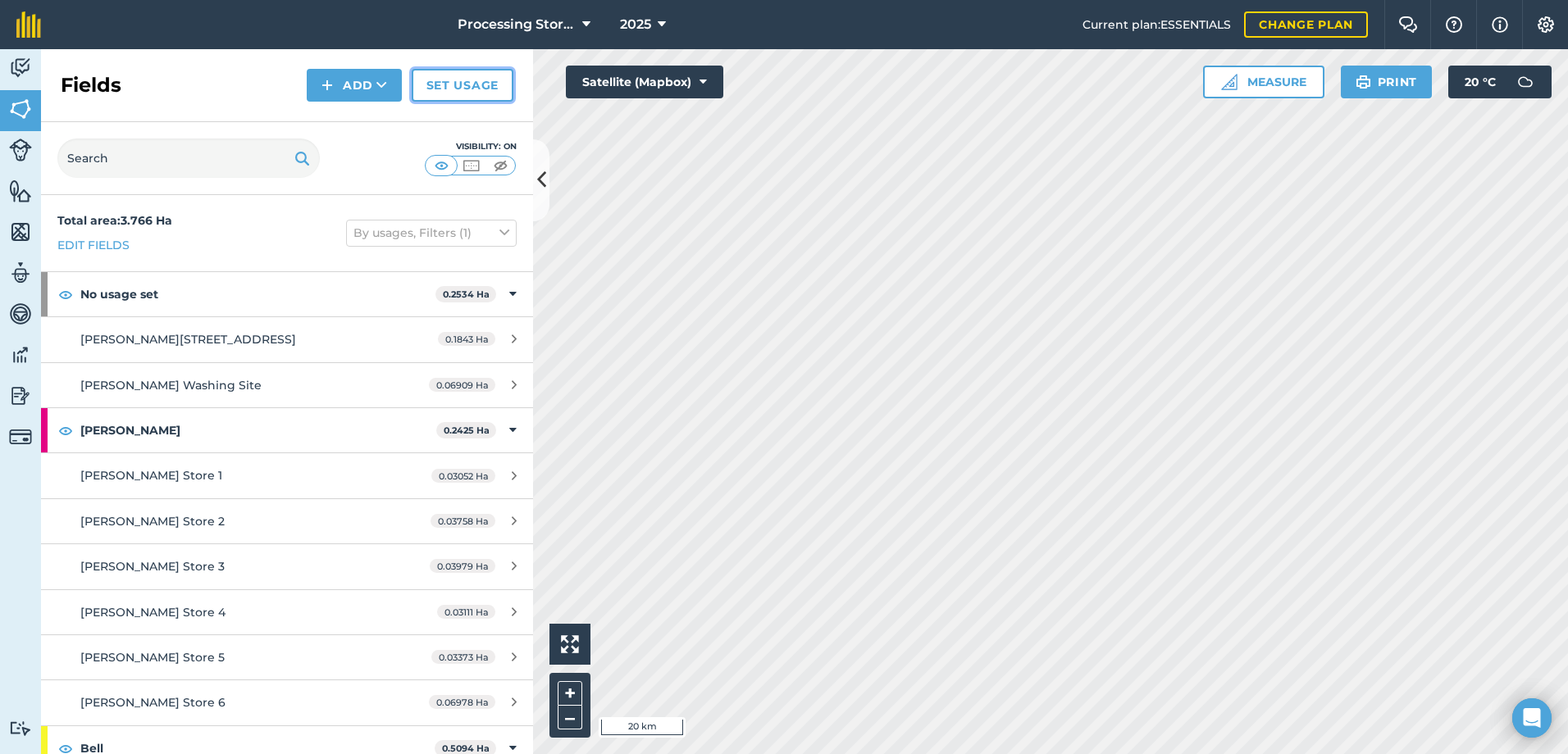 click on "Set usage" at bounding box center [463, 85] 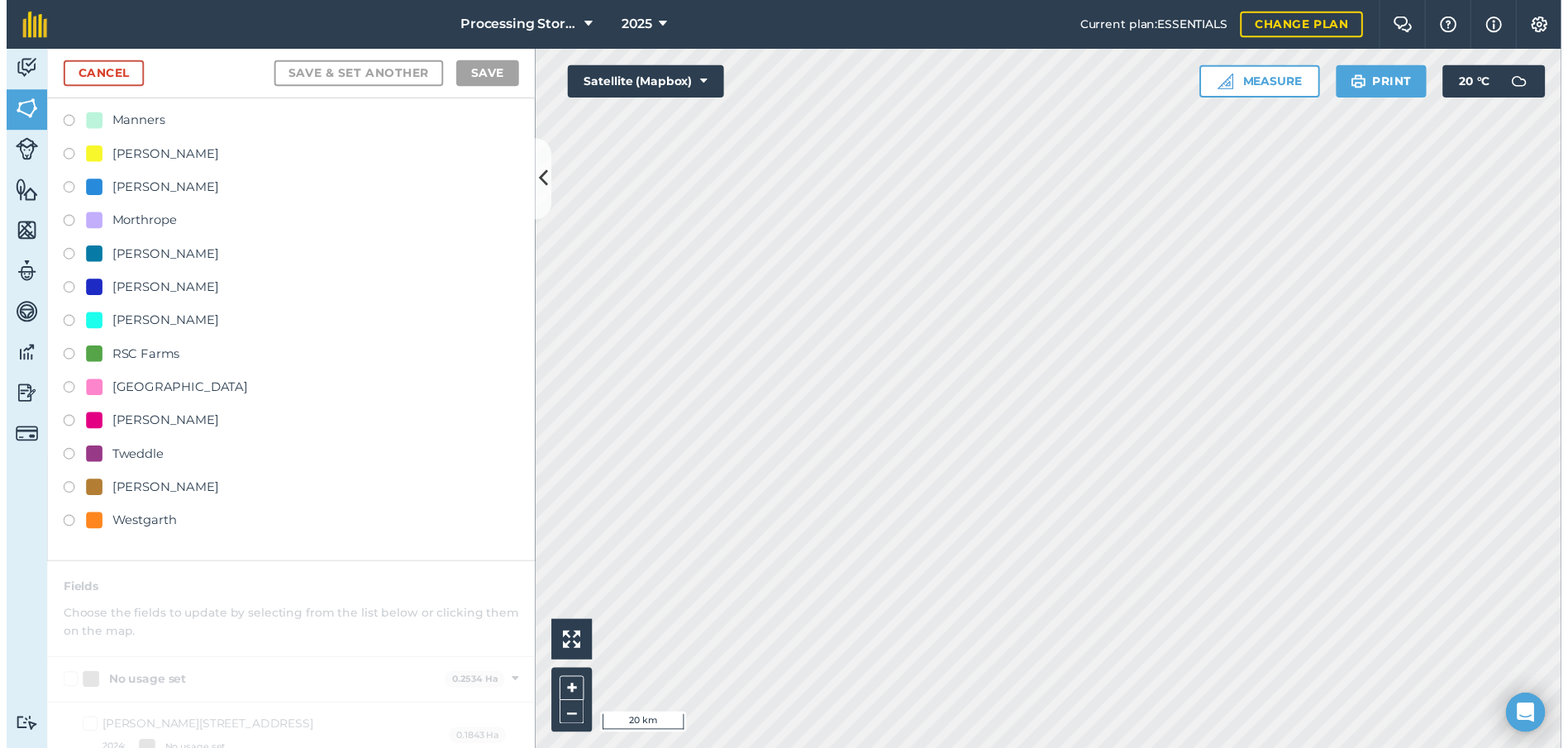 scroll, scrollTop: 744, scrollLeft: 0, axis: vertical 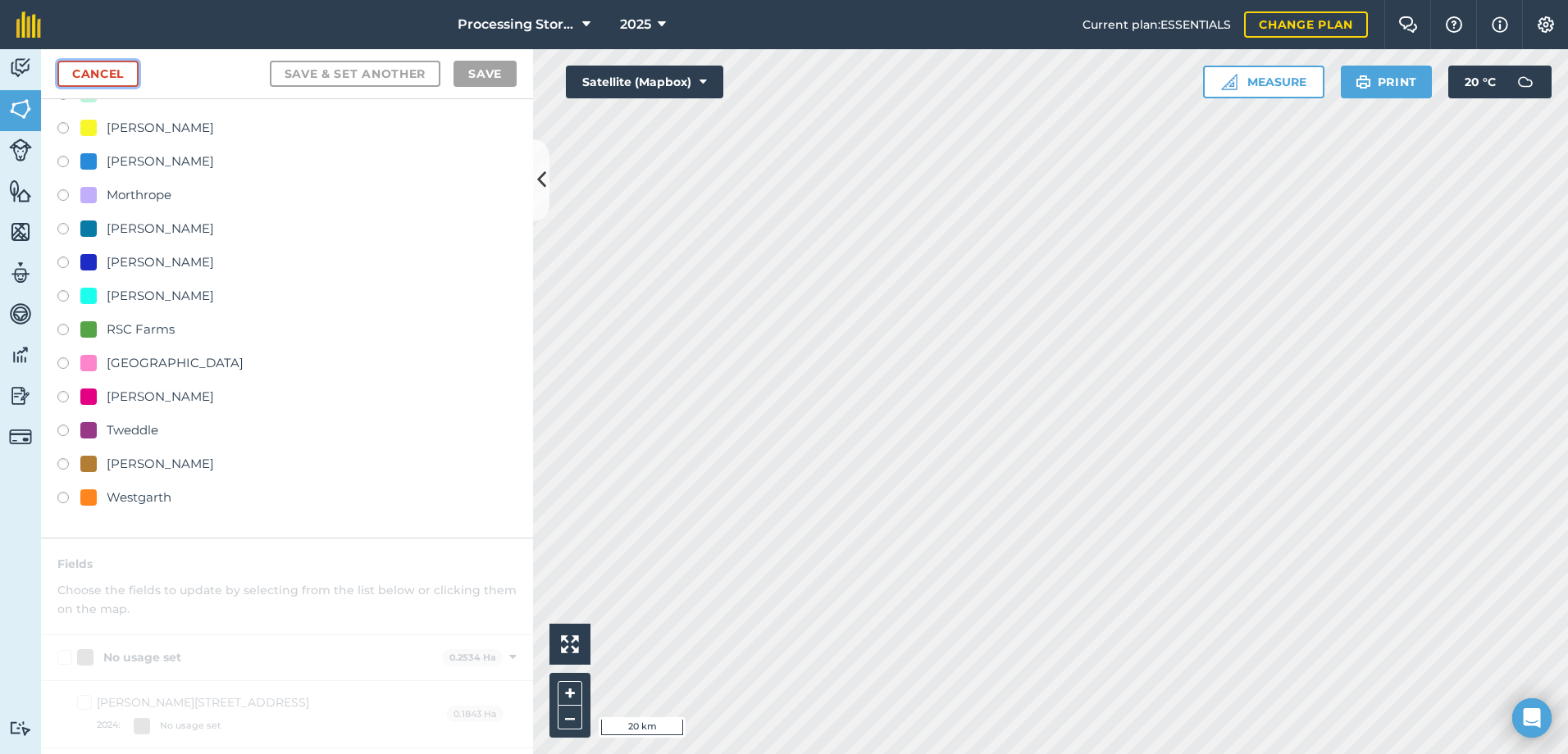 click on "Cancel" at bounding box center [98, 74] 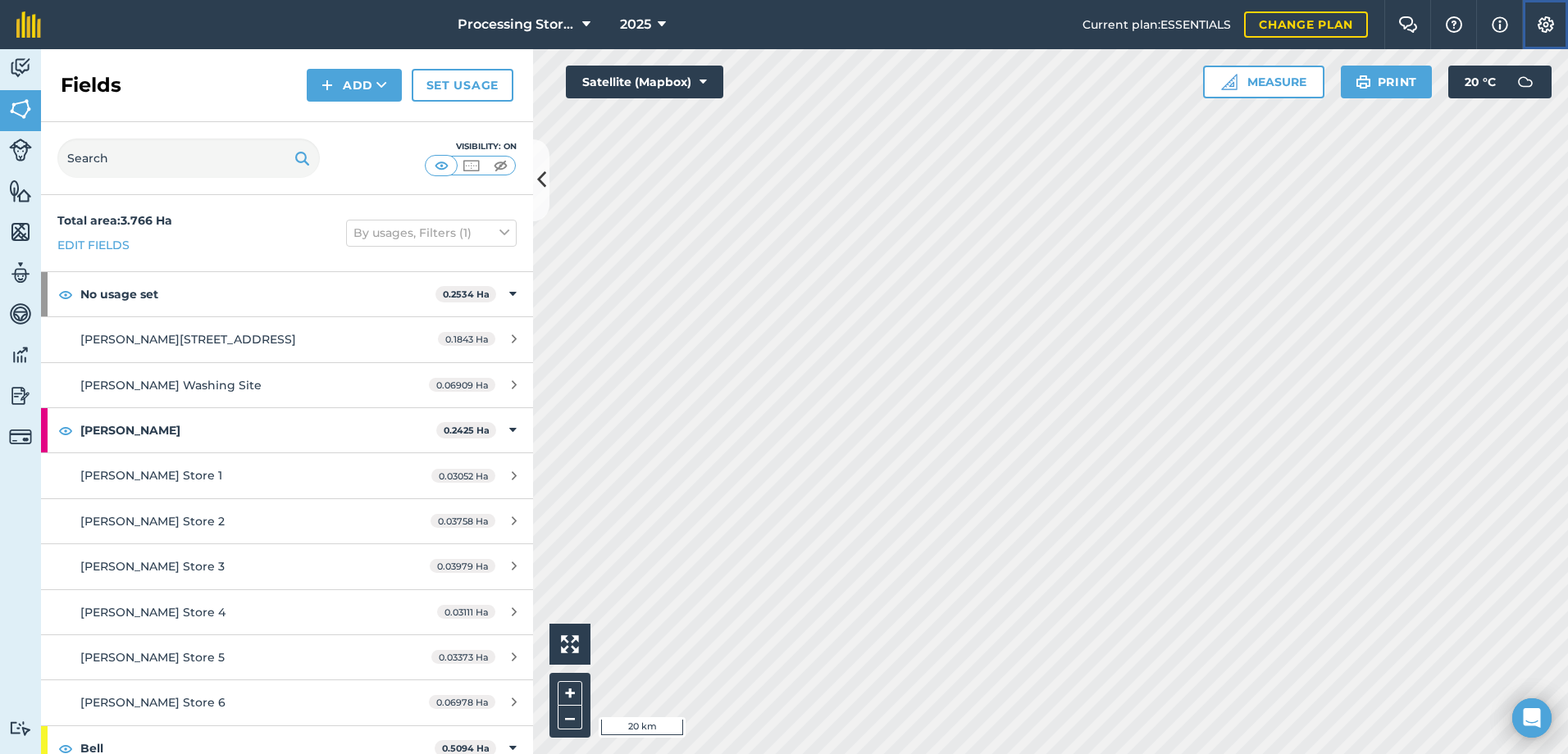 click on "Settings" at bounding box center (1545, 25) 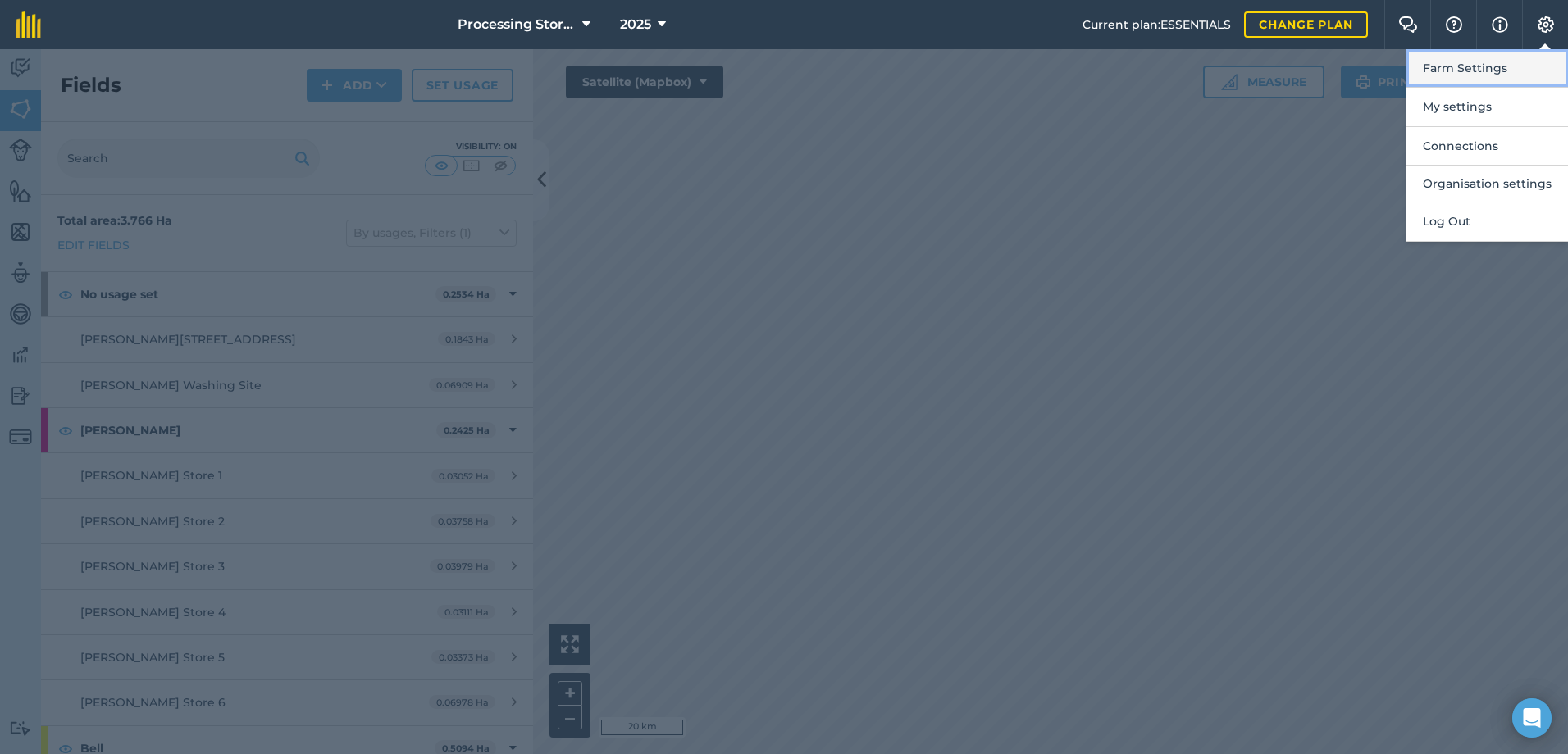 click on "Farm Settings" at bounding box center (1487, 68) 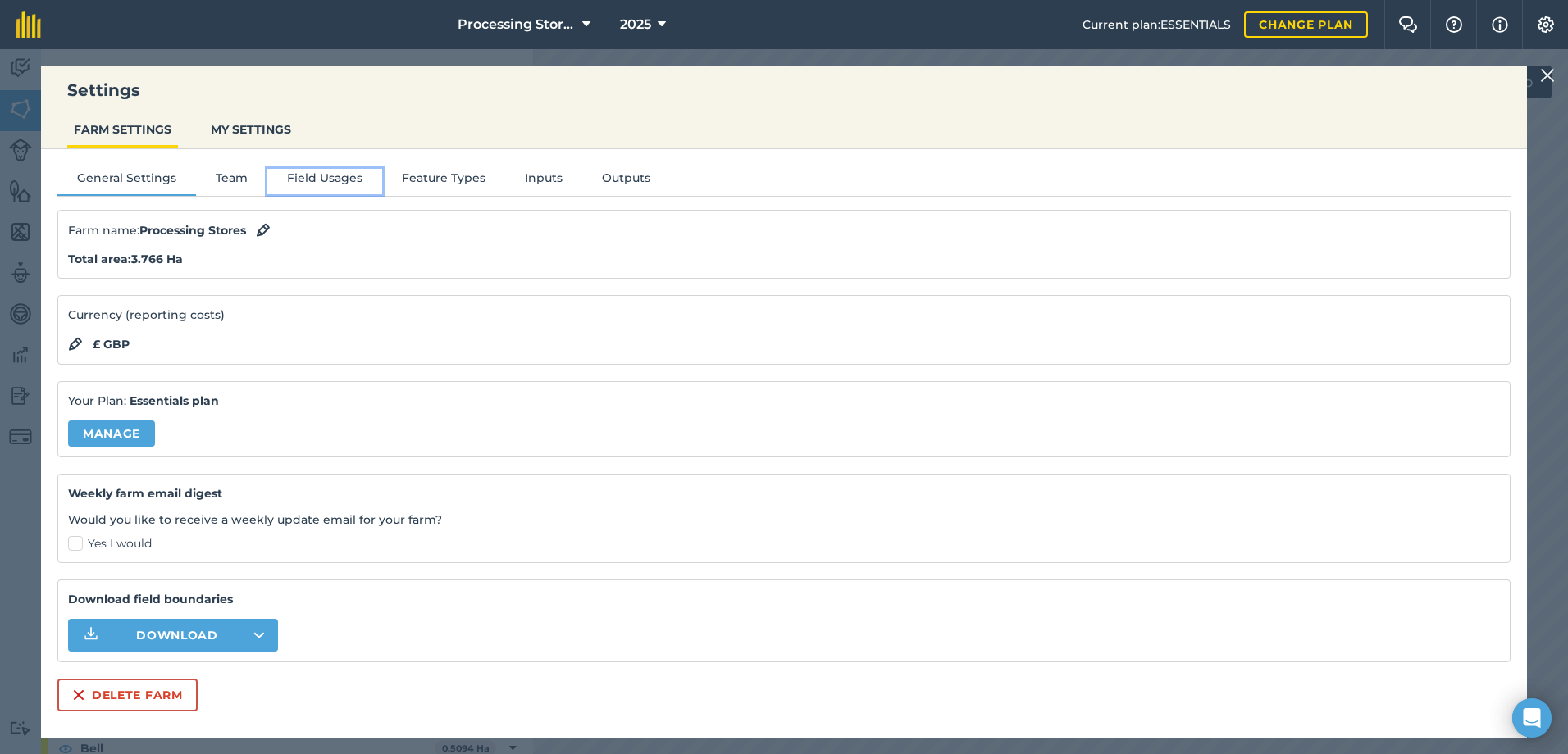 click on "Field Usages" at bounding box center (325, 181) 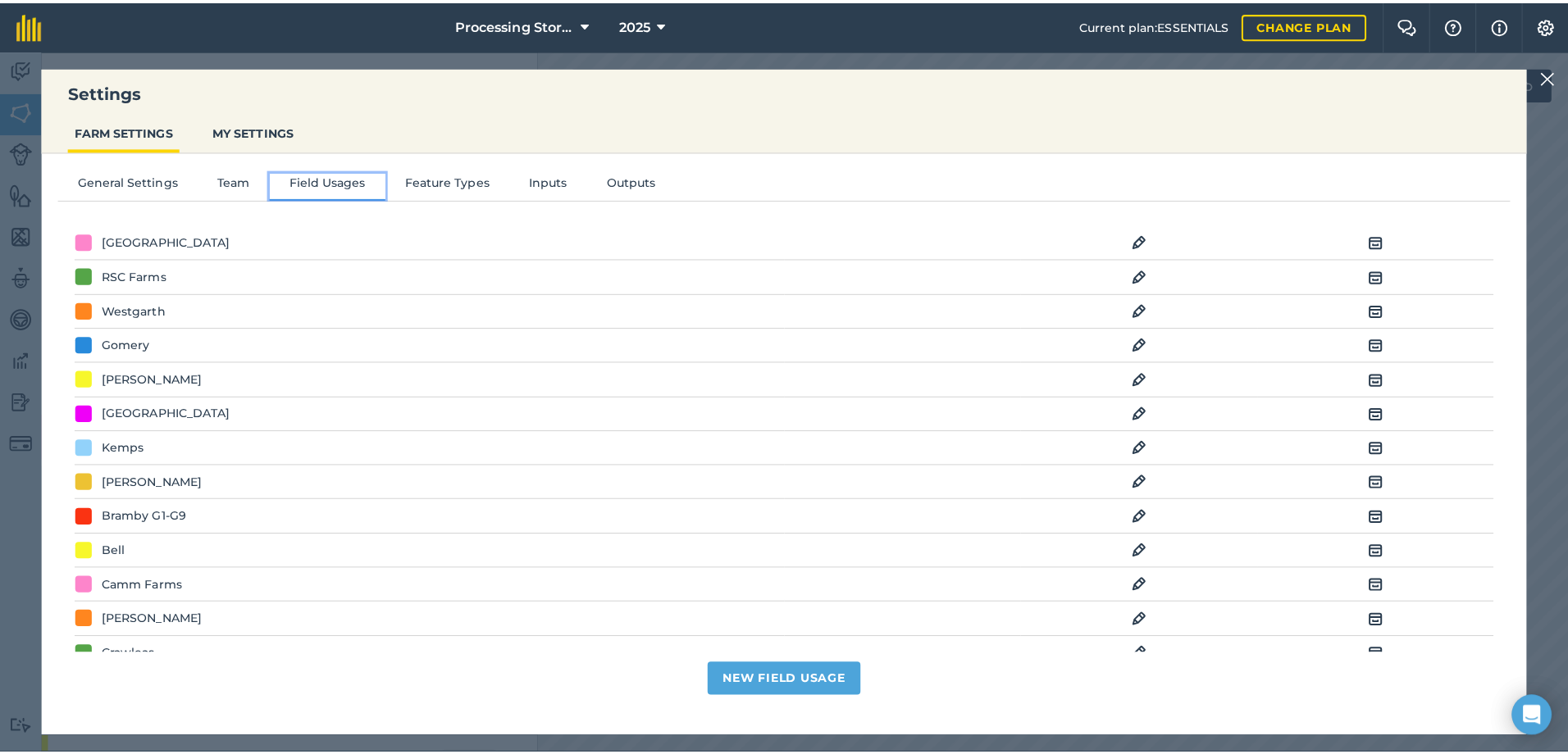 scroll, scrollTop: 492, scrollLeft: 0, axis: vertical 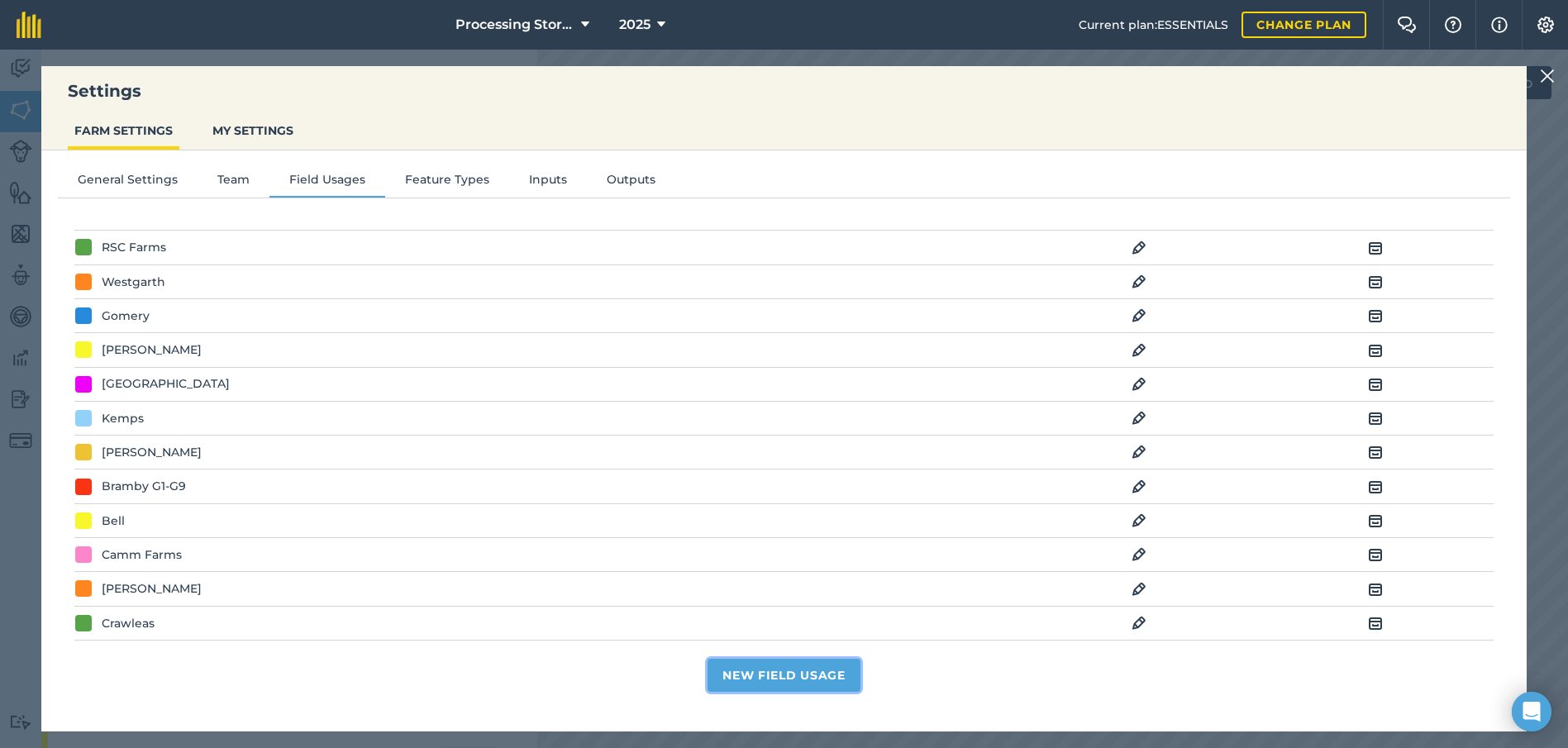 click on "New Field Usage" at bounding box center [784, 675] 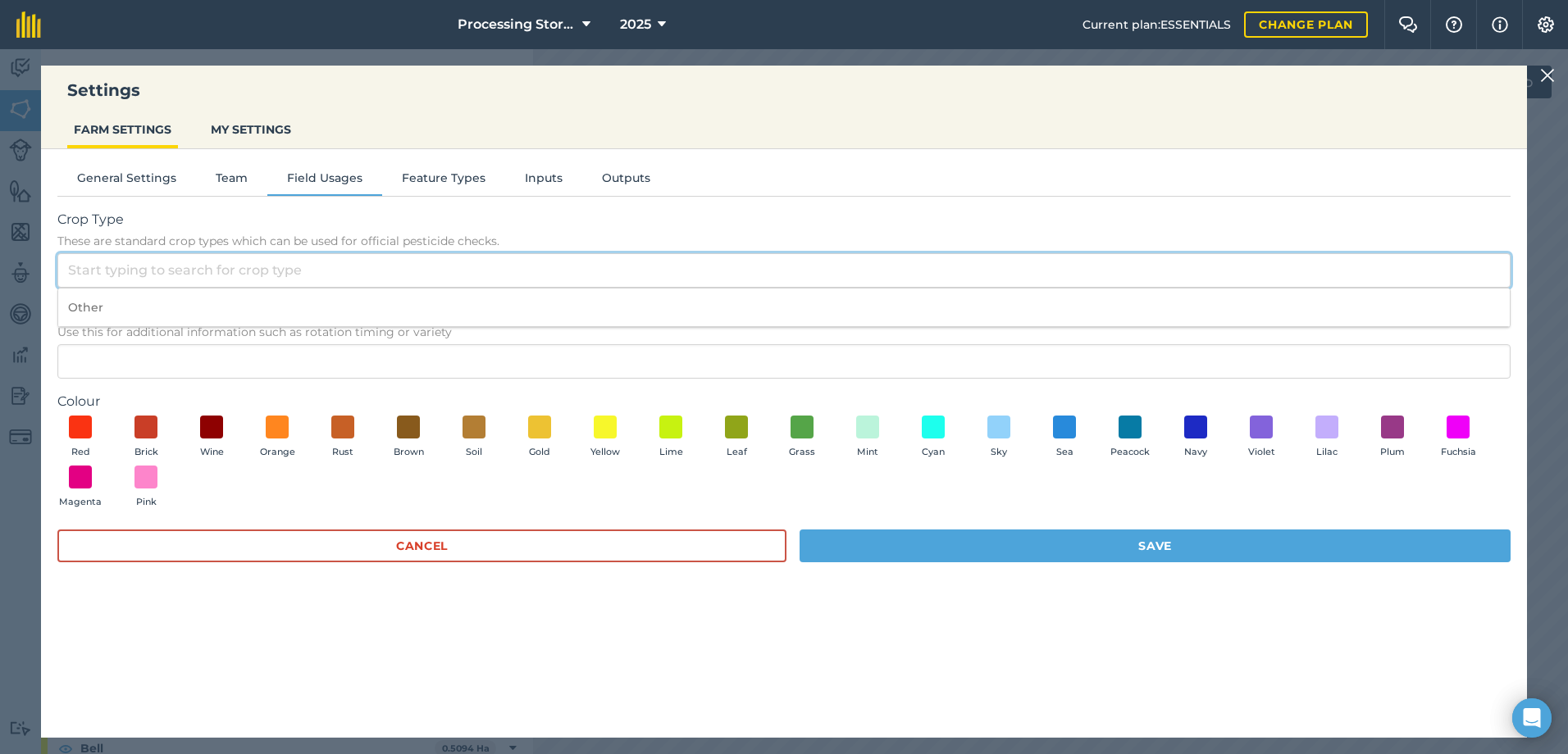 click on "Crop Type These are standard crop types which can be used for official pesticide checks." at bounding box center [784, 270] 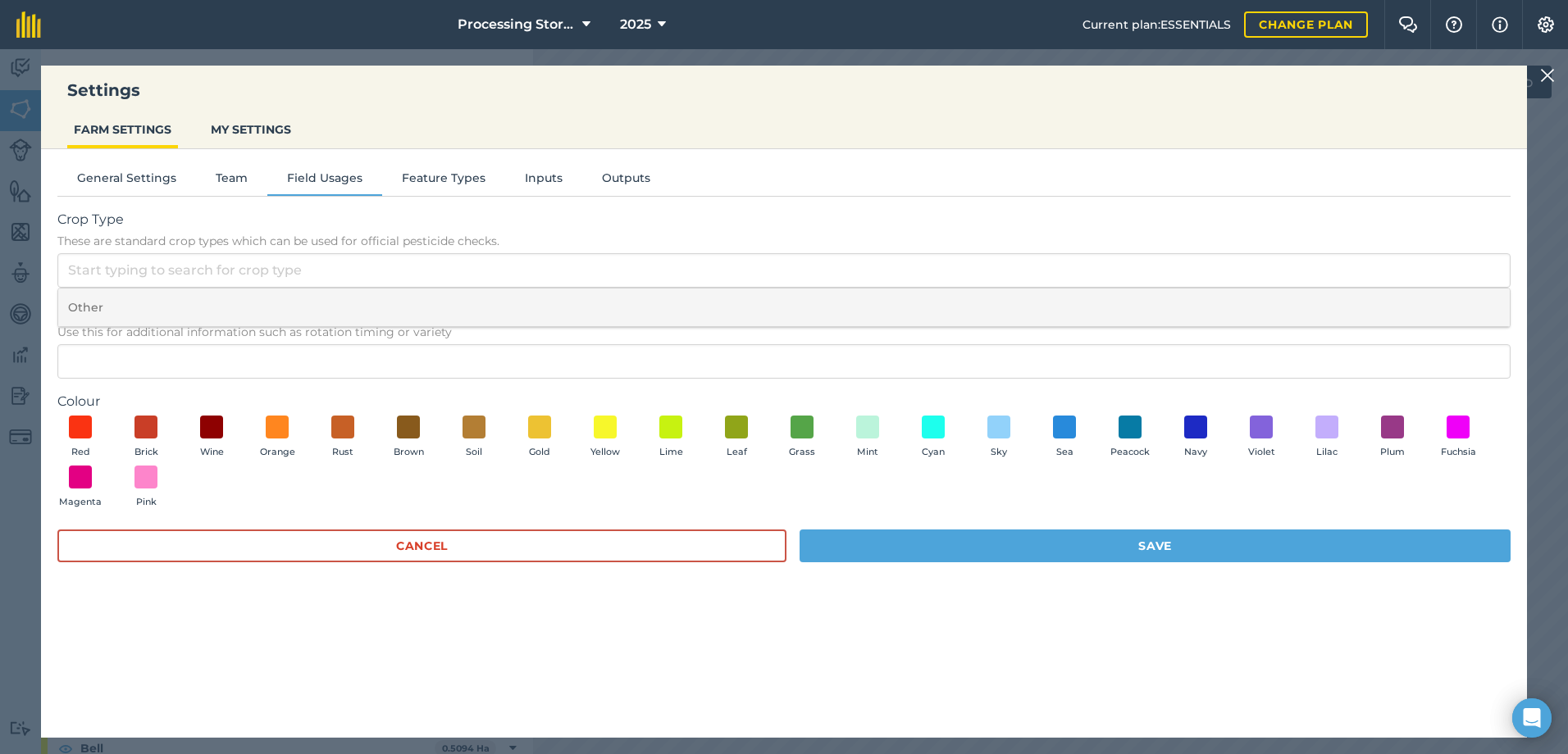 click on "Other" at bounding box center [784, 307] 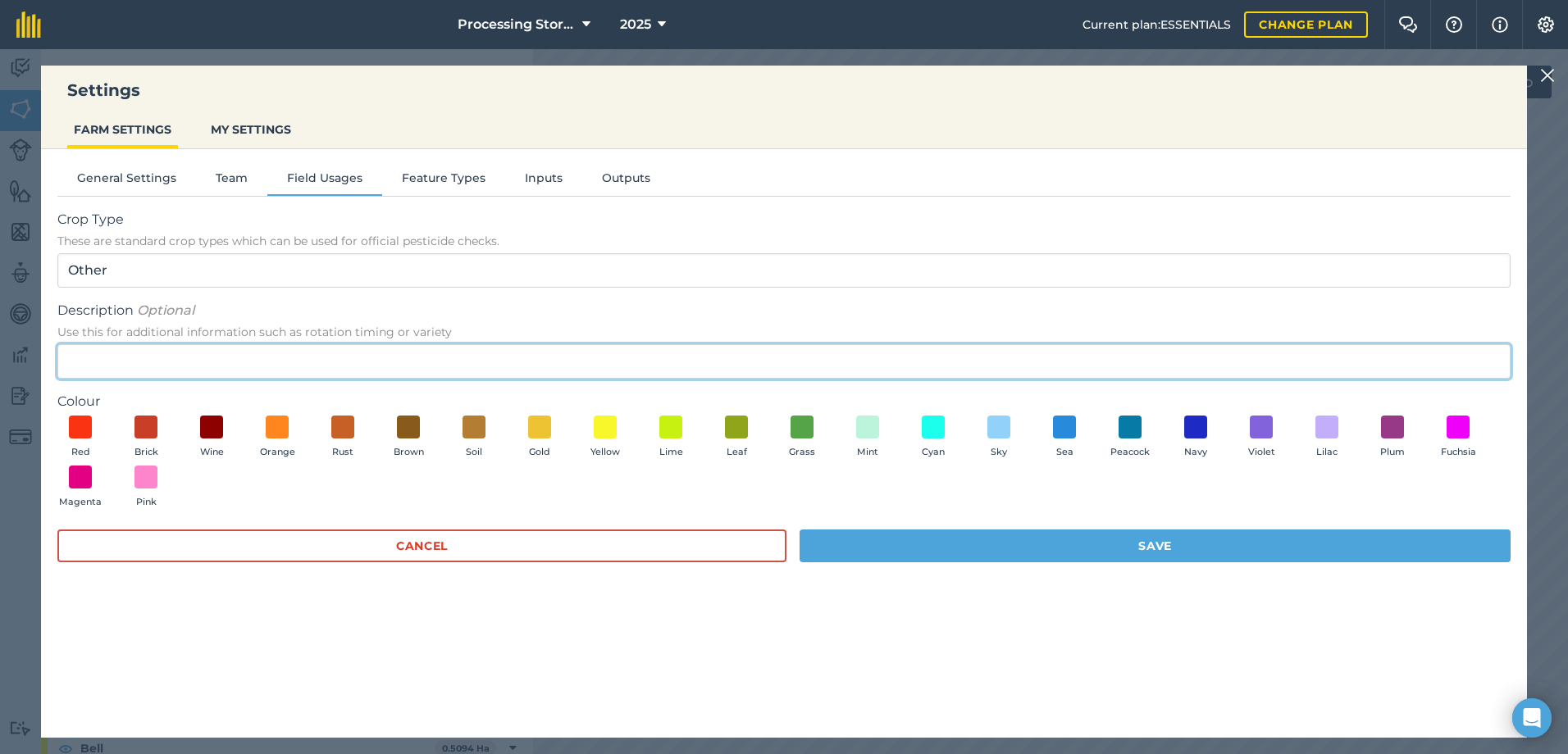 click on "Description   Optional Use this for additional information such as rotation timing or variety" at bounding box center (784, 361) 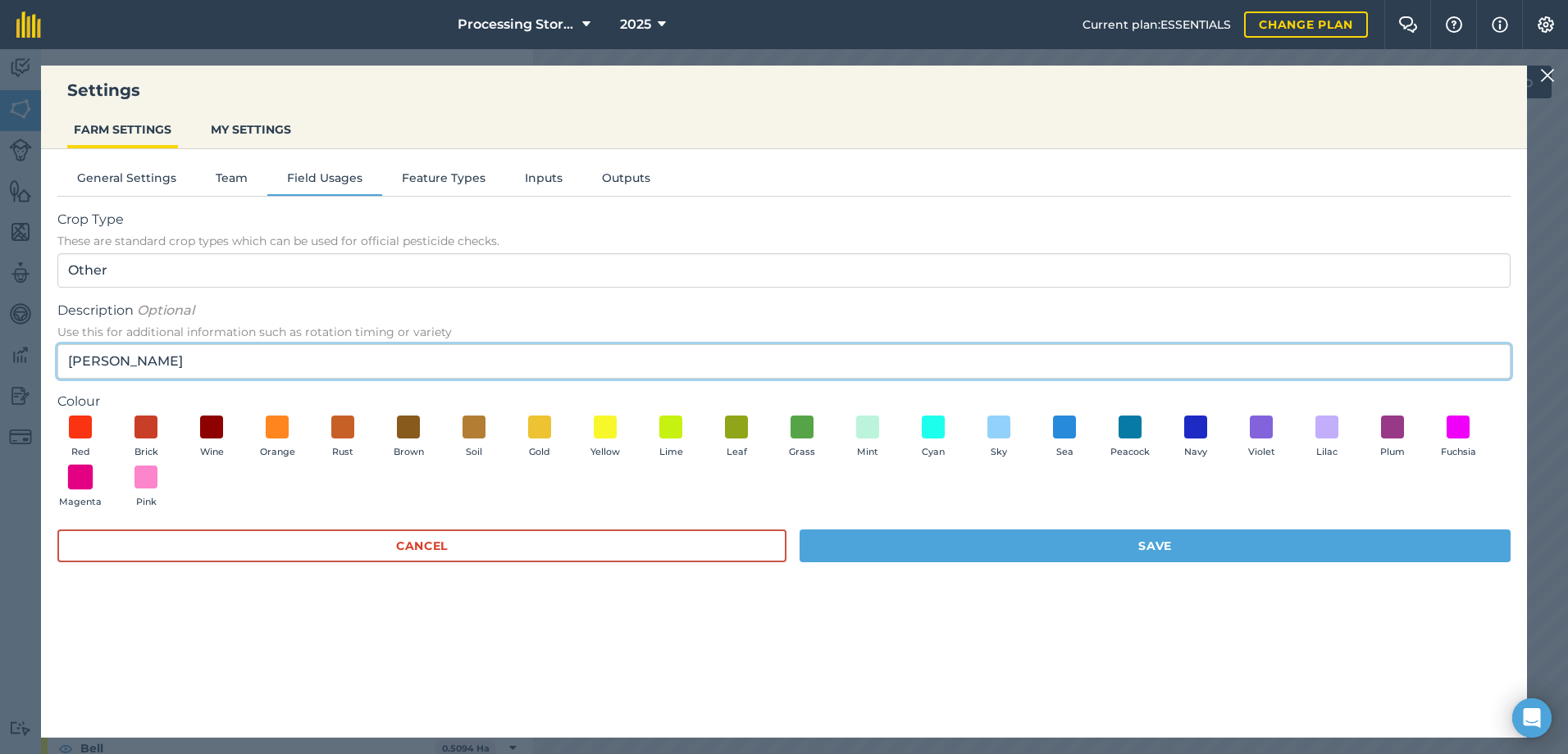 type on "[PERSON_NAME]" 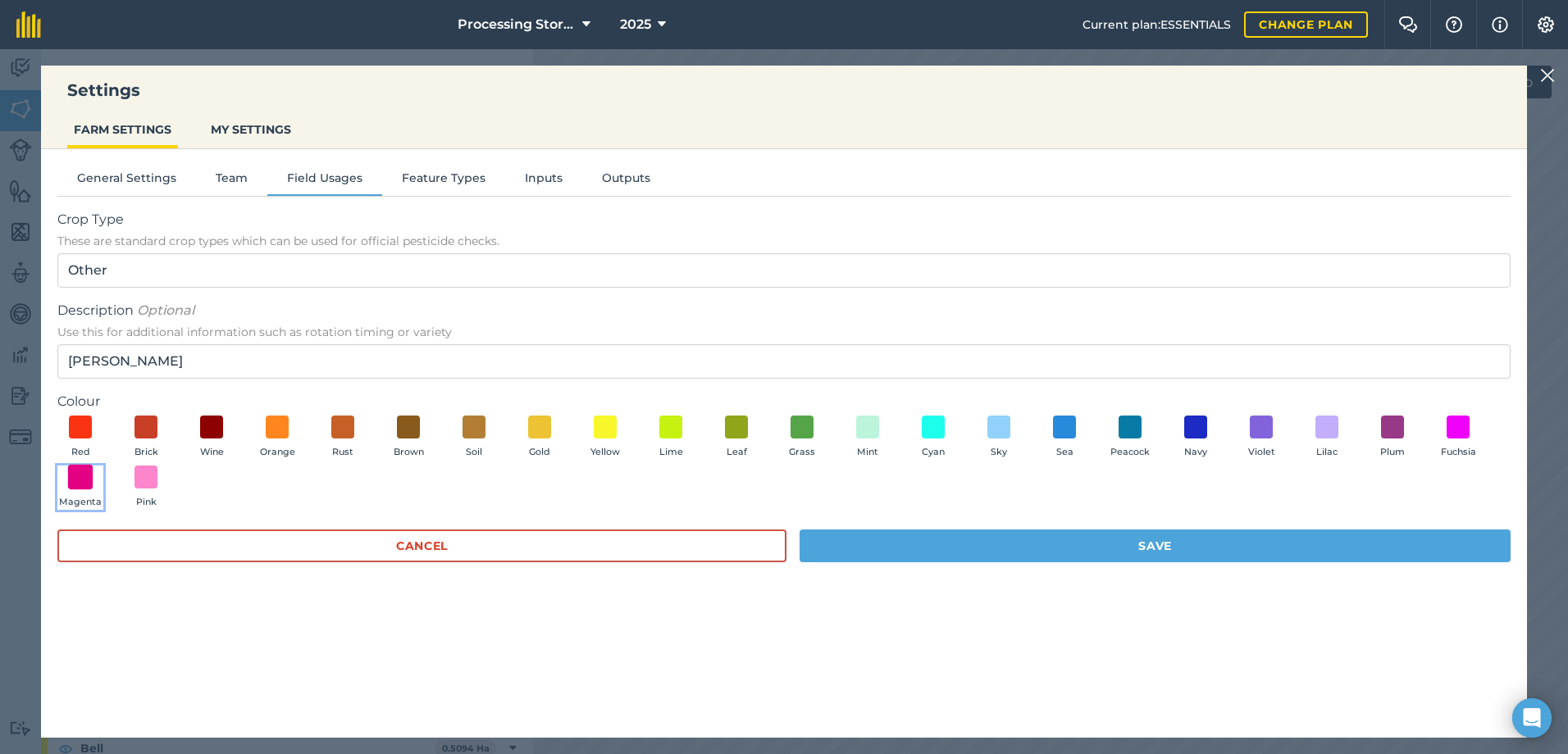 click at bounding box center [80, 477] 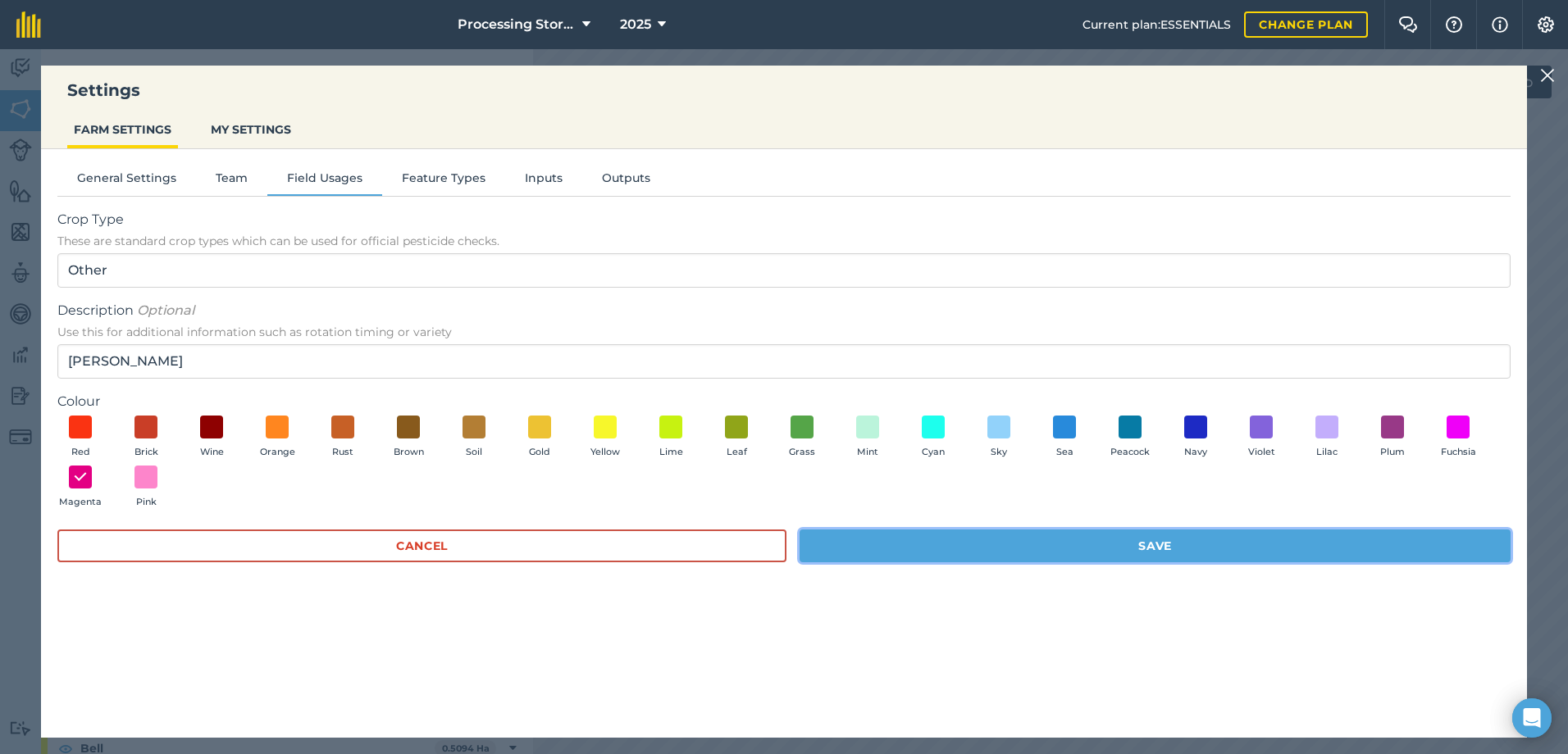 click on "Save" at bounding box center (1155, 546) 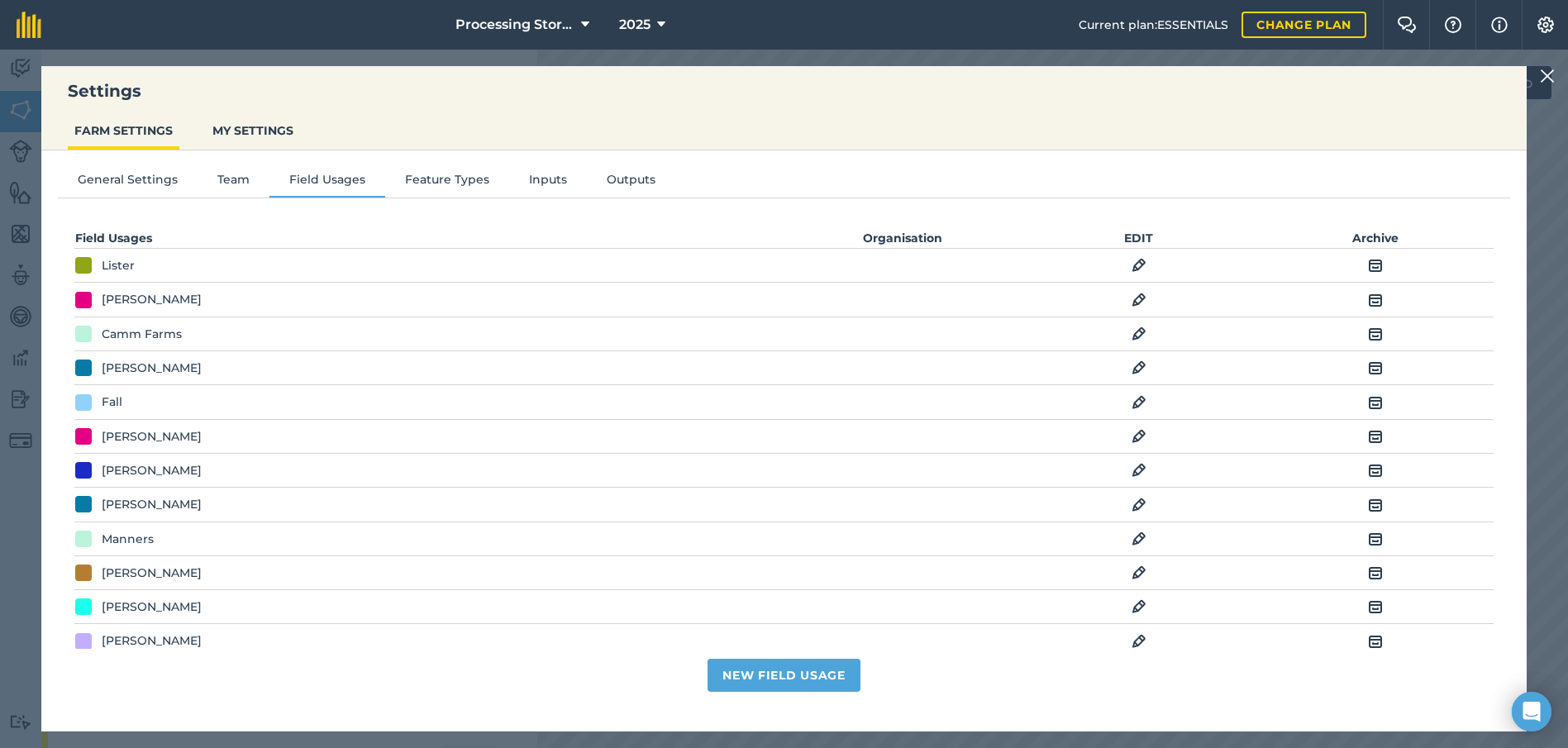 click at bounding box center [1547, 76] 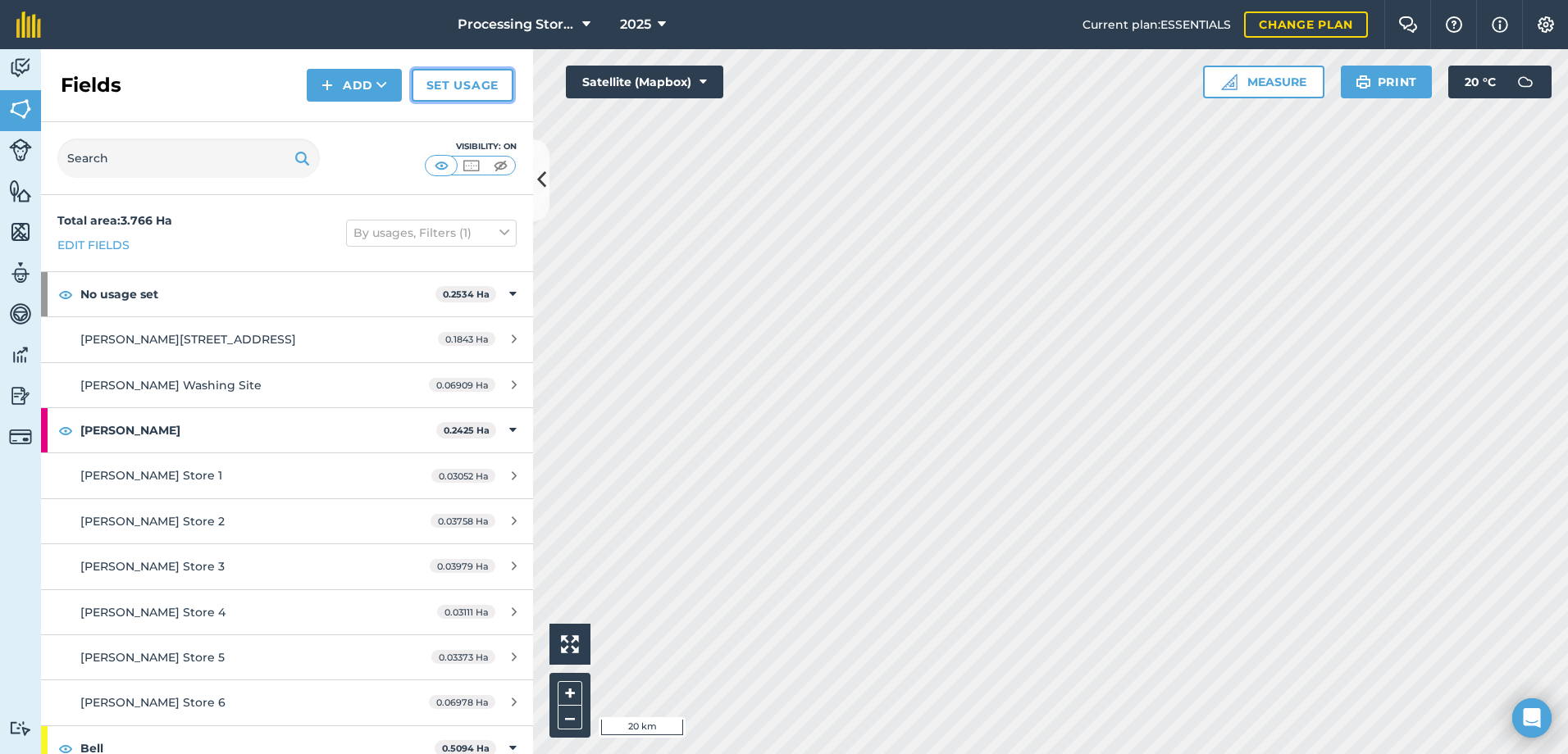 click on "Set usage" at bounding box center [463, 85] 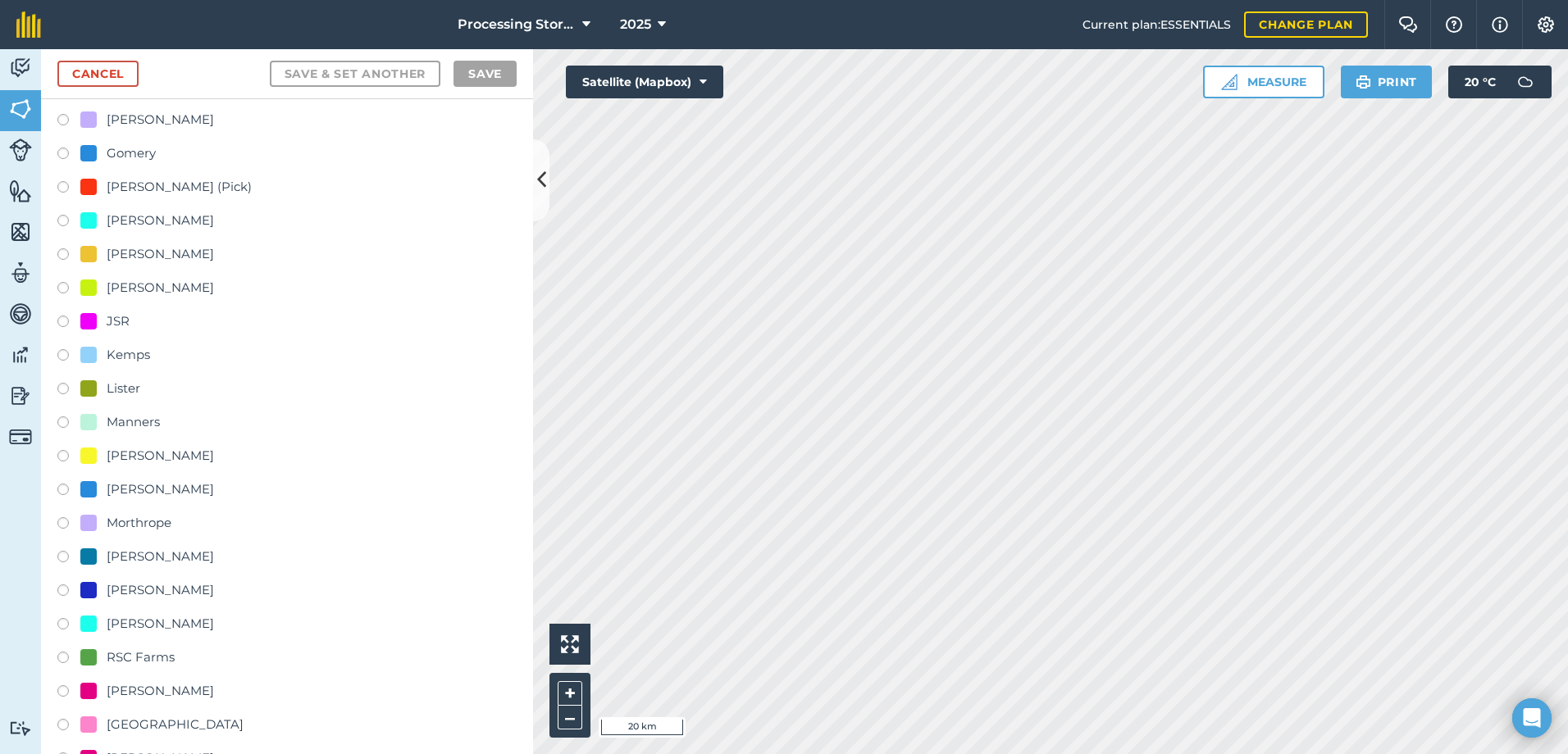 scroll, scrollTop: 492, scrollLeft: 0, axis: vertical 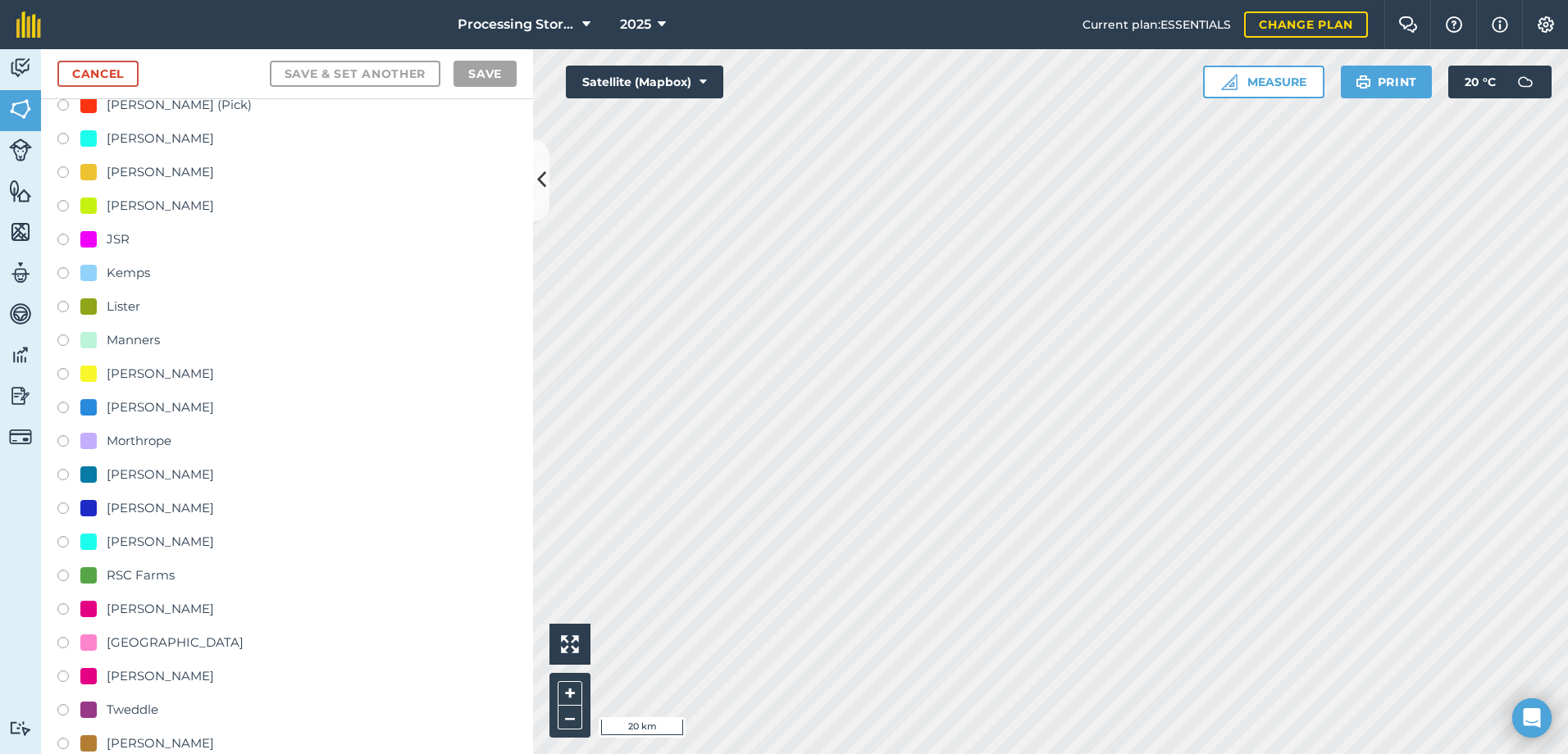 click at bounding box center (69, 611) 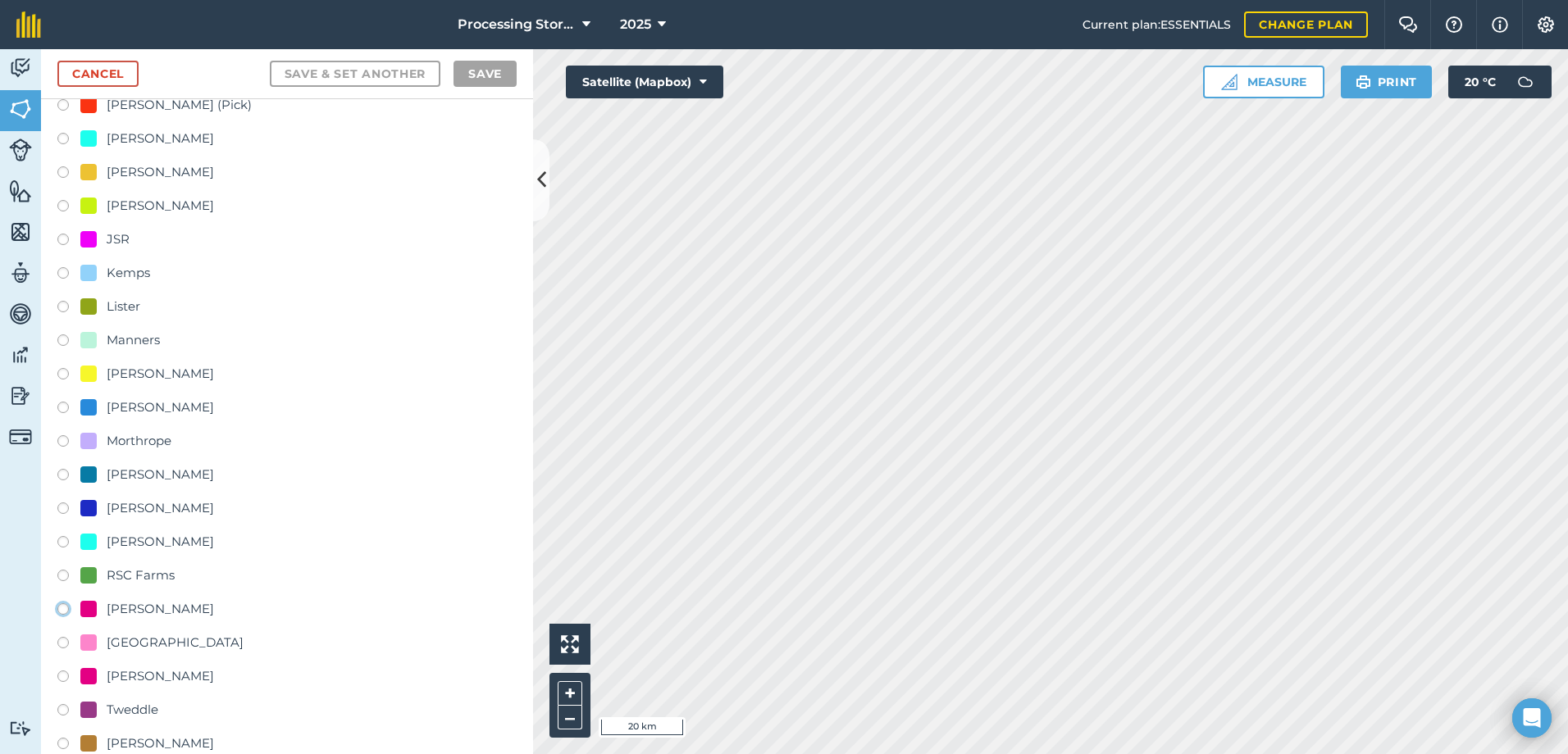 click on "[PERSON_NAME]" at bounding box center [-8138, 608] 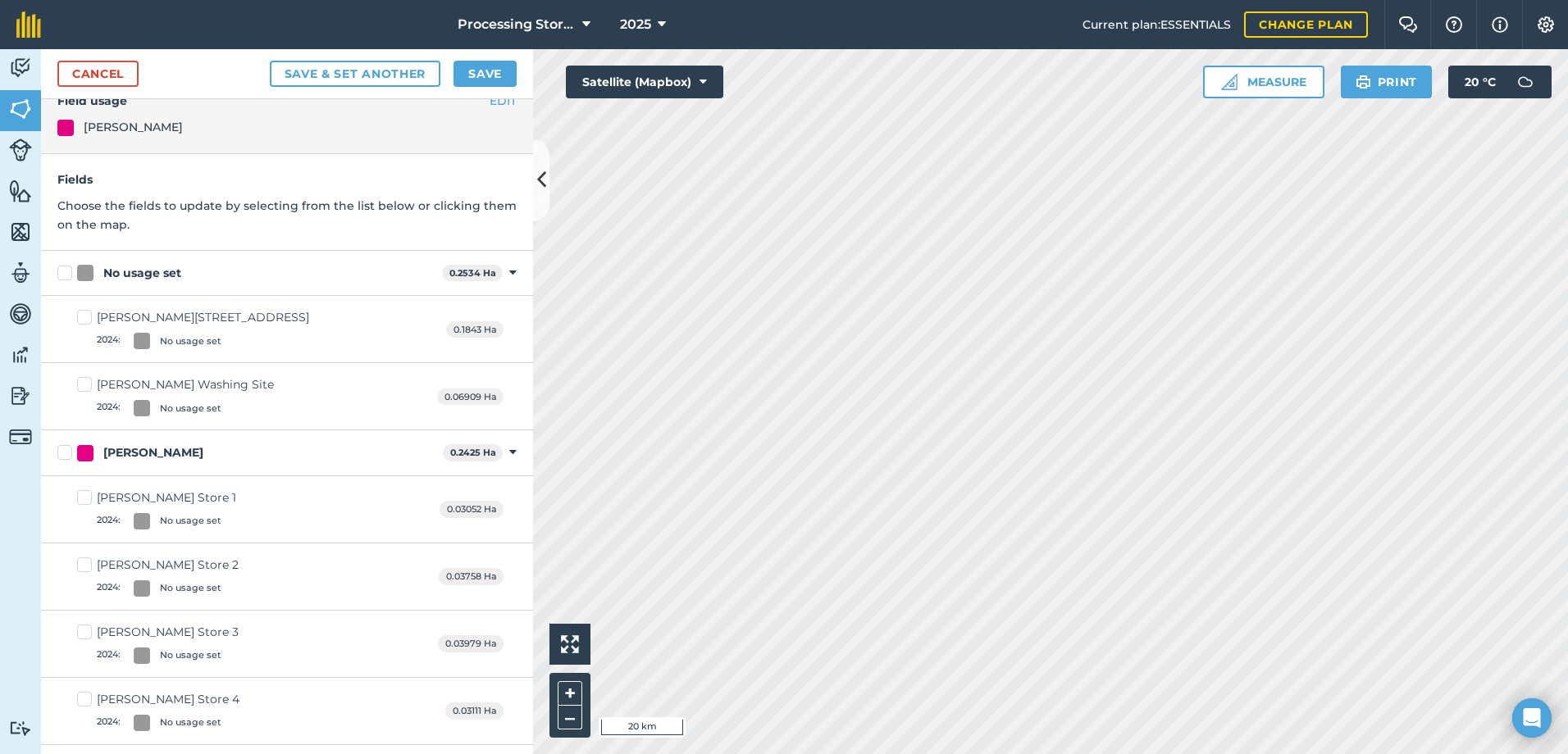 scroll, scrollTop: 0, scrollLeft: 0, axis: both 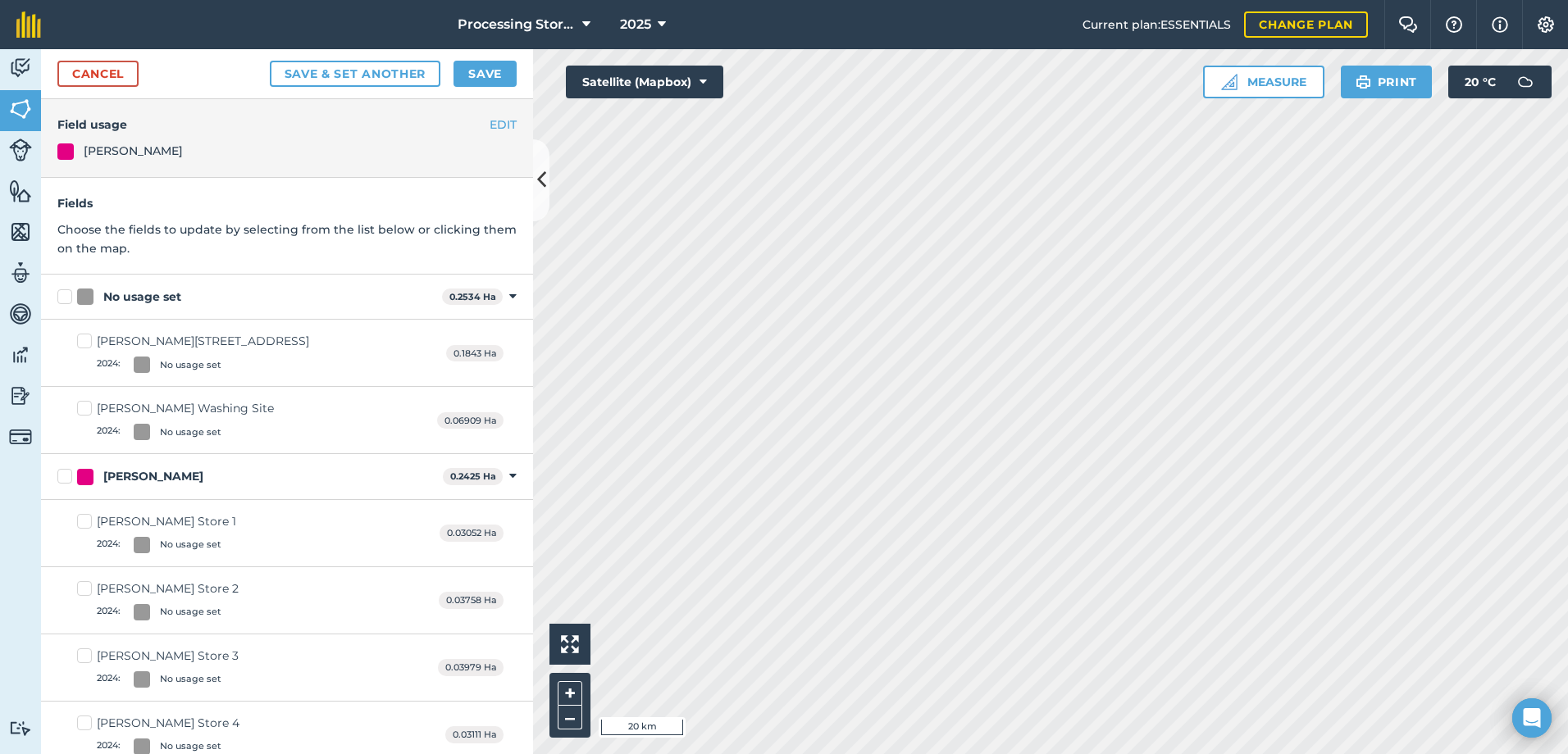 click on "Ruane Store 16 2024 : No usage set" at bounding box center [193, 352] 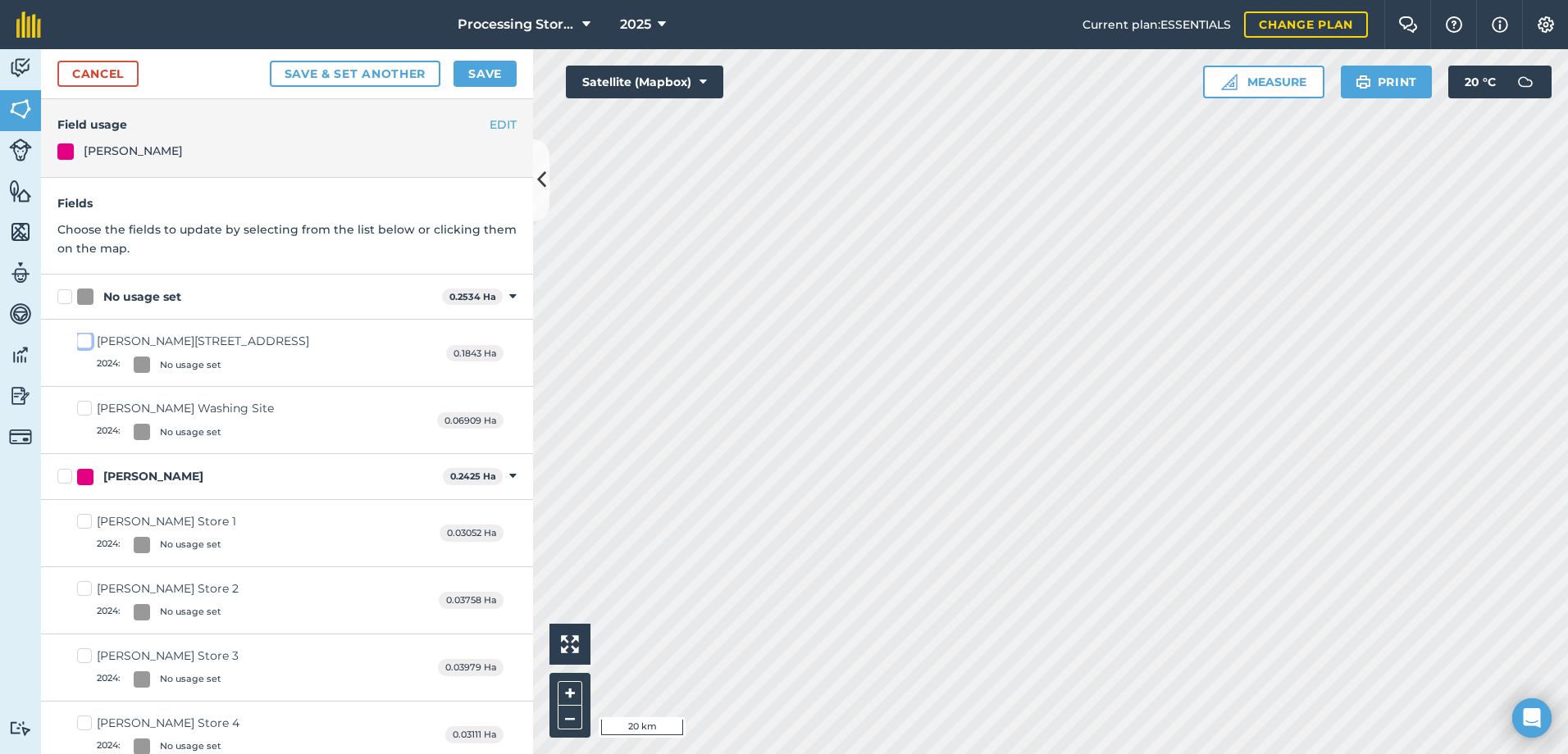 click on "Ruane Store 16 2024 : No usage set" at bounding box center [82, 338] 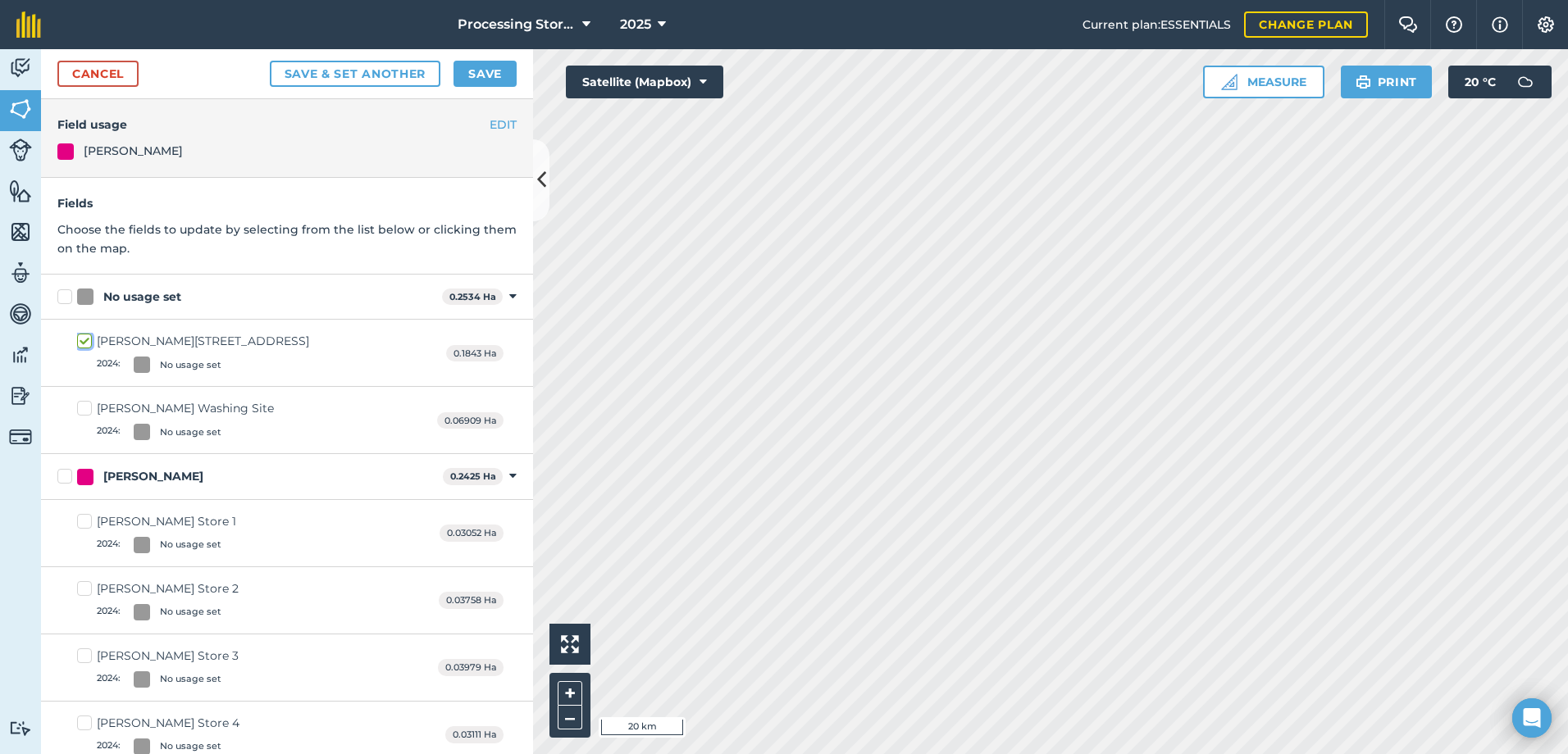 checkbox on "true" 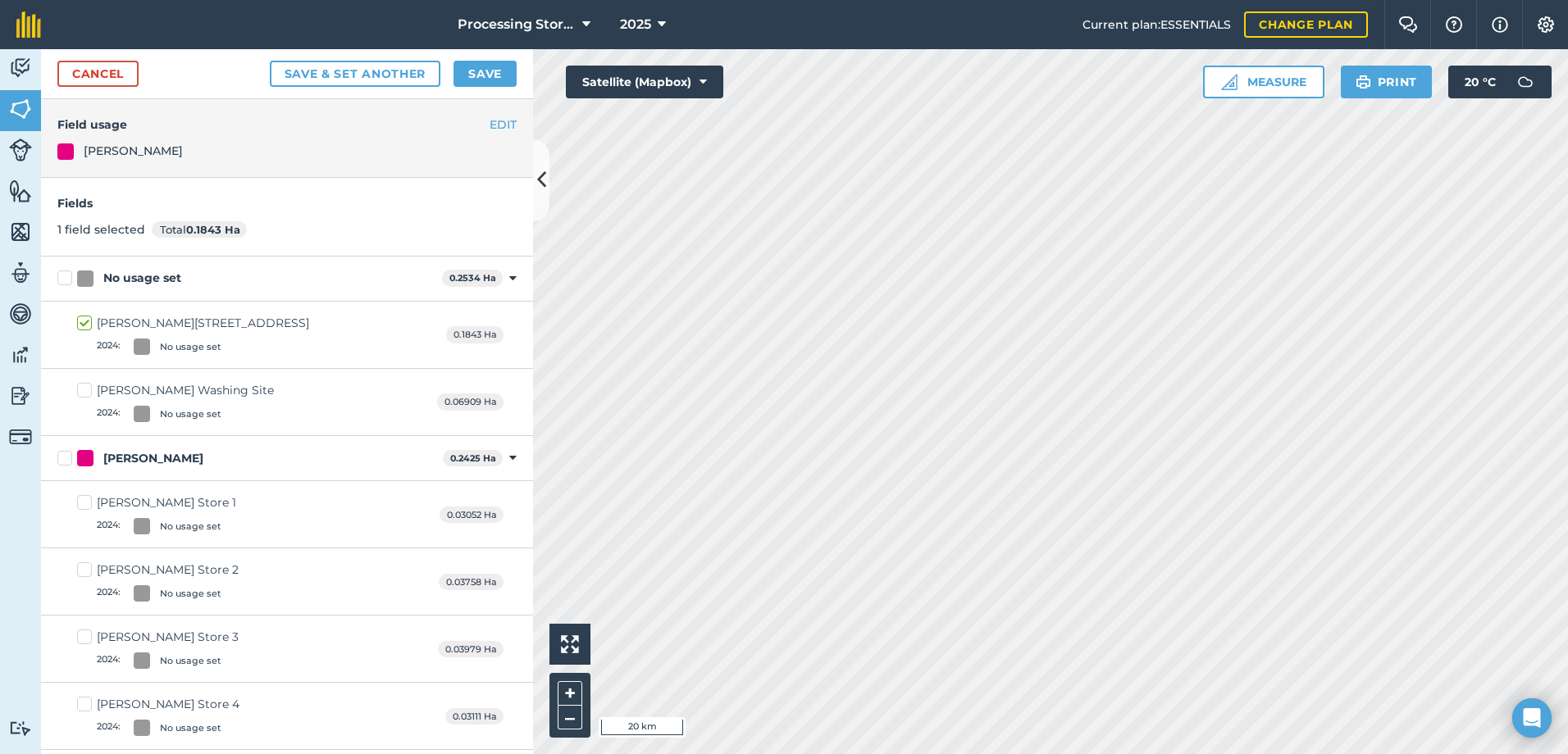 click on "Ruane Washing Site 2024 : No usage set" at bounding box center [175, 402] 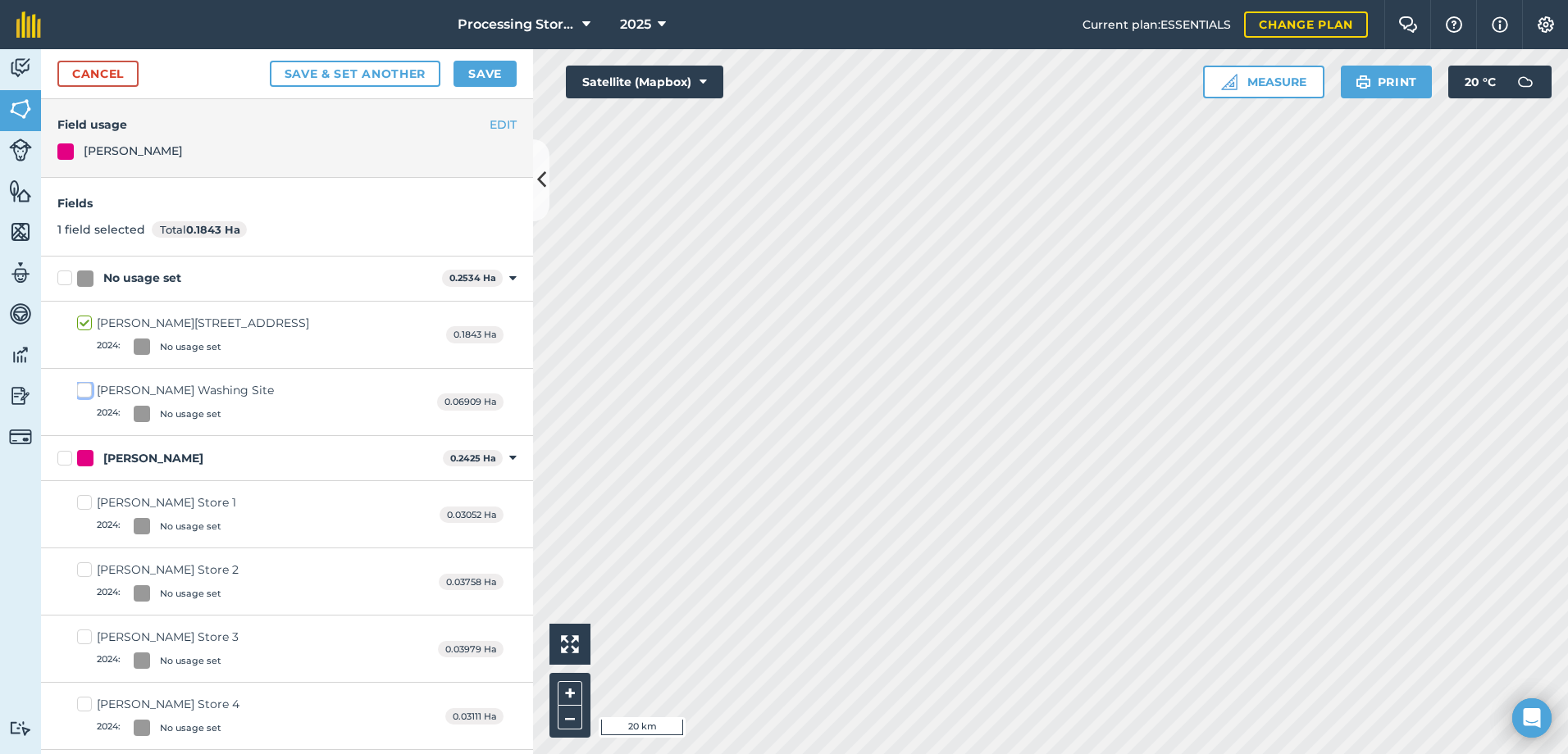 click on "Ruane Washing Site 2024 : No usage set" at bounding box center [82, 387] 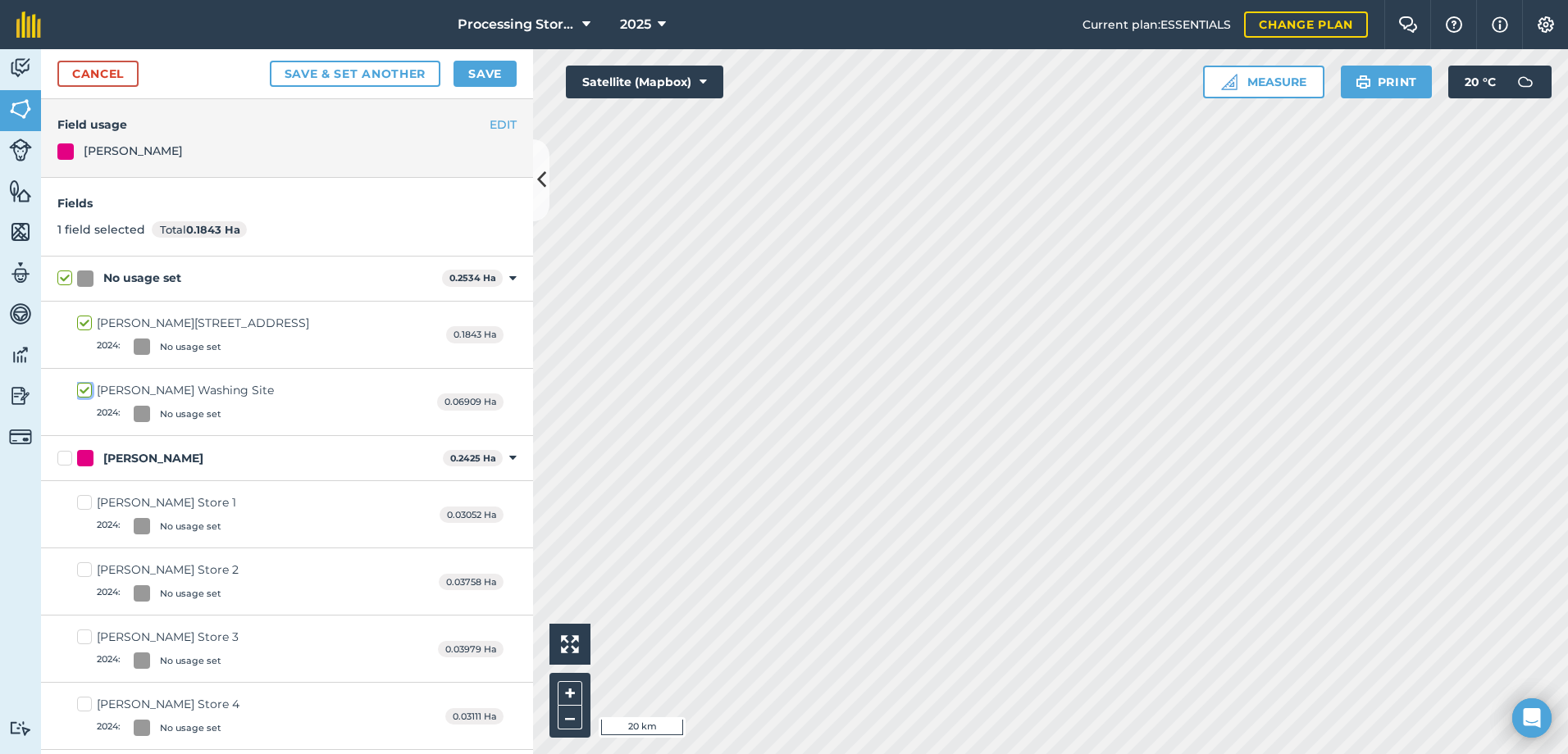 checkbox on "true" 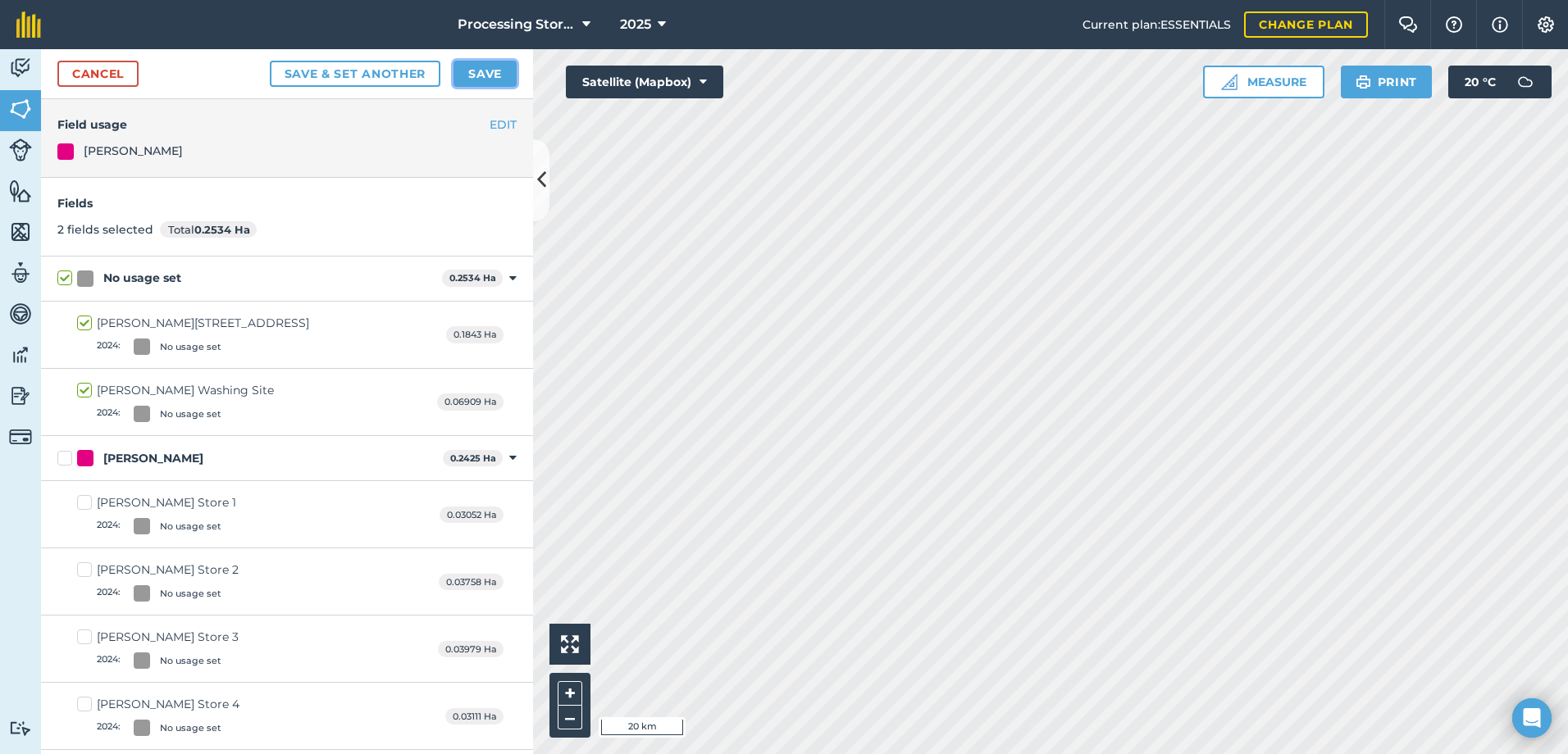 click on "Save" at bounding box center [485, 74] 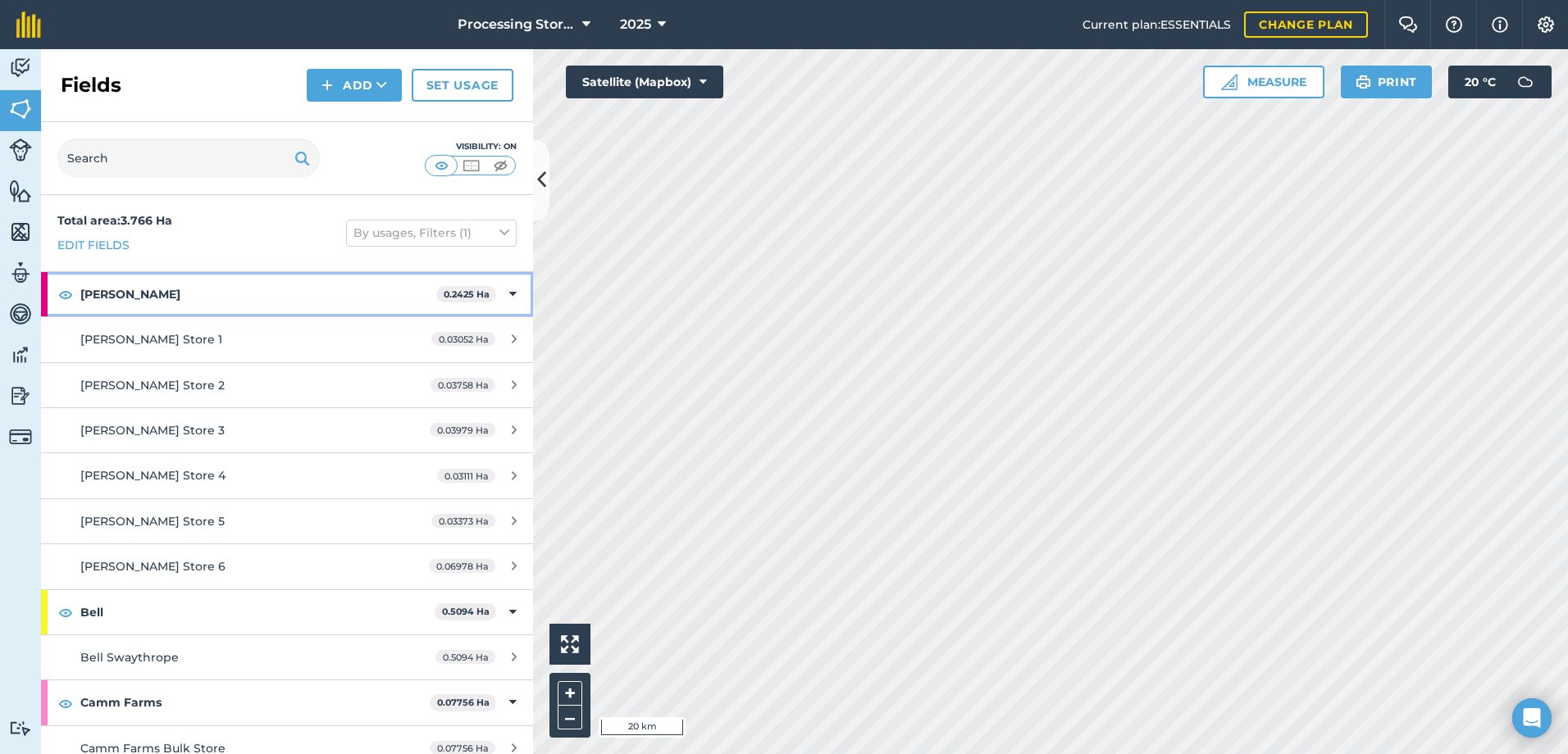 click on "[PERSON_NAME]" at bounding box center [258, 294] 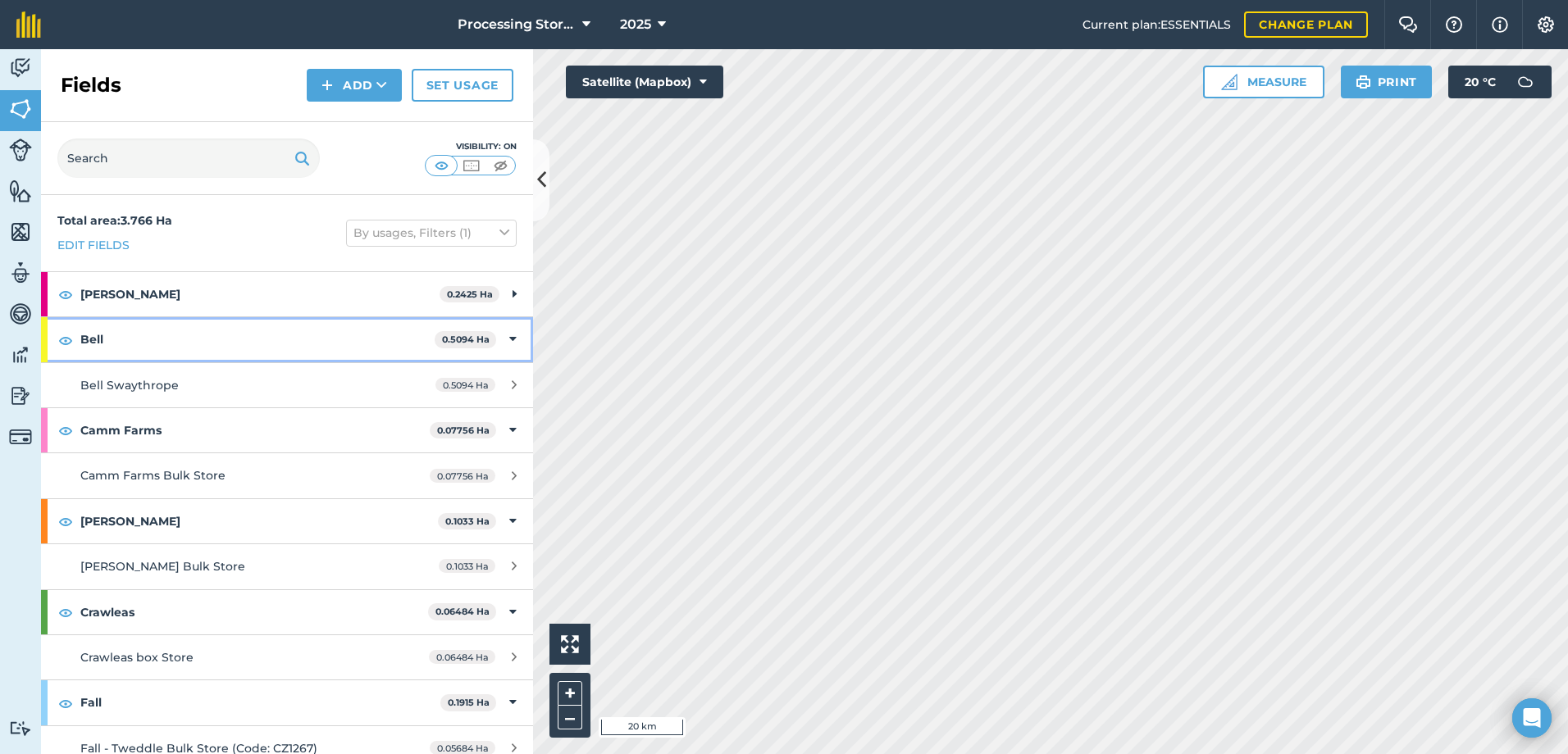 click on "Bell" at bounding box center (258, 339) 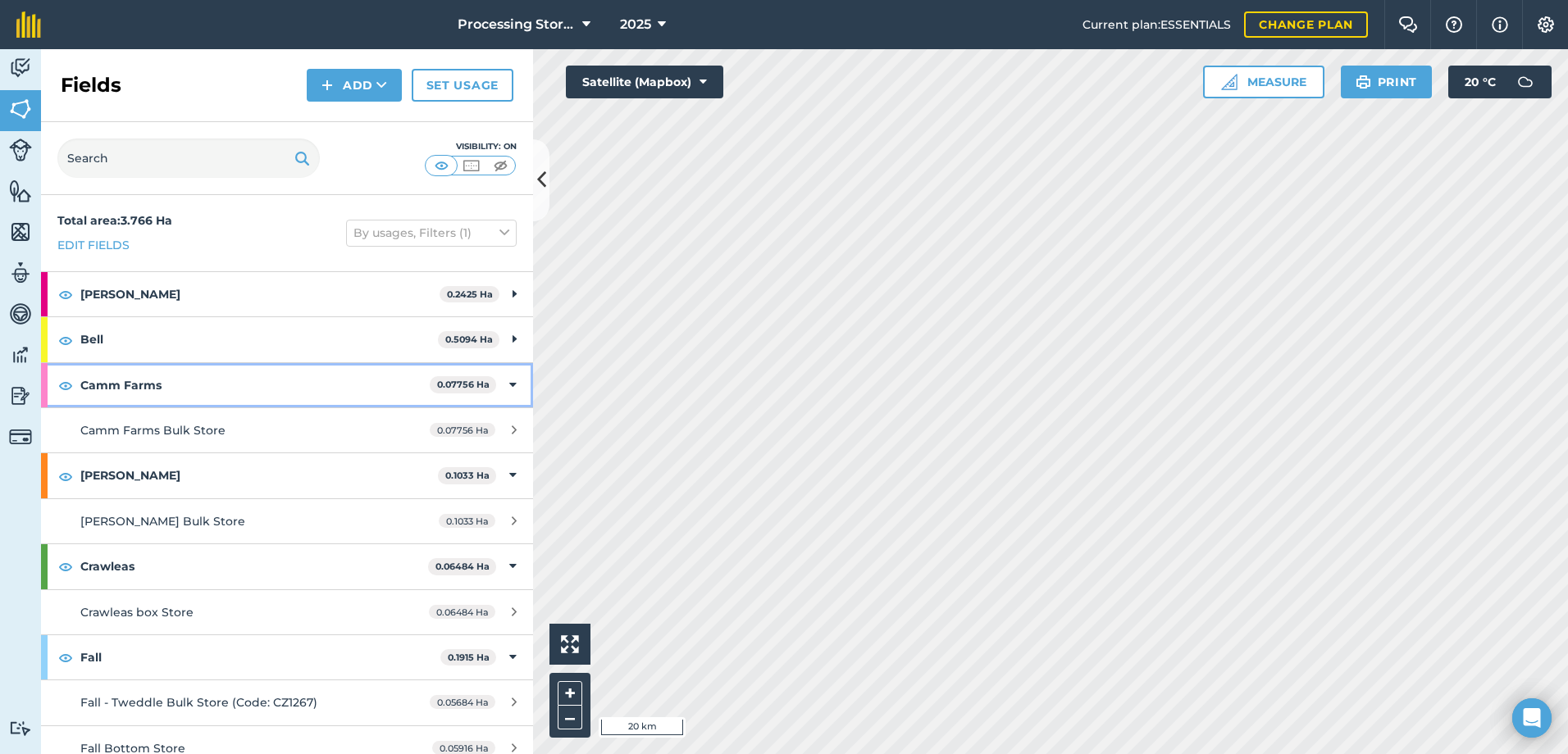 click on "Camm Farms" at bounding box center [255, 385] 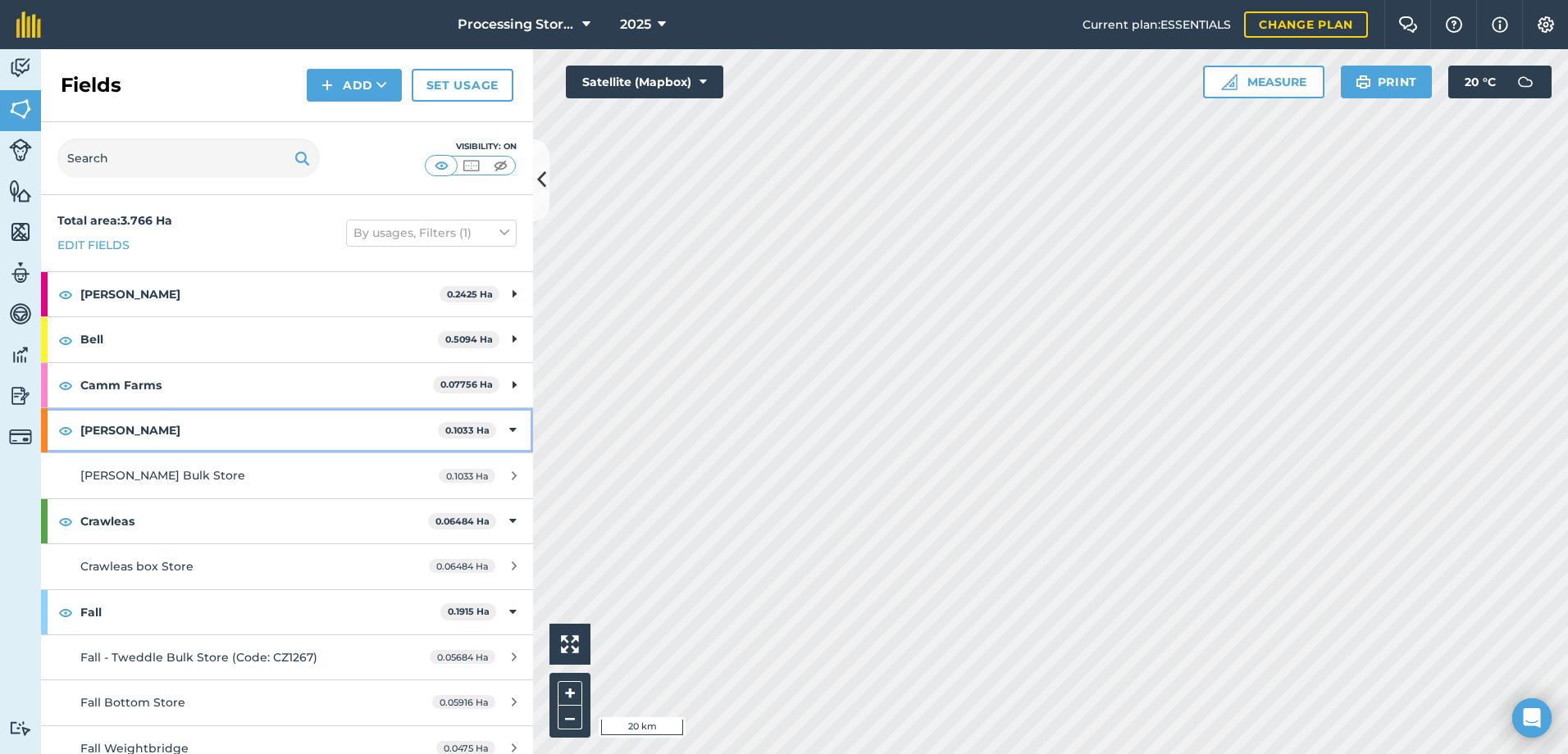 click on "[PERSON_NAME]" at bounding box center (259, 430) 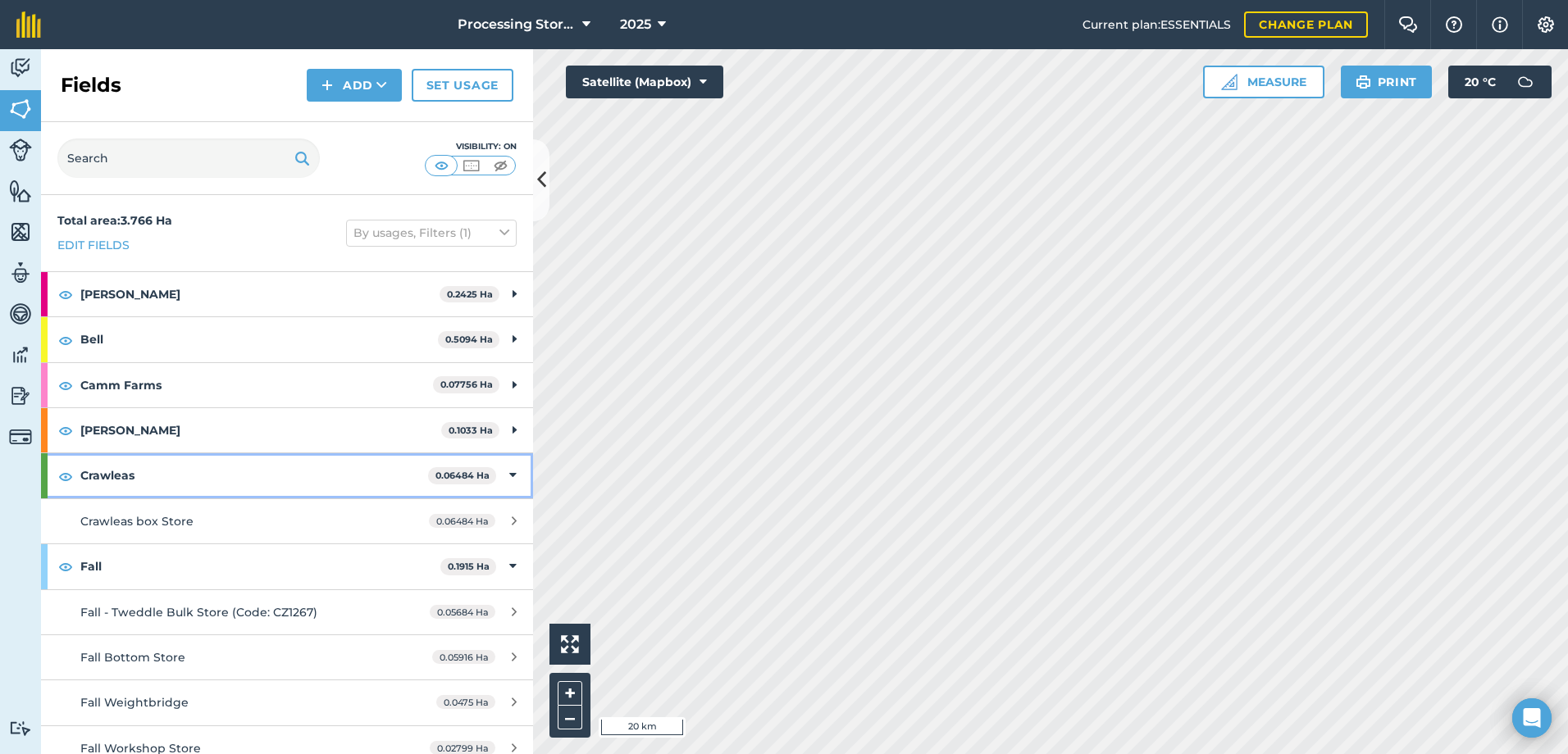 drag, startPoint x: 107, startPoint y: 481, endPoint x: 107, endPoint y: 491, distance: 10 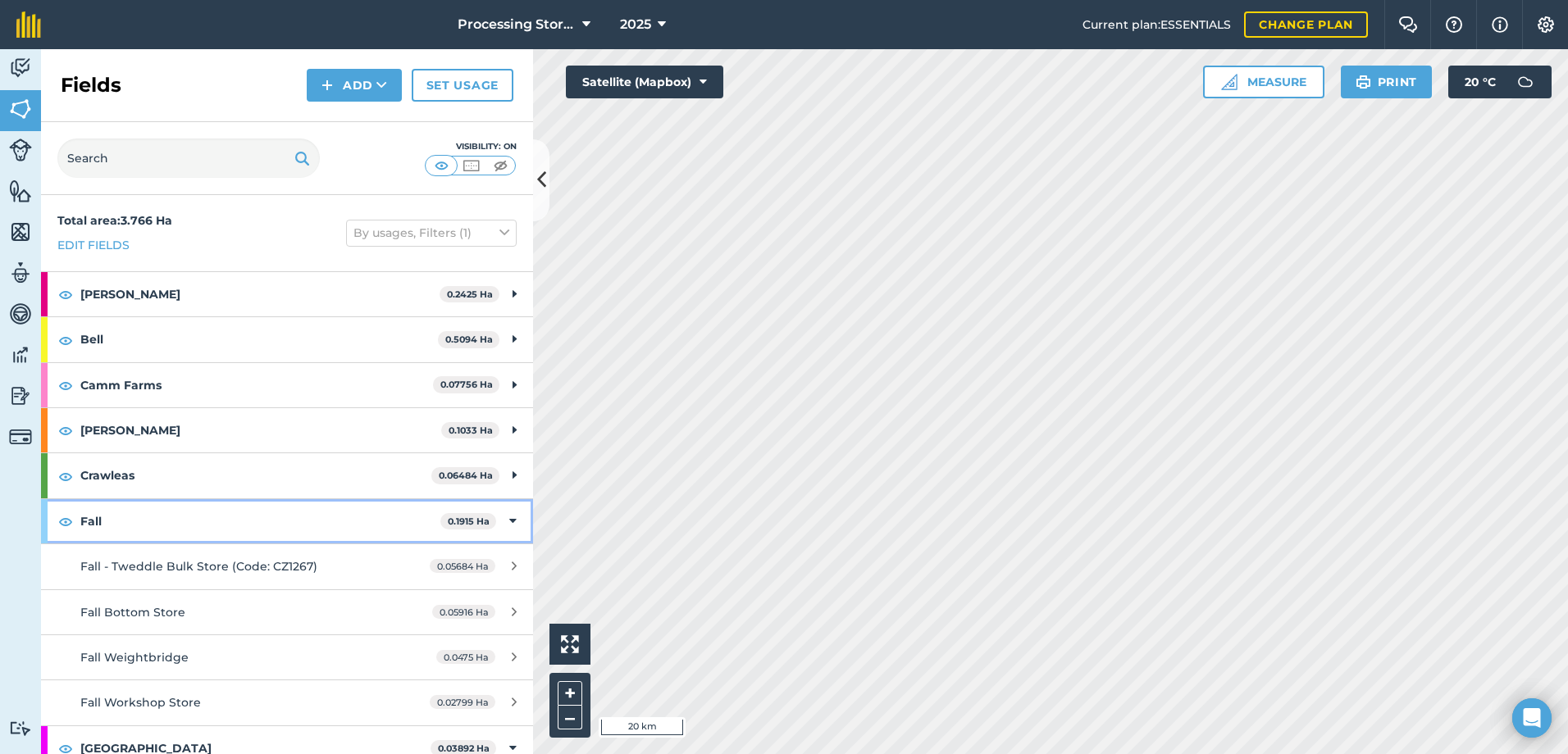 click on "Fall" at bounding box center [260, 521] 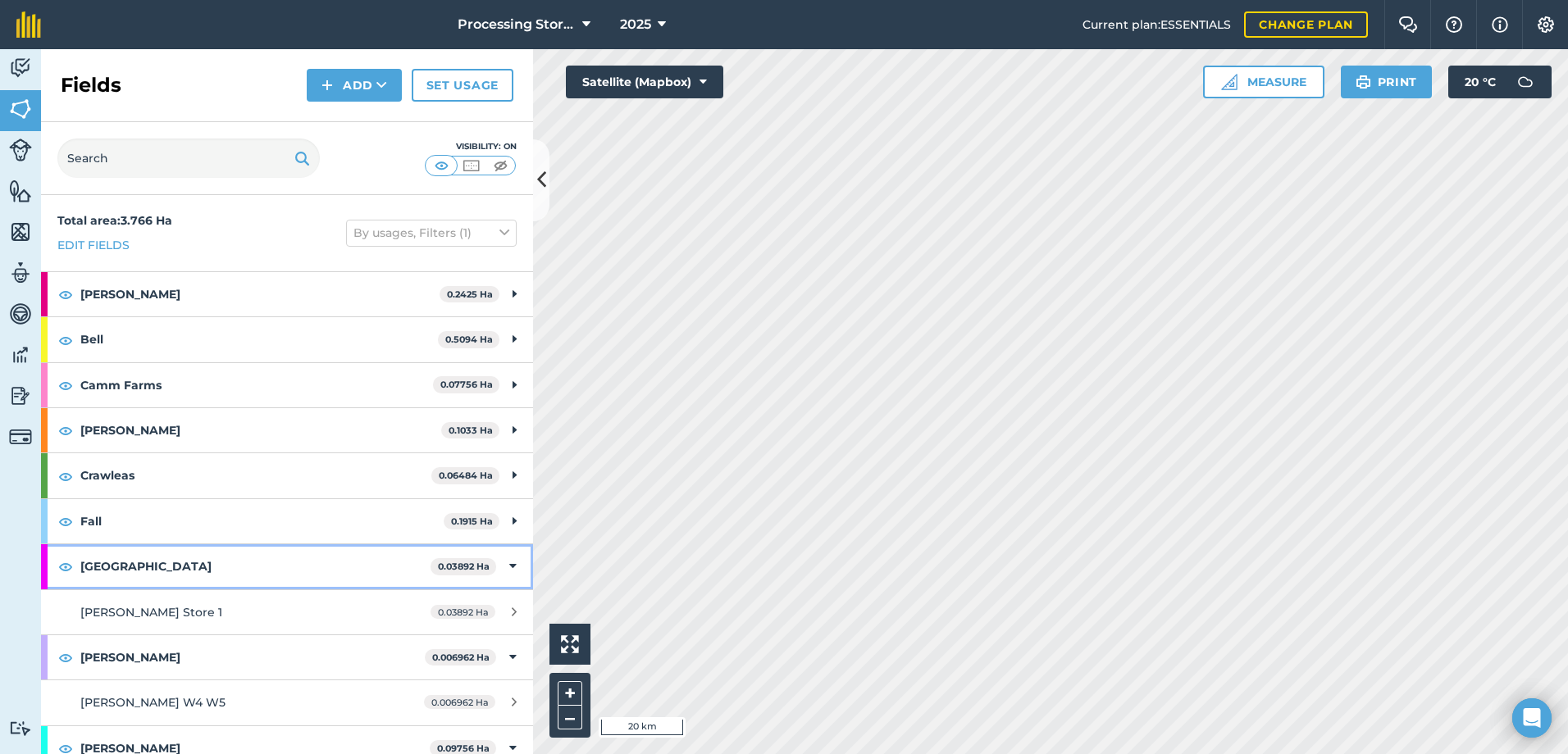 click on "[GEOGRAPHIC_DATA]" at bounding box center (255, 566) 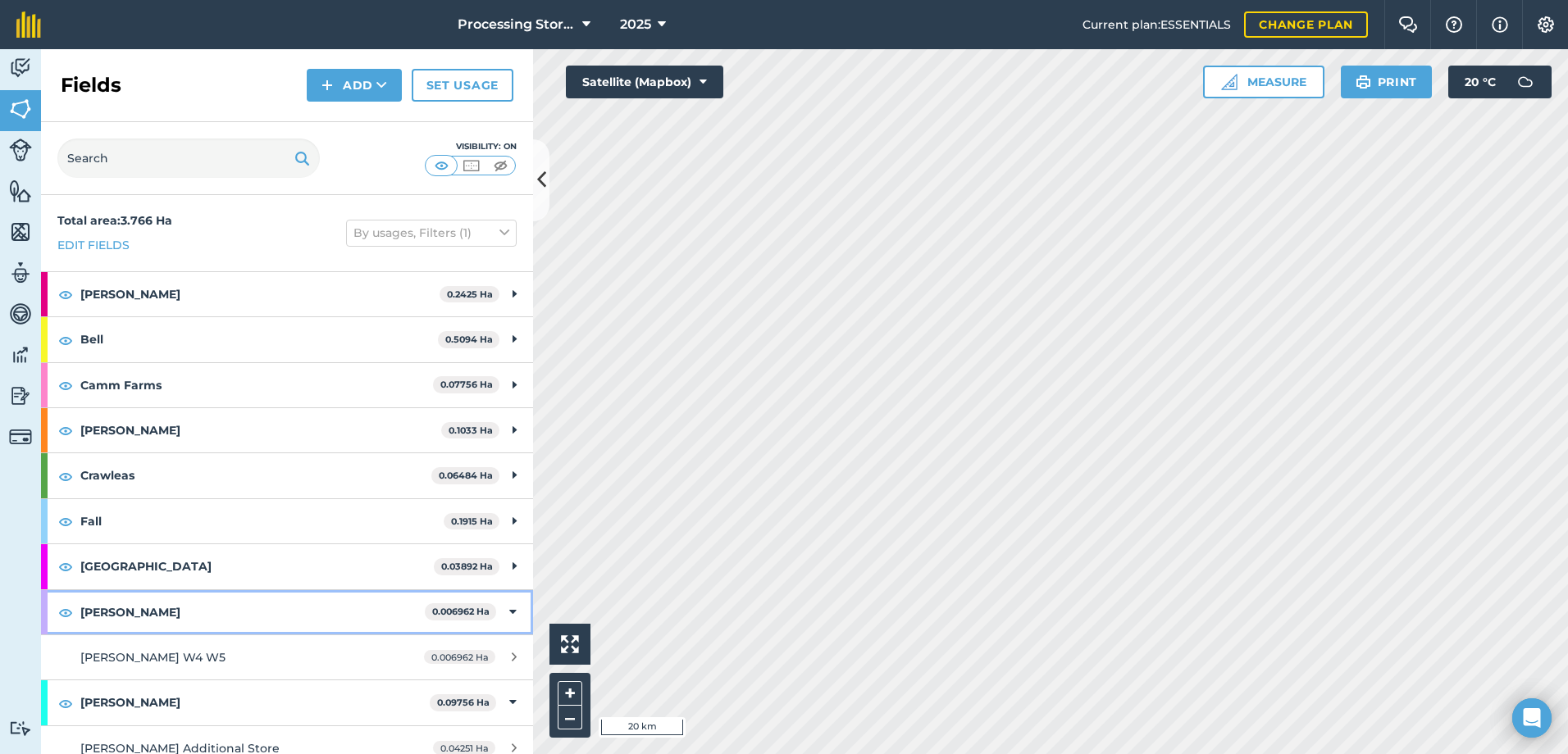 click on "[PERSON_NAME]" at bounding box center (253, 612) 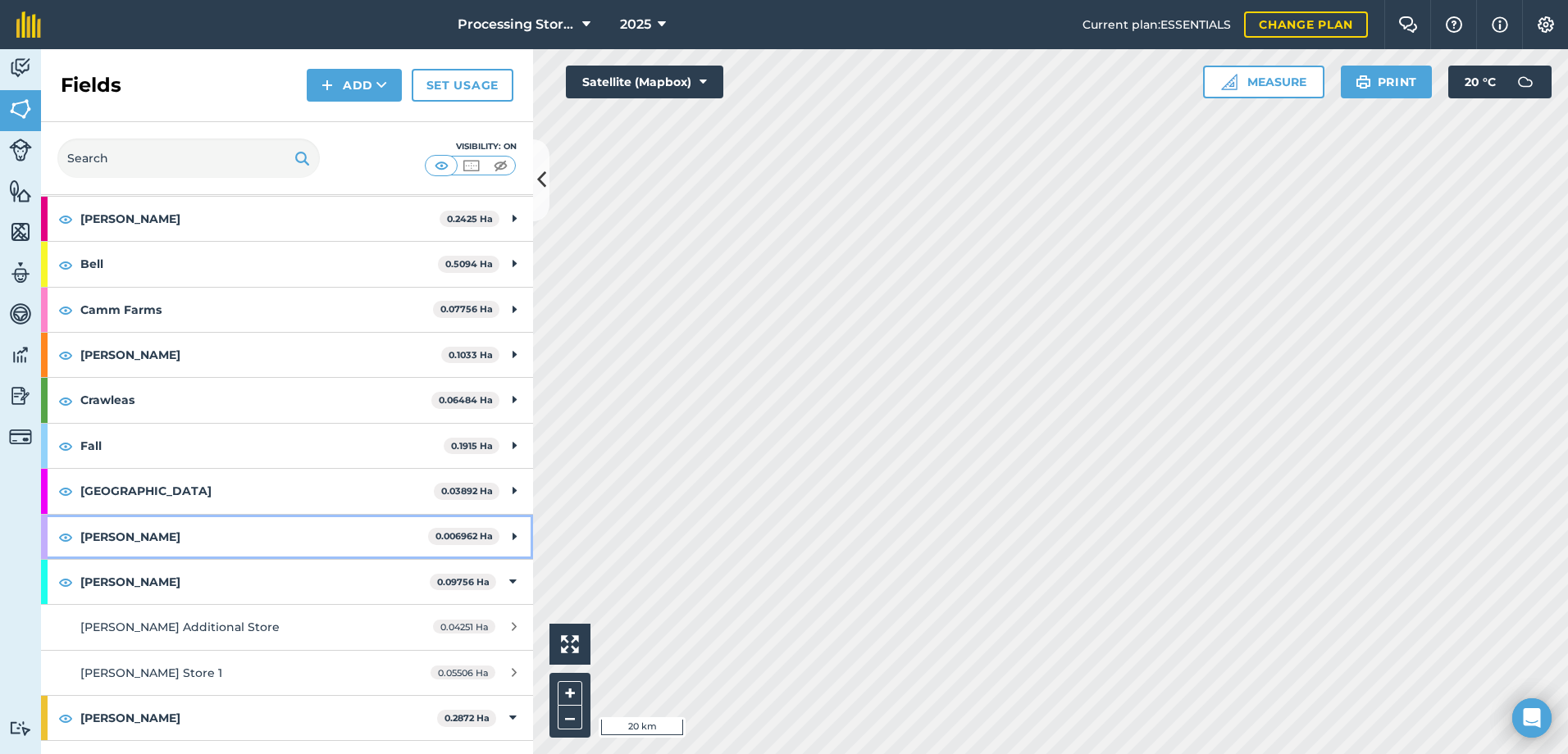 scroll, scrollTop: 164, scrollLeft: 0, axis: vertical 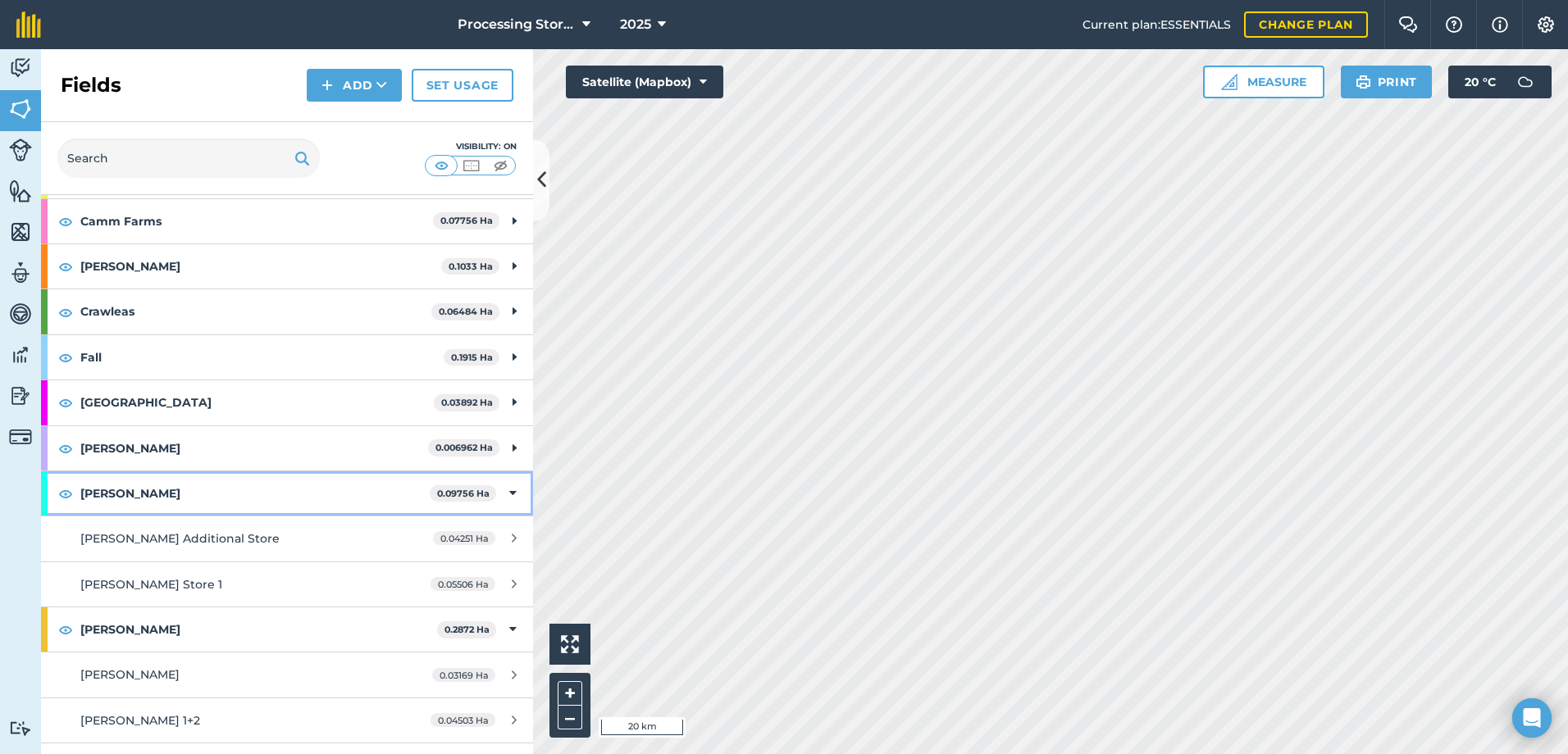click on "[PERSON_NAME]" at bounding box center (255, 493) 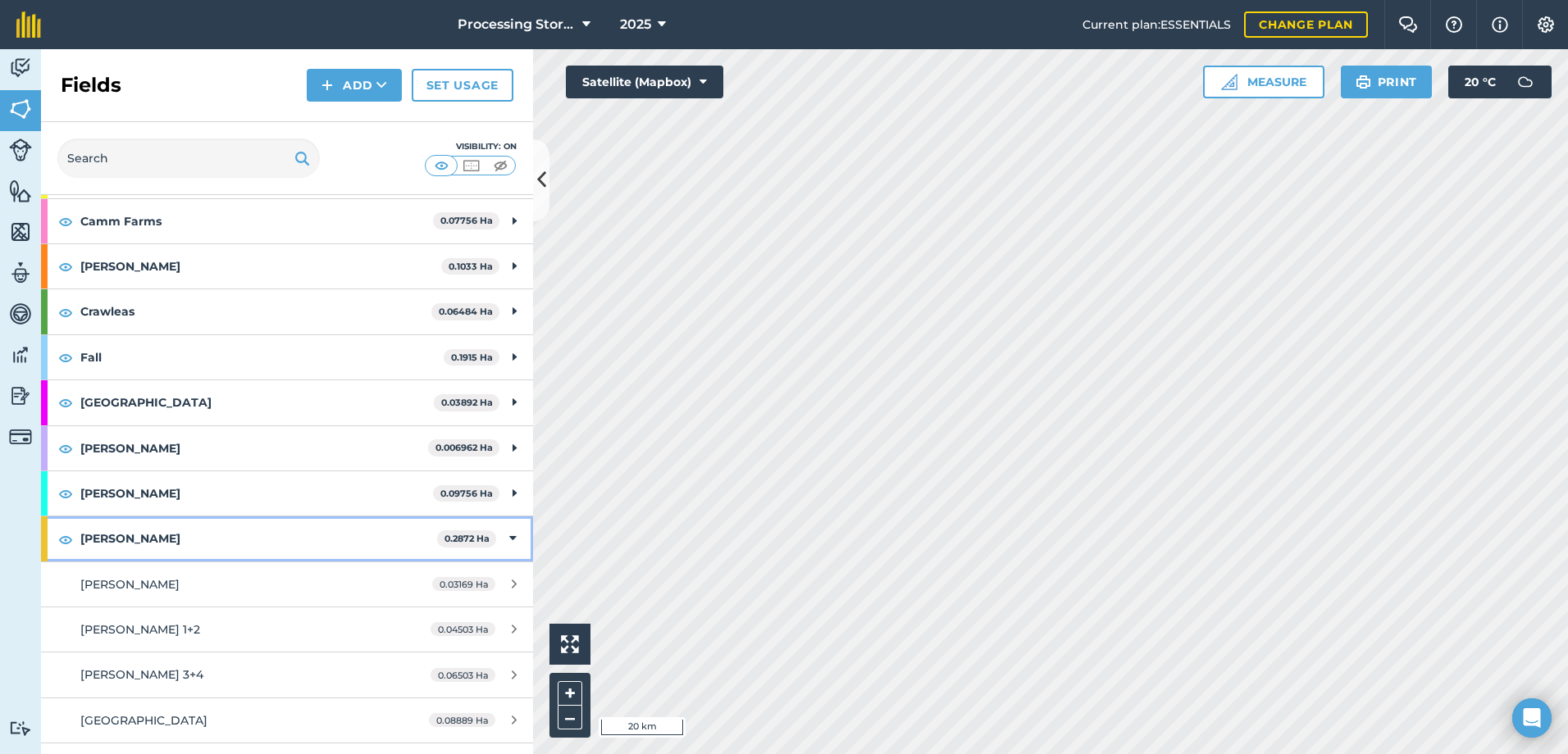 click on "[PERSON_NAME]" at bounding box center (258, 538) 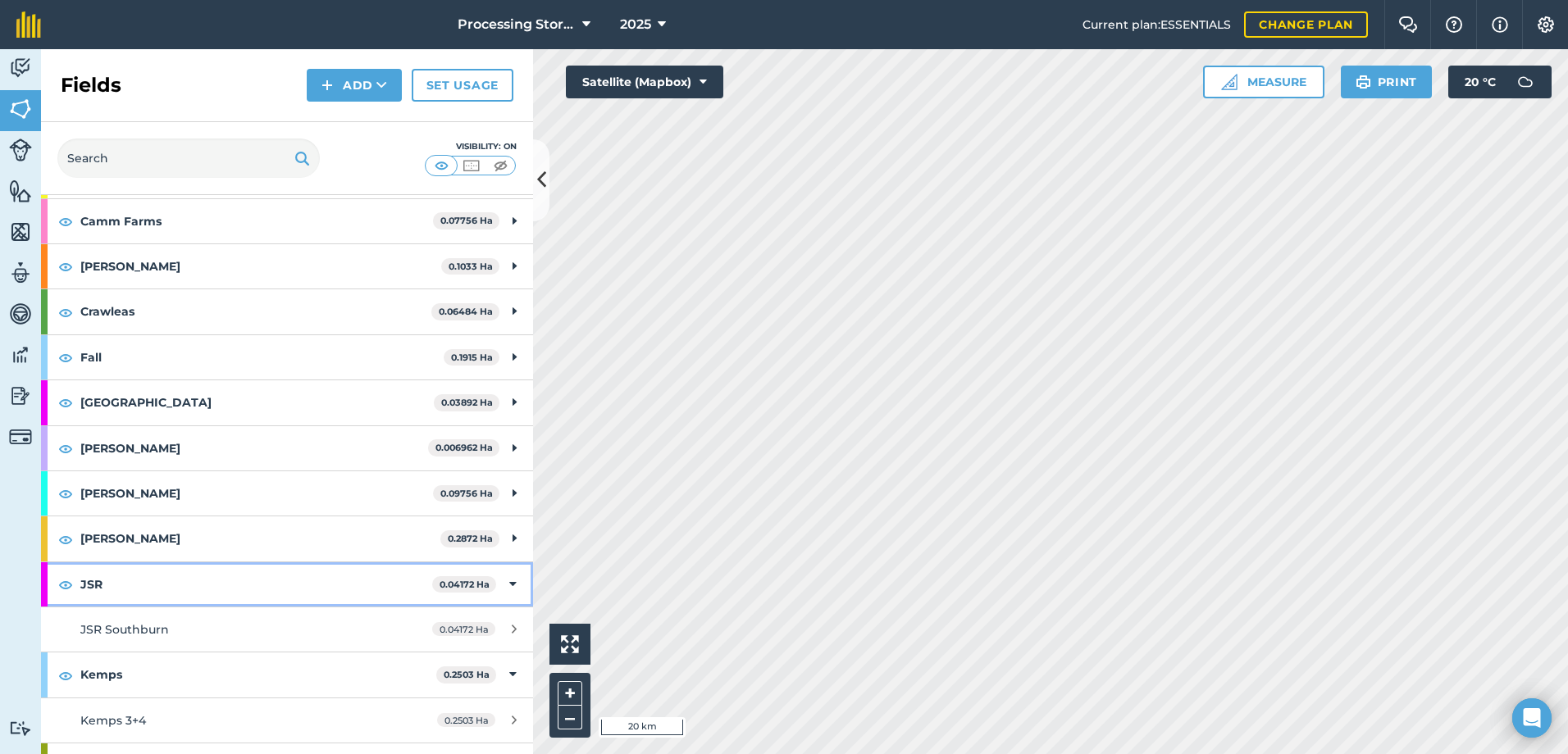 click on "JSR" at bounding box center (256, 584) 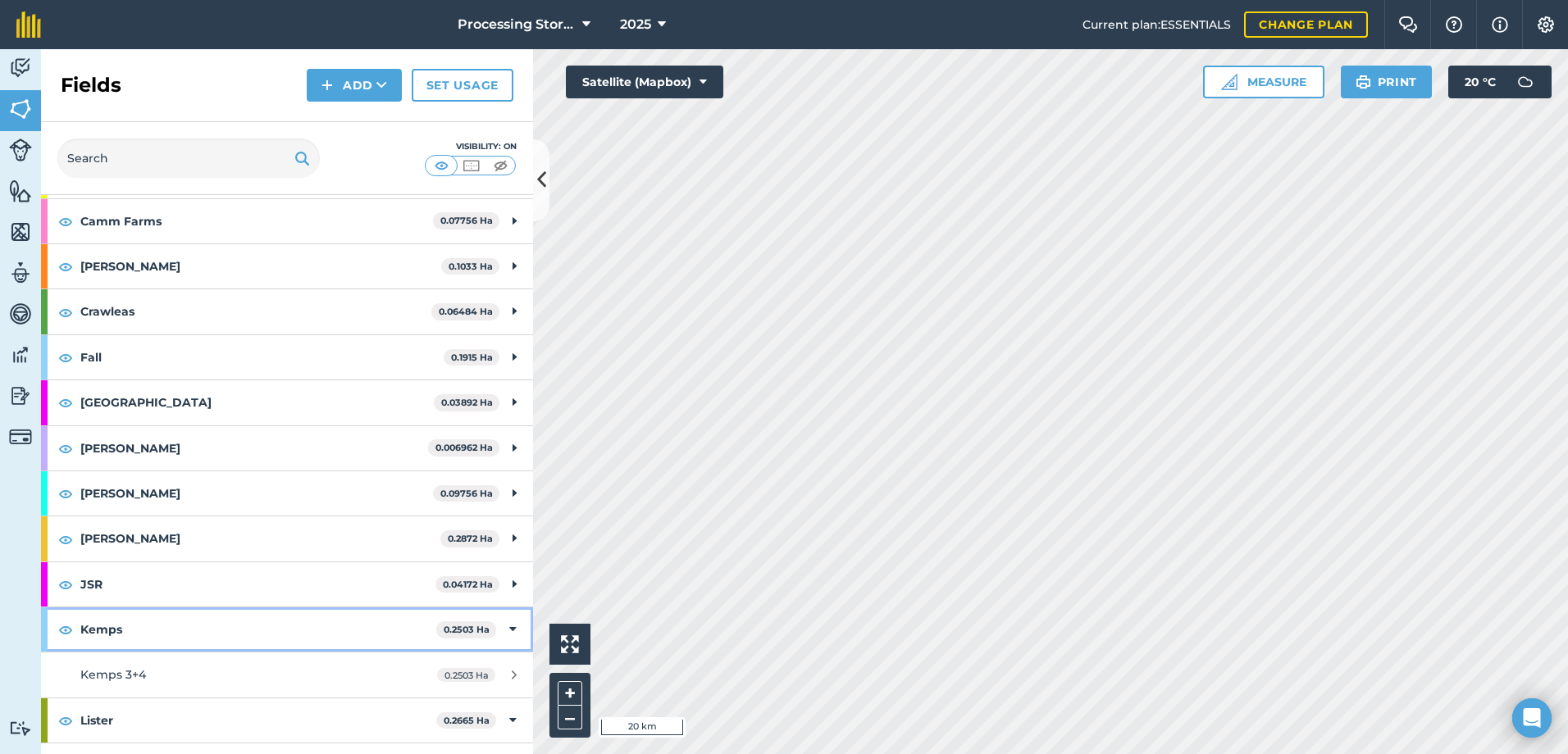 click on "Kemps" at bounding box center [258, 629] 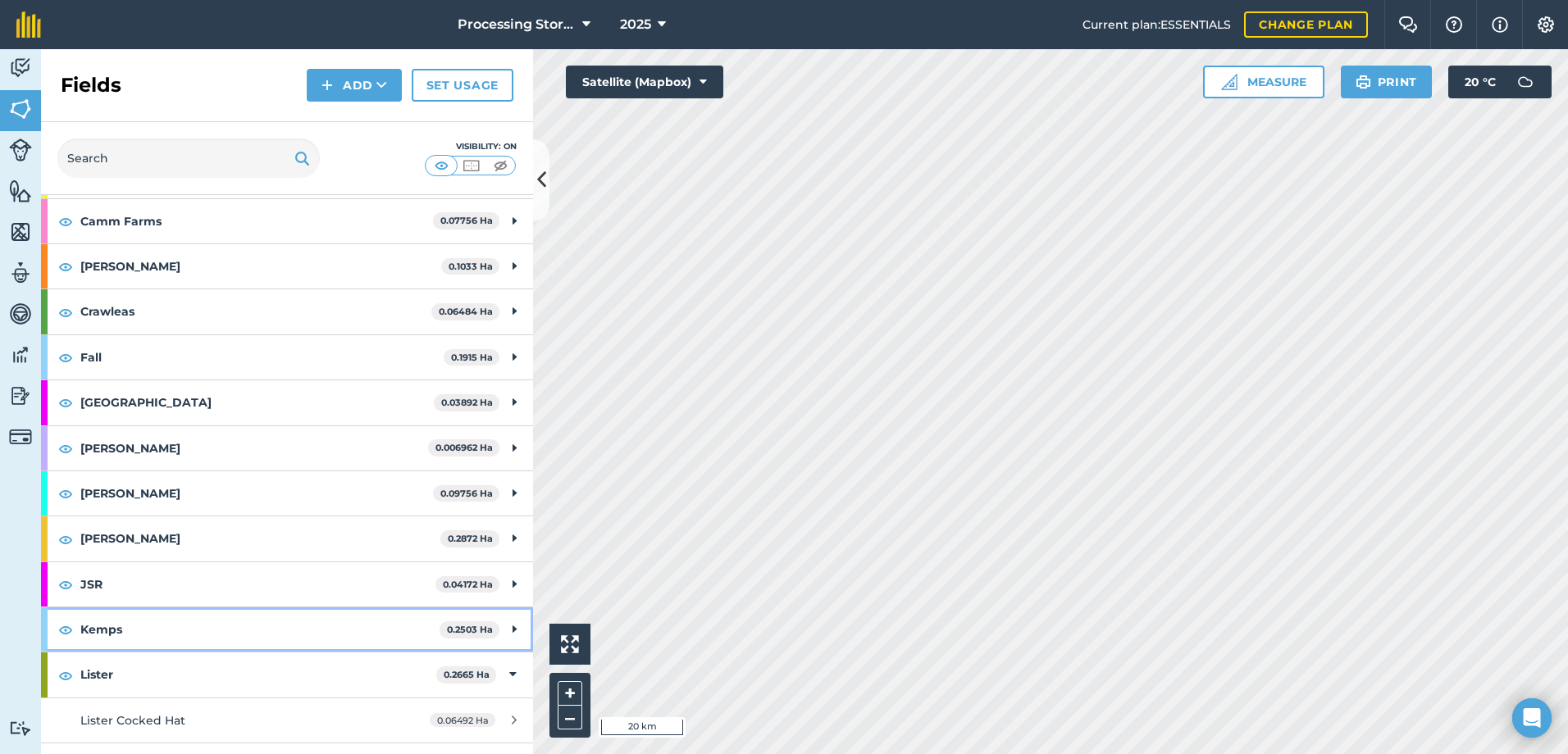 scroll, scrollTop: 328, scrollLeft: 0, axis: vertical 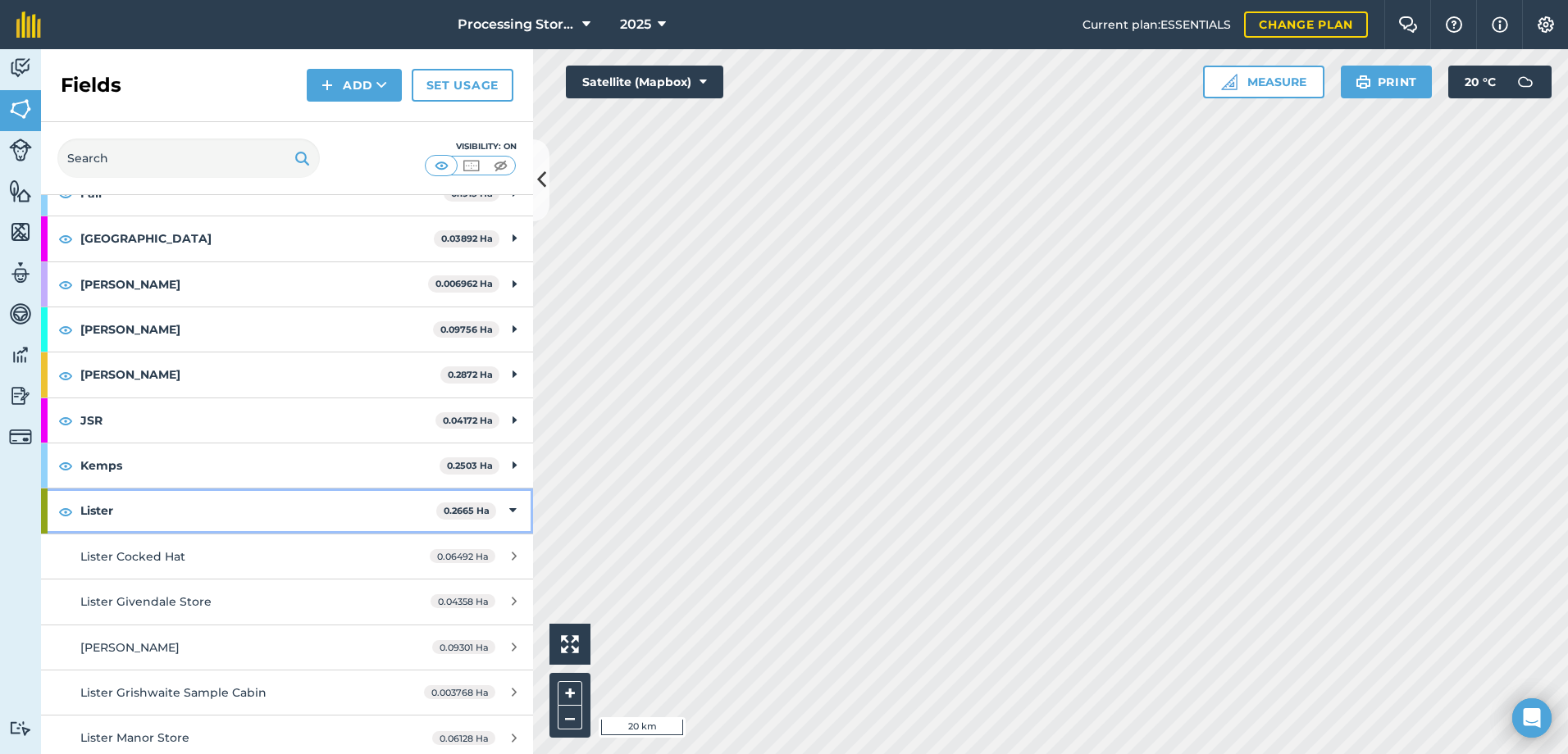 click on "Lister" at bounding box center (258, 511) 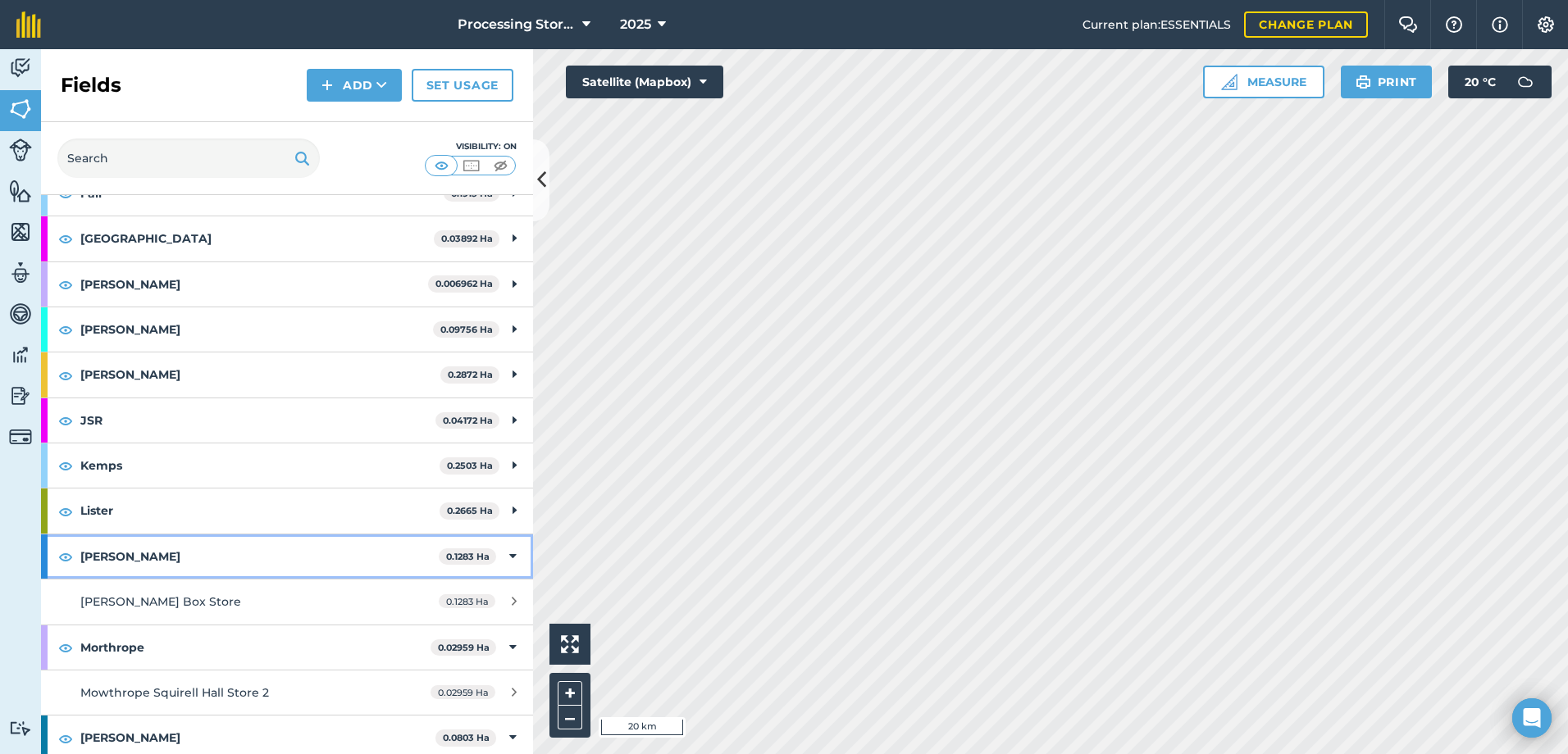 click on "[PERSON_NAME]" at bounding box center (259, 556) 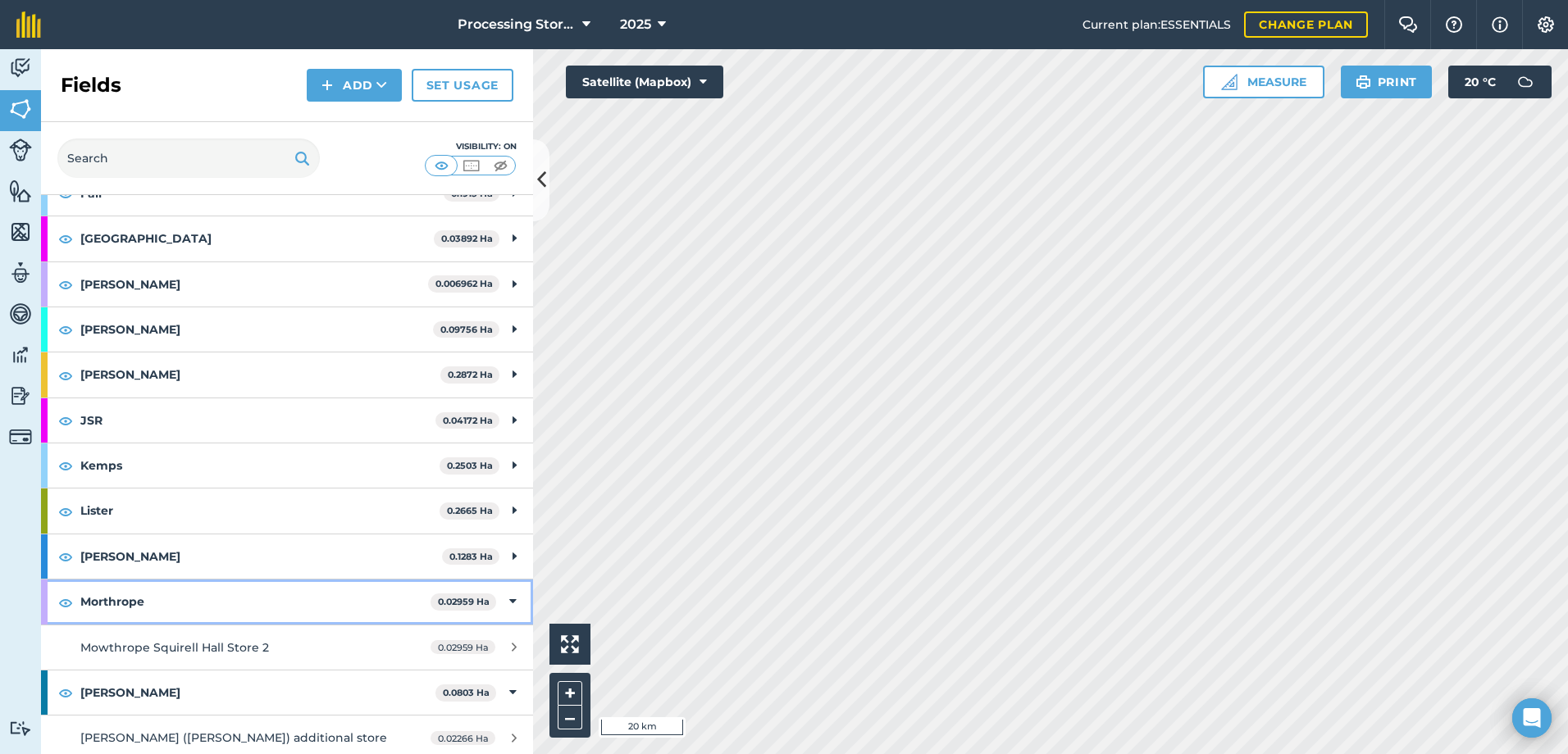 click on "Morthrope" at bounding box center (255, 602) 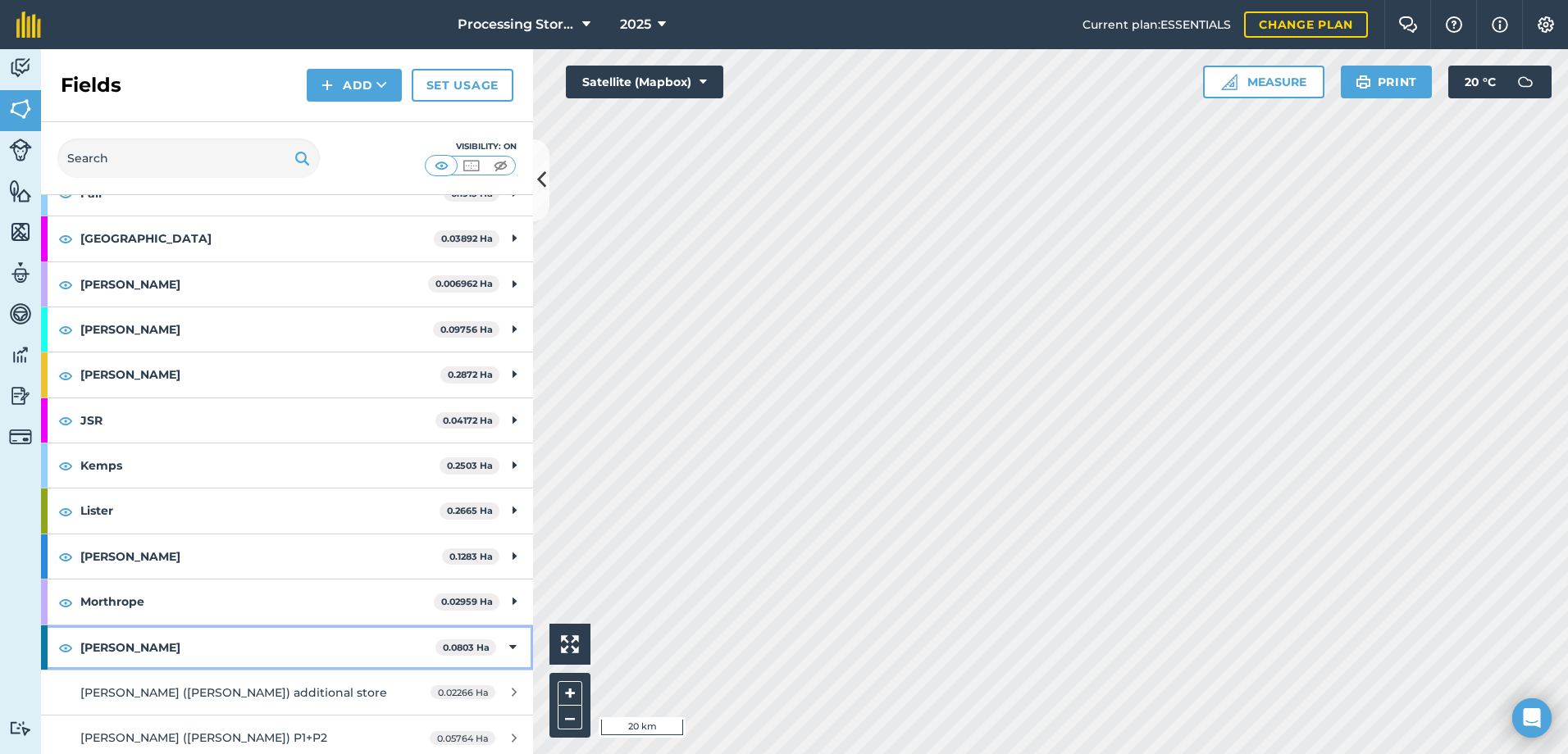 click on "[PERSON_NAME]" at bounding box center [258, 647] 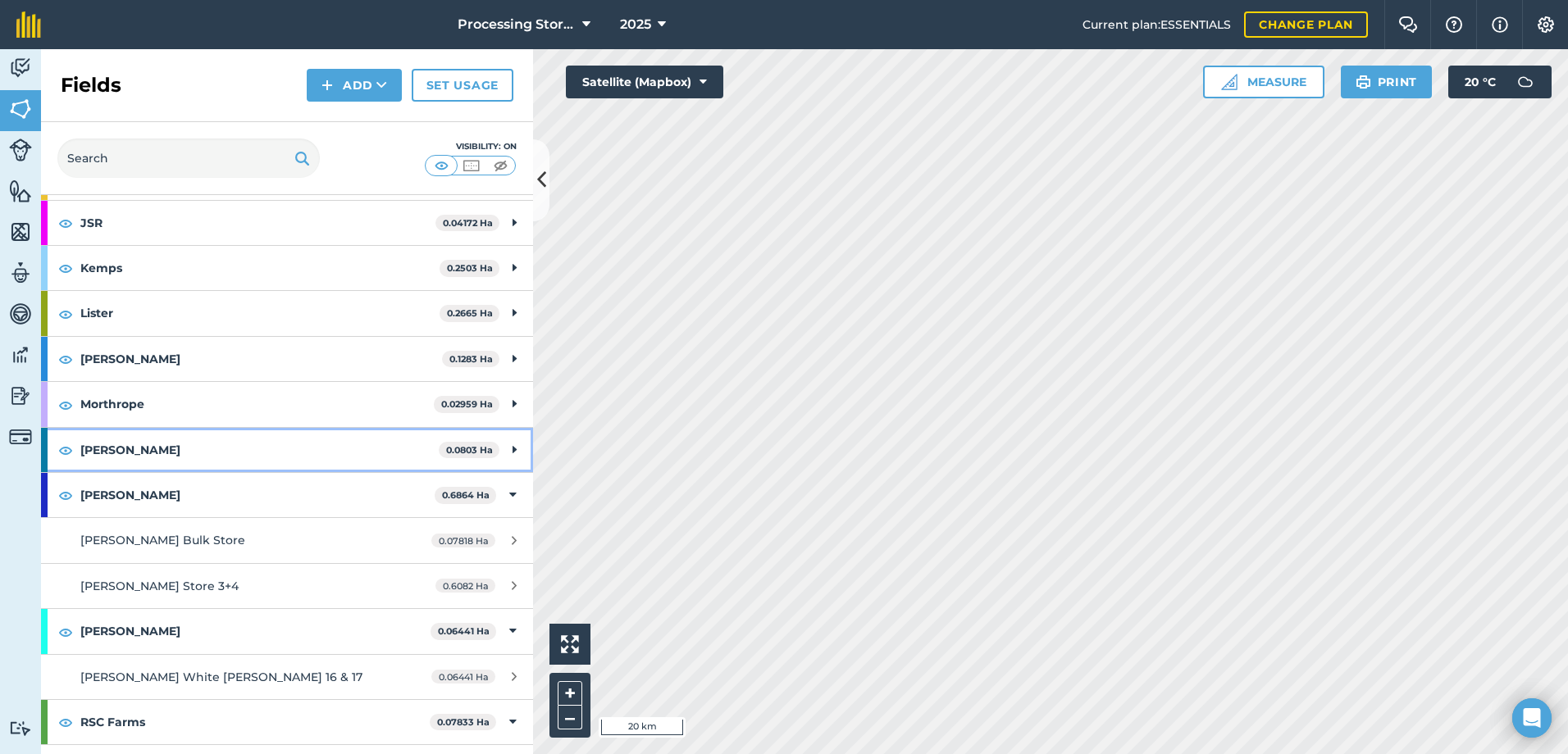 scroll, scrollTop: 574, scrollLeft: 0, axis: vertical 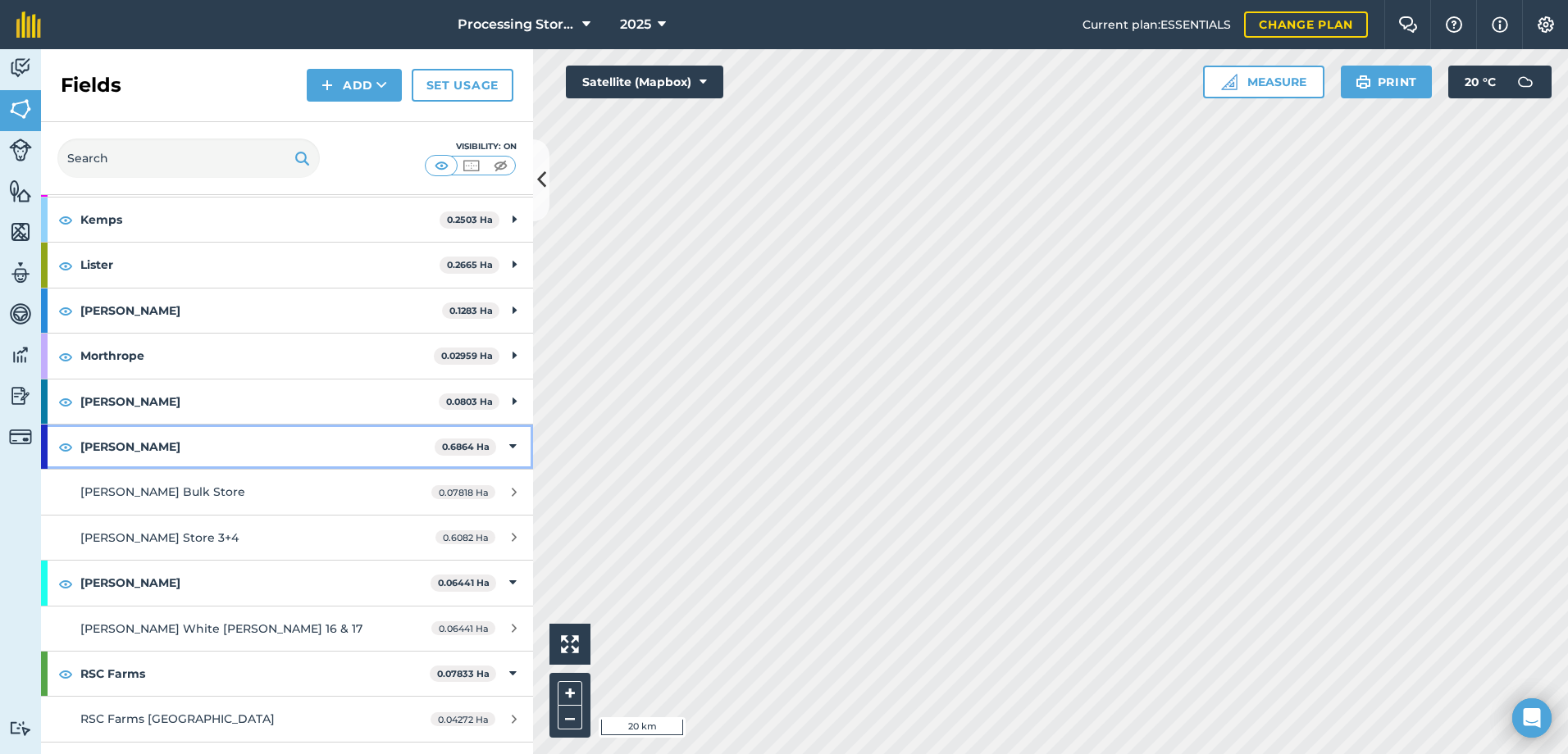 click on "[PERSON_NAME]" at bounding box center (258, 447) 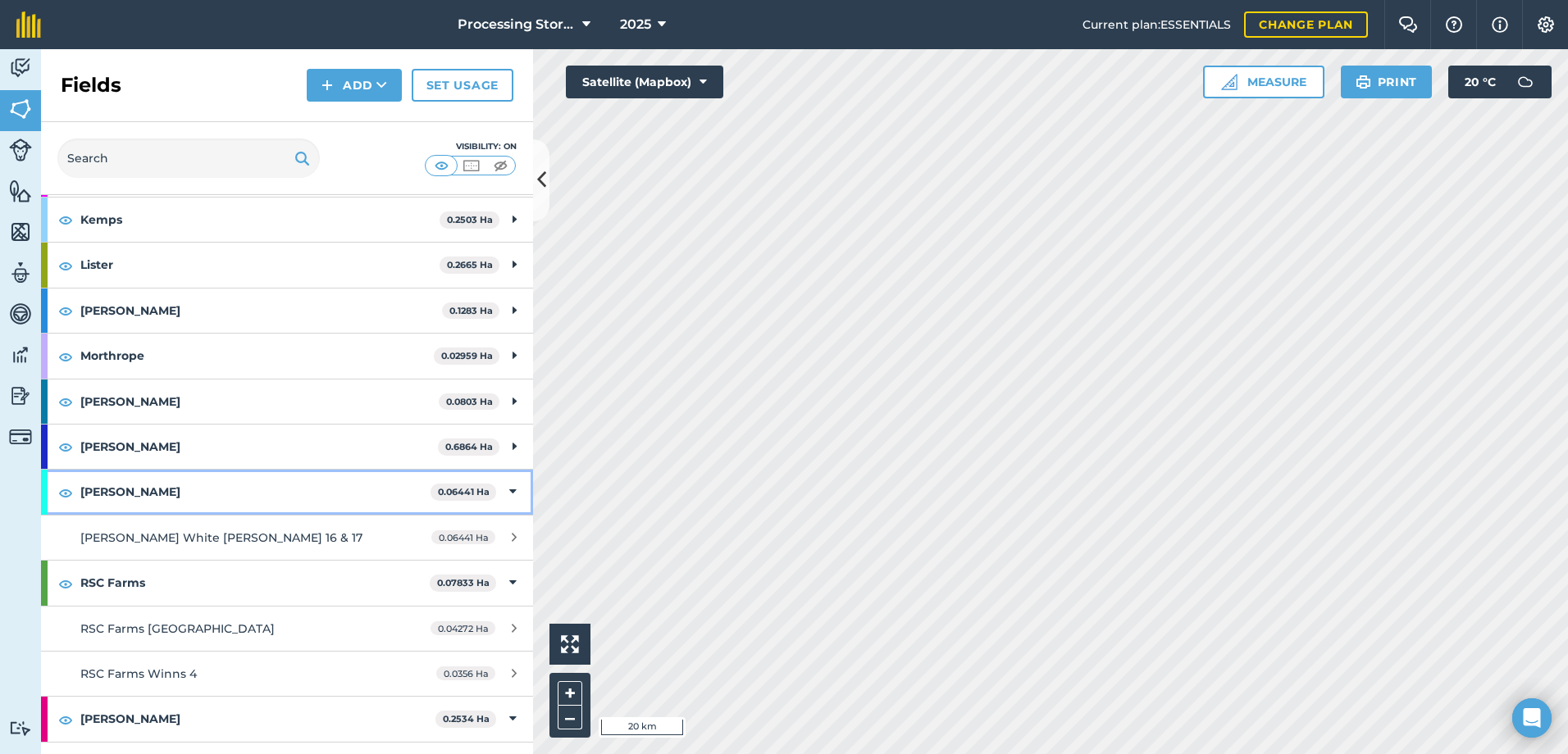 click on "[PERSON_NAME]" at bounding box center [255, 492] 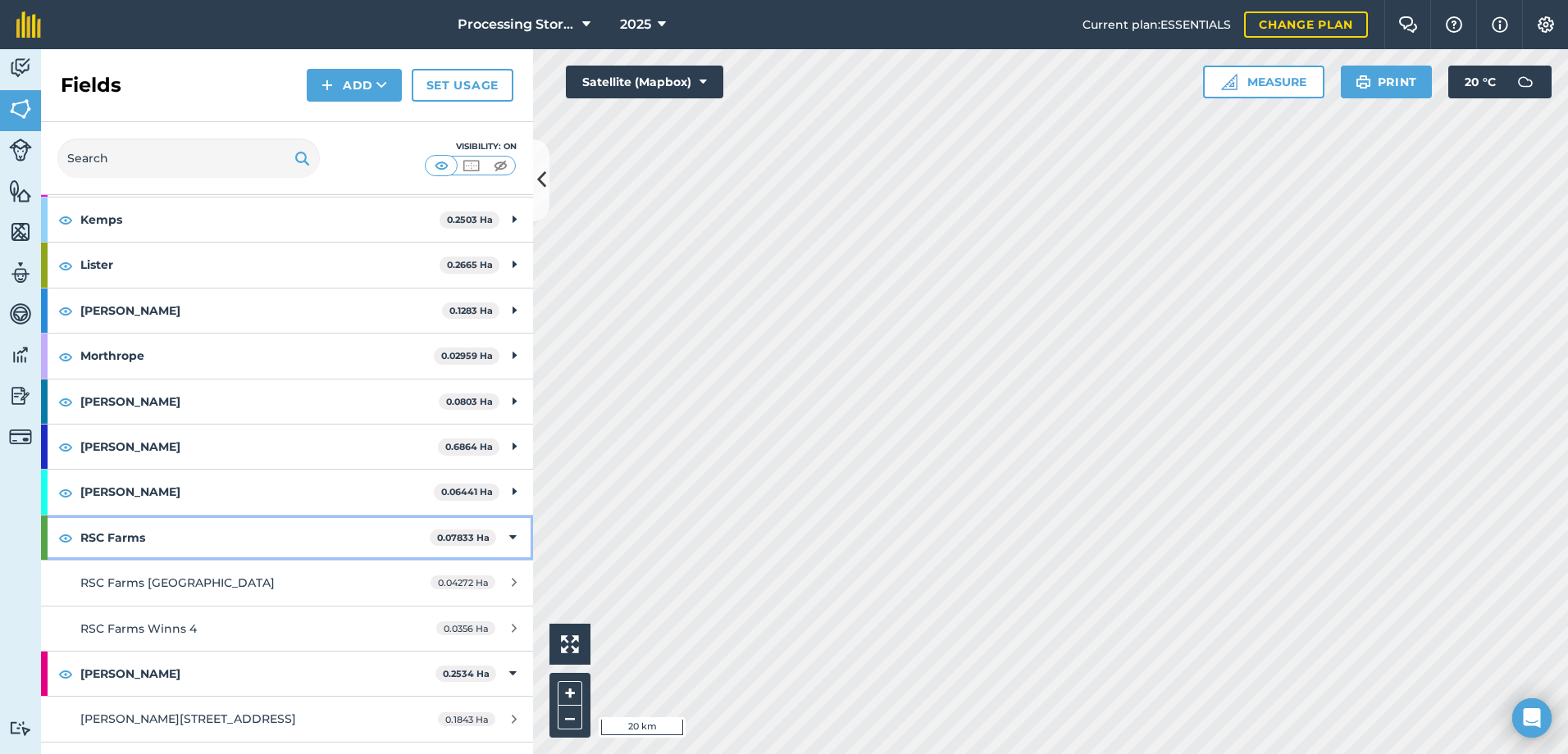click on "RSC Farms" at bounding box center (255, 538) 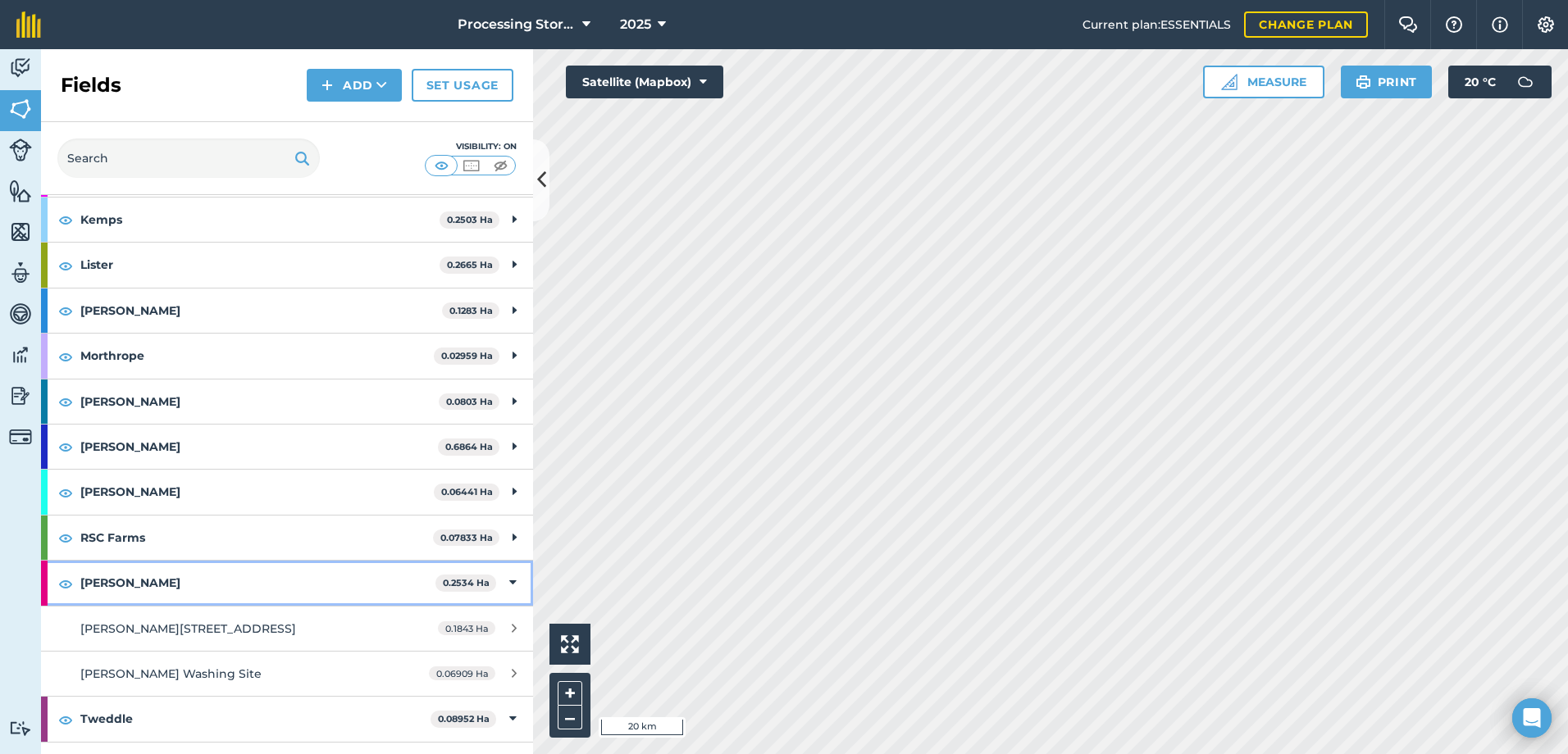 click on "[PERSON_NAME]" at bounding box center (258, 583) 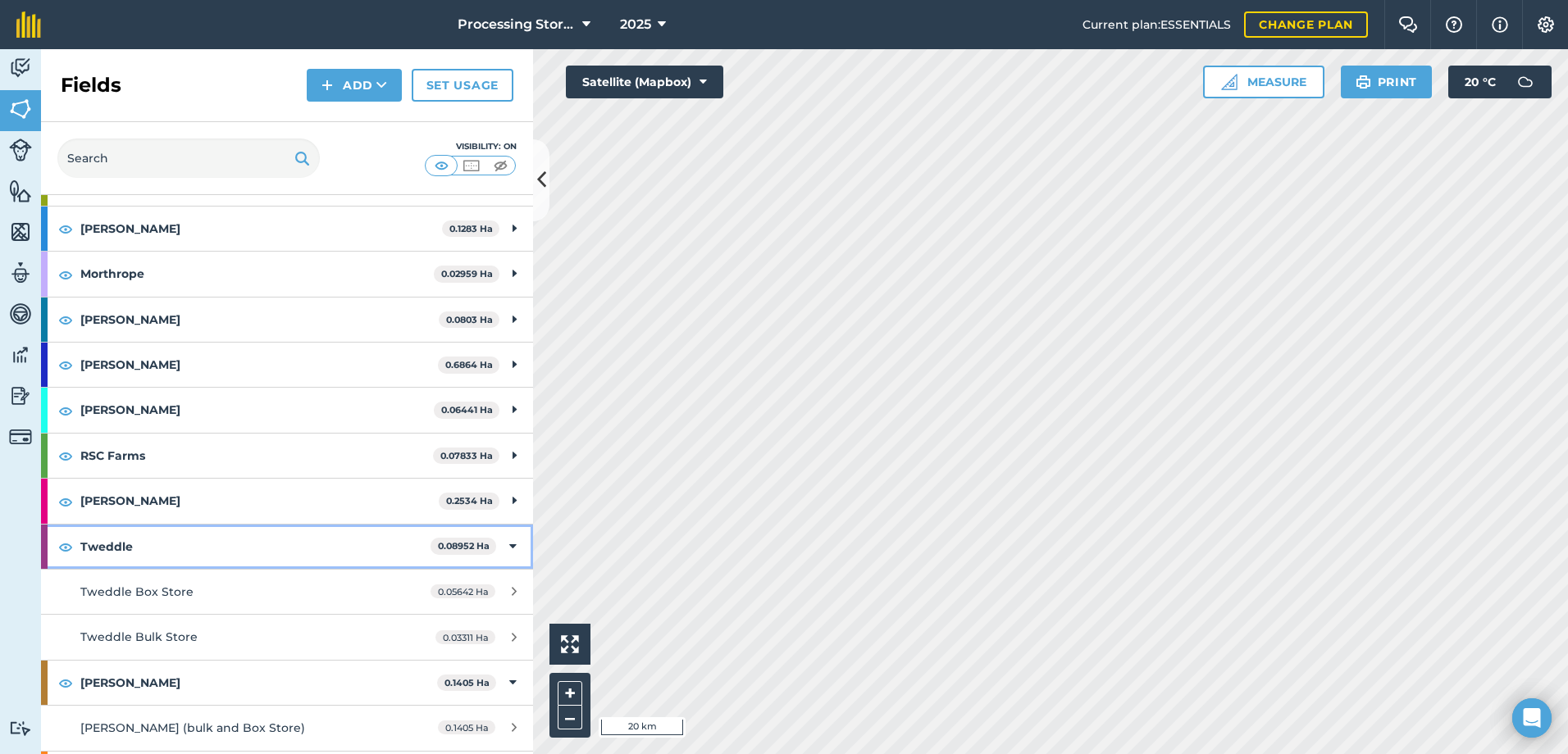 click on "Tweddle" at bounding box center [255, 547] 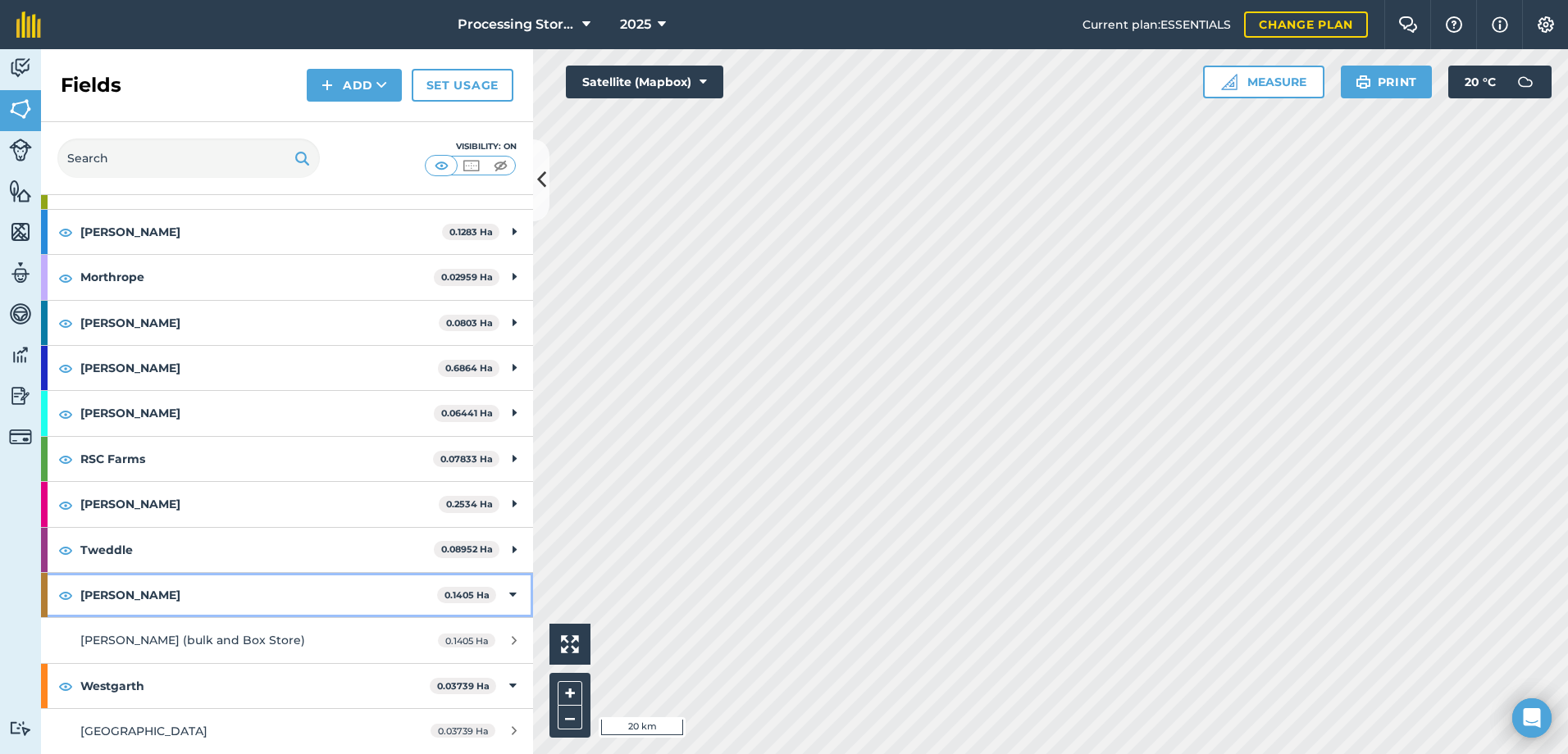 click on "[PERSON_NAME]" at bounding box center [258, 595] 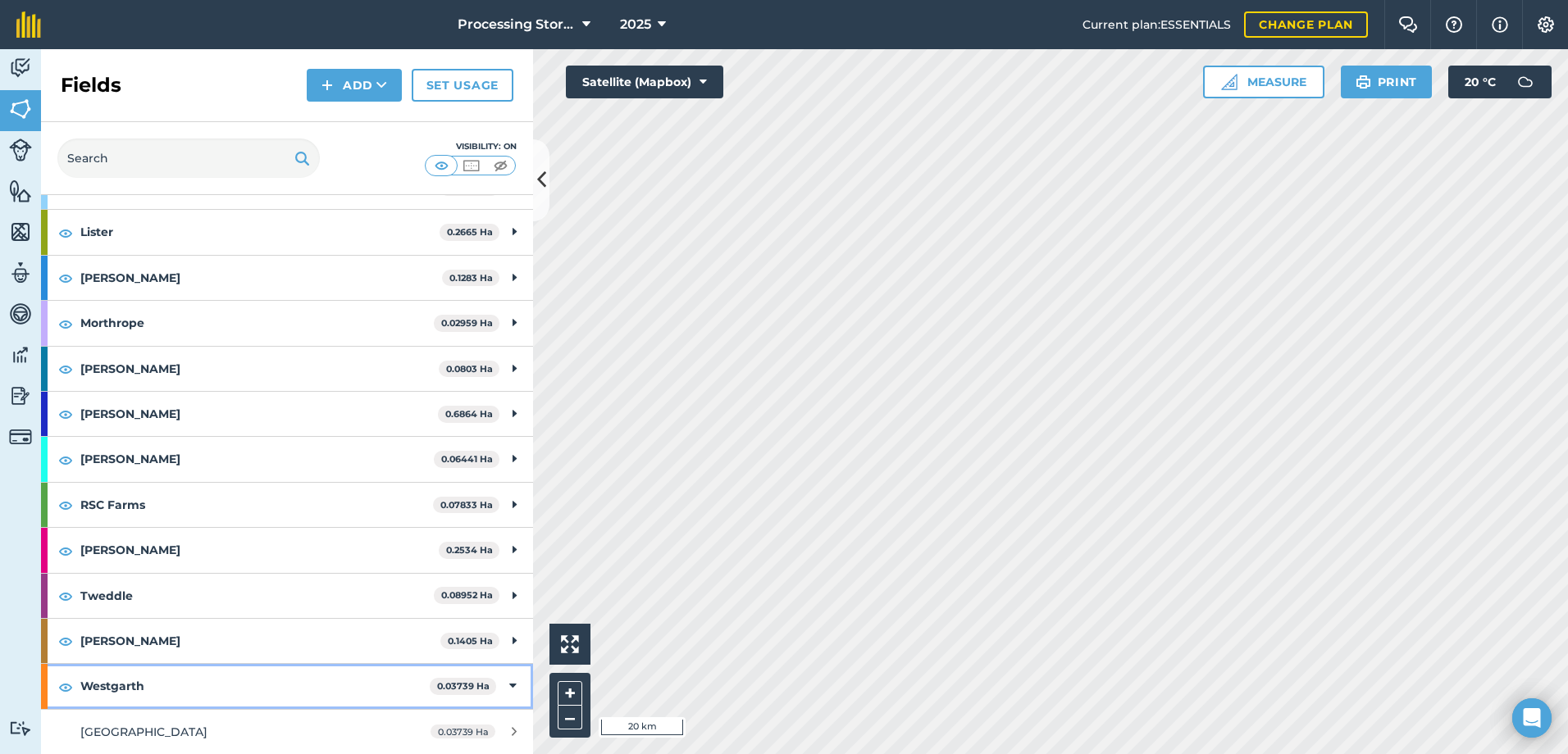 click on "Westgarth" at bounding box center [255, 686] 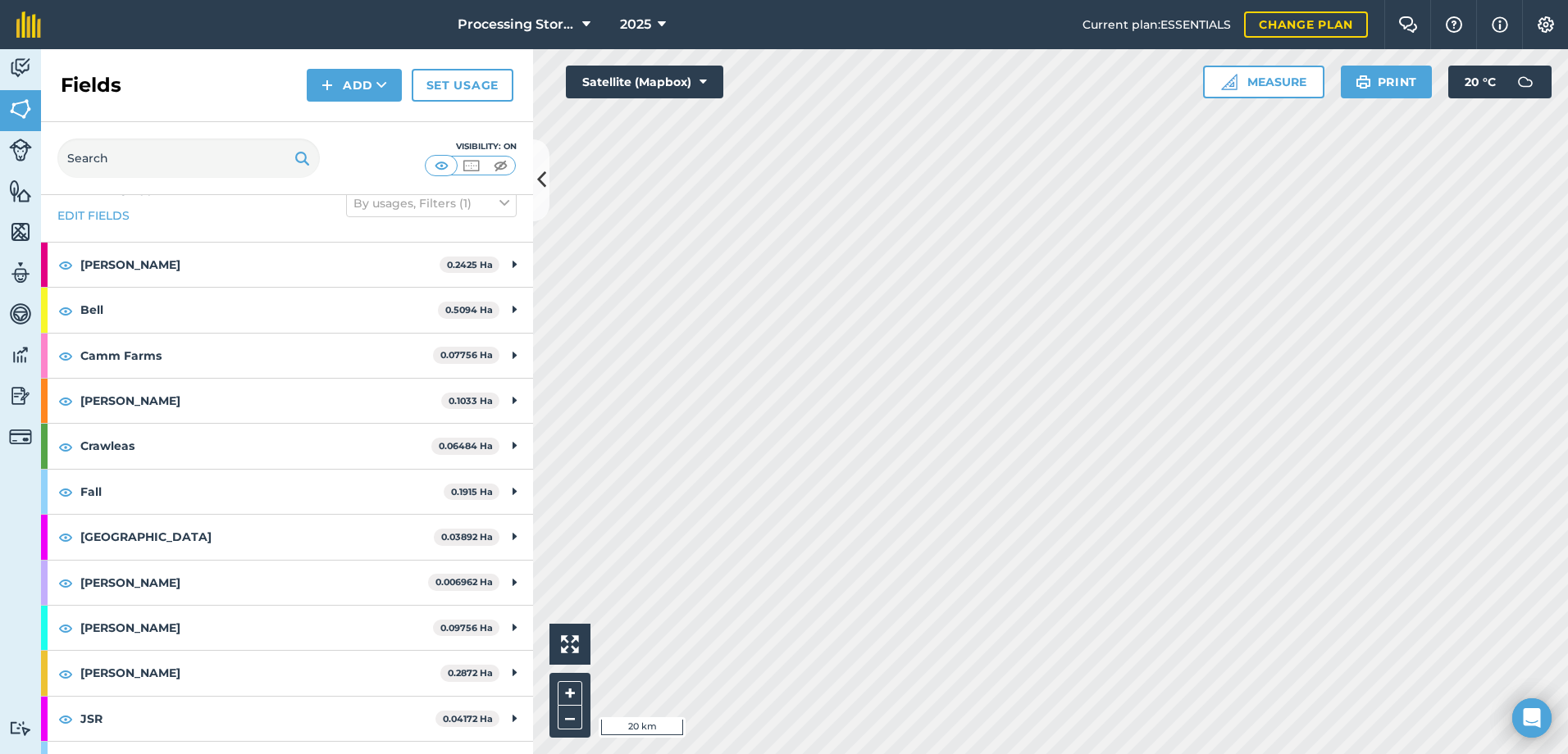 scroll, scrollTop: 0, scrollLeft: 0, axis: both 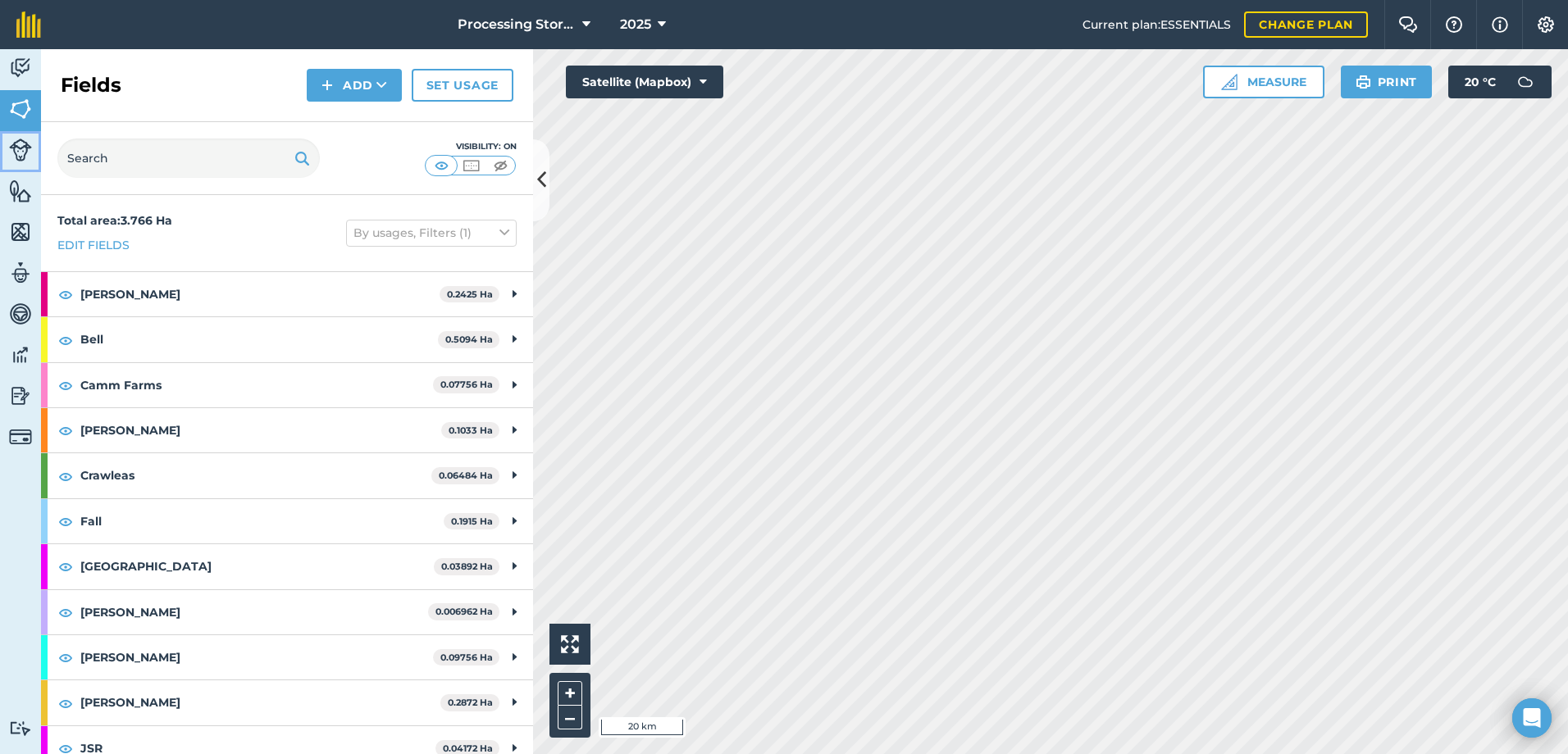 click at bounding box center (21, 150) 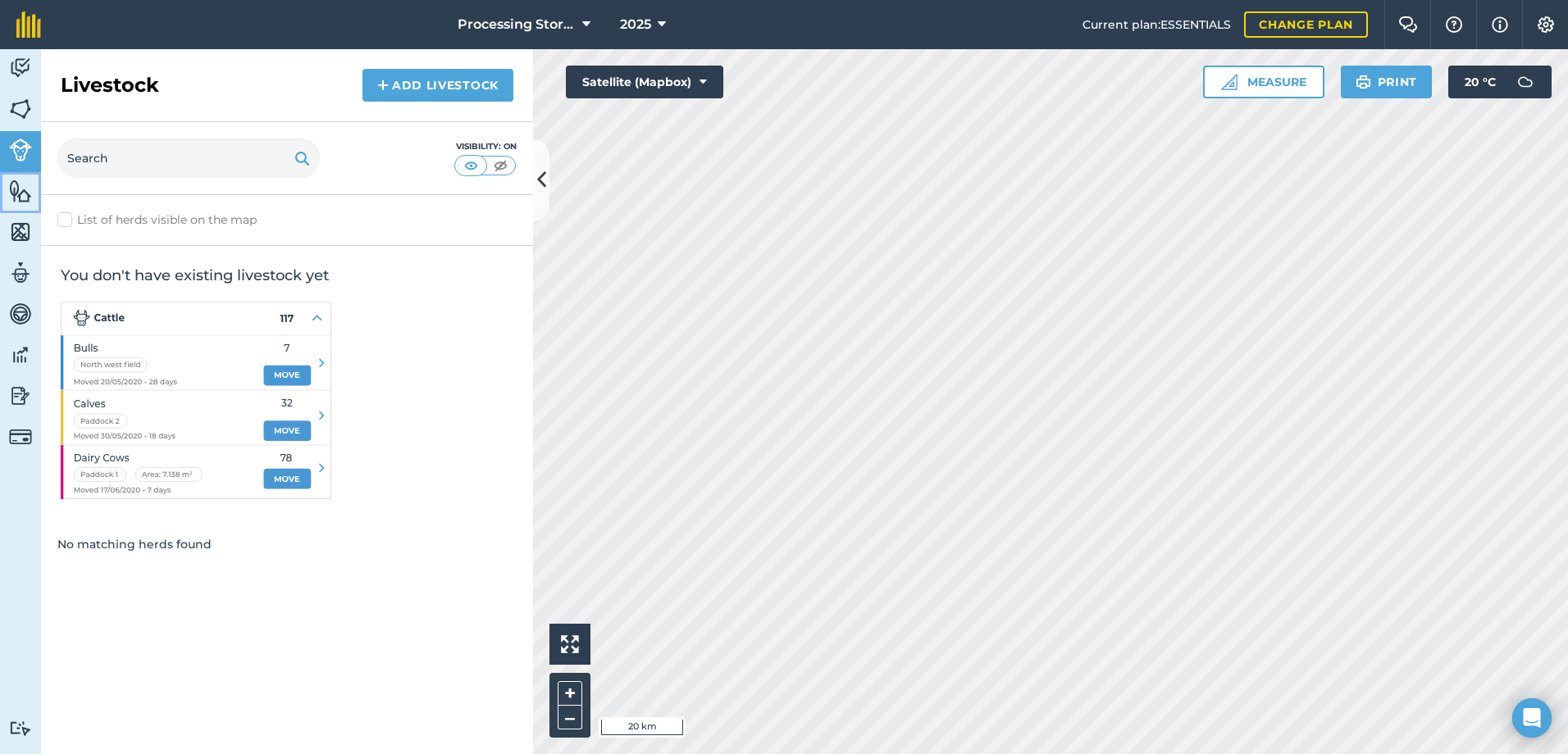 drag, startPoint x: 22, startPoint y: 202, endPoint x: 20, endPoint y: 214, distance: 12.165525 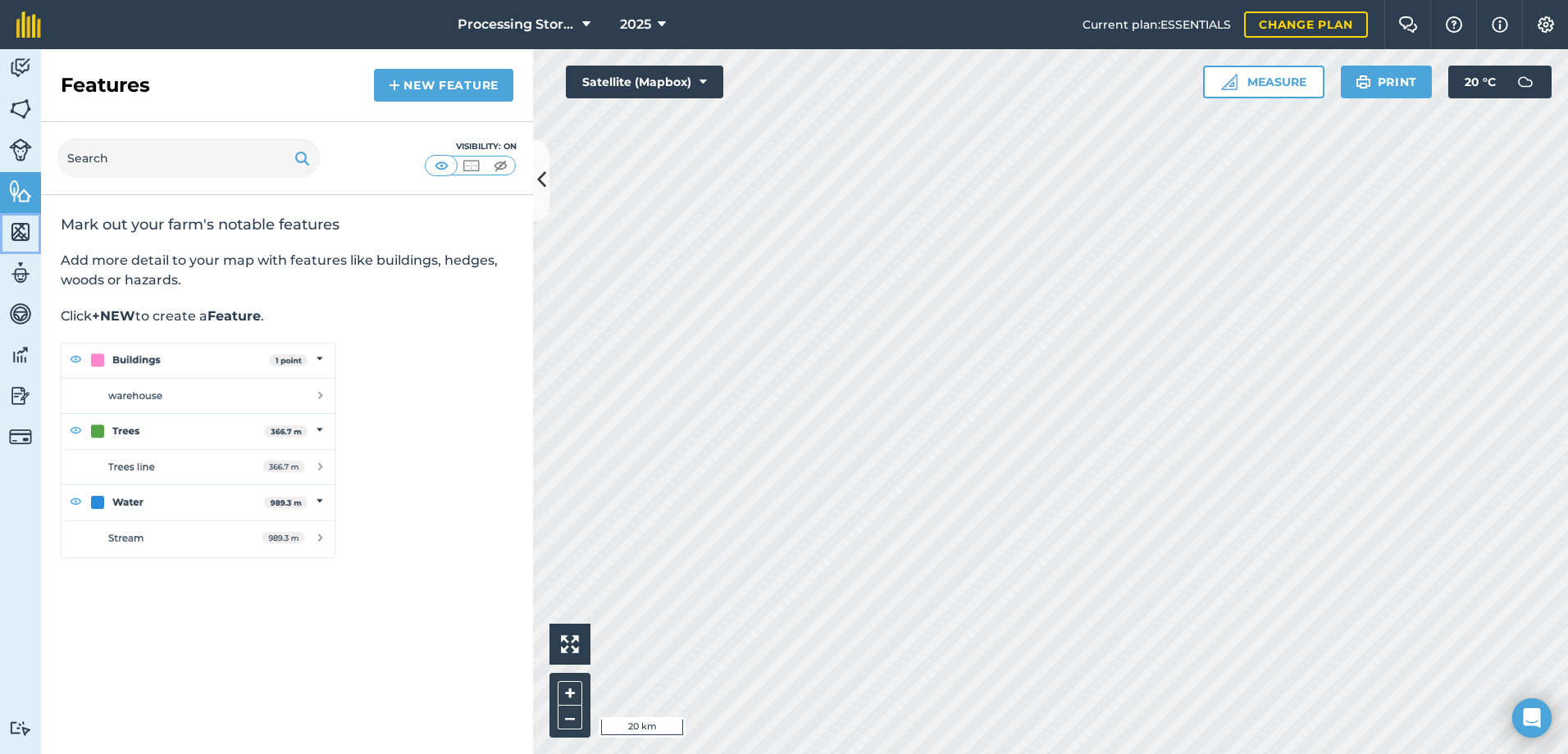 click at bounding box center (21, 232) 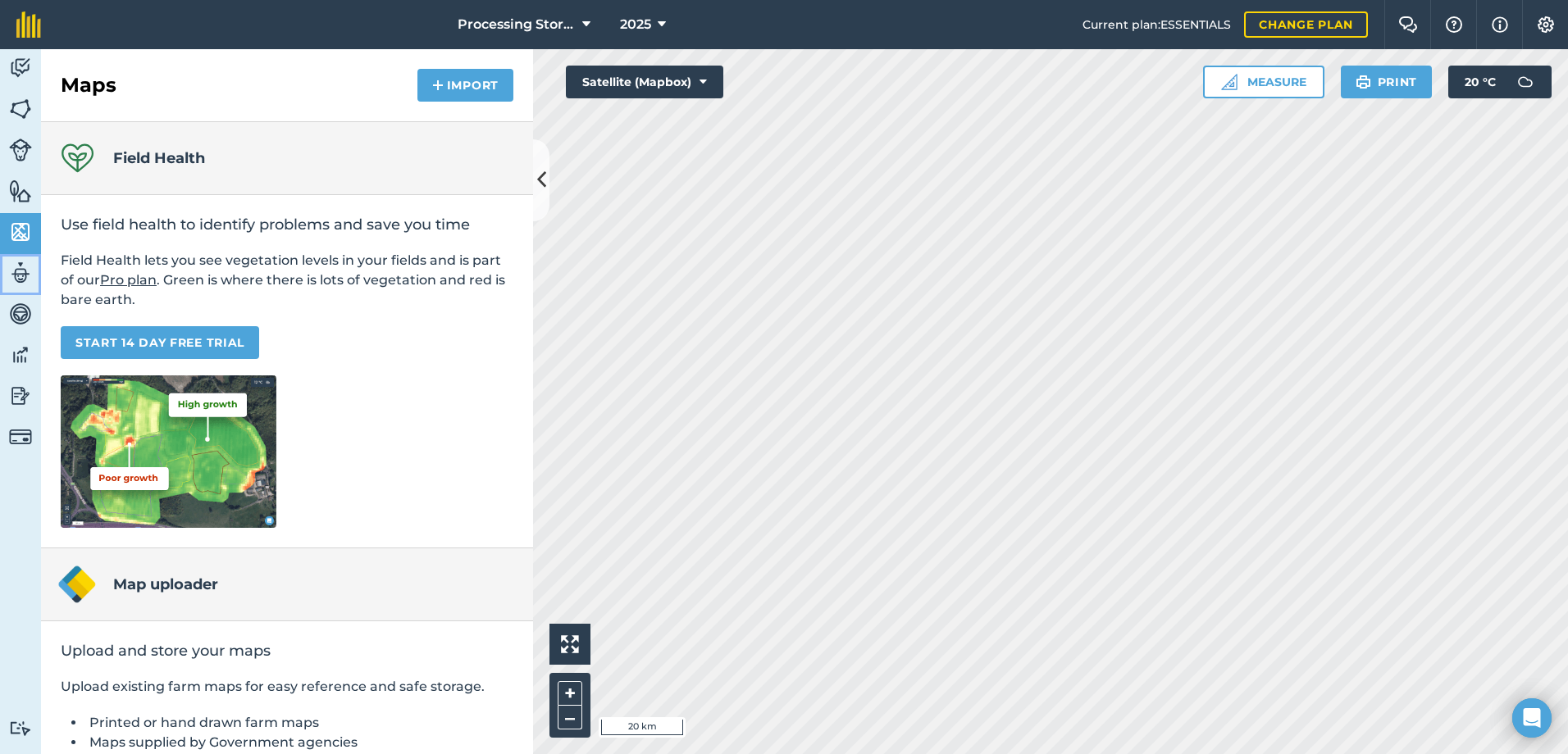 click at bounding box center (21, 273) 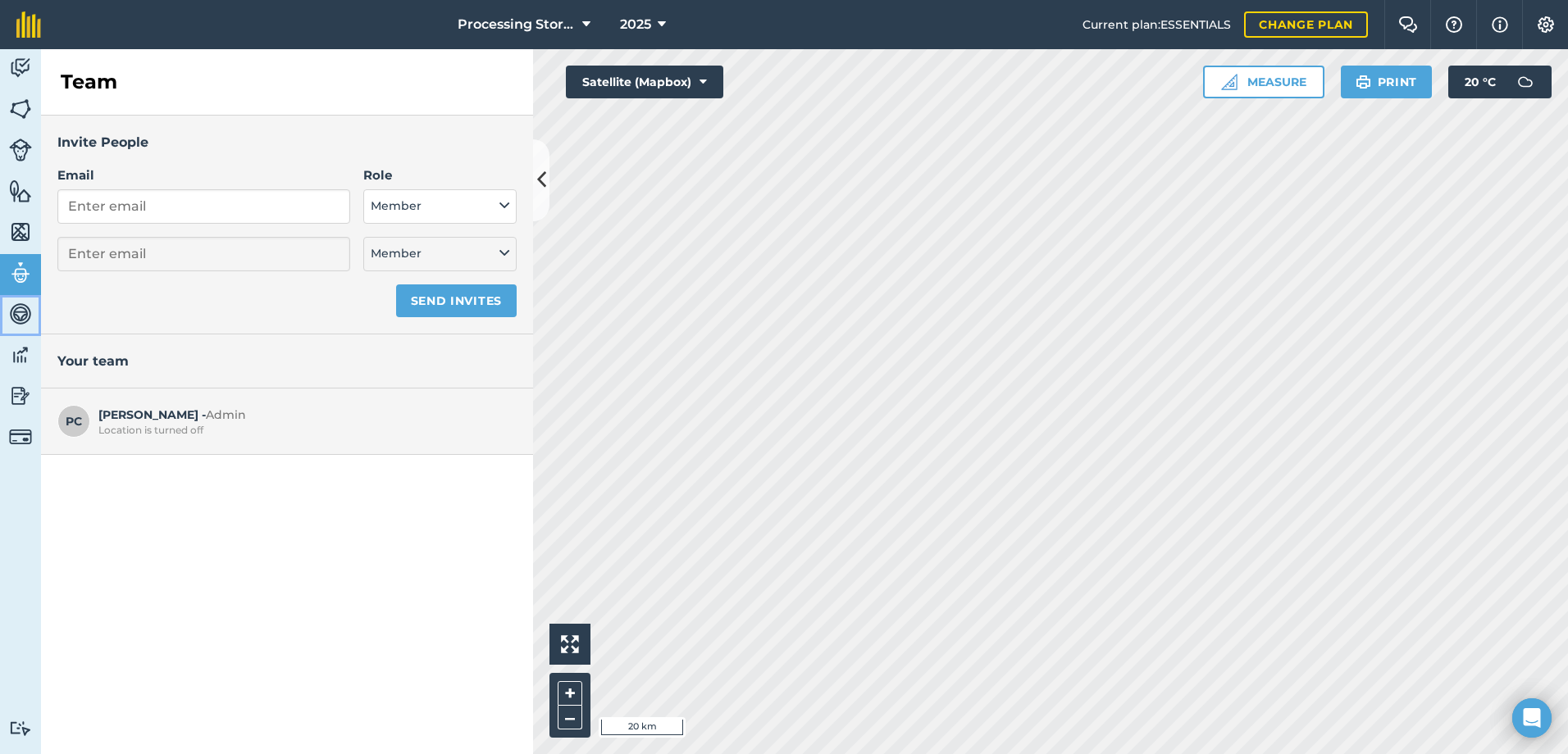 click at bounding box center (21, 314) 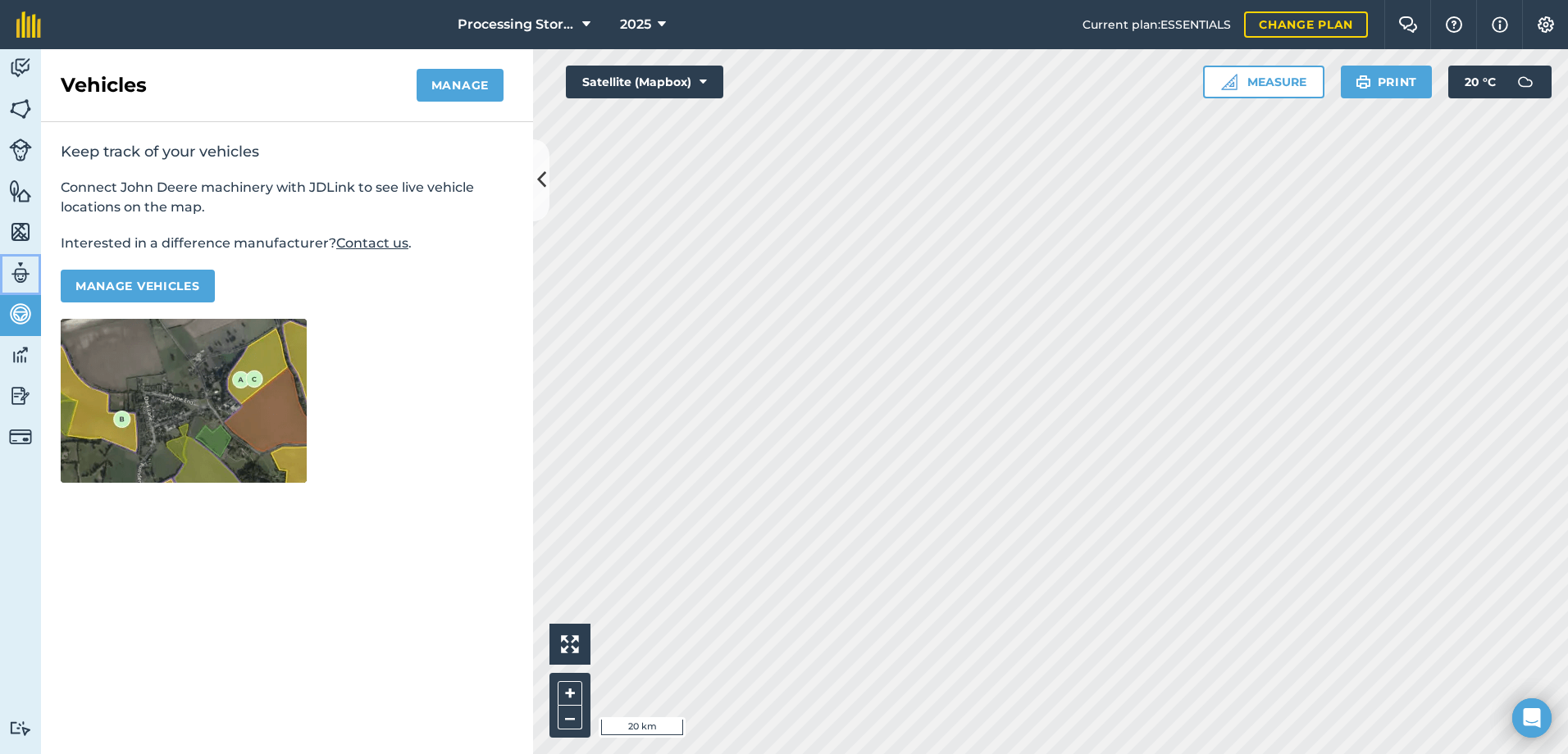 click at bounding box center (21, 273) 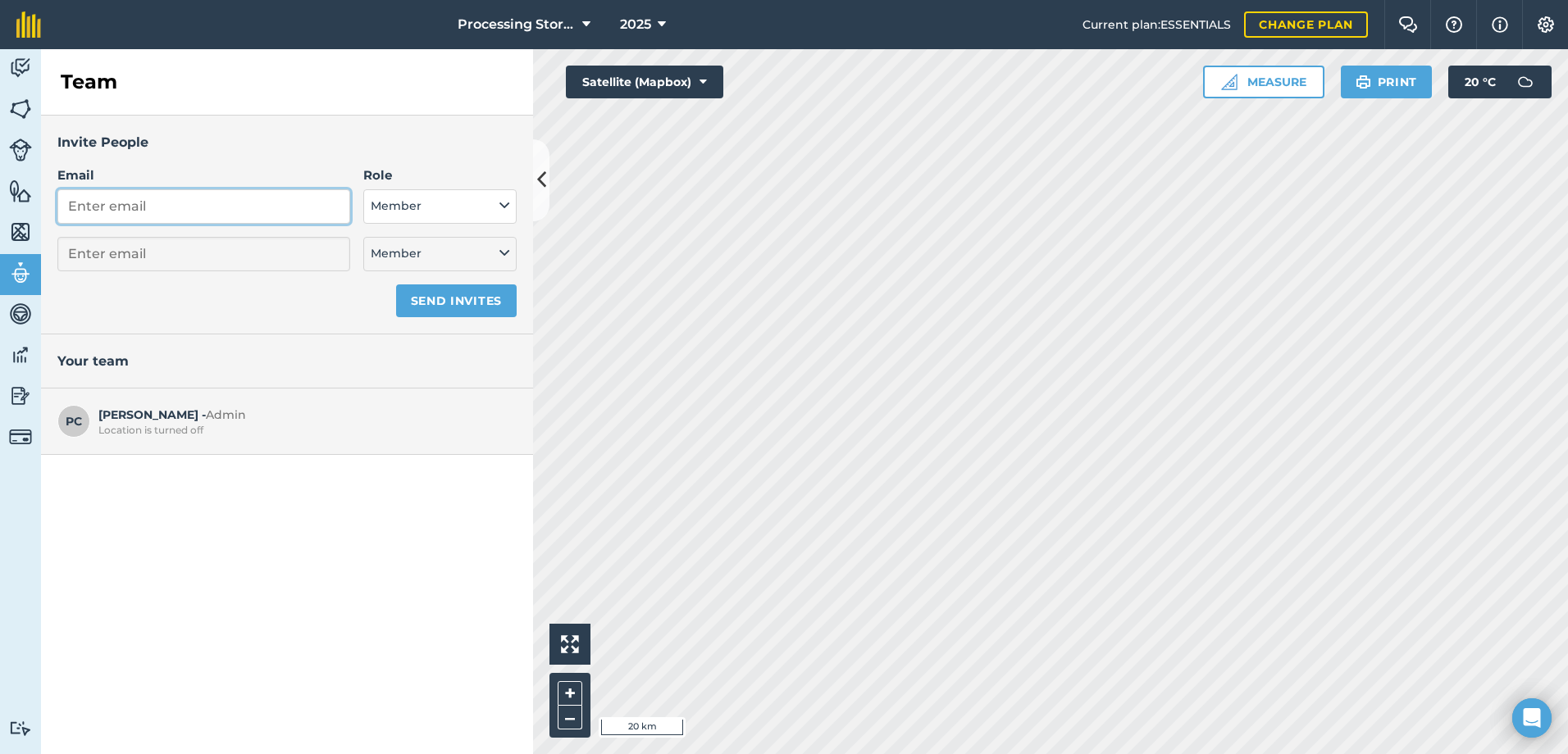 click on "Email" at bounding box center [203, 207] 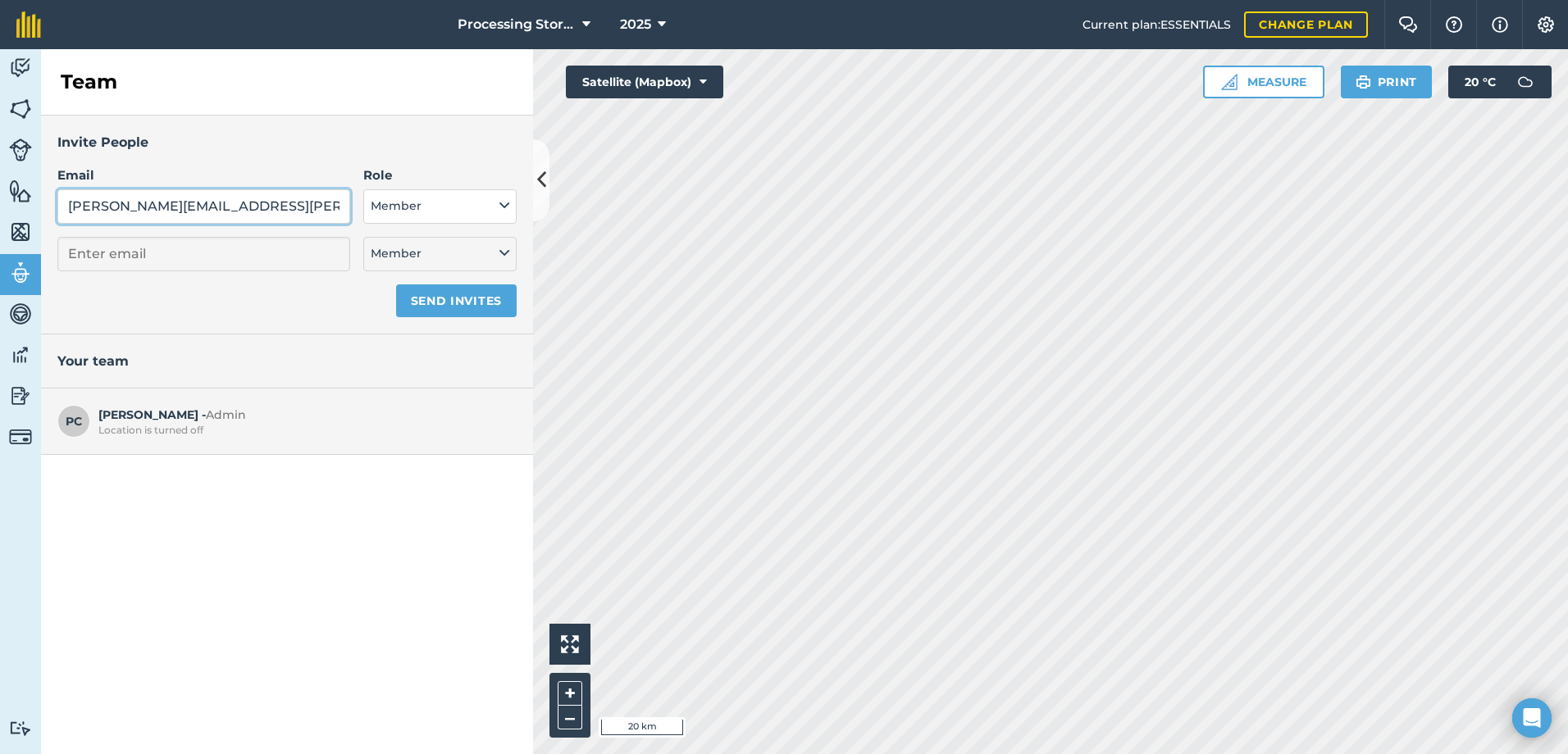 select on "MEMBER" 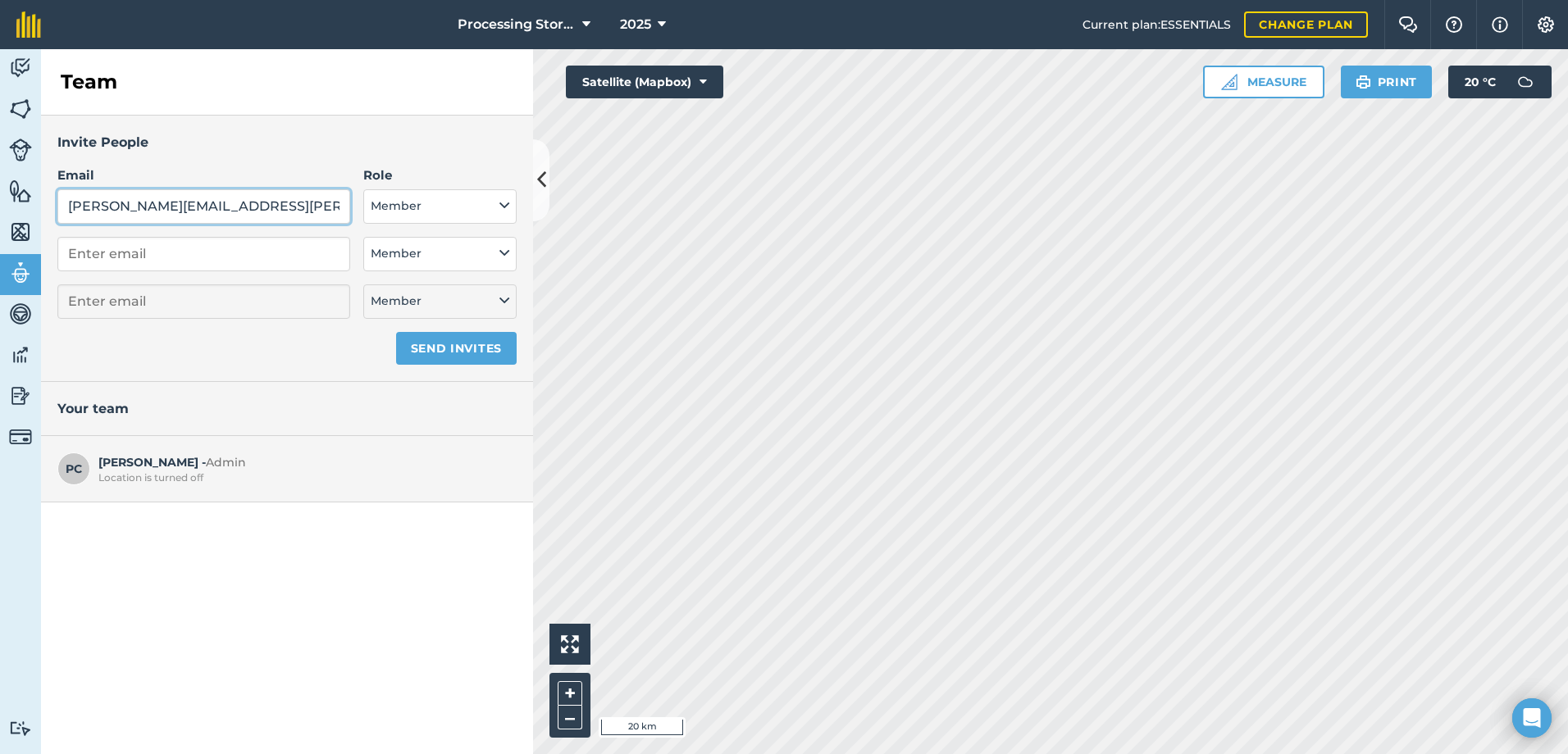 type on "[PERSON_NAME][EMAIL_ADDRESS][PERSON_NAME][PERSON_NAME][DOMAIN_NAME]" 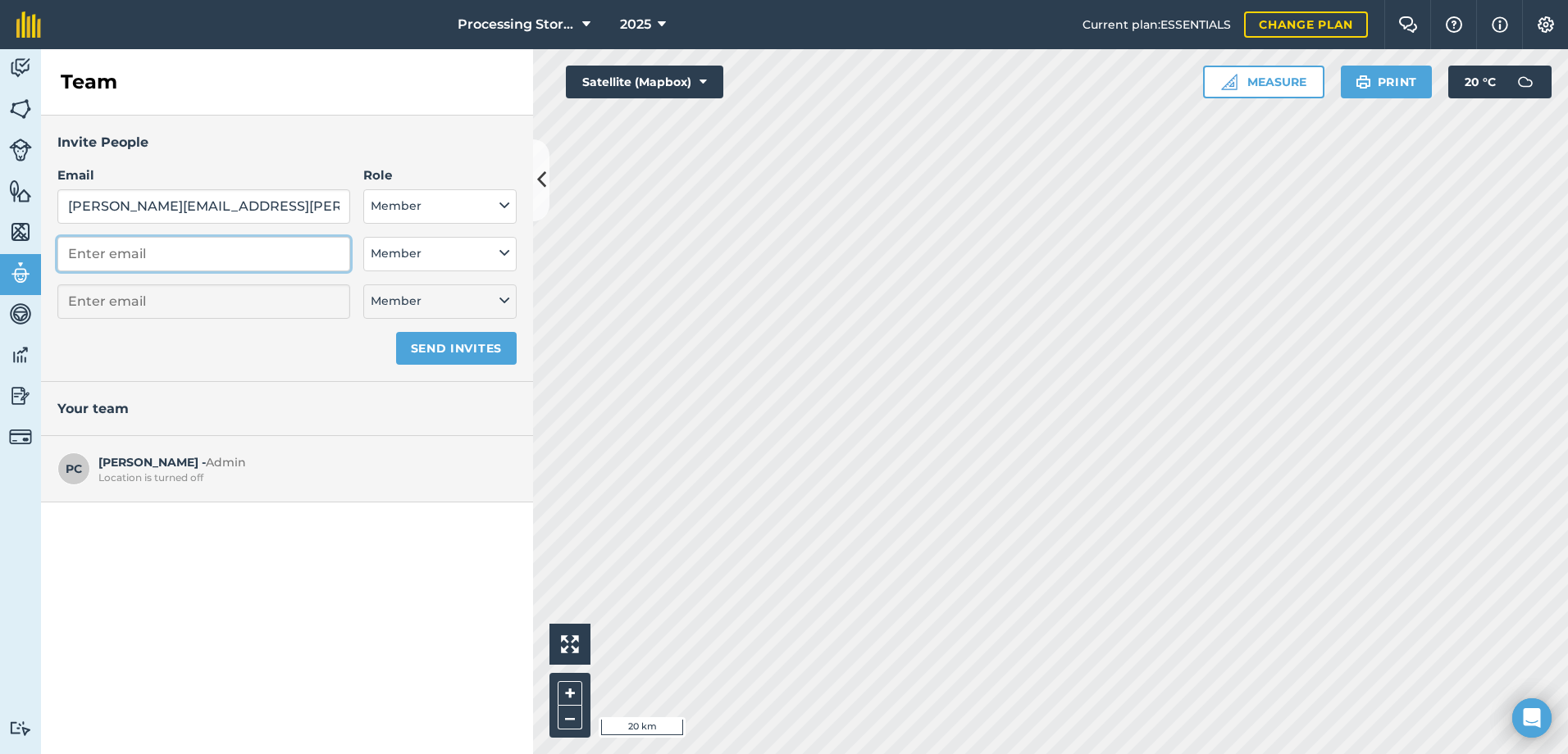 click at bounding box center (203, 254) 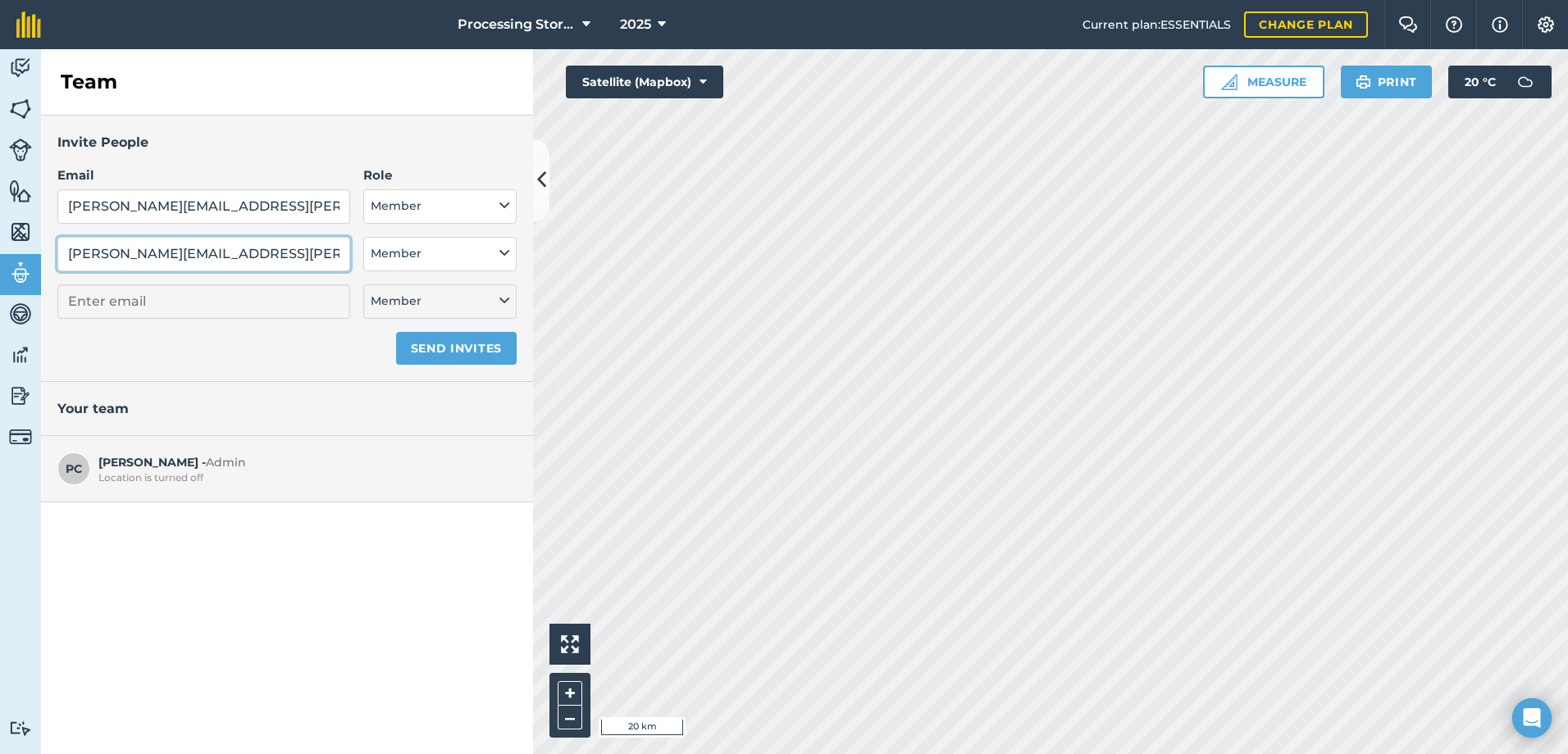 select on "MEMBER" 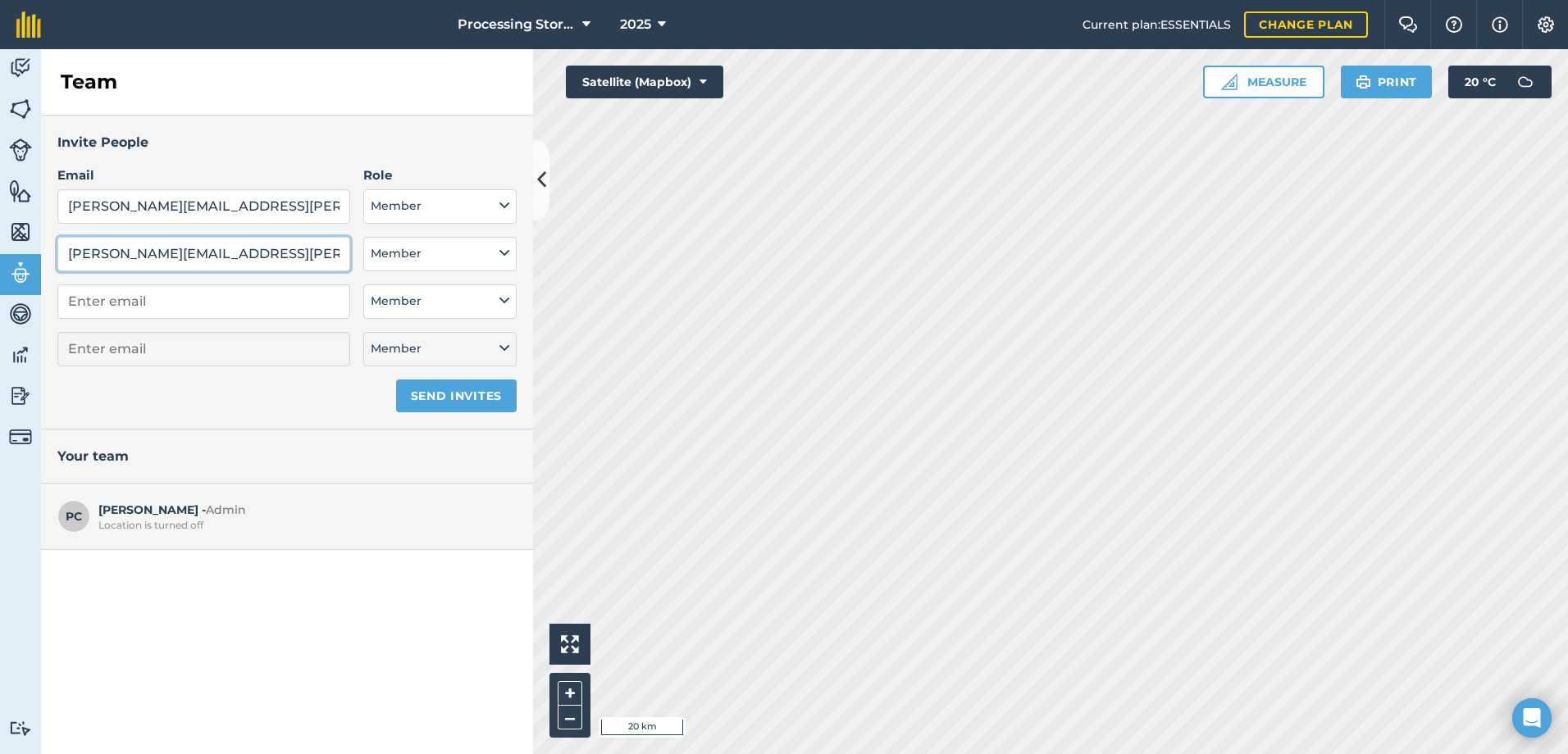 type on "[PERSON_NAME][EMAIL_ADDRESS][PERSON_NAME][PERSON_NAME][DOMAIN_NAME]" 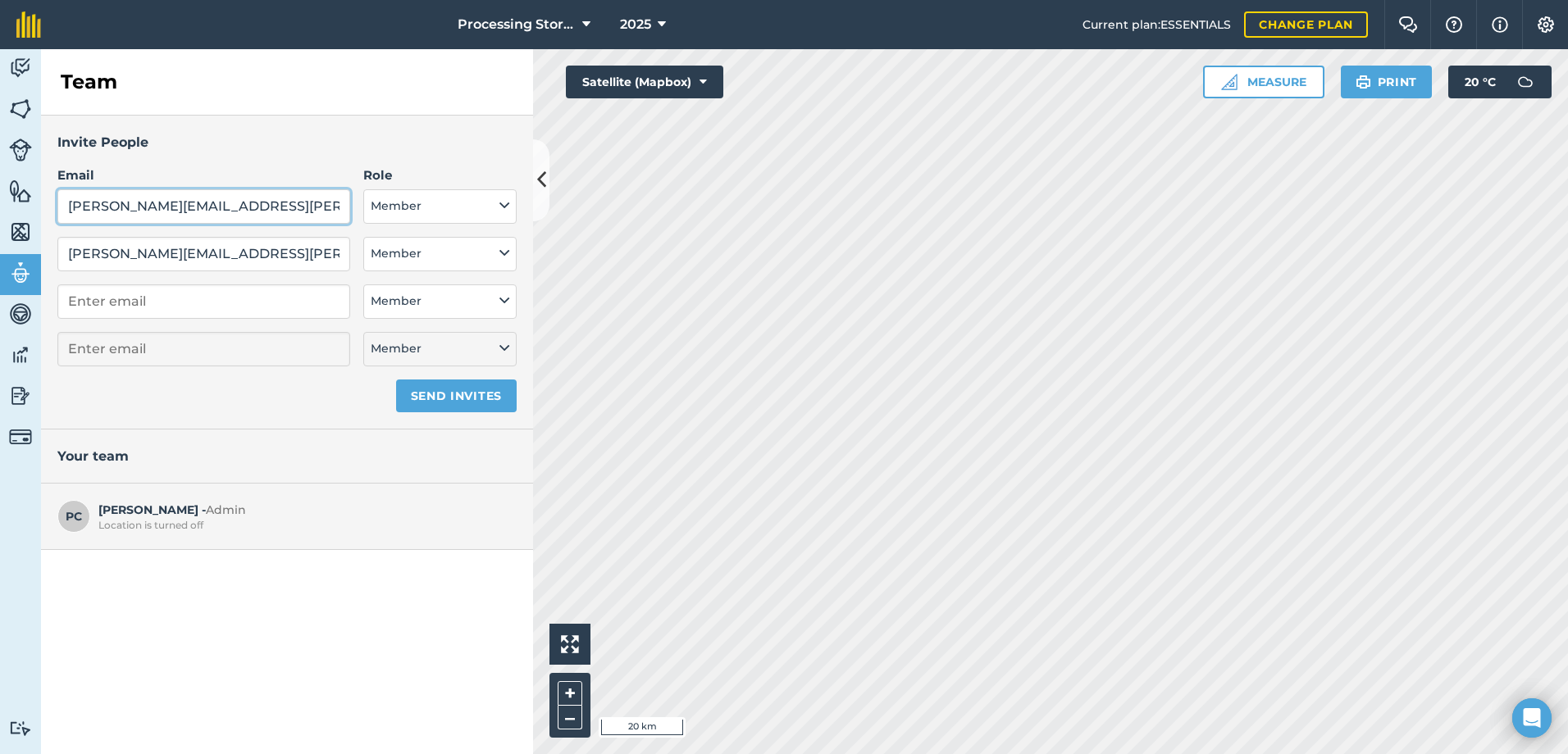 drag, startPoint x: 293, startPoint y: 213, endPoint x: -158, endPoint y: 179, distance: 452.27978 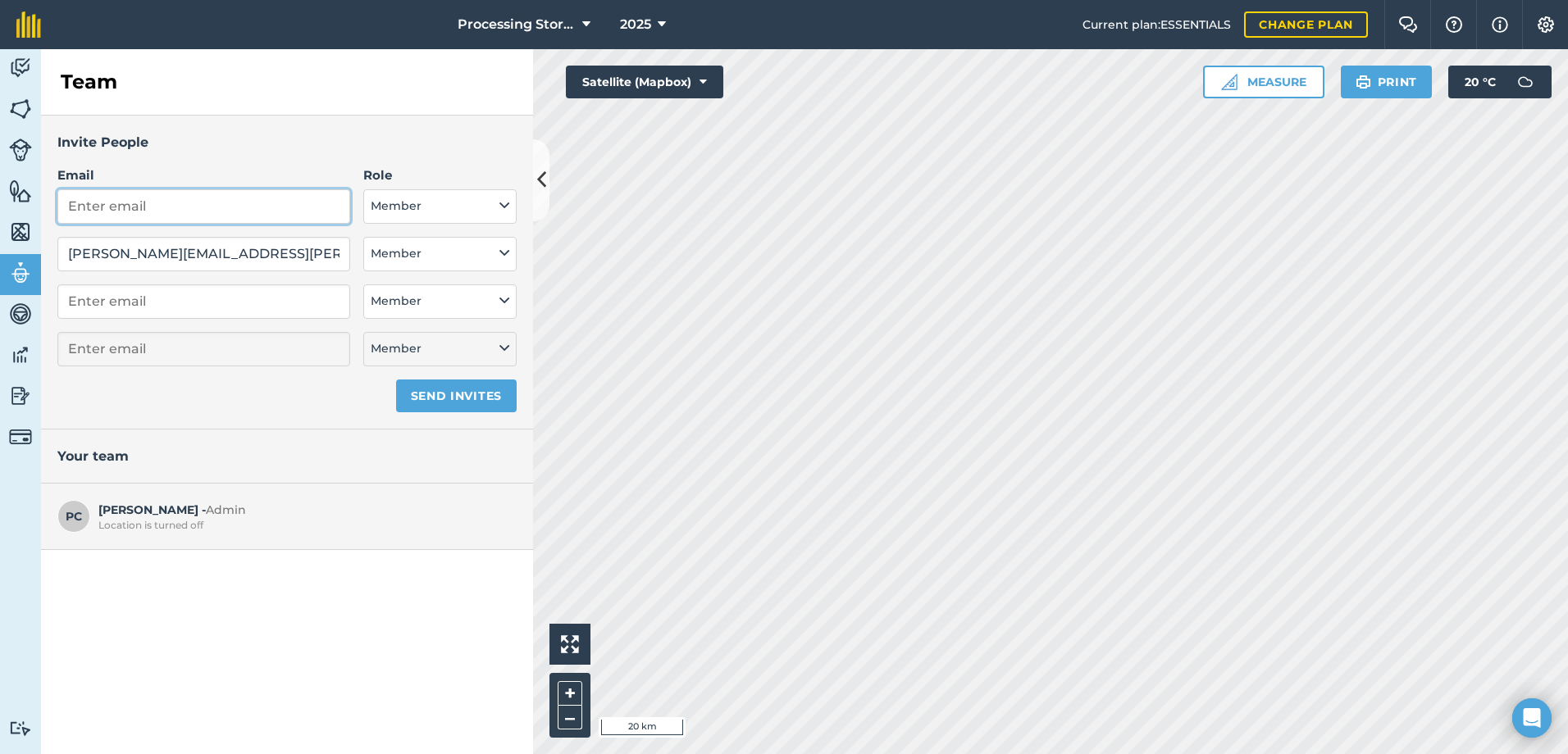 type 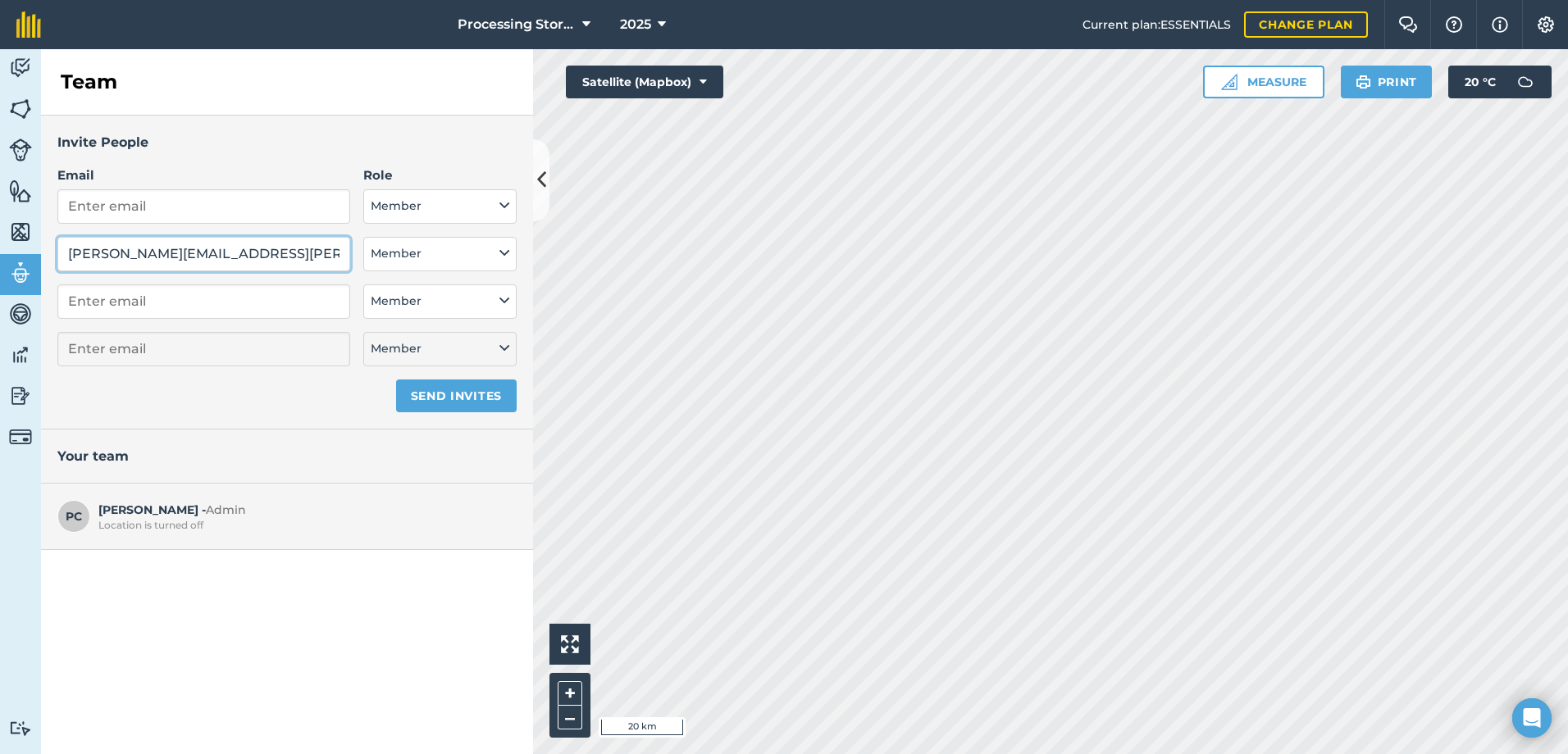 drag, startPoint x: 303, startPoint y: 261, endPoint x: -17, endPoint y: 269, distance: 320.09998 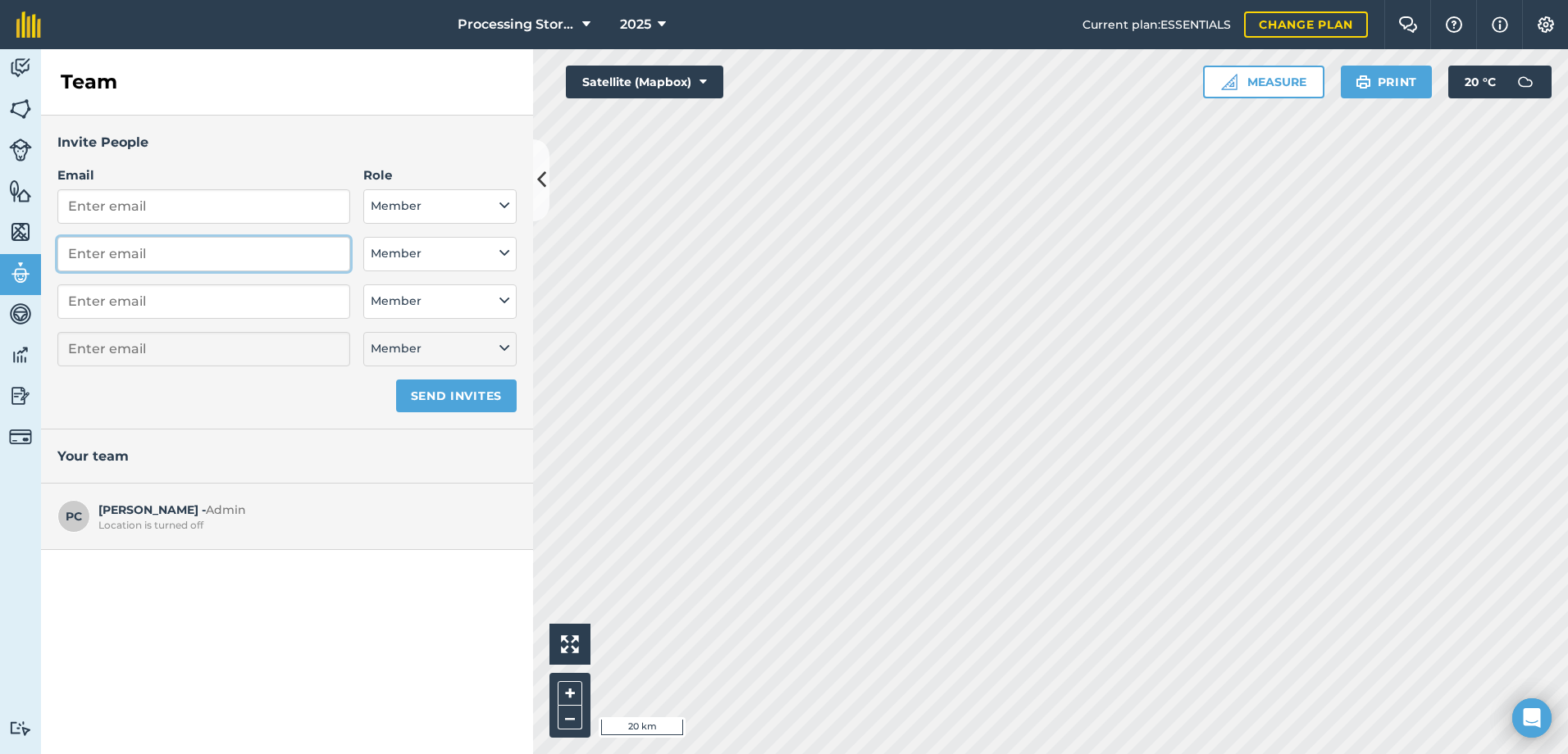type 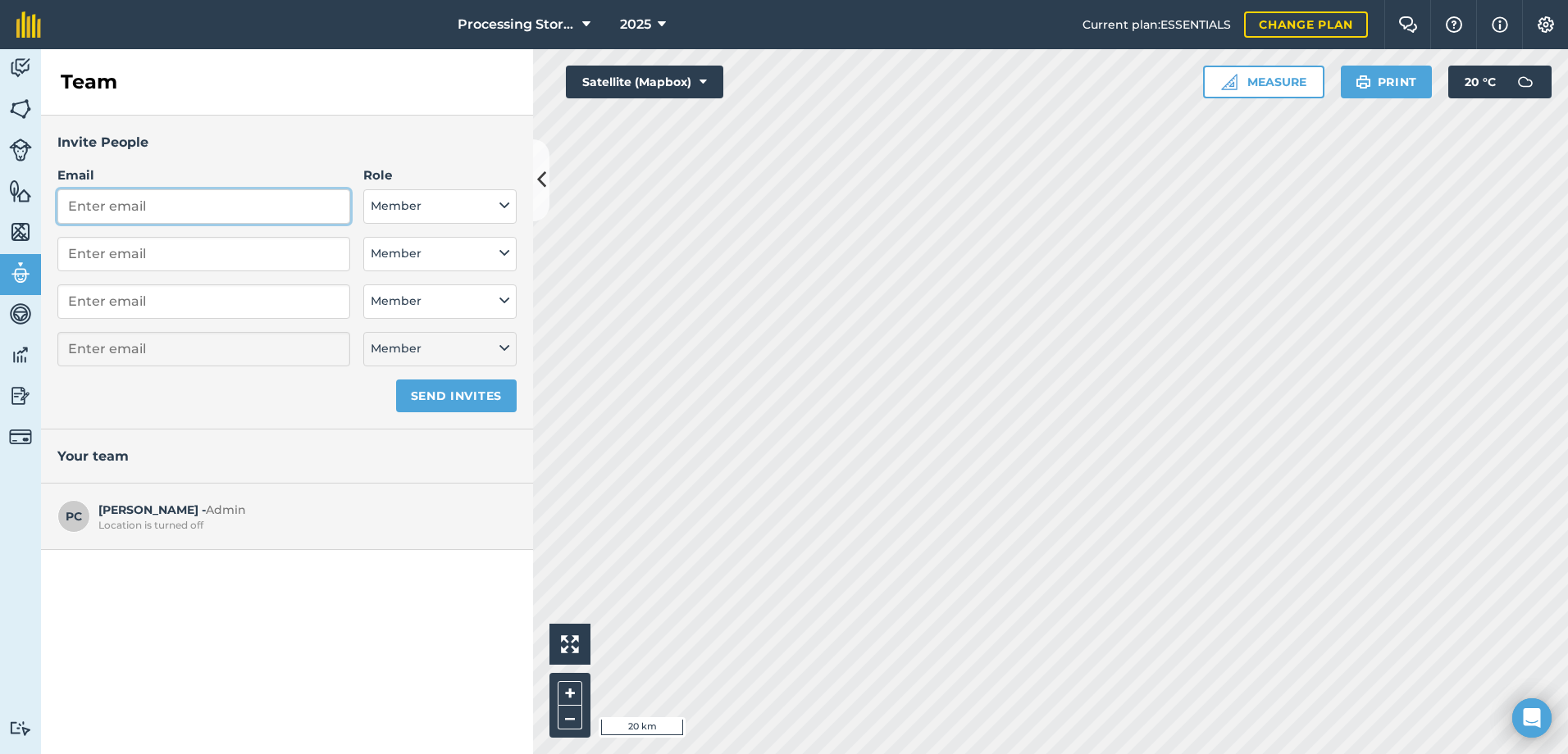 click on "Email" at bounding box center [203, 207] 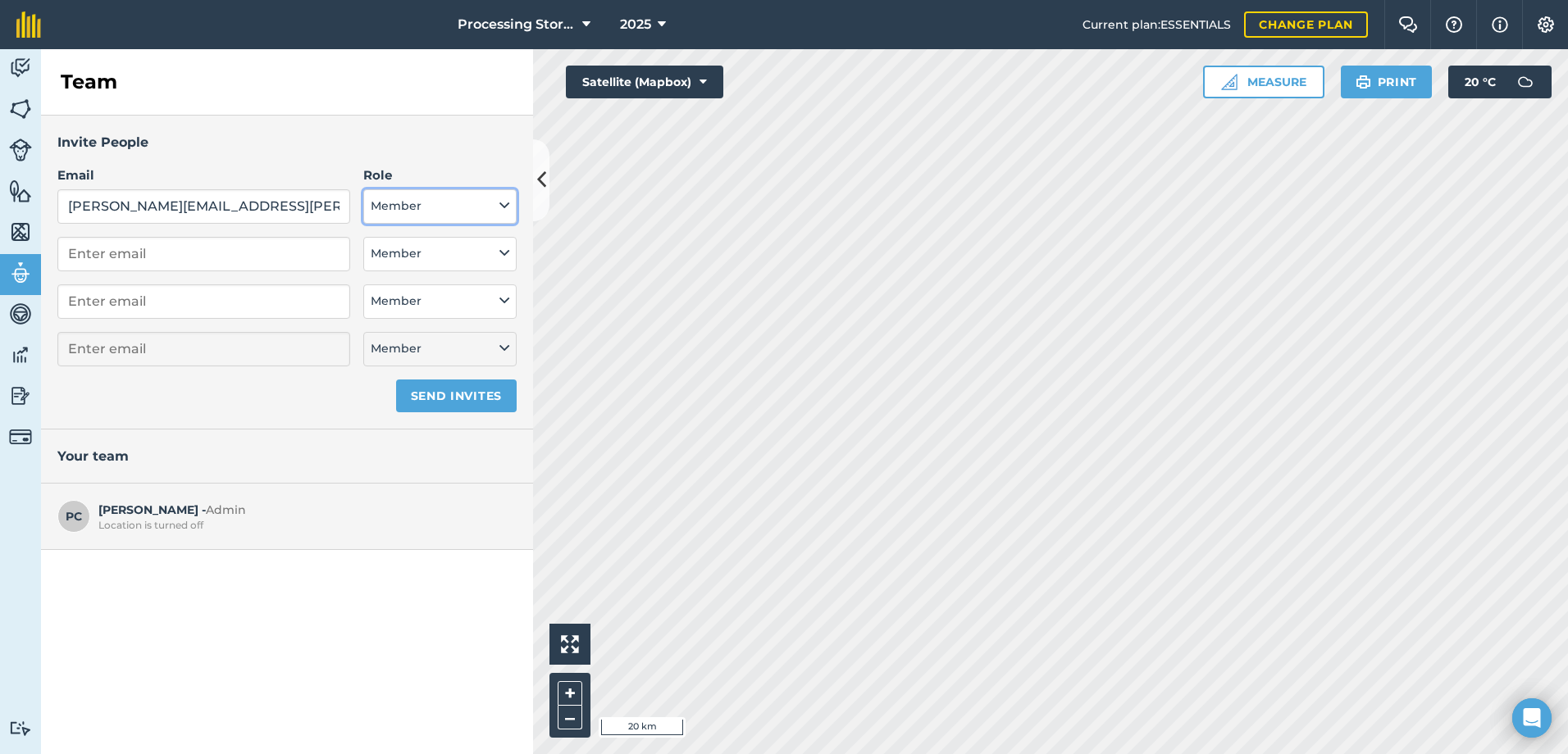 click on "Member" at bounding box center (440, 207) 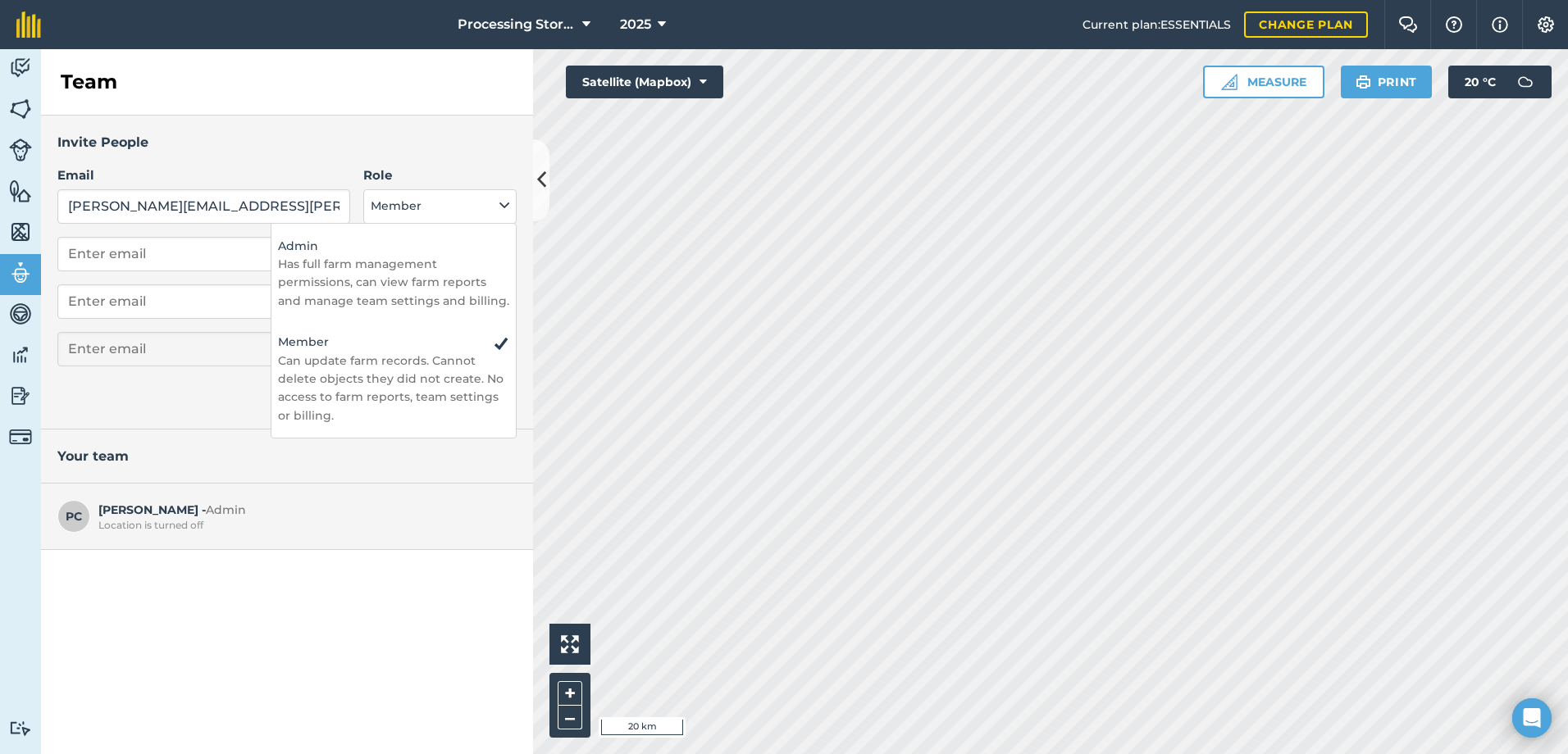drag, startPoint x: 413, startPoint y: 595, endPoint x: 194, endPoint y: 335, distance: 339.94264 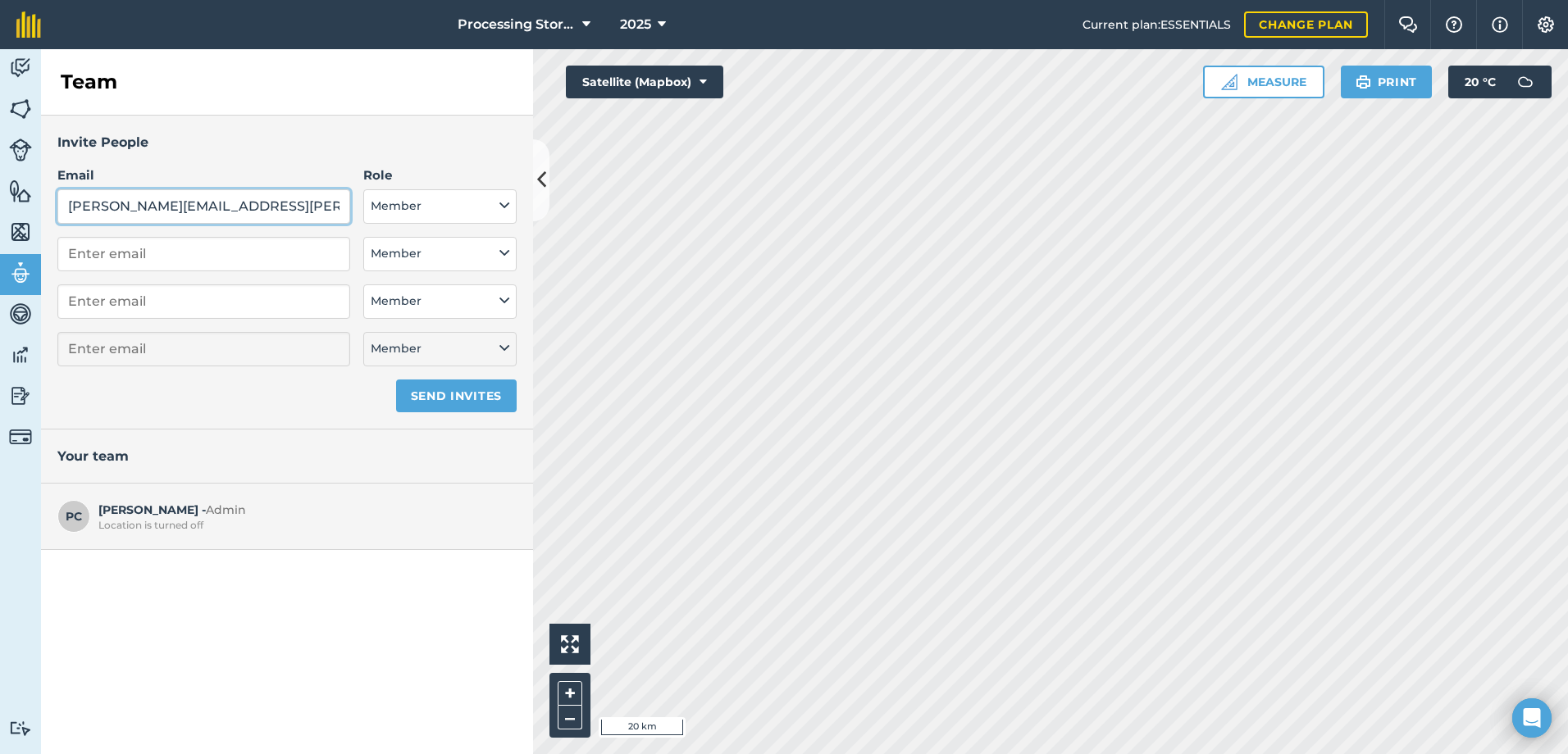 click on "[PERSON_NAME][EMAIL_ADDRESS][PERSON_NAME][PERSON_NAME][DOMAIN_NAME]" at bounding box center [203, 207] 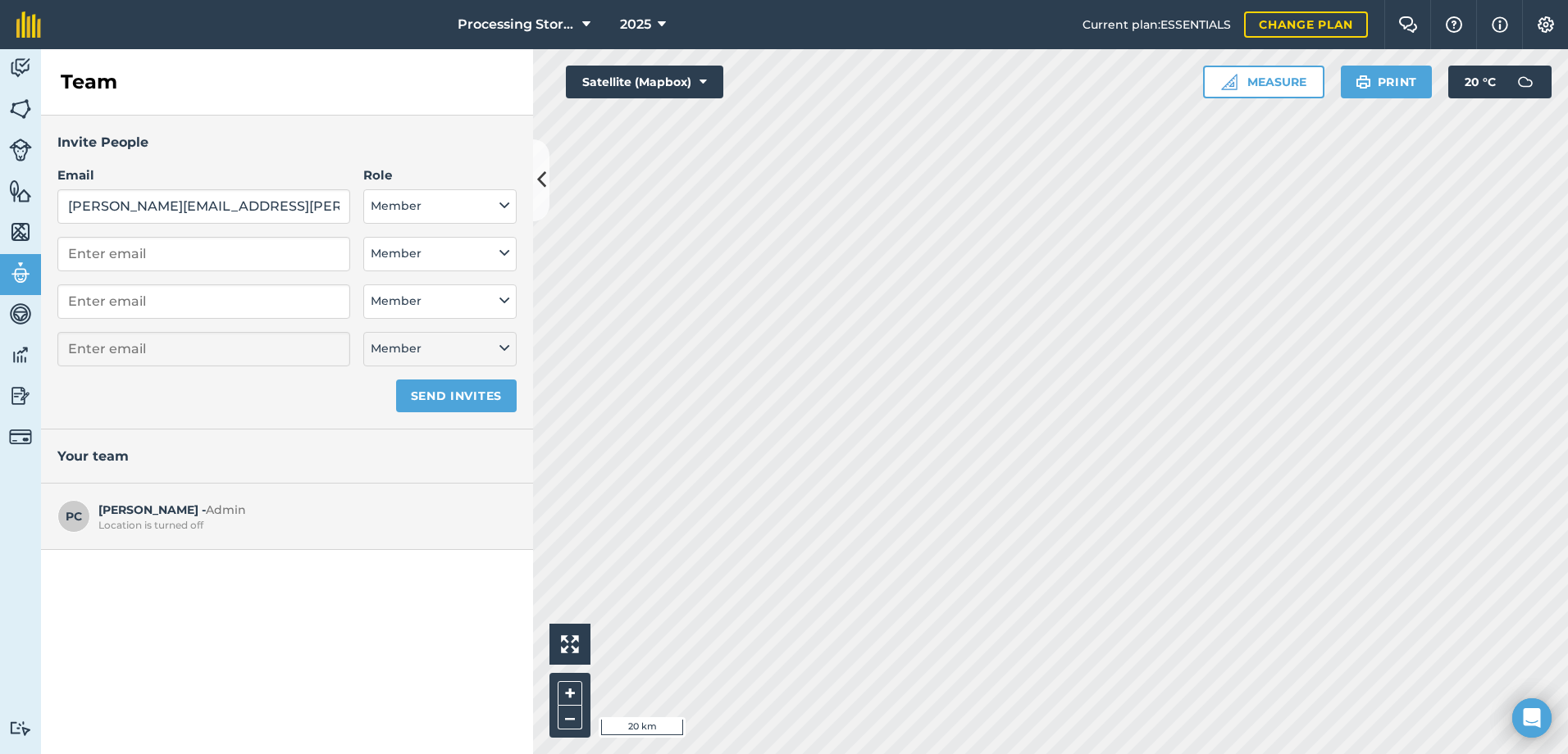 click on "Location is turned off" at bounding box center [303, 525] 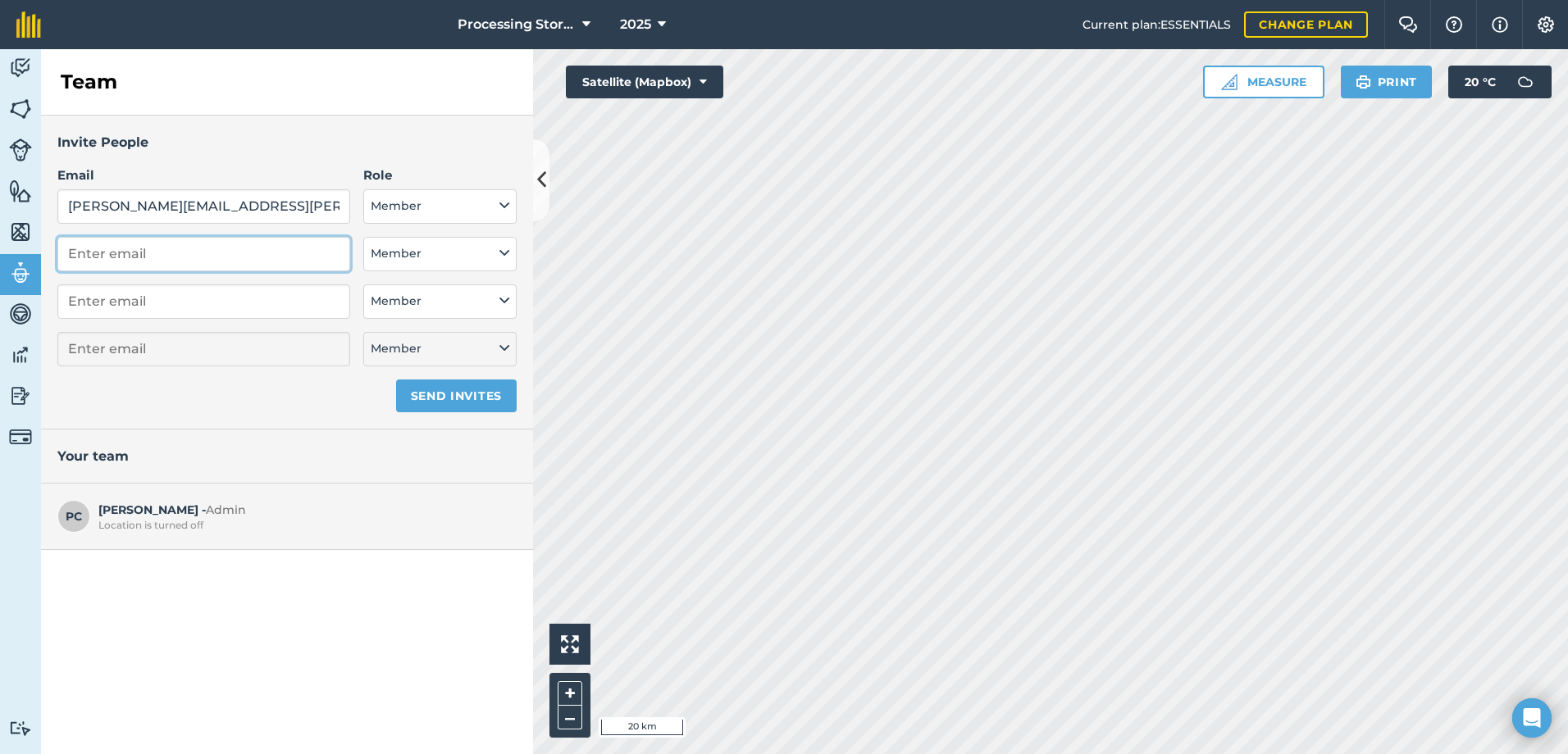click at bounding box center [203, 254] 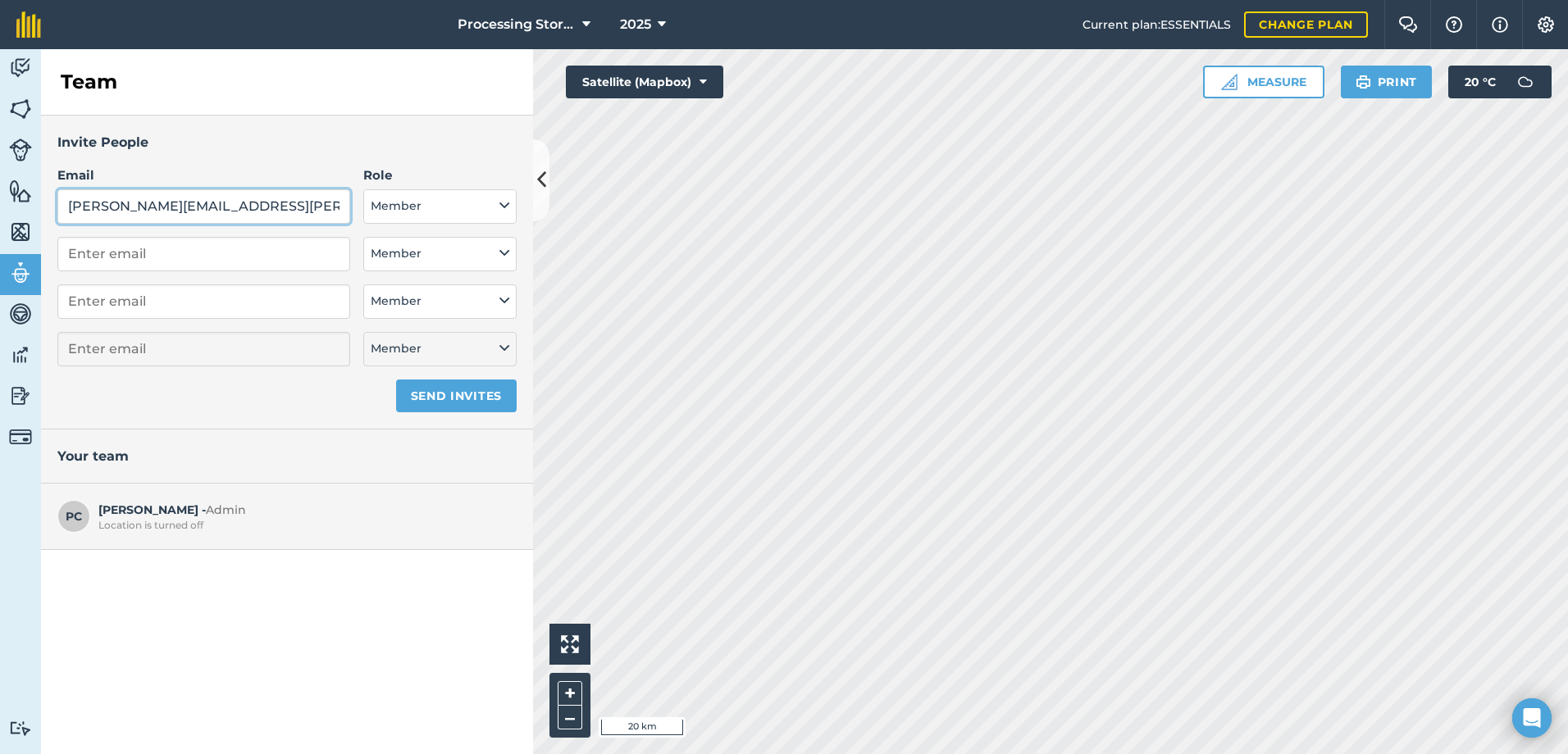 drag, startPoint x: 271, startPoint y: 208, endPoint x: -59, endPoint y: 207, distance: 330.00152 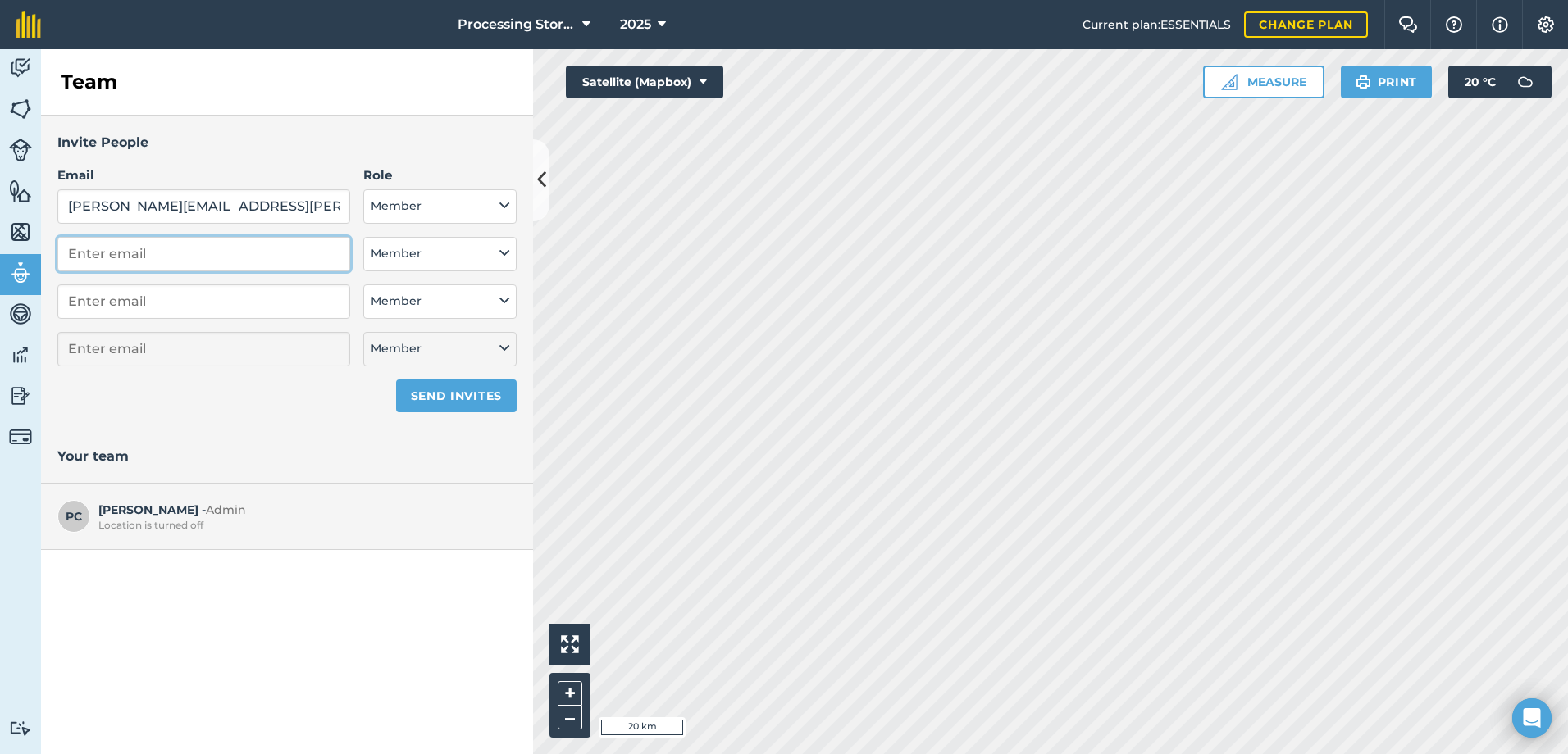 click at bounding box center [203, 254] 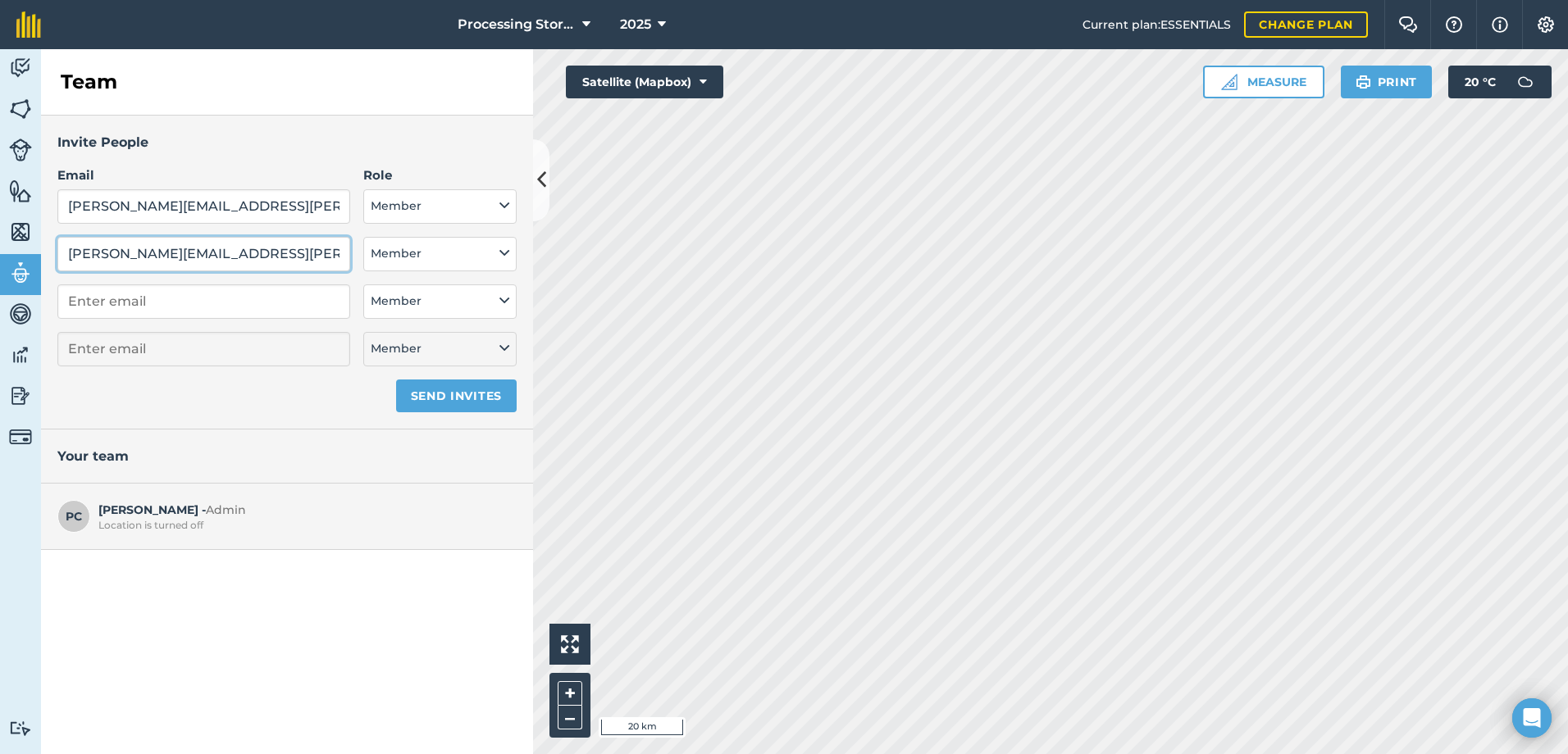 type on "[PERSON_NAME][EMAIL_ADDRESS][PERSON_NAME][DOMAIN_NAME]" 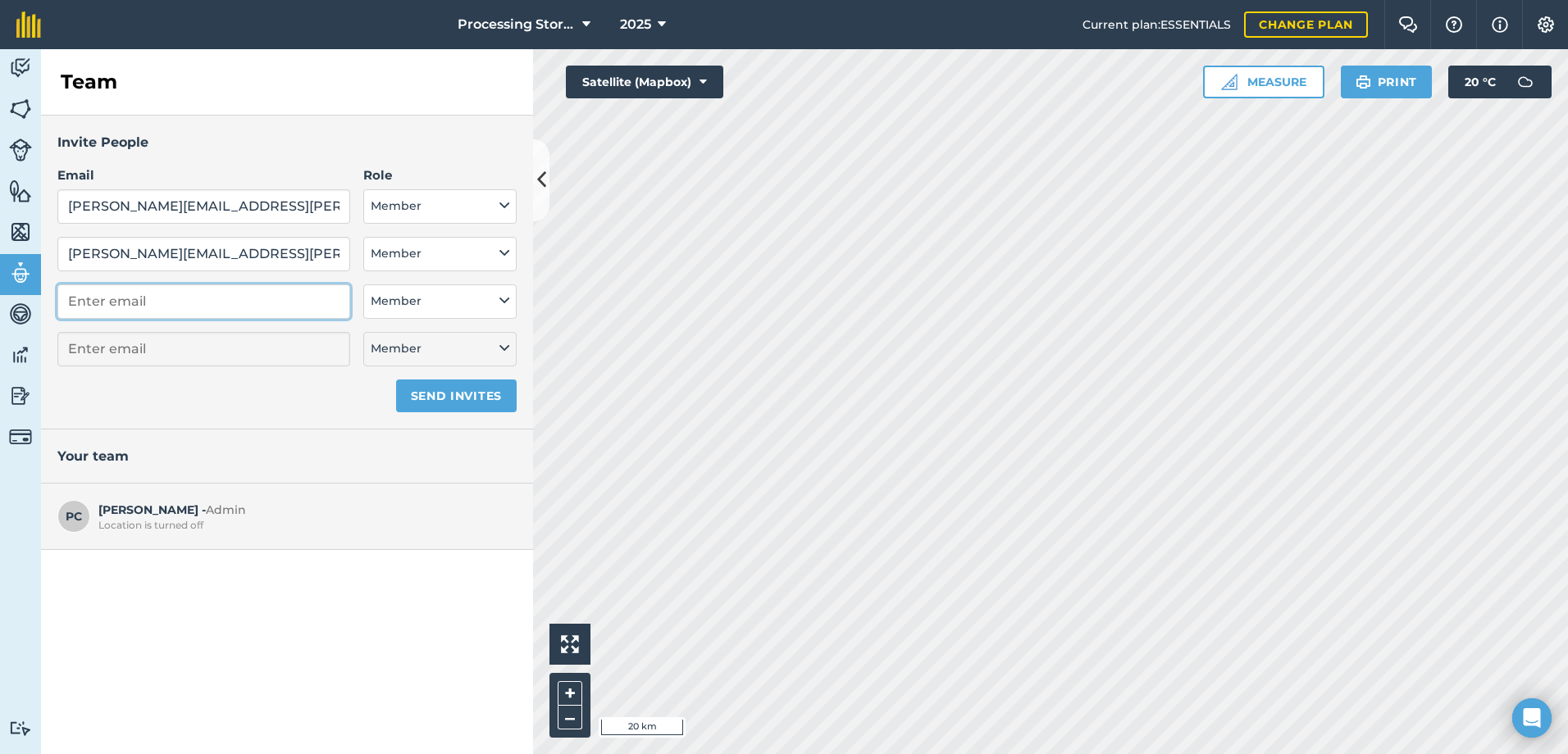 click at bounding box center [203, 302] 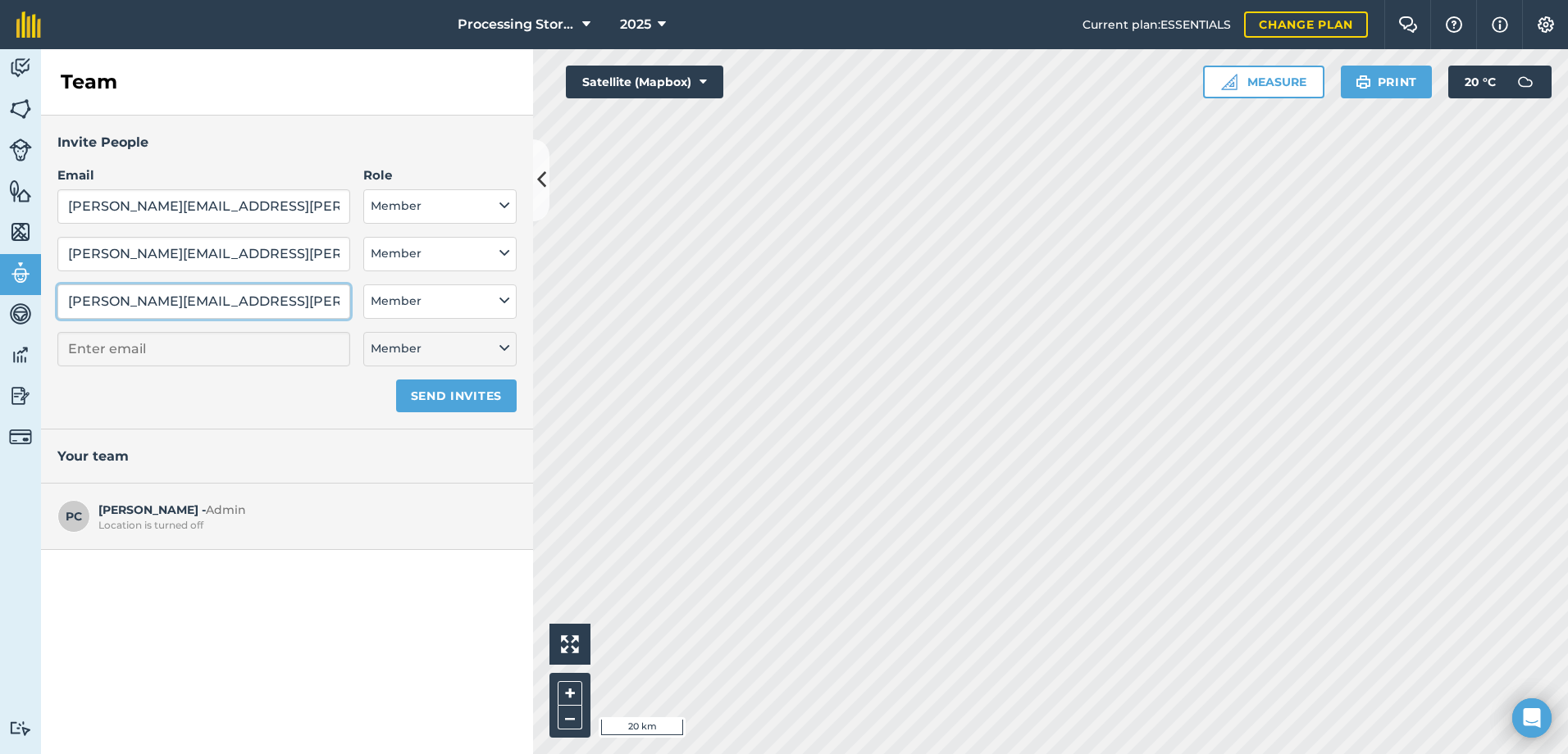 select on "MEMBER" 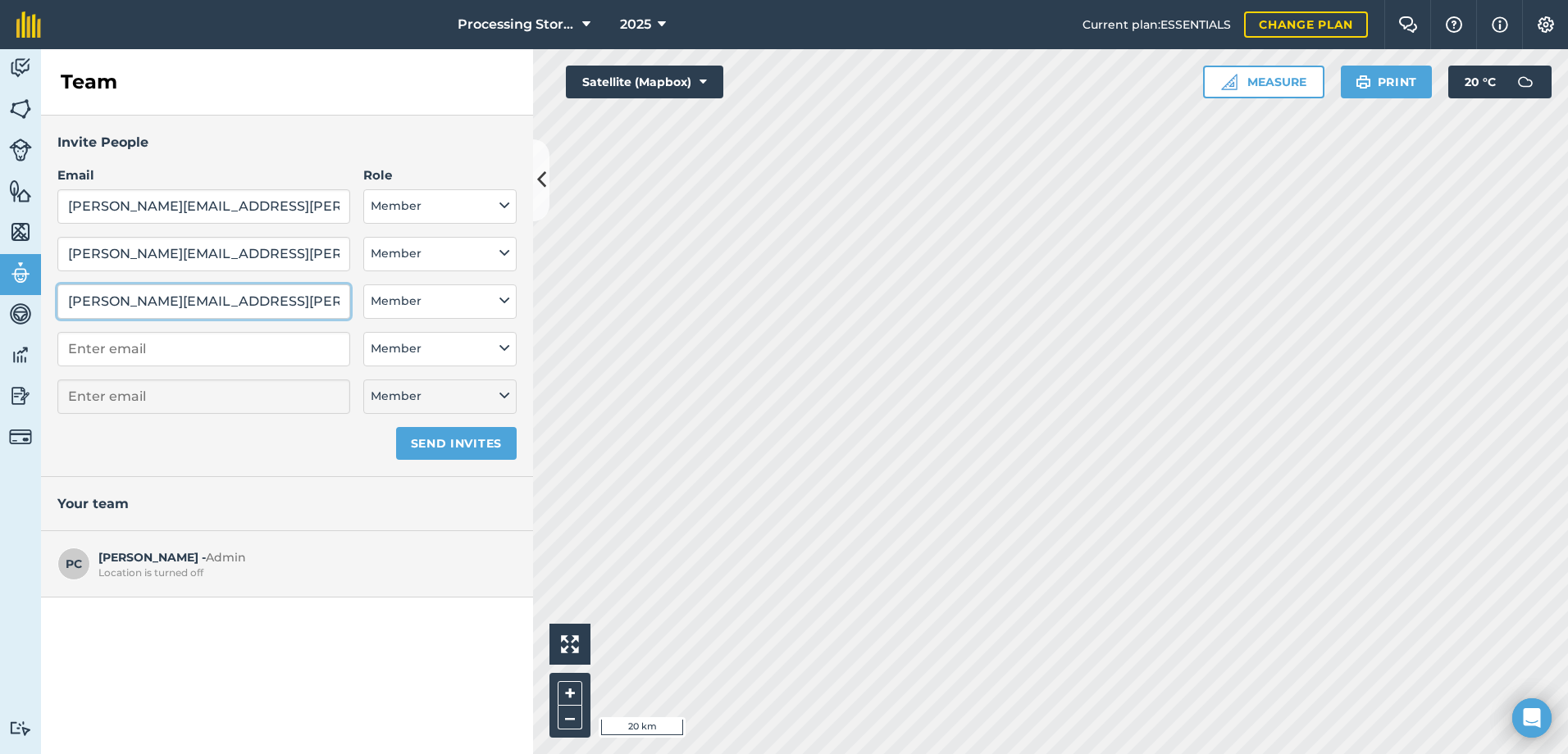 drag, startPoint x: 169, startPoint y: 298, endPoint x: 120, endPoint y: 298, distance: 49 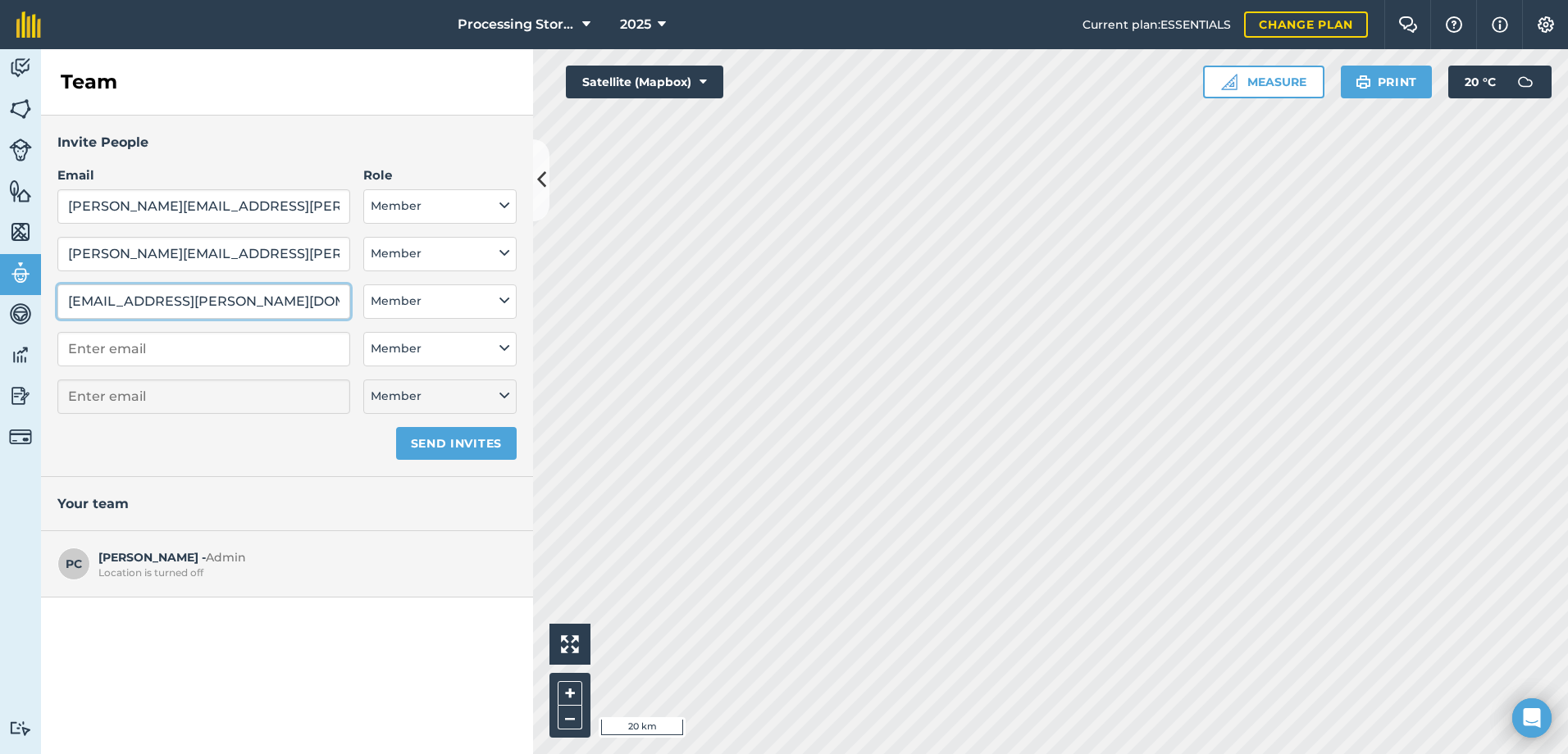 drag, startPoint x: 116, startPoint y: 302, endPoint x: -19, endPoint y: 284, distance: 136.19471 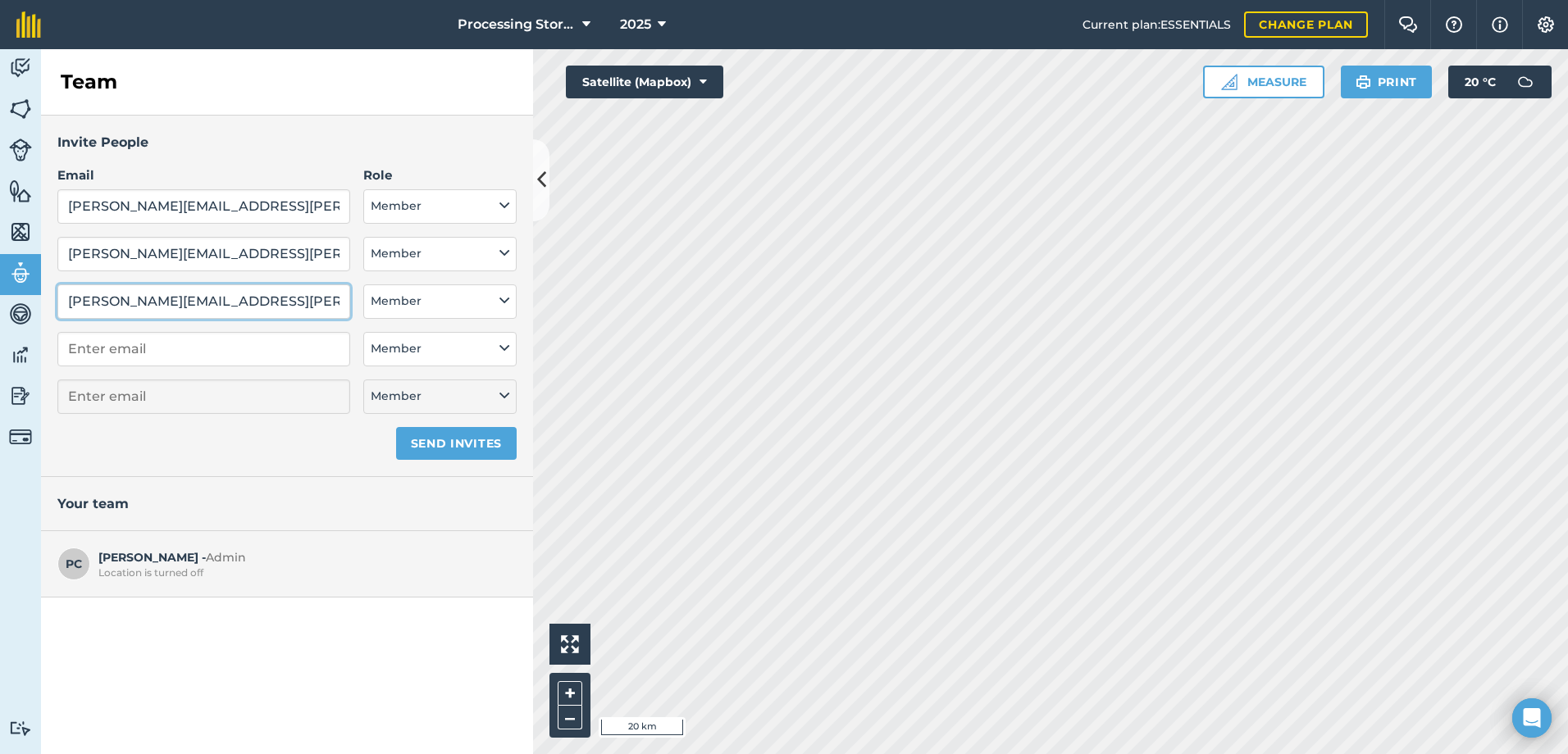 type on "[PERSON_NAME][EMAIL_ADDRESS][PERSON_NAME][DOMAIN_NAME]" 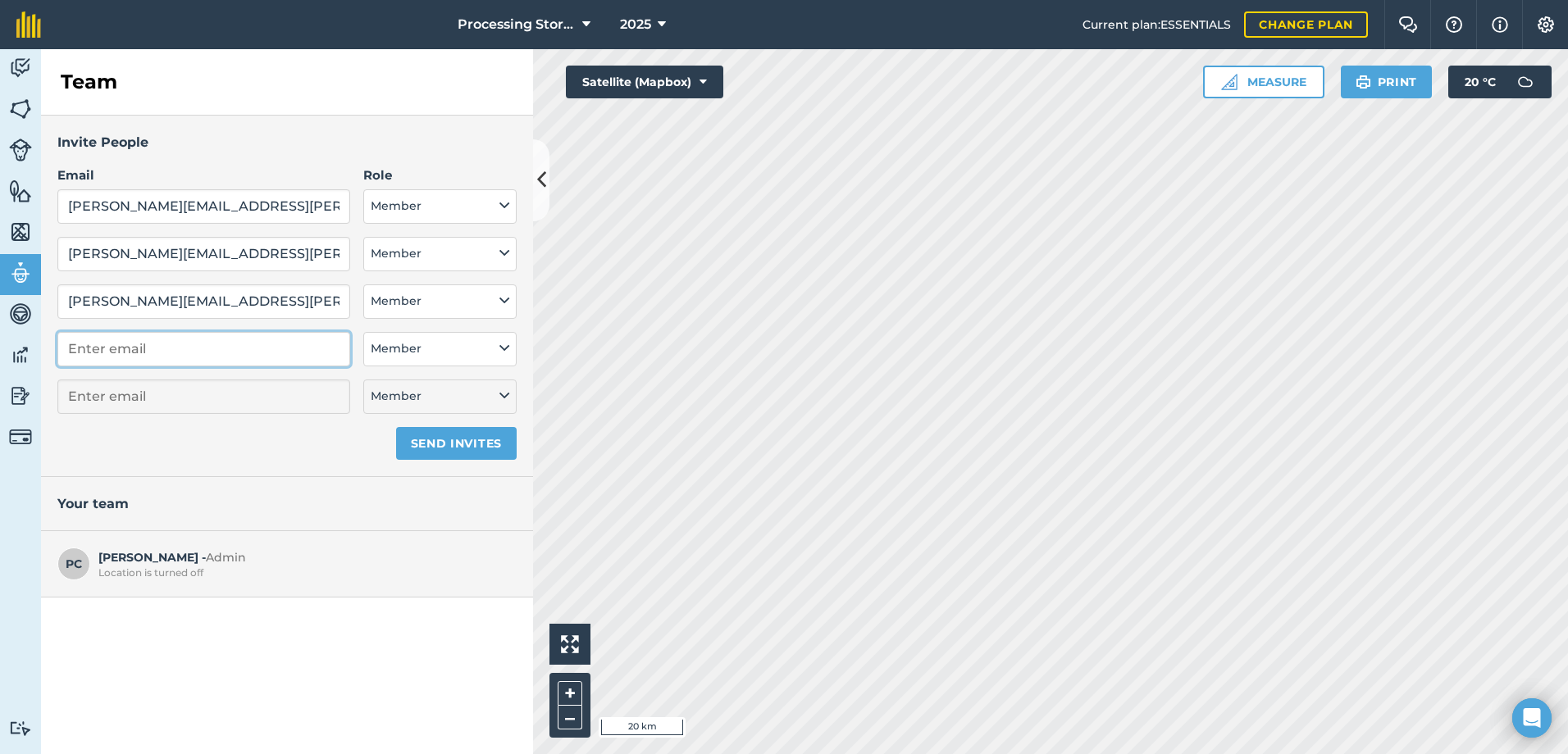 click at bounding box center (203, 349) 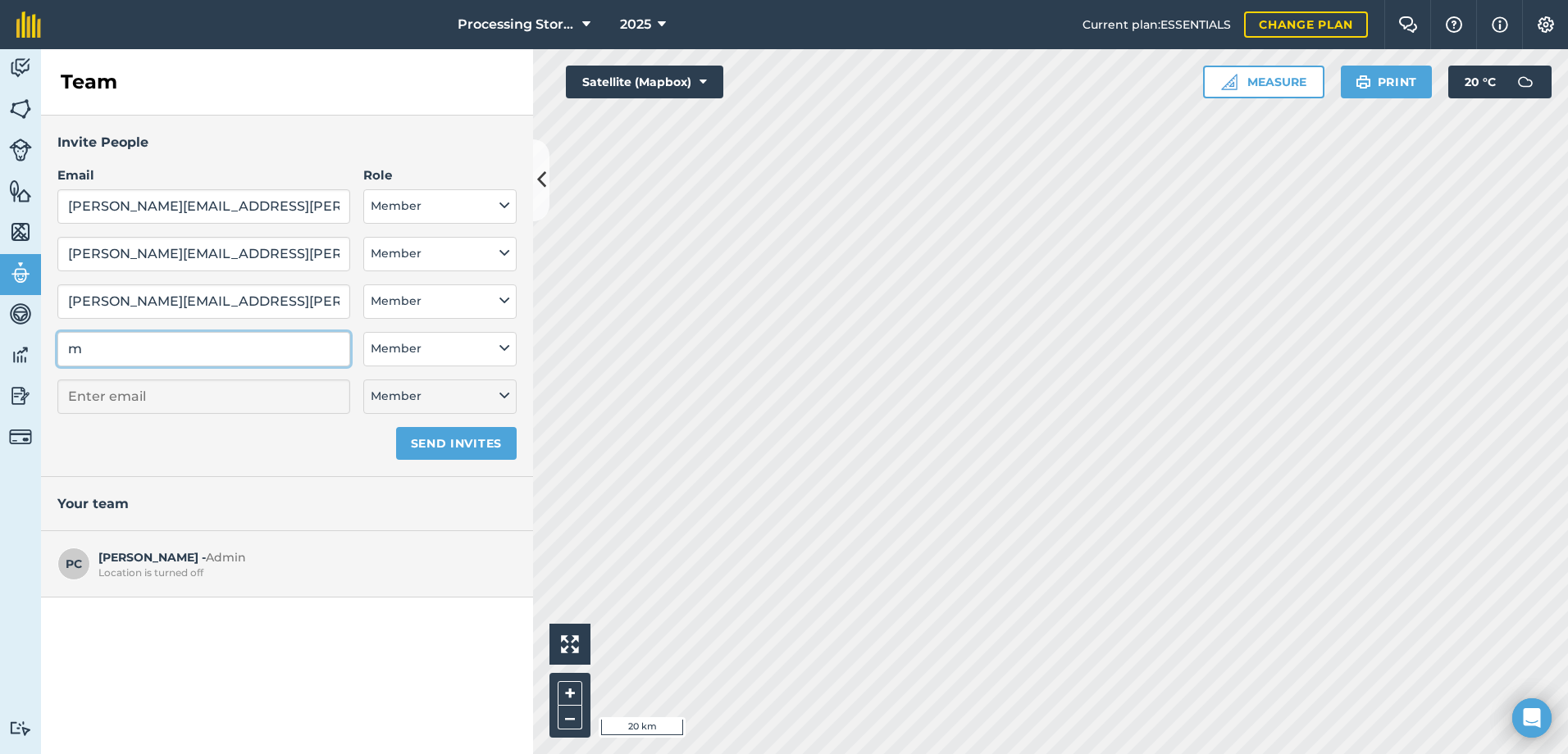select on "MEMBER" 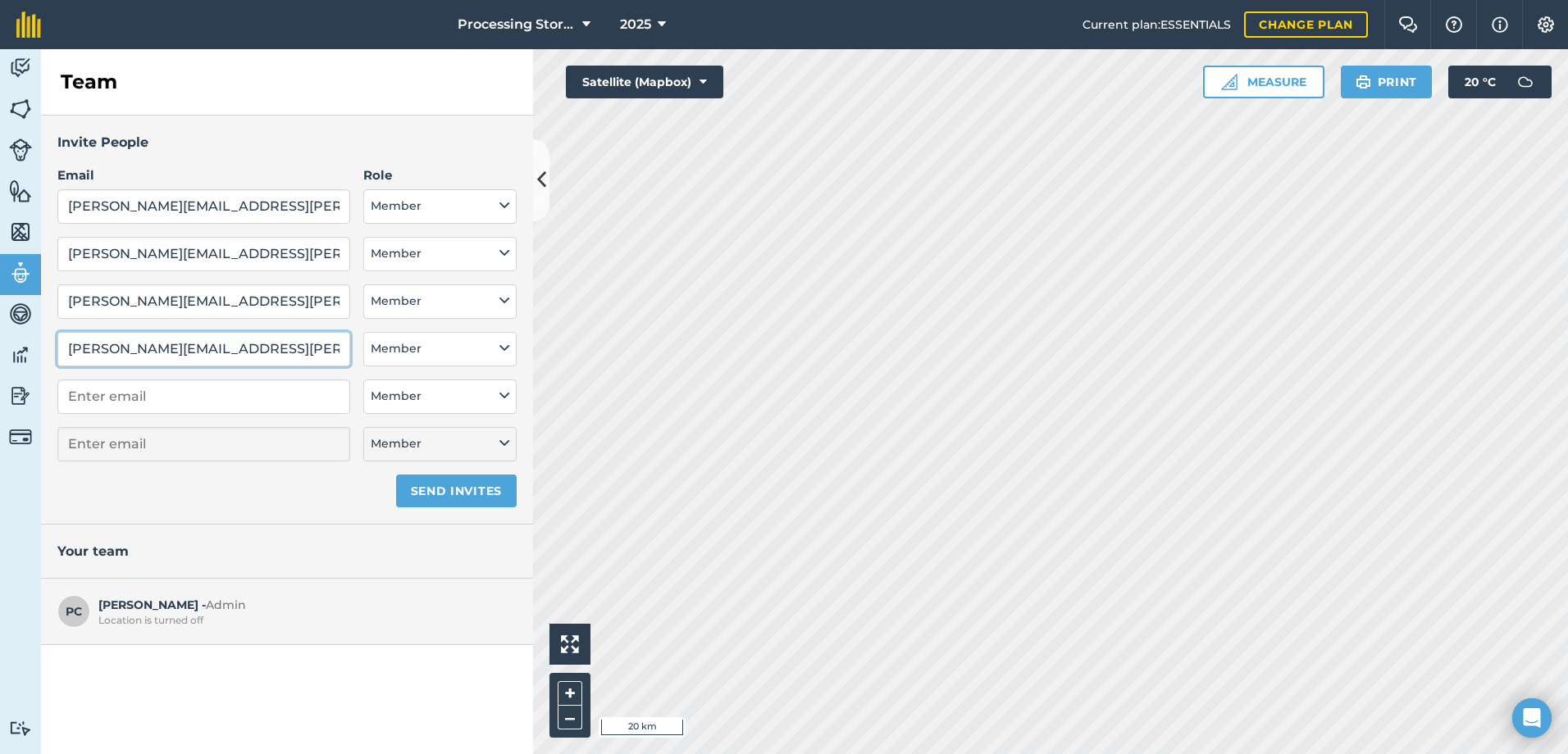 drag, startPoint x: 162, startPoint y: 344, endPoint x: 123, endPoint y: 342, distance: 39.05125 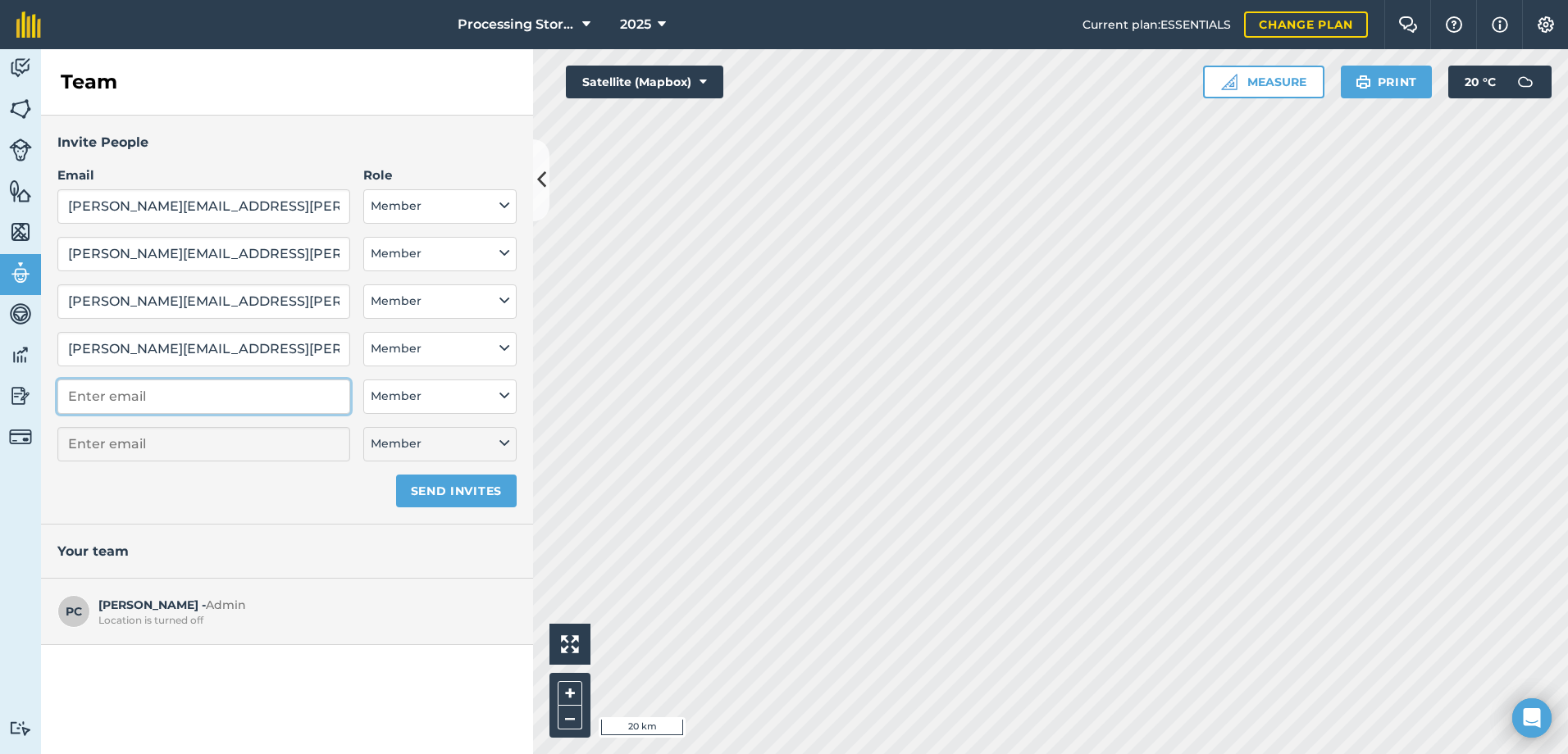 click at bounding box center (203, 397) 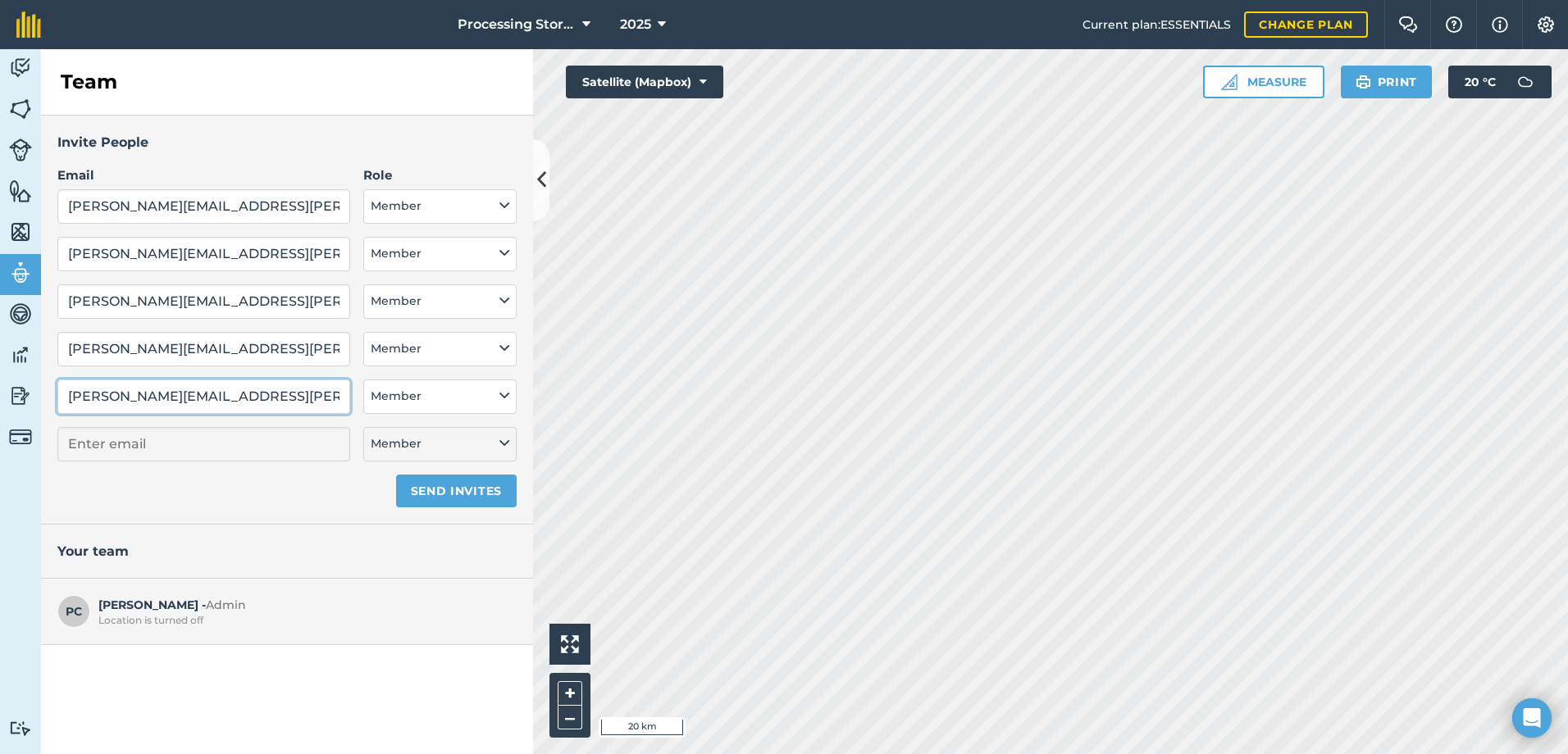 select on "MEMBER" 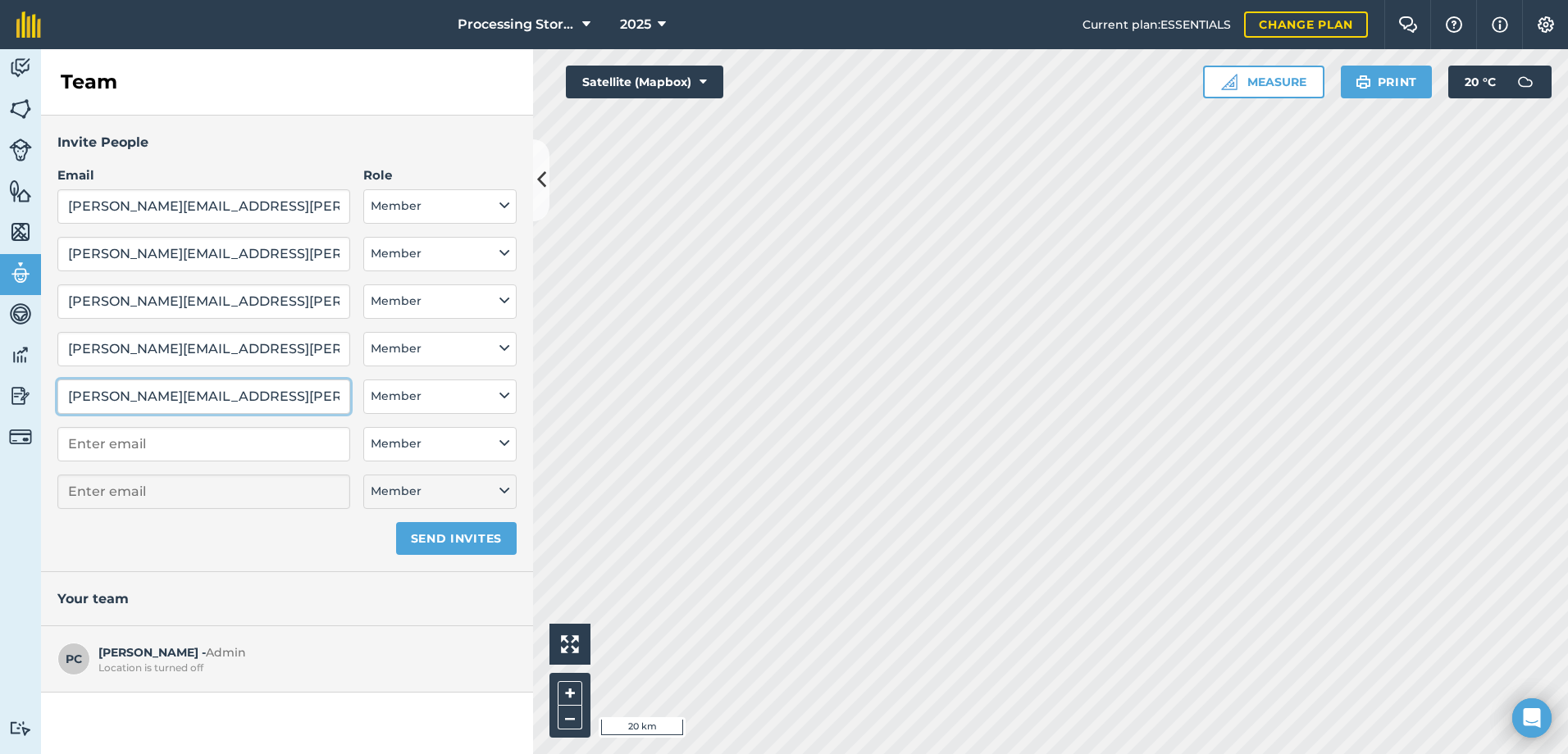 type on "[PERSON_NAME][EMAIL_ADDRESS][PERSON_NAME][PERSON_NAME][DOMAIN_NAME]" 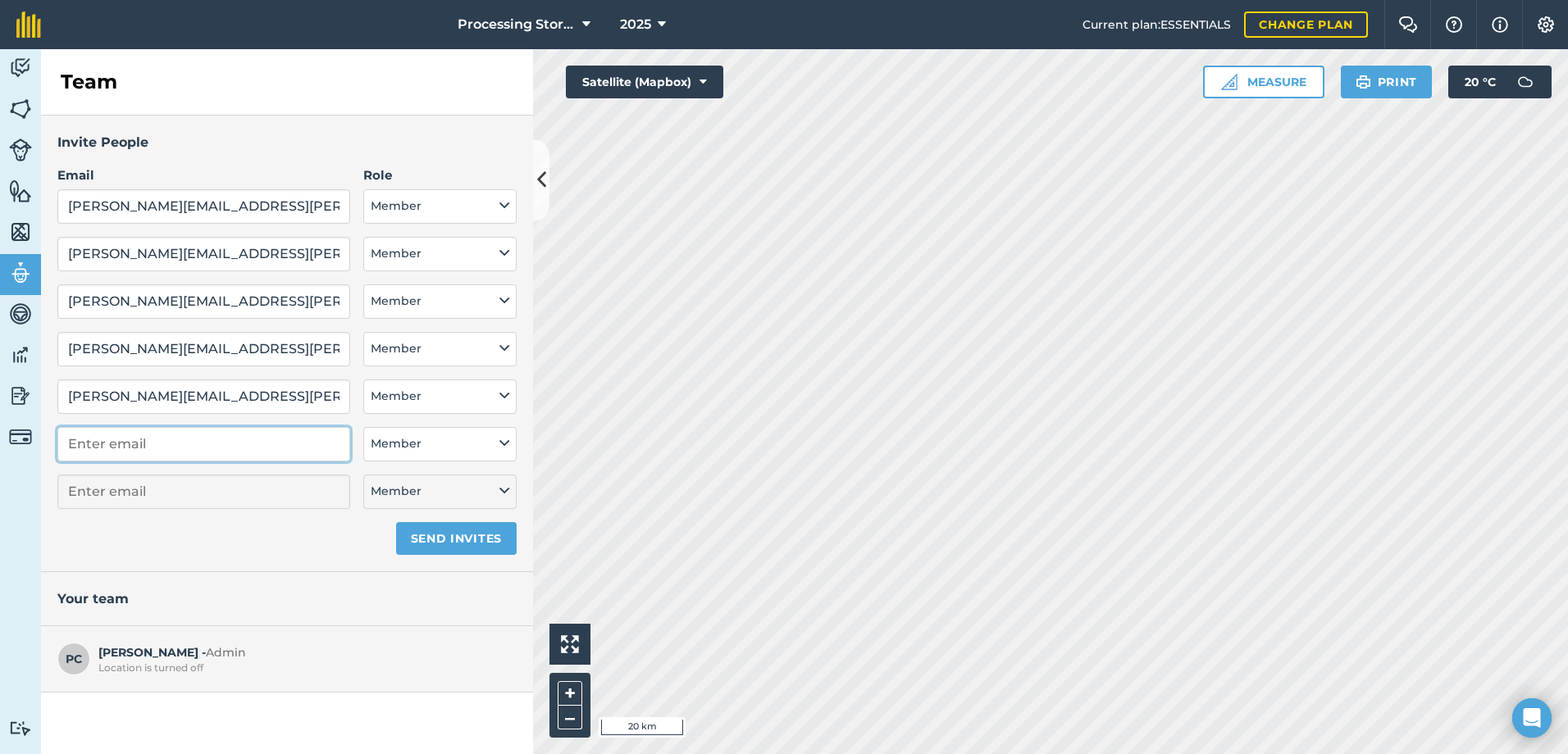 click at bounding box center [203, 444] 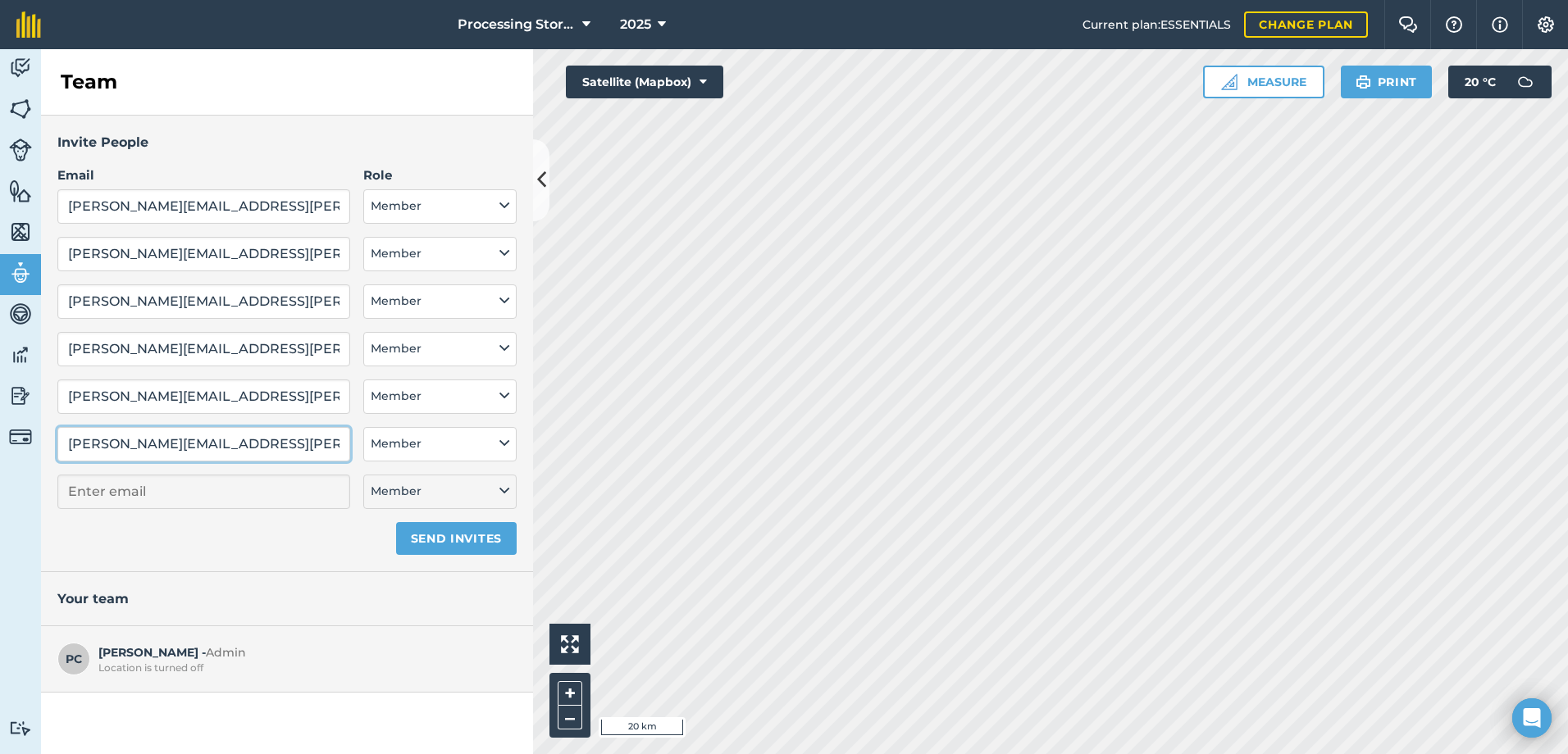 select on "MEMBER" 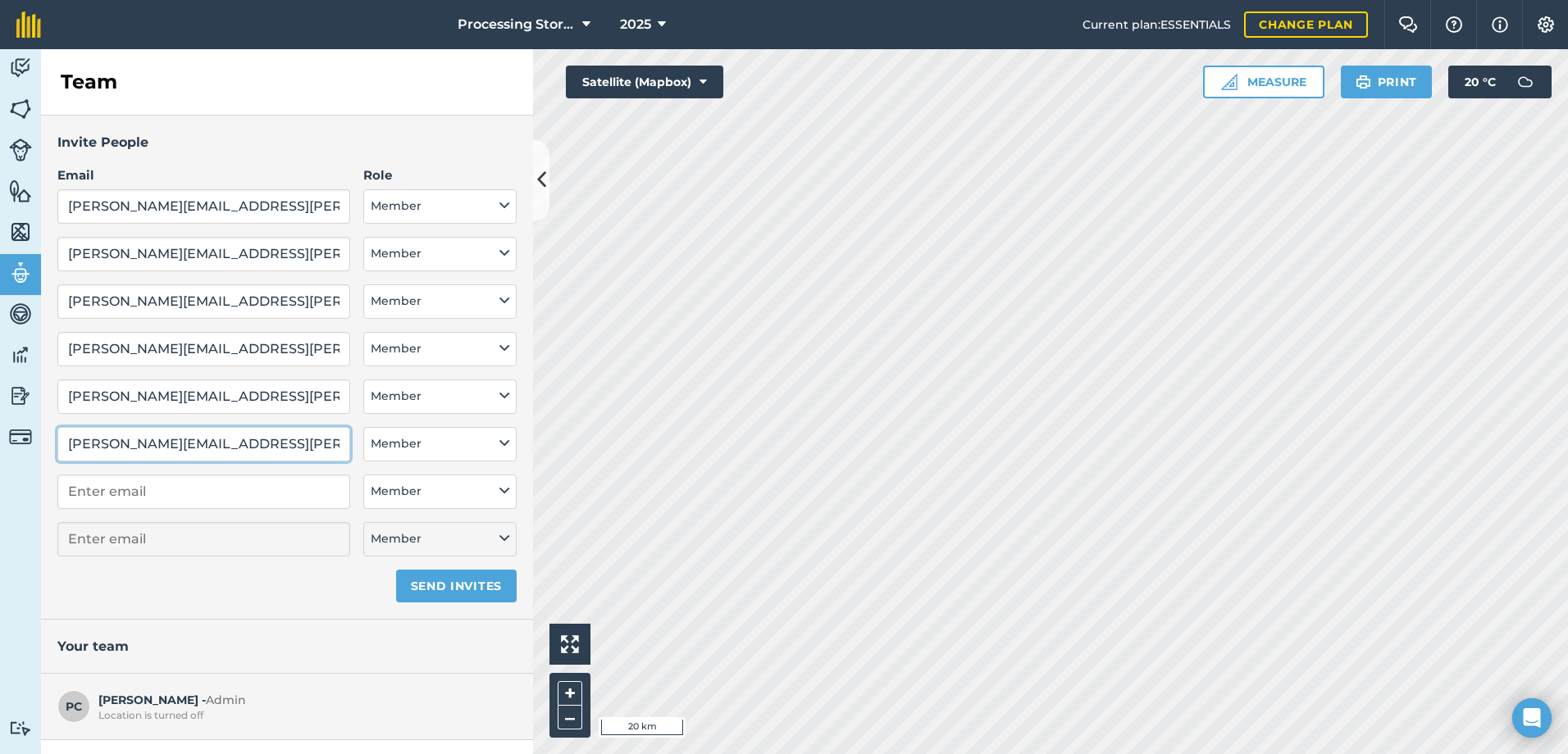 type on "[PERSON_NAME][EMAIL_ADDRESS][PERSON_NAME][DOMAIN_NAME]" 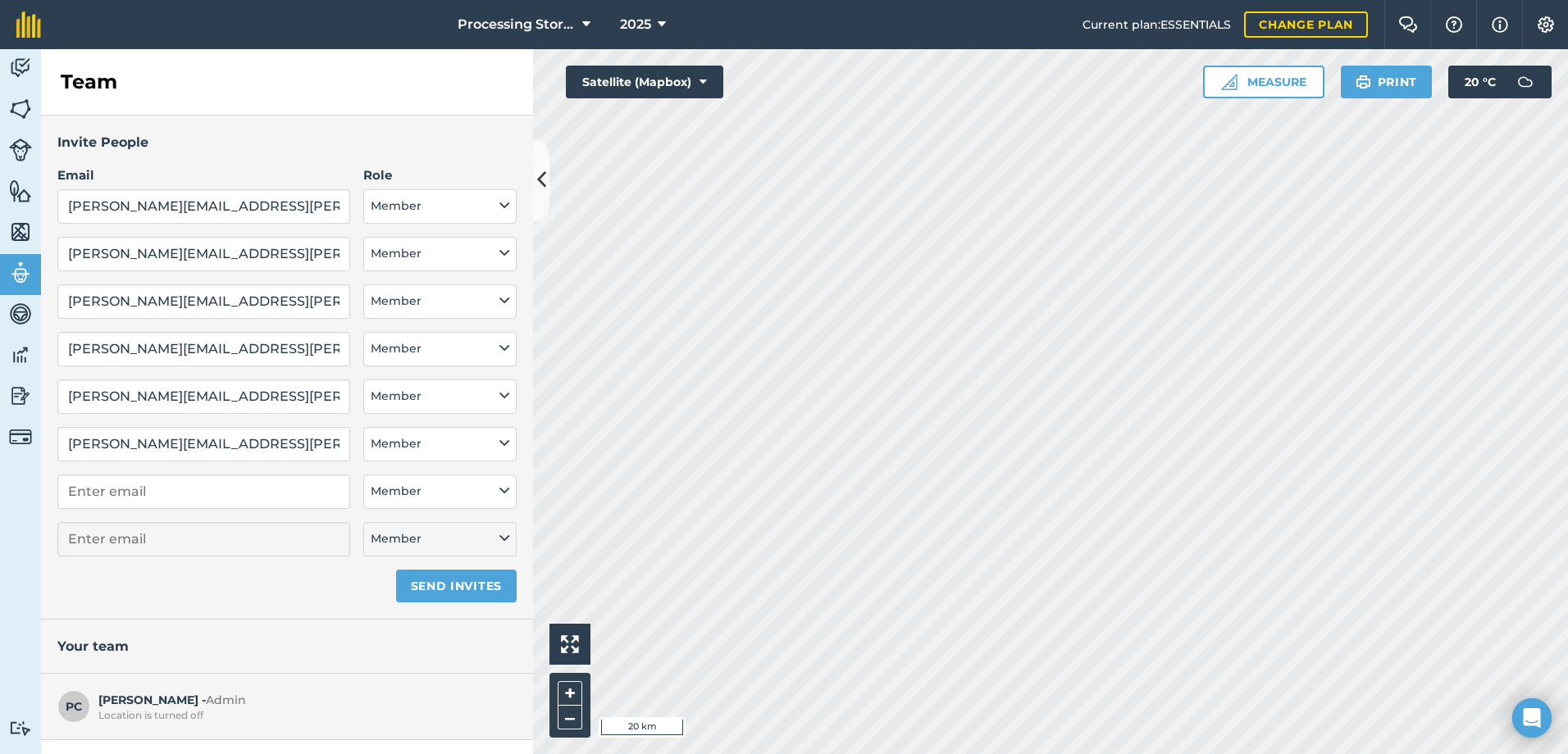 click on "Your team" at bounding box center (287, 647) 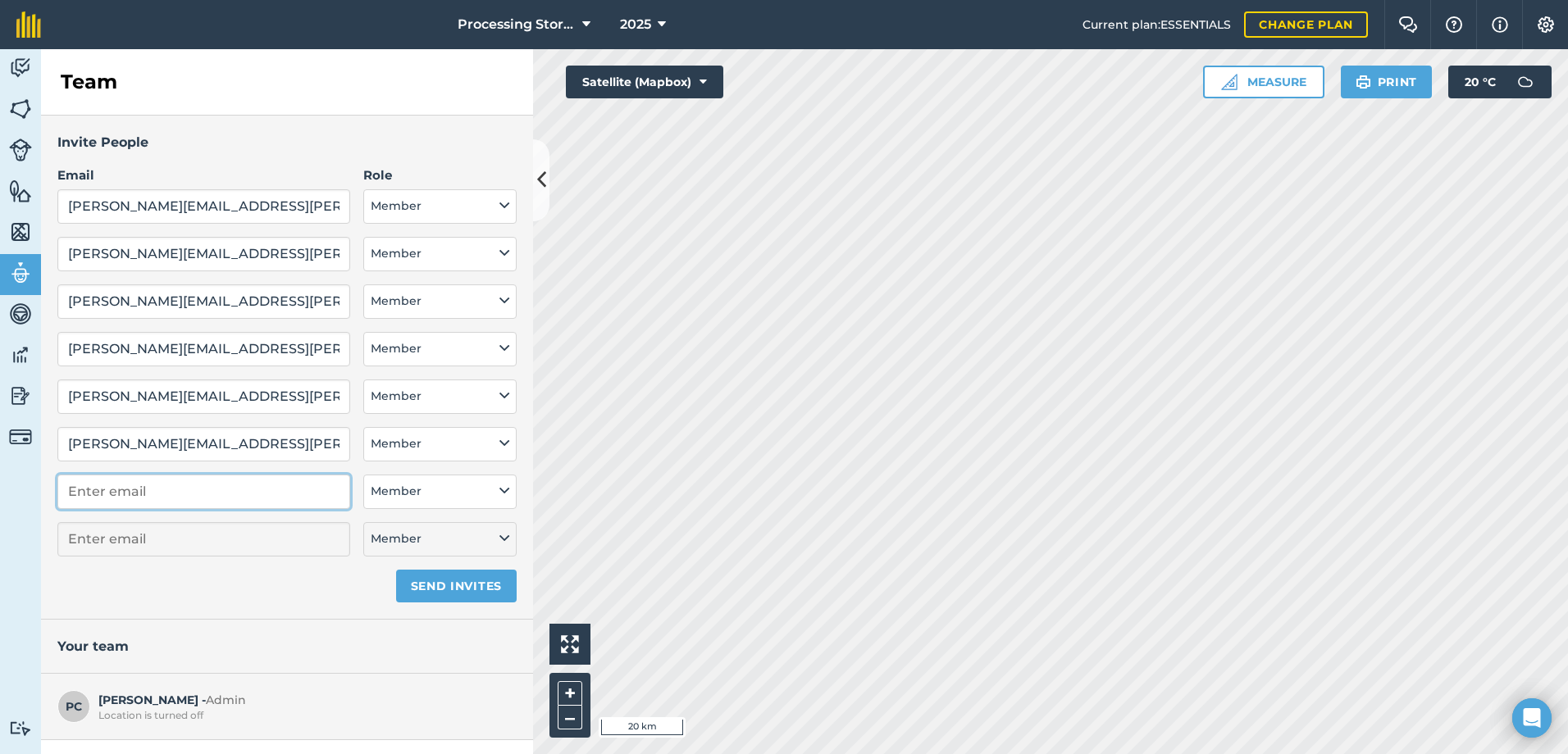click at bounding box center [203, 492] 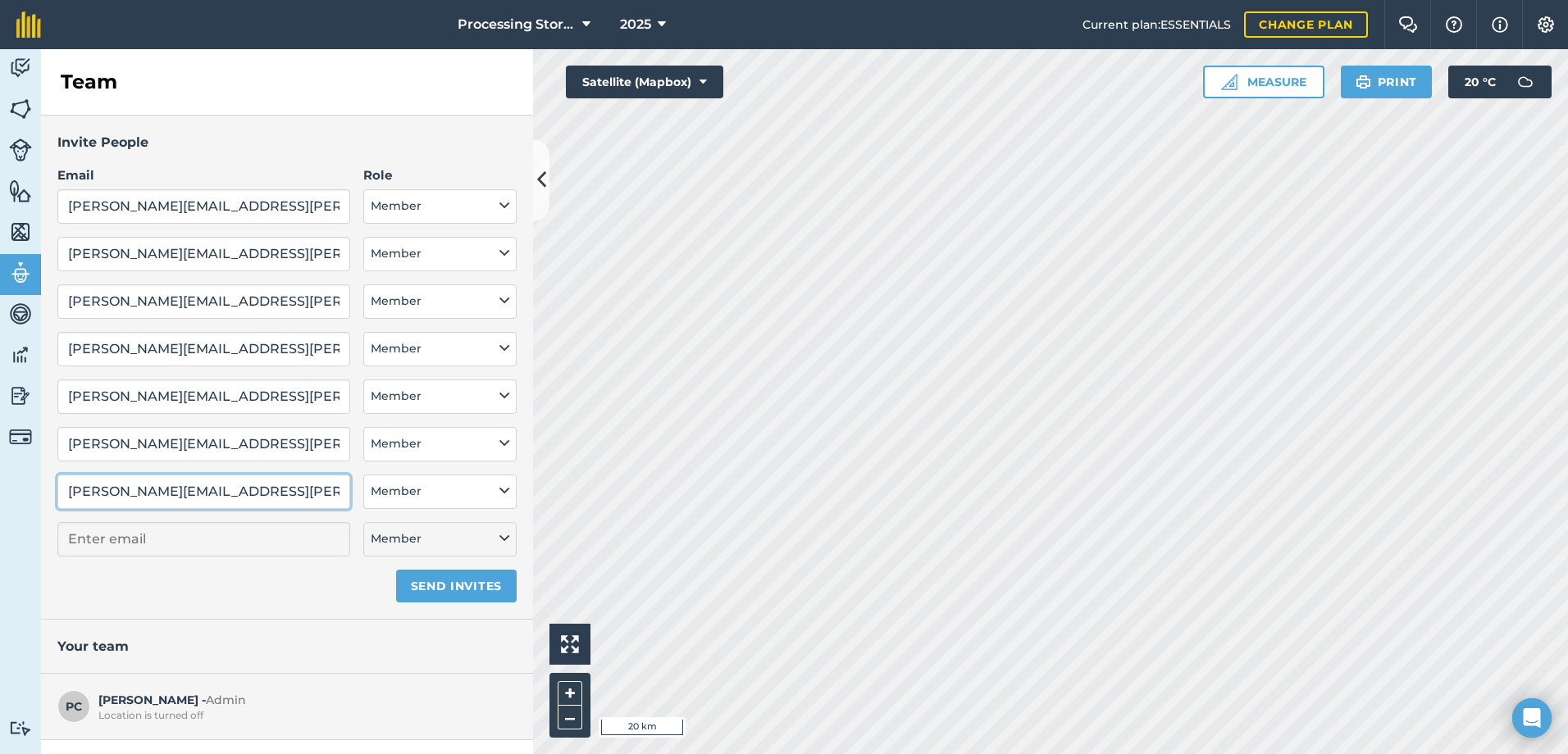 select on "MEMBER" 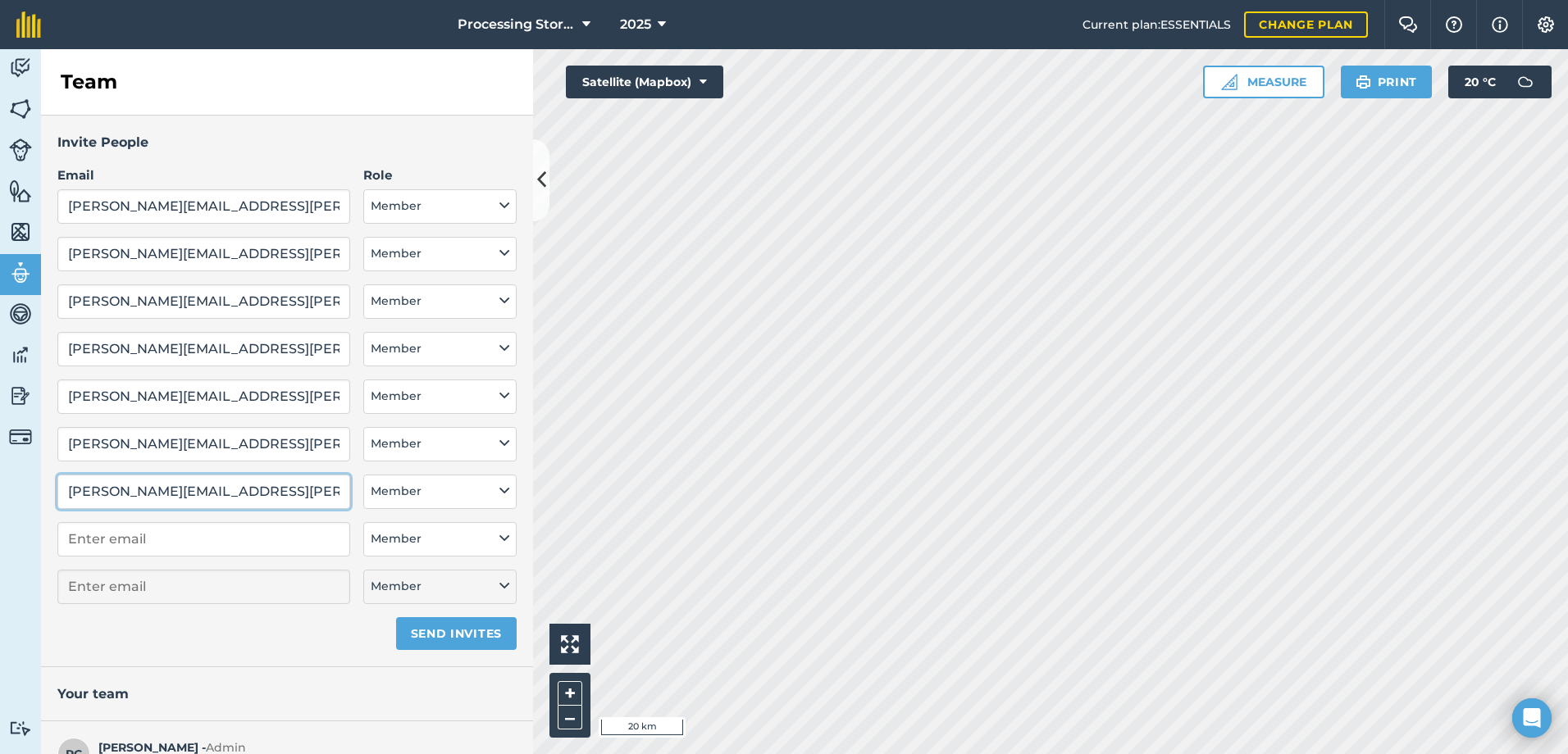 type on "[PERSON_NAME][EMAIL_ADDRESS][PERSON_NAME][PERSON_NAME][DOMAIN_NAME]" 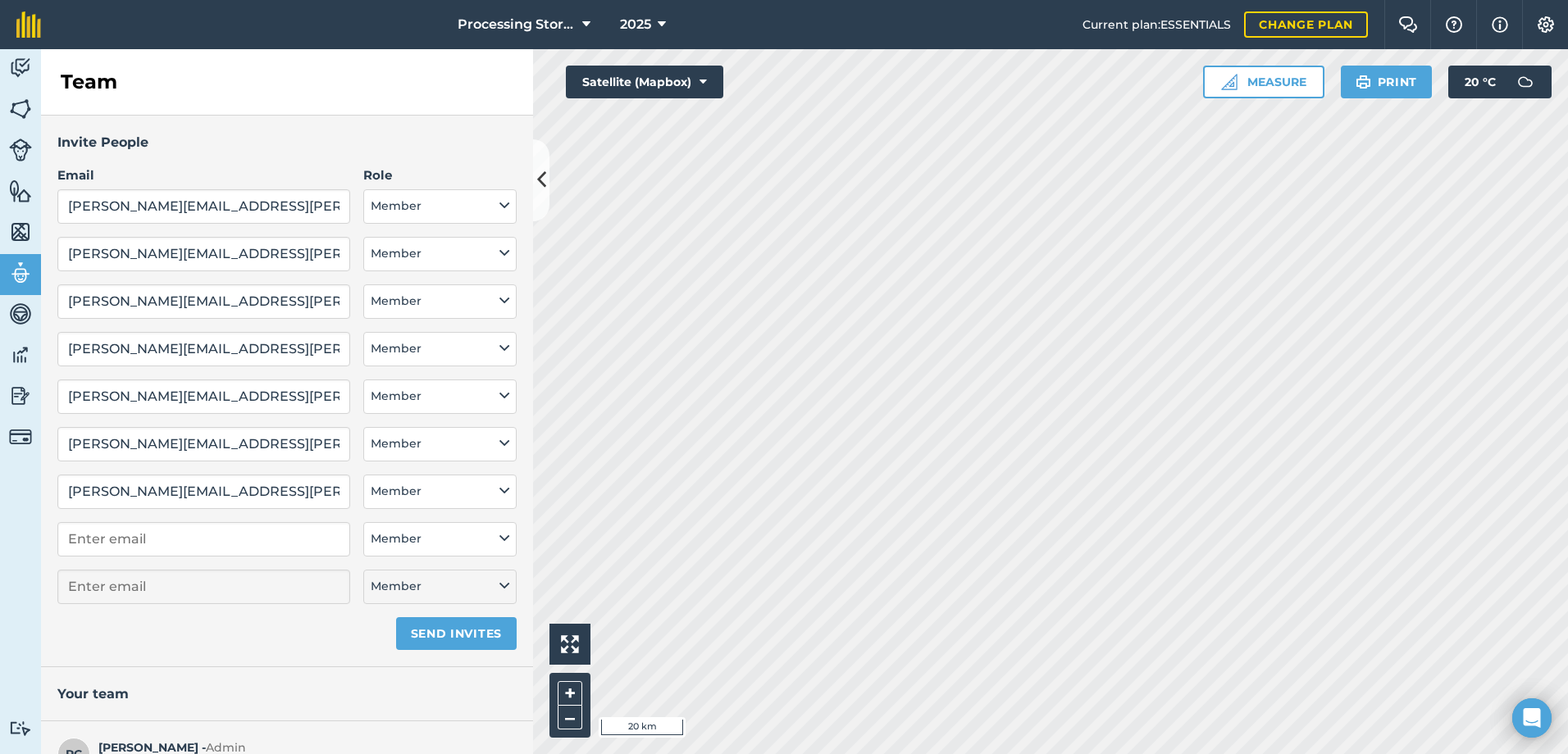 click on "Your team" at bounding box center (287, 694) 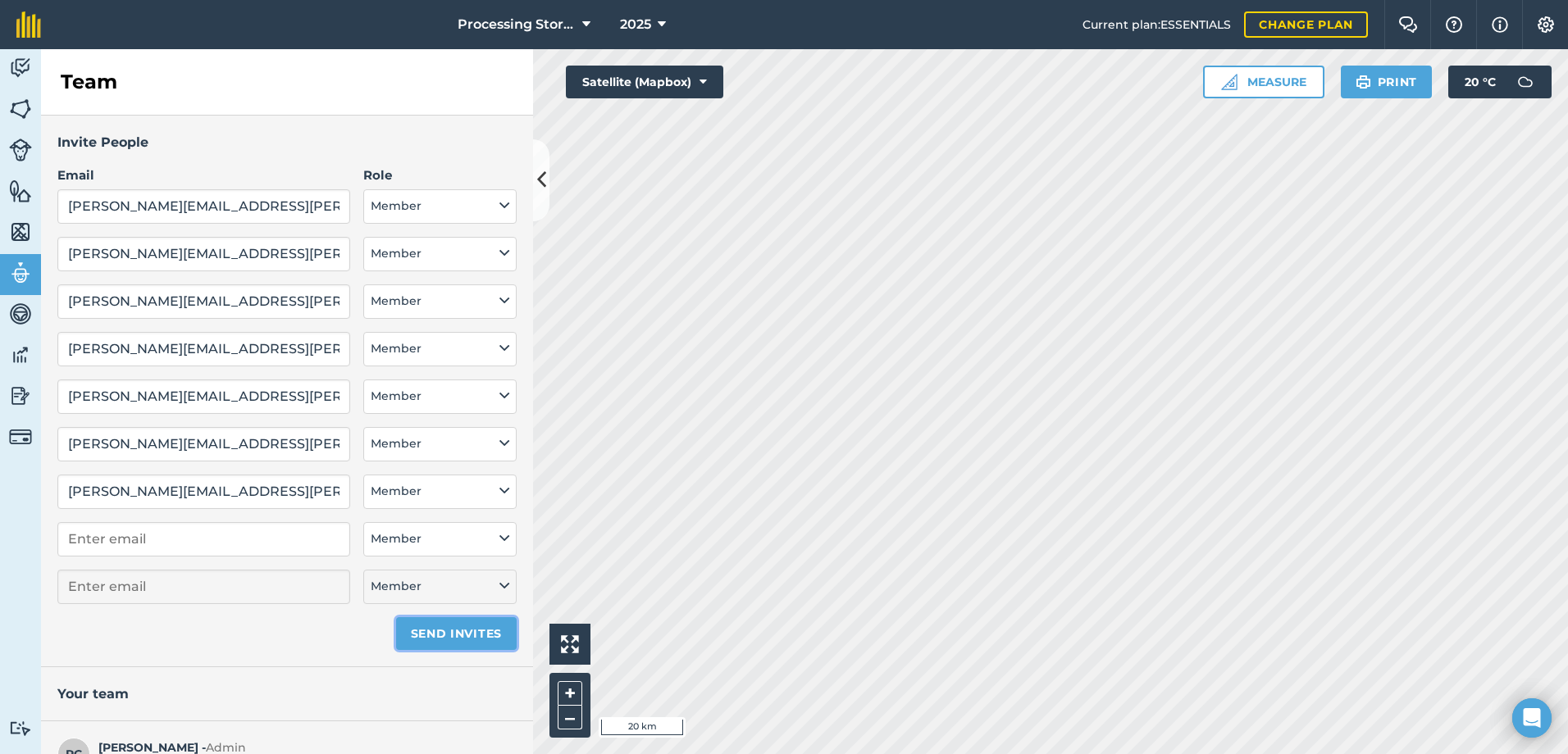 click on "Send invites" at bounding box center [456, 634] 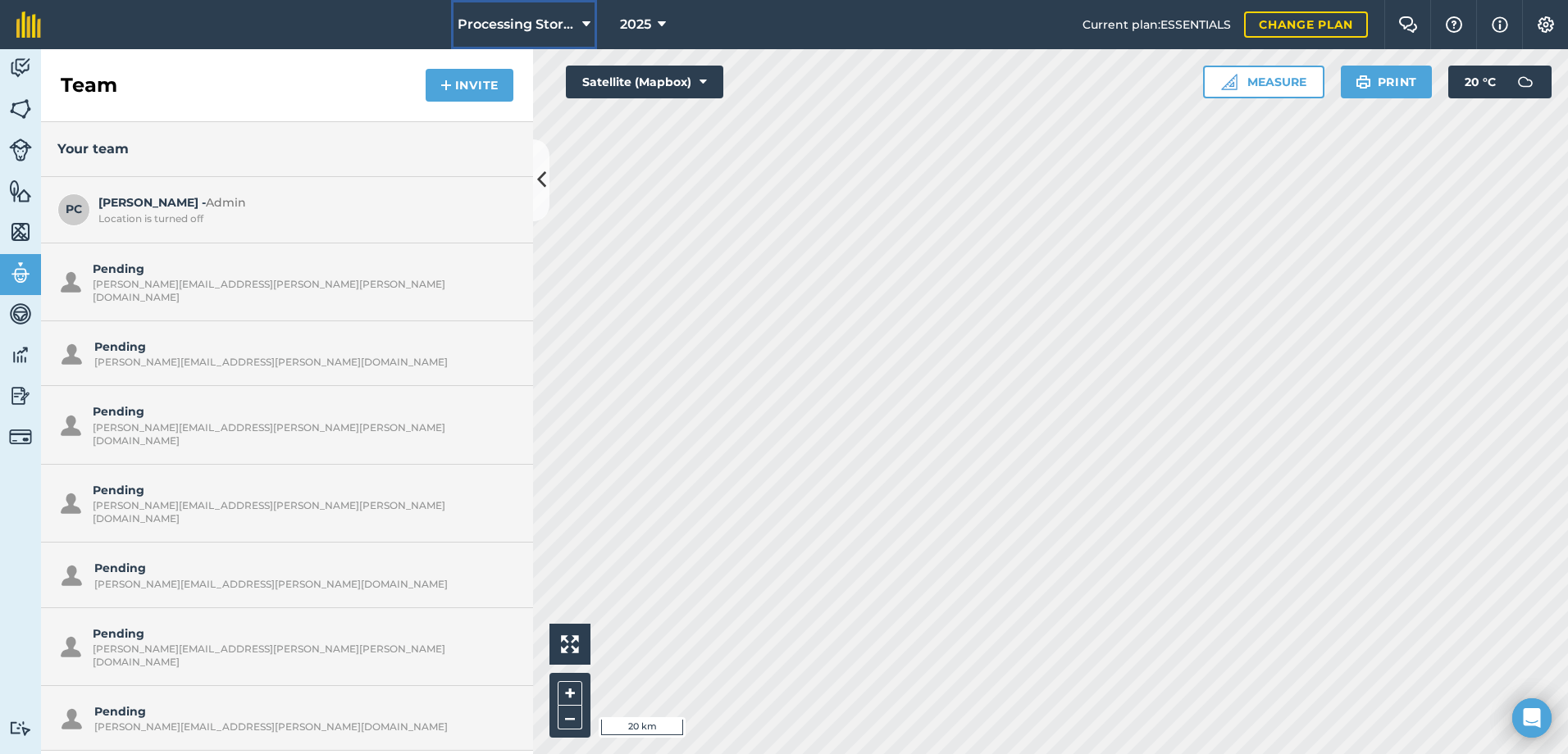 click on "Processing Stores" at bounding box center (517, 25) 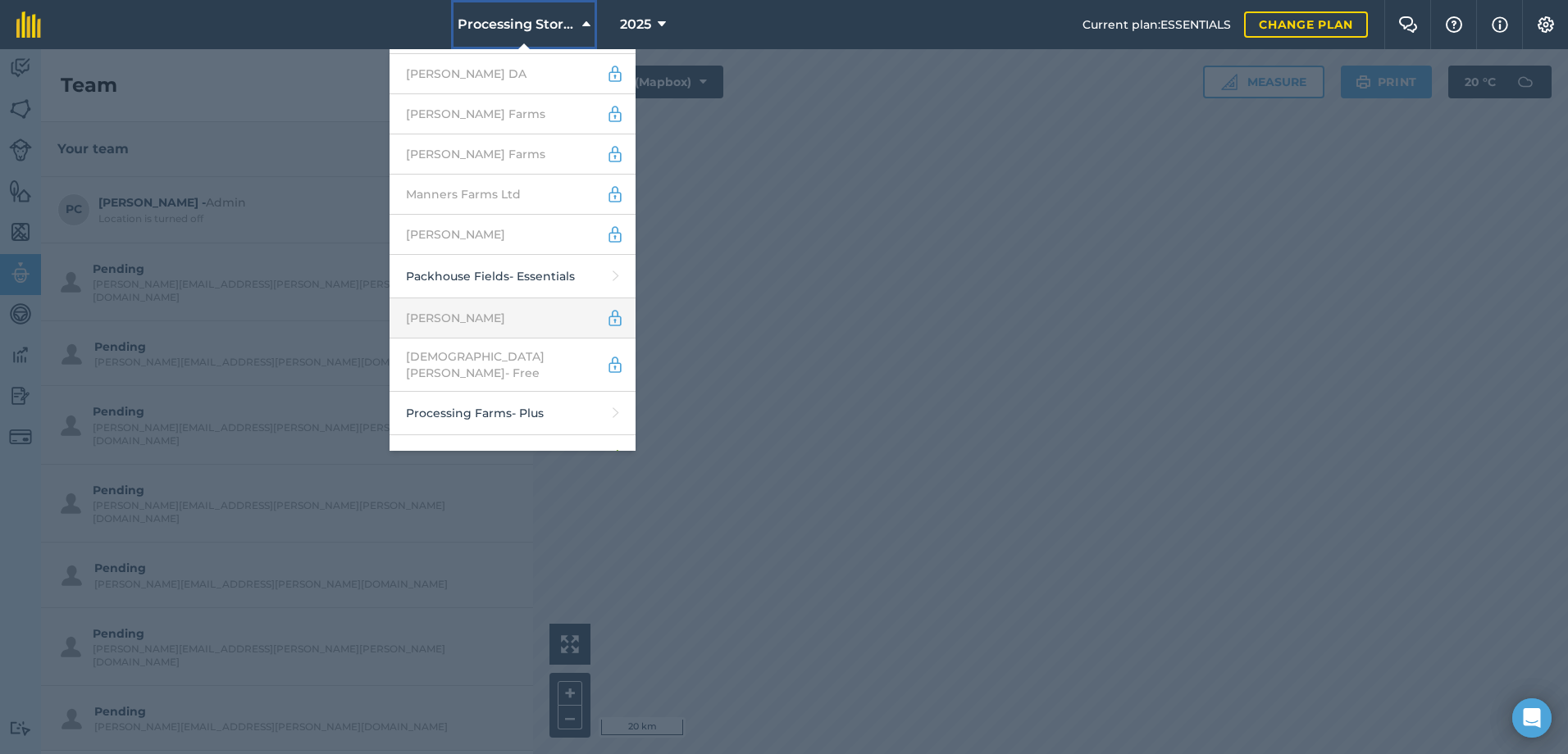 scroll, scrollTop: 983, scrollLeft: 0, axis: vertical 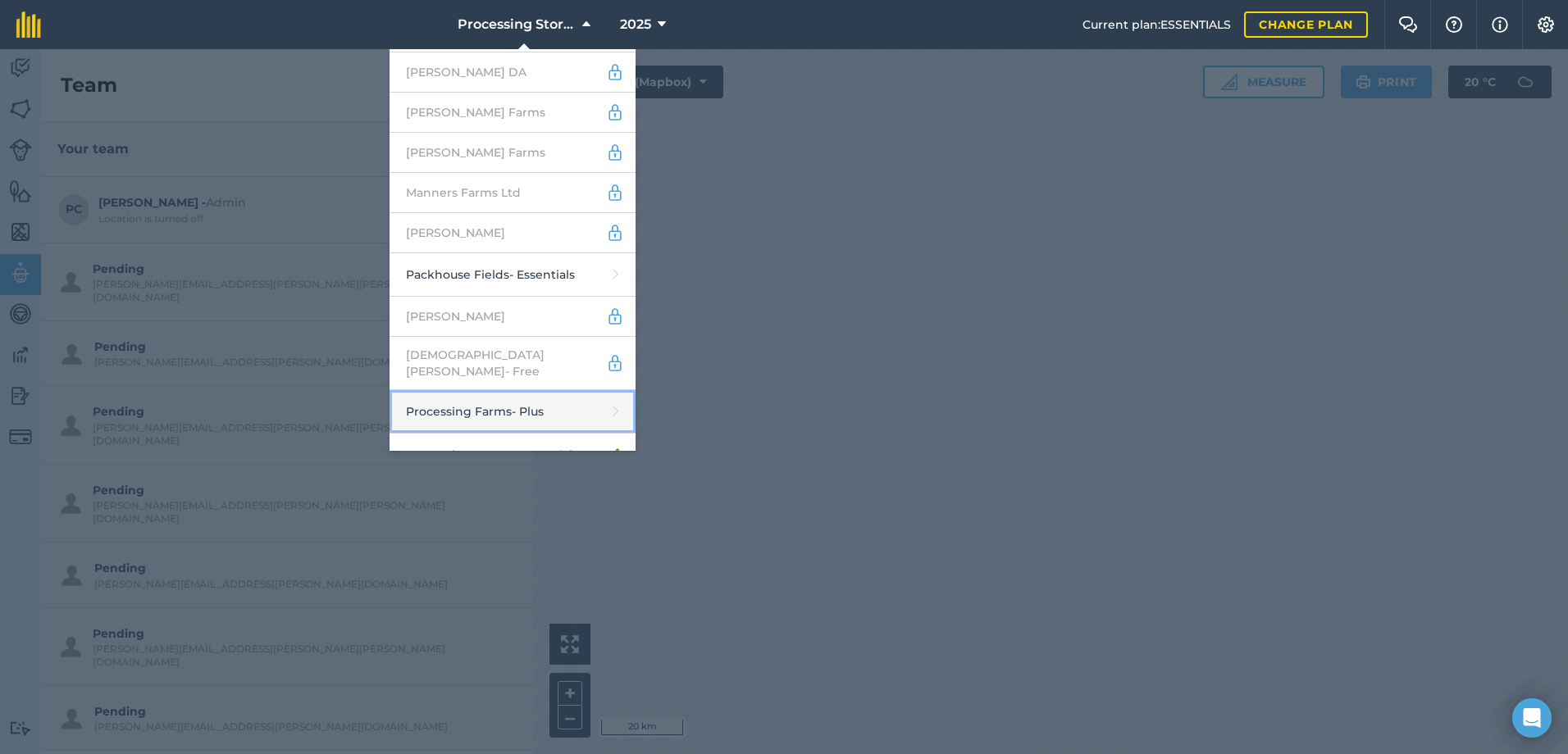 click on "Processing Farms  - Plus" at bounding box center (513, 411) 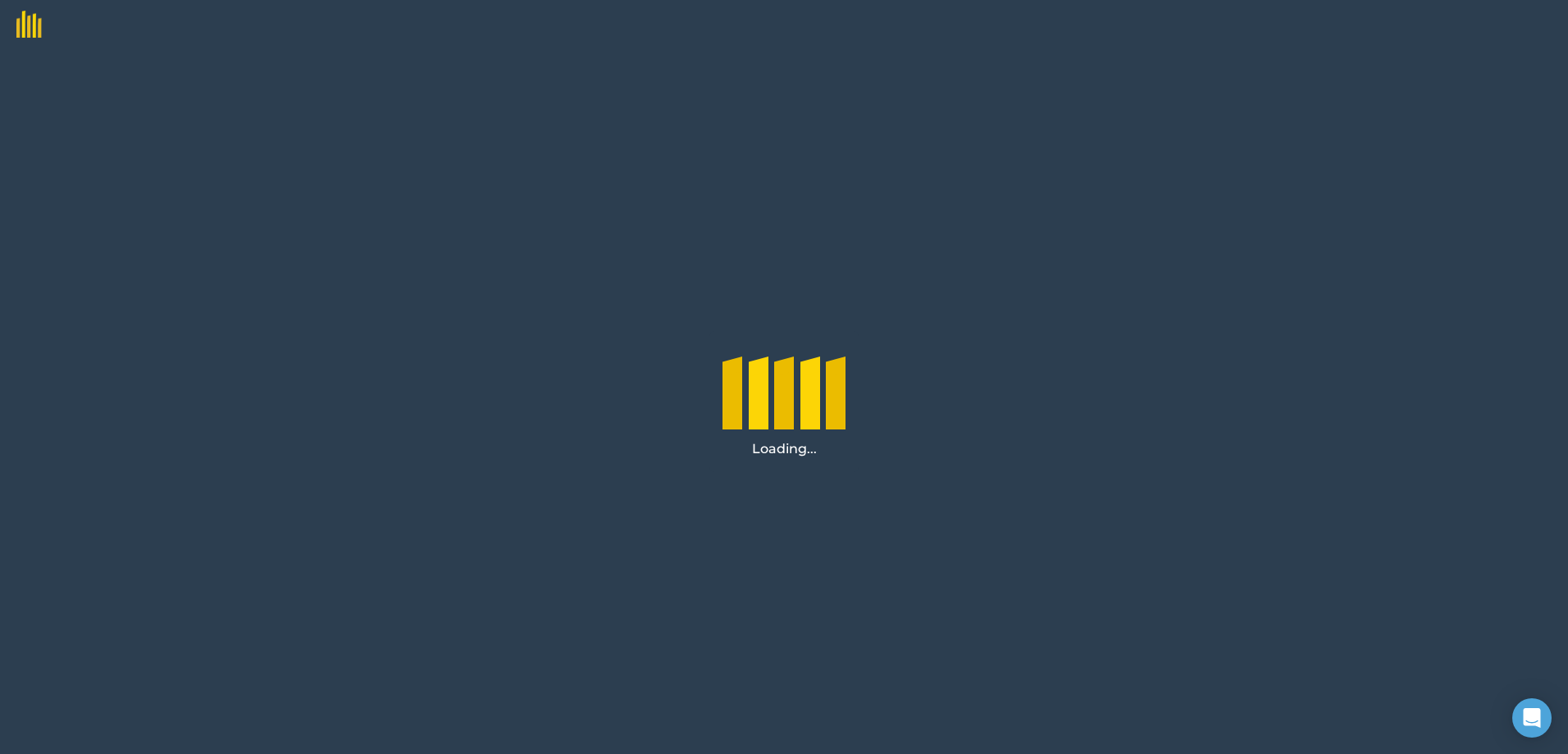 scroll, scrollTop: 0, scrollLeft: 0, axis: both 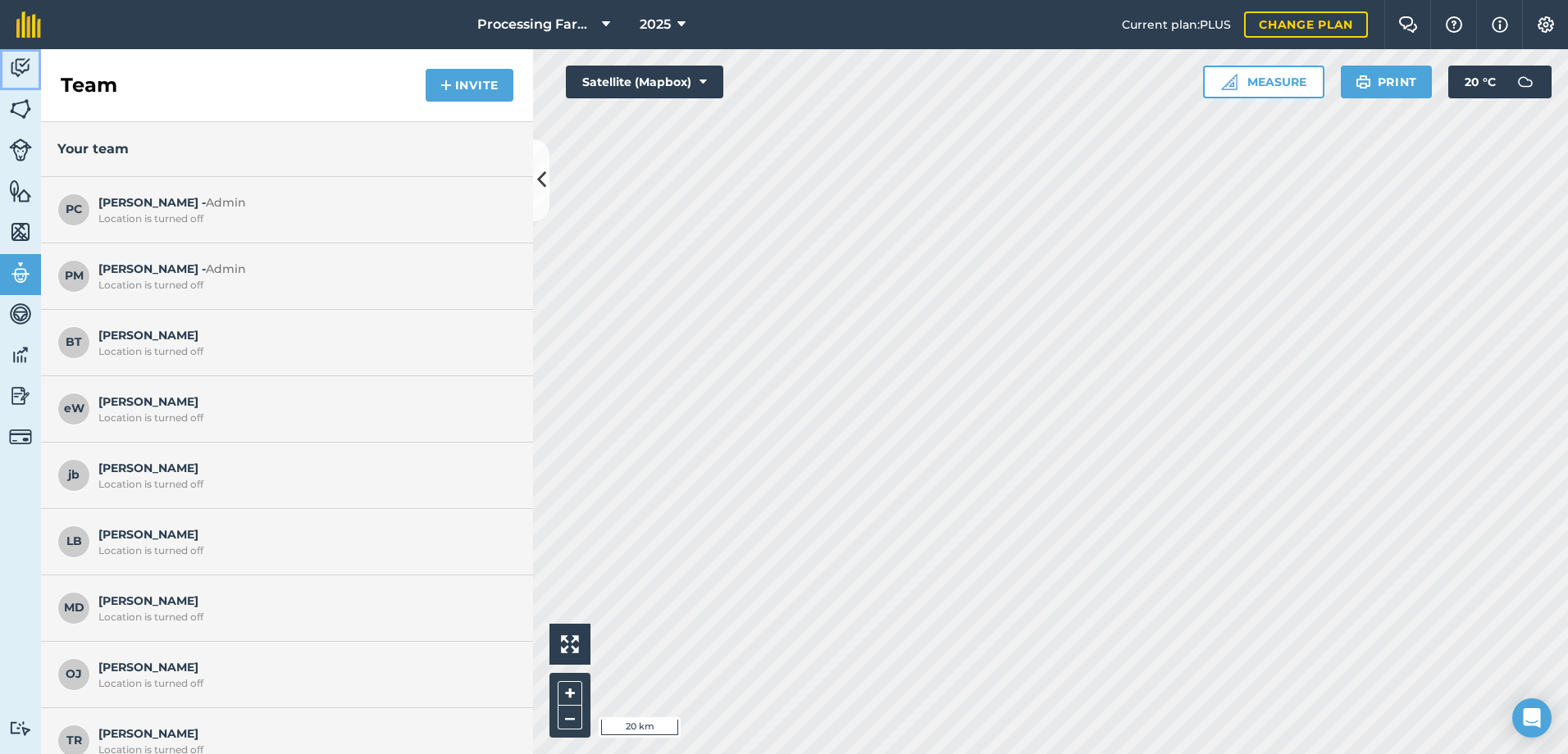 click at bounding box center [21, 68] 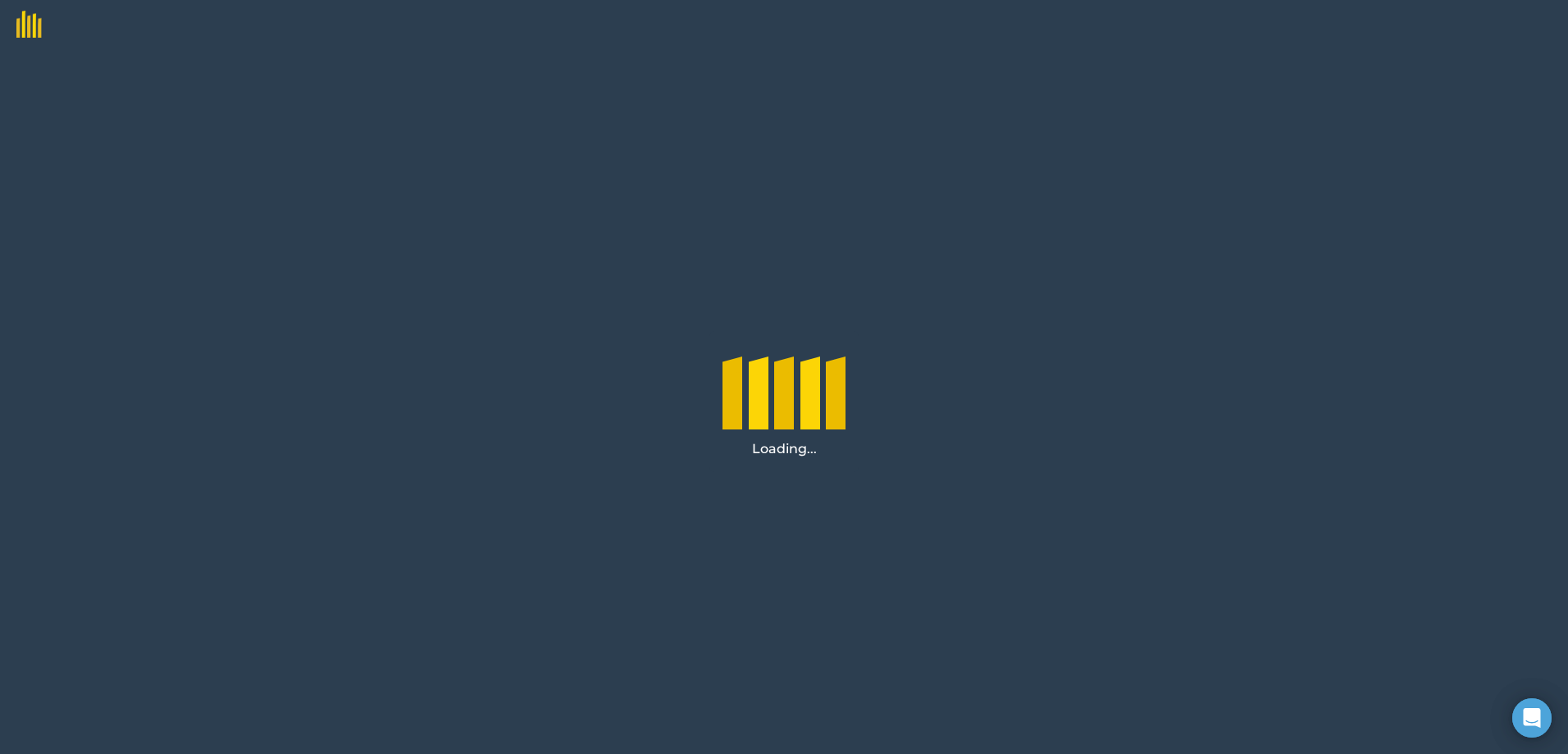 scroll, scrollTop: 0, scrollLeft: 0, axis: both 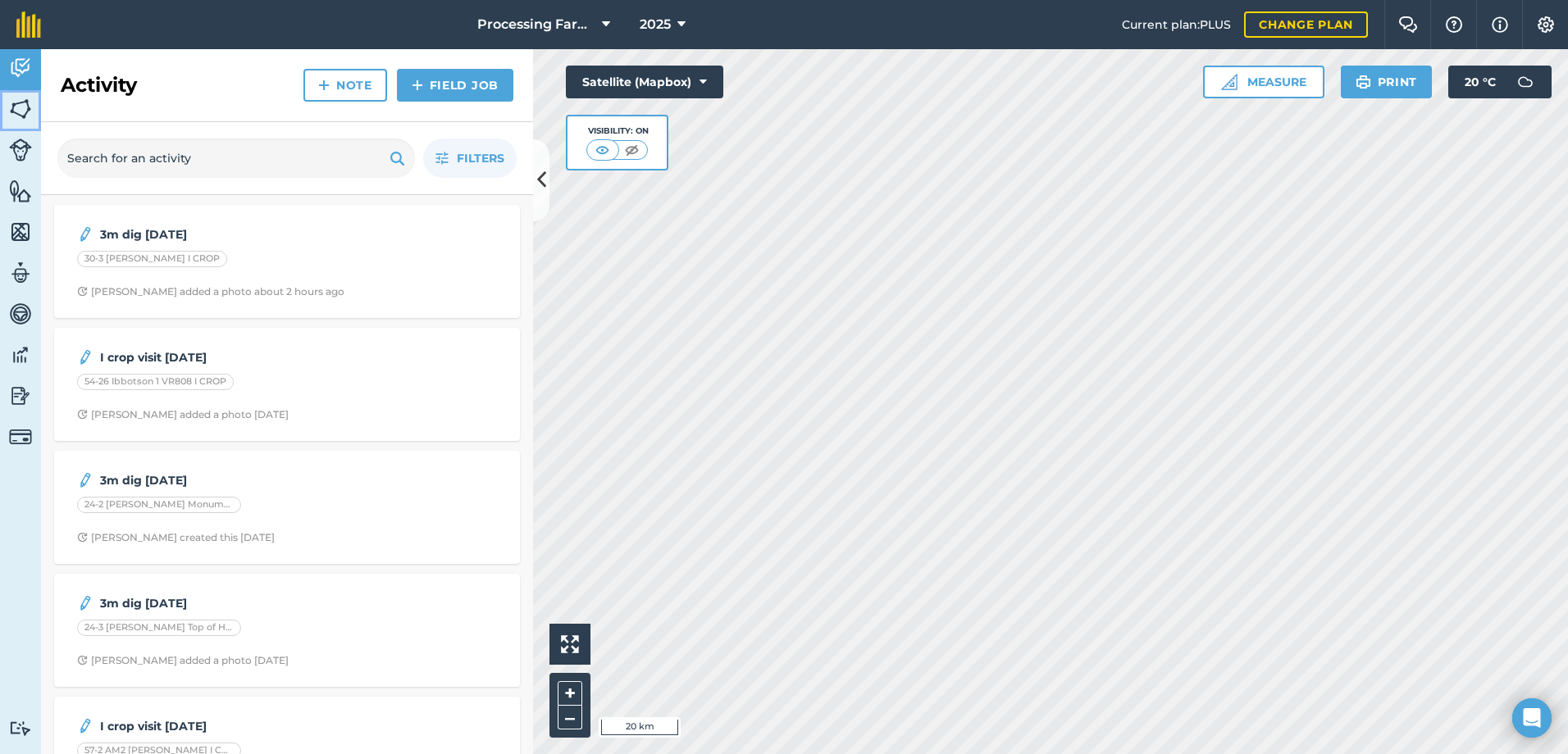 click at bounding box center [21, 109] 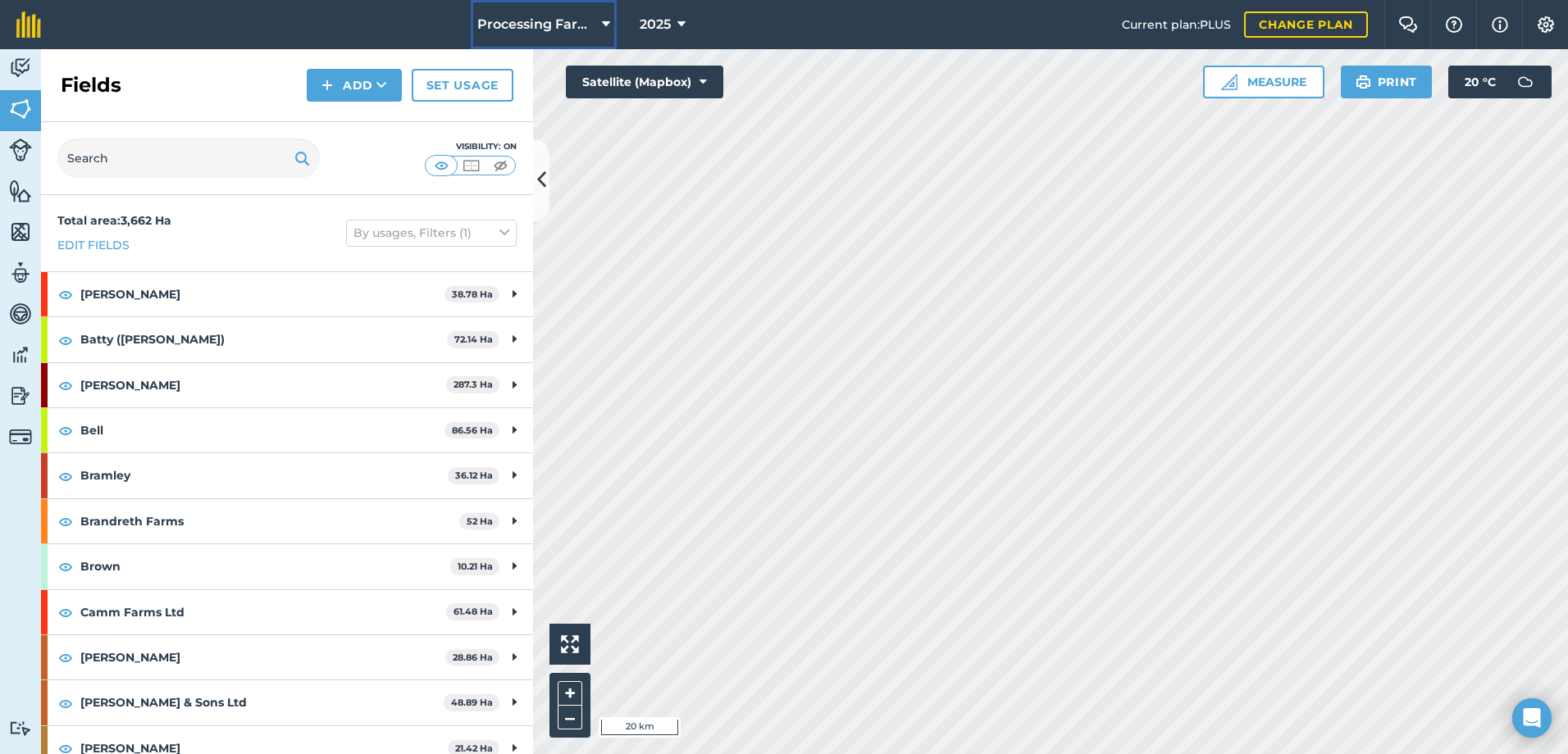 click on "Processing Farms" at bounding box center [536, 25] 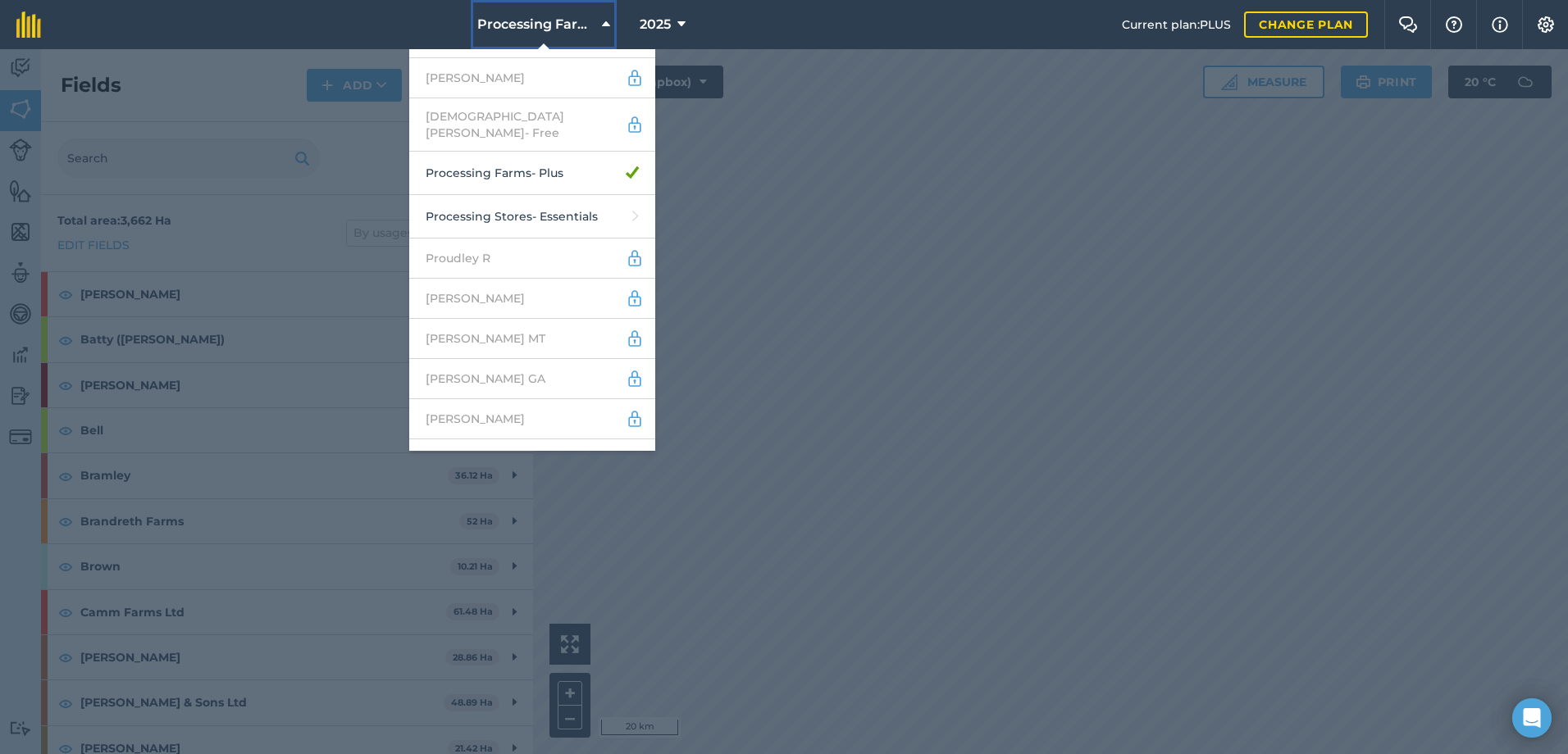 scroll, scrollTop: 1229, scrollLeft: 0, axis: vertical 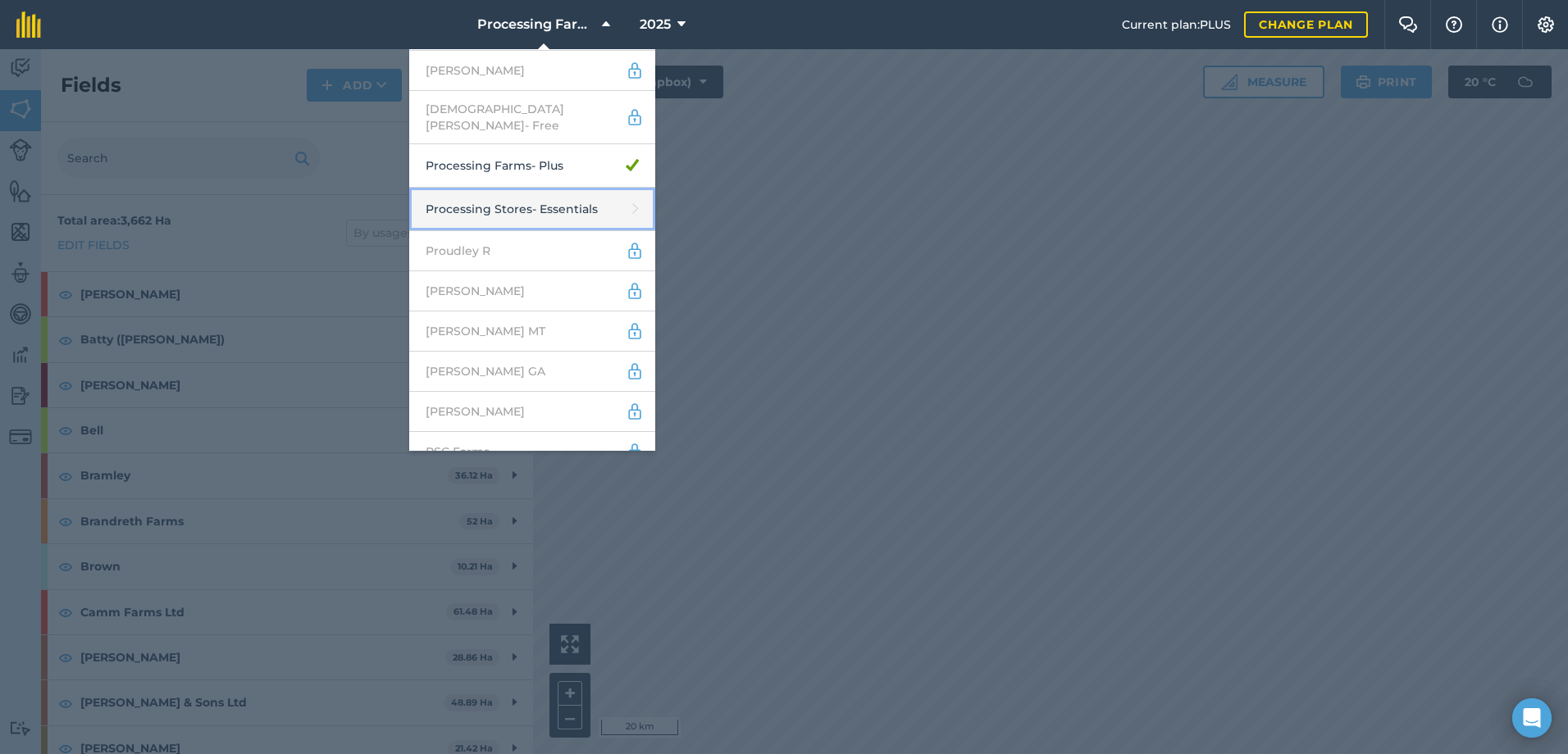 click on "Processing Stores  - Essentials" at bounding box center (532, 209) 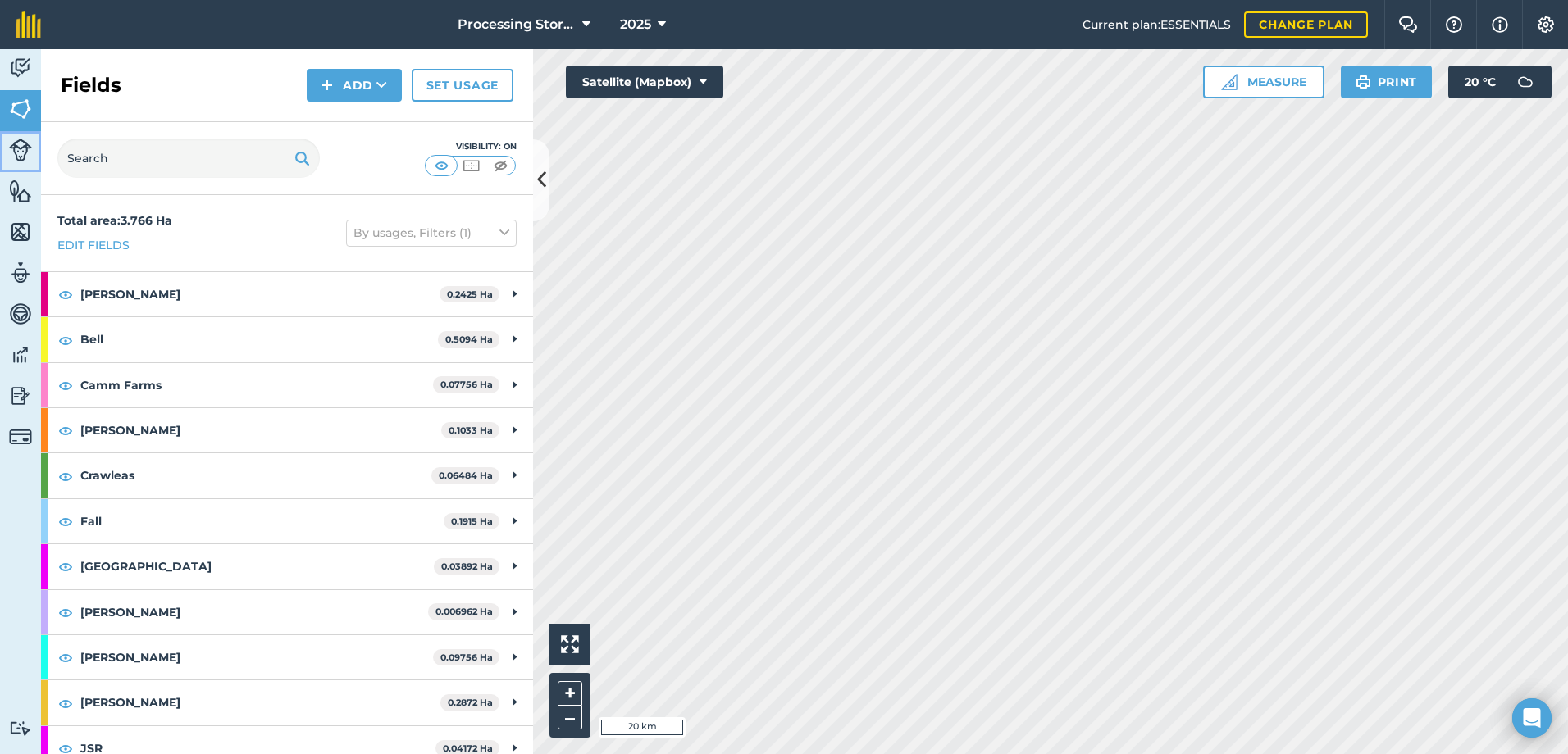 click at bounding box center [21, 150] 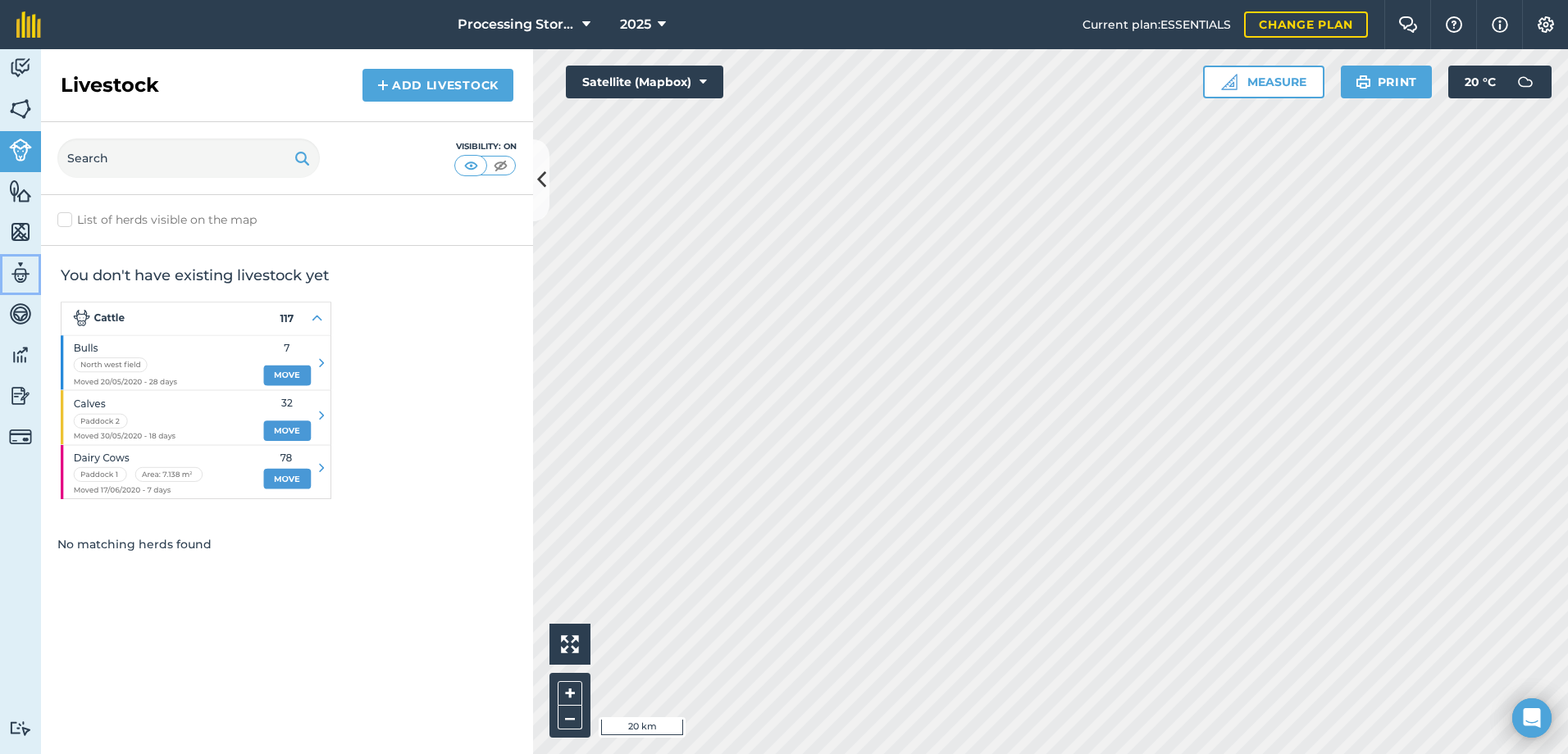click at bounding box center (21, 273) 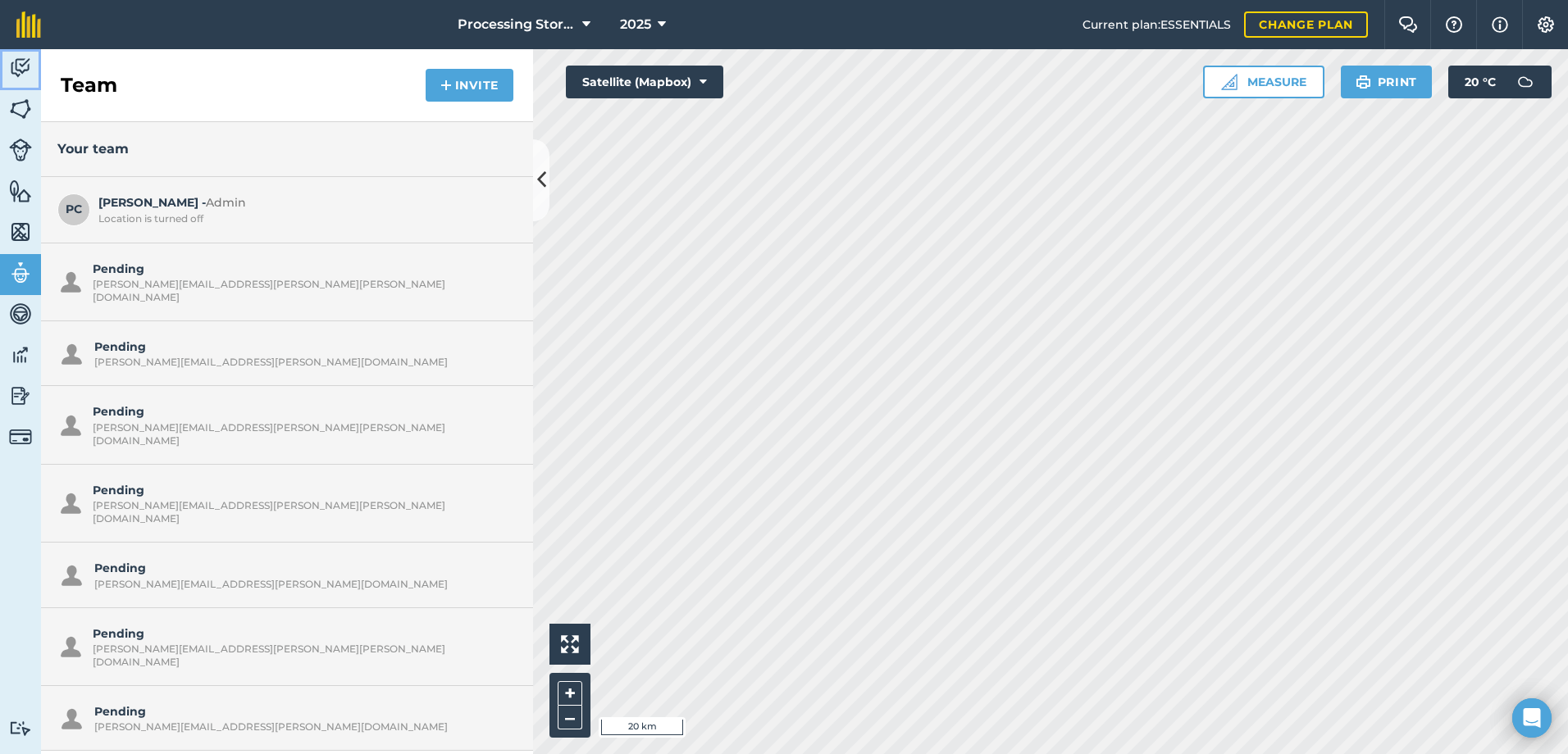 click on "Activity" at bounding box center [21, 70] 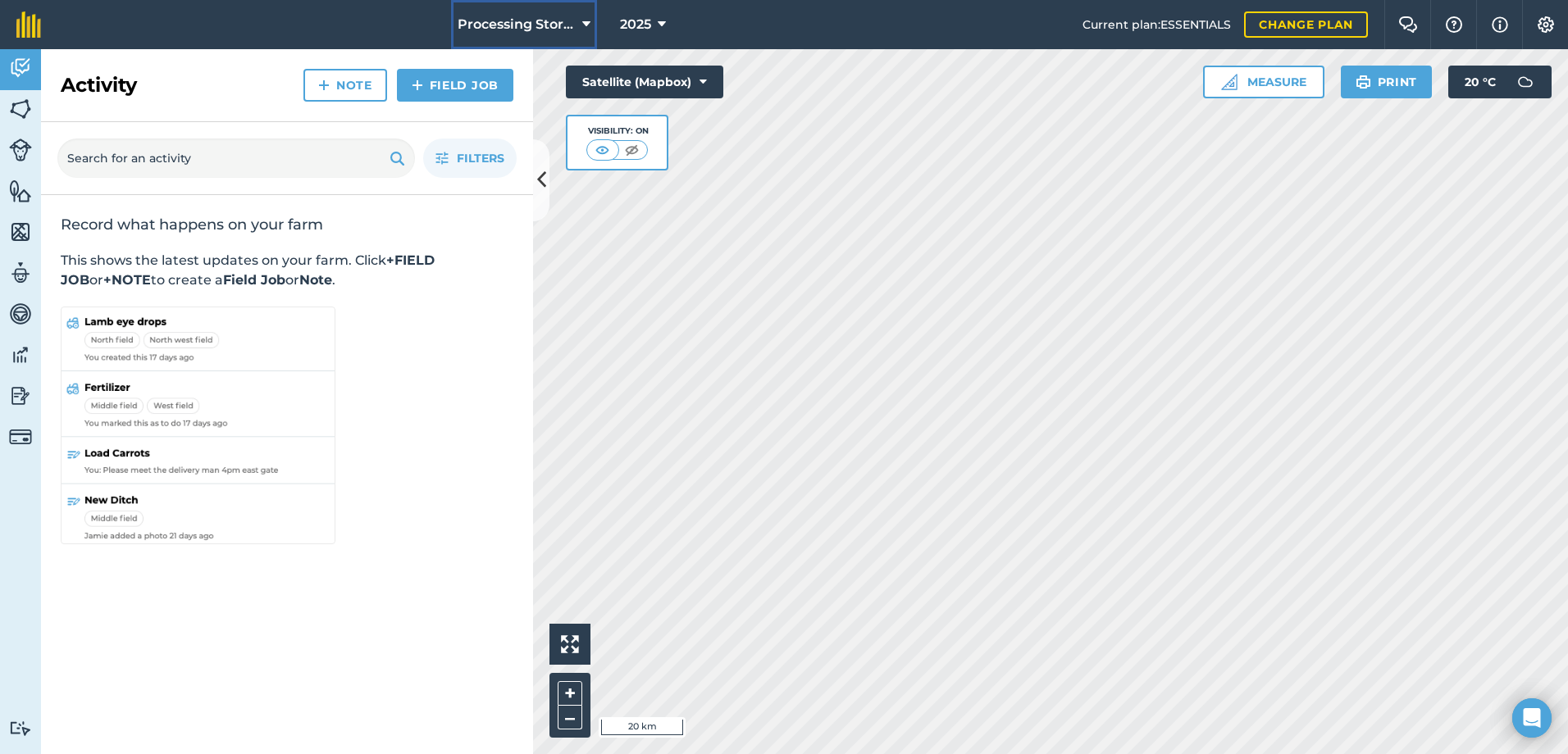 click on "Processing Stores" at bounding box center [524, 25] 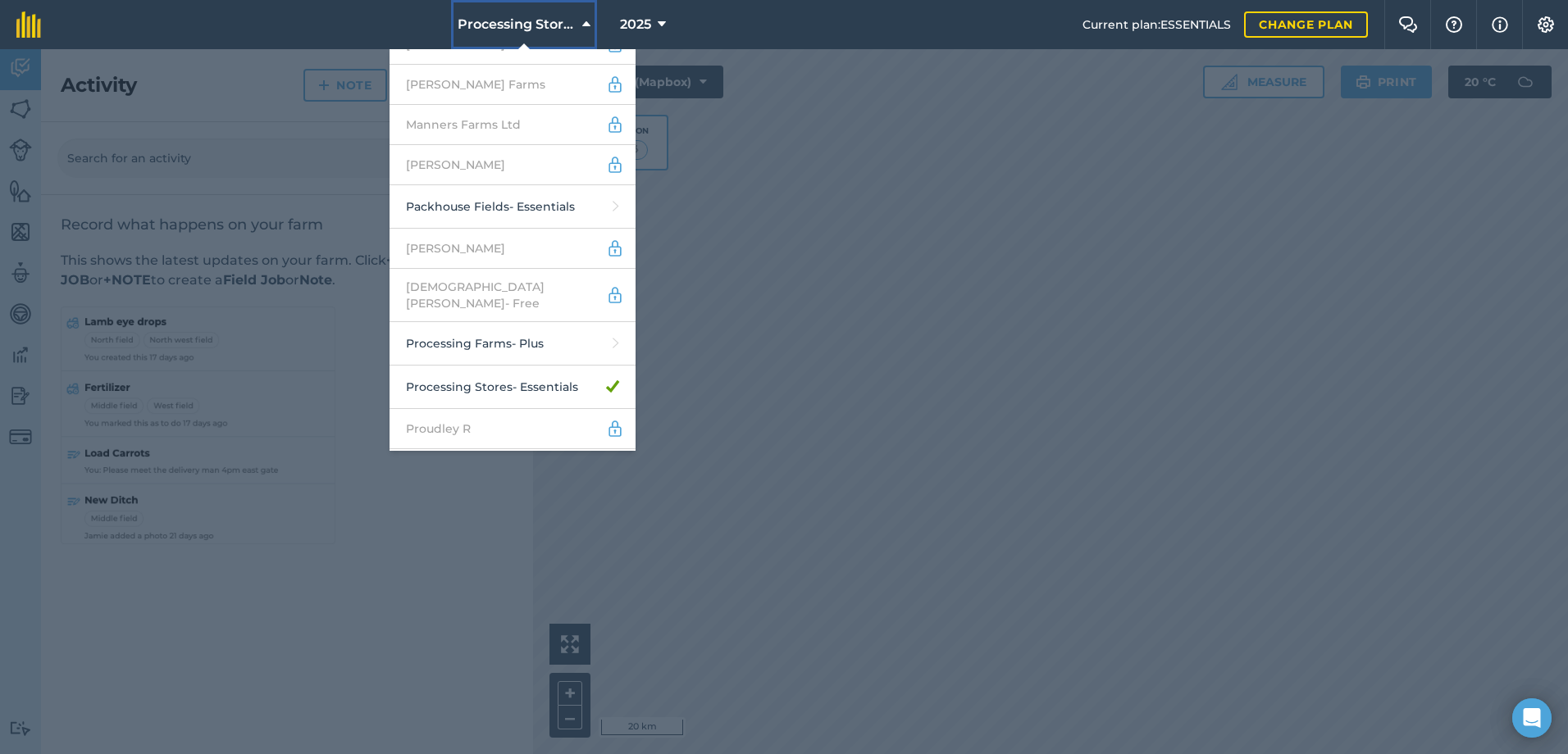 scroll, scrollTop: 1065, scrollLeft: 0, axis: vertical 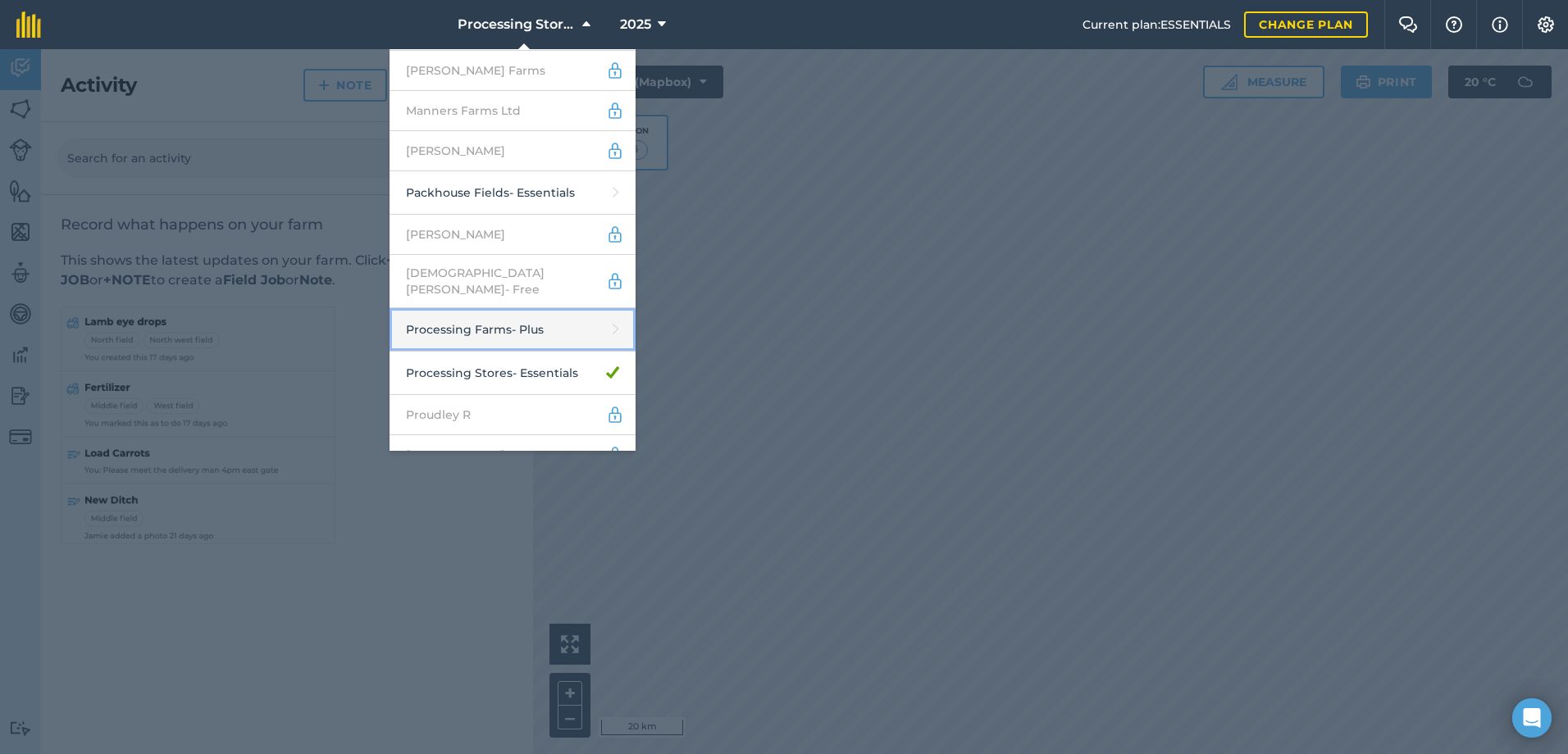 click on "Processing Farms  - Plus" at bounding box center [513, 329] 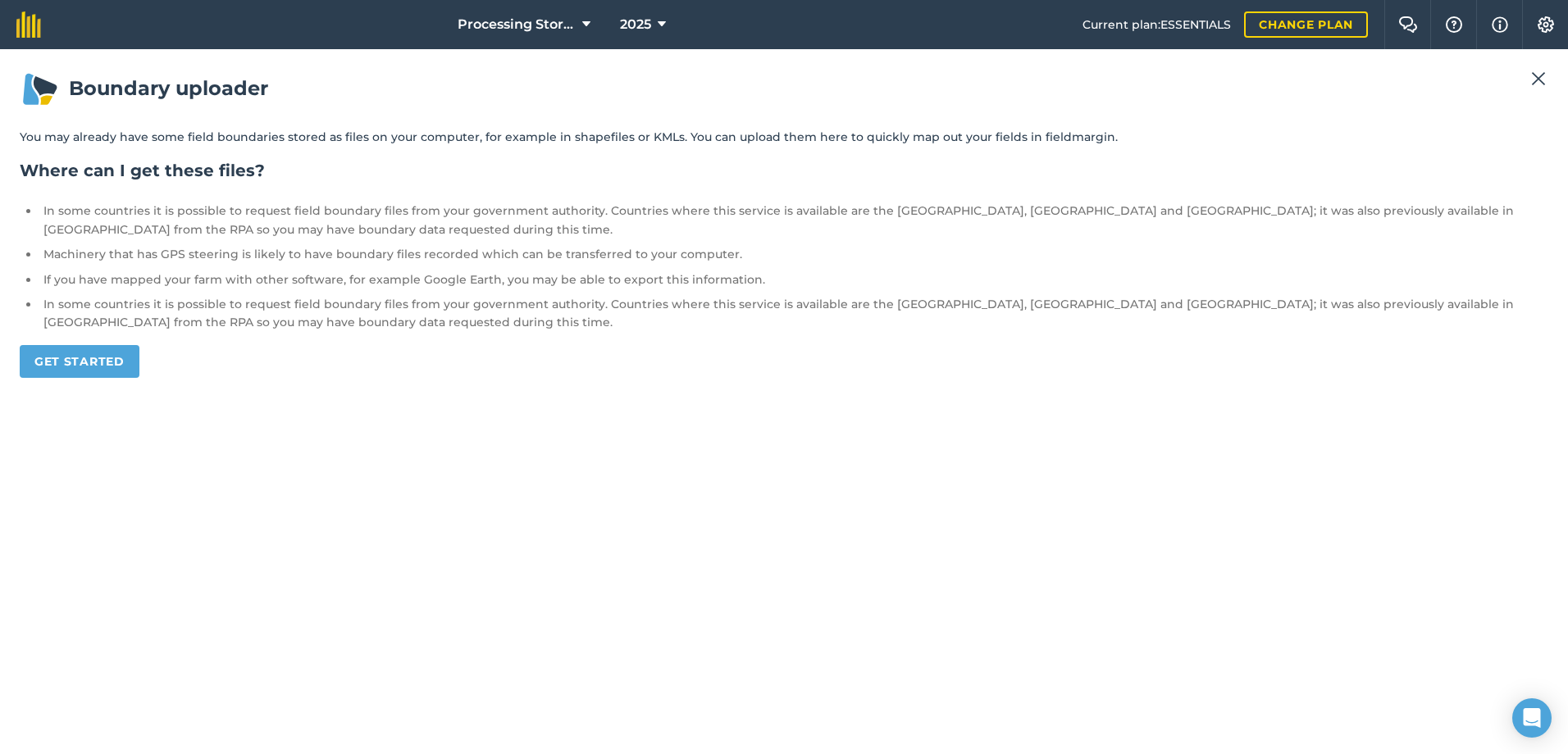 scroll, scrollTop: 0, scrollLeft: 0, axis: both 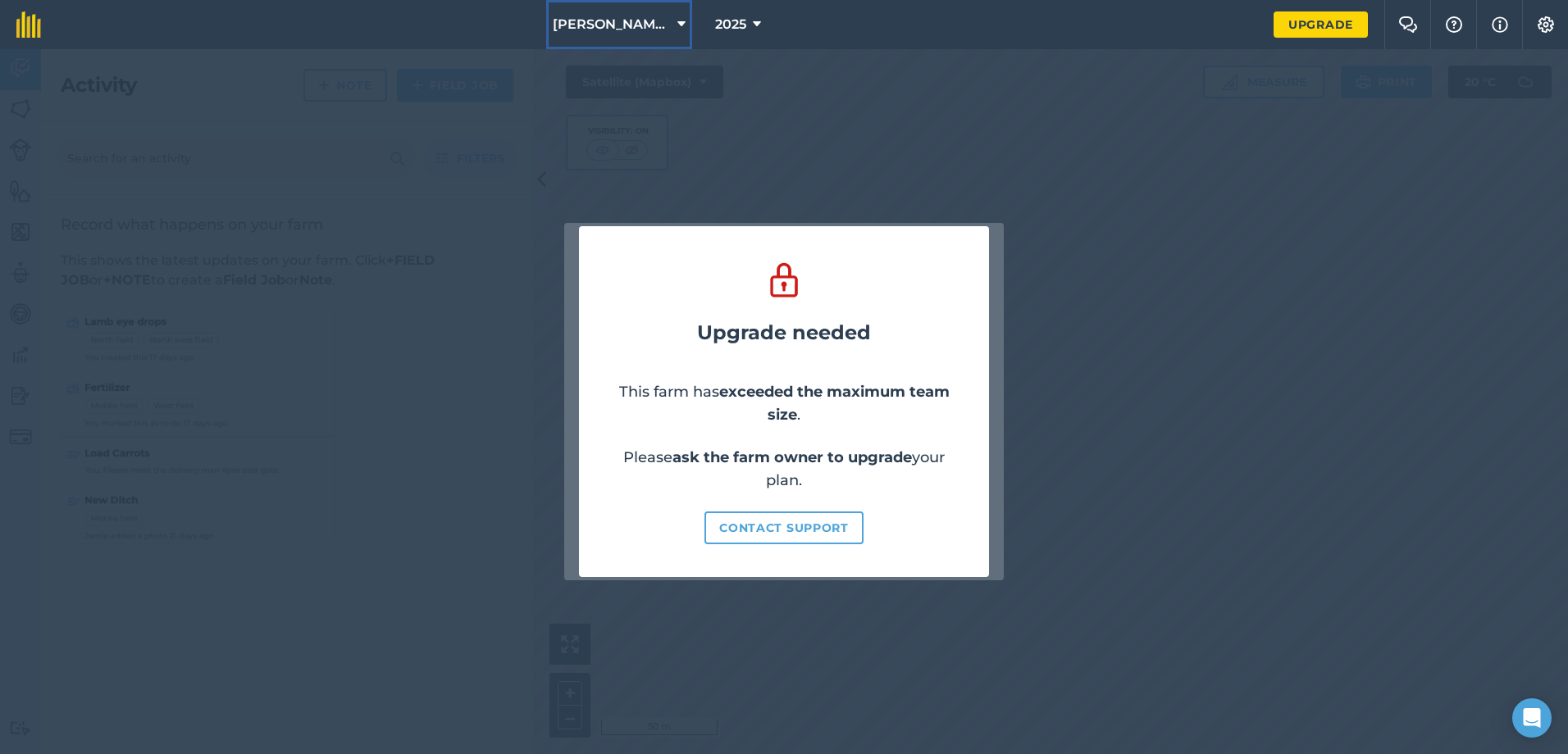 click on "[PERSON_NAME] F" at bounding box center (619, 25) 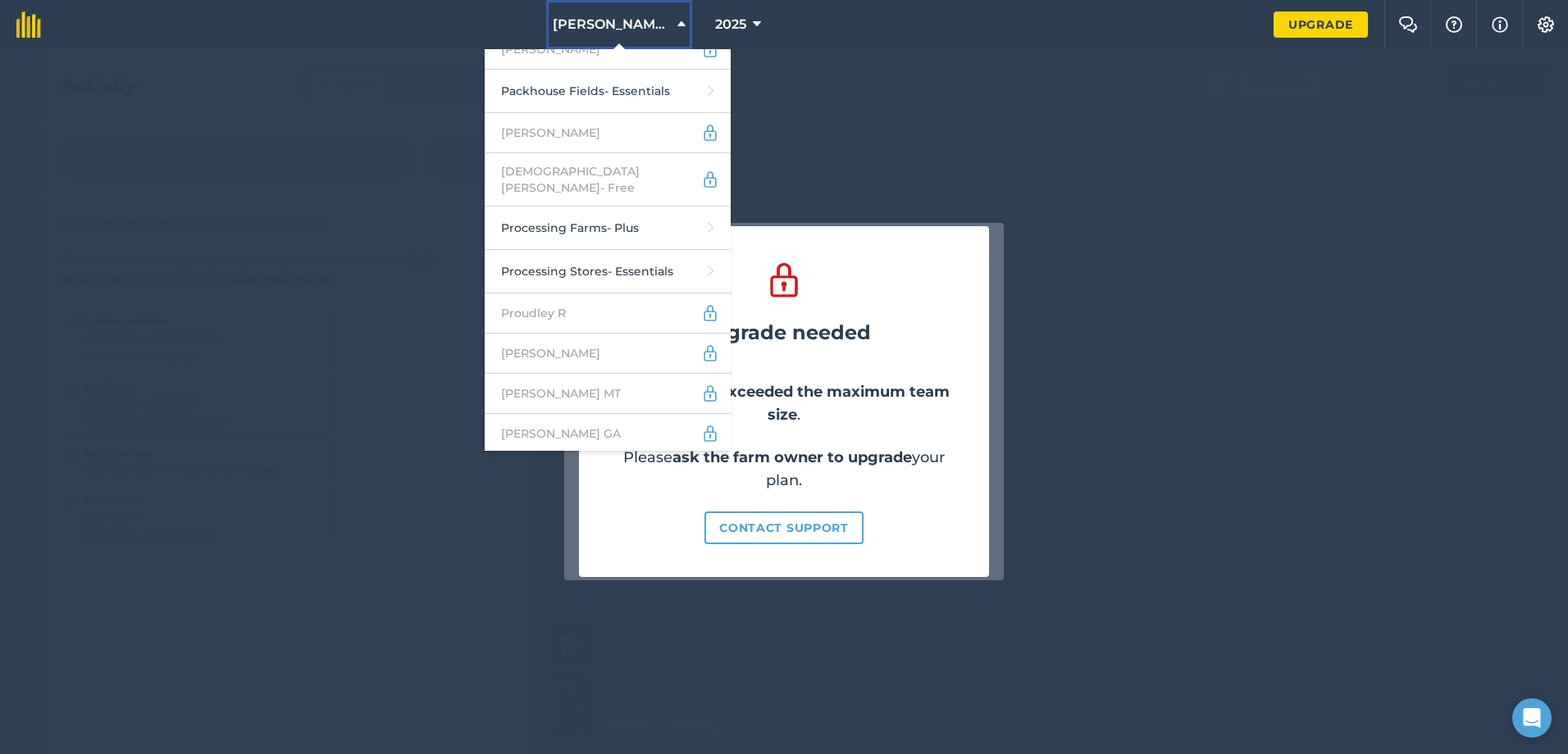 scroll, scrollTop: 1065, scrollLeft: 0, axis: vertical 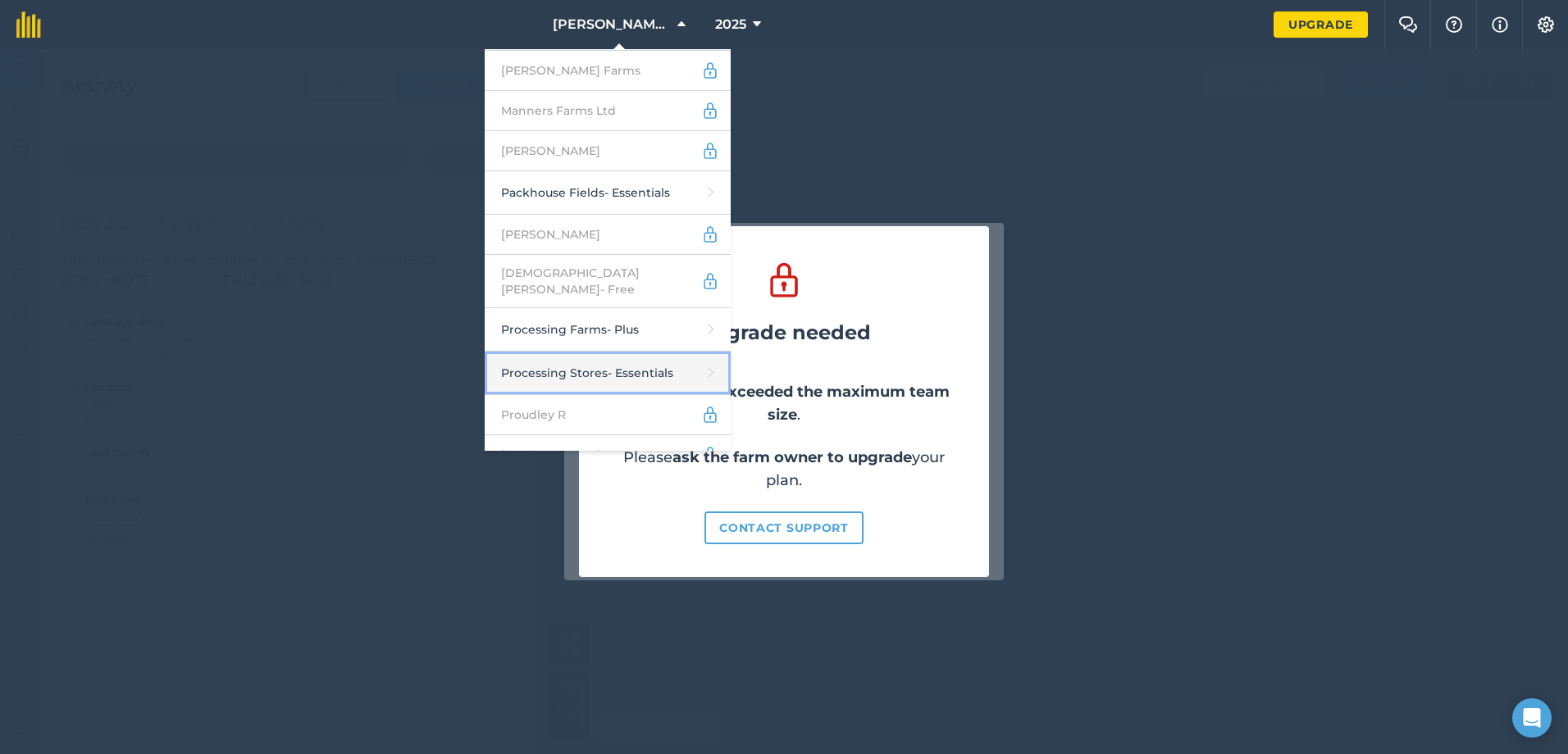 click on "Processing Stores  - Essentials" at bounding box center [608, 373] 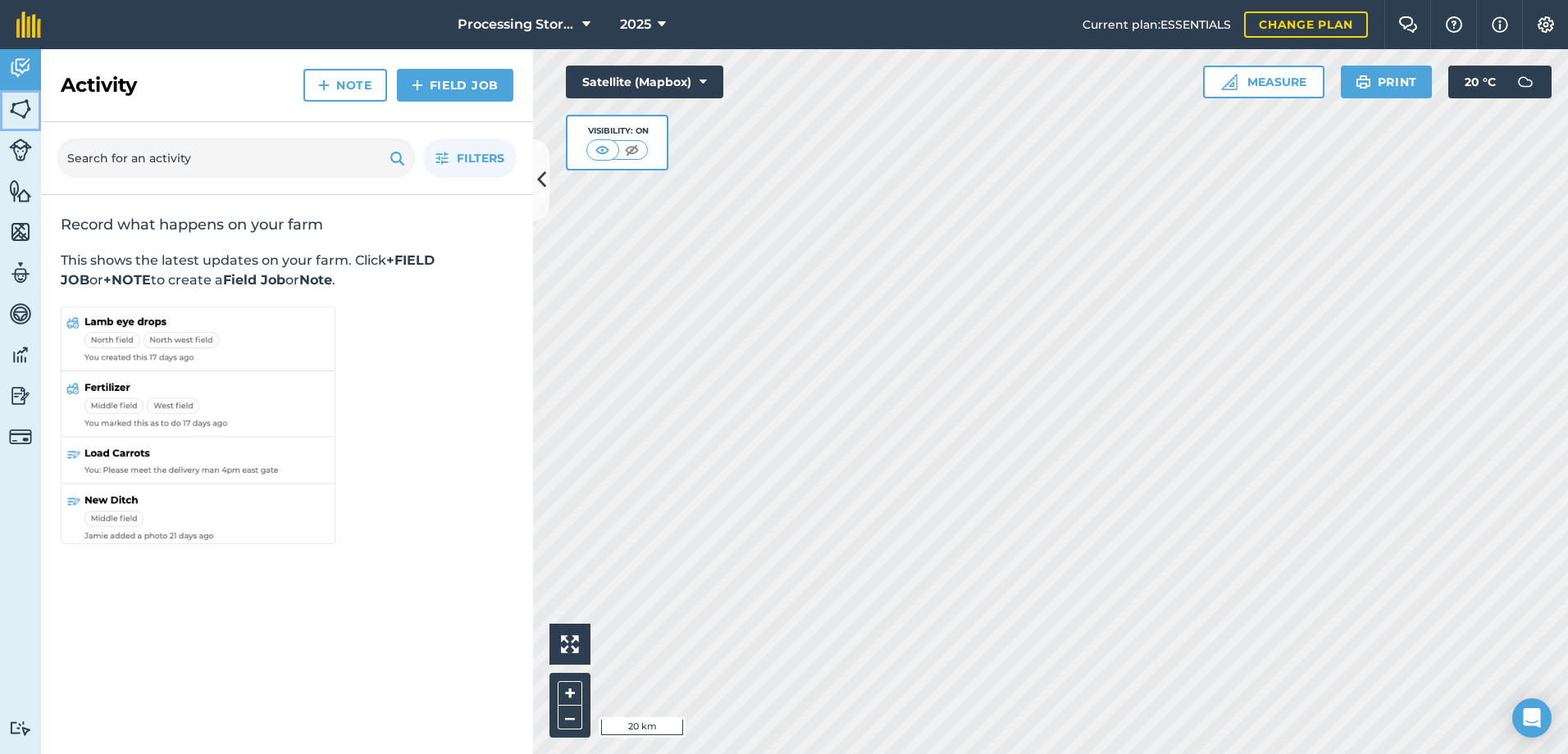click at bounding box center [21, 109] 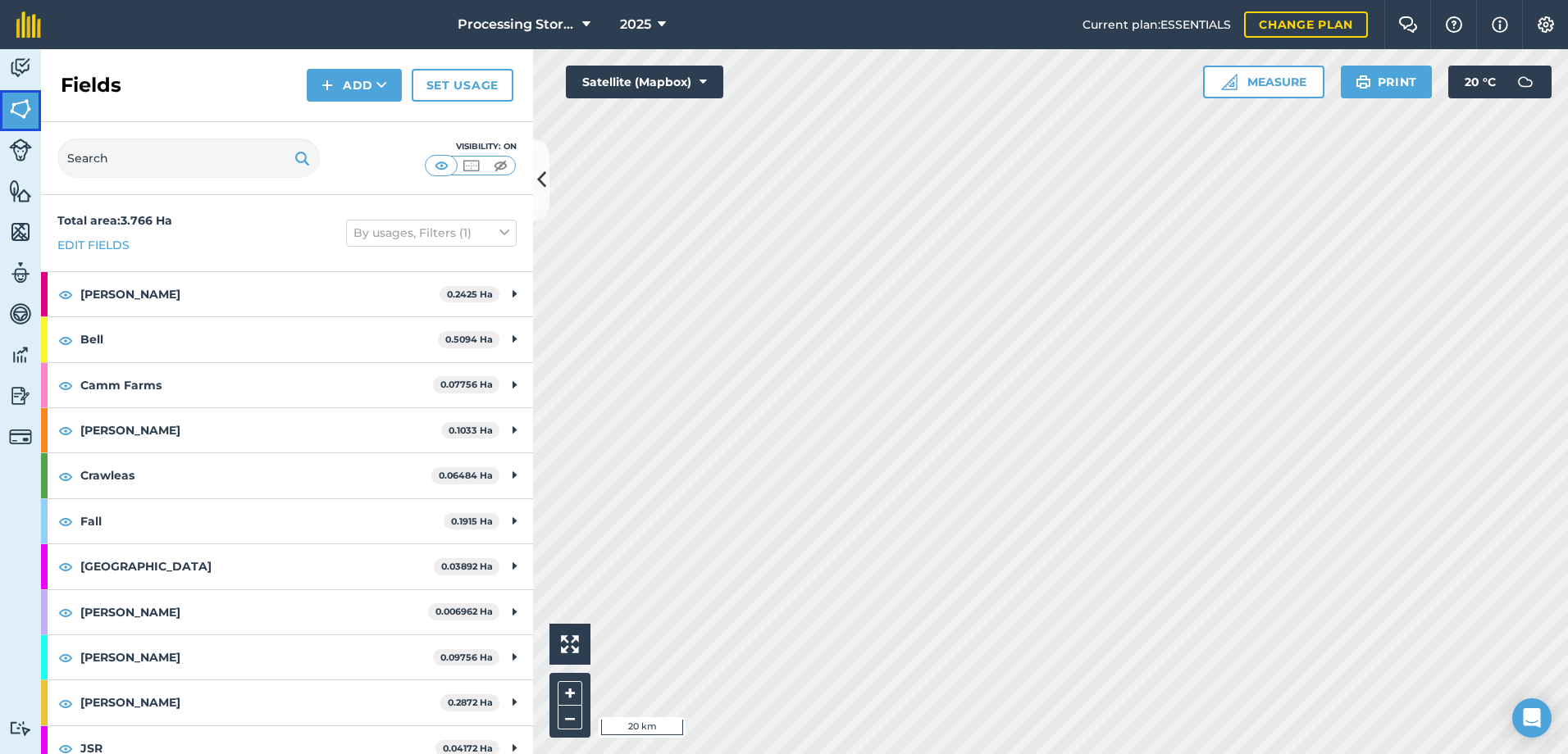 scroll, scrollTop: 82, scrollLeft: 0, axis: vertical 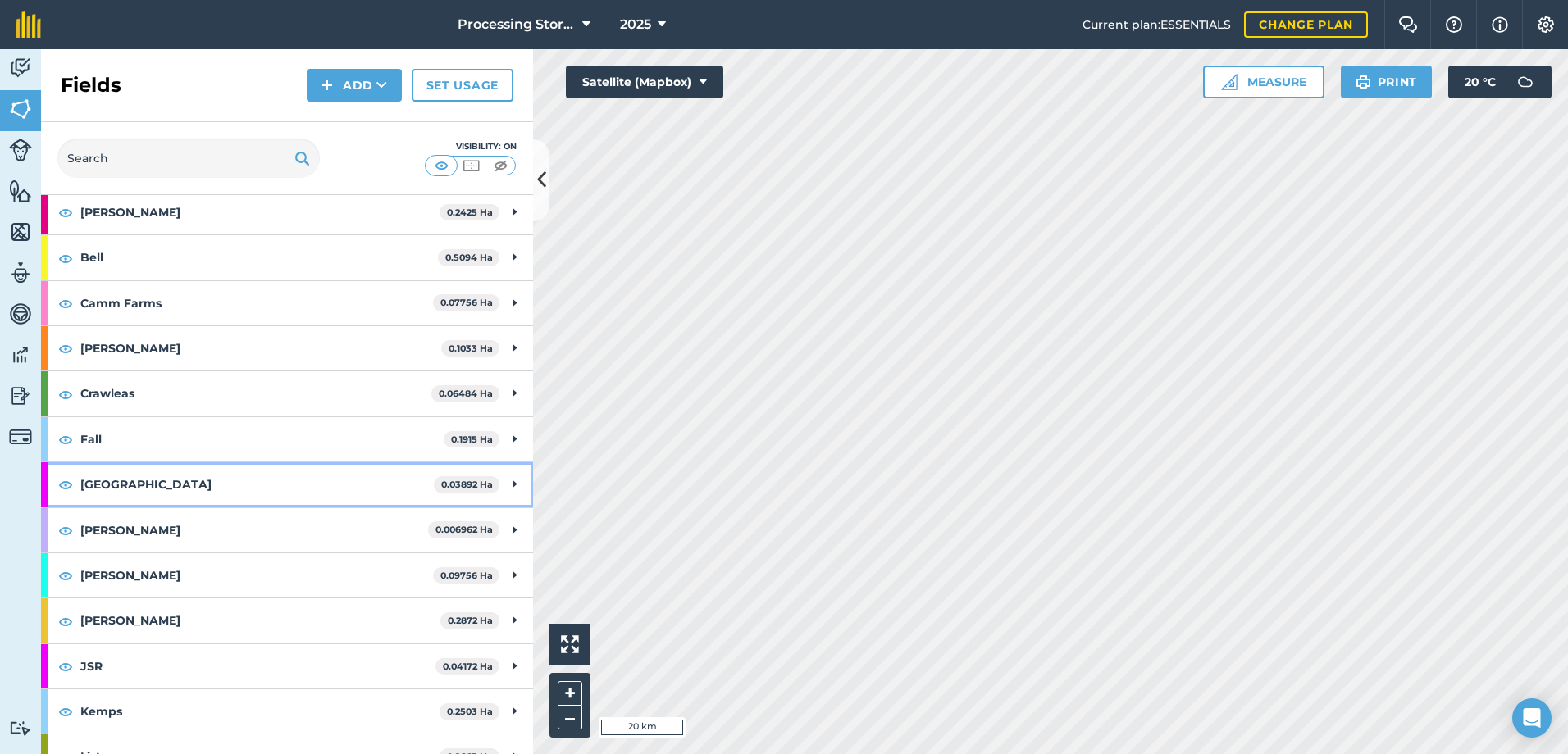 click on "[GEOGRAPHIC_DATA]" at bounding box center [257, 484] 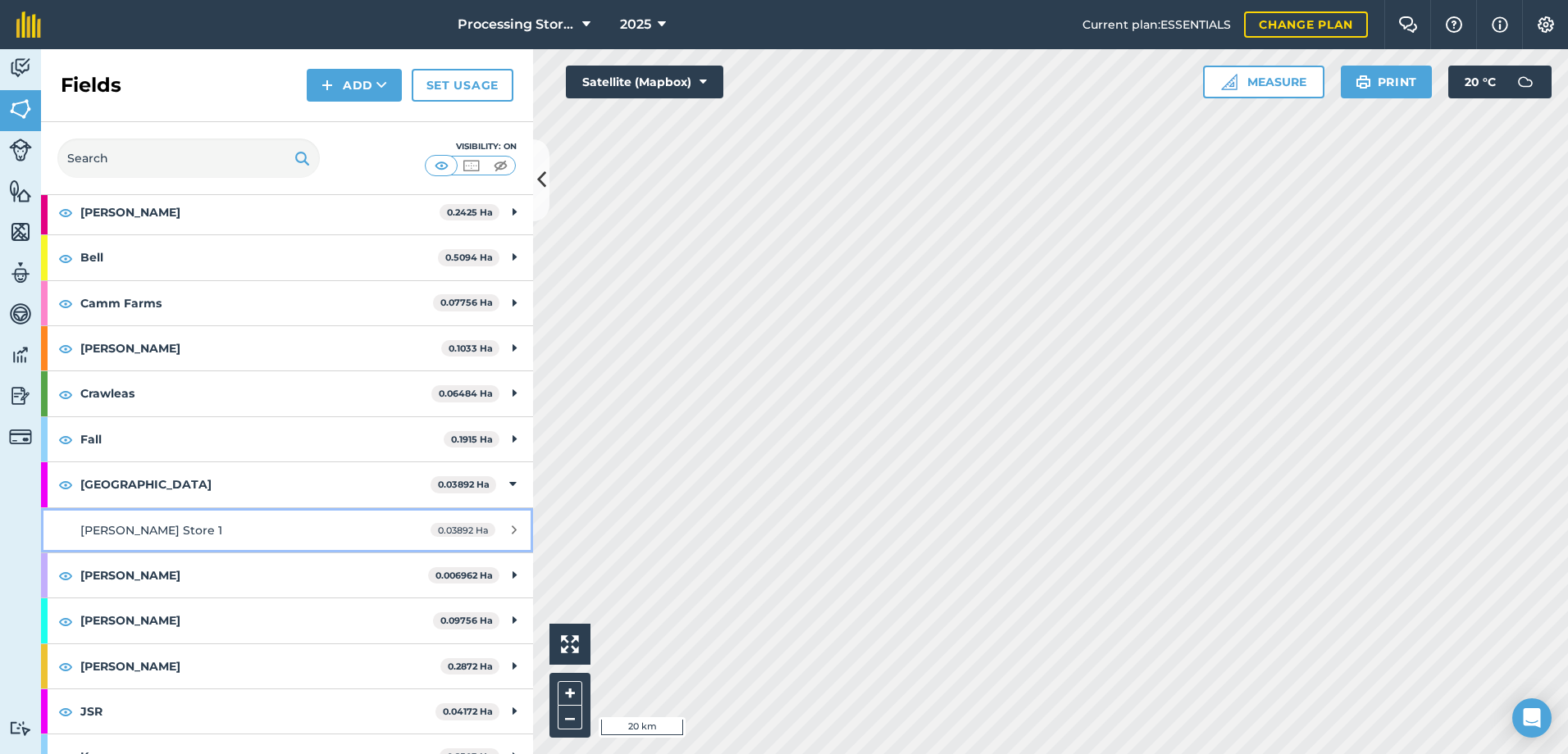 click on "[PERSON_NAME] Store 1" at bounding box center (151, 530) 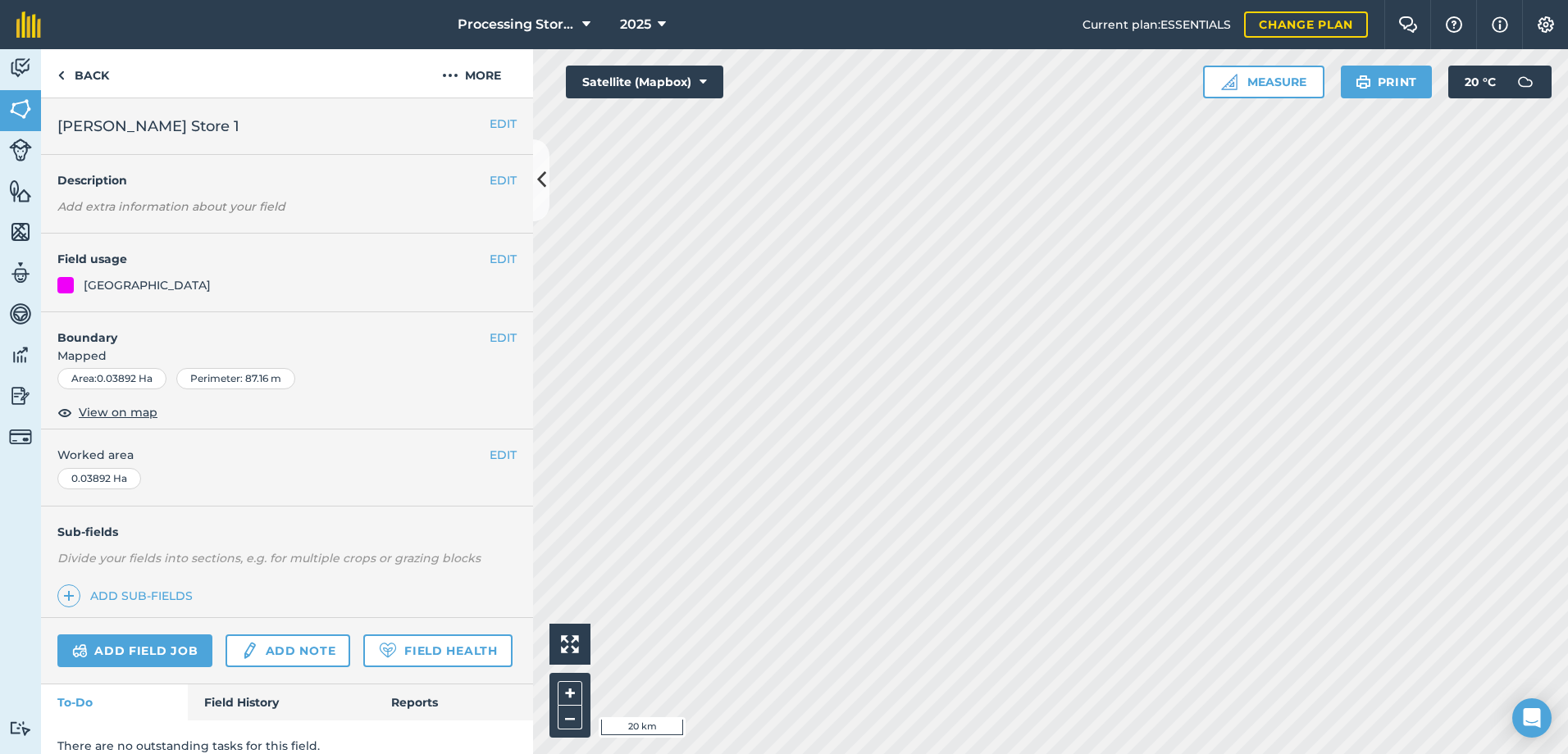 scroll, scrollTop: 63, scrollLeft: 0, axis: vertical 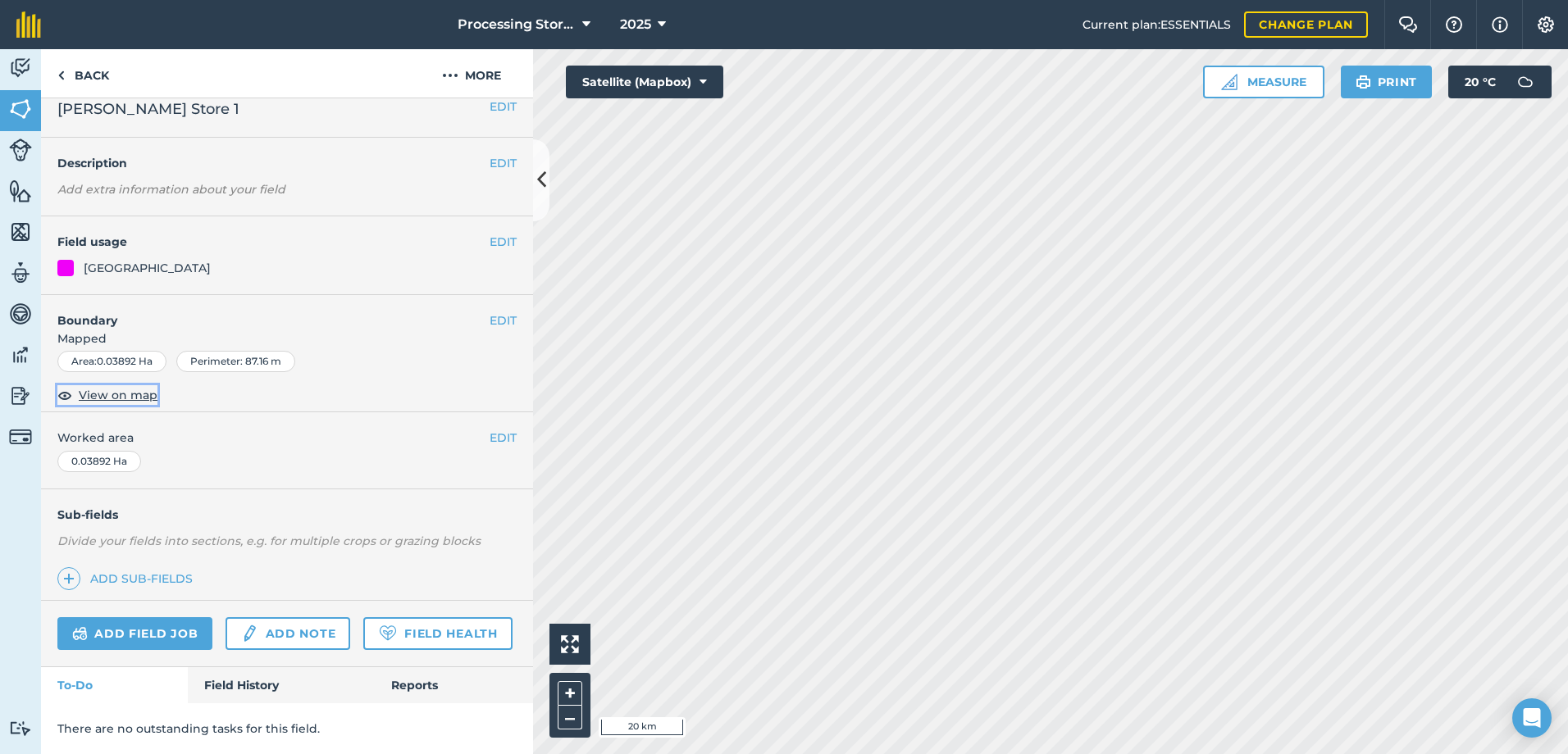 click on "View on map" at bounding box center (118, 395) 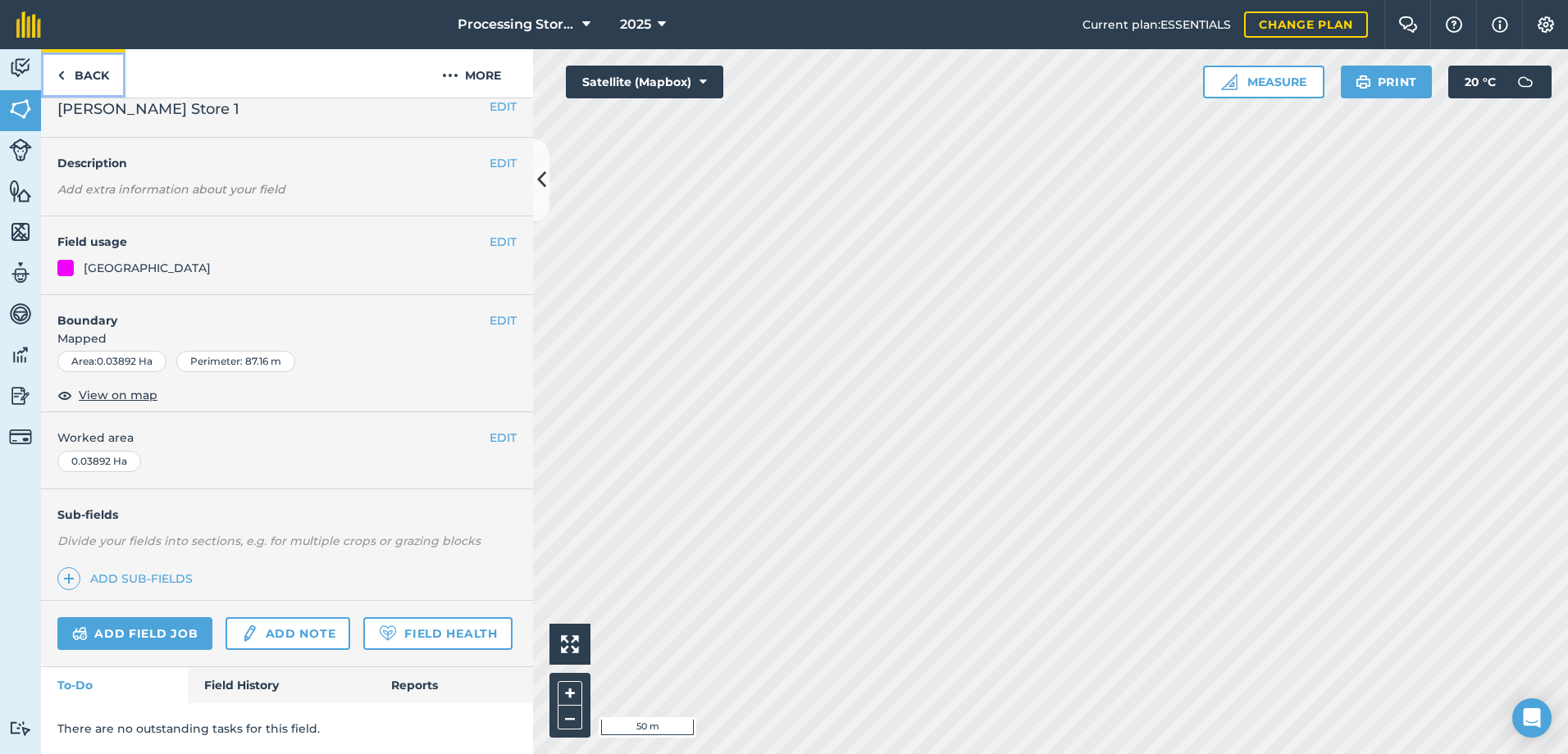 click on "Back" at bounding box center [83, 73] 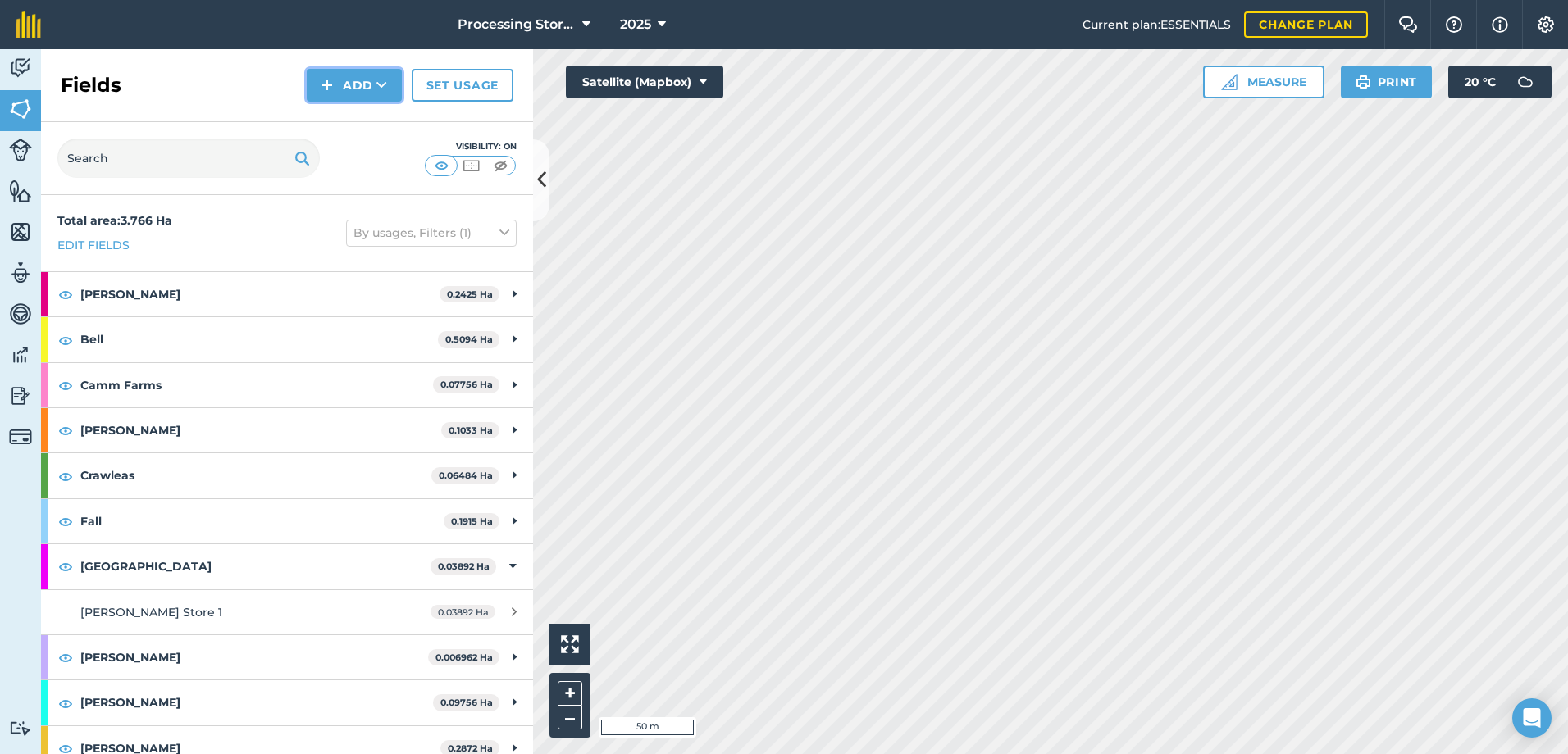 click on "Add" at bounding box center [354, 85] 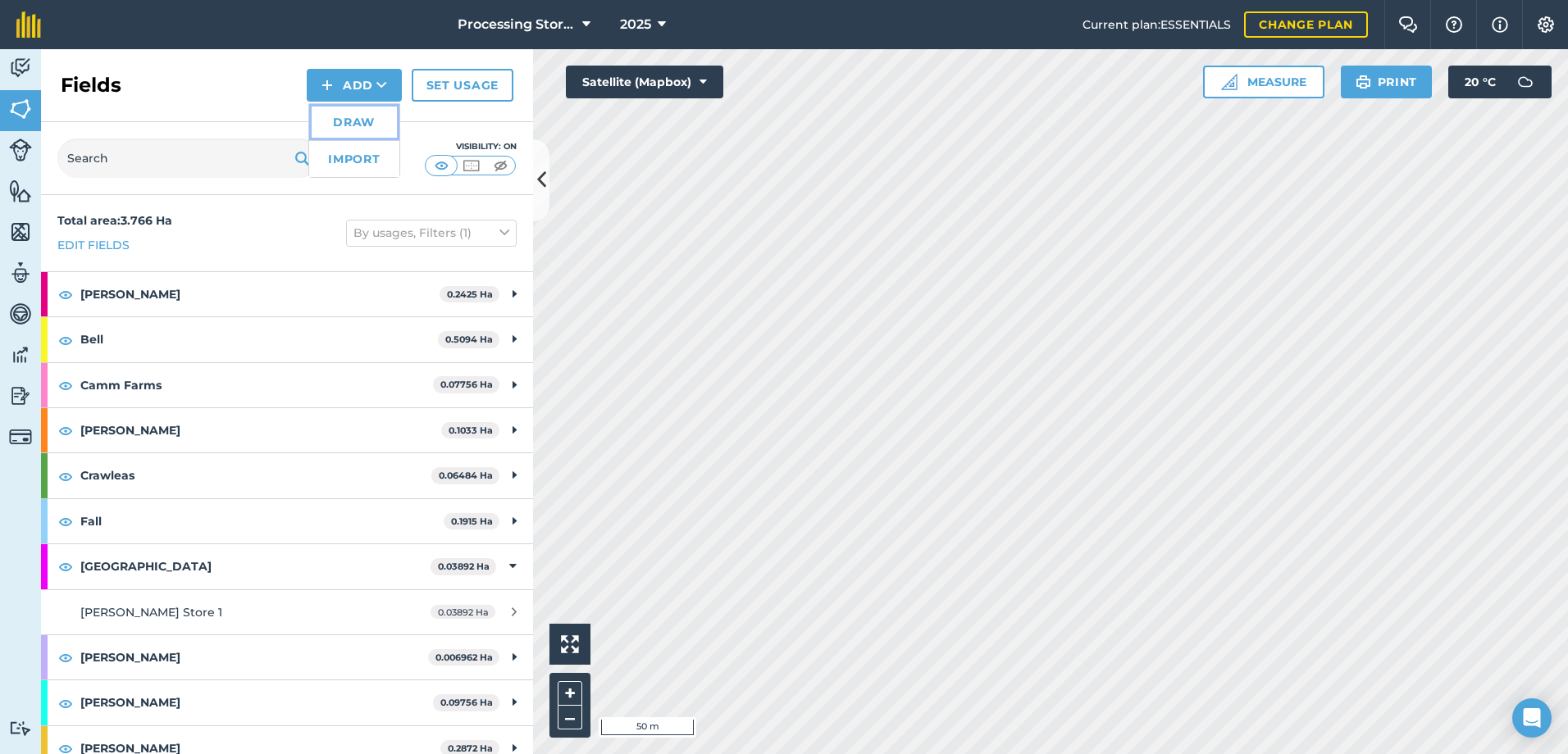 click on "Draw" at bounding box center (354, 122) 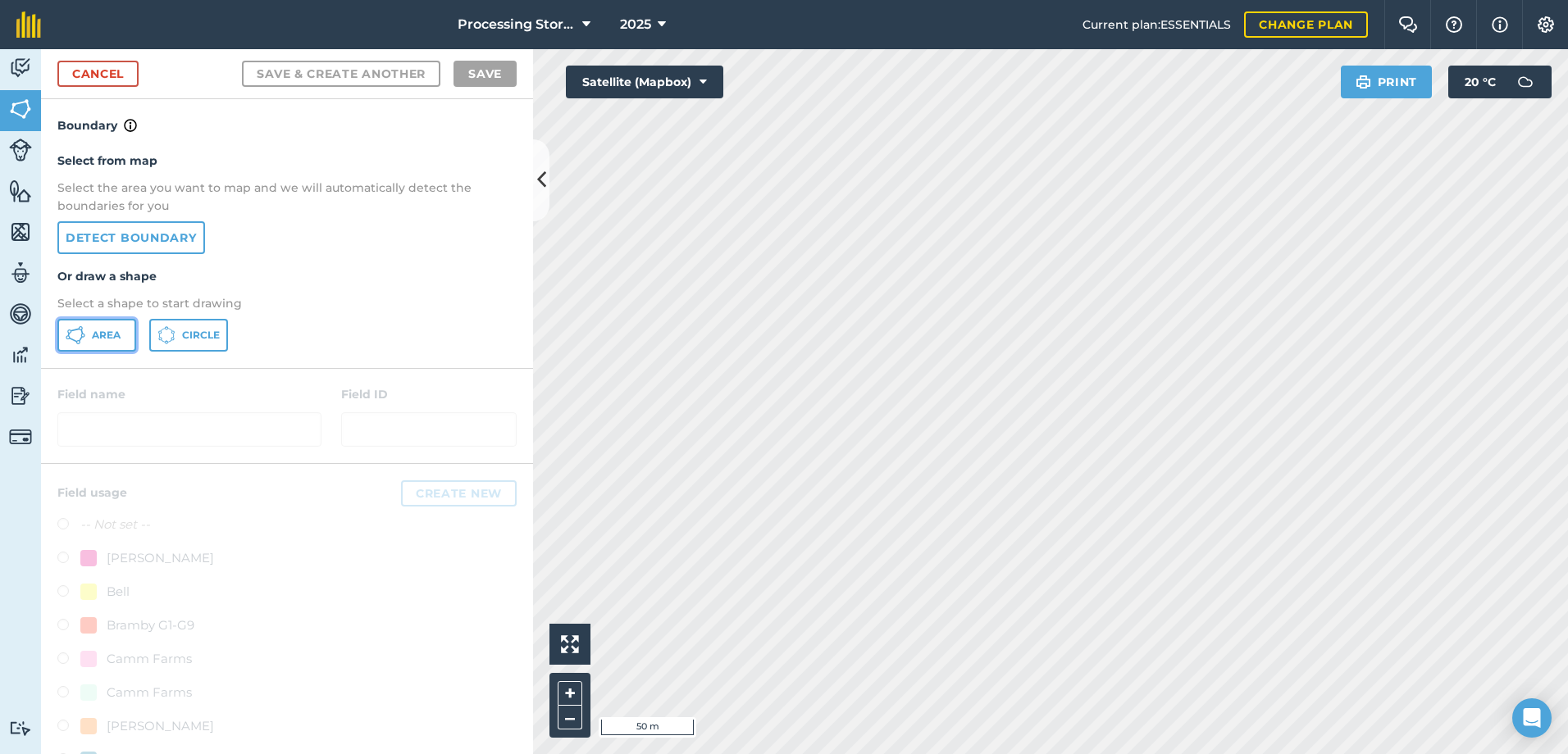click on "Area" at bounding box center [106, 335] 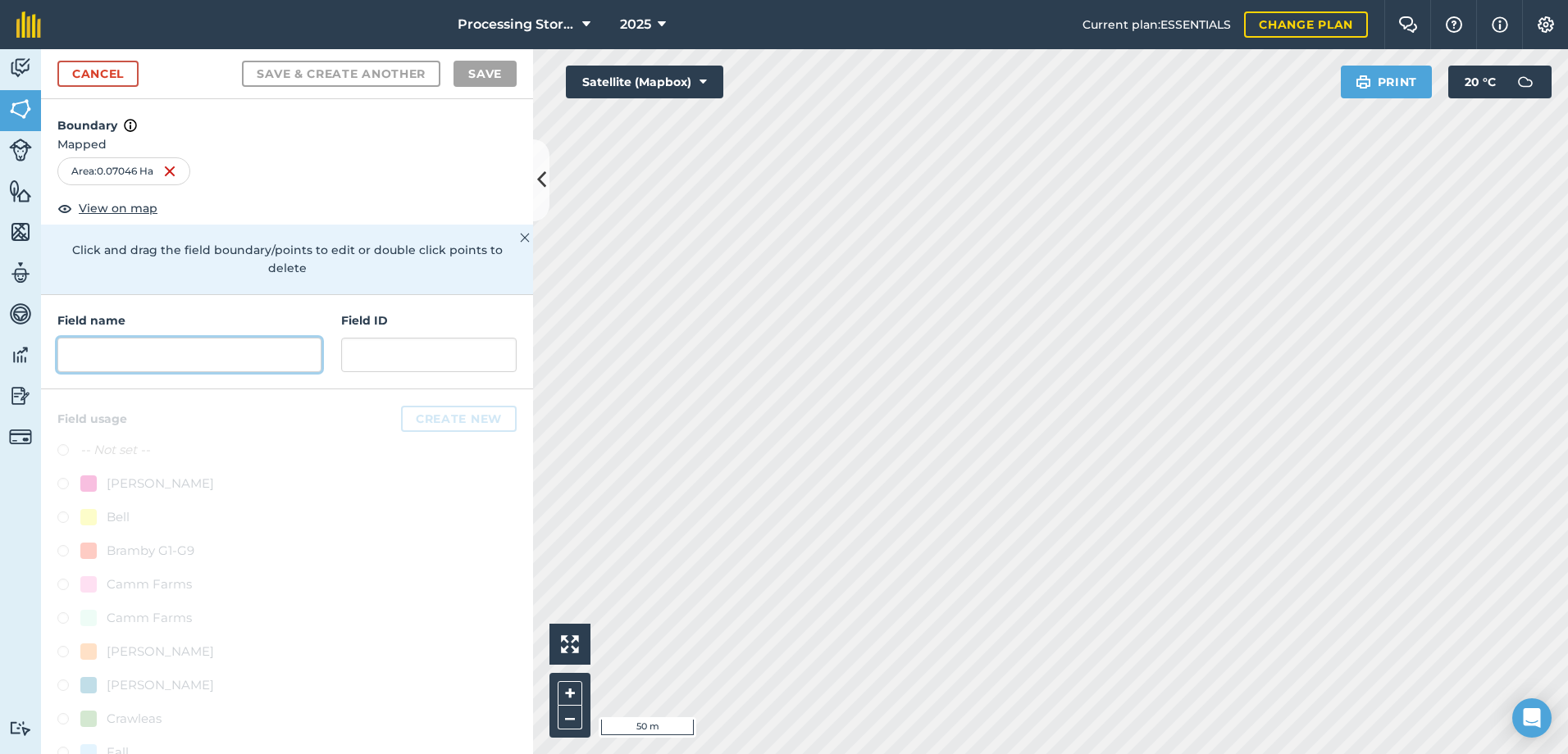 click at bounding box center (189, 355) 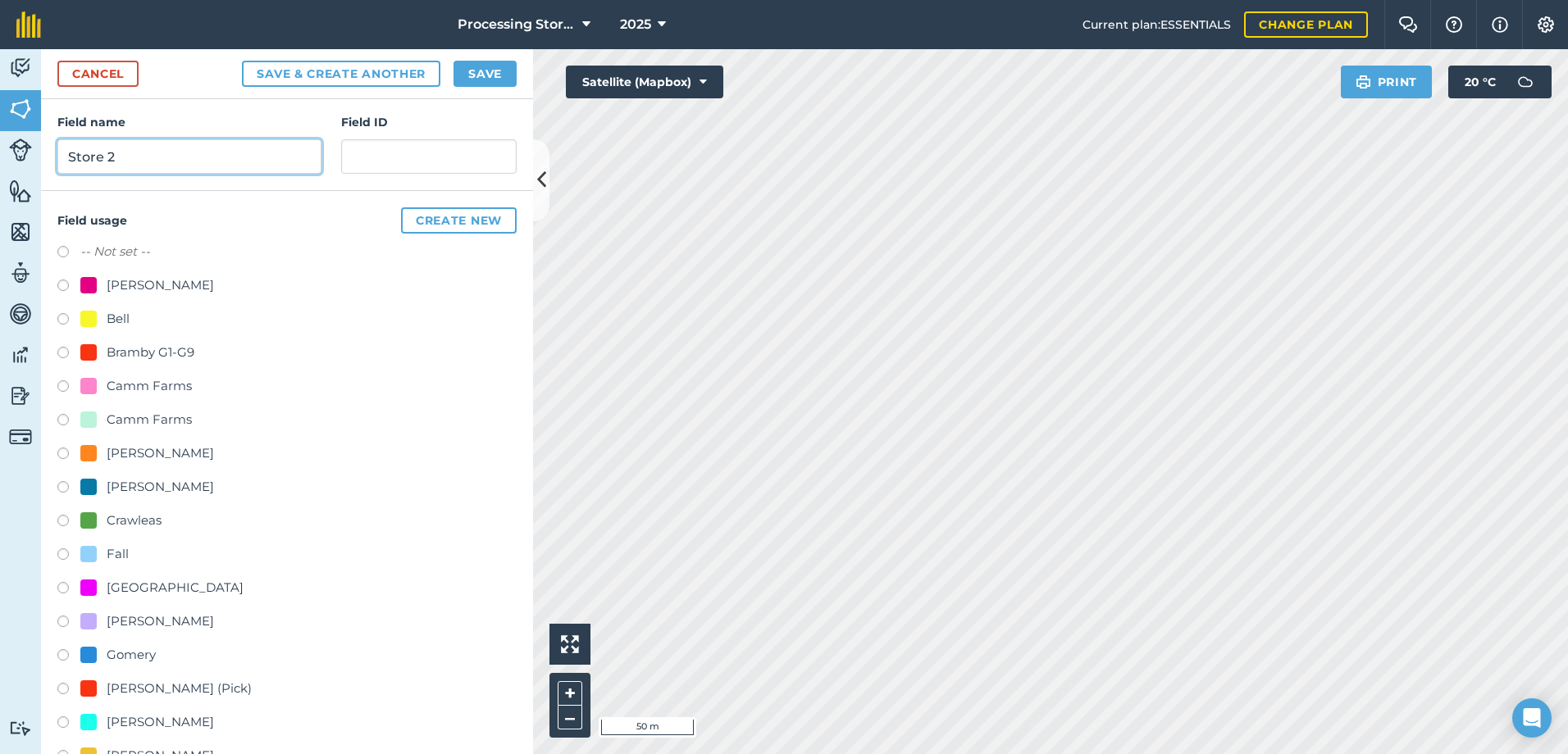 scroll, scrollTop: 328, scrollLeft: 0, axis: vertical 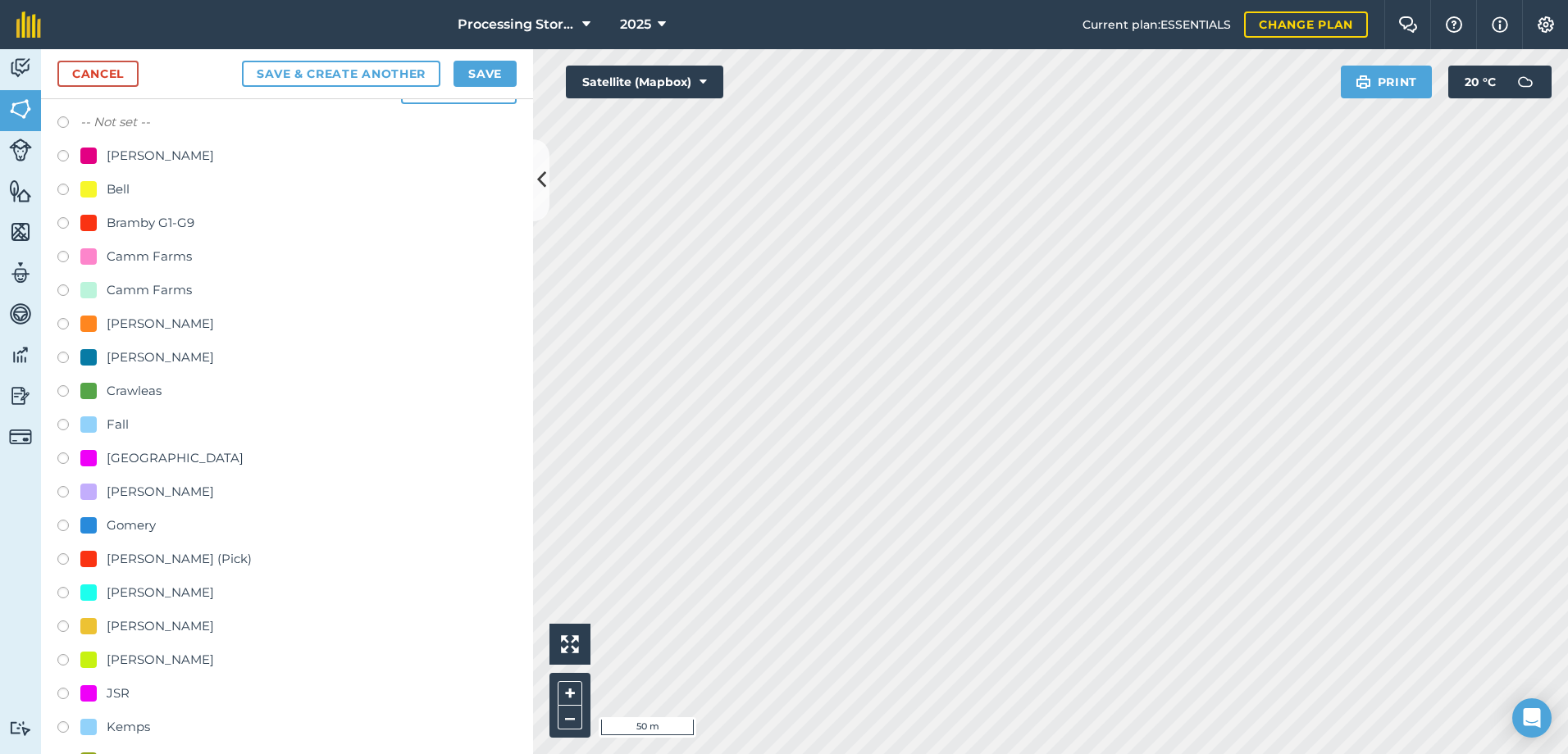 type on "Store 2" 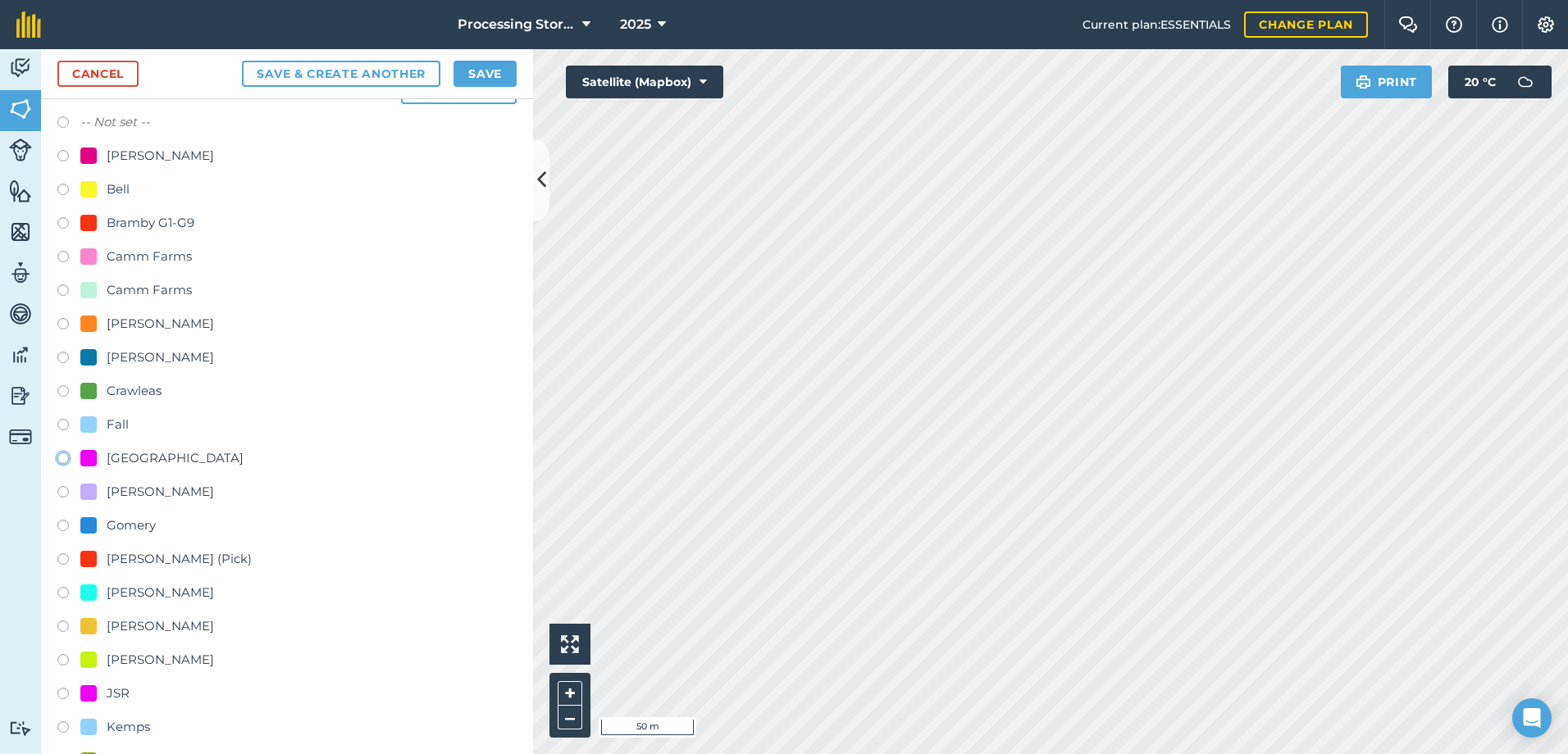 click on "[GEOGRAPHIC_DATA]" at bounding box center (-8138, 457) 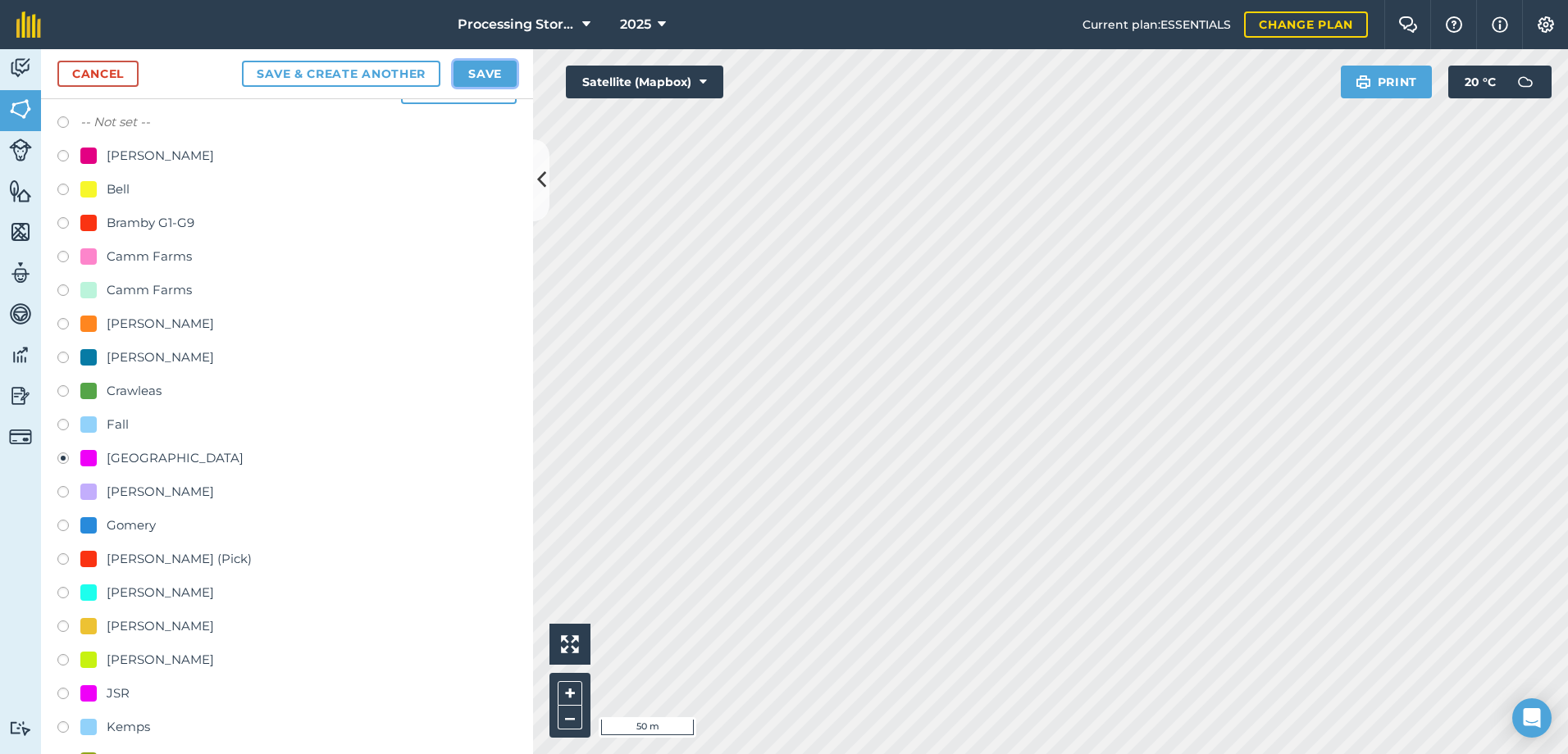 click on "Save" at bounding box center (485, 74) 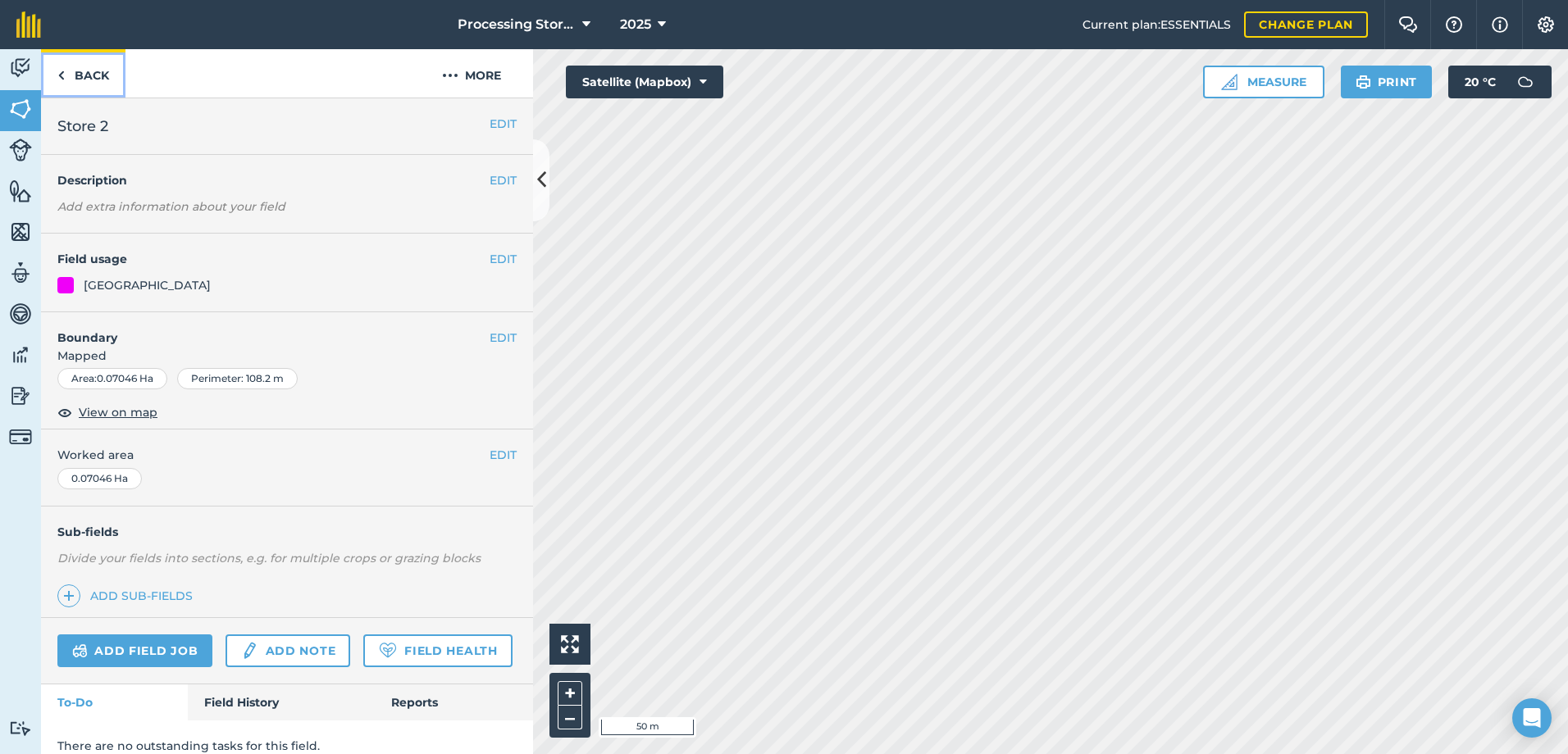 click on "Back" at bounding box center [83, 73] 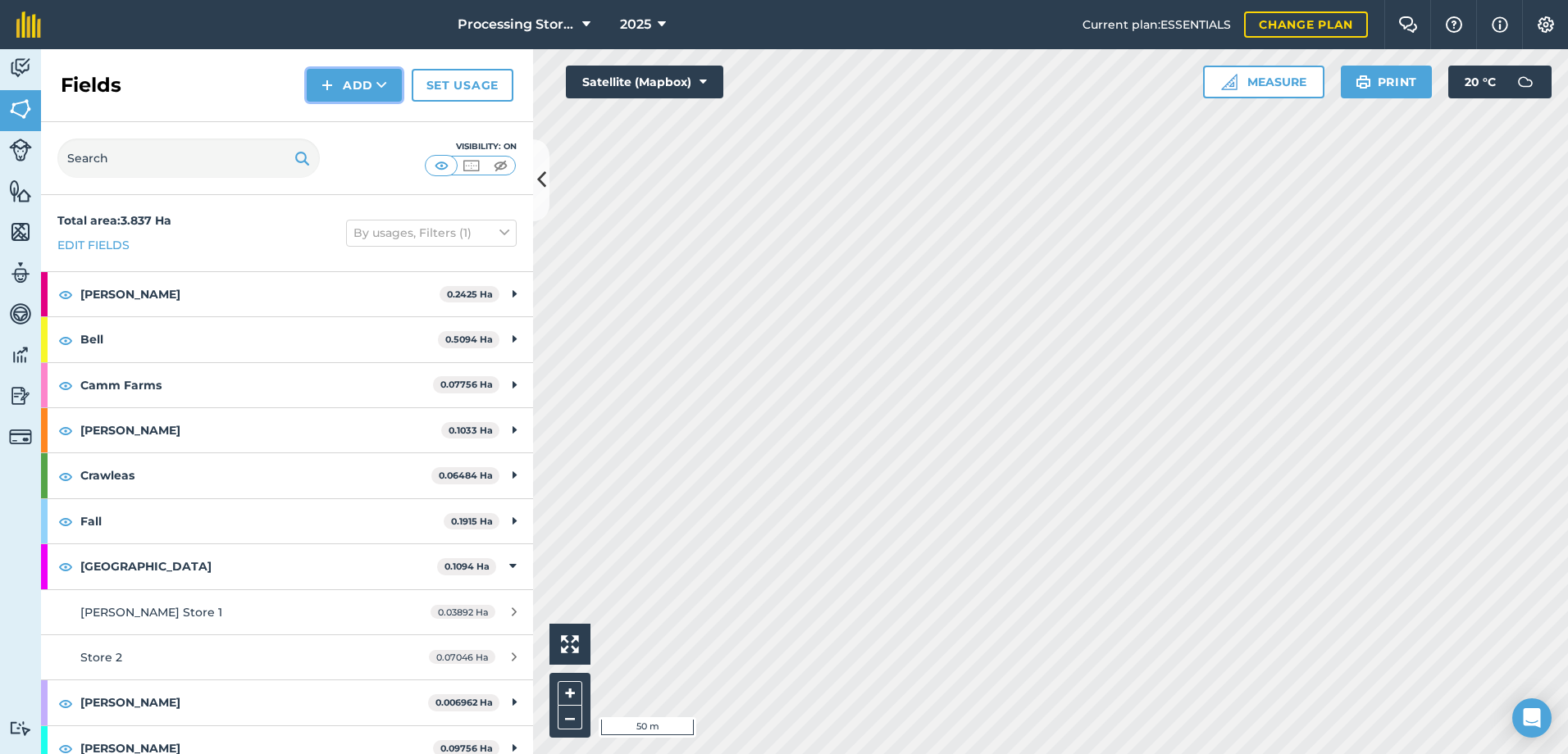 click on "Add" at bounding box center [354, 85] 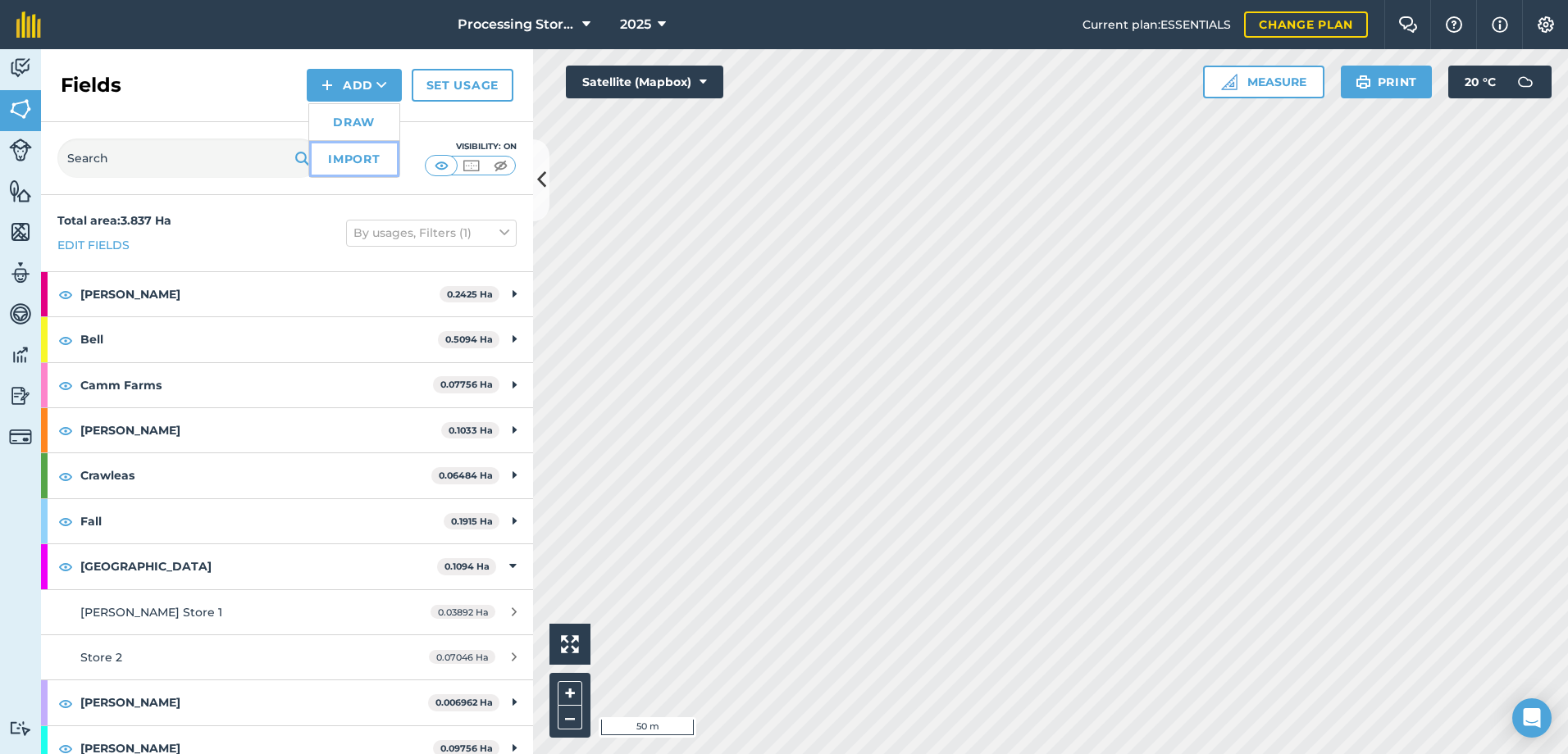 click on "Import" at bounding box center [354, 159] 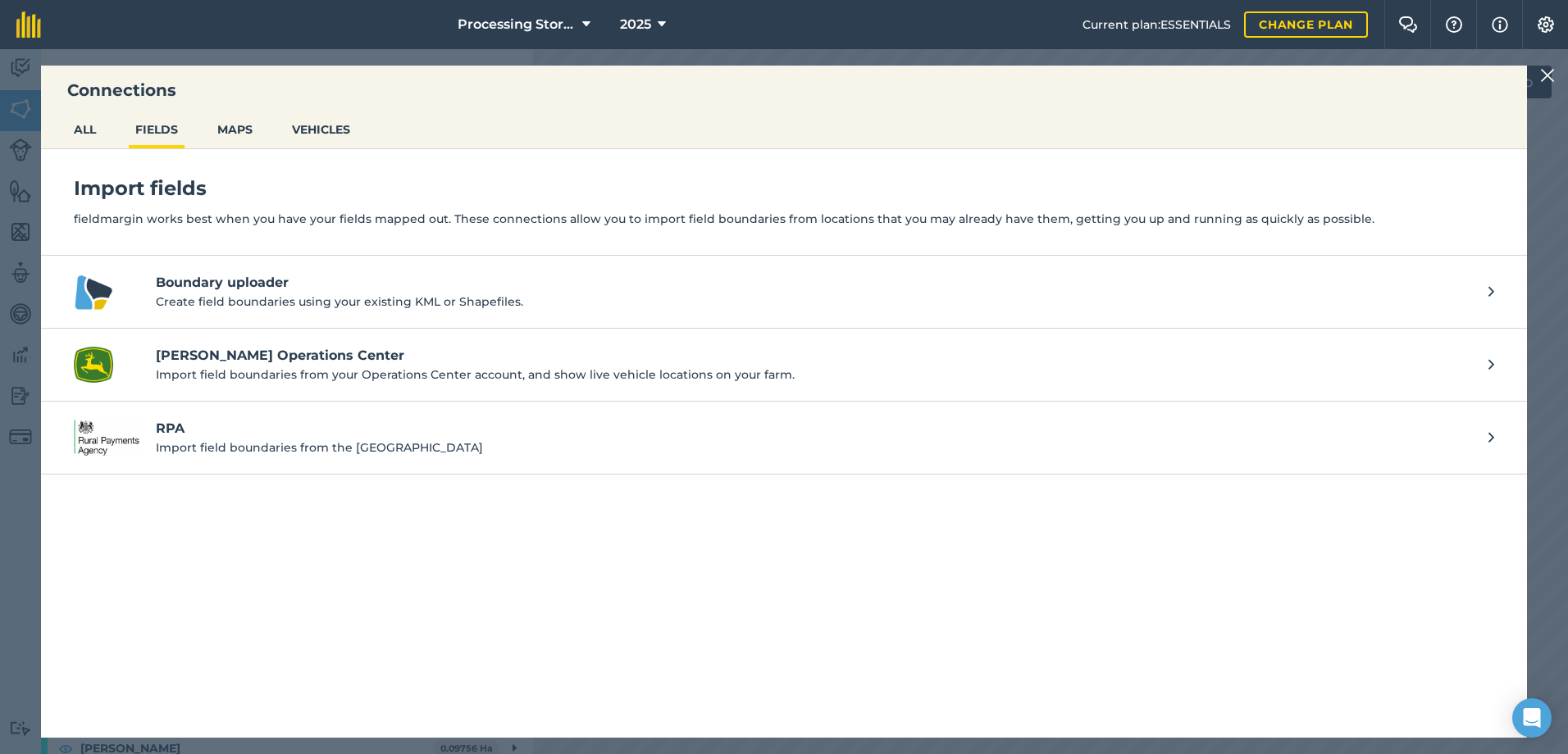 click at bounding box center [1547, 75] 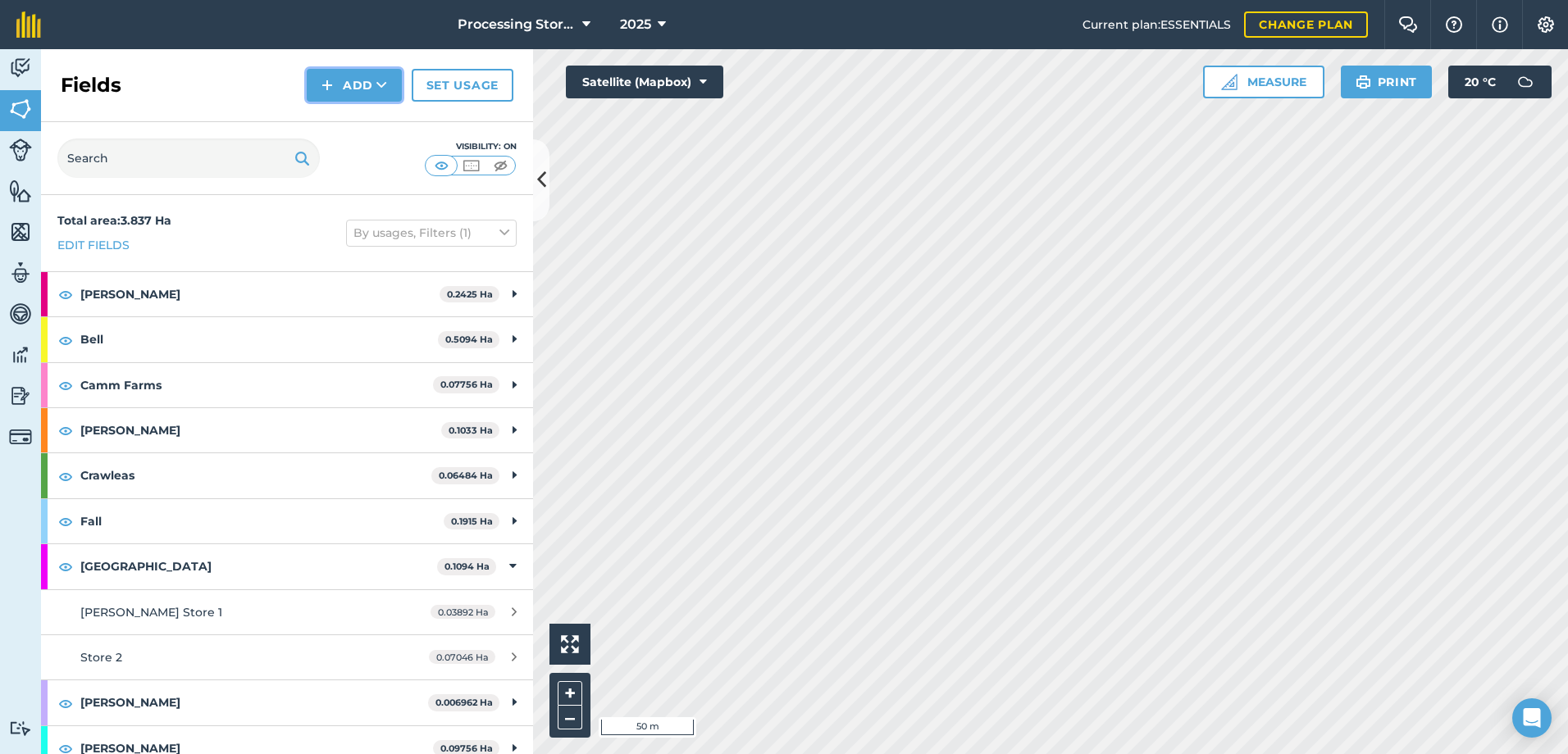 click on "Add" at bounding box center [354, 85] 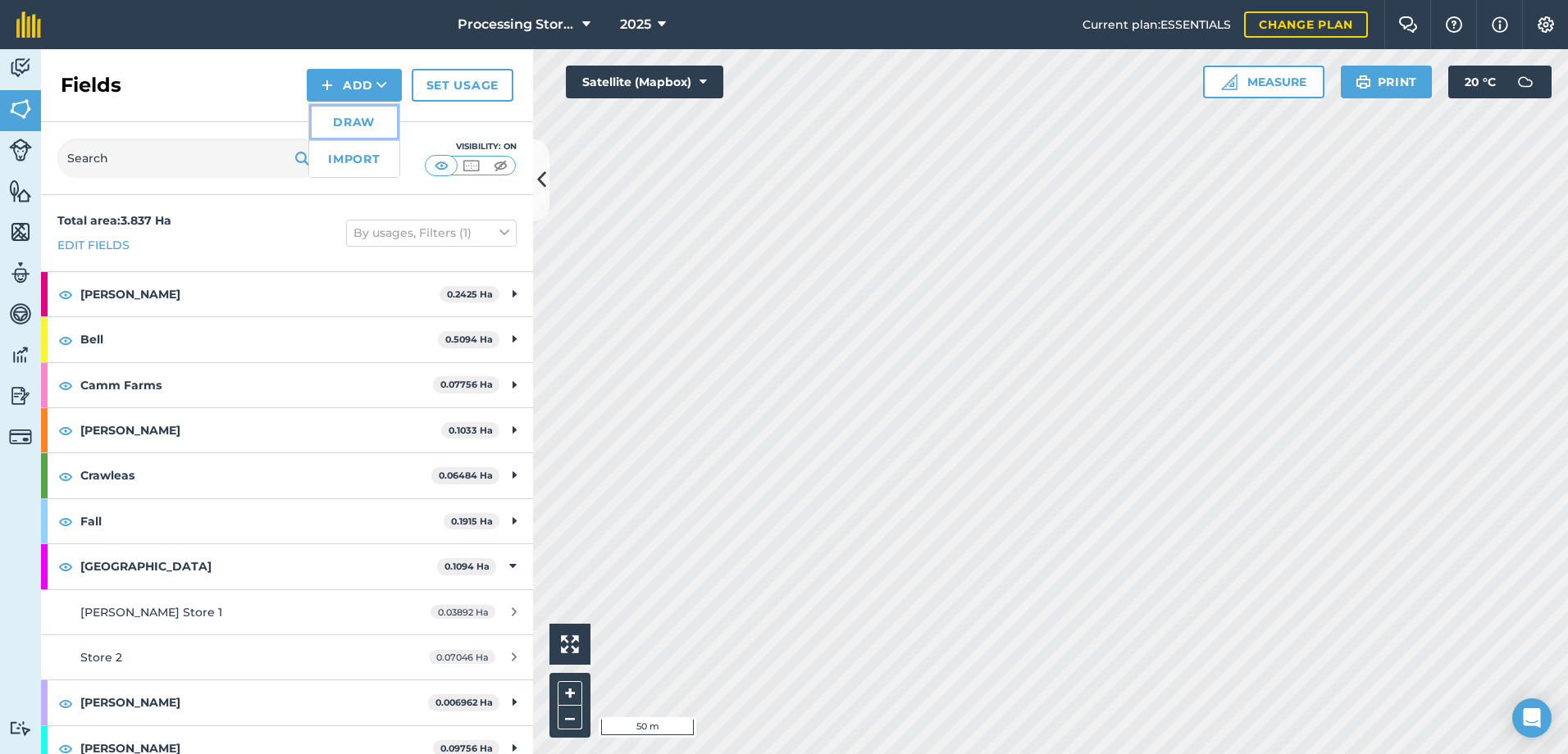 click on "Draw" at bounding box center (354, 122) 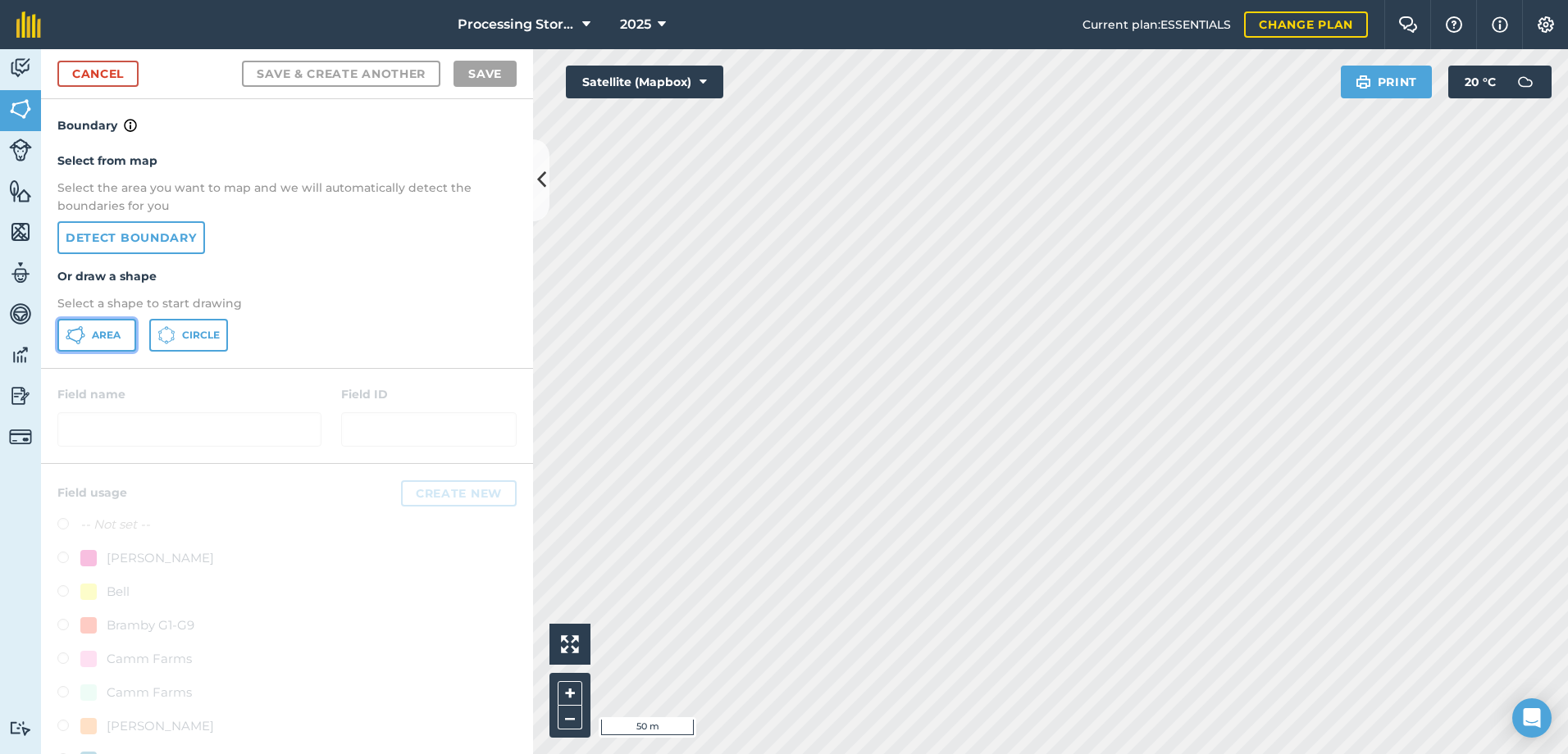 click 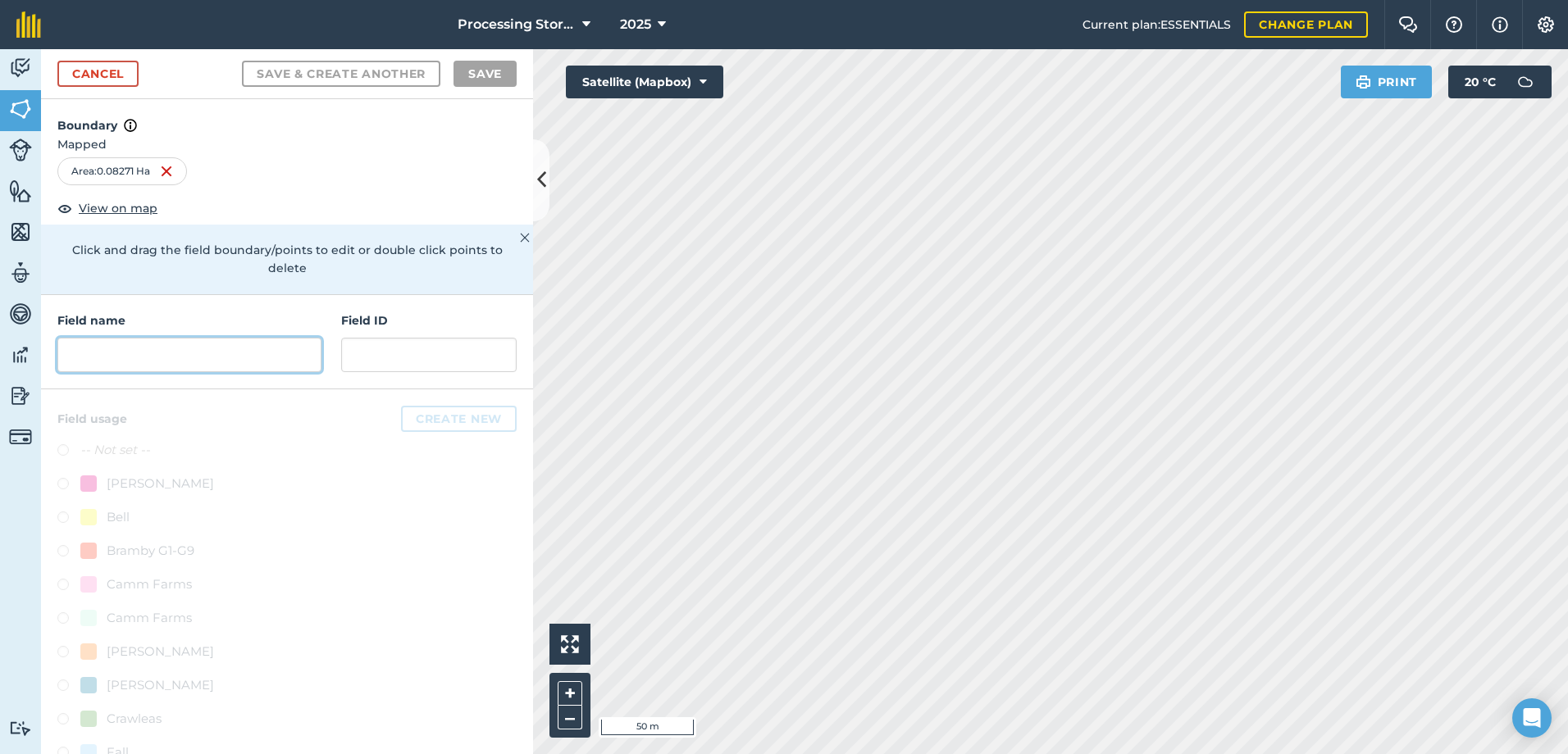 click at bounding box center [189, 355] 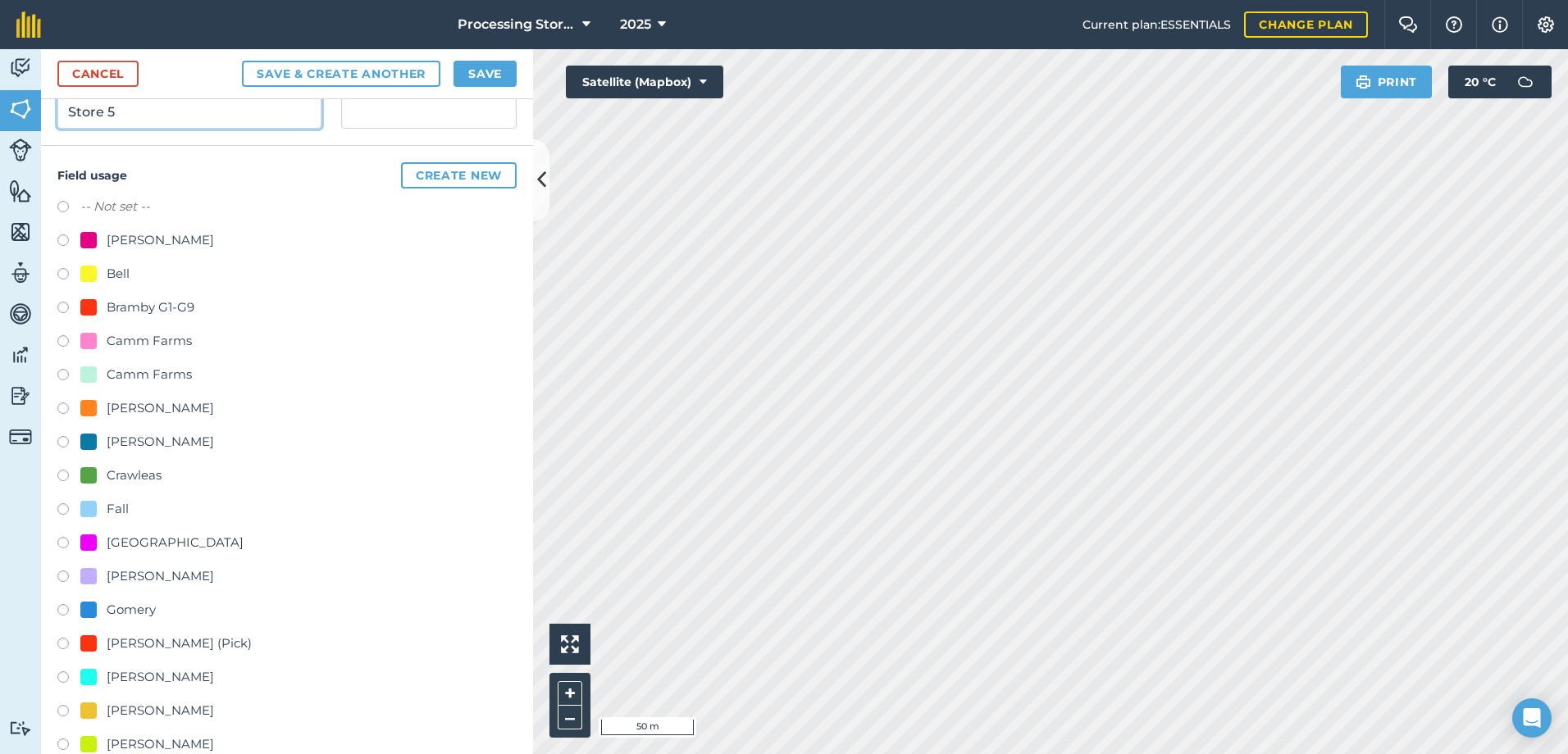 scroll, scrollTop: 272, scrollLeft: 0, axis: vertical 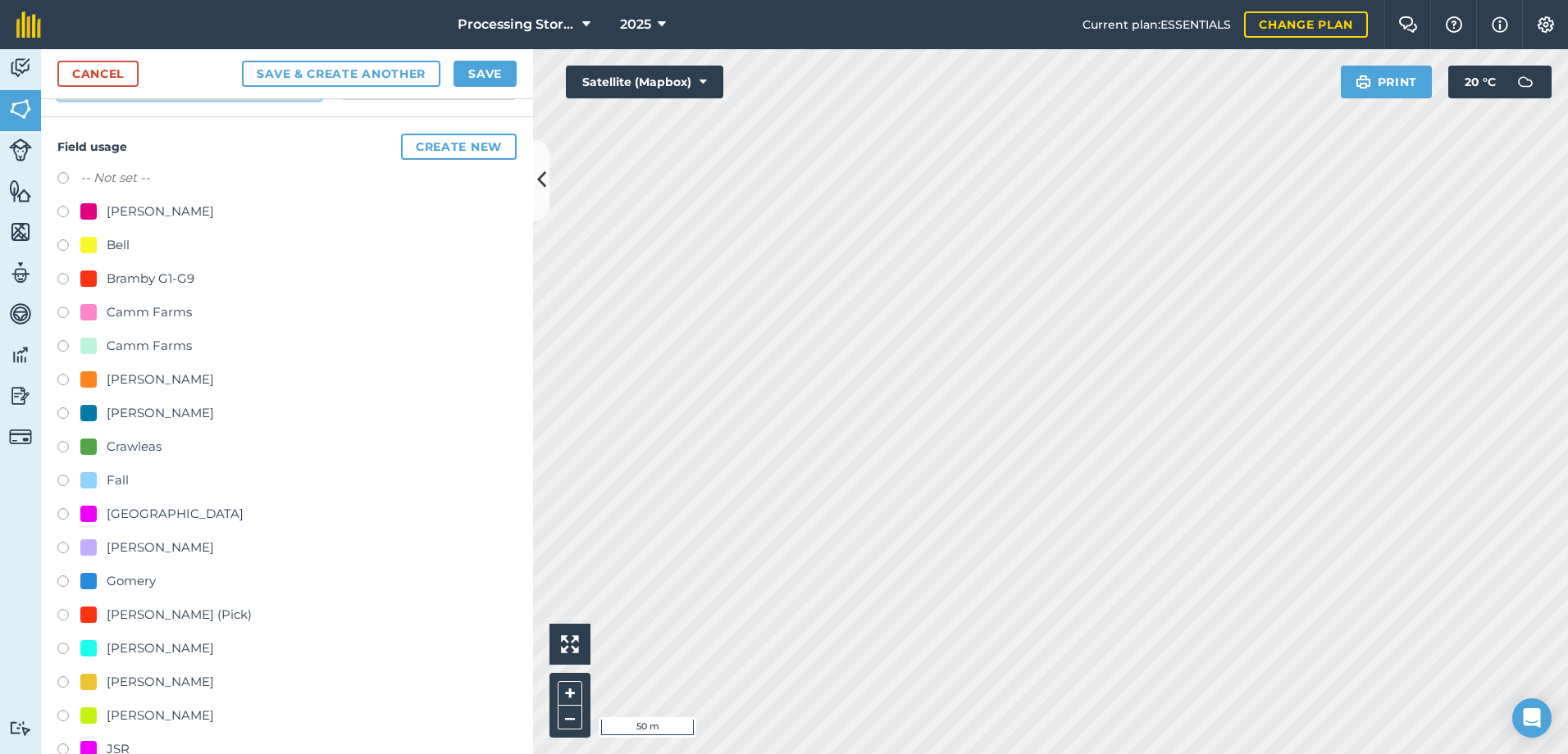 type on "Store 5" 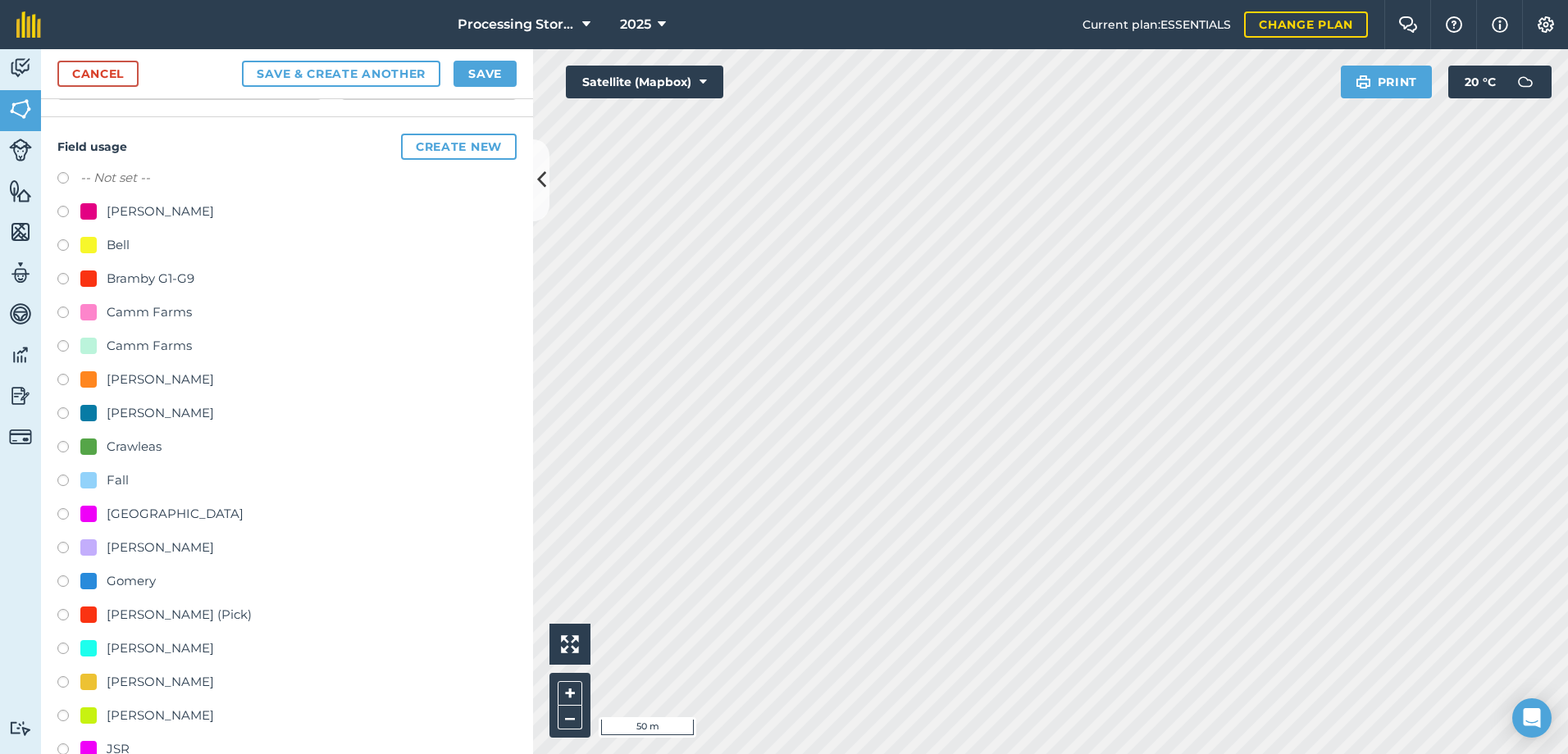 click at bounding box center [69, 516] 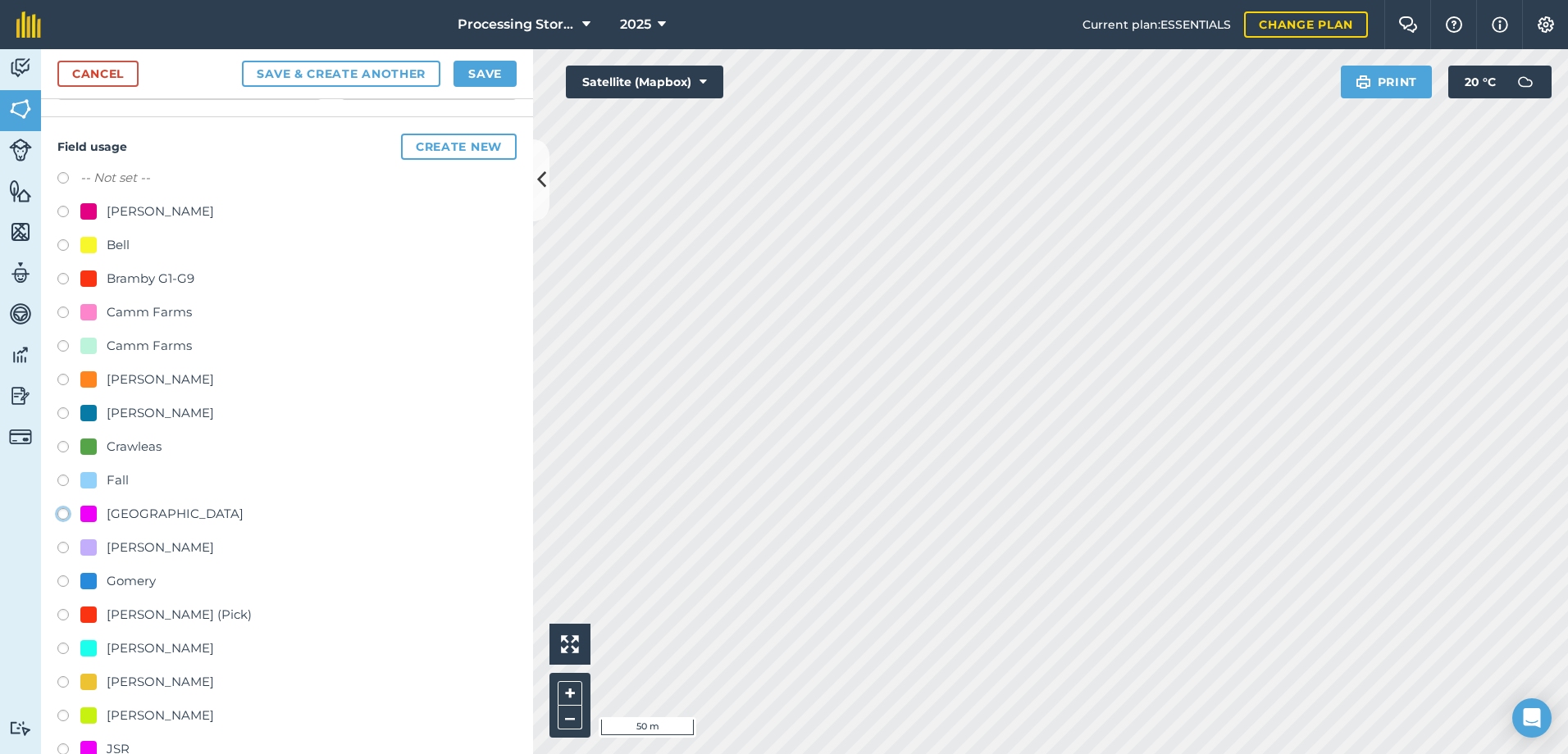 radio on "true" 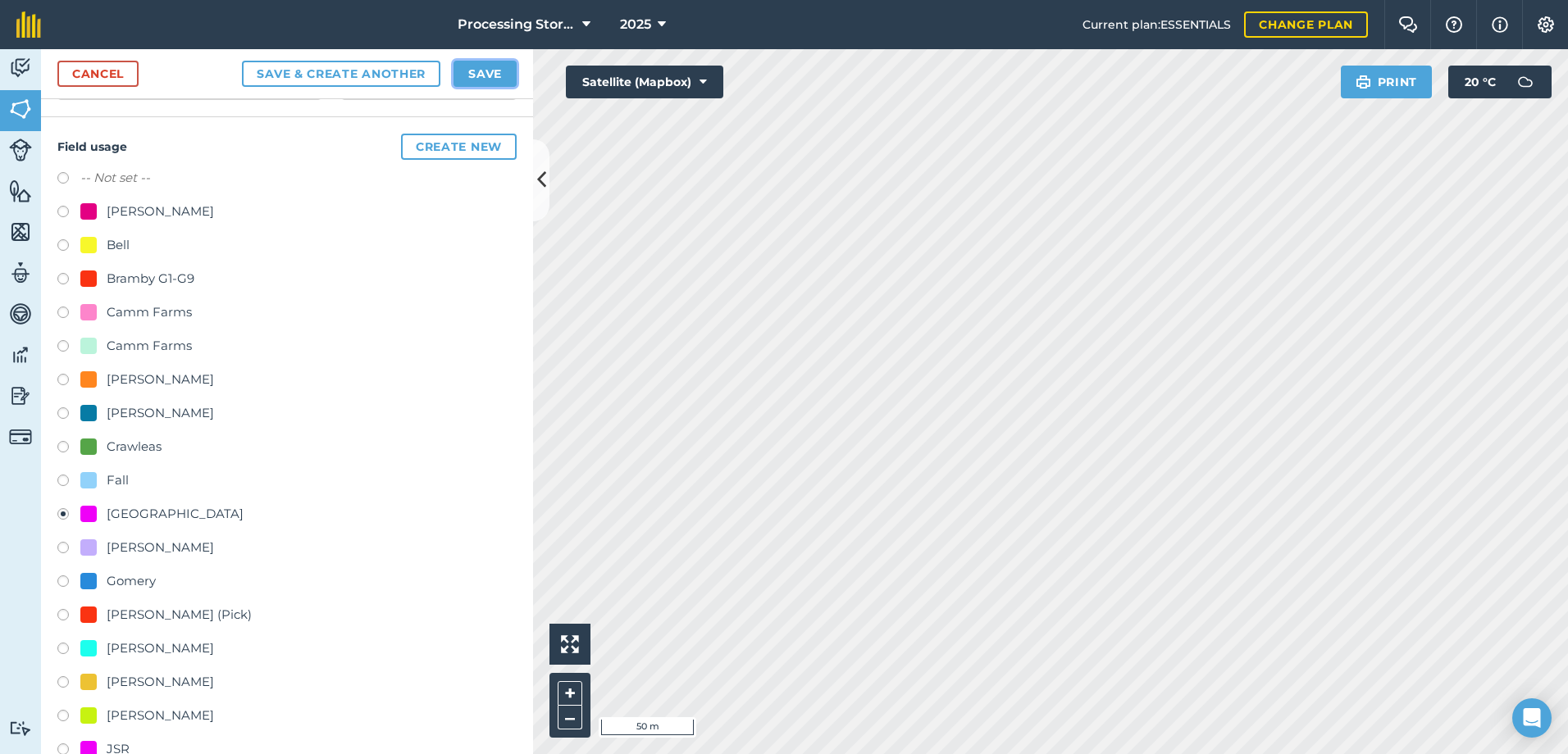 click on "Save" at bounding box center [485, 74] 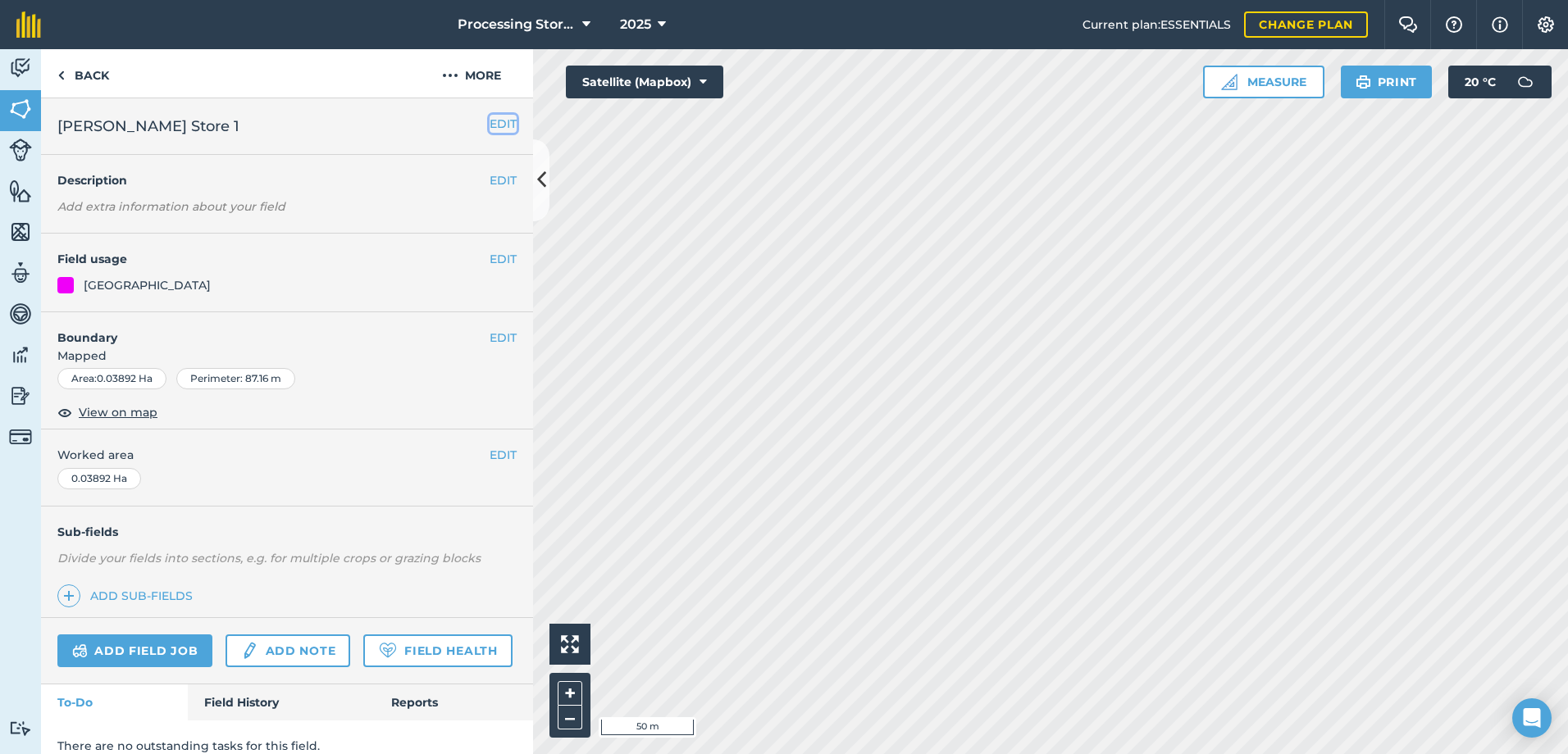 click on "EDIT" at bounding box center [503, 124] 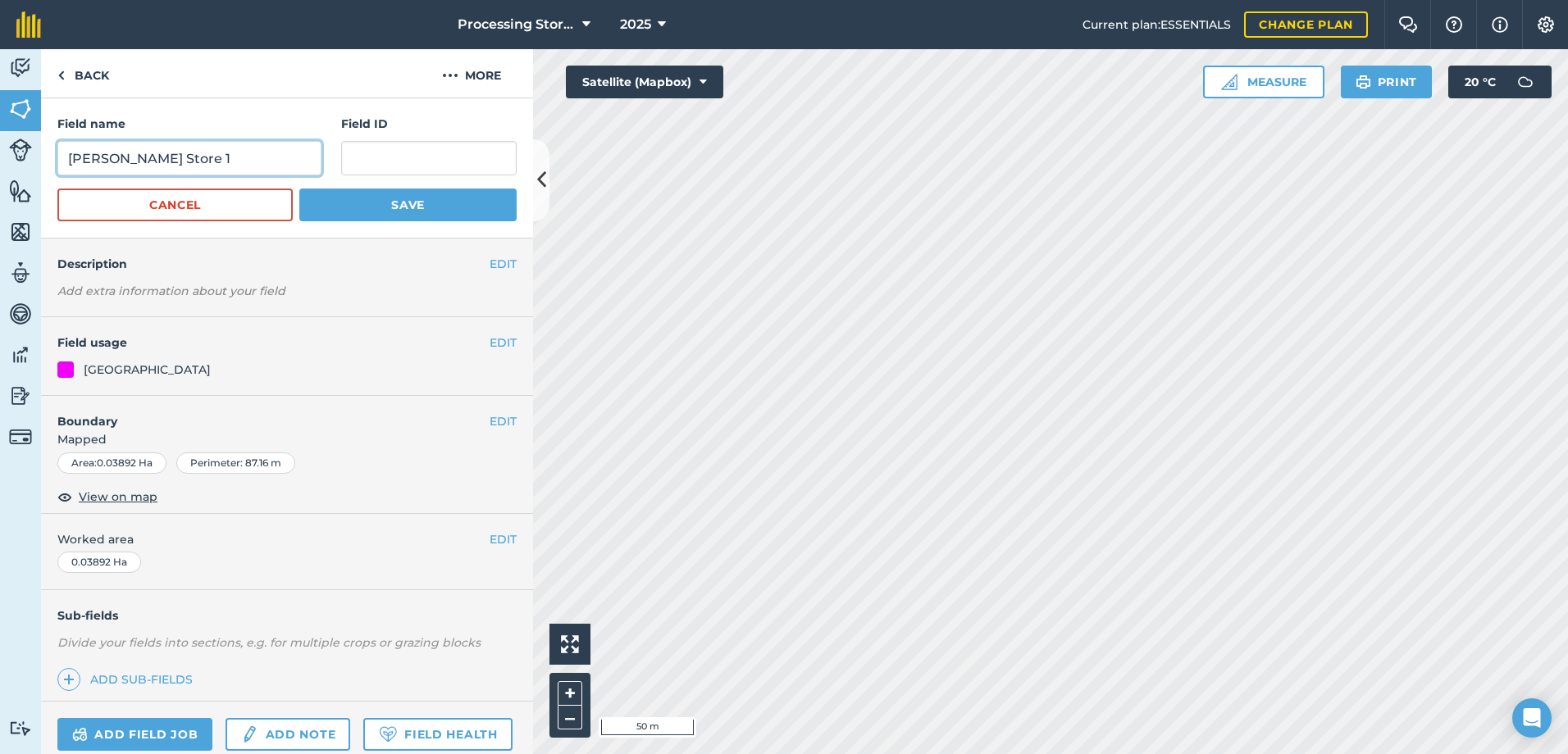 drag, startPoint x: 146, startPoint y: 165, endPoint x: -153, endPoint y: 157, distance: 299.107 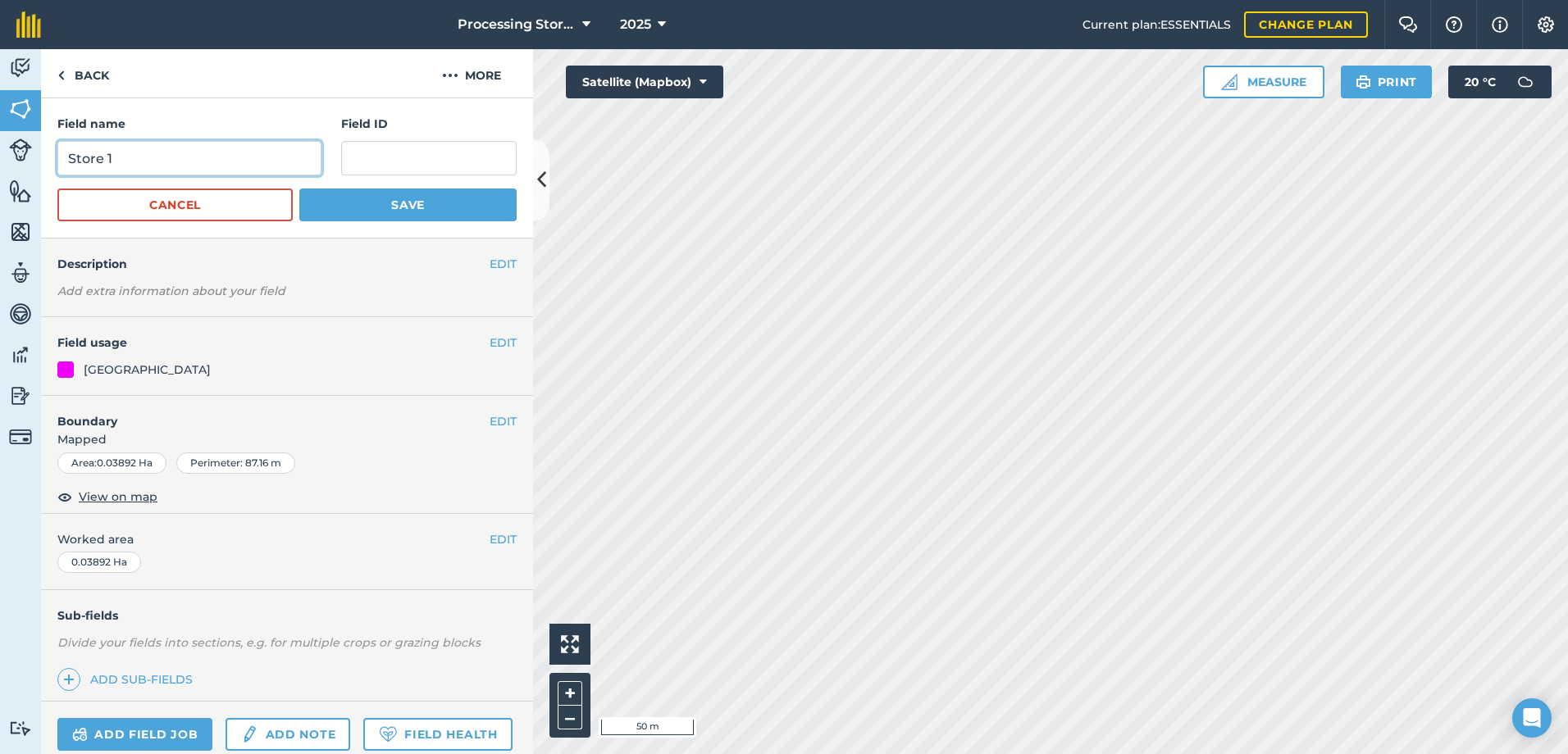 type on "Store 1" 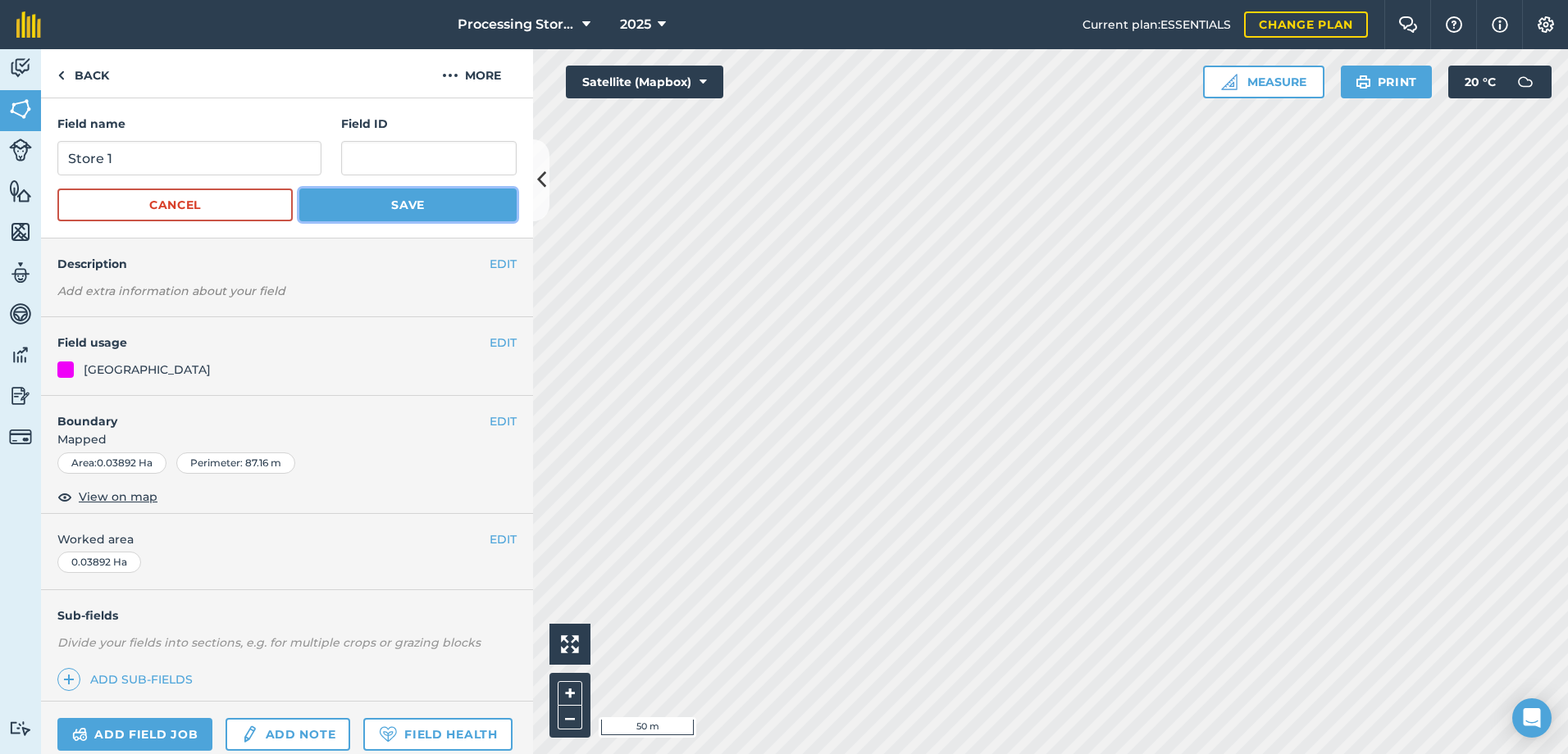click on "Save" at bounding box center (408, 205) 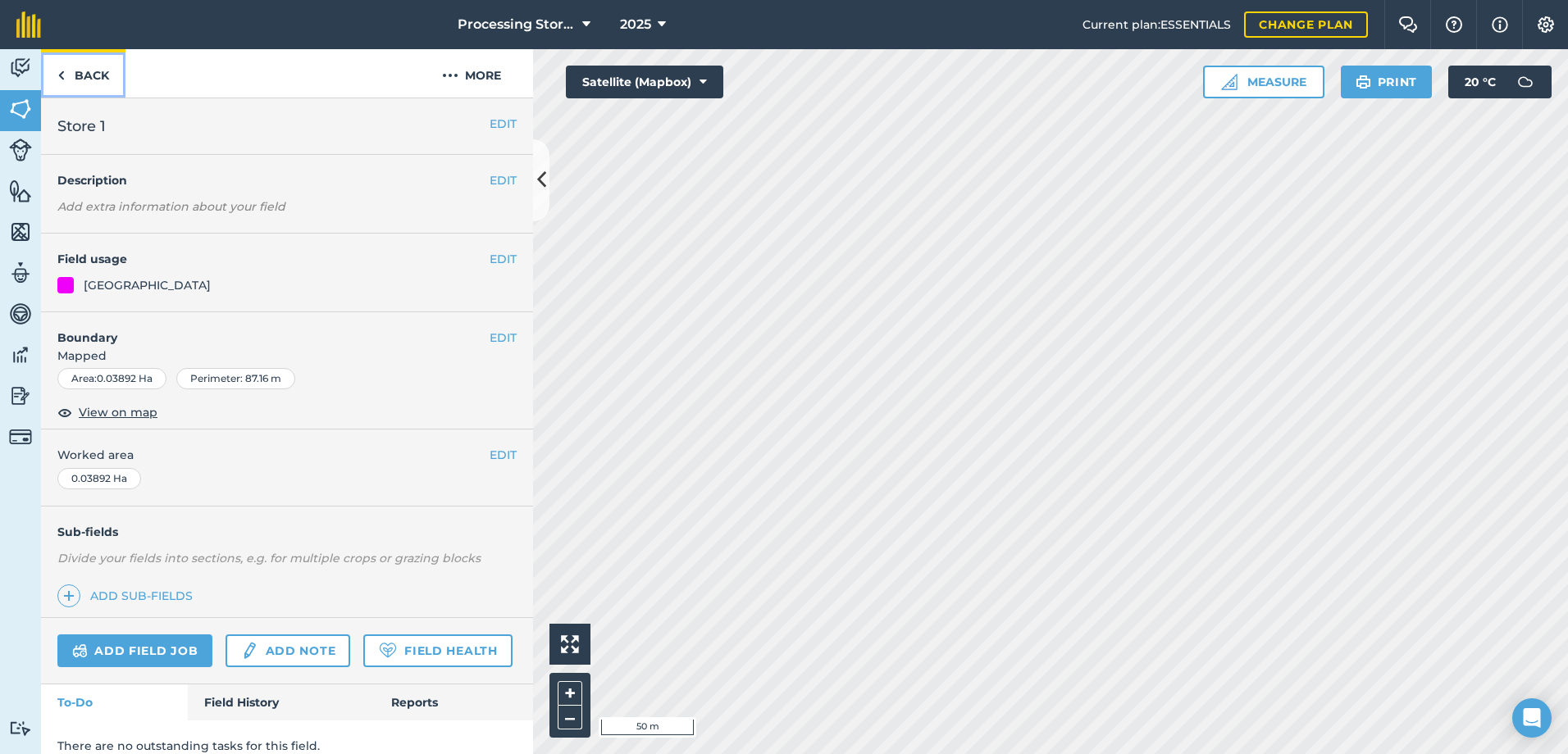 click on "Back" at bounding box center (83, 73) 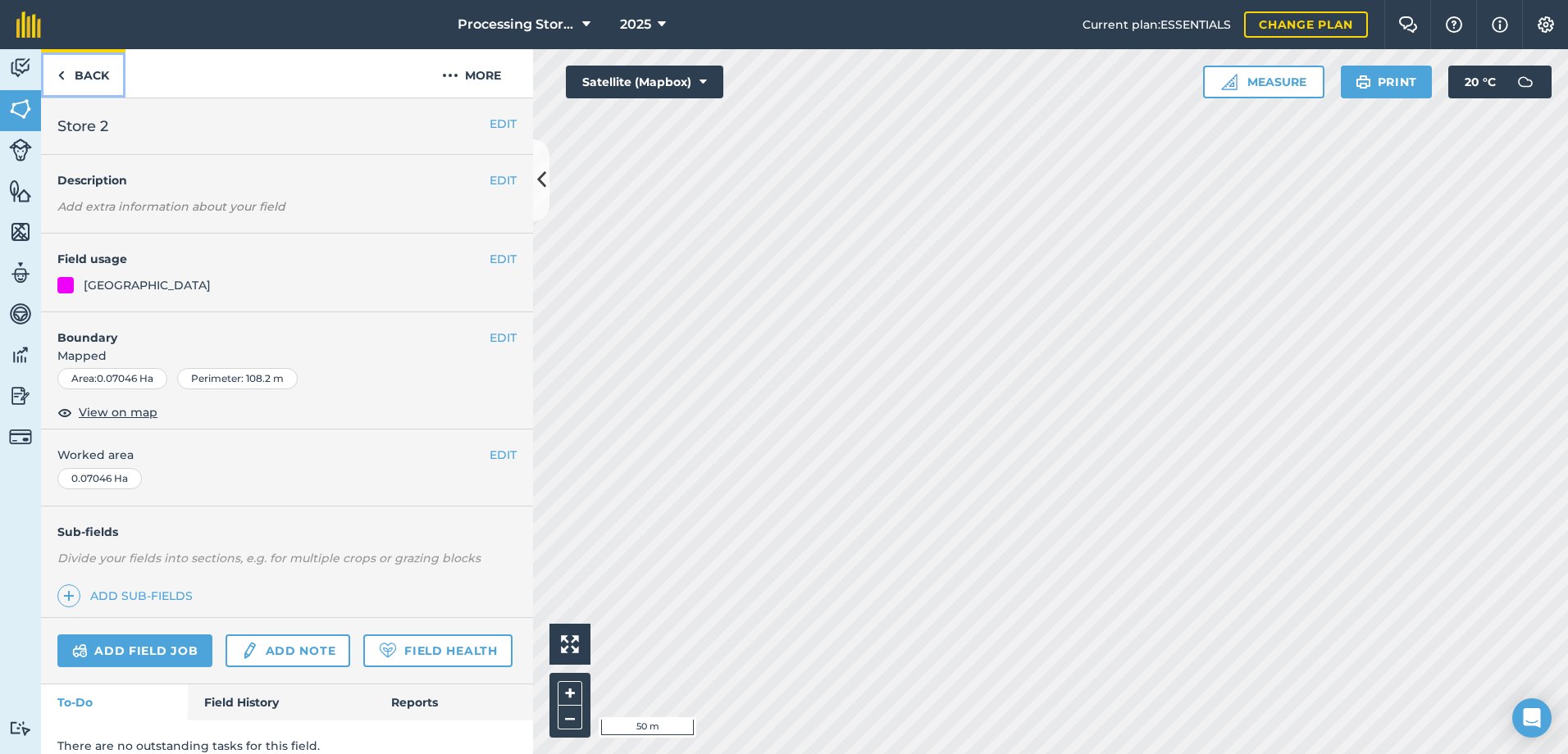 click on "Back" at bounding box center [83, 73] 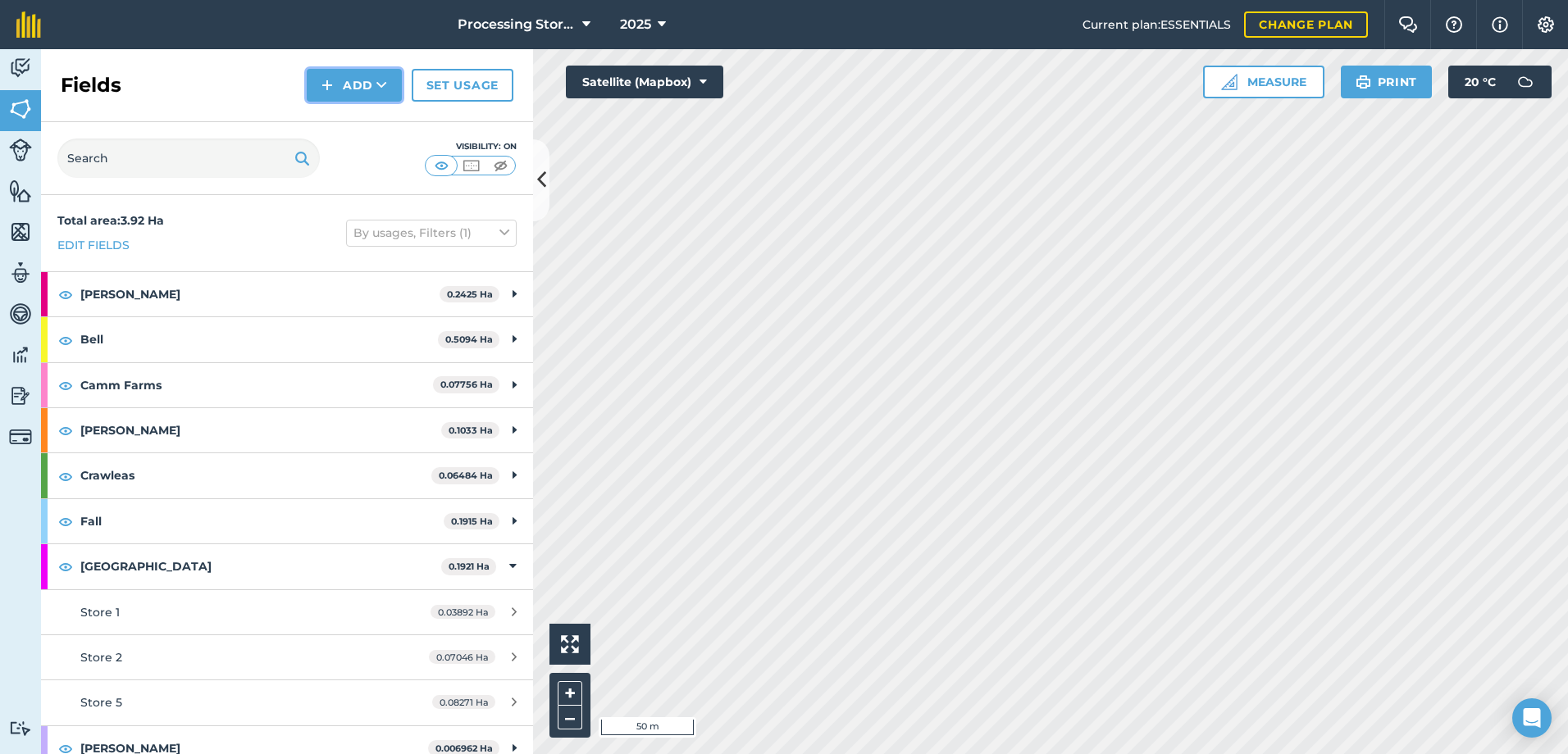 click at bounding box center (381, 85) 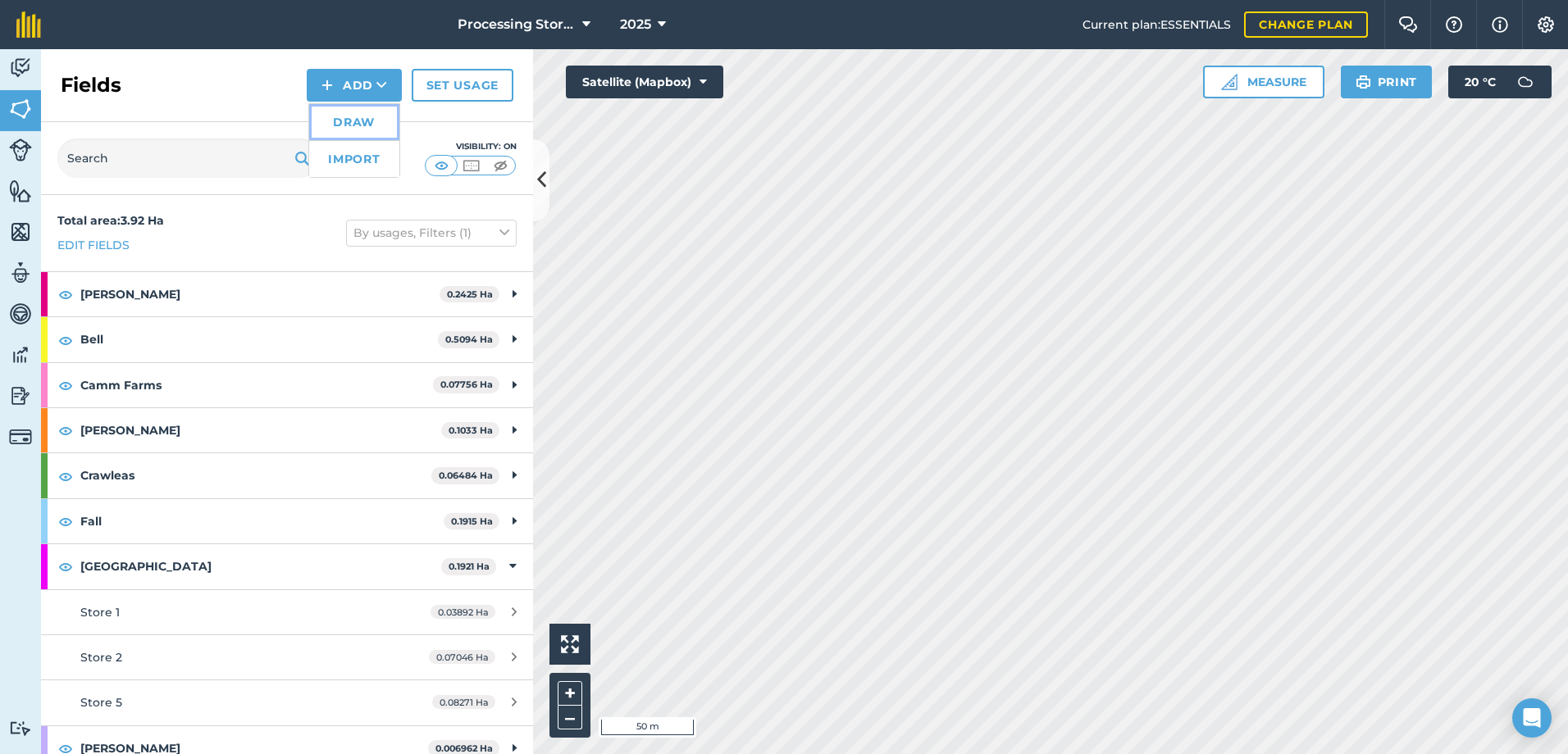 click on "Draw" at bounding box center [354, 122] 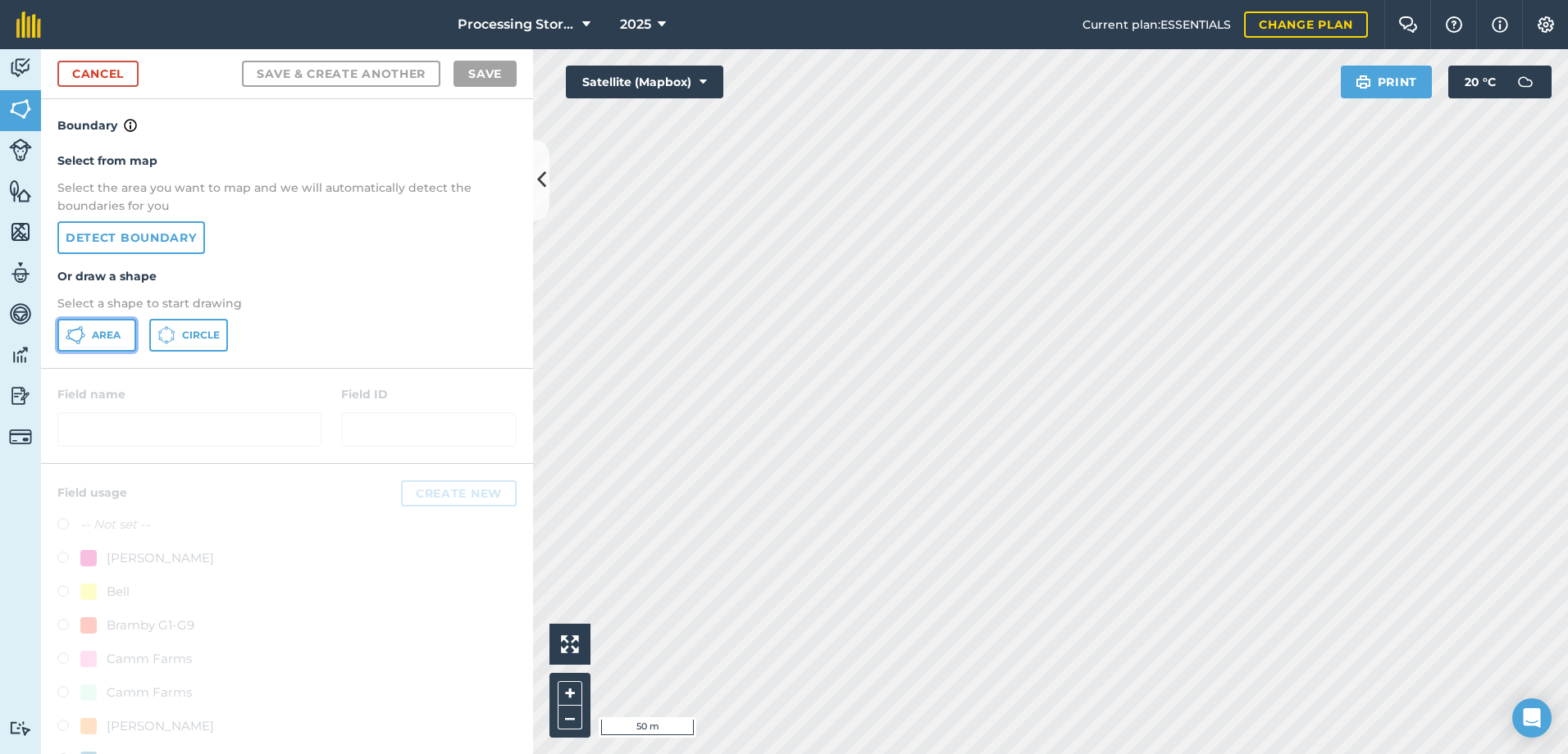 click 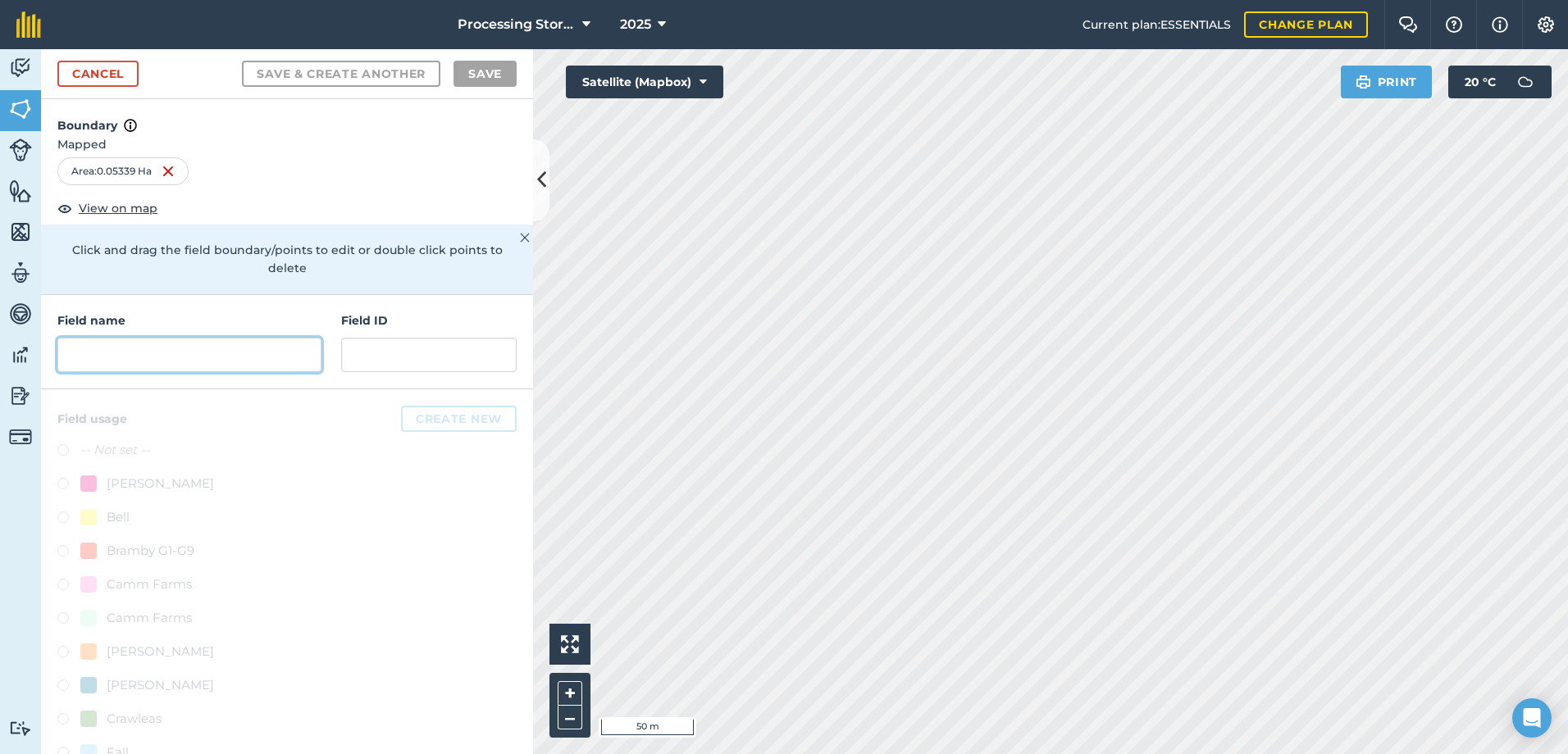 click at bounding box center (189, 355) 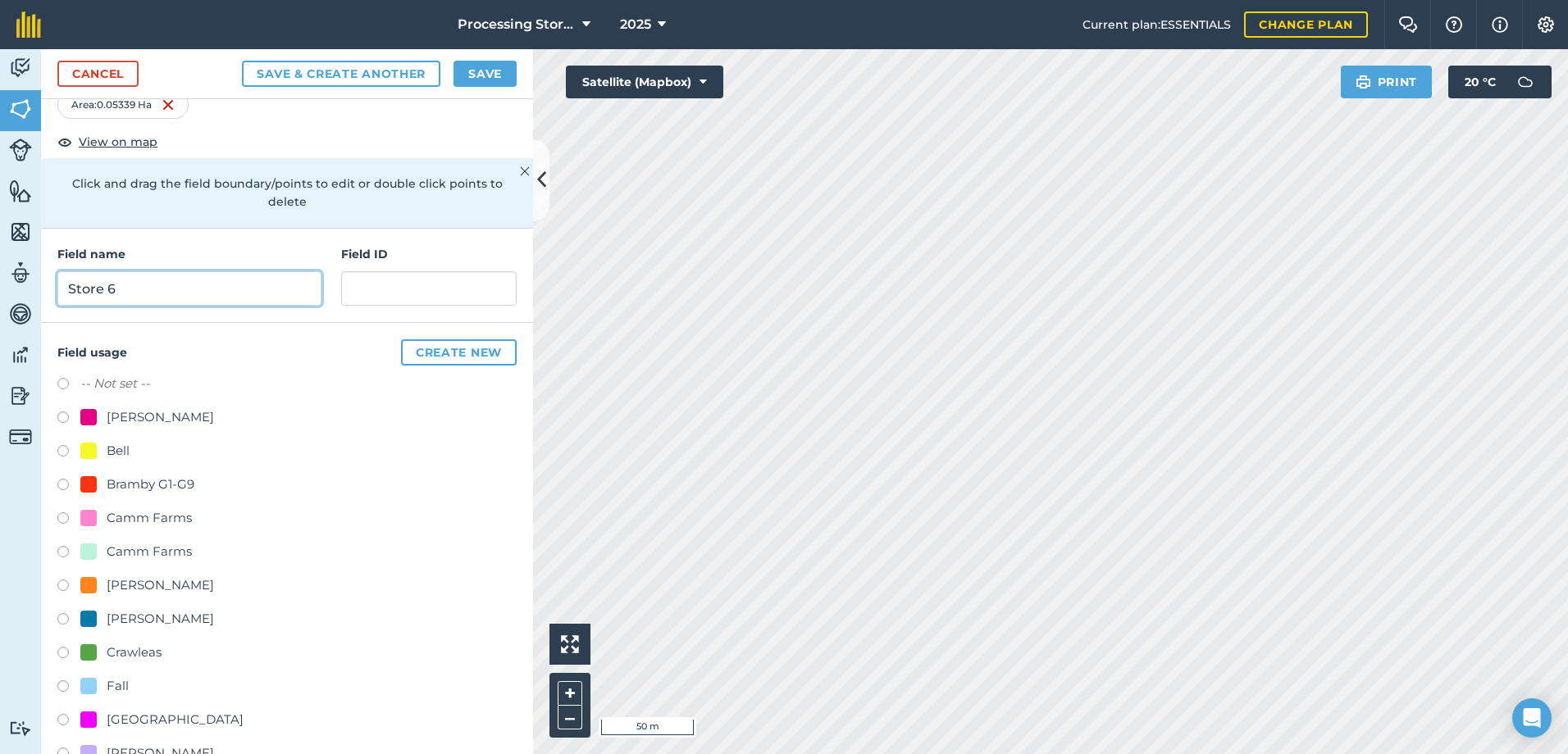 scroll, scrollTop: 246, scrollLeft: 0, axis: vertical 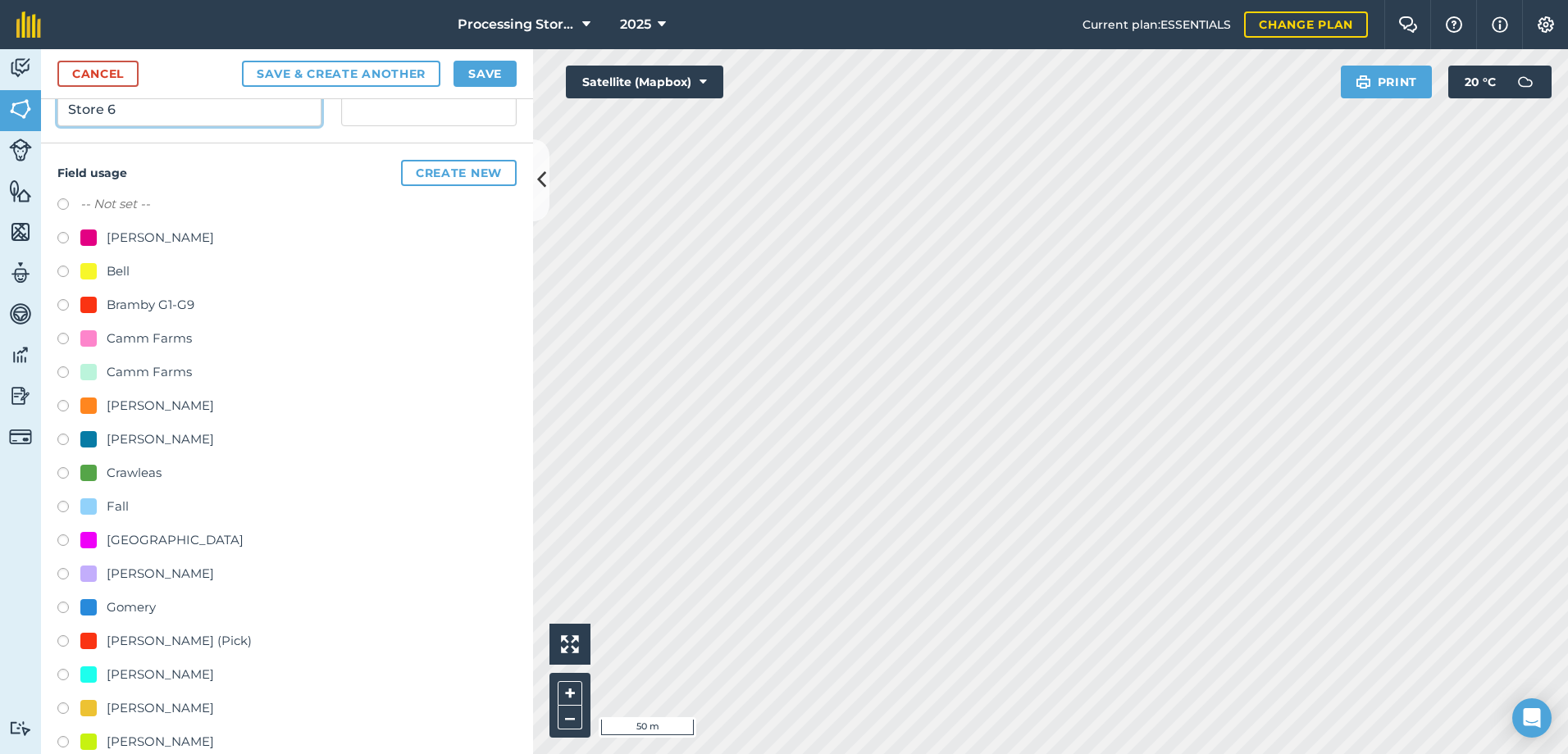 type on "Store 6" 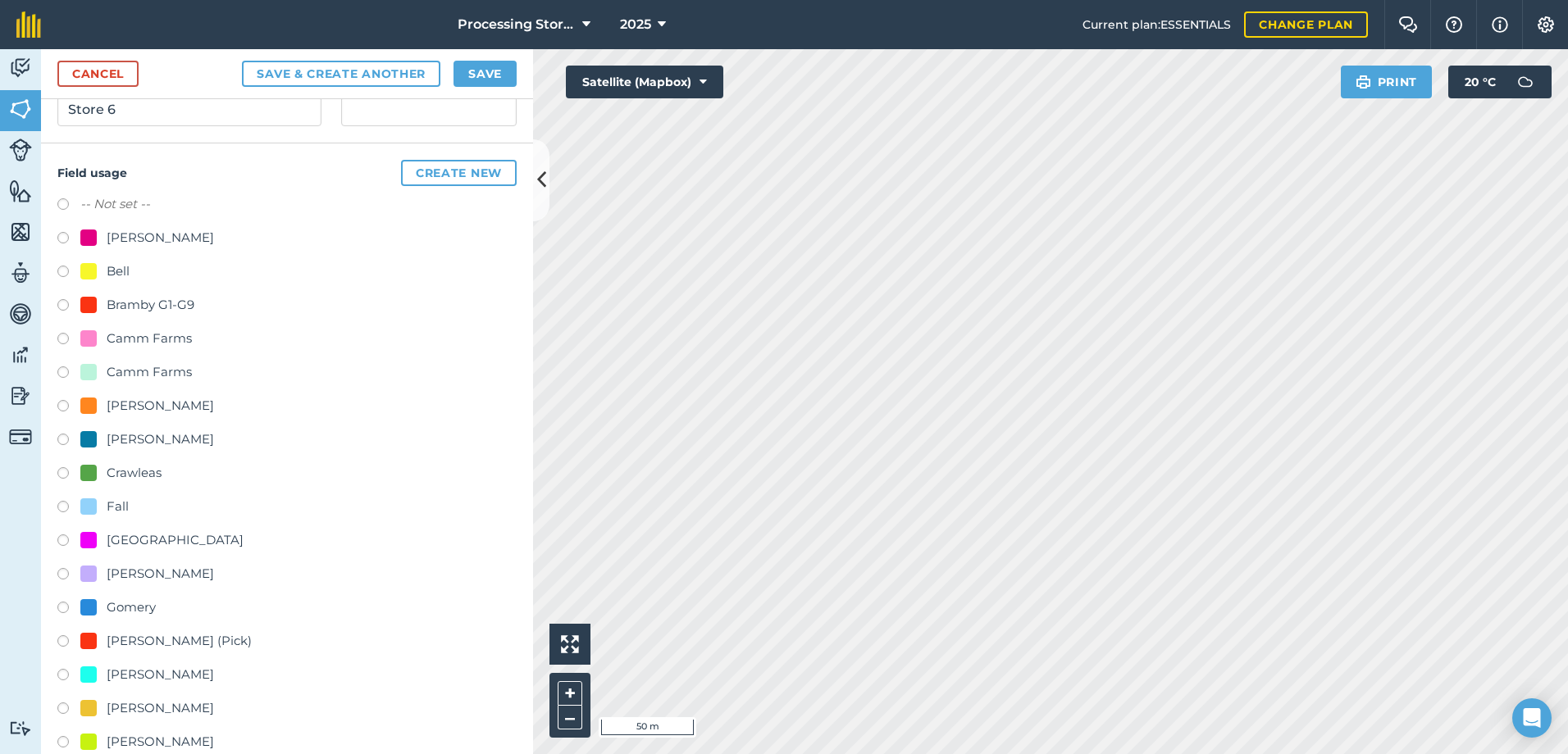 click on "[GEOGRAPHIC_DATA]" at bounding box center [175, 540] 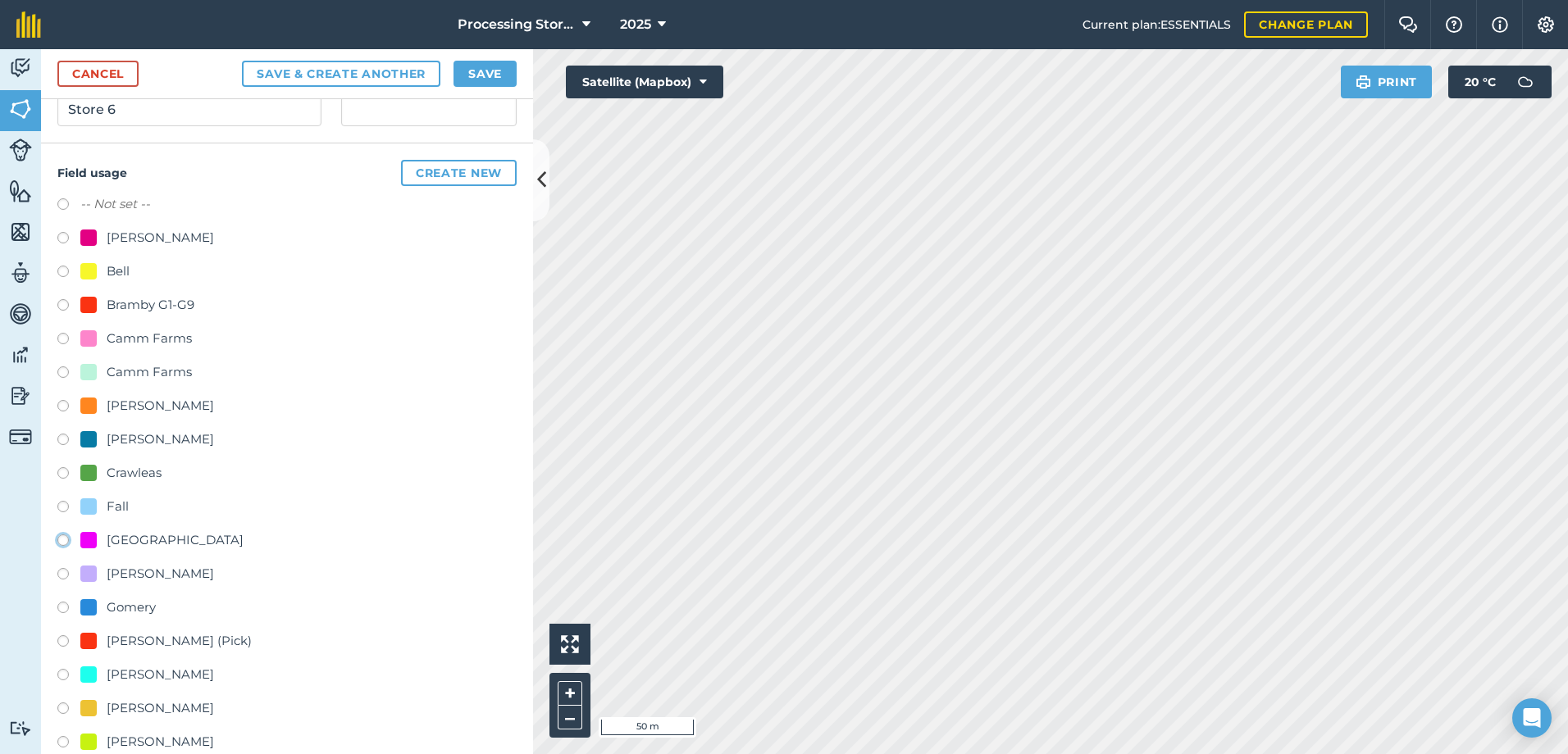 click on "[GEOGRAPHIC_DATA]" at bounding box center [-8138, 539] 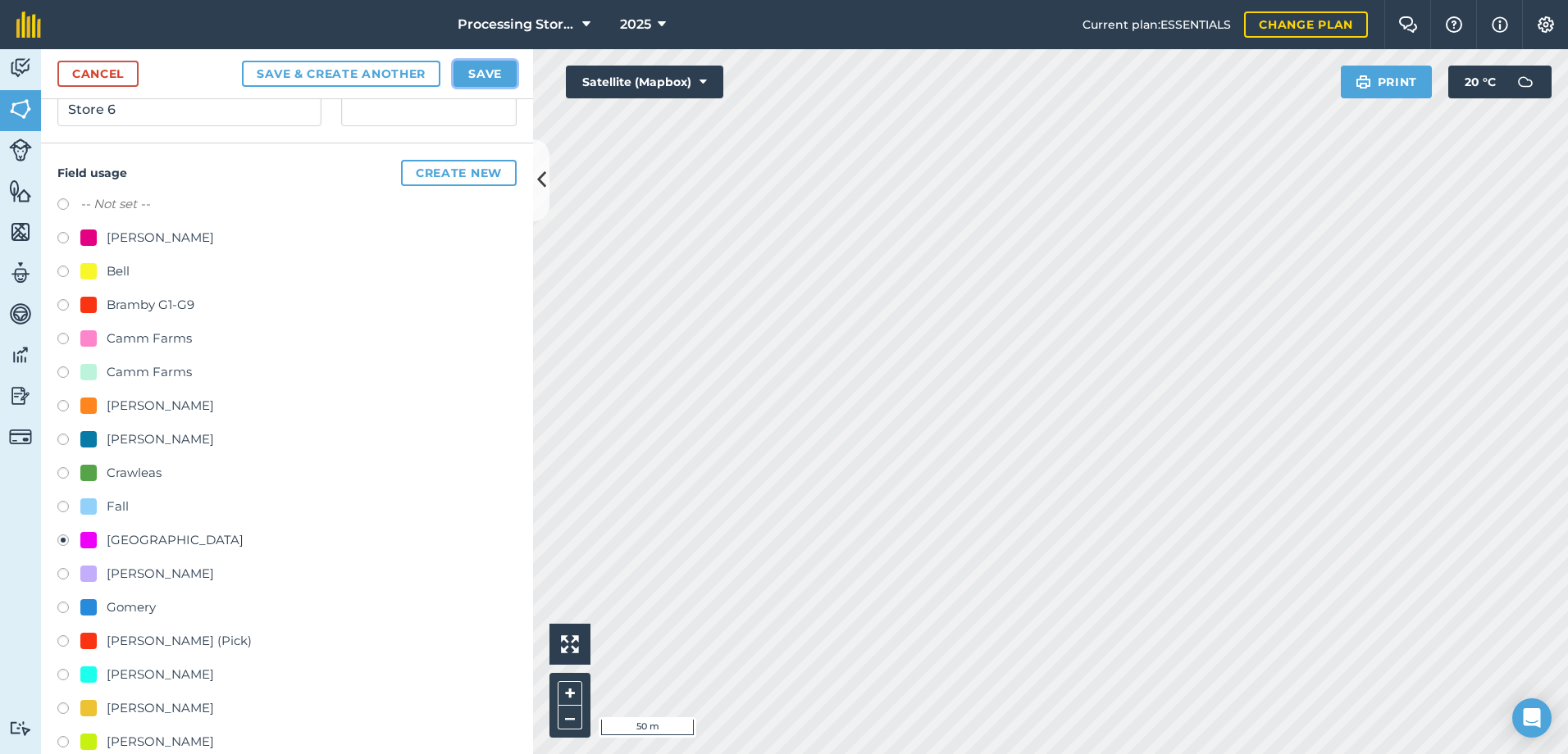 click on "Save" at bounding box center (485, 74) 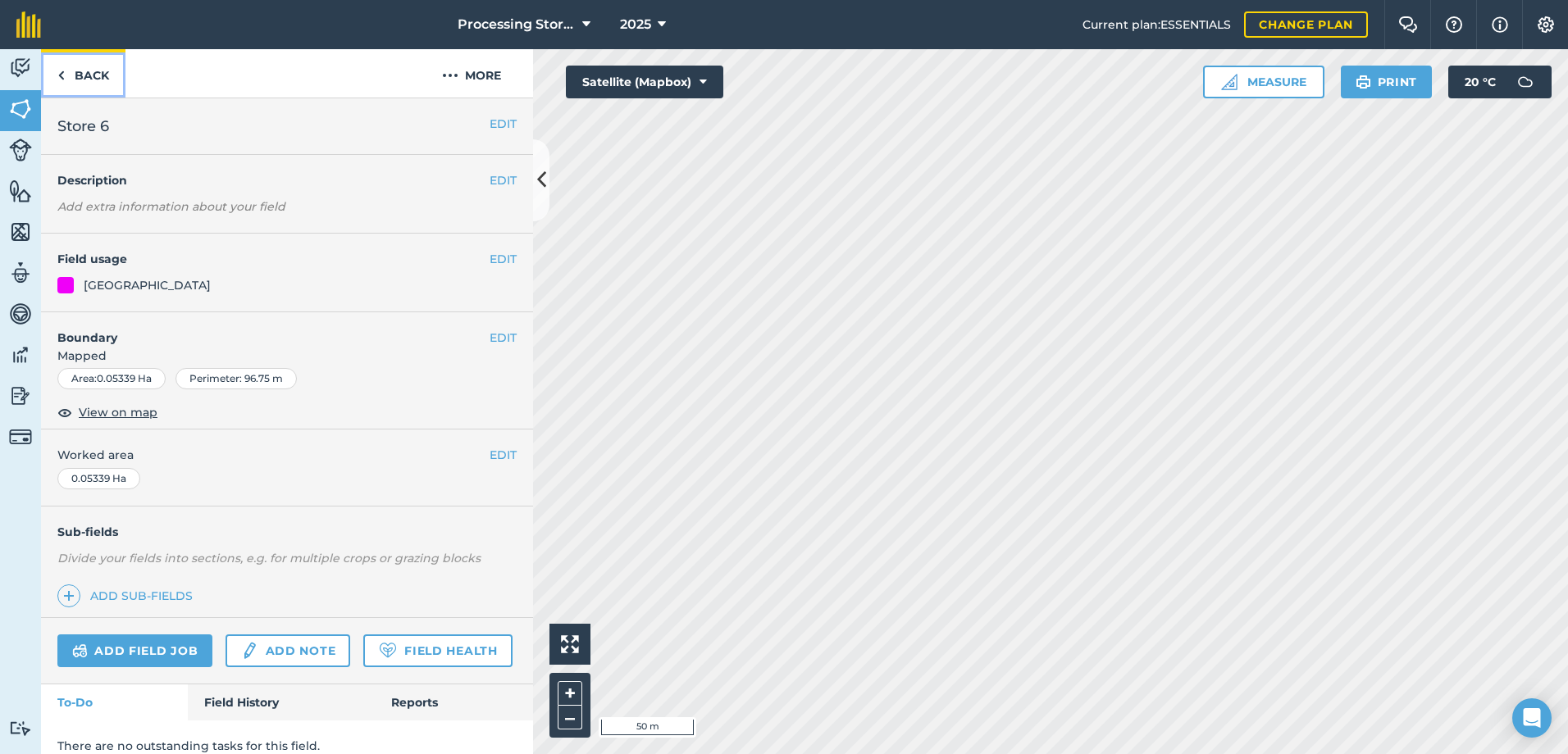 click on "Back" at bounding box center [83, 73] 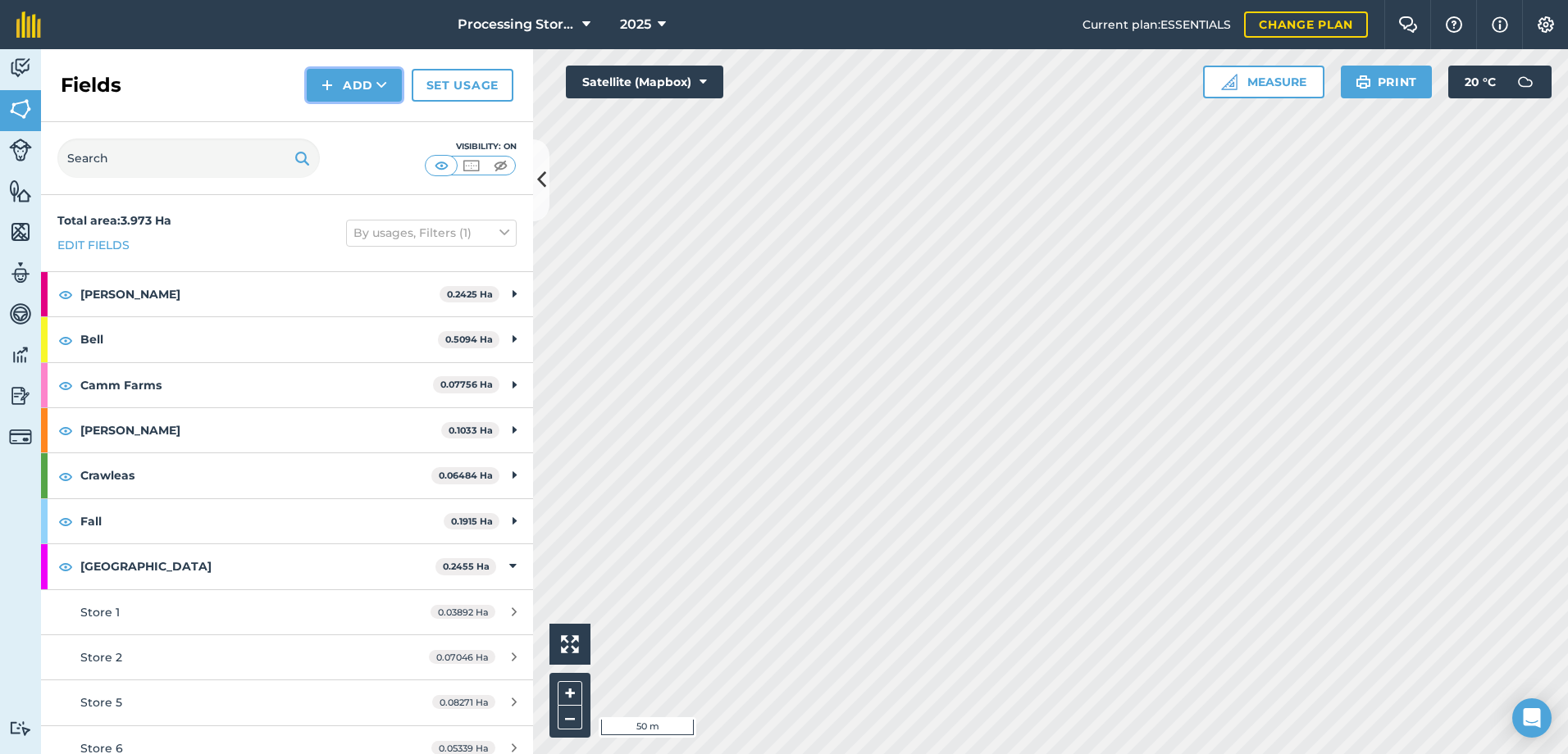 click on "Add" at bounding box center [354, 85] 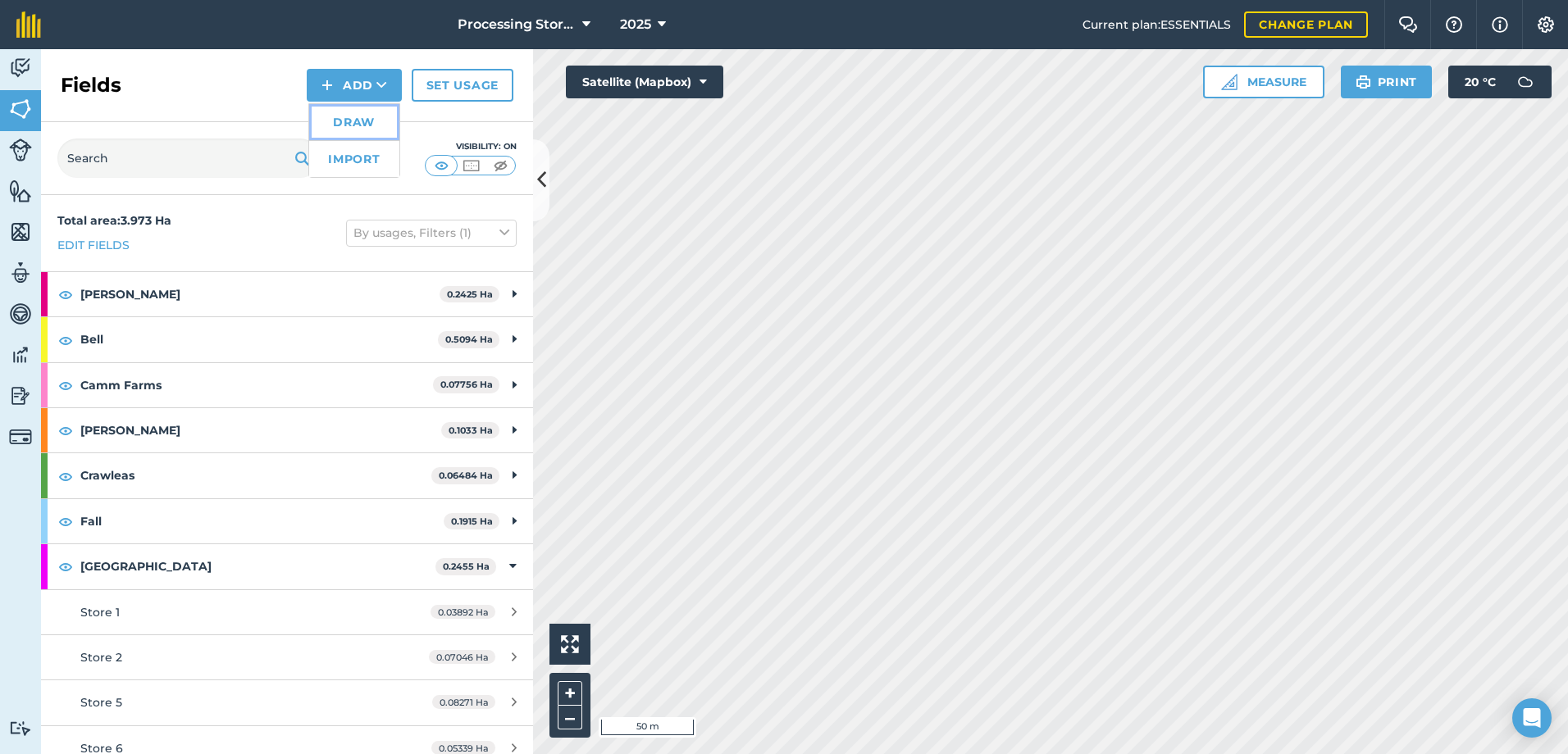 click on "Draw" at bounding box center [354, 122] 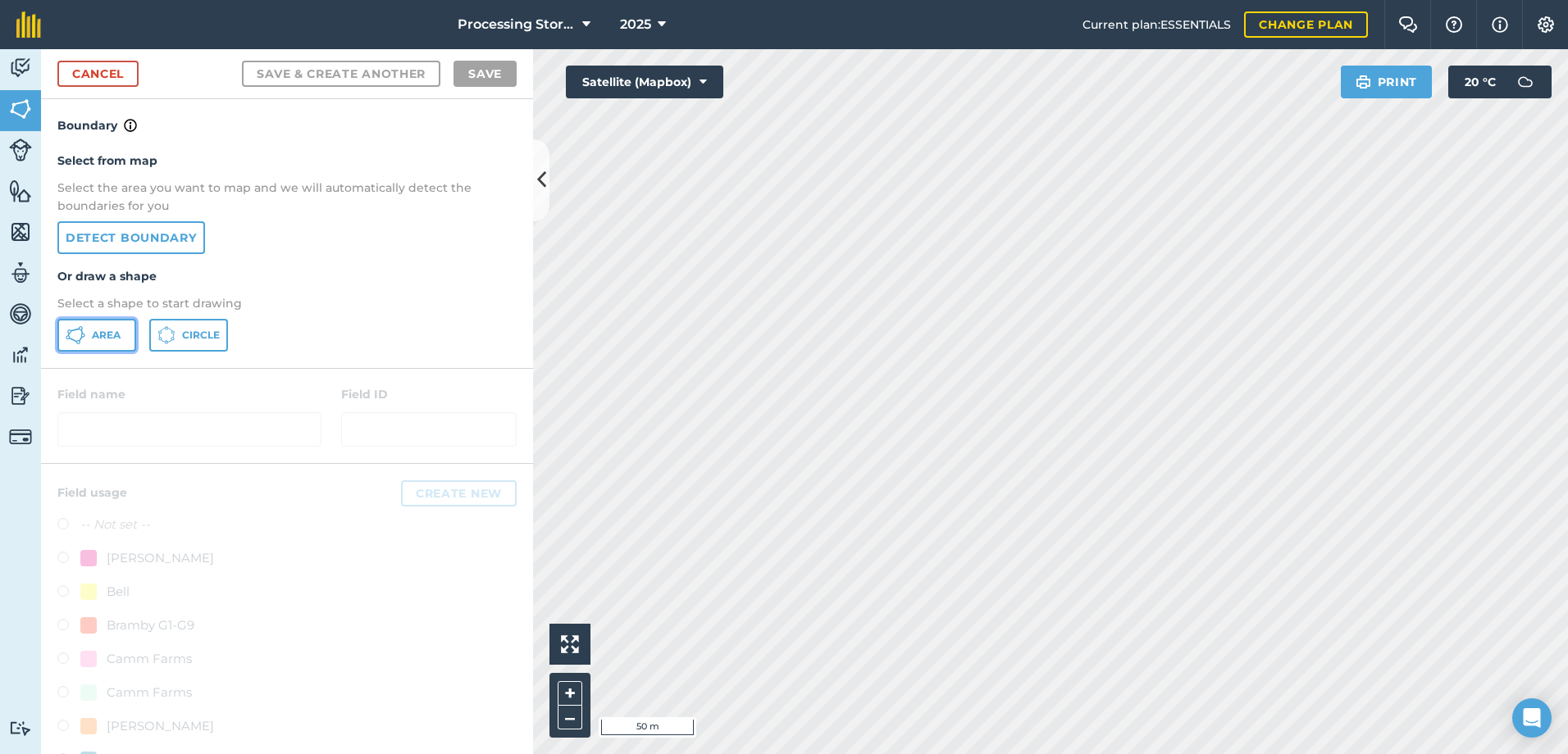 click on "Area" at bounding box center (106, 335) 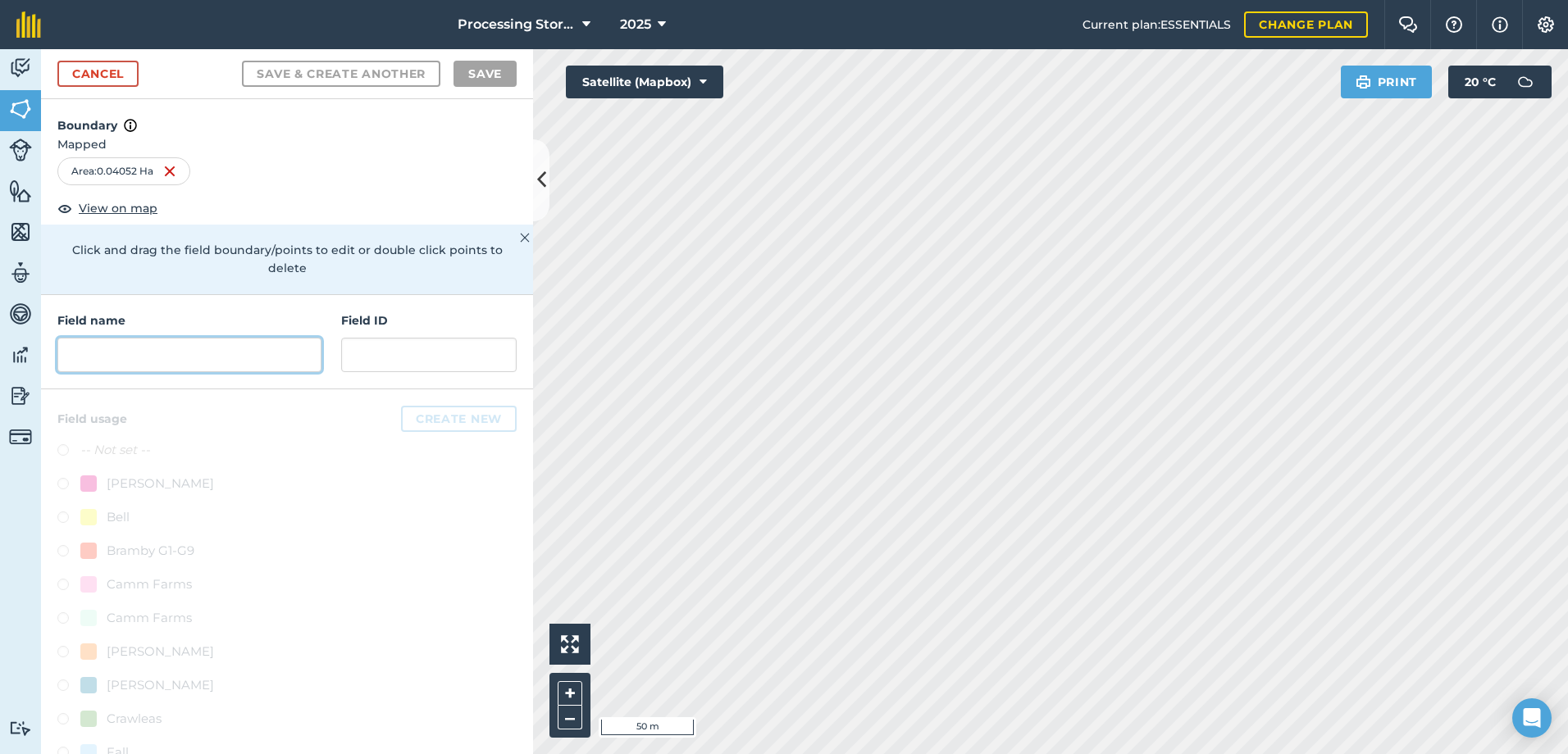 click at bounding box center (189, 355) 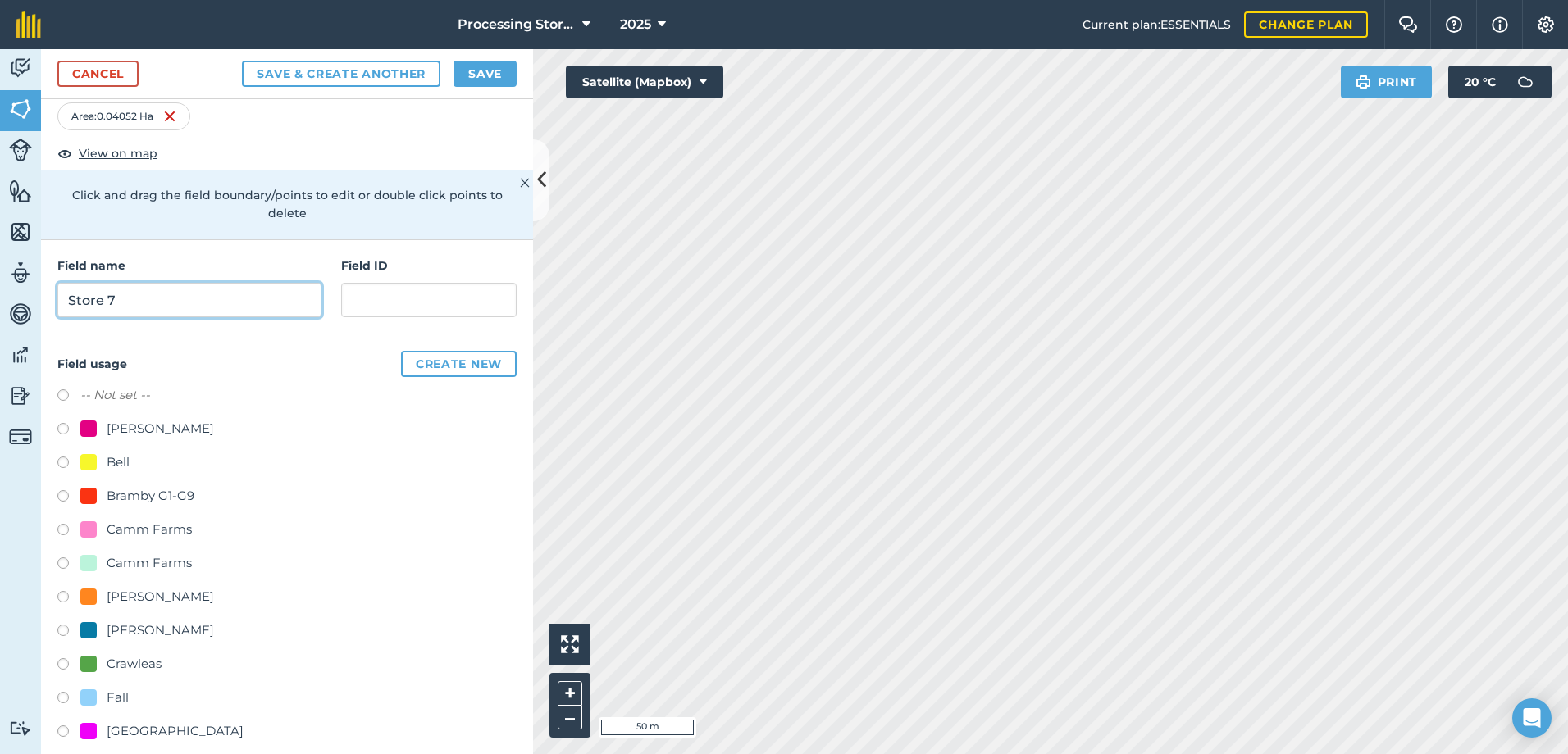 scroll, scrollTop: 164, scrollLeft: 0, axis: vertical 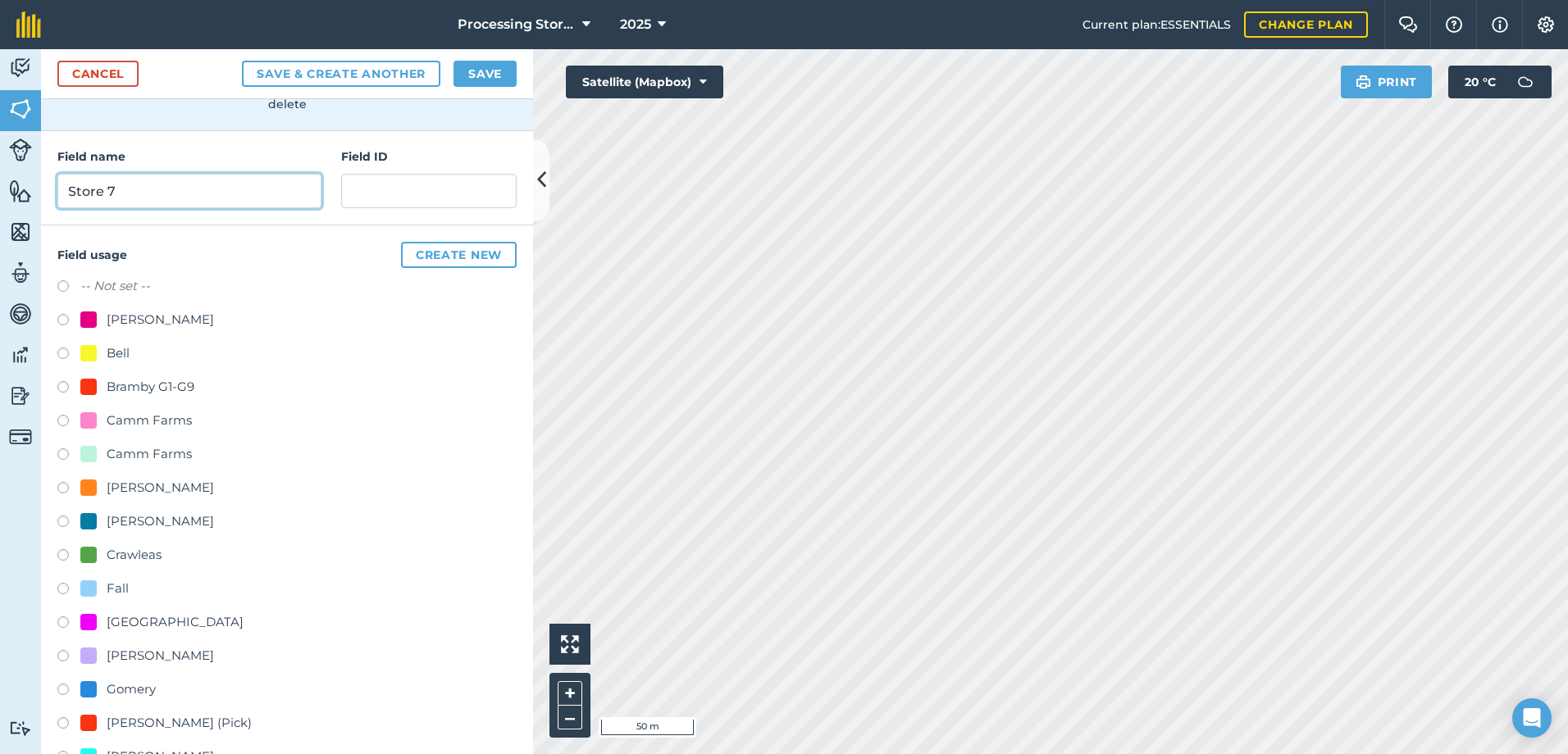 type on "Store 7" 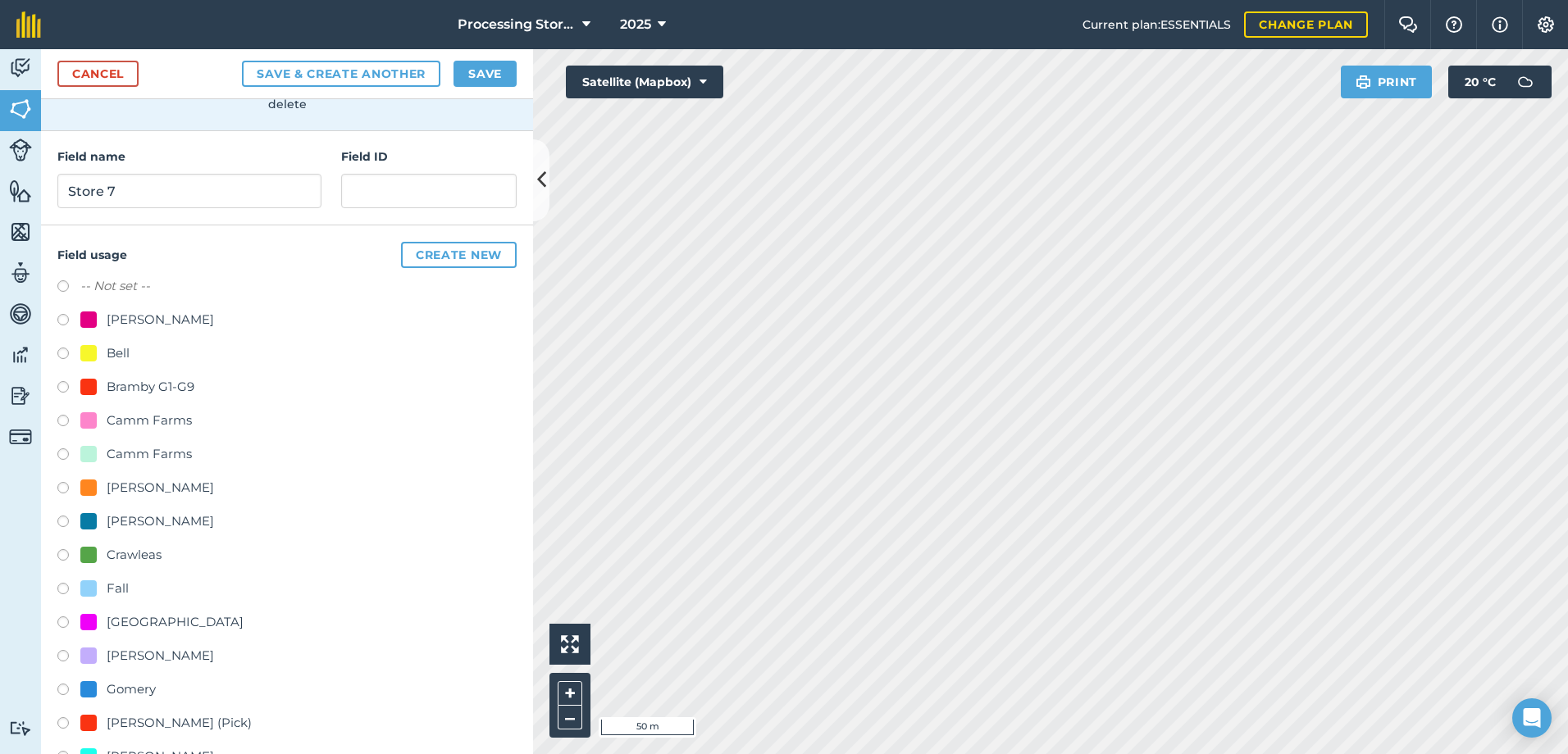 click at bounding box center [69, 625] 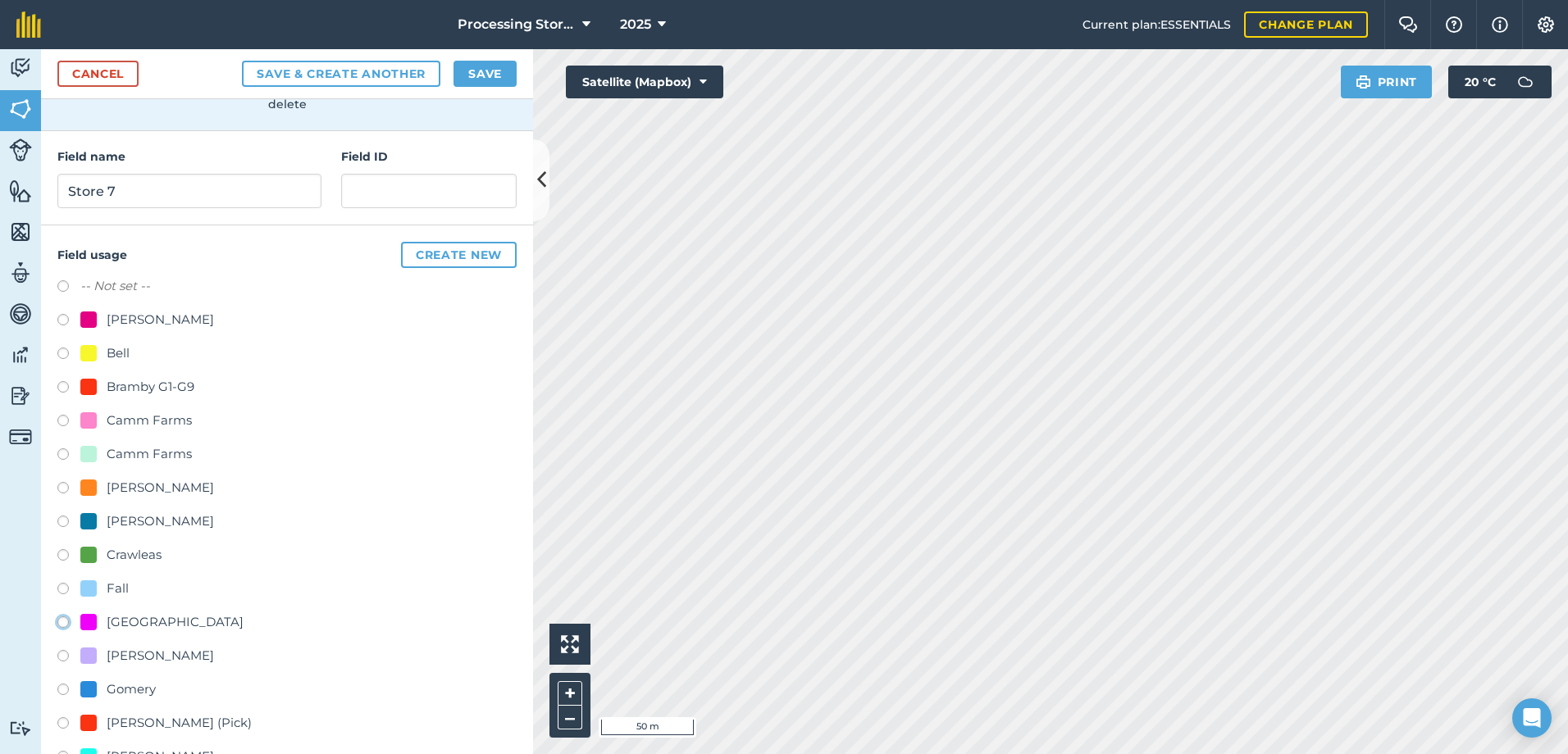 click on "[GEOGRAPHIC_DATA]" at bounding box center [-8138, 621] 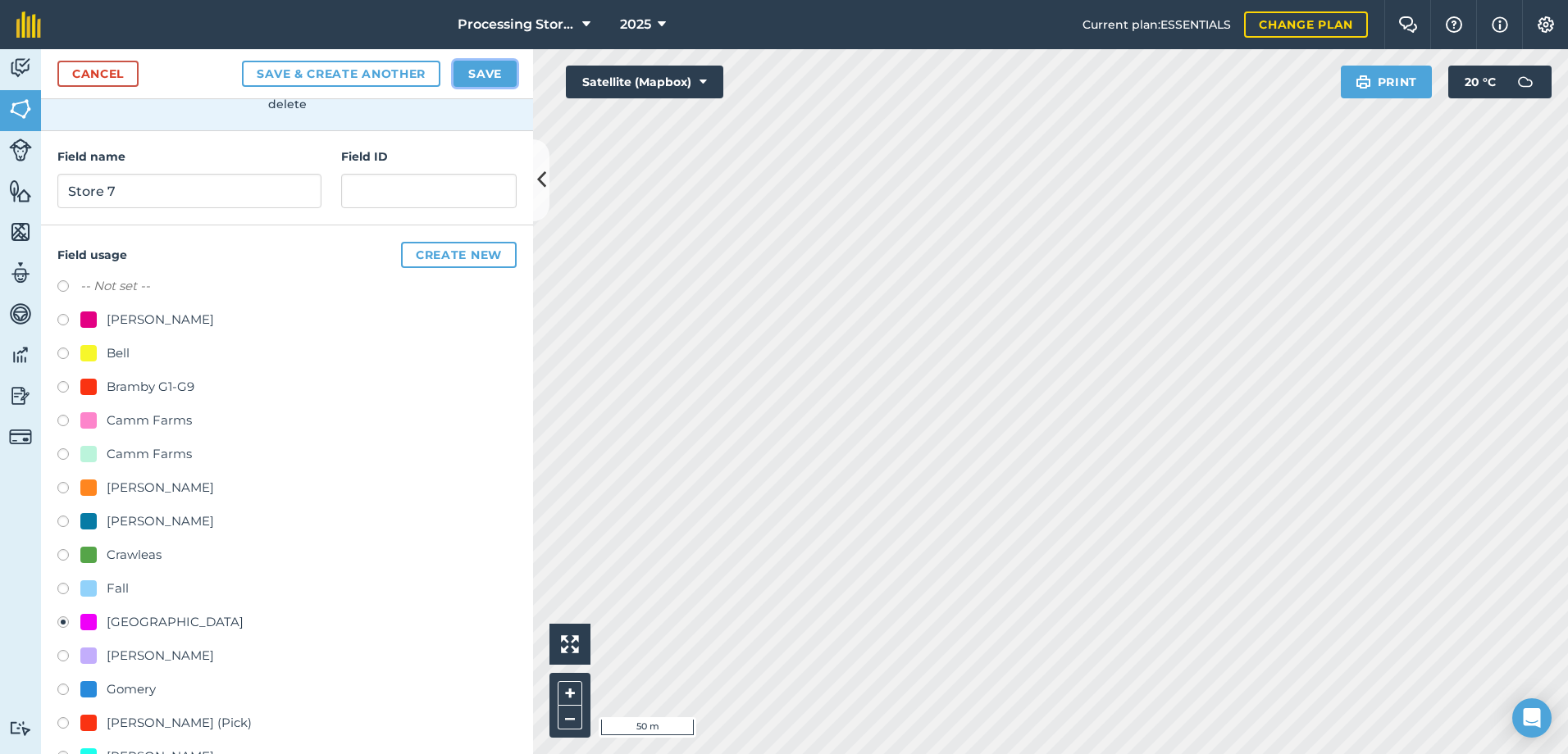 click on "Save" at bounding box center (485, 74) 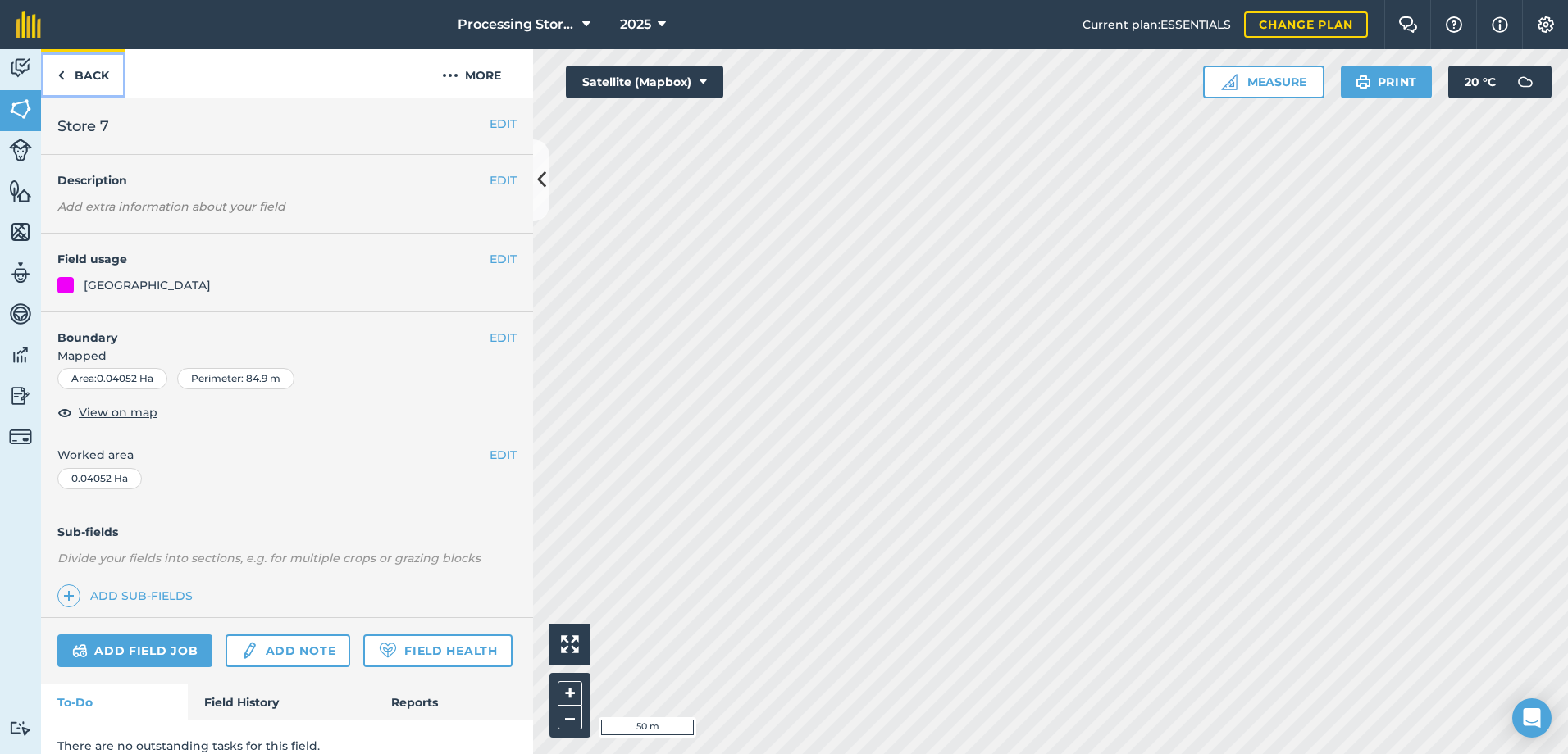 click on "Back" at bounding box center (83, 73) 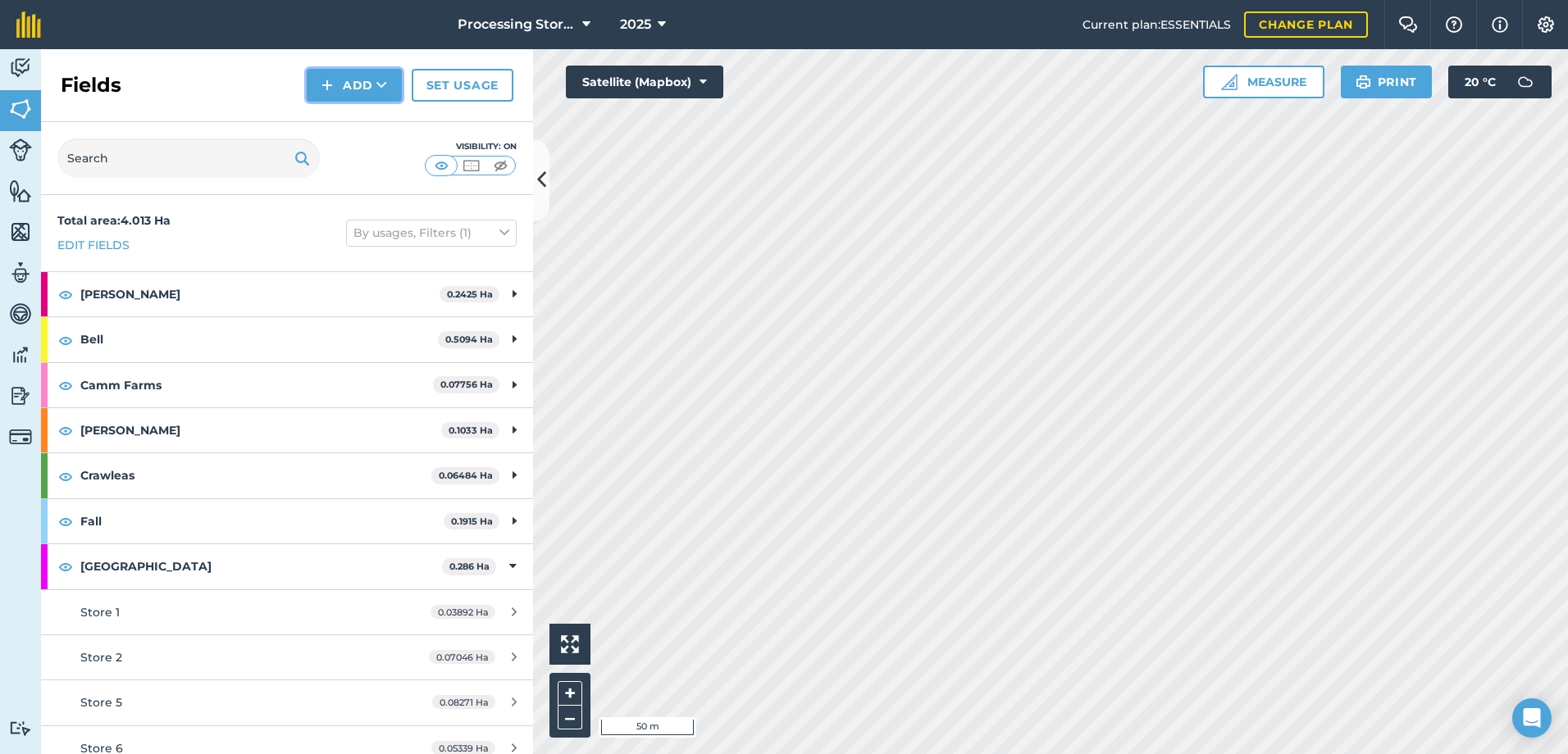 click on "Add" at bounding box center (354, 85) 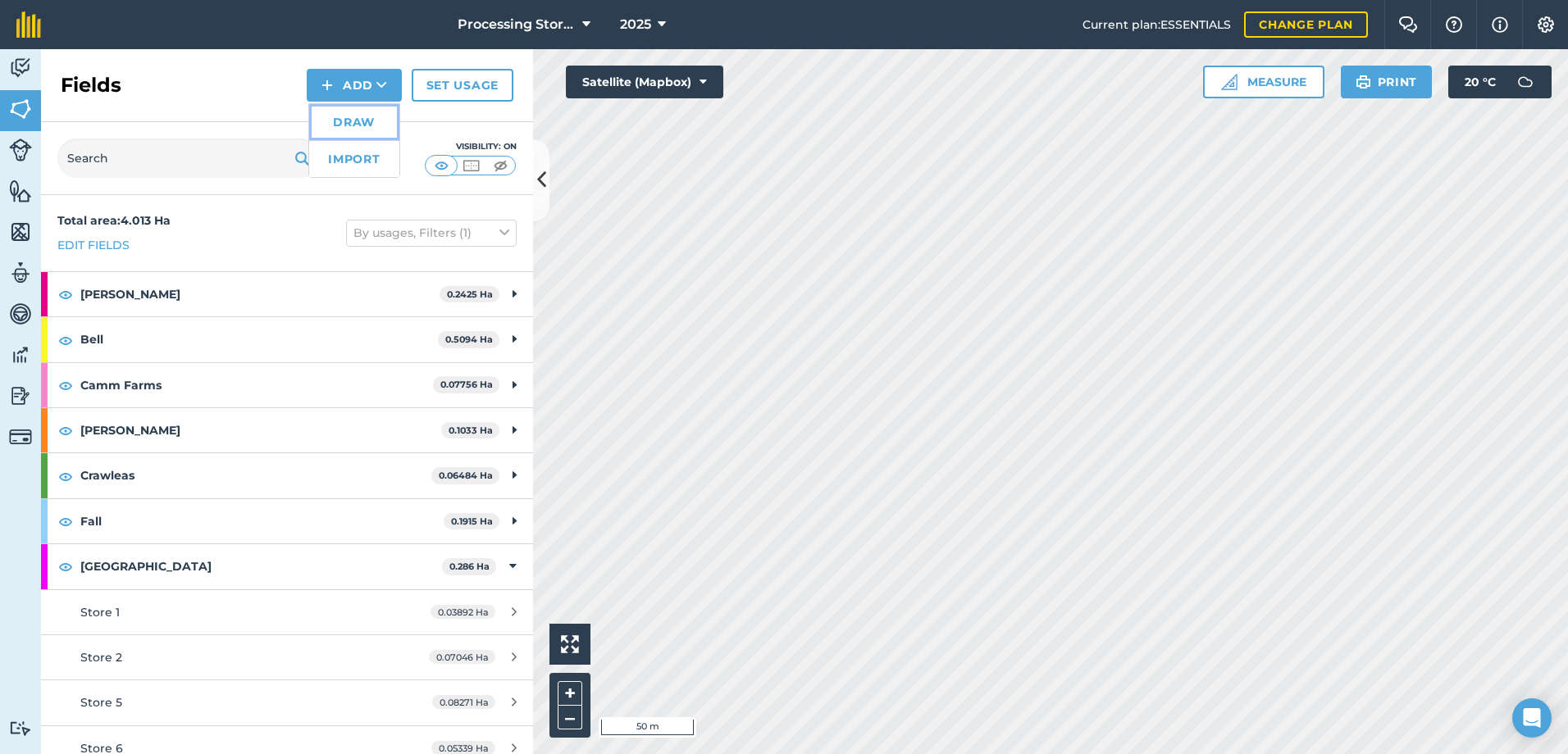 click on "Draw" at bounding box center (354, 122) 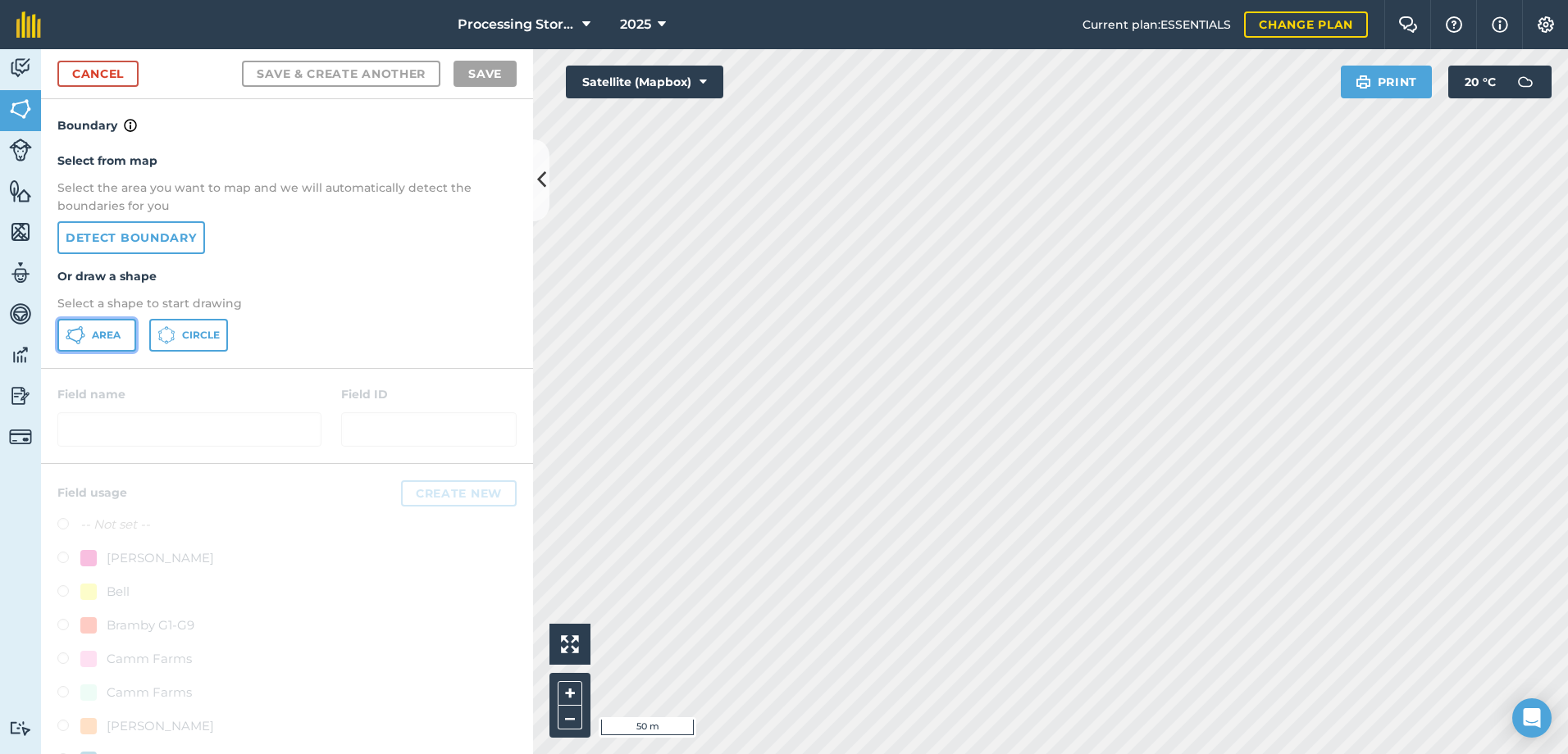 click on "Area" at bounding box center [106, 335] 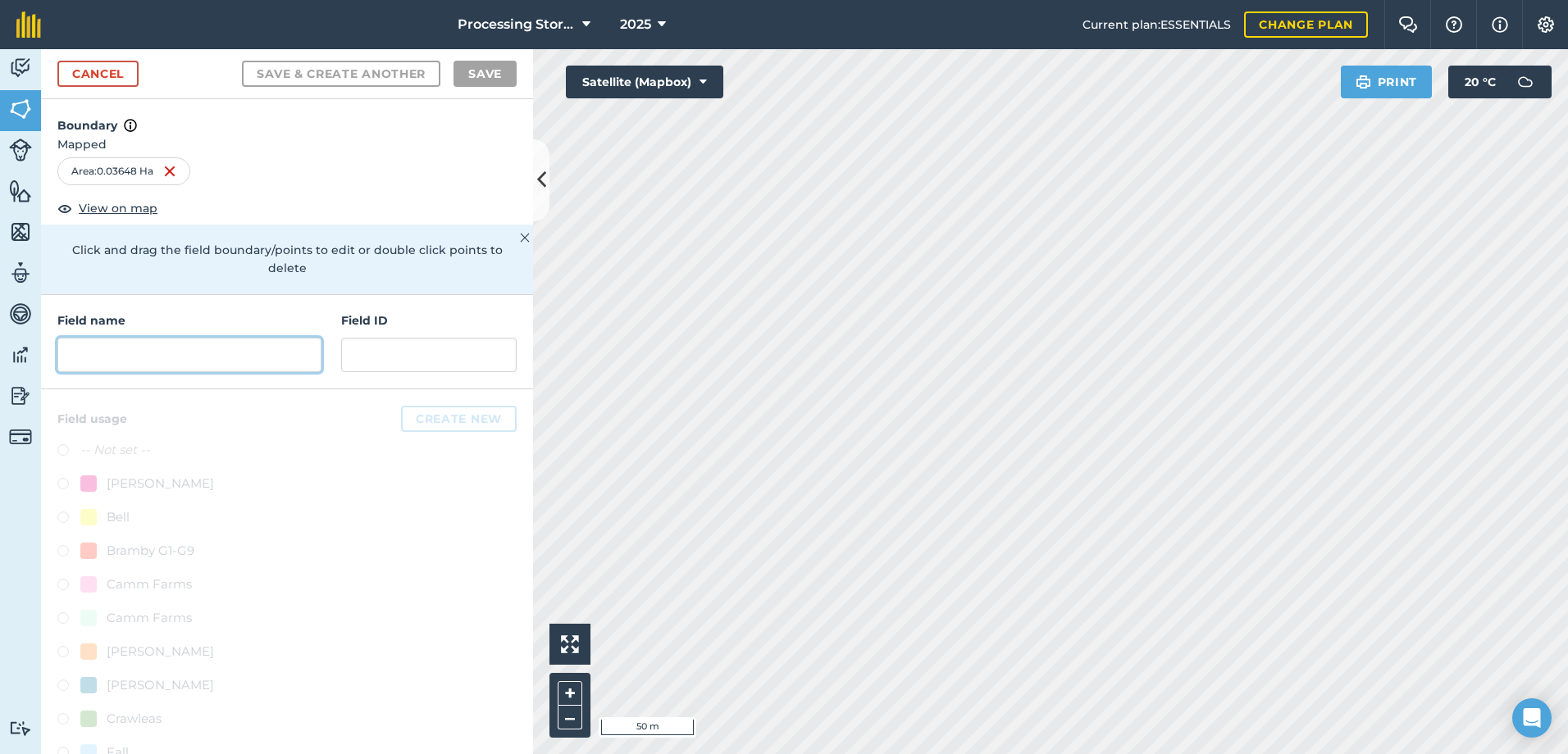 click at bounding box center (189, 355) 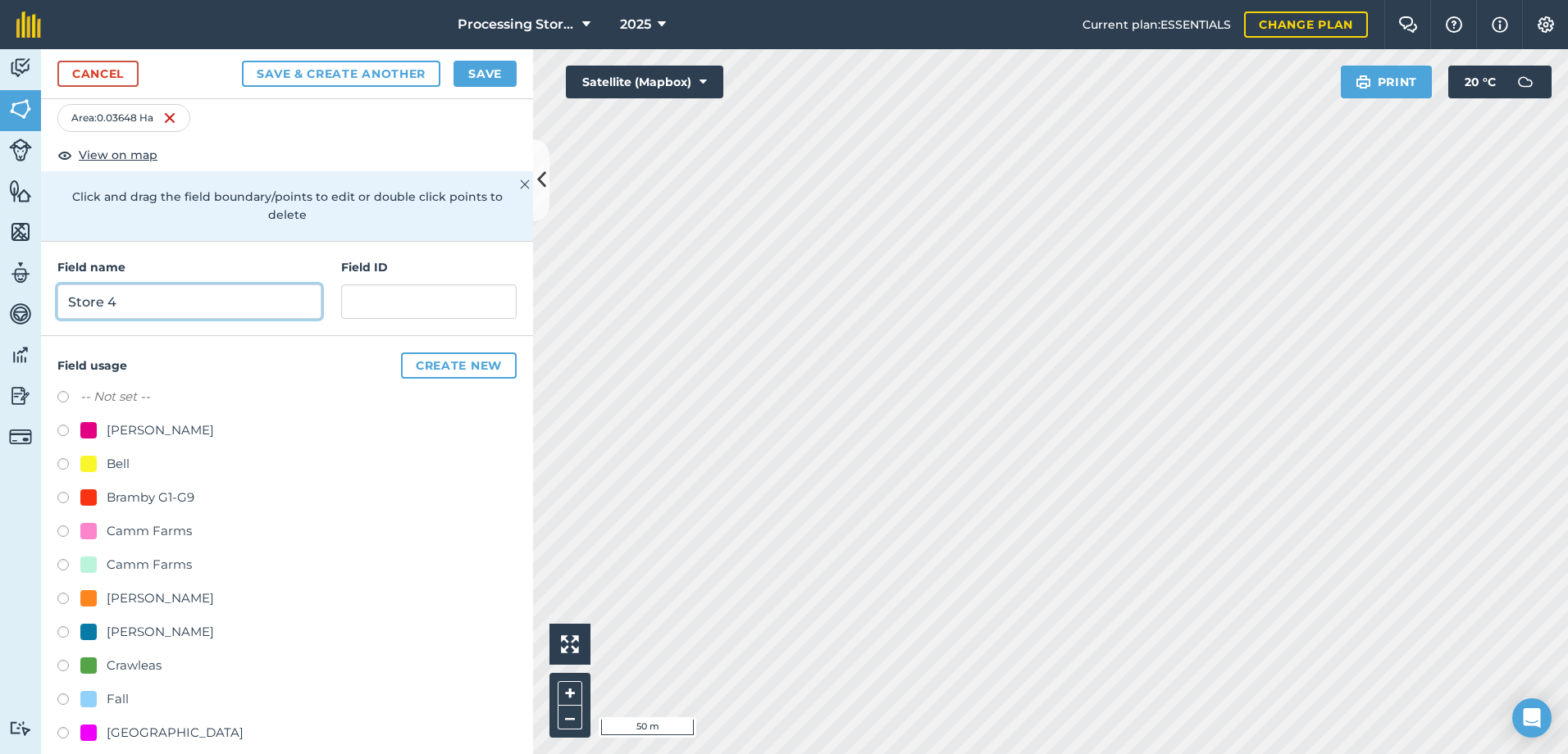 scroll, scrollTop: 164, scrollLeft: 0, axis: vertical 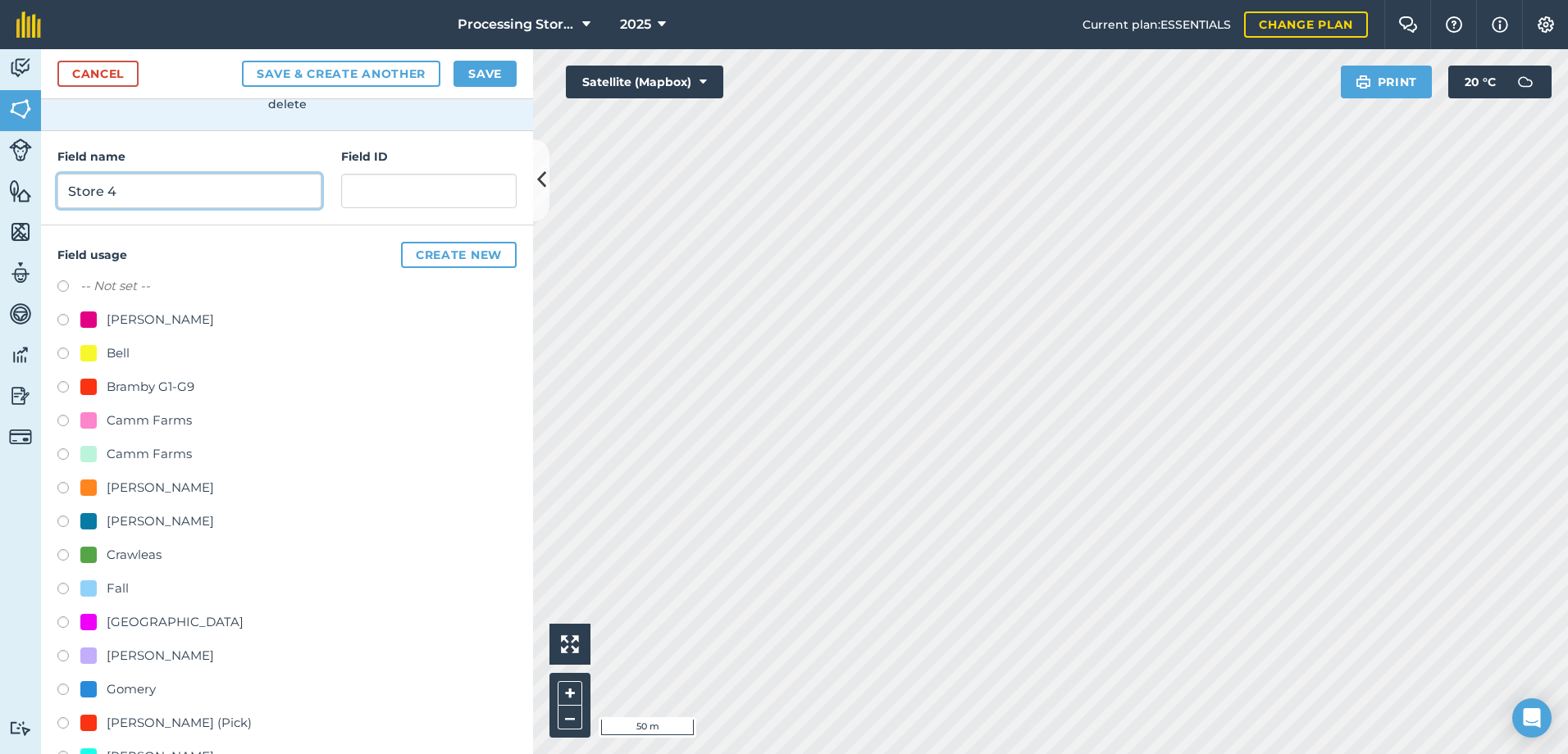 type on "Store 4" 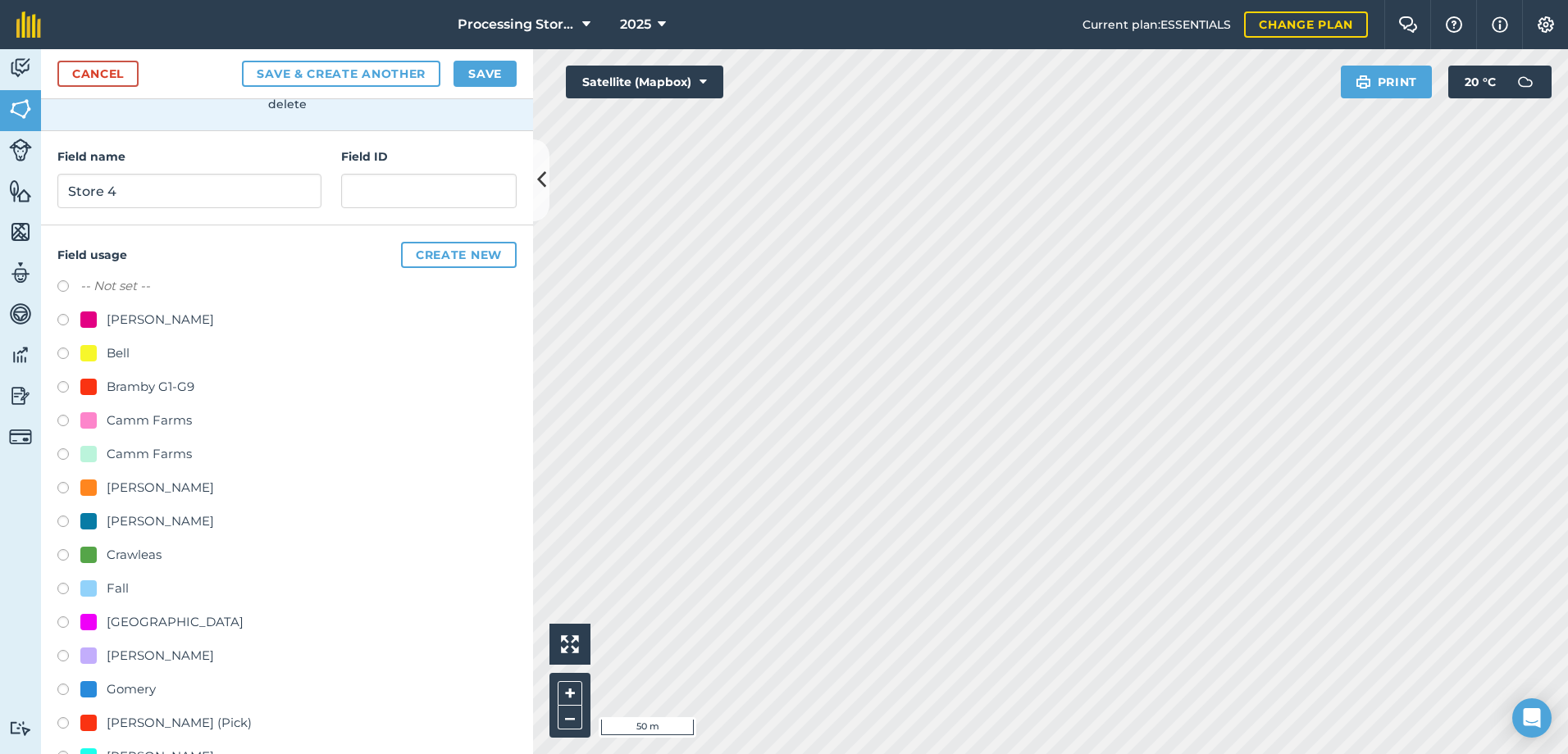 click at bounding box center [69, 625] 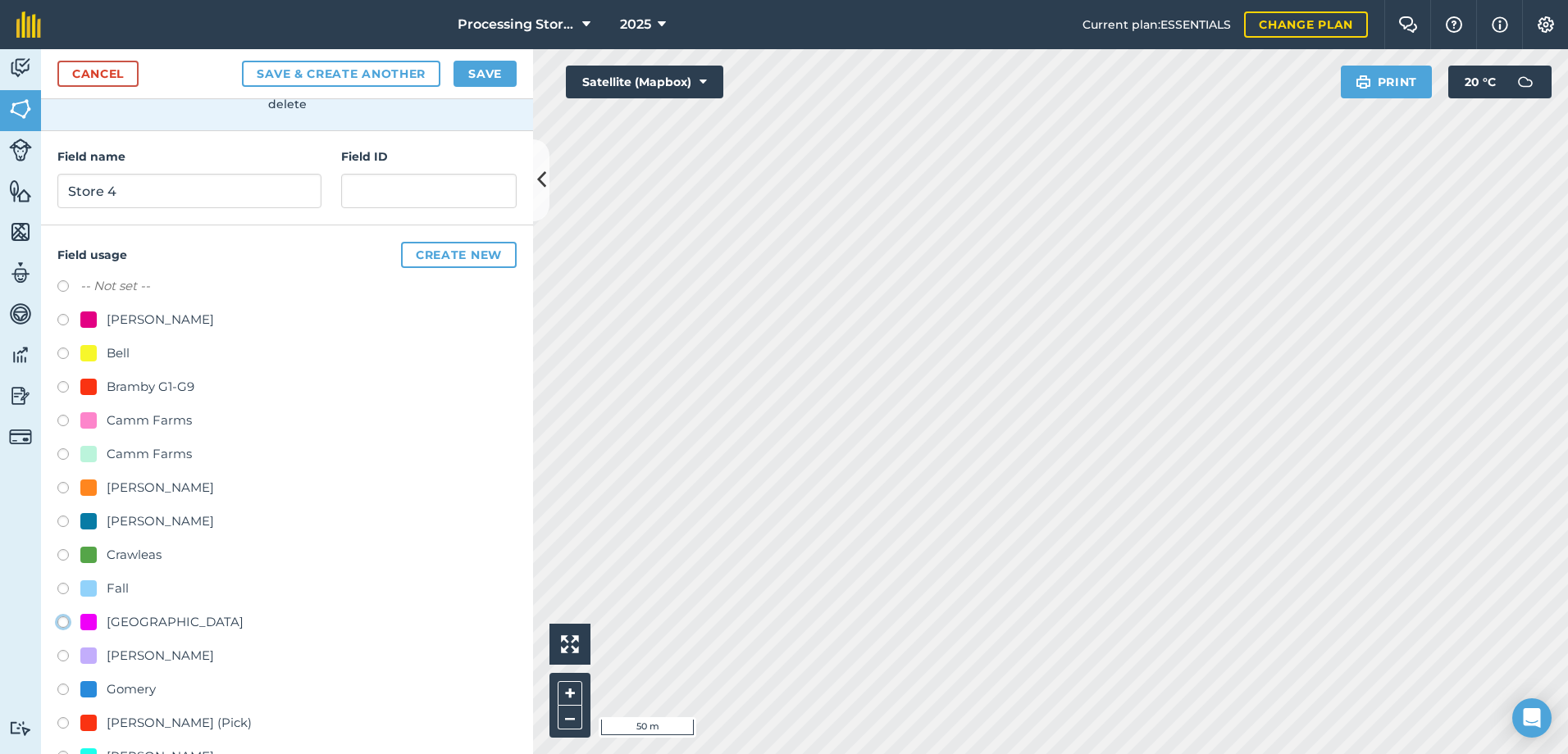 click on "[GEOGRAPHIC_DATA]" at bounding box center [-8138, 621] 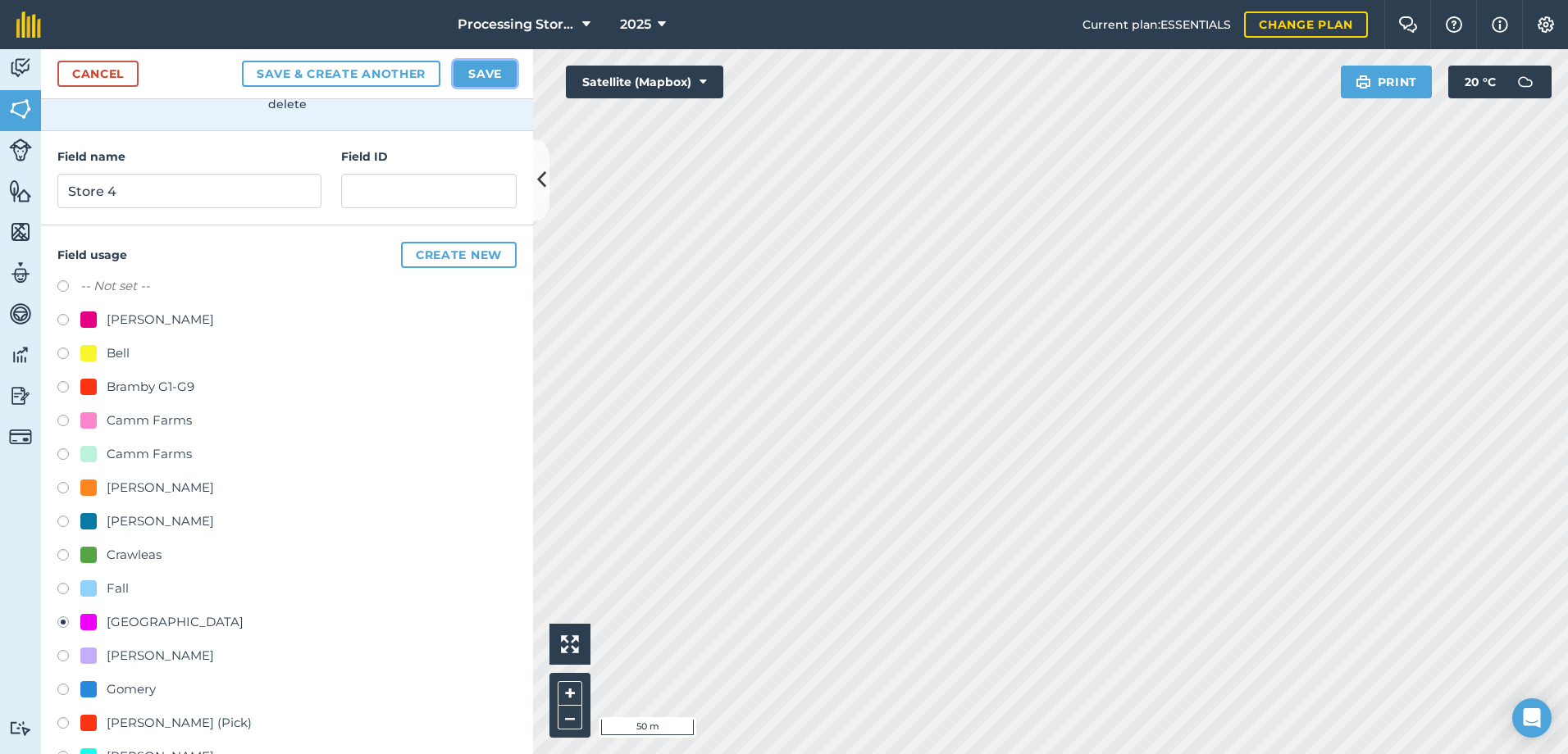 click on "Save" at bounding box center (485, 74) 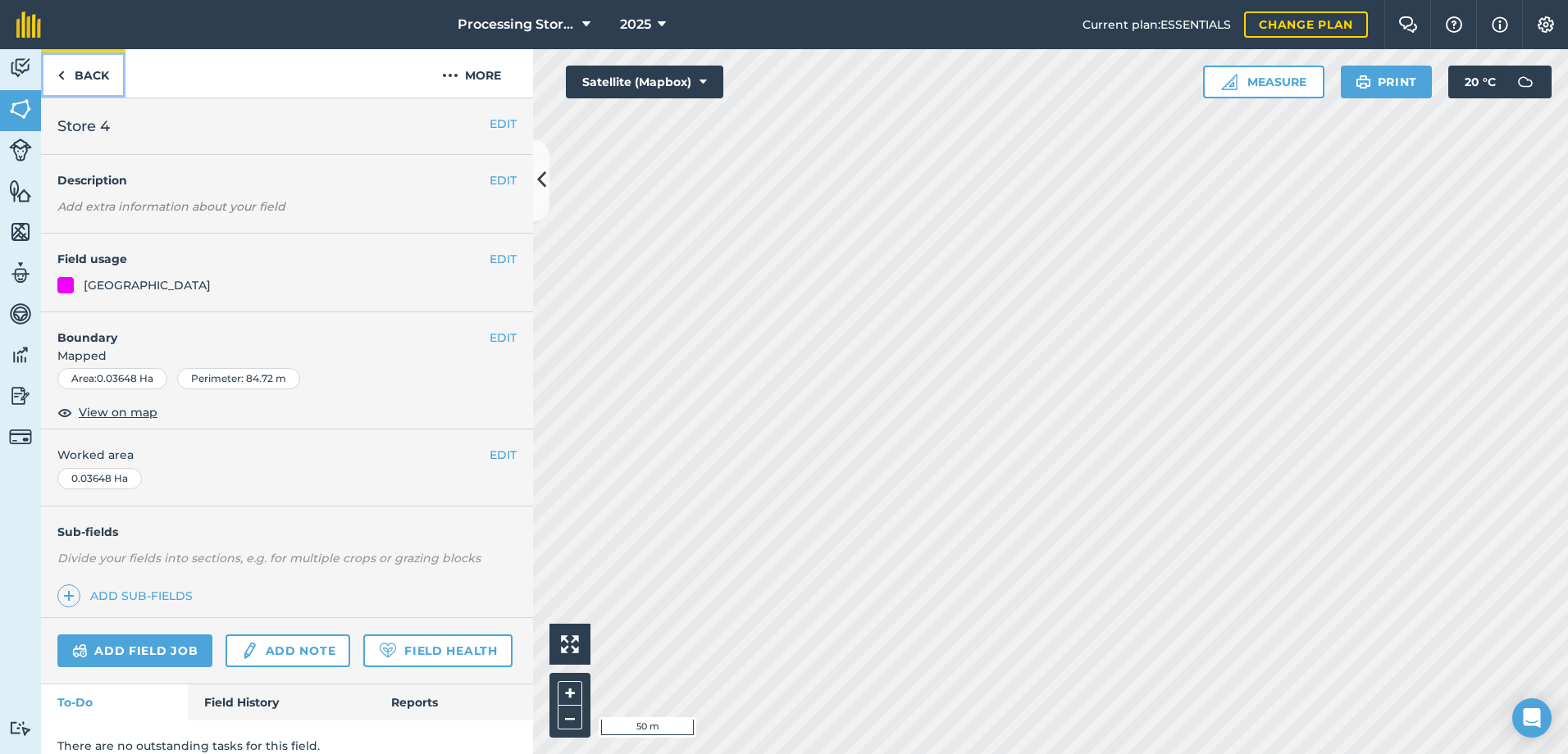 click on "Back" at bounding box center [83, 73] 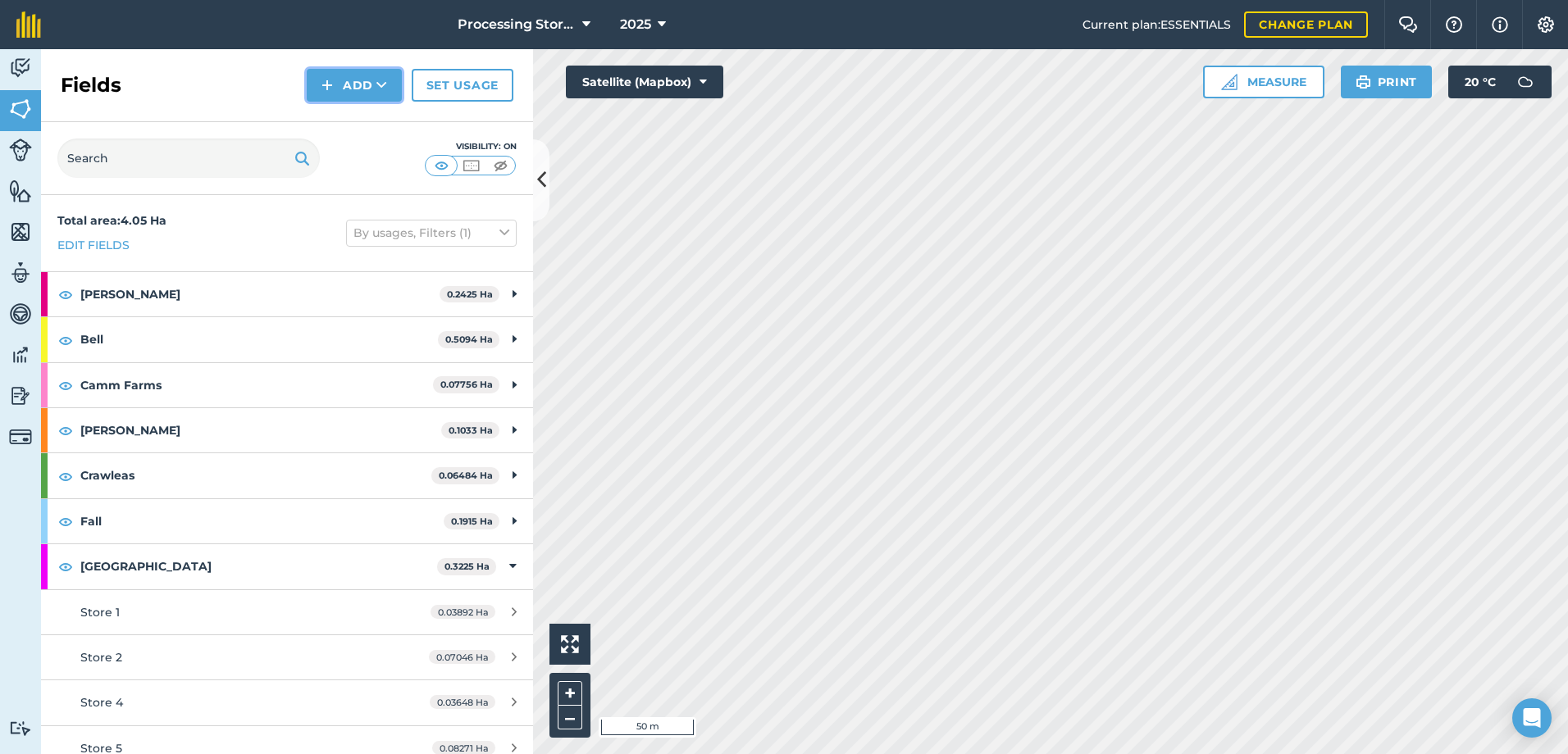 click on "Add" at bounding box center (354, 85) 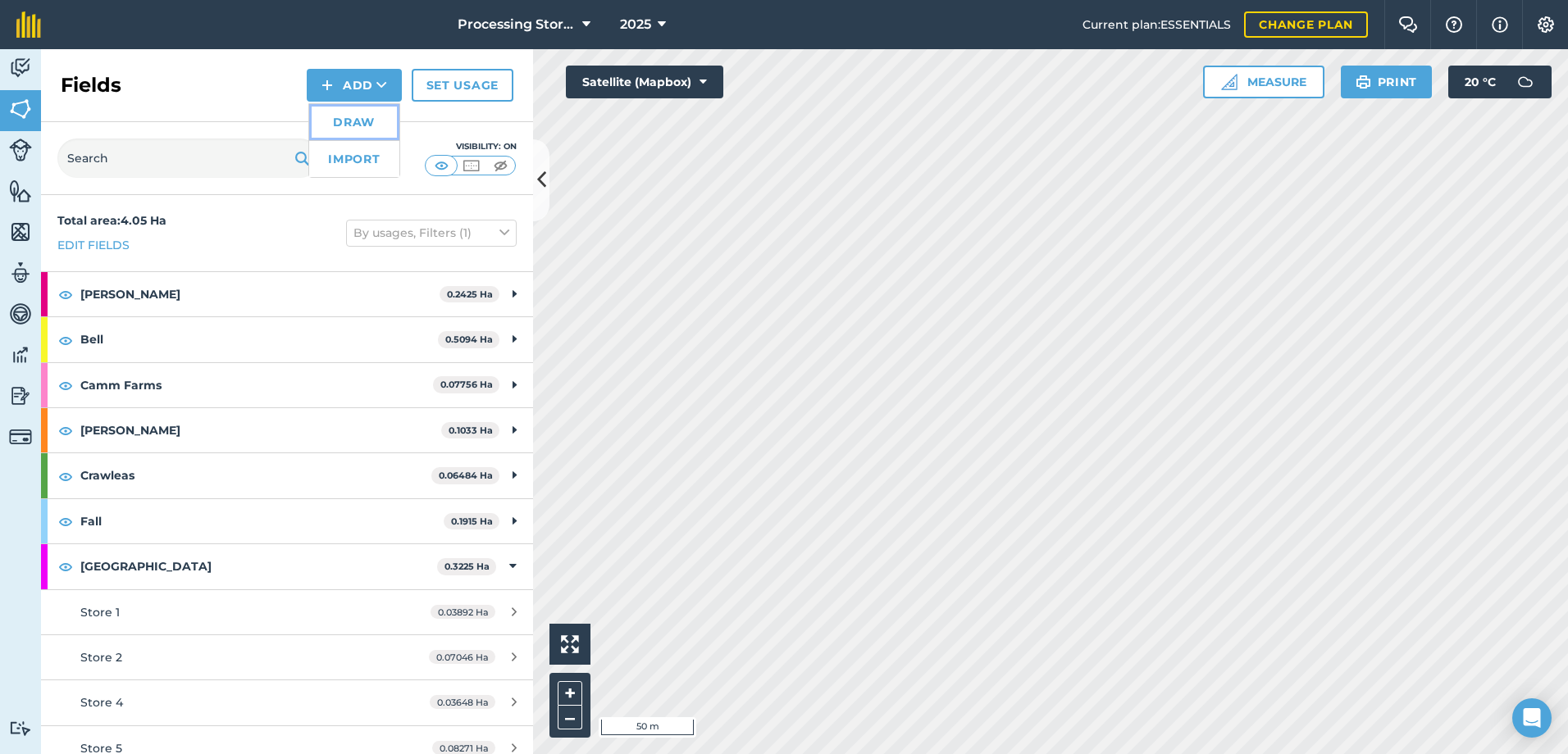 click on "Draw" at bounding box center (354, 122) 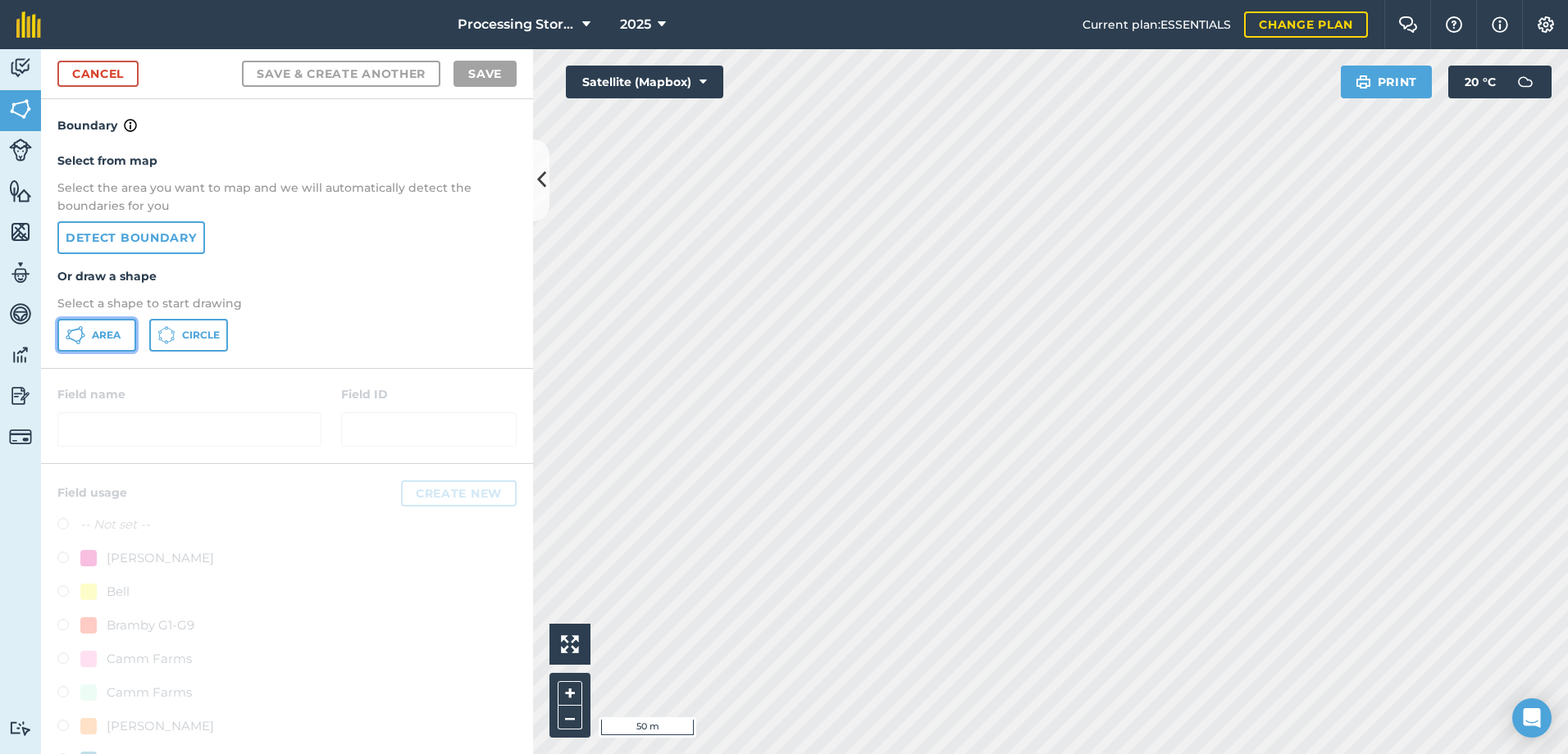 click on "Area" at bounding box center (106, 335) 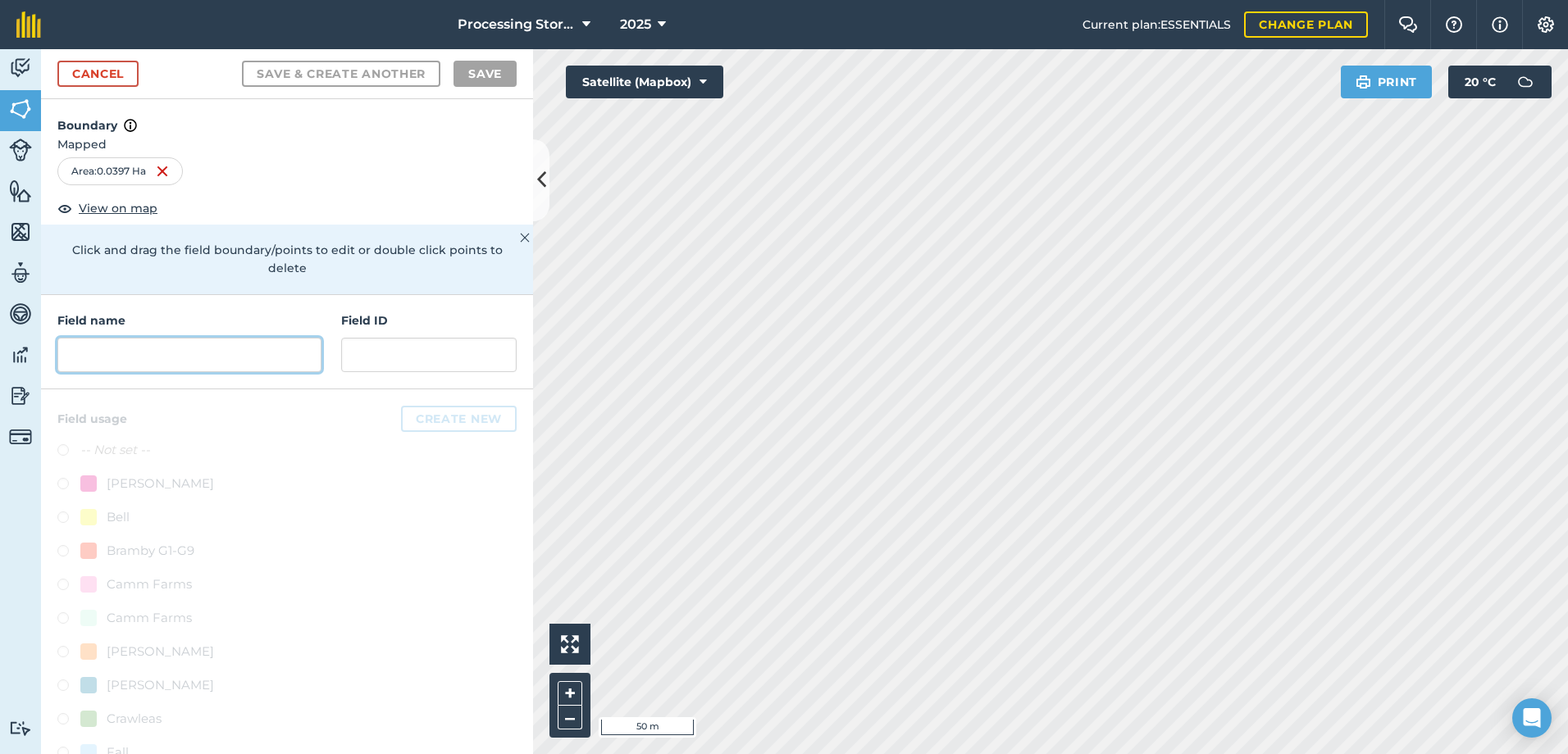 click at bounding box center [189, 355] 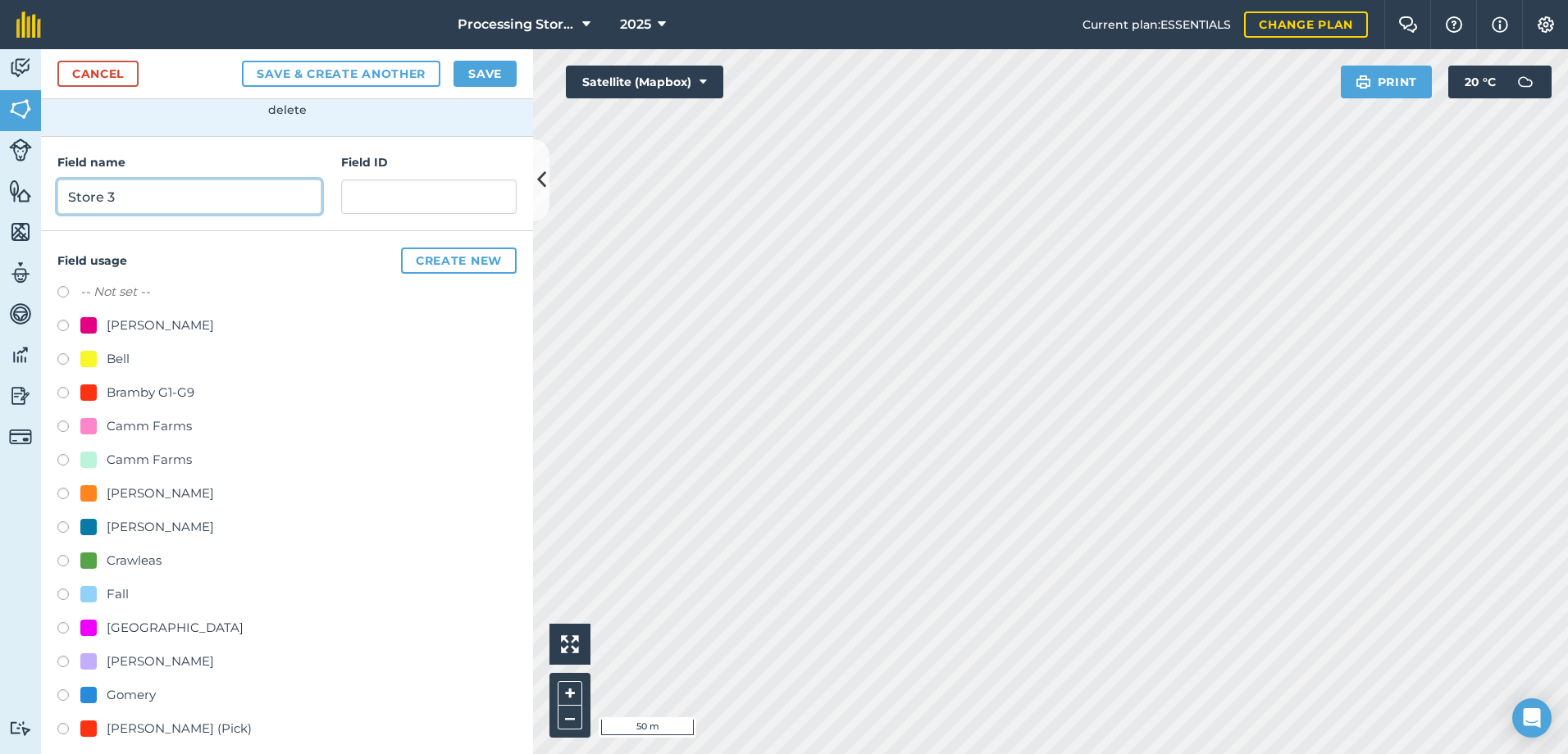scroll, scrollTop: 164, scrollLeft: 0, axis: vertical 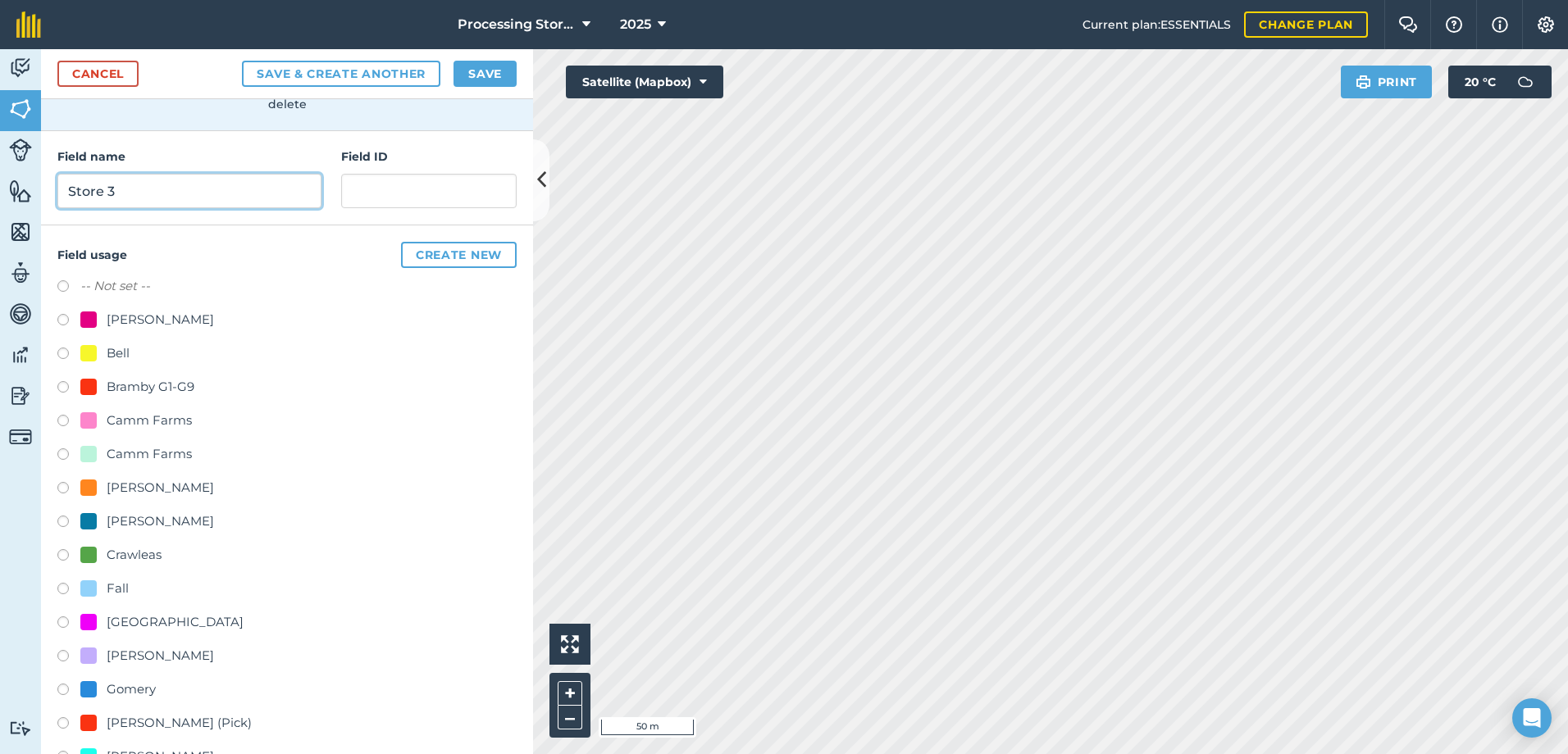 type on "Store 3" 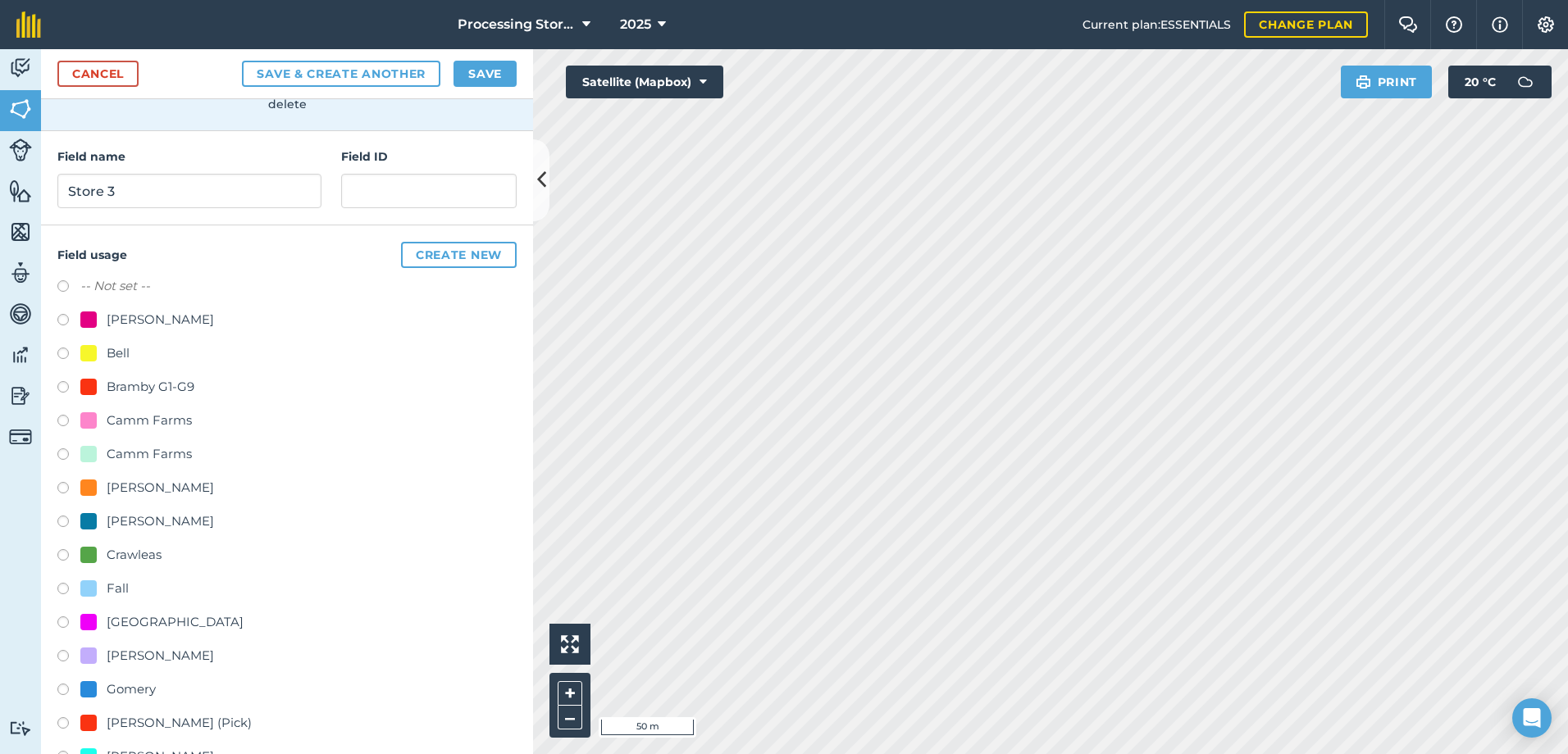 click at bounding box center (69, 625) 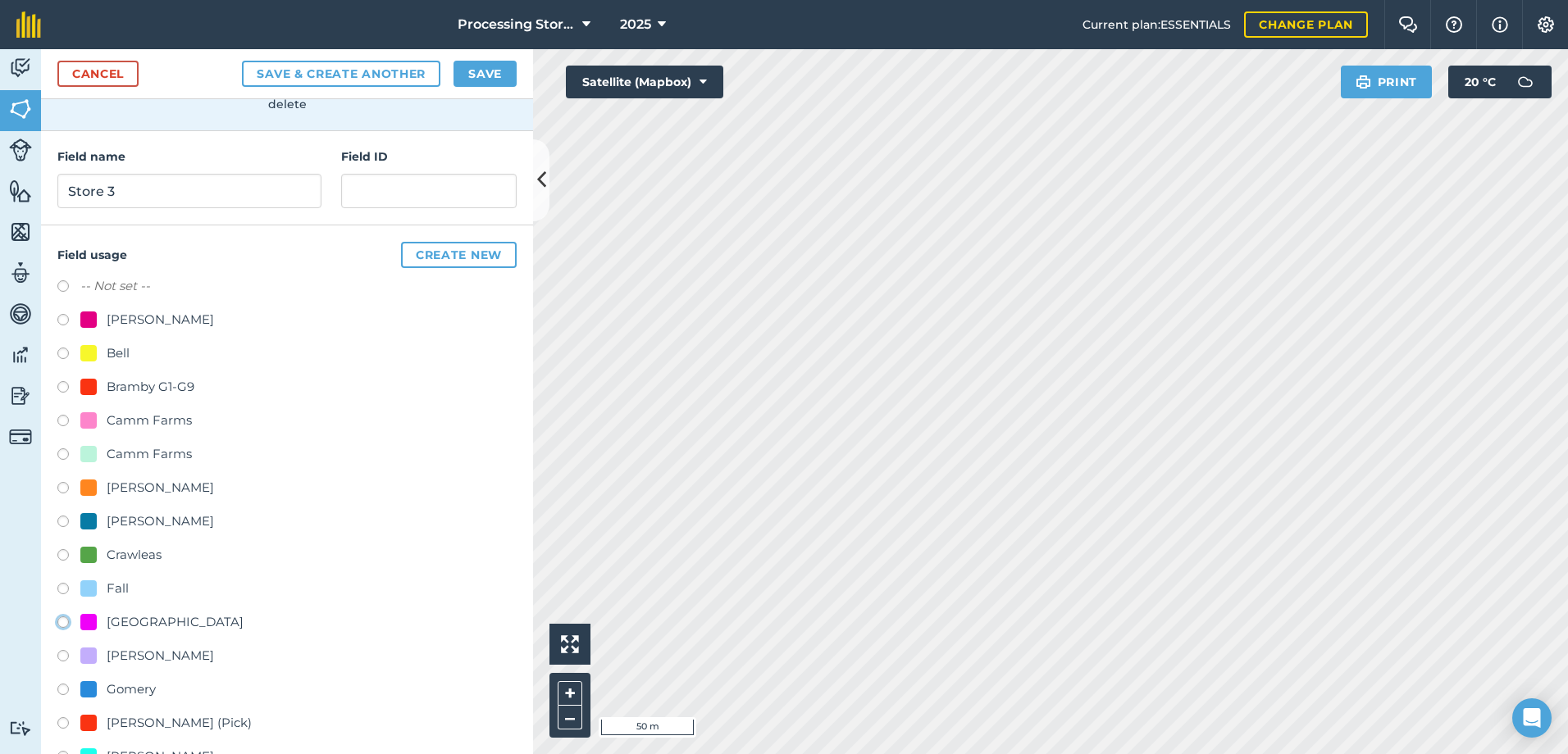 click on "[GEOGRAPHIC_DATA]" at bounding box center [-8138, 621] 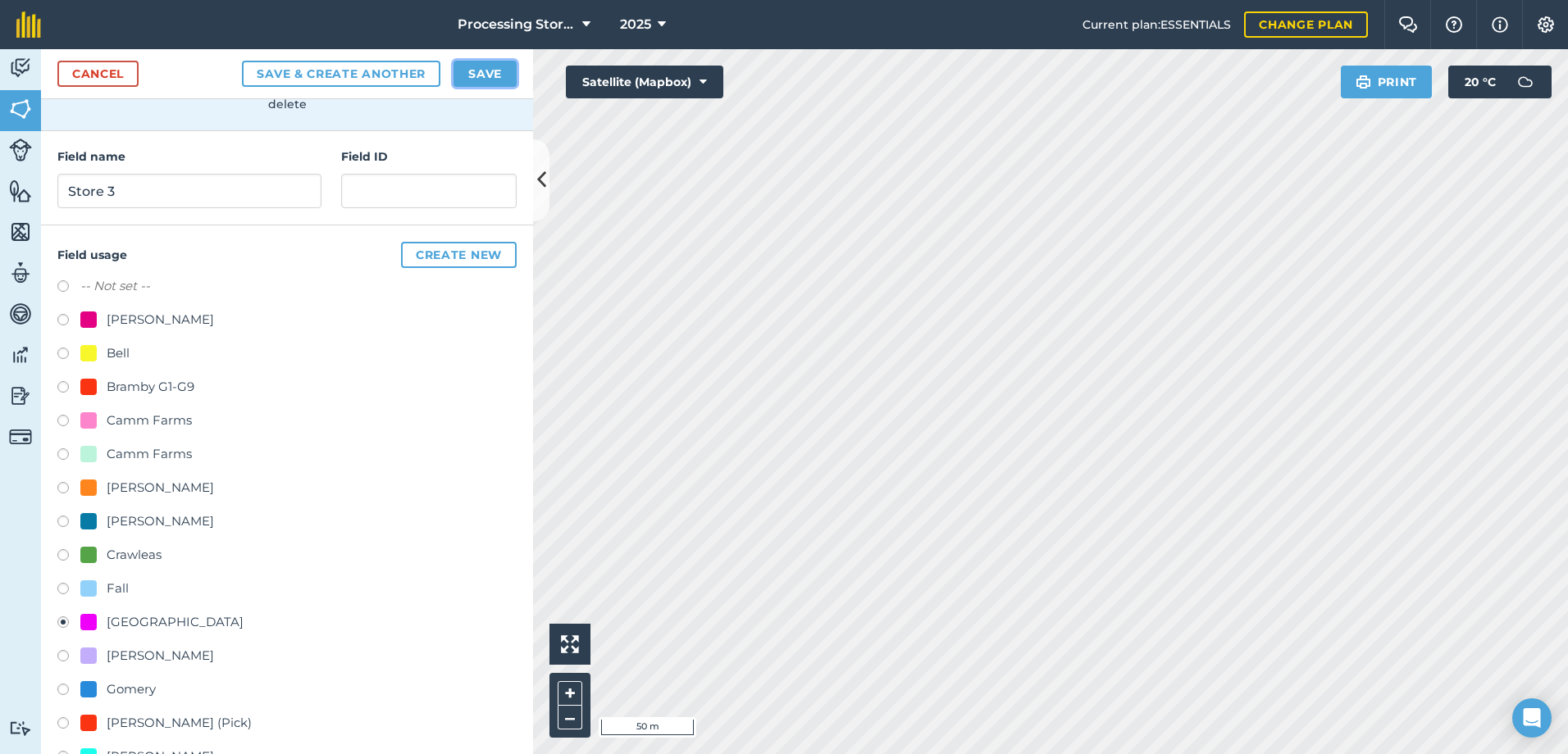 click on "Save" at bounding box center [485, 74] 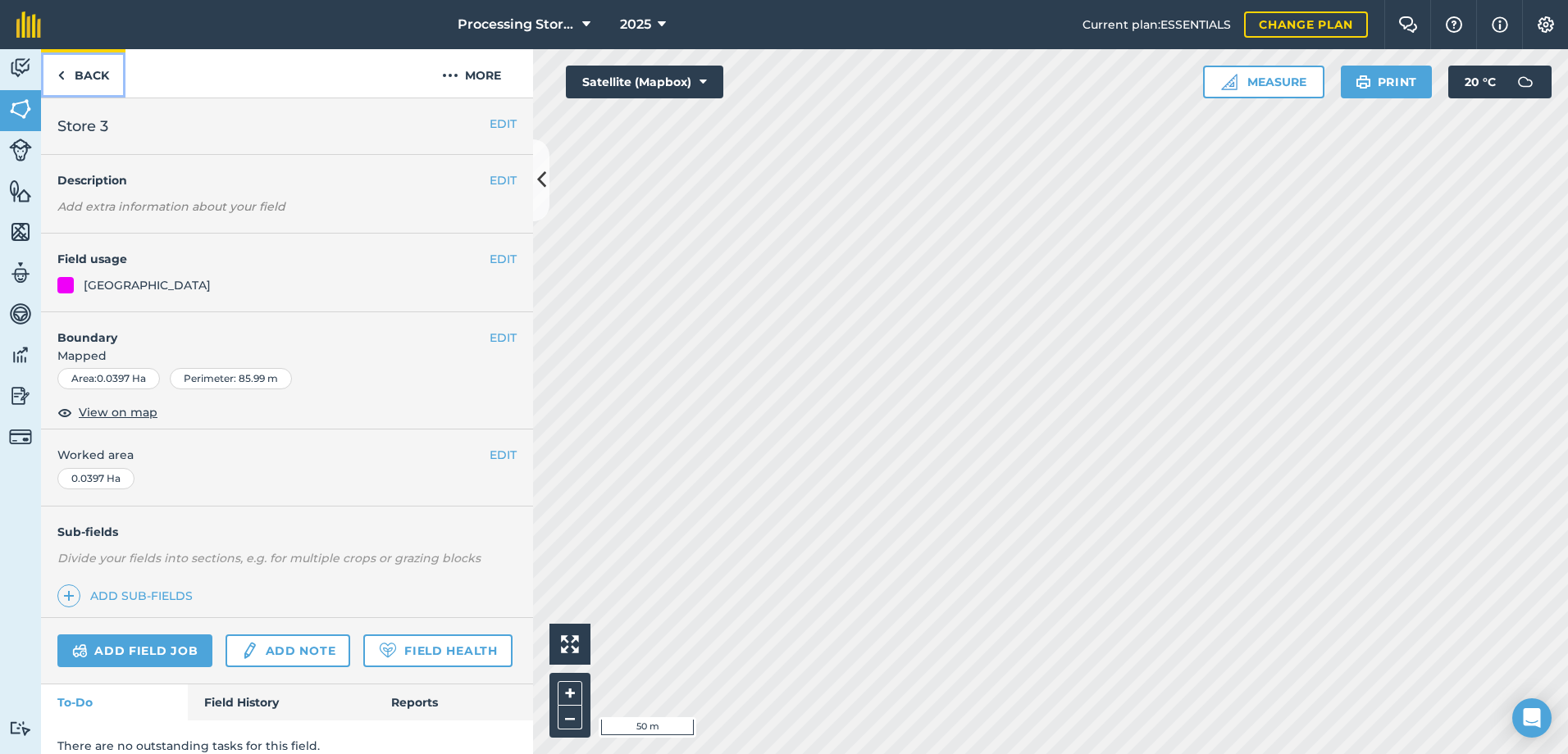 click on "Back" at bounding box center (83, 73) 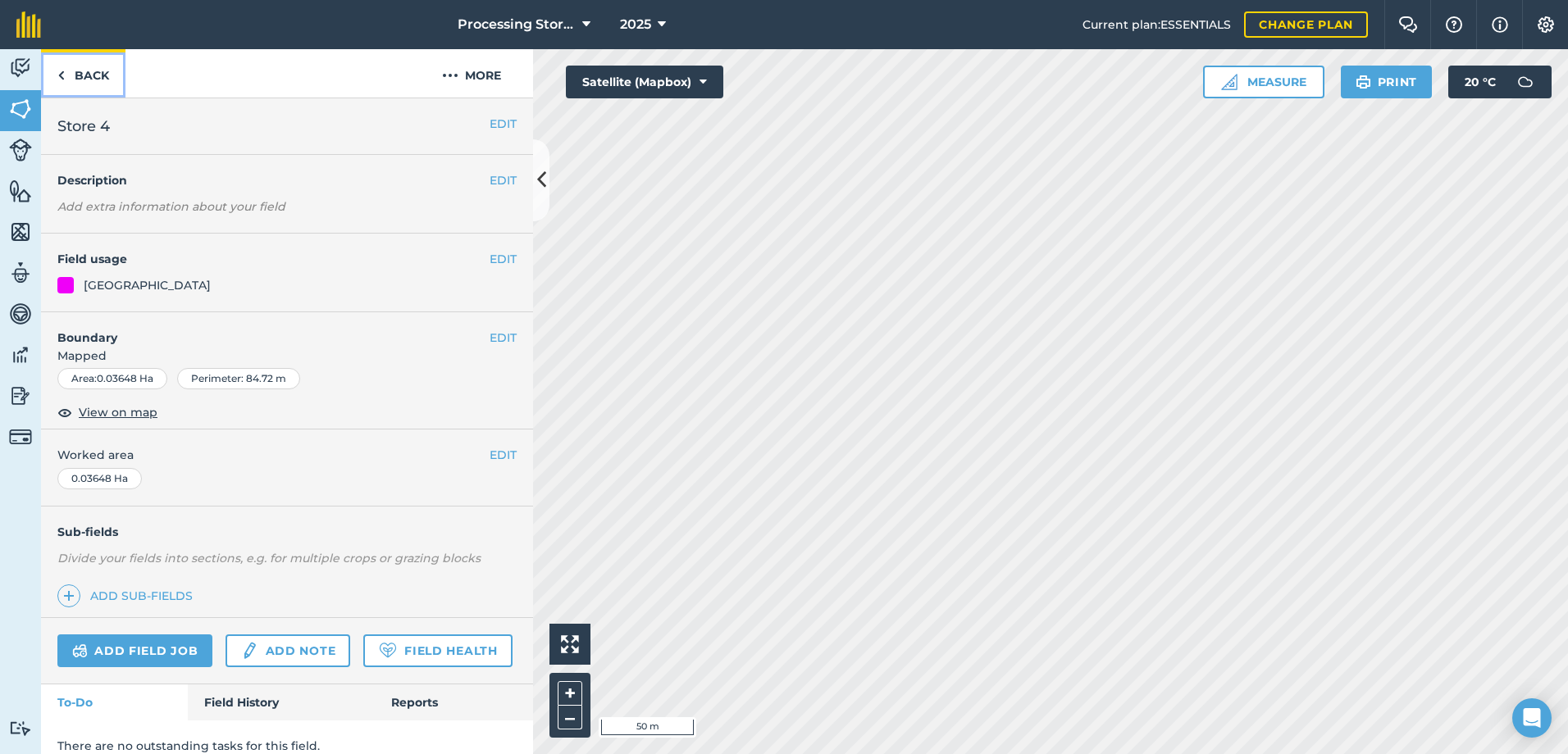 click on "Back" at bounding box center (83, 73) 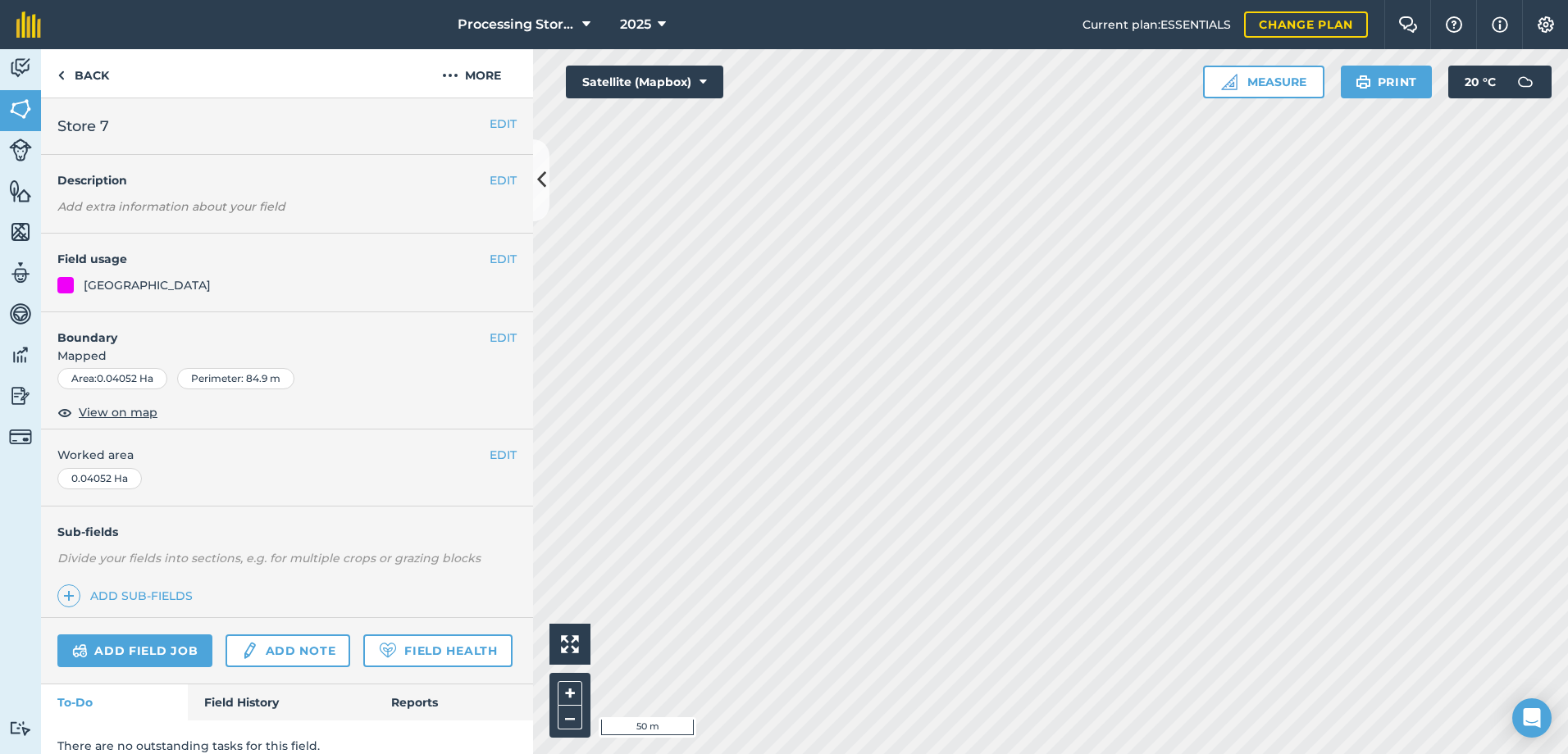 click on "[GEOGRAPHIC_DATA]" at bounding box center [147, 285] 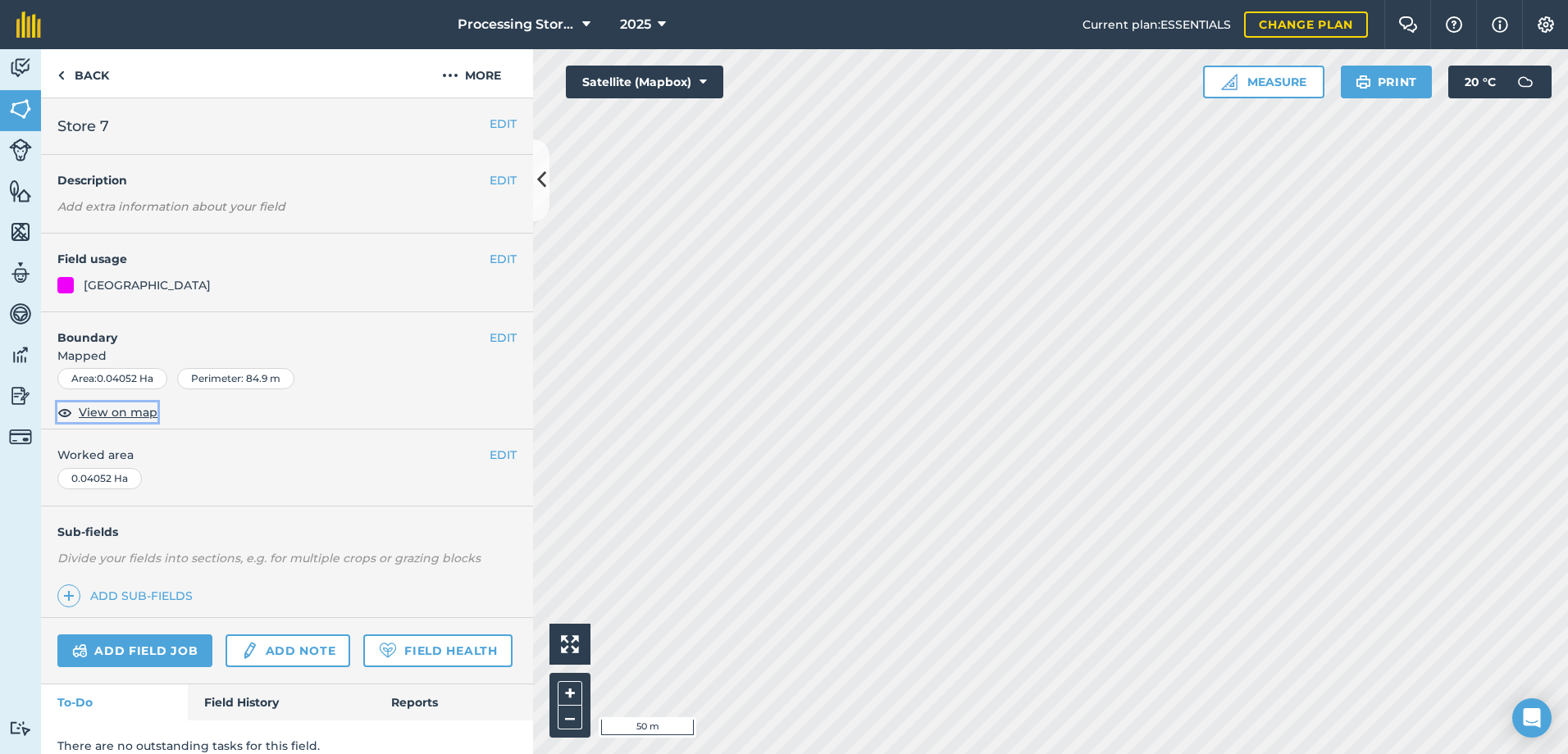 click on "View on map" at bounding box center (118, 412) 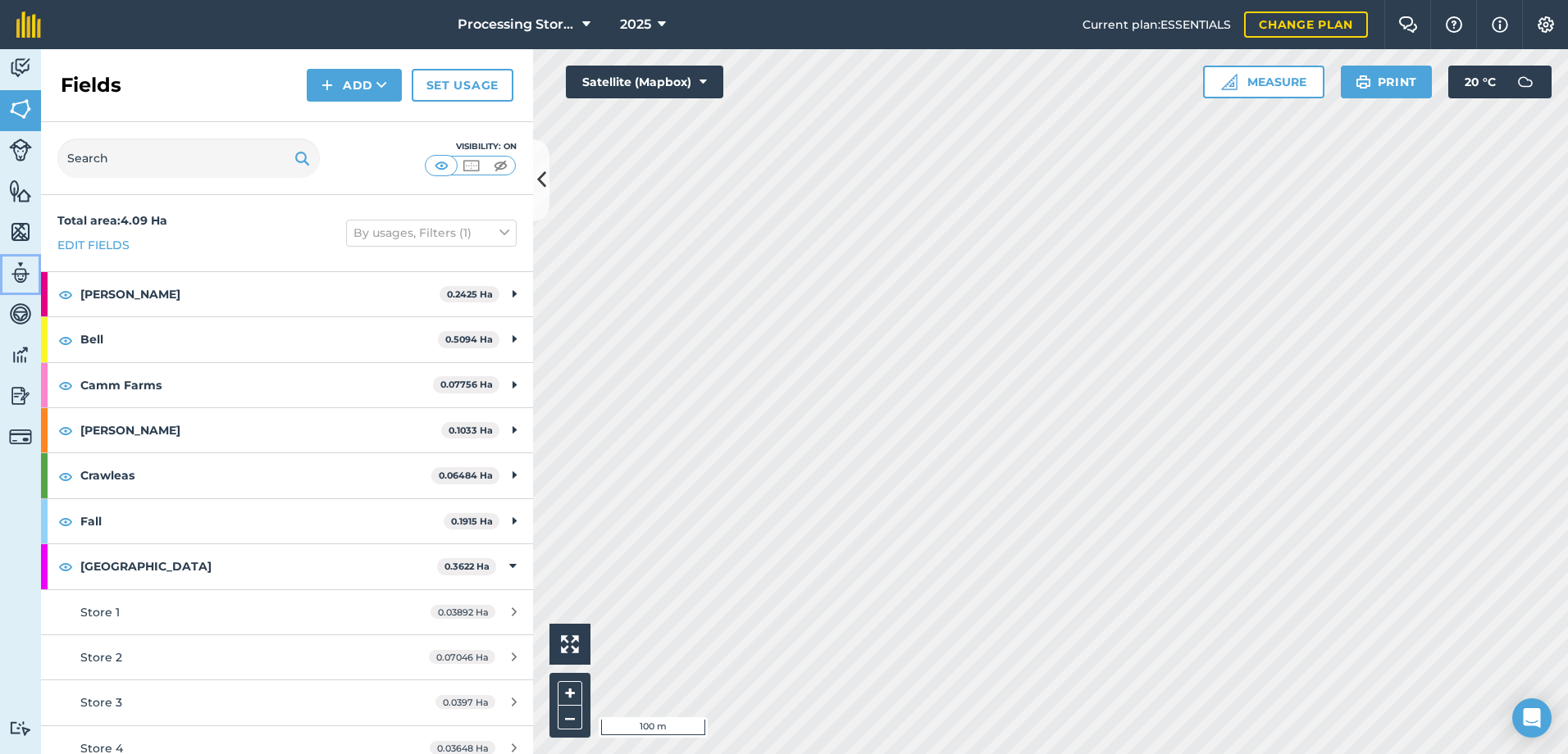 click at bounding box center [21, 273] 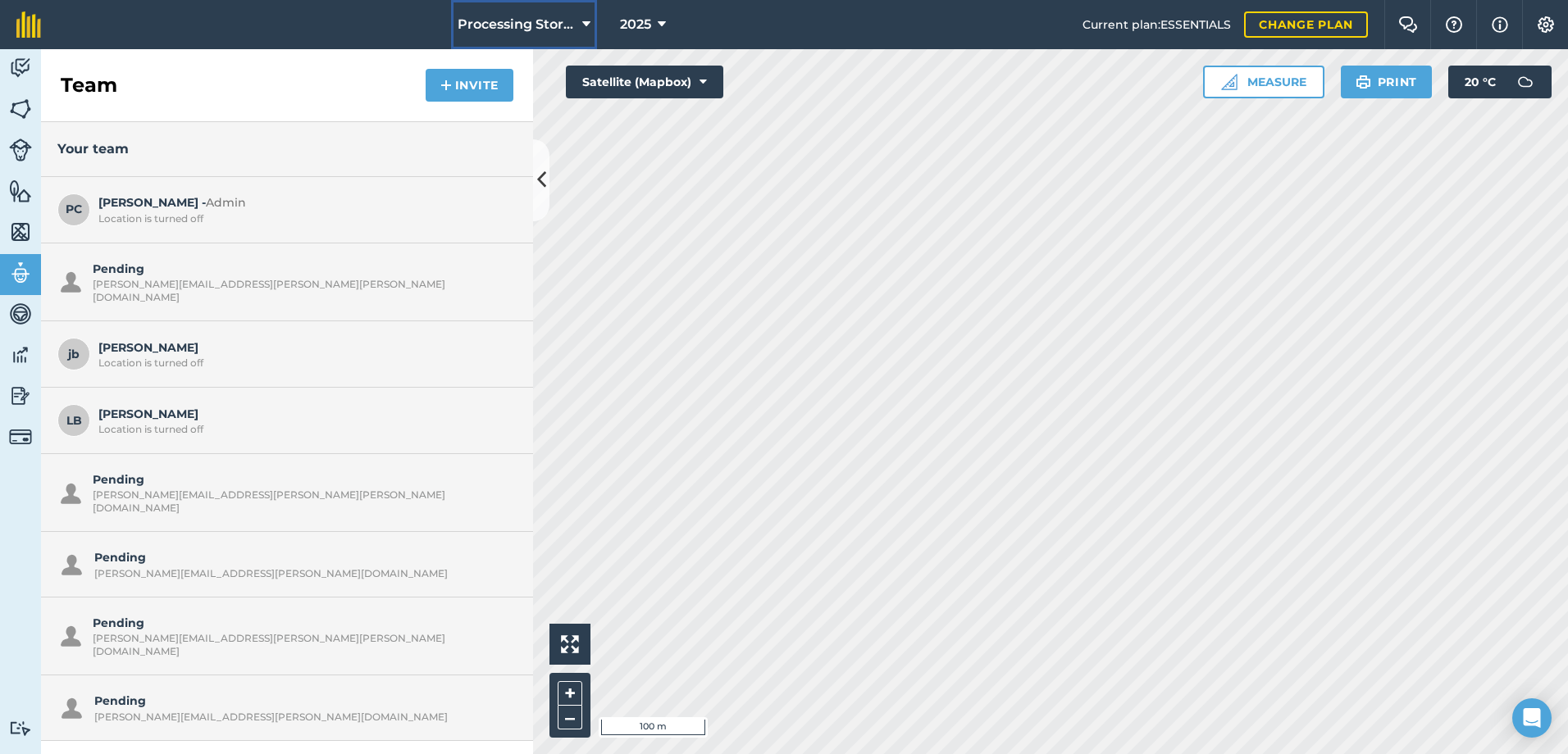 click on "Processing Stores" at bounding box center [517, 25] 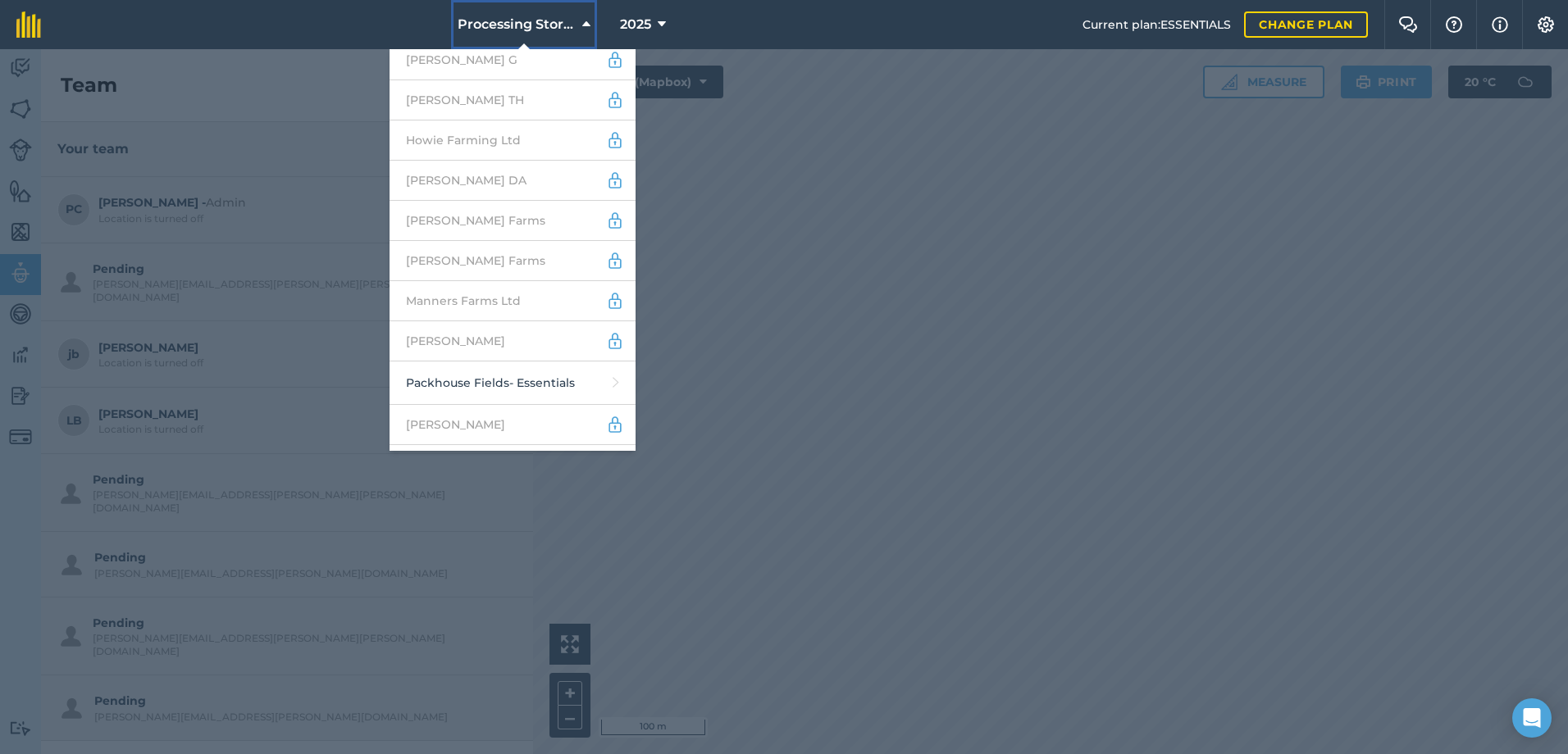 scroll, scrollTop: 983, scrollLeft: 0, axis: vertical 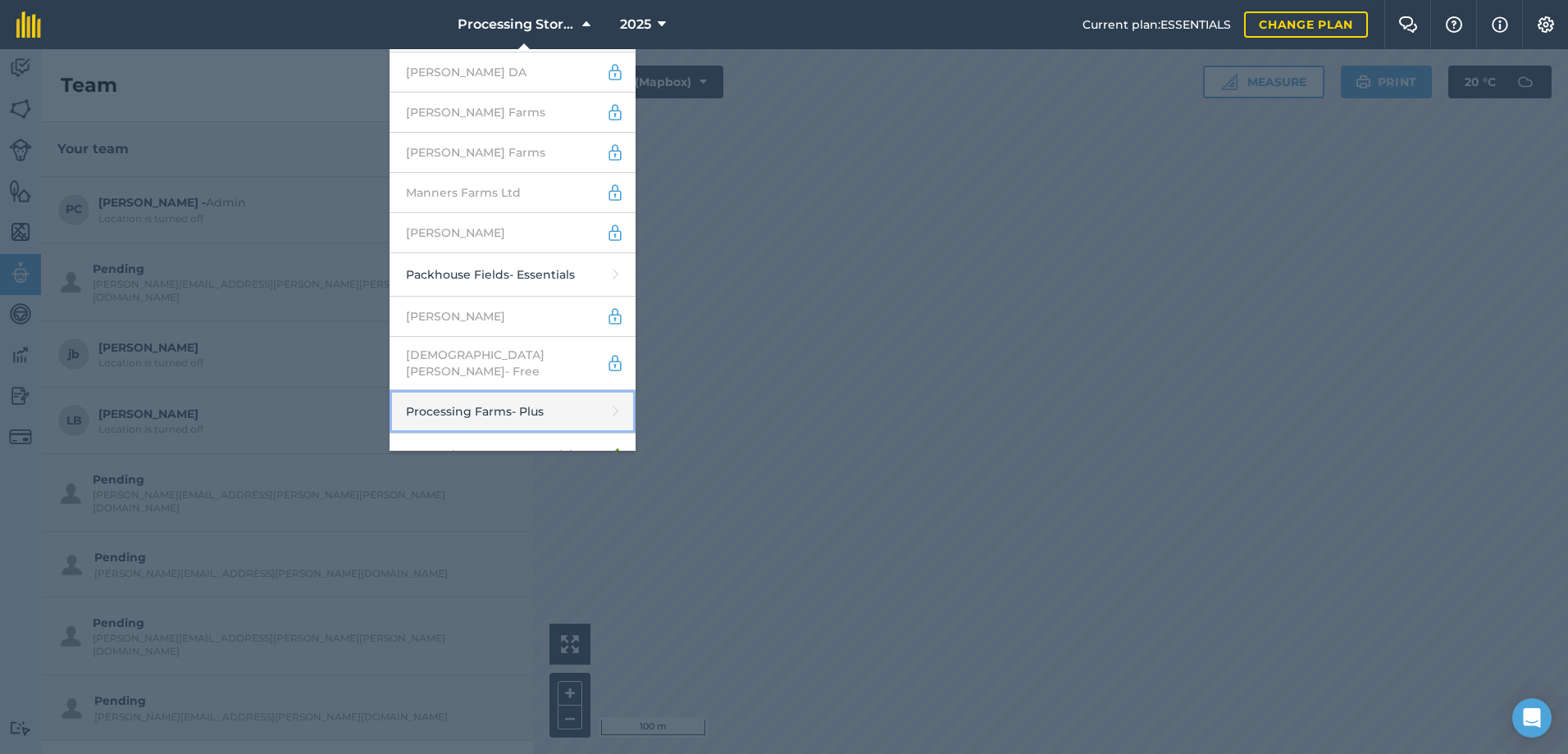 click on "Processing Farms  - Plus" at bounding box center (513, 411) 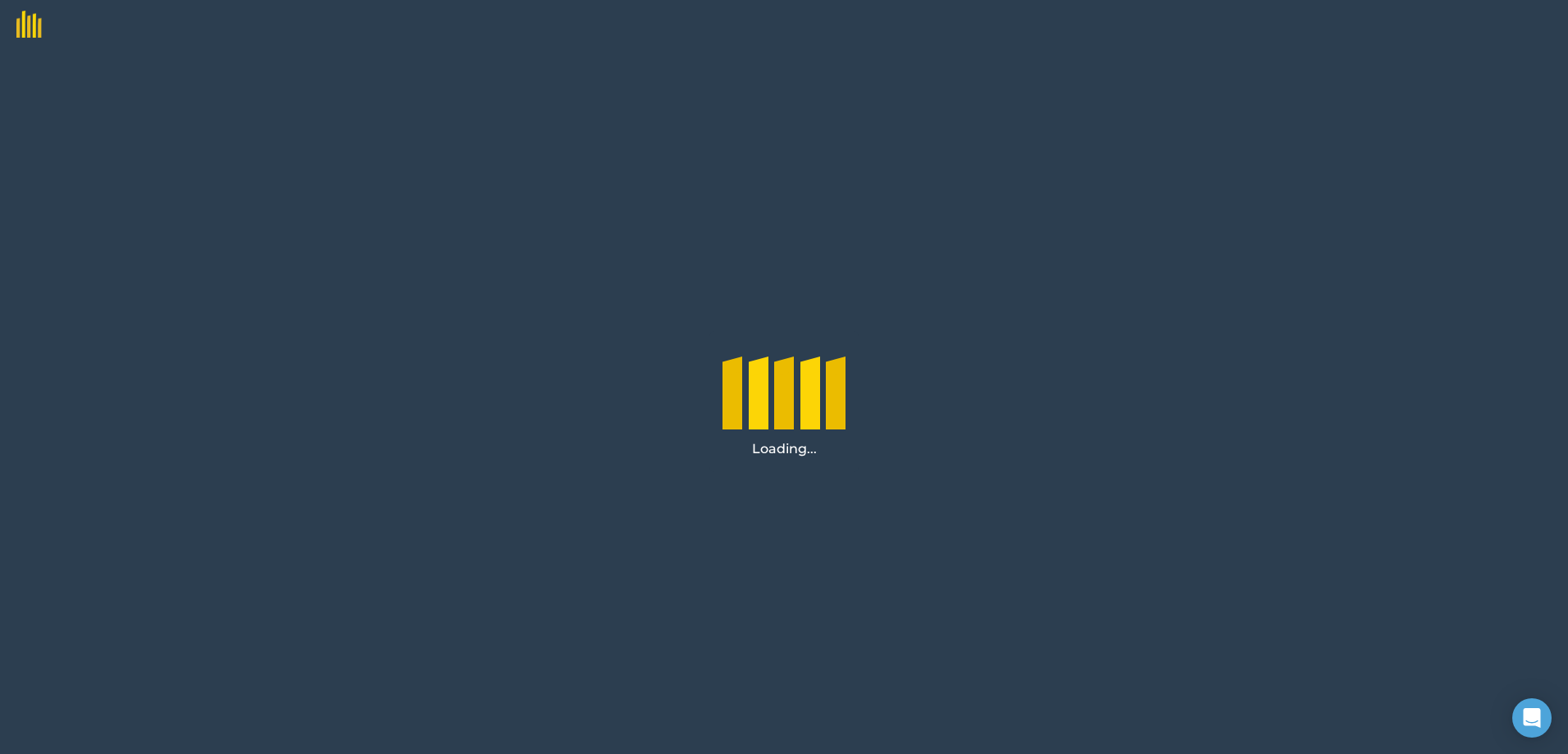 scroll, scrollTop: 0, scrollLeft: 0, axis: both 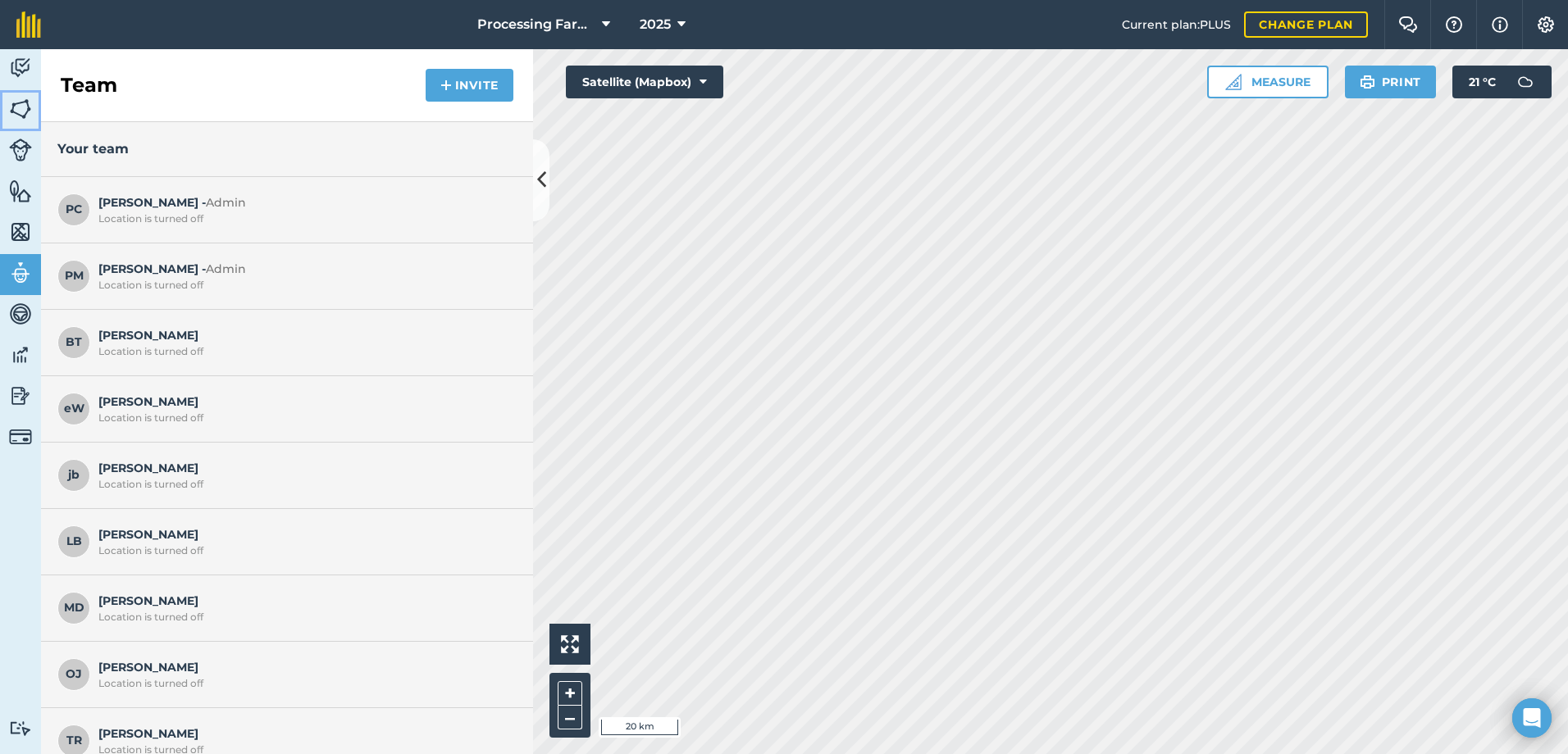 click at bounding box center [21, 109] 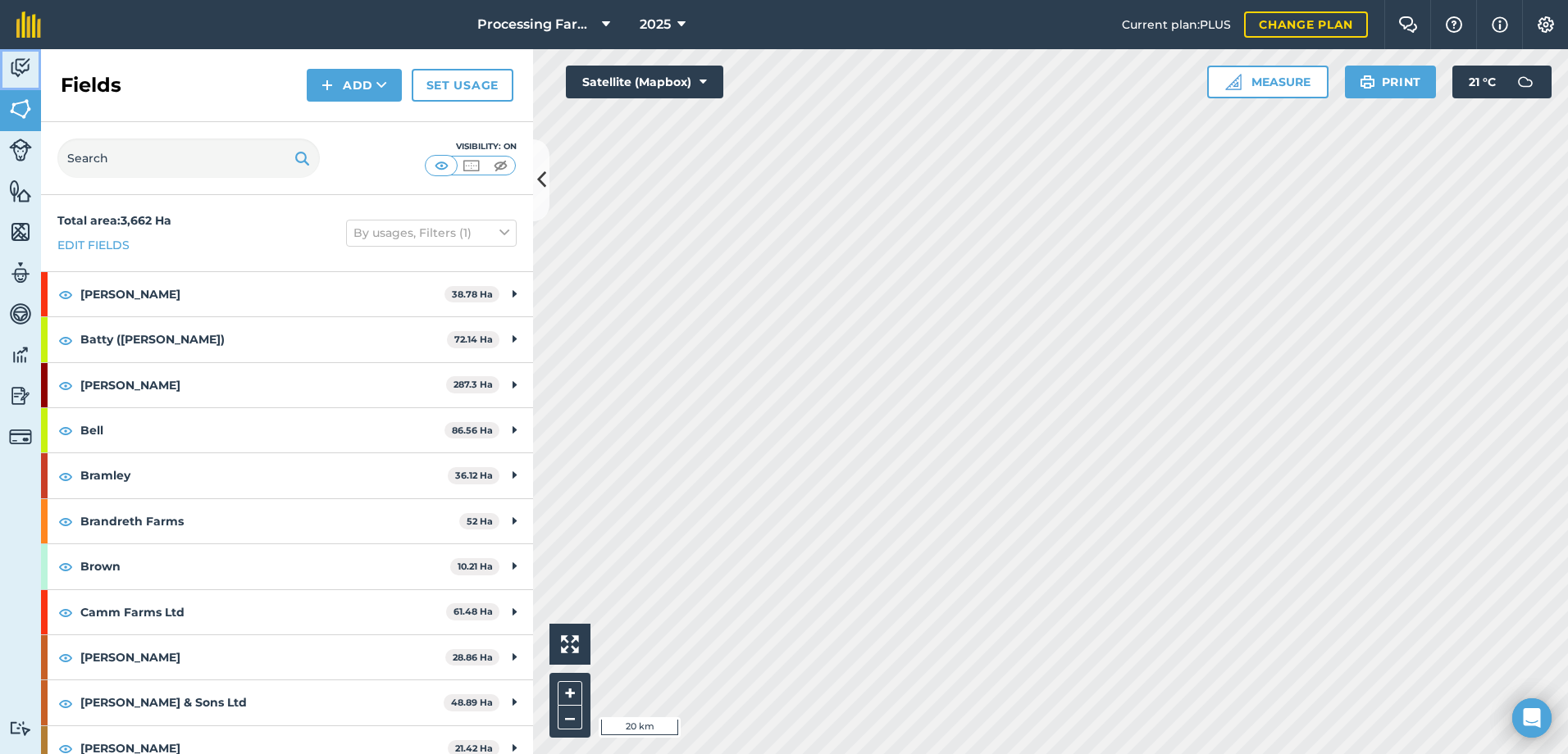 click at bounding box center (21, 68) 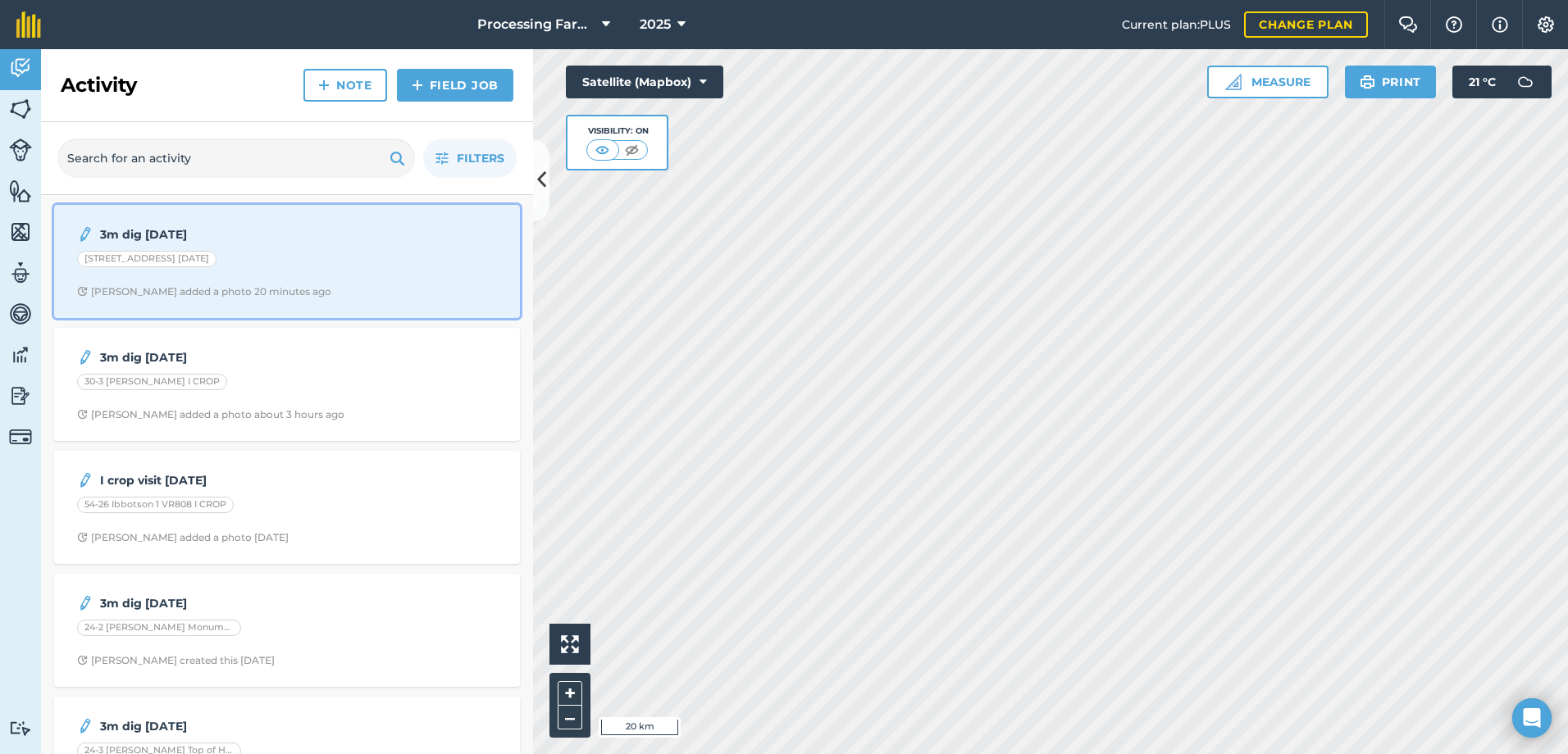 click on "99-10 Vale Lane Taurus 1-5-25" at bounding box center (287, 261) 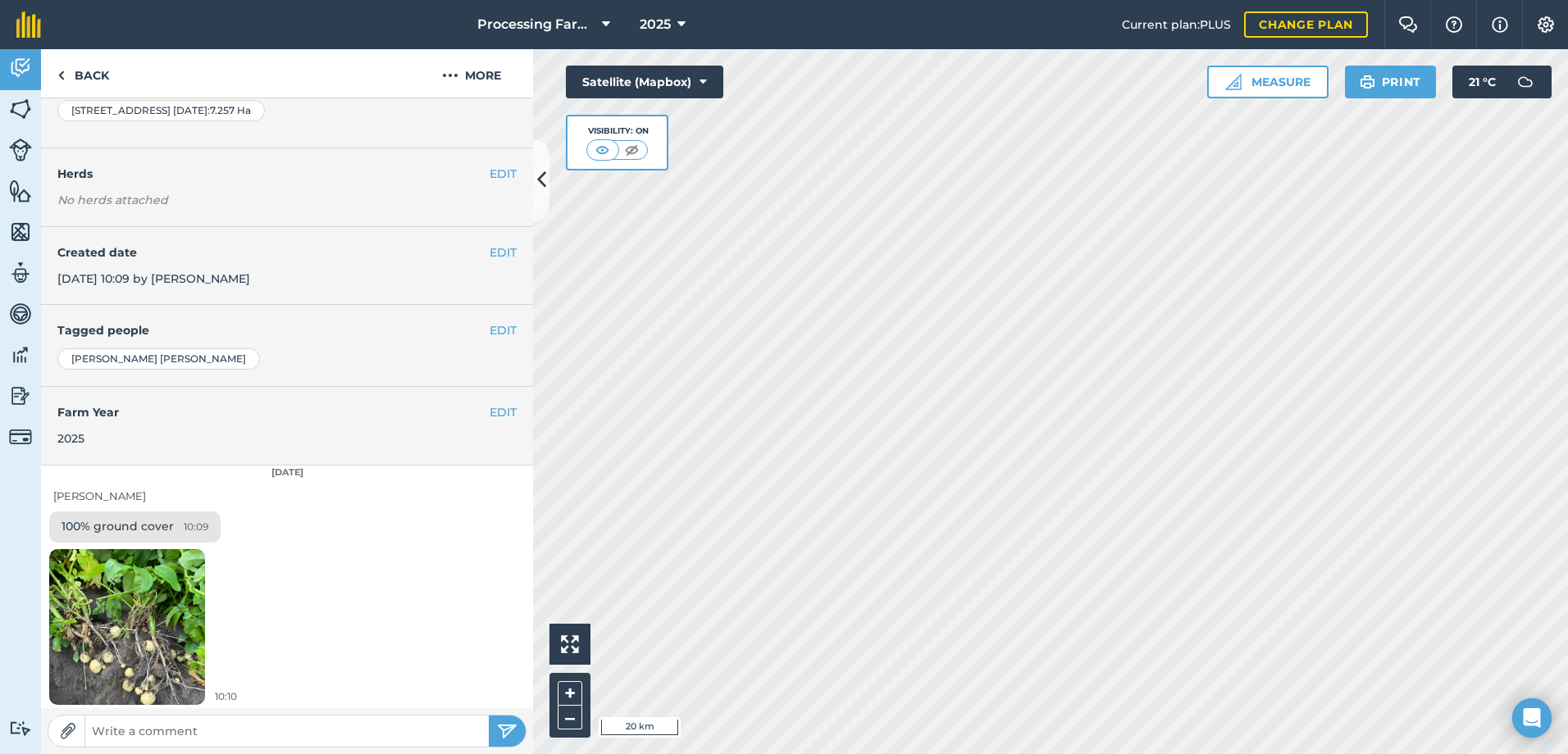 scroll, scrollTop: 320, scrollLeft: 0, axis: vertical 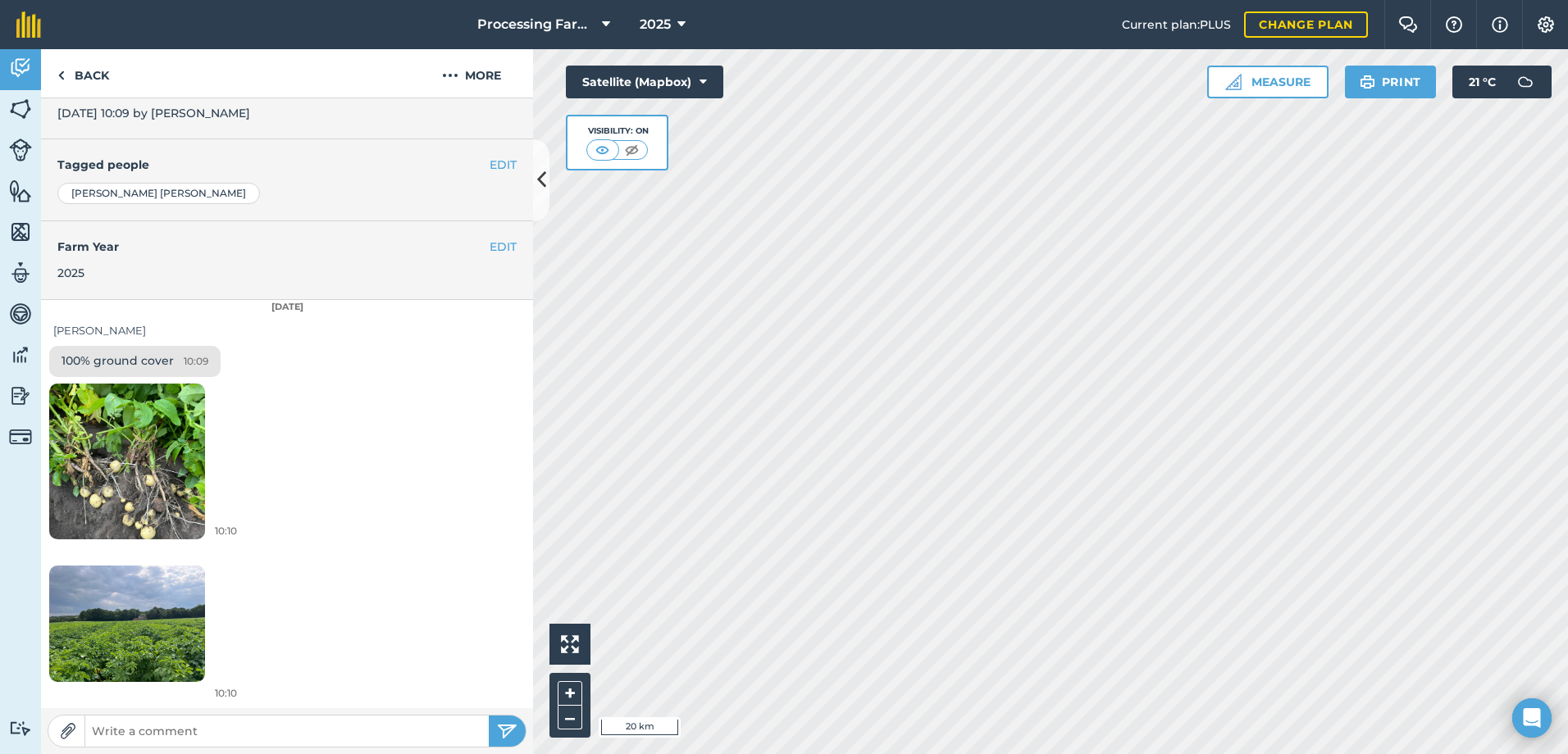 click at bounding box center (127, 461) 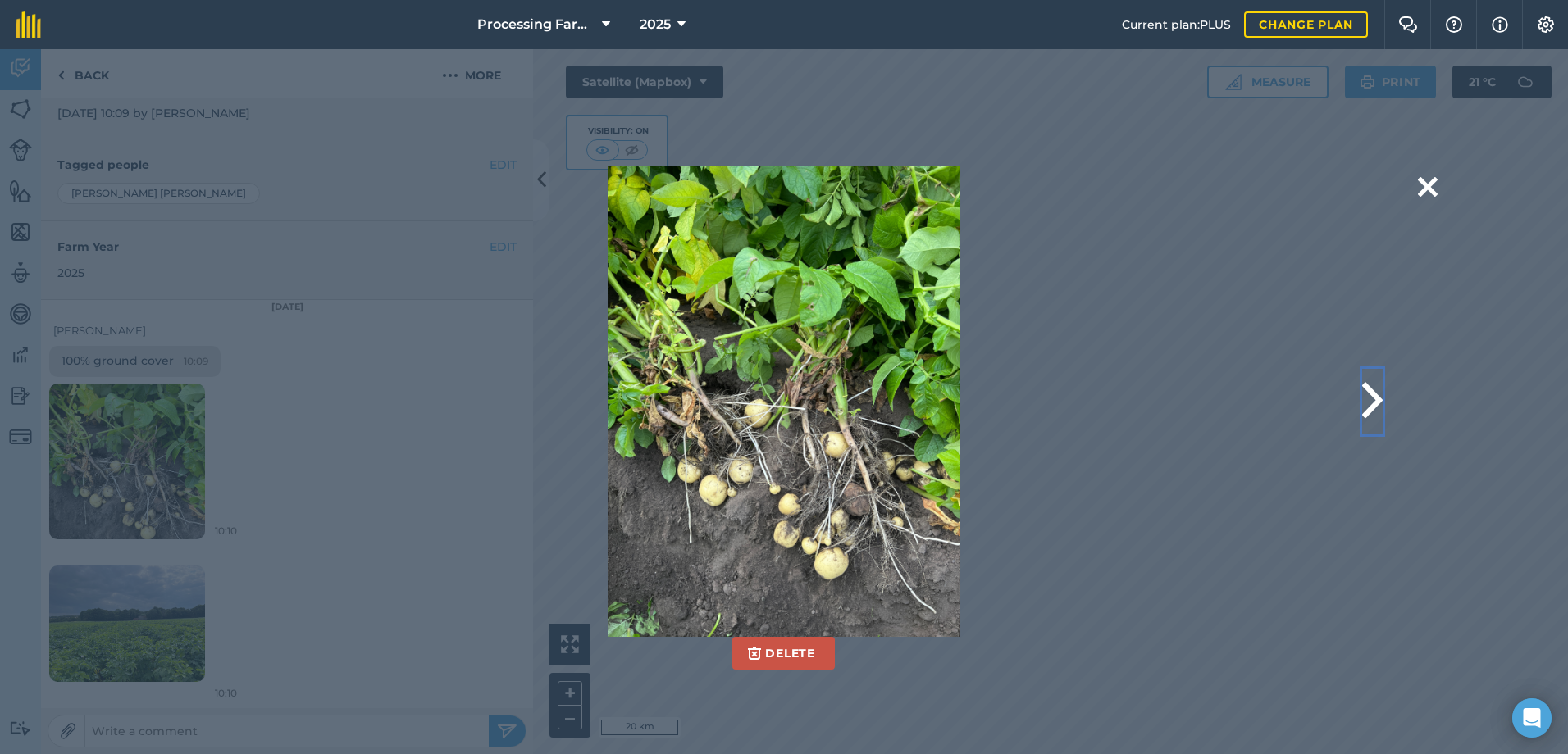 click at bounding box center (1372, 402) 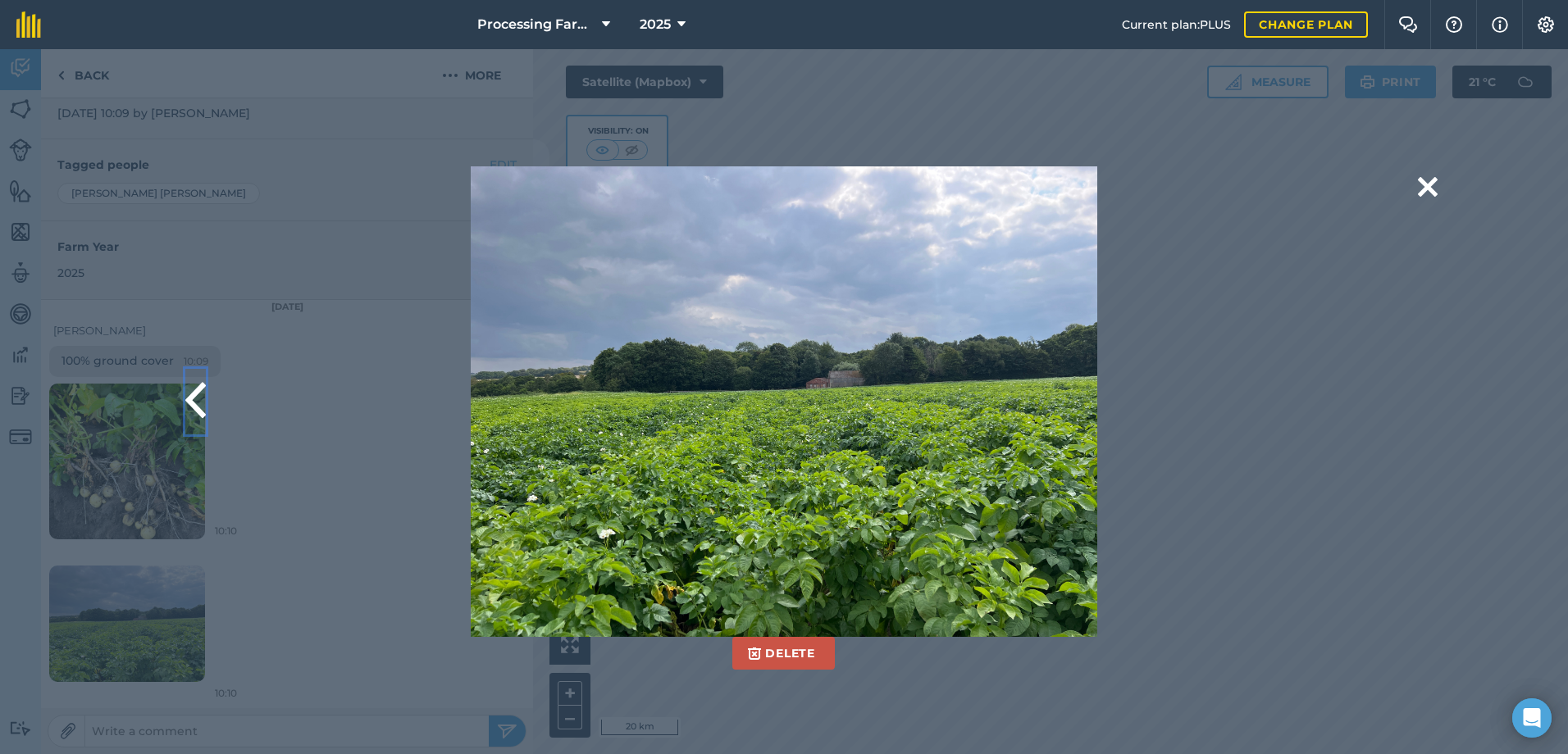 click at bounding box center [195, 402] 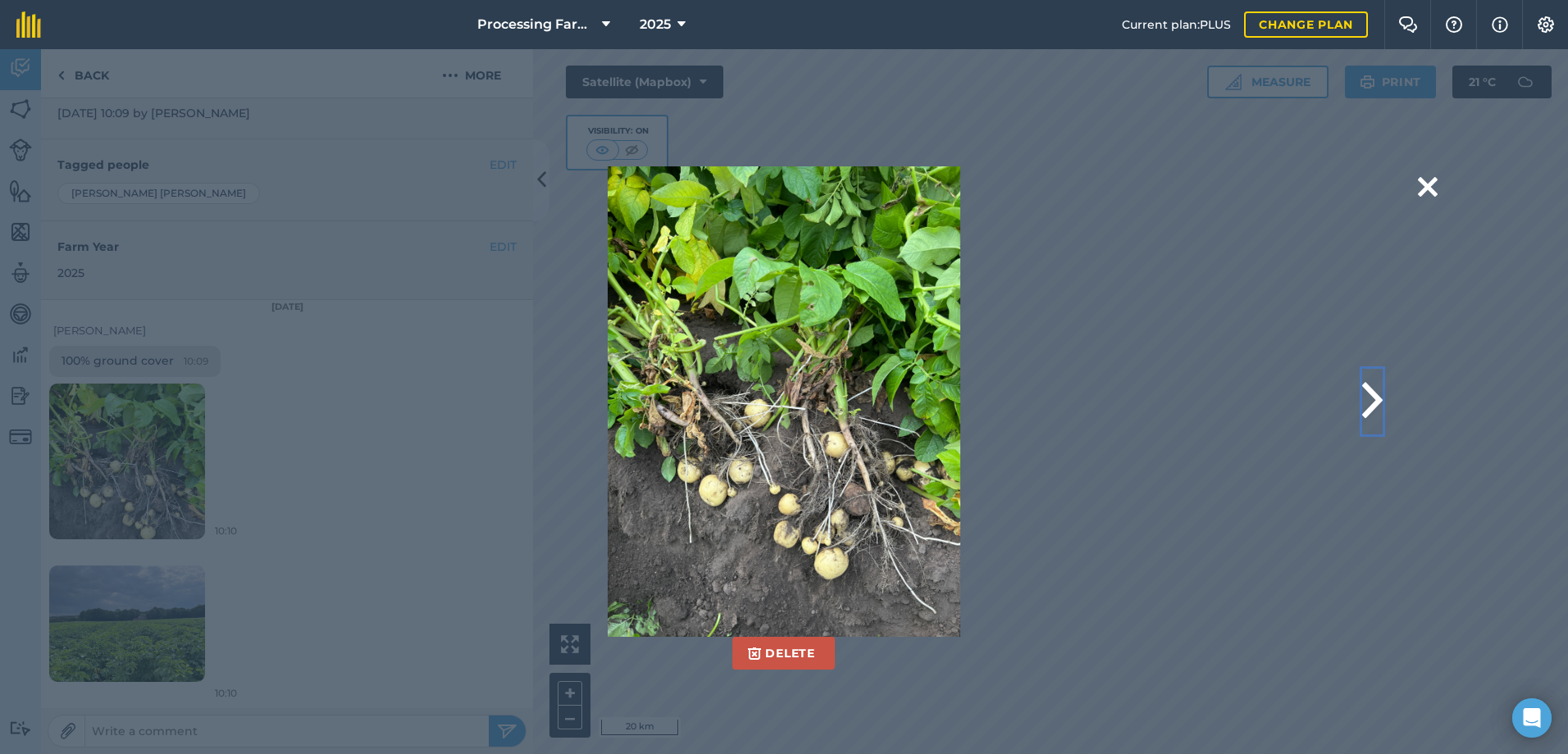 click at bounding box center [1372, 402] 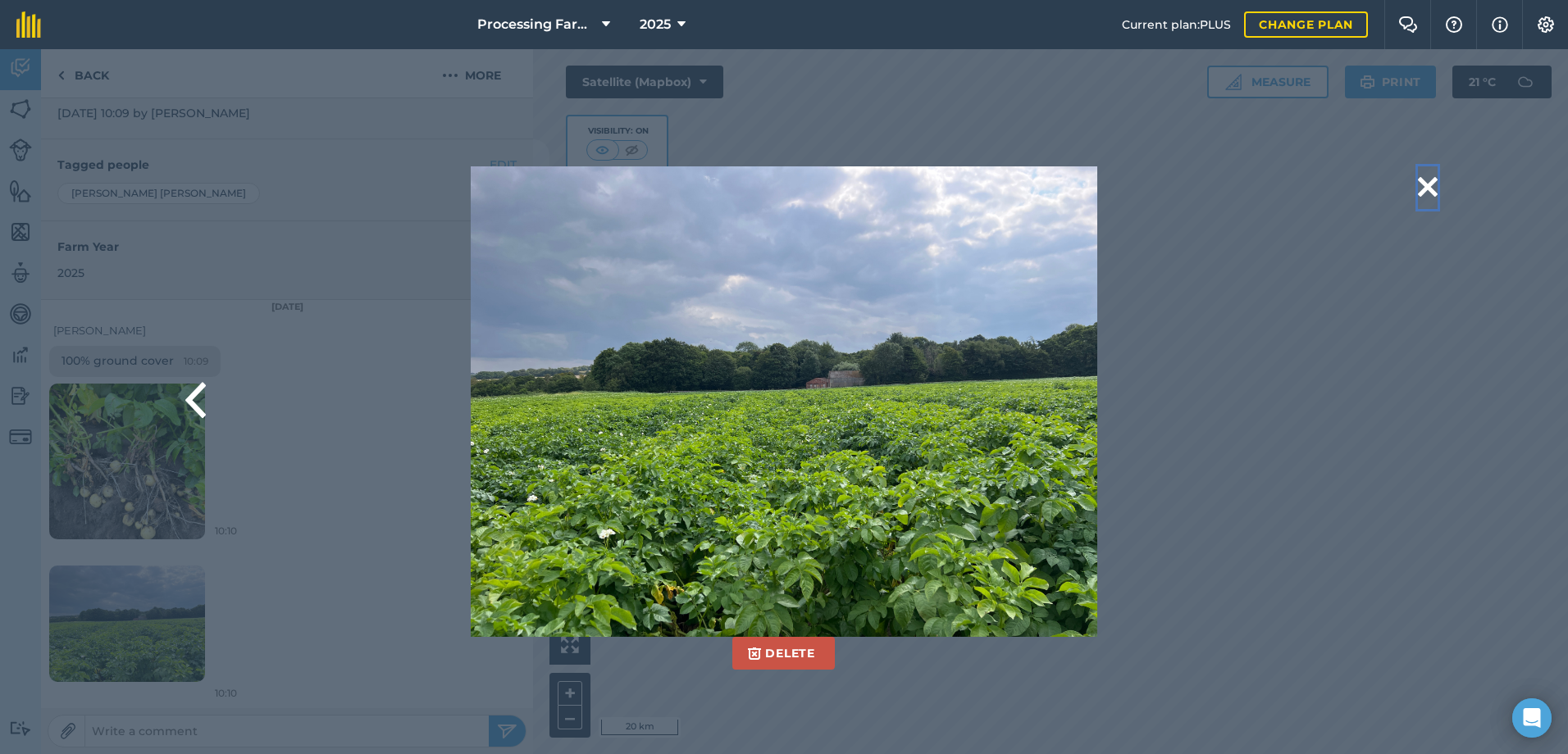 click at bounding box center (1428, 187) 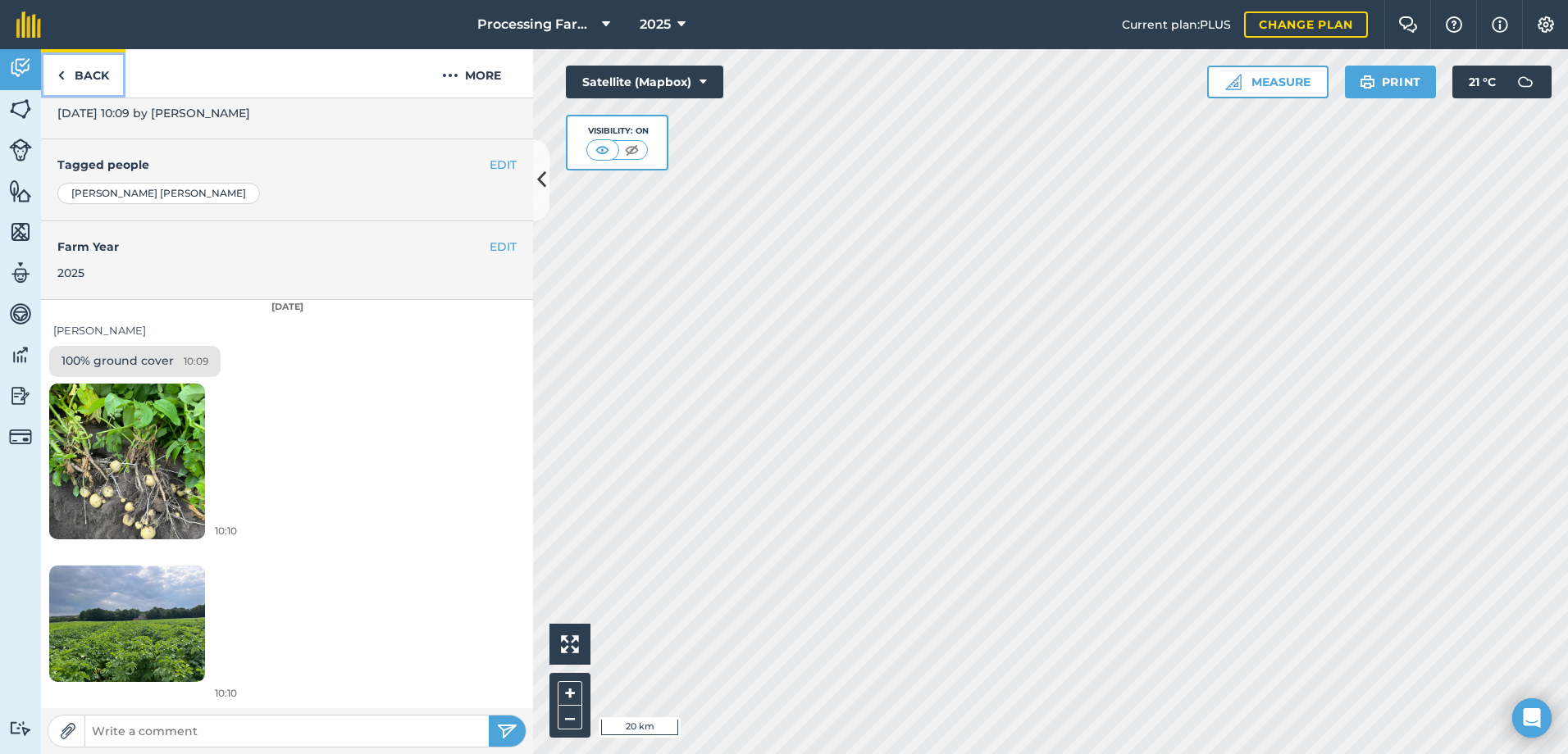 click on "Back" at bounding box center [83, 73] 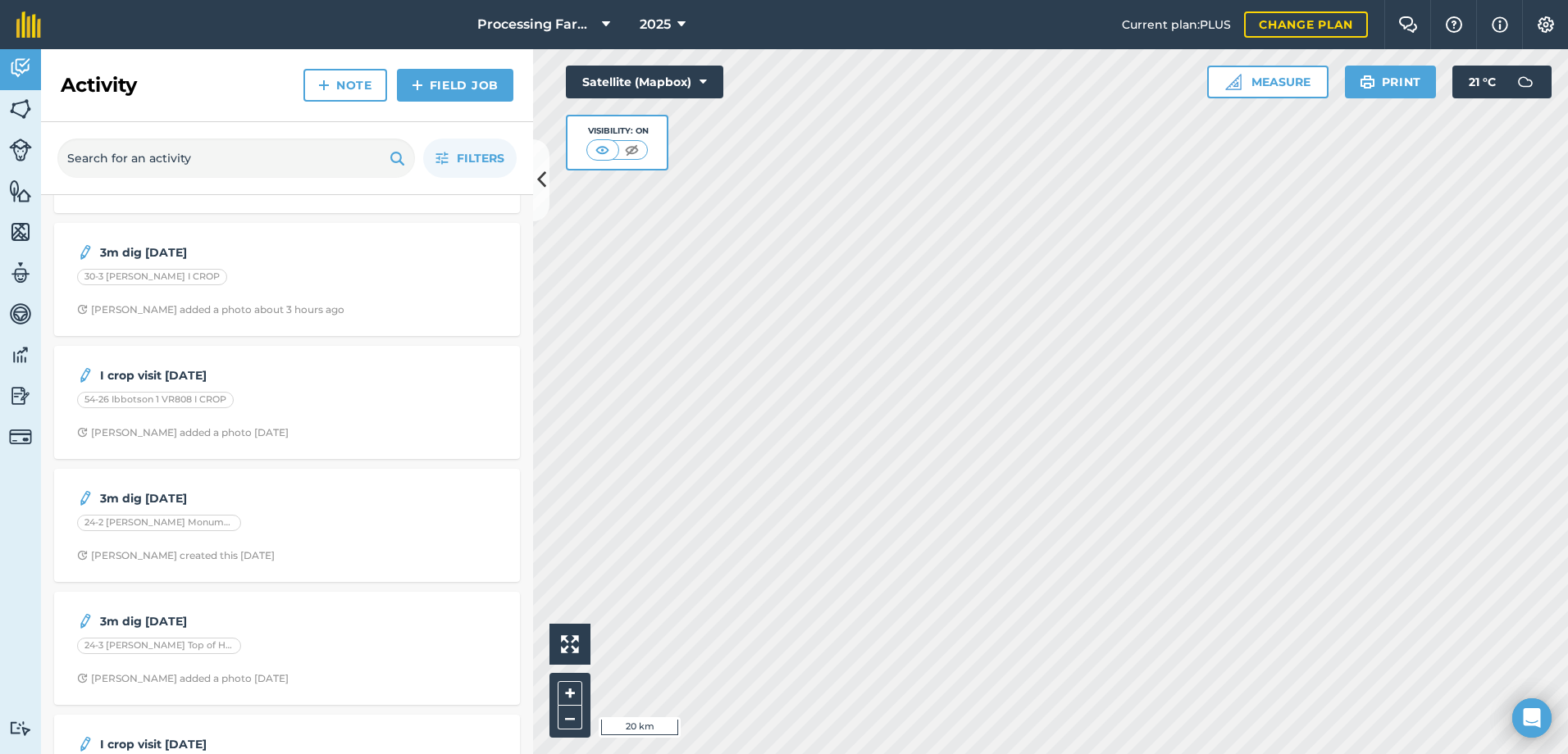 scroll, scrollTop: 0, scrollLeft: 0, axis: both 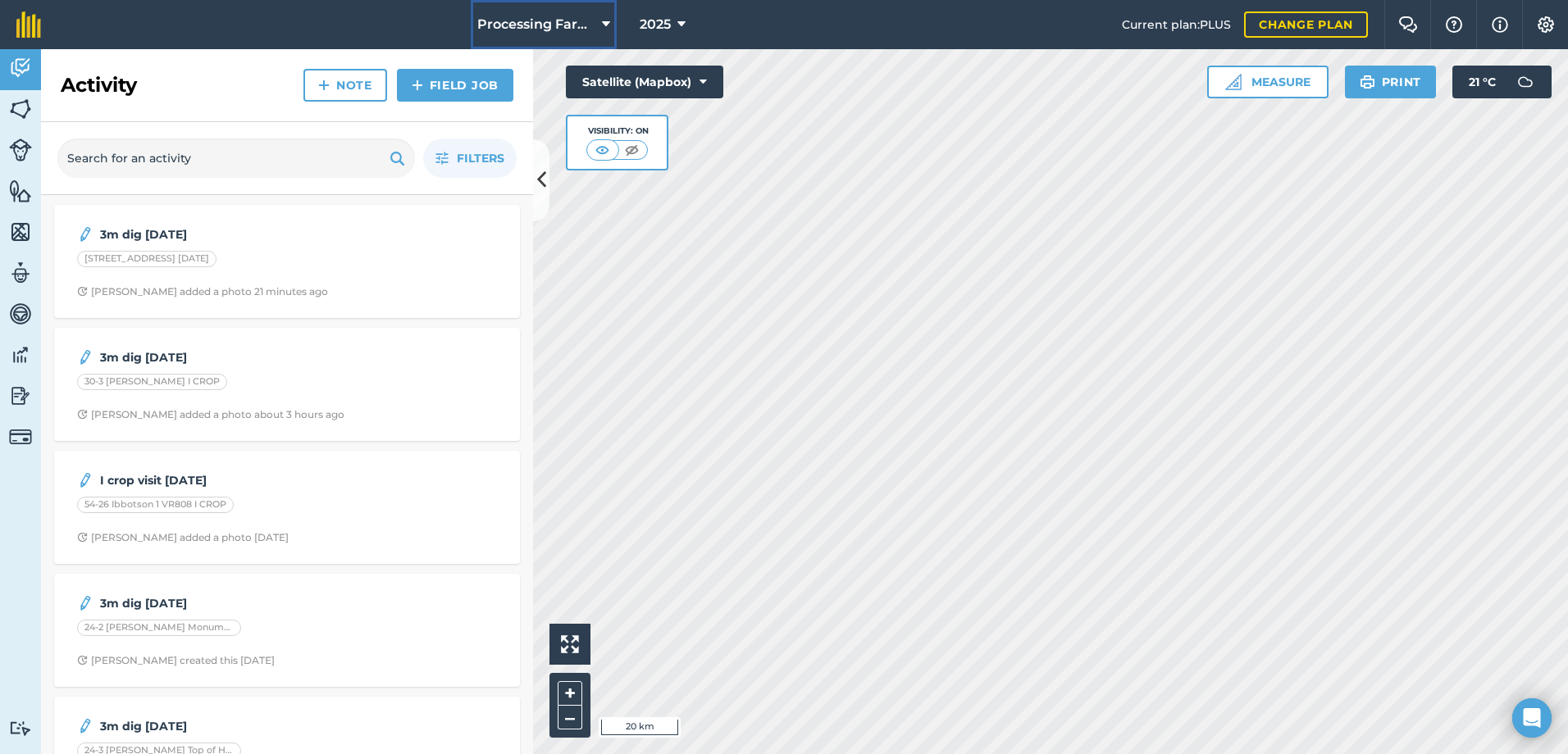 click on "Processing Farms" at bounding box center (536, 25) 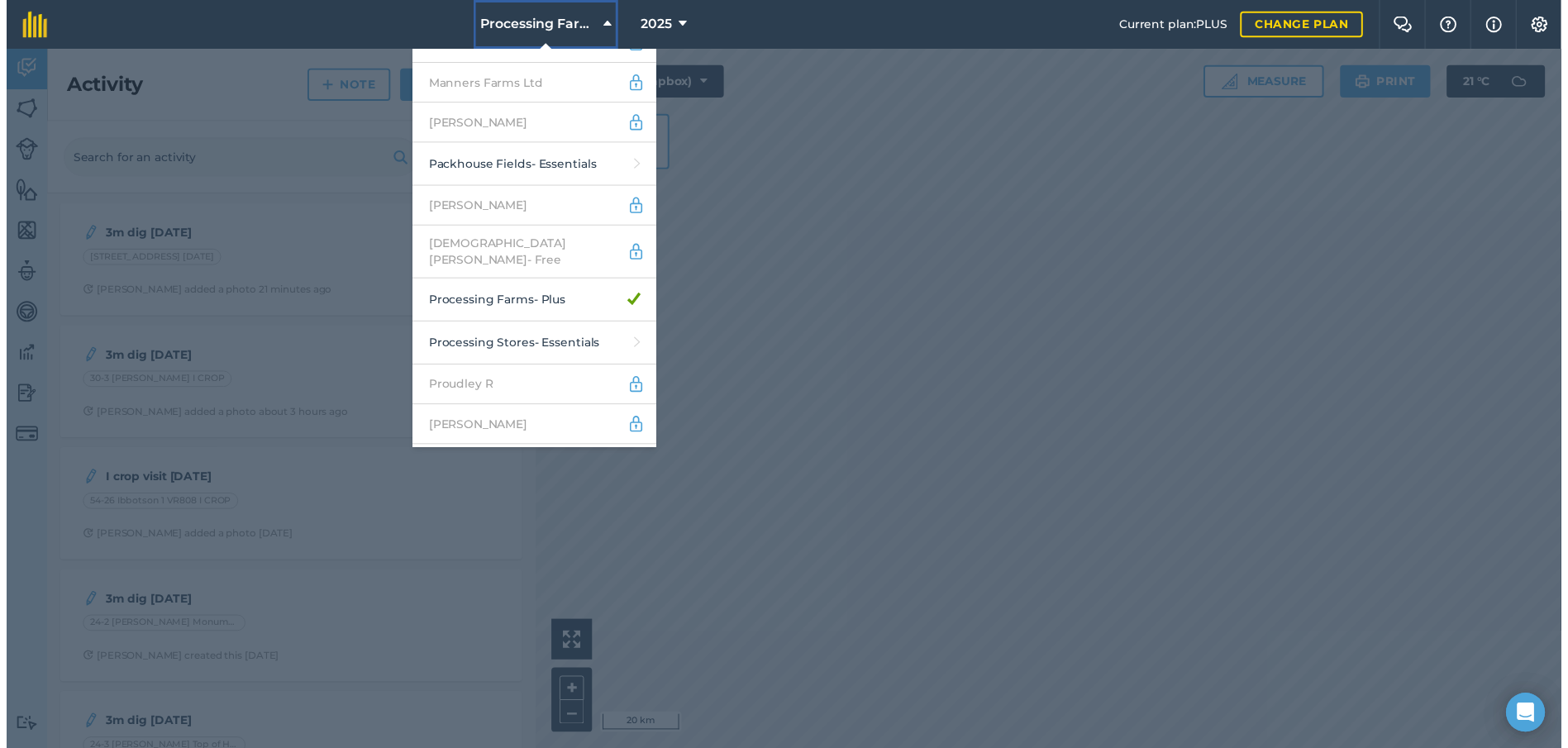 scroll, scrollTop: 1157, scrollLeft: 0, axis: vertical 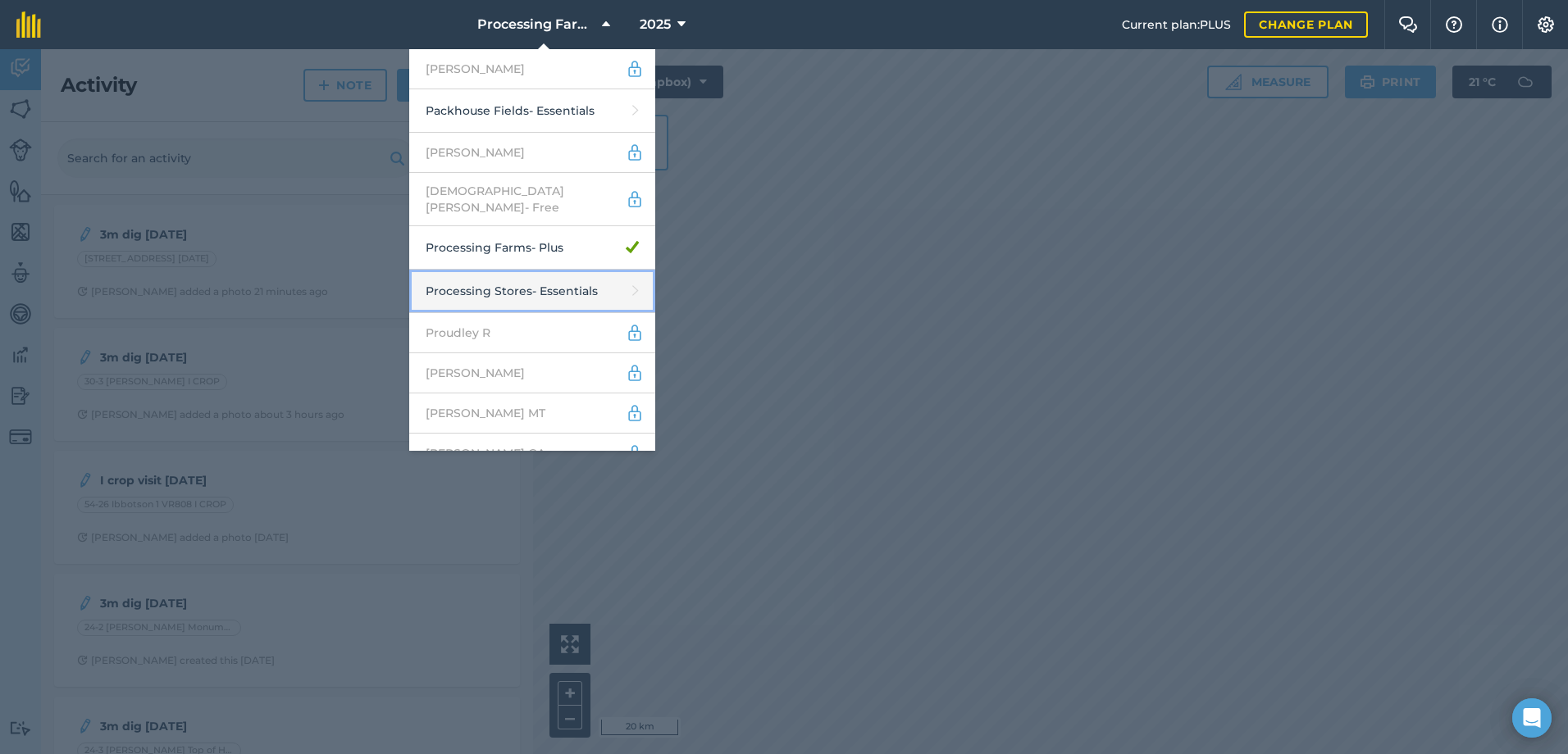 click on "Processing Stores  - Essentials" at bounding box center [532, 291] 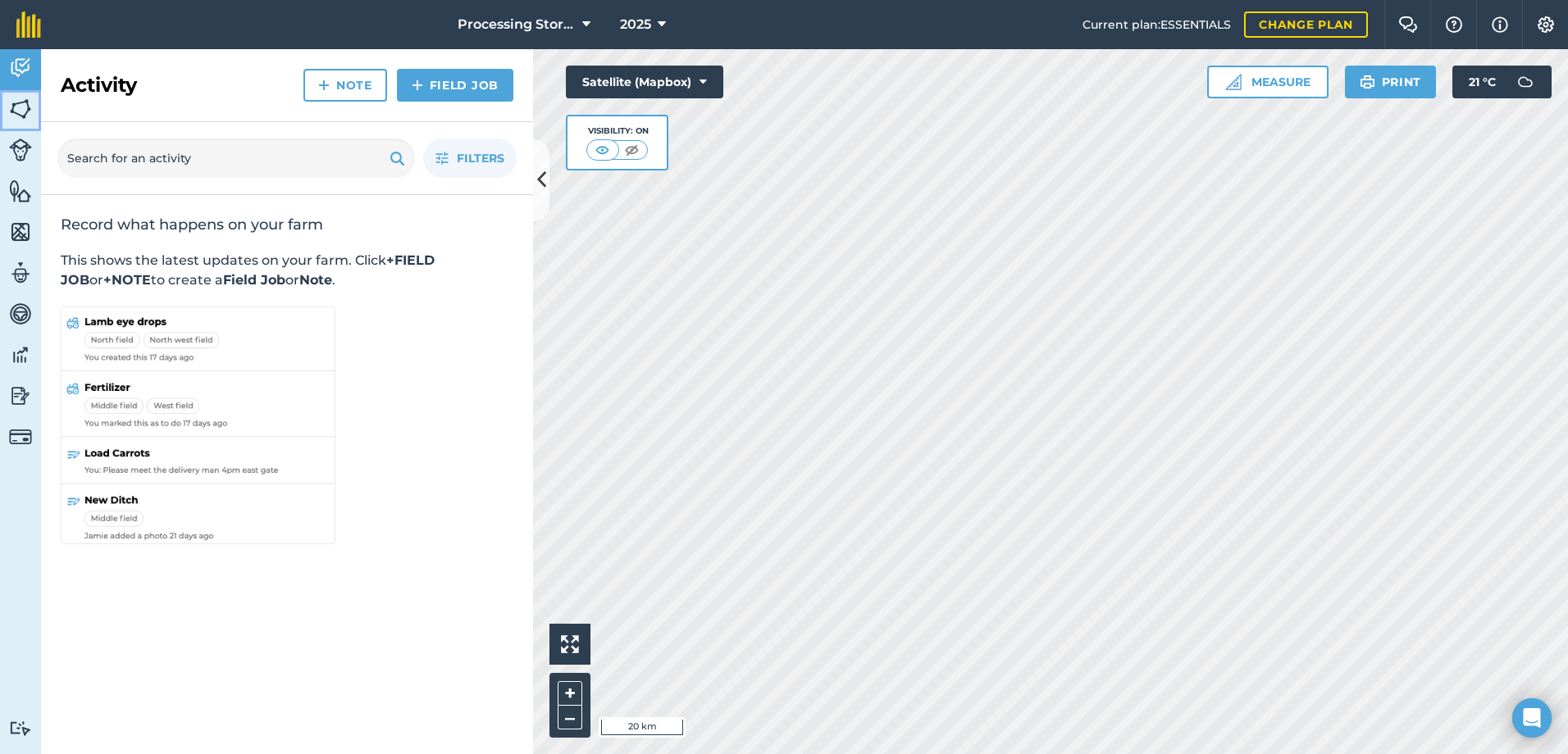 click at bounding box center (21, 109) 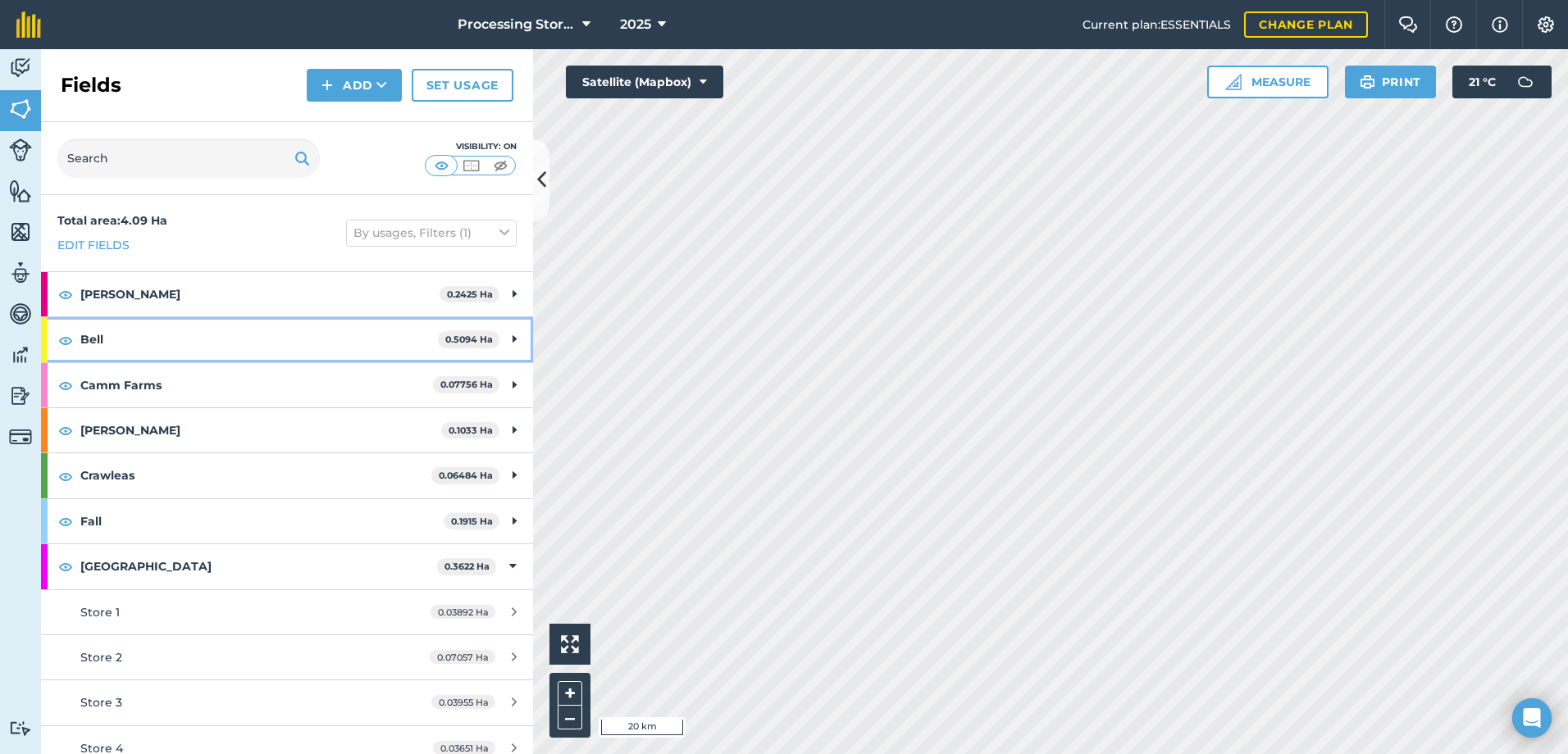 click on "Bell" at bounding box center (259, 339) 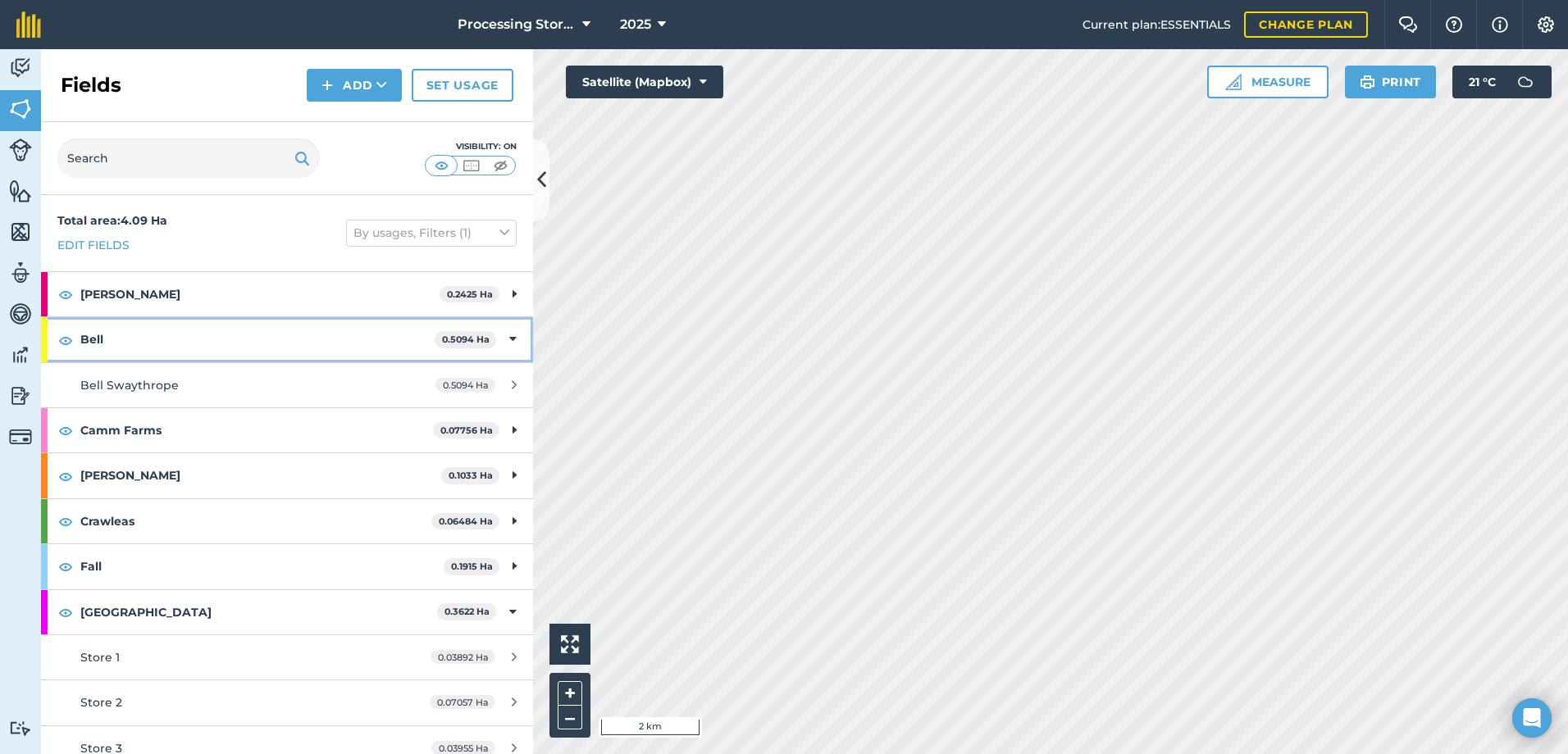 click on "Bell 0.5094   Ha" at bounding box center [287, 339] 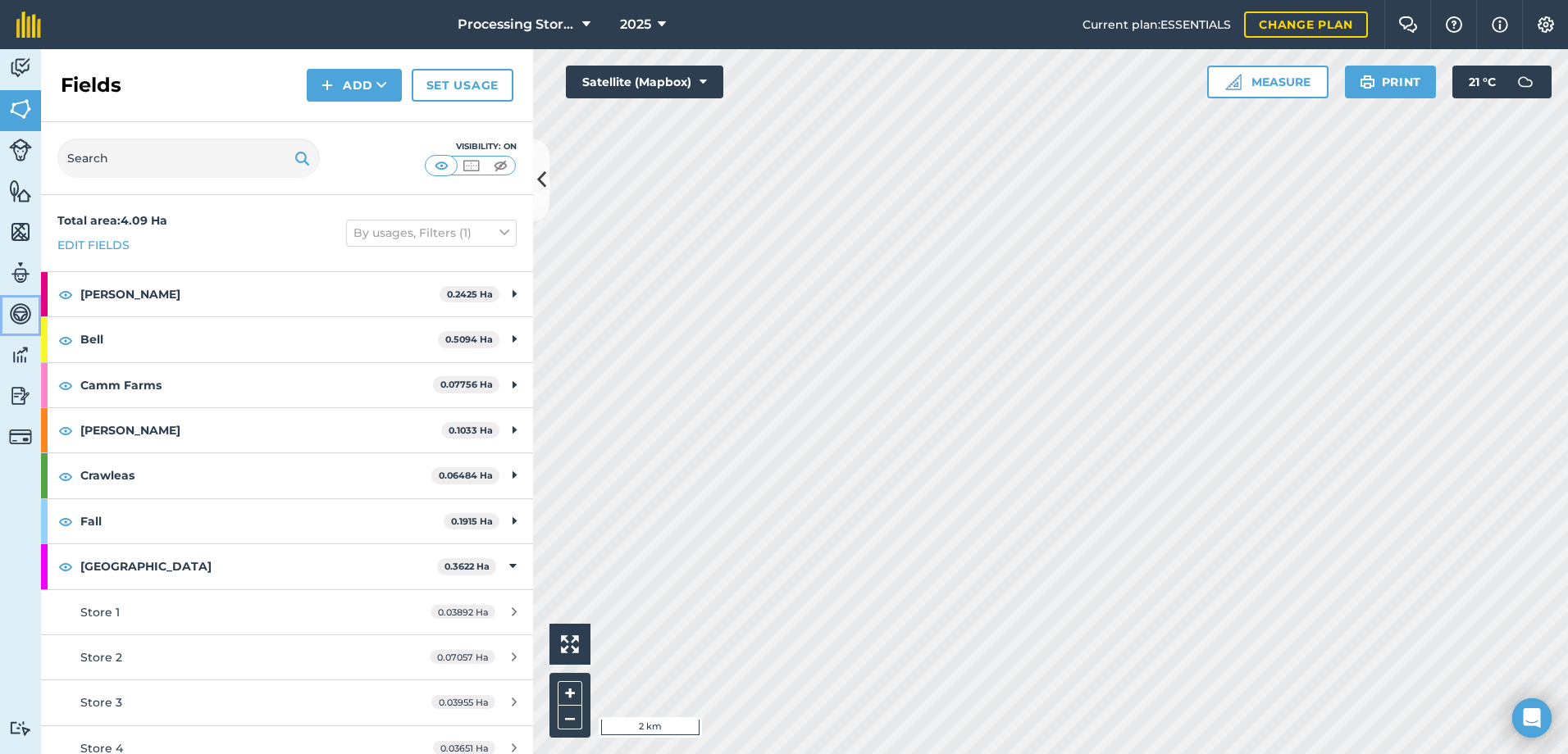 click at bounding box center [21, 314] 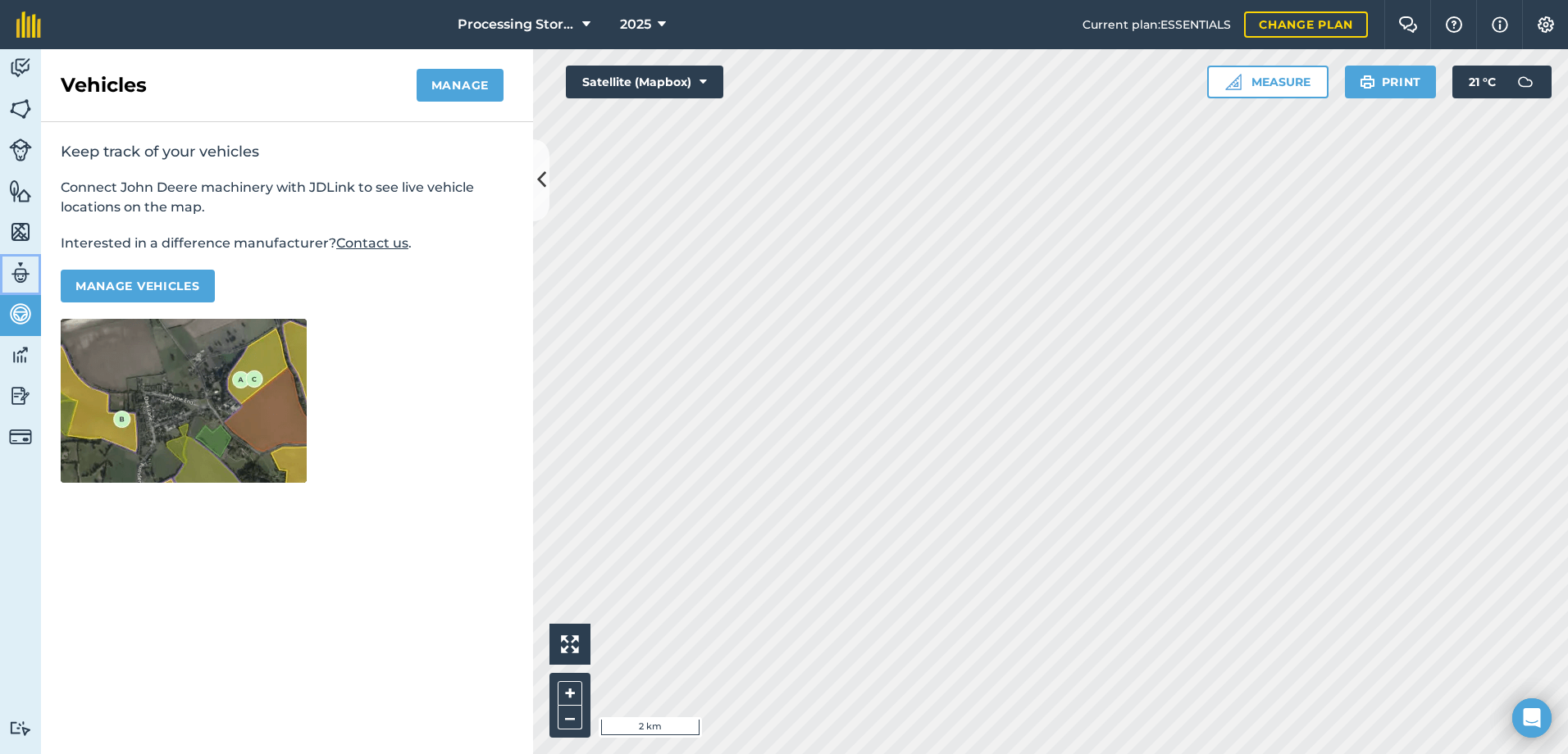click at bounding box center [21, 273] 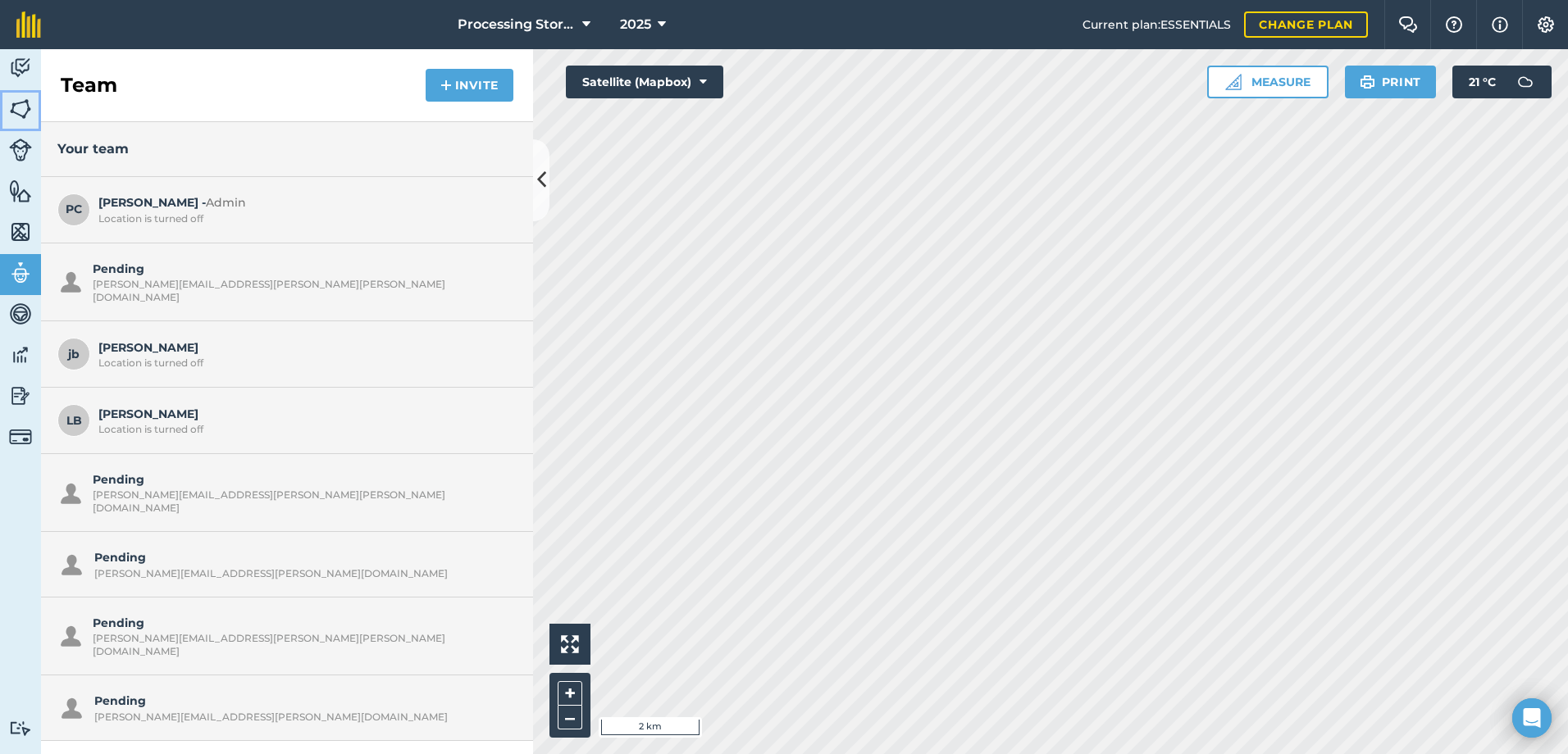 click at bounding box center (21, 109) 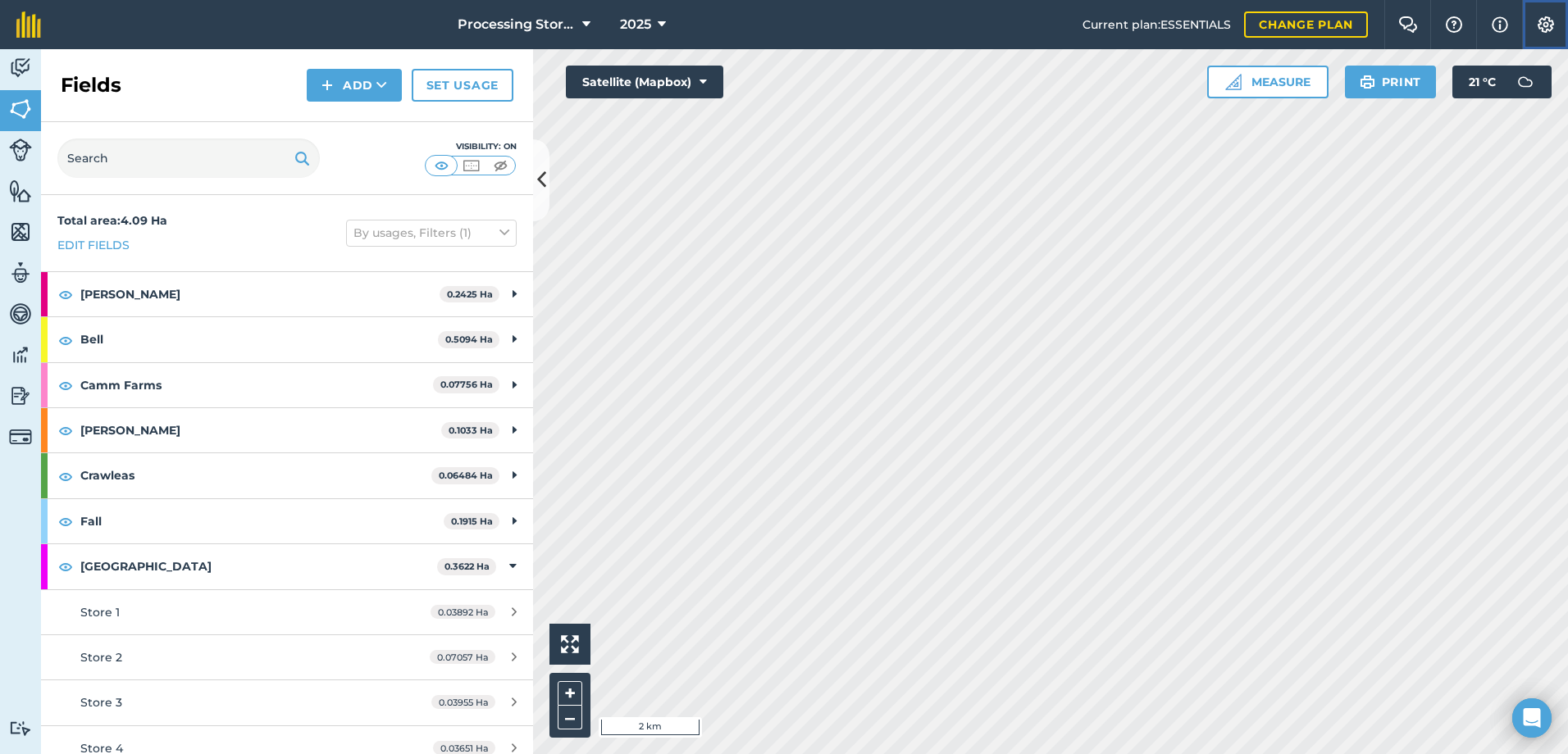 click at bounding box center (1546, 25) 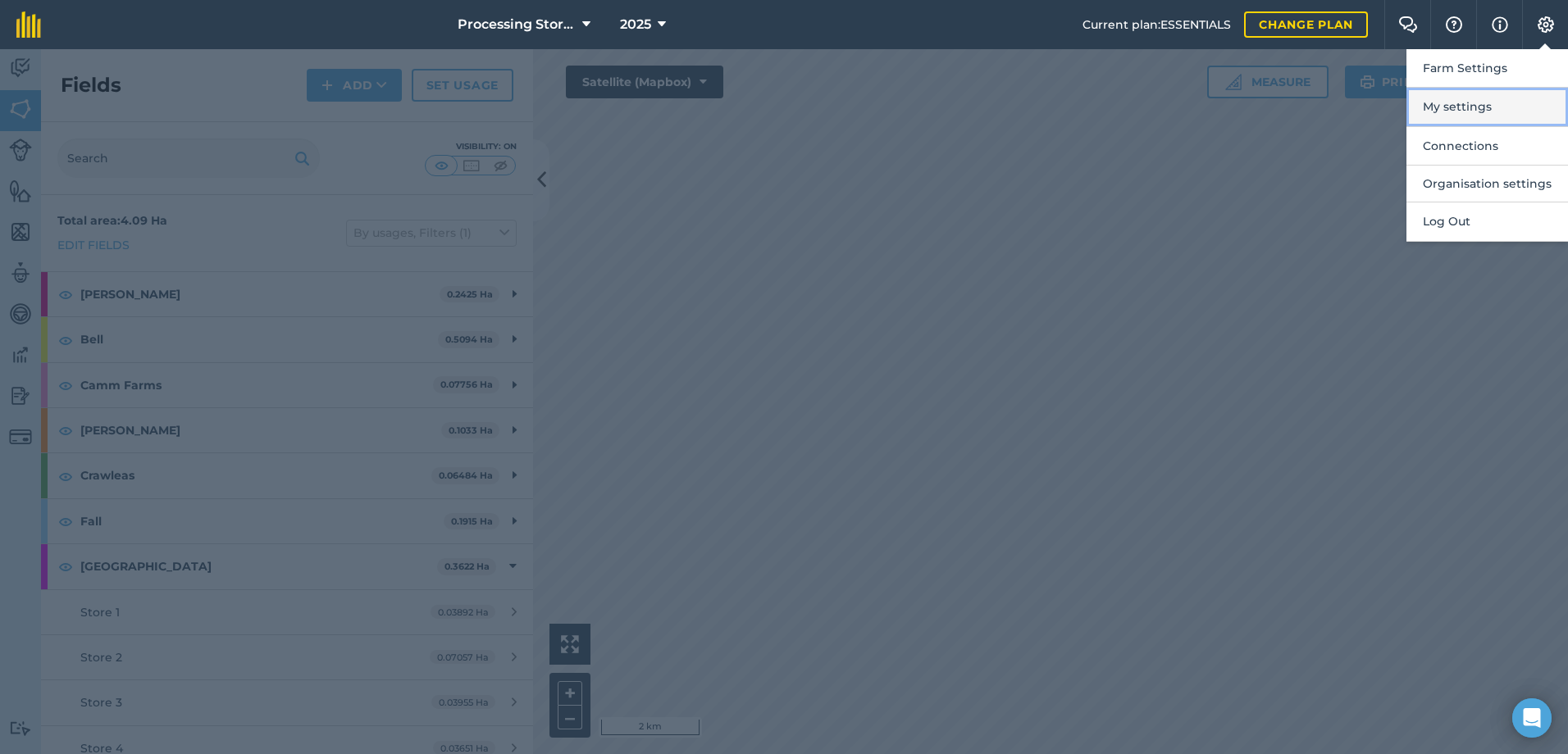 click on "My settings" at bounding box center (1487, 107) 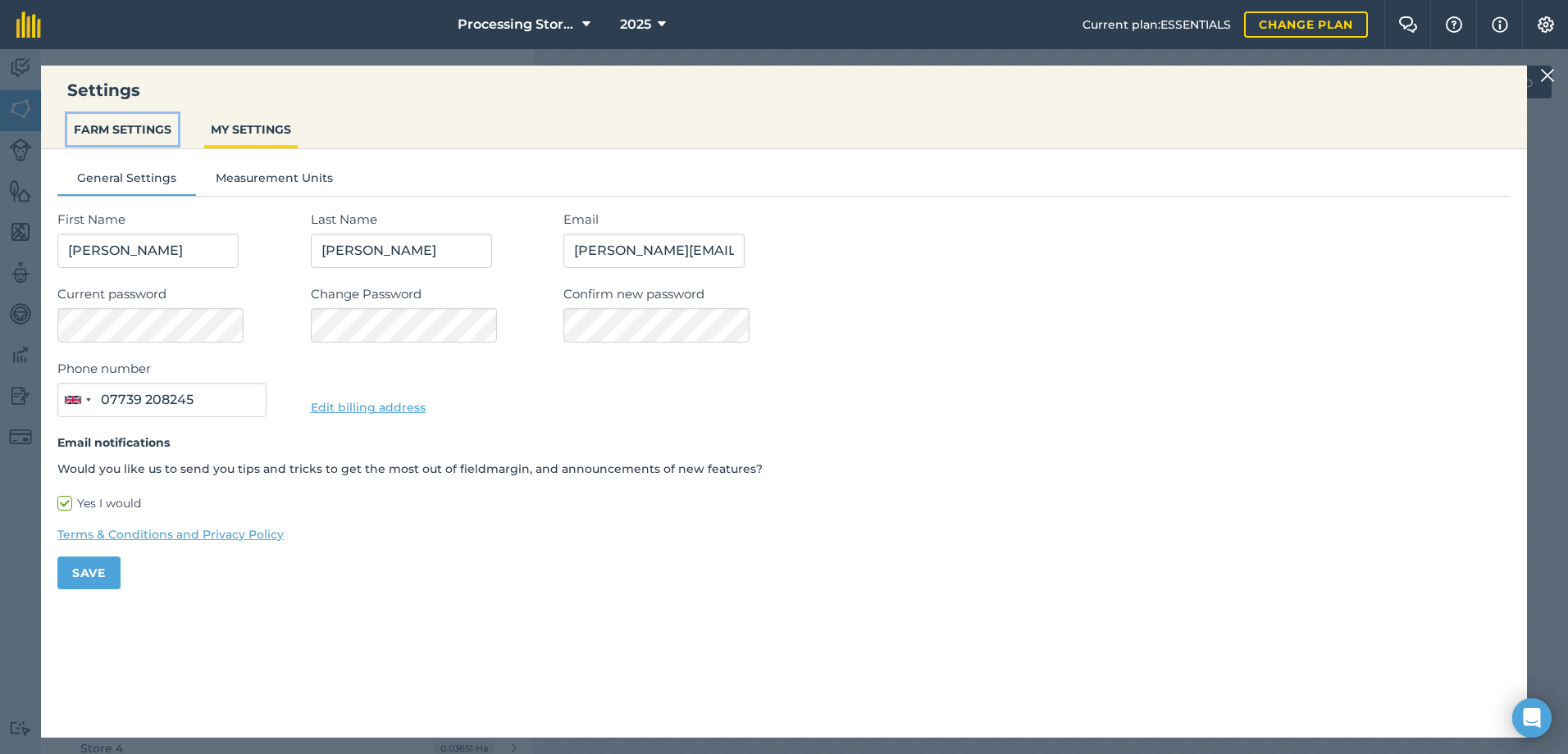click on "FARM SETTINGS" at bounding box center [122, 129] 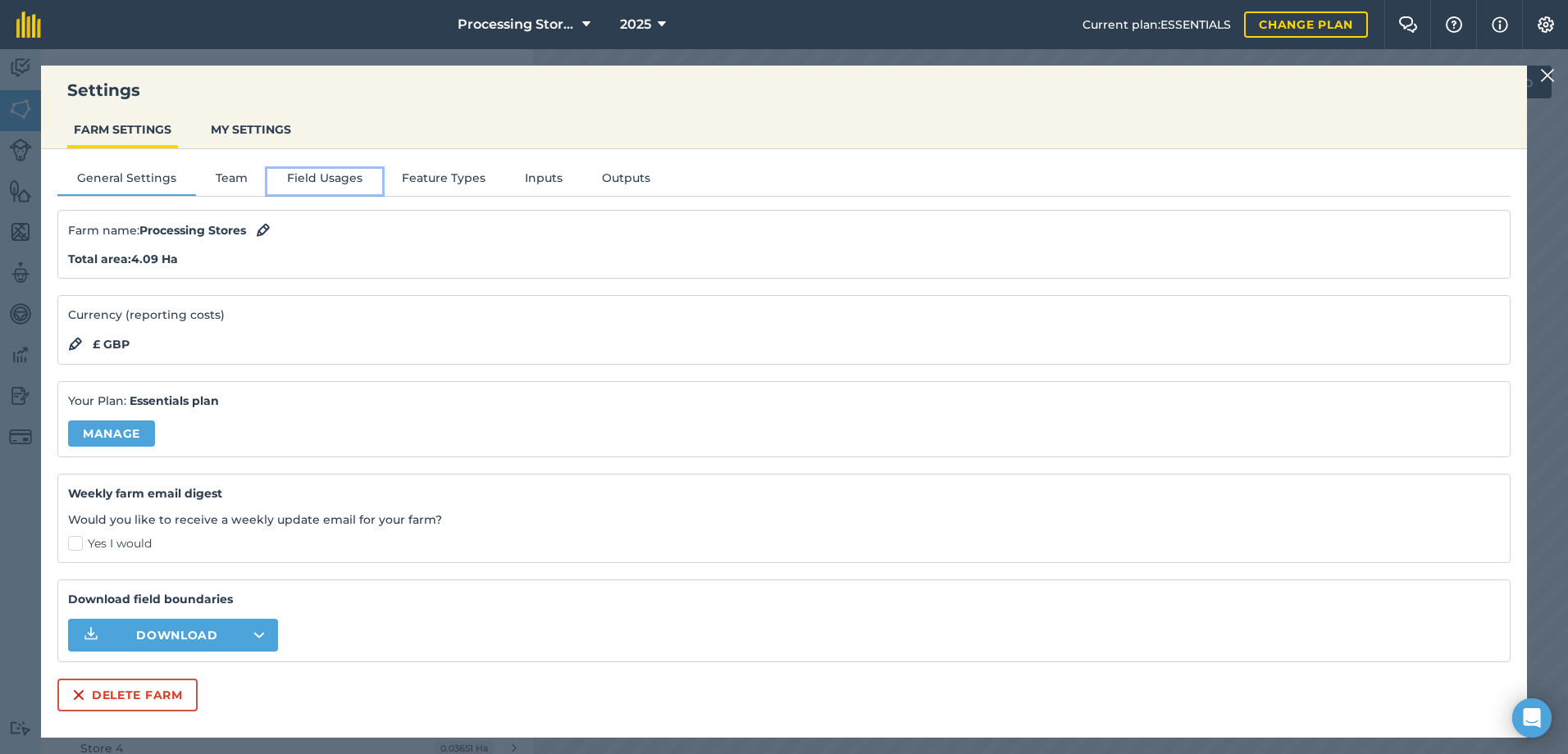 click on "Field Usages" at bounding box center [325, 181] 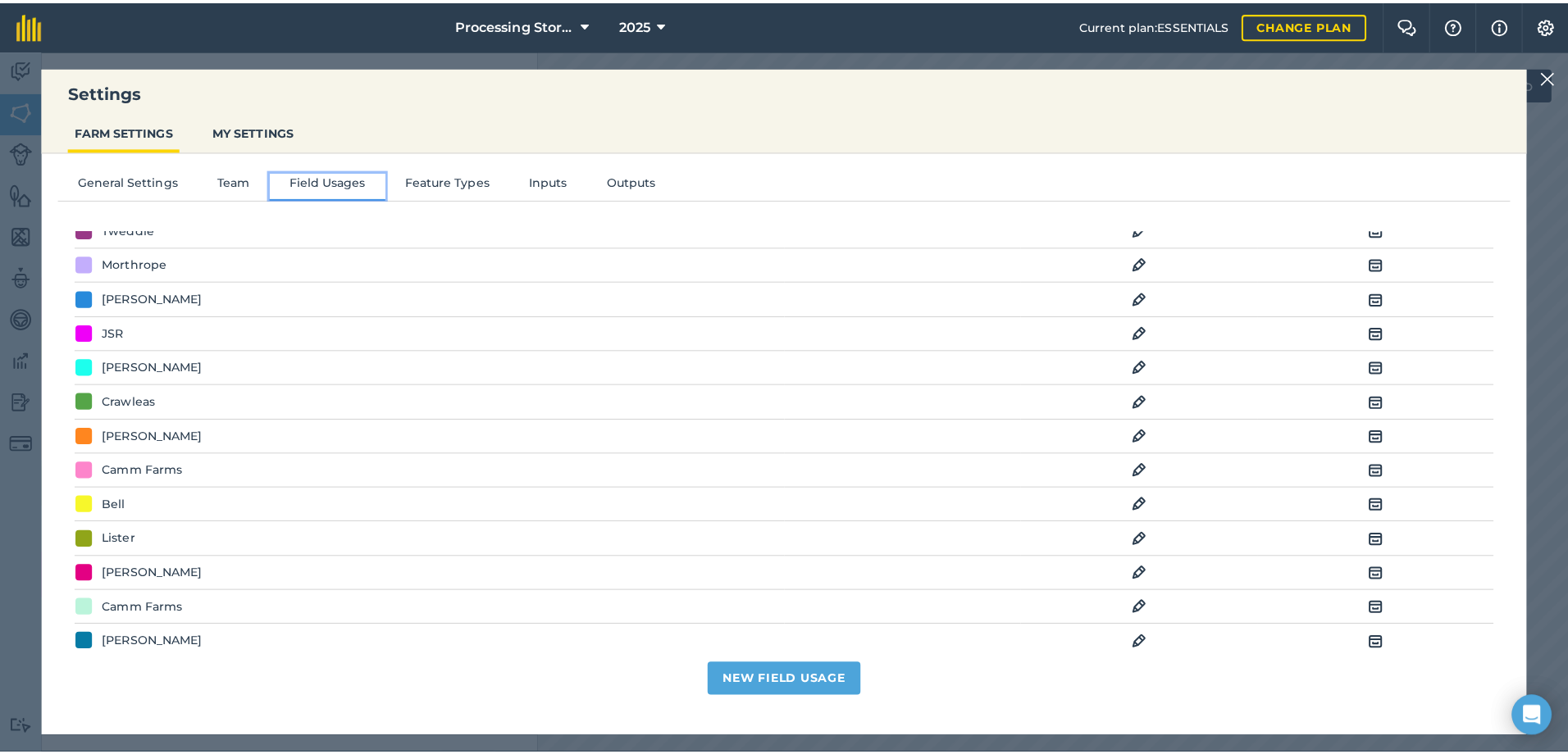 scroll, scrollTop: 0, scrollLeft: 0, axis: both 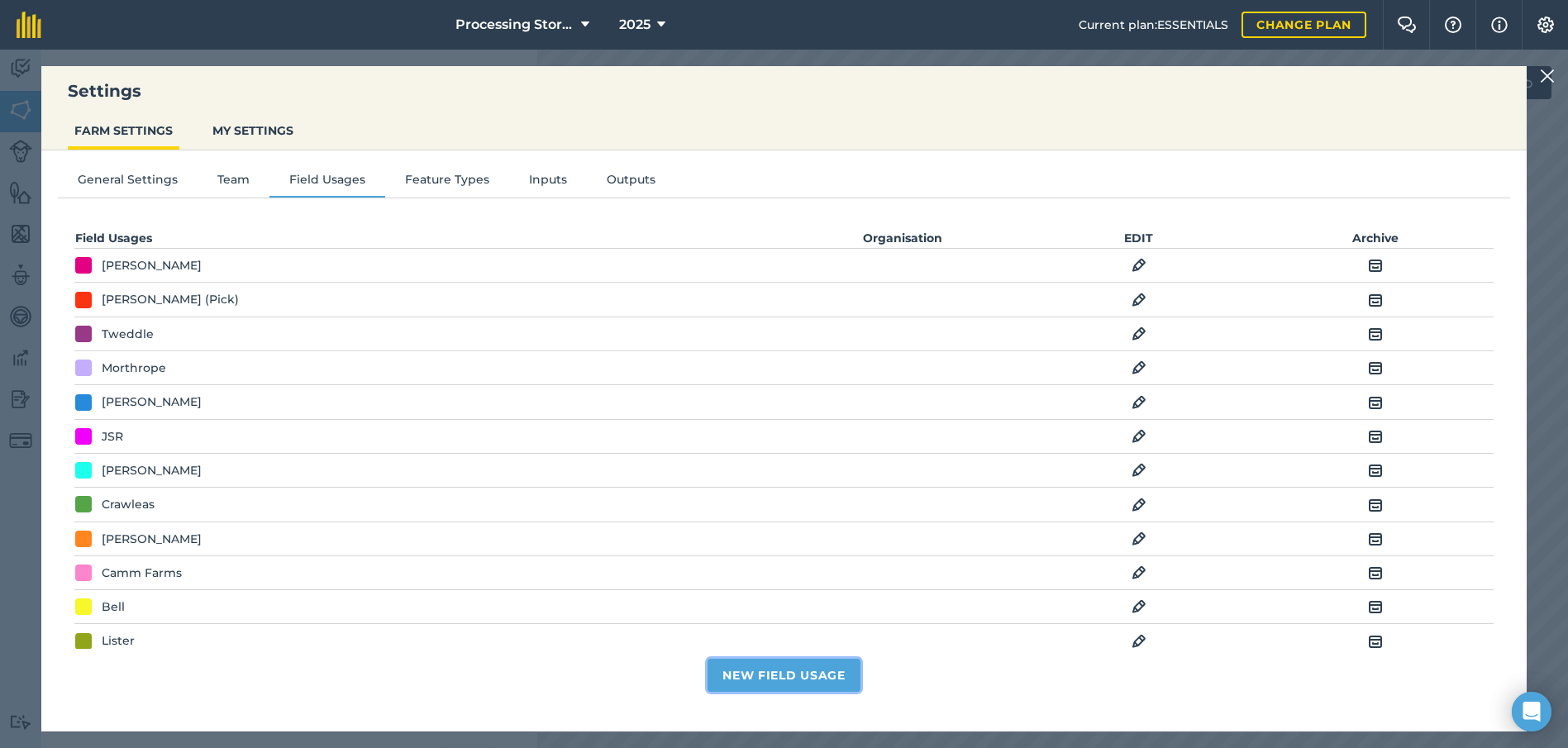 click on "New Field Usage" at bounding box center [784, 675] 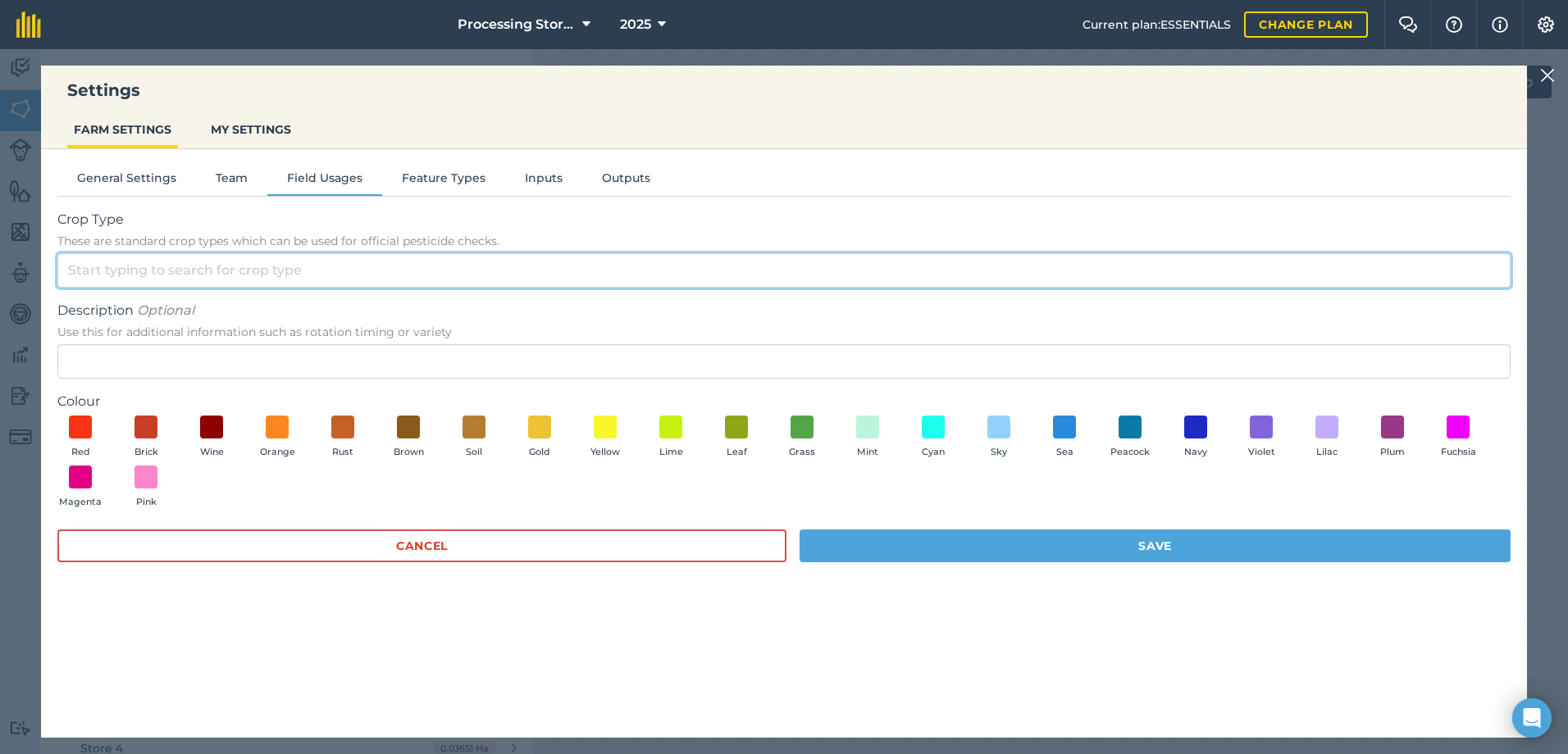 click on "Crop Type These are standard crop types which can be used for official pesticide checks." at bounding box center [784, 270] 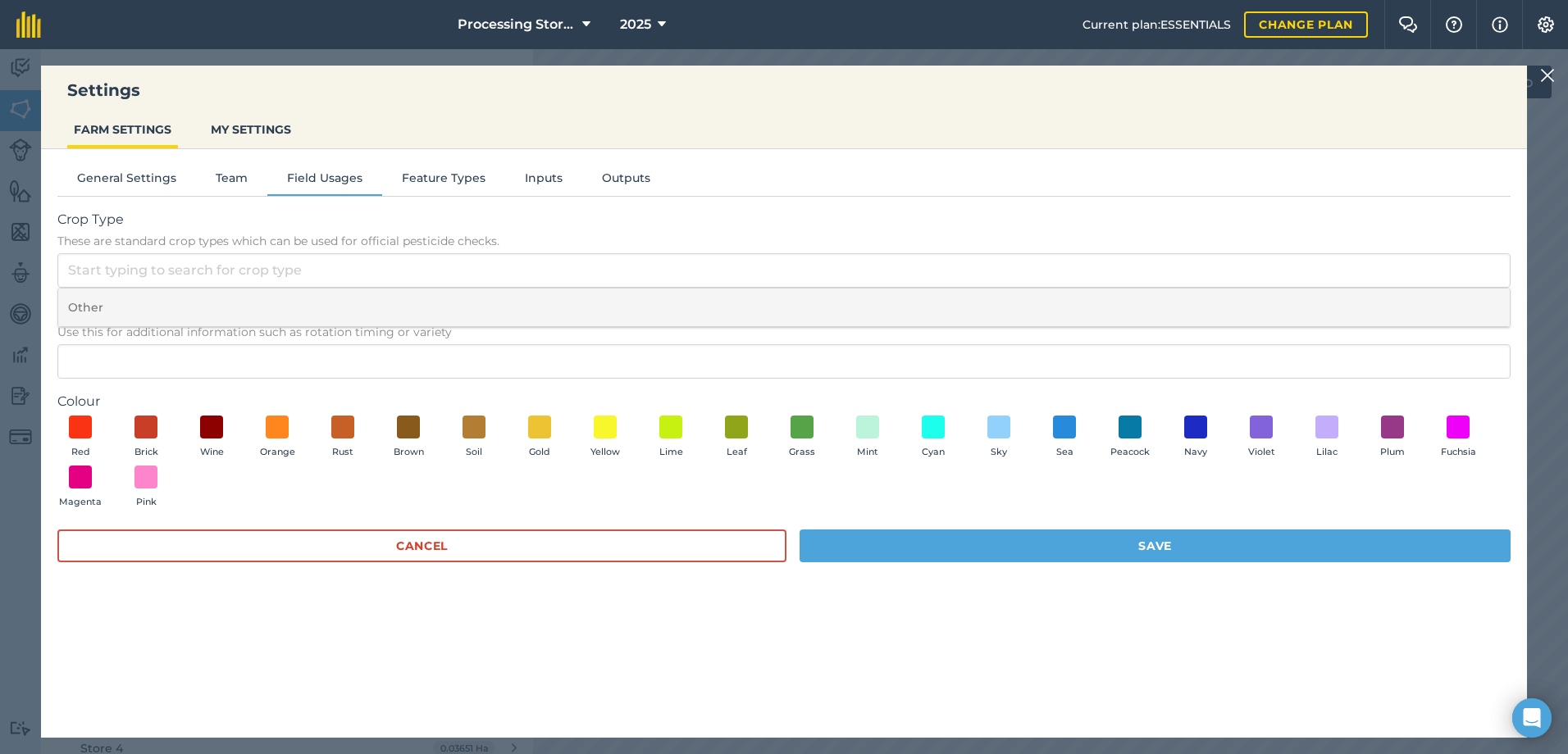 click on "Other" at bounding box center [784, 307] 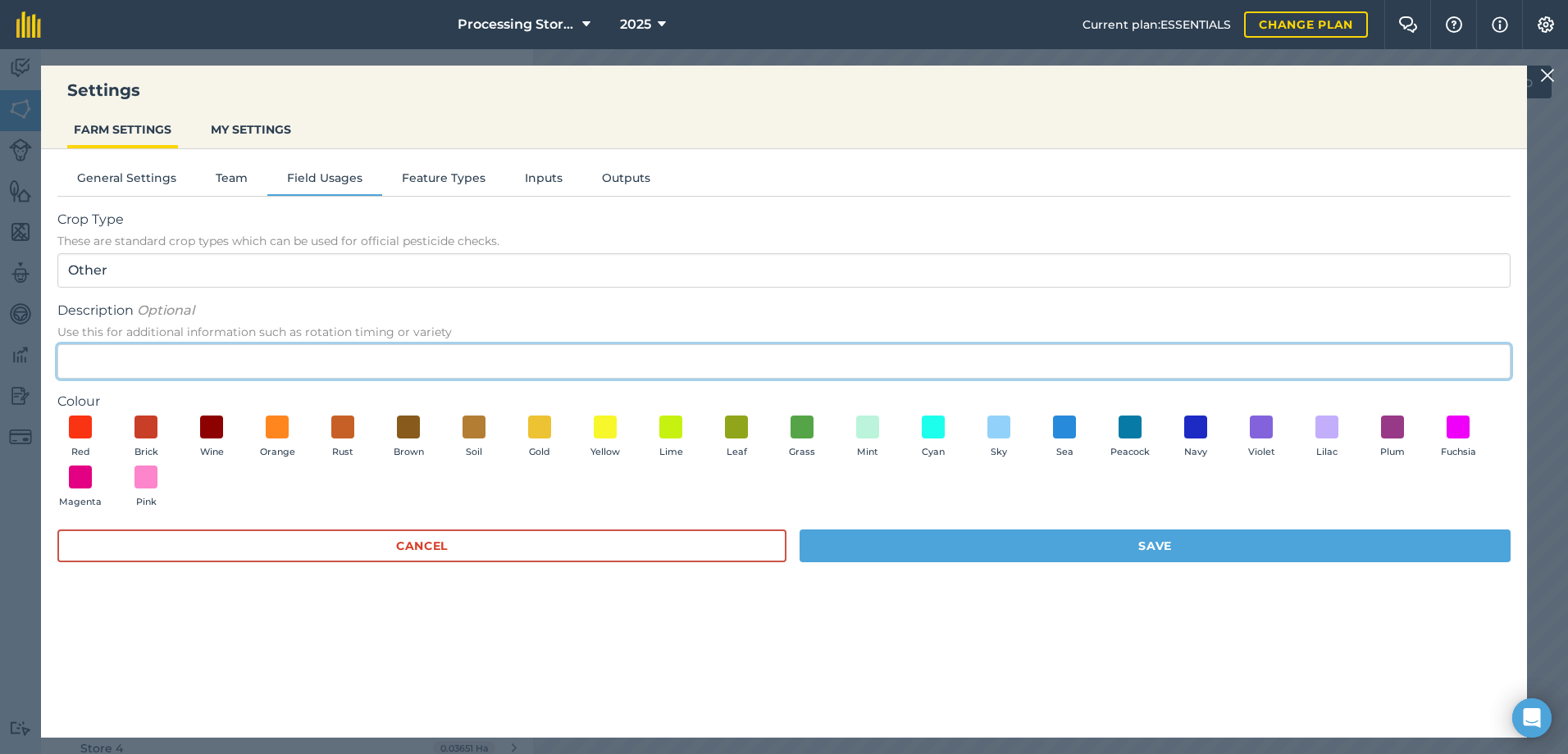 click on "Description   Optional Use this for additional information such as rotation timing or variety" at bounding box center (784, 361) 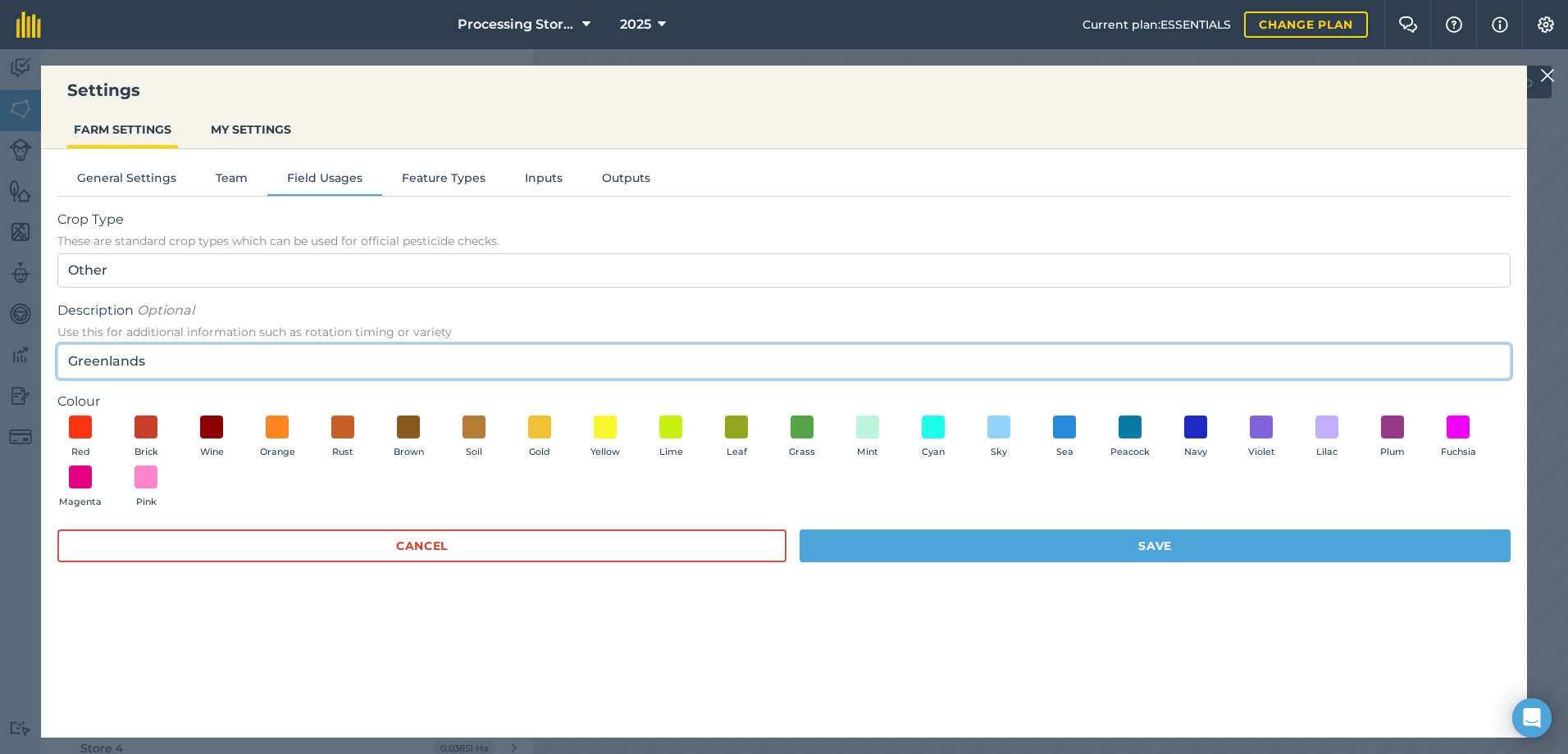 type on "Greenlands" 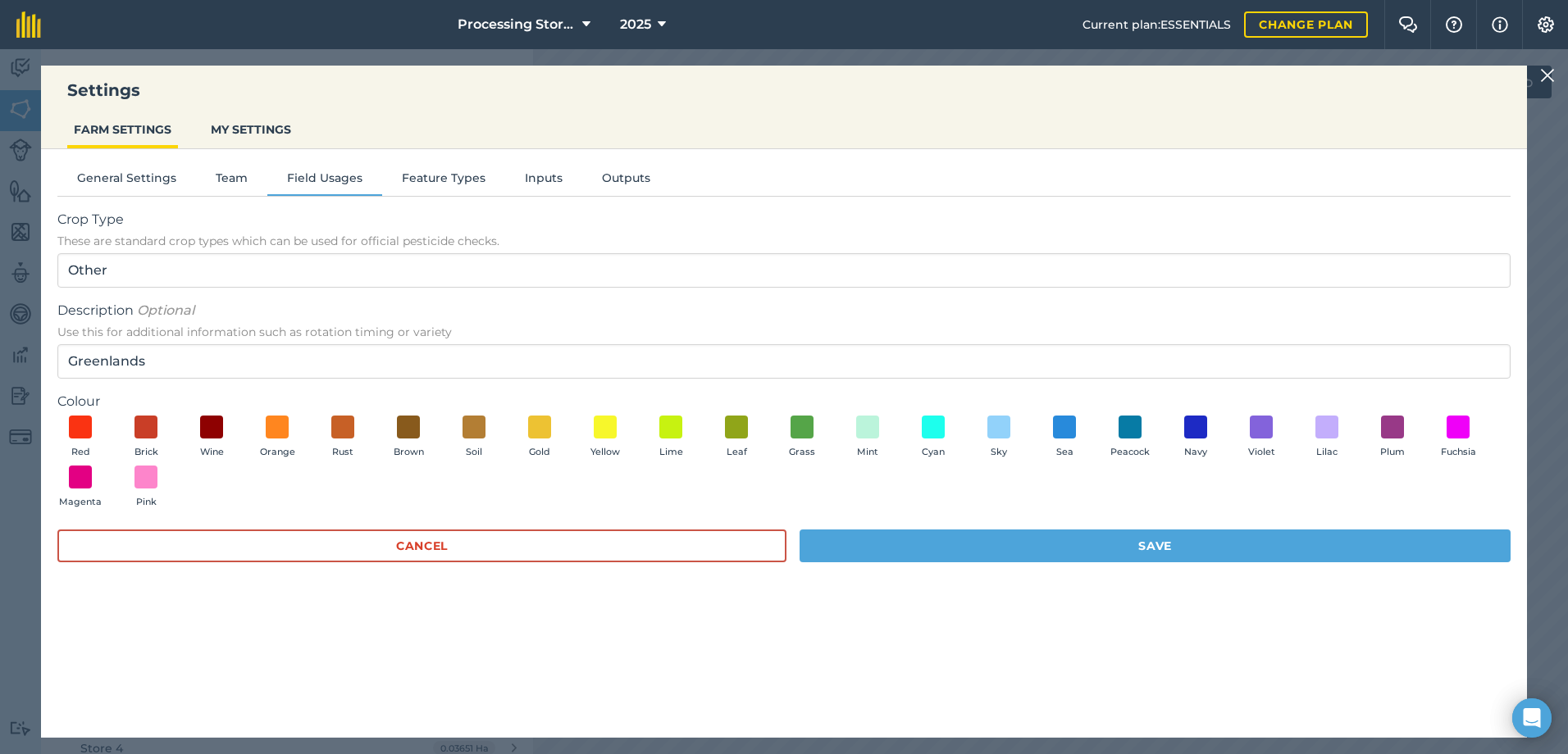 click on "Red Brick Wine Orange Rust Brown Soil Gold Yellow Lime Leaf Grass Mint Cyan Sky Sea Peacock Navy Violet Lilac Plum Fuchsia Magenta Pink" at bounding box center (784, 466) 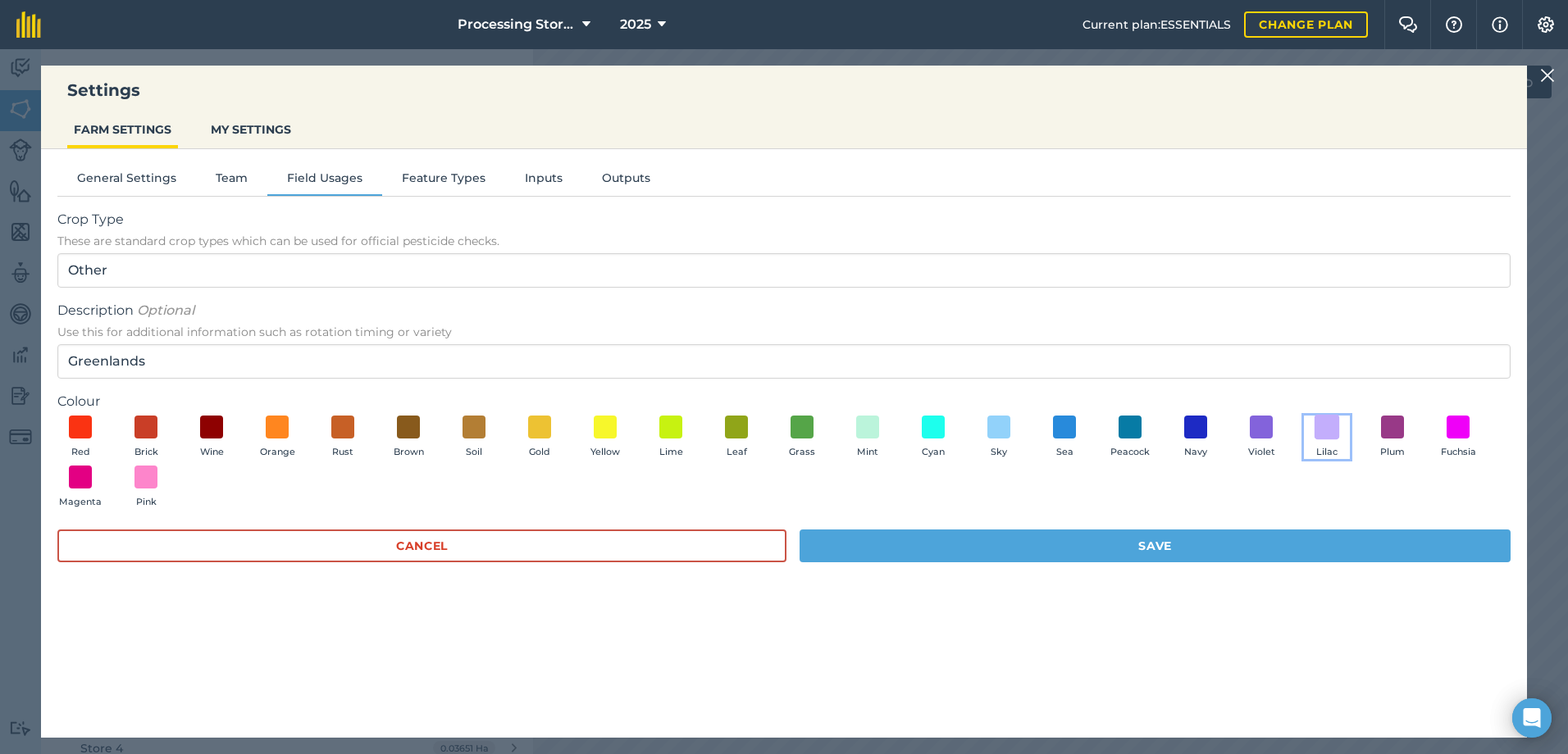 click at bounding box center (1327, 426) 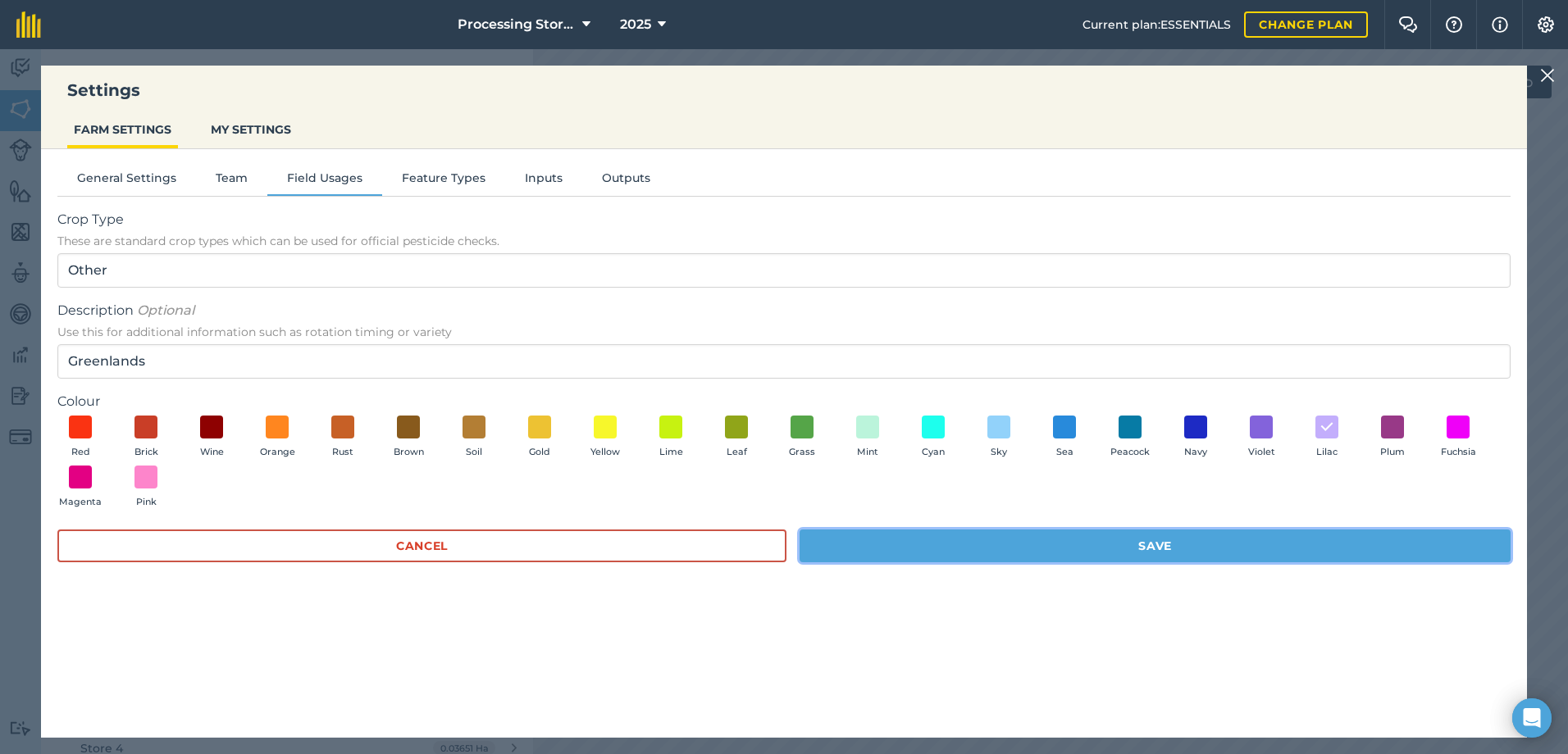 click on "Save" at bounding box center (1155, 546) 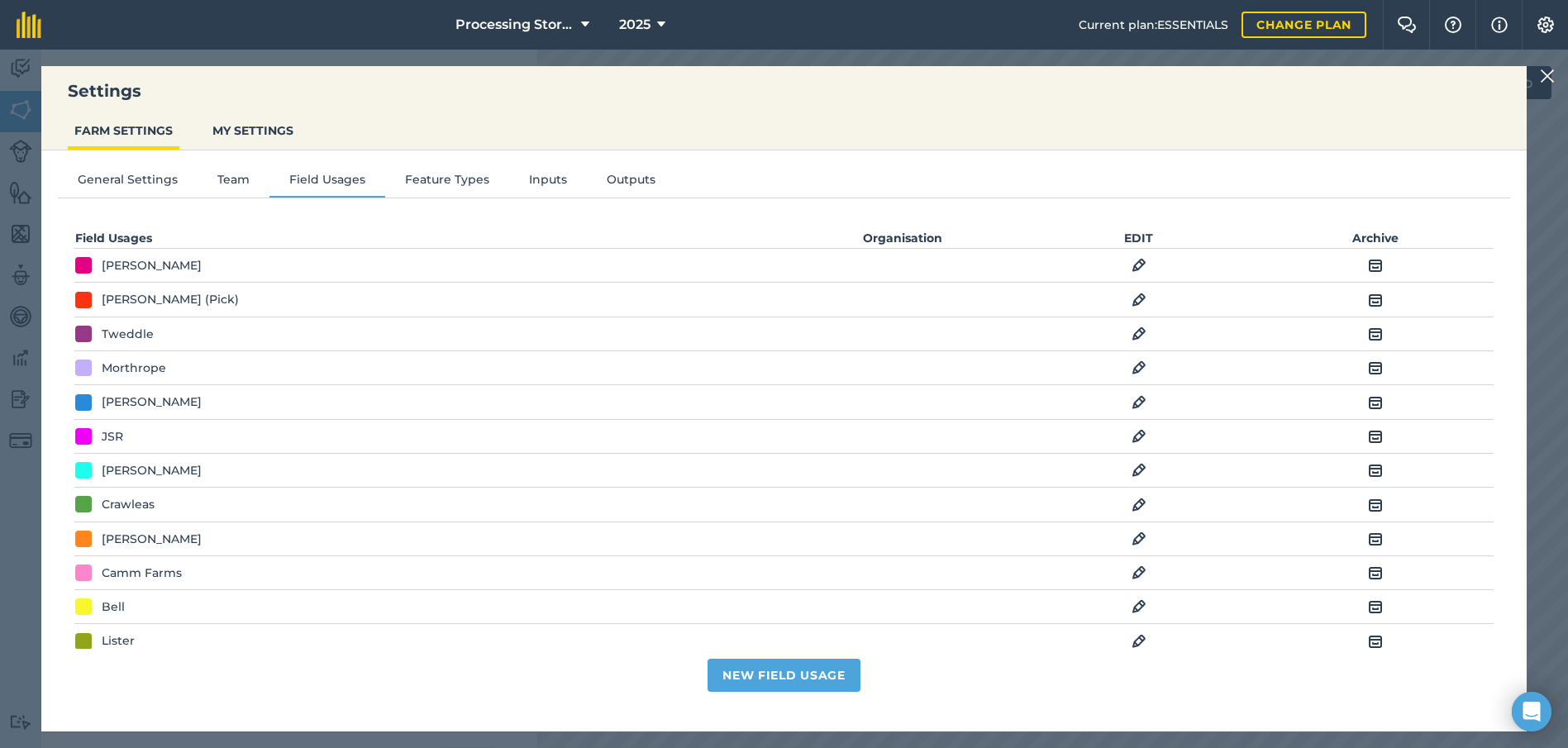 click at bounding box center [1547, 76] 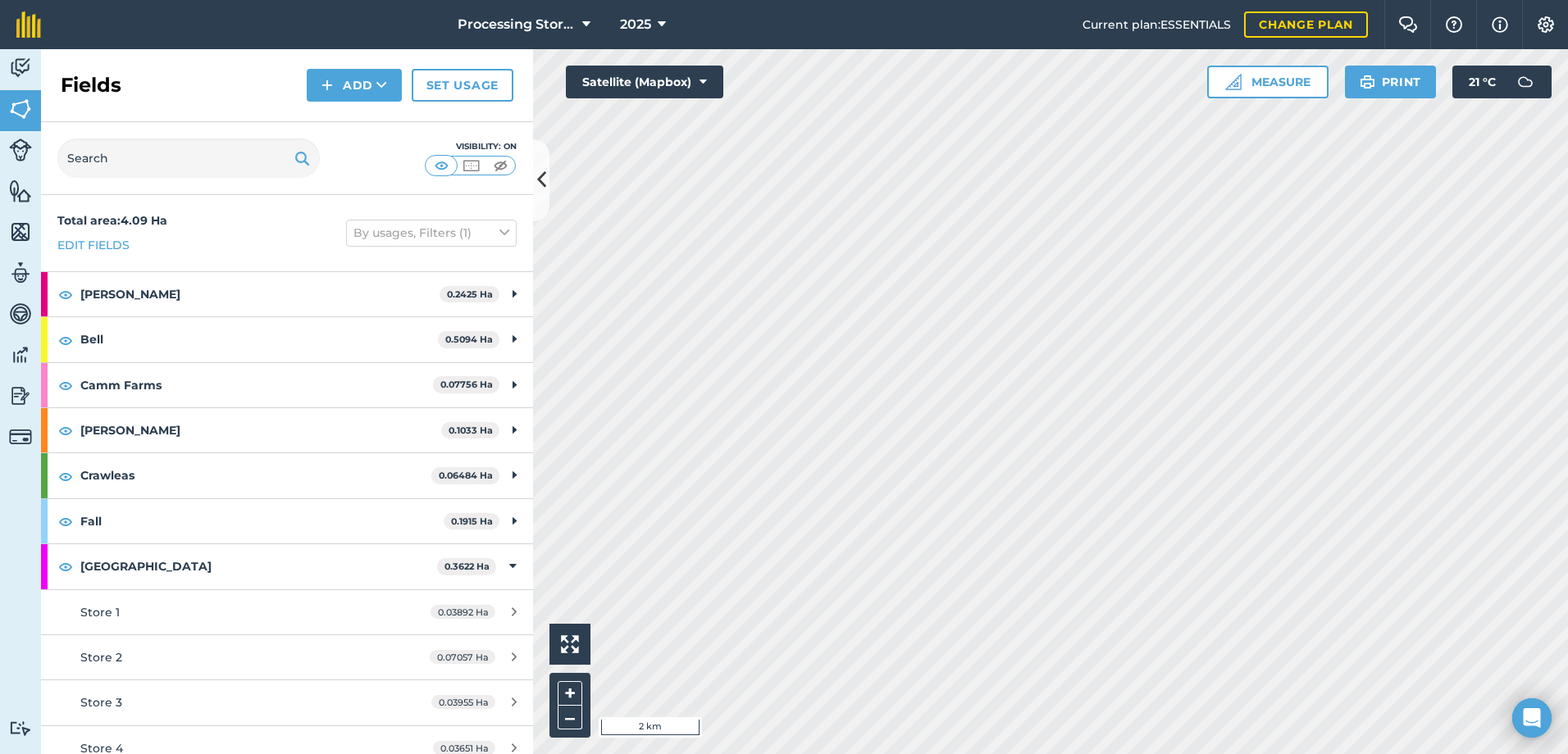 scroll, scrollTop: 82, scrollLeft: 0, axis: vertical 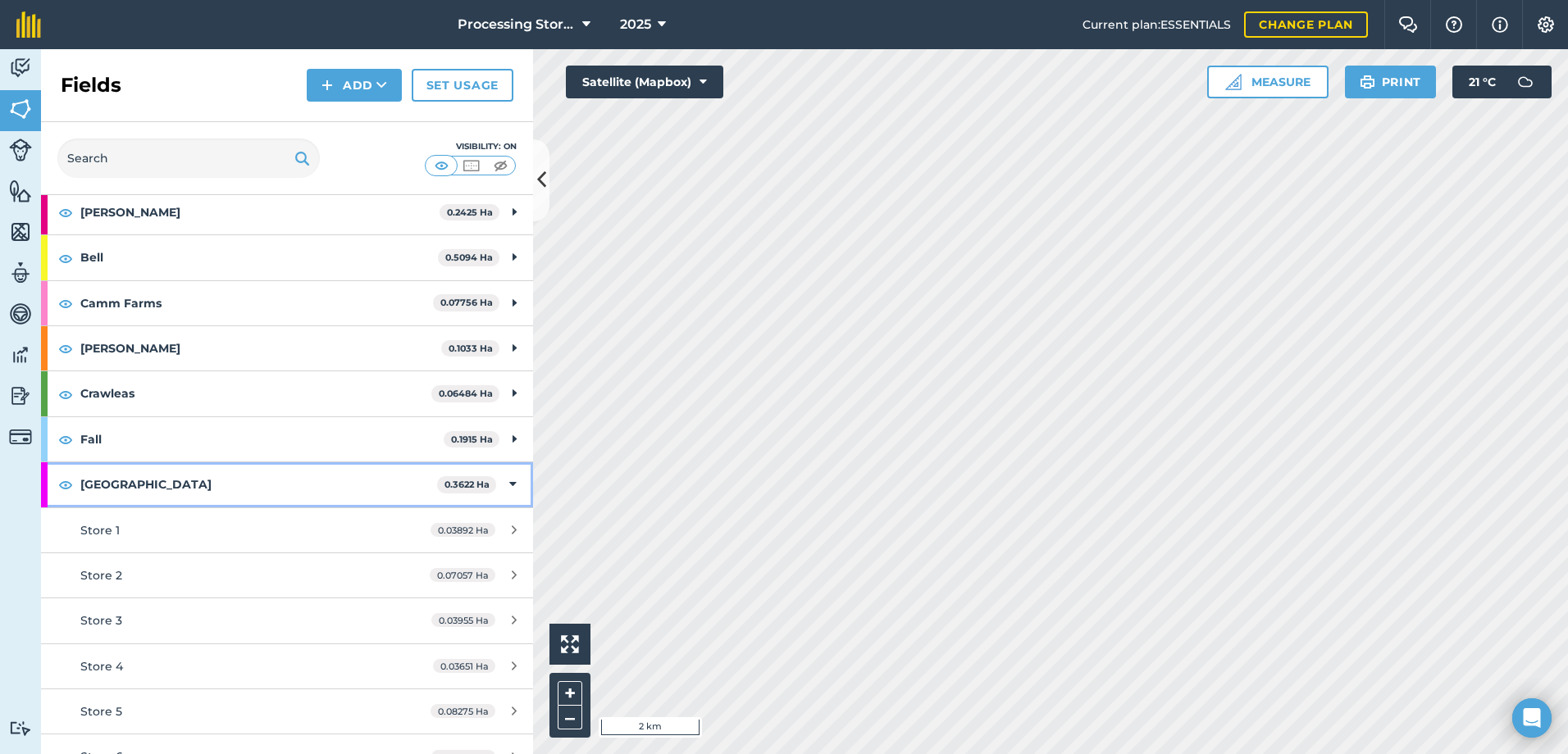 click on "[GEOGRAPHIC_DATA]" at bounding box center (258, 484) 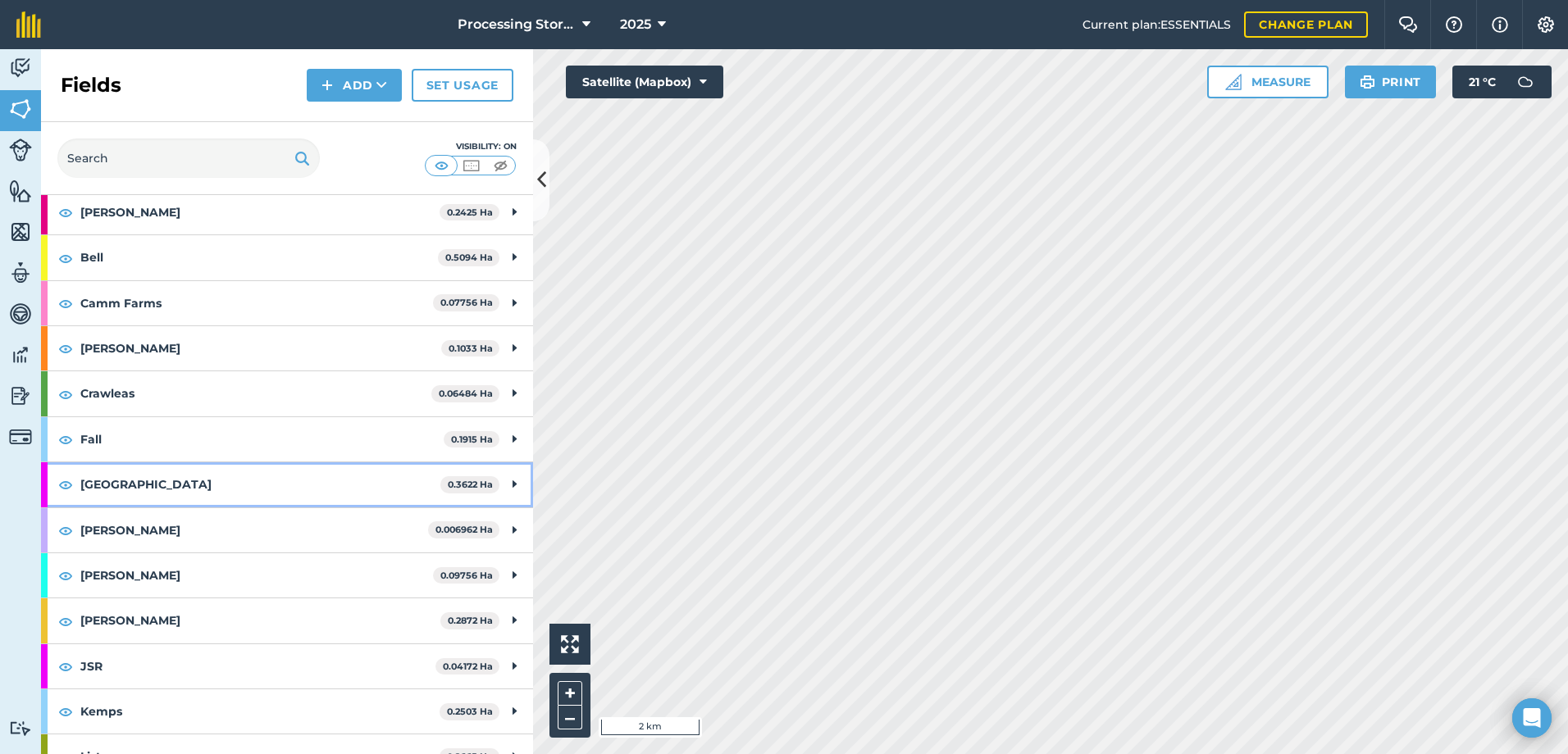 scroll, scrollTop: 164, scrollLeft: 0, axis: vertical 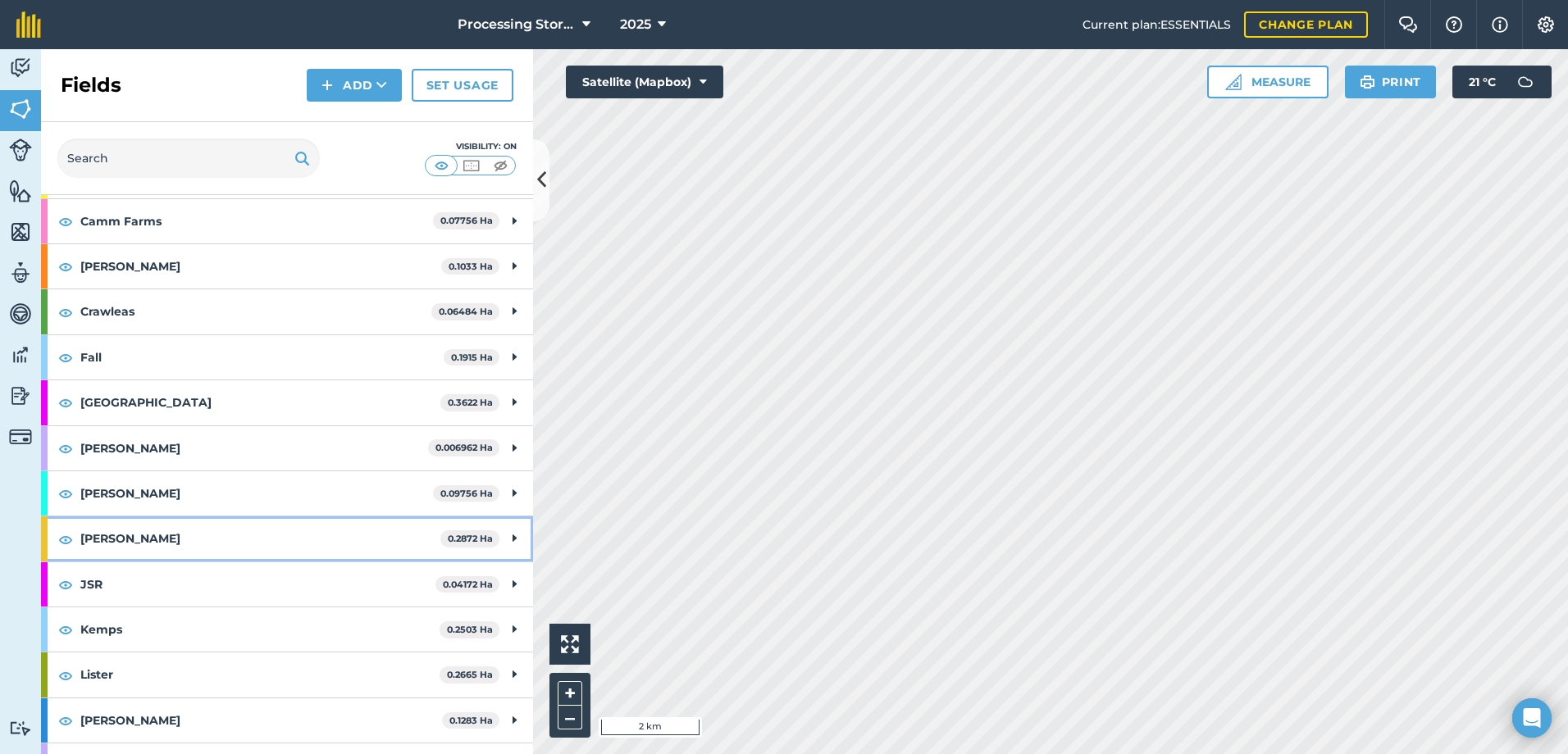 click on "[PERSON_NAME]" at bounding box center [260, 538] 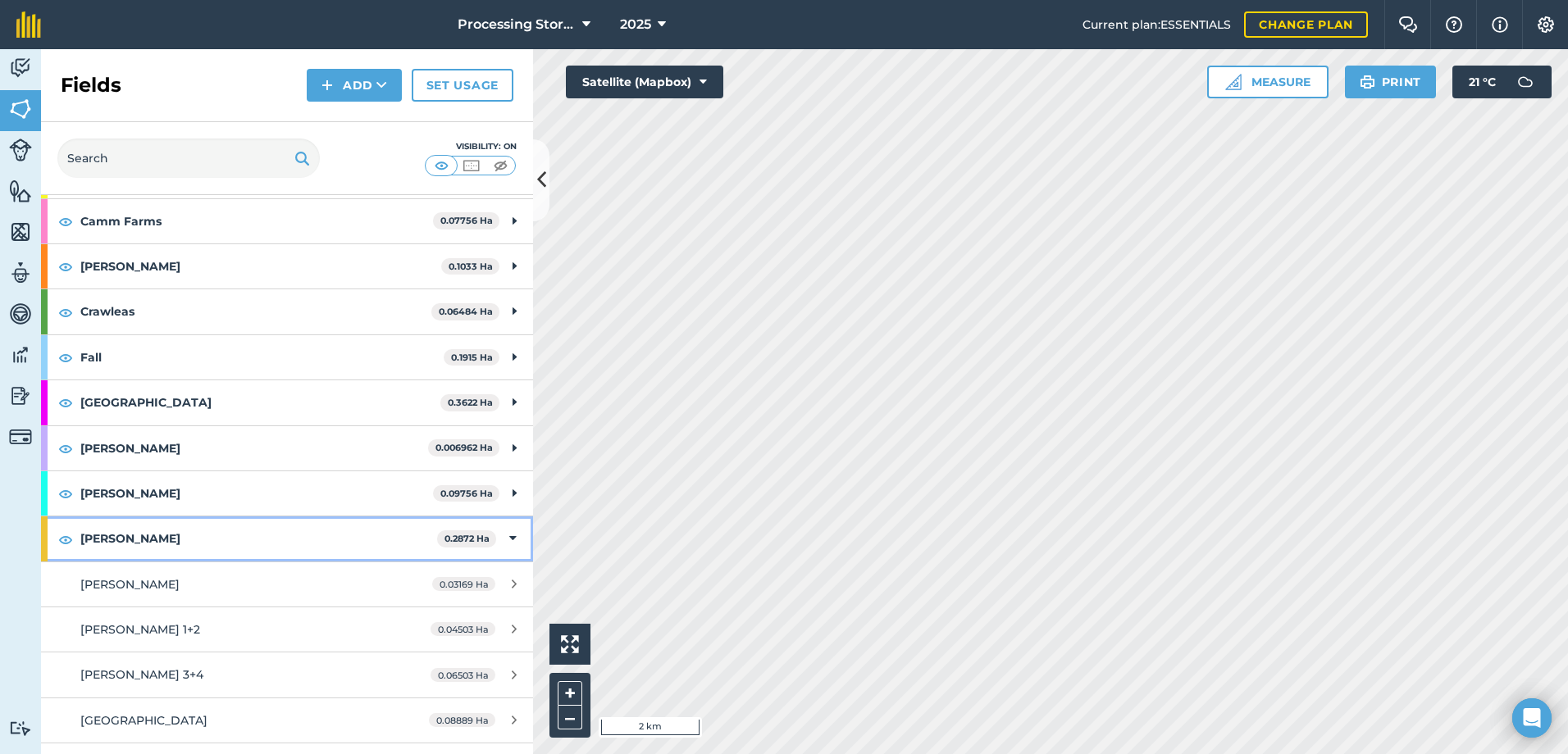 scroll, scrollTop: 246, scrollLeft: 0, axis: vertical 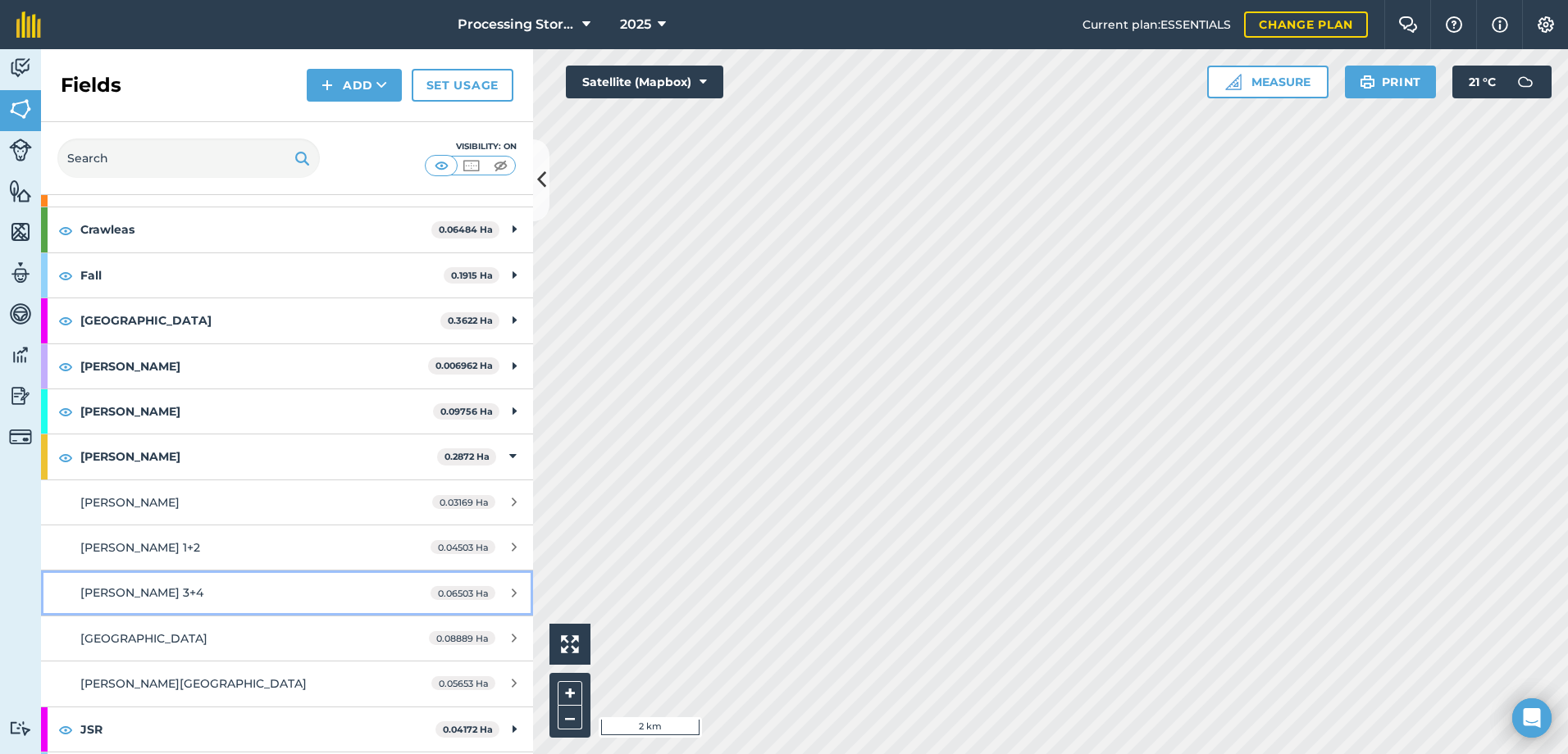 click on "Hobson McNeil 3+4" at bounding box center (142, 593) 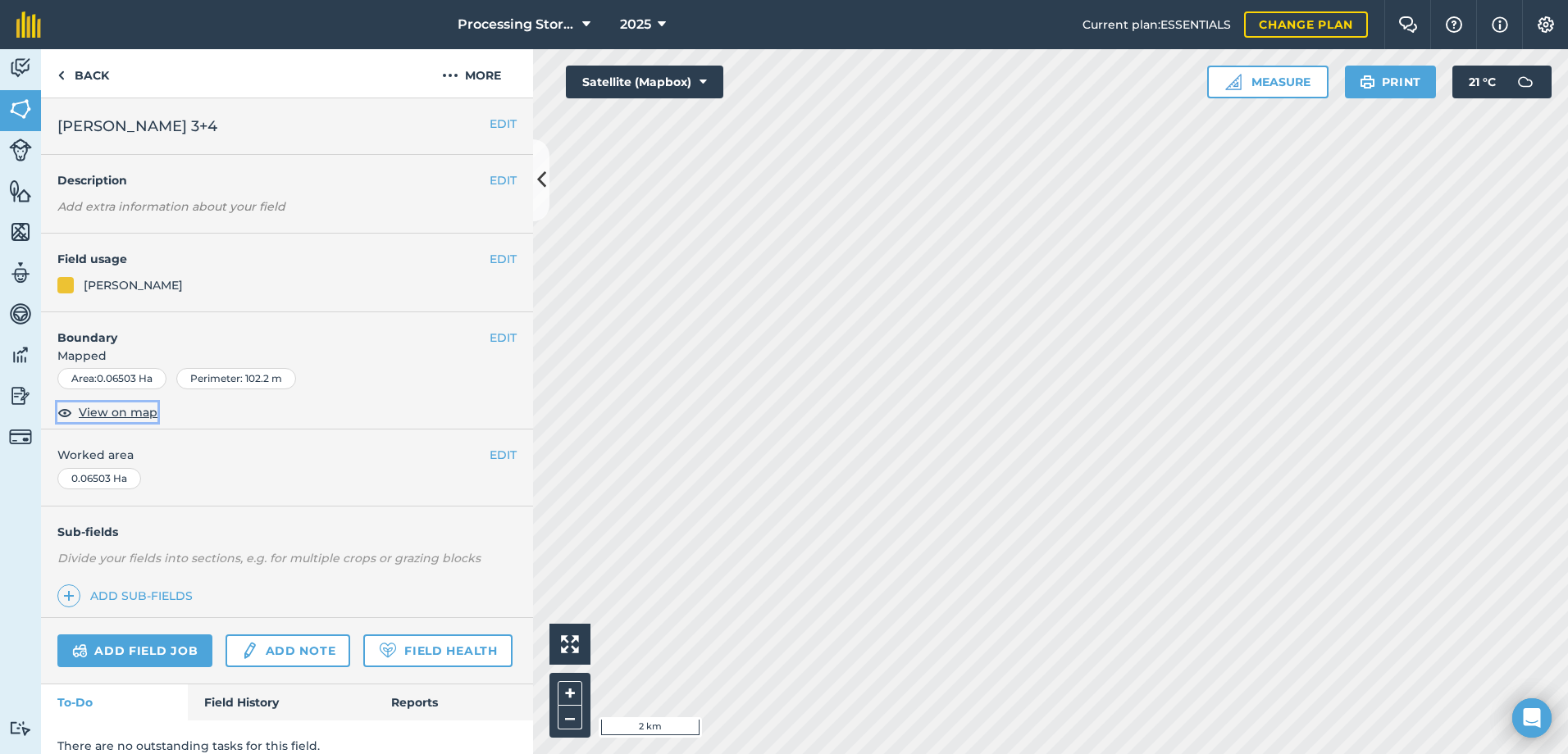 click on "View on map" at bounding box center (118, 412) 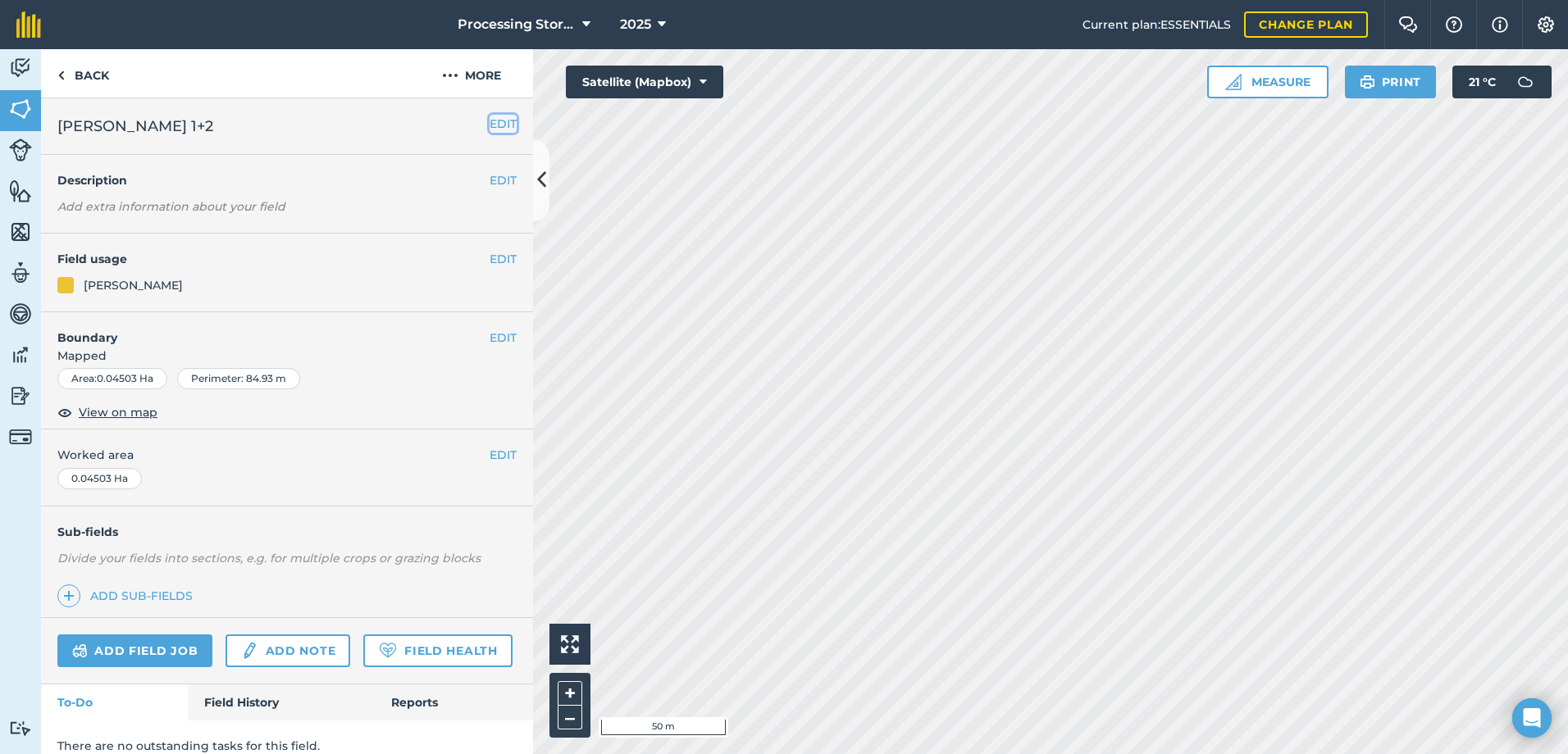 click on "EDIT" at bounding box center (503, 124) 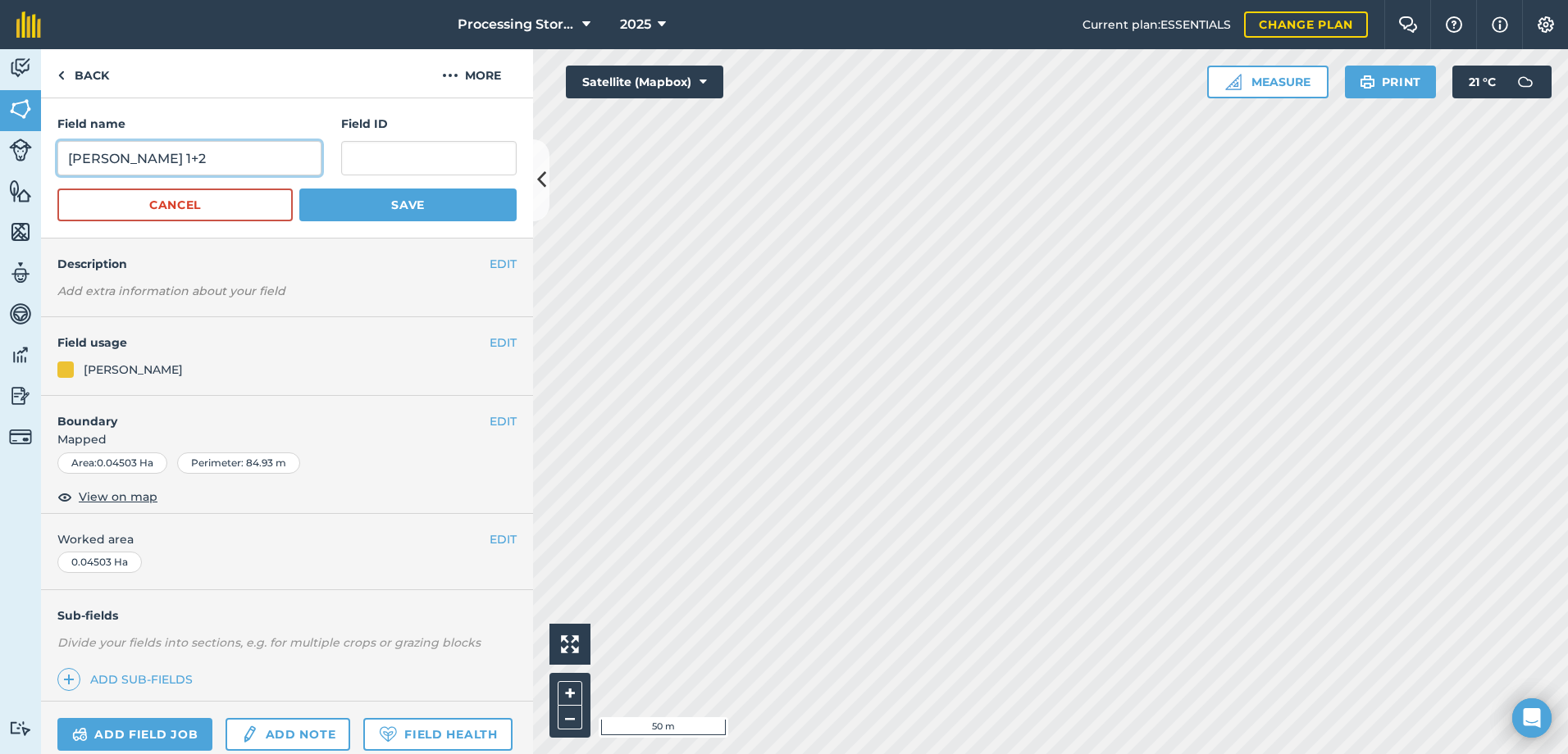 click on "[PERSON_NAME] 1+2" at bounding box center (189, 158) 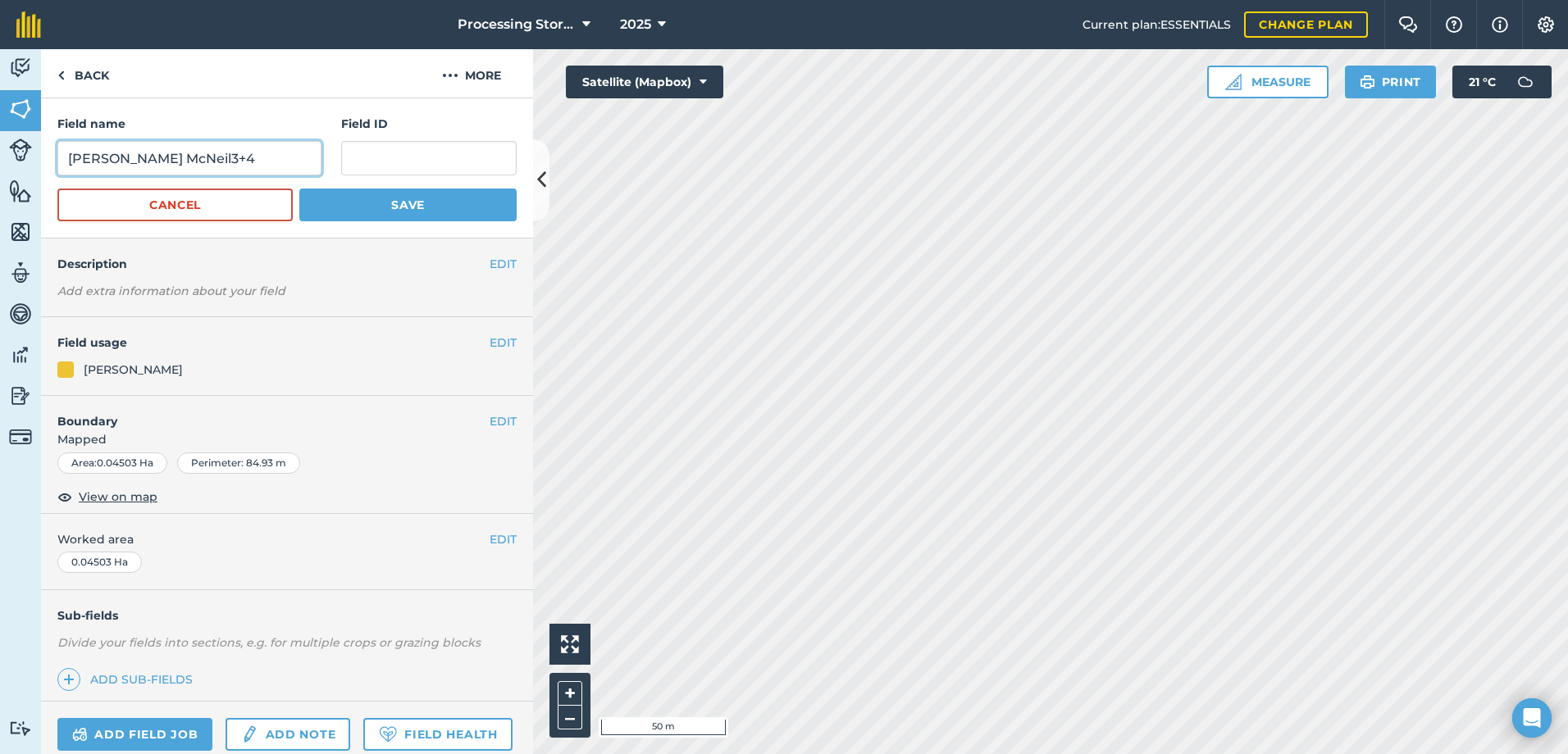 click on "Hobson McNeil3+4" at bounding box center (189, 158) 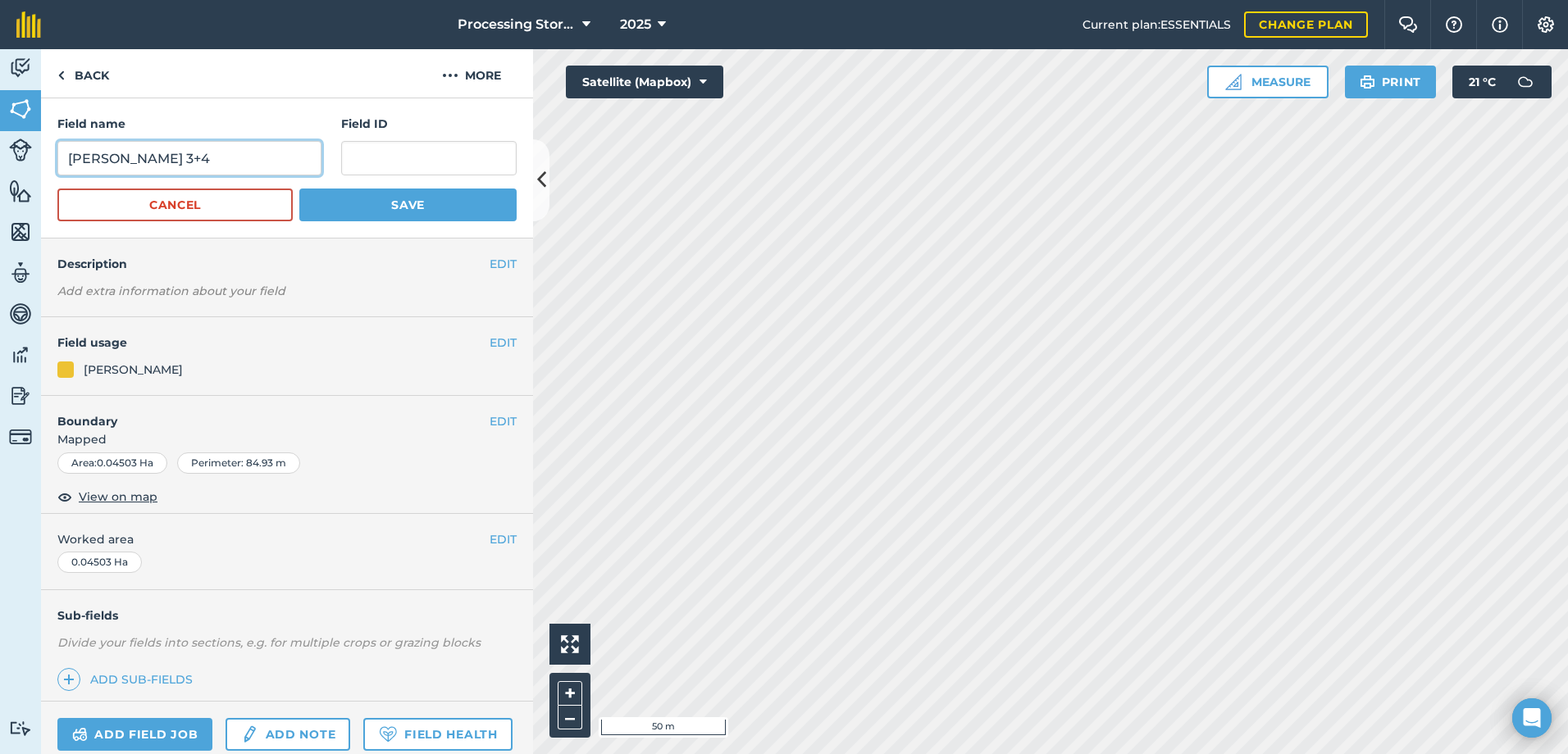click on "Hobson McNeil 3+4" at bounding box center (189, 158) 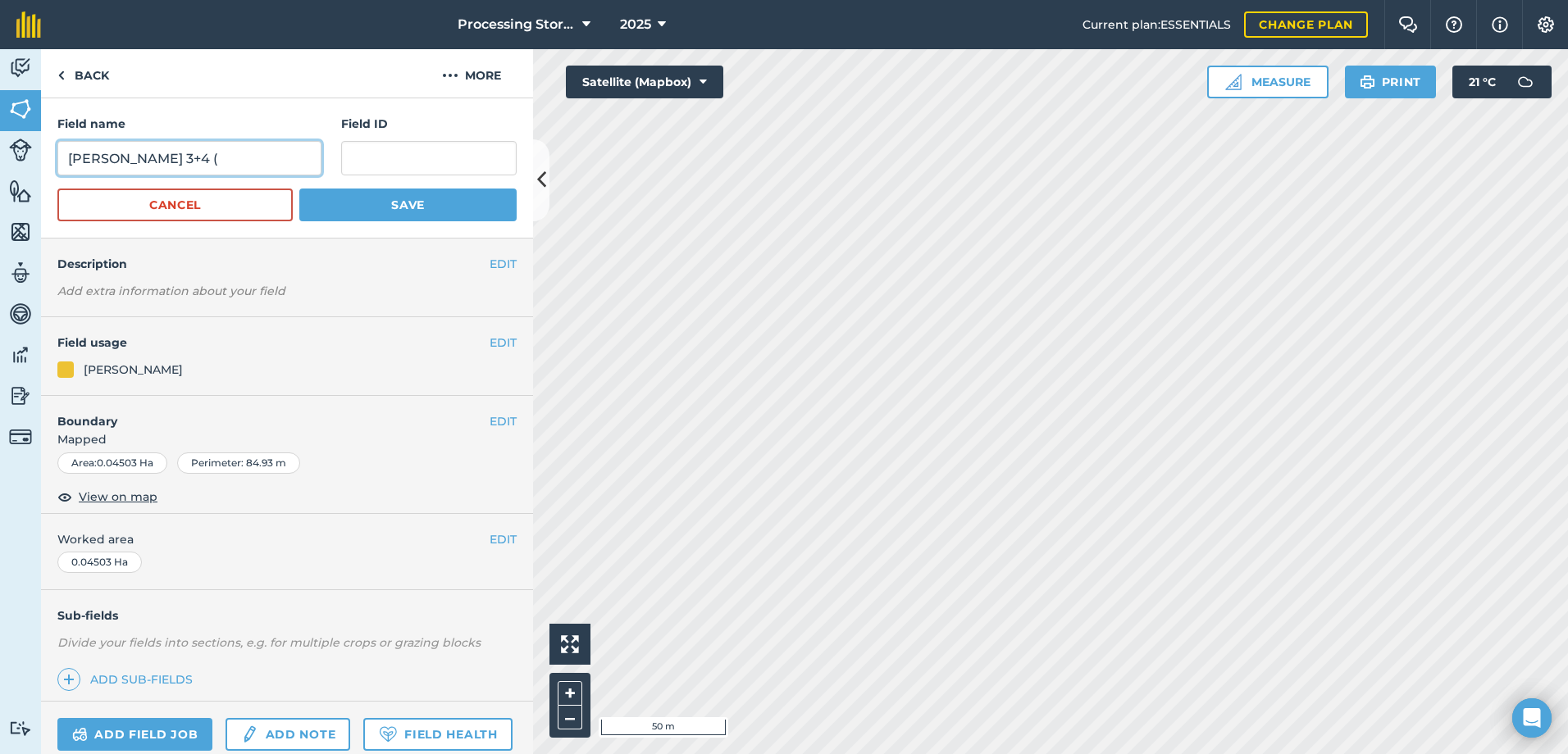 paste on "(code:1966)" 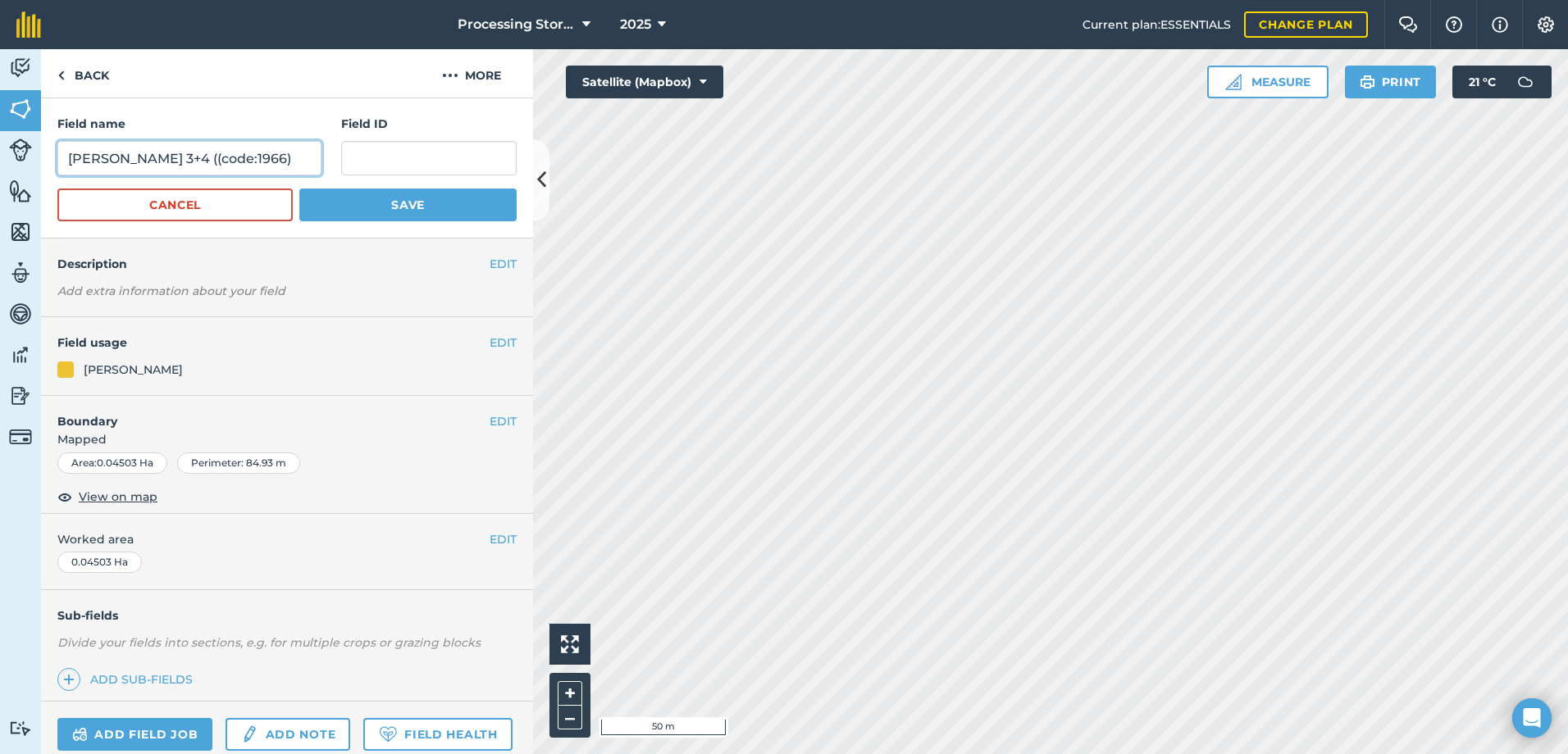 click on "Hobson McNeil 3+4 ((code:1966)" at bounding box center (189, 158) 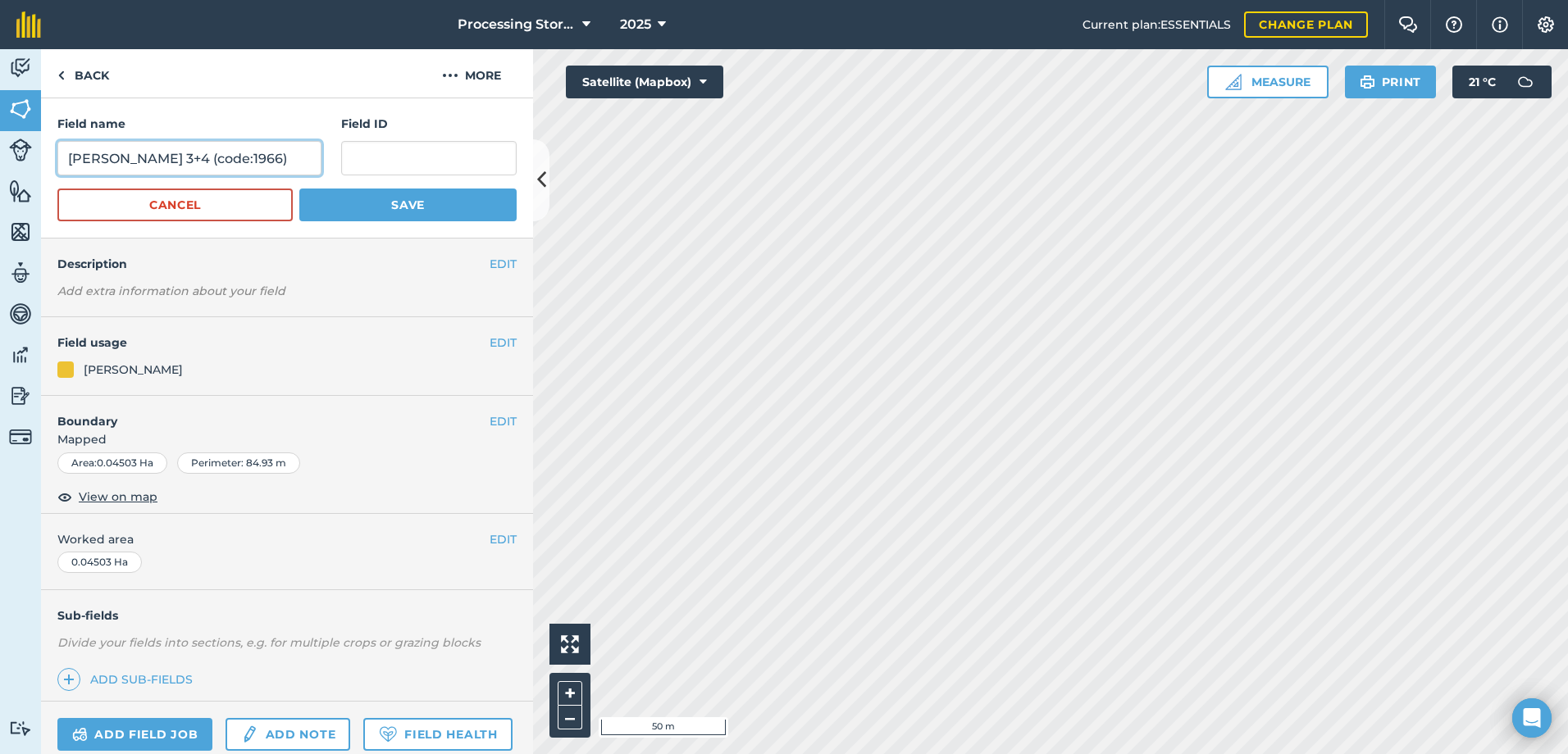 type on "[PERSON_NAME] 3+4 (code:1966)" 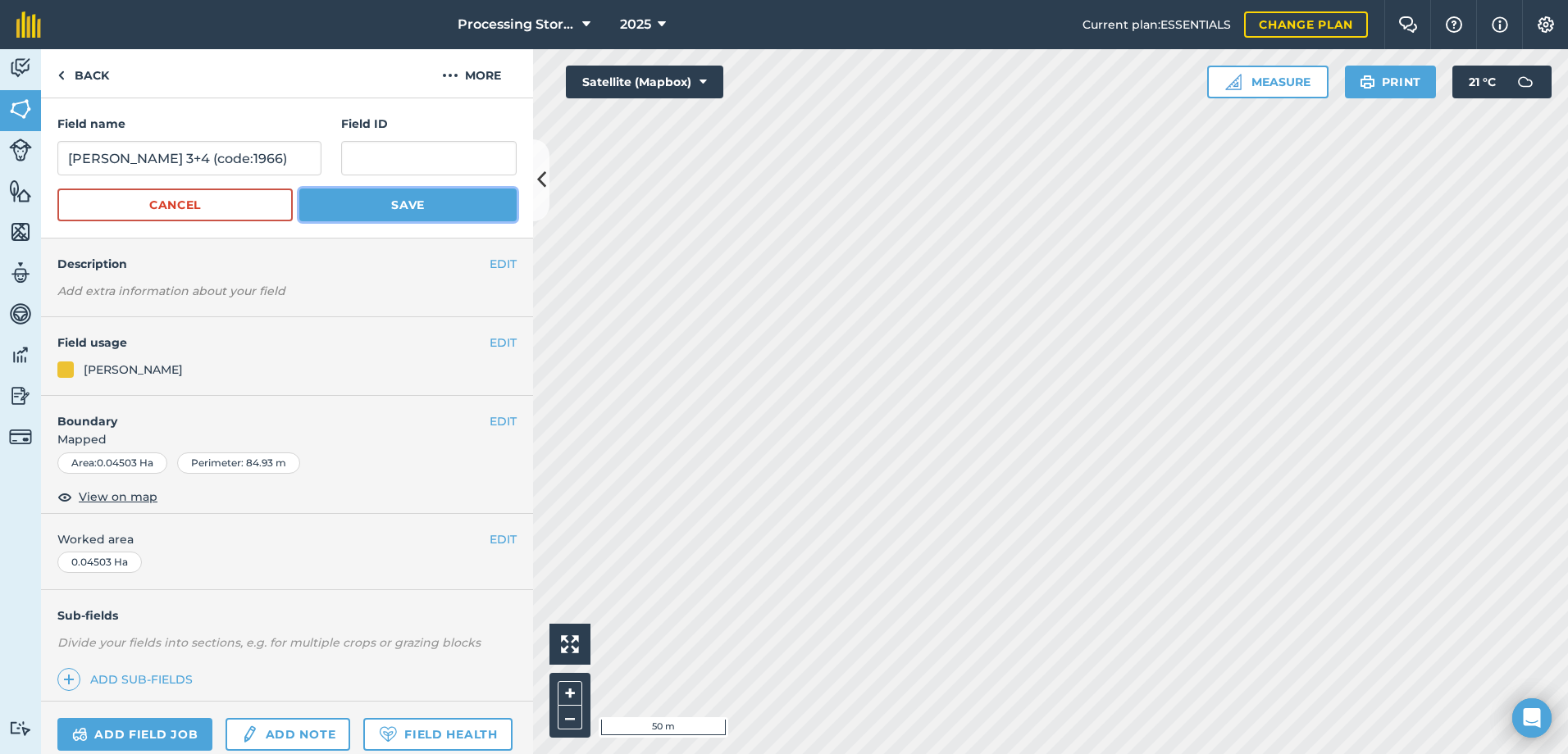 click on "Save" at bounding box center [408, 205] 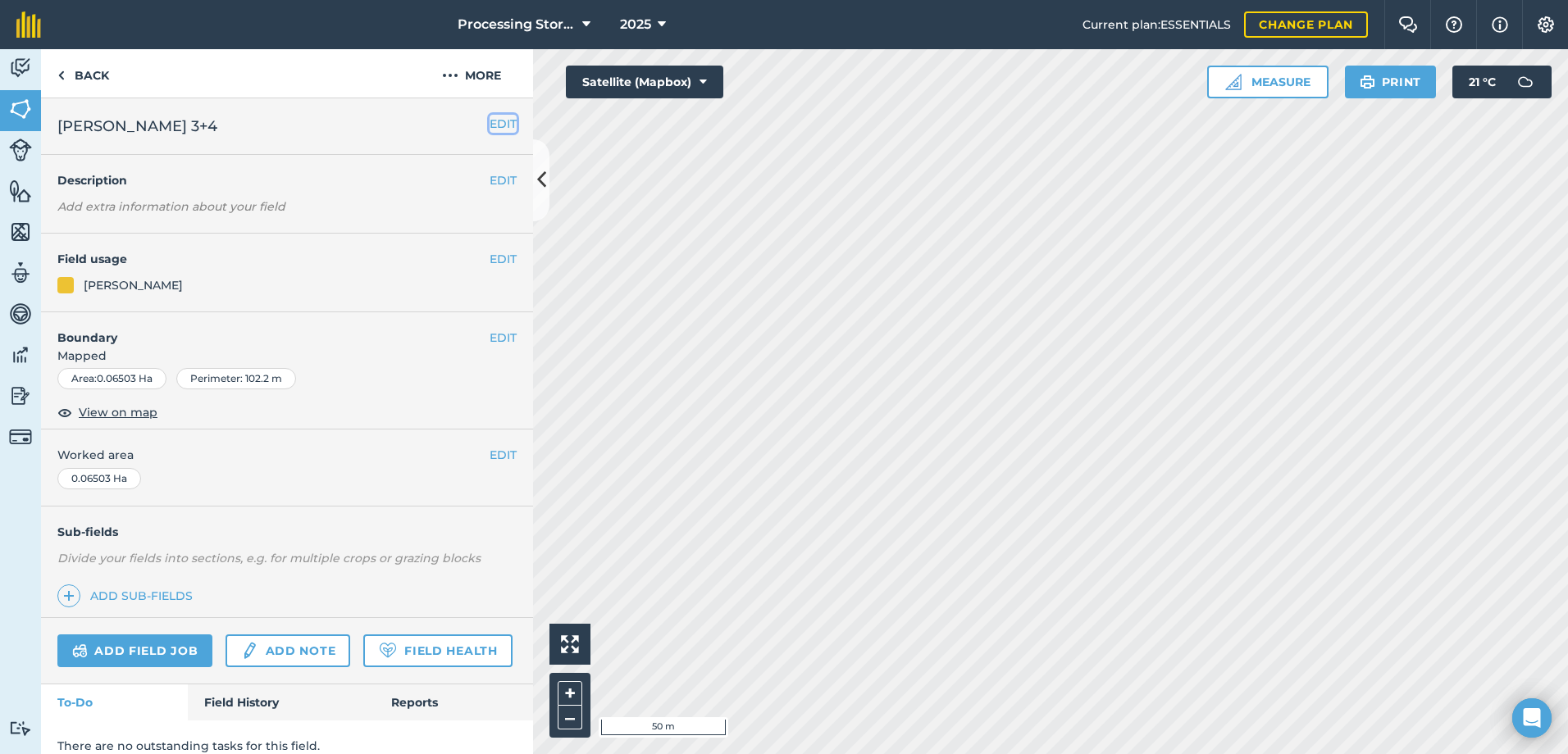 click on "EDIT" at bounding box center [503, 124] 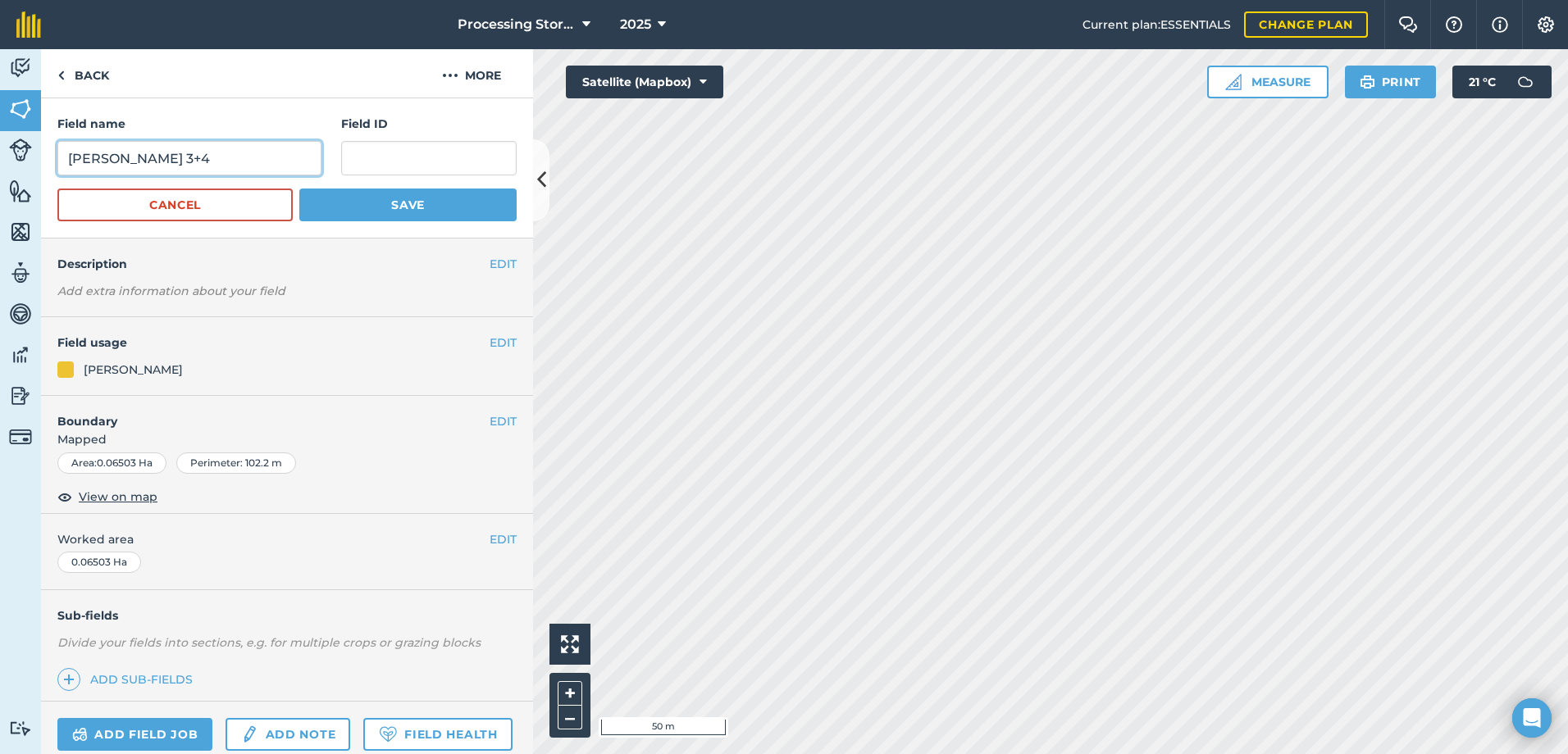 drag, startPoint x: 185, startPoint y: 163, endPoint x: 174, endPoint y: 162, distance: 11.045361 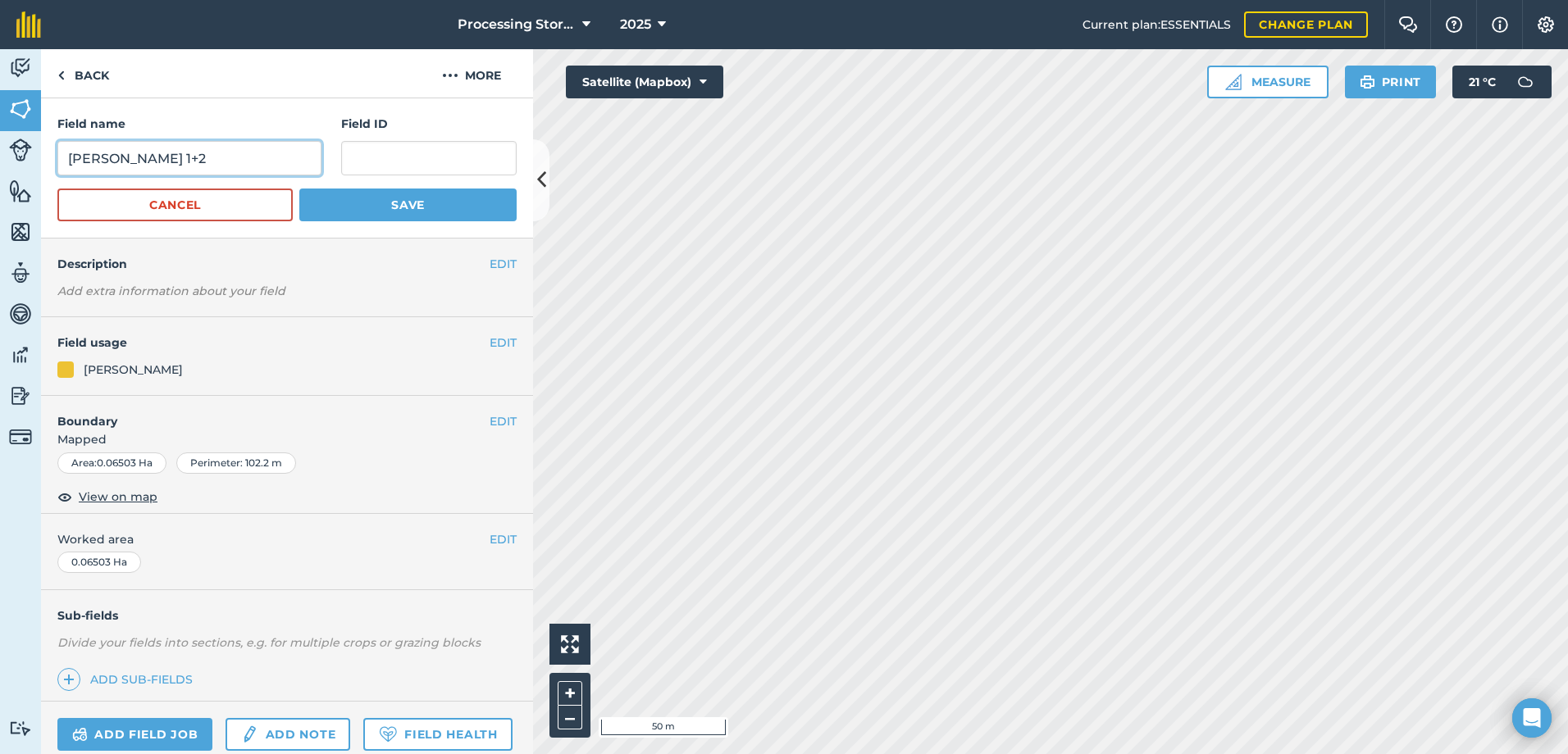 type on "[PERSON_NAME] 1+2" 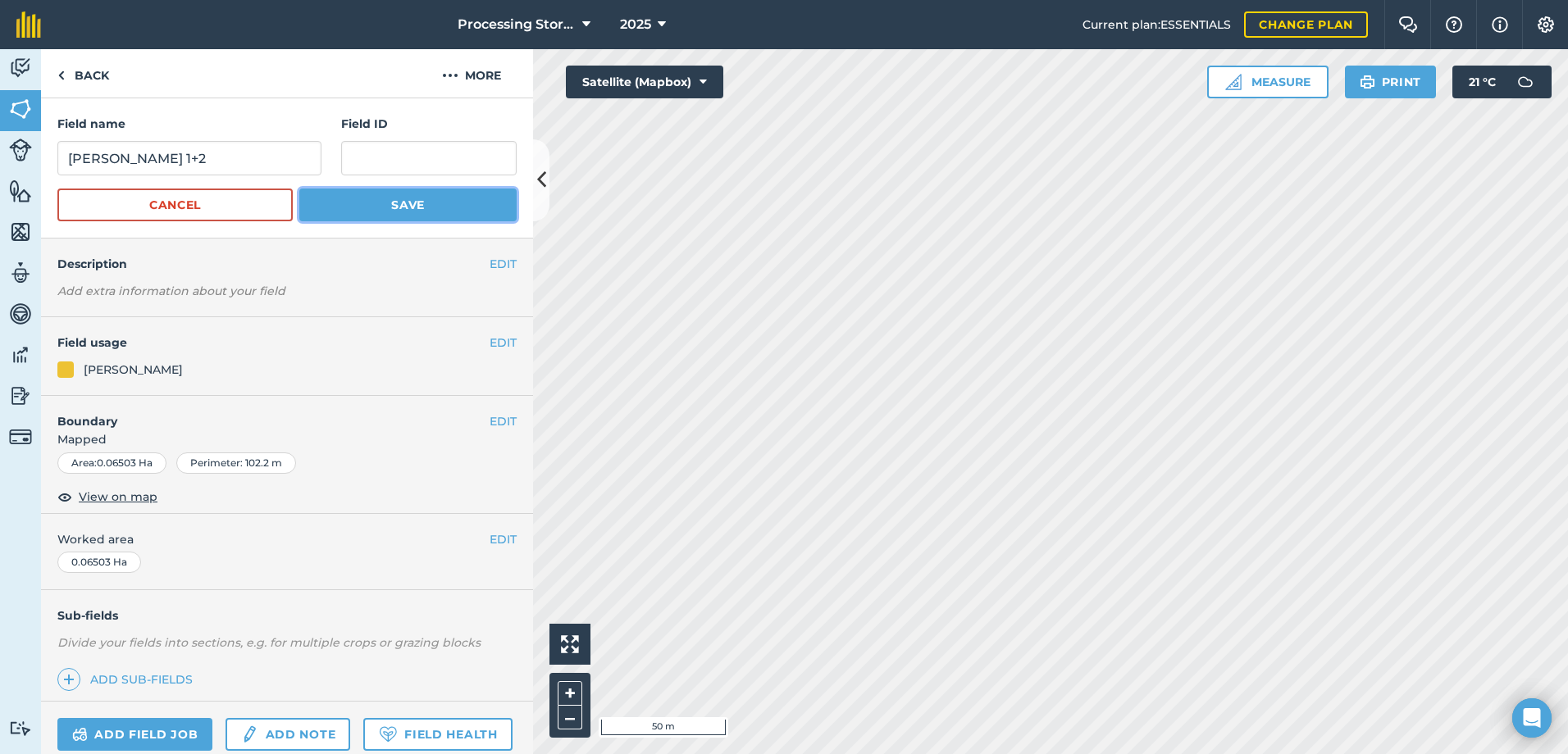 click on "Save" at bounding box center [408, 205] 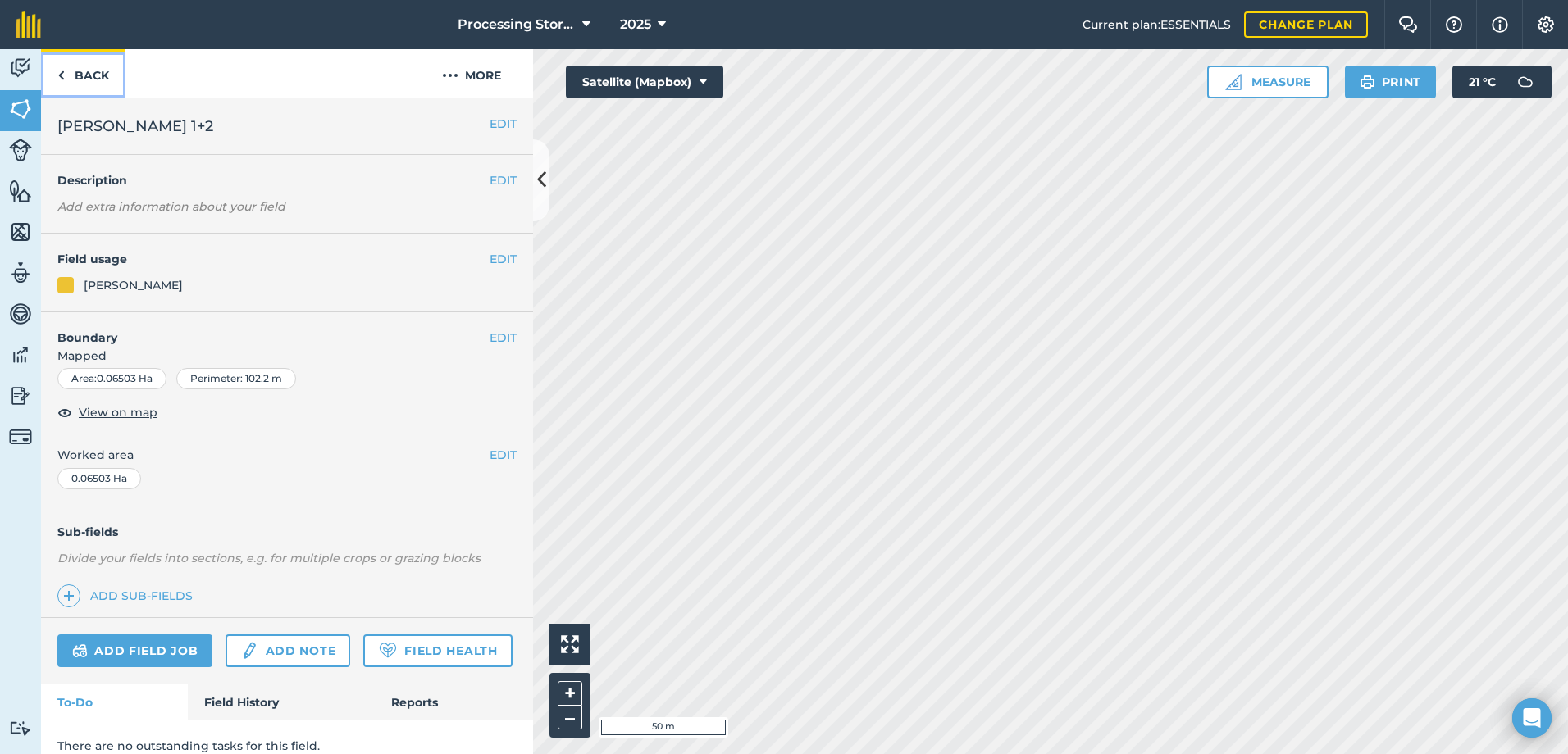 click on "Back" at bounding box center (83, 73) 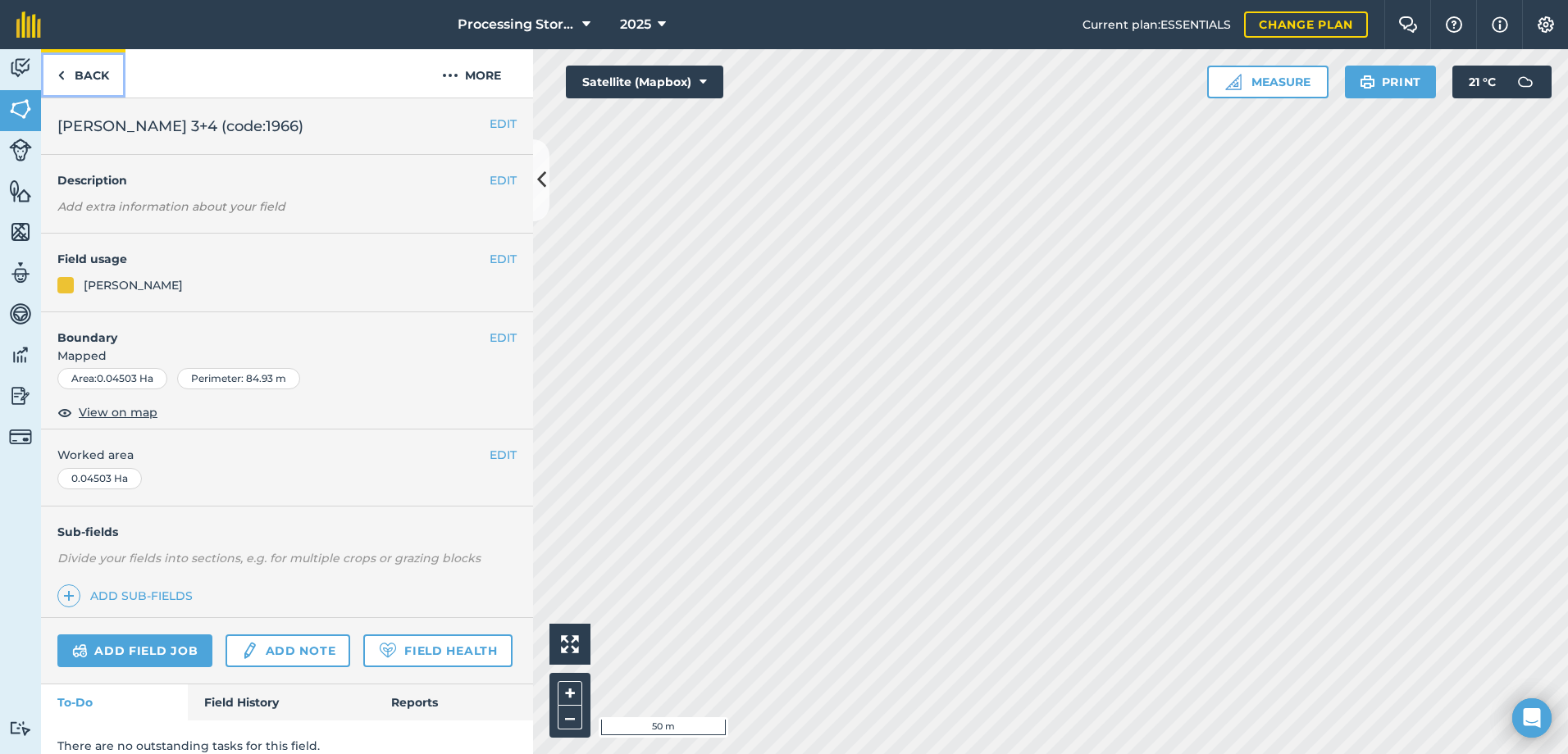 click on "Back" at bounding box center (83, 73) 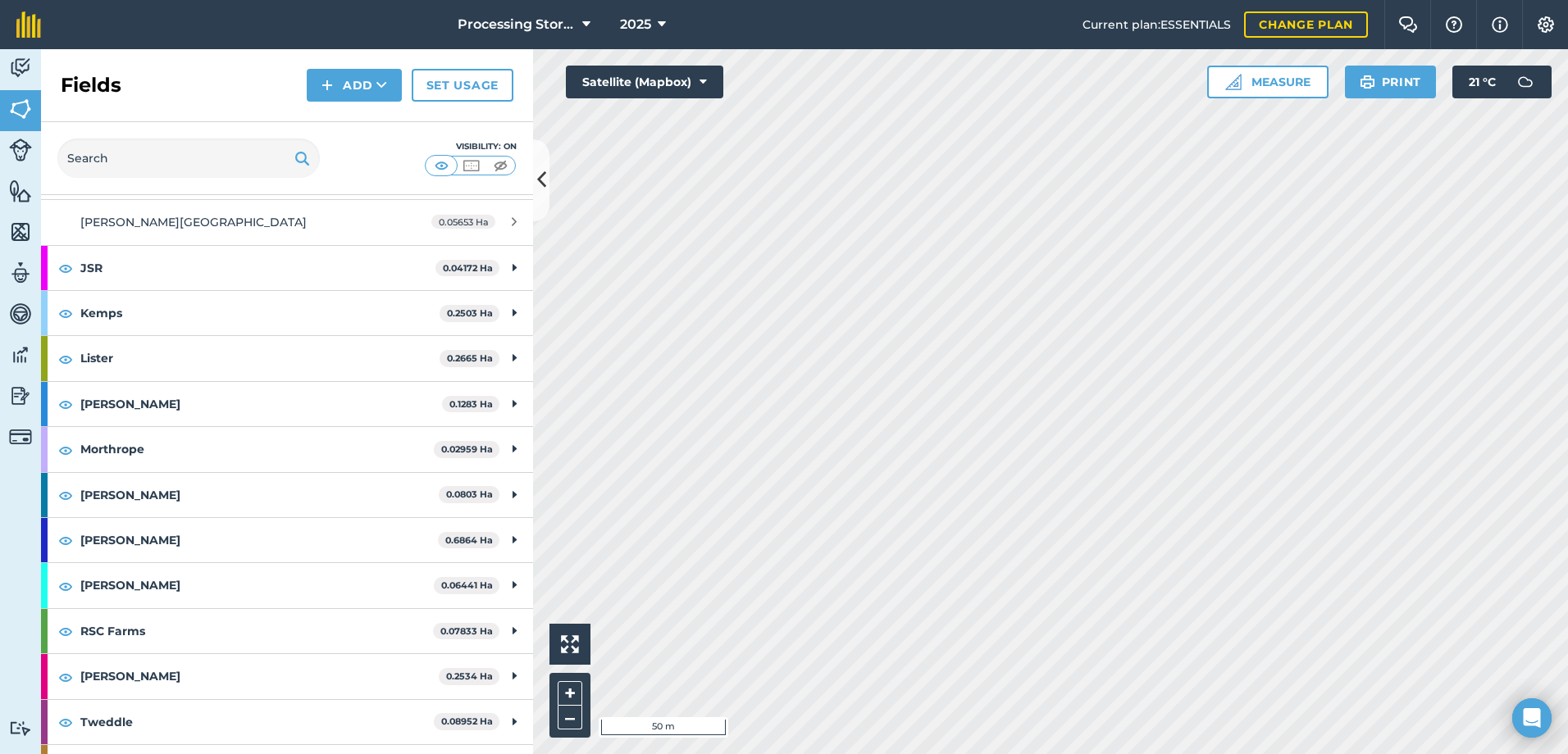 scroll, scrollTop: 706, scrollLeft: 0, axis: vertical 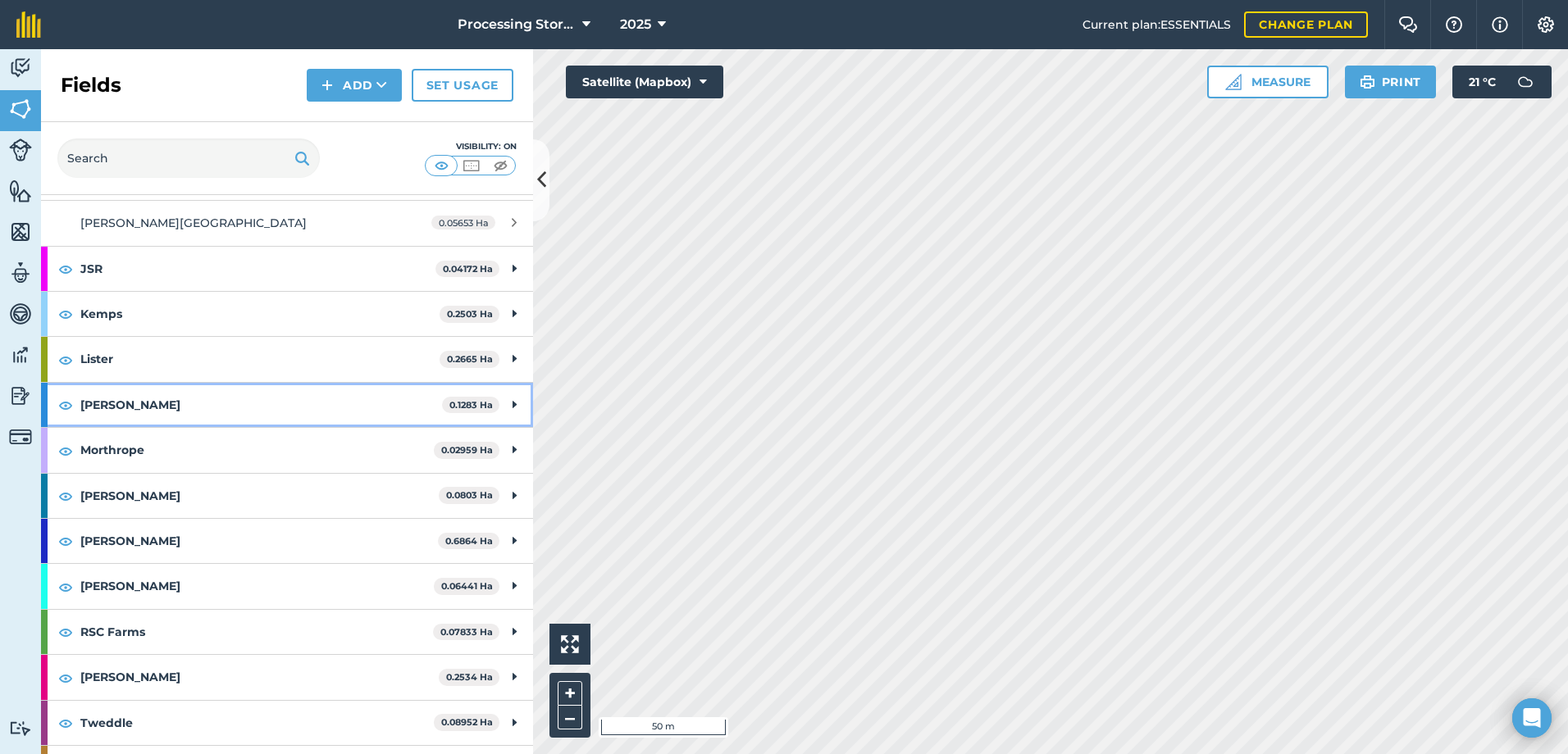 click on "[PERSON_NAME]" at bounding box center (261, 405) 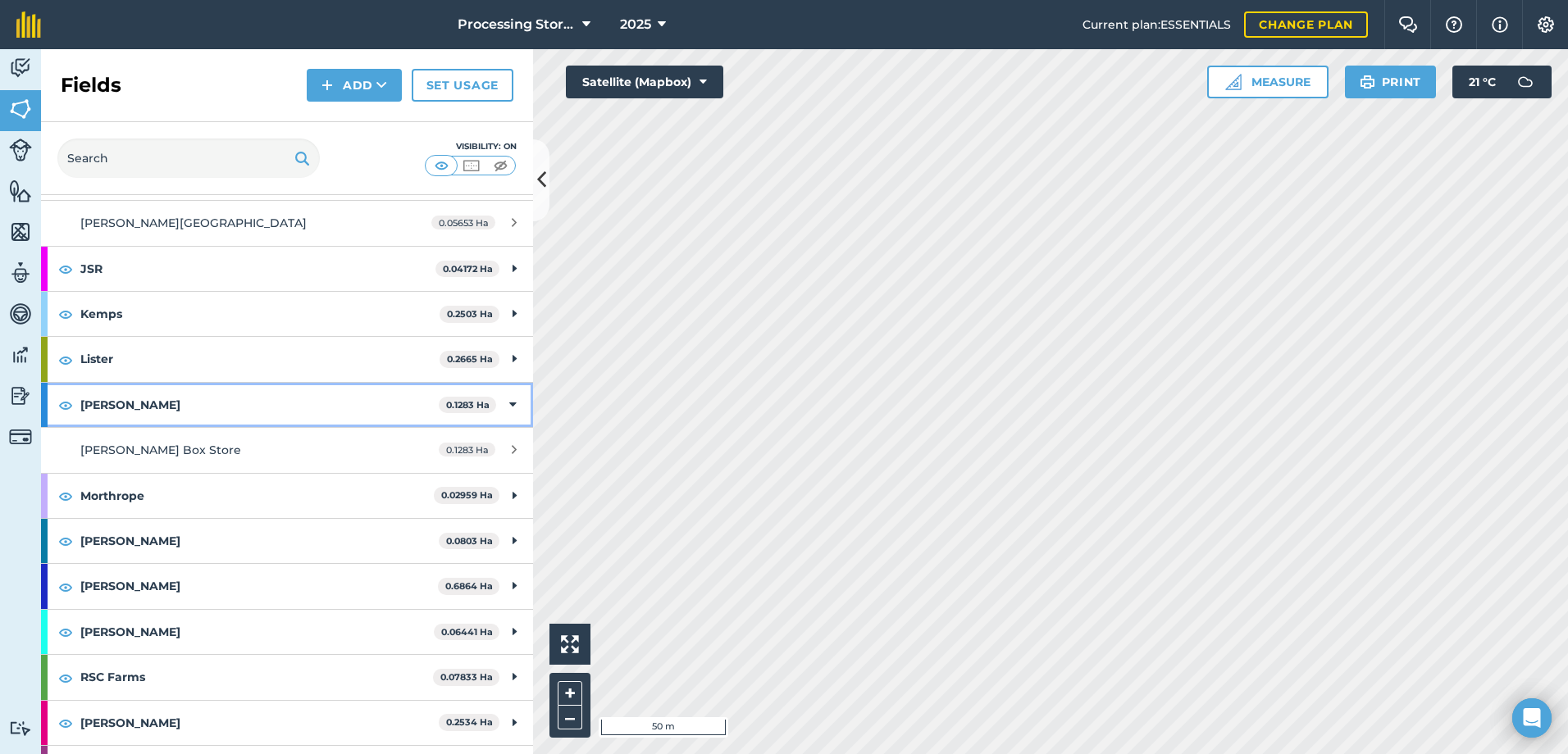 click on "[PERSON_NAME]" at bounding box center [259, 405] 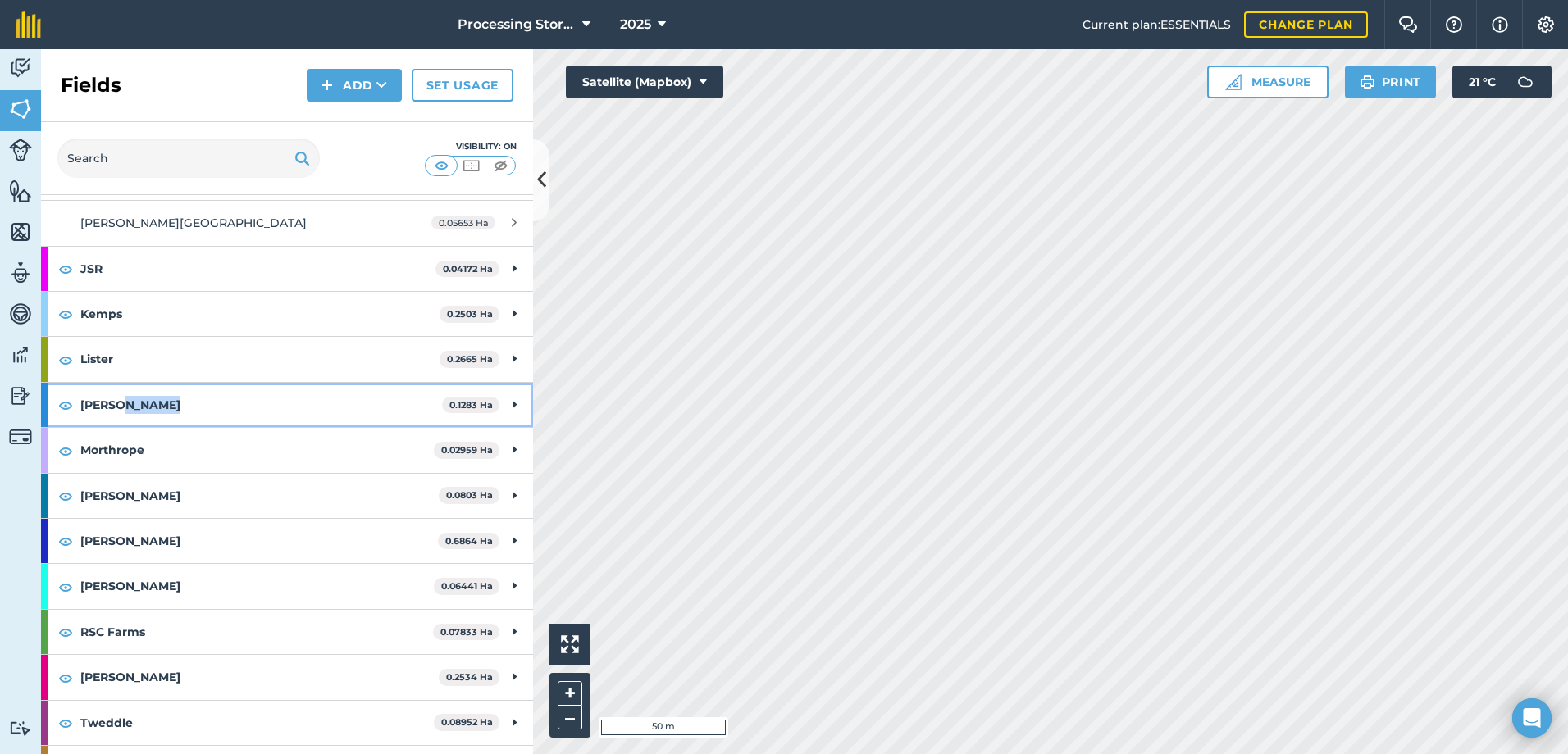 click on "[PERSON_NAME]" at bounding box center (261, 405) 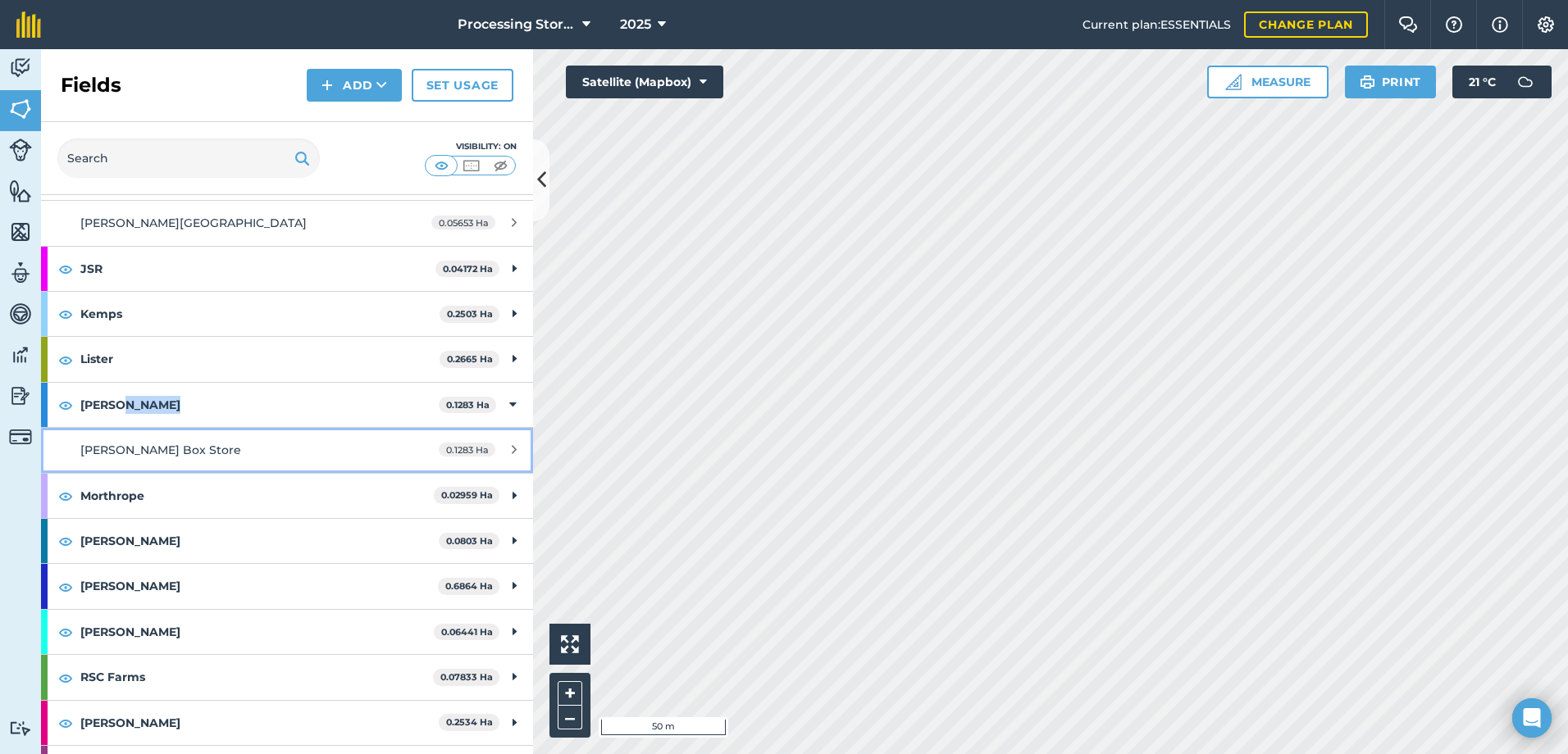click on "McCloy Box Store 0.1283   Ha" at bounding box center (287, 450) 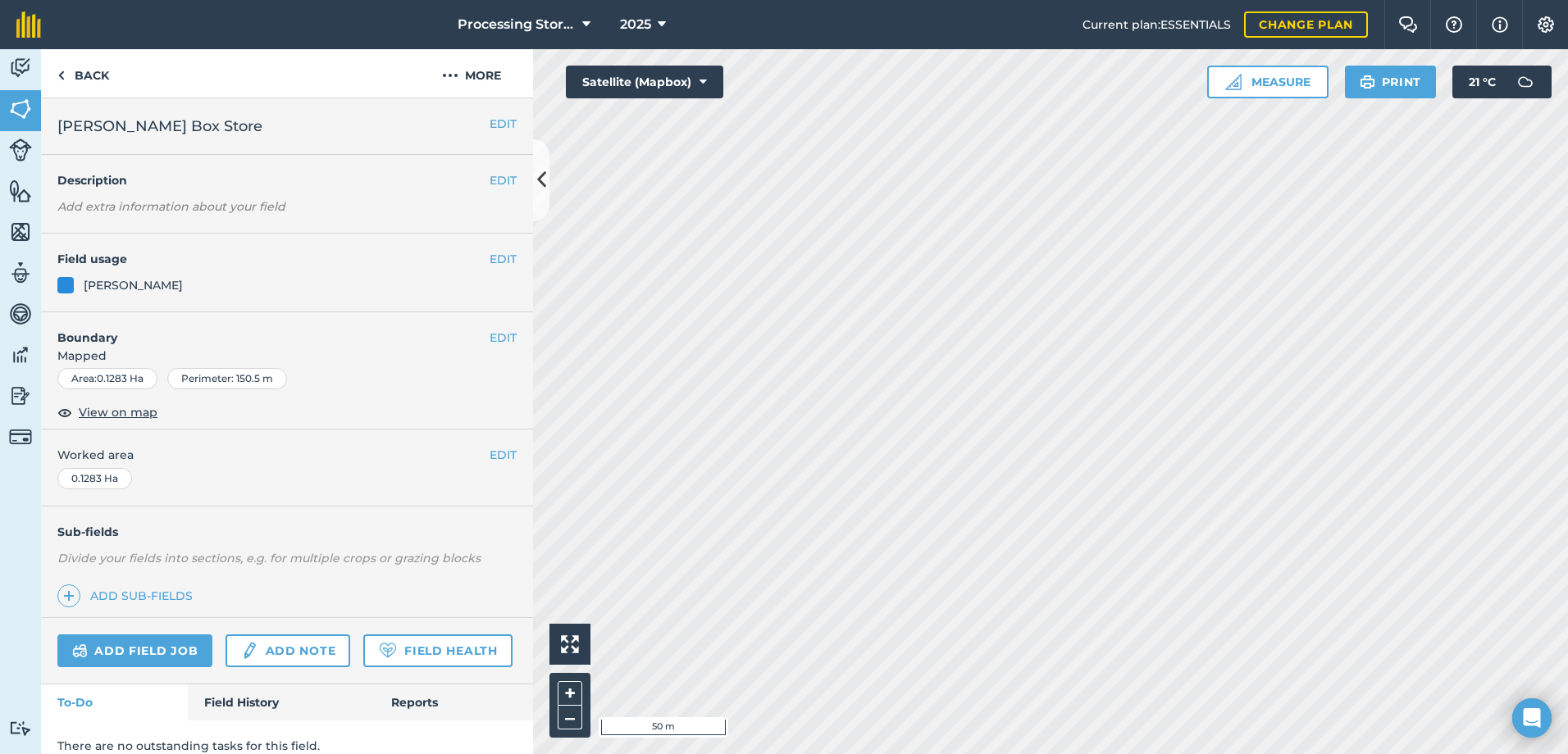 click on "EDIT Worked area 0.1283   Ha" at bounding box center [287, 467] 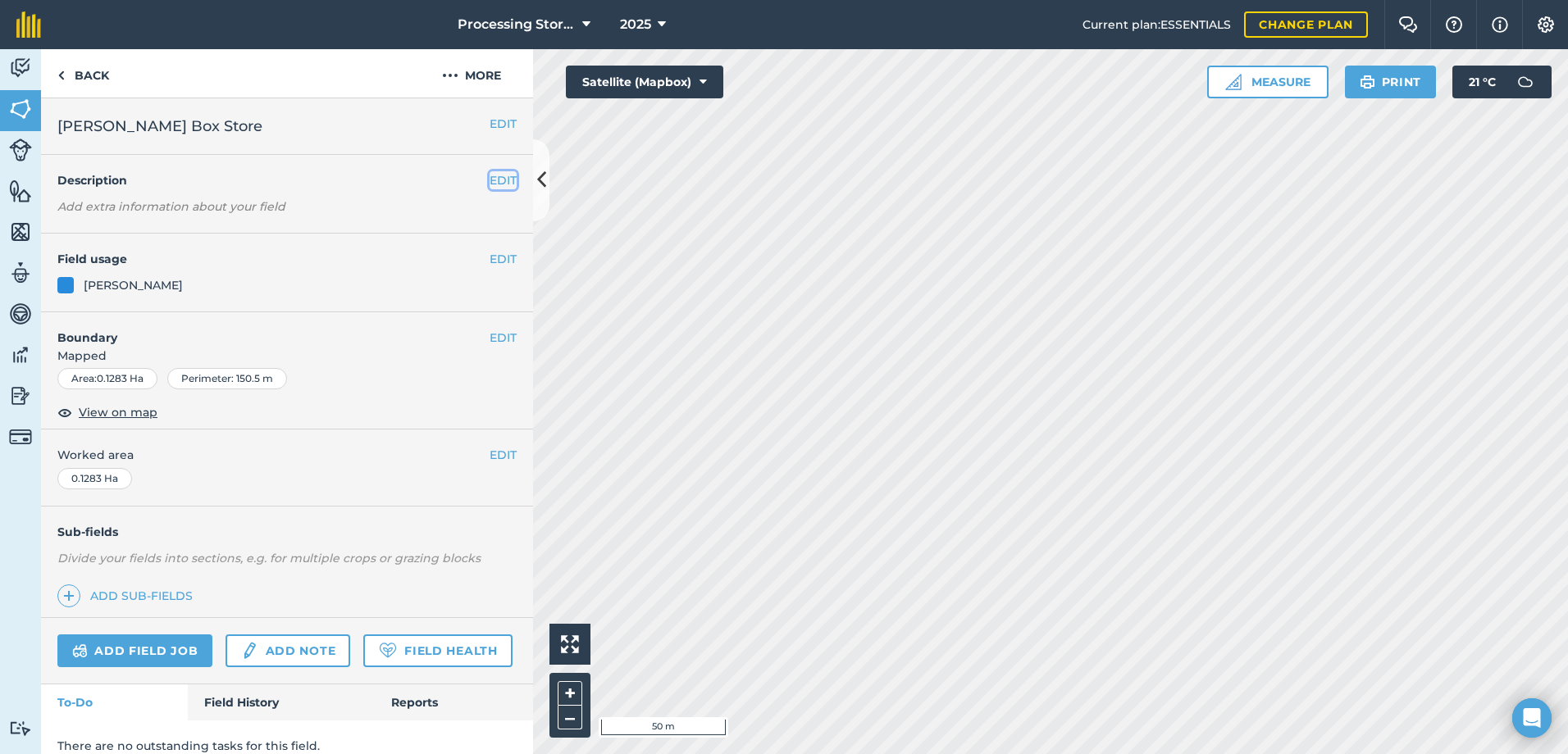 click on "EDIT" at bounding box center [503, 180] 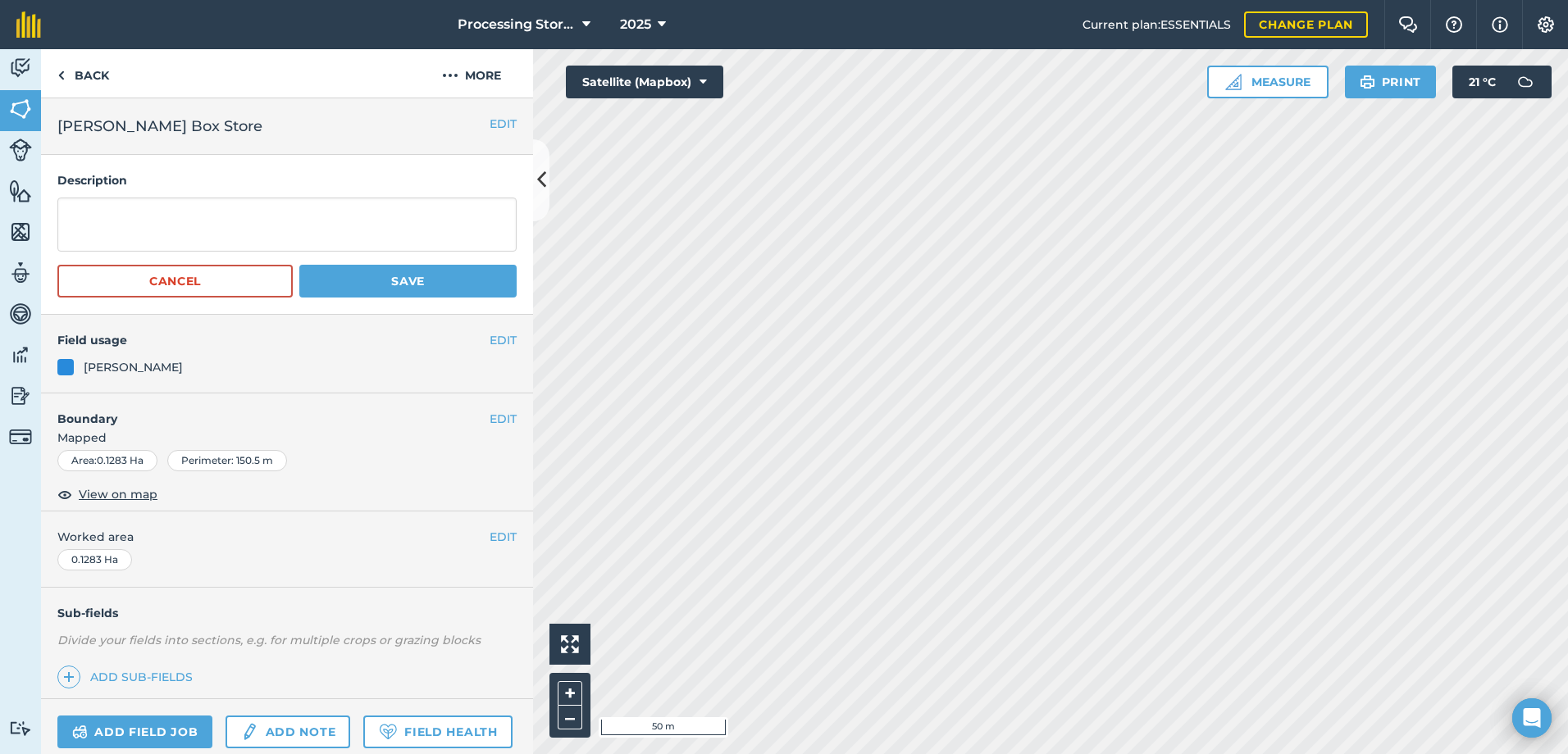 click on "Description Cancel Save" at bounding box center [287, 234] 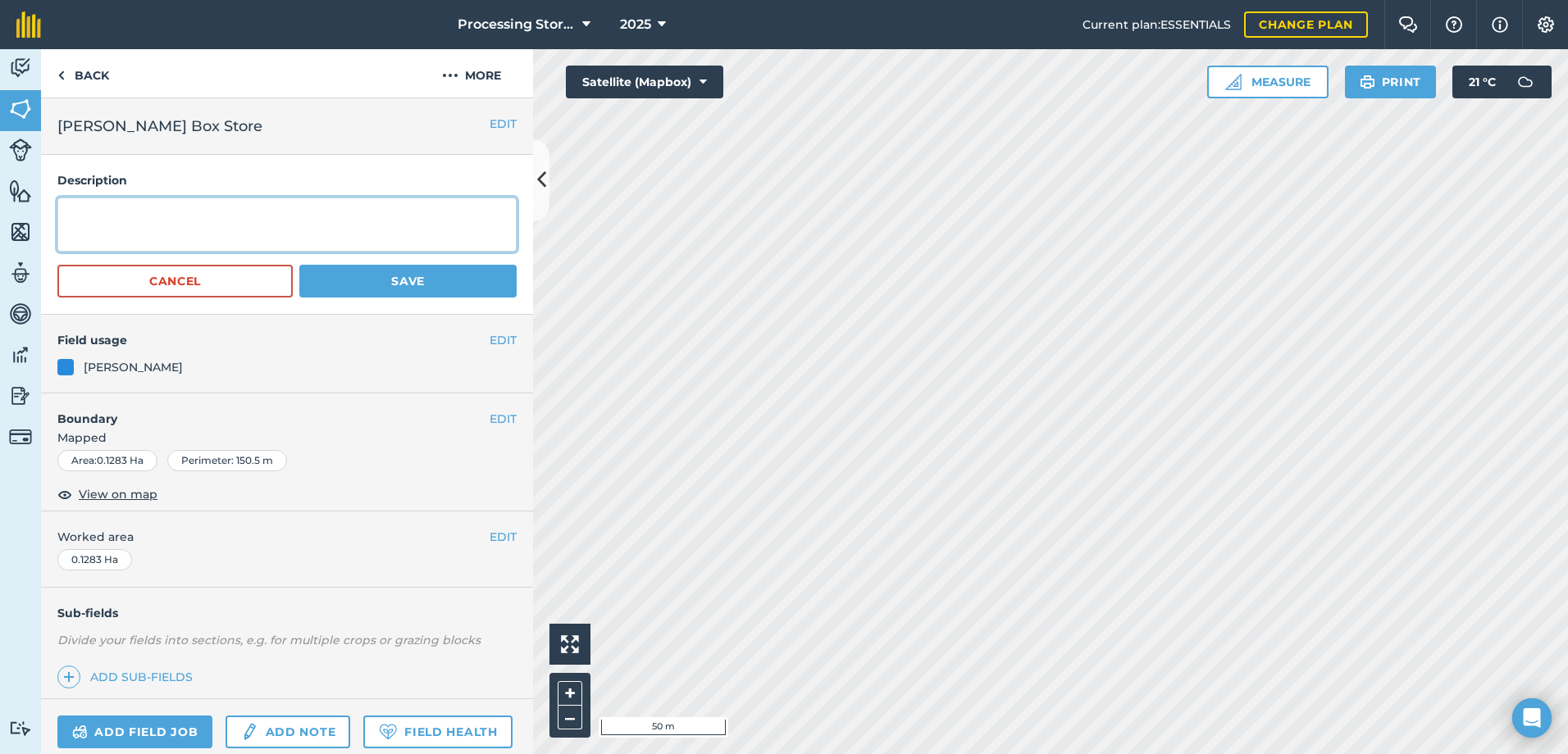 click at bounding box center [287, 225] 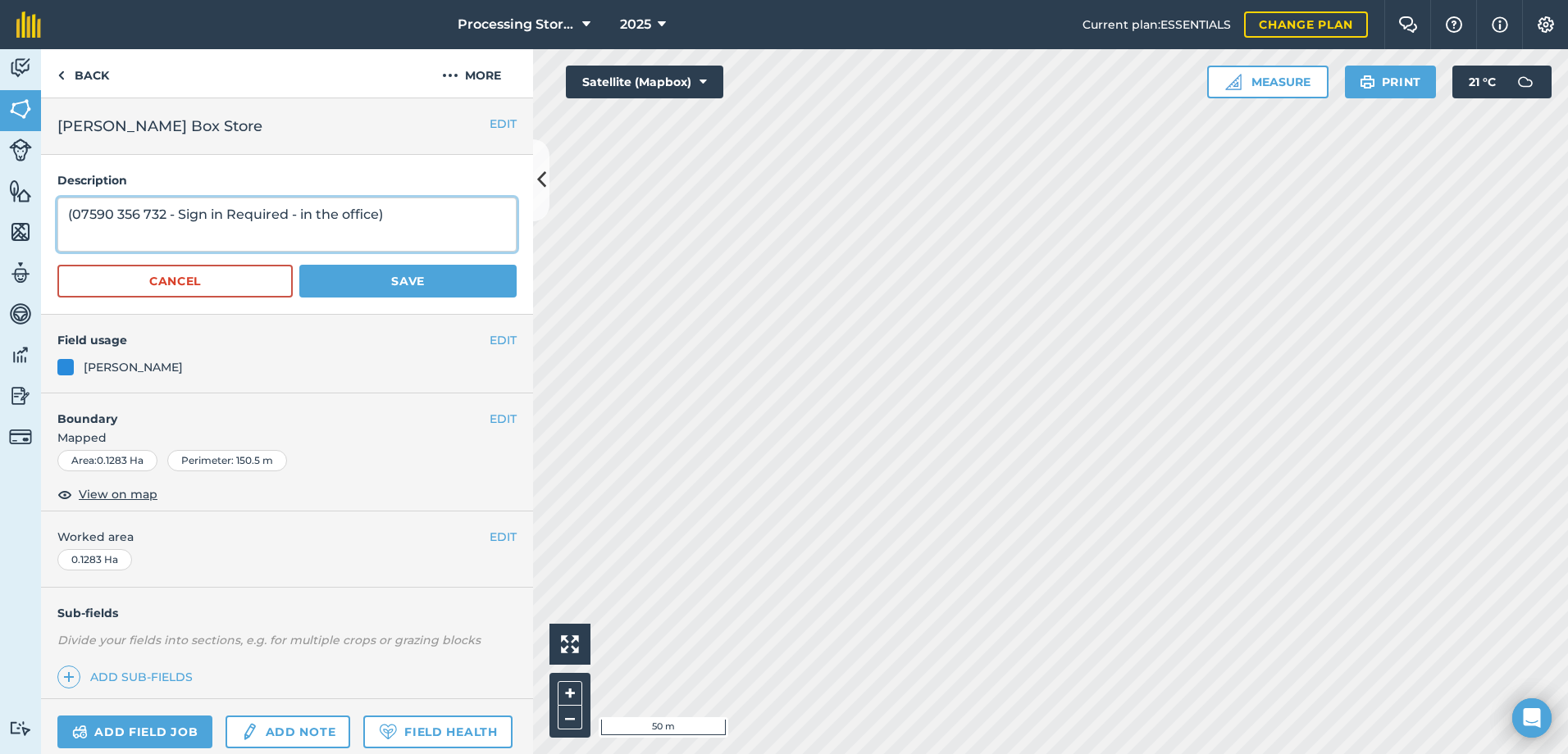 type on "(07590 356 732 - Sign in Required - in the office)" 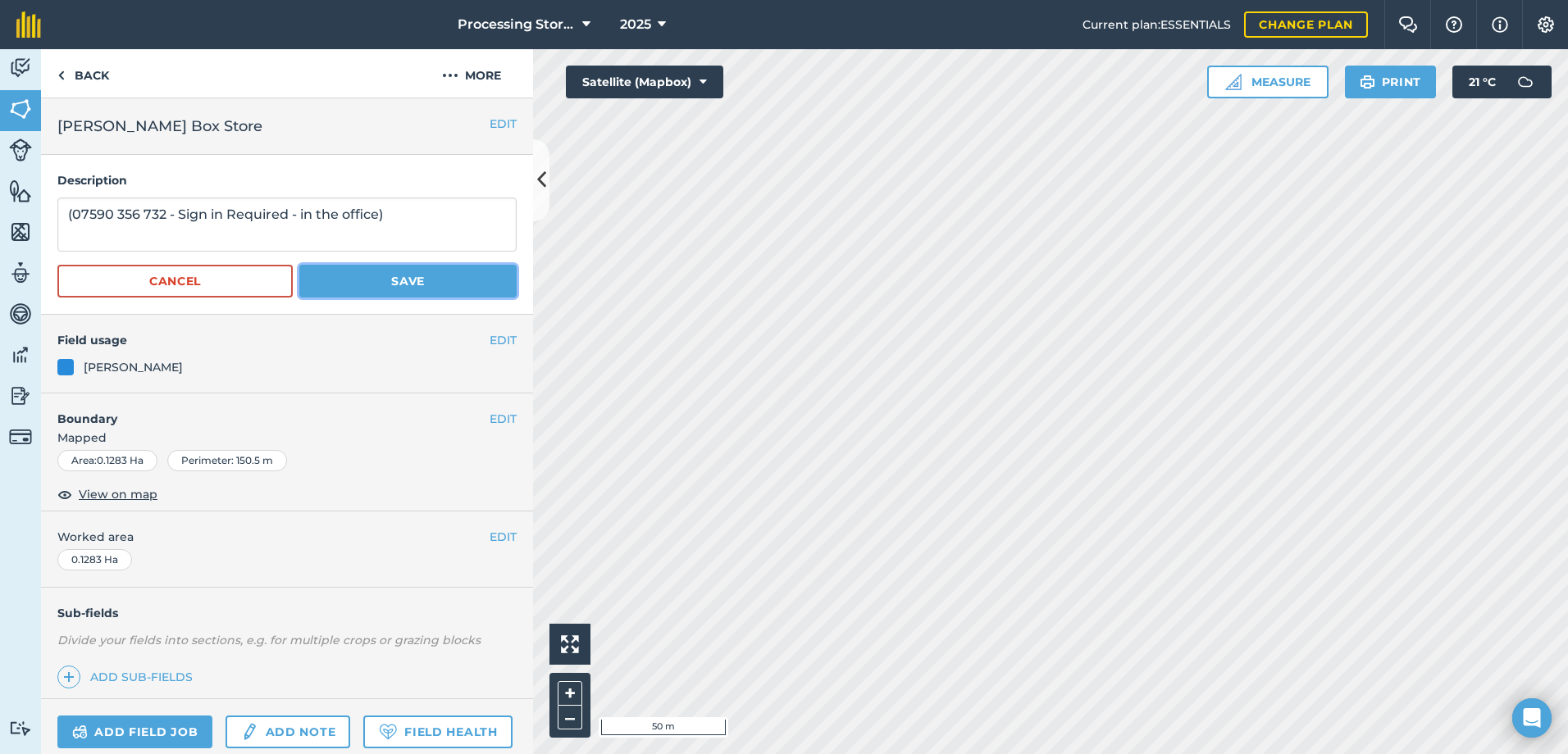 click on "Save" at bounding box center [408, 281] 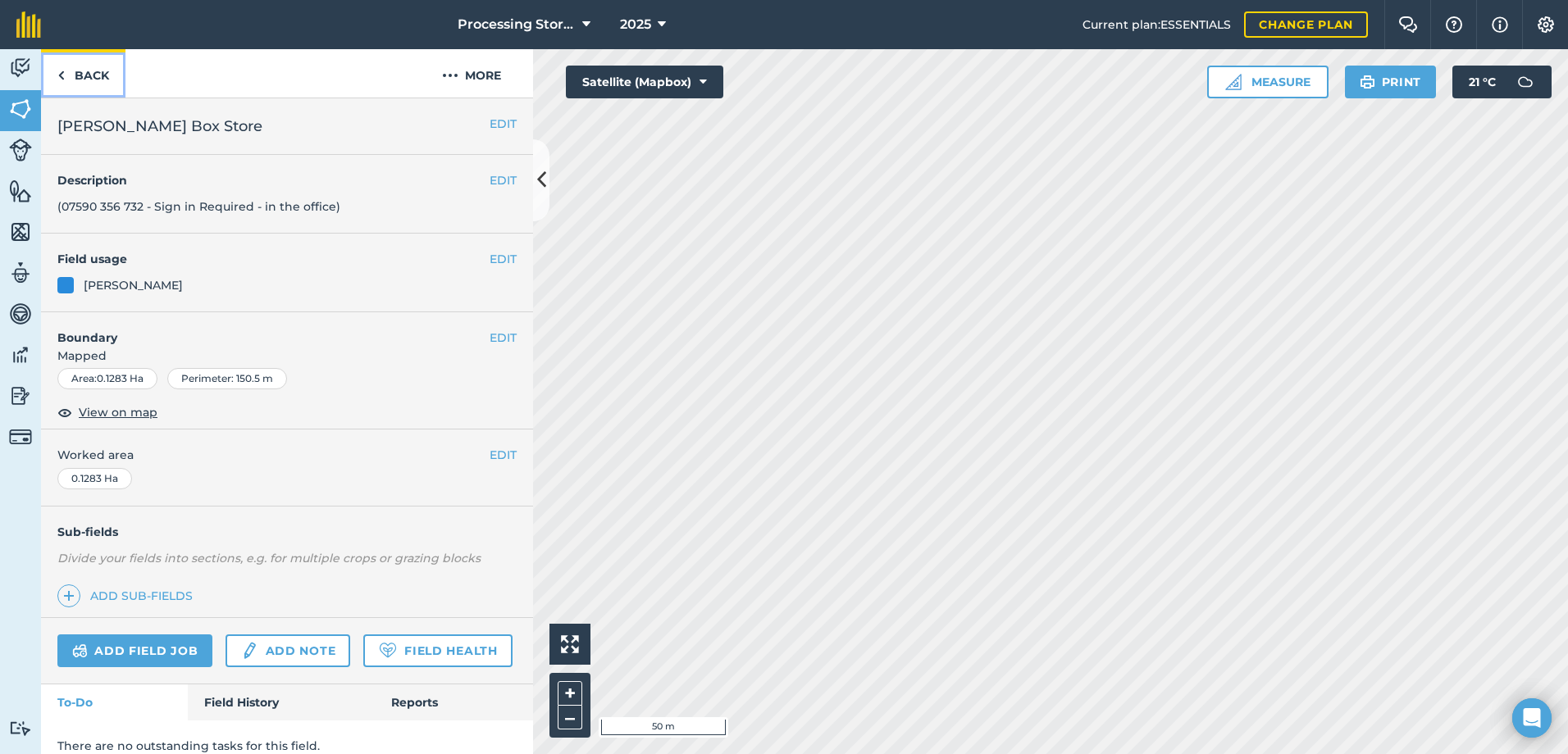 click on "Back" at bounding box center (83, 73) 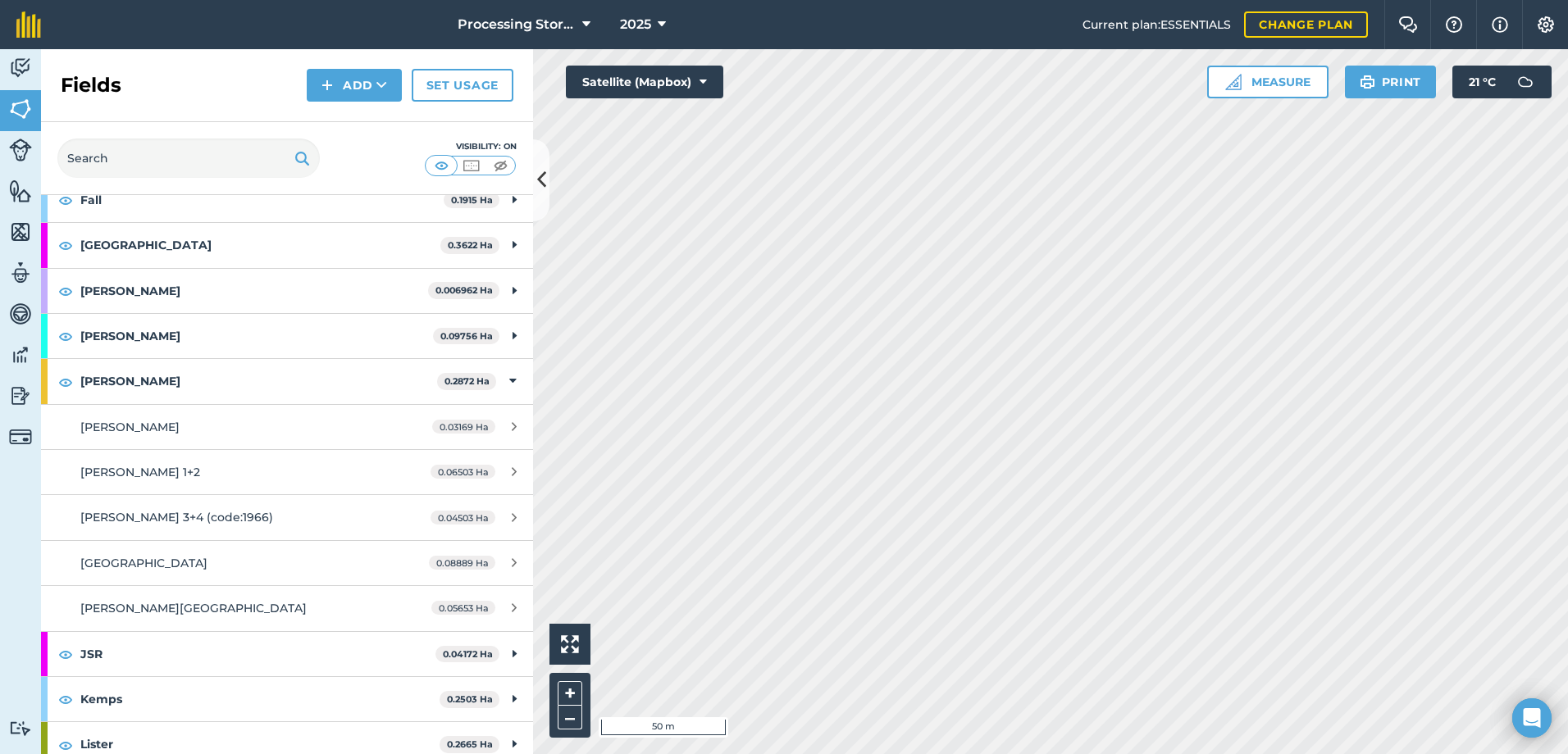 scroll, scrollTop: 328, scrollLeft: 0, axis: vertical 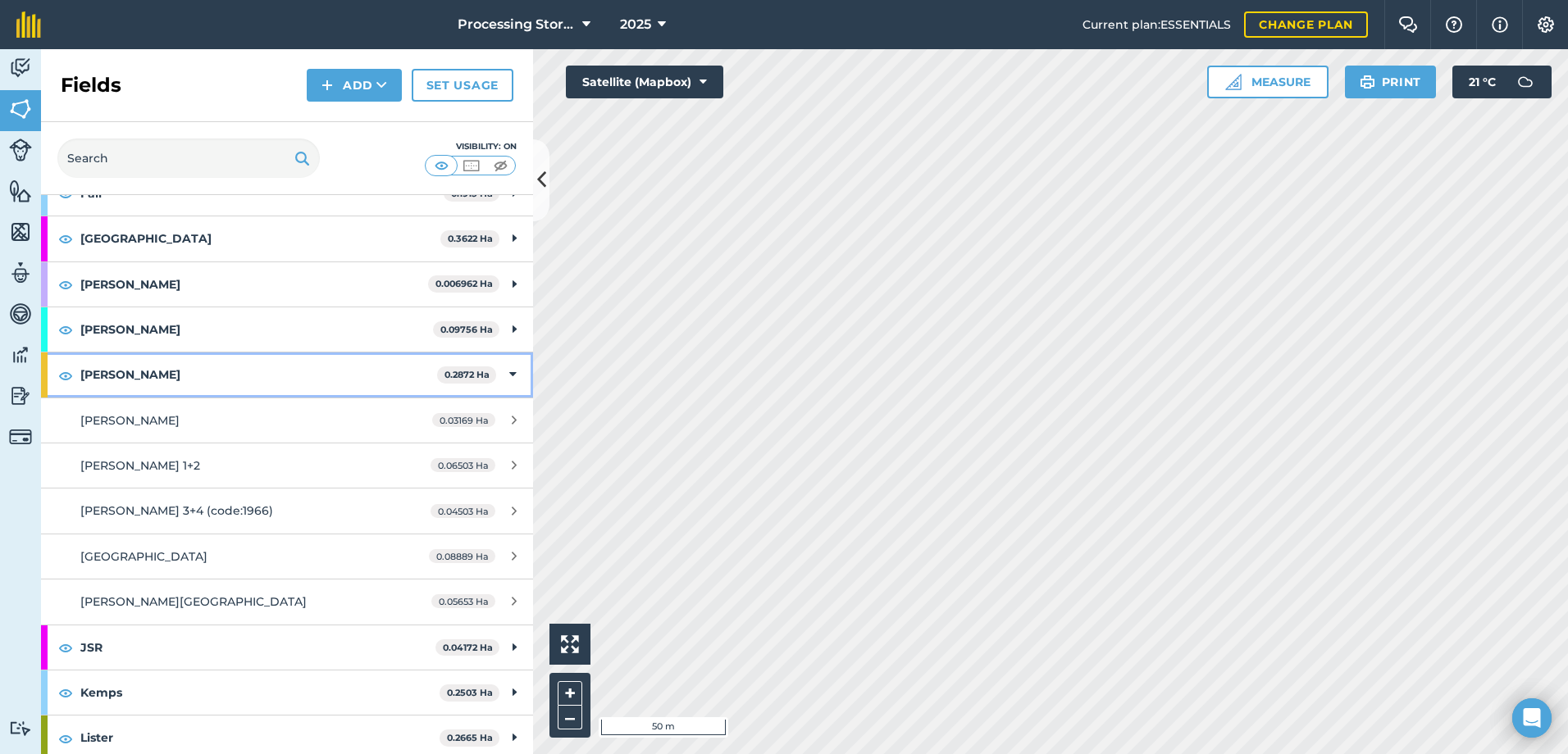 click on "[PERSON_NAME]" at bounding box center [258, 375] 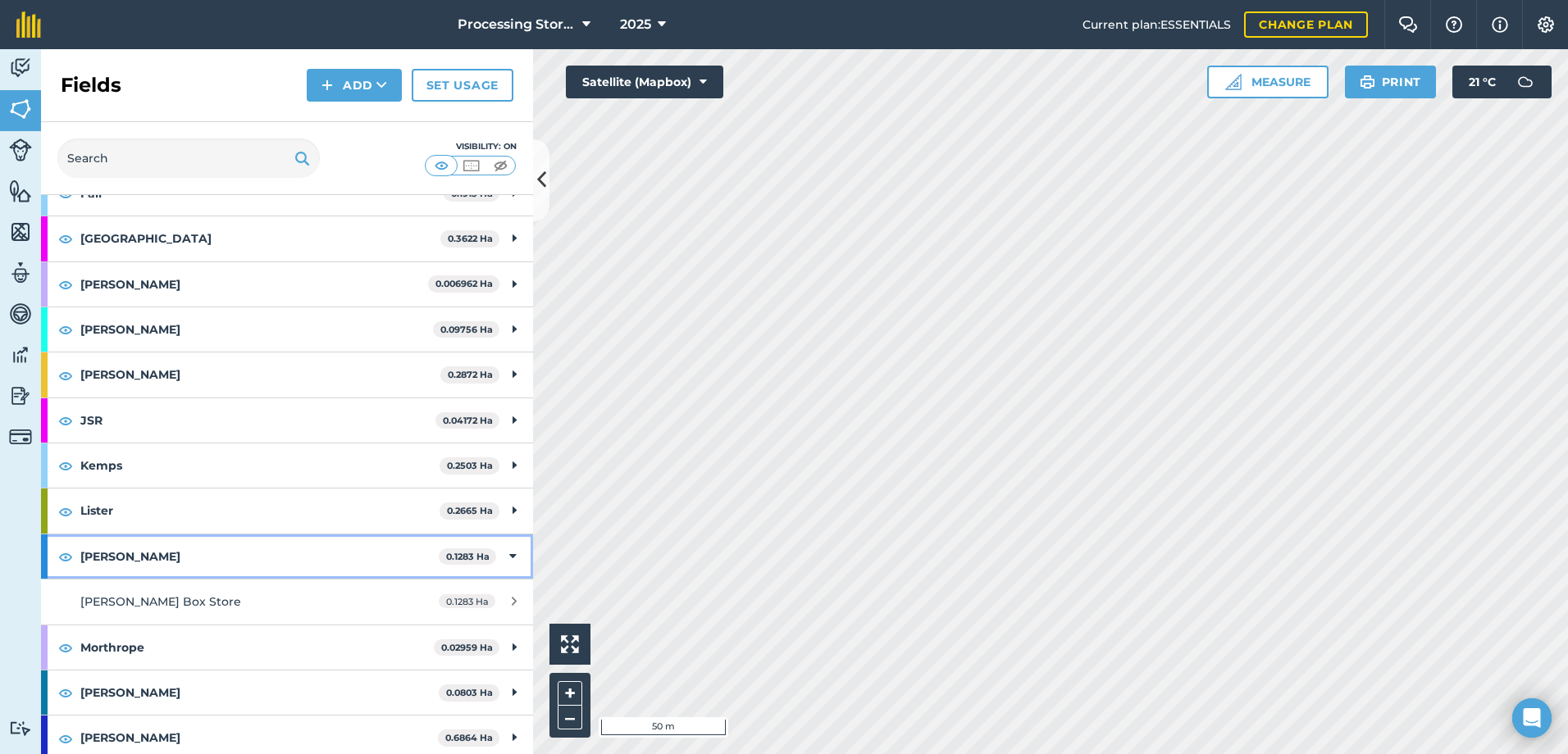 click on "[PERSON_NAME]" at bounding box center (259, 556) 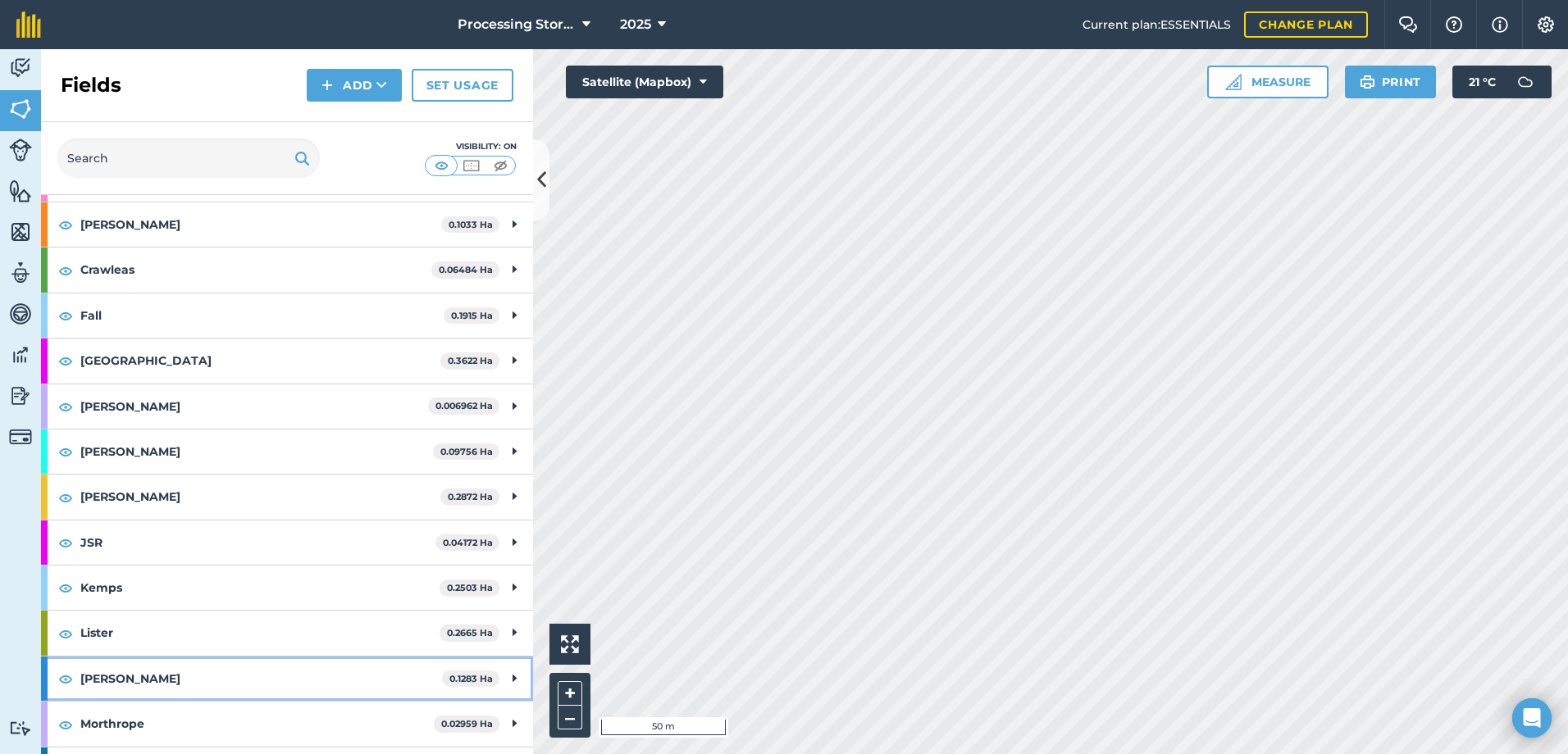 scroll, scrollTop: 152, scrollLeft: 0, axis: vertical 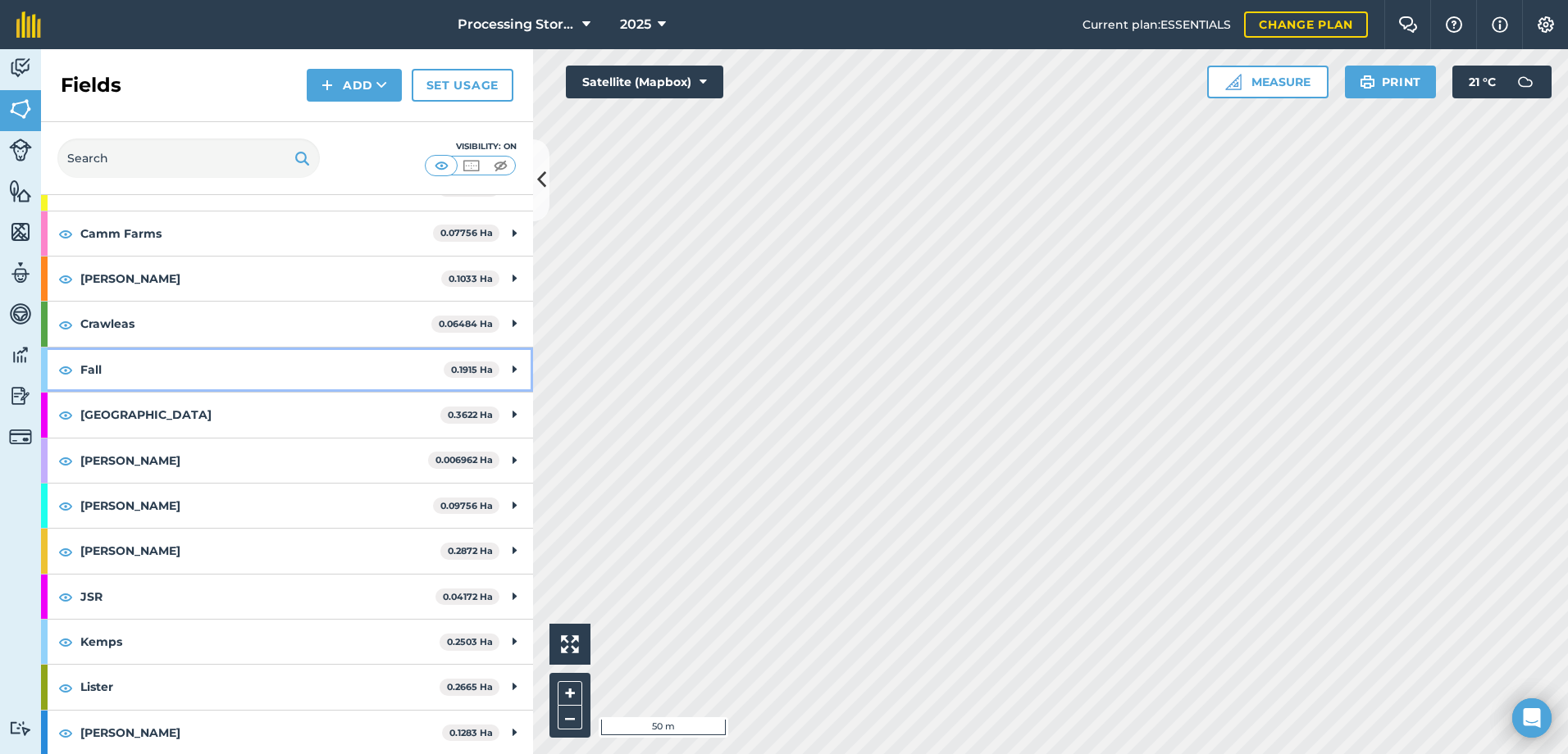 click on "Fall" at bounding box center [262, 370] 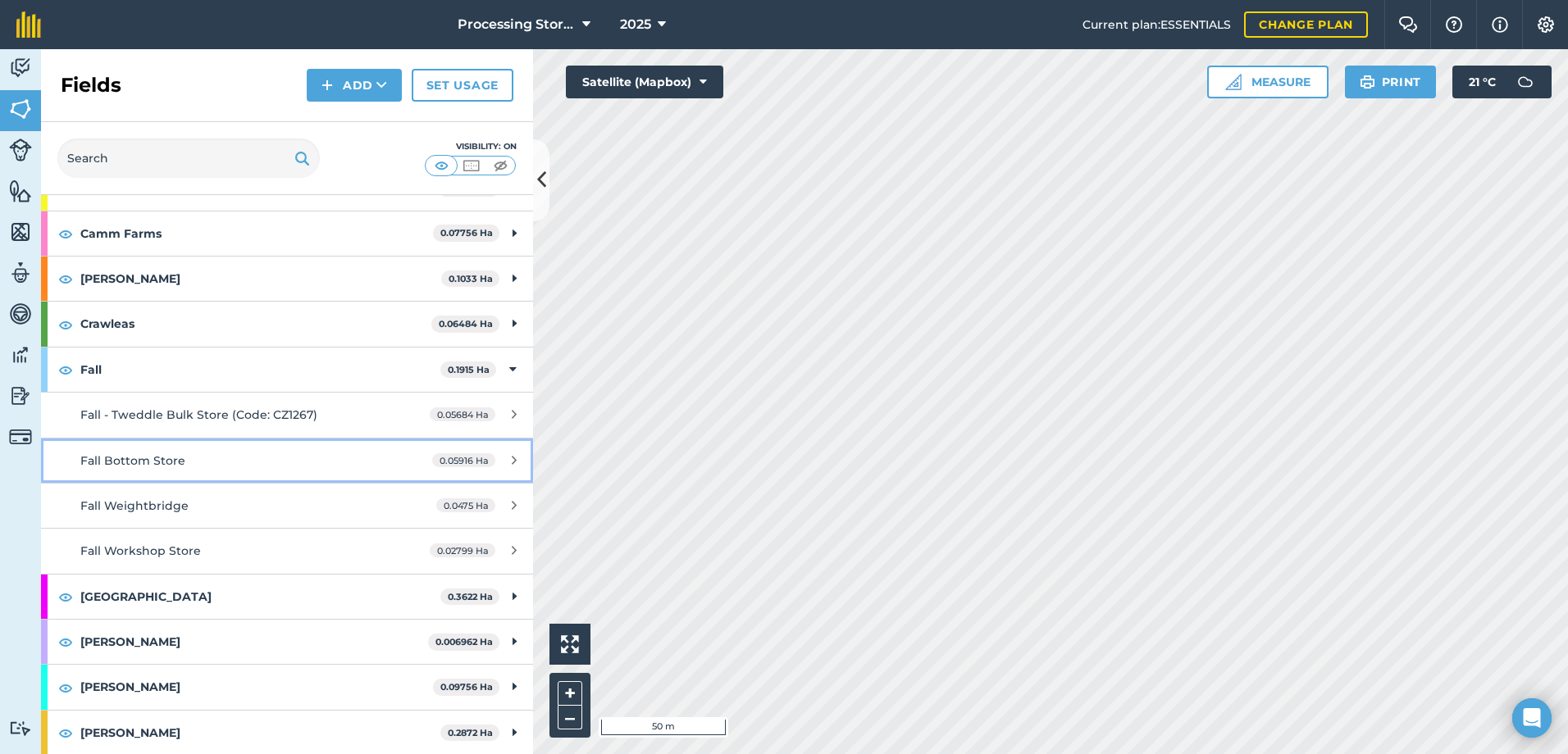 click on "Fall Bottom Store" at bounding box center (235, 461) 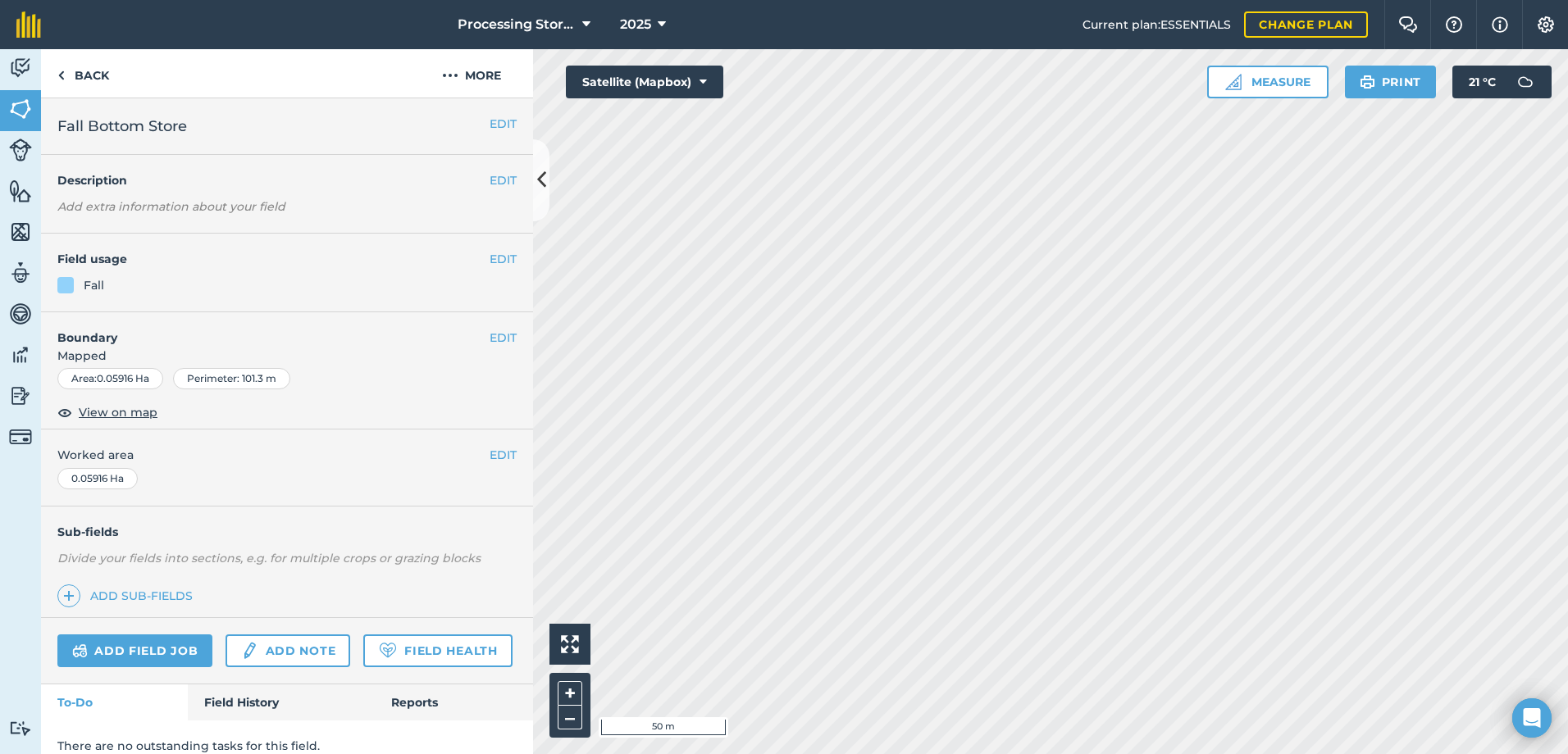 click on "Worked area" at bounding box center [287, 455] 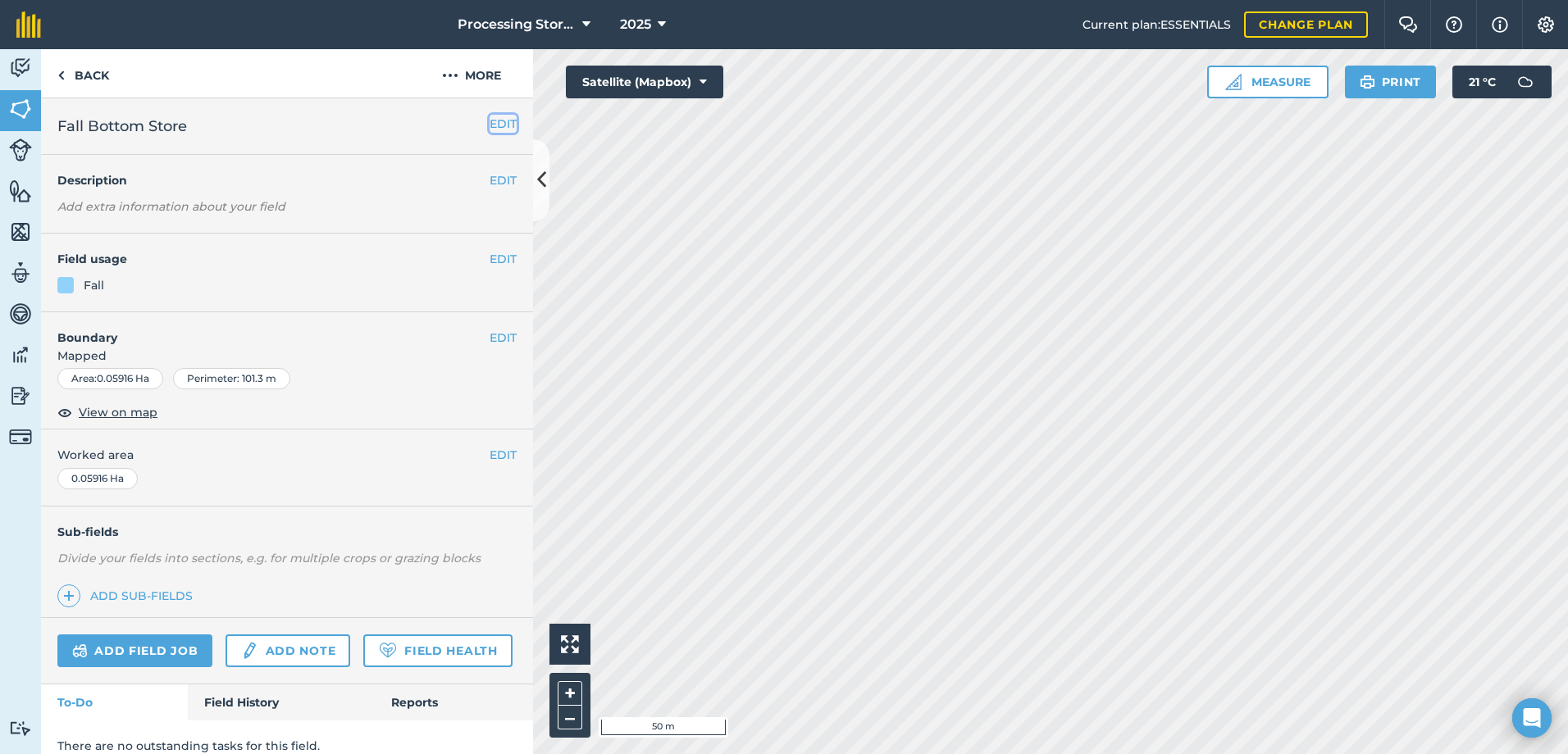 click on "EDIT" at bounding box center [503, 124] 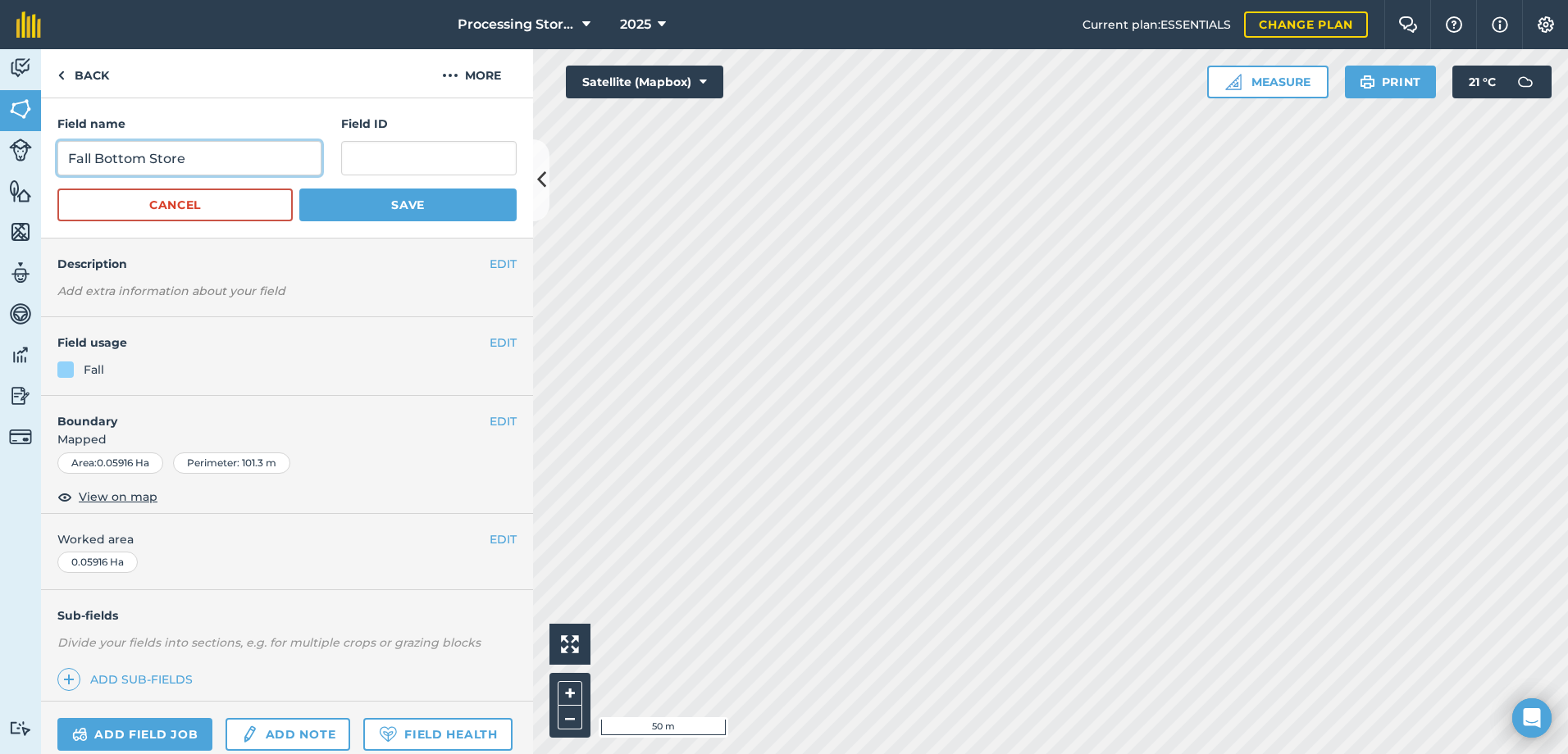 click on "Fall Bottom Store" at bounding box center [189, 158] 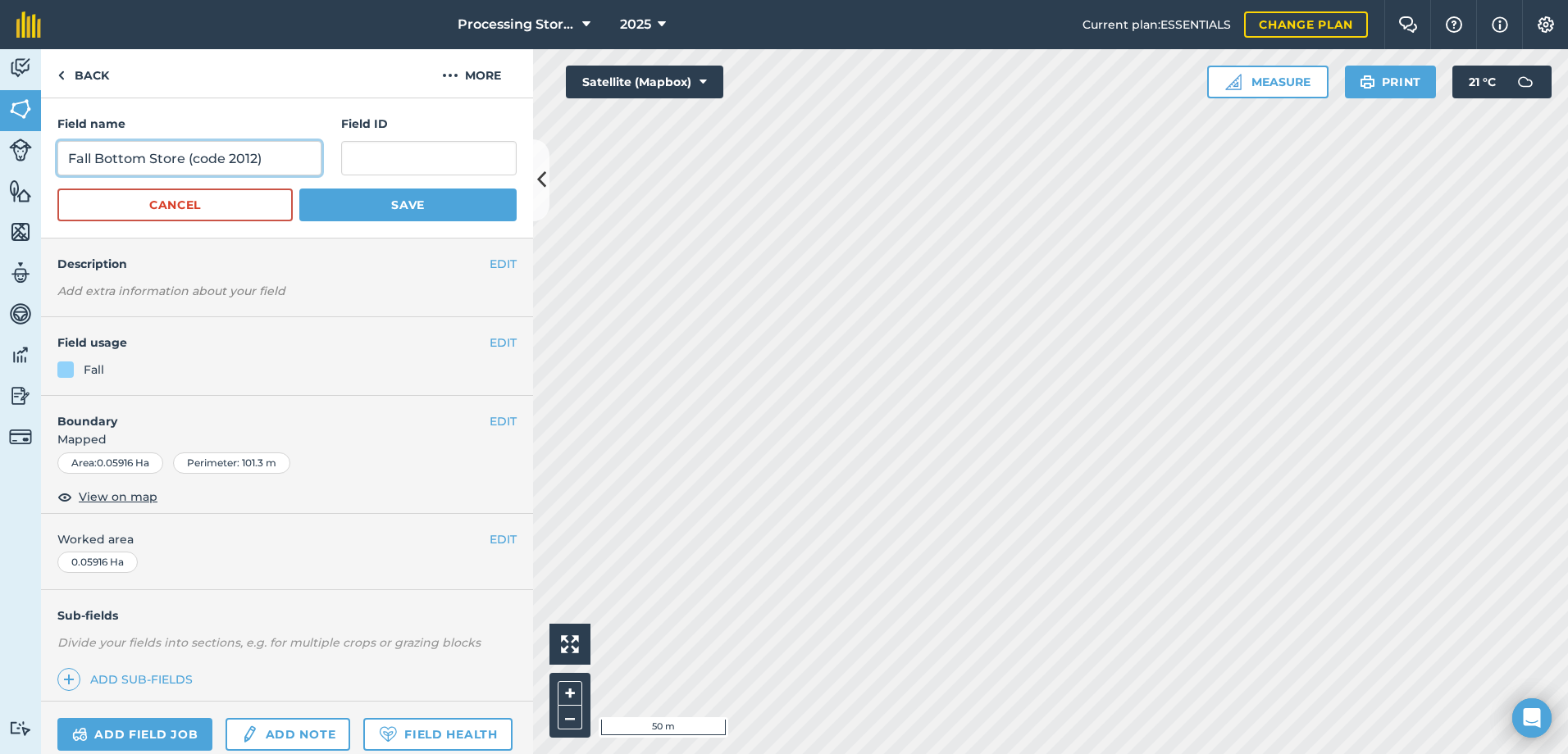 type on "Fall Bottom Store (code 2012)" 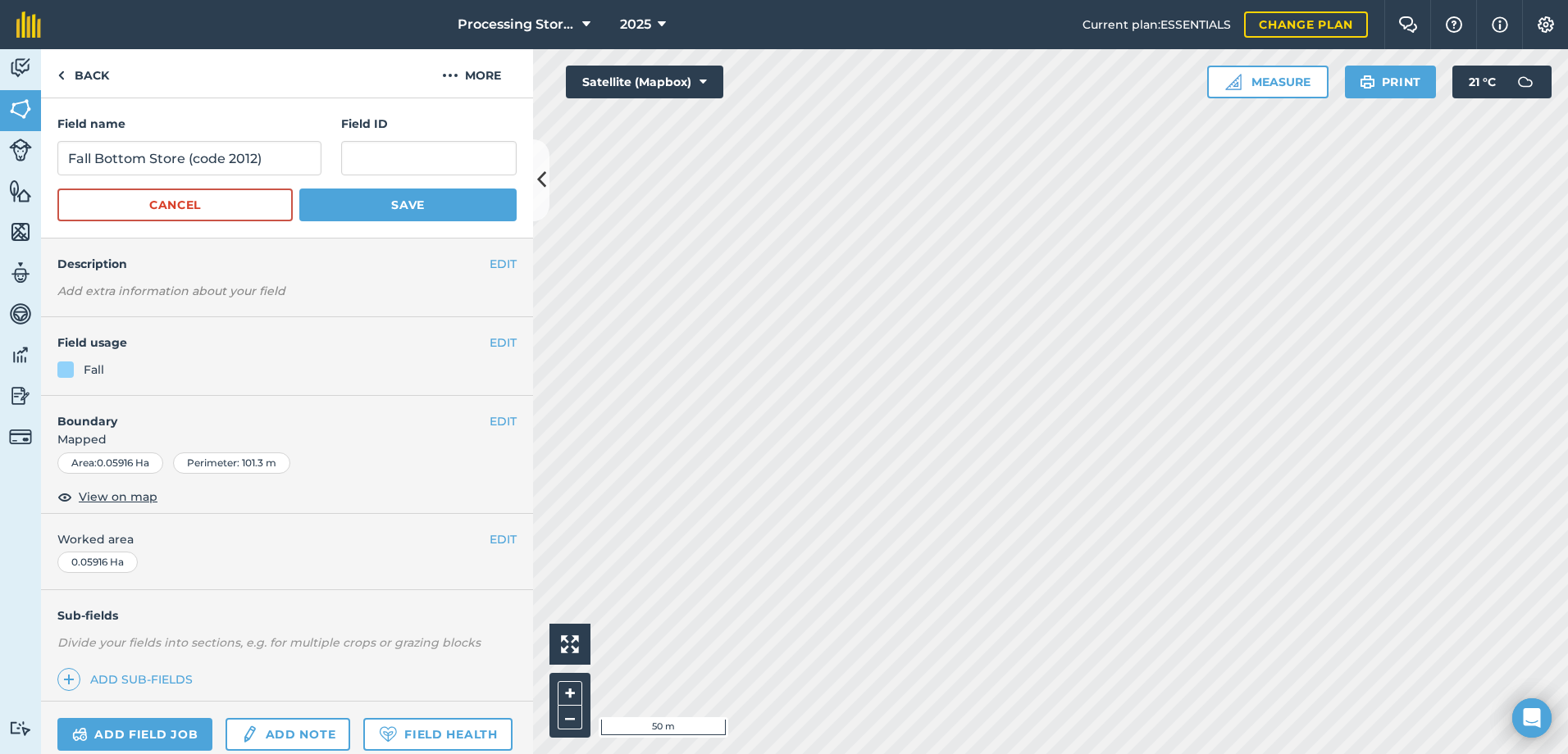 click on "Field name Fall Bottom Store (code 2012) Field ID Cancel Save" at bounding box center (287, 168) 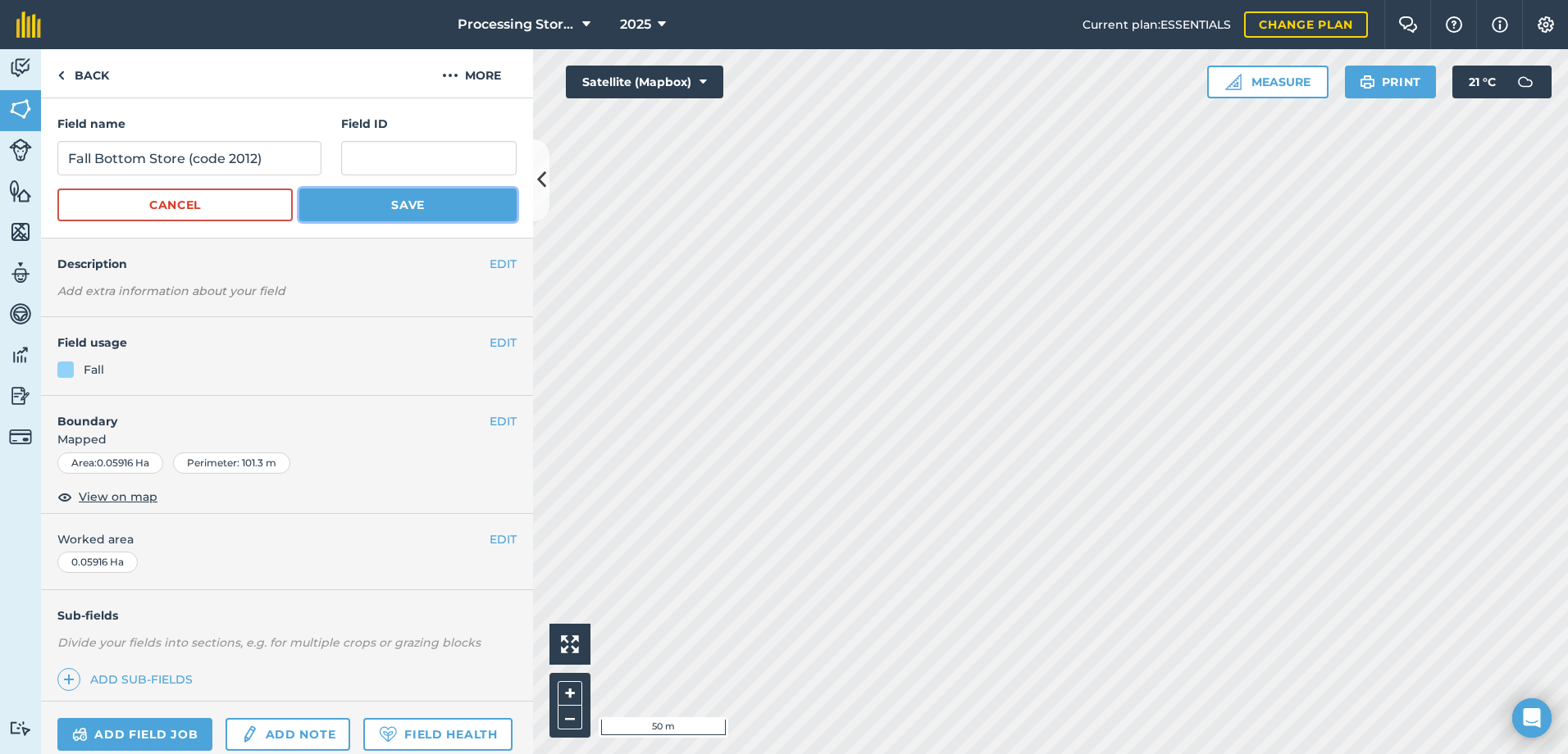 drag, startPoint x: 357, startPoint y: 211, endPoint x: 194, endPoint y: 96, distance: 199.48434 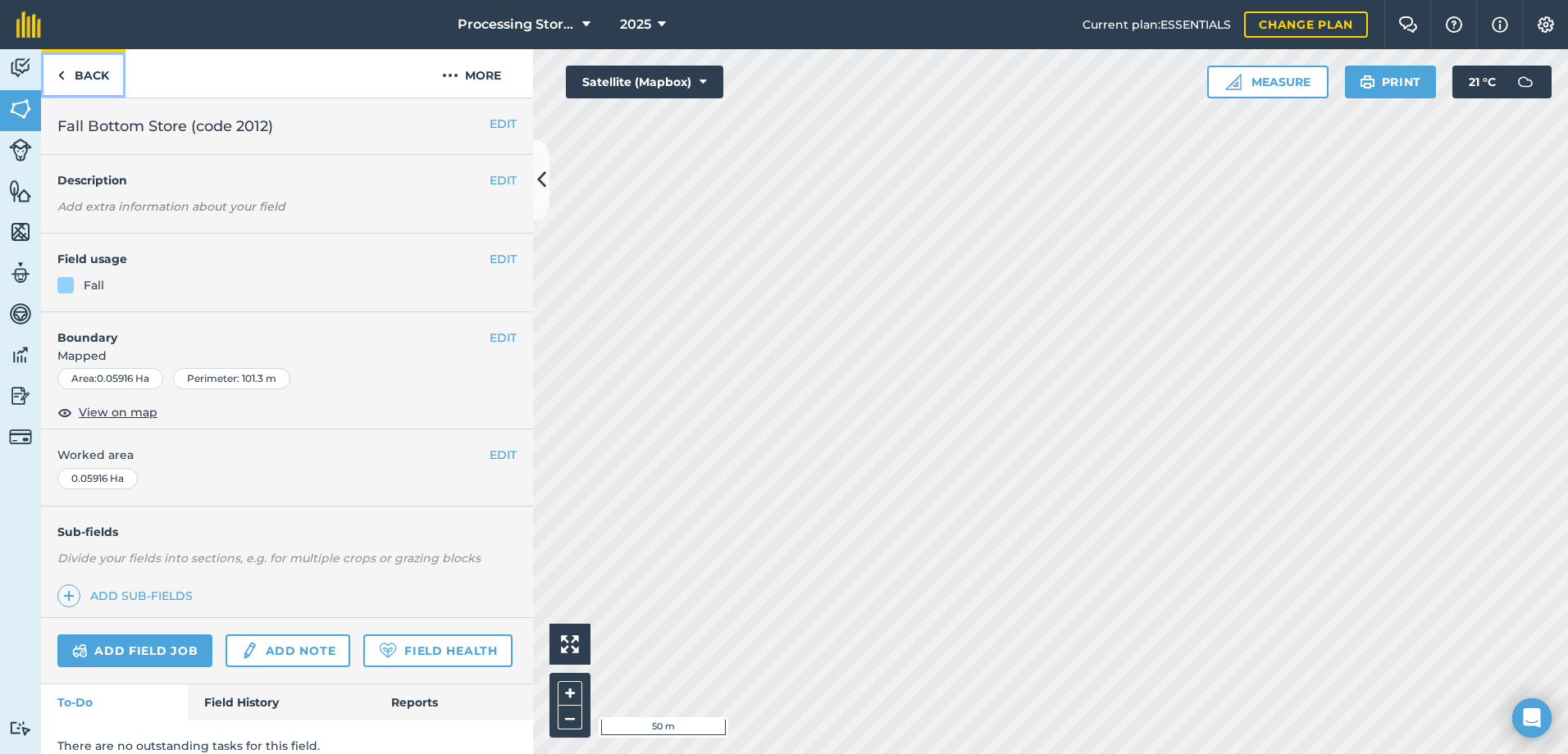 click on "Back" at bounding box center (83, 73) 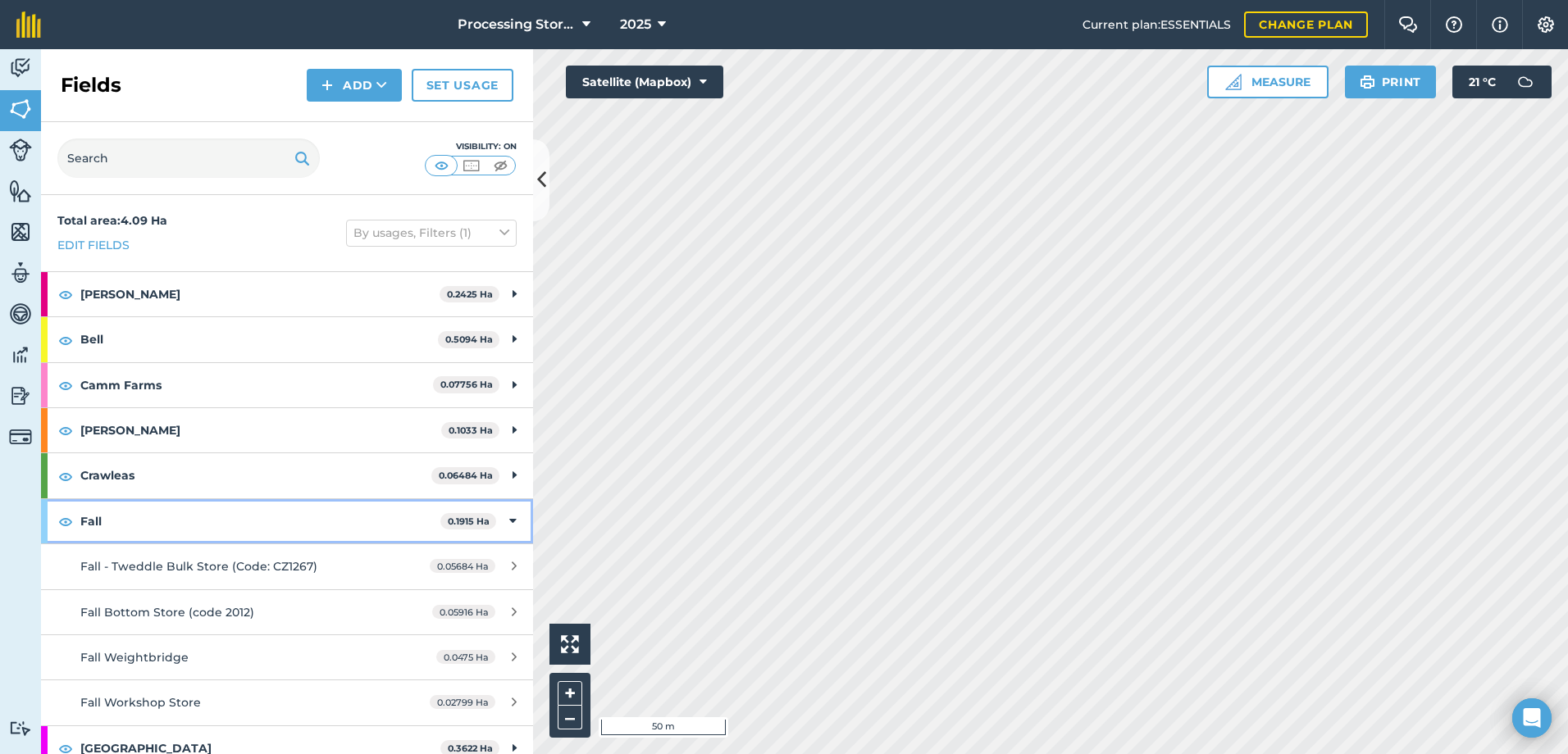 click on "Fall" at bounding box center [260, 521] 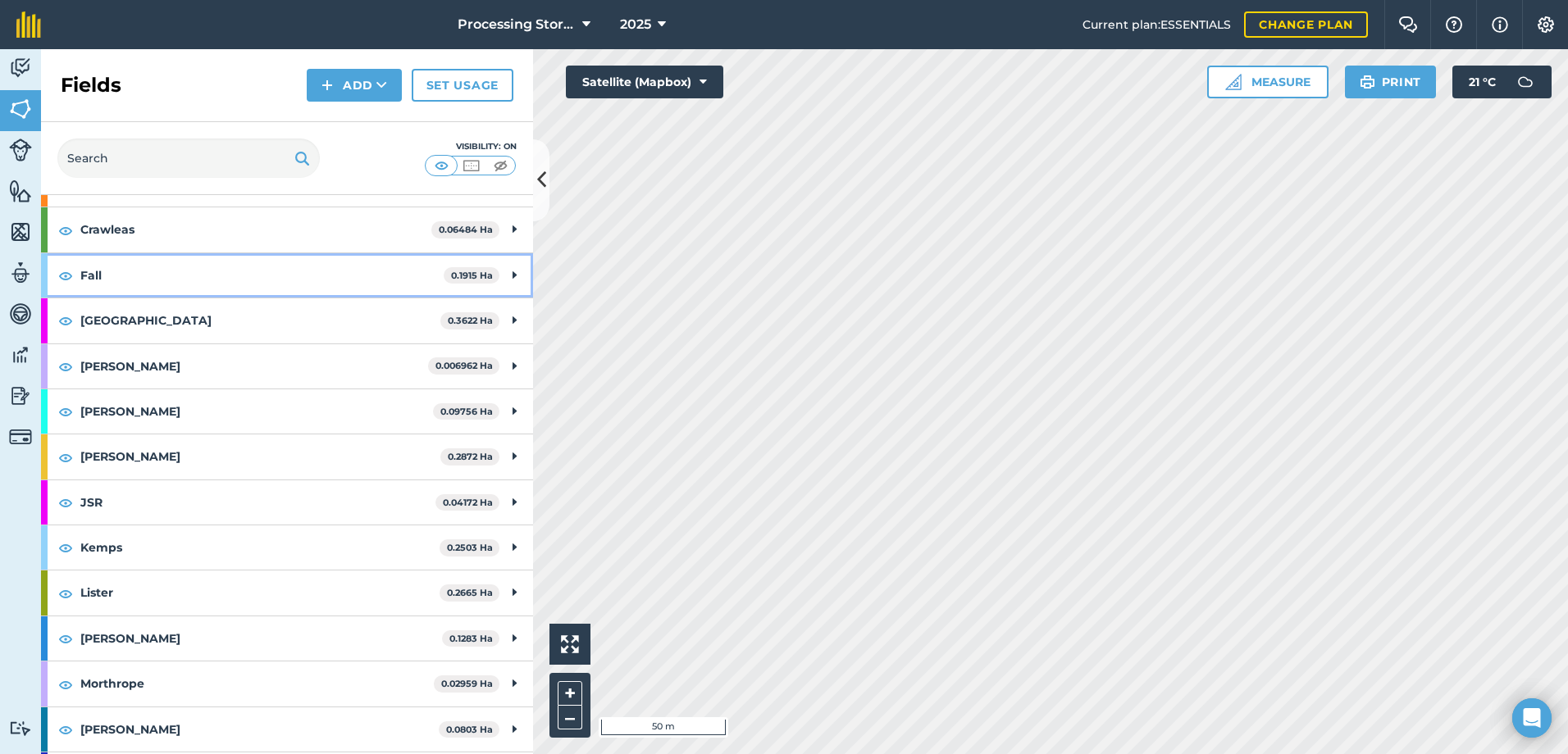 scroll, scrollTop: 328, scrollLeft: 0, axis: vertical 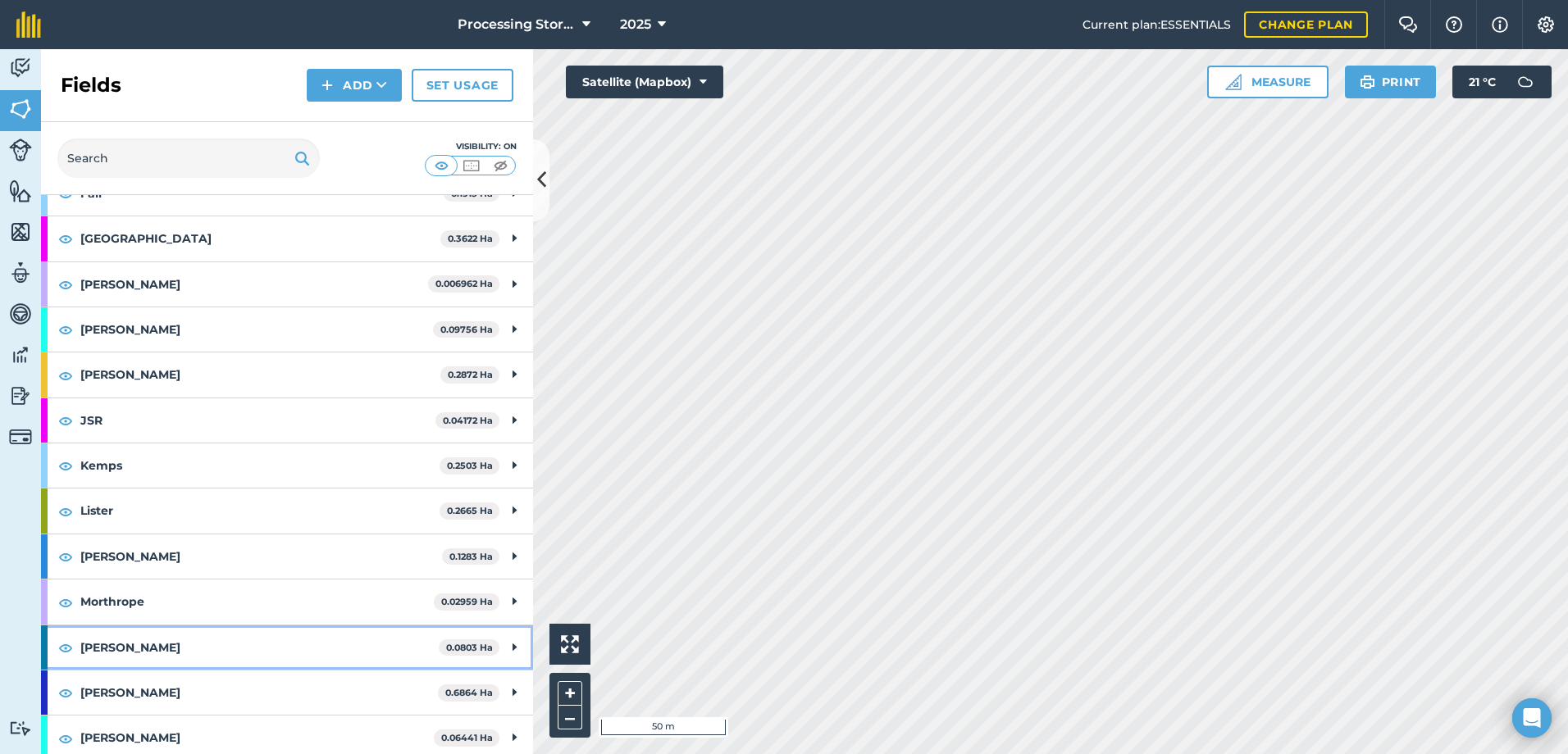 click on "[PERSON_NAME]" at bounding box center [259, 647] 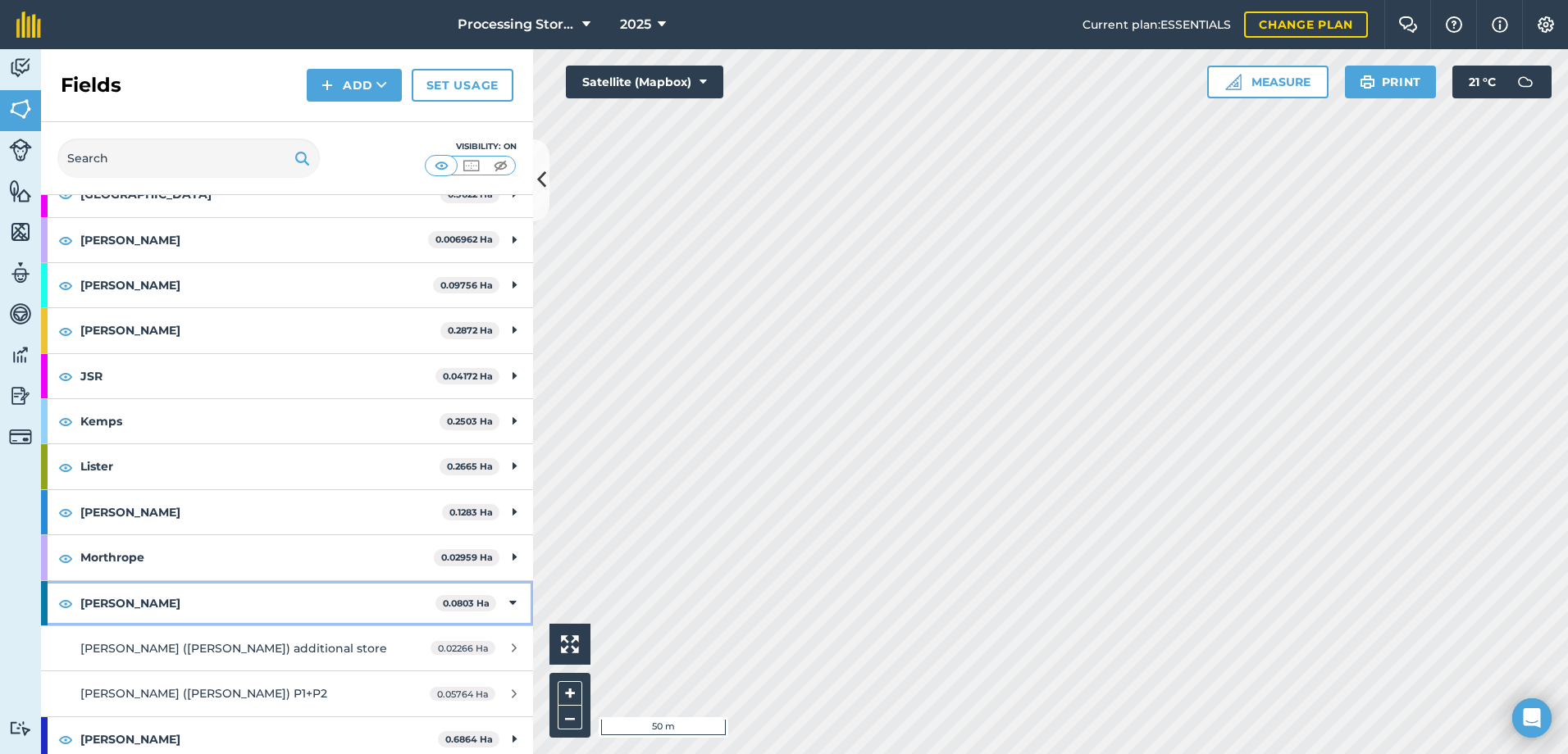 scroll, scrollTop: 410, scrollLeft: 0, axis: vertical 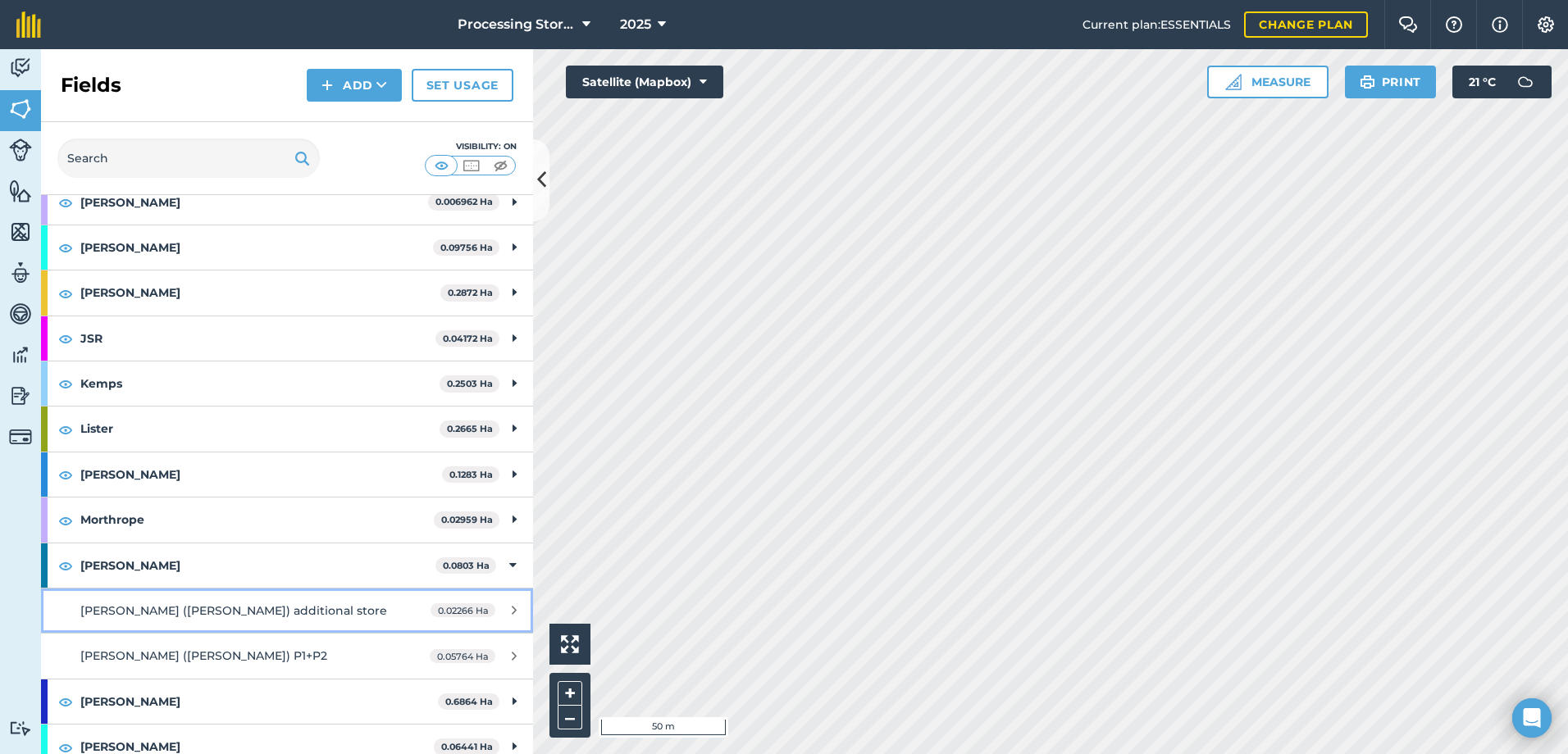 click on "[PERSON_NAME] ([PERSON_NAME]) additional store" at bounding box center (235, 611) 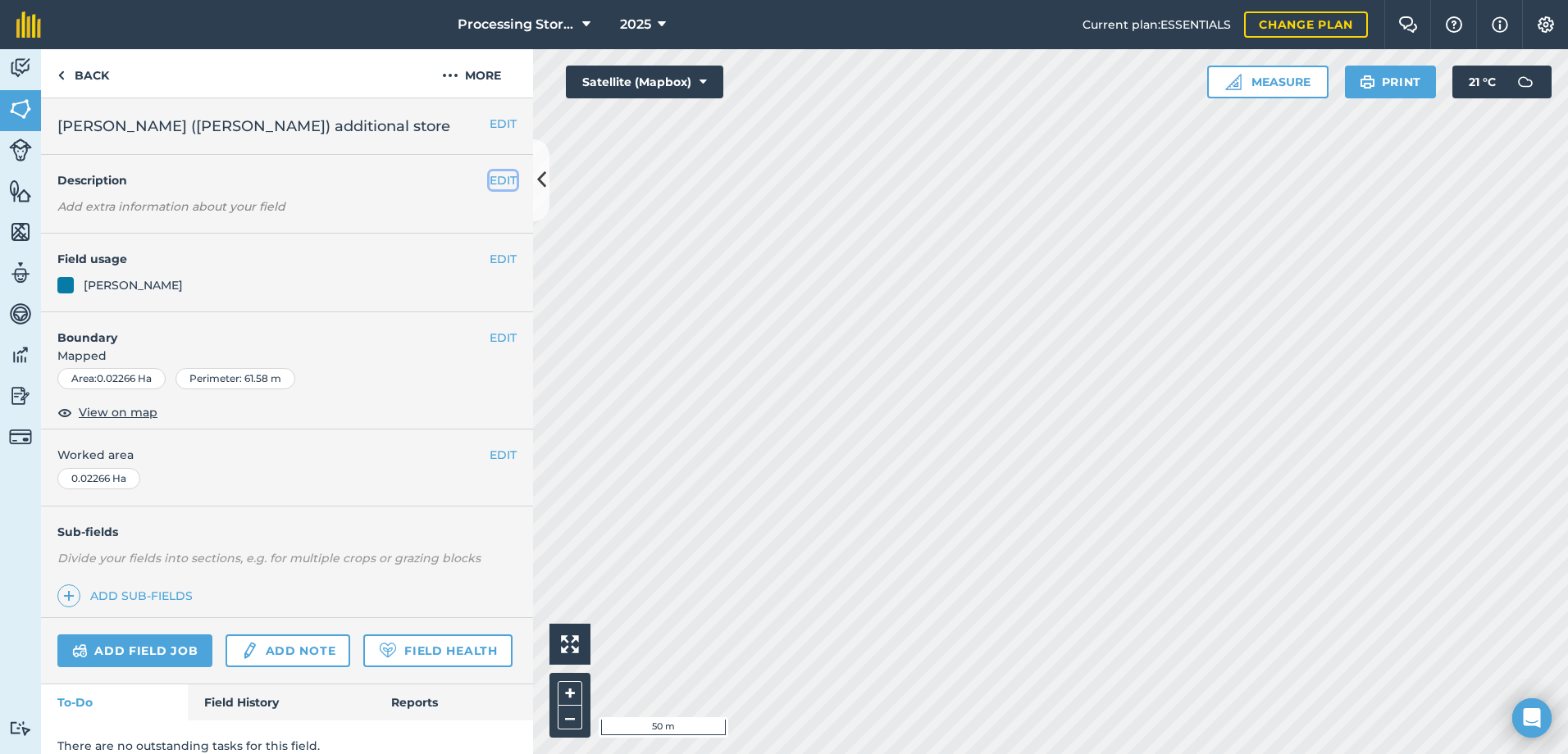 click on "EDIT" at bounding box center [503, 180] 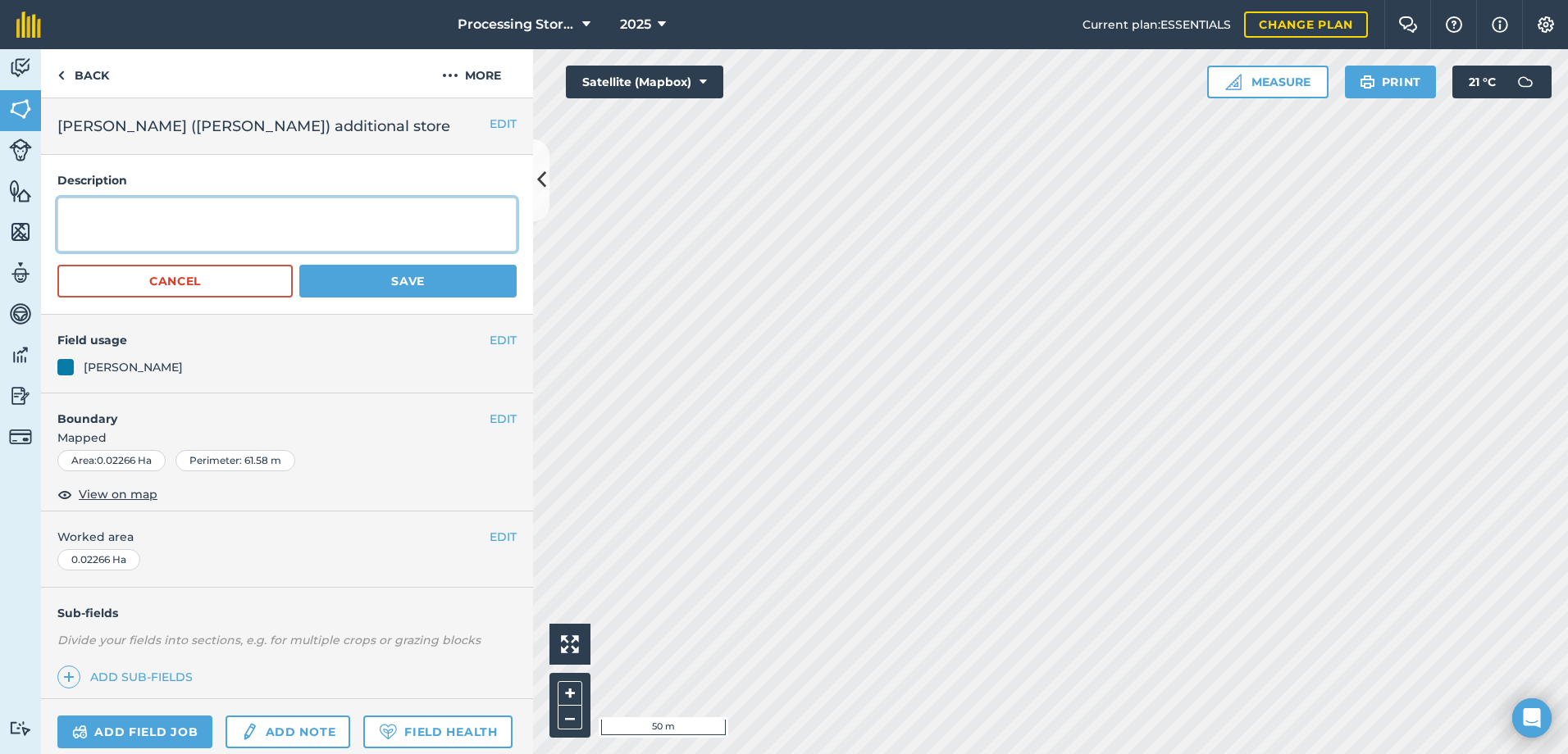 click at bounding box center [287, 225] 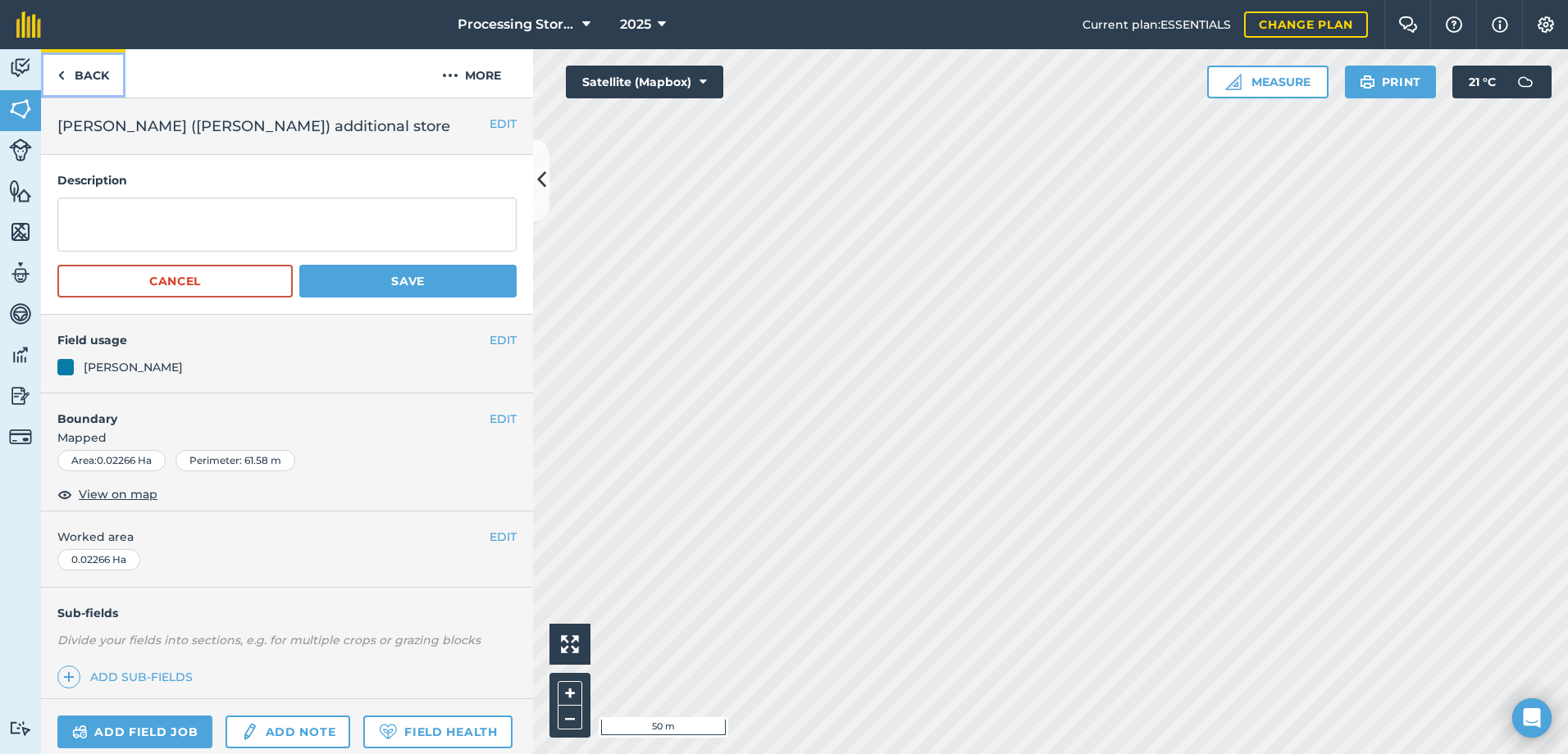 drag, startPoint x: 180, startPoint y: 229, endPoint x: 90, endPoint y: 78, distance: 175.7868 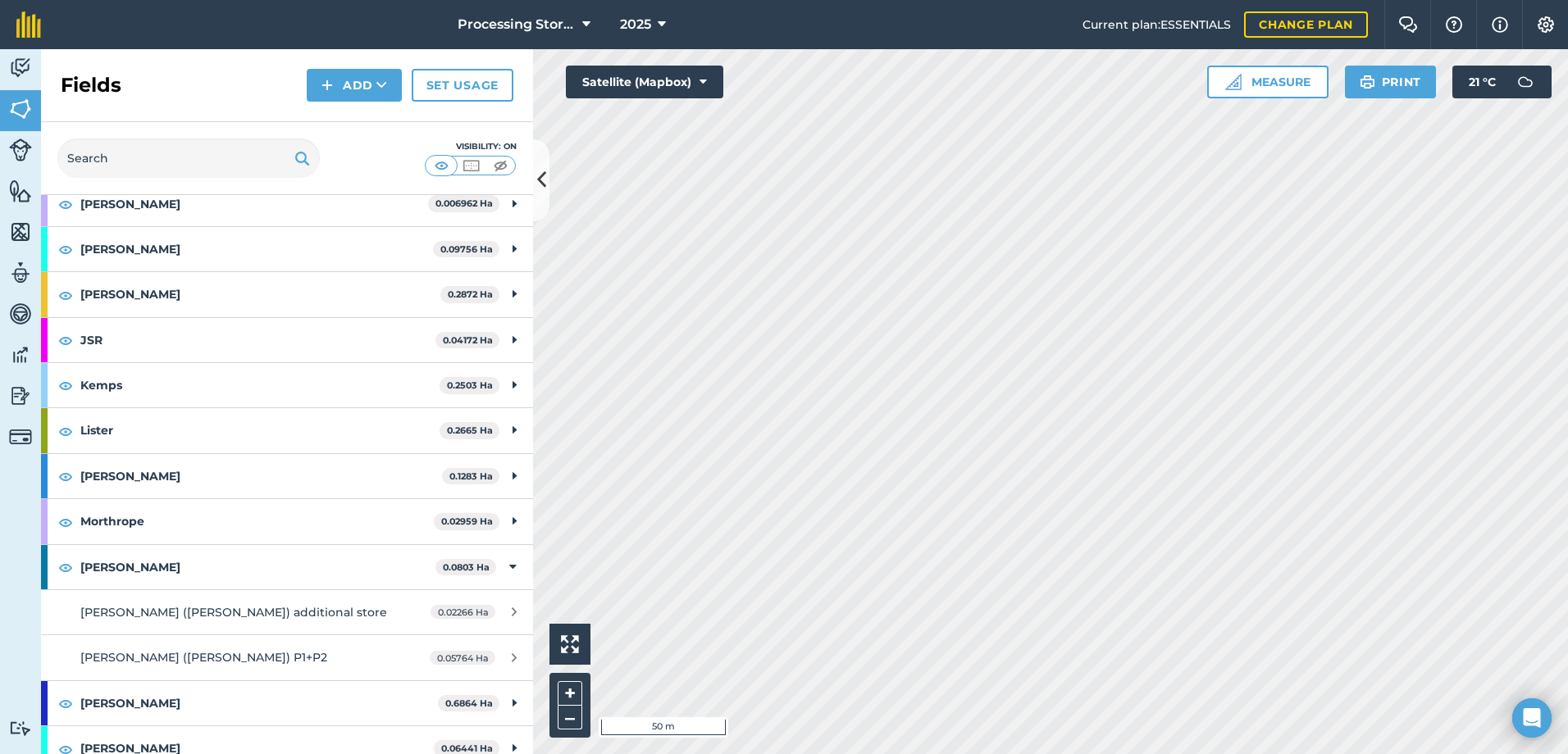 scroll, scrollTop: 410, scrollLeft: 0, axis: vertical 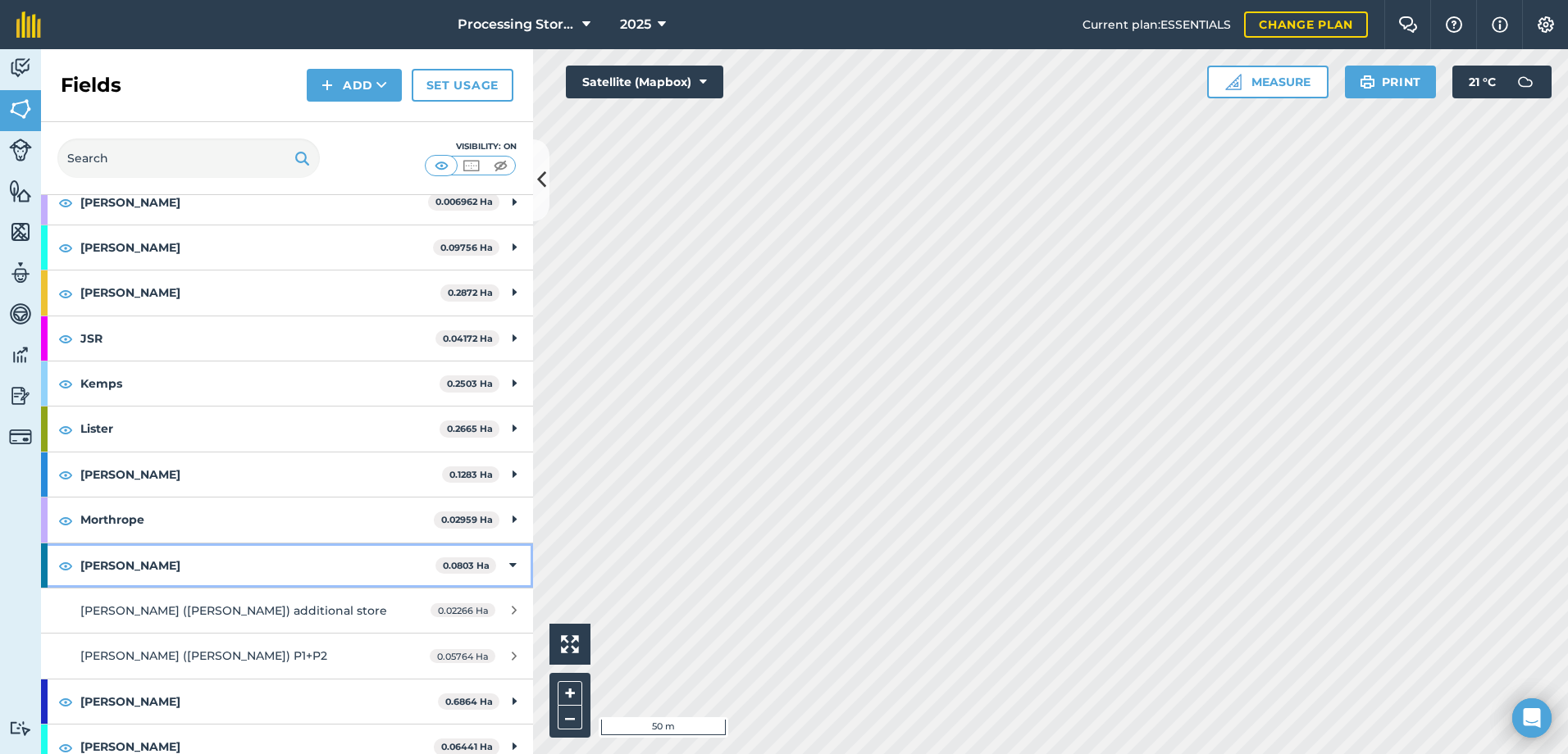 click on "[PERSON_NAME]" at bounding box center [258, 566] 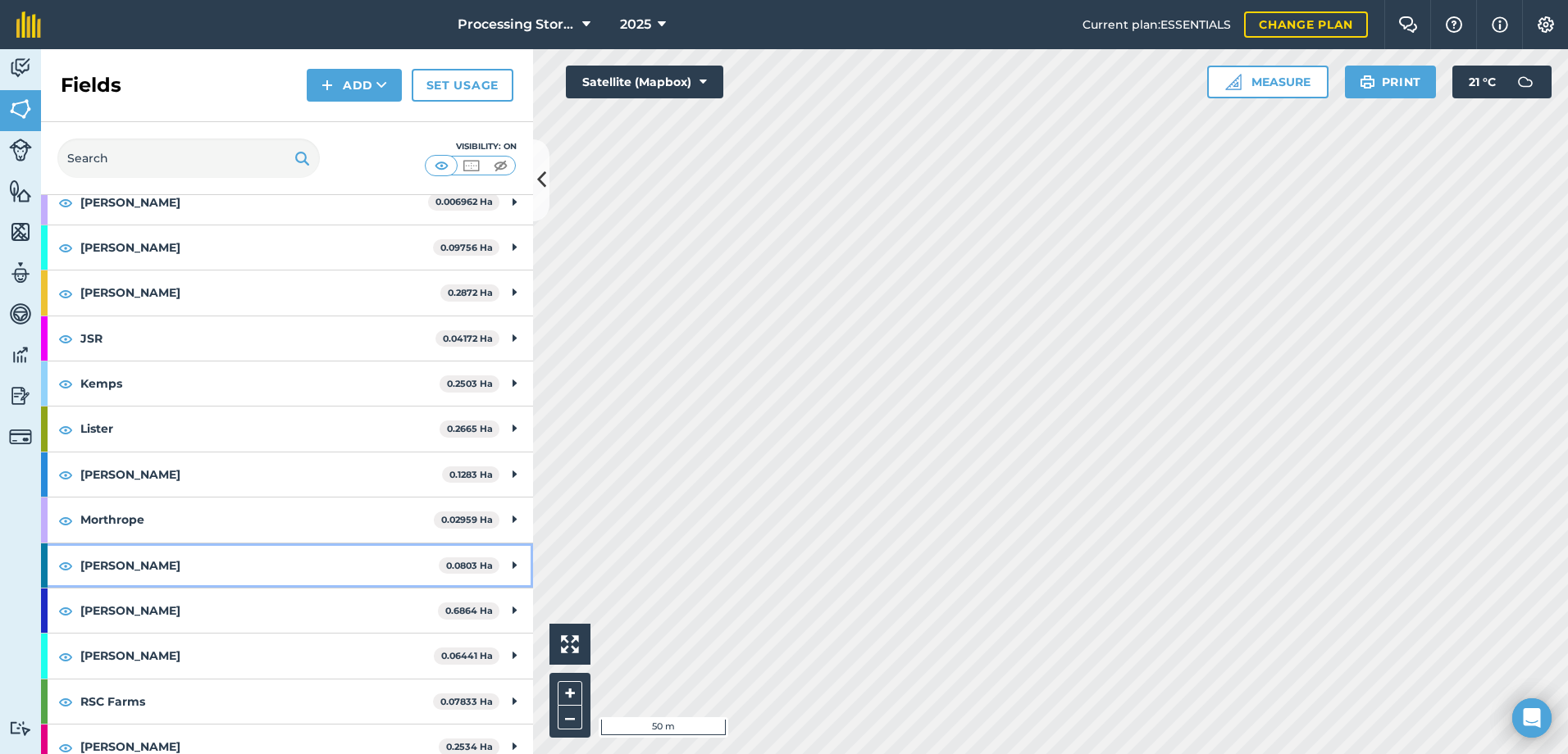 click on "[PERSON_NAME]" at bounding box center (259, 566) 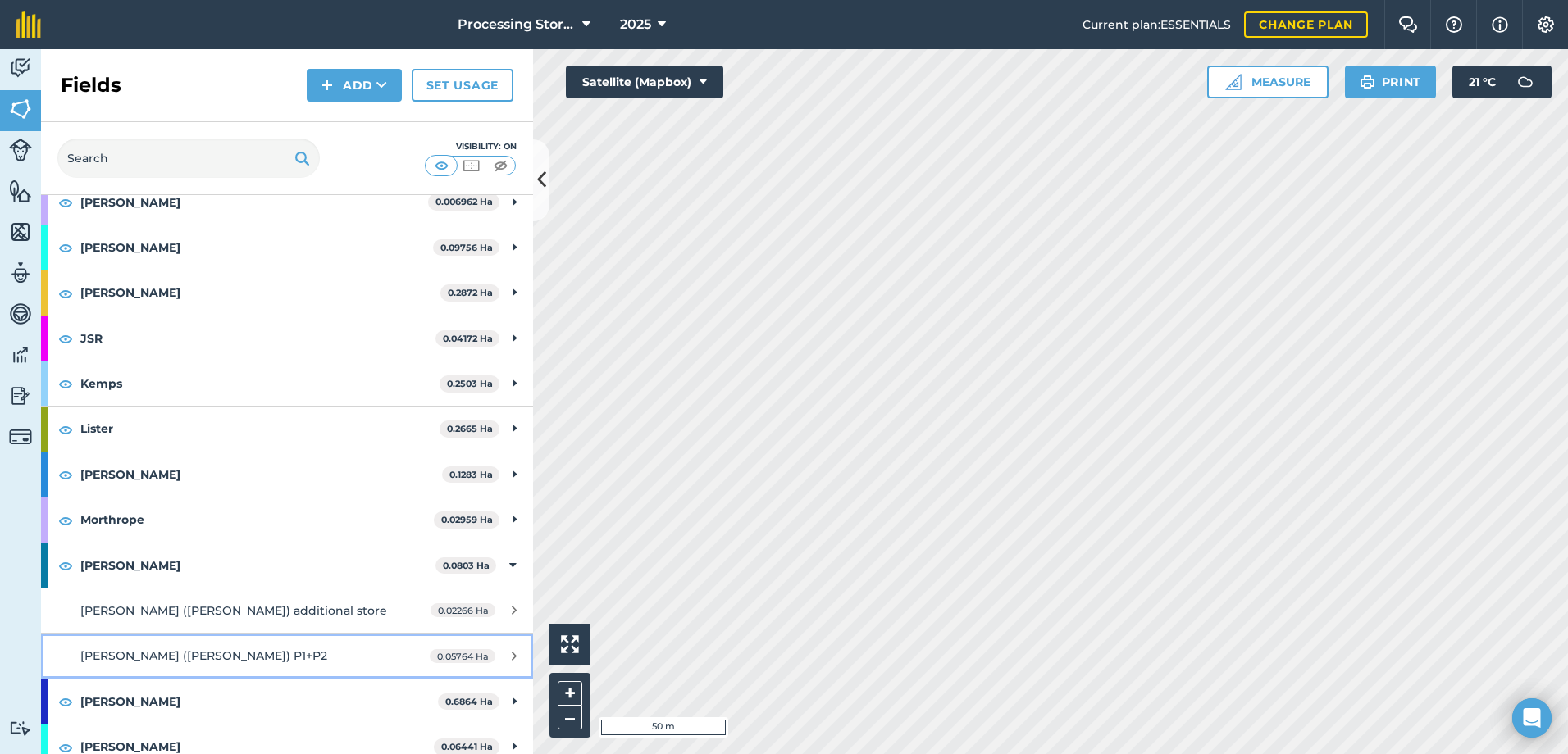 click on "[PERSON_NAME] ([PERSON_NAME]) P1+P2" at bounding box center (203, 656) 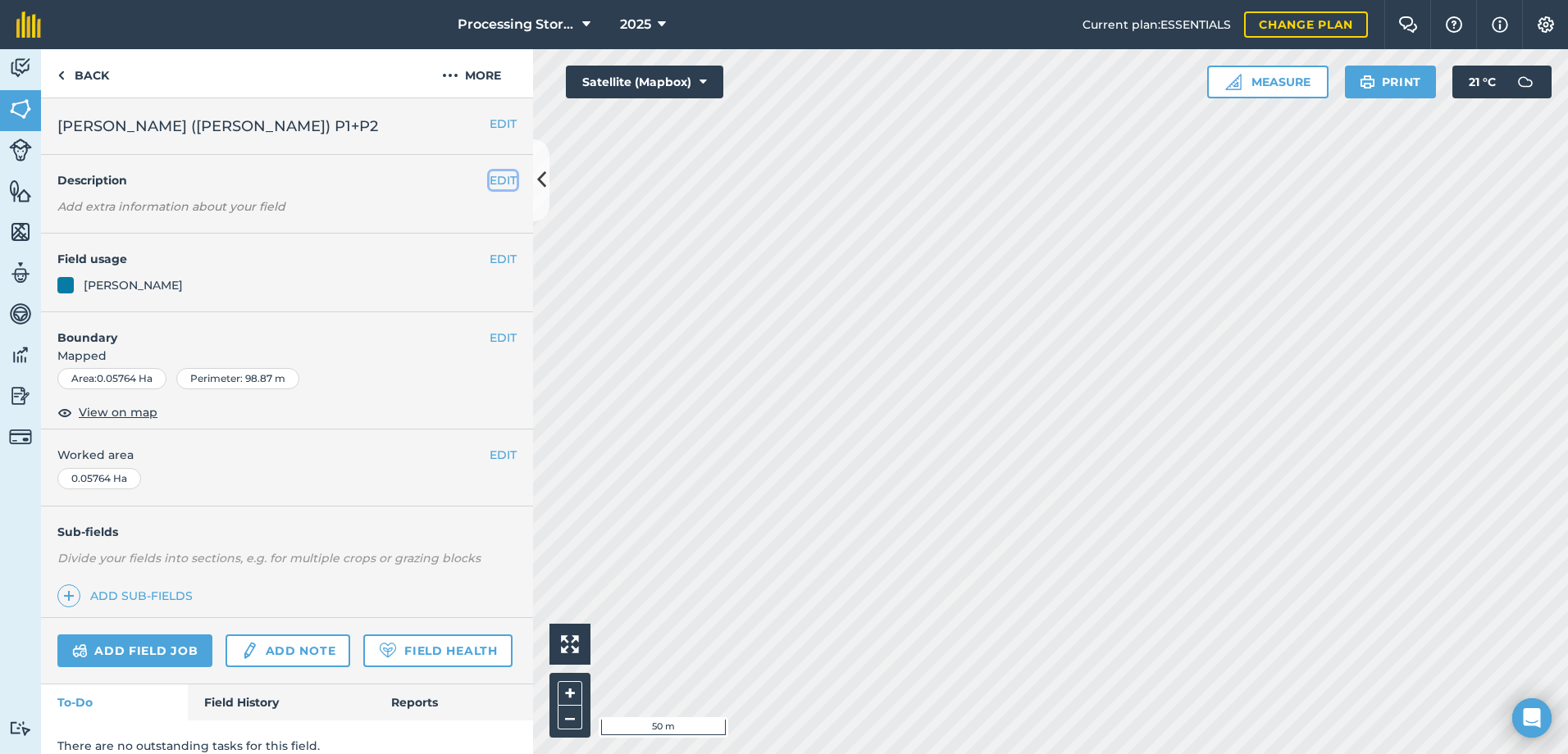 click on "EDIT" at bounding box center [503, 180] 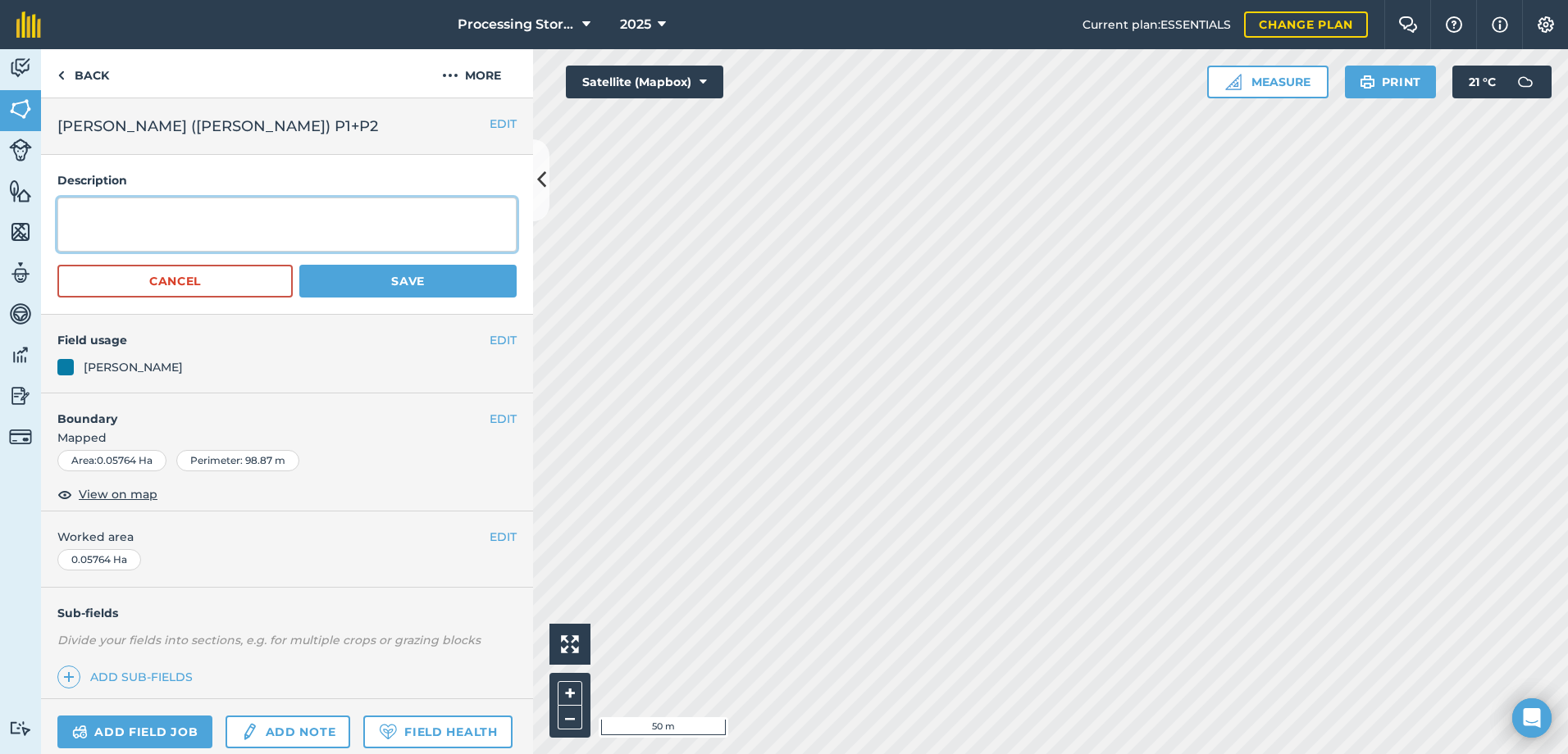 click at bounding box center (287, 225) 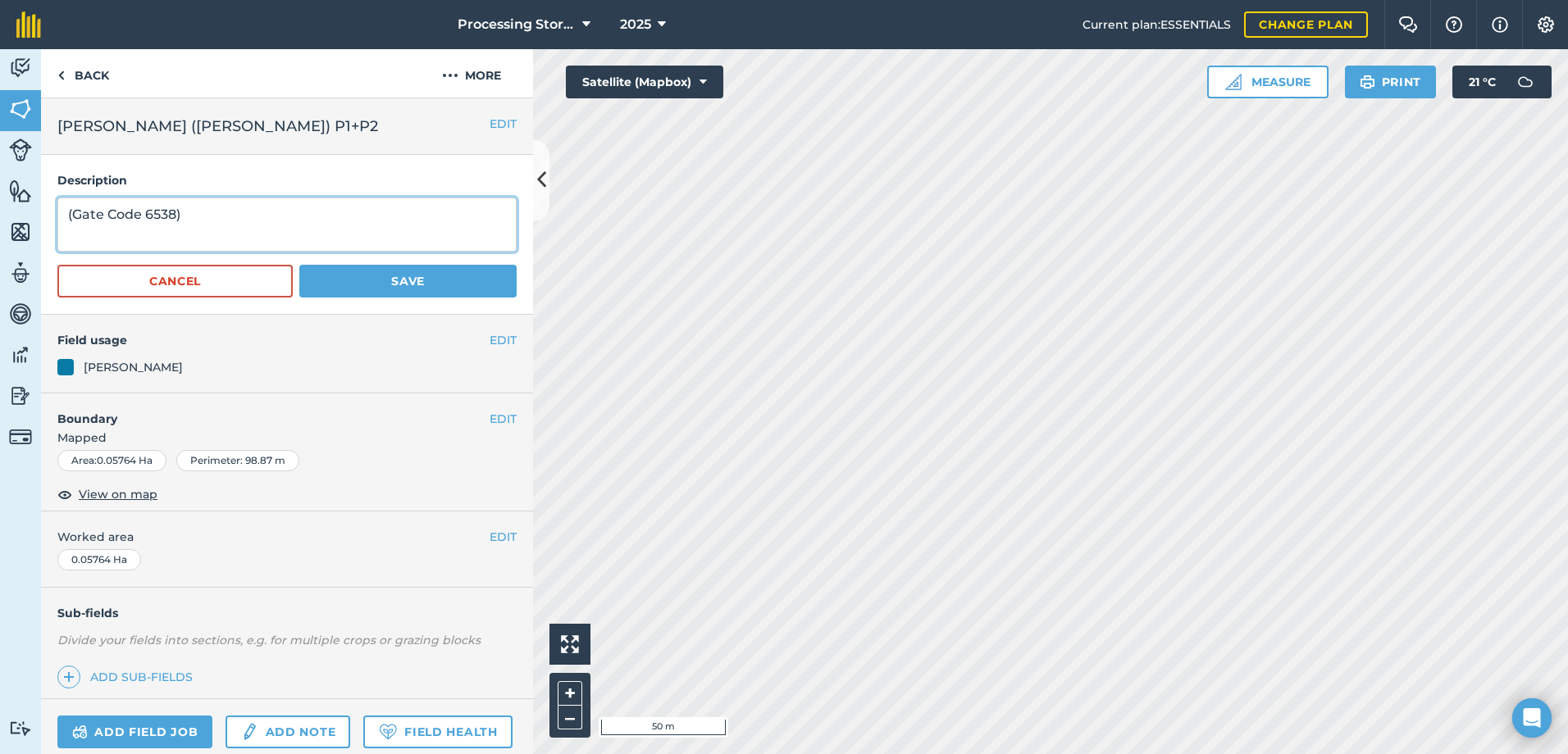 type on "(Gate Code 6538)" 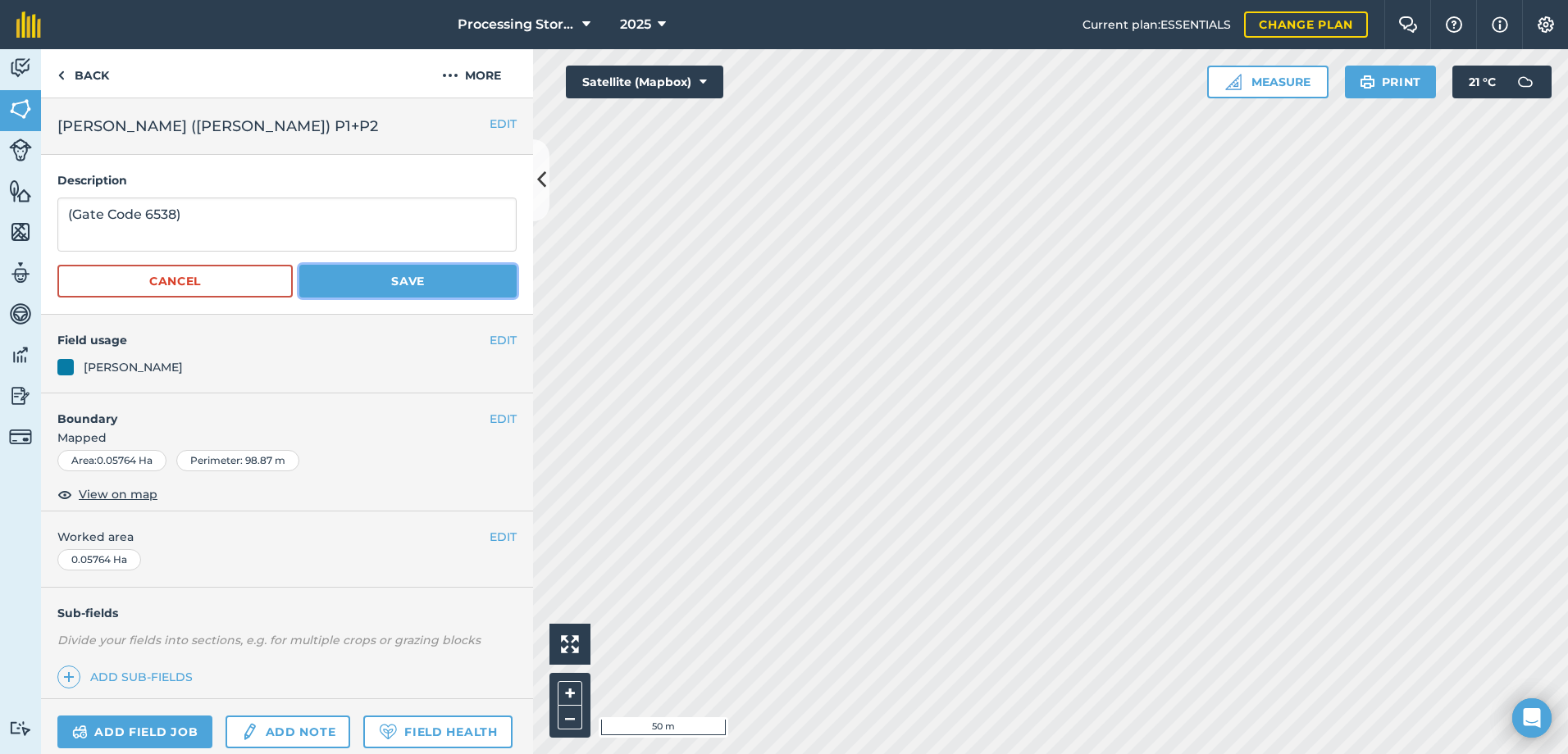 click on "Save" at bounding box center (408, 281) 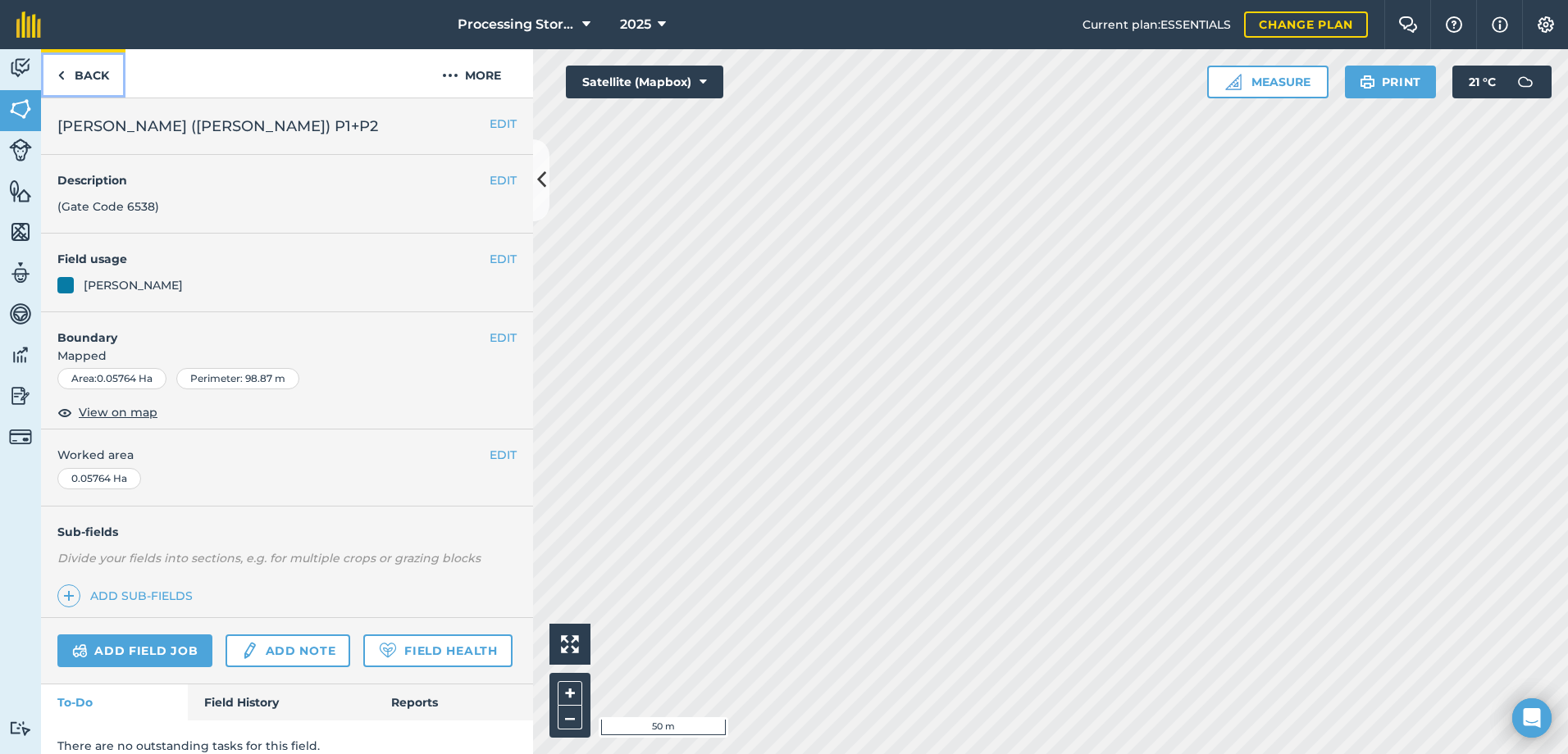 click on "Back" at bounding box center [83, 73] 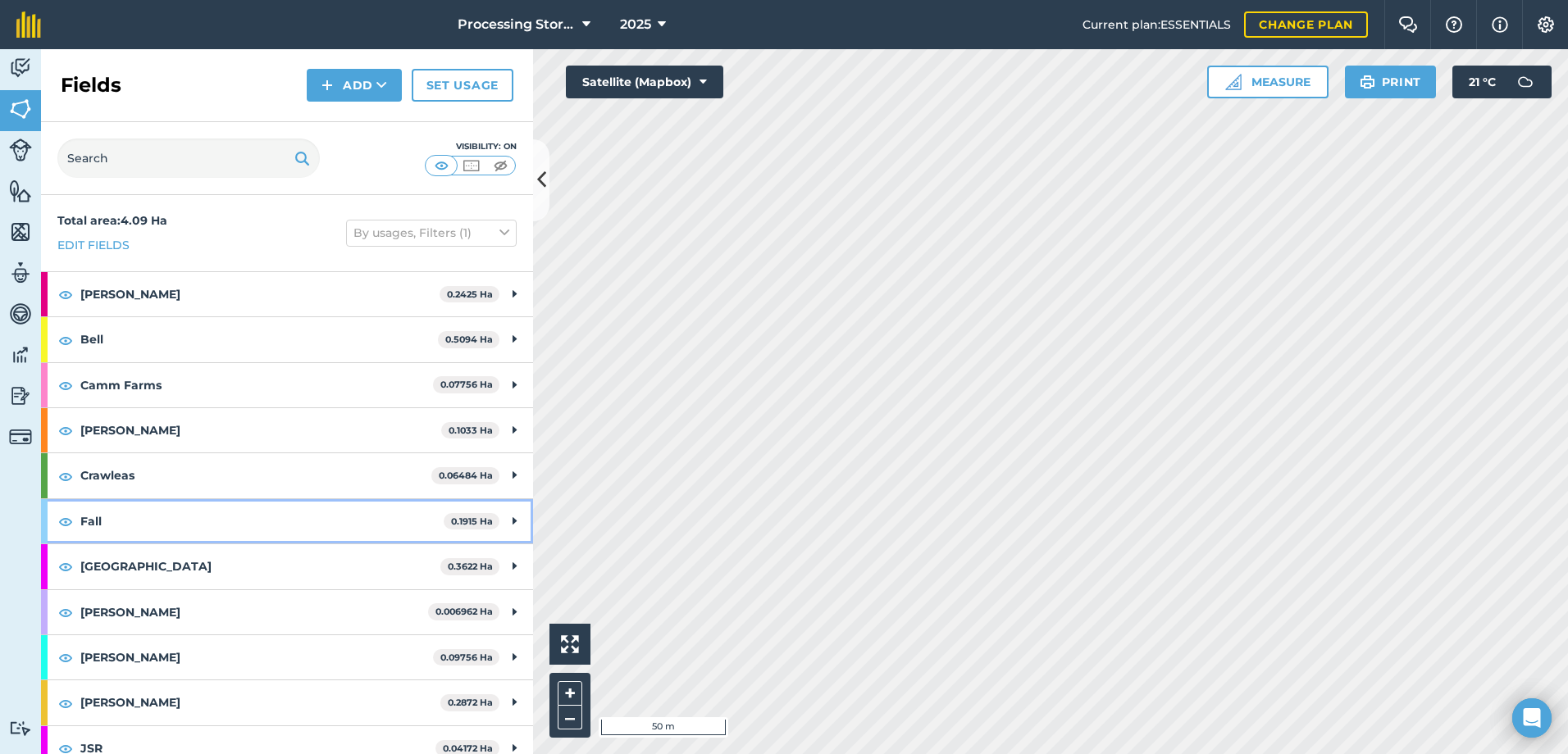 click on "Fall" at bounding box center [262, 521] 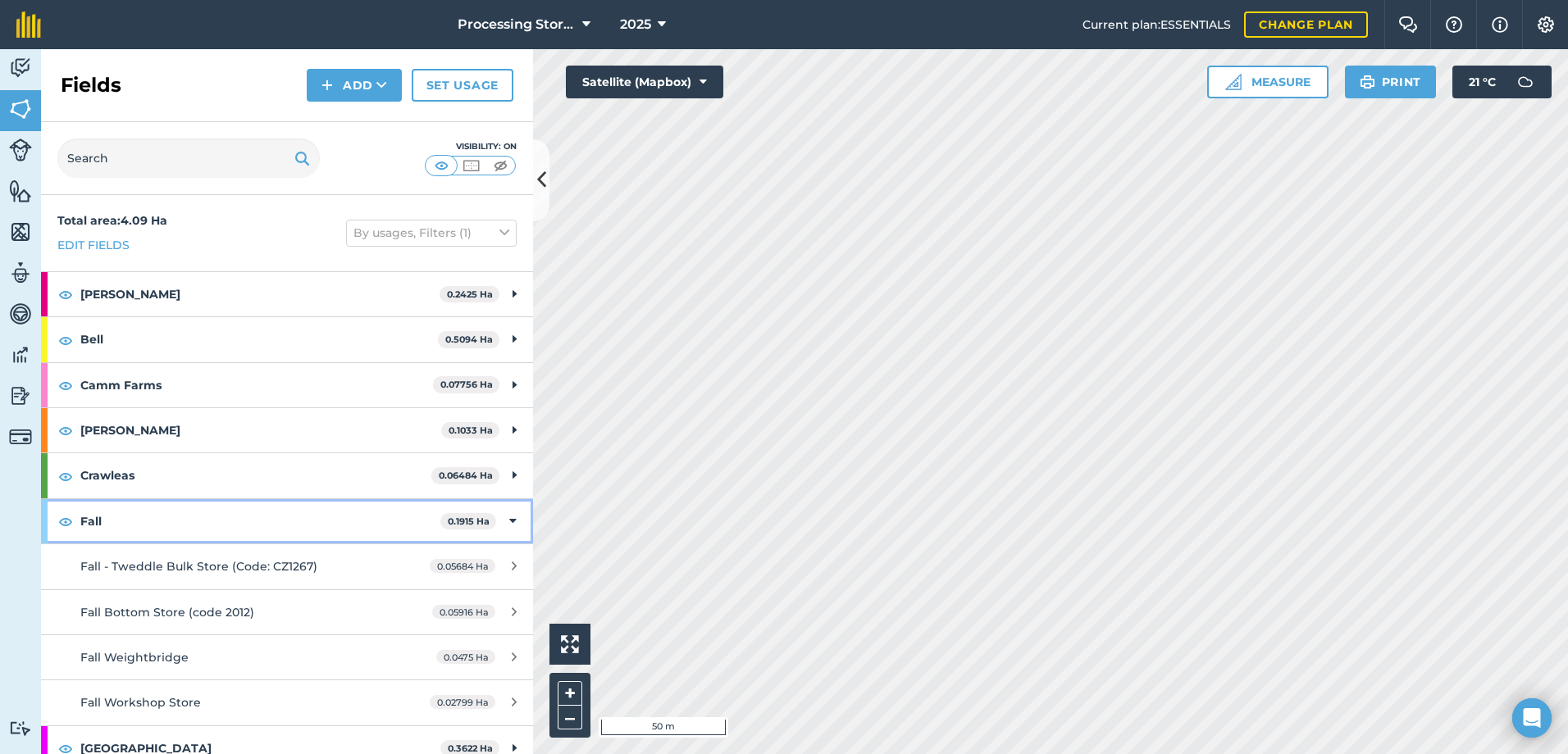 click on "Fall" at bounding box center [260, 521] 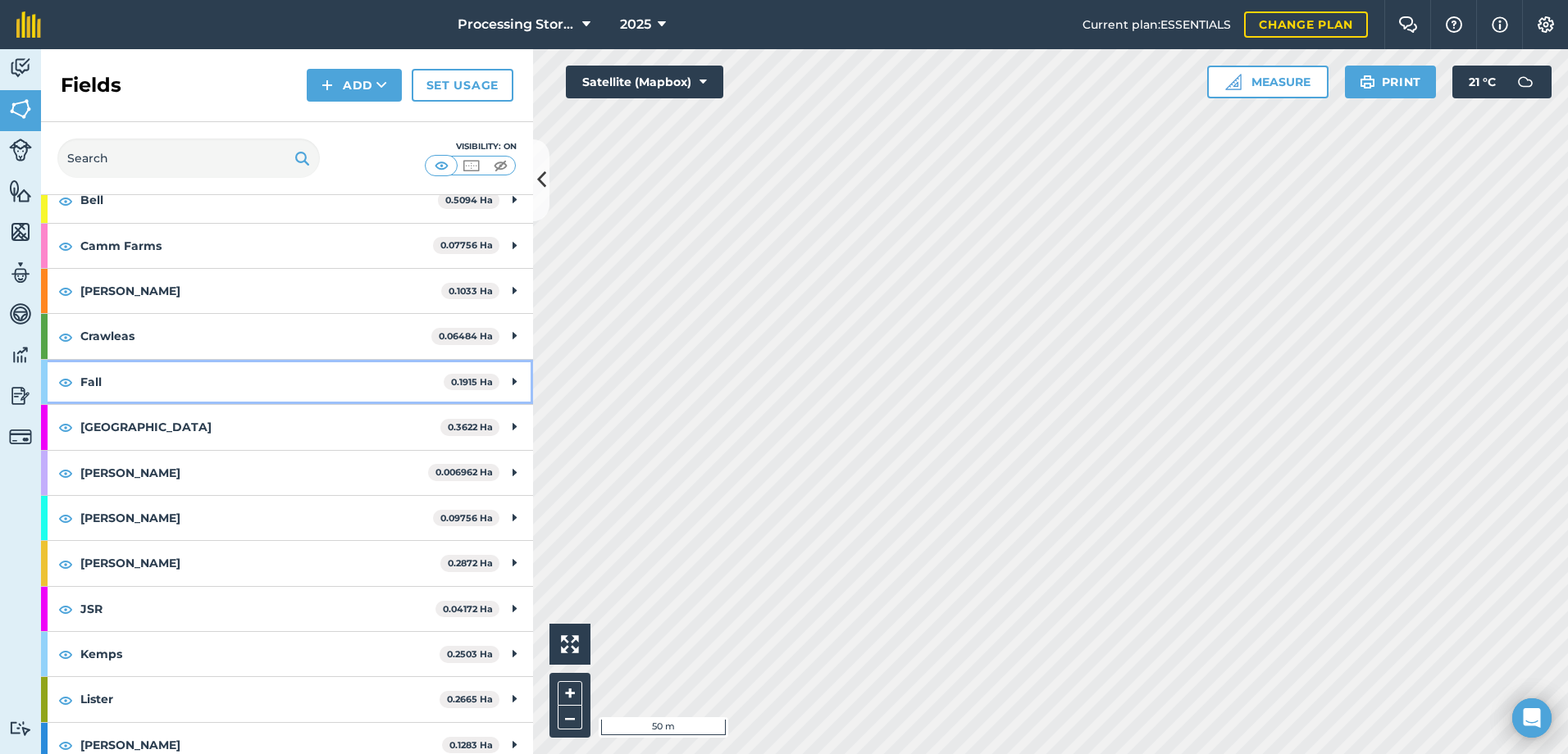 scroll, scrollTop: 164, scrollLeft: 0, axis: vertical 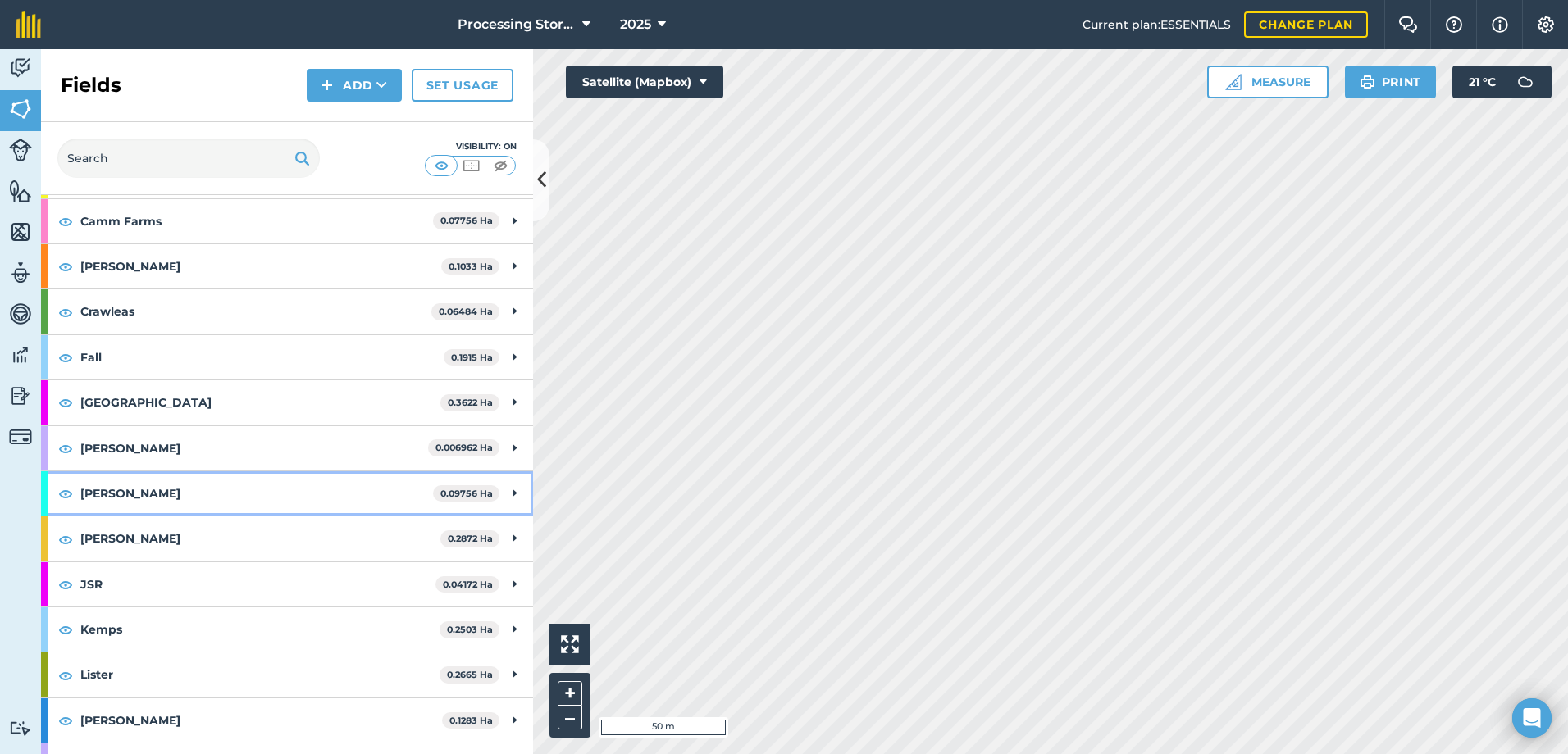 click on "[PERSON_NAME]" at bounding box center (257, 493) 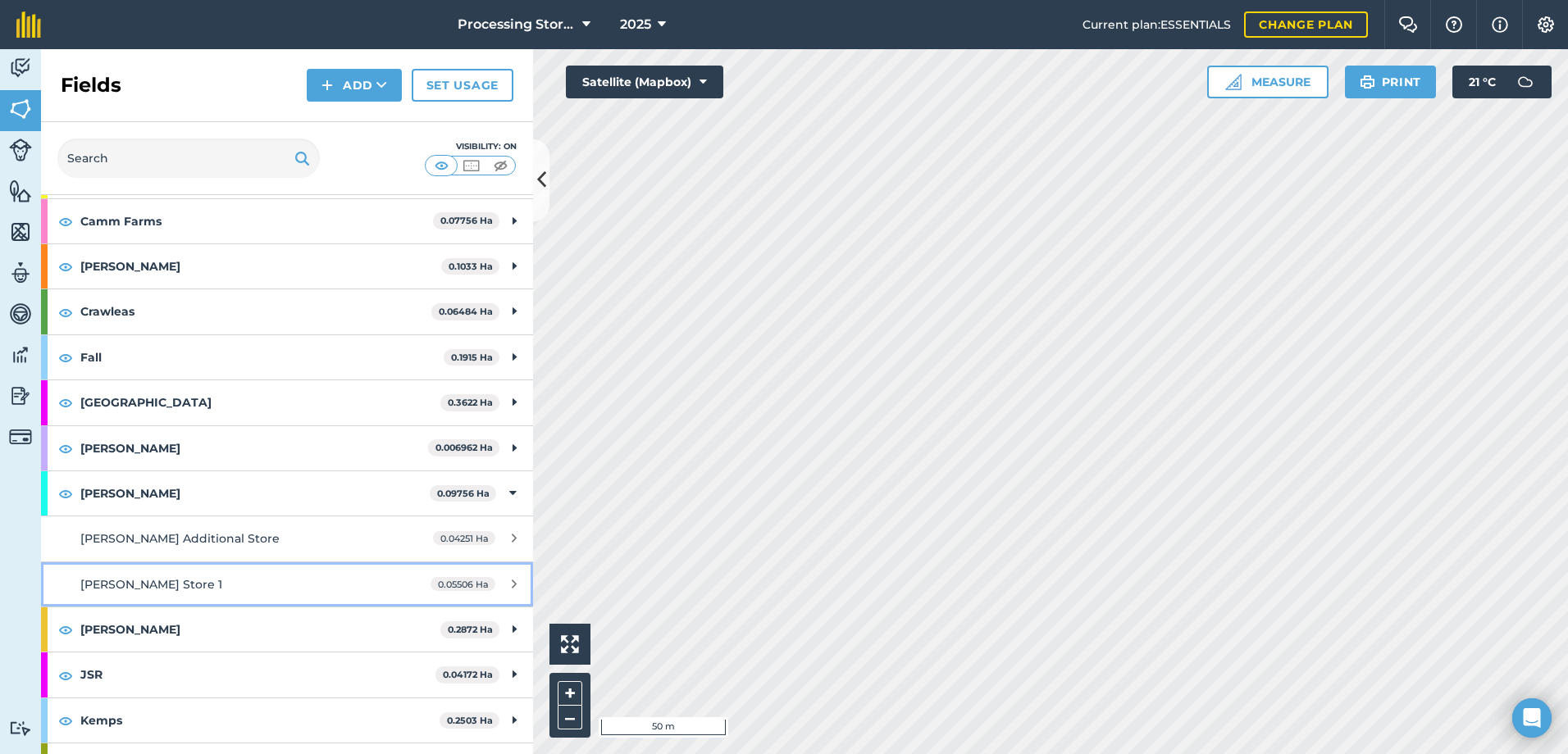 click on "Haigh Store 1 0.05506   Ha" at bounding box center (287, 584) 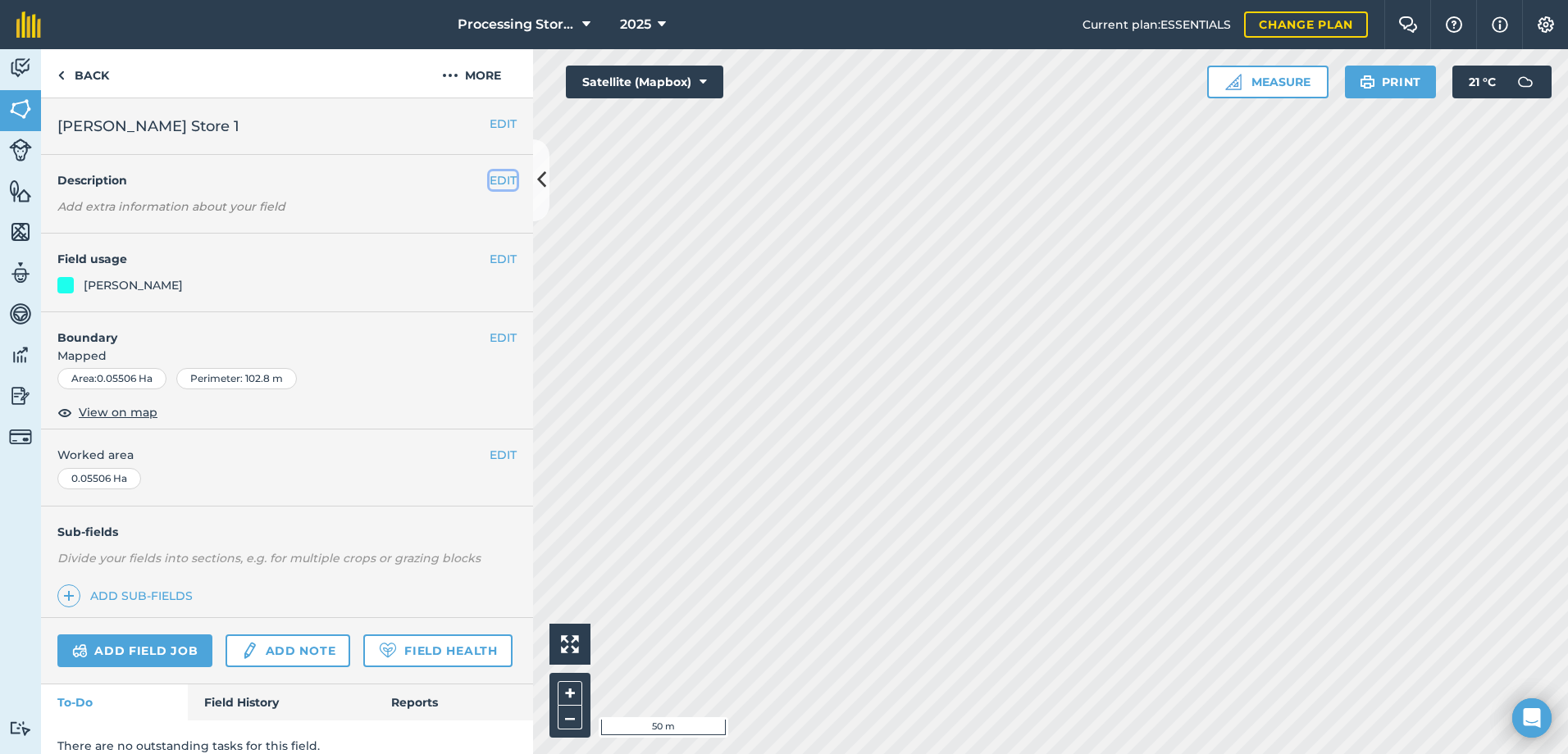 drag, startPoint x: 502, startPoint y: 179, endPoint x: 415, endPoint y: 195, distance: 88.45903 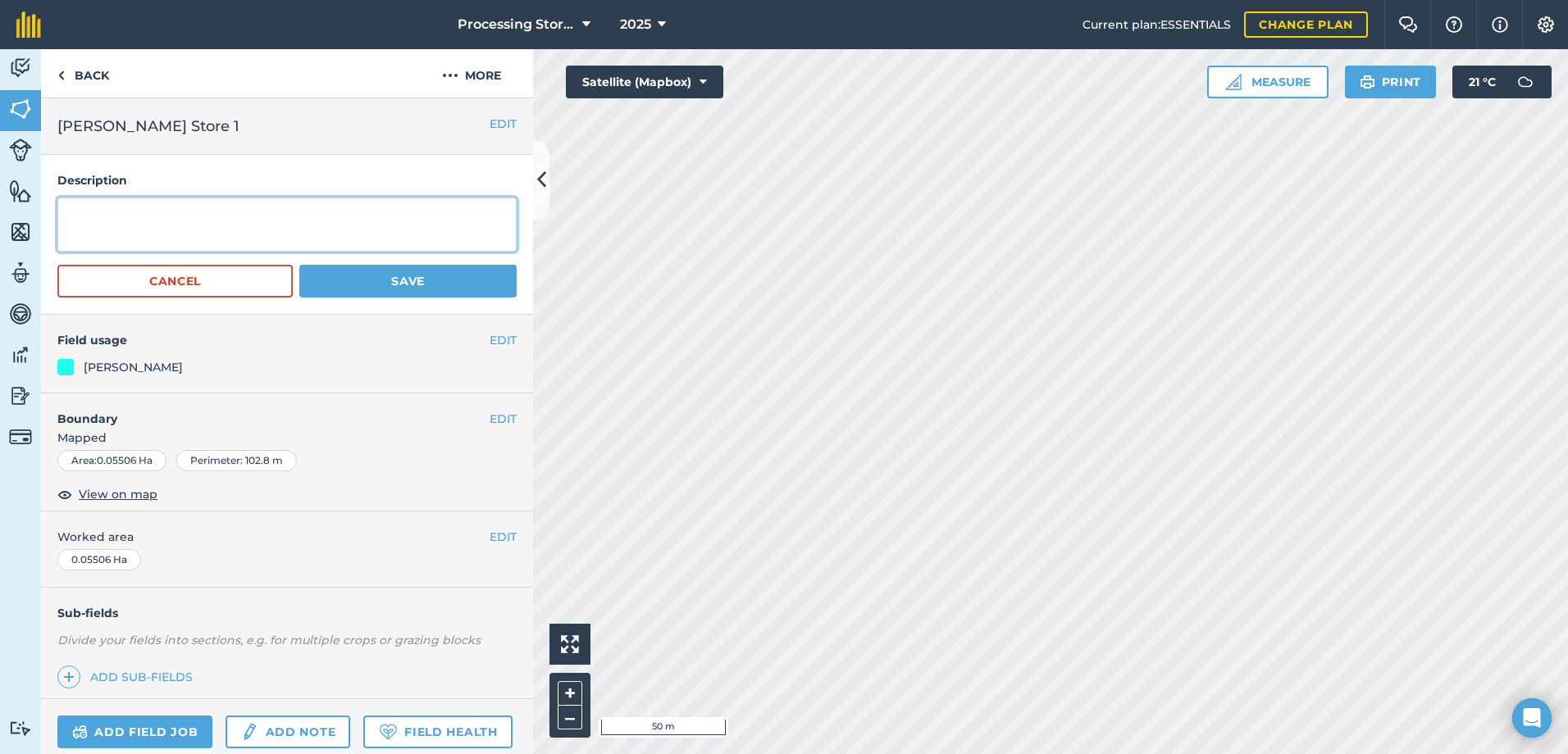 click at bounding box center [287, 225] 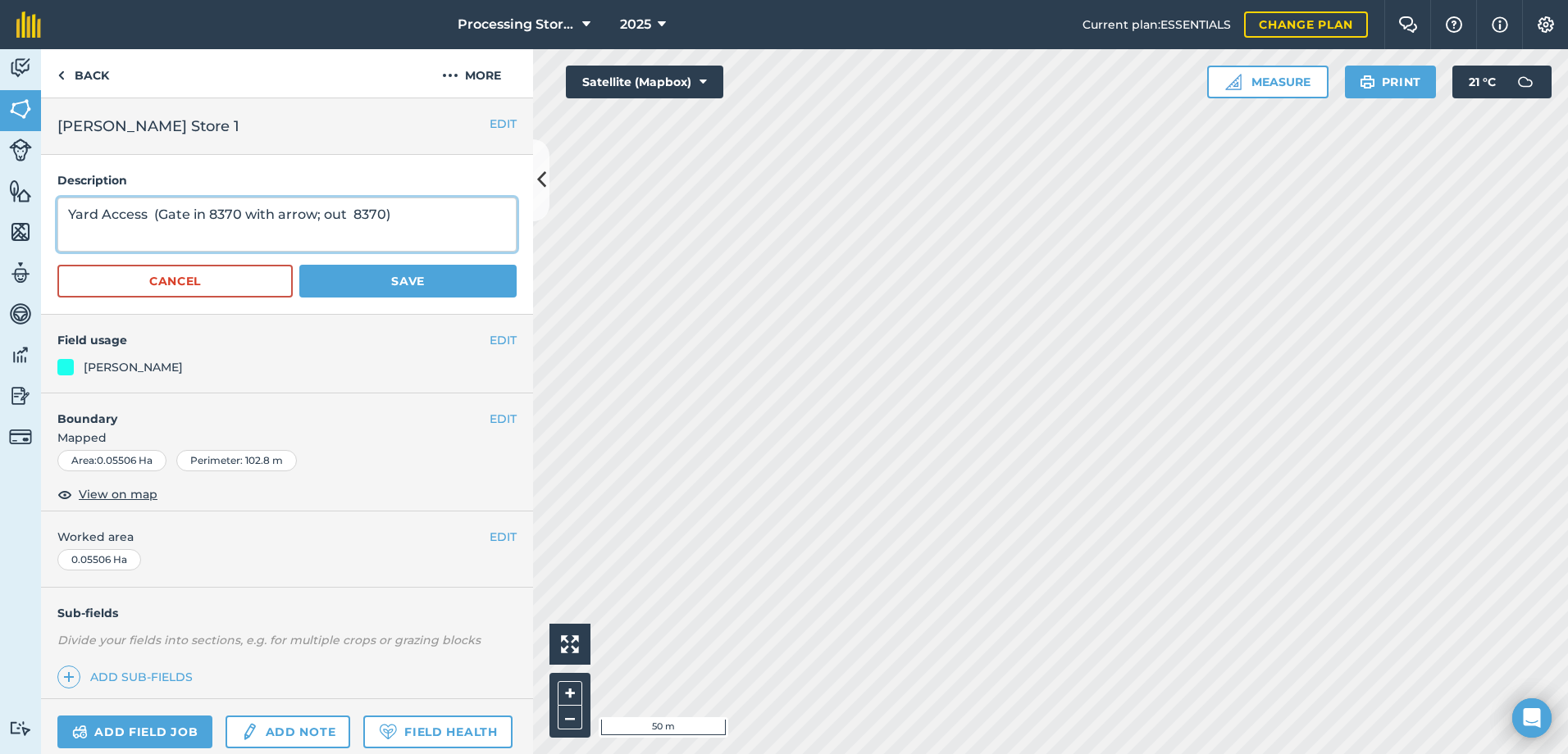 type on "Yard Access  (Gate in 8370 with arrow; out  8370)" 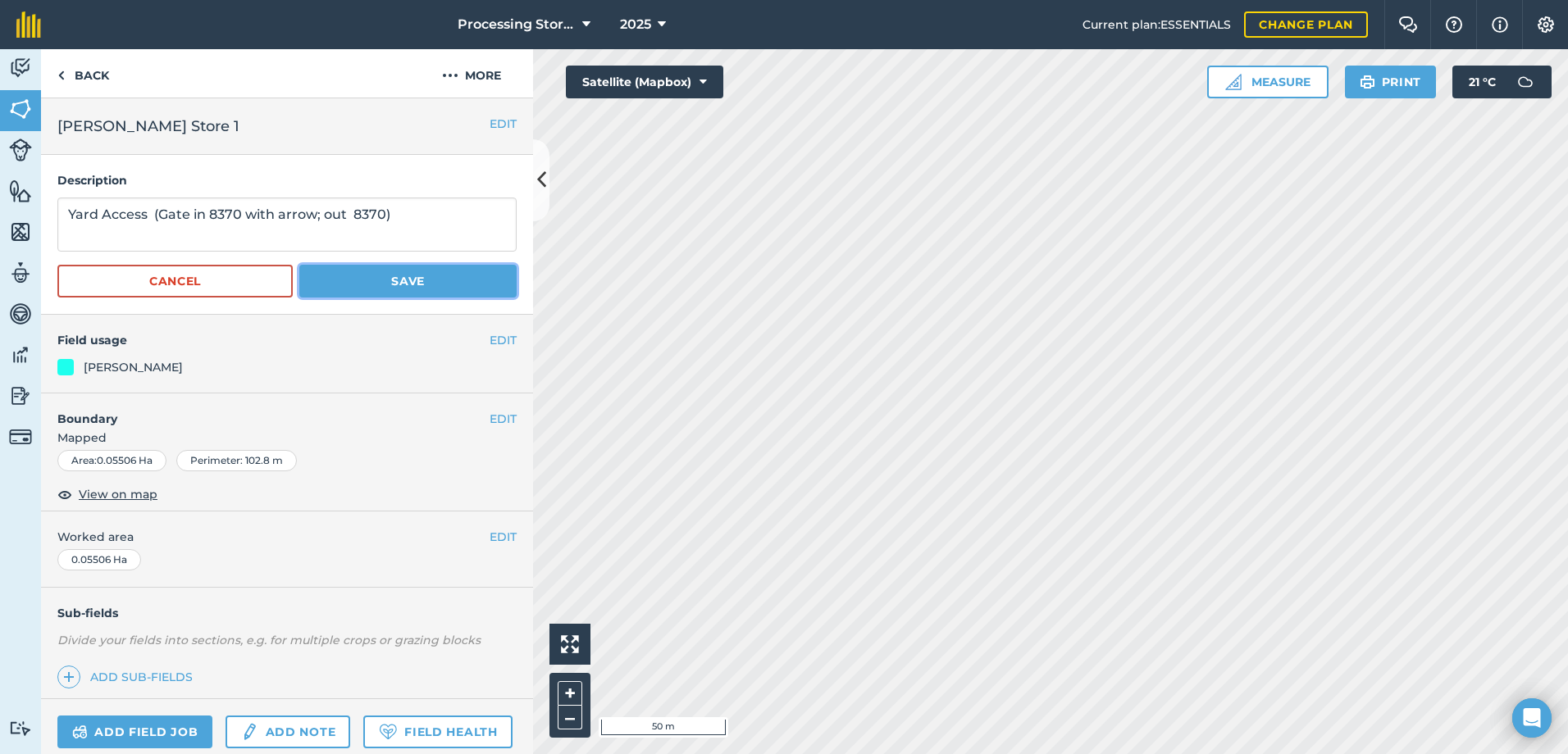 click on "Save" at bounding box center (408, 281) 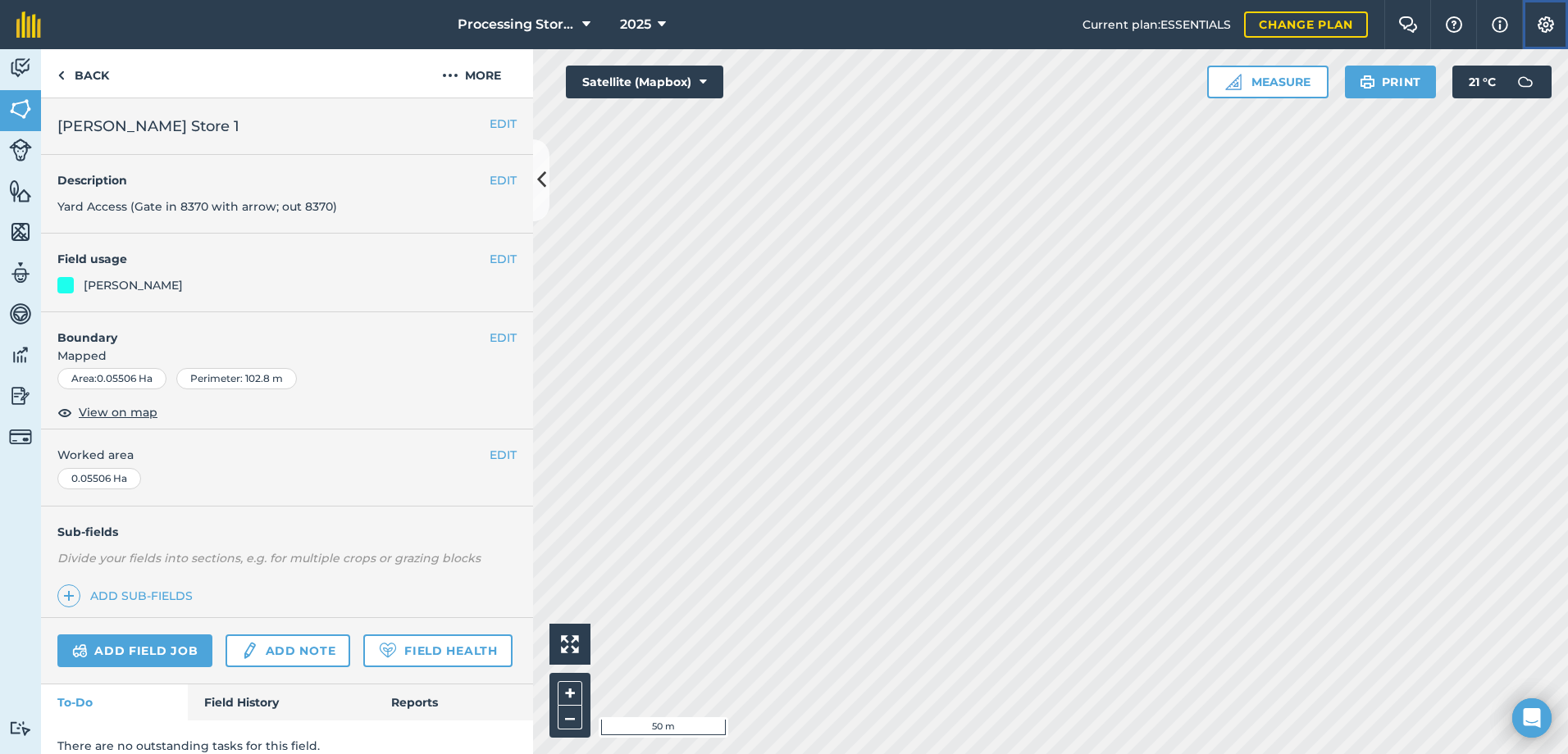 click at bounding box center (1546, 25) 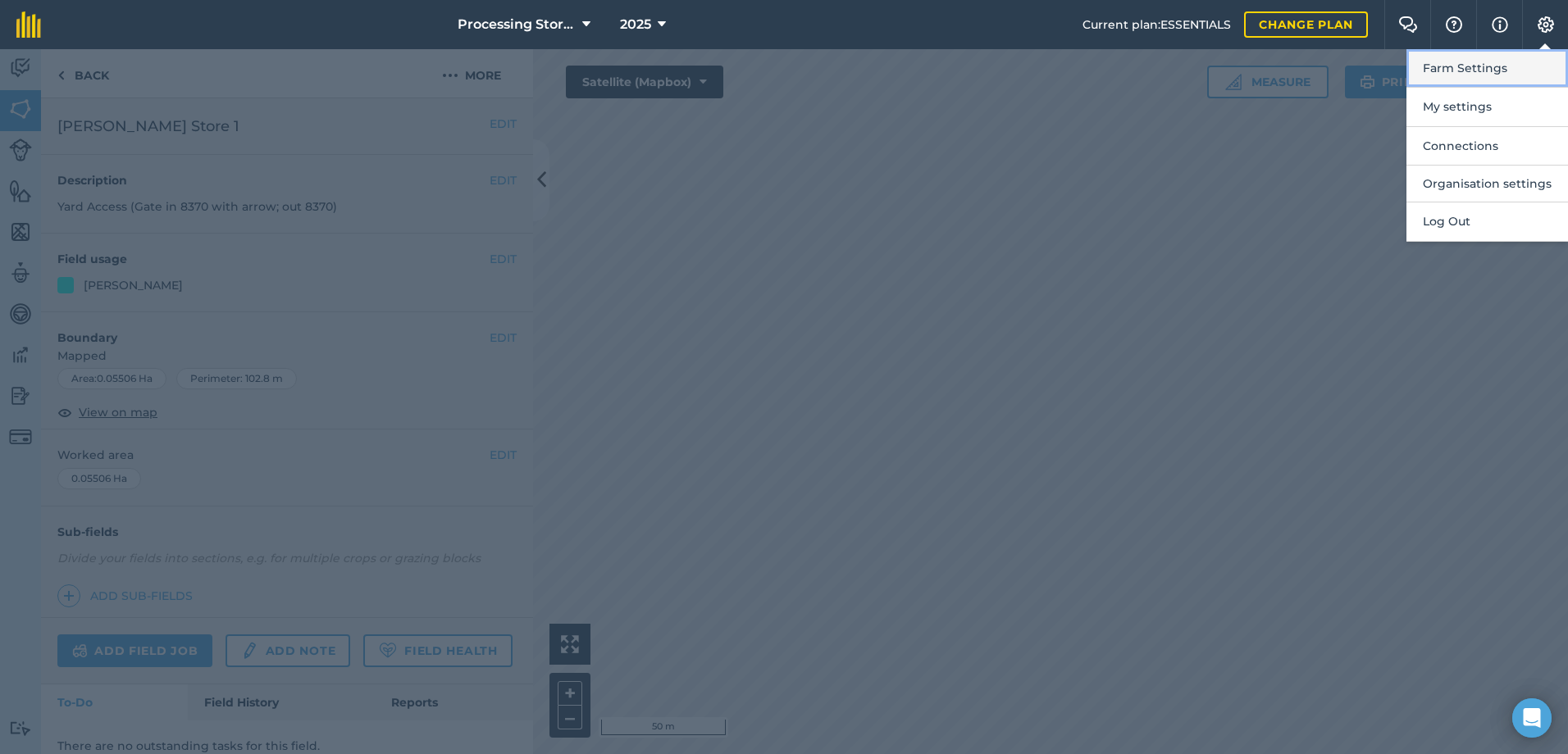 click on "Farm Settings" at bounding box center [1487, 68] 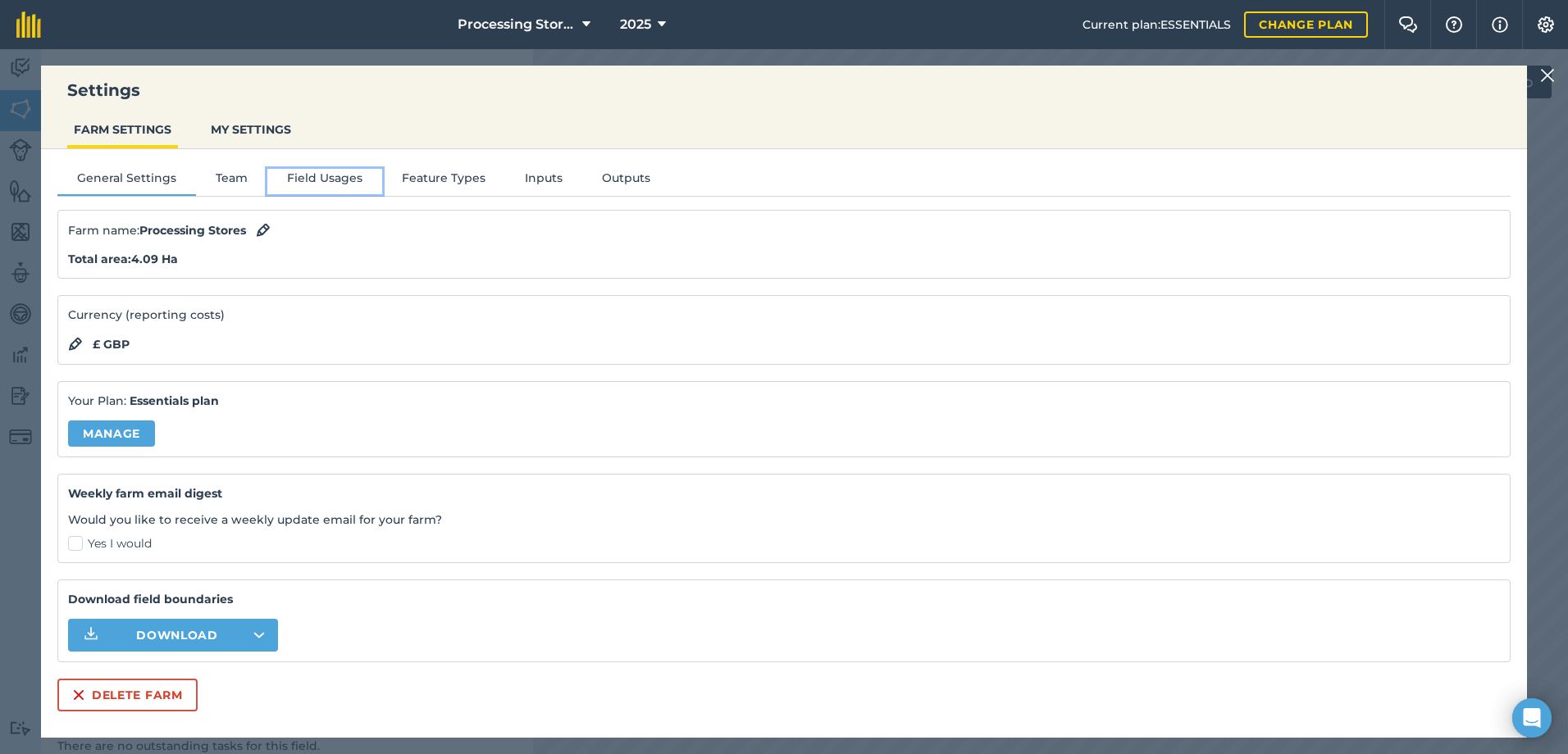 click on "Field Usages" at bounding box center [325, 181] 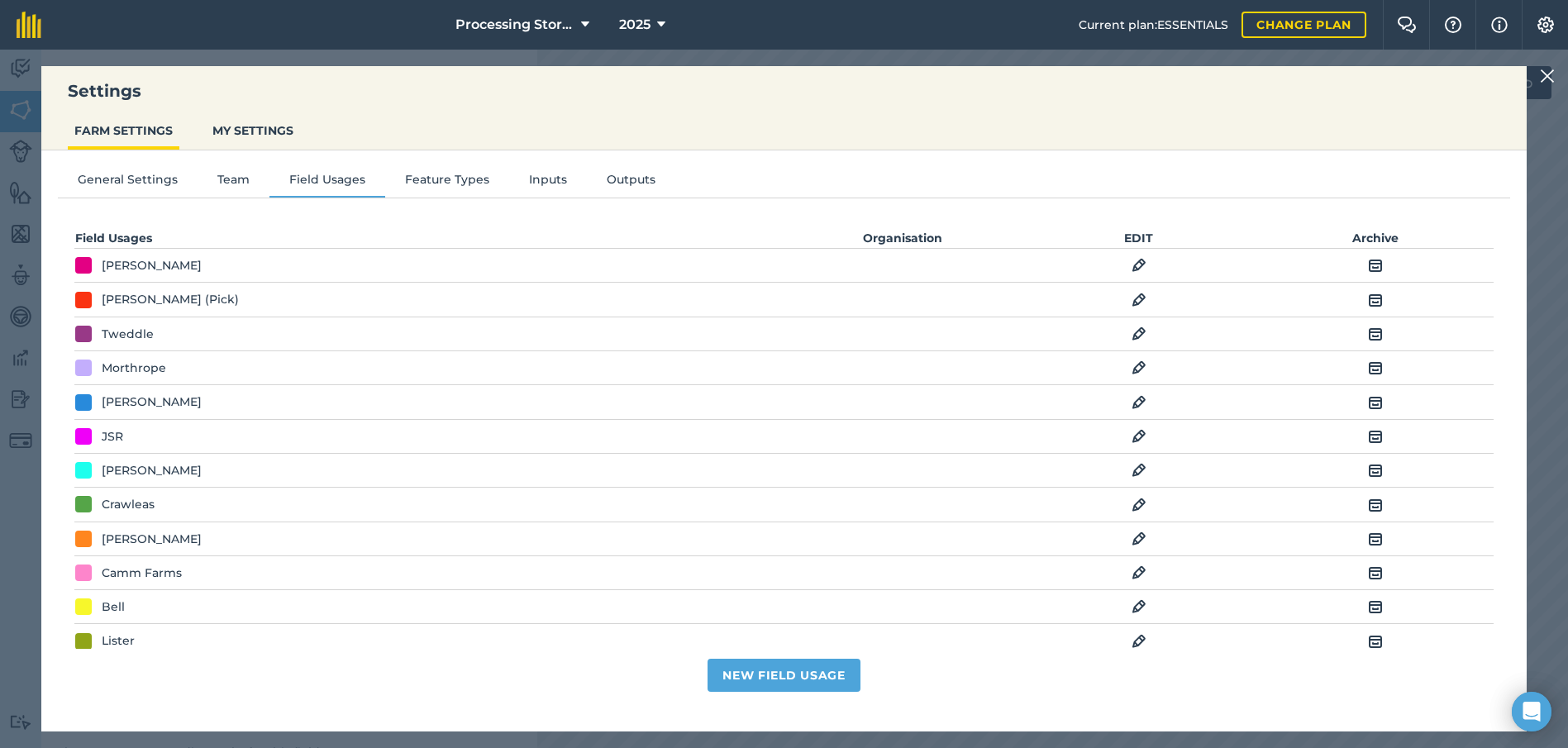 click on "Morthrope" at bounding box center [429, 368] 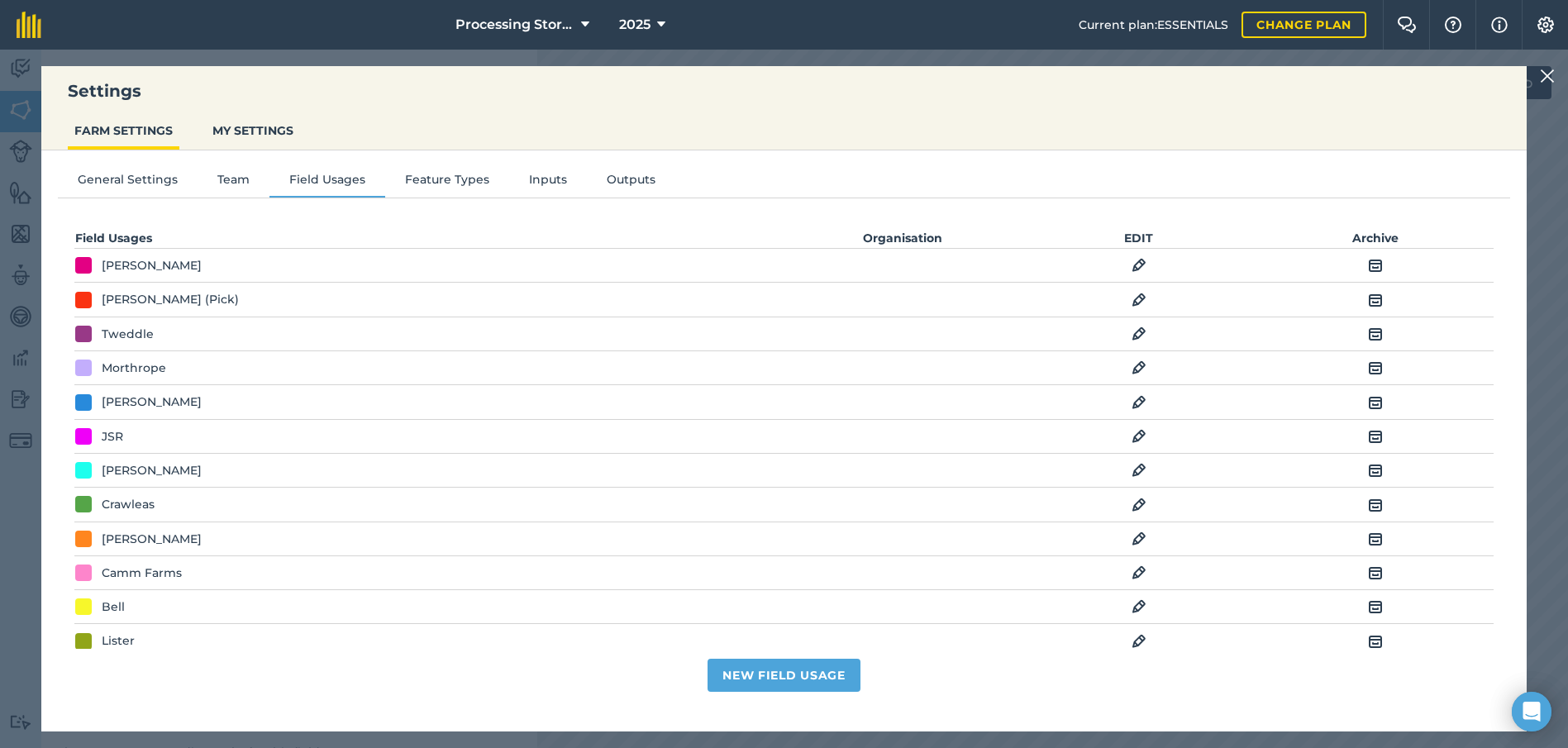 click at bounding box center [1139, 368] 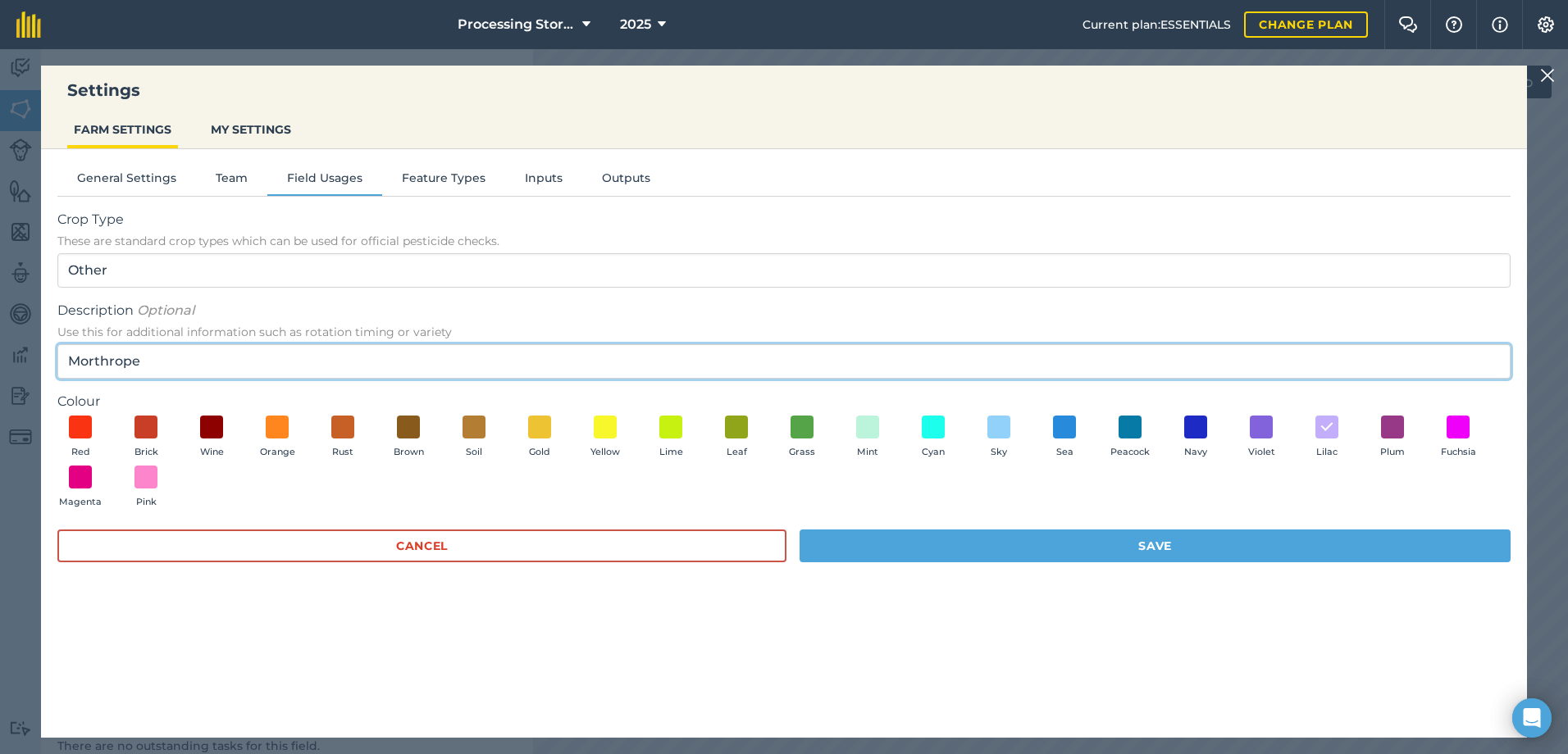 drag, startPoint x: 199, startPoint y: 367, endPoint x: -136, endPoint y: 359, distance: 335.09551 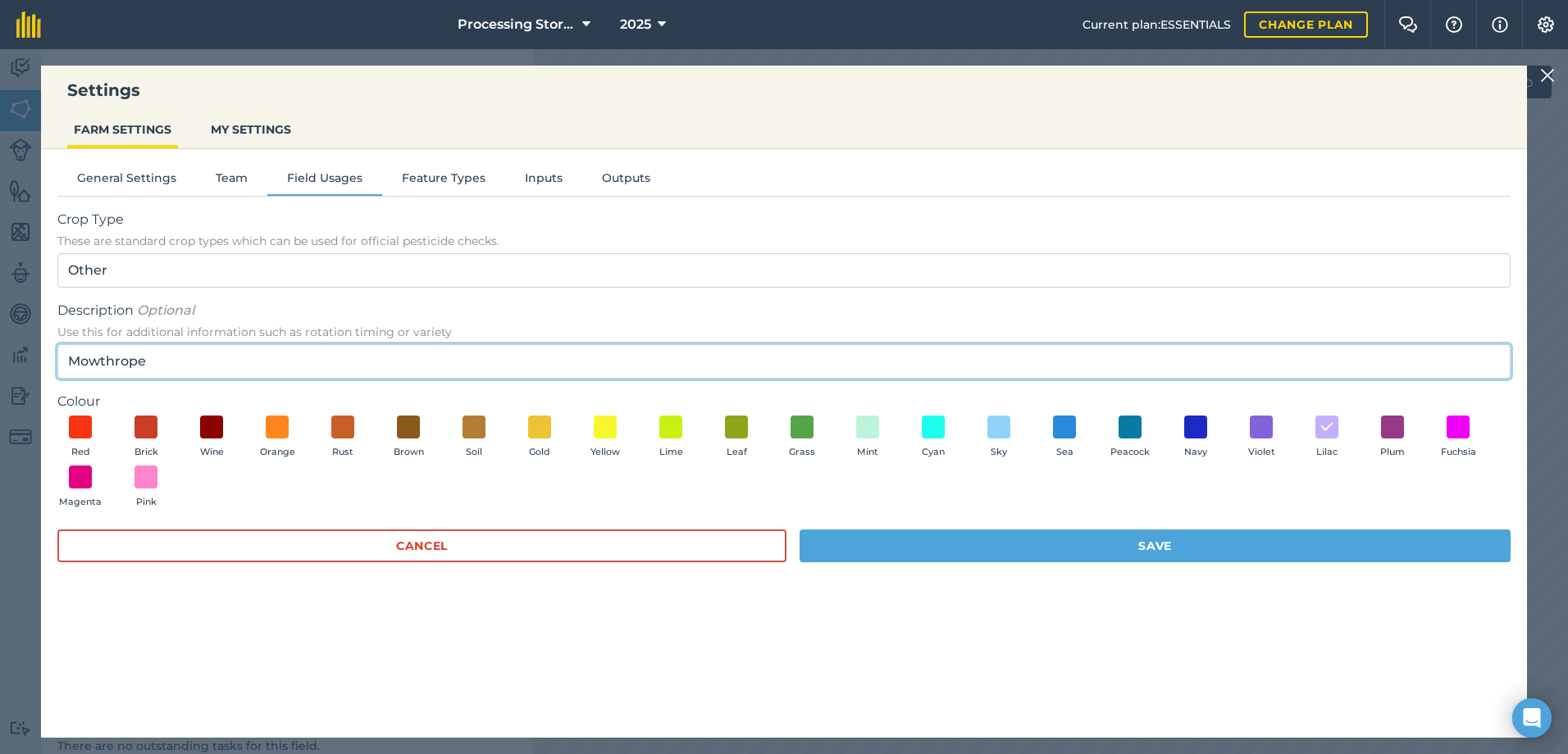 type on "Mowthrope" 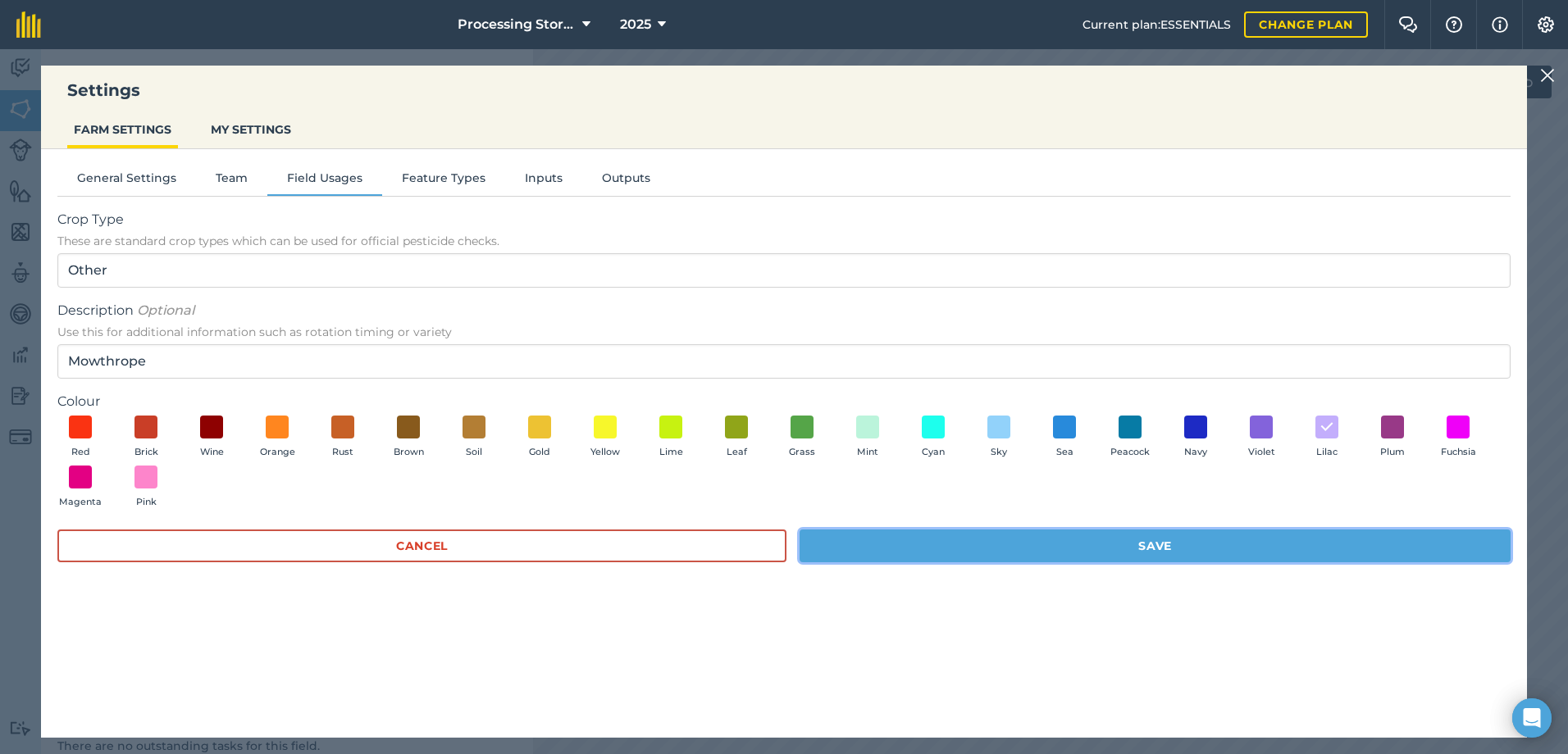click on "Save" at bounding box center [1155, 546] 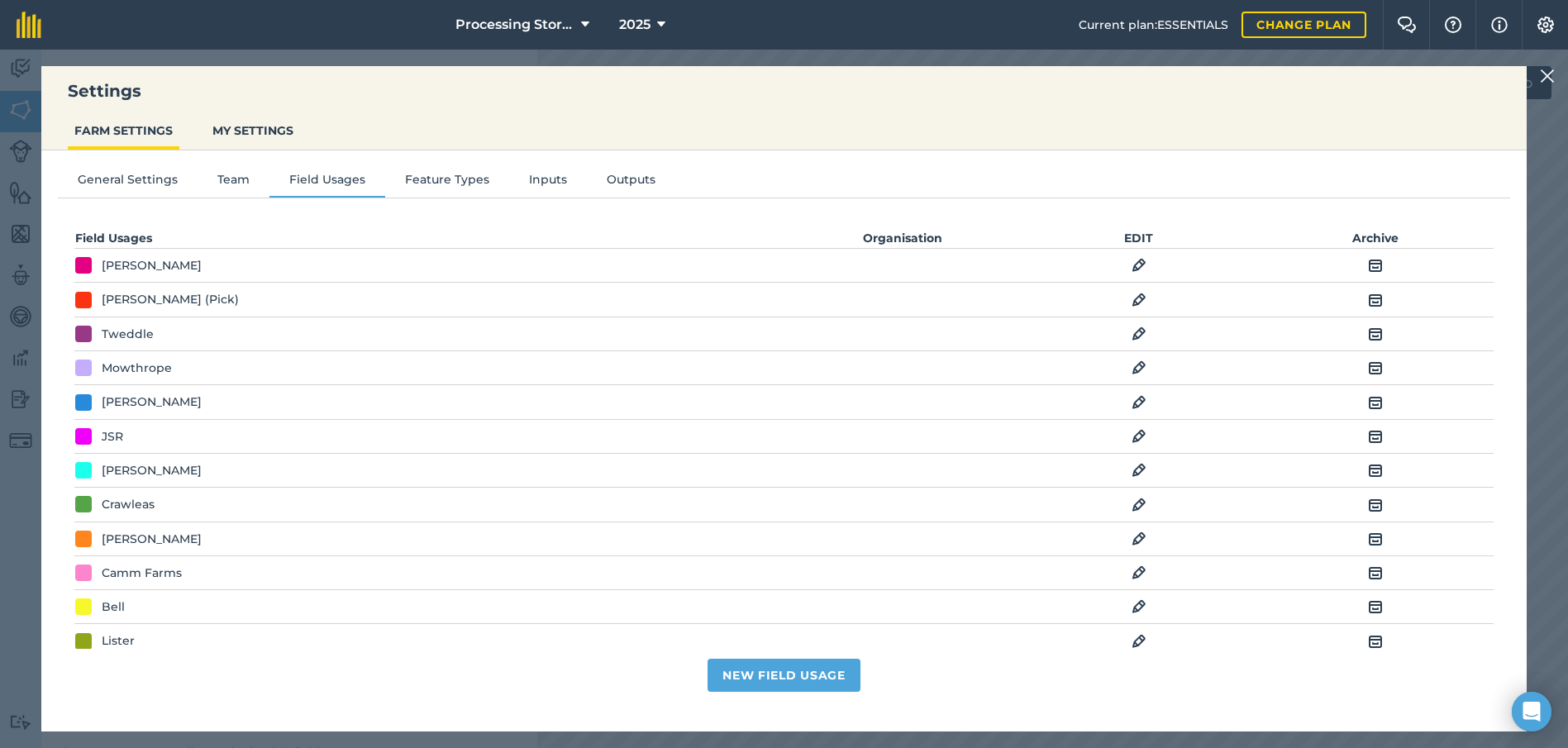 click at bounding box center [1547, 76] 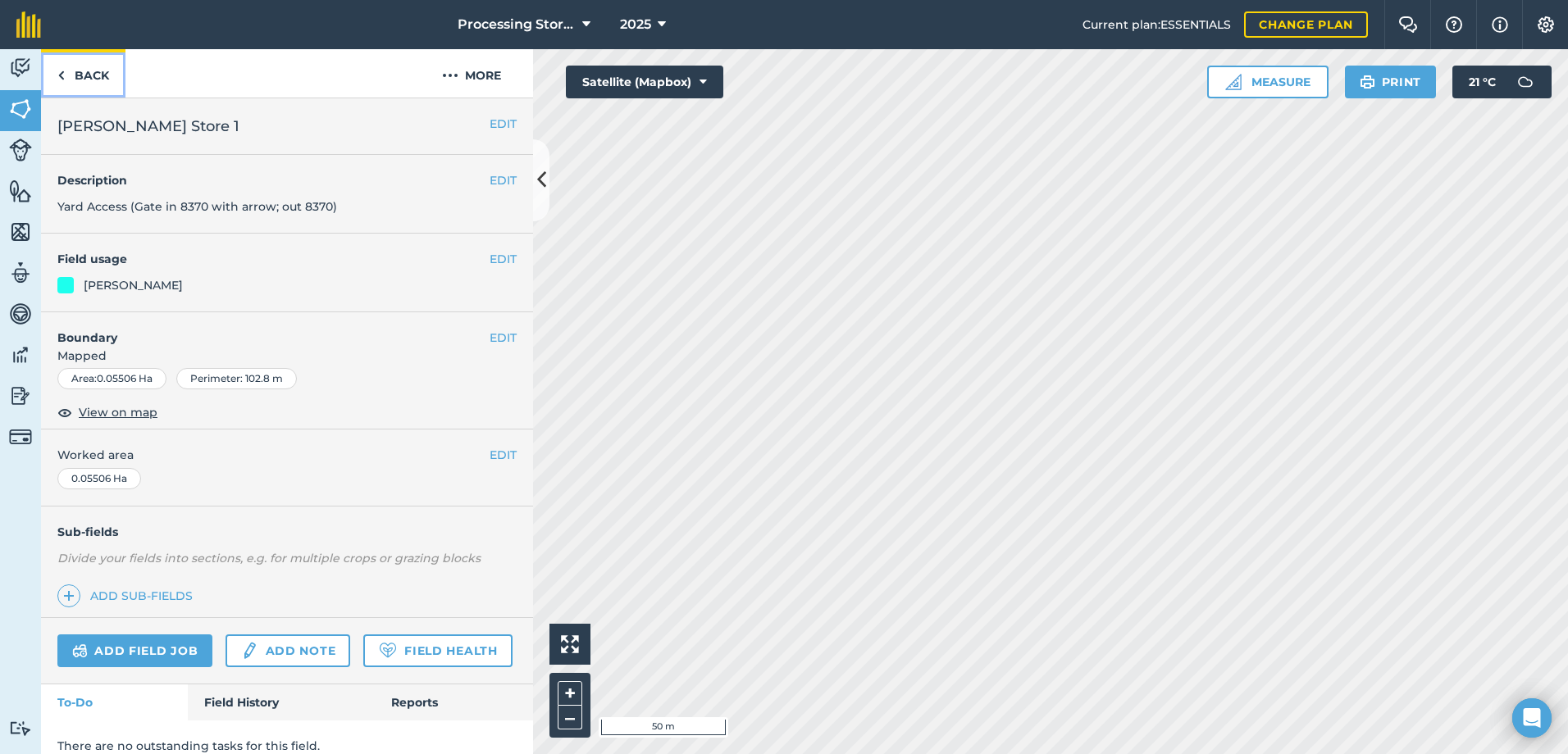 click on "Back" at bounding box center (83, 73) 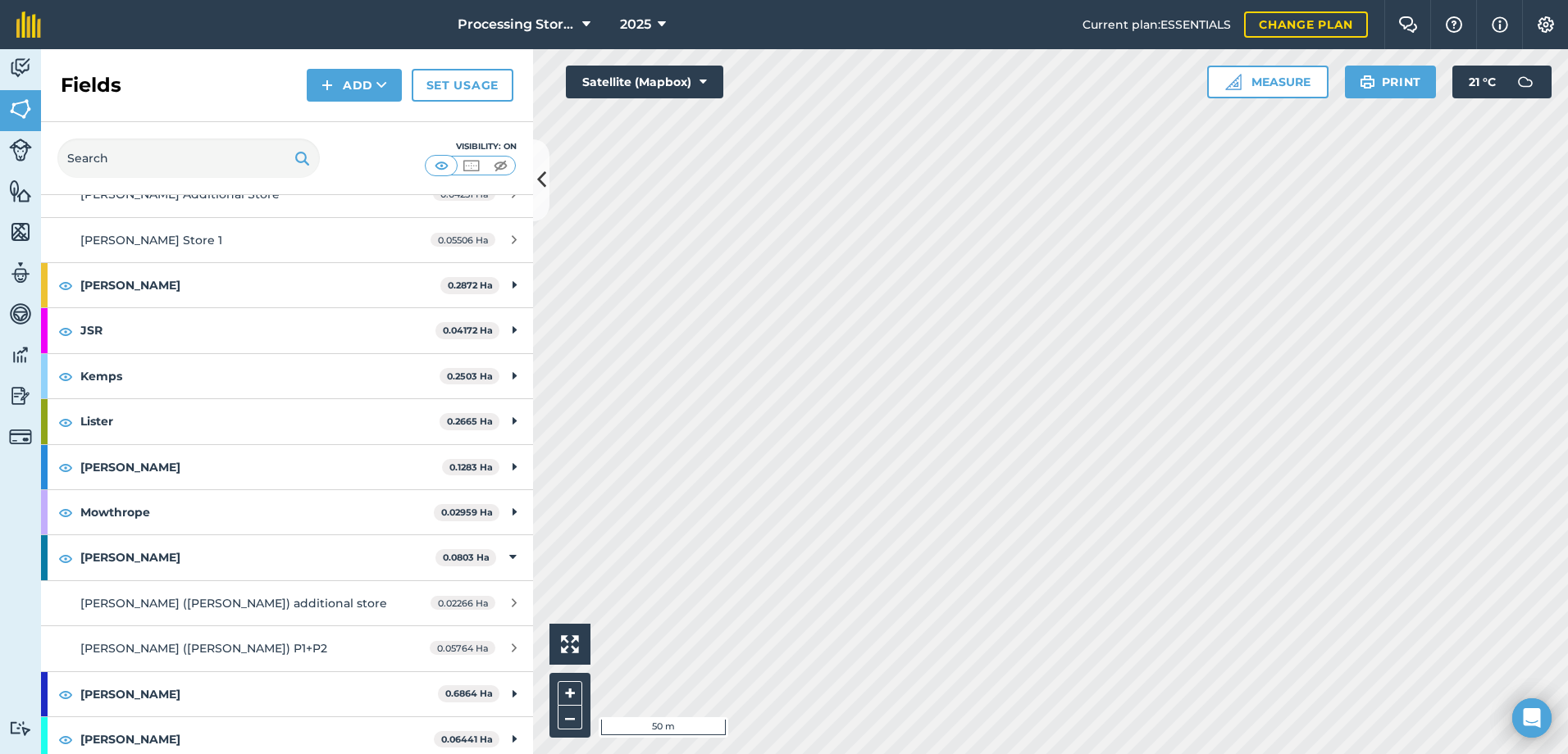 scroll, scrollTop: 574, scrollLeft: 0, axis: vertical 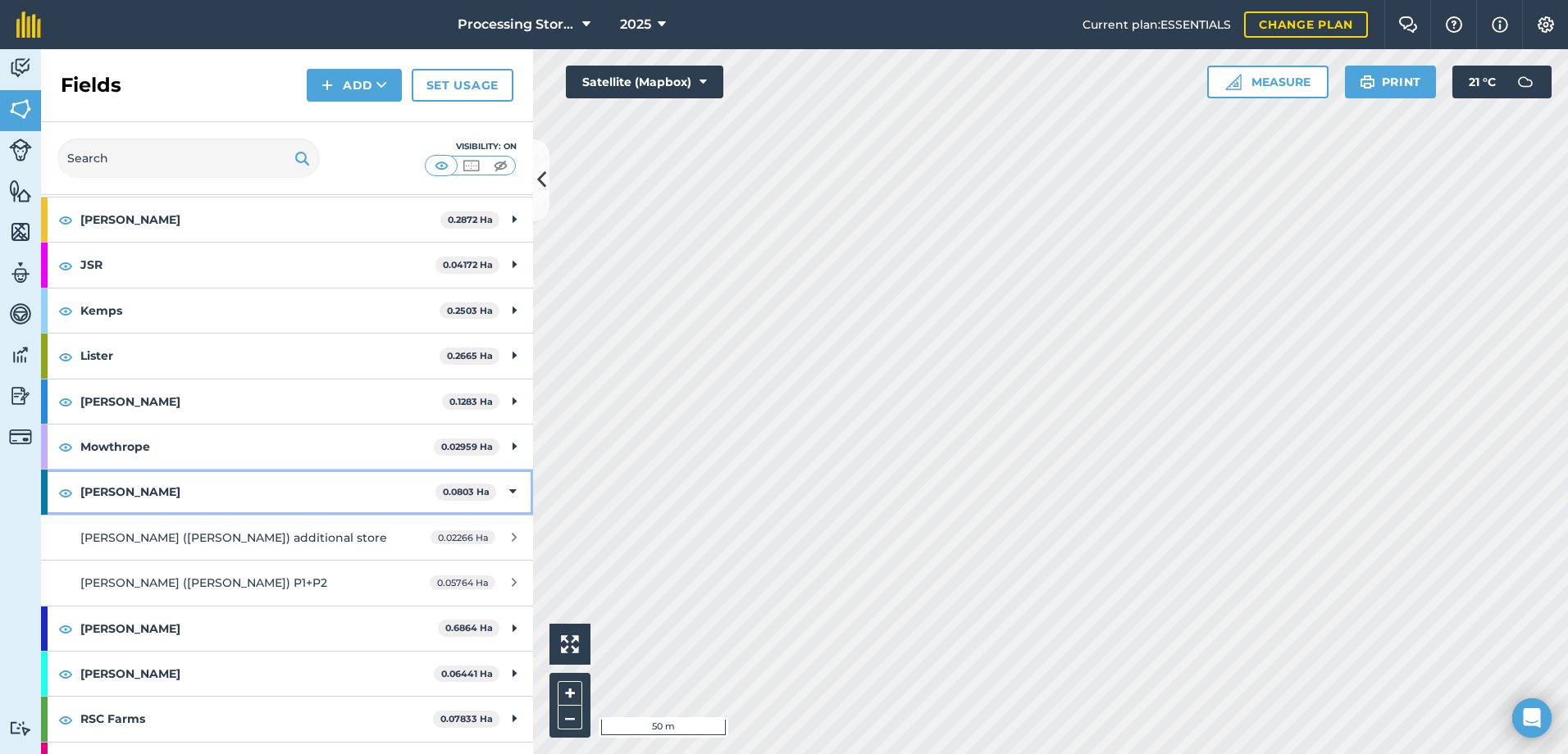 click on "[PERSON_NAME]" at bounding box center [258, 492] 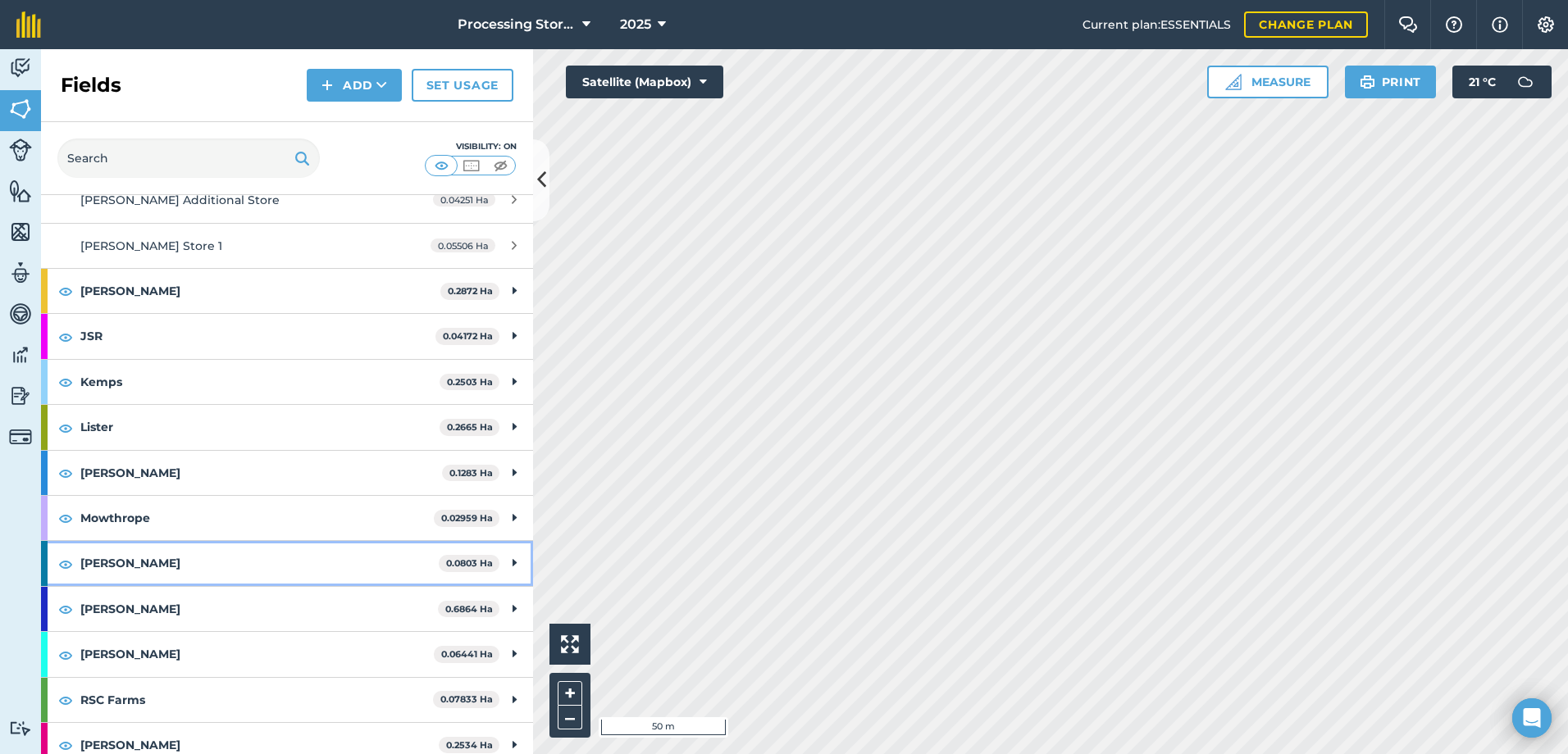 scroll, scrollTop: 488, scrollLeft: 0, axis: vertical 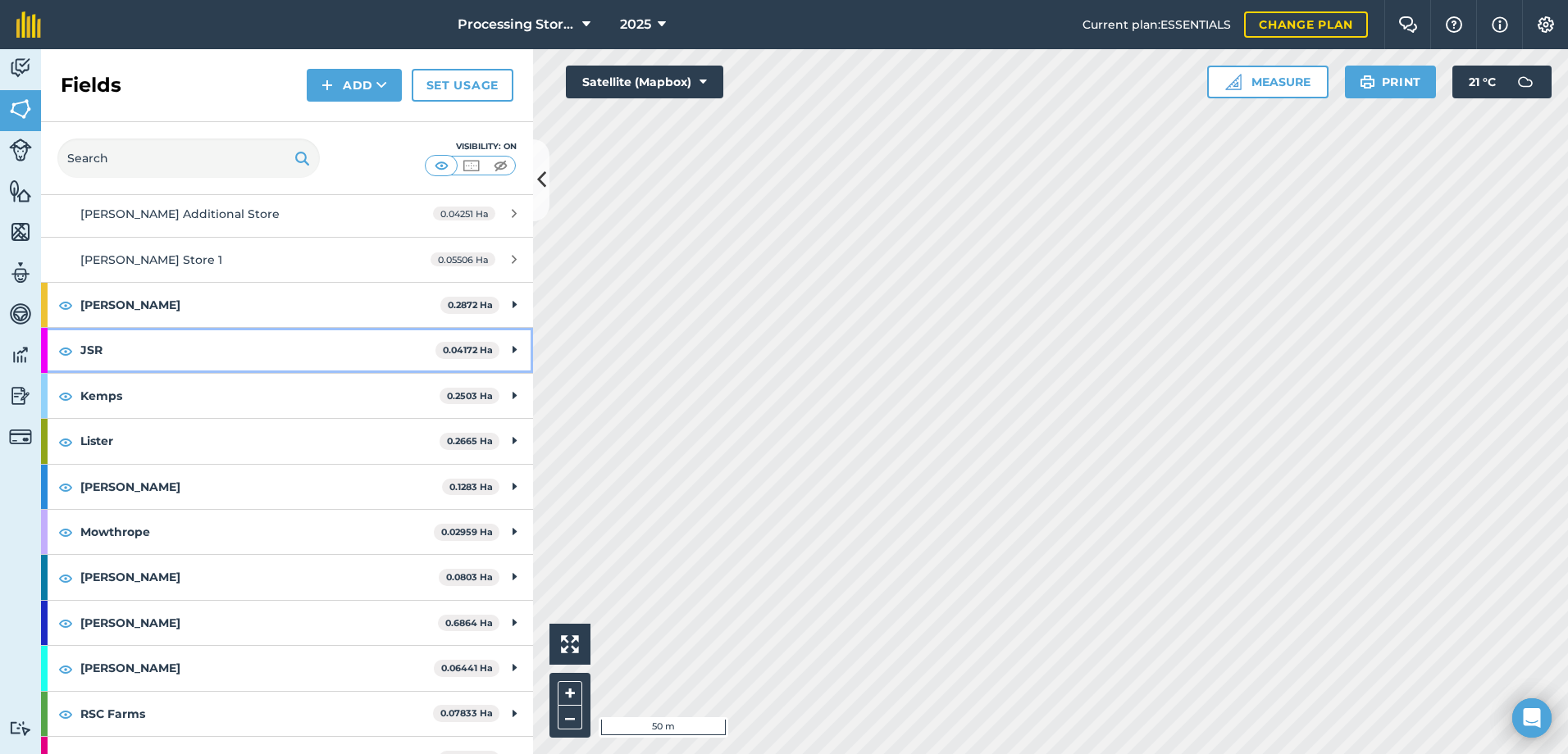 click on "JSR" at bounding box center (258, 350) 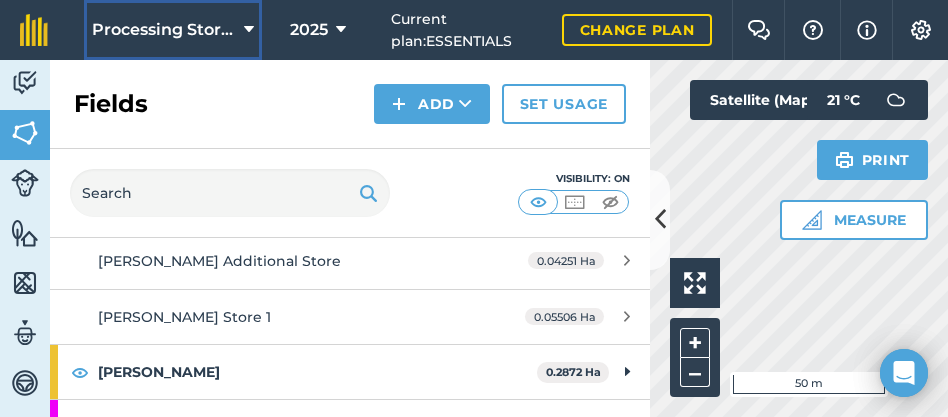 click on "Processing Stores" at bounding box center (164, 30) 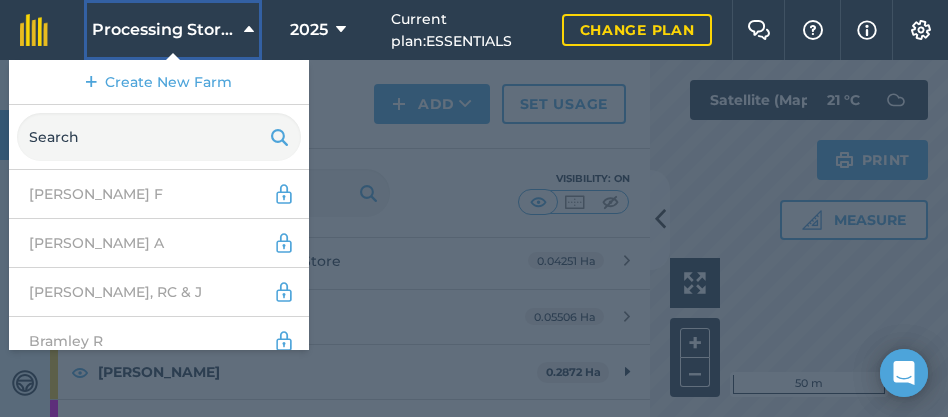 click on "Processing Stores" at bounding box center [164, 30] 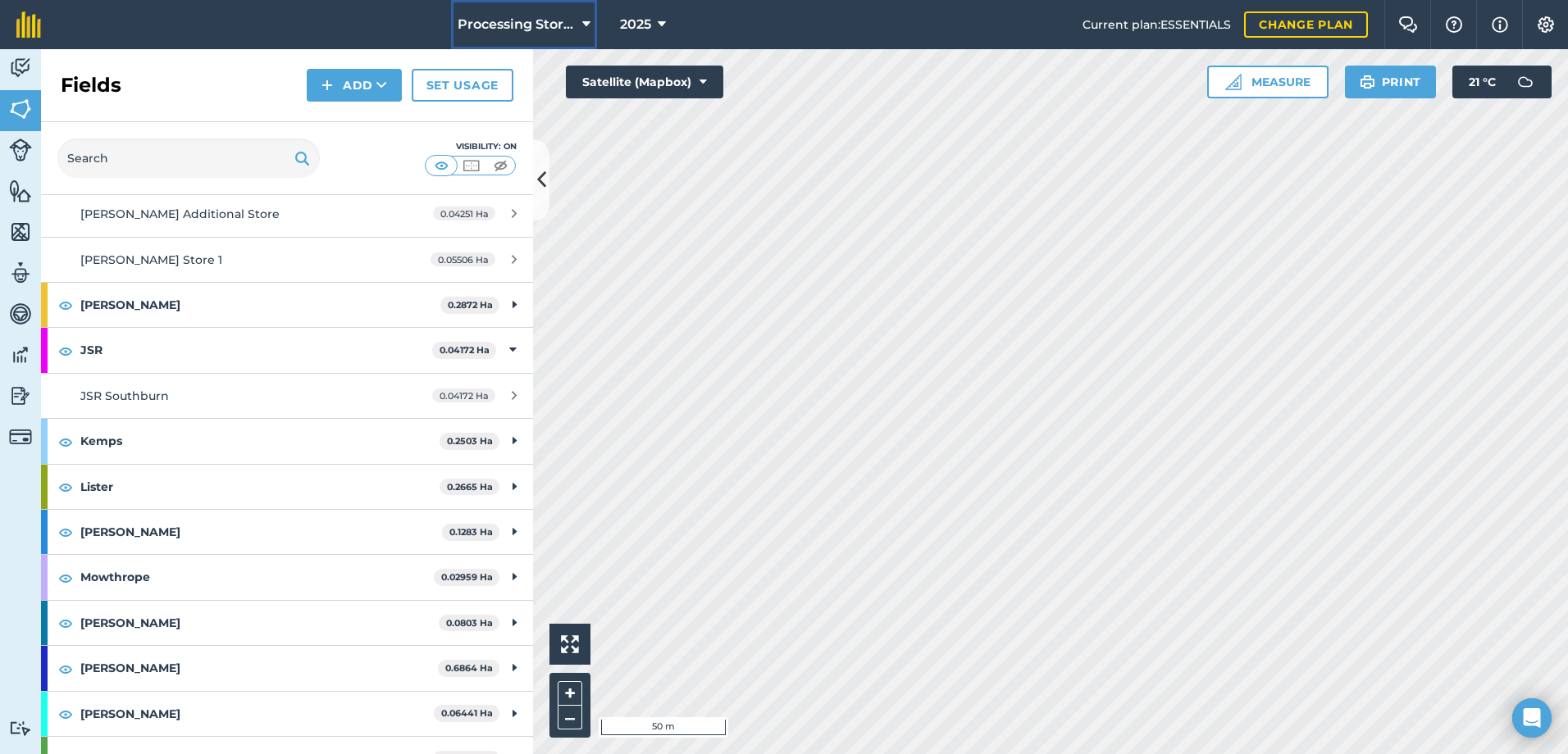 click at bounding box center [586, 25] 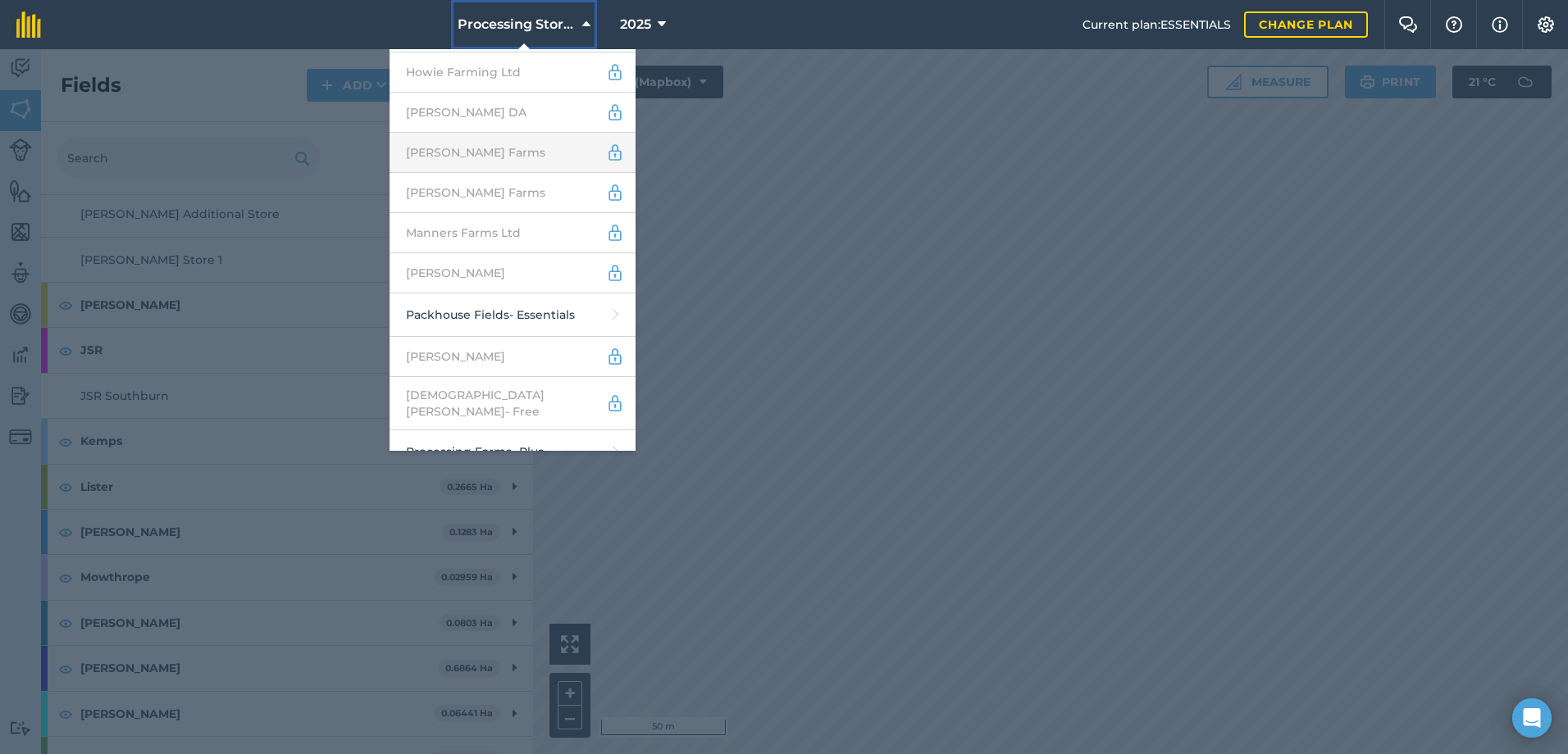scroll, scrollTop: 983, scrollLeft: 0, axis: vertical 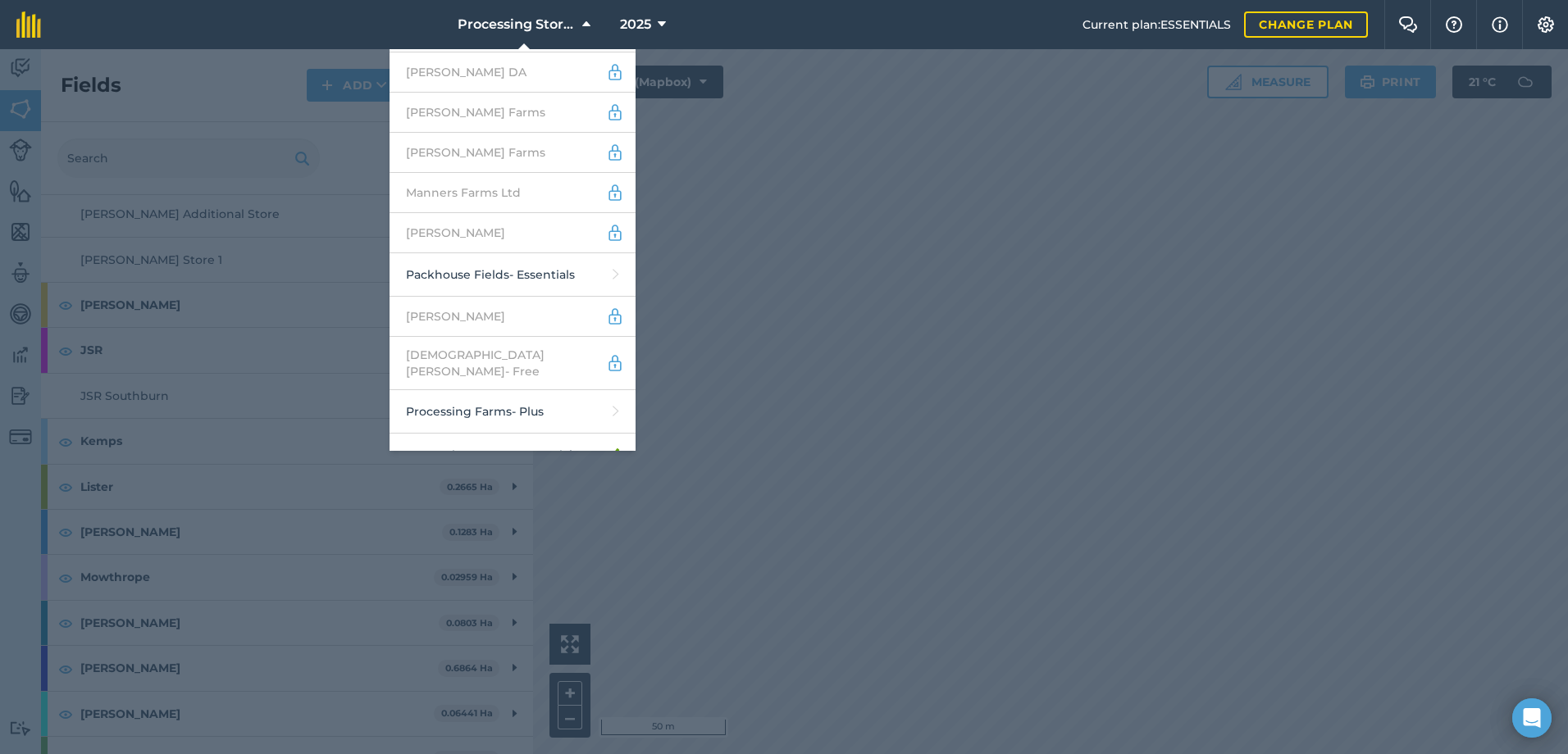click at bounding box center (784, 402) 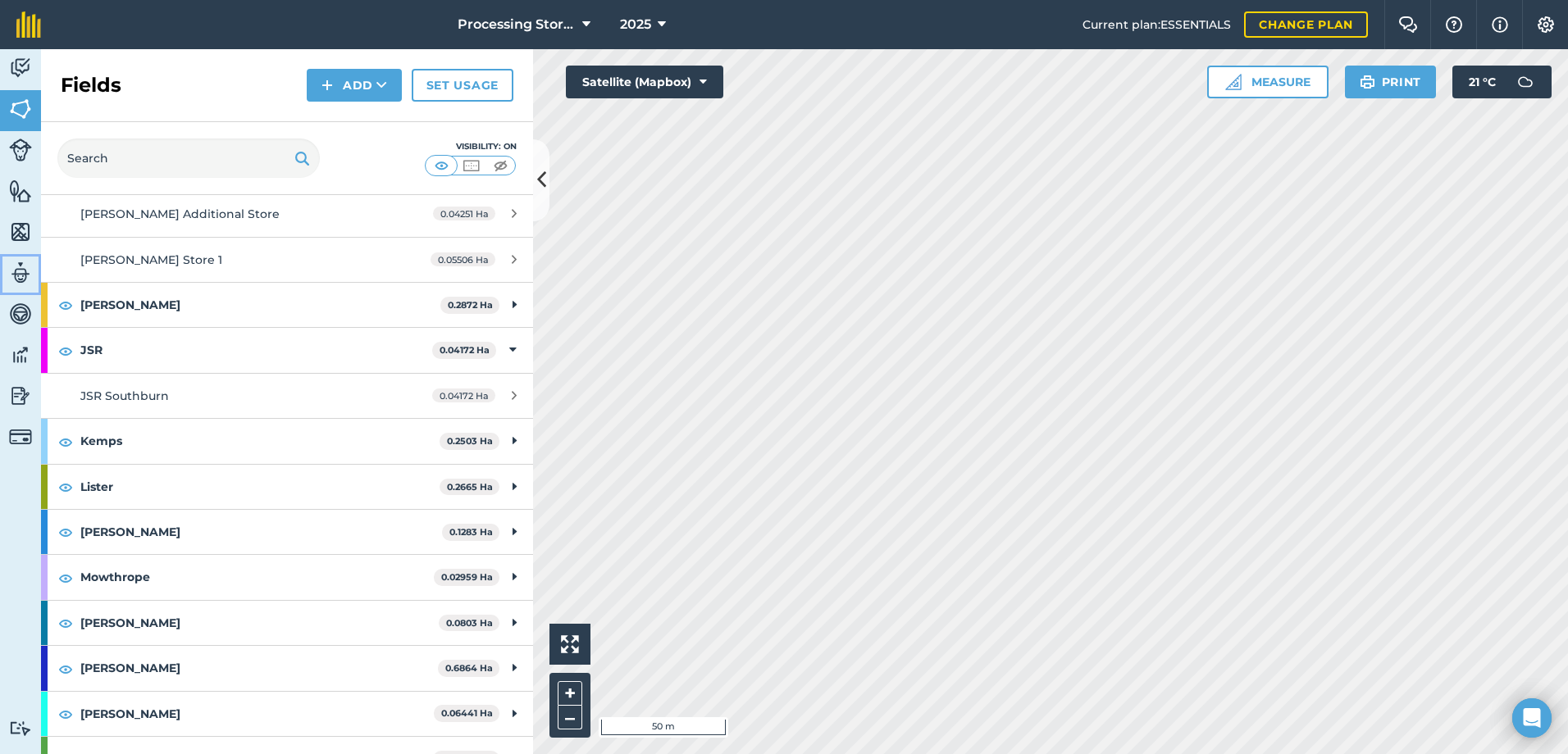 click at bounding box center (21, 273) 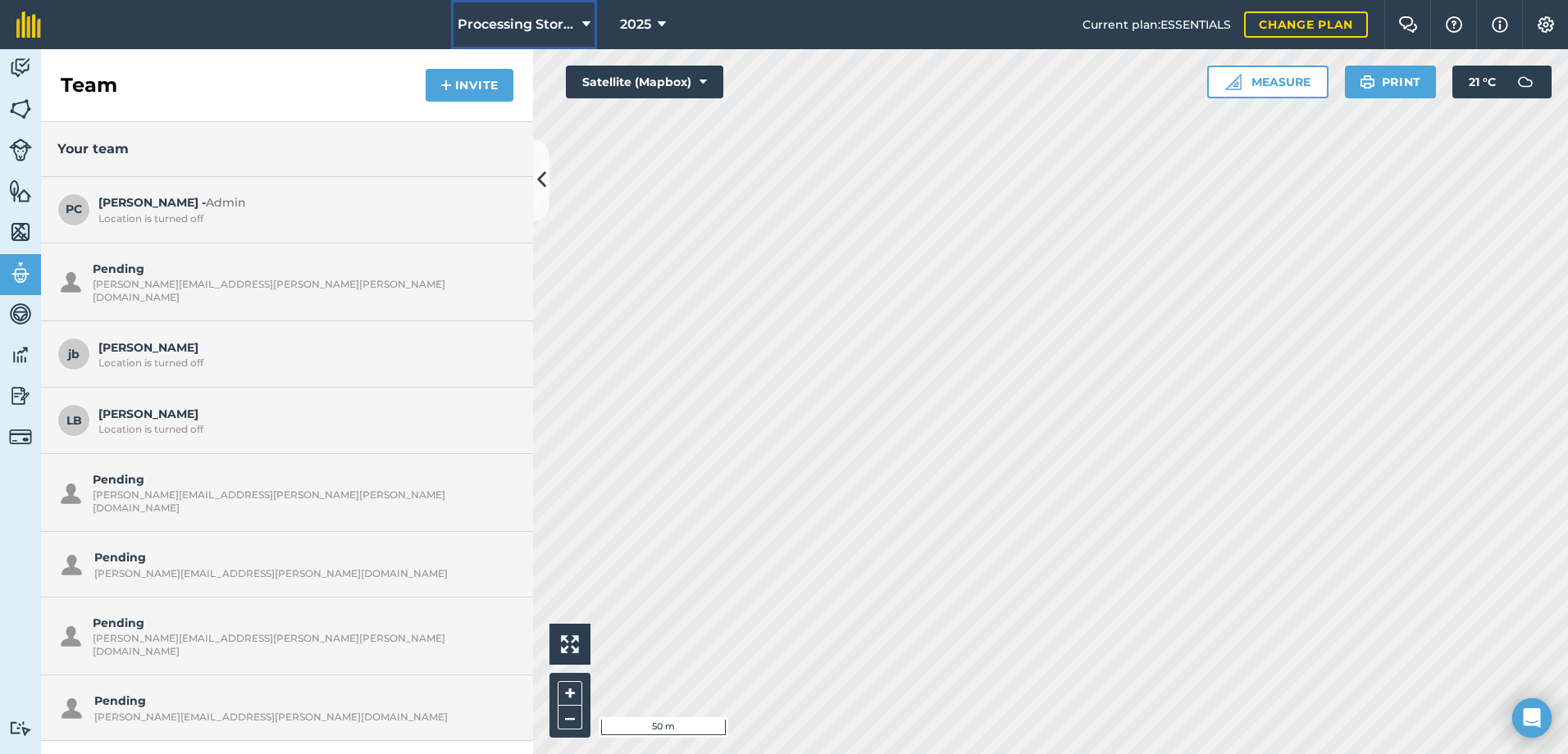 click on "Processing Stores" at bounding box center [517, 25] 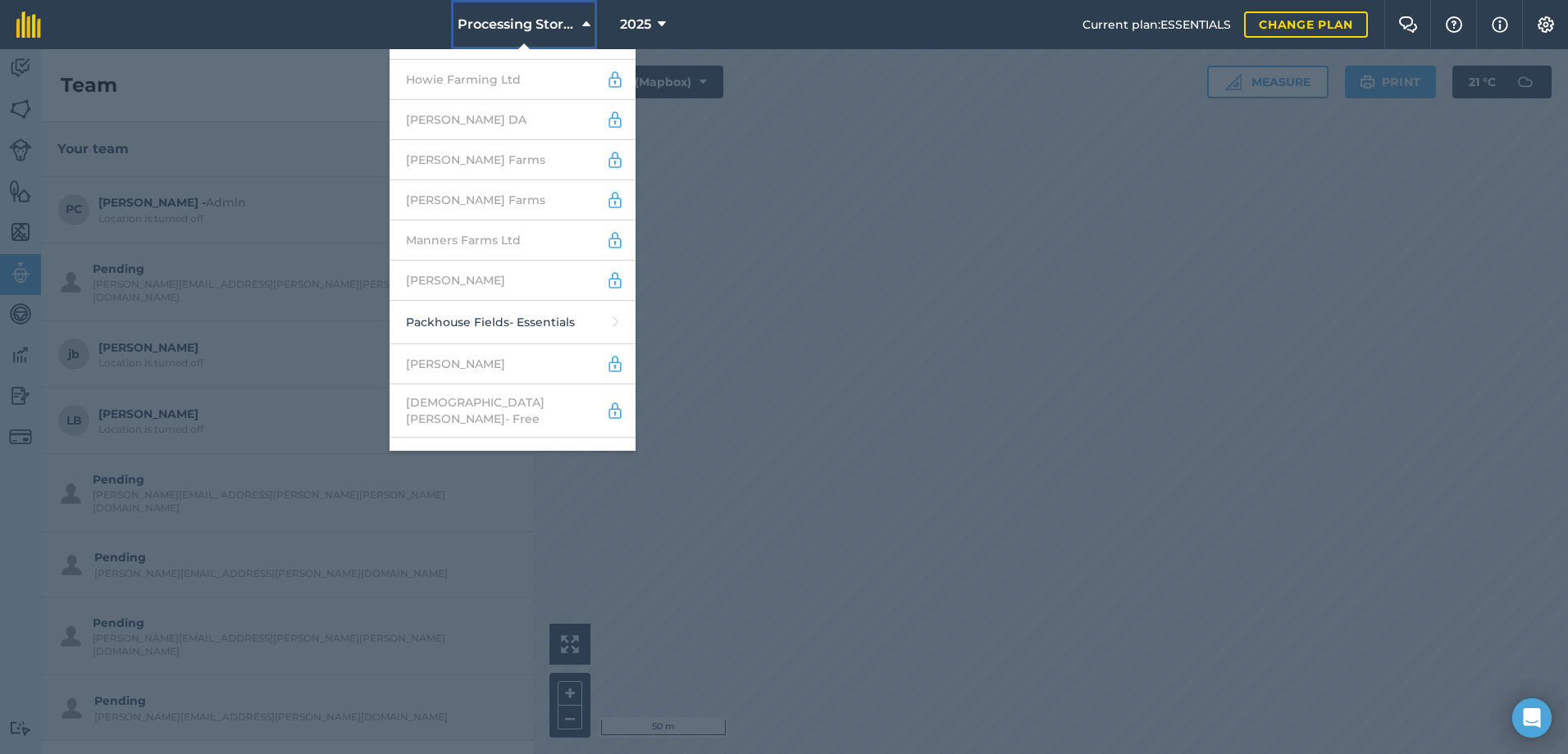 scroll, scrollTop: 983, scrollLeft: 0, axis: vertical 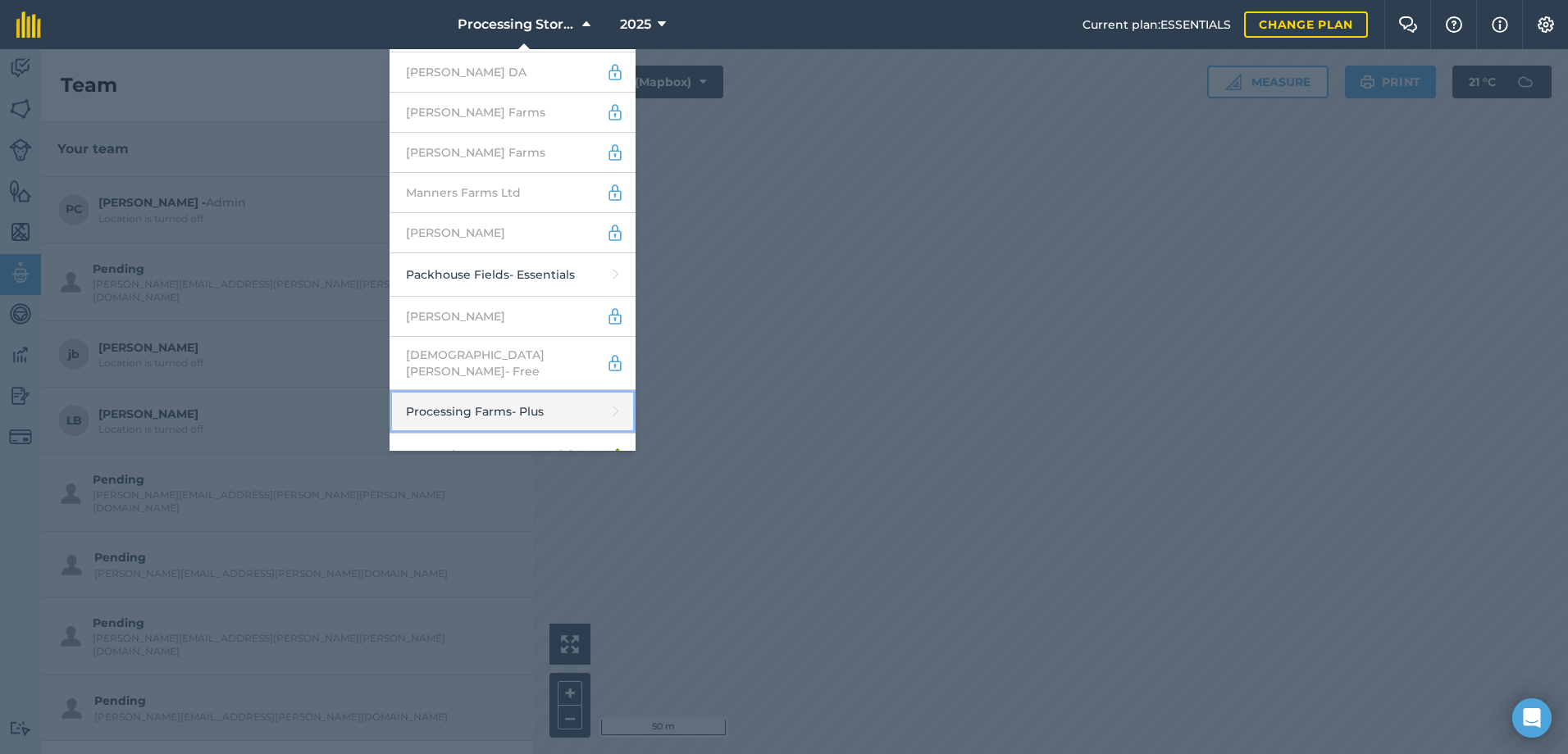 click on "Processing Farms  - Plus" at bounding box center [513, 411] 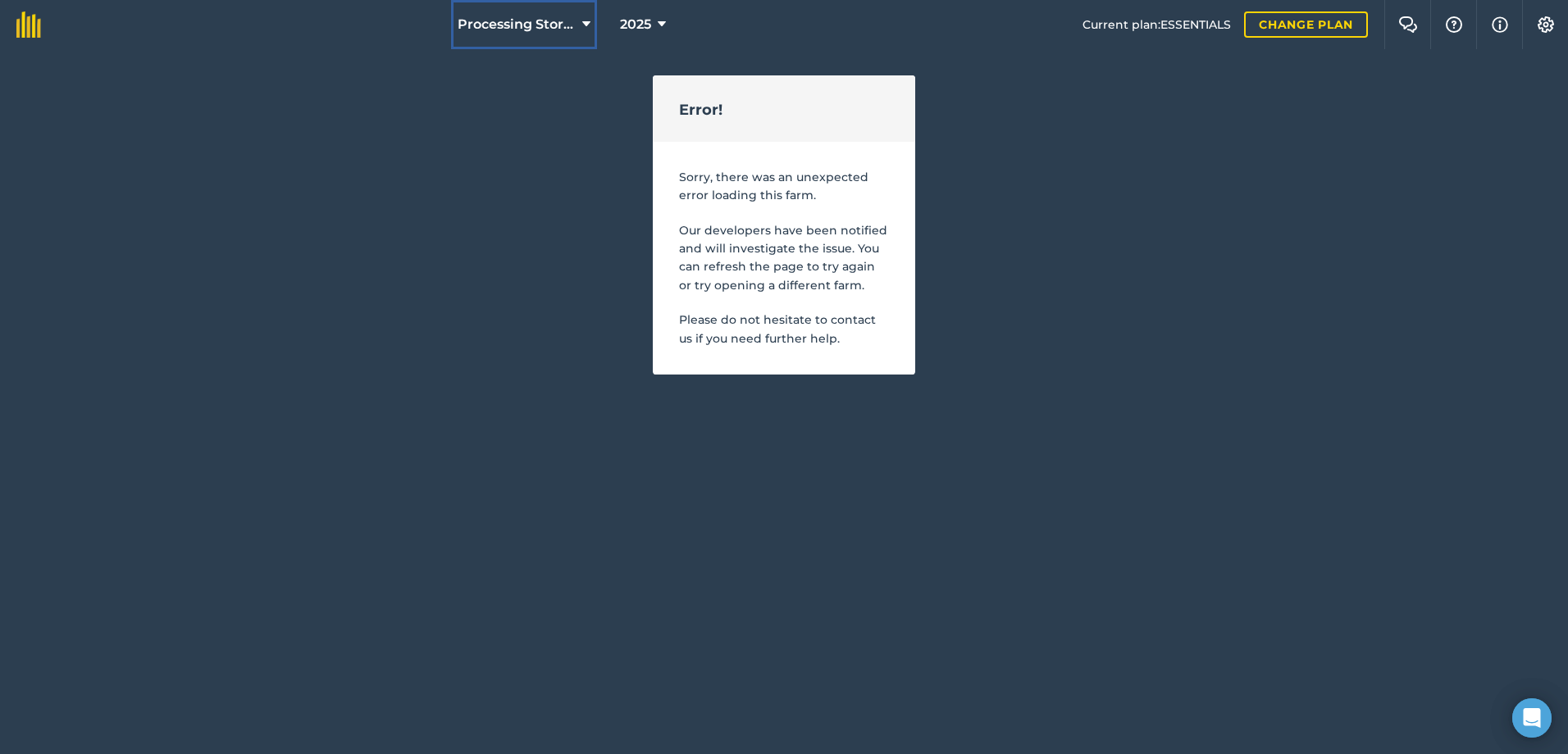 click on "Processing Stores" at bounding box center [517, 25] 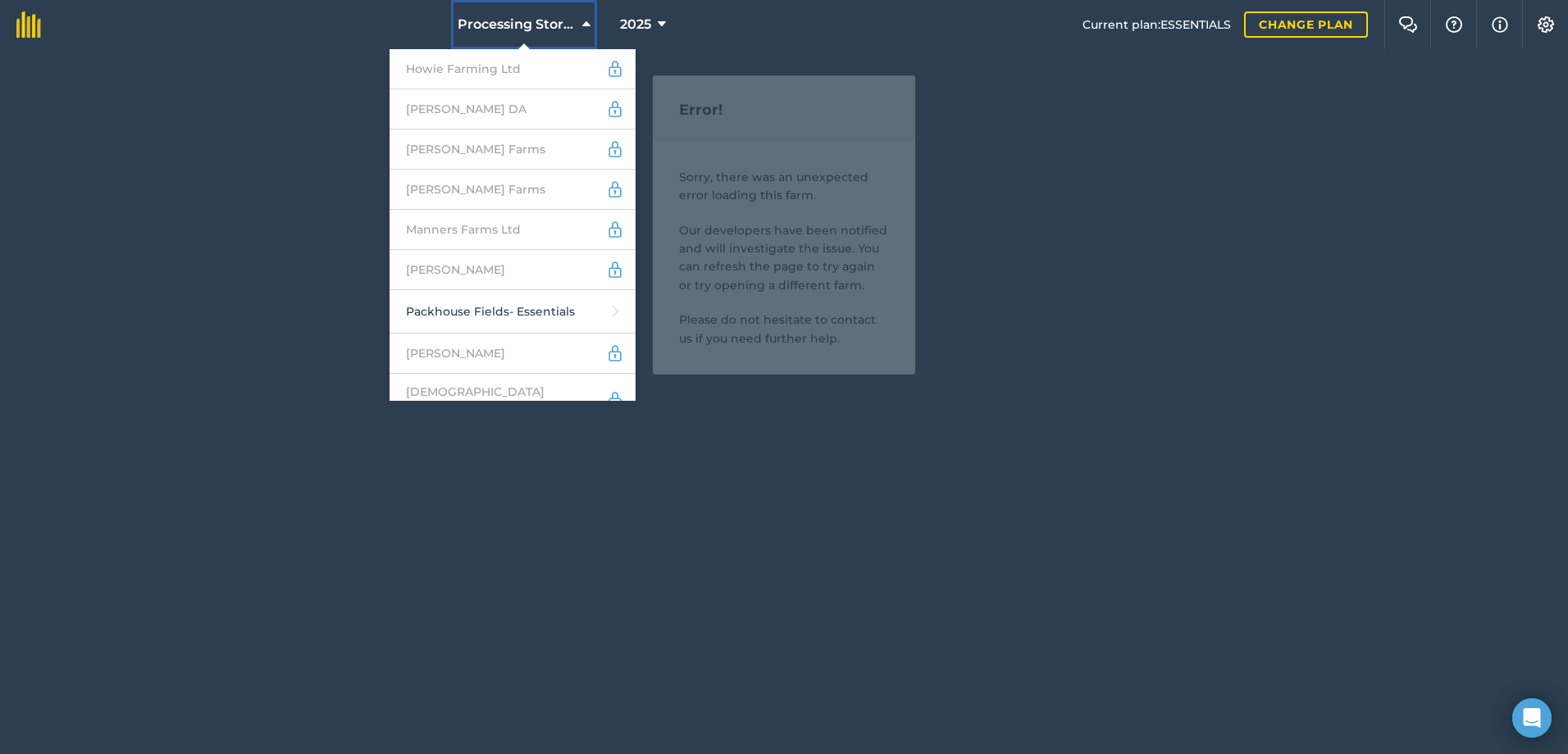 scroll, scrollTop: 1065, scrollLeft: 0, axis: vertical 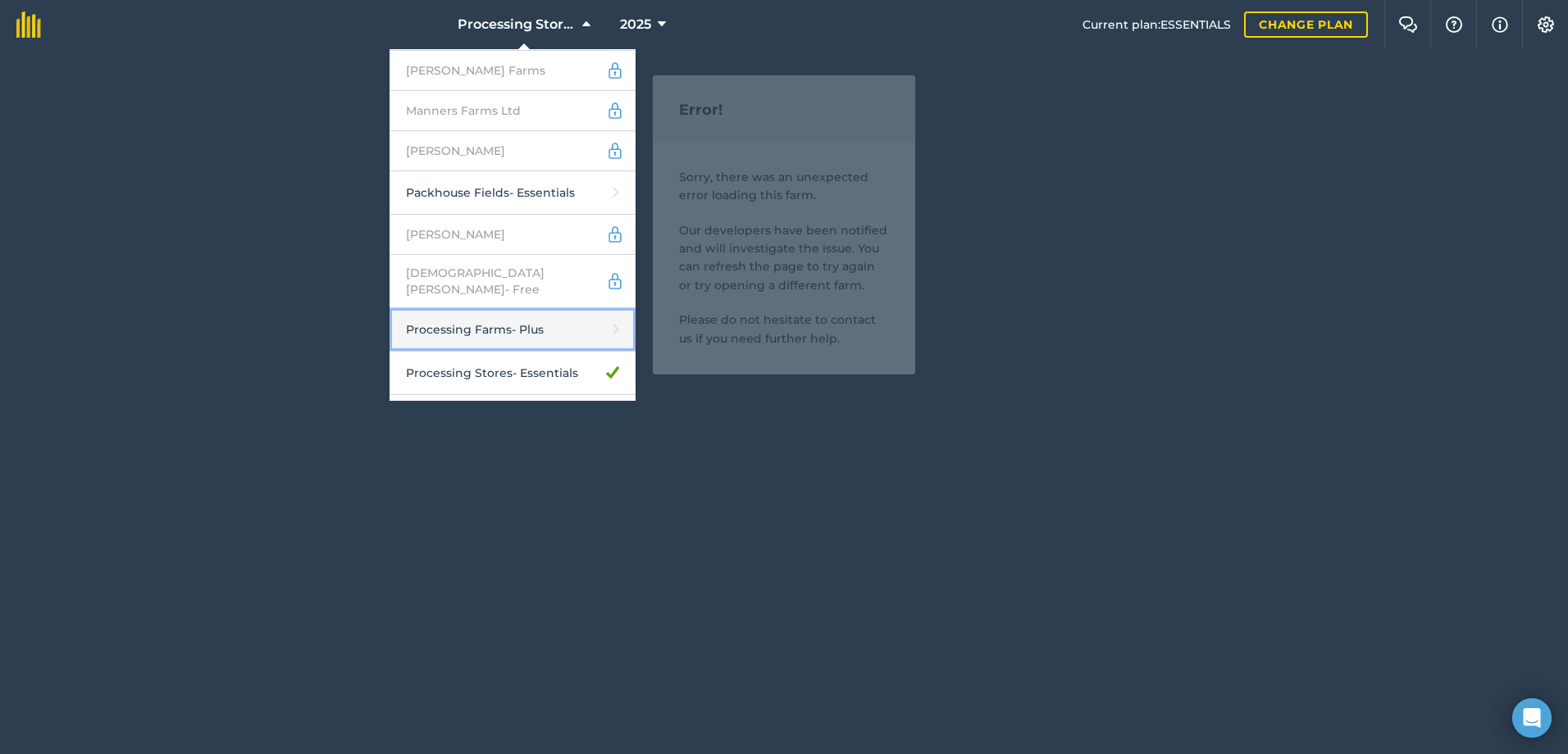 click on "Processing Farms  - Plus" at bounding box center (513, 329) 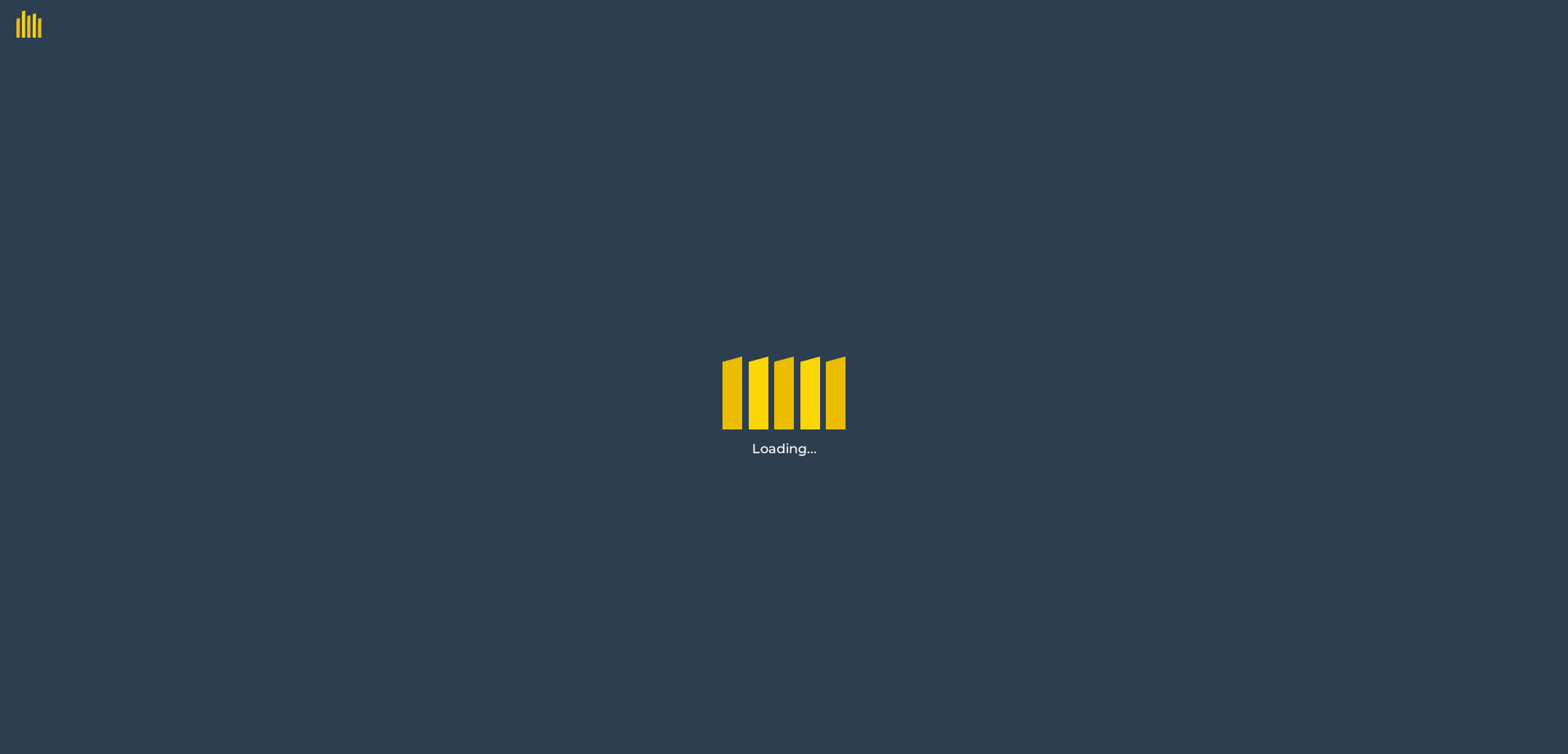 scroll, scrollTop: 0, scrollLeft: 0, axis: both 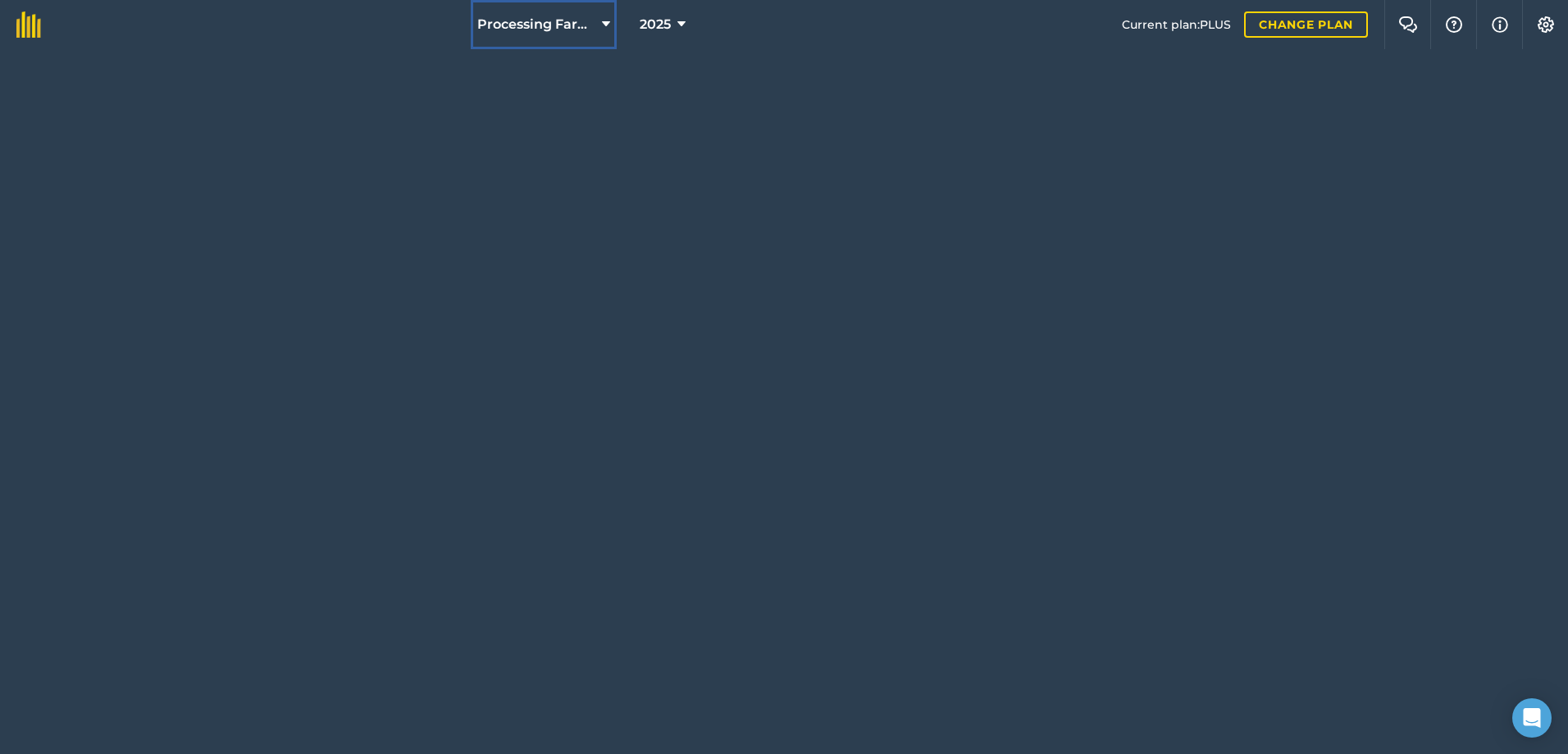 click on "Processing Farms" at bounding box center (536, 25) 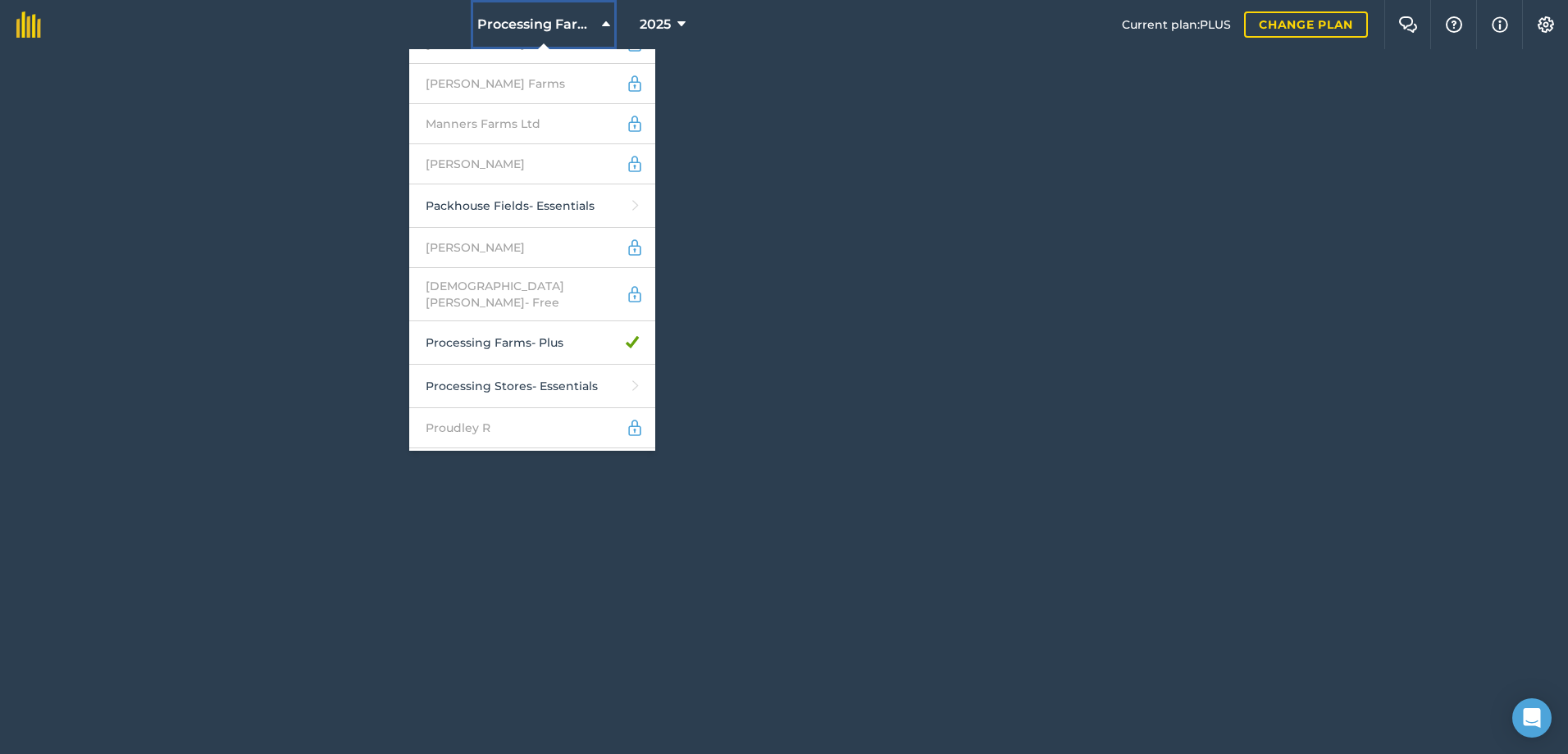 scroll, scrollTop: 1065, scrollLeft: 0, axis: vertical 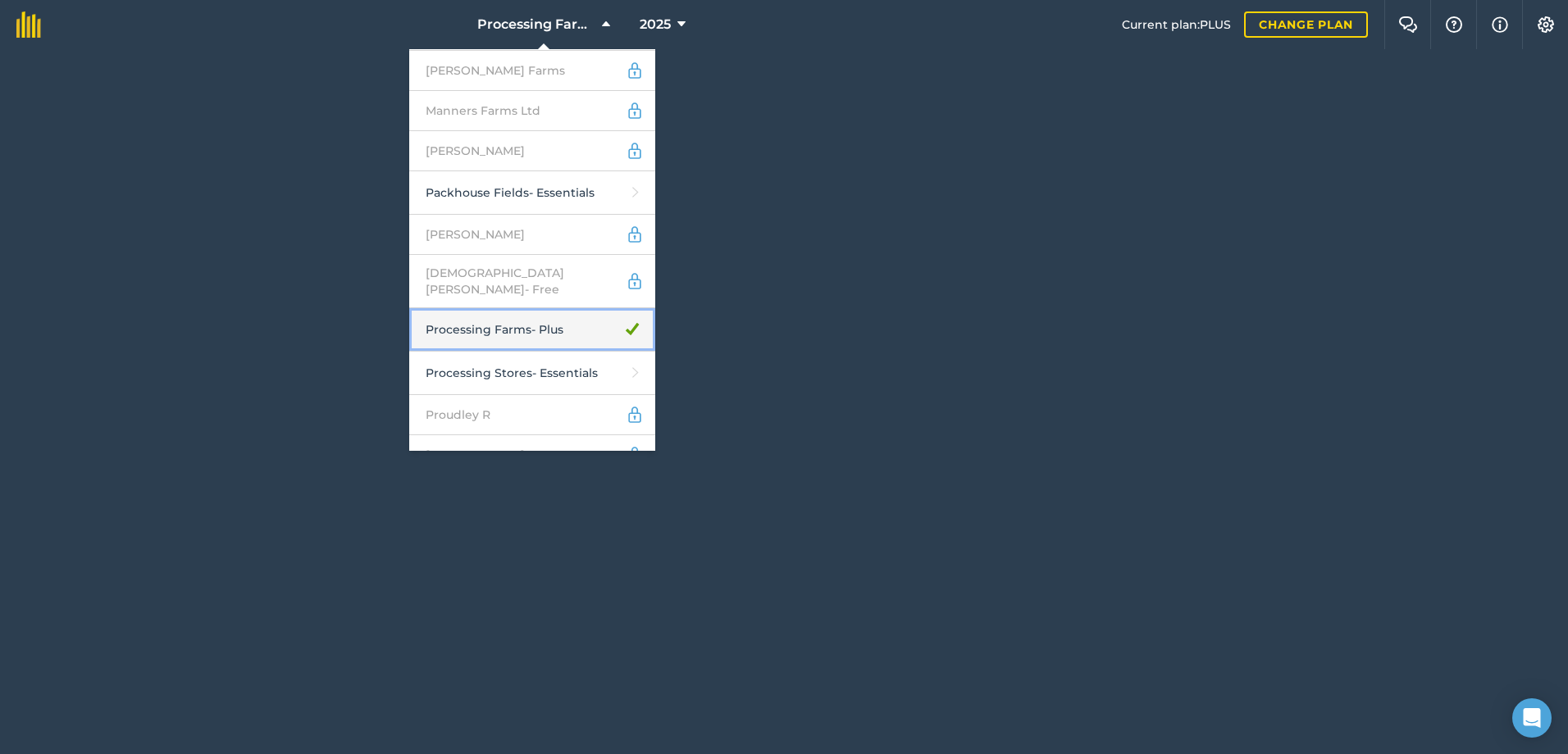 click on "Processing Farms  - Plus" at bounding box center [532, 329] 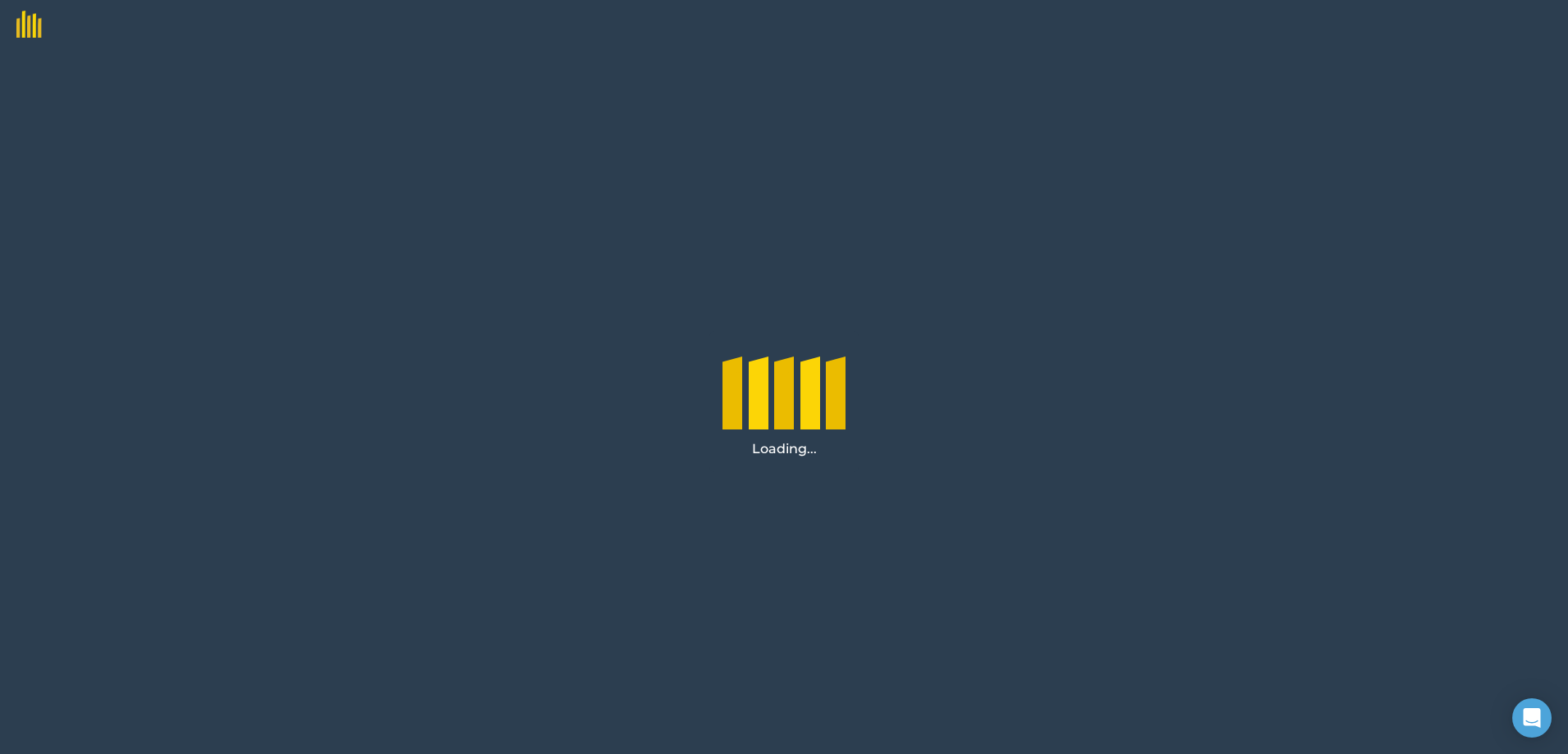 scroll, scrollTop: 0, scrollLeft: 0, axis: both 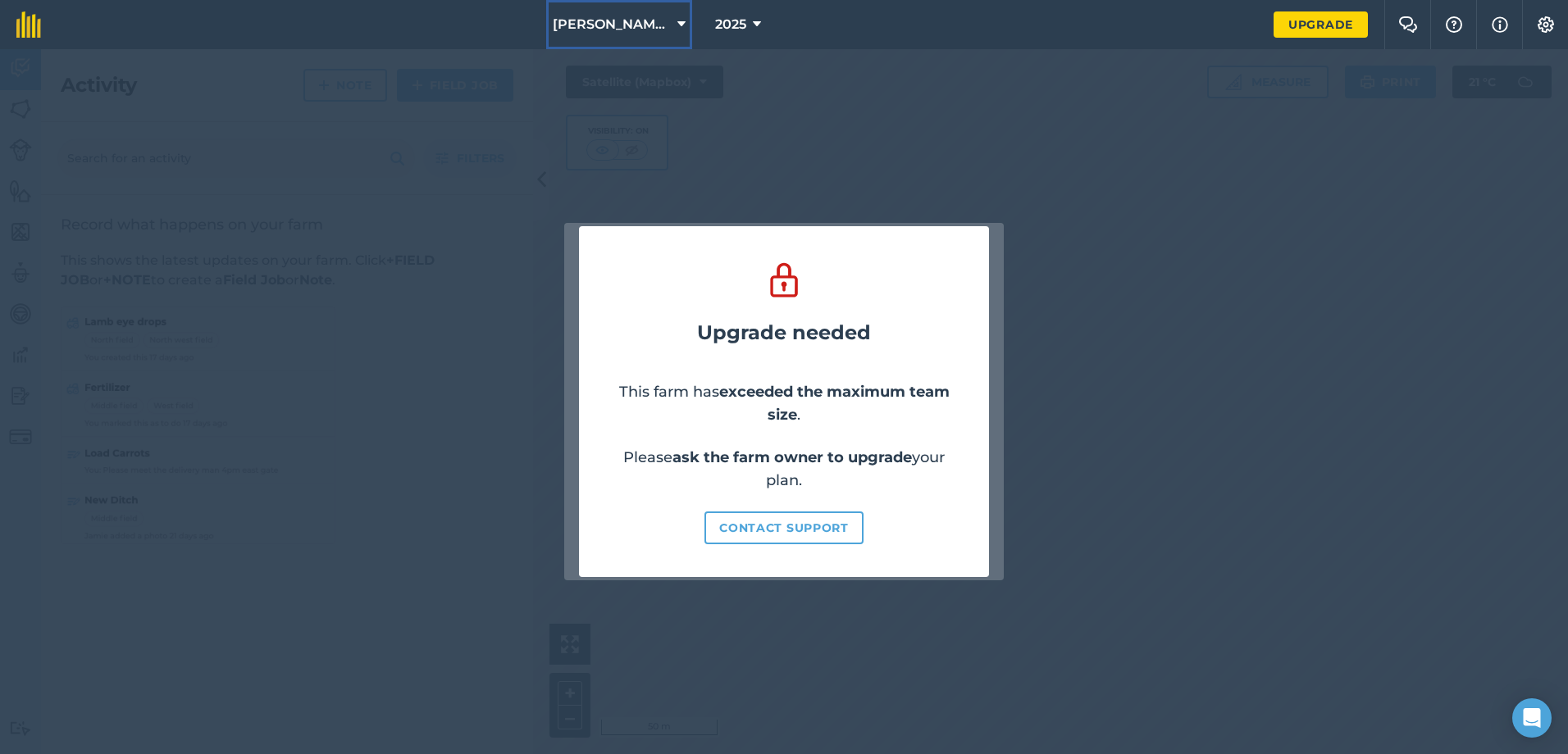 click on "[PERSON_NAME] F" at bounding box center [612, 25] 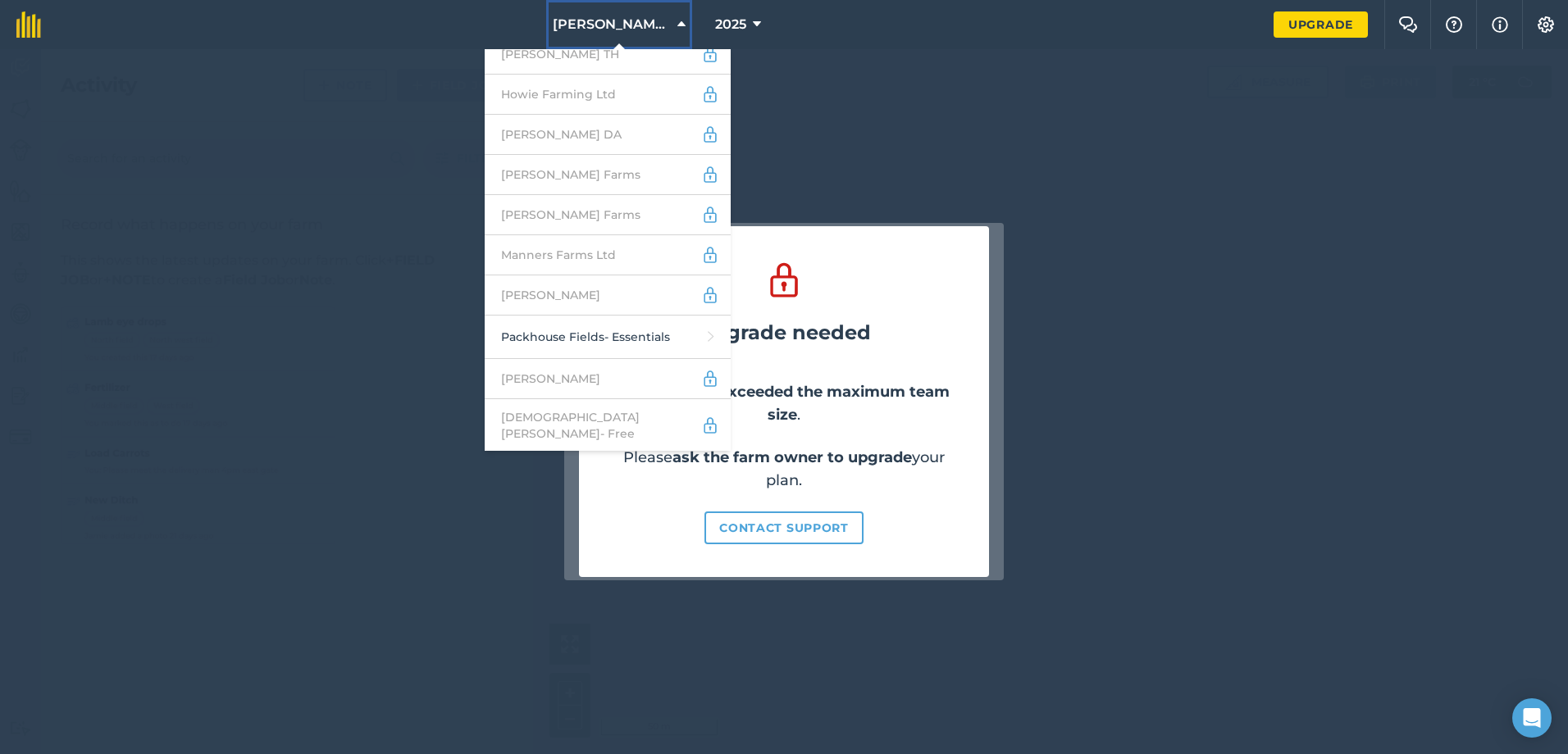 scroll, scrollTop: 1065, scrollLeft: 0, axis: vertical 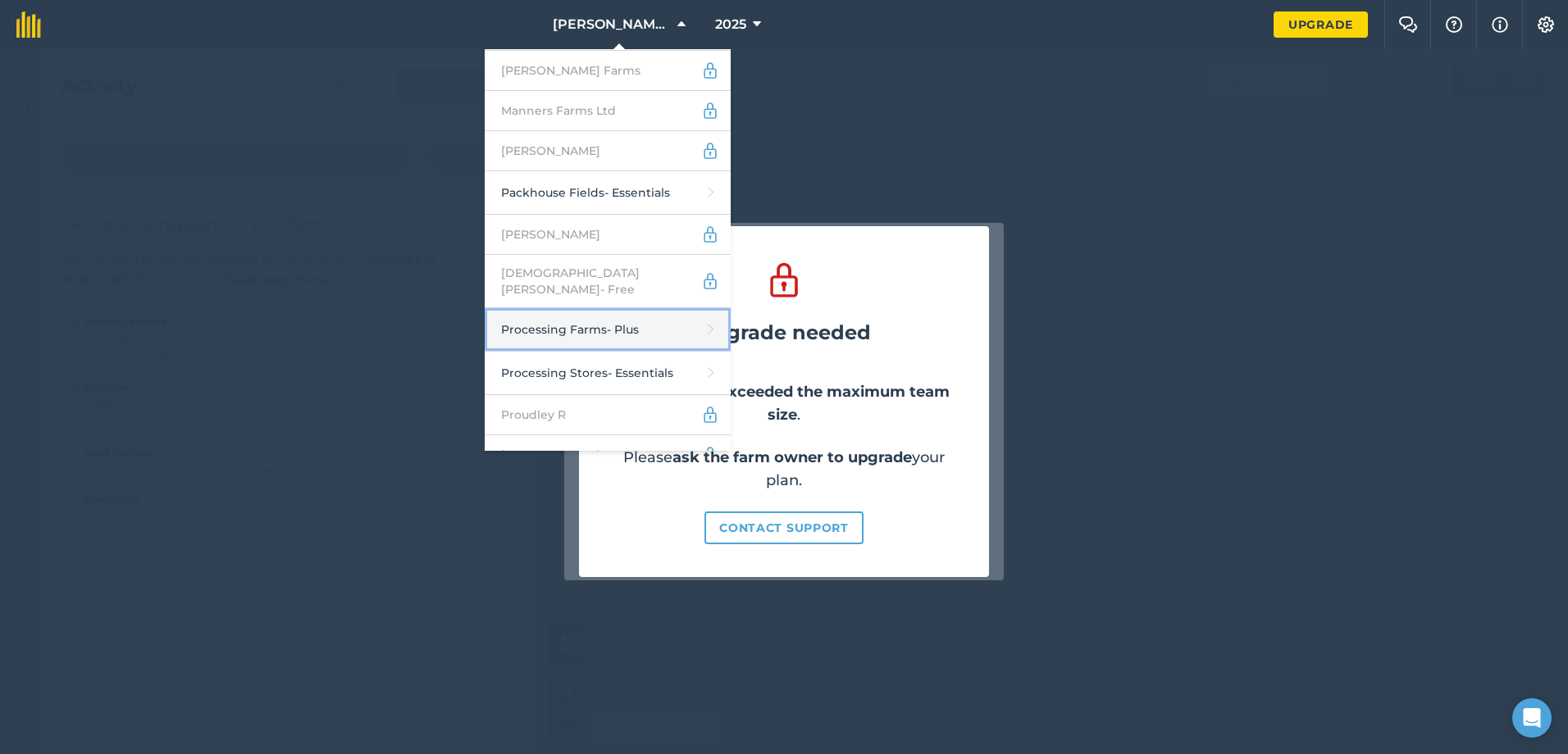 click on "Processing Farms  - Plus" at bounding box center [608, 329] 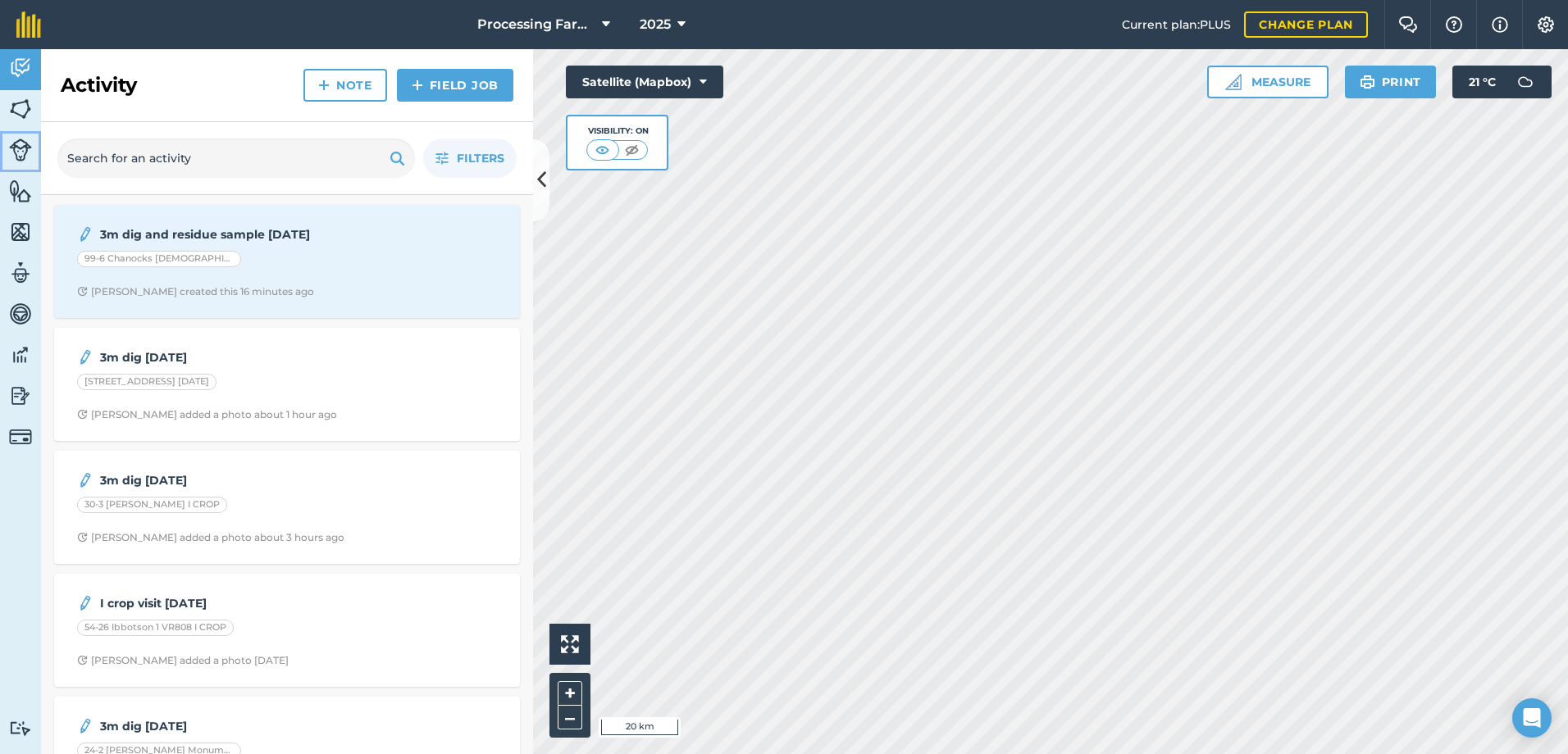 click at bounding box center (21, 150) 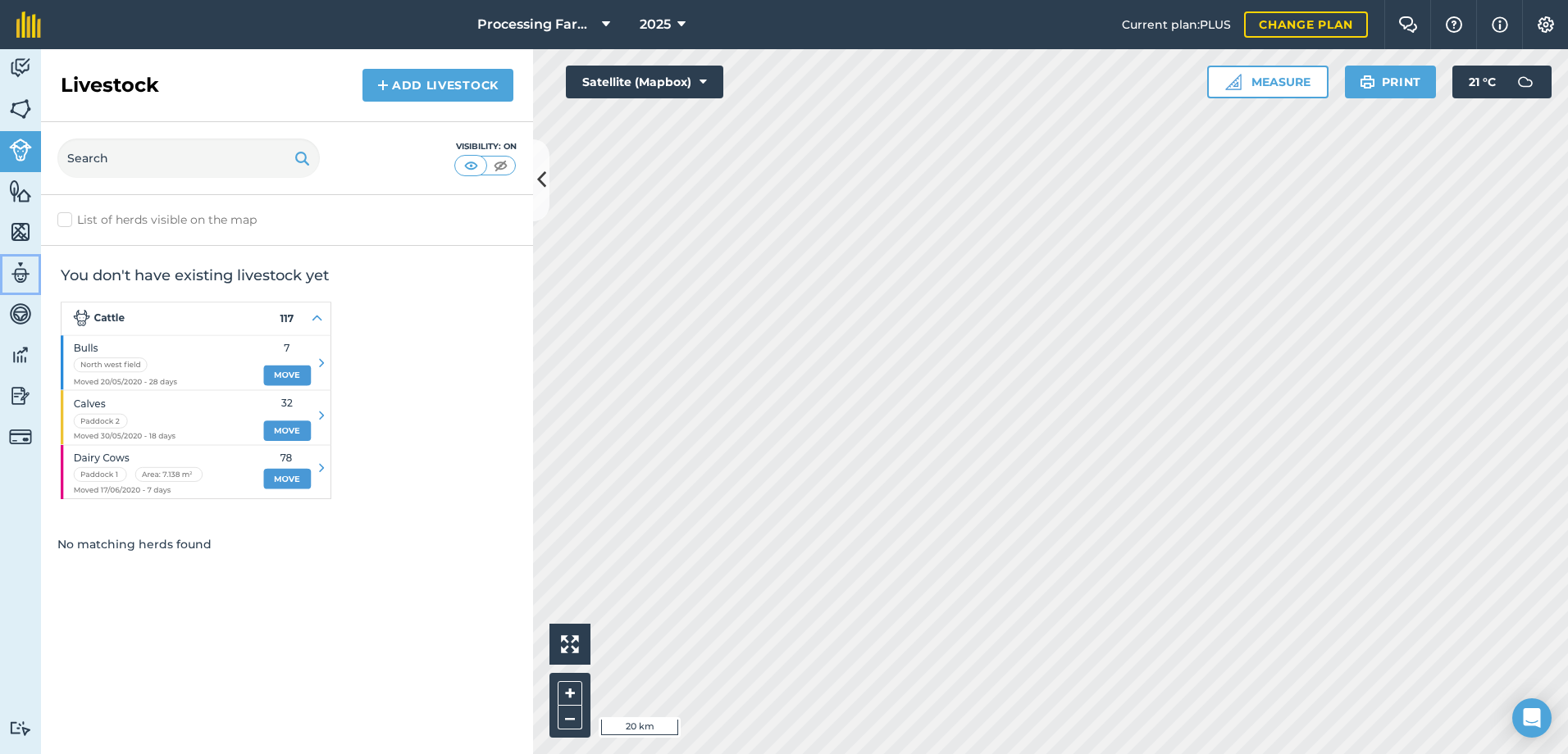 click at bounding box center (21, 273) 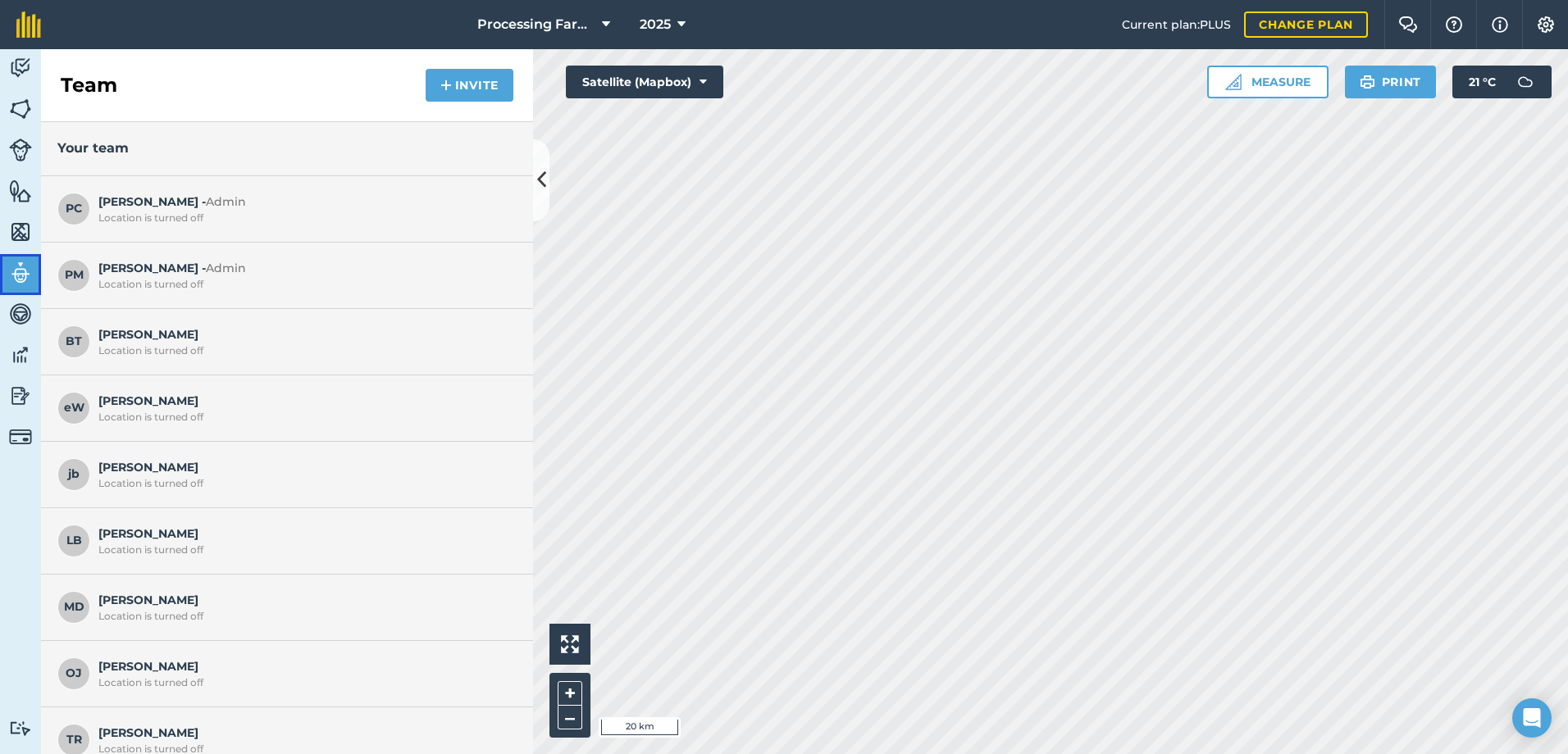 scroll, scrollTop: 0, scrollLeft: 0, axis: both 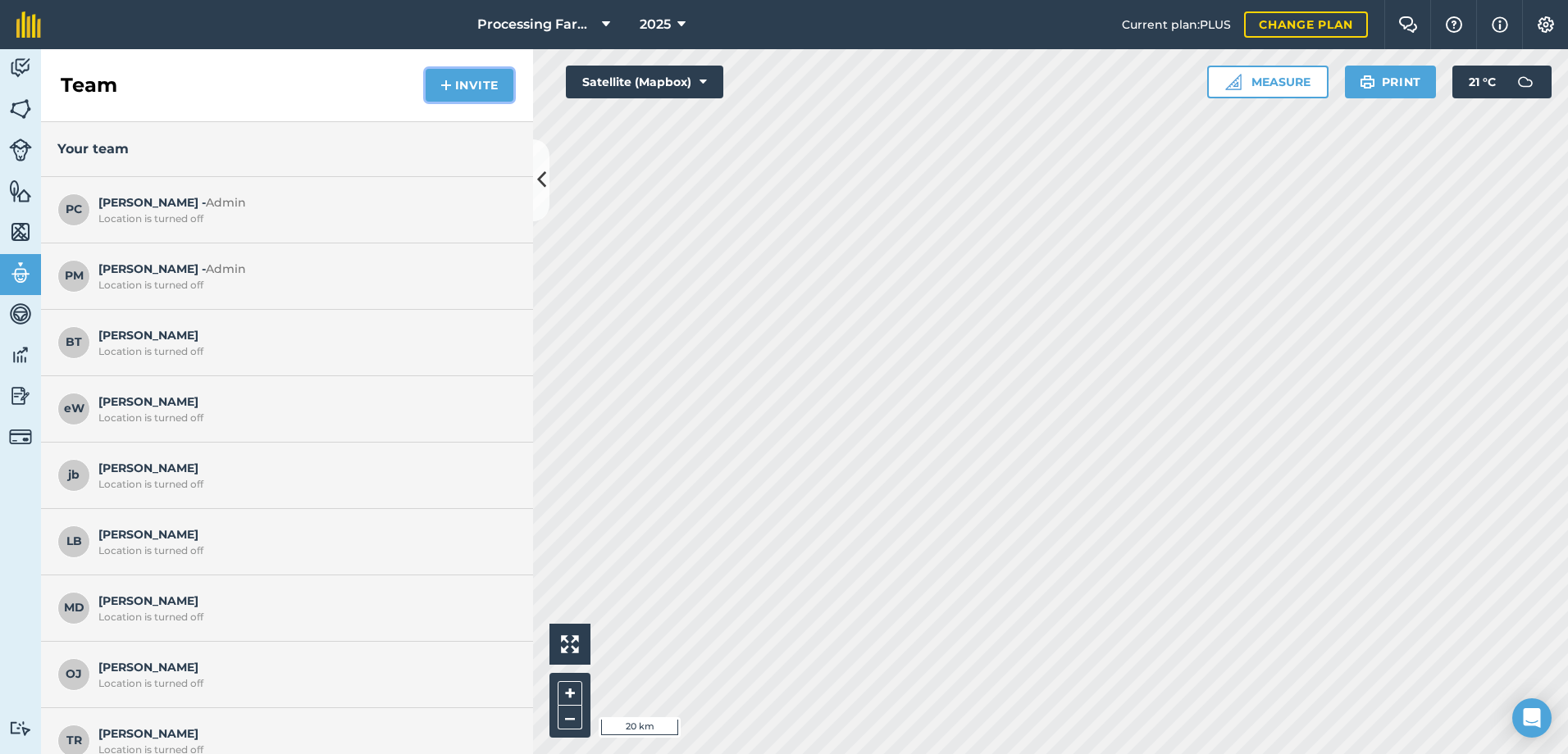 click on "Invite" at bounding box center (469, 85) 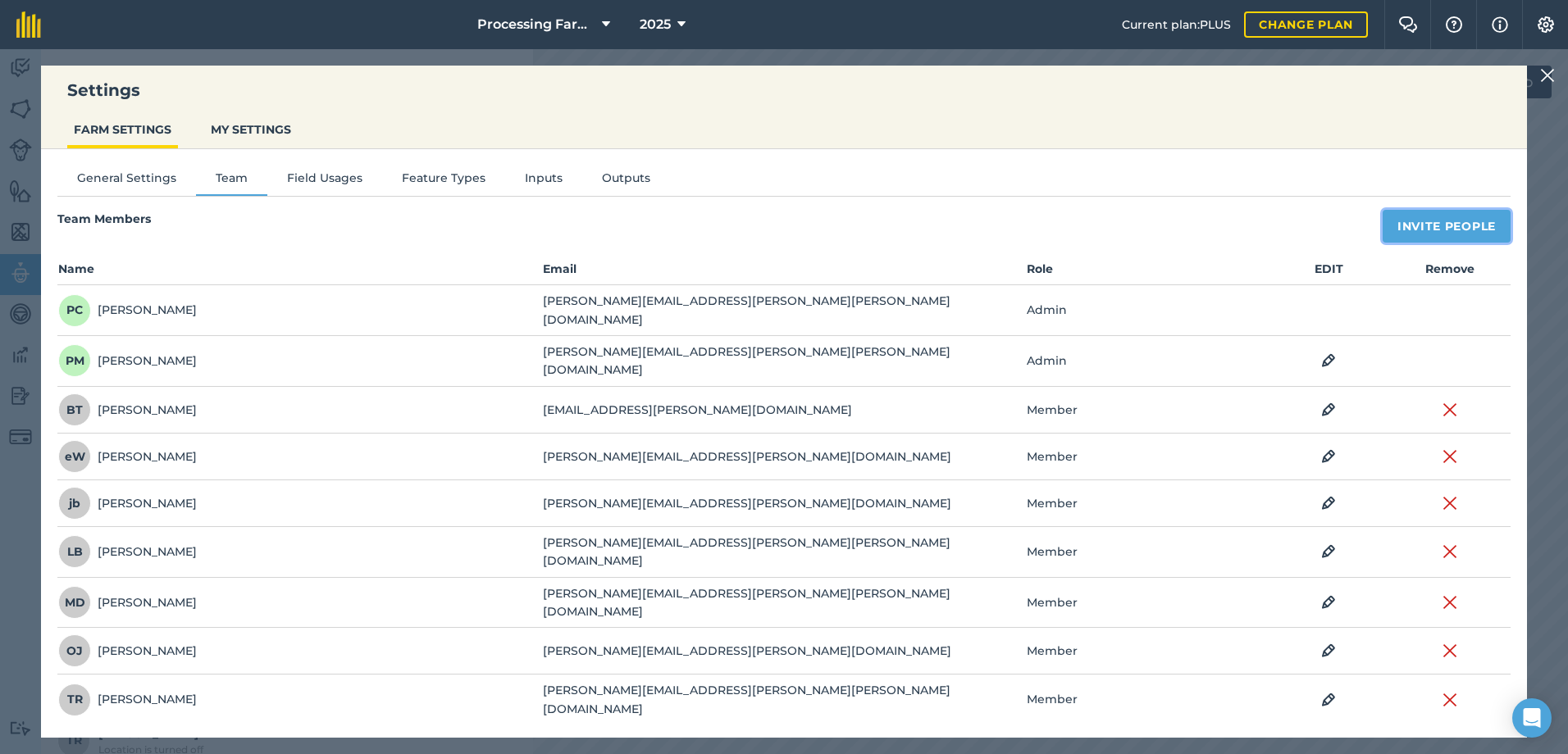 drag, startPoint x: 1415, startPoint y: 232, endPoint x: 1319, endPoint y: 257, distance: 99.20181 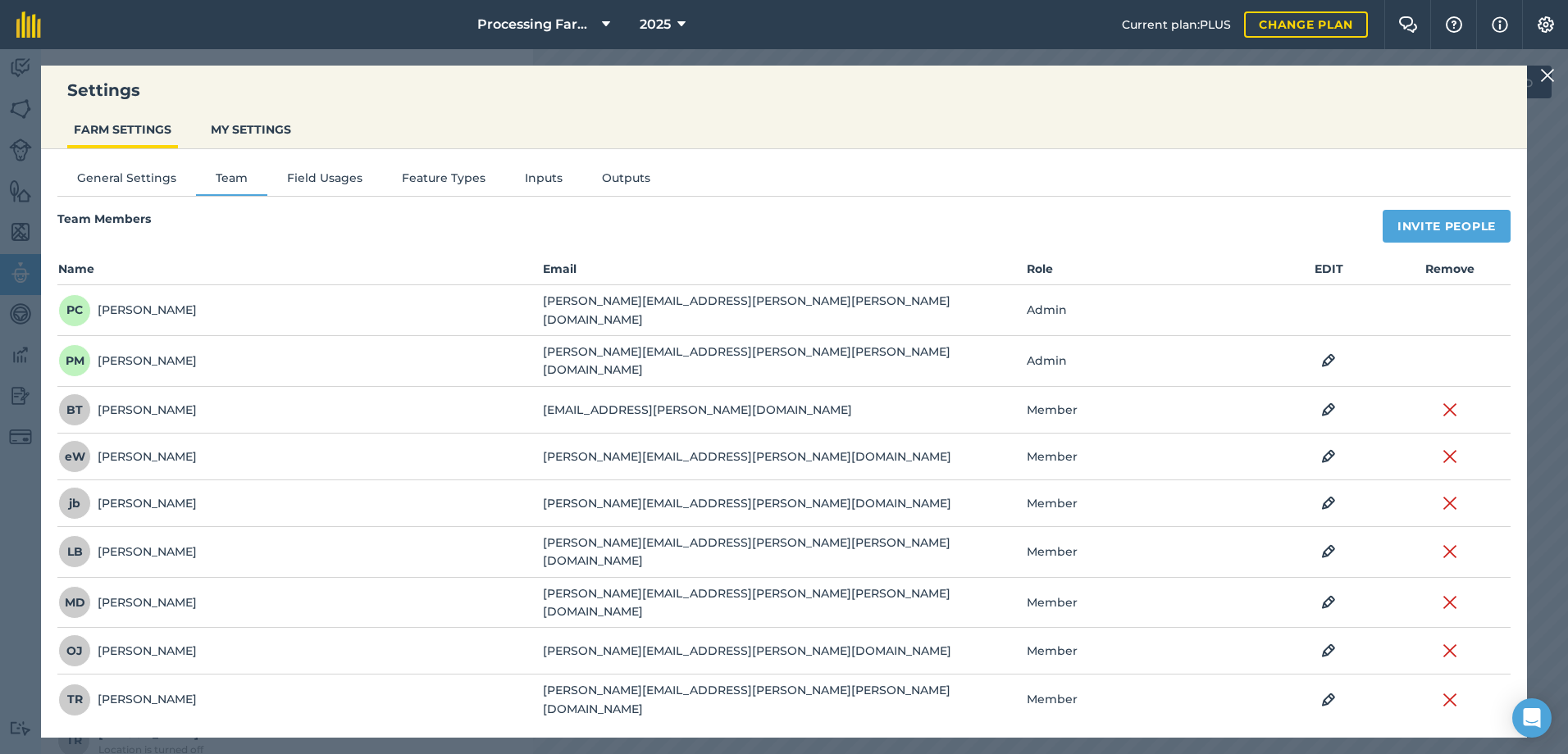 select on "MEMBER" 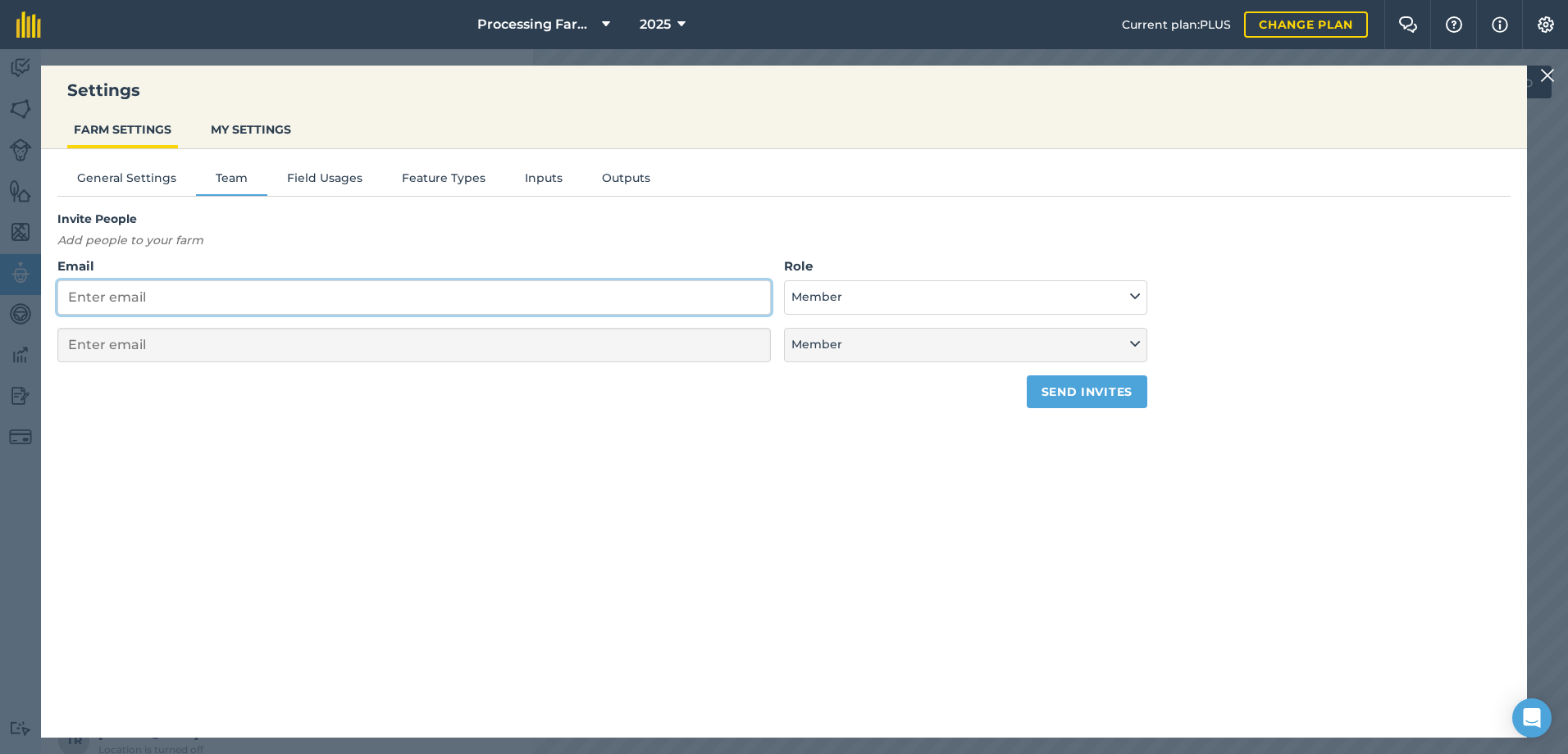 click on "Email" at bounding box center [414, 298] 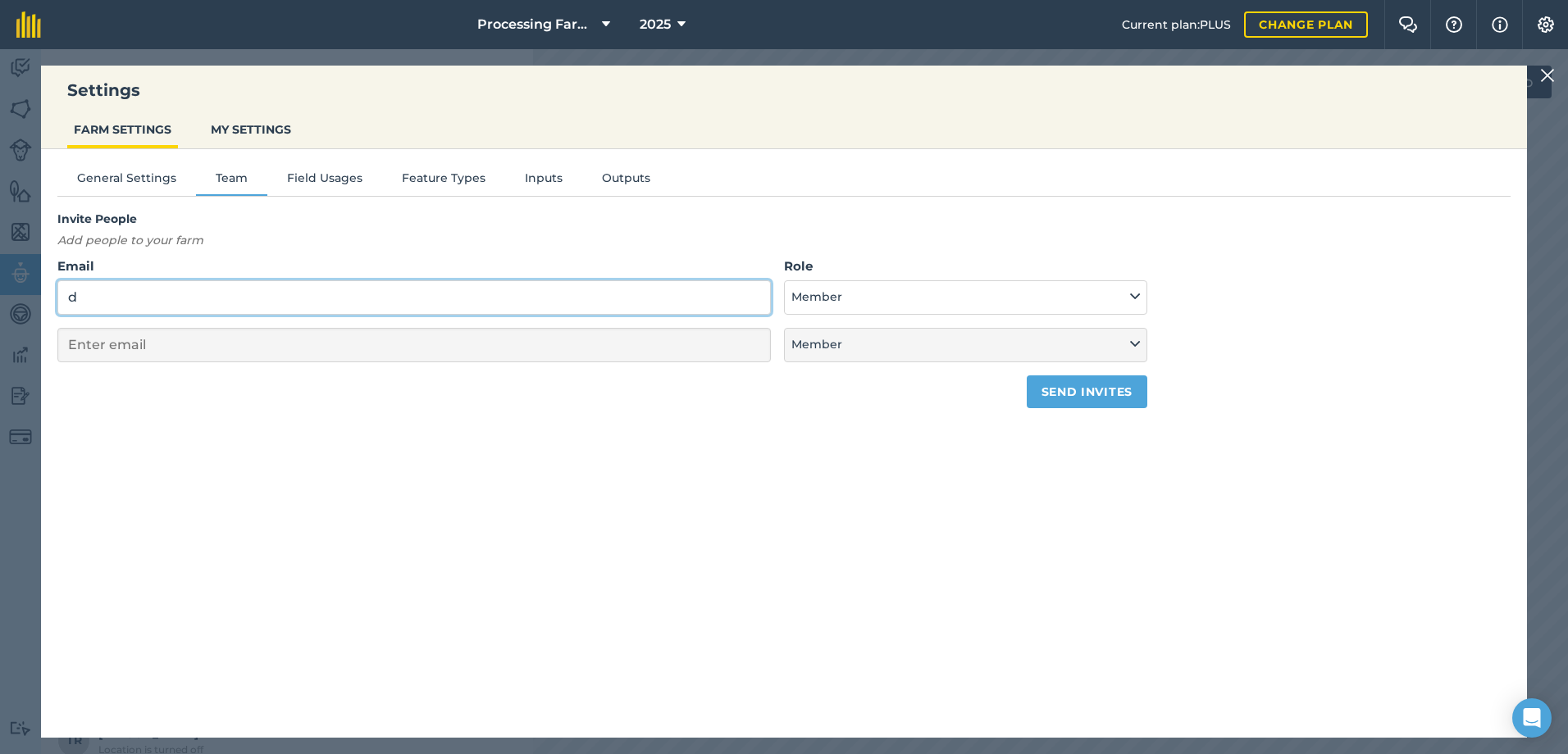 type on "de" 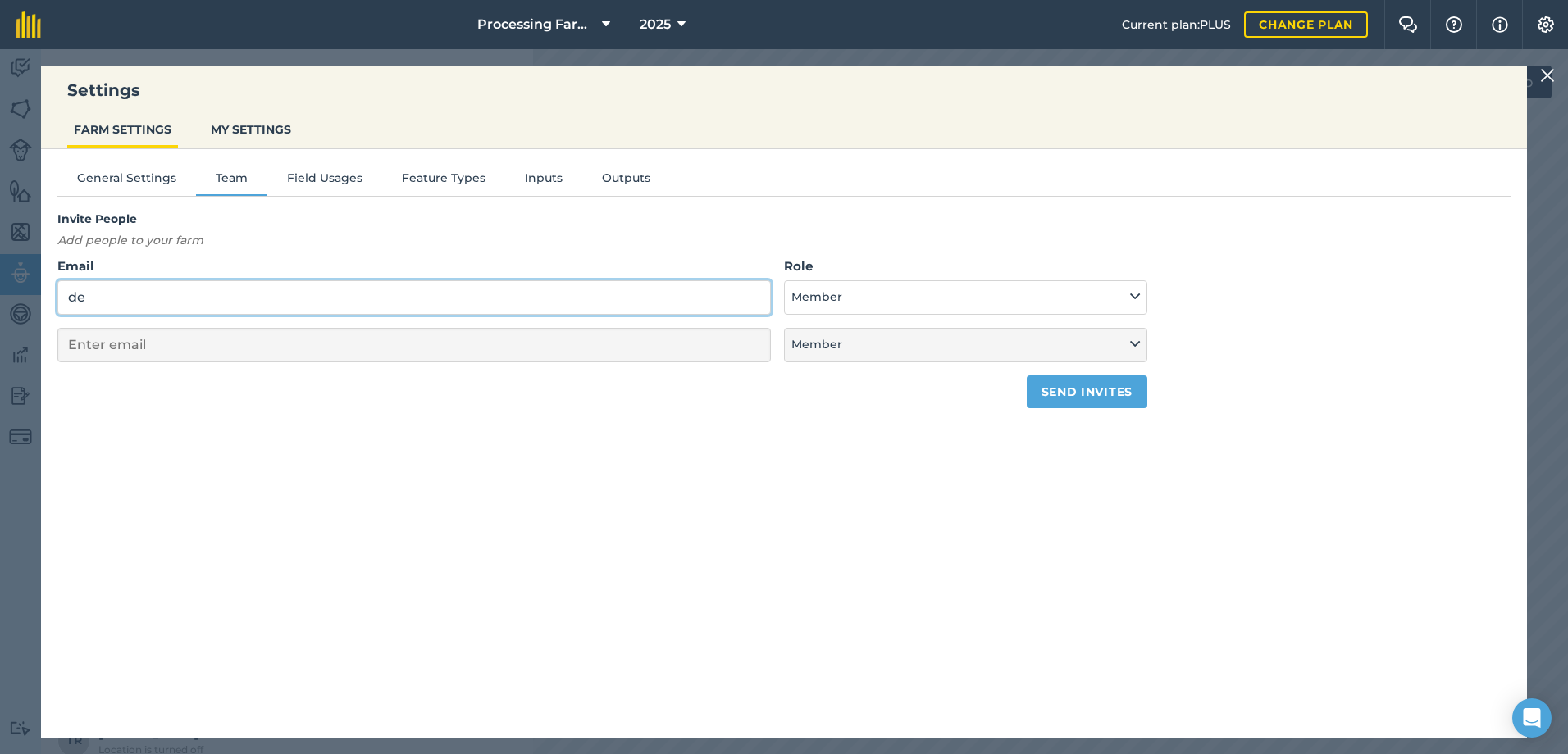 select on "MEMBER" 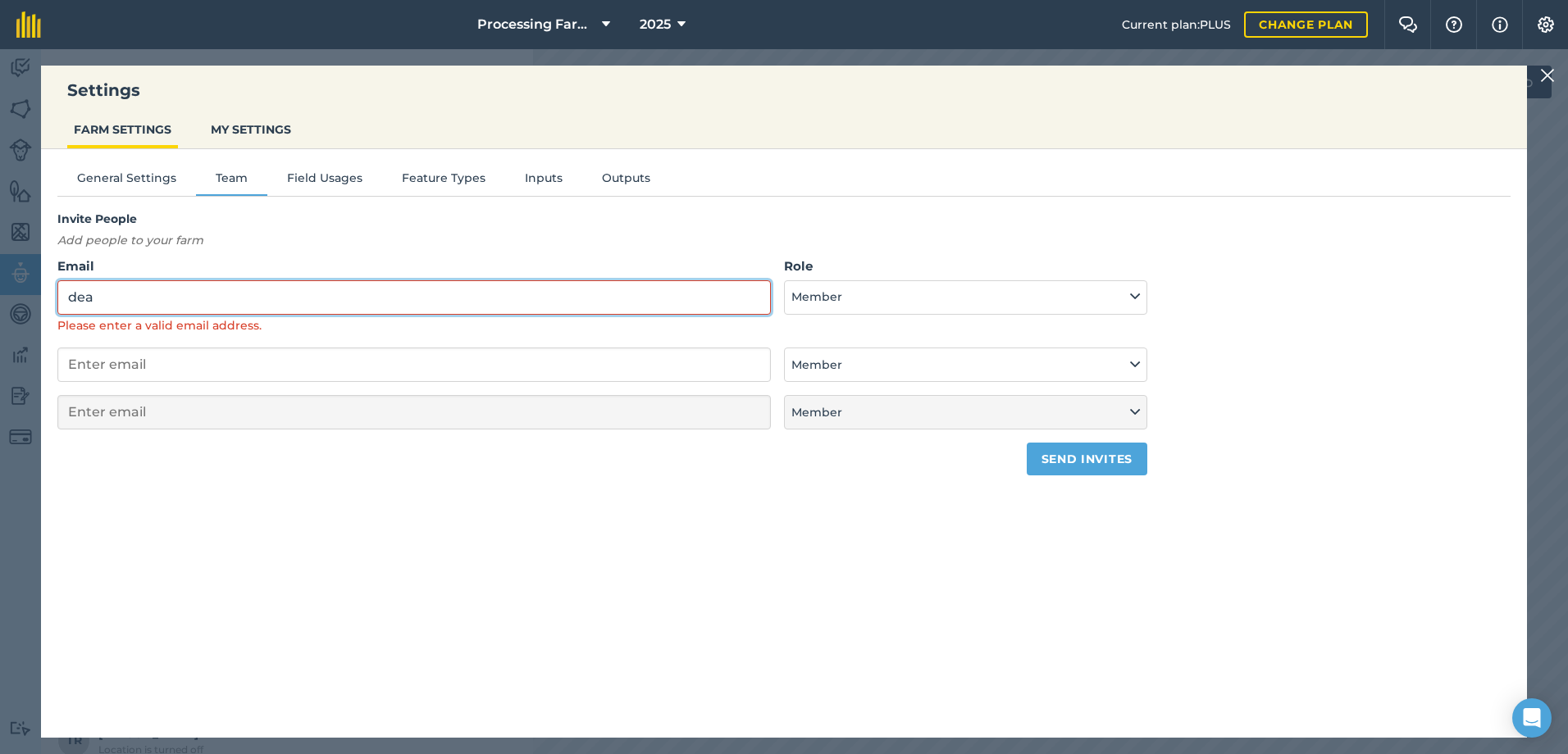 type on "[PERSON_NAME][EMAIL_ADDRESS][PERSON_NAME][PERSON_NAME][DOMAIN_NAME]" 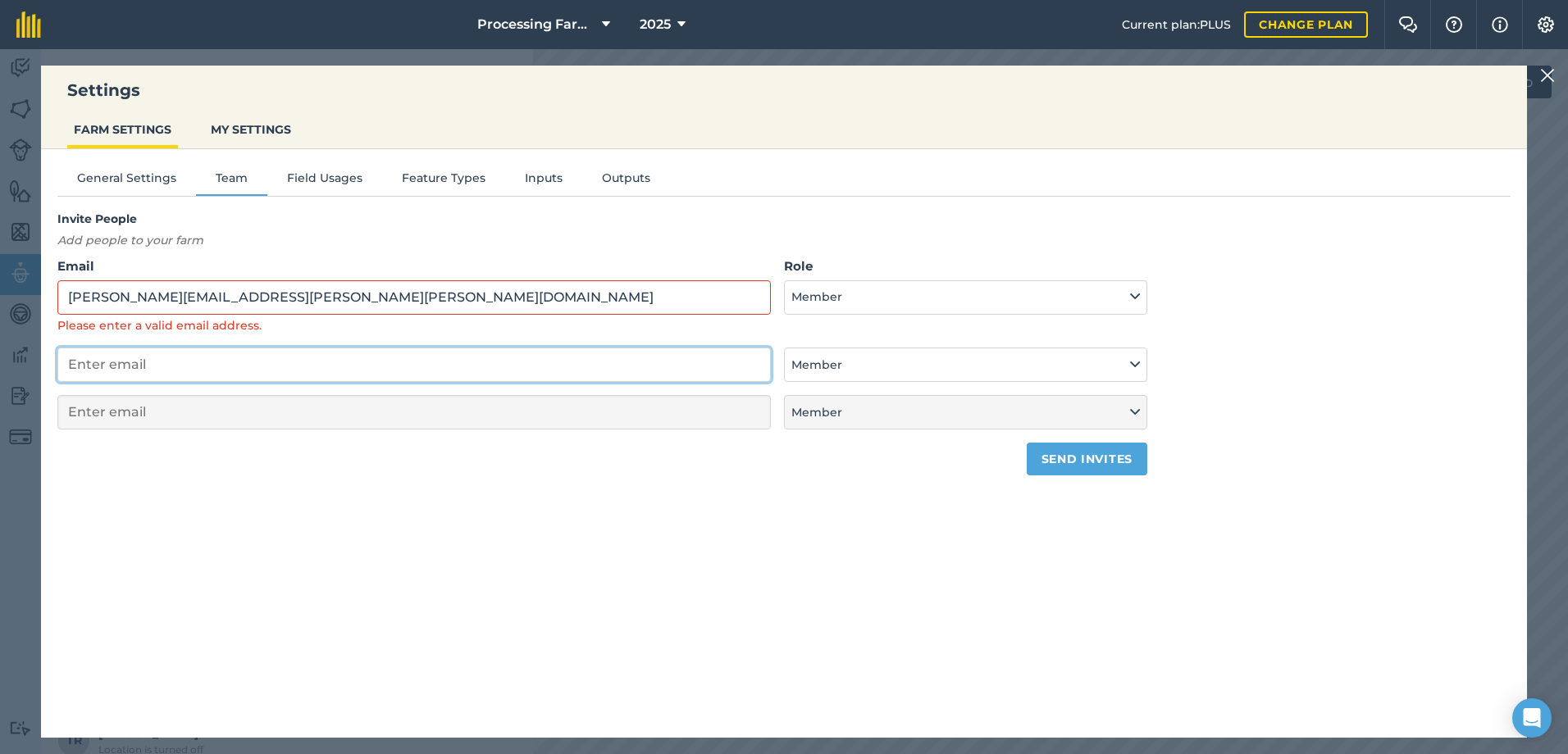 type on "[PERSON_NAME][EMAIL_ADDRESS][PERSON_NAME][DOMAIN_NAME]" 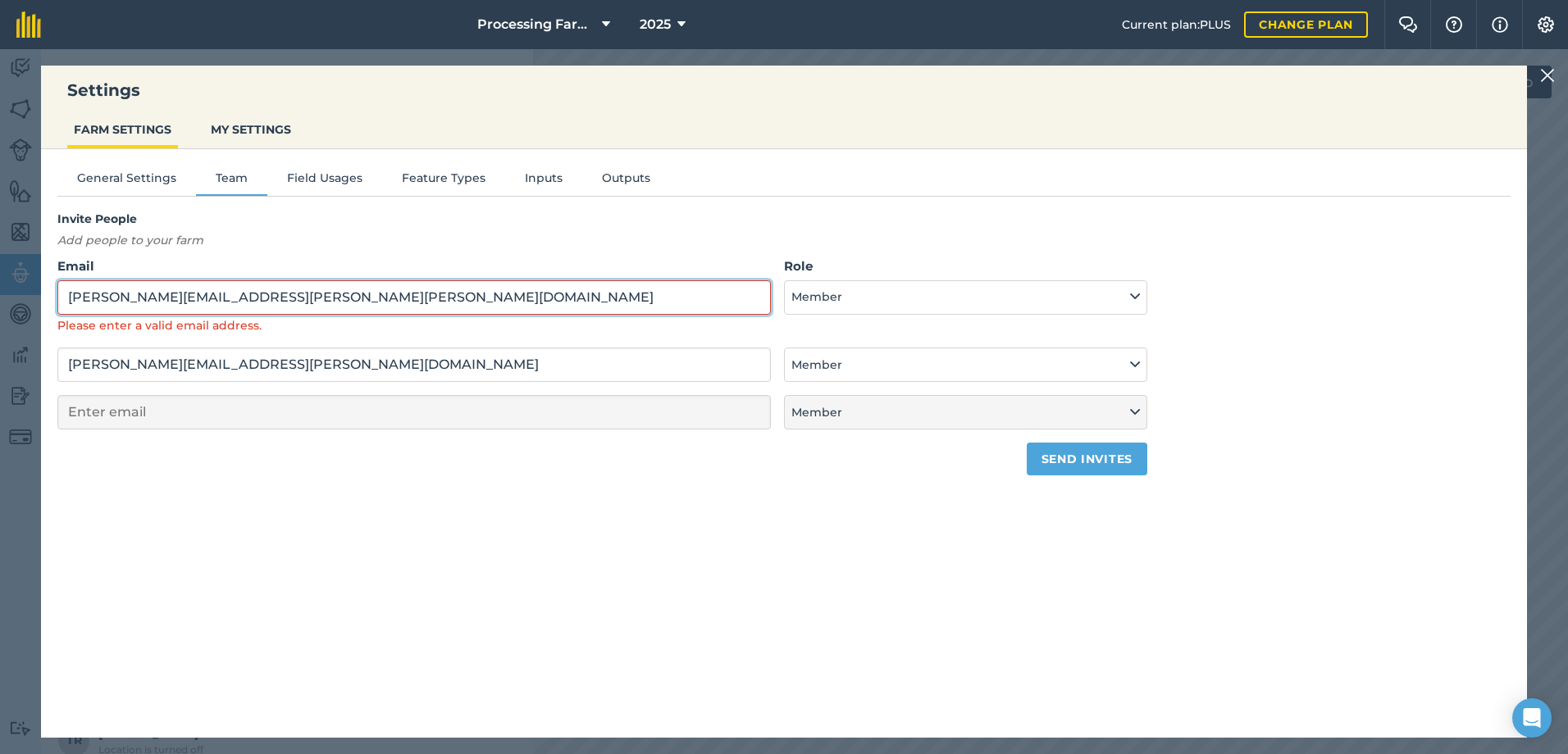 select on "MEMBER" 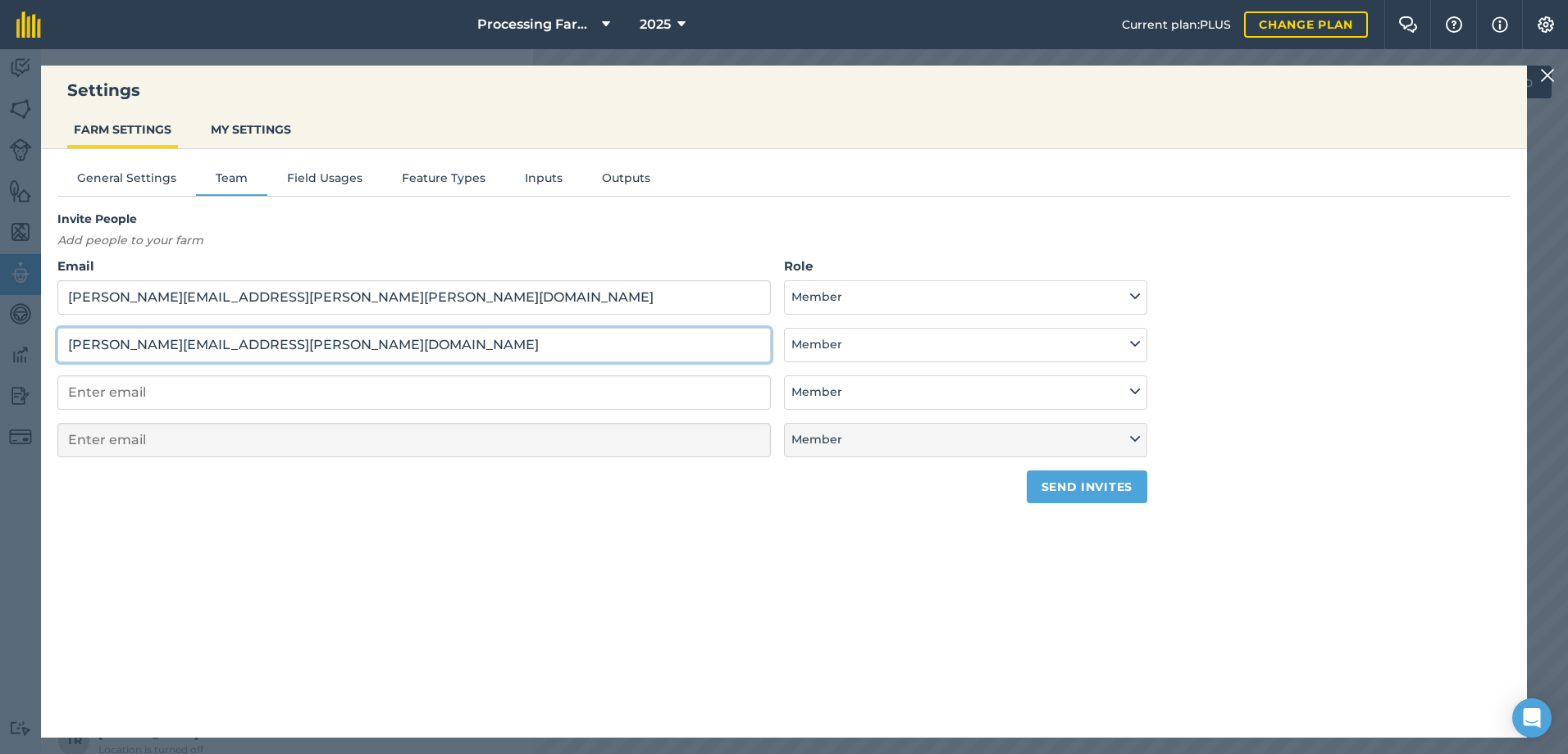 drag, startPoint x: 645, startPoint y: 354, endPoint x: 6, endPoint y: 348, distance: 639.02817 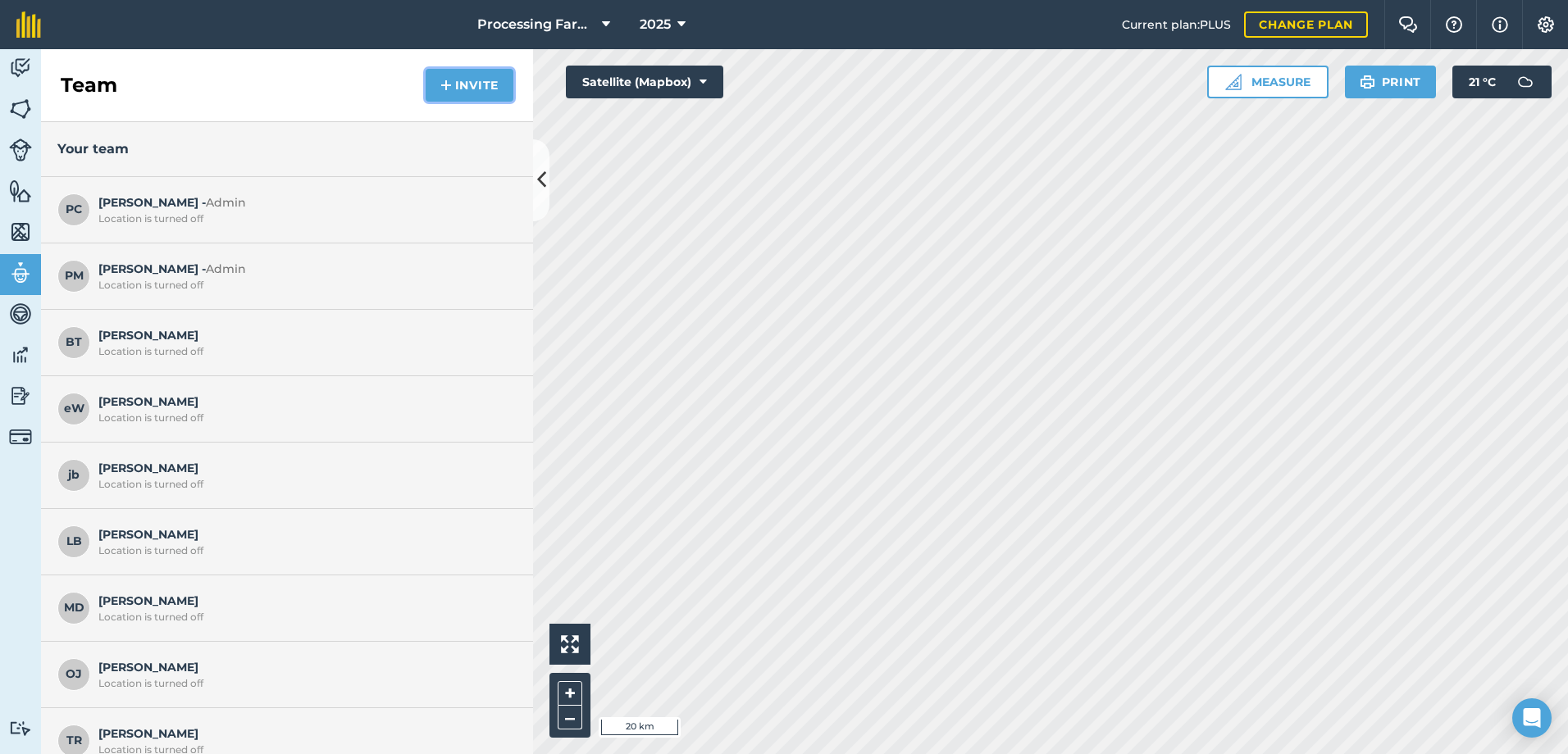 click on "Invite" at bounding box center (469, 85) 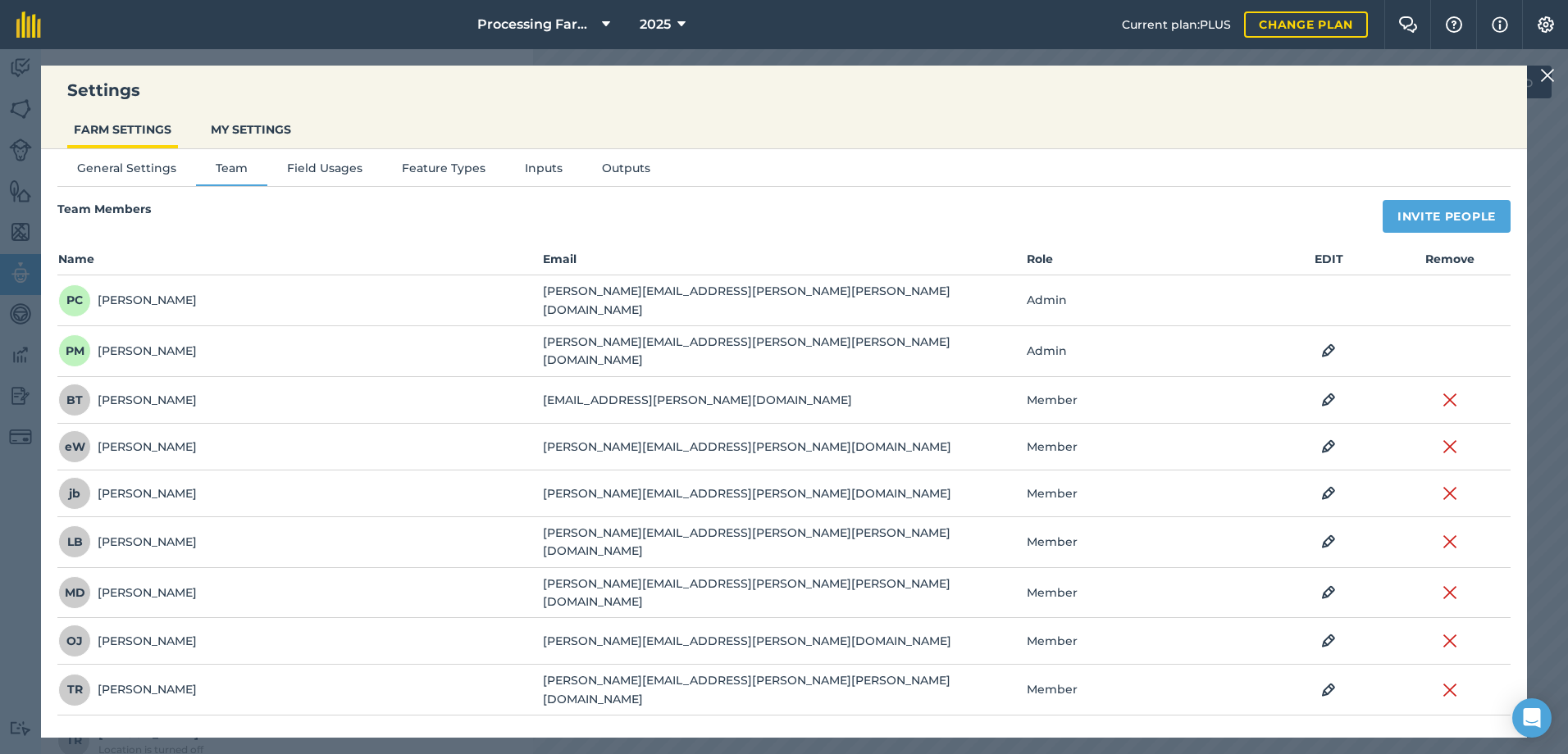 scroll, scrollTop: 0, scrollLeft: 0, axis: both 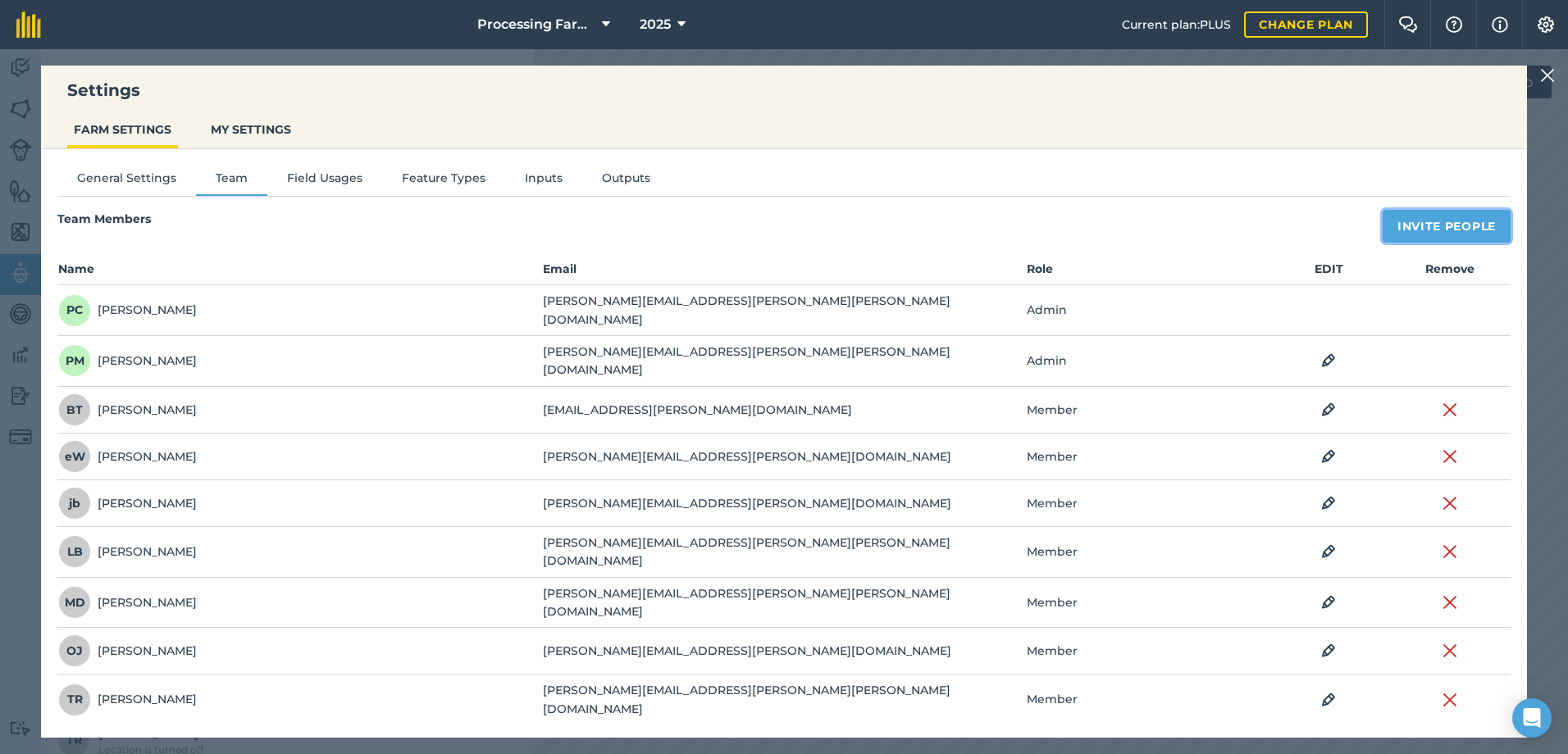 click on "Invite People" at bounding box center [1447, 226] 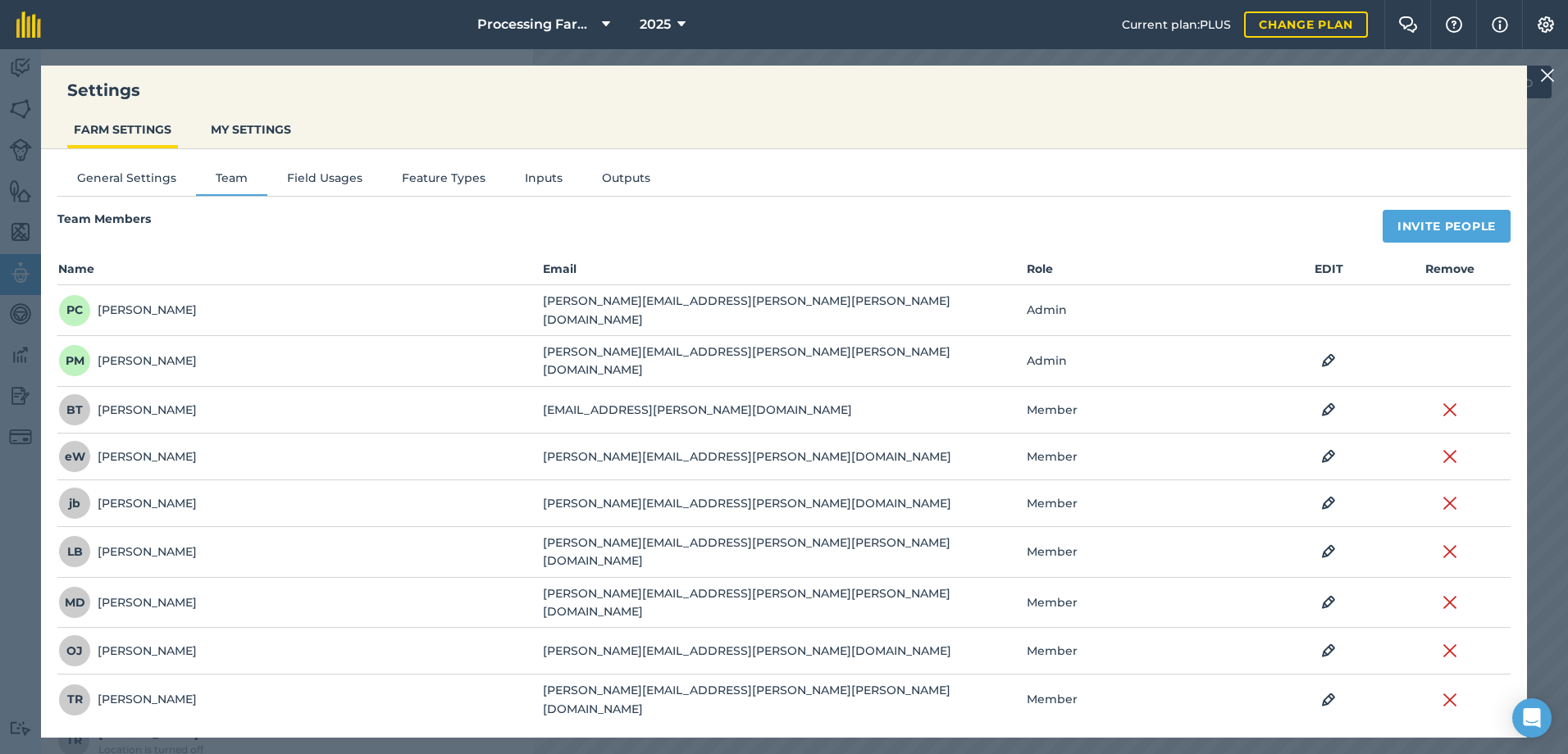 select on "MEMBER" 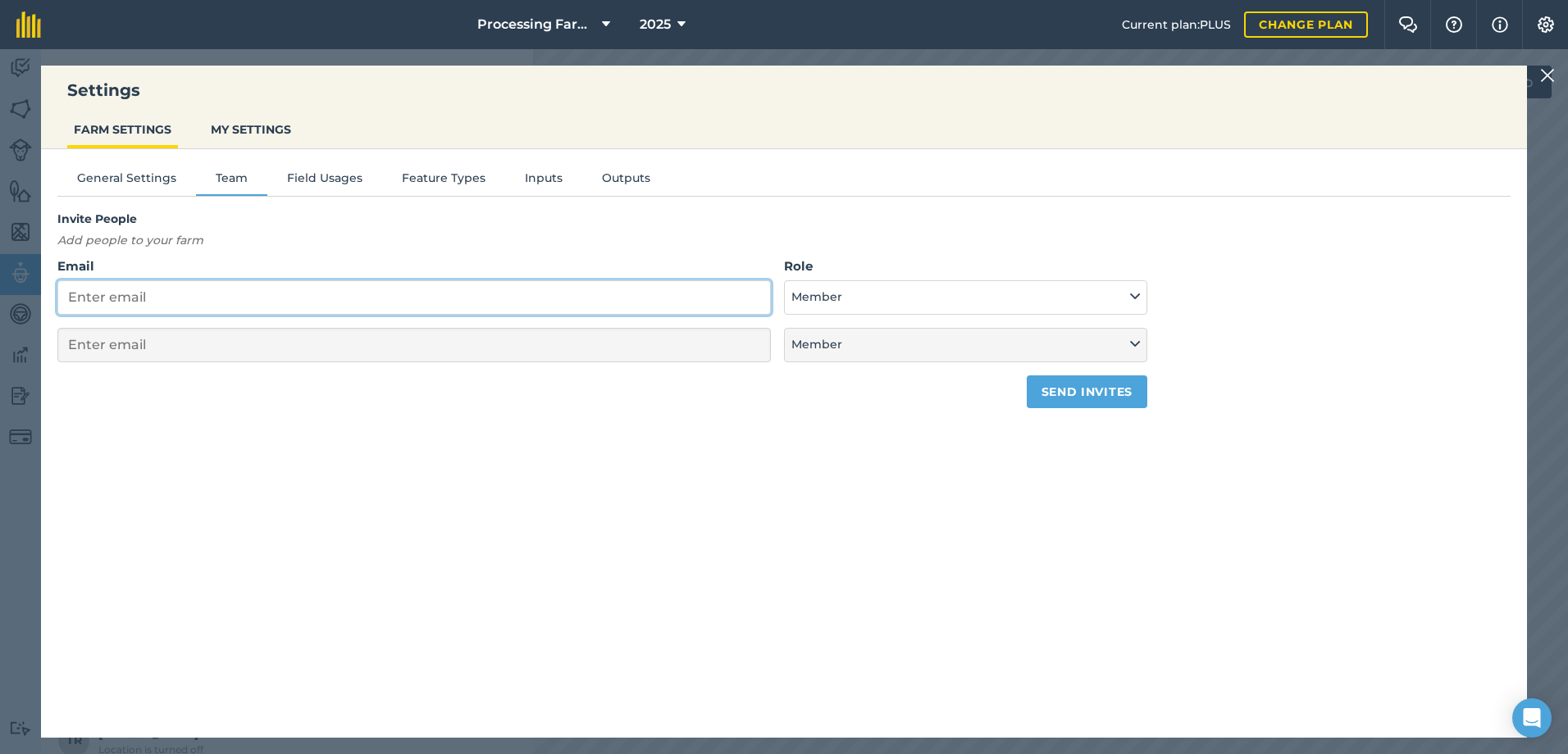 click on "Email" at bounding box center [414, 298] 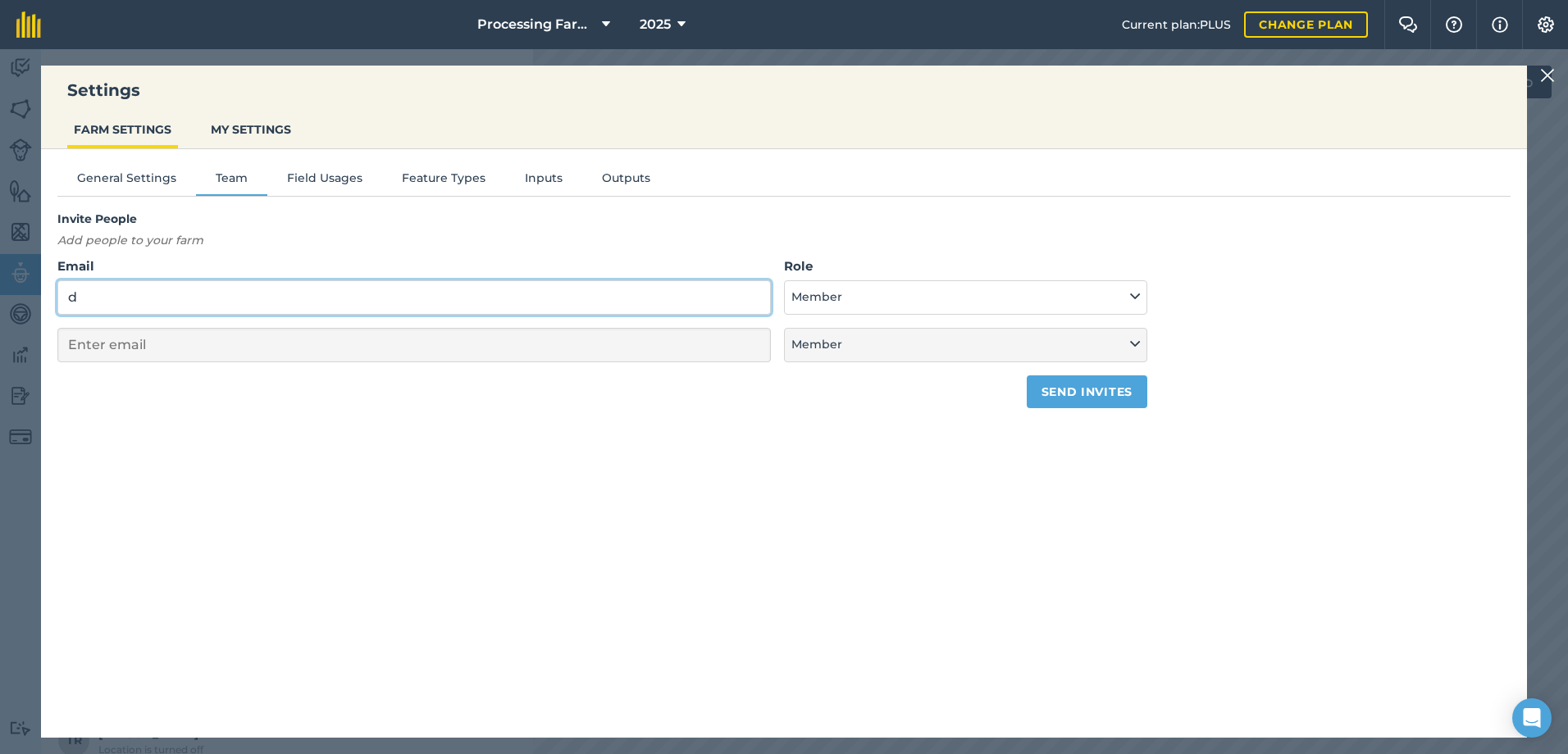 select on "MEMBER" 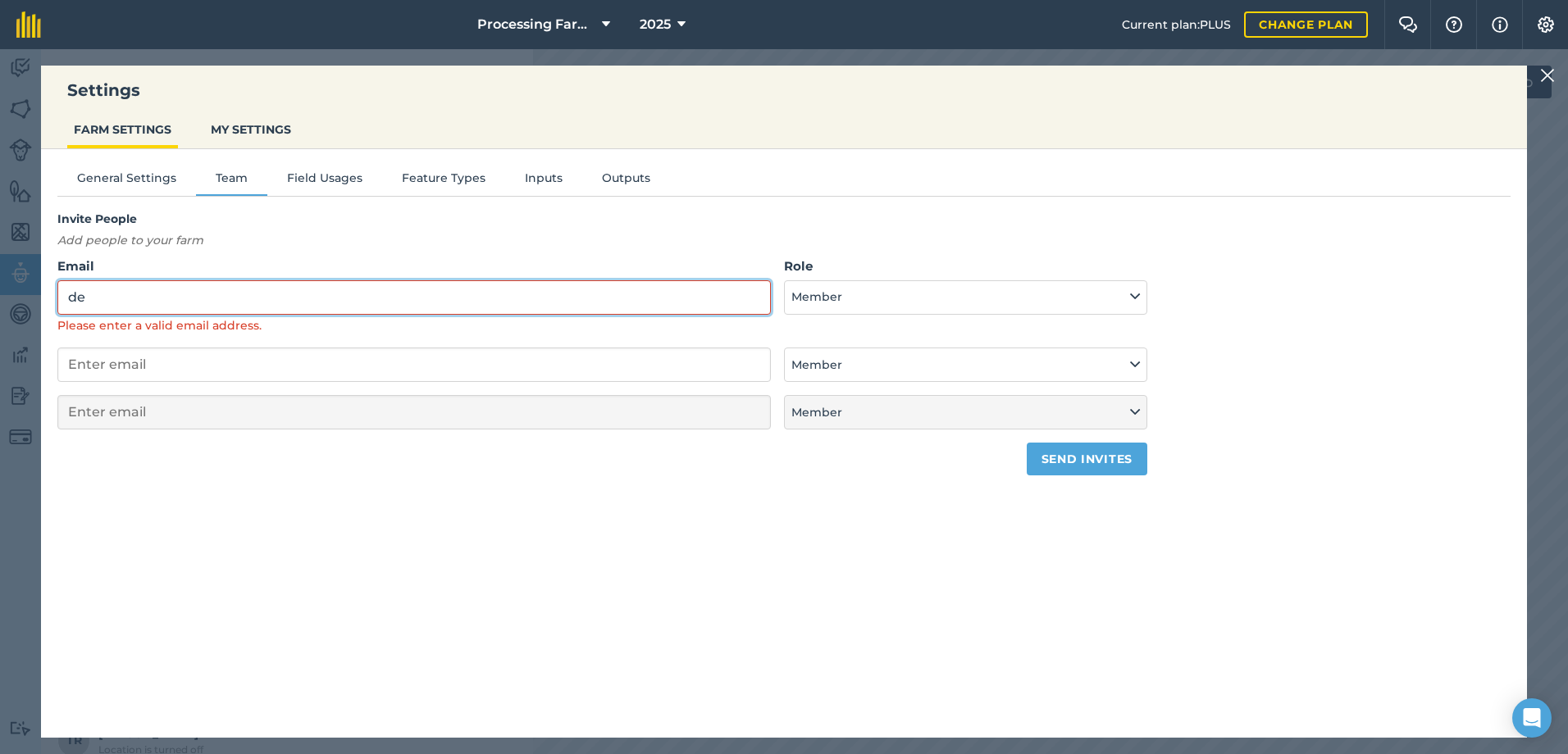 type on "[PERSON_NAME][EMAIL_ADDRESS][PERSON_NAME][PERSON_NAME][DOMAIN_NAME]" 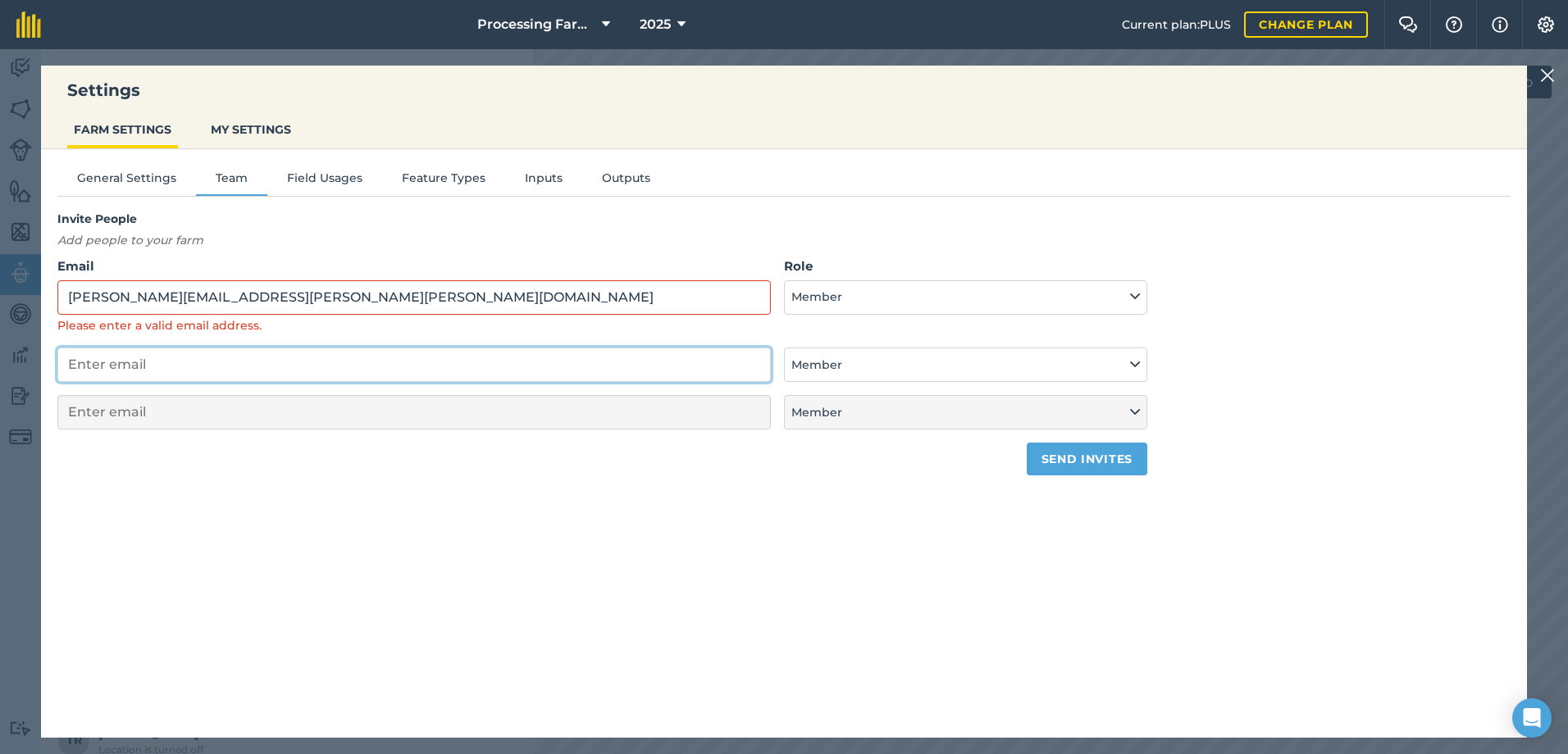 type on "[PERSON_NAME][EMAIL_ADDRESS][PERSON_NAME][PERSON_NAME][DOMAIN_NAME]" 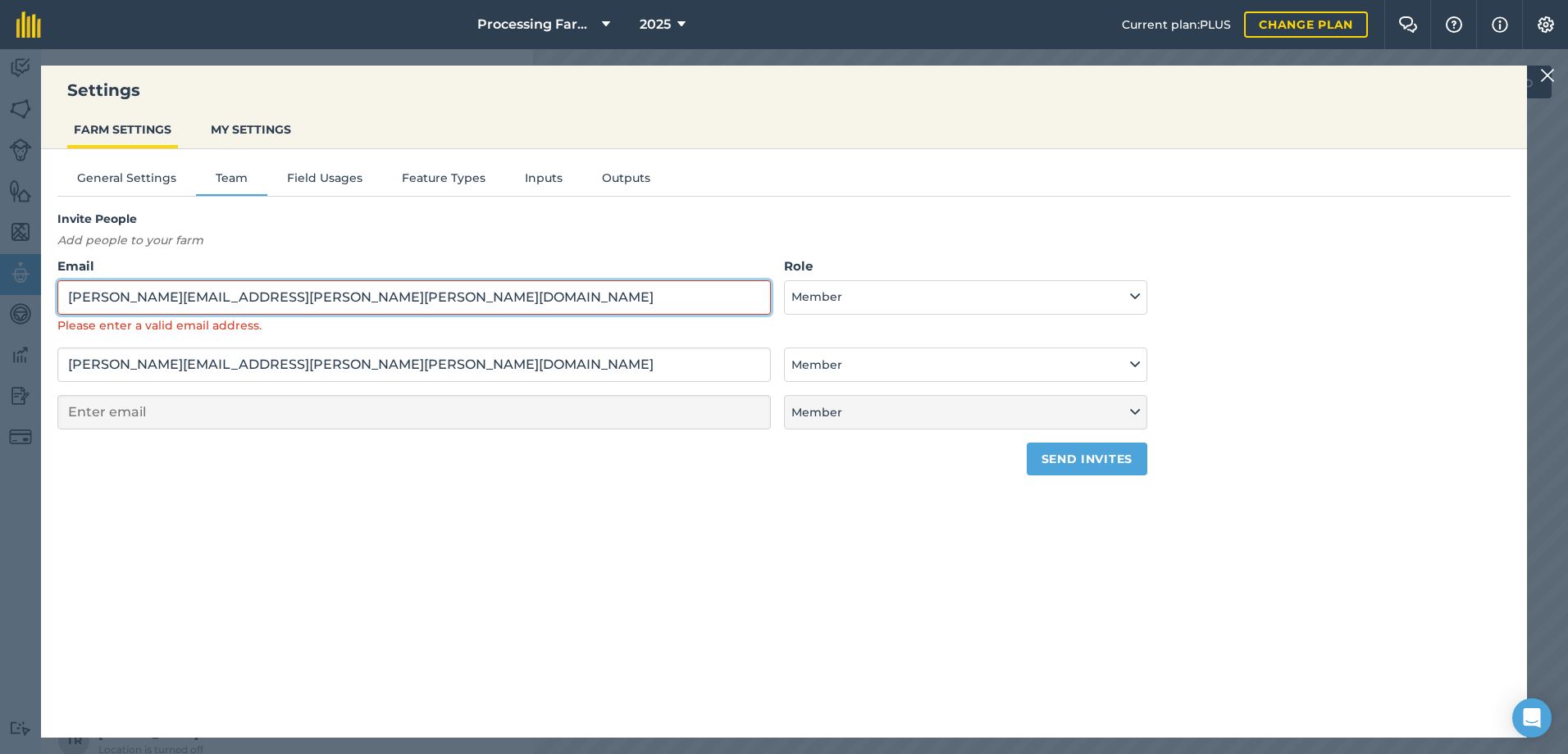 select on "MEMBER" 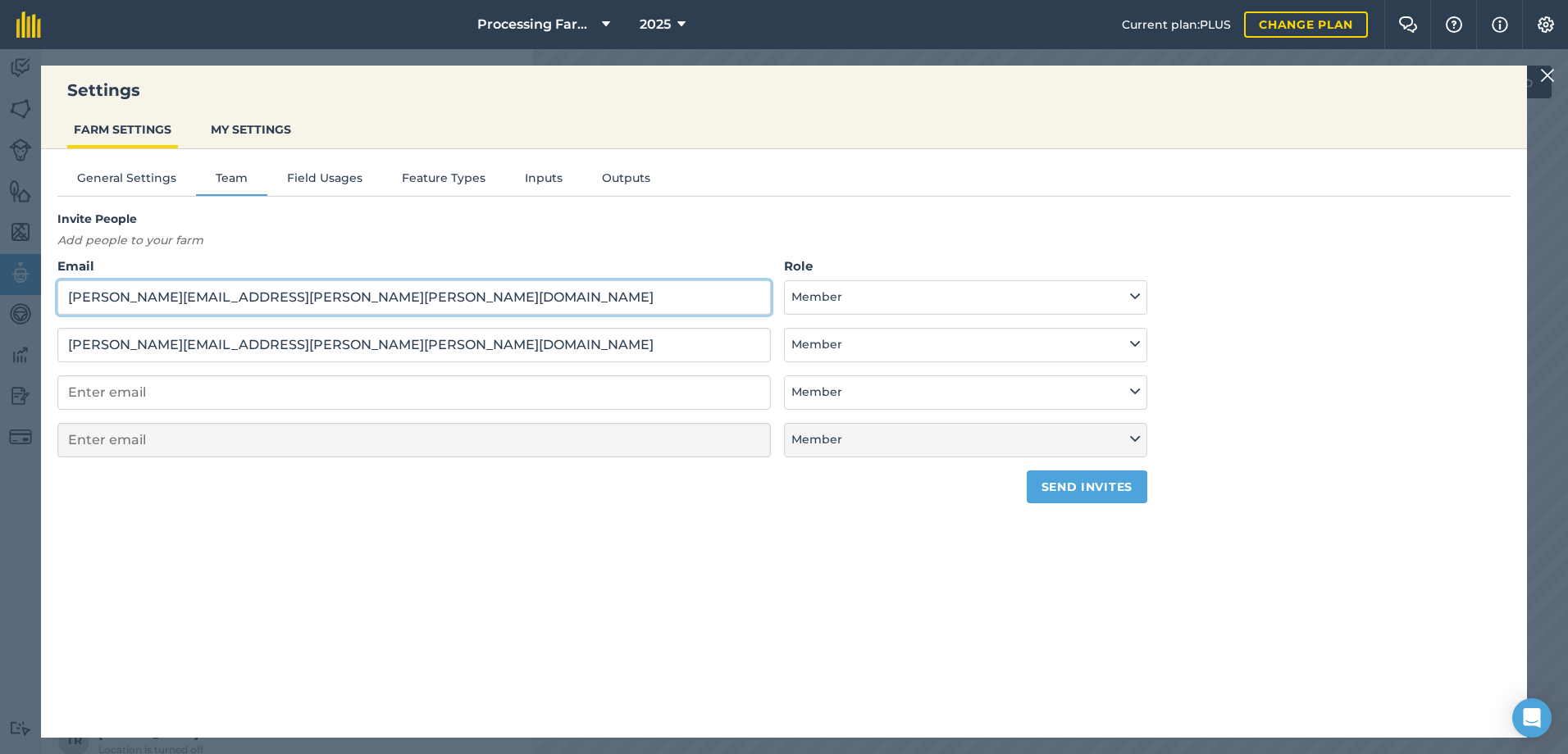 drag, startPoint x: 289, startPoint y: 297, endPoint x: -31, endPoint y: 289, distance: 320.09998 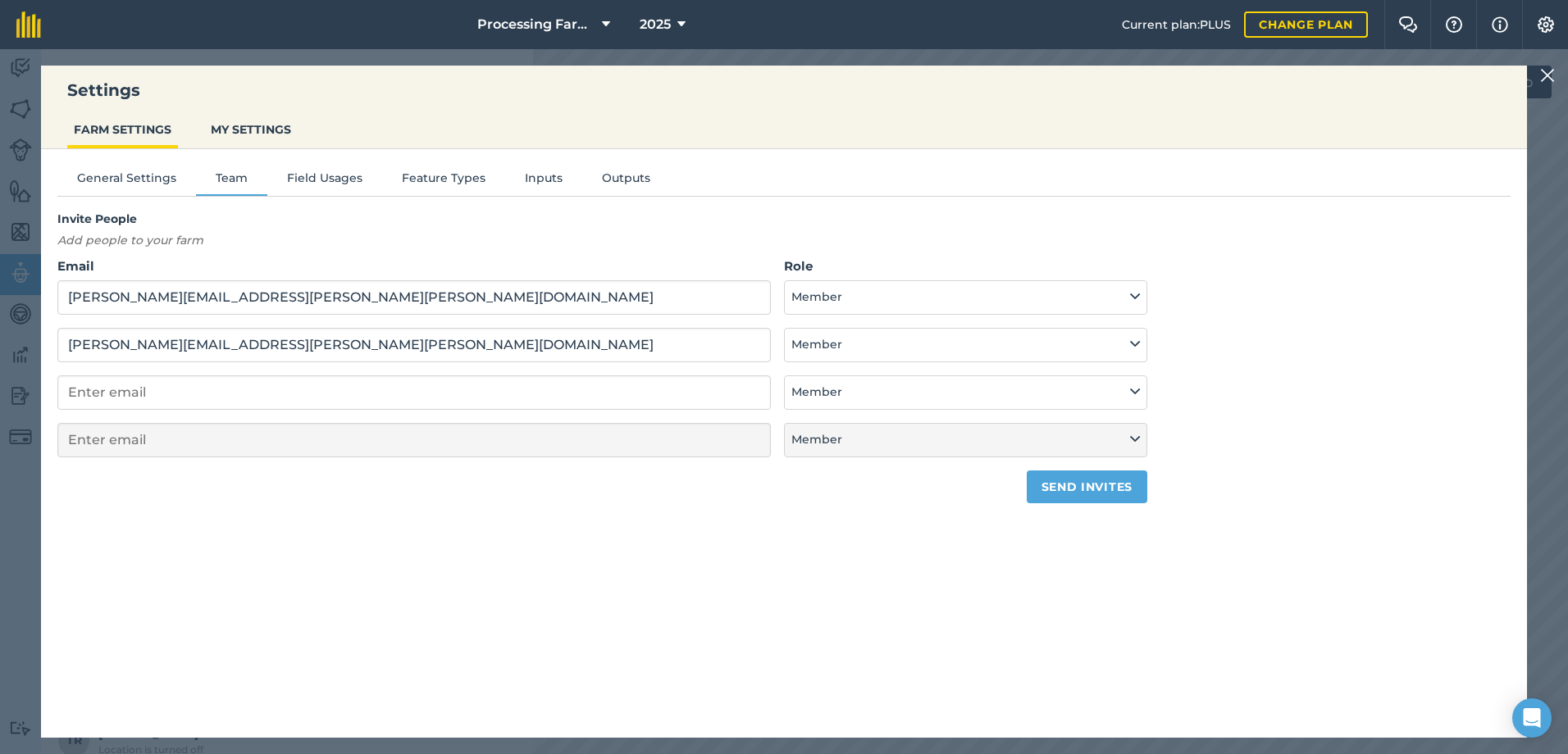 click on "General Settings Team Field Usages Feature Types Inputs Outputs Invite People Add people to your farm Email [PERSON_NAME][EMAIL_ADDRESS][PERSON_NAME][PERSON_NAME][DOMAIN_NAME] Role Admin  -  Has full farm management permissions, can view farm reports and manage team settings and billing. Member  -  Can update farm records. Cannot delete objects they did not create. No access to farm reports, team settings or billing. Member   [PERSON_NAME][EMAIL_ADDRESS][PERSON_NAME][PERSON_NAME][DOMAIN_NAME] Admin  -  Has full farm management permissions, can view farm reports and manage team settings and billing. Member  -  Can update farm records. Cannot delete objects they did not create. No access to farm reports, team settings or billing. Member   Admin  -  Has full farm management permissions, can view farm reports and manage team settings and billing. Member  -  Can update farm records. Cannot delete objects they did not create. No access to farm reports, team settings or billing. Member   Member   Send invites" at bounding box center [784, 435] 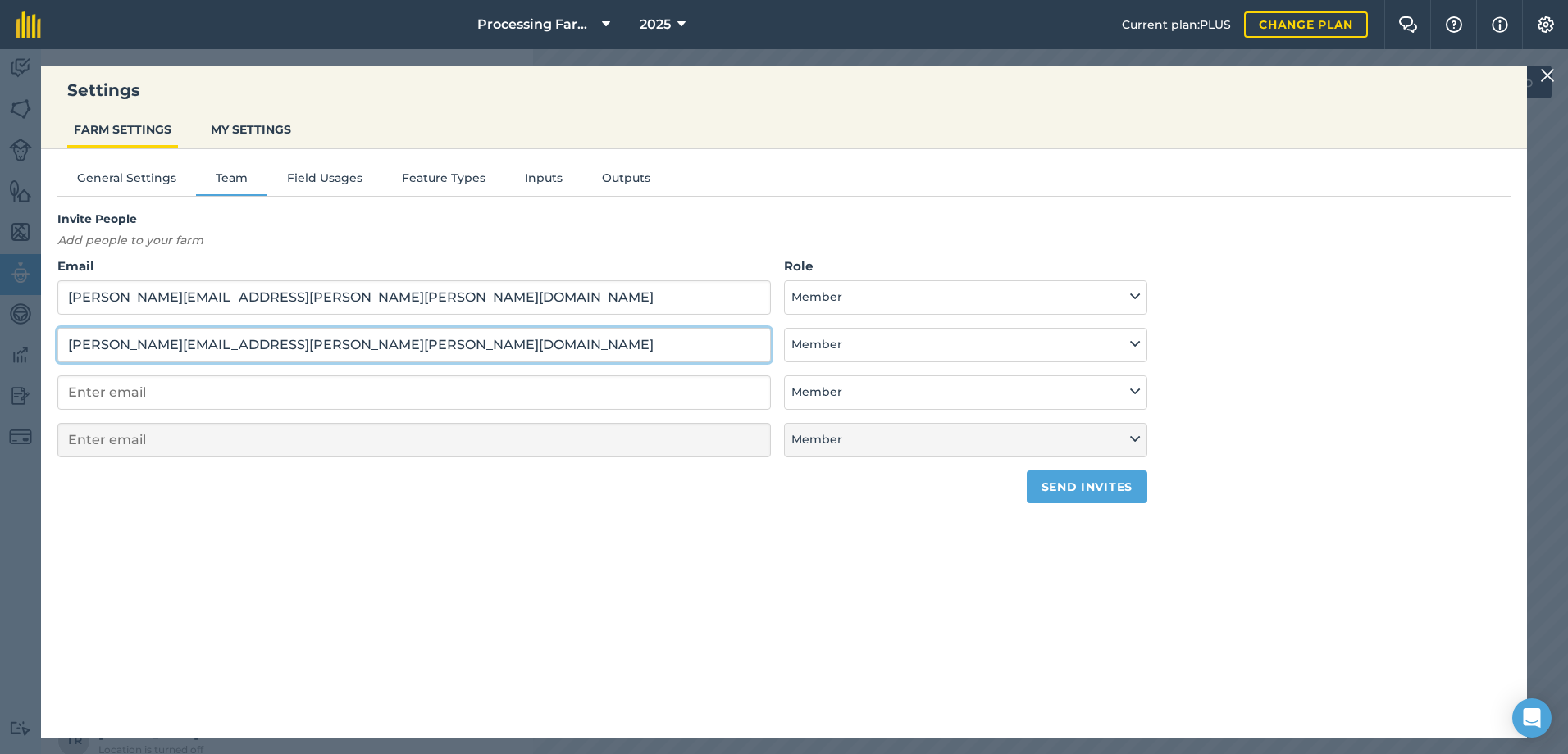 drag, startPoint x: 243, startPoint y: 344, endPoint x: -68, endPoint y: 337, distance: 311.07877 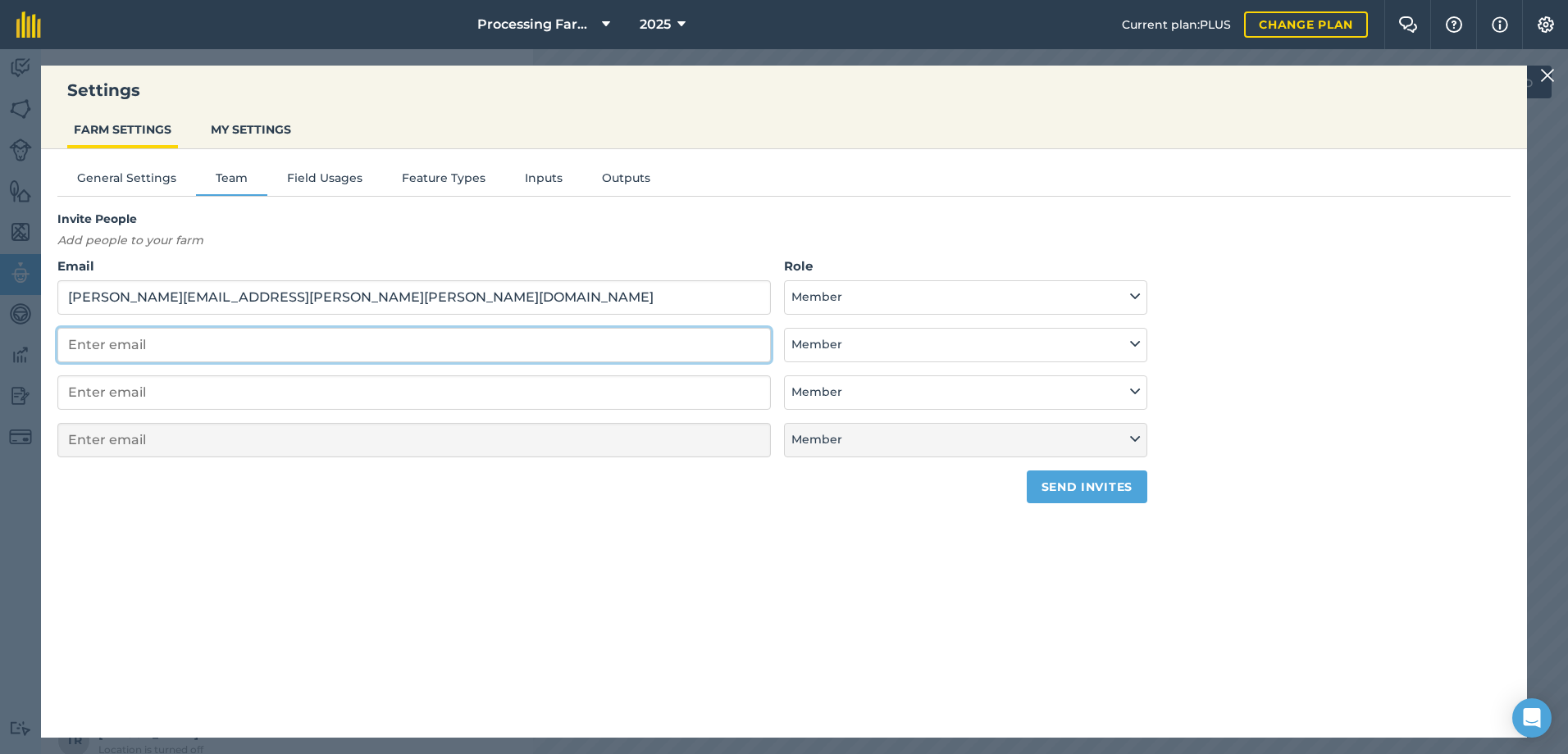type 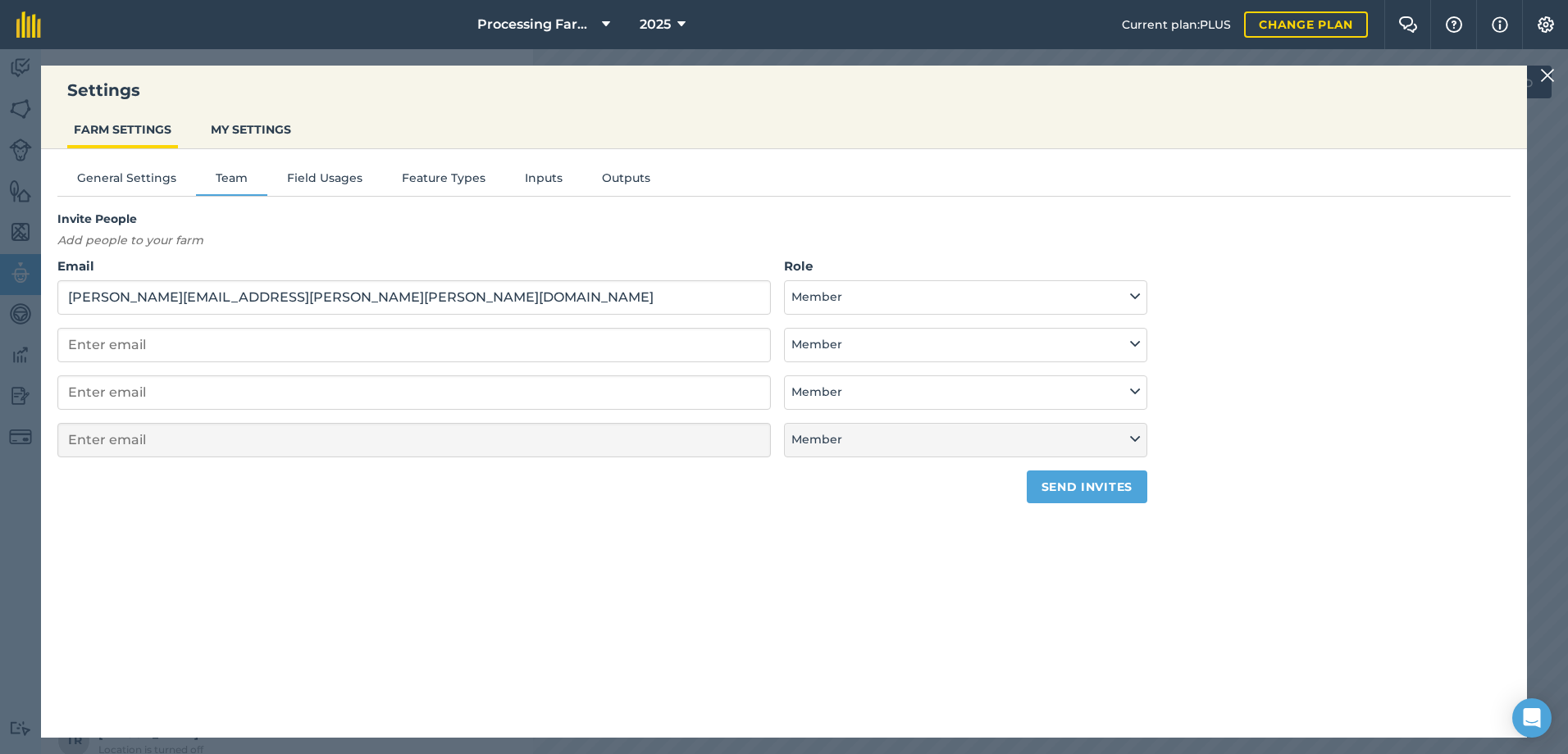 click on "General Settings Team Field Usages Feature Types Inputs Outputs Invite People Add people to your farm Email [PERSON_NAME][EMAIL_ADDRESS][PERSON_NAME][PERSON_NAME][DOMAIN_NAME] Role Admin  -  Has full farm management permissions, can view farm reports and manage team settings and billing. Member  -  Can update farm records. Cannot delete objects they did not create. No access to farm reports, team settings or billing. Member   Admin  -  Has full farm management permissions, can view farm reports and manage team settings and billing. Member  -  Can update farm records. Cannot delete objects they did not create. No access to farm reports, team settings or billing. Member   Admin  -  Has full farm management permissions, can view farm reports and manage team settings and billing. Member  -  Can update farm records. Cannot delete objects they did not create. No access to farm reports, team settings or billing. Member   Member   Send invites" at bounding box center (784, 435) 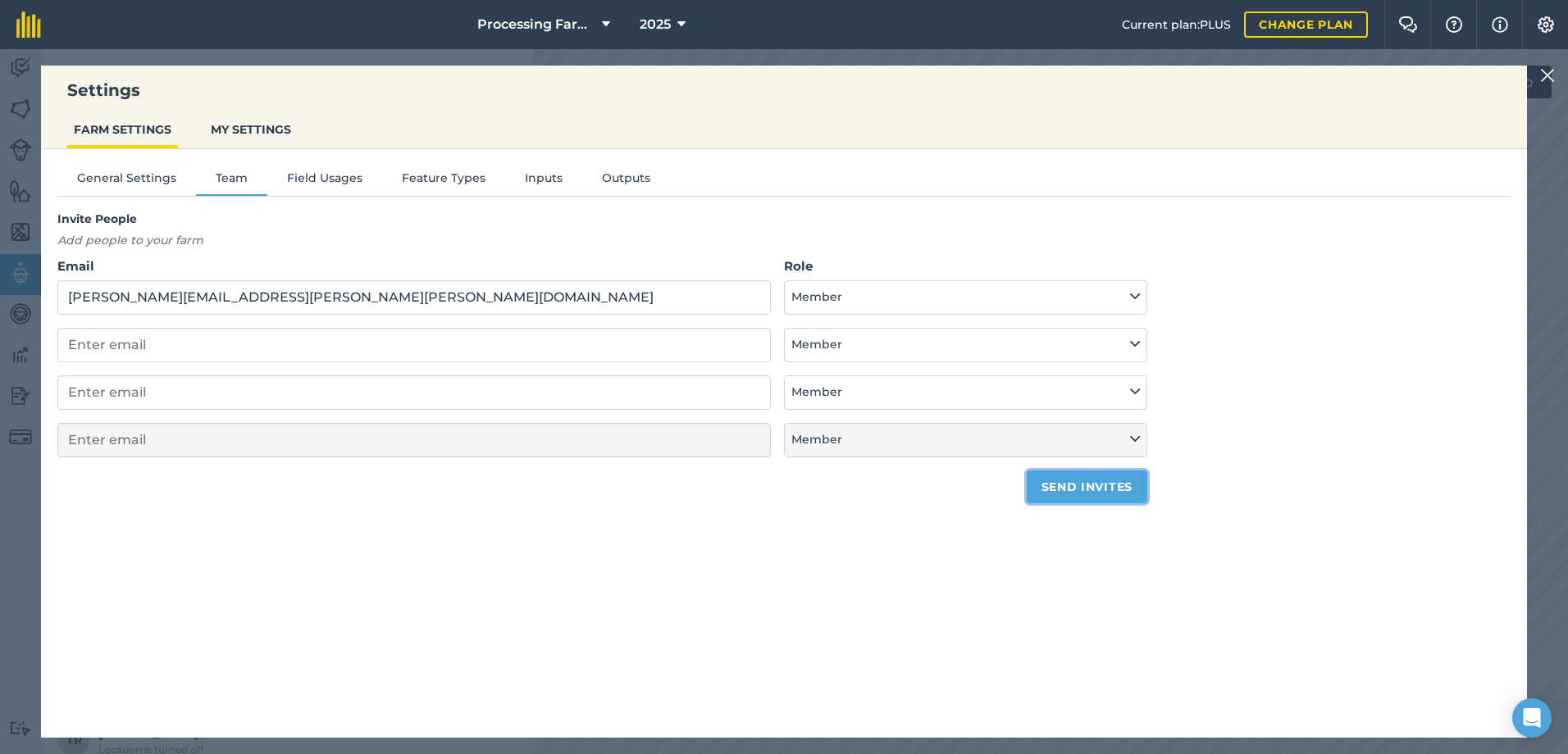click on "Send invites" at bounding box center [1087, 487] 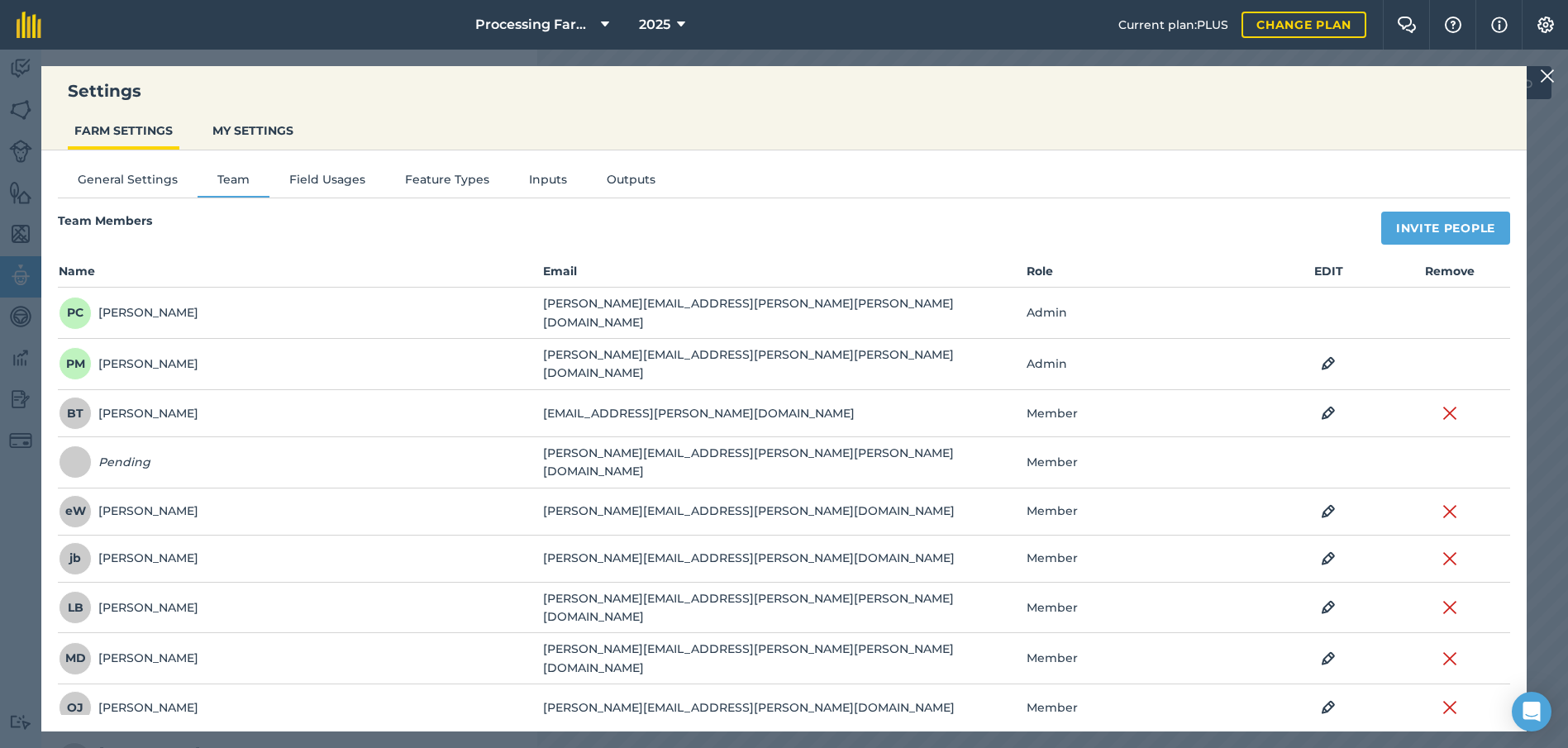 drag, startPoint x: 1558, startPoint y: 85, endPoint x: 1537, endPoint y: 90, distance: 21.587033 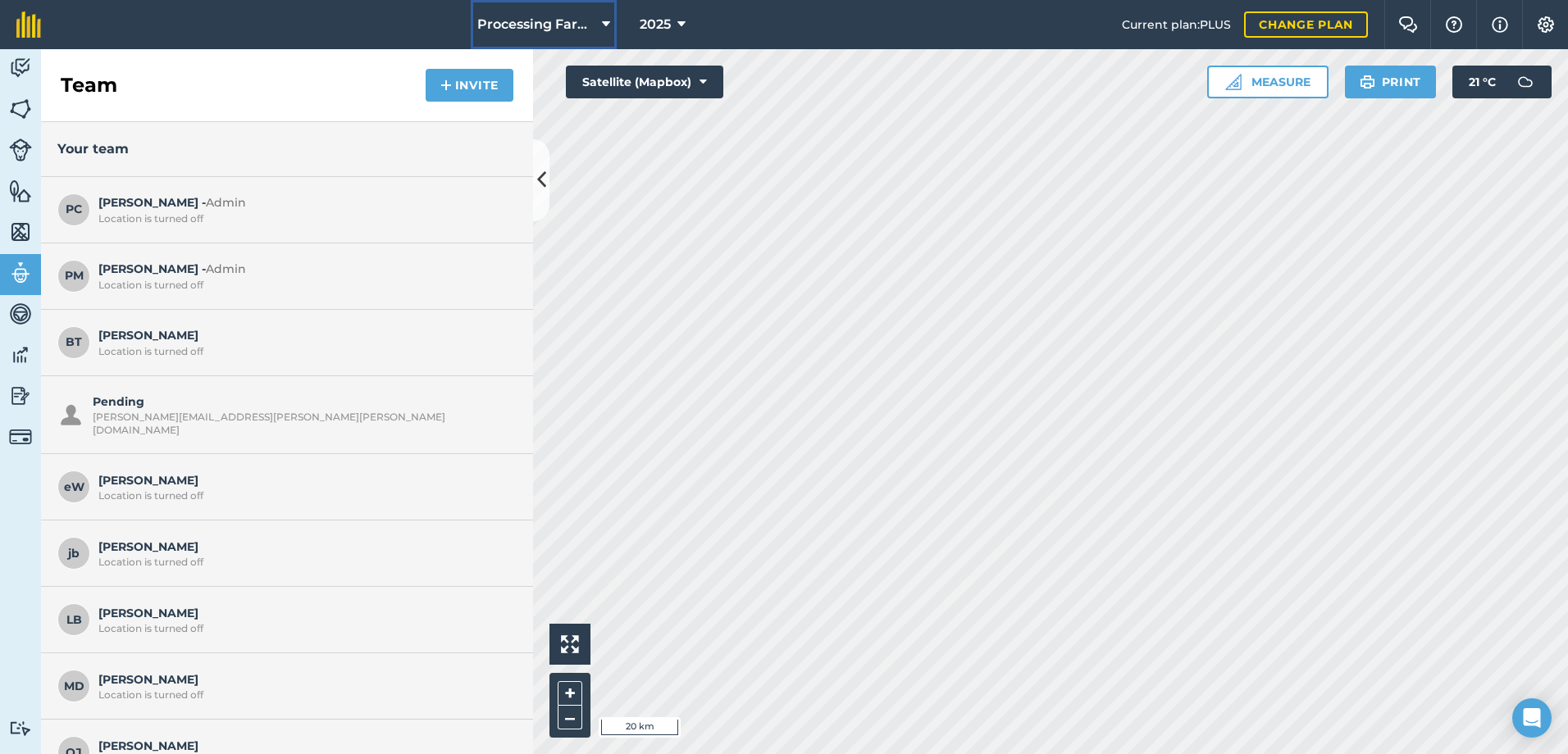click on "Processing Farms" at bounding box center [536, 25] 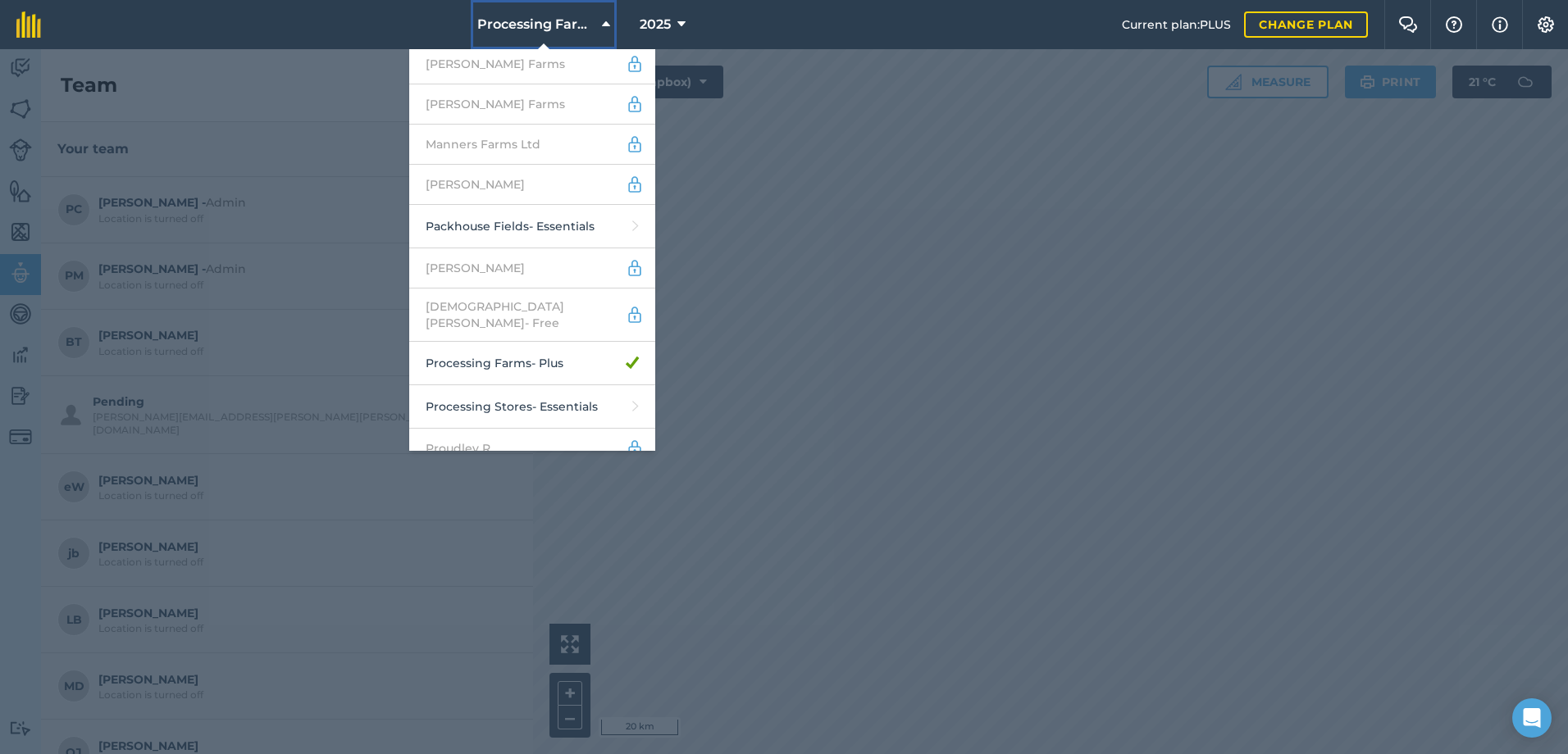 scroll, scrollTop: 1065, scrollLeft: 0, axis: vertical 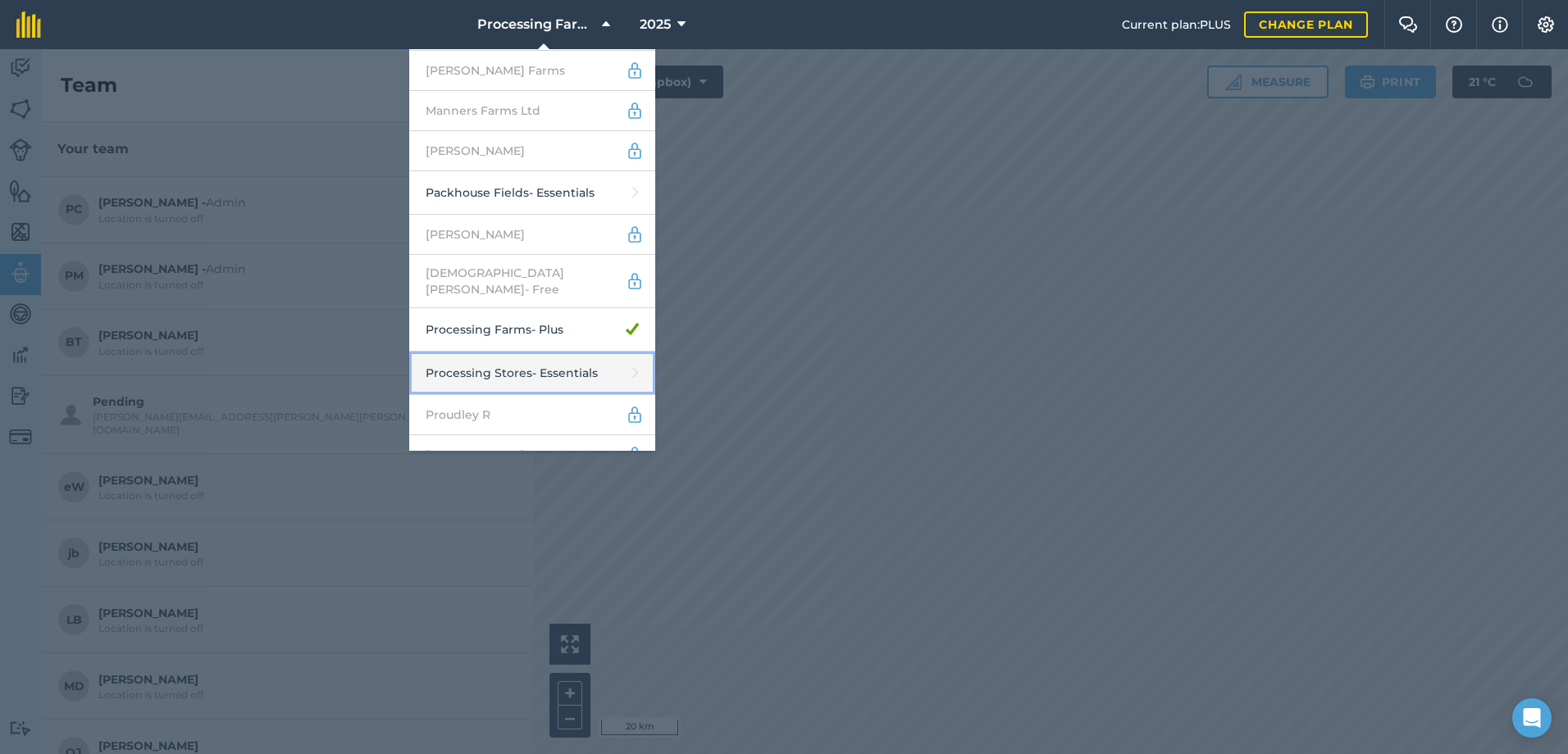 click on "Processing Stores  - Essentials" at bounding box center (532, 373) 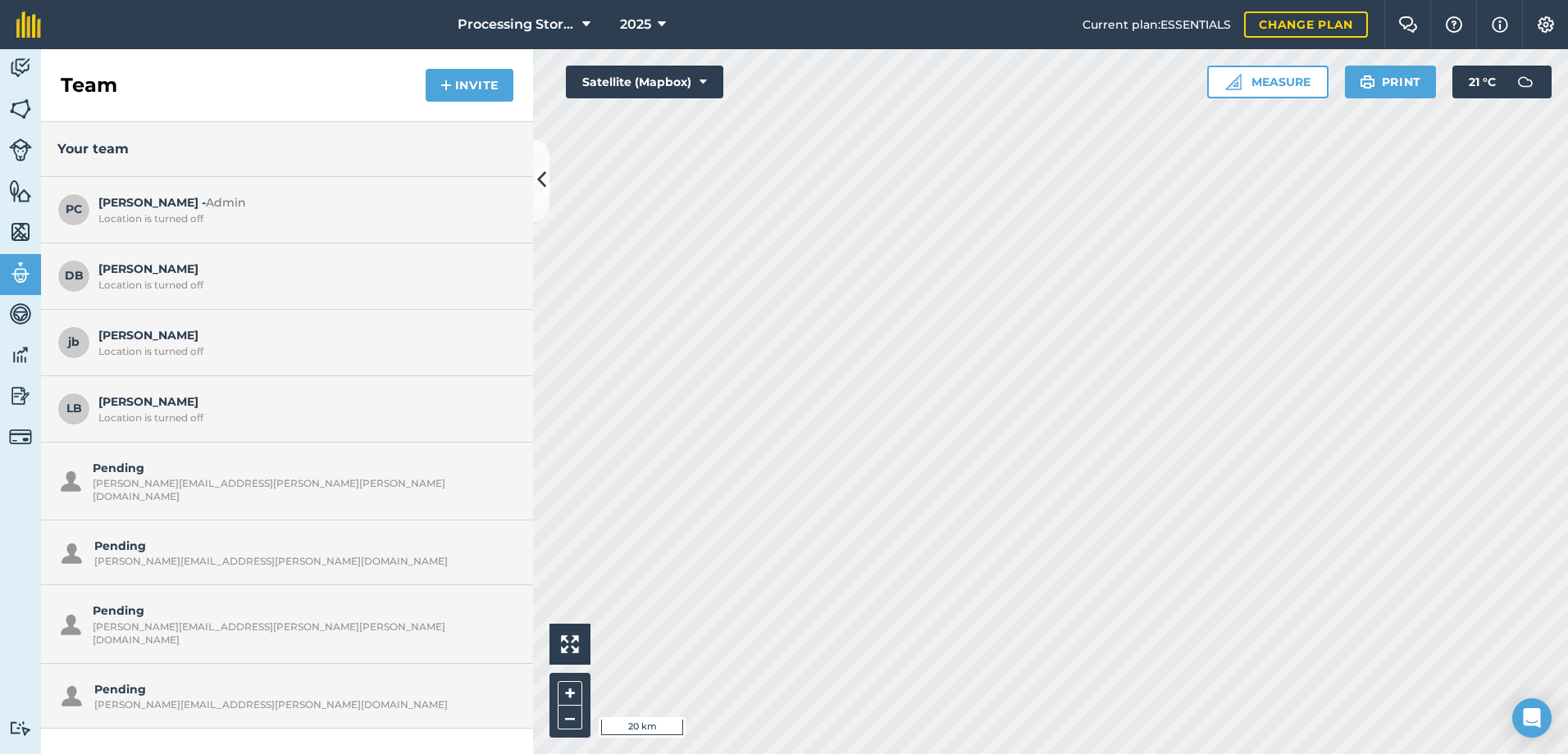 click on "Location is turned off" at bounding box center [303, 285] 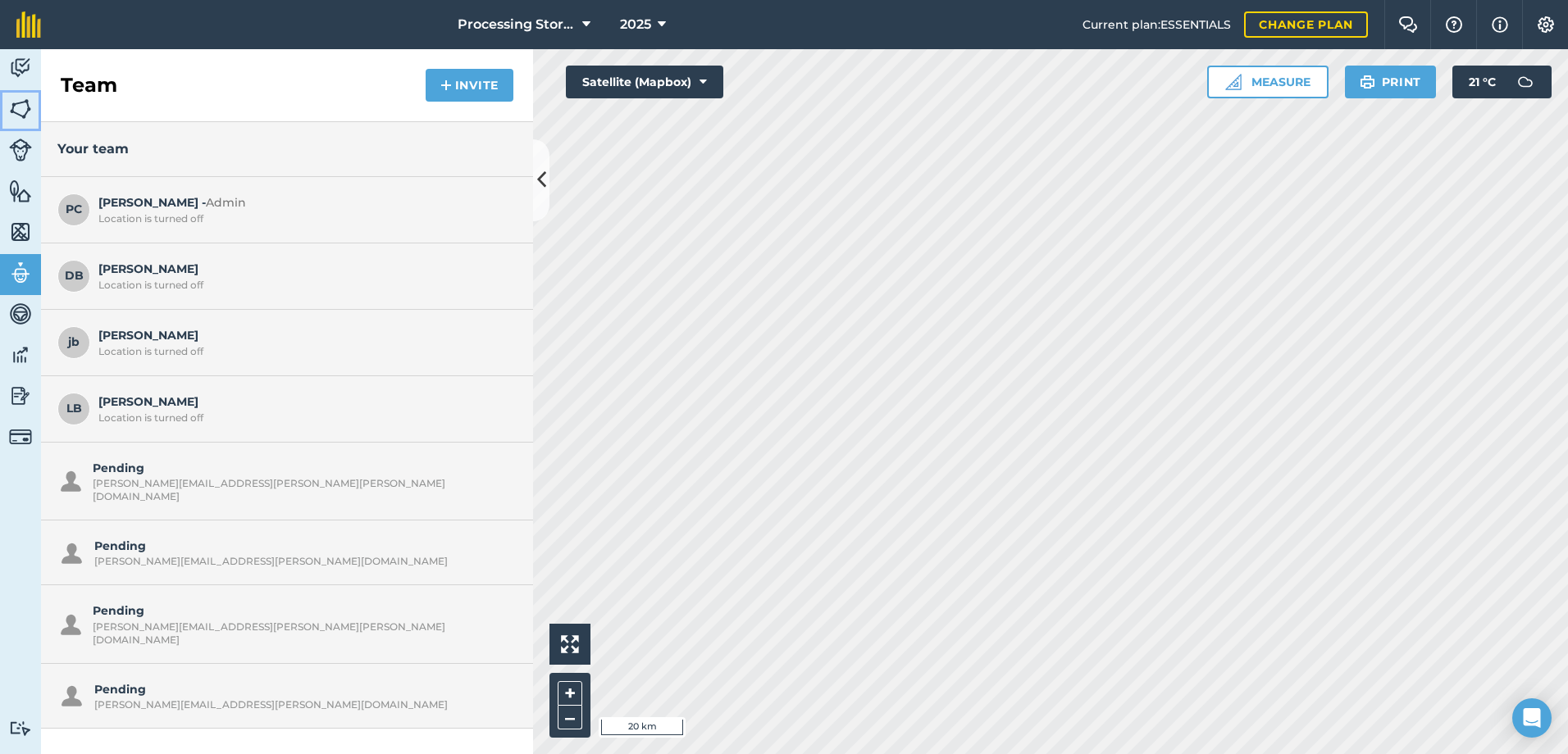 click at bounding box center (21, 109) 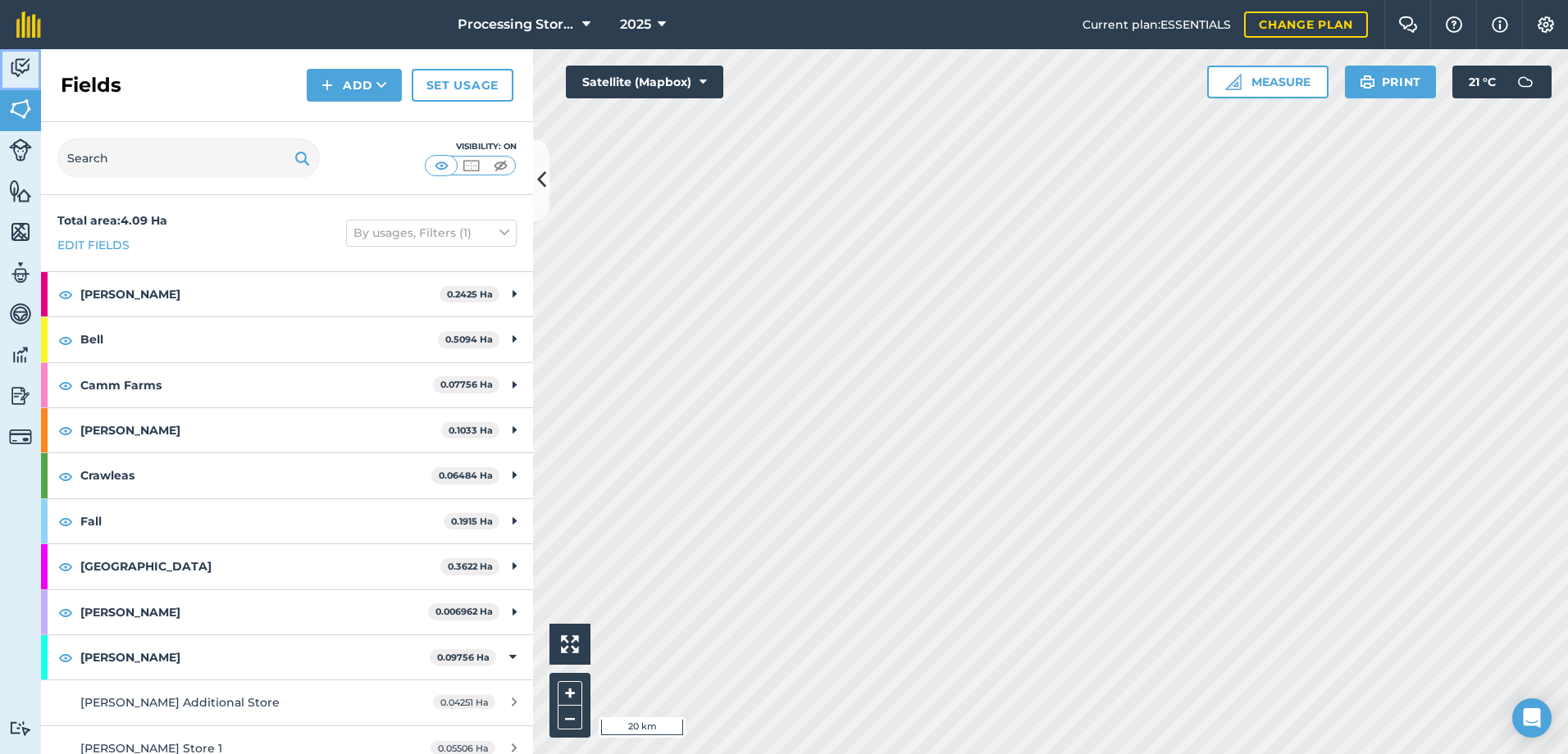 click at bounding box center (21, 68) 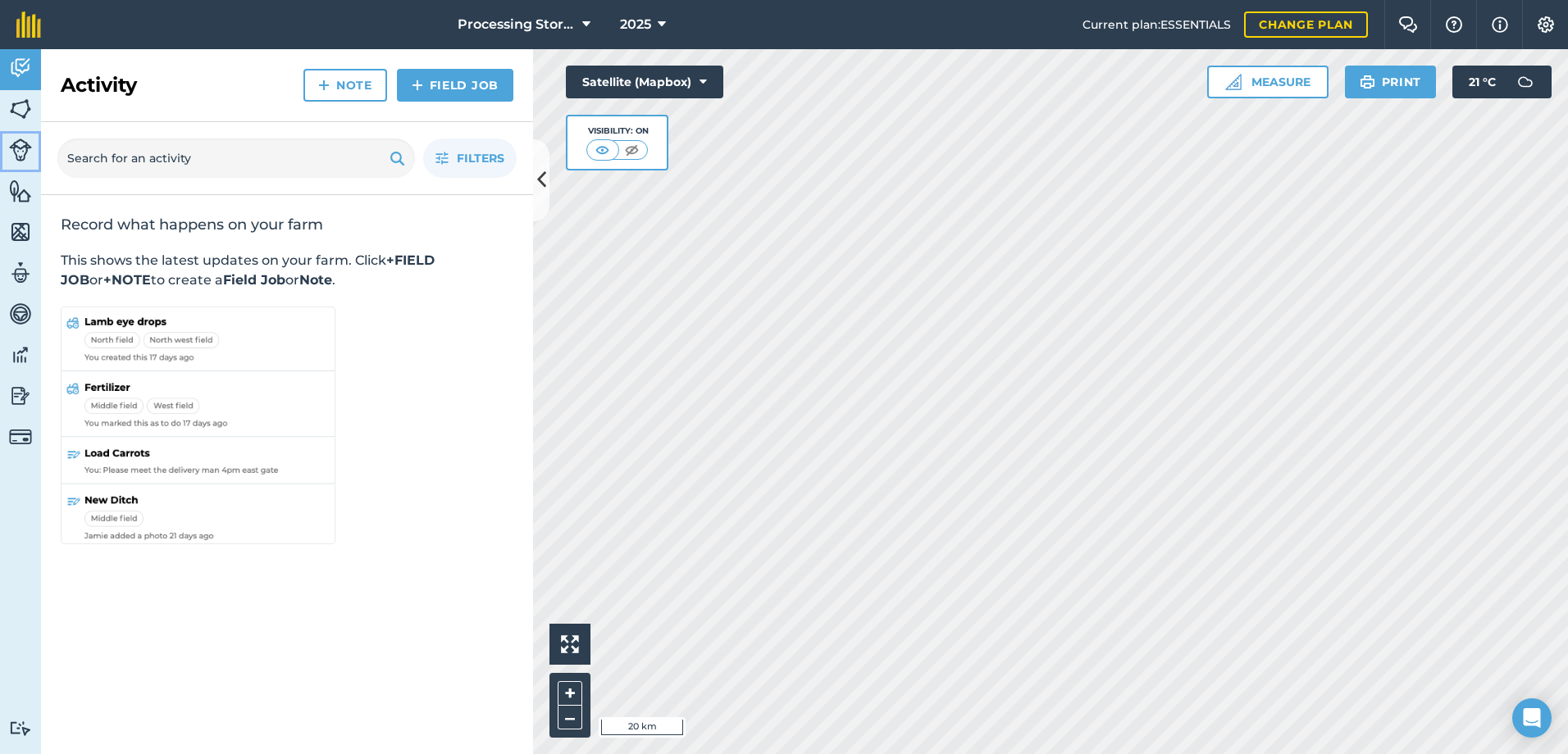 click at bounding box center [21, 150] 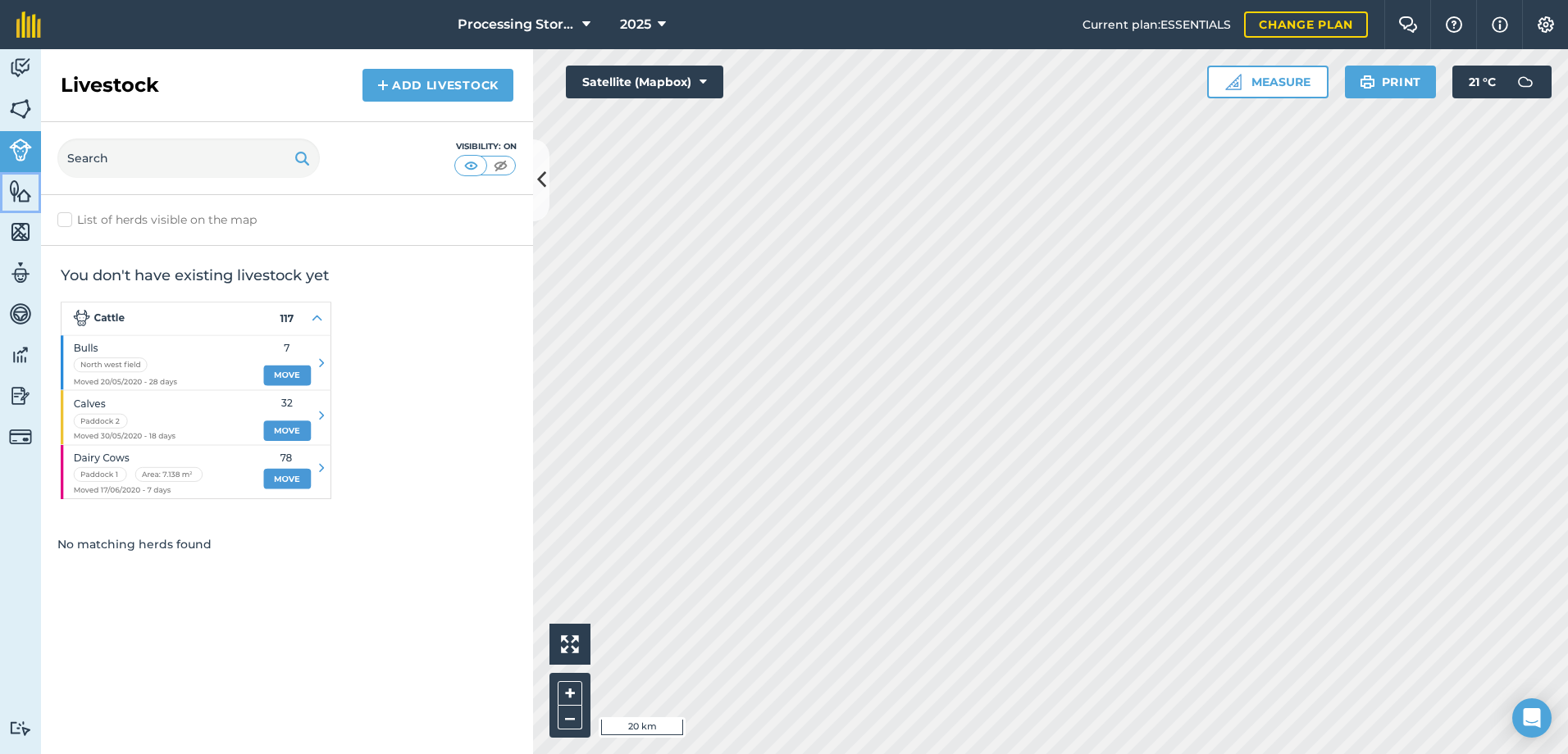 click at bounding box center [21, 191] 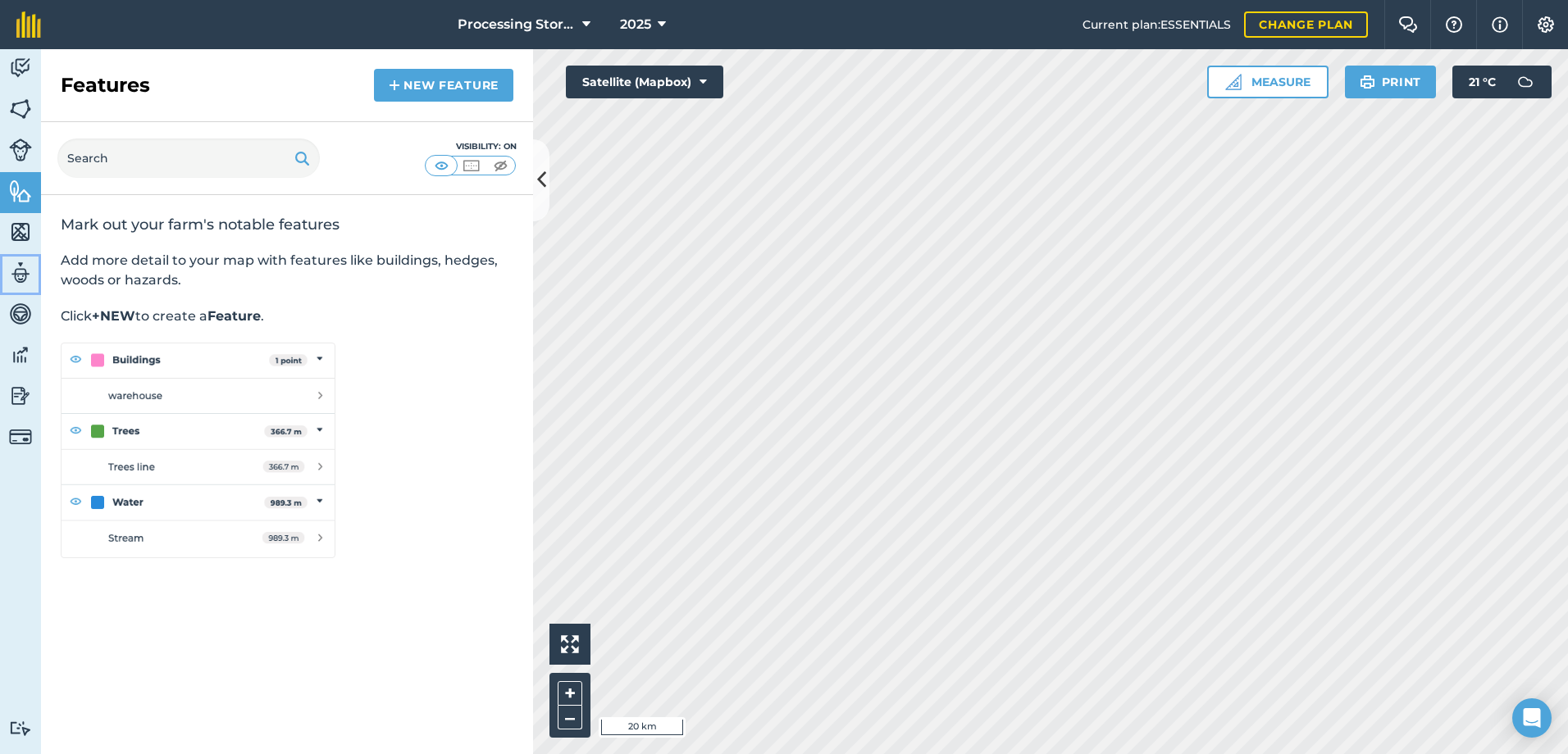 click at bounding box center [21, 273] 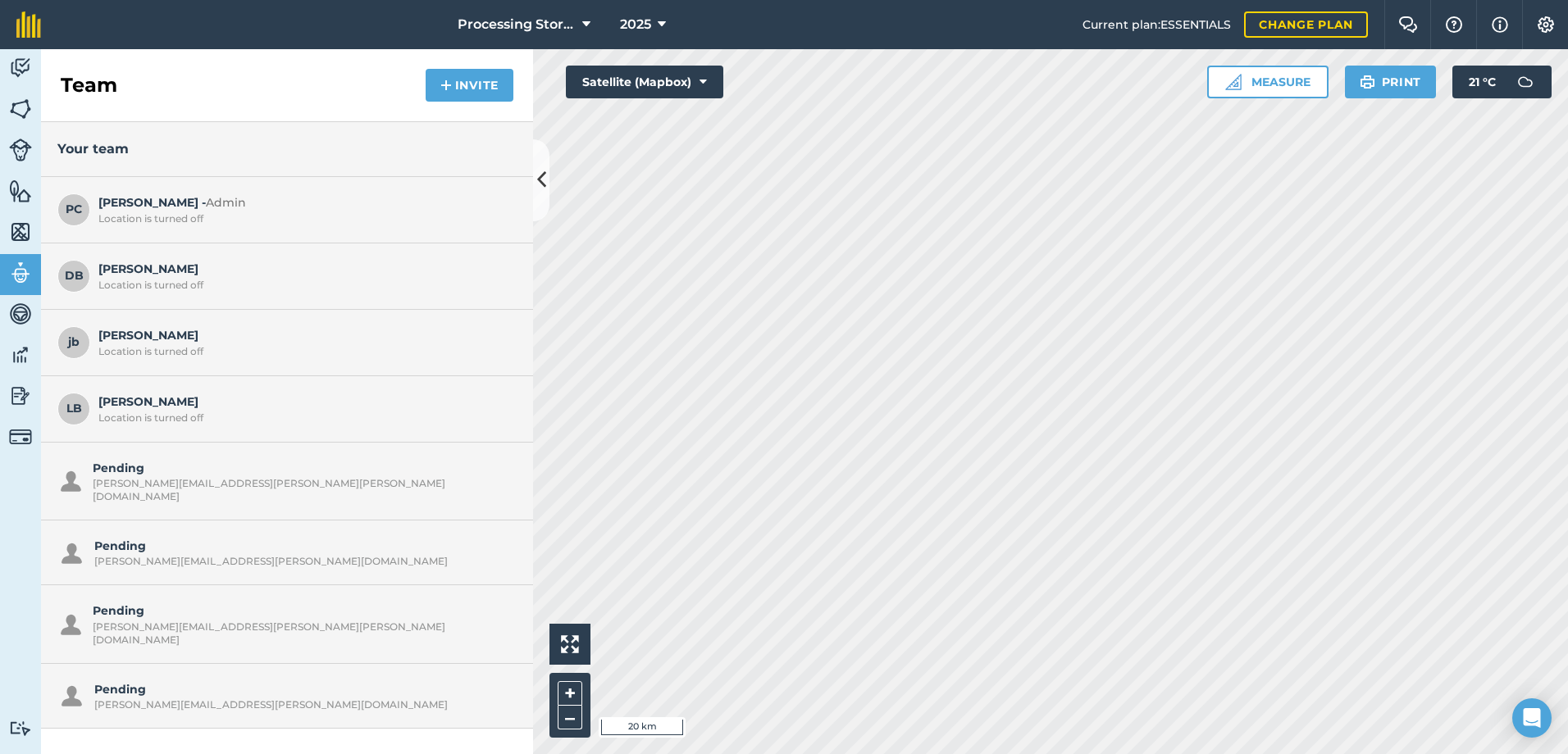 click on "[PERSON_NAME]  B Location is turned off" at bounding box center [303, 275] 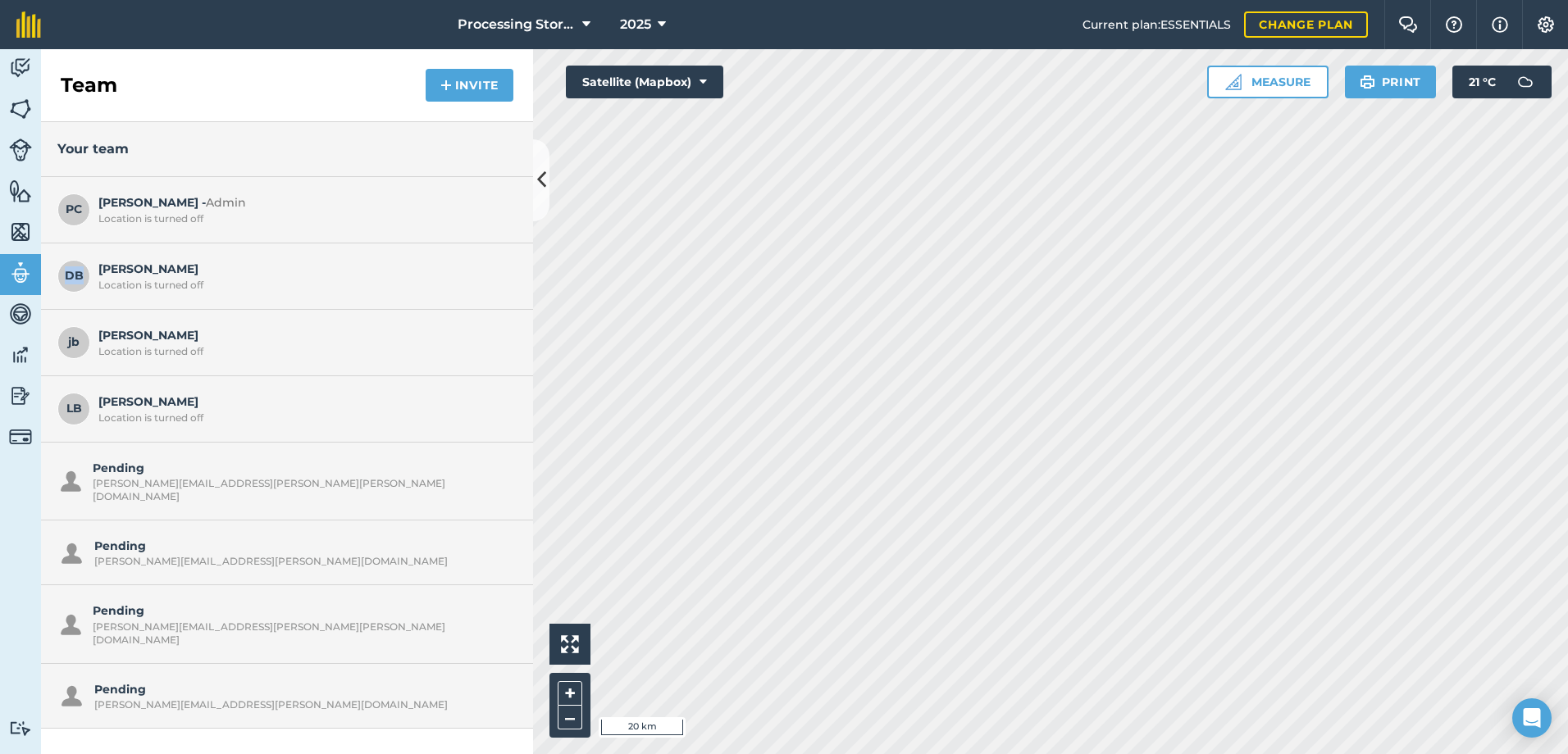click on "DB" at bounding box center [74, 276] 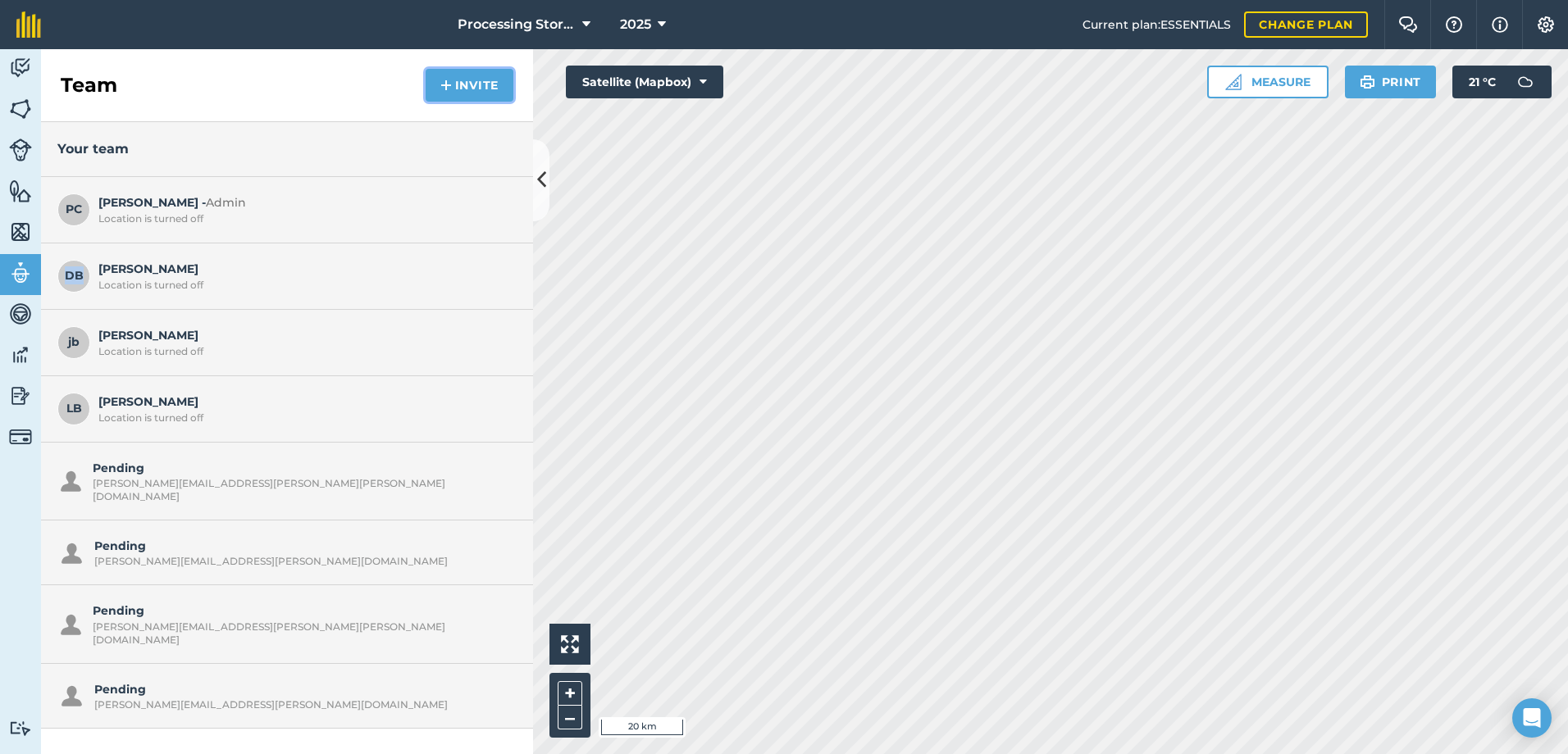 click at bounding box center [446, 85] 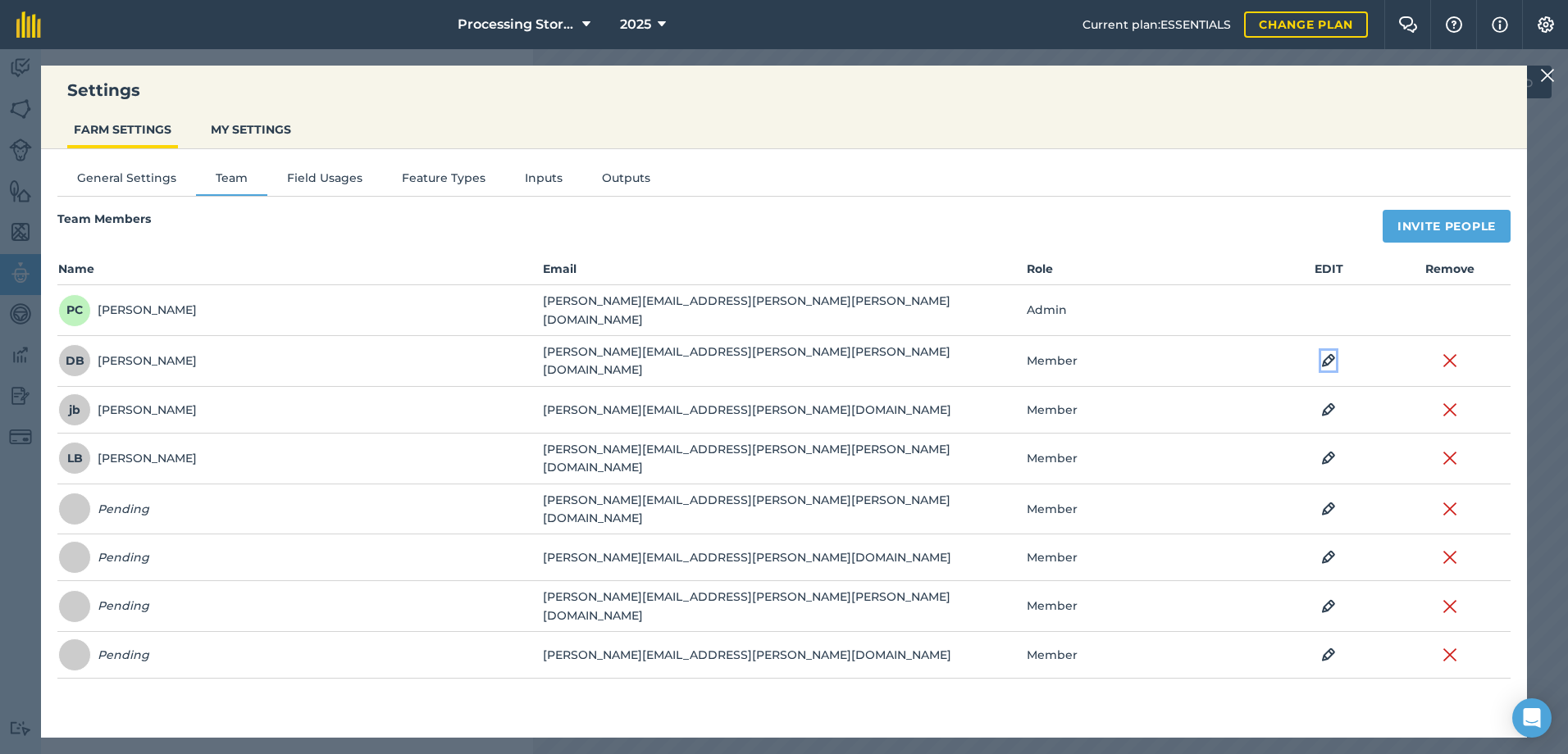 click at bounding box center (1329, 361) 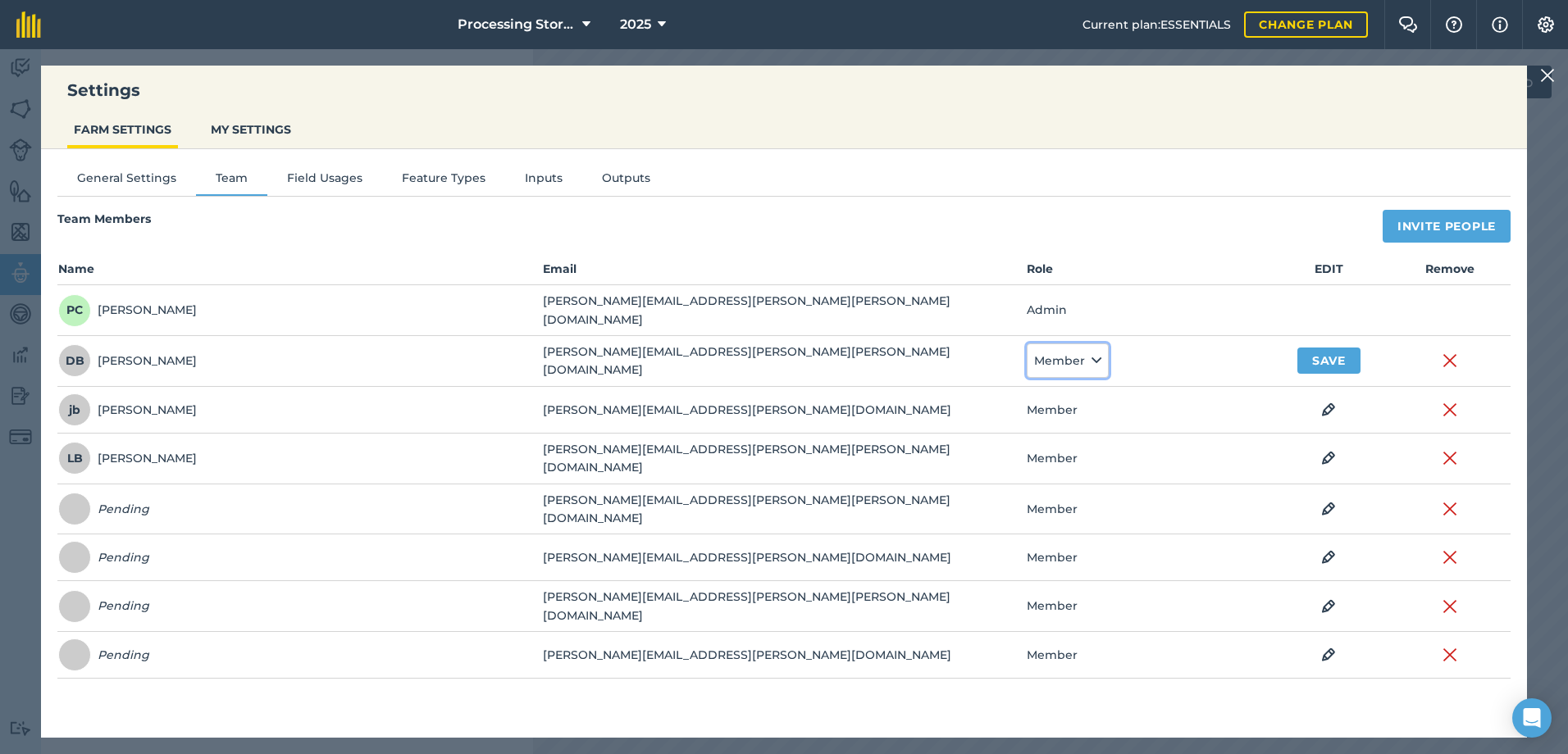 click at bounding box center (1096, 361) 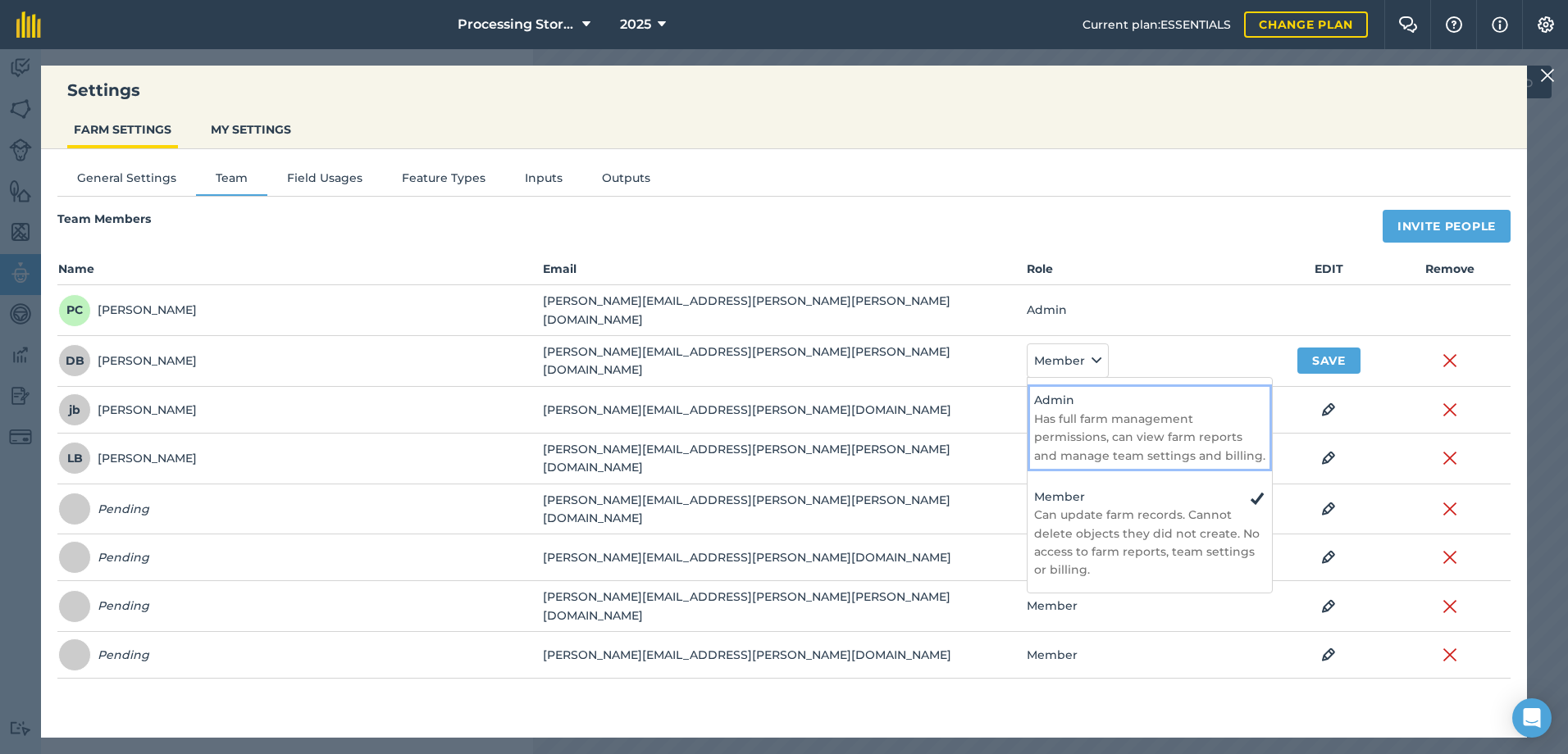 click on "Has full farm management permissions, can view farm reports and manage team settings and billing." at bounding box center (1150, 437) 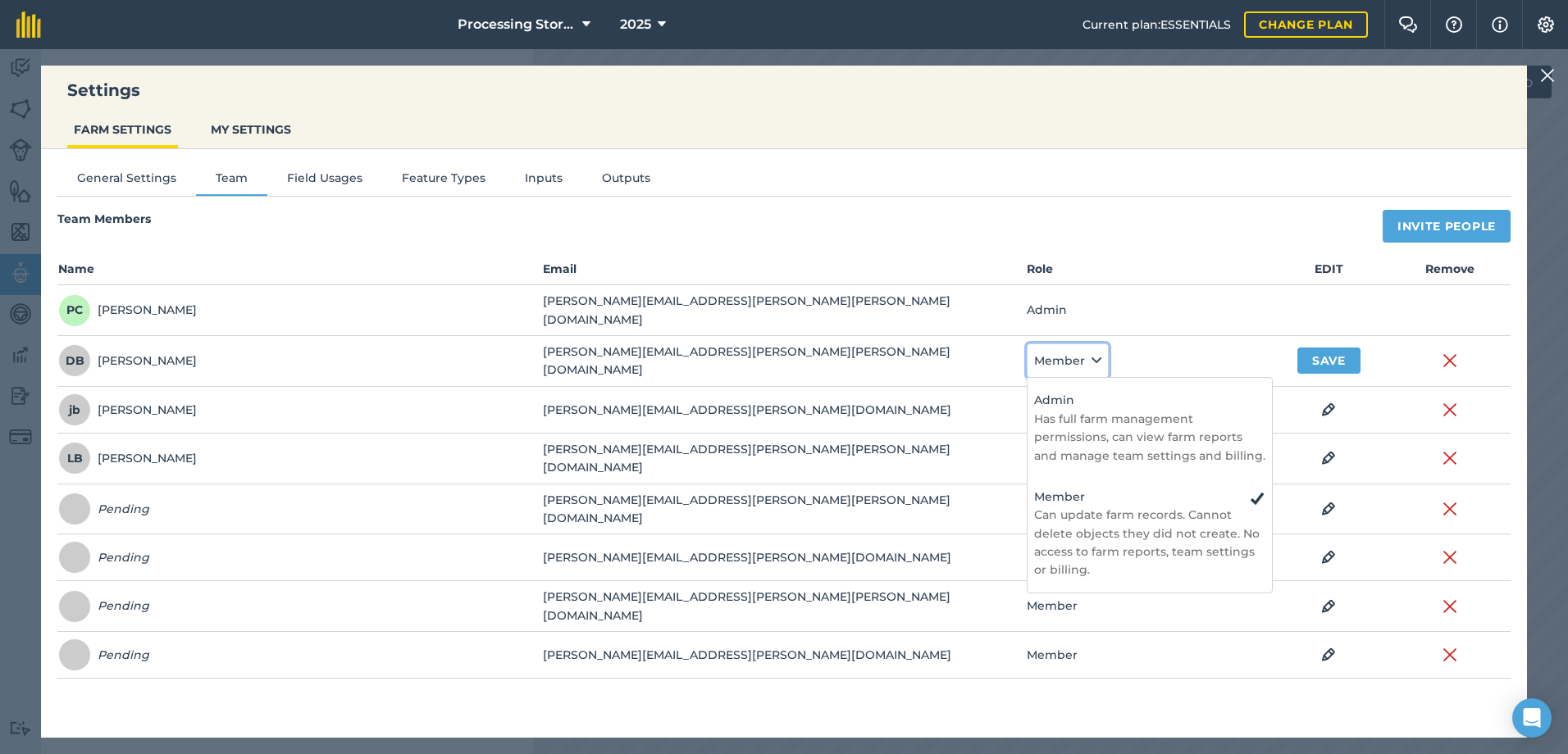 select on "ADMIN" 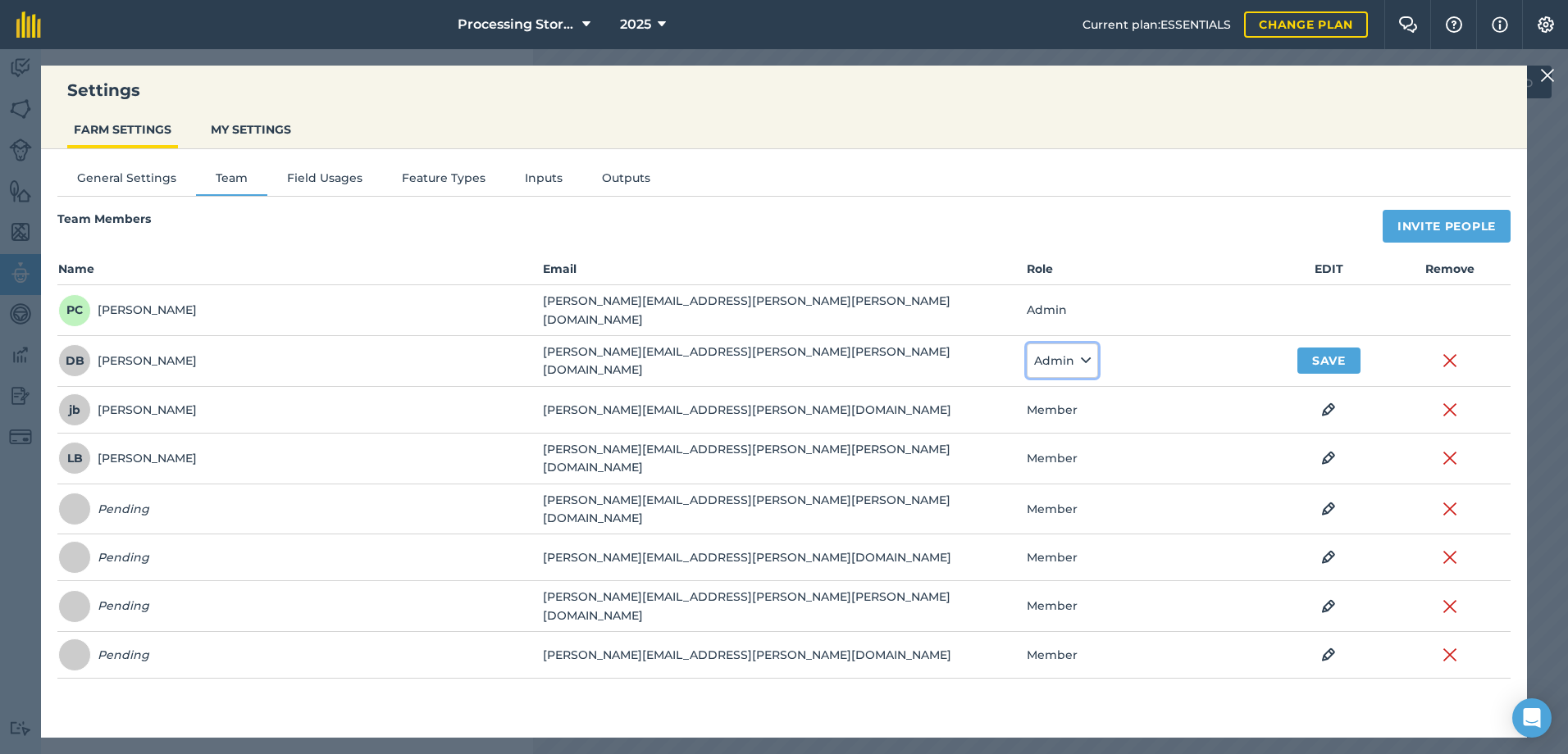 click at bounding box center (1086, 361) 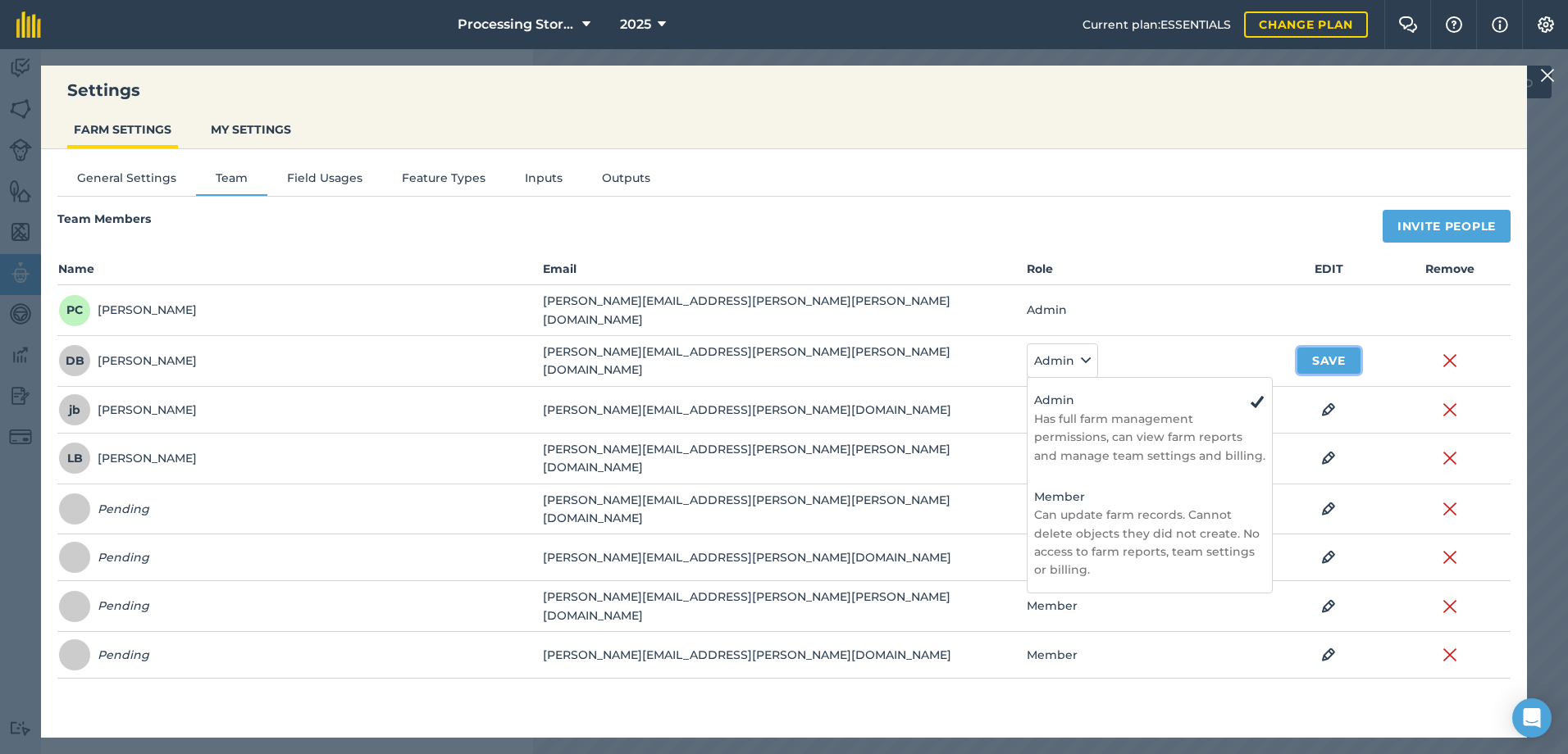 click on "Save" at bounding box center [1329, 361] 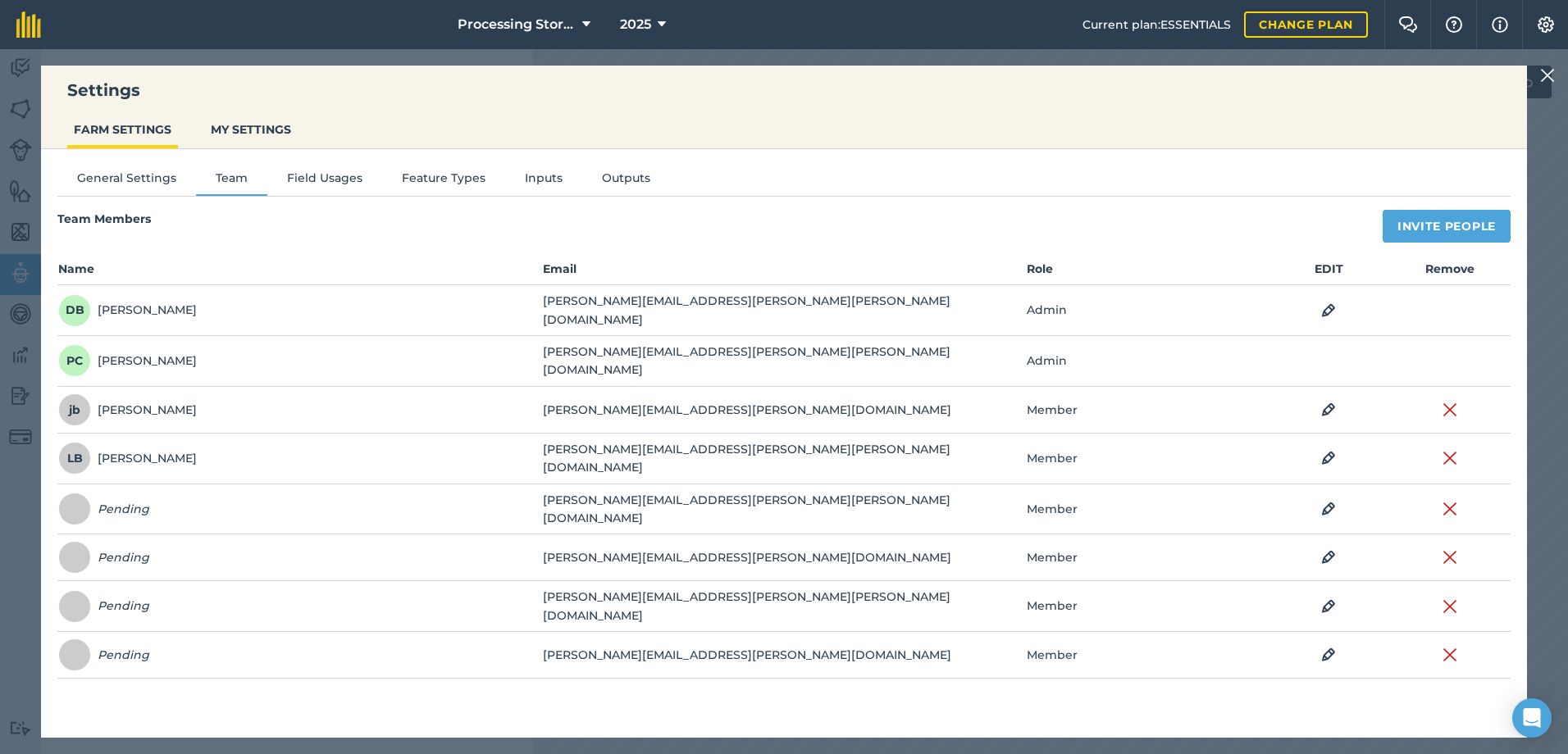 click at bounding box center (1547, 75) 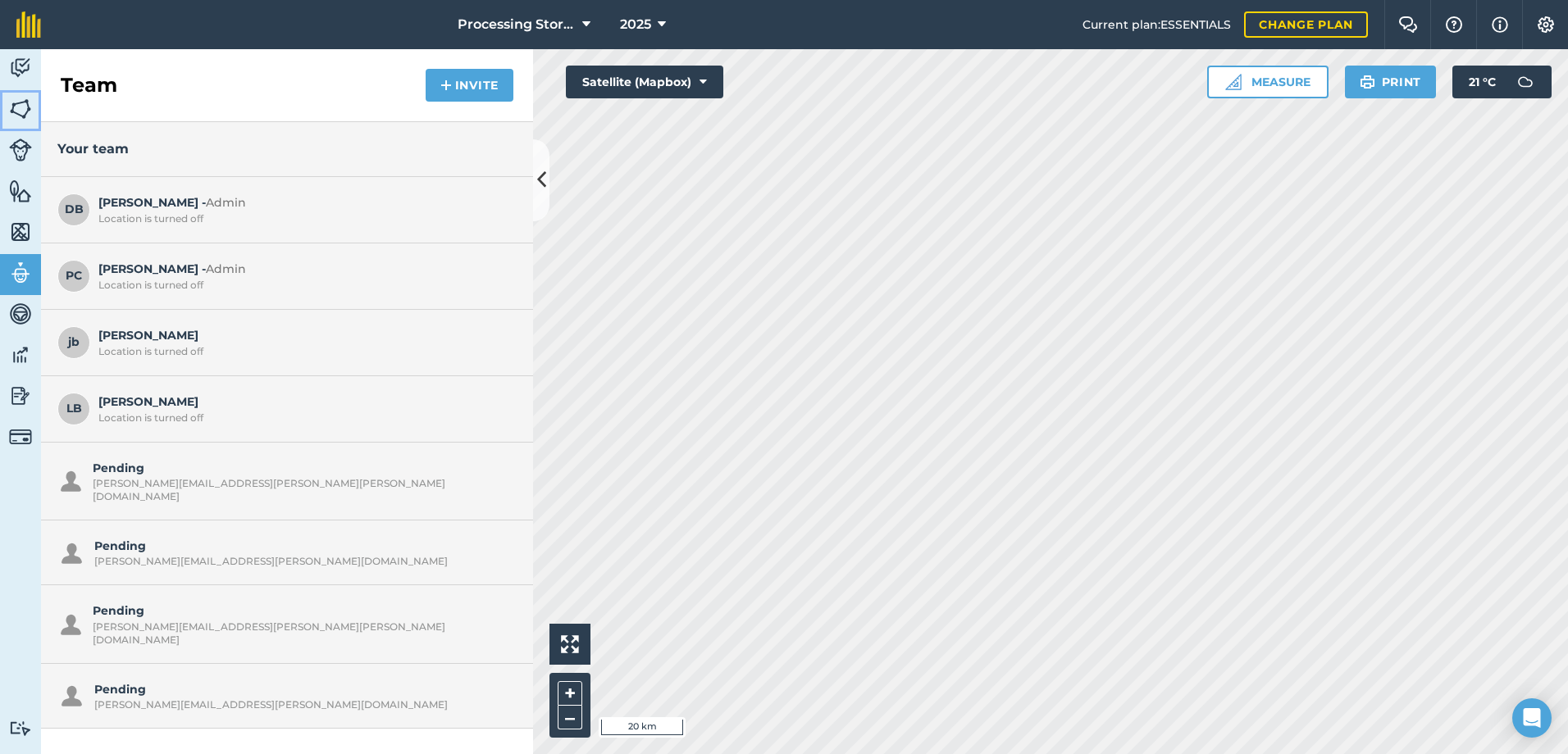 click at bounding box center (21, 109) 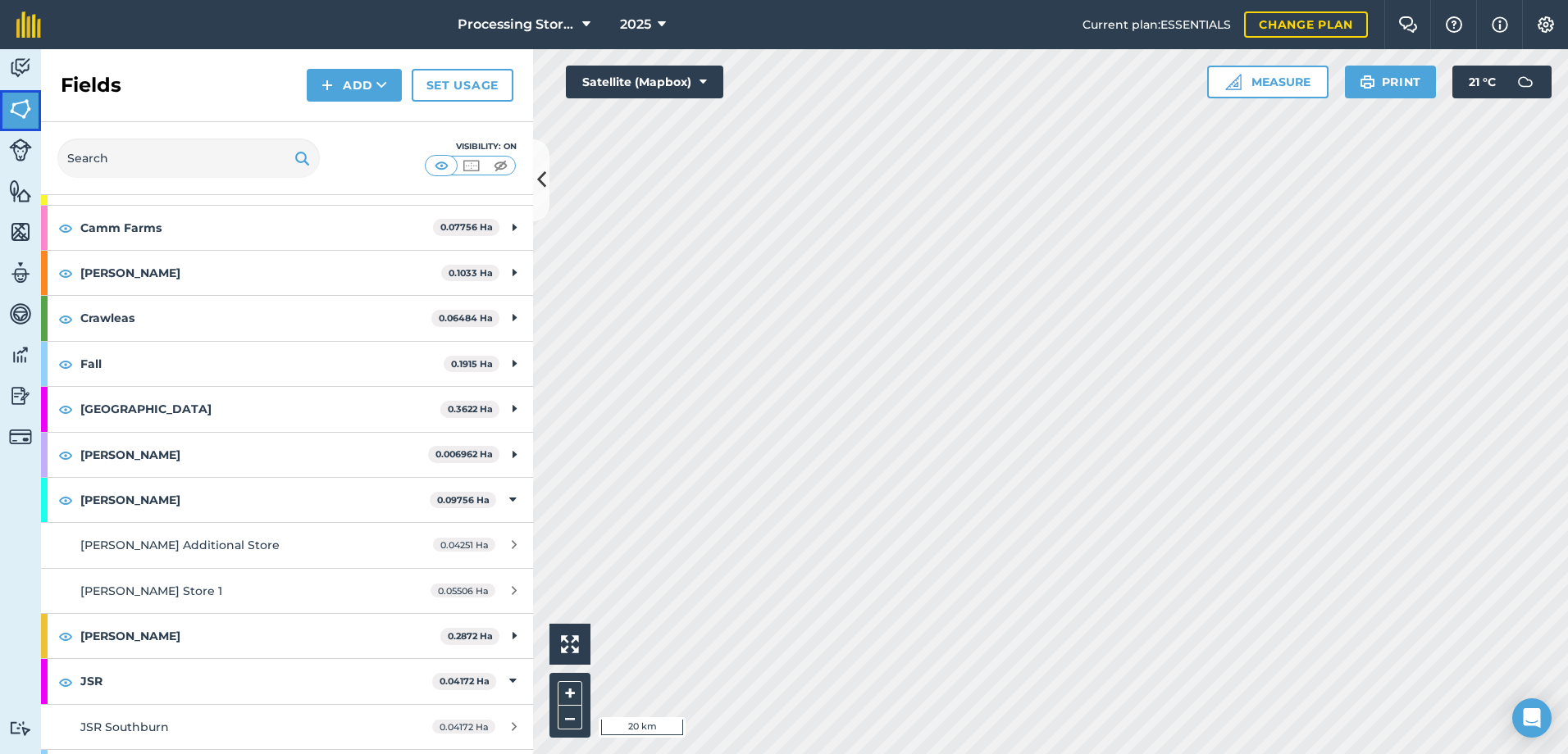 scroll, scrollTop: 164, scrollLeft: 0, axis: vertical 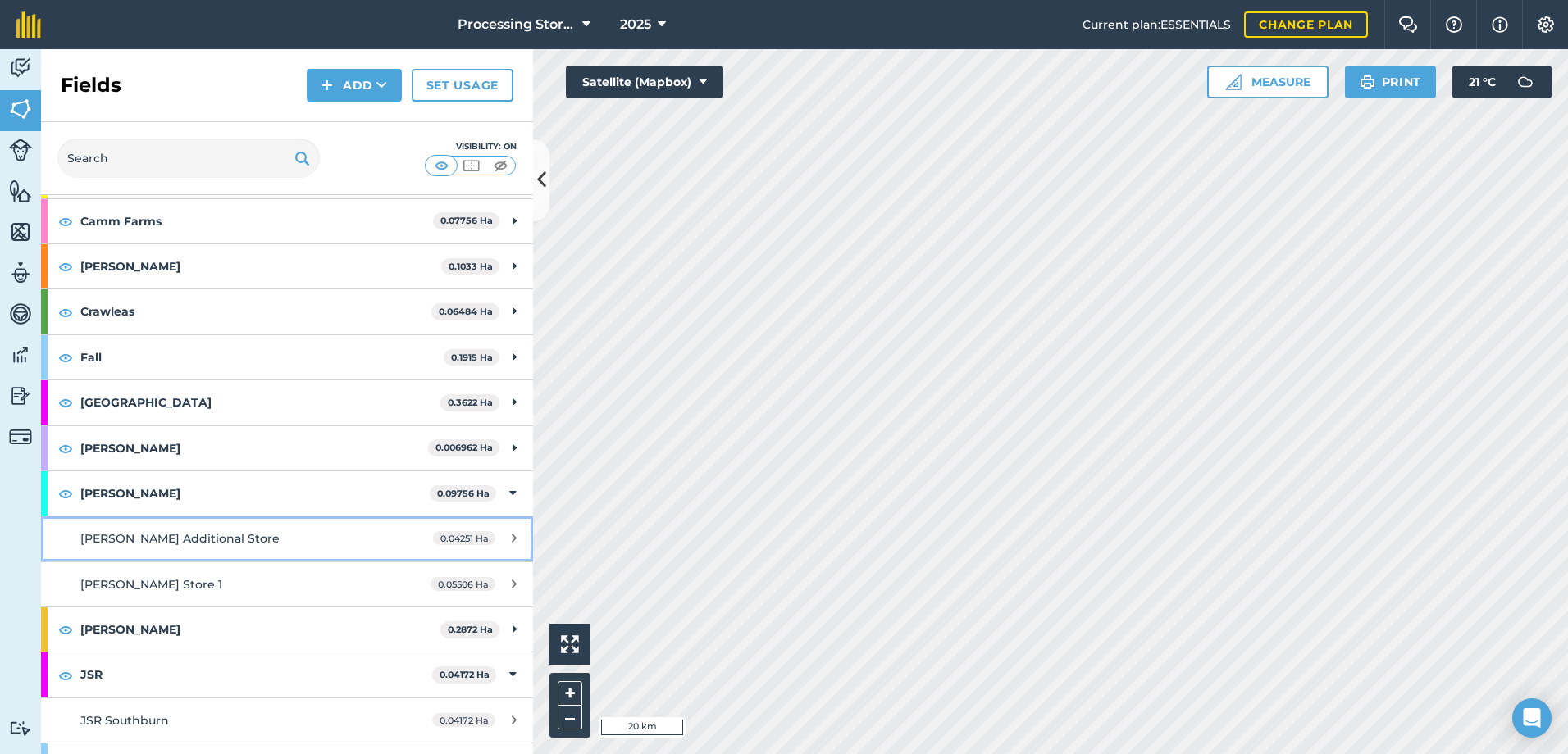 click on "[PERSON_NAME] Additional Store 0.04251   Ha" at bounding box center (287, 538) 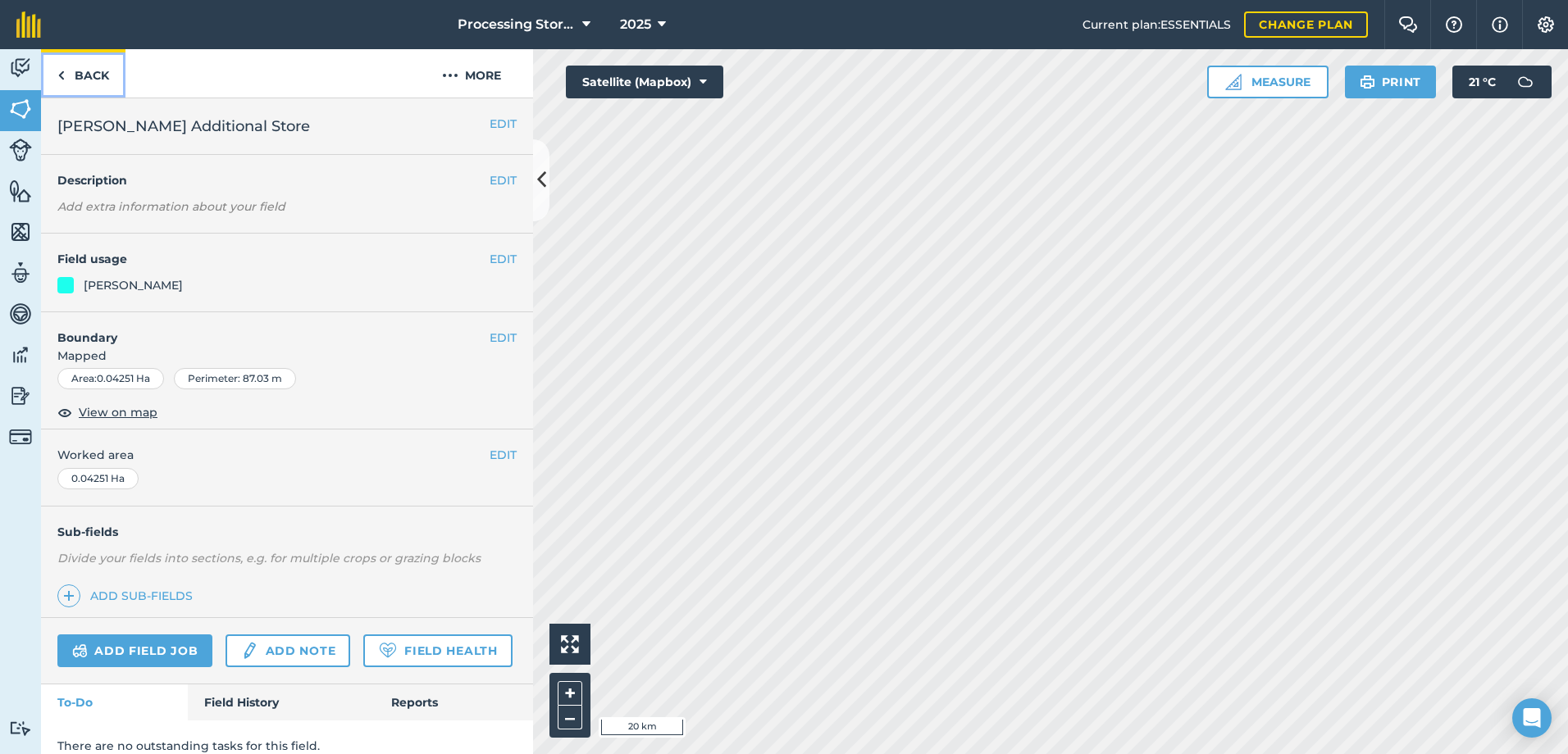 click on "Back" at bounding box center [83, 73] 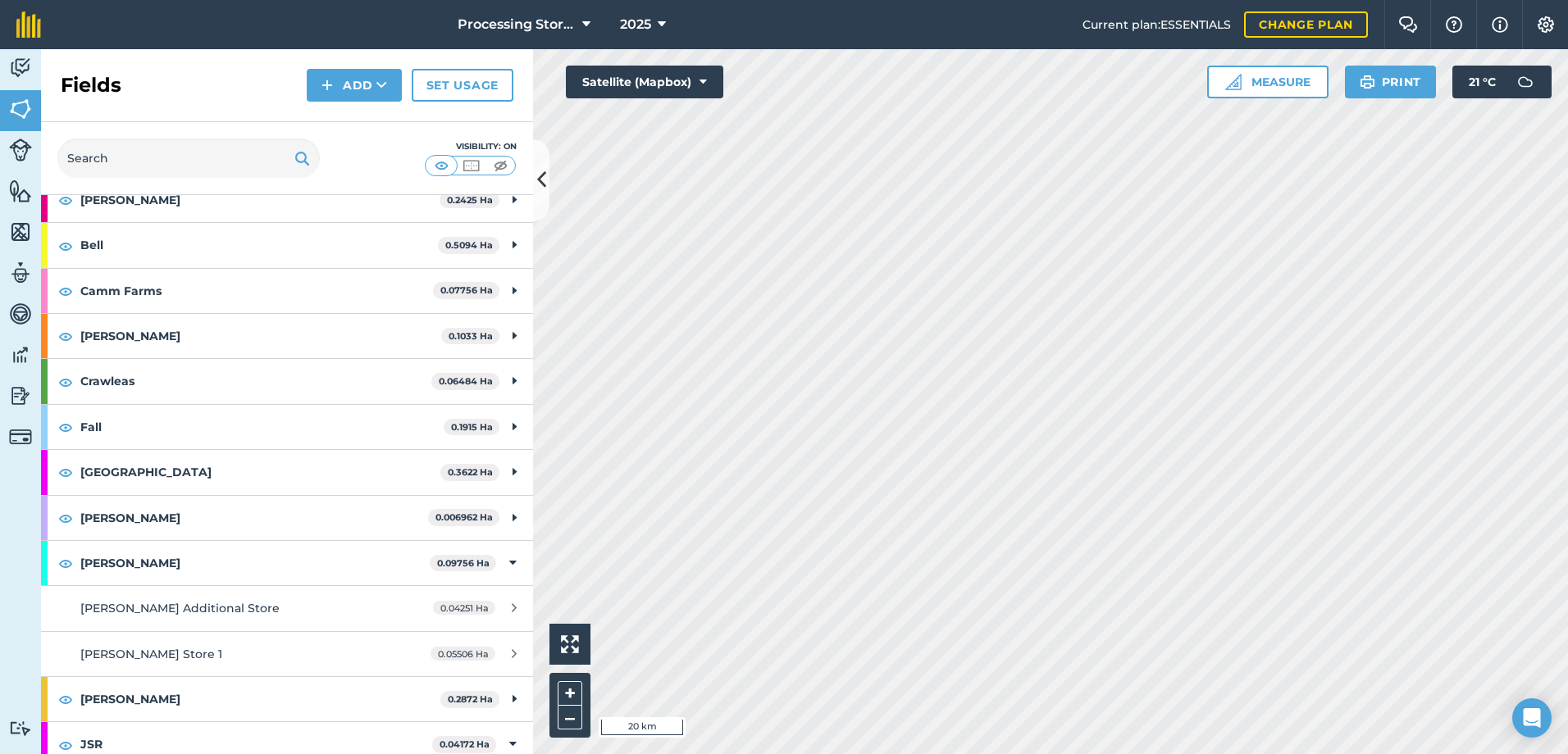scroll, scrollTop: 246, scrollLeft: 0, axis: vertical 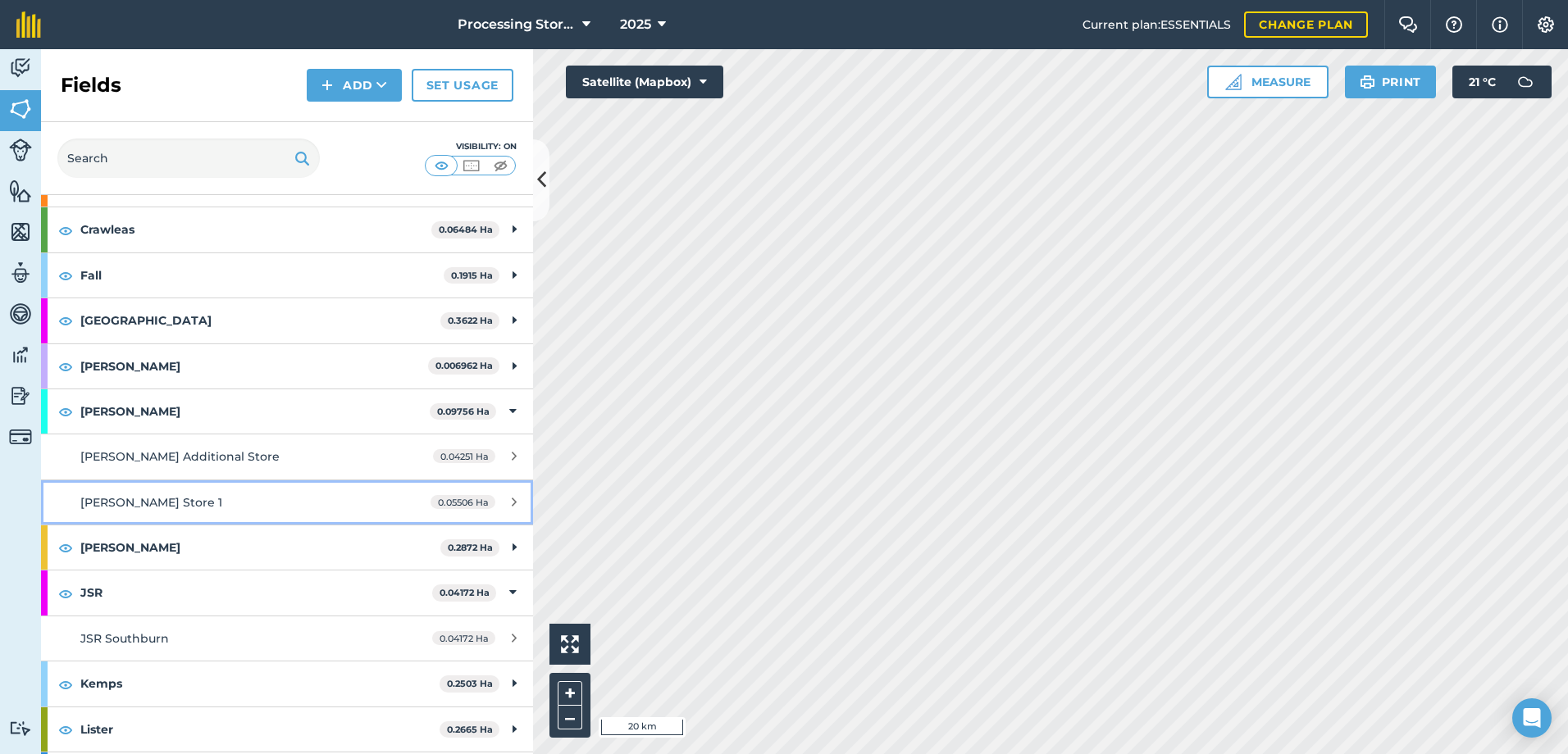 click on "[PERSON_NAME] Store 1" at bounding box center (235, 502) 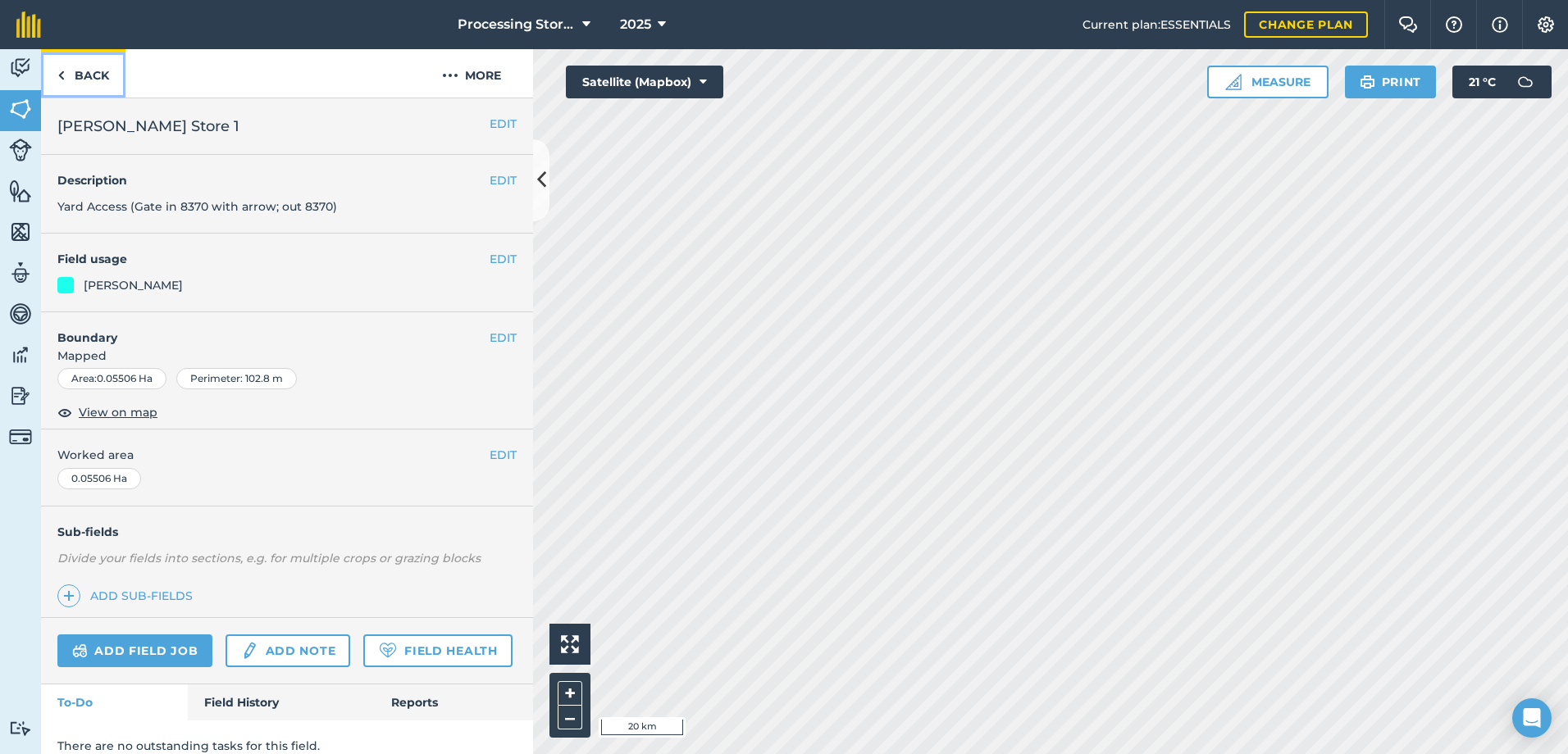 click on "Back" at bounding box center [83, 73] 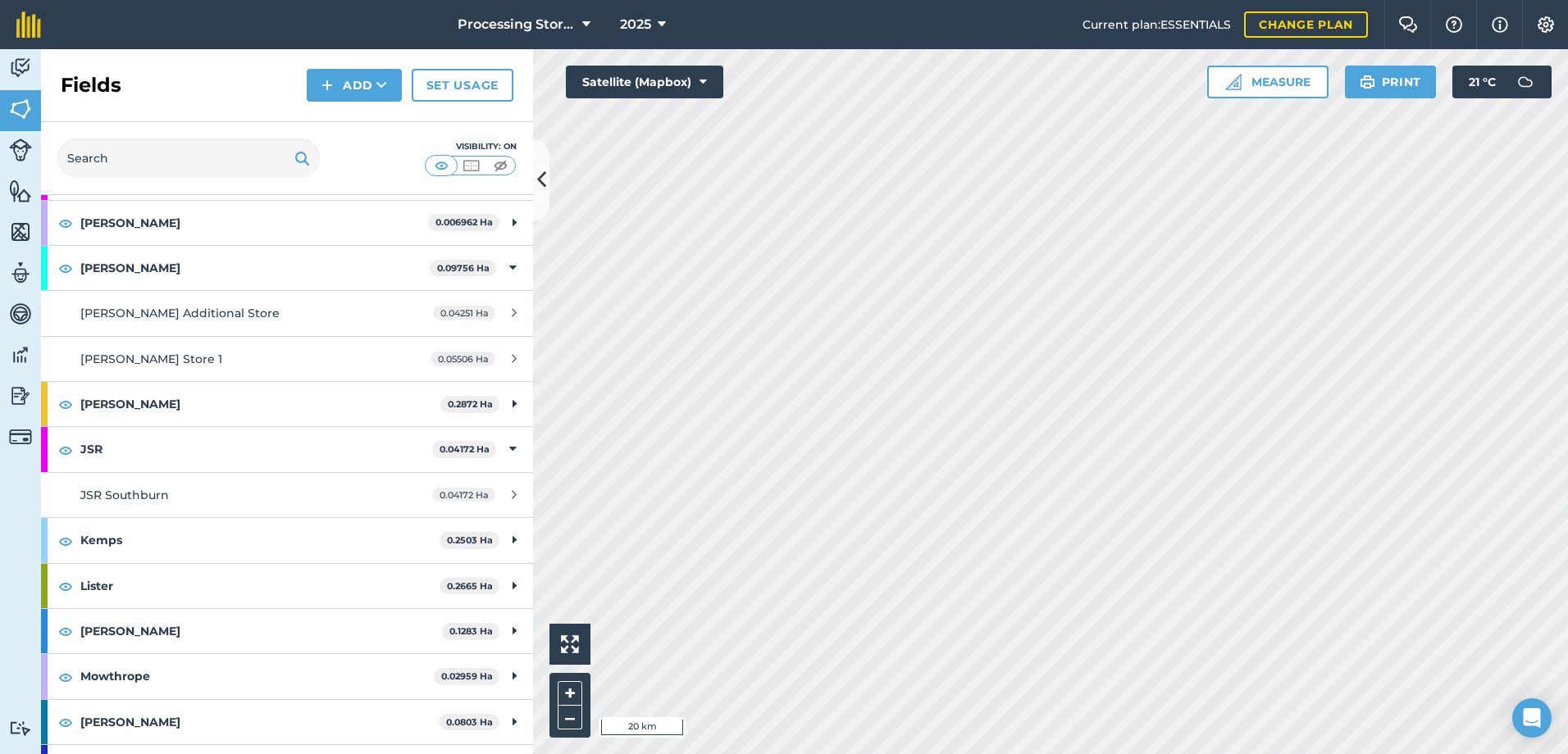 scroll, scrollTop: 410, scrollLeft: 0, axis: vertical 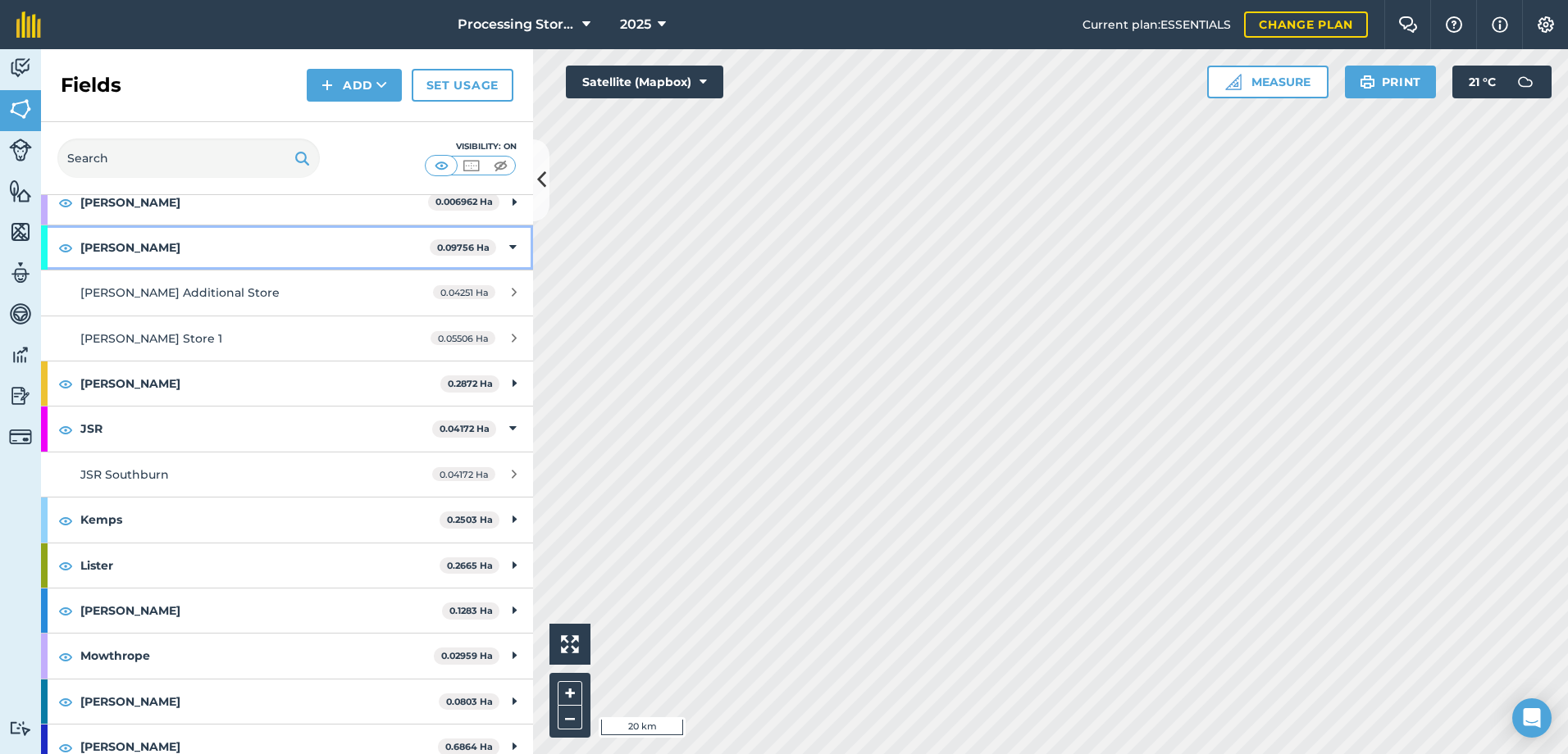 click on "[PERSON_NAME]" at bounding box center [255, 248] 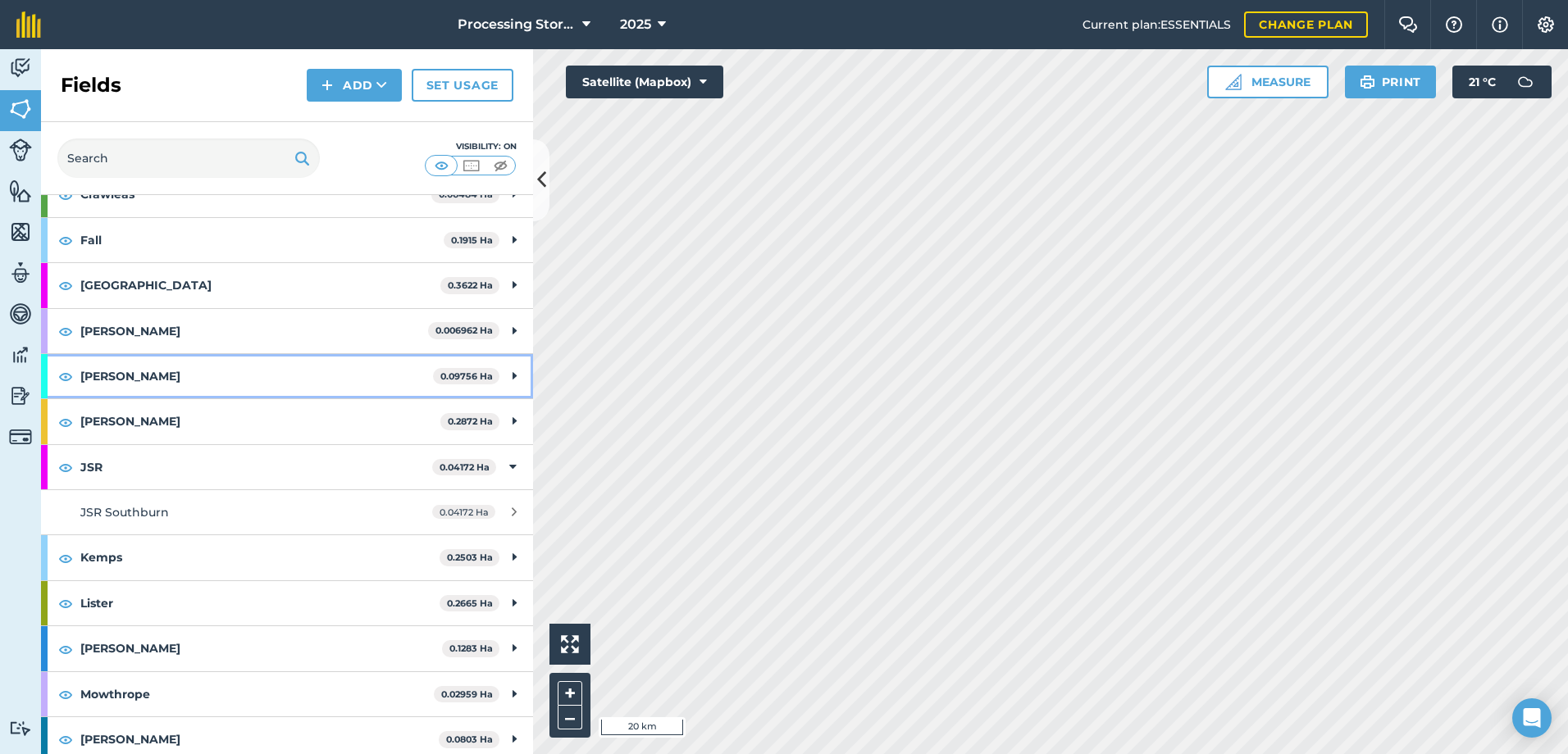 scroll, scrollTop: 279, scrollLeft: 0, axis: vertical 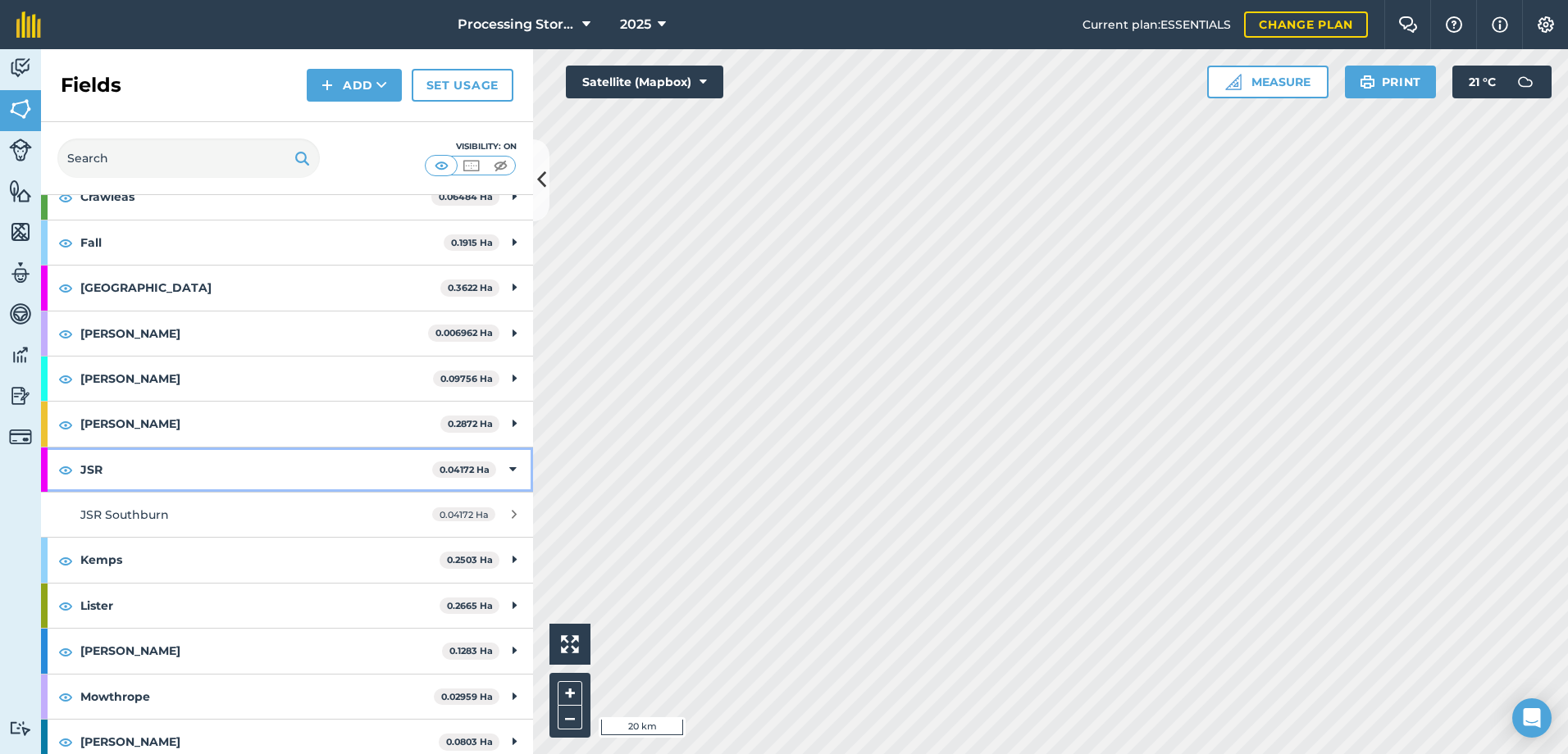 click on "JSR" at bounding box center (256, 470) 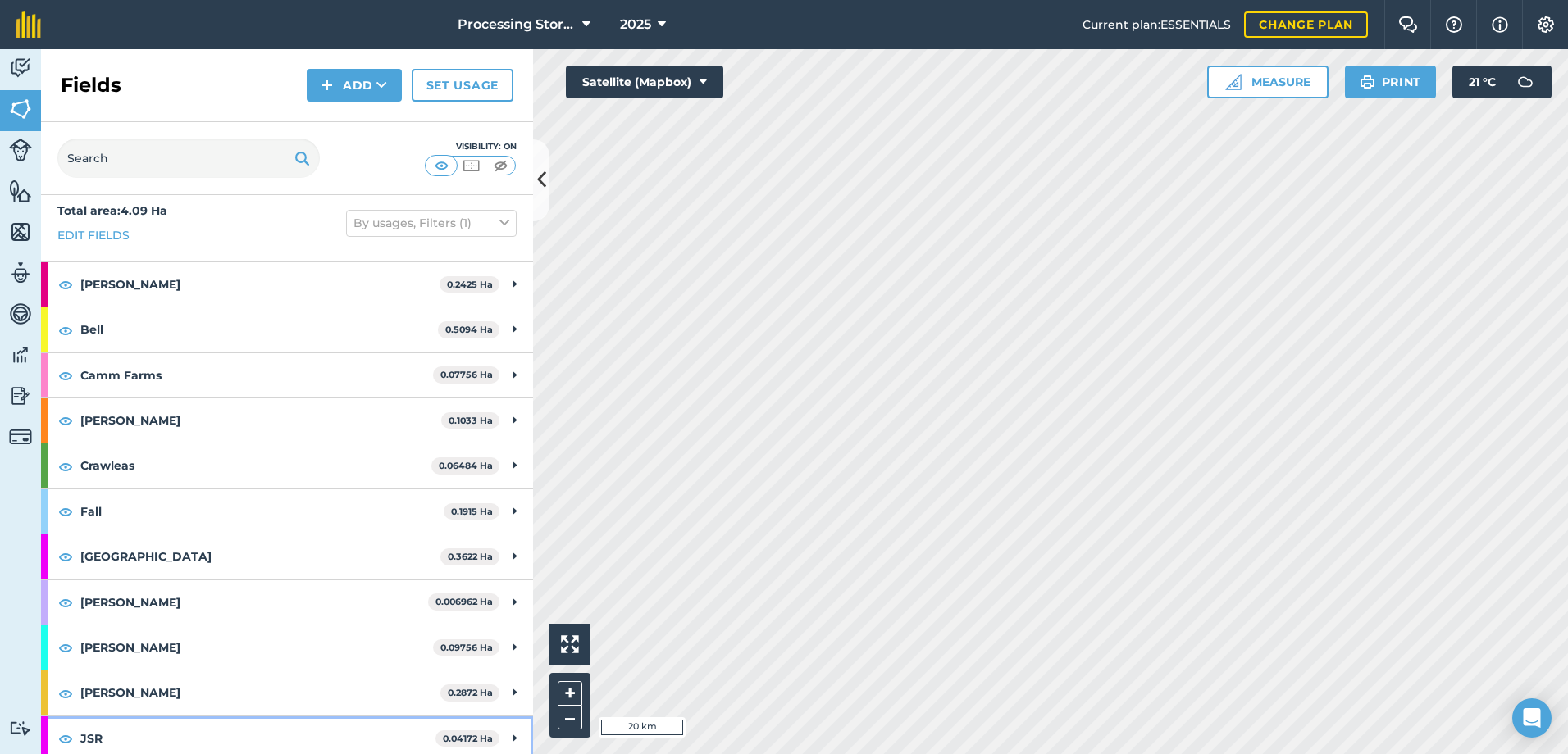 scroll, scrollTop: 0, scrollLeft: 0, axis: both 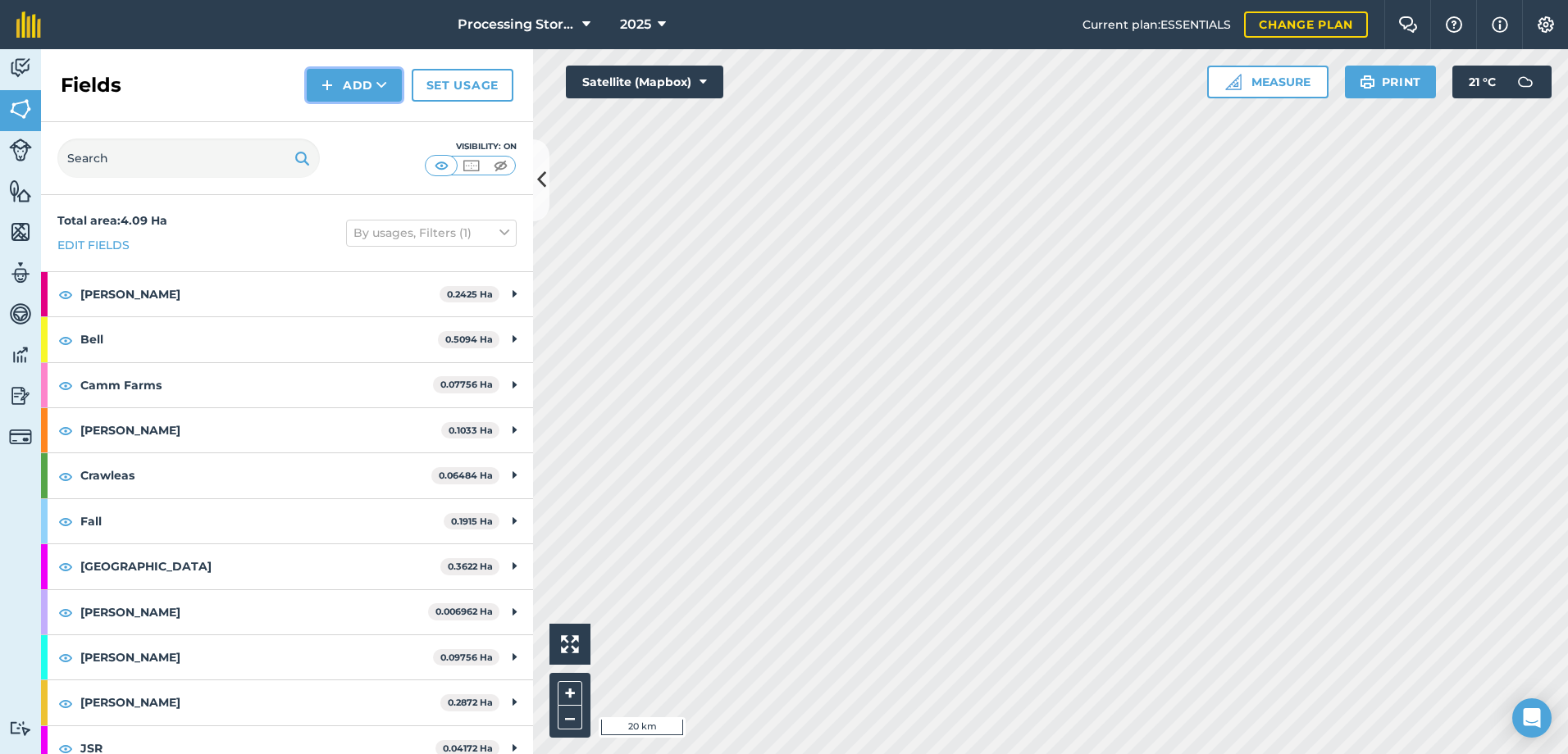 click on "Add" at bounding box center [354, 85] 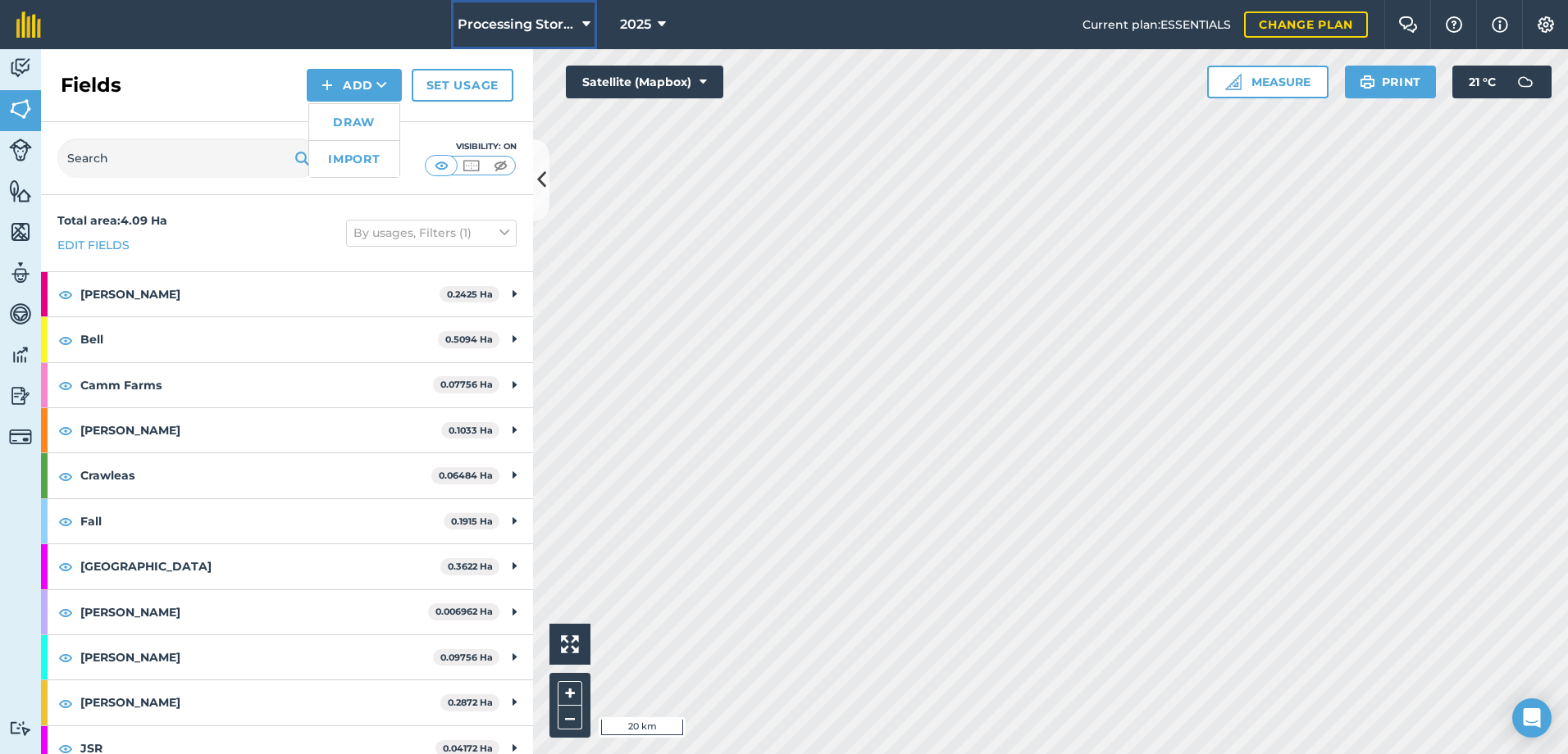 click on "Processing Stores" at bounding box center (517, 25) 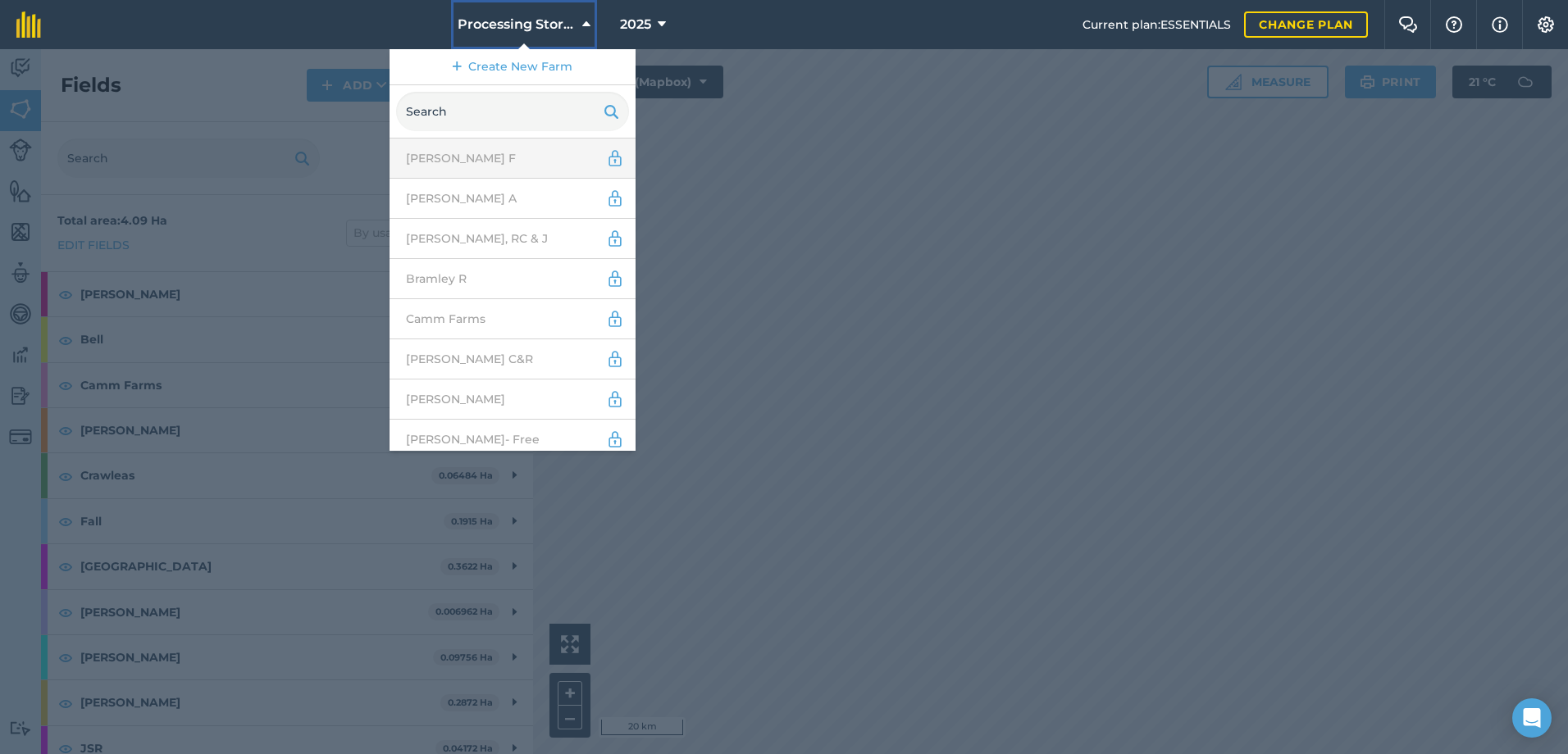 scroll, scrollTop: 0, scrollLeft: 0, axis: both 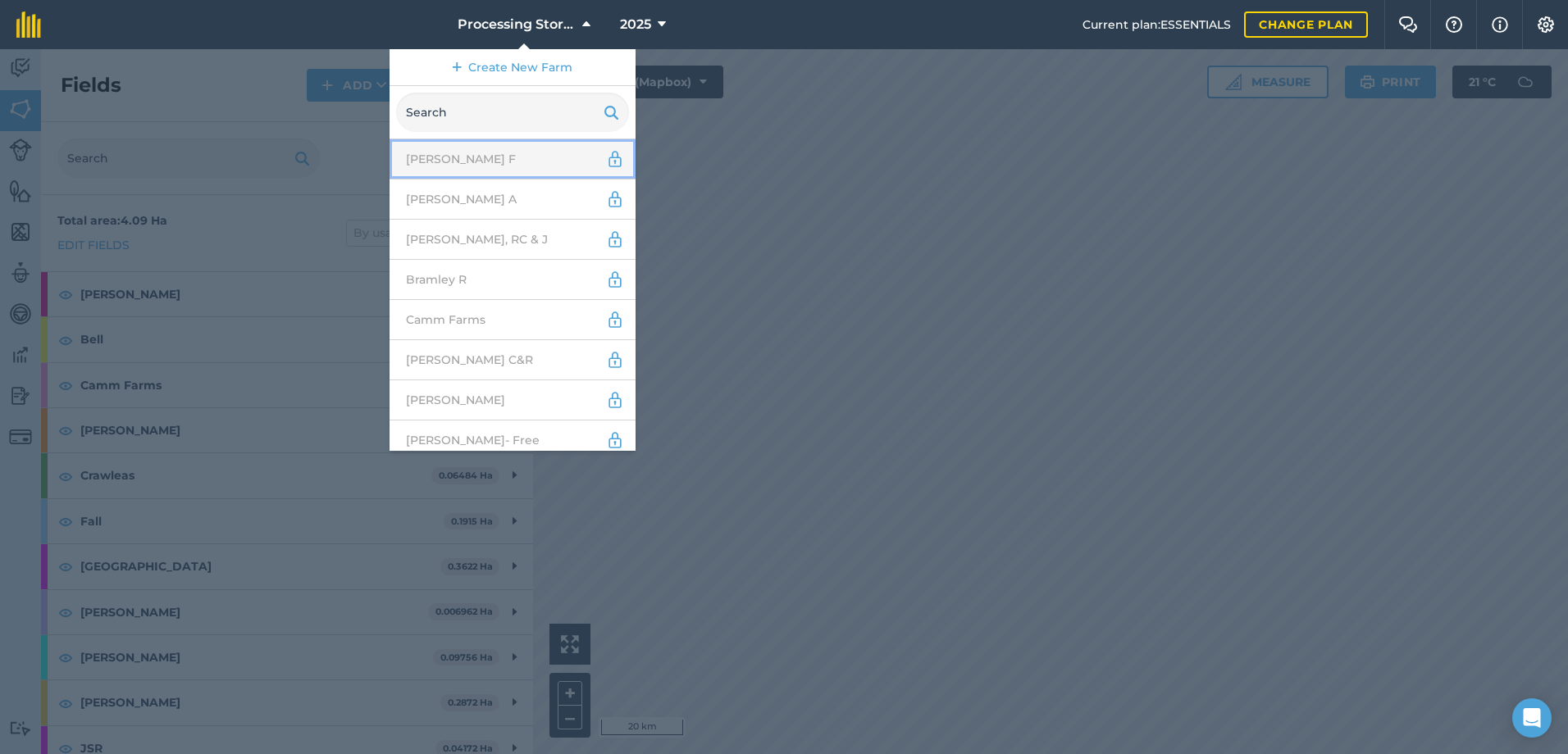 click on "[PERSON_NAME] F" at bounding box center [513, 159] 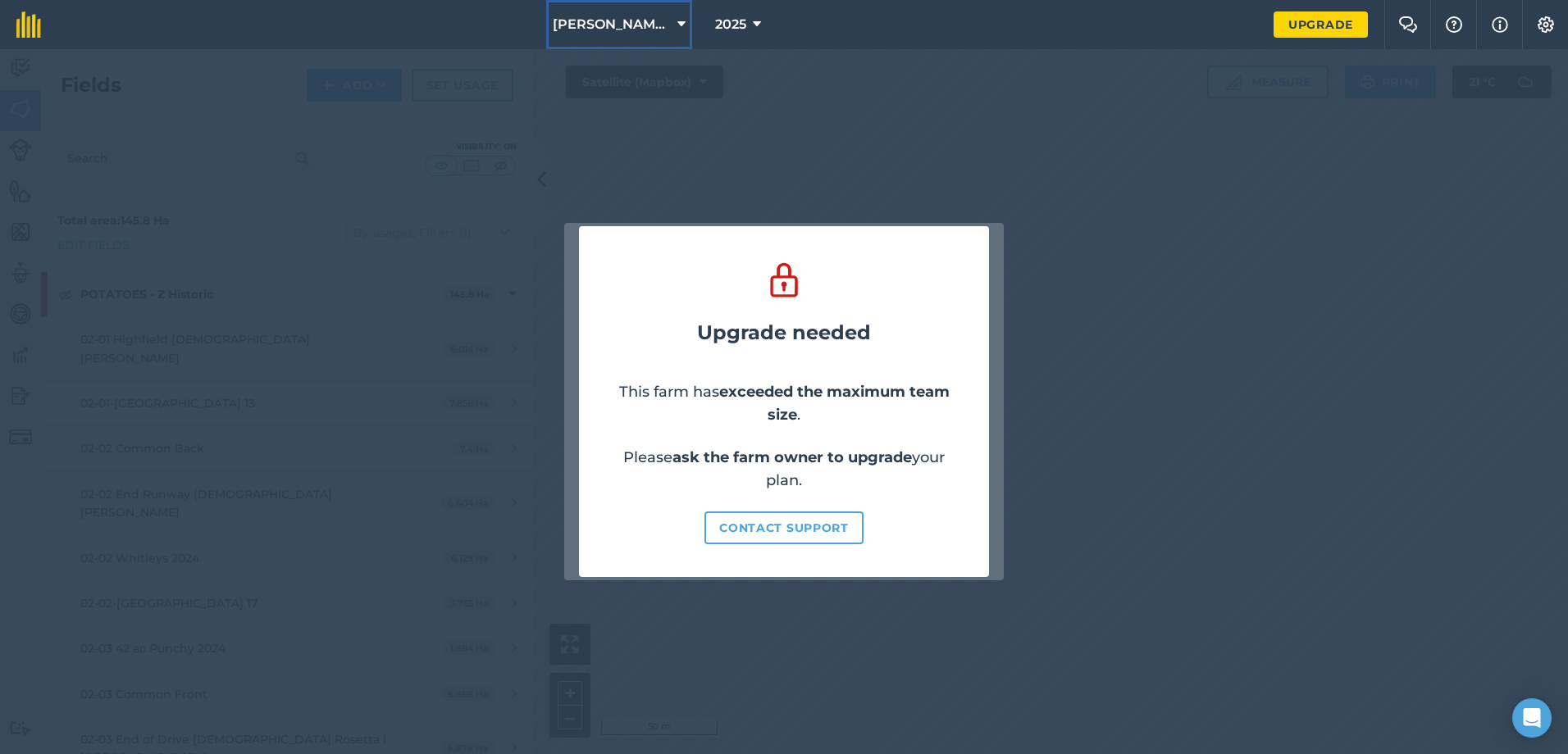 click on "[PERSON_NAME] F" at bounding box center [612, 25] 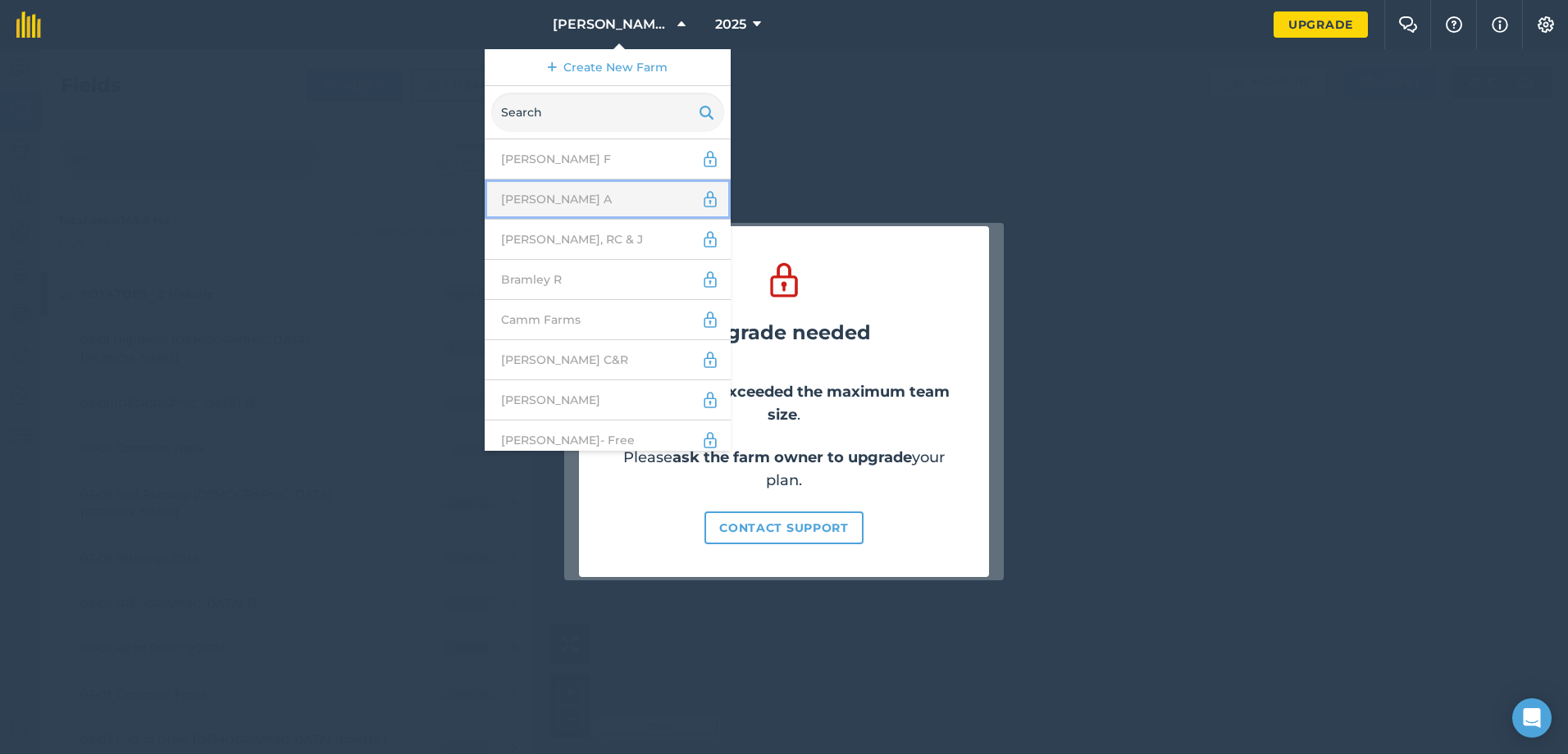 click on "[PERSON_NAME] A" at bounding box center (608, 199) 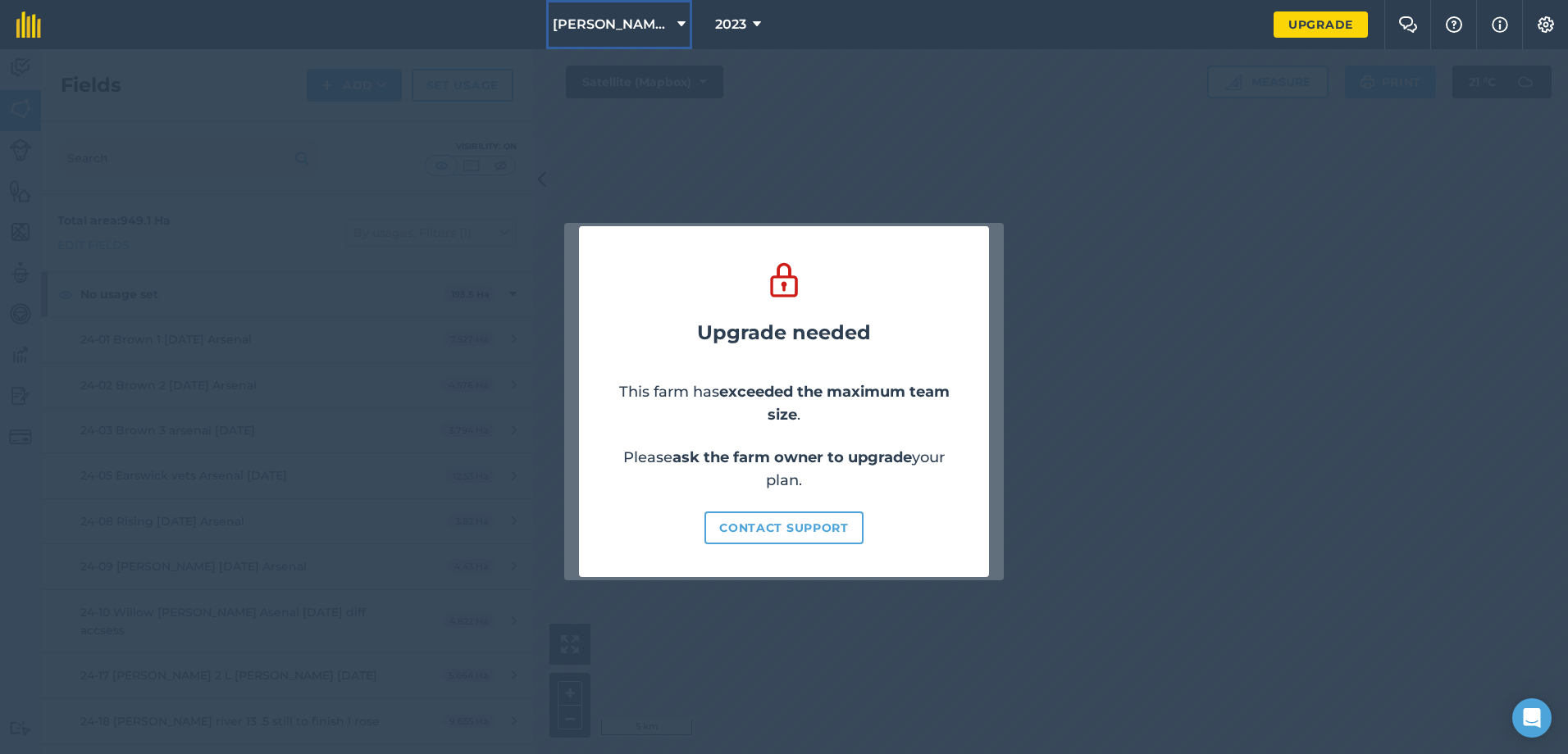 click on "[PERSON_NAME] A" at bounding box center (619, 25) 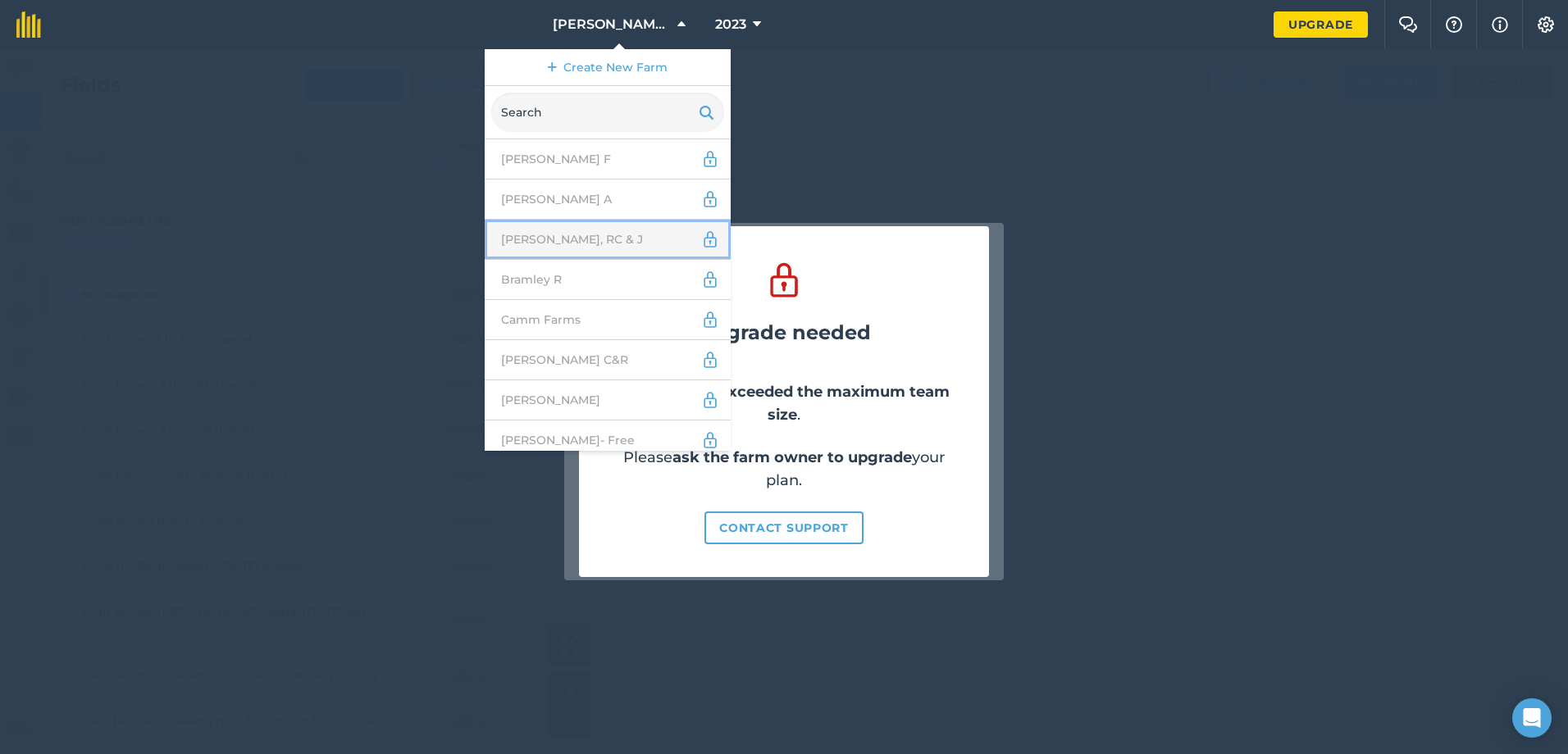 click on "[PERSON_NAME], RC & J" at bounding box center [608, 239] 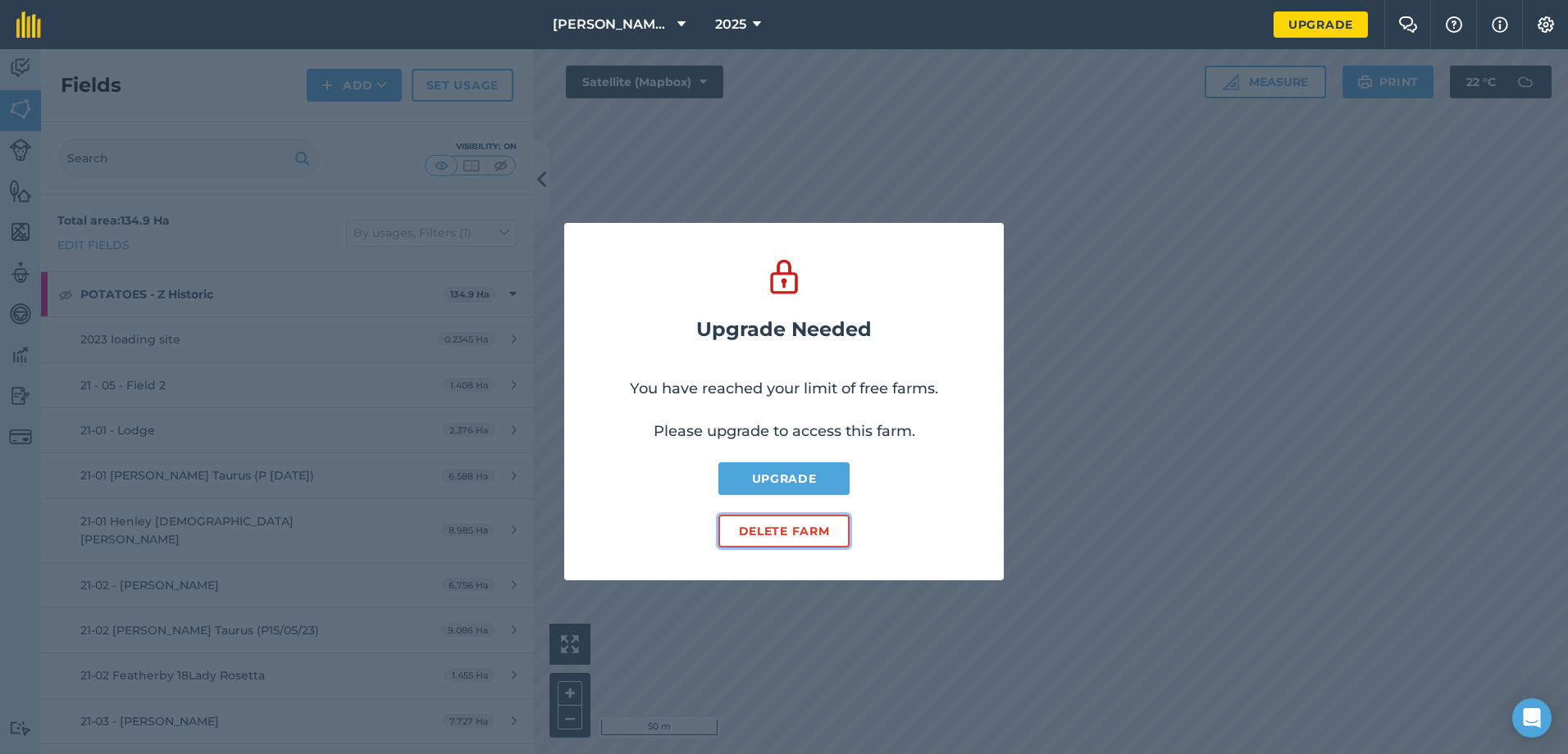 click on "Delete farm" at bounding box center (784, 531) 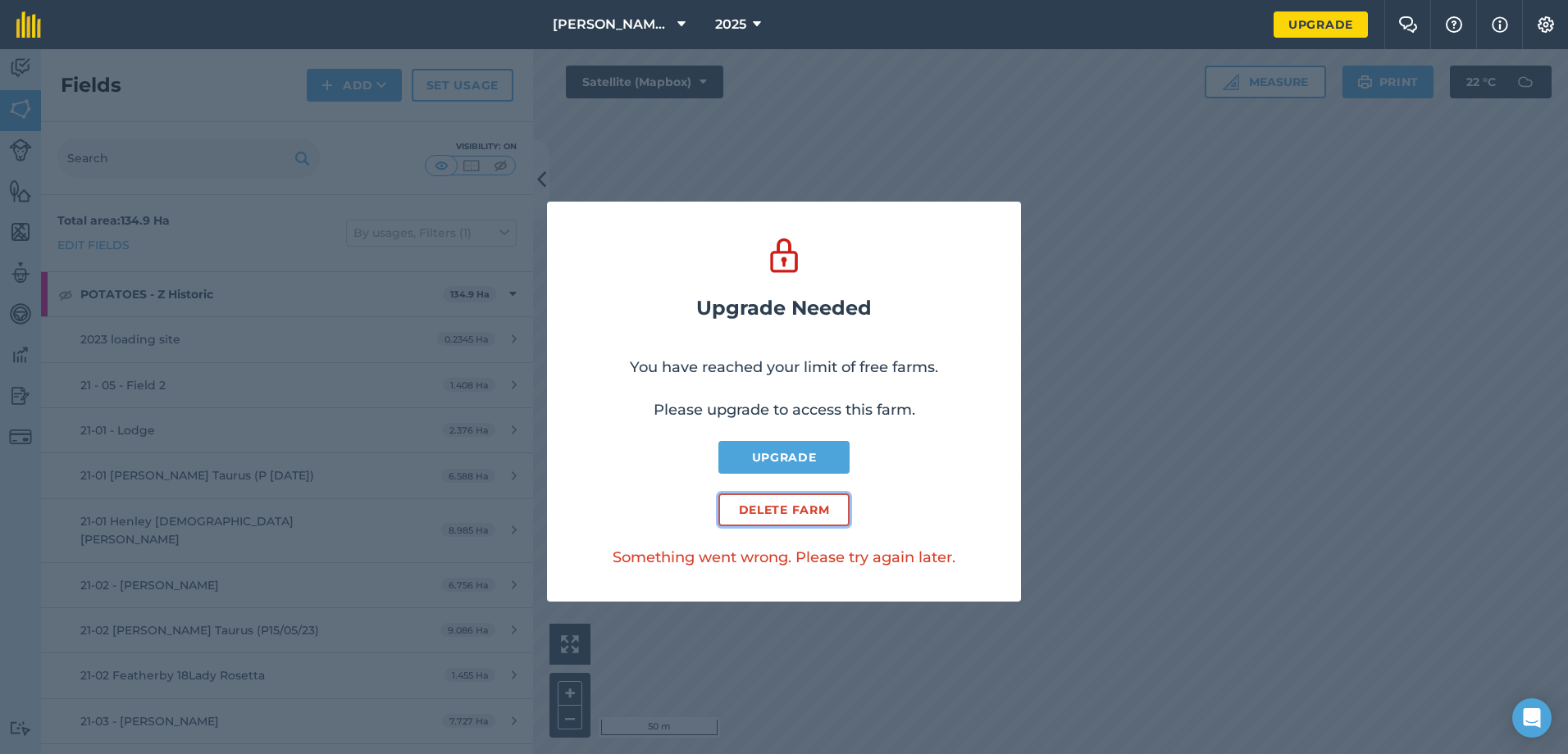 click on "Delete farm" at bounding box center [784, 510] 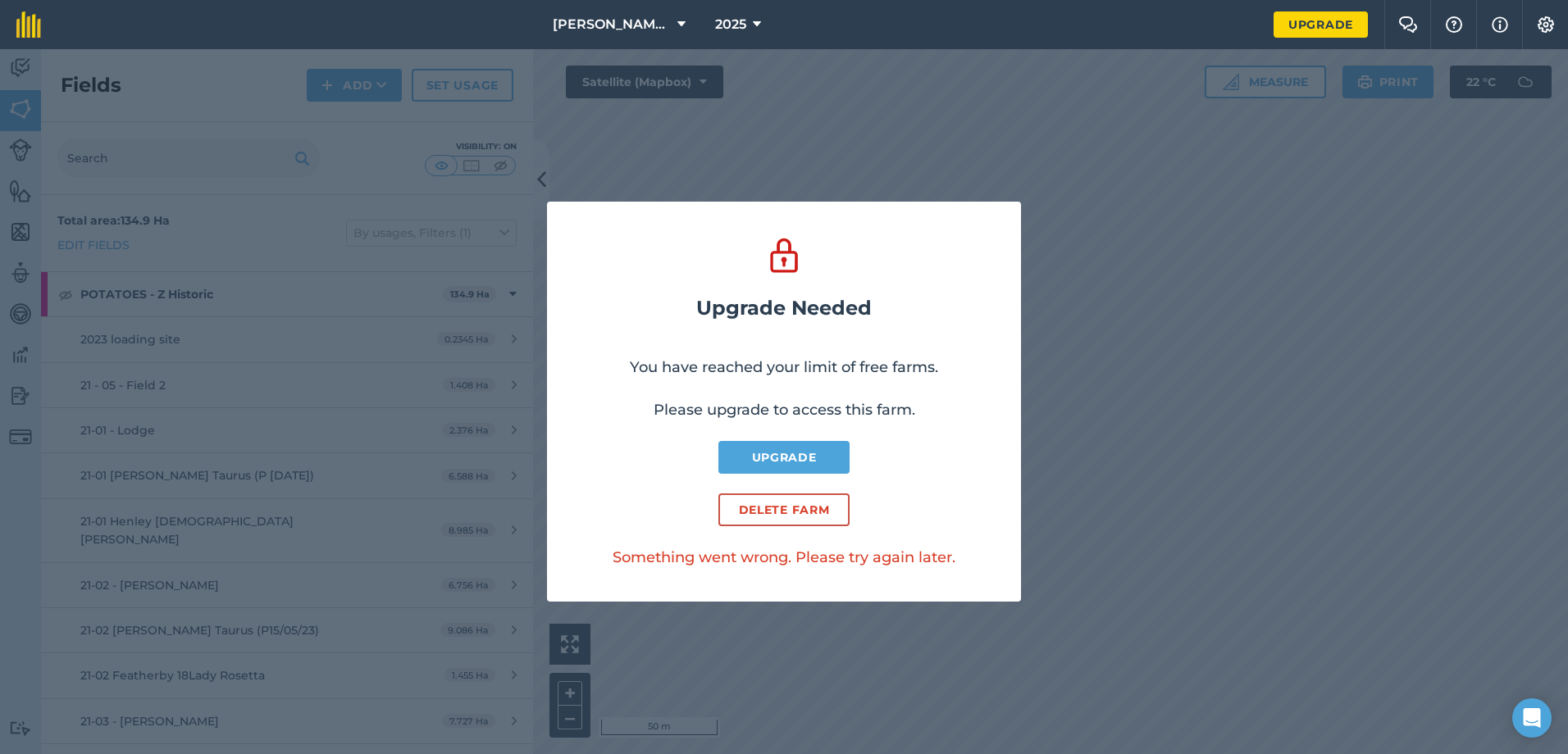 drag, startPoint x: 827, startPoint y: 511, endPoint x: 1187, endPoint y: 449, distance: 365.29988 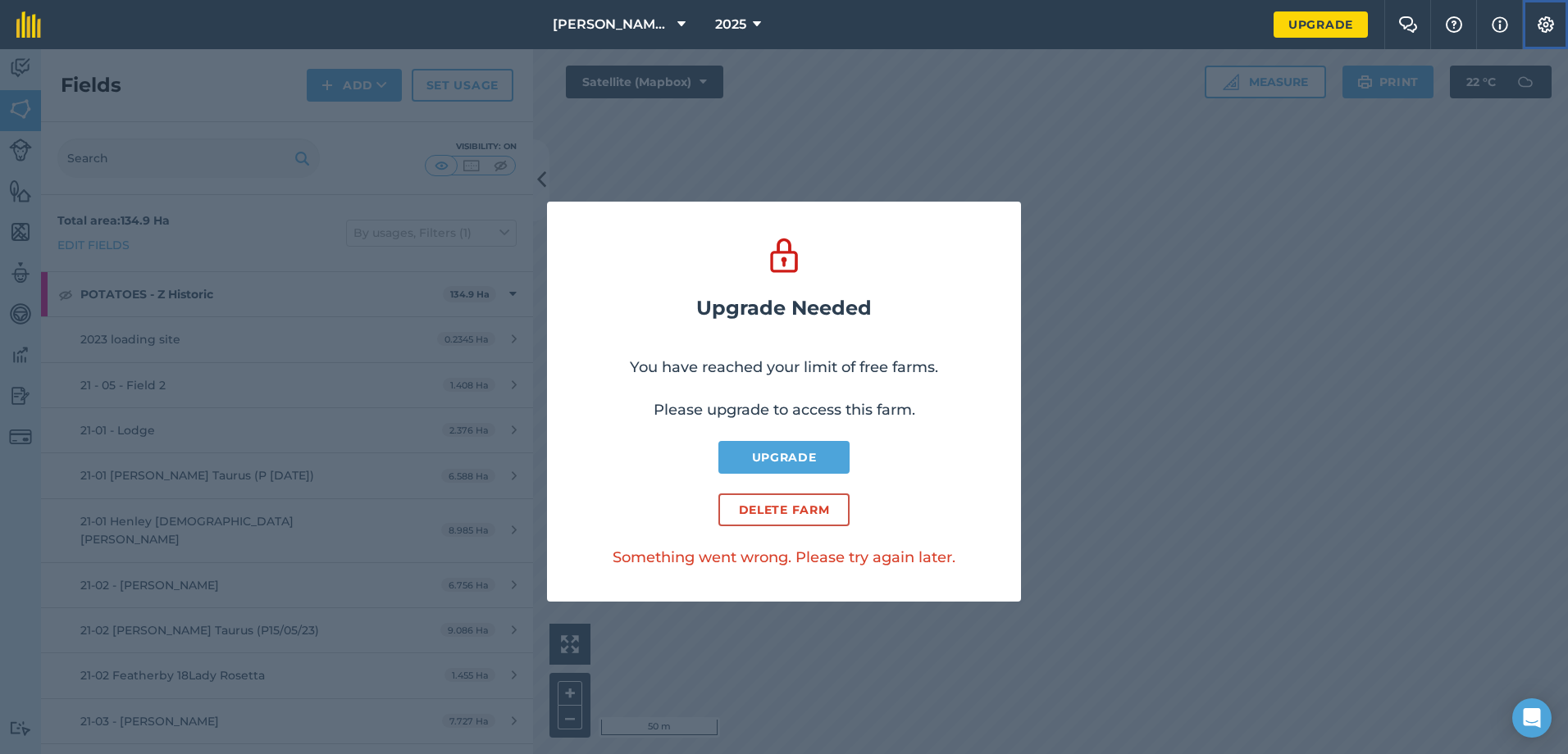 click at bounding box center [1546, 25] 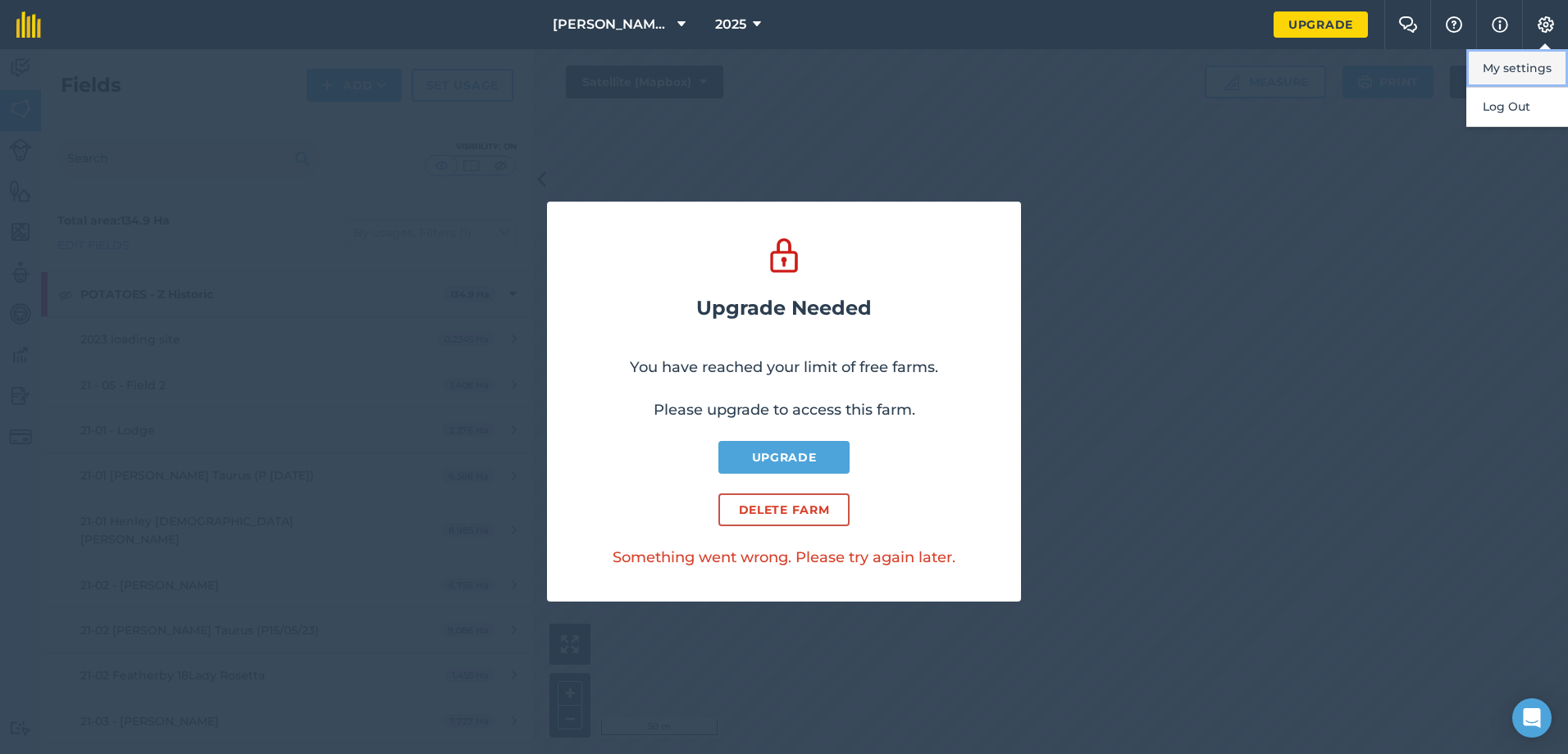 click on "My settings" at bounding box center [1517, 68] 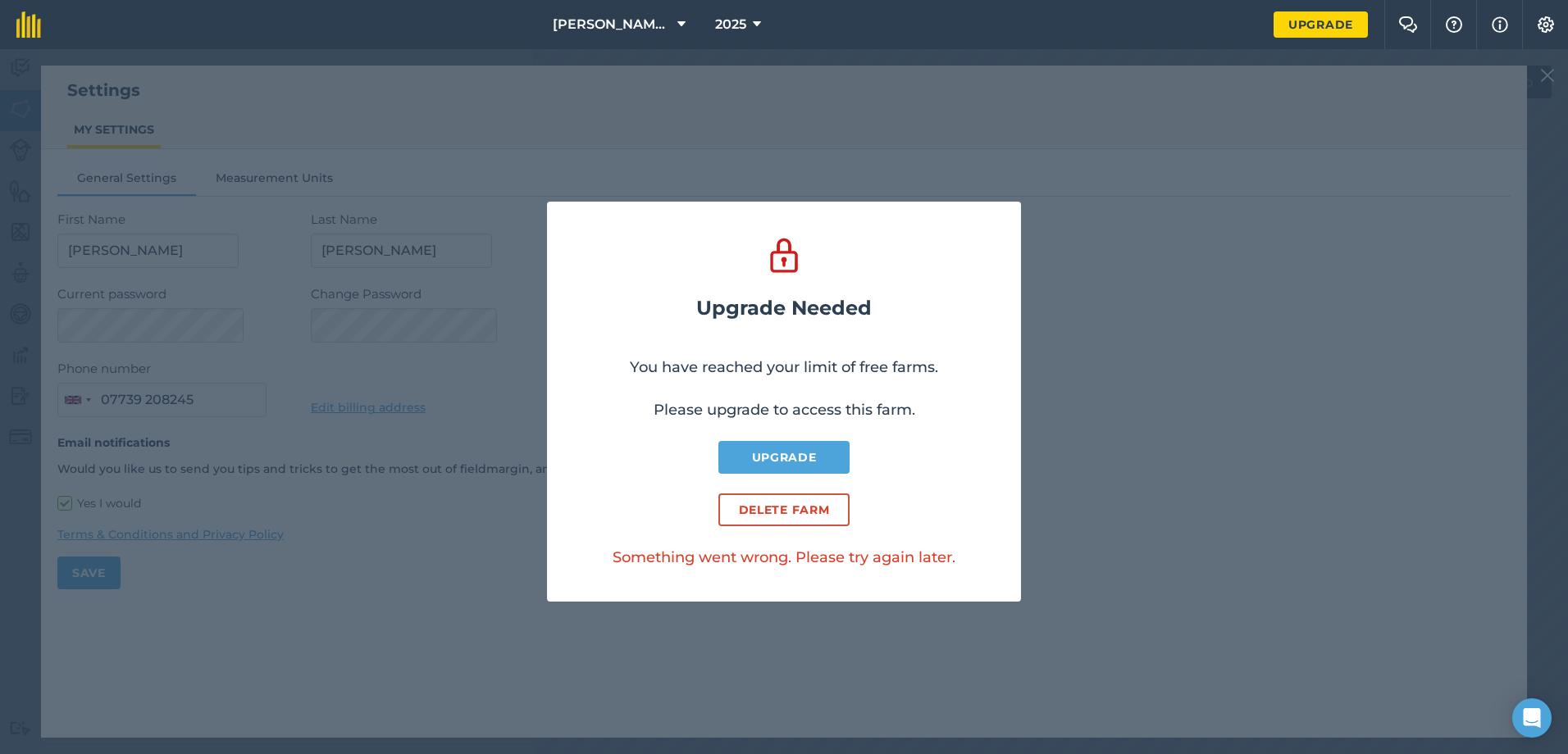 click on "Upgrade Needed You have reached your limit of free farms. Please upgrade to access this farm. Upgrade Delete farm Something went wrong. Please try again later." at bounding box center (784, 402) 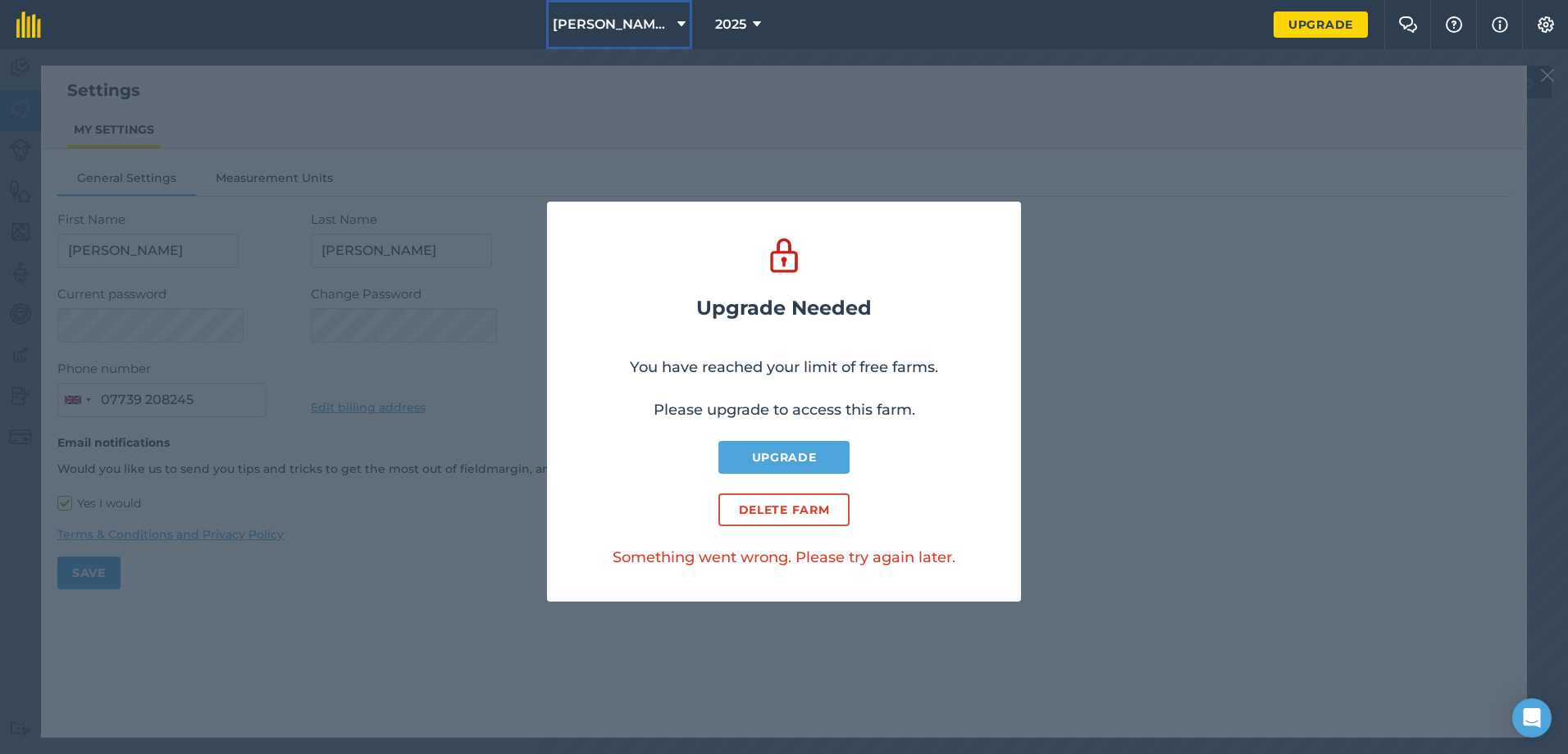 click on "[PERSON_NAME], RC & J" at bounding box center [612, 25] 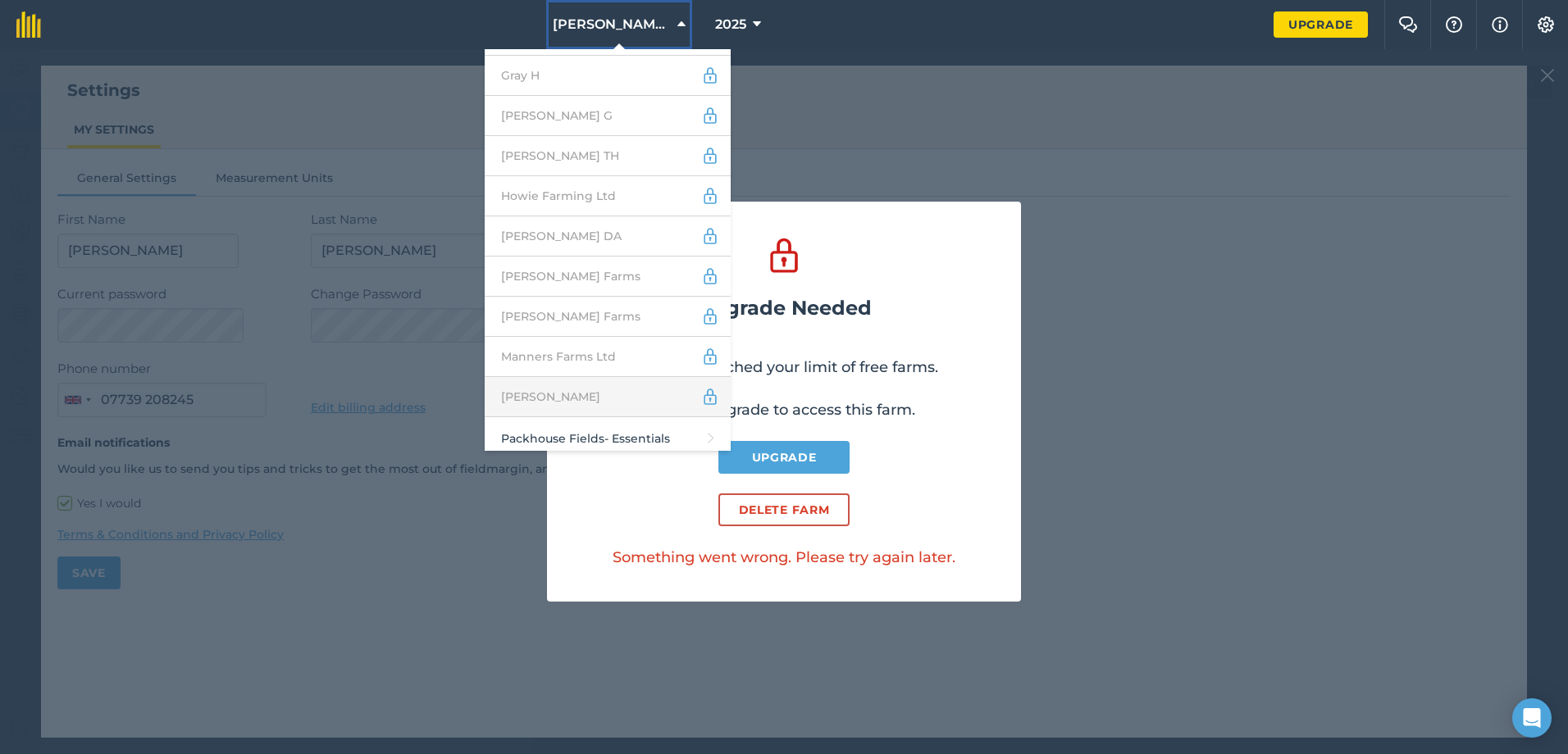 scroll, scrollTop: 983, scrollLeft: 0, axis: vertical 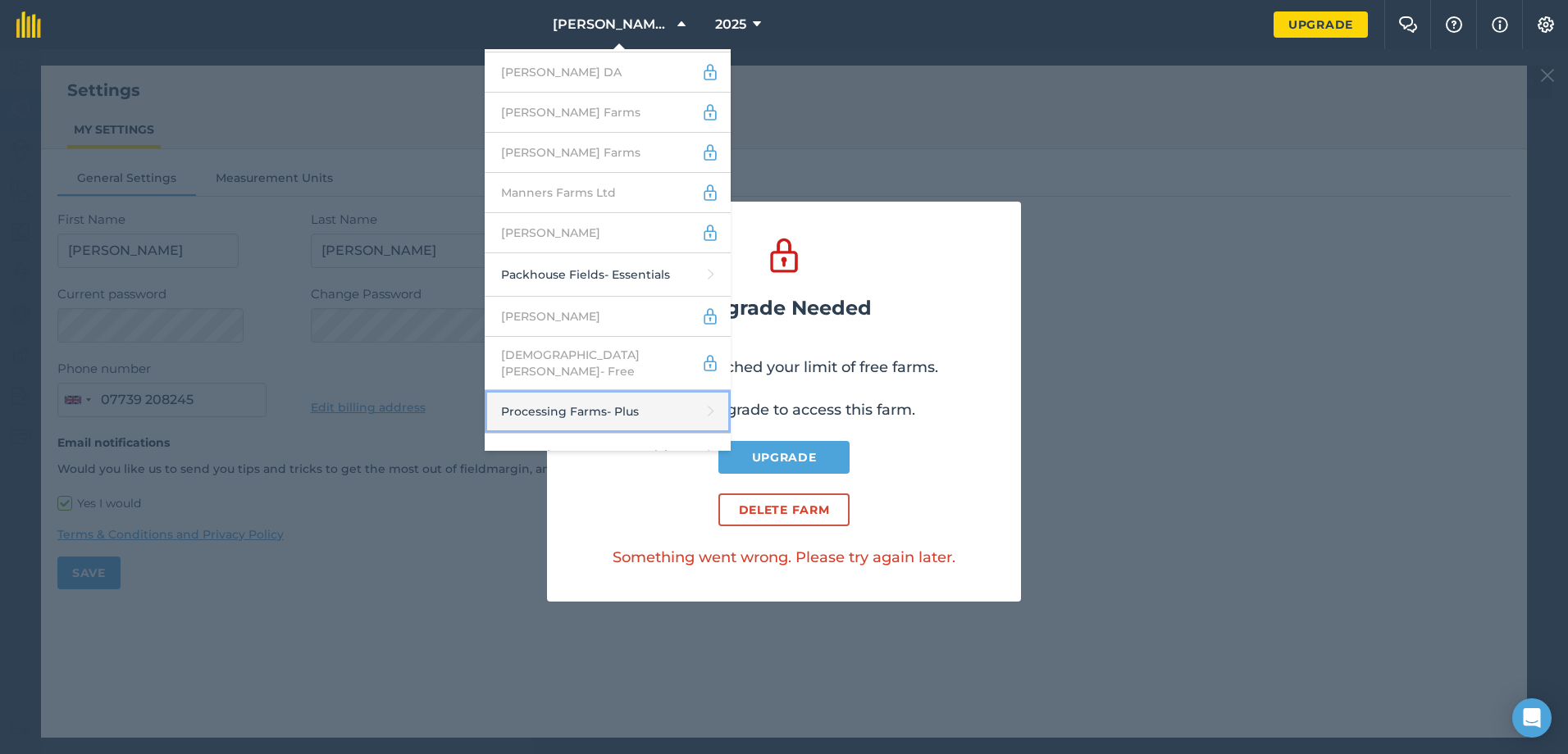 click on "Processing Farms  - Plus" at bounding box center (608, 411) 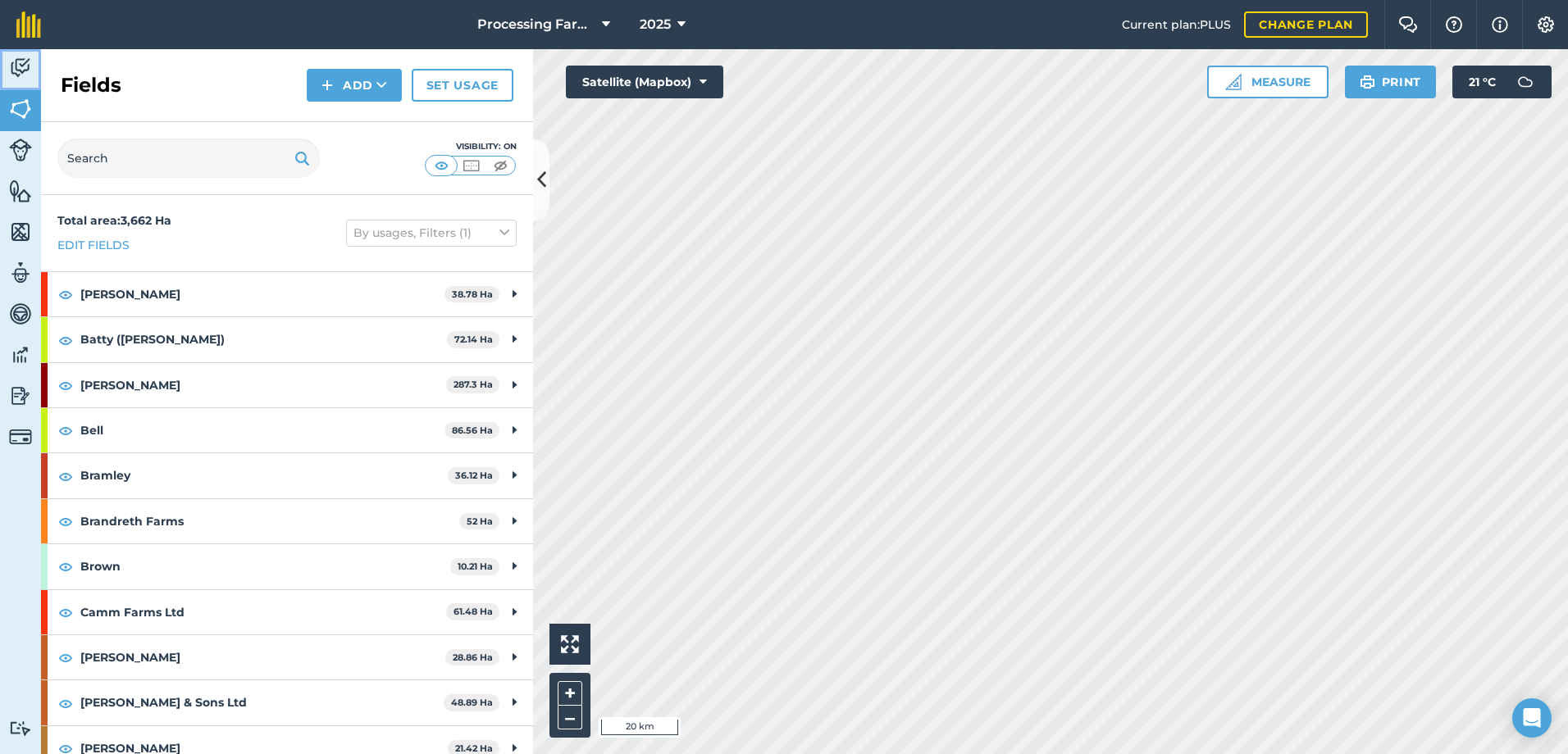 click at bounding box center [21, 68] 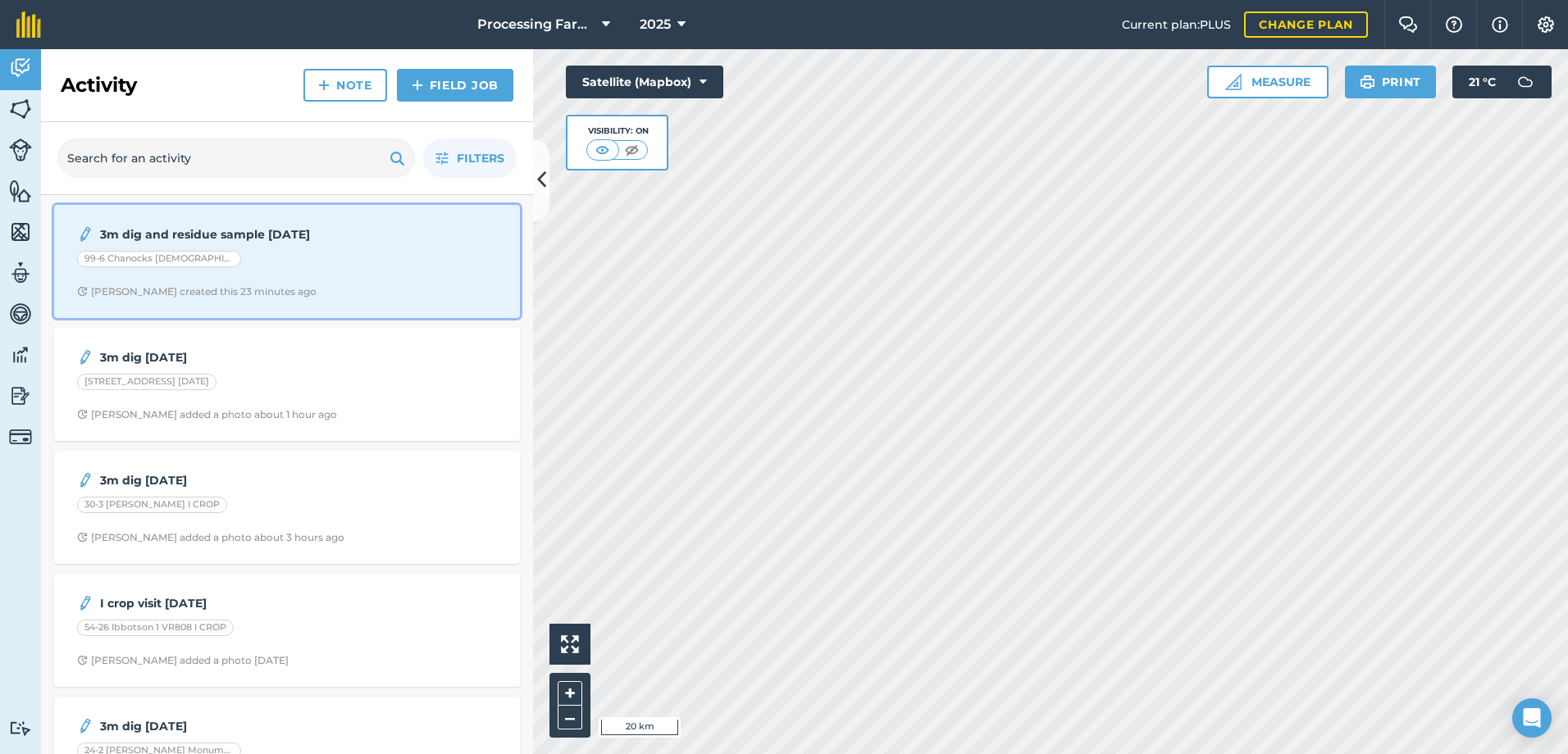 click on "3m dig and residue sample 14/7/25 99-6 Chanocks Lady Rosetta 15-5-25 Lucy B created this 23 minutes ago" at bounding box center (287, 261) 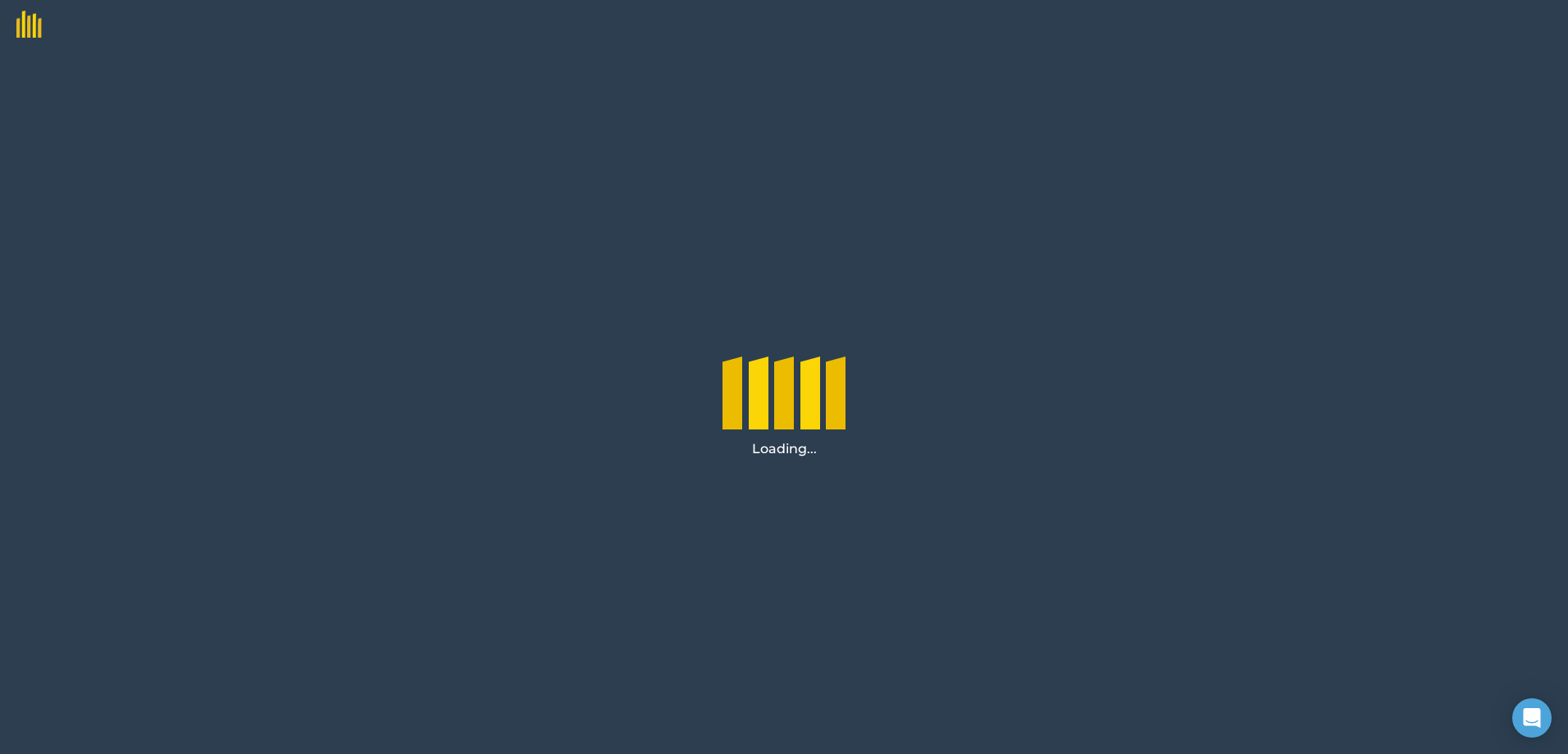scroll, scrollTop: 0, scrollLeft: 0, axis: both 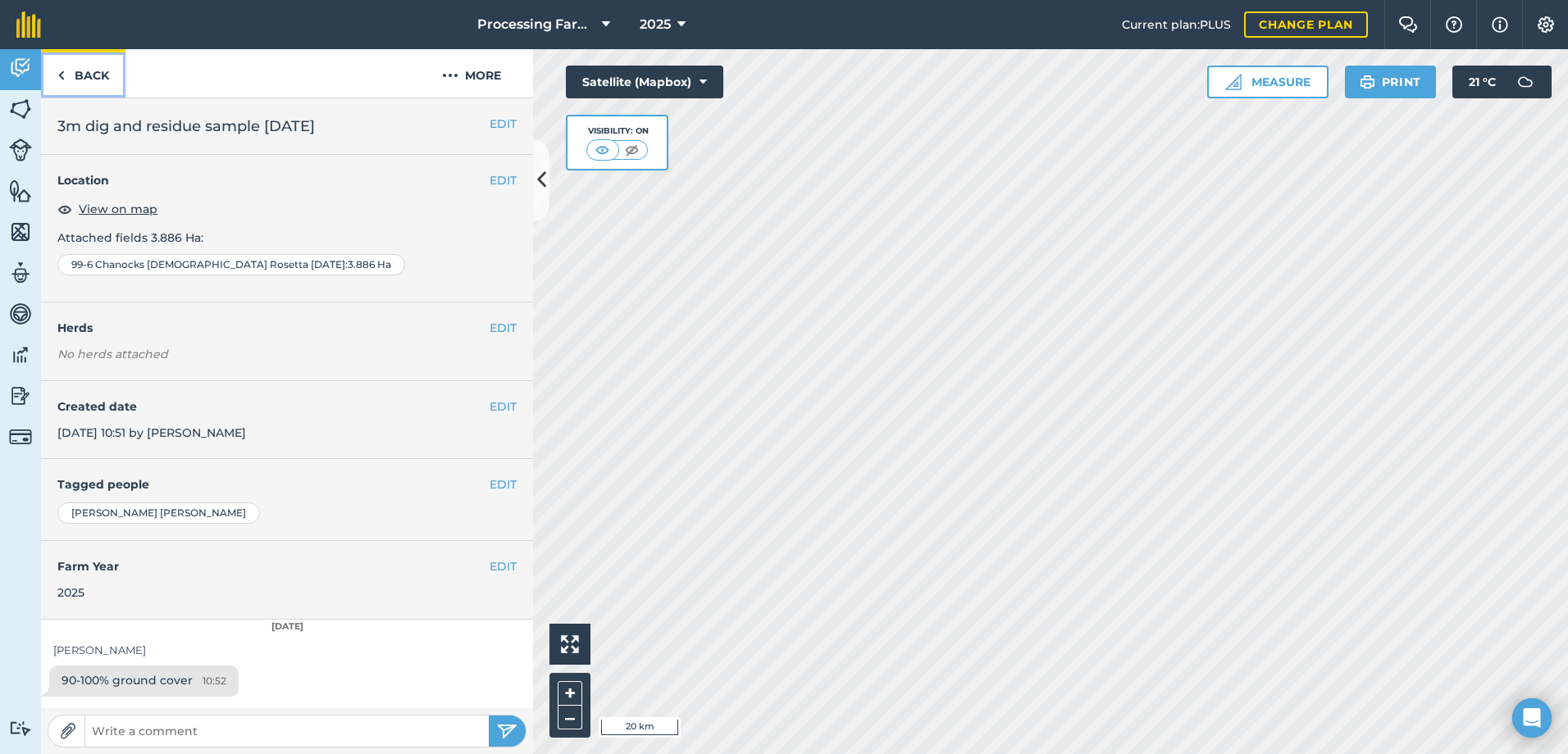 click on "Back" at bounding box center [83, 73] 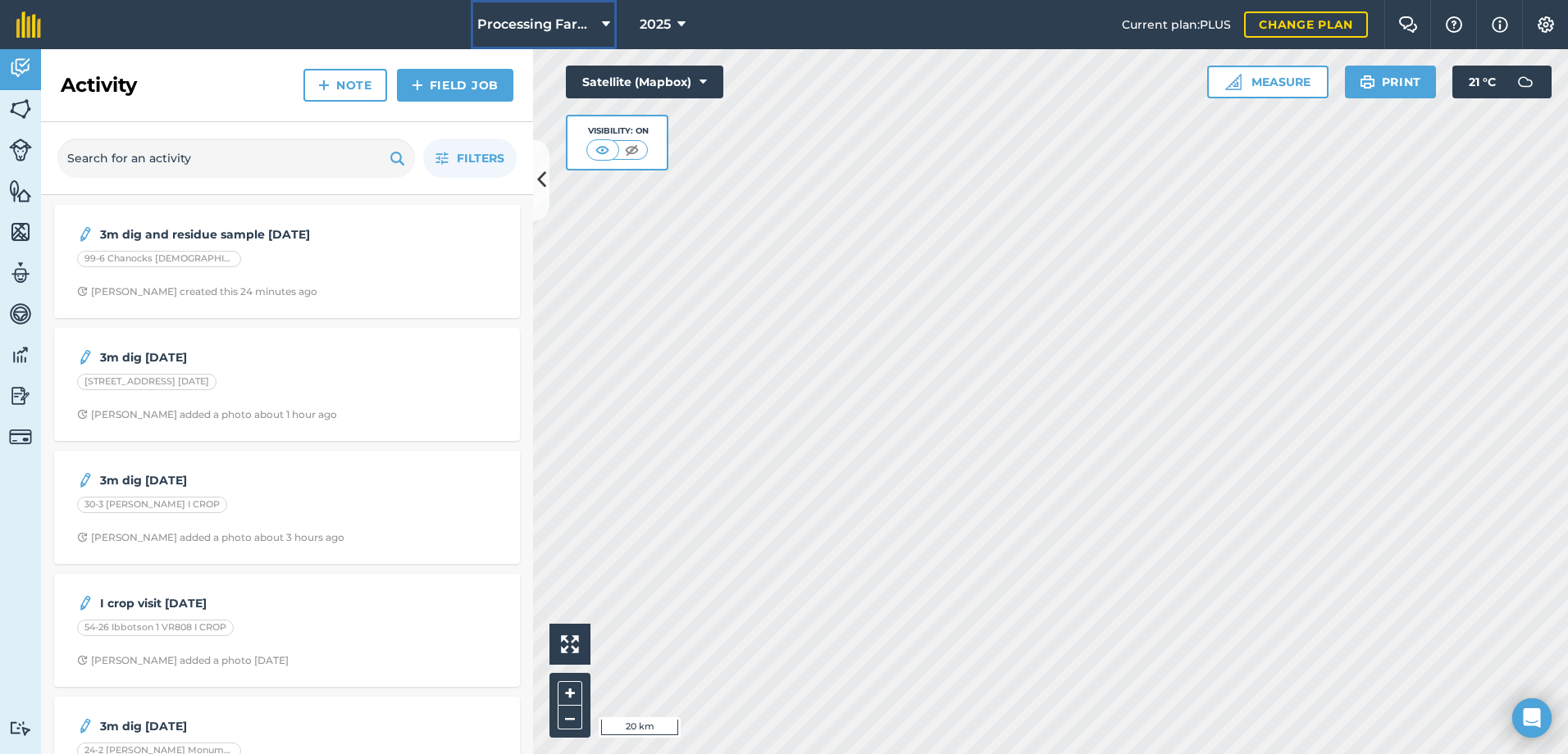click on "Processing Farms" at bounding box center (536, 25) 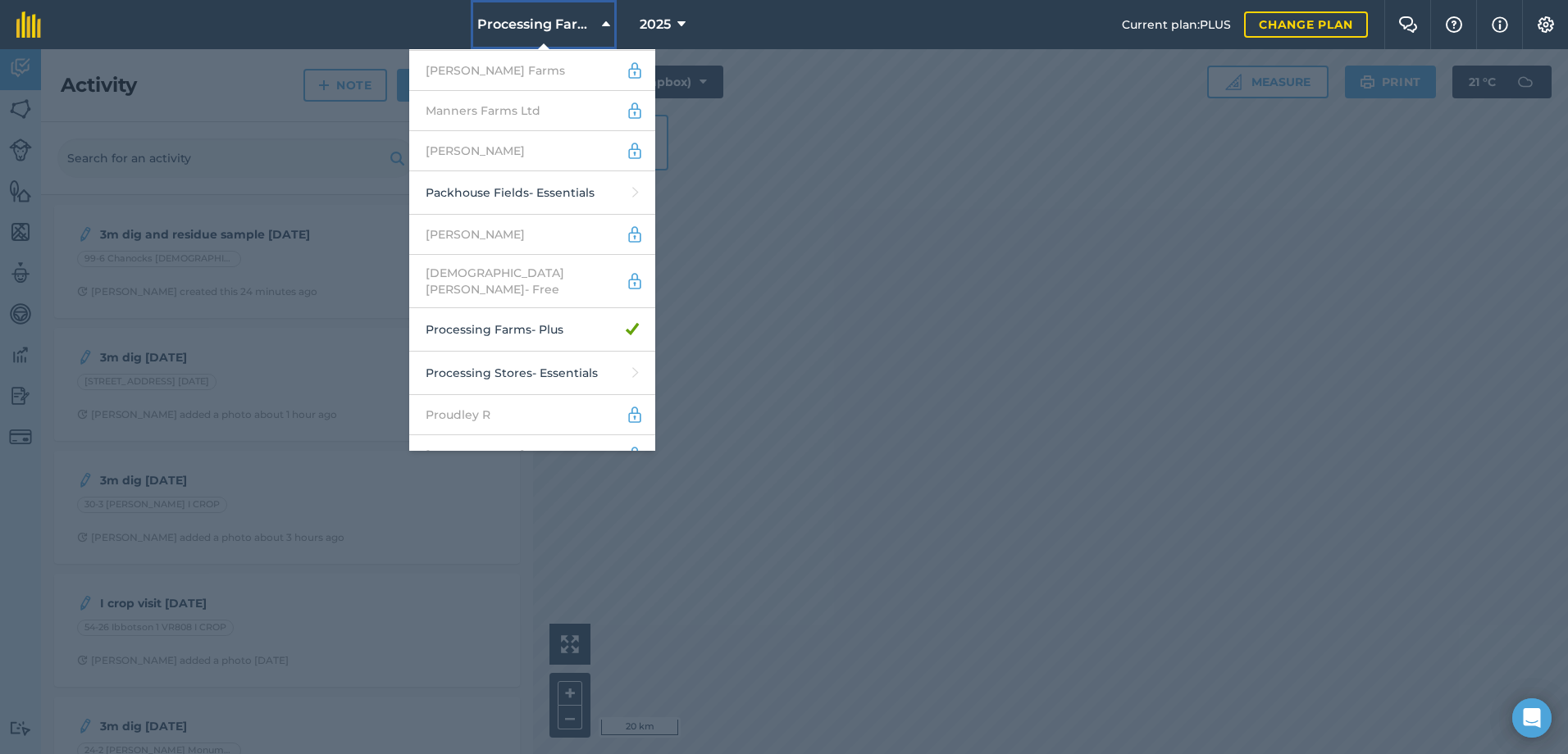 scroll, scrollTop: 1311, scrollLeft: 0, axis: vertical 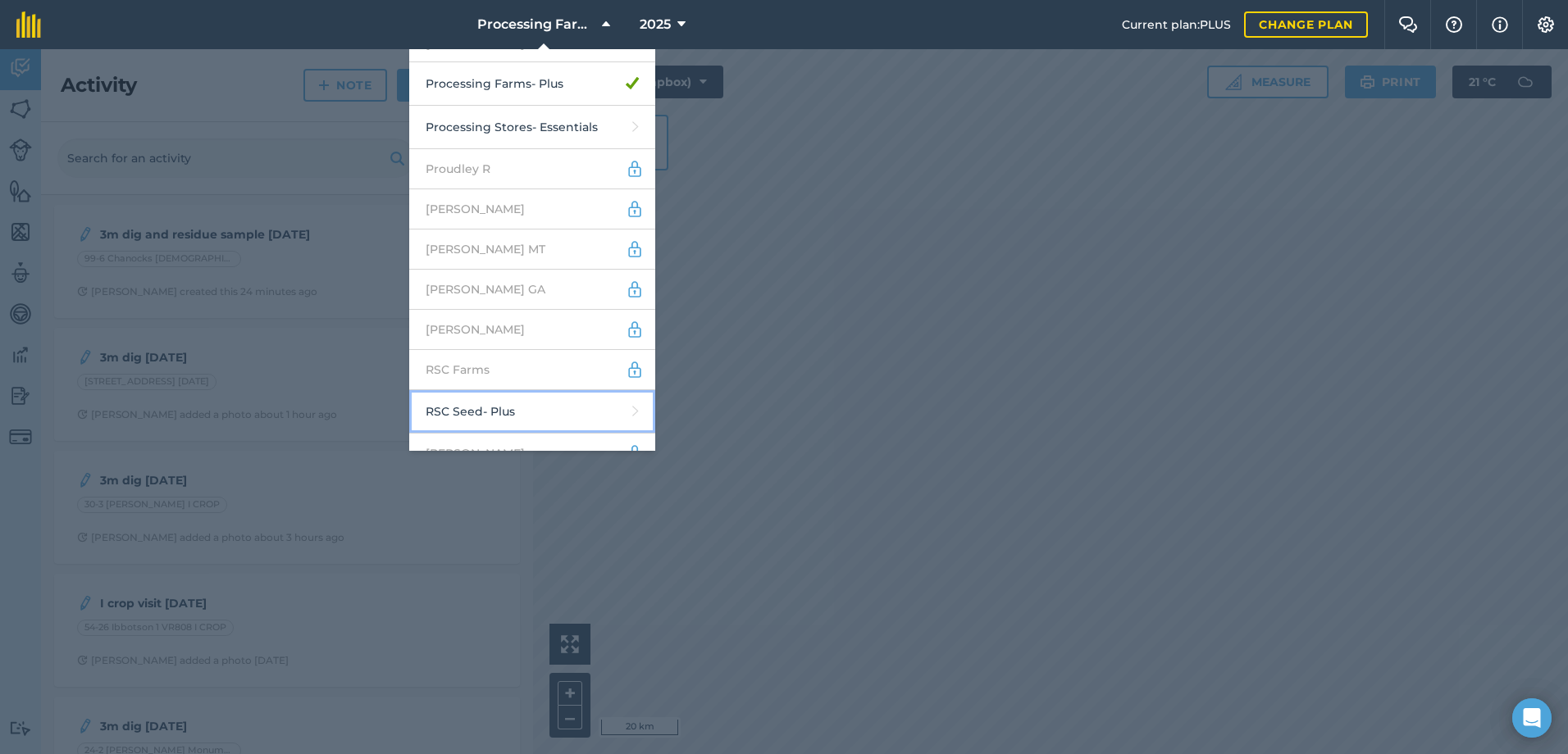 click on "RSC Seed  - Plus" at bounding box center (532, 411) 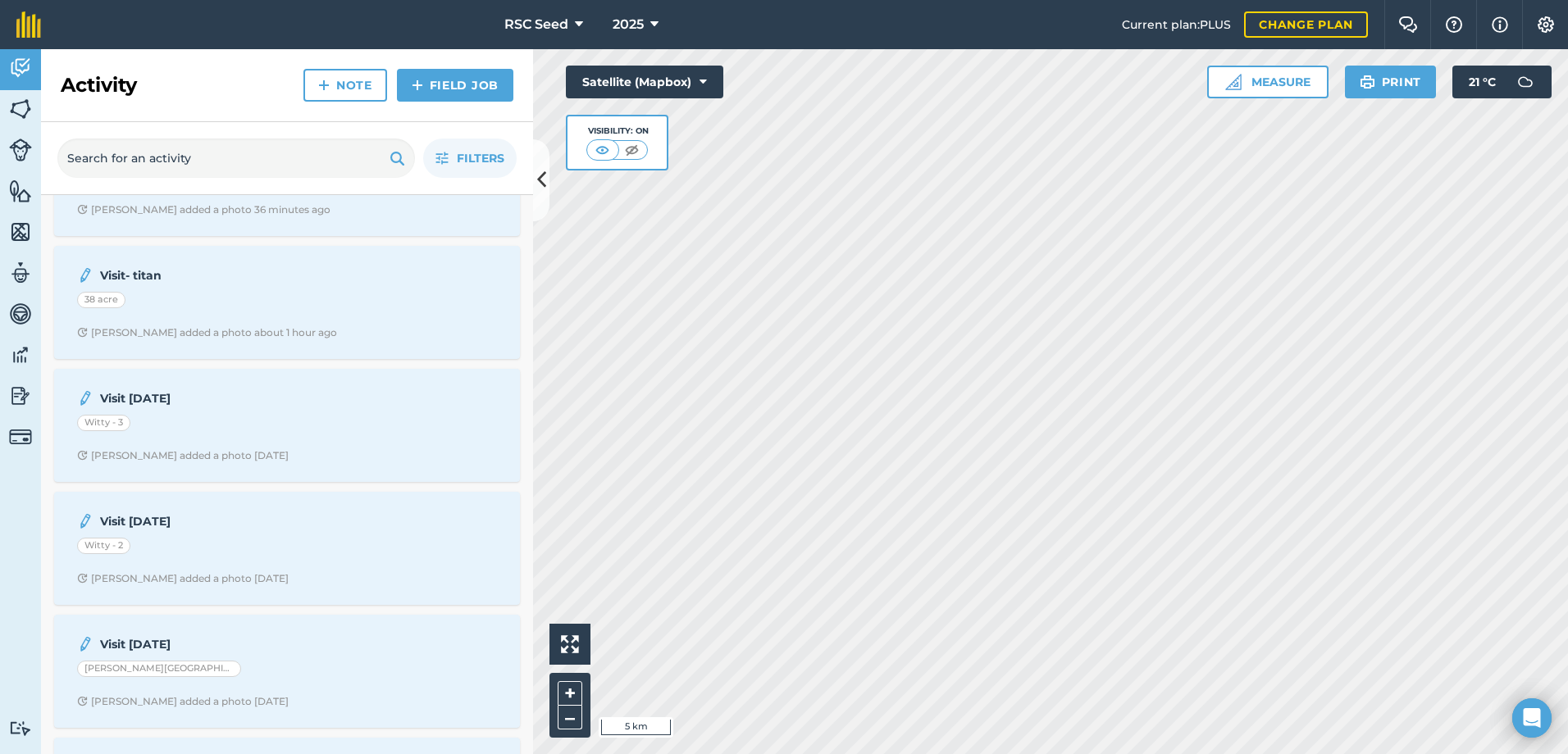 scroll, scrollTop: 246, scrollLeft: 0, axis: vertical 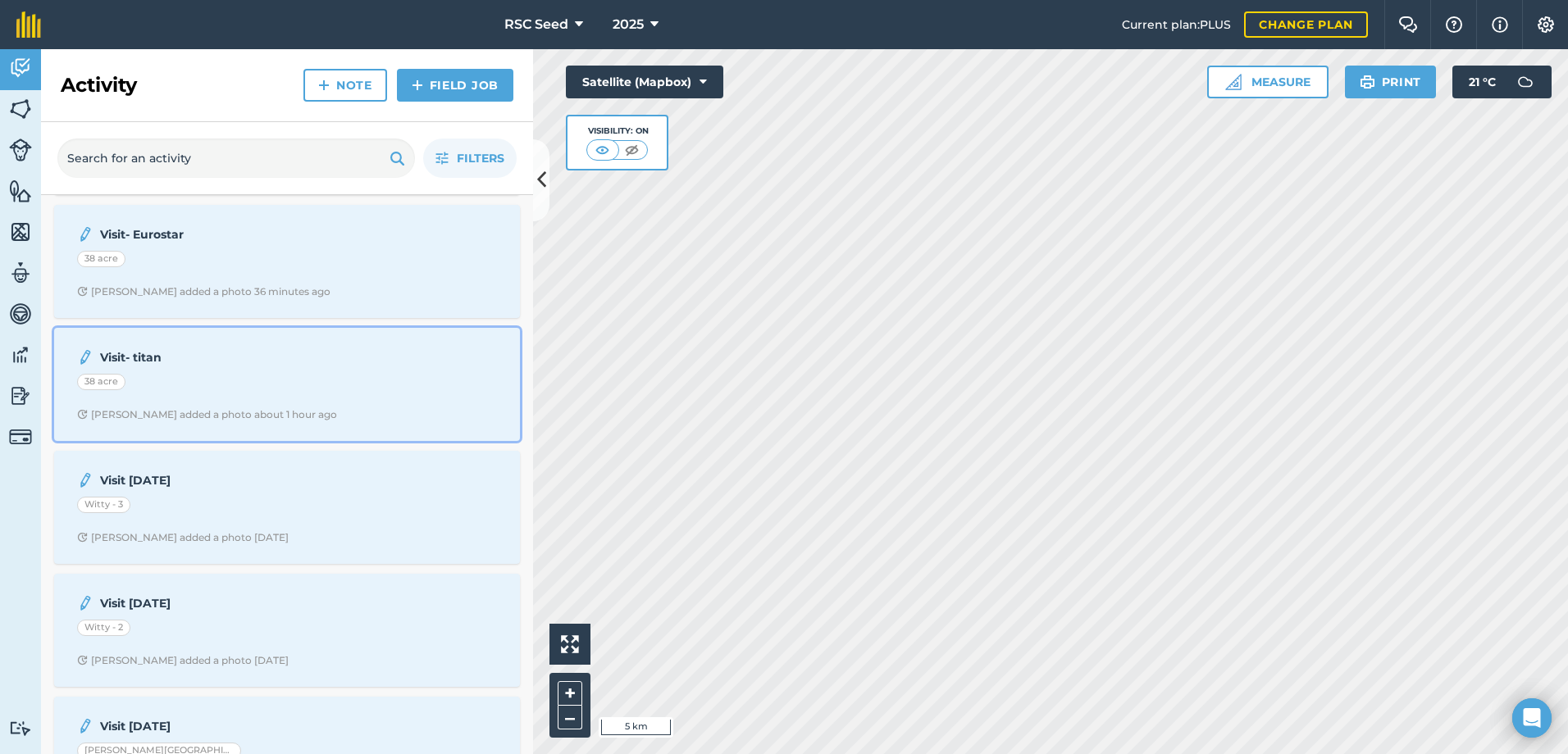 click on "38 acre" at bounding box center (287, 384) 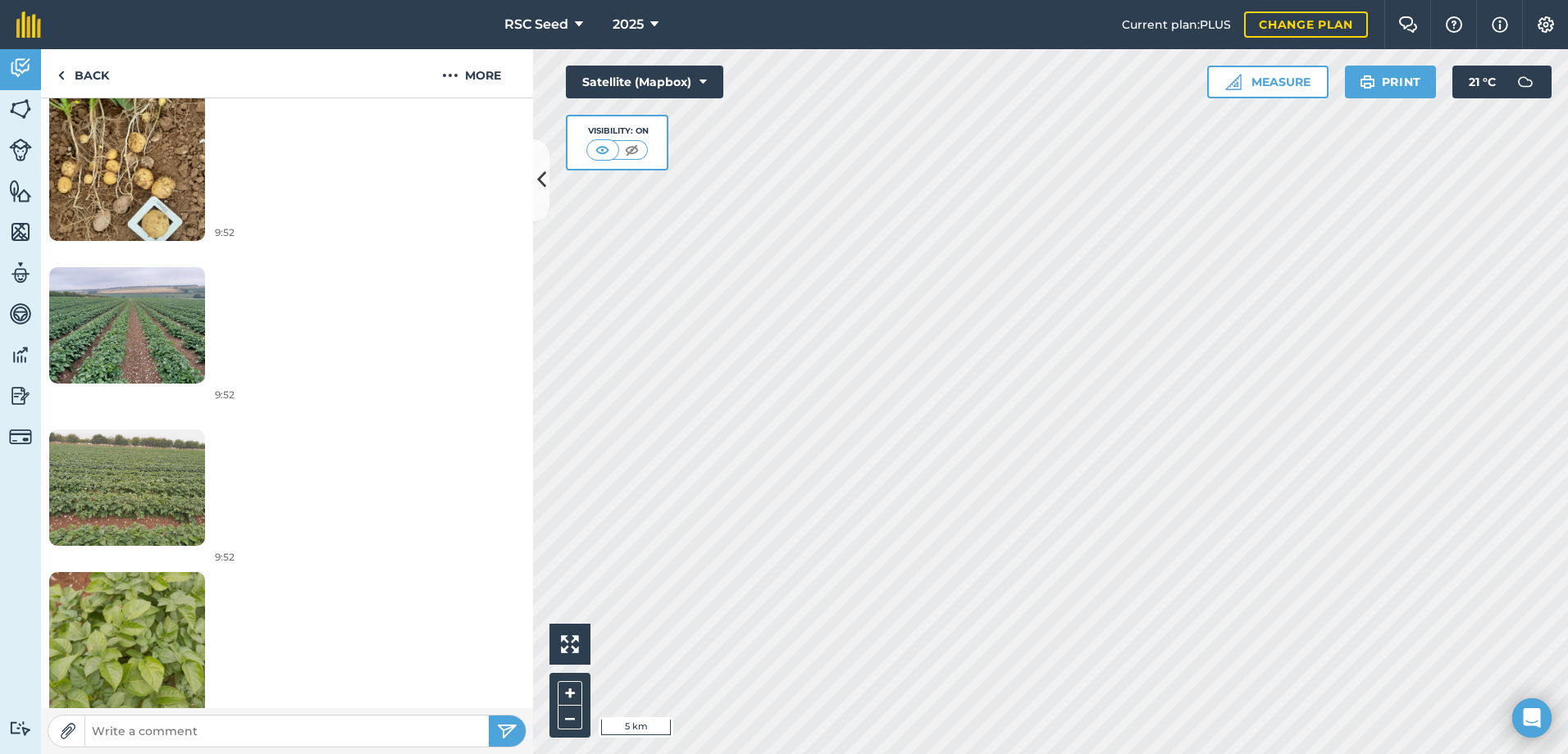 scroll, scrollTop: 644, scrollLeft: 0, axis: vertical 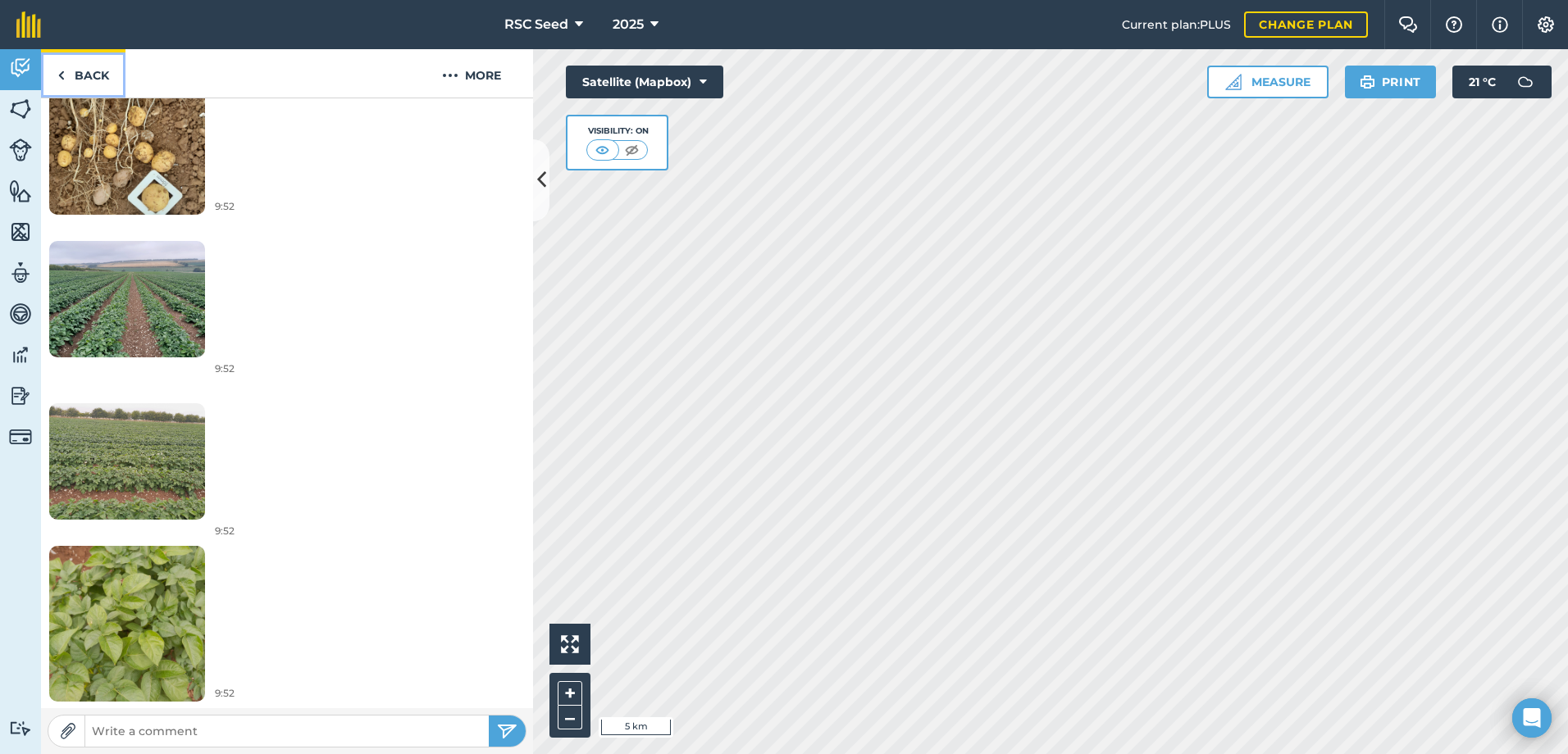 click on "Back" at bounding box center [83, 73] 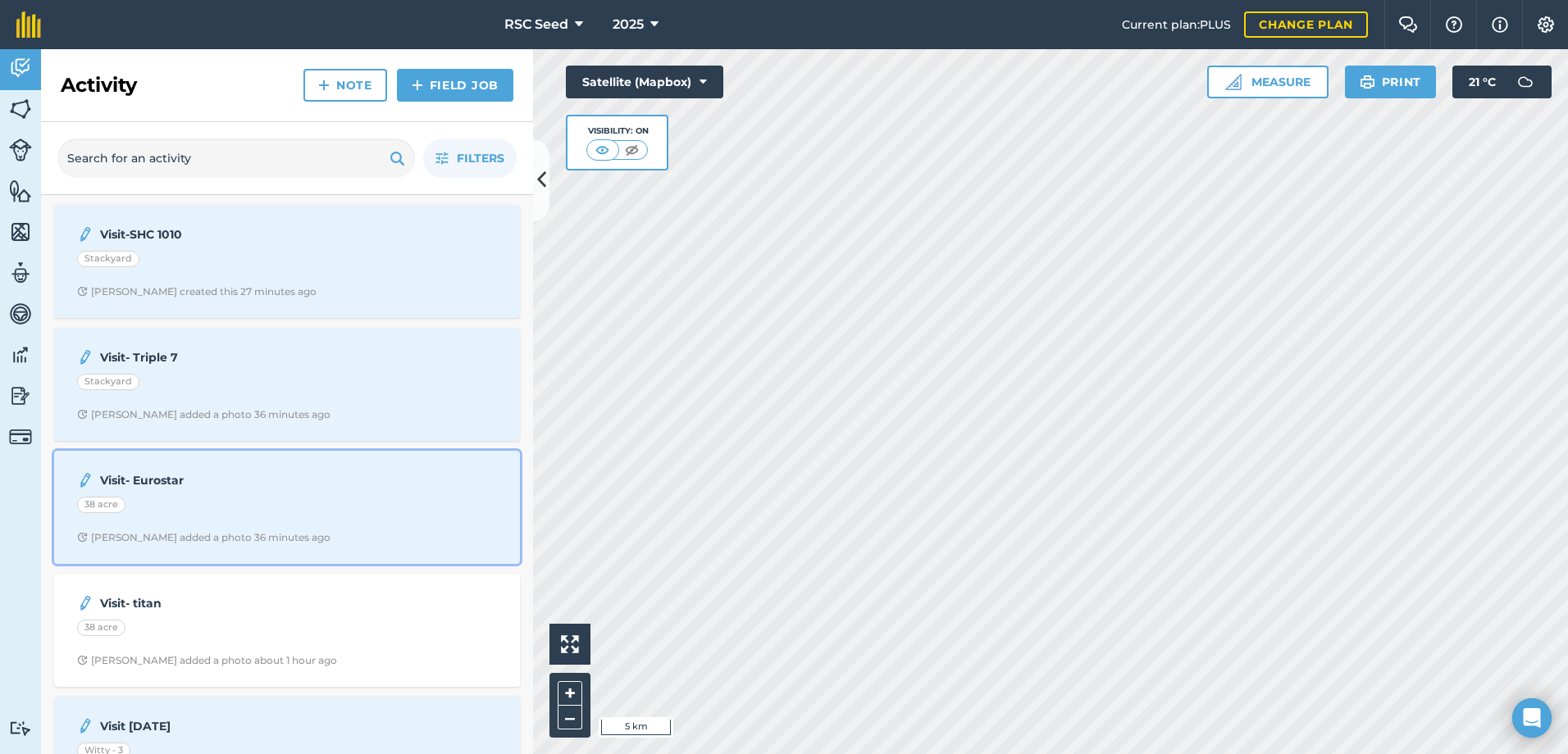 click on "[PERSON_NAME] added a photo 36 minutes ago" at bounding box center (203, 538) 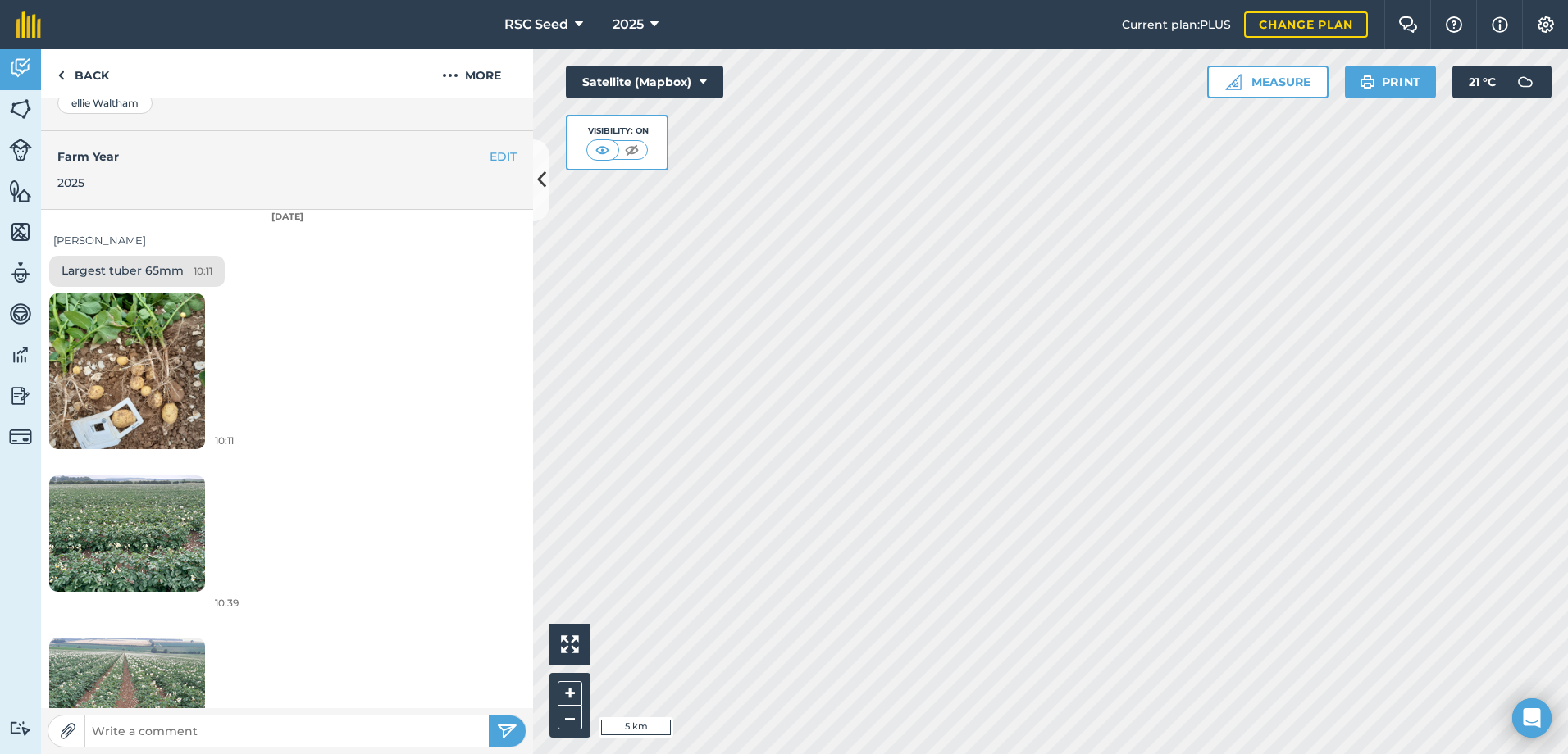 scroll, scrollTop: 482, scrollLeft: 0, axis: vertical 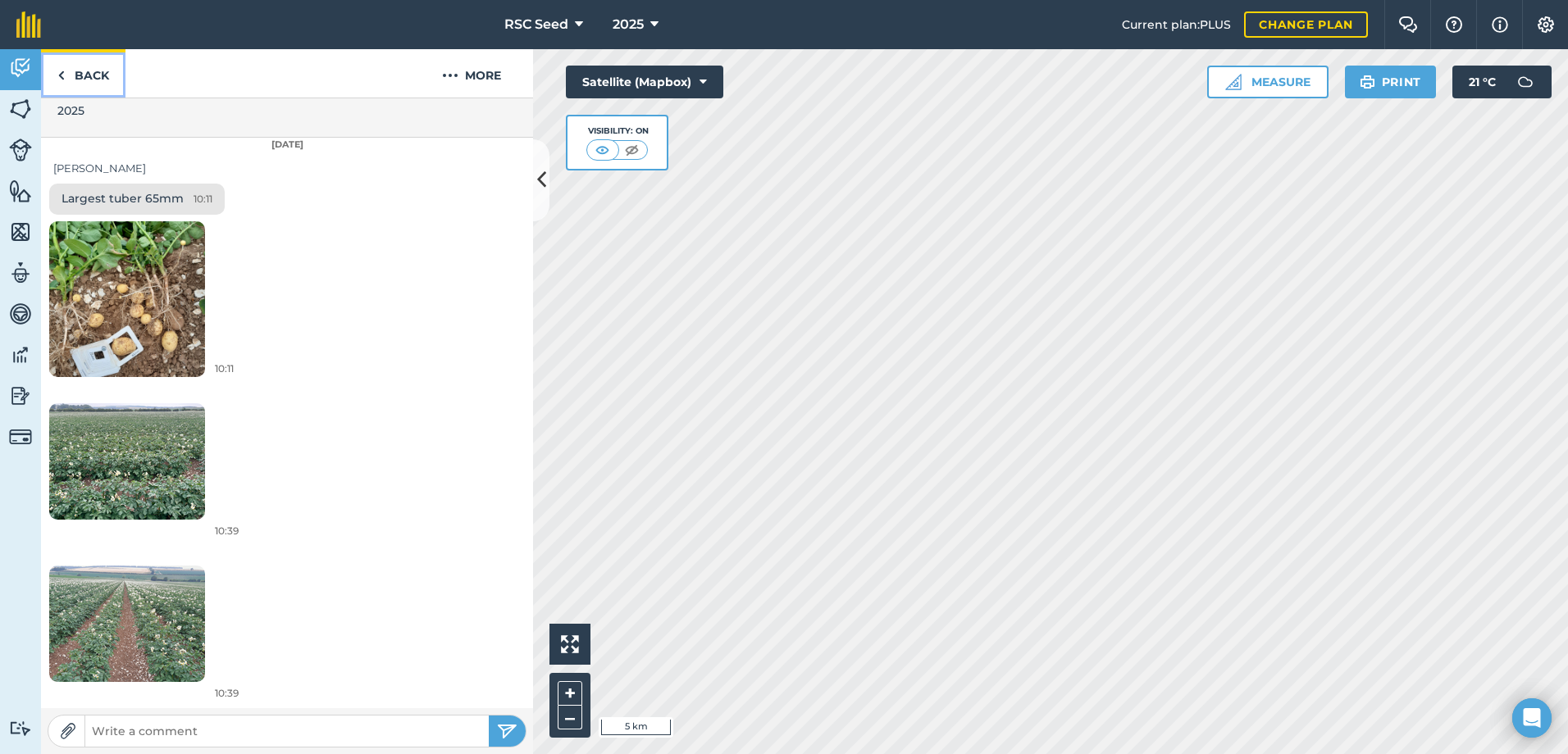 click on "Back" at bounding box center (83, 73) 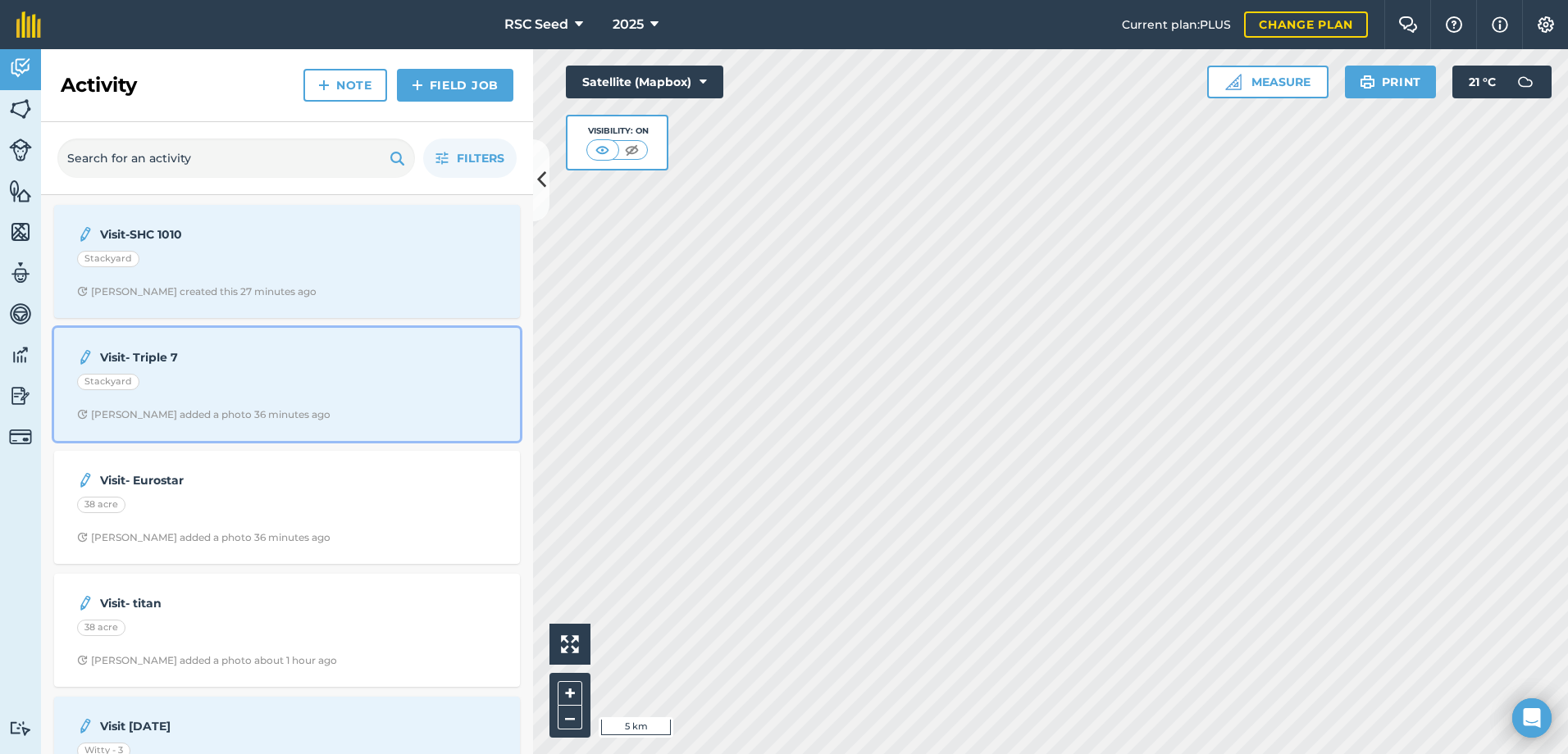 click on "Visit- Triple 7 Stackyard [PERSON_NAME] added a photo 36 minutes ago" at bounding box center (287, 384) 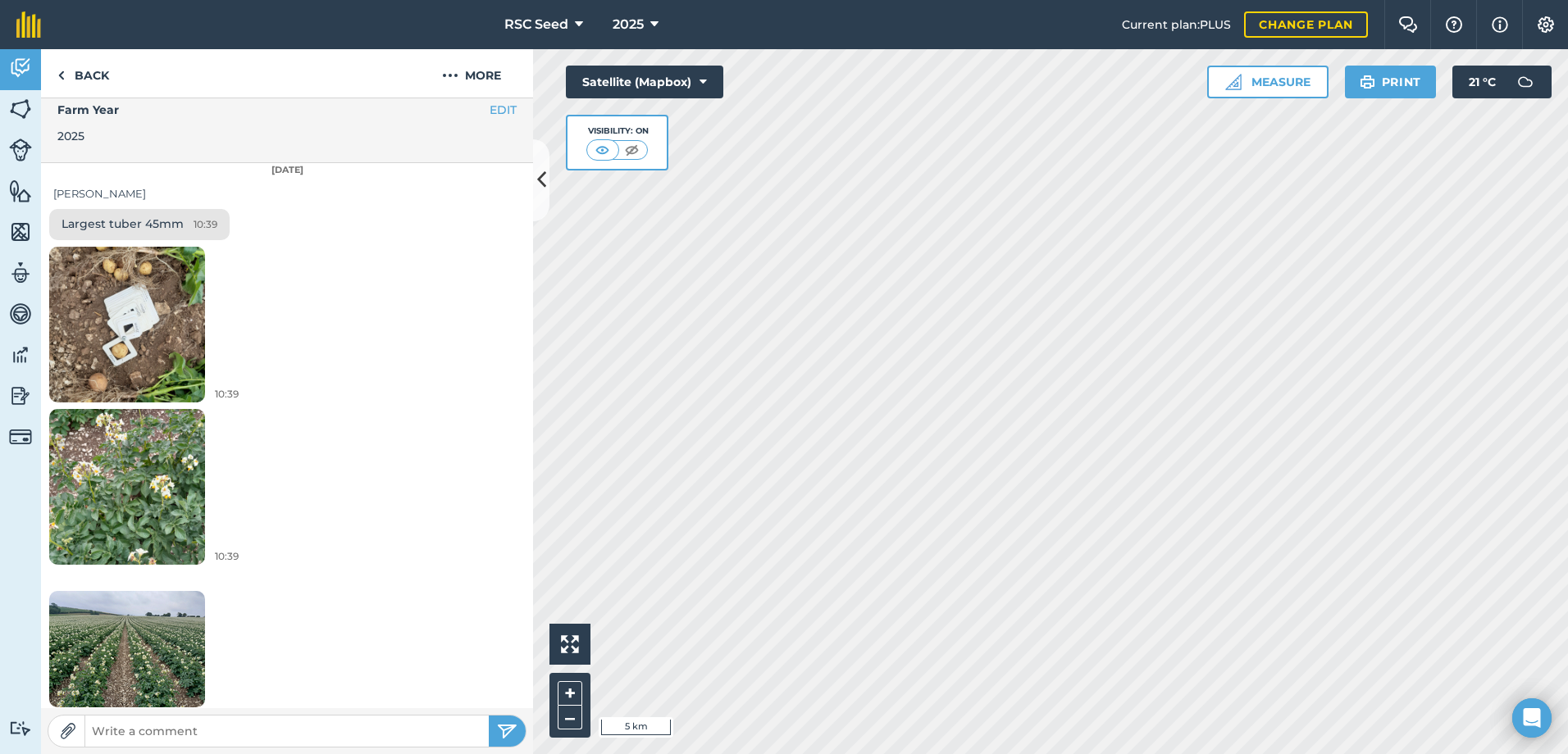 scroll, scrollTop: 482, scrollLeft: 0, axis: vertical 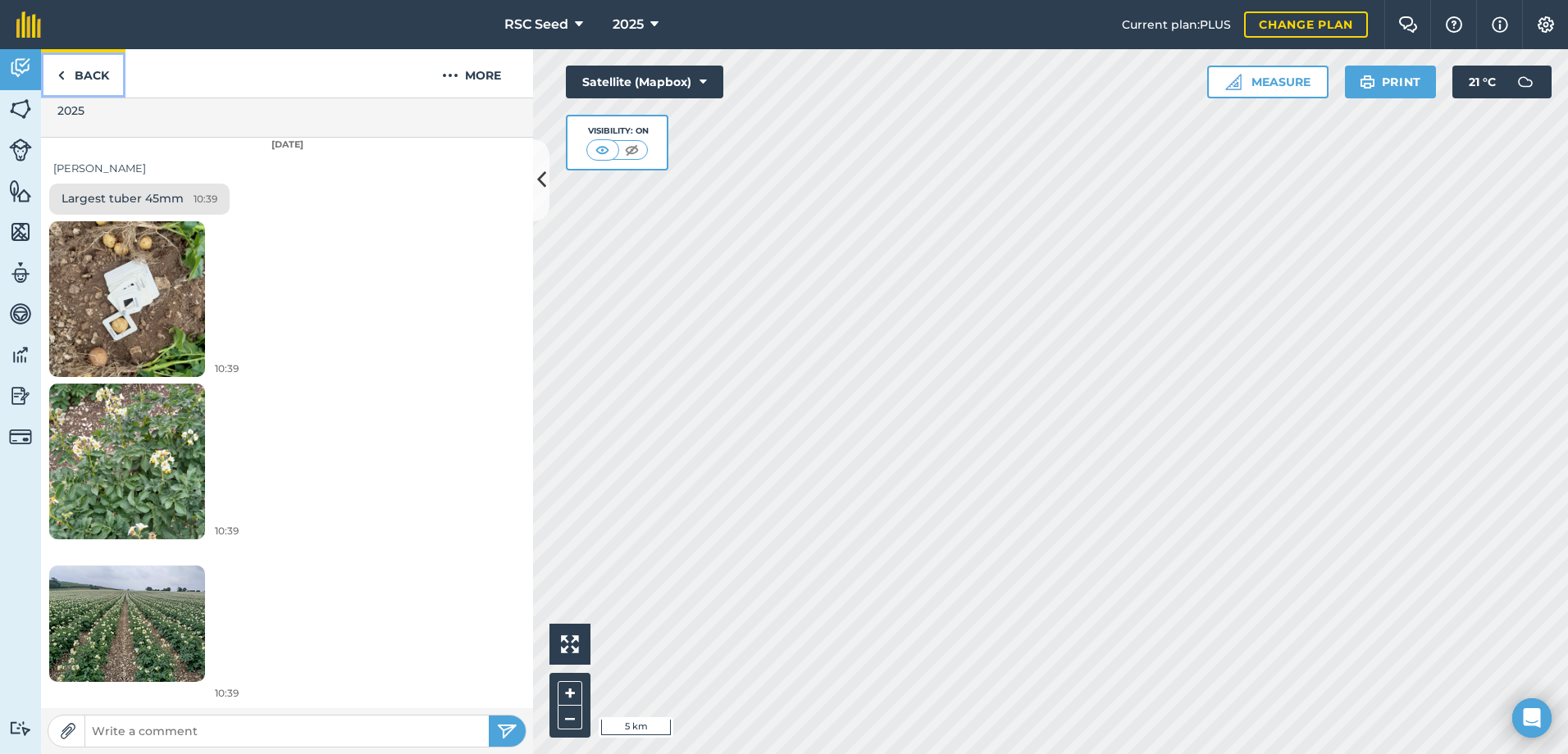 click on "Back" at bounding box center [83, 73] 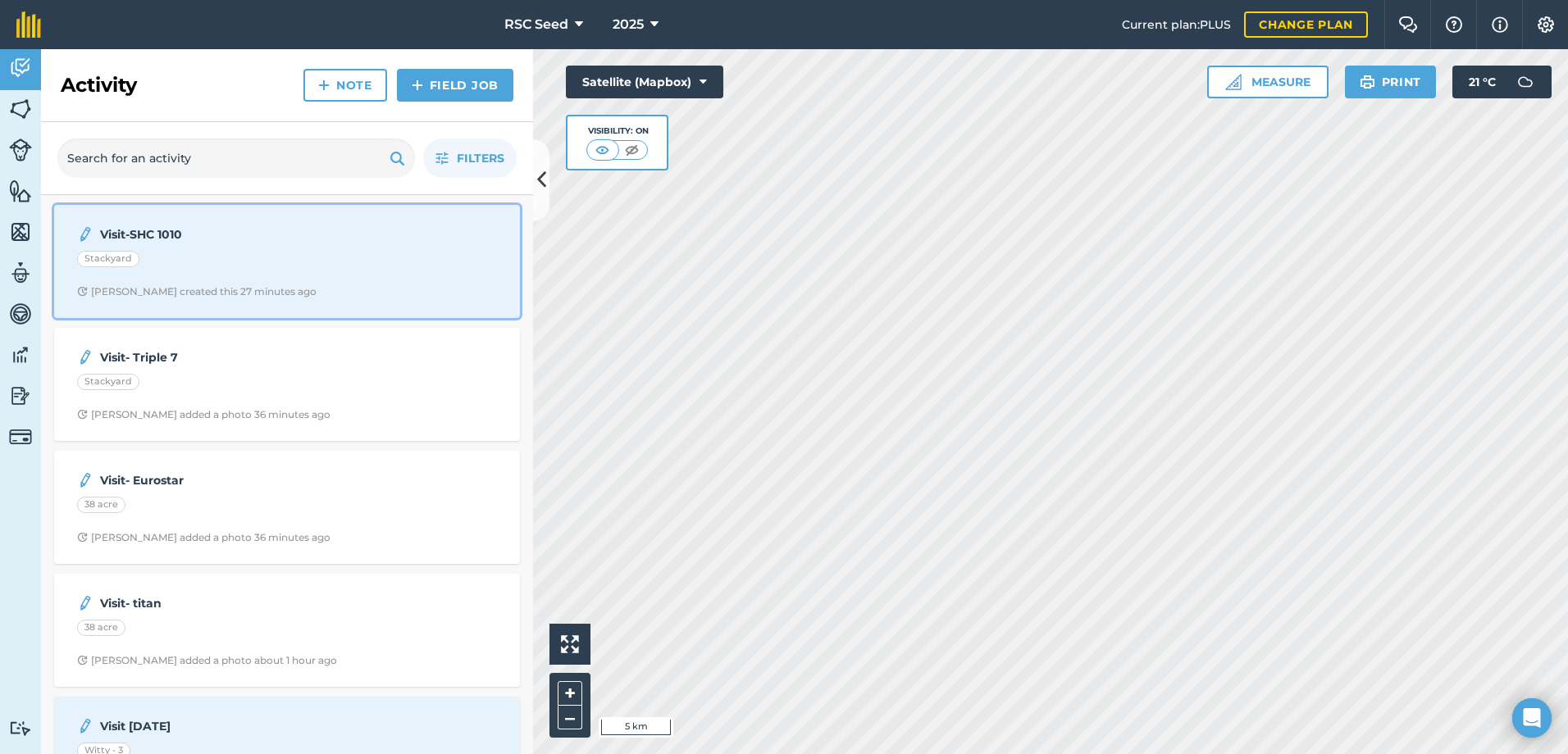 click on "Visit-SHC 1010 Stackyard [PERSON_NAME] created this 27 minutes ago" at bounding box center (287, 261) 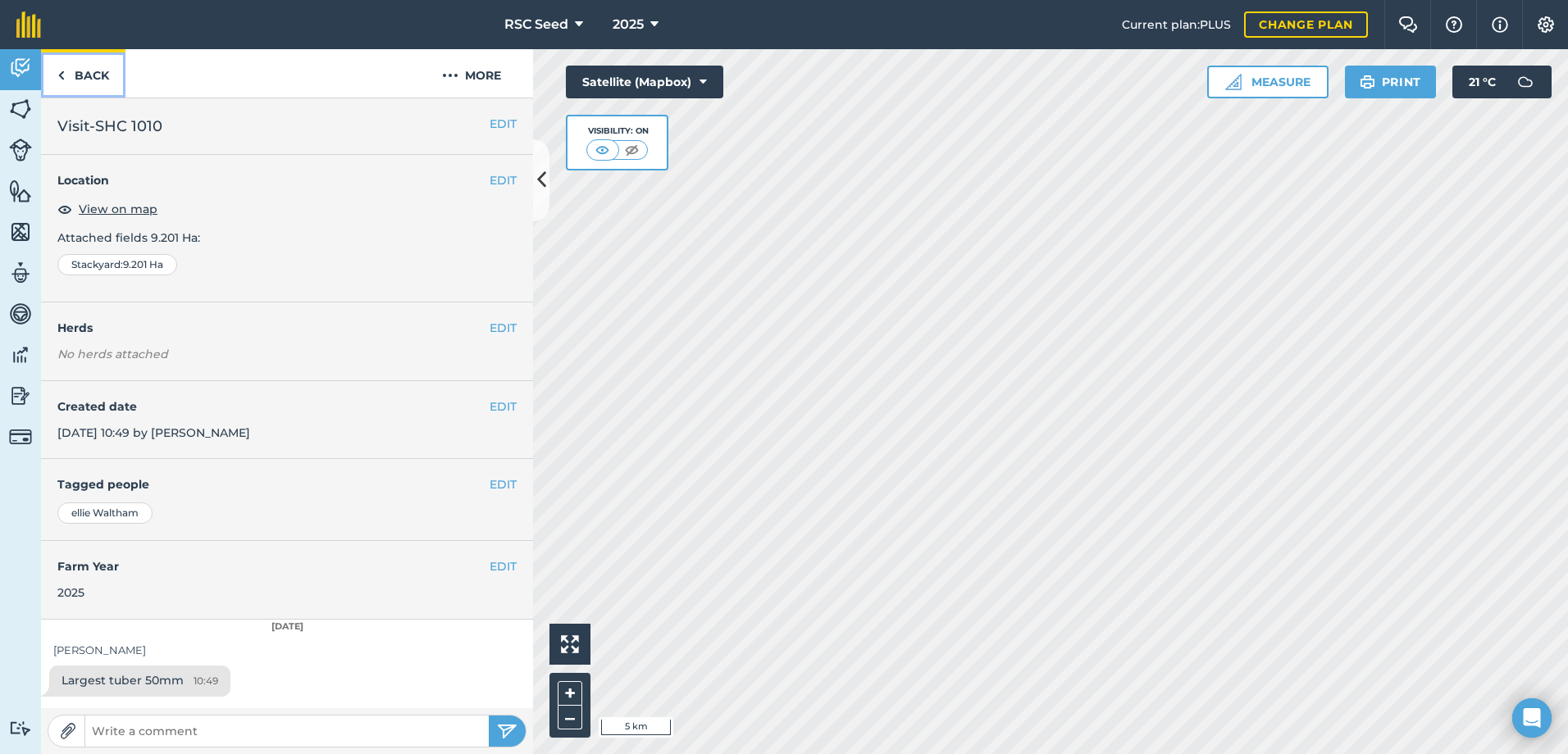 click on "Back" at bounding box center (83, 73) 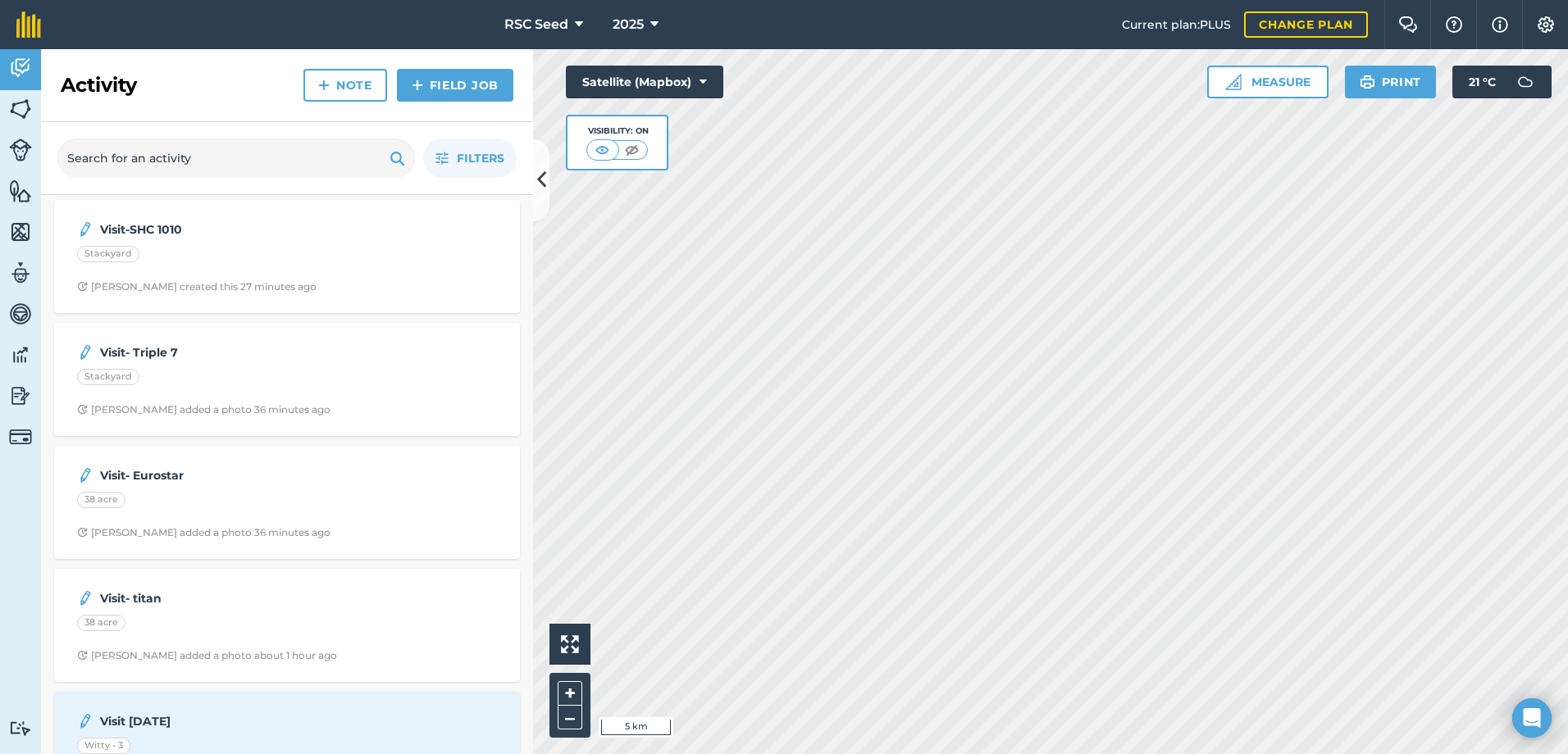 scroll, scrollTop: 0, scrollLeft: 0, axis: both 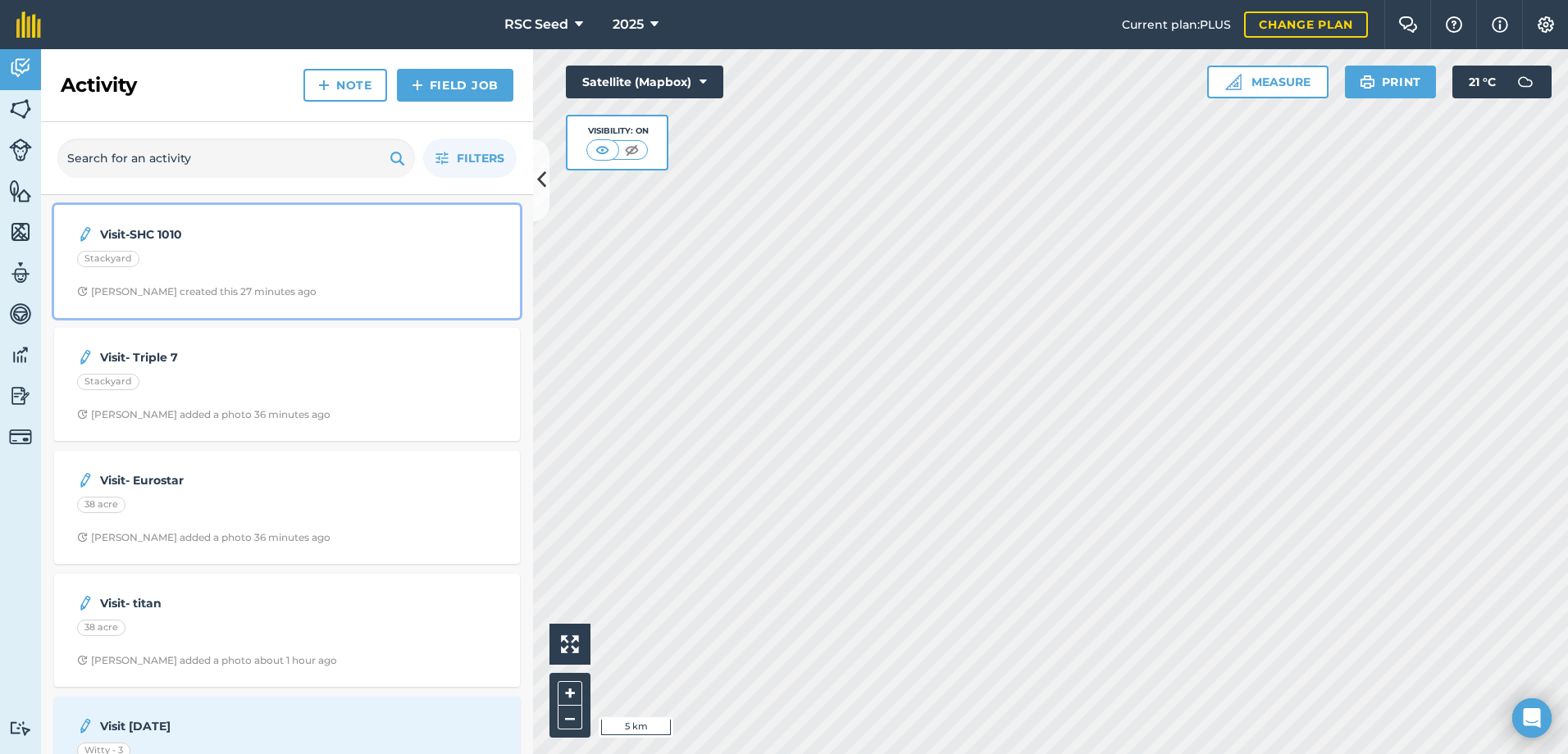 click on "Stackyard" at bounding box center [287, 261] 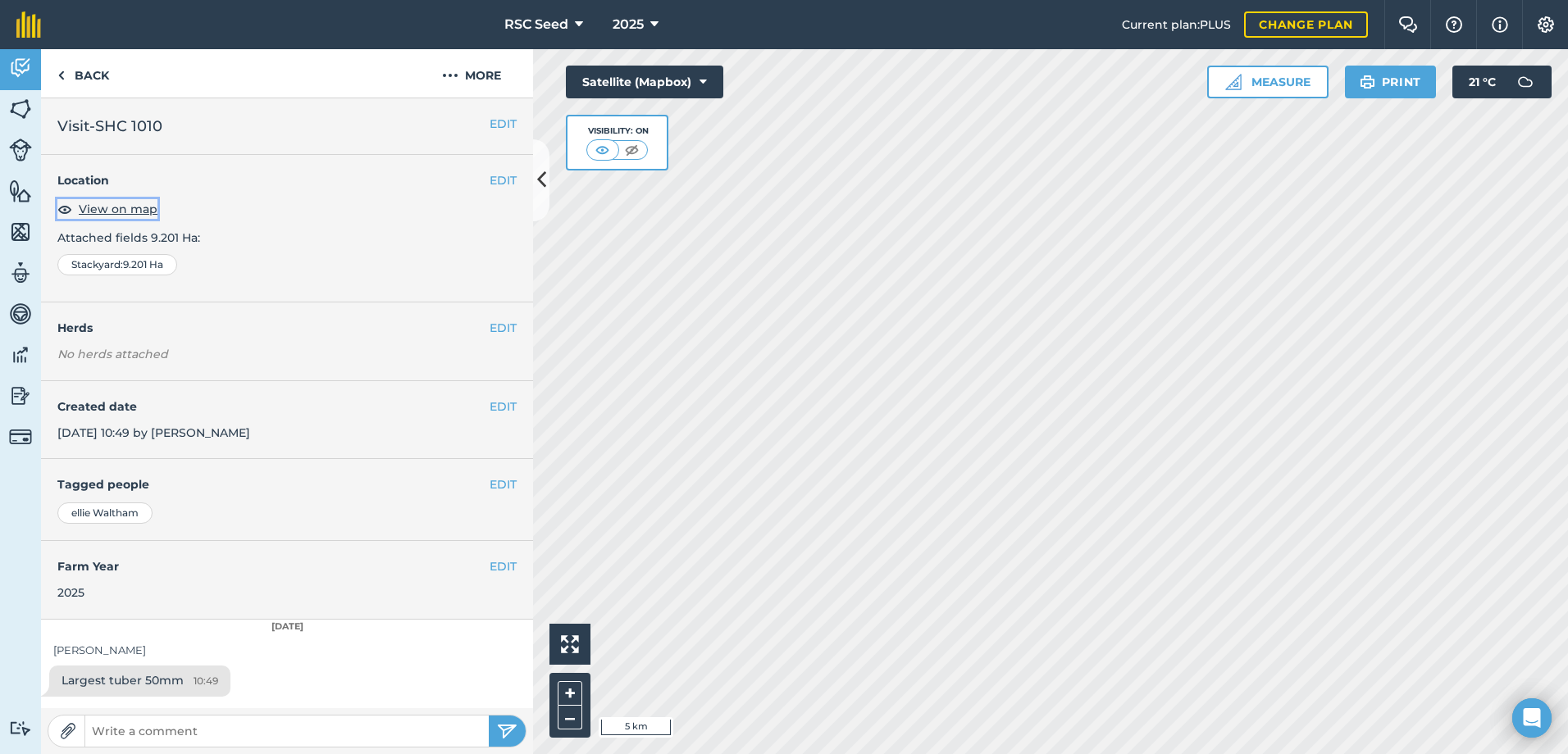 click on "View on map" at bounding box center [118, 209] 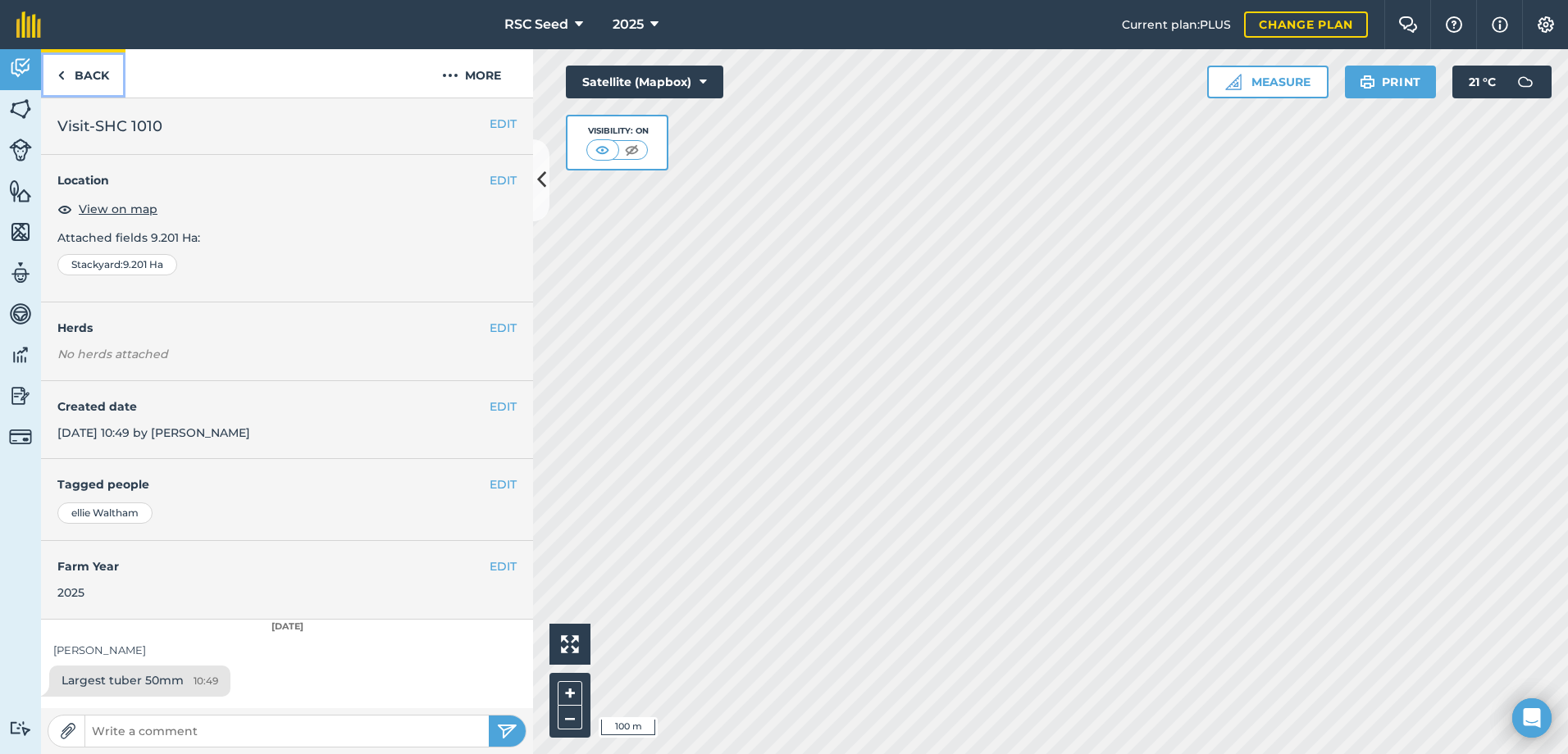click on "Back" at bounding box center [83, 73] 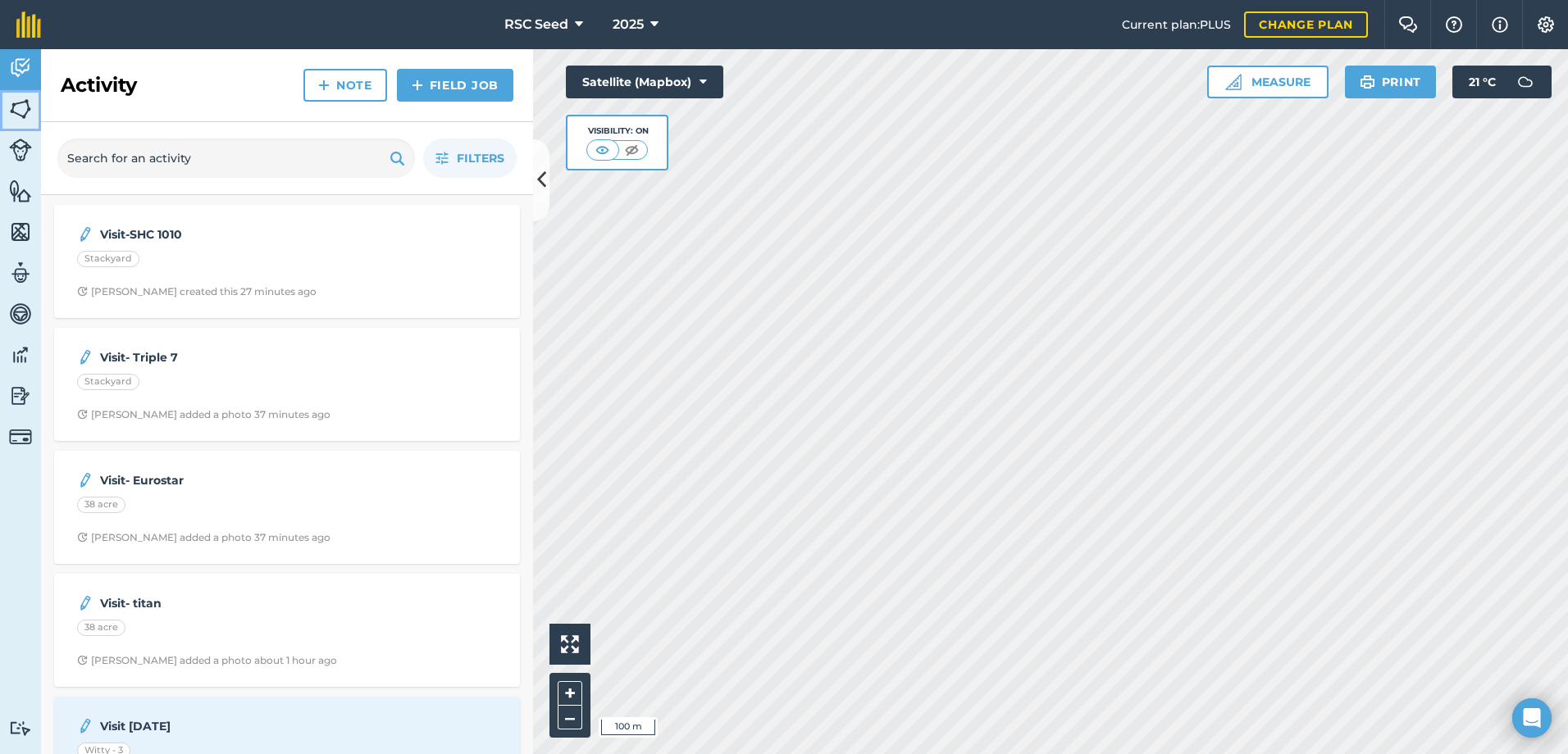 click at bounding box center (21, 109) 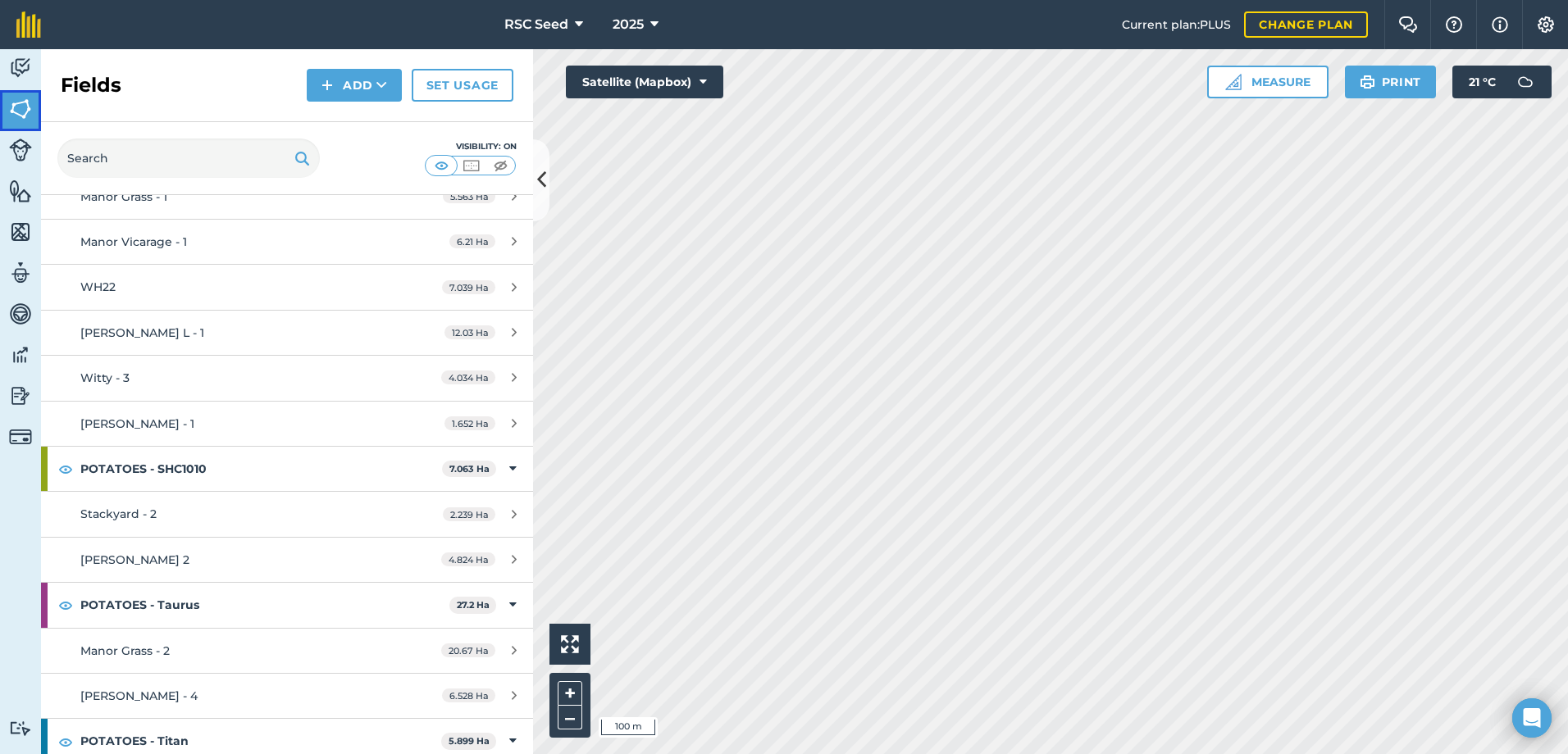 scroll, scrollTop: 2868, scrollLeft: 0, axis: vertical 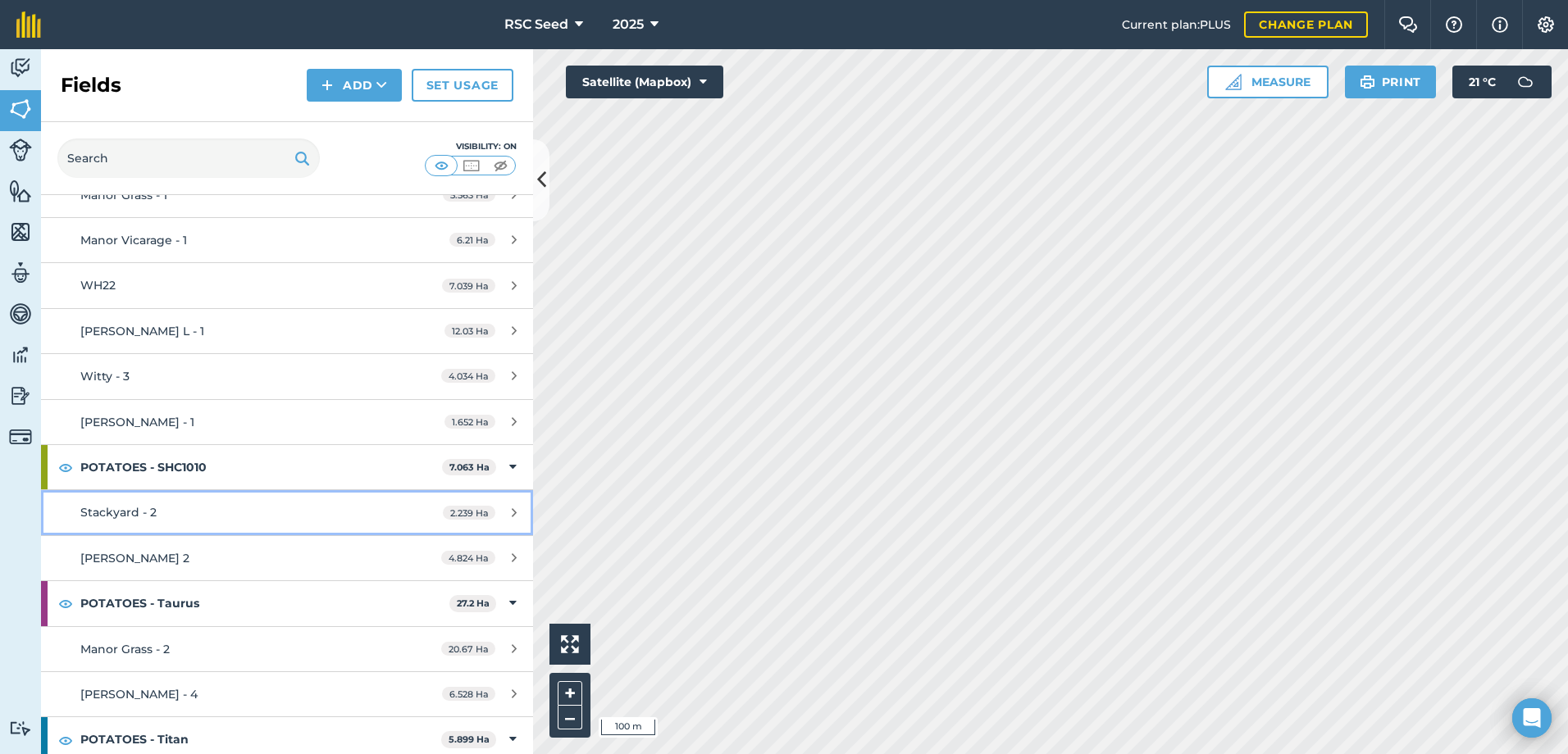 click on "Stackyard - 2" at bounding box center [118, 512] 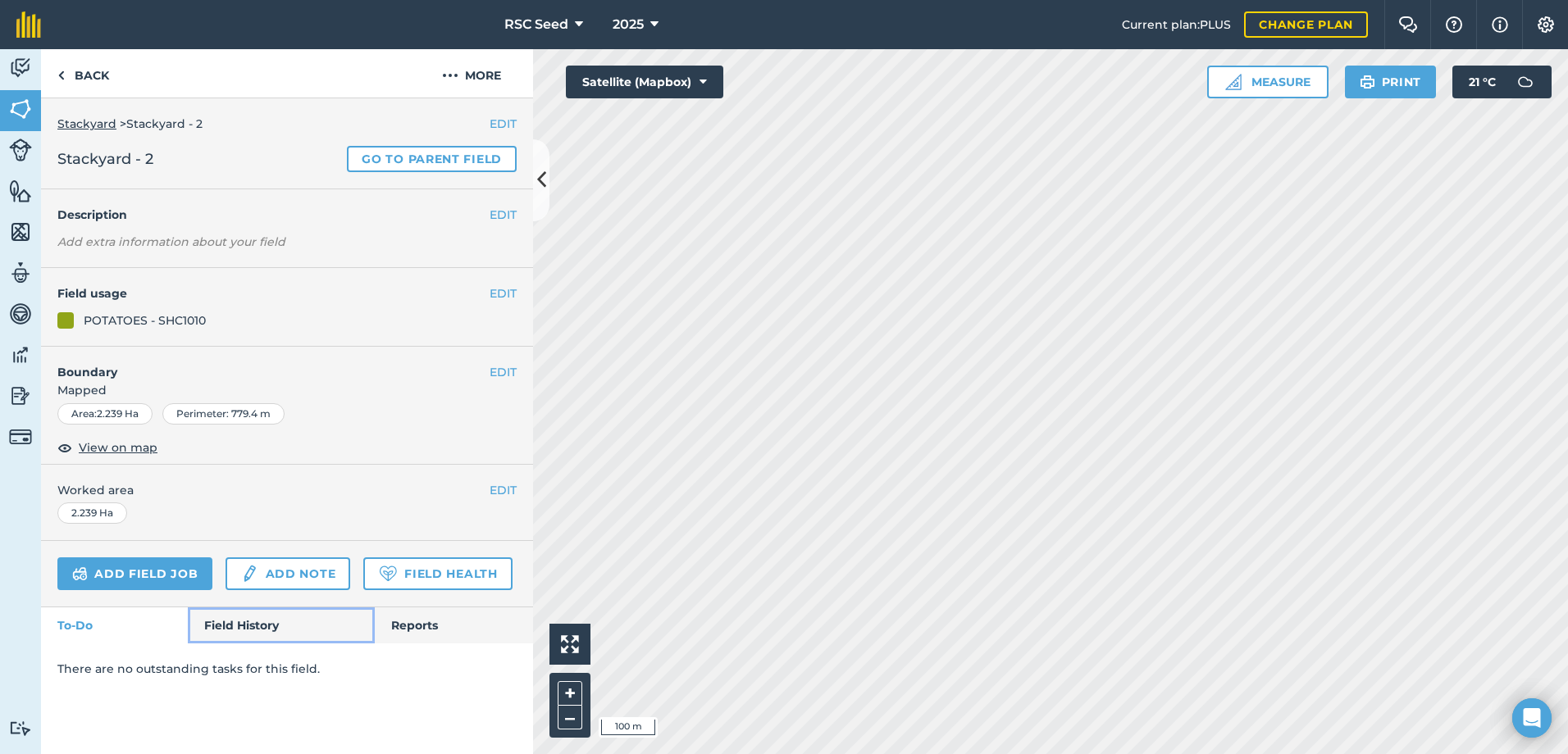 click on "Field History" at bounding box center (280, 625) 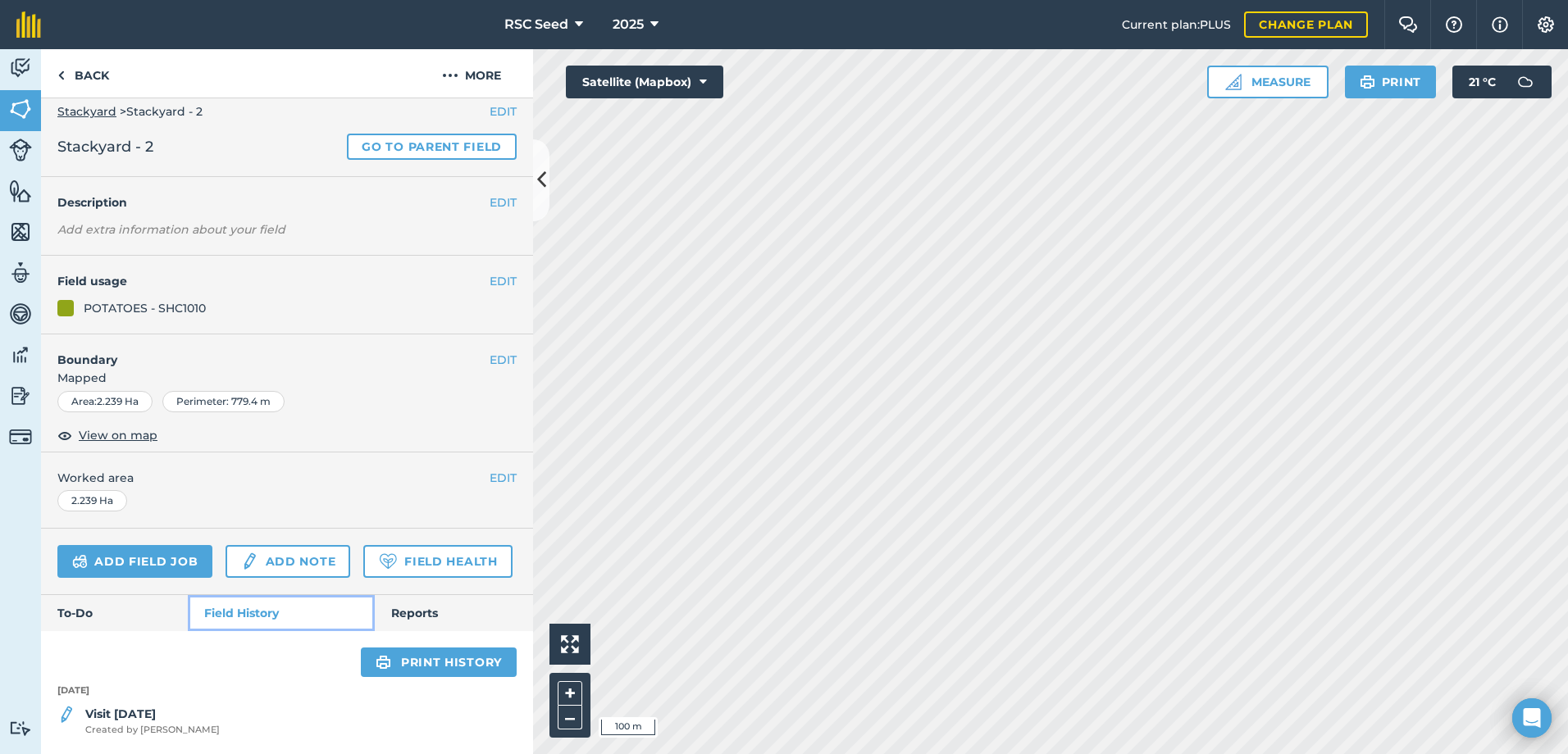 scroll, scrollTop: 58, scrollLeft: 0, axis: vertical 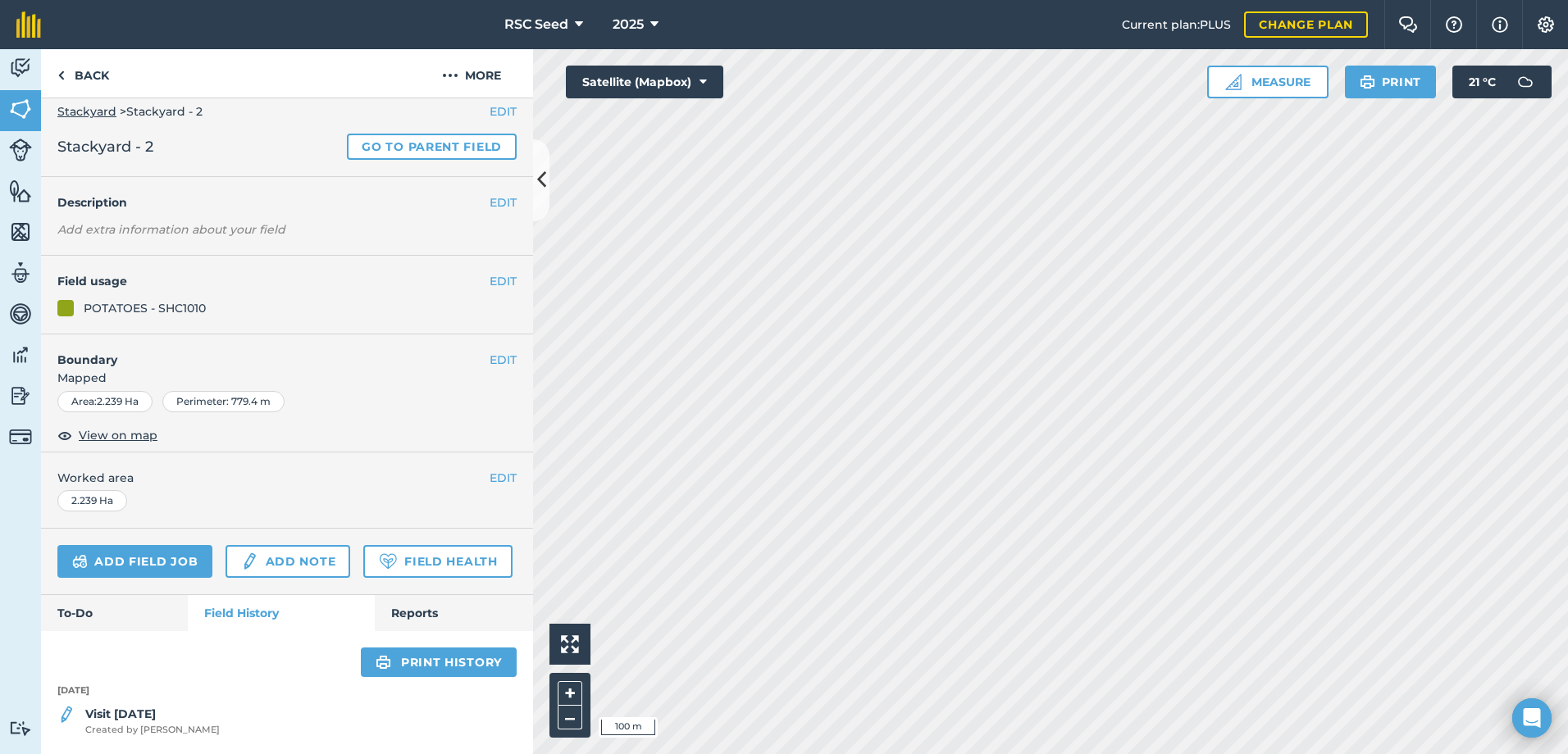 click on "Visit [DATE] Created by   [PERSON_NAME]" at bounding box center [287, 721] 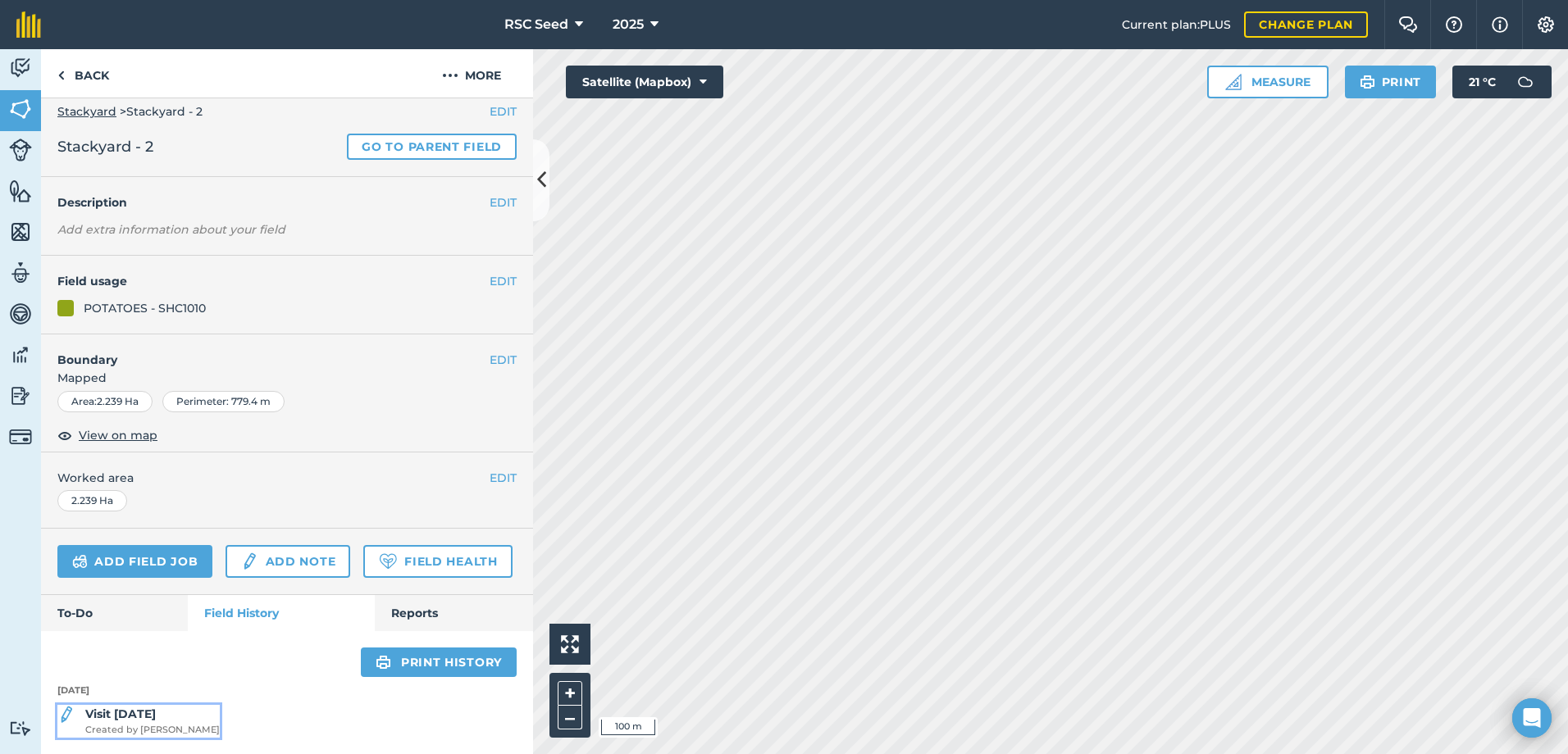 click on "Visit [DATE]" at bounding box center [121, 714] 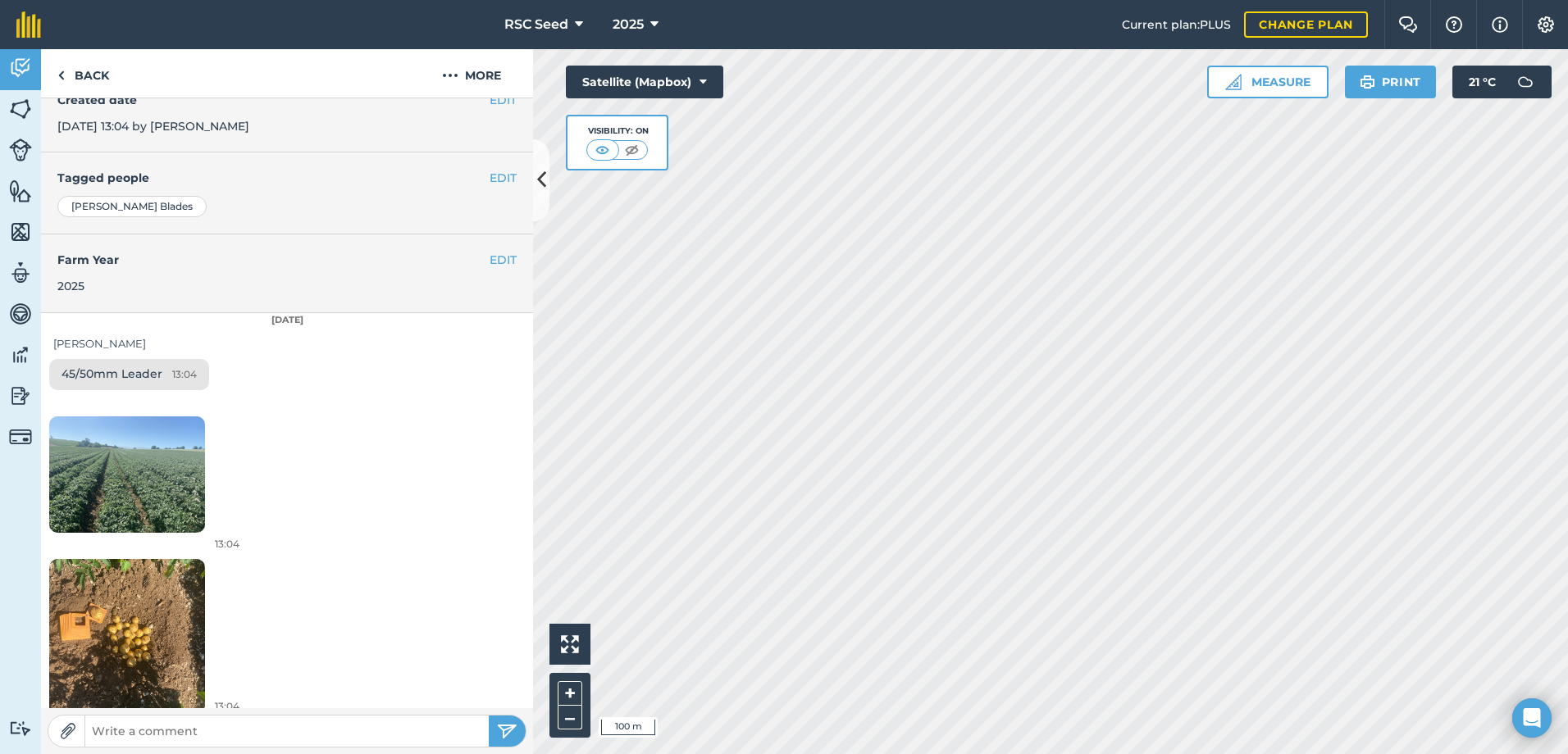 scroll, scrollTop: 320, scrollLeft: 0, axis: vertical 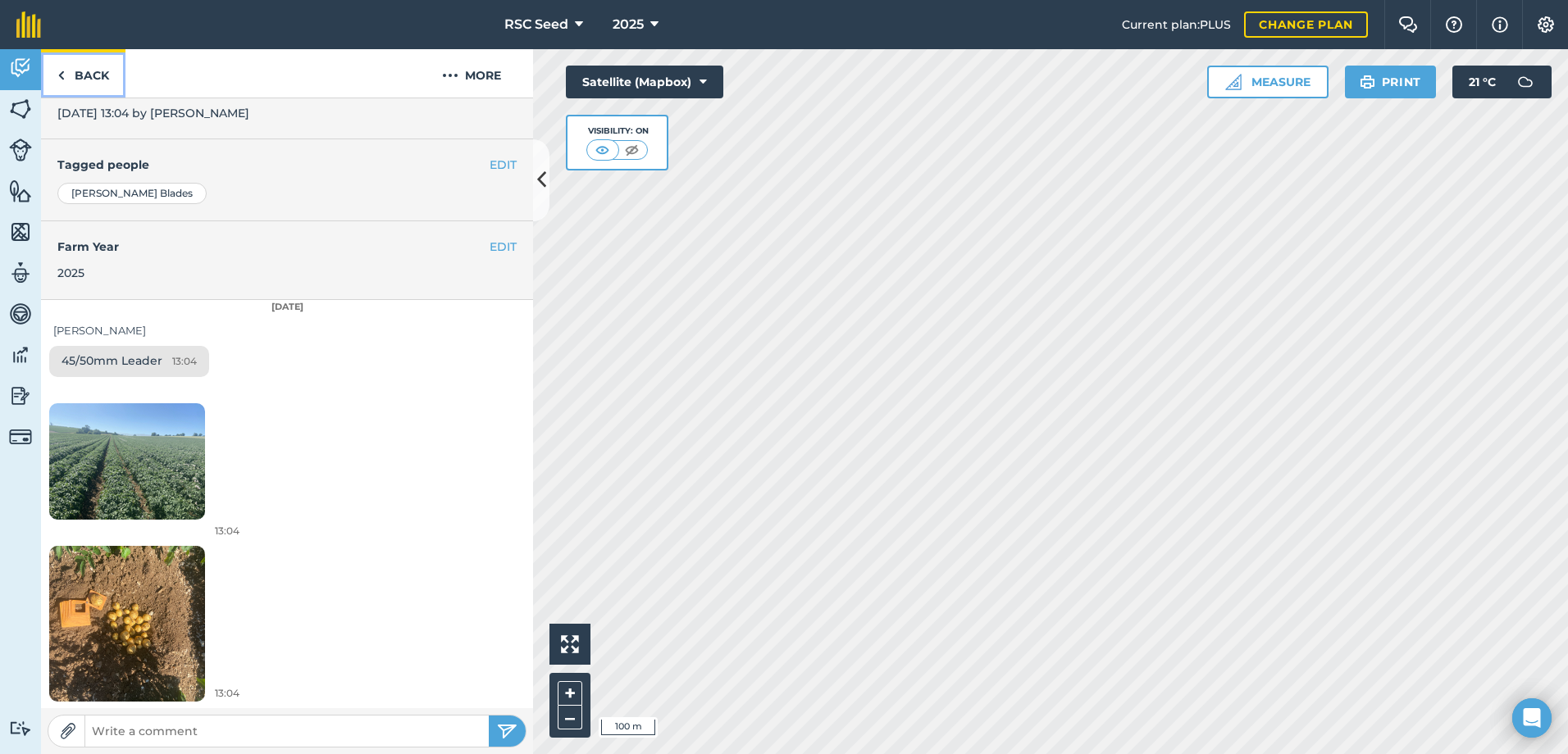 click on "Back" at bounding box center (83, 73) 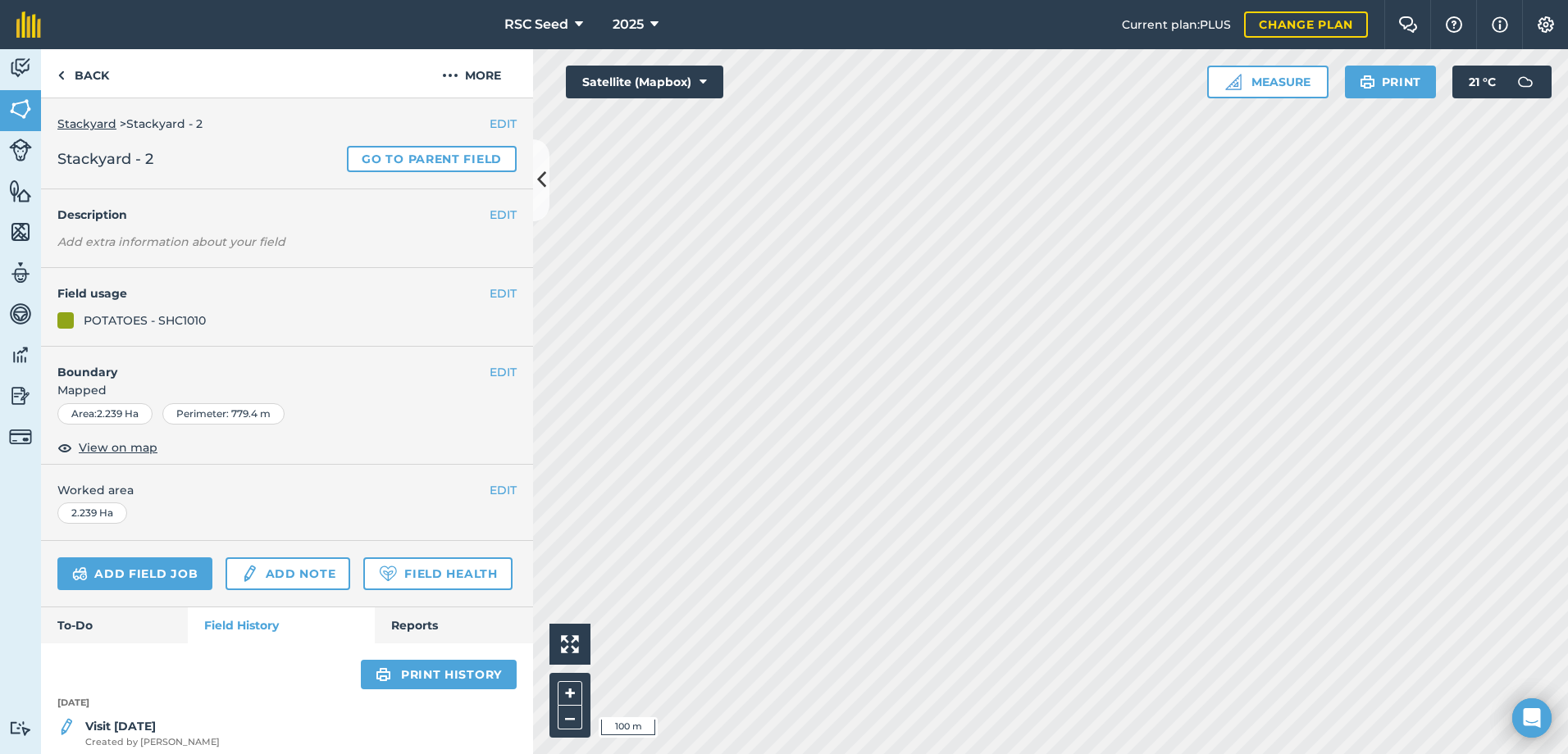 scroll, scrollTop: 58, scrollLeft: 0, axis: vertical 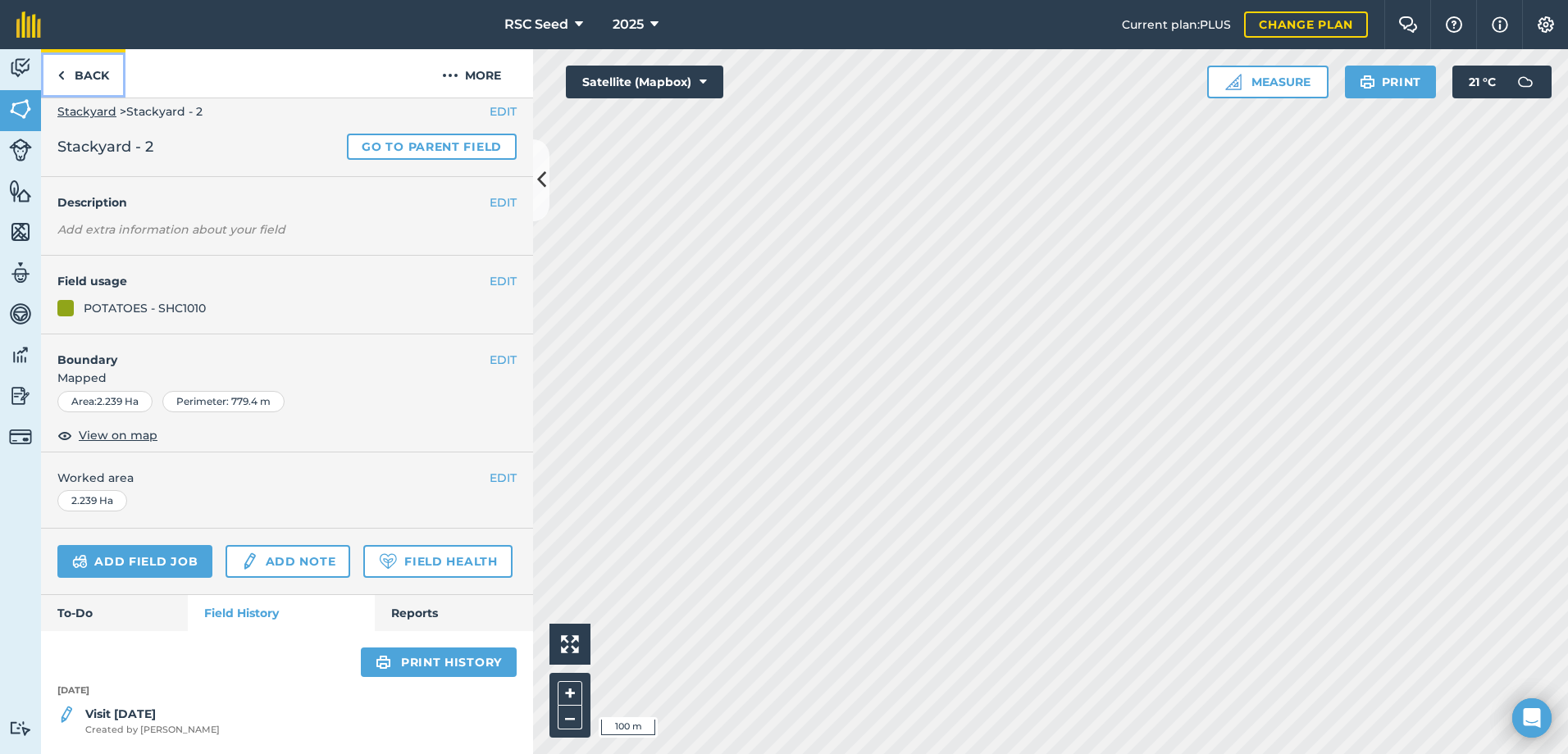 click on "Back" at bounding box center [83, 73] 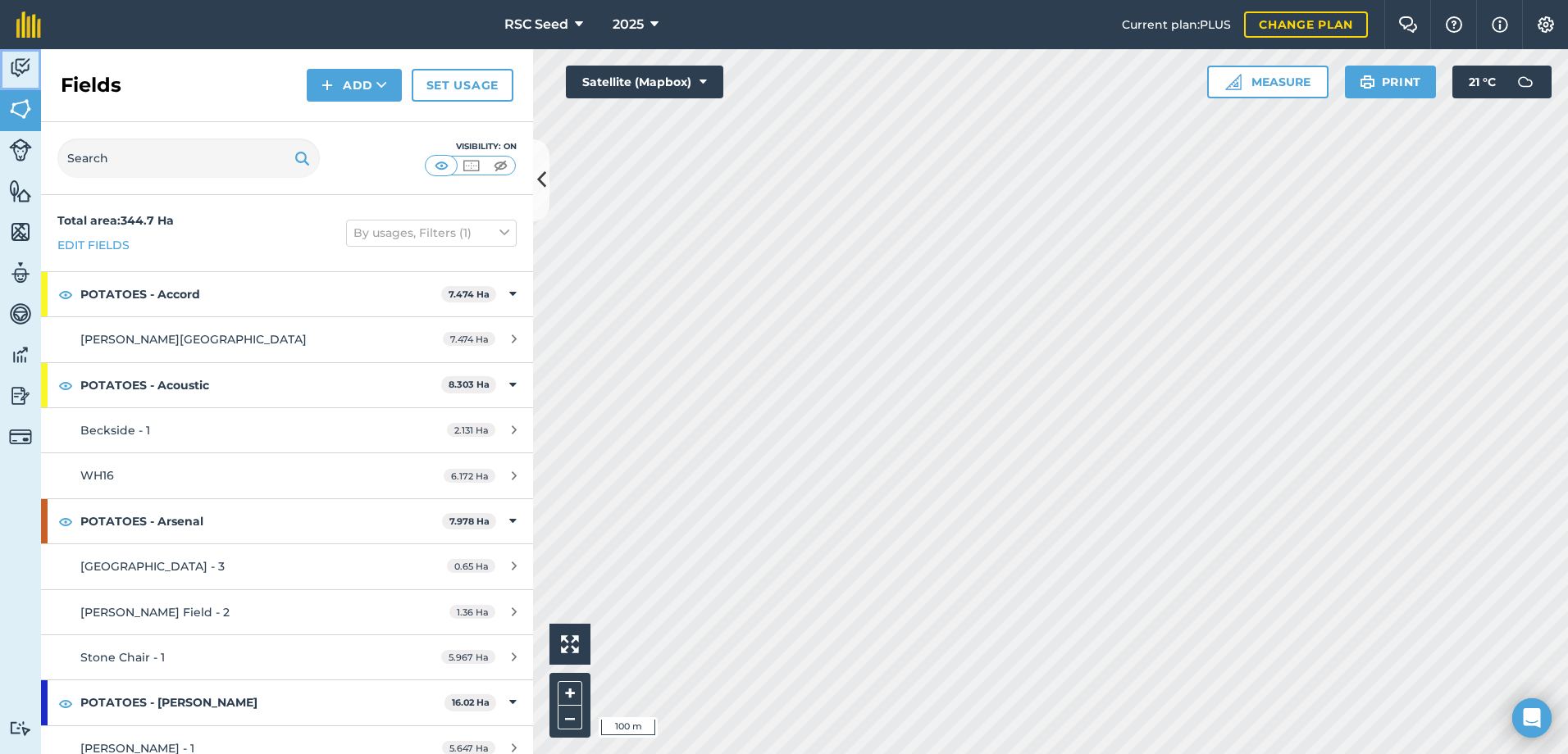 click at bounding box center [21, 68] 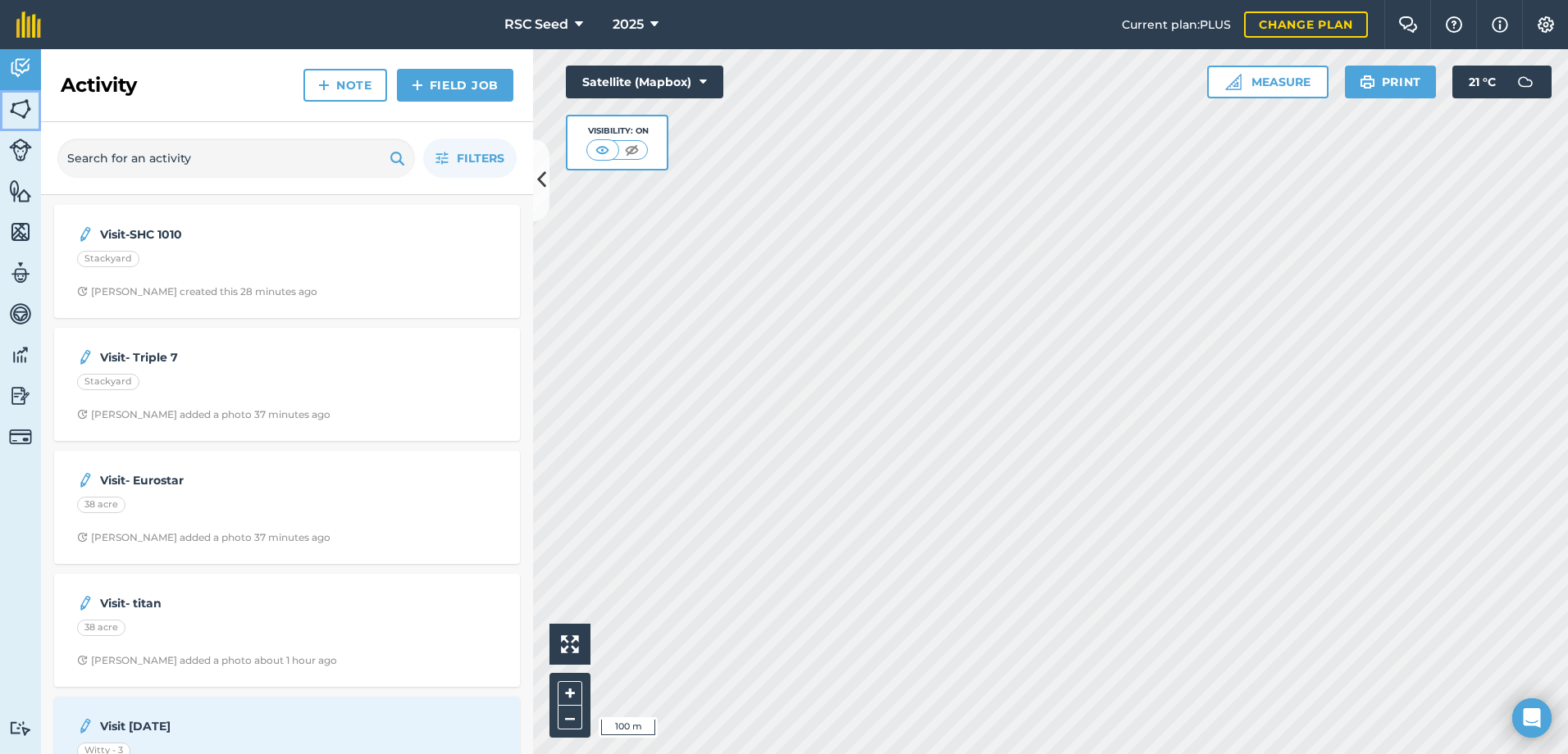 click at bounding box center [21, 109] 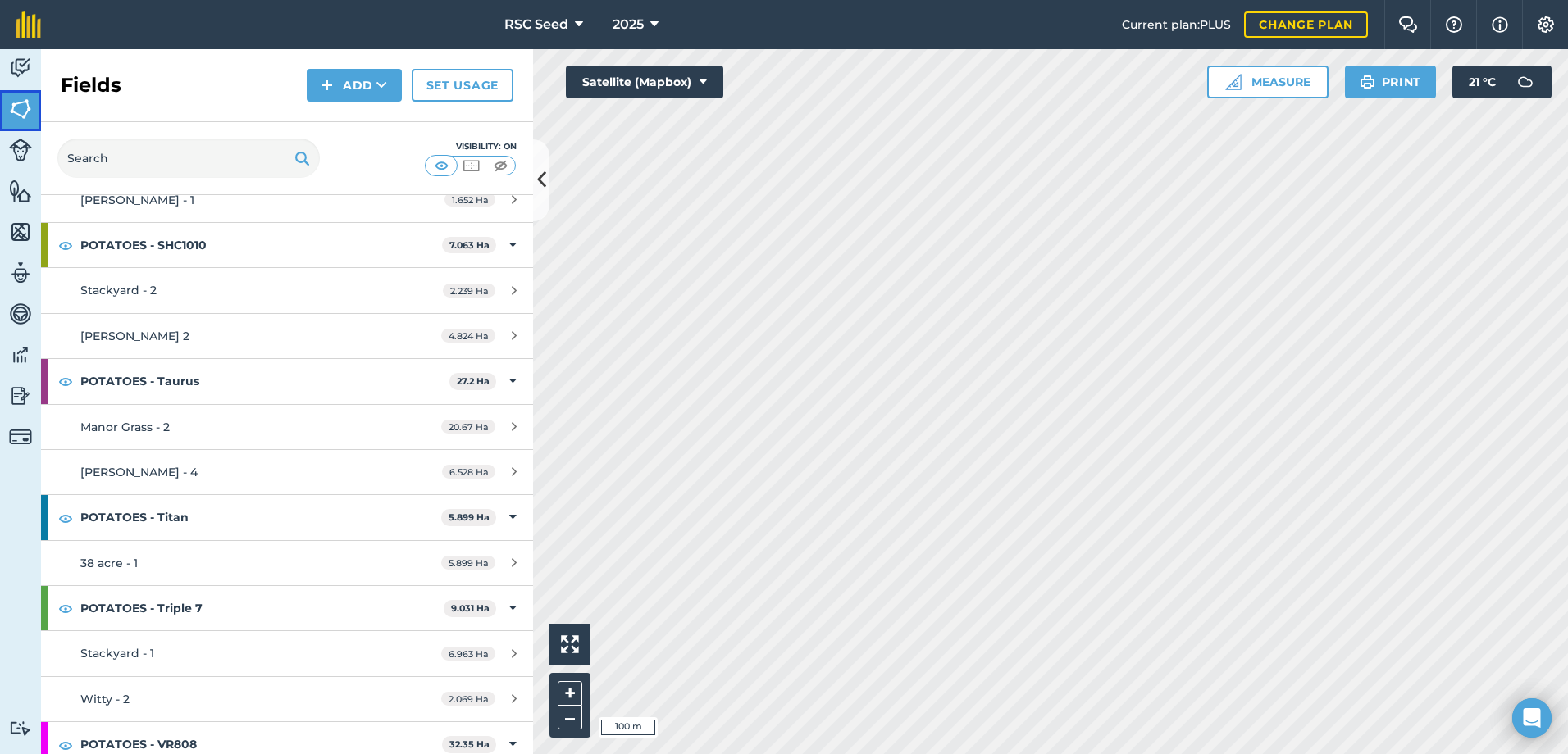 scroll, scrollTop: 3196, scrollLeft: 0, axis: vertical 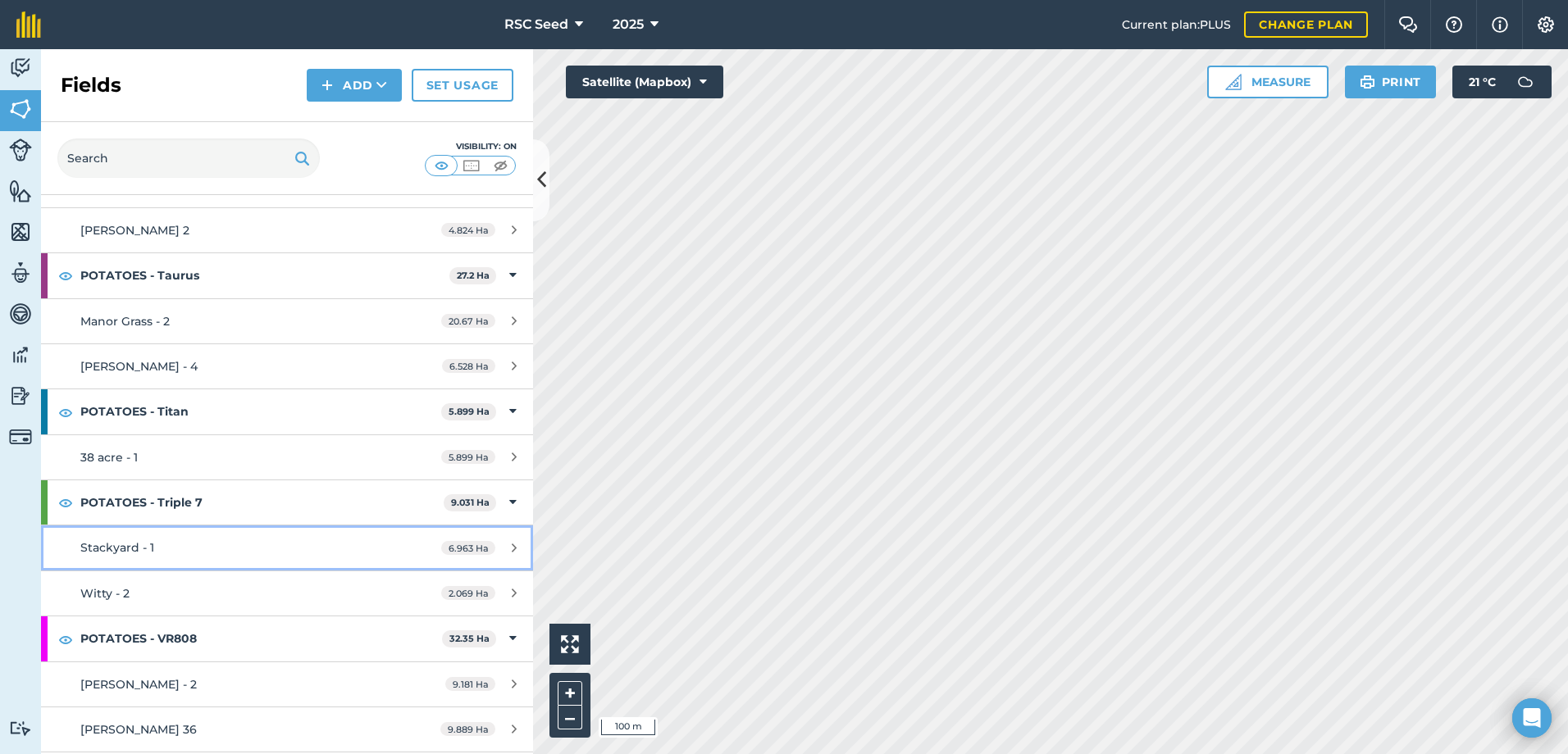 click on "Stackyard - 1" at bounding box center (117, 547) 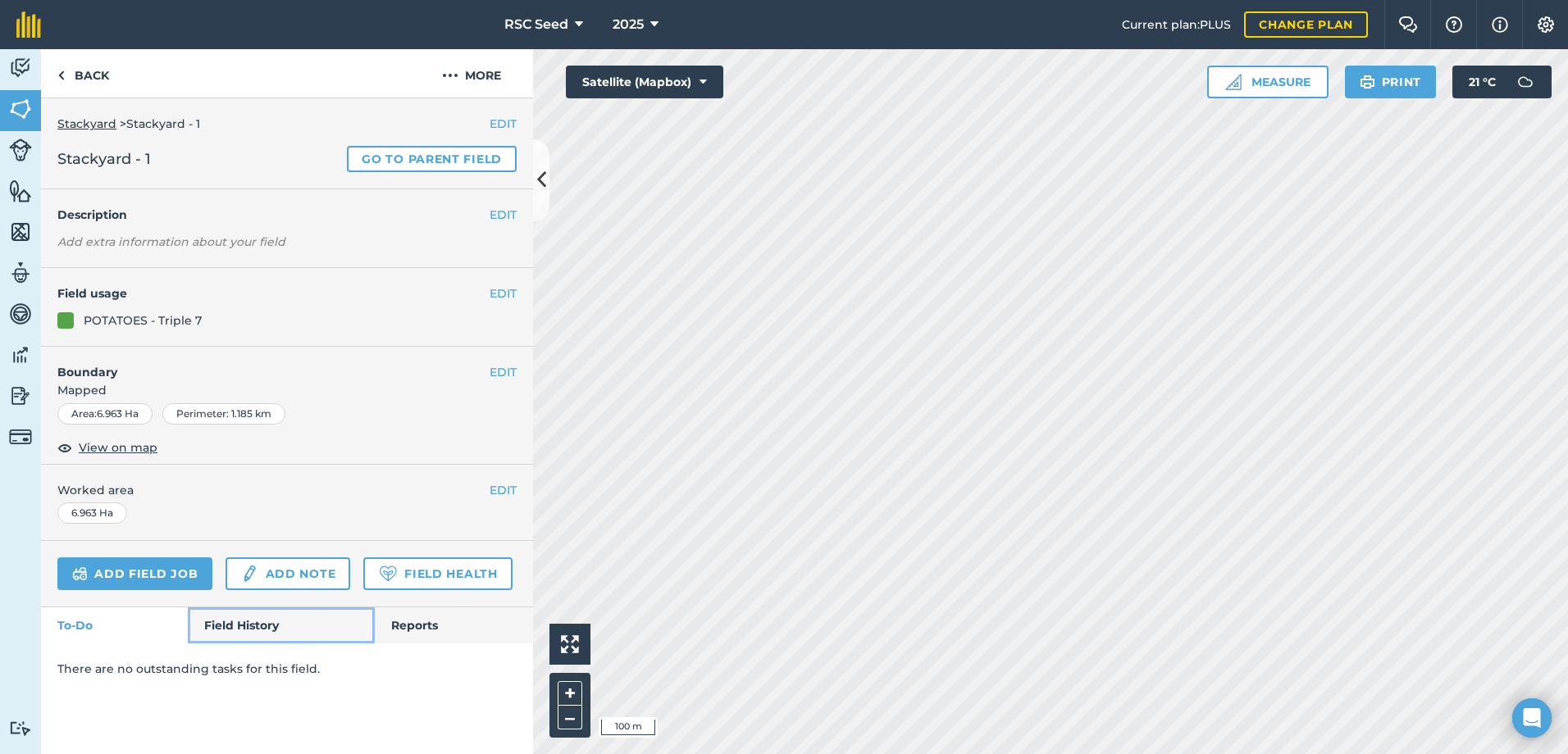 click on "Field History" at bounding box center [280, 625] 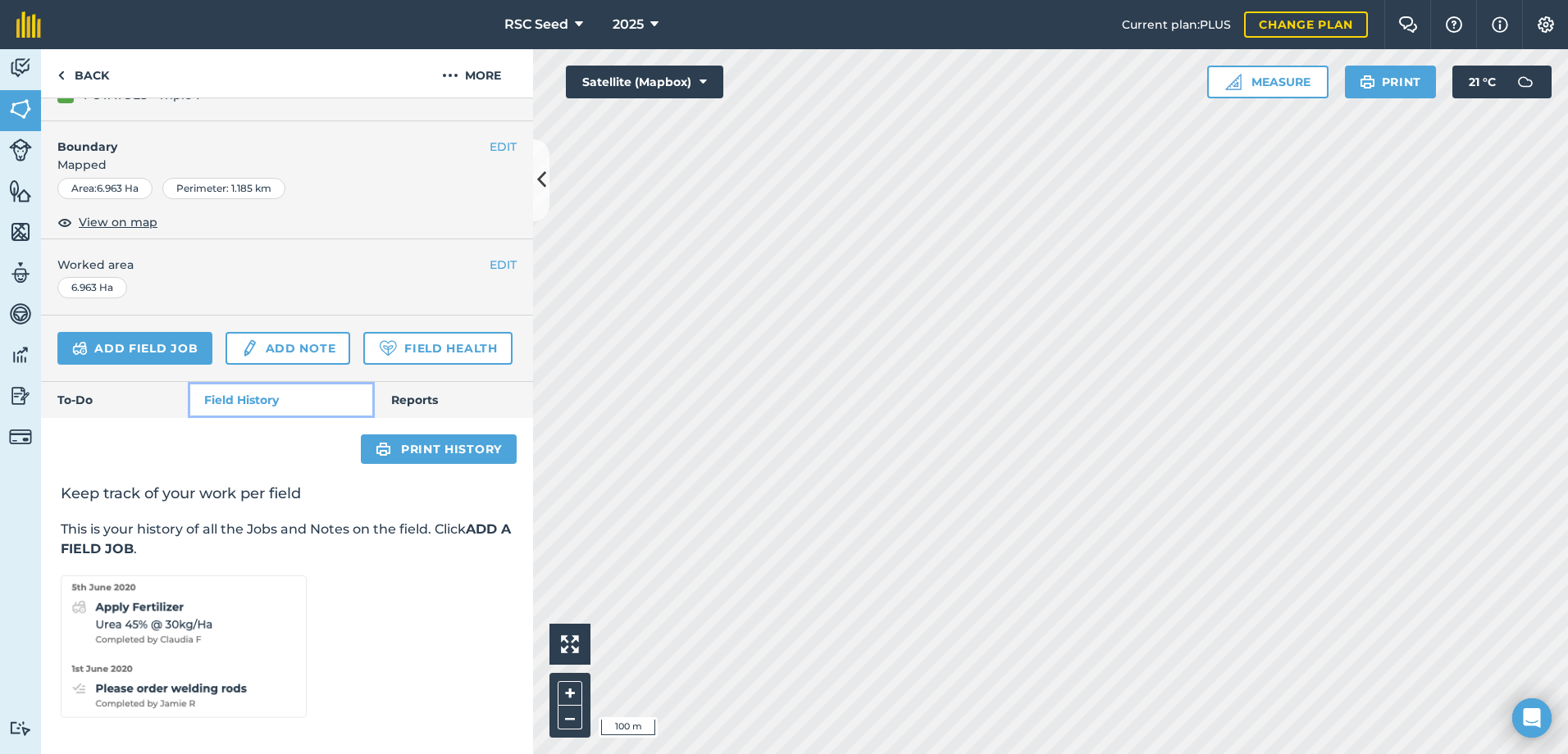 scroll, scrollTop: 271, scrollLeft: 0, axis: vertical 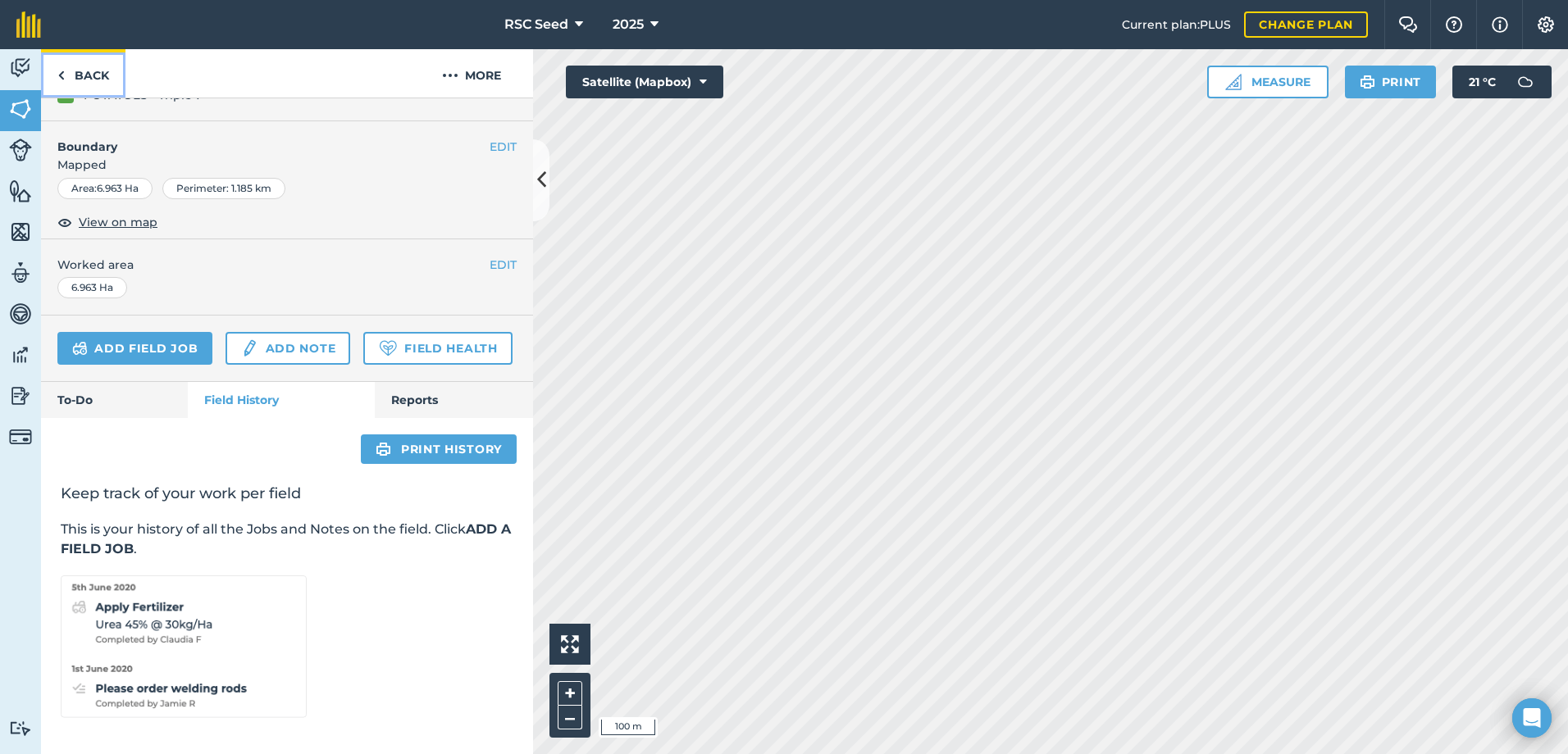 click on "Back" at bounding box center (83, 73) 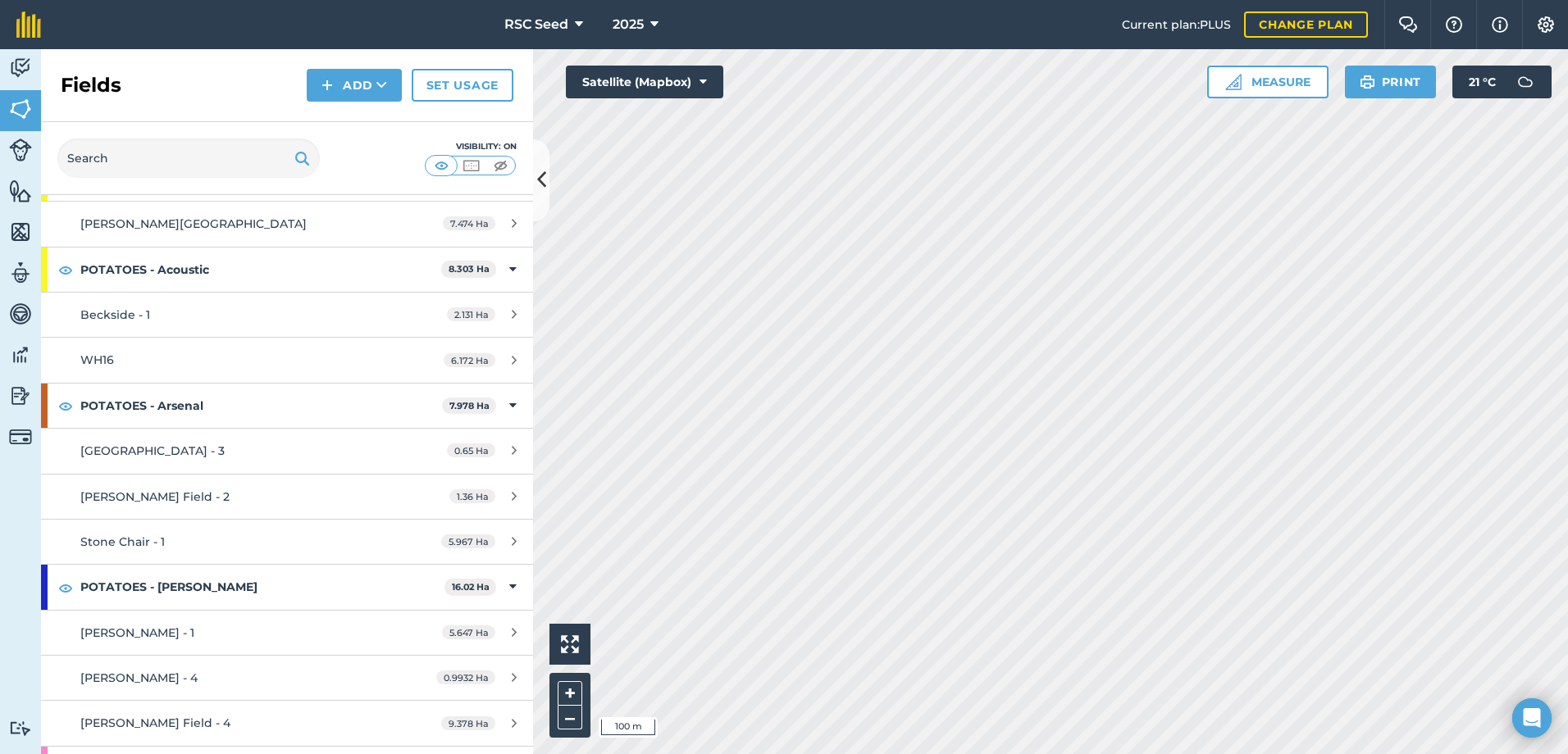 scroll, scrollTop: 0, scrollLeft: 0, axis: both 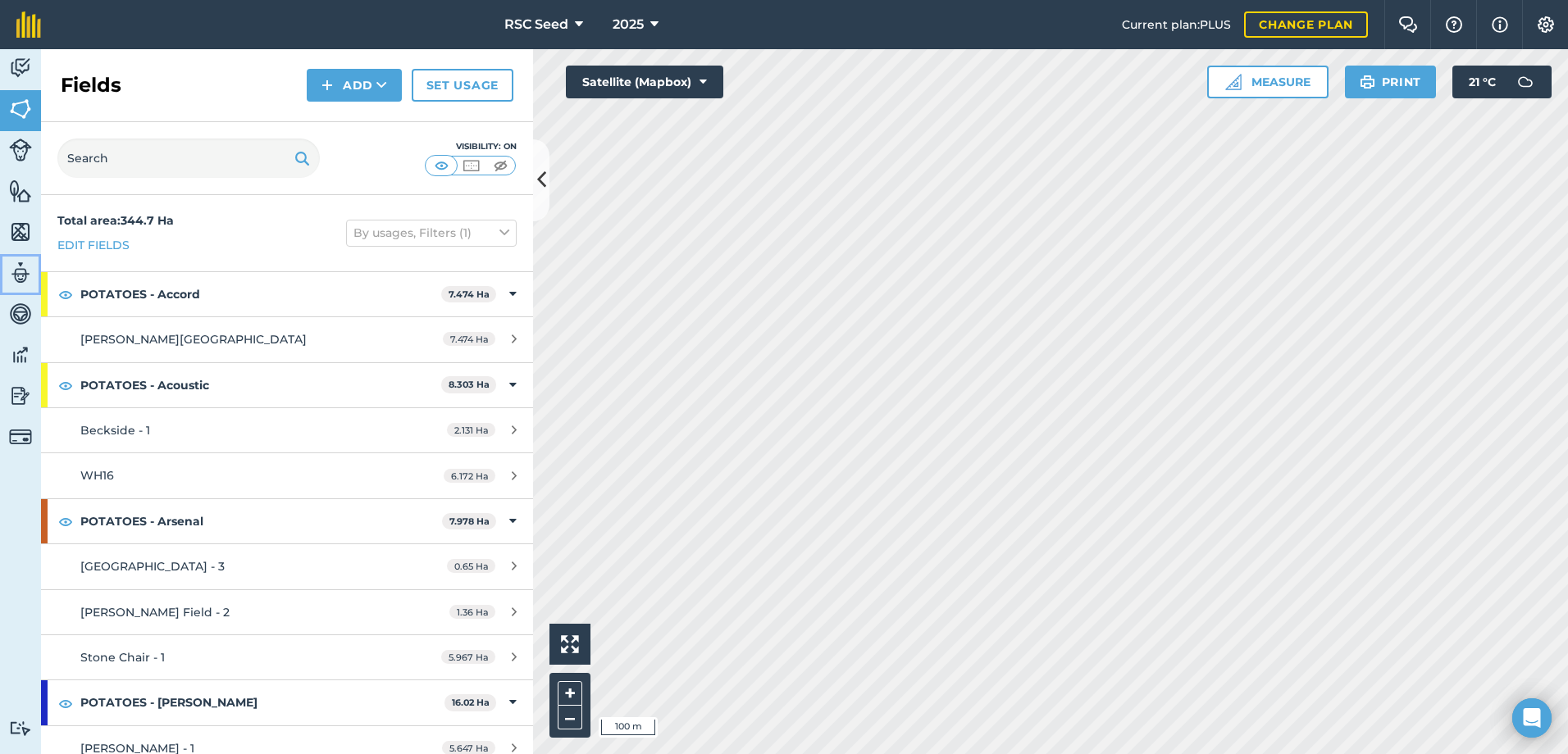 click at bounding box center [21, 273] 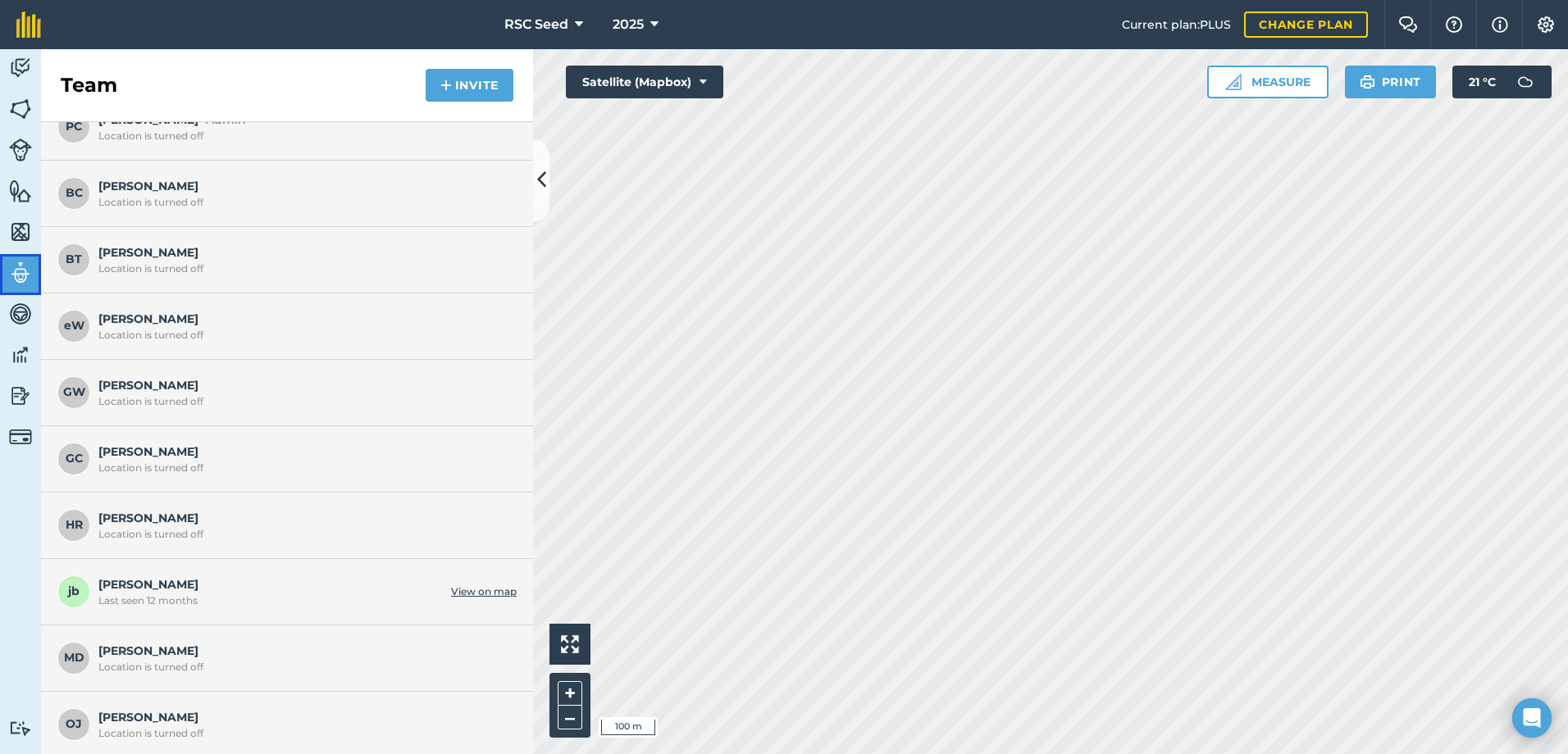 scroll, scrollTop: 352, scrollLeft: 0, axis: vertical 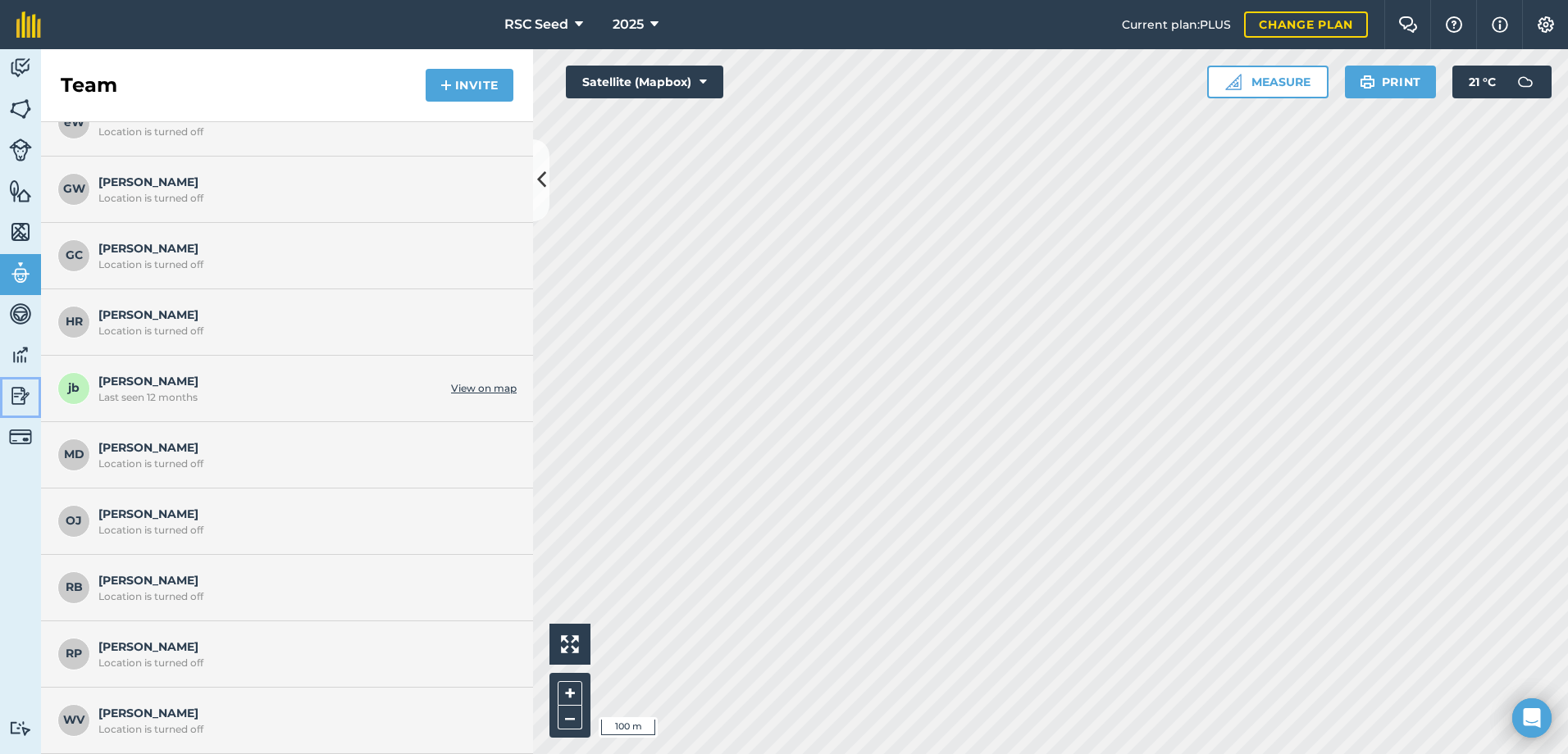click at bounding box center (21, 396) 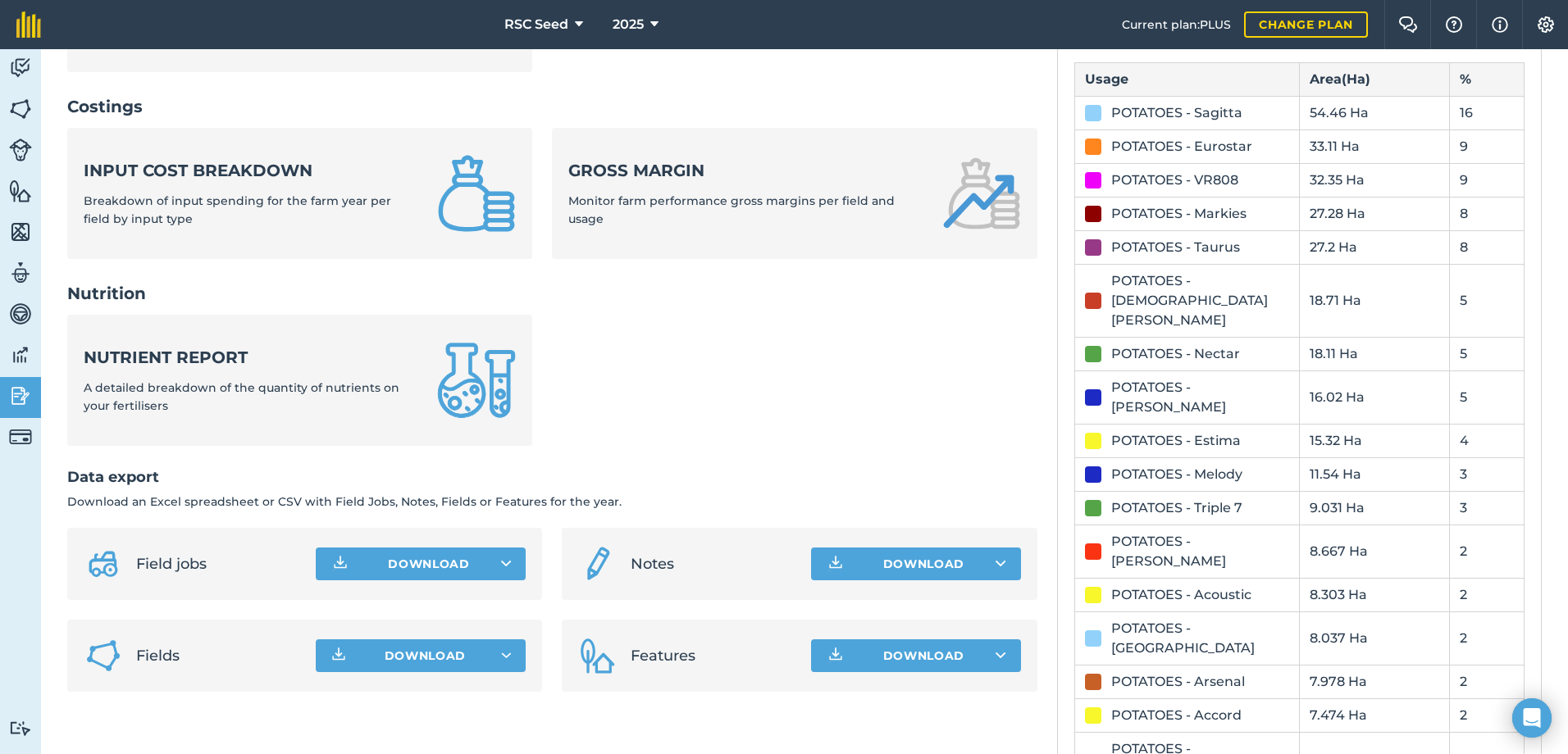 scroll, scrollTop: 656, scrollLeft: 0, axis: vertical 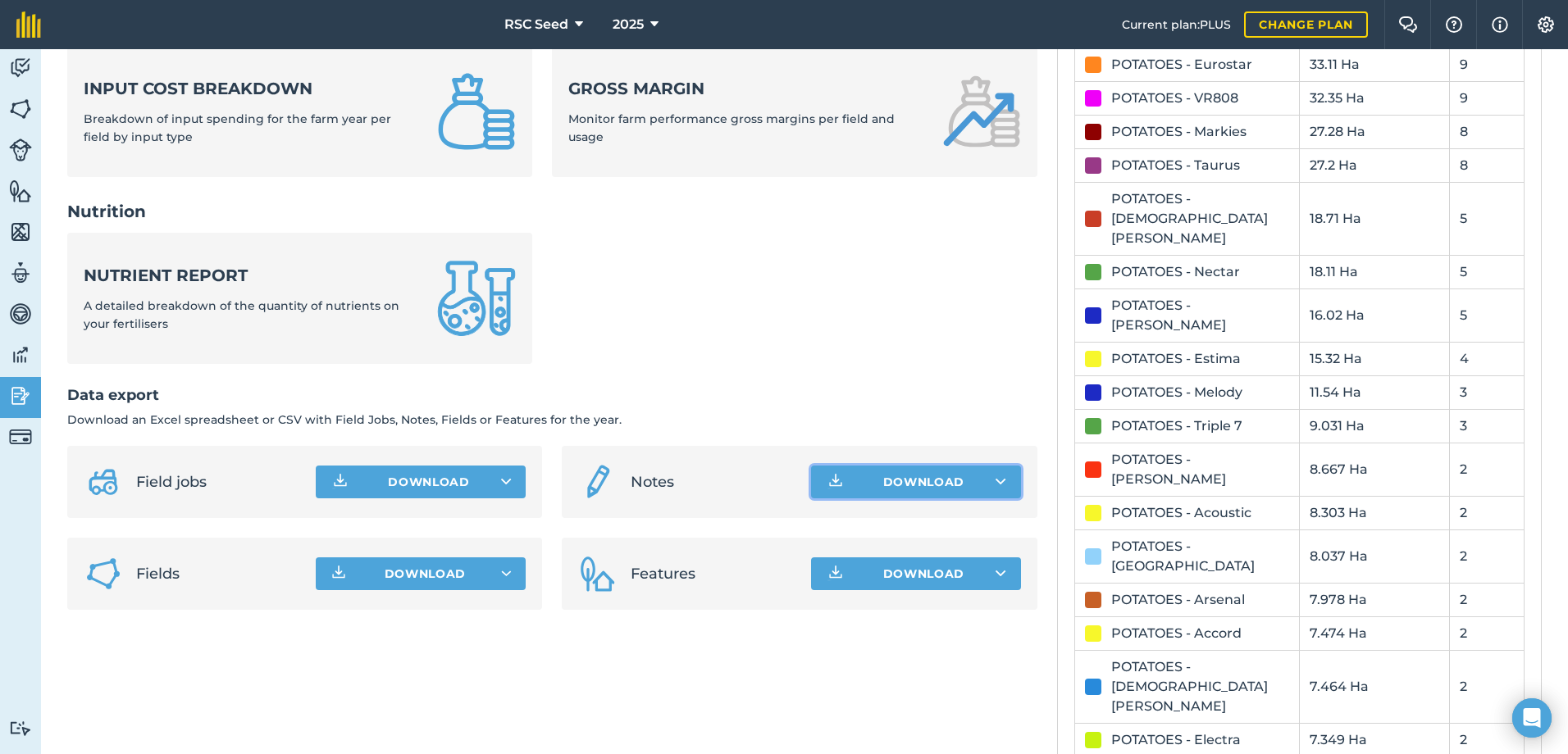 click on "Download" at bounding box center (916, 482) 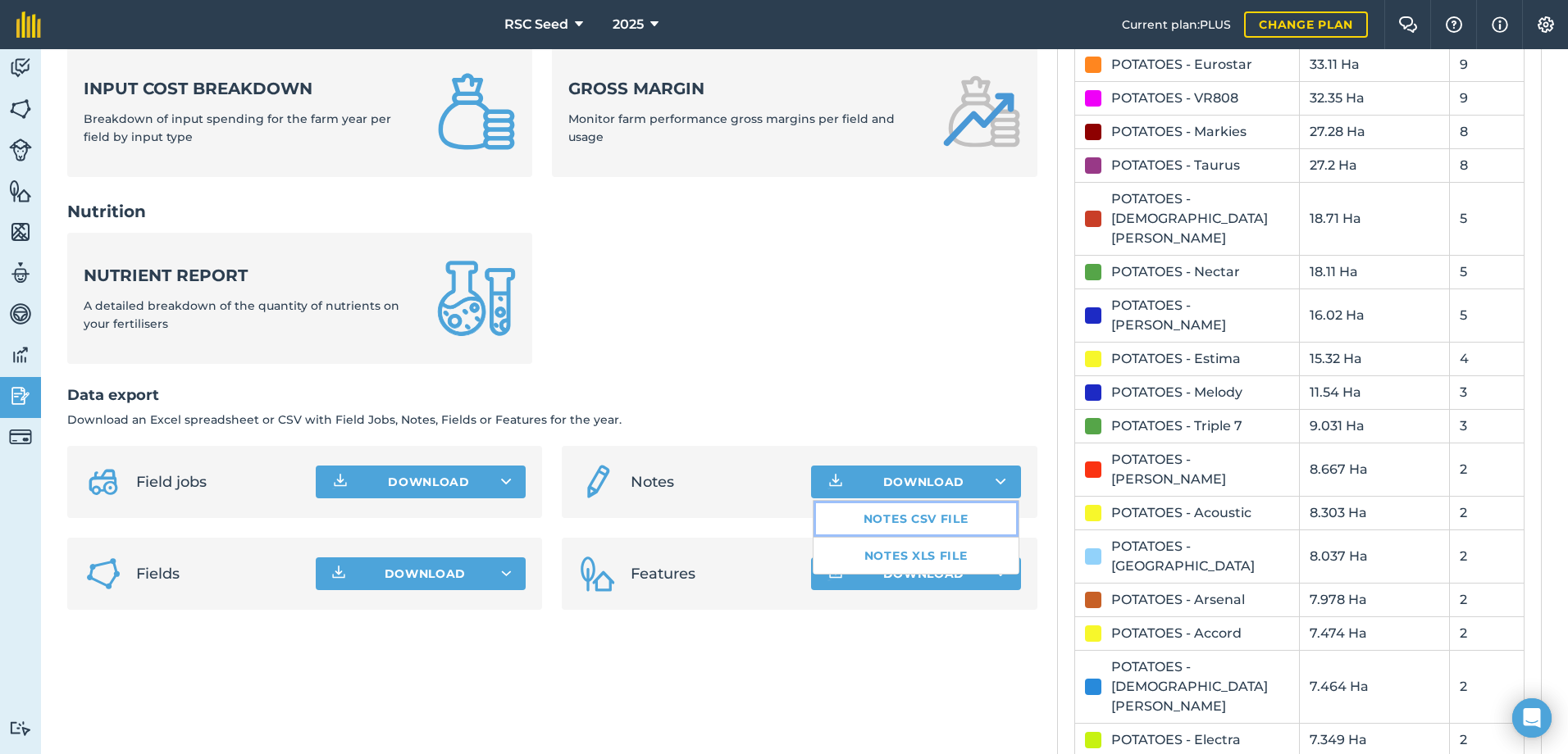 click on "Notes CSV file" at bounding box center [916, 519] 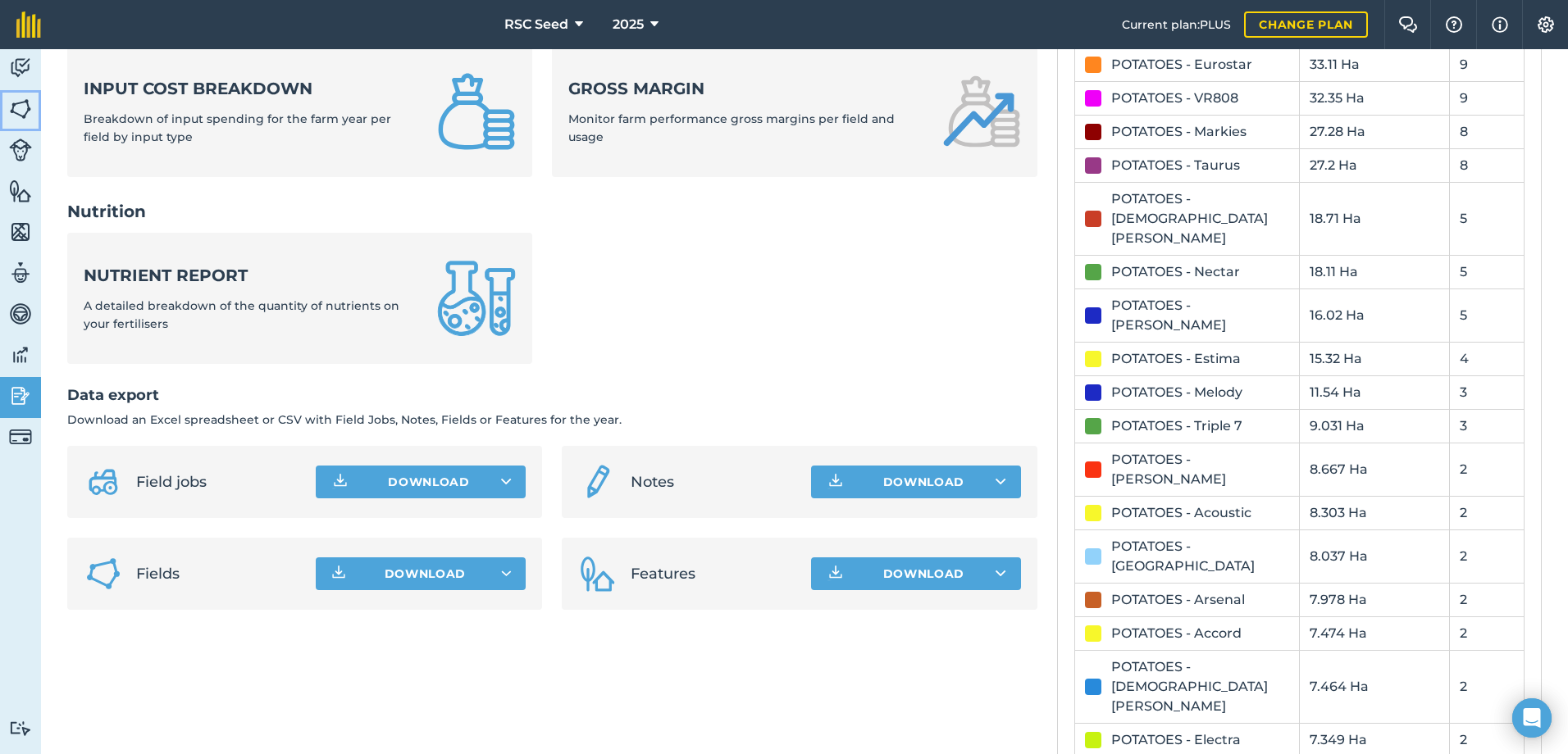 click at bounding box center [21, 109] 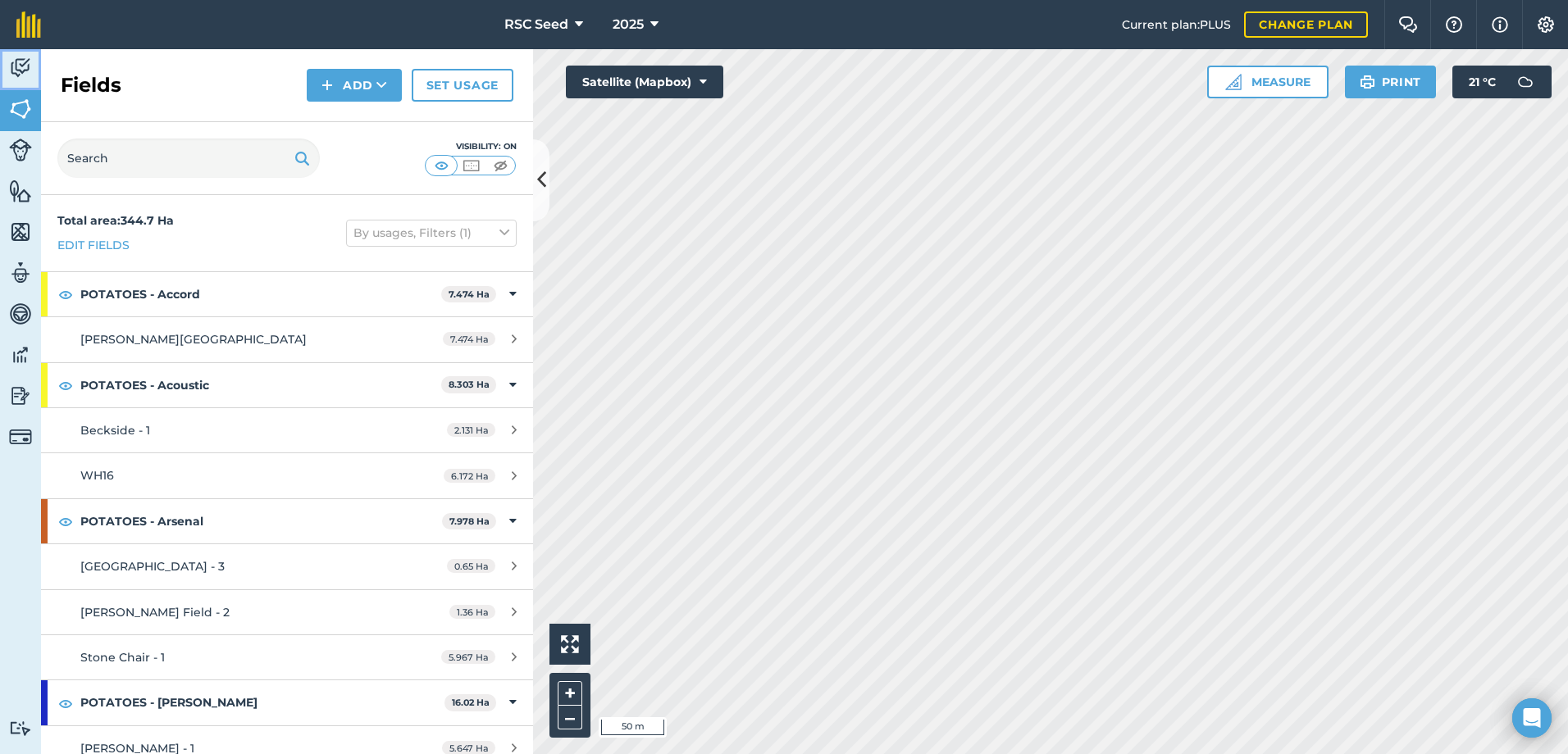 click on "Activity" at bounding box center (21, 70) 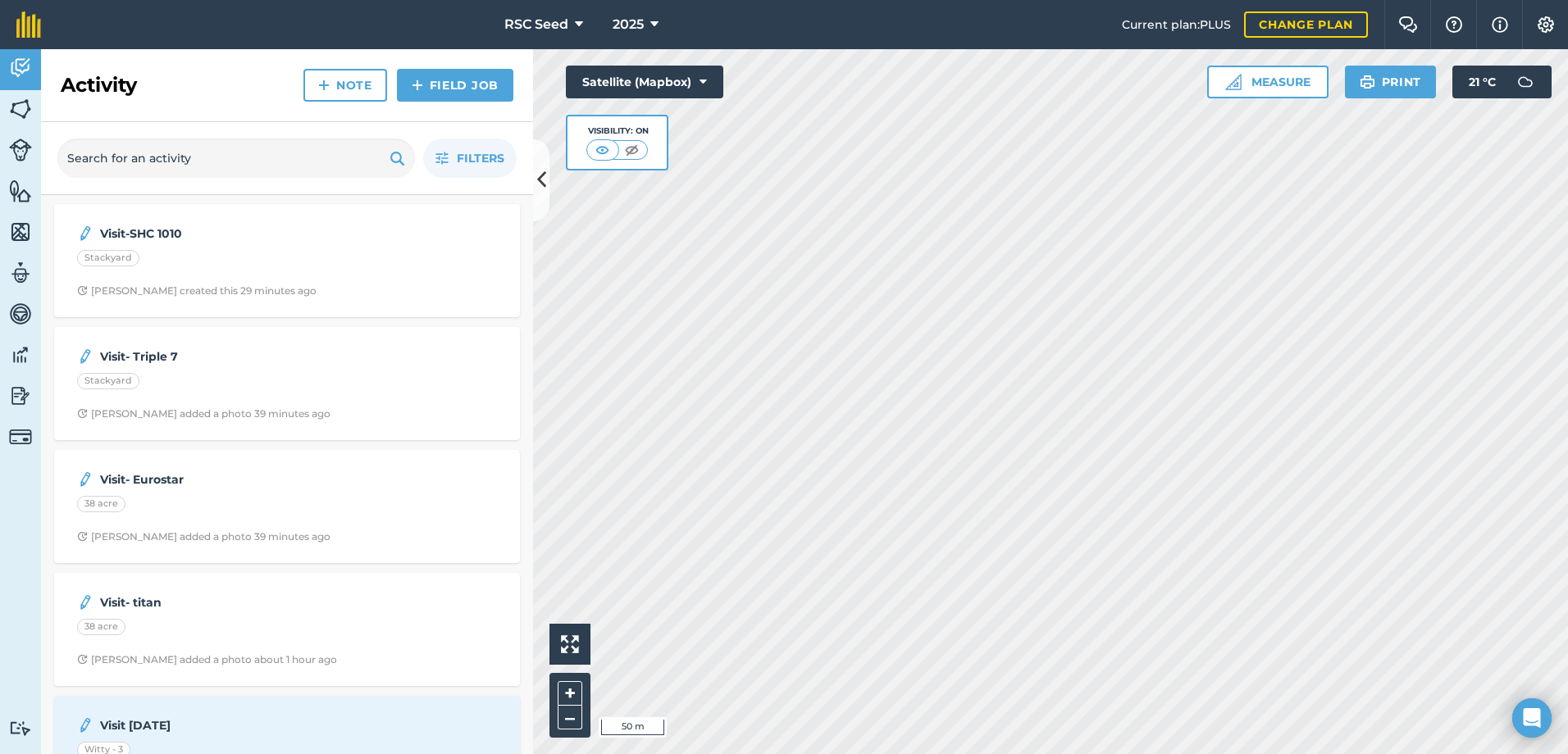 scroll, scrollTop: 0, scrollLeft: 0, axis: both 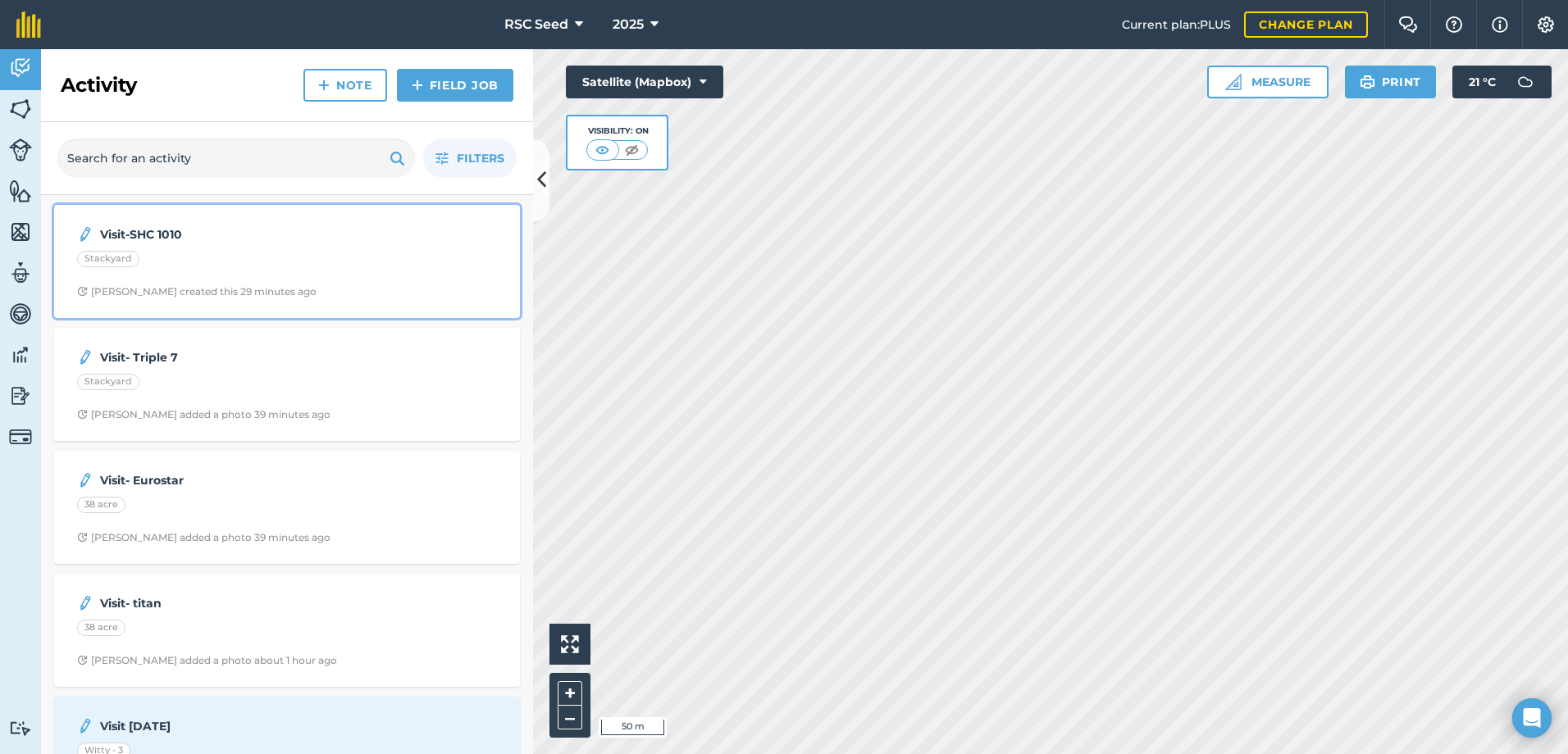 click on "Visit-SHC 1010 Stackyard [PERSON_NAME] created this 29 minutes ago" at bounding box center (287, 261) 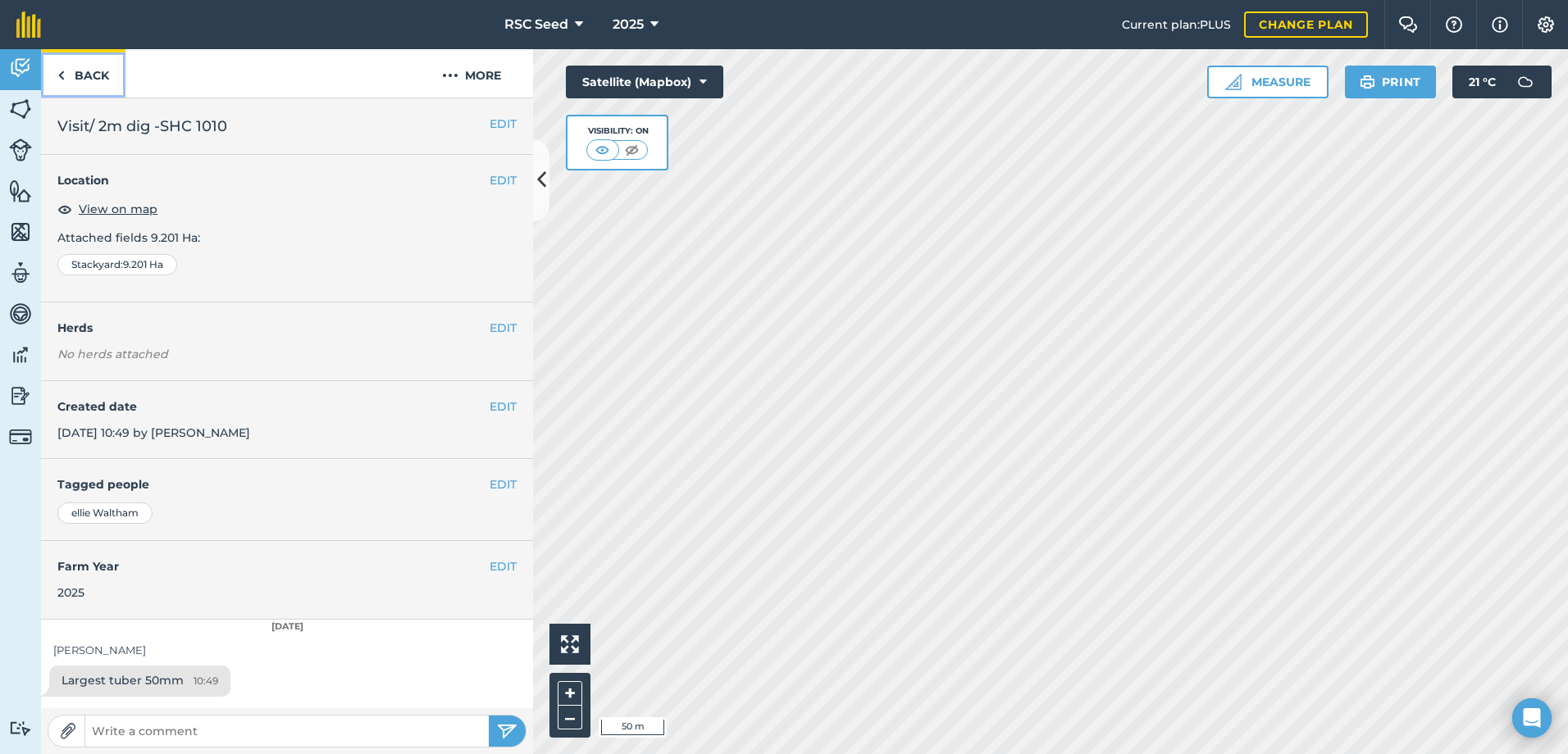 click on "Back" at bounding box center [83, 73] 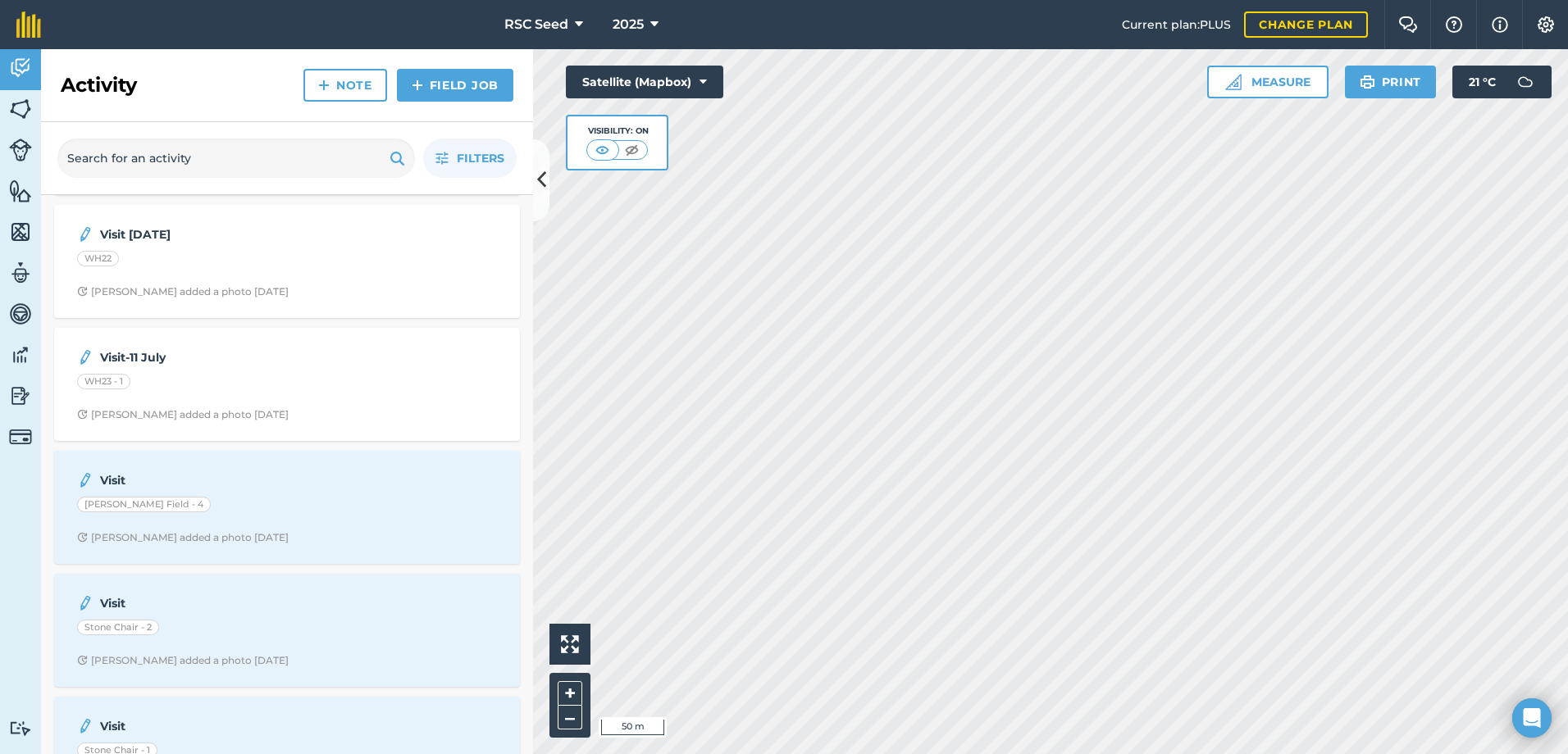 scroll, scrollTop: 2213, scrollLeft: 0, axis: vertical 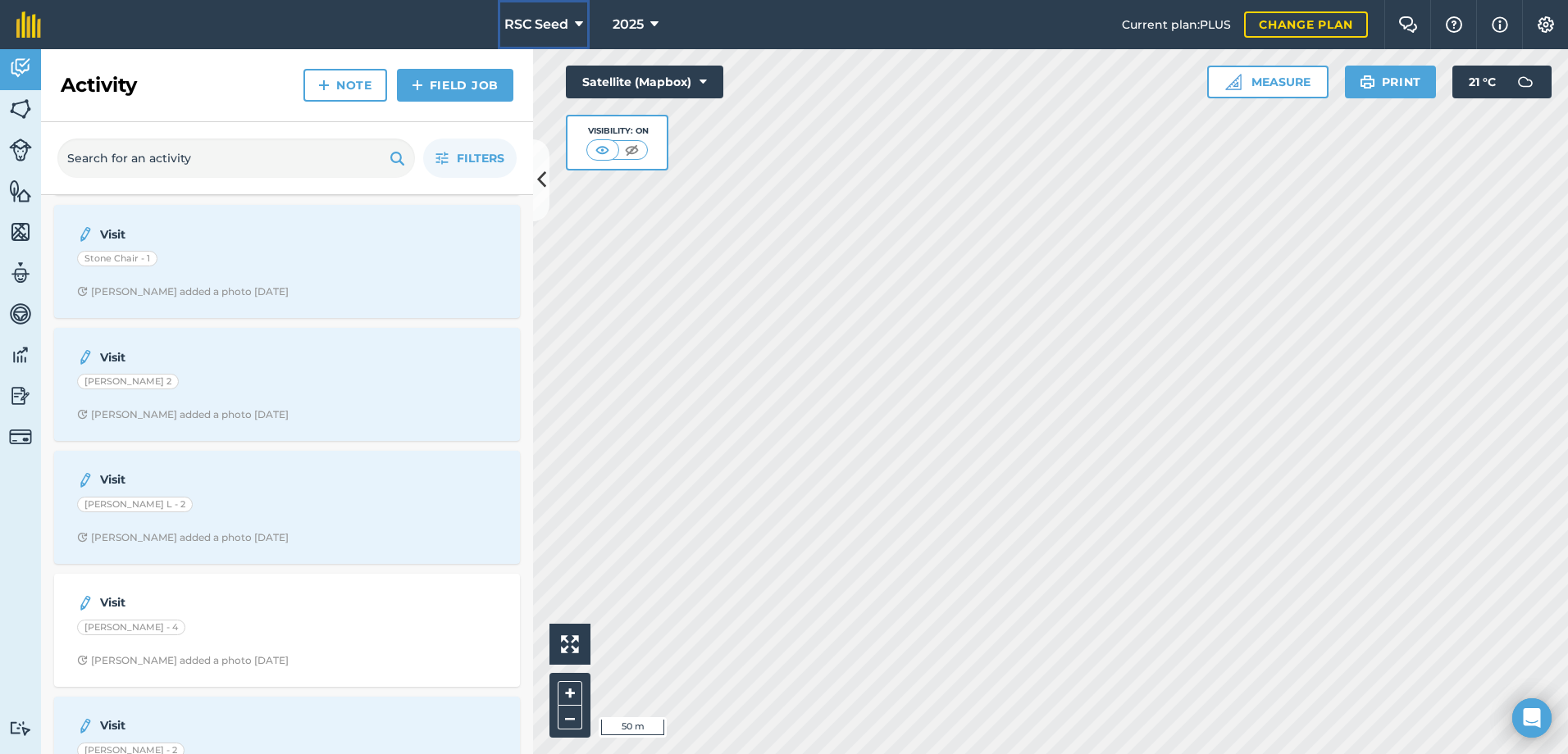 click on "RSC Seed" at bounding box center (536, 25) 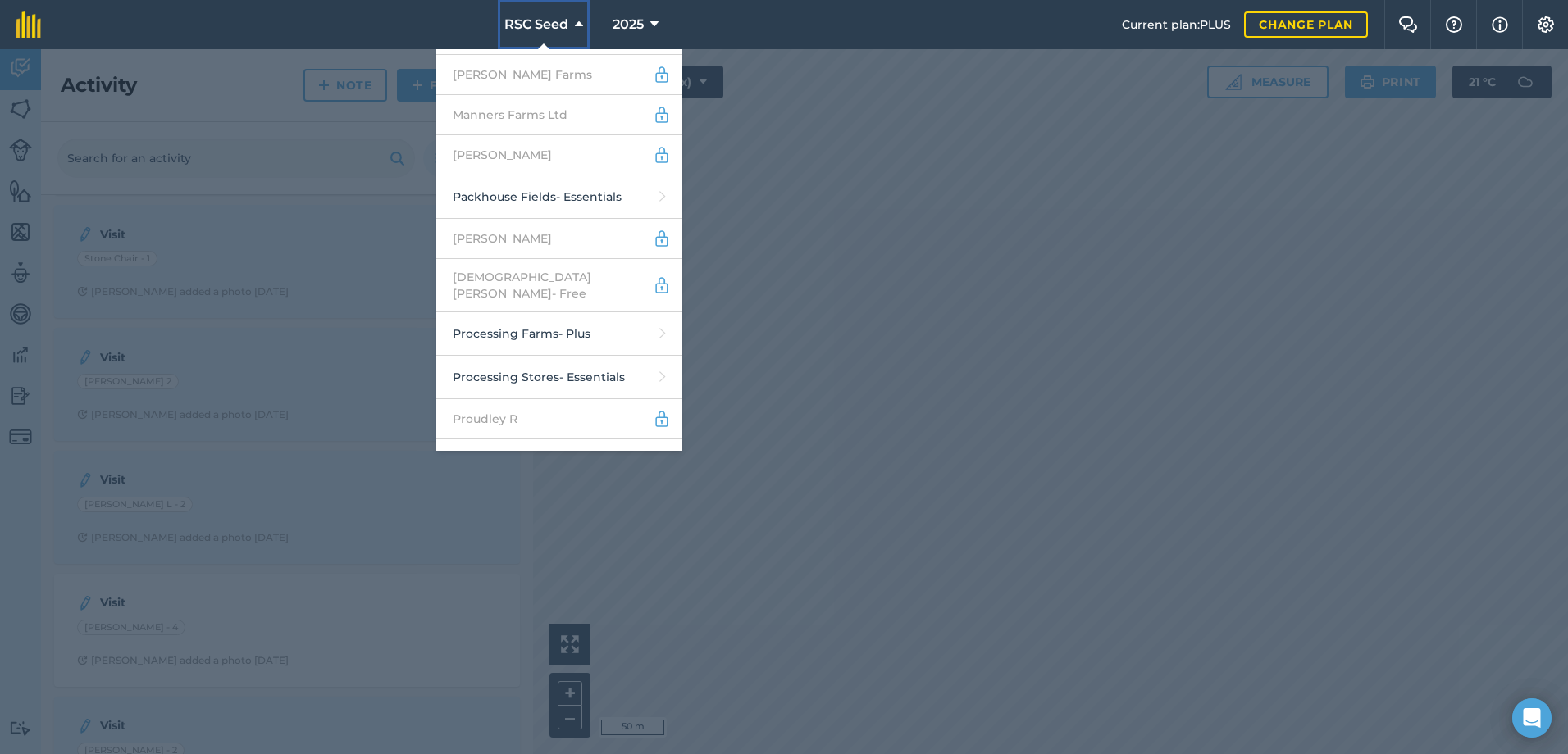 scroll, scrollTop: 1065, scrollLeft: 0, axis: vertical 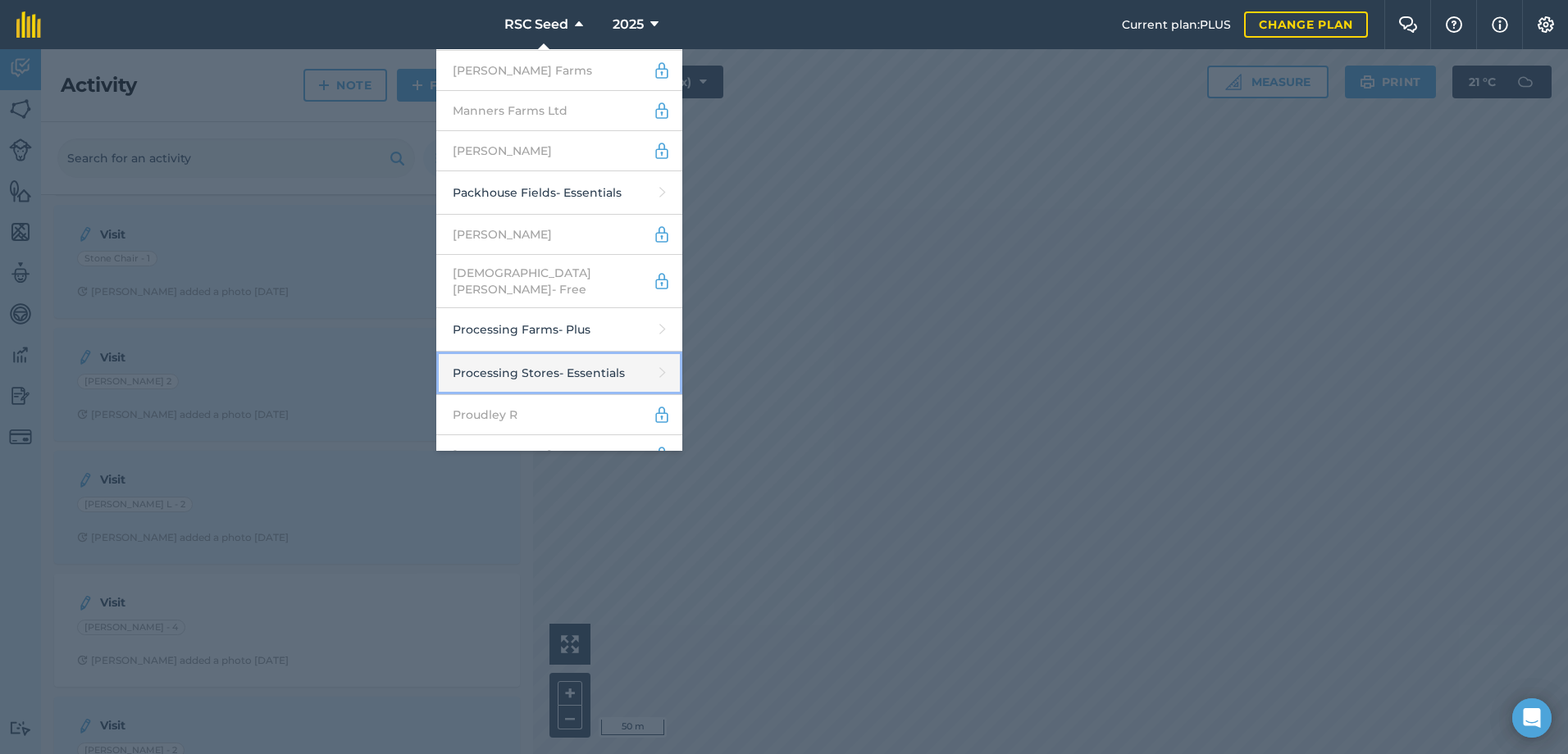 click on "Processing Stores  - Essentials" at bounding box center (559, 373) 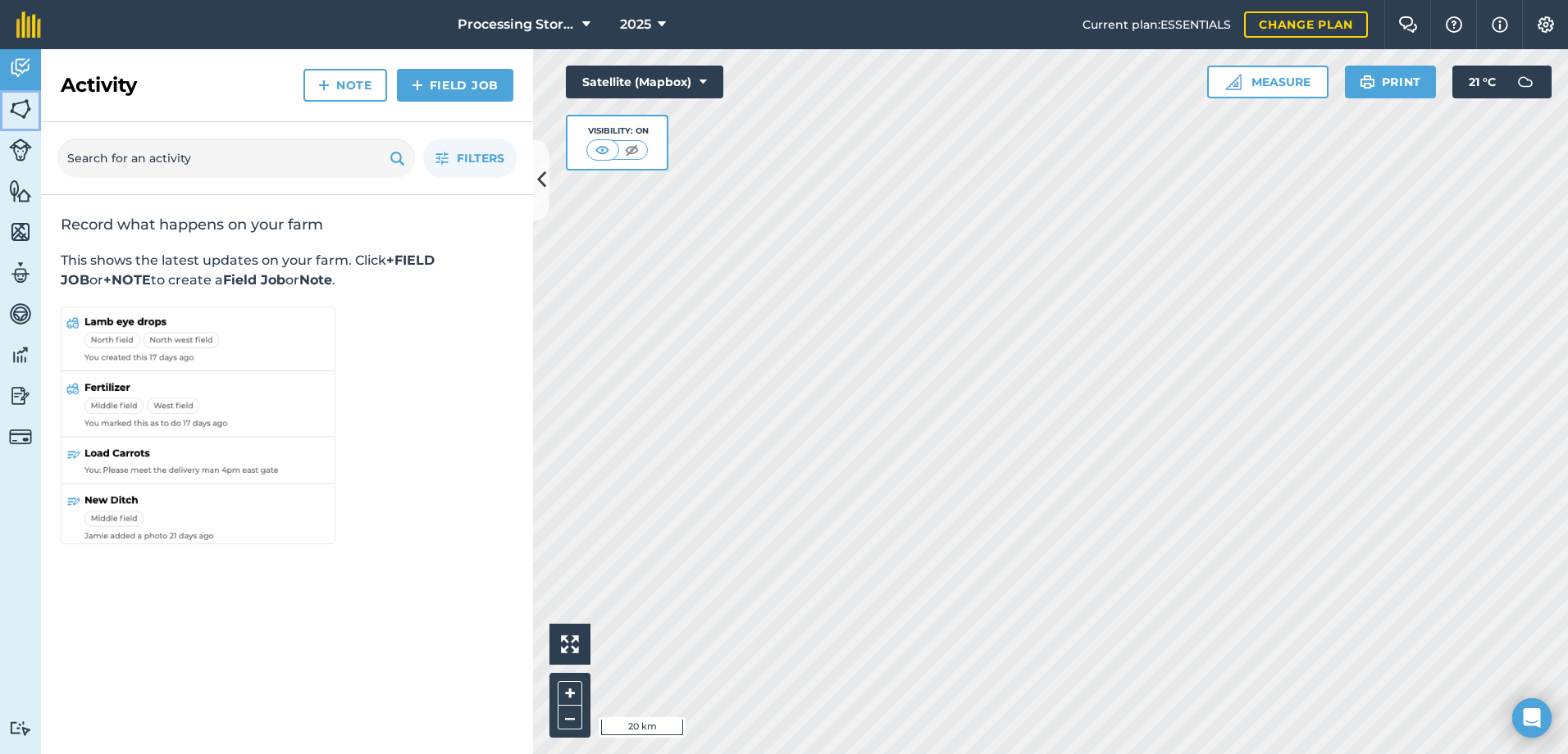 click at bounding box center [21, 109] 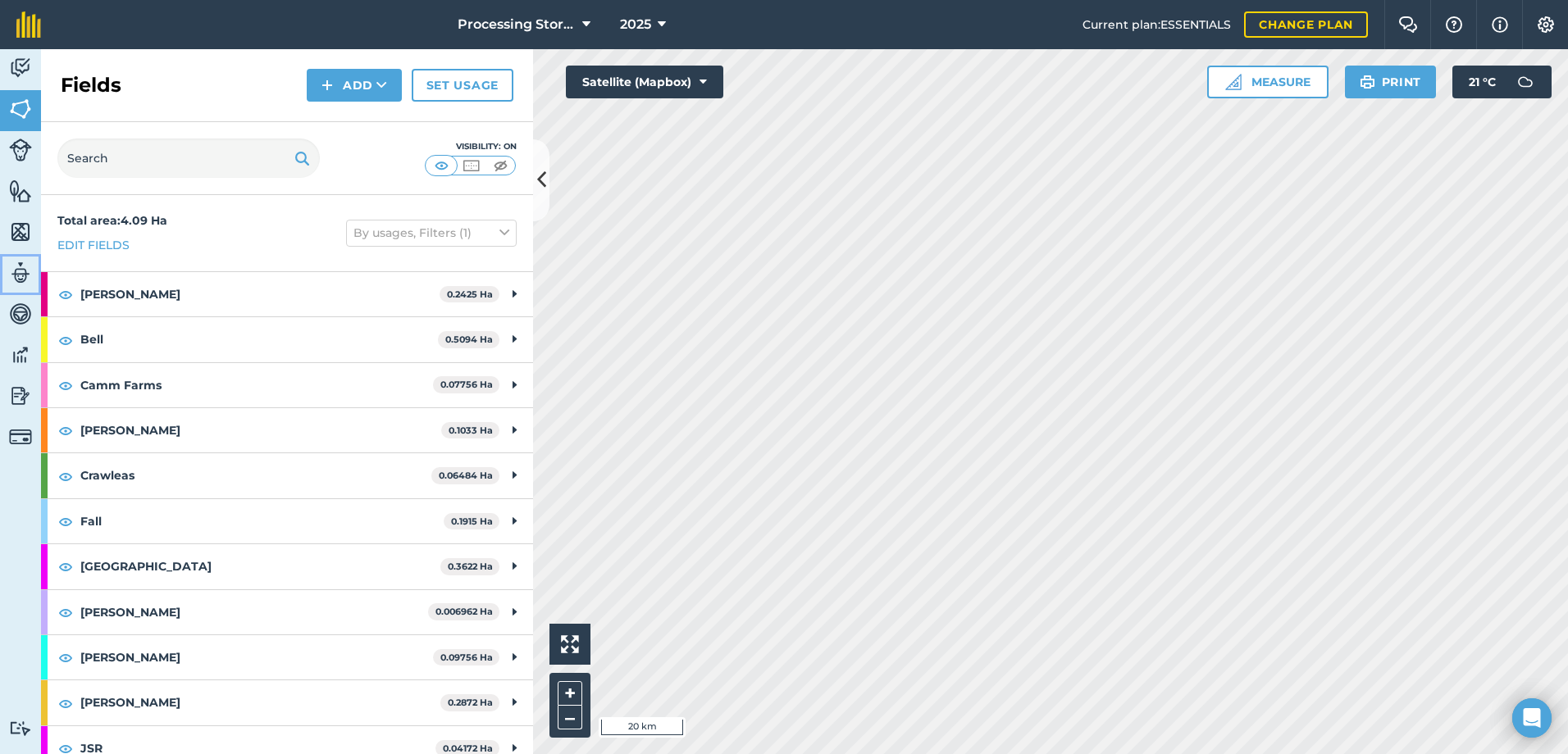 click at bounding box center [21, 273] 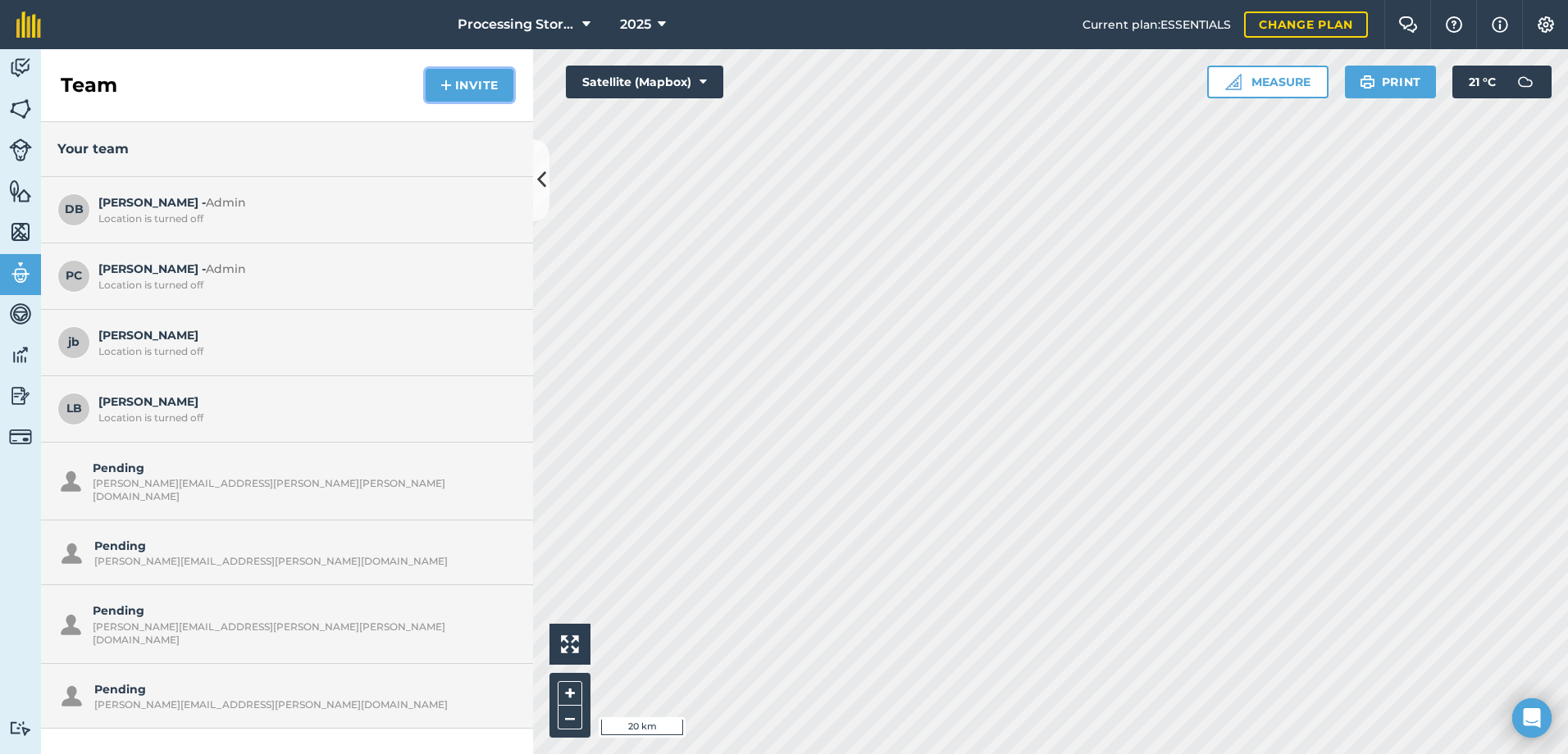 click on "Invite" at bounding box center [469, 85] 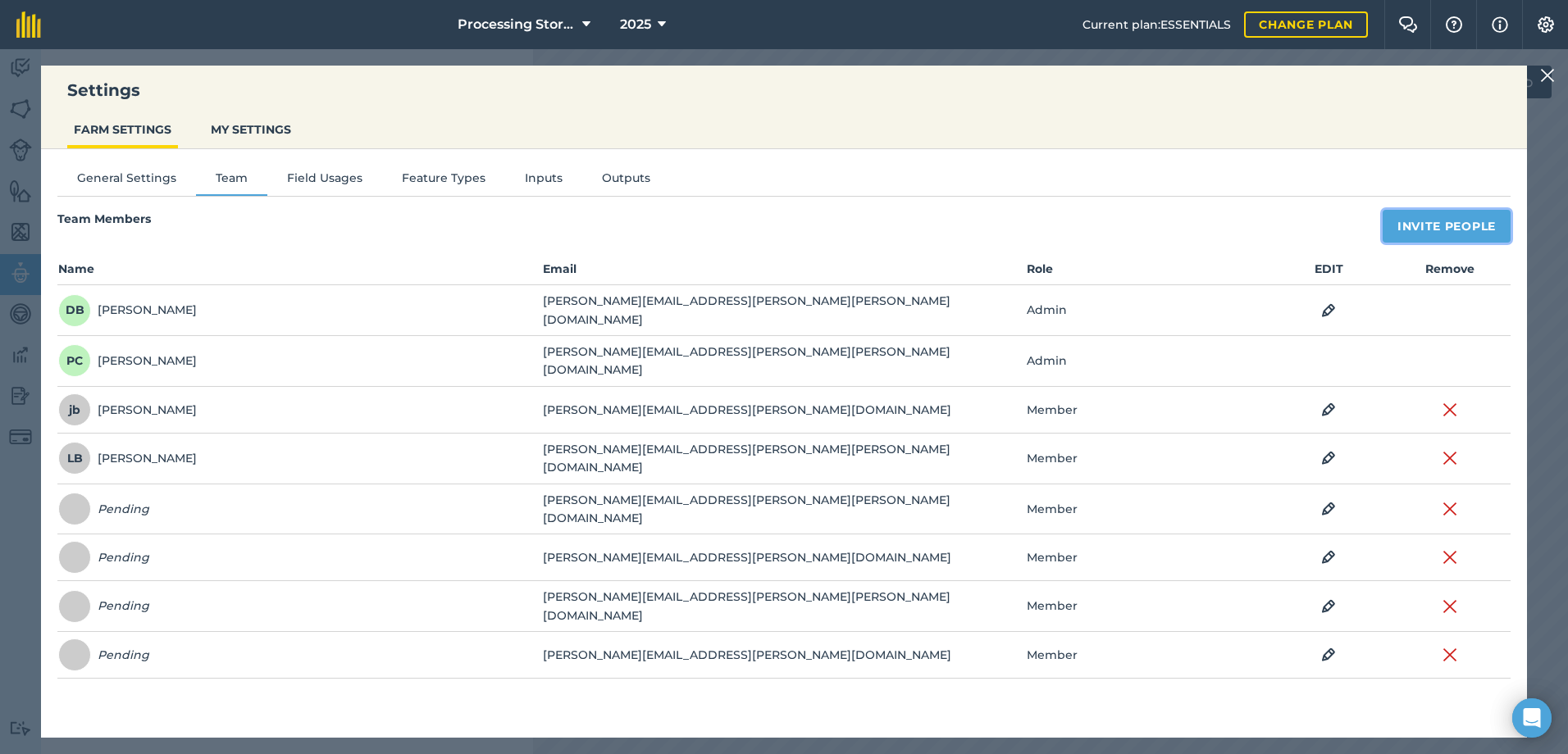 click on "Invite People" at bounding box center (1447, 226) 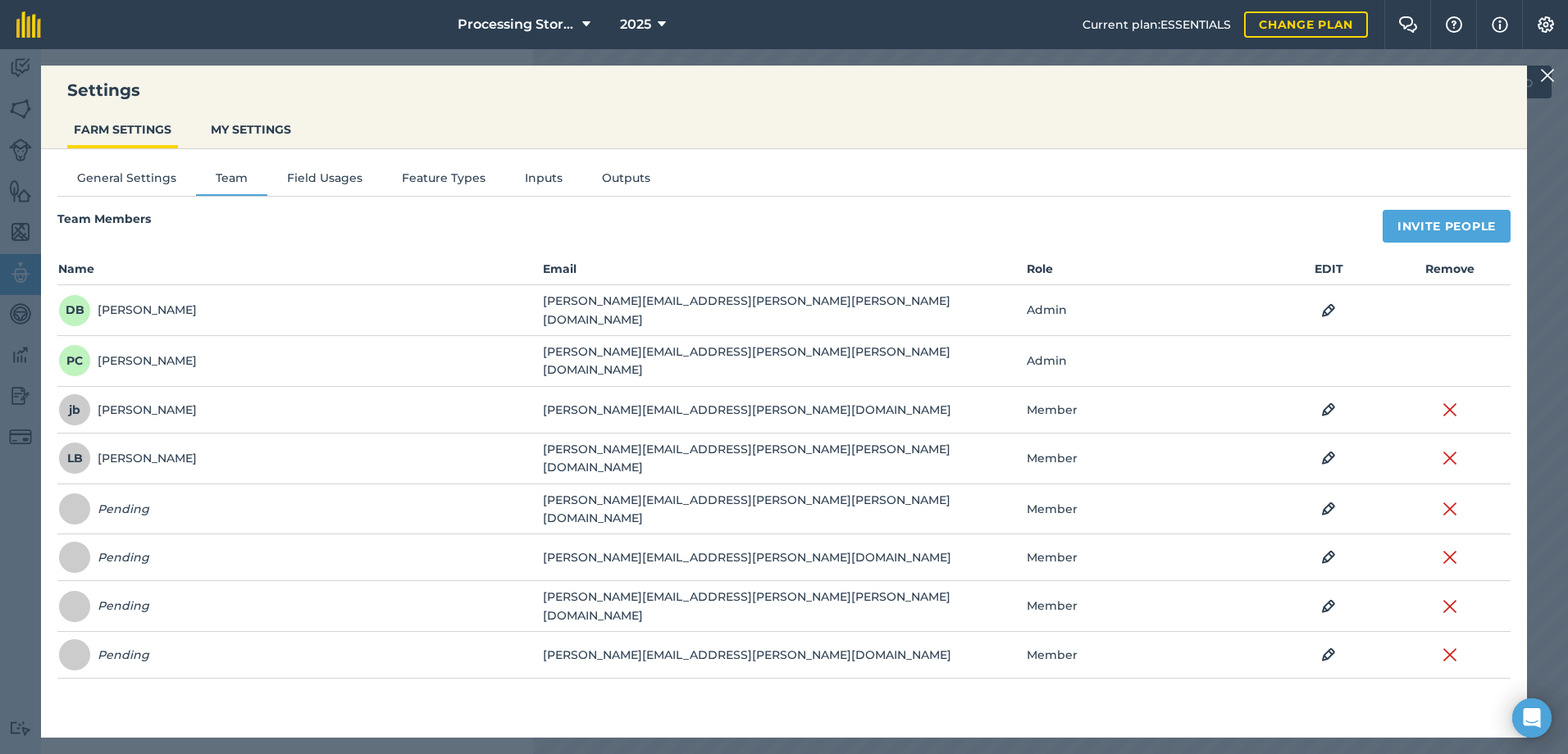 select on "MEMBER" 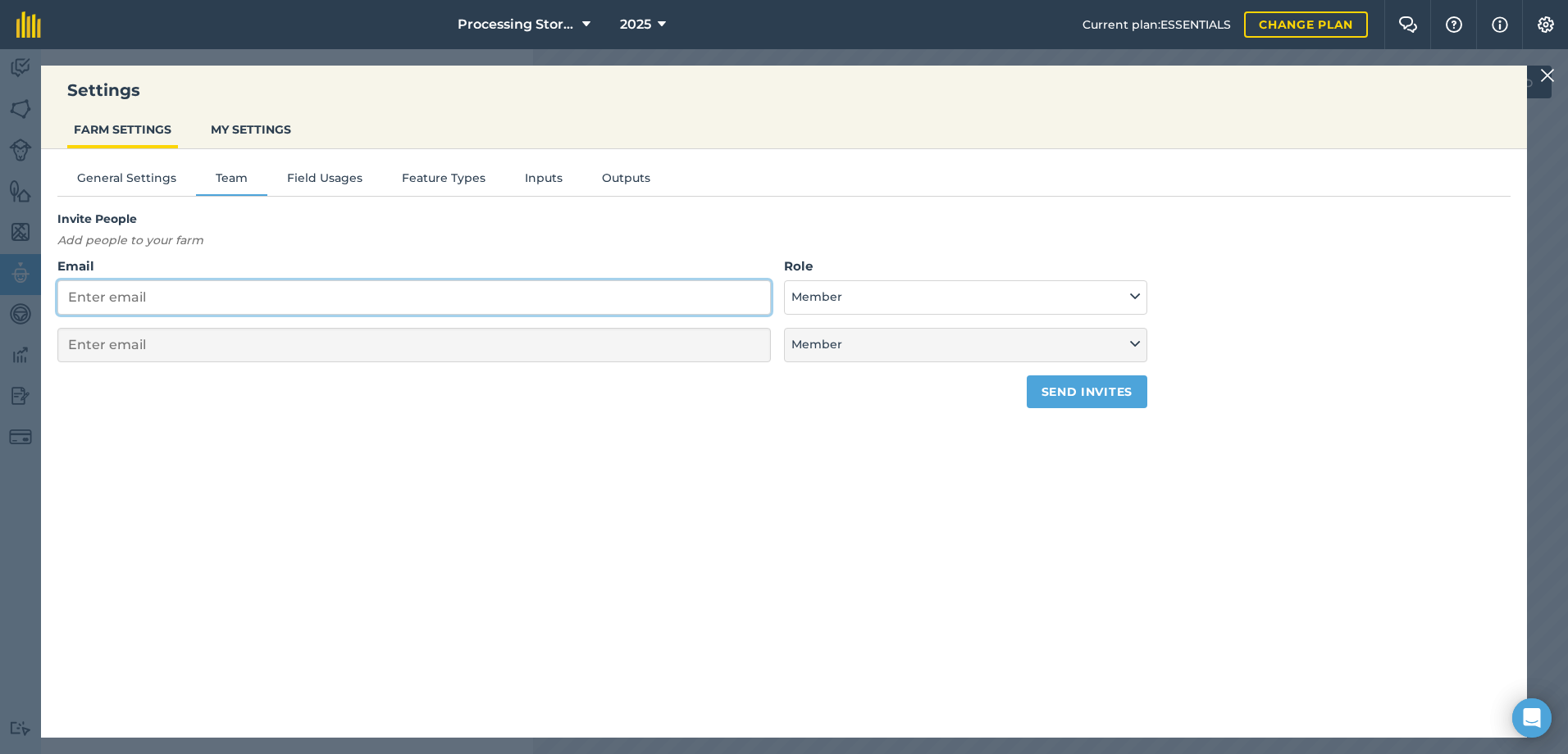 click on "Email" at bounding box center [414, 298] 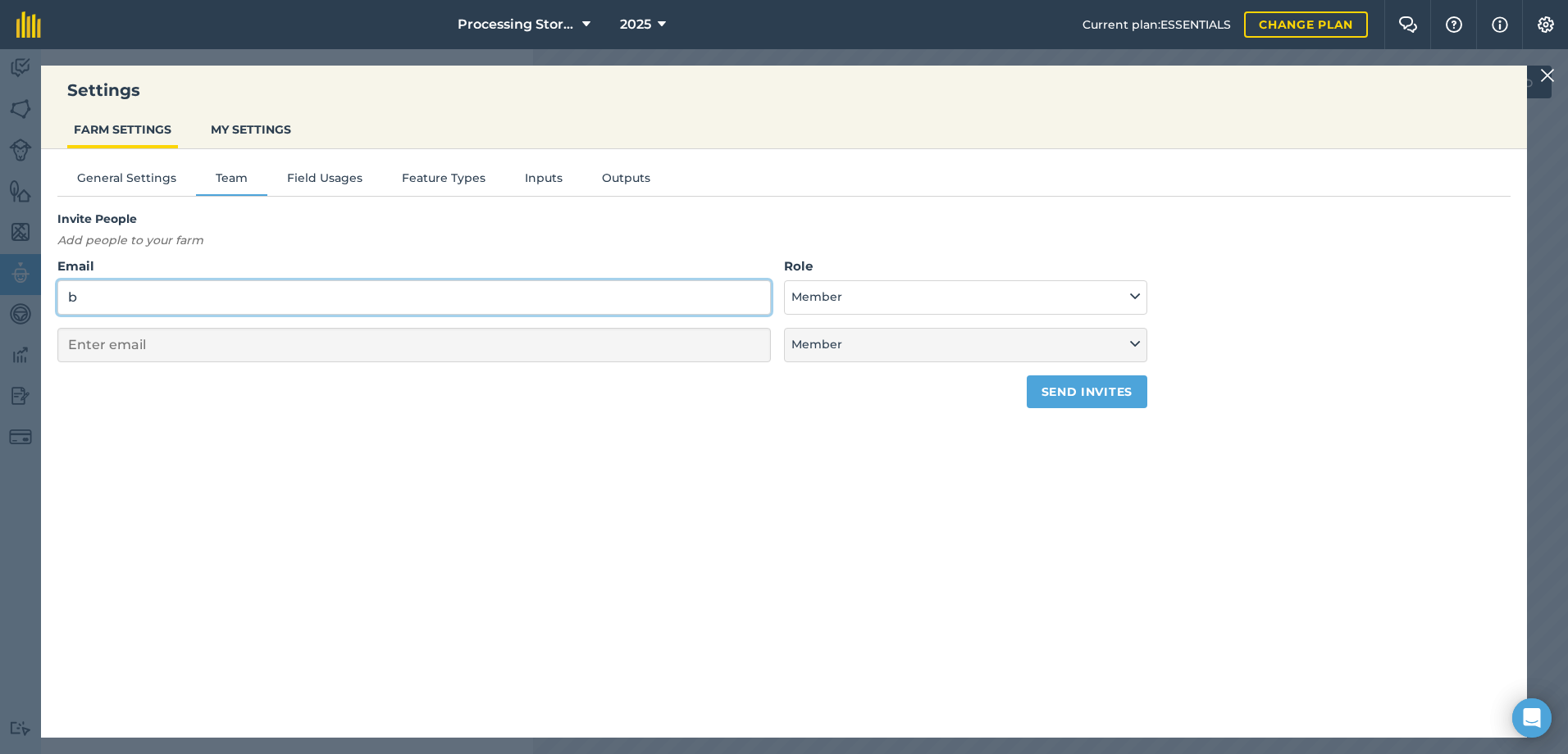select on "MEMBER" 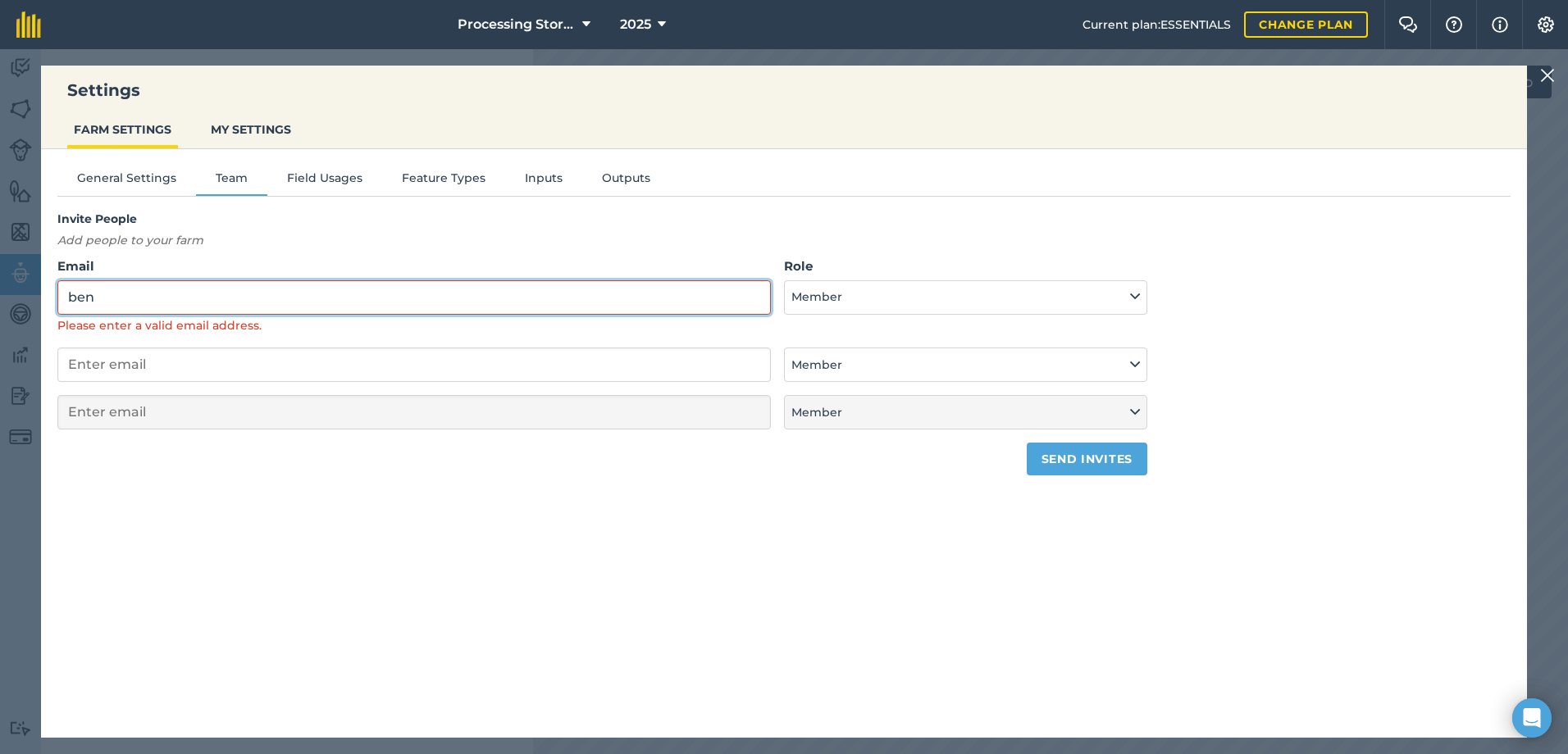 type on "[EMAIL_ADDRESS][PERSON_NAME][DOMAIN_NAME]" 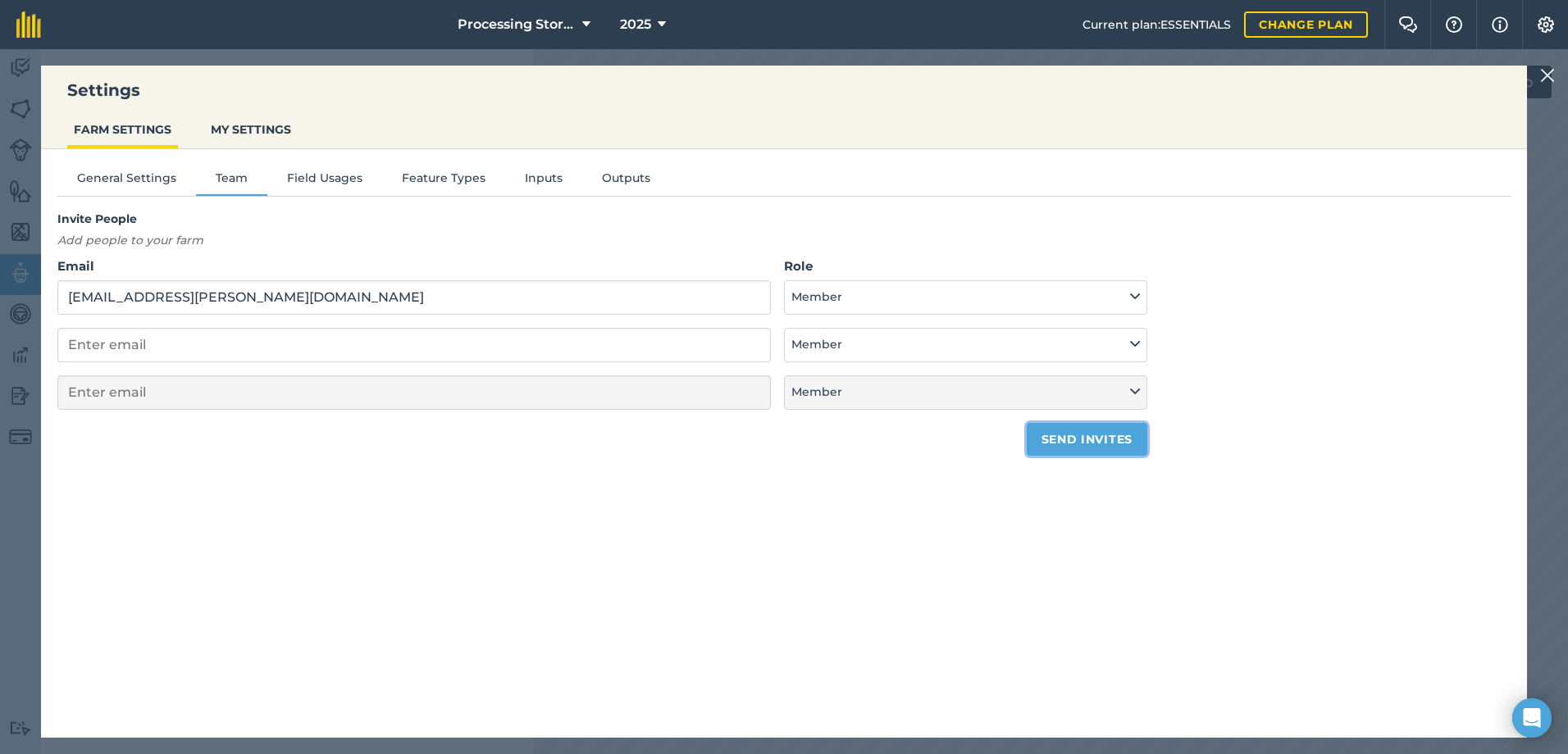 drag, startPoint x: 1092, startPoint y: 434, endPoint x: 392, endPoint y: 442, distance: 700.0457 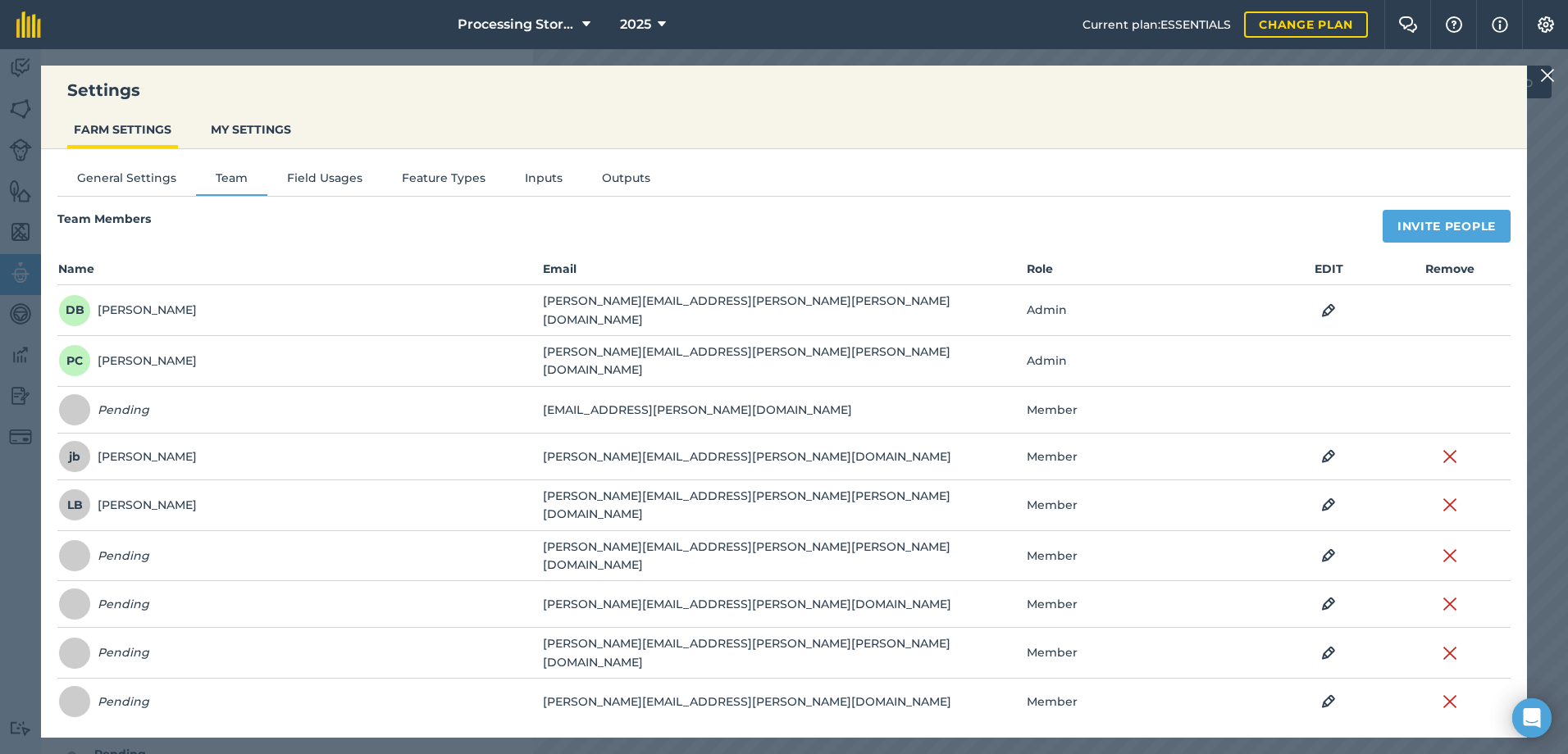 click at bounding box center [1547, 75] 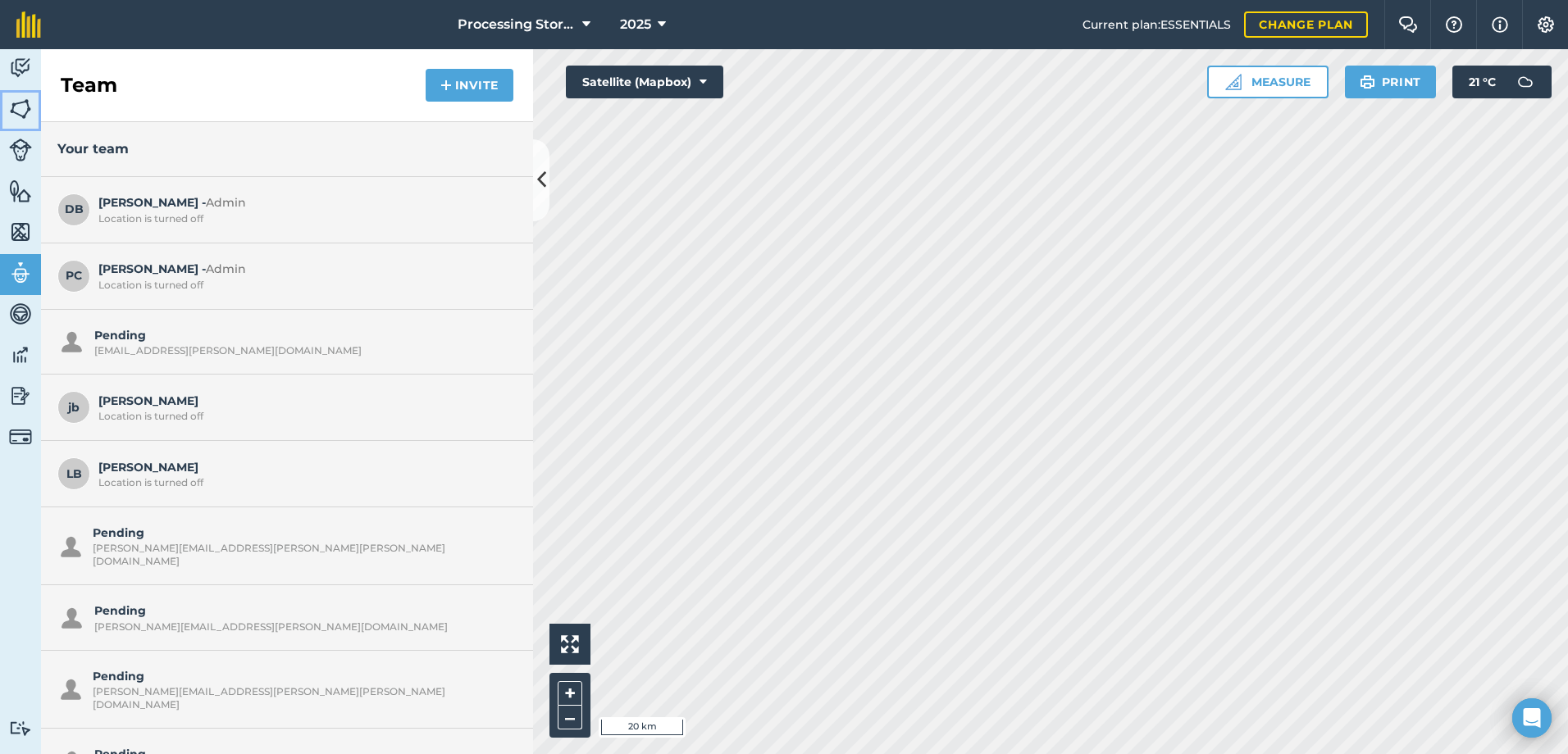 click at bounding box center (21, 109) 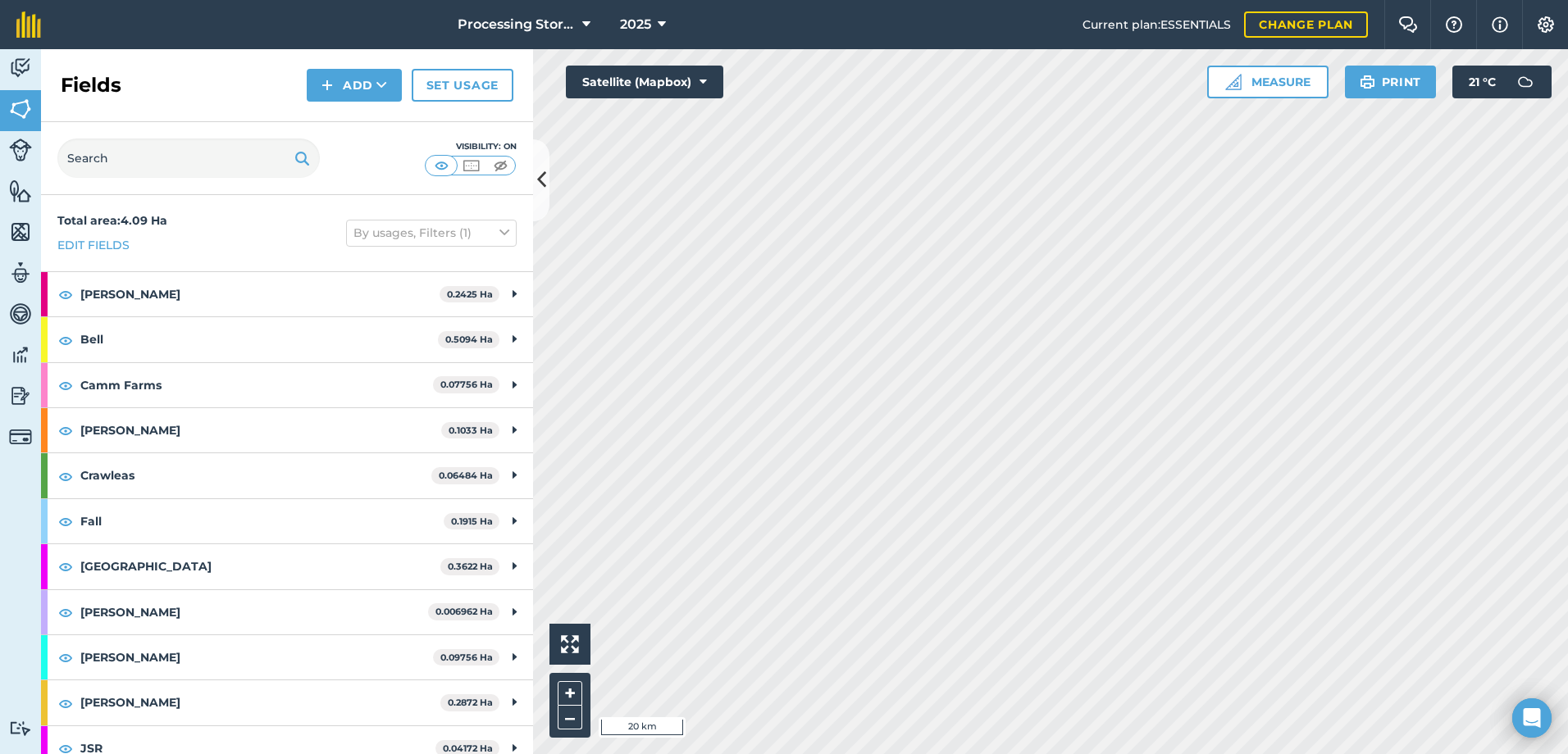 click on "Fields   Add   Set usage" at bounding box center (287, 85) 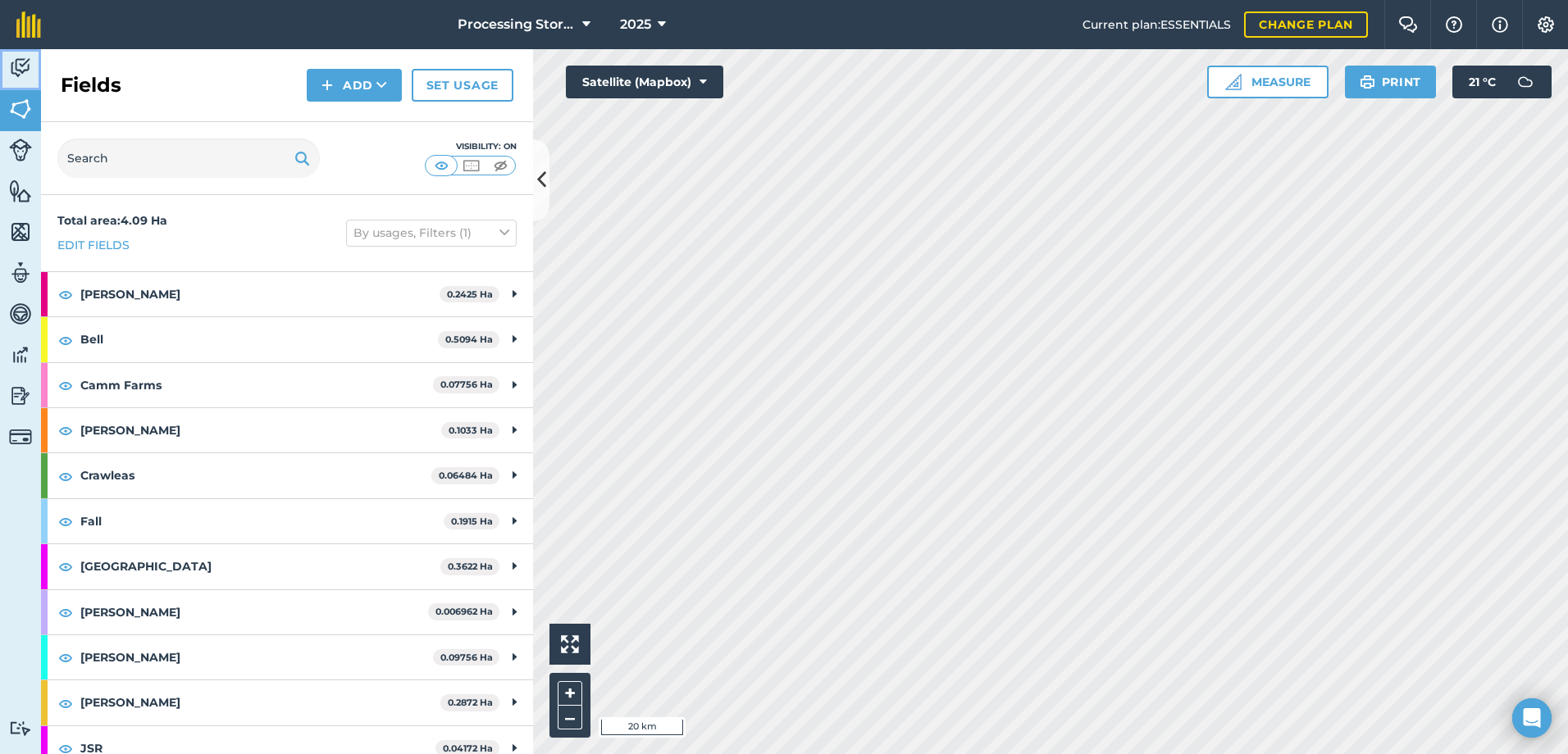 click at bounding box center (21, 68) 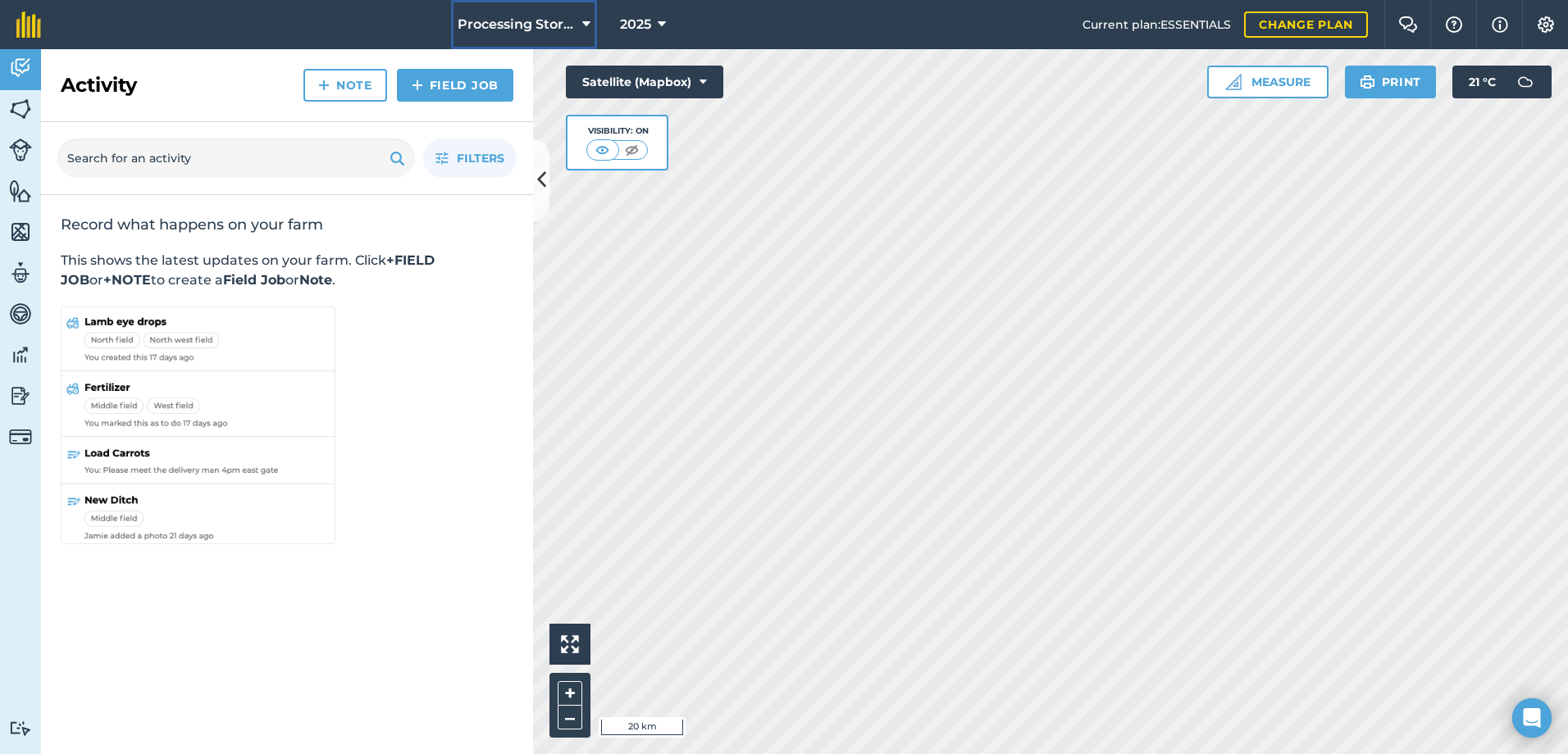 click on "Processing Stores" at bounding box center (517, 25) 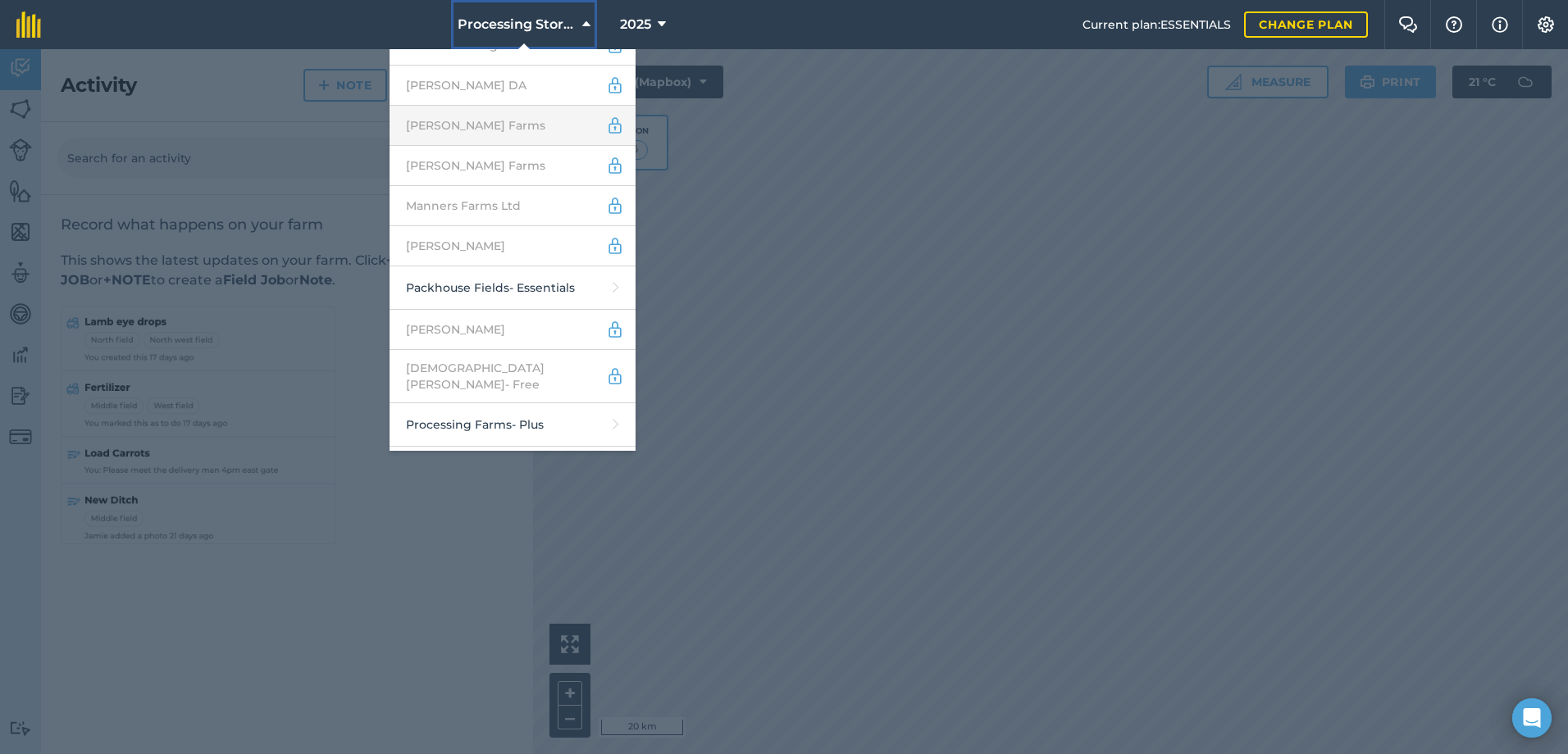 scroll, scrollTop: 983, scrollLeft: 0, axis: vertical 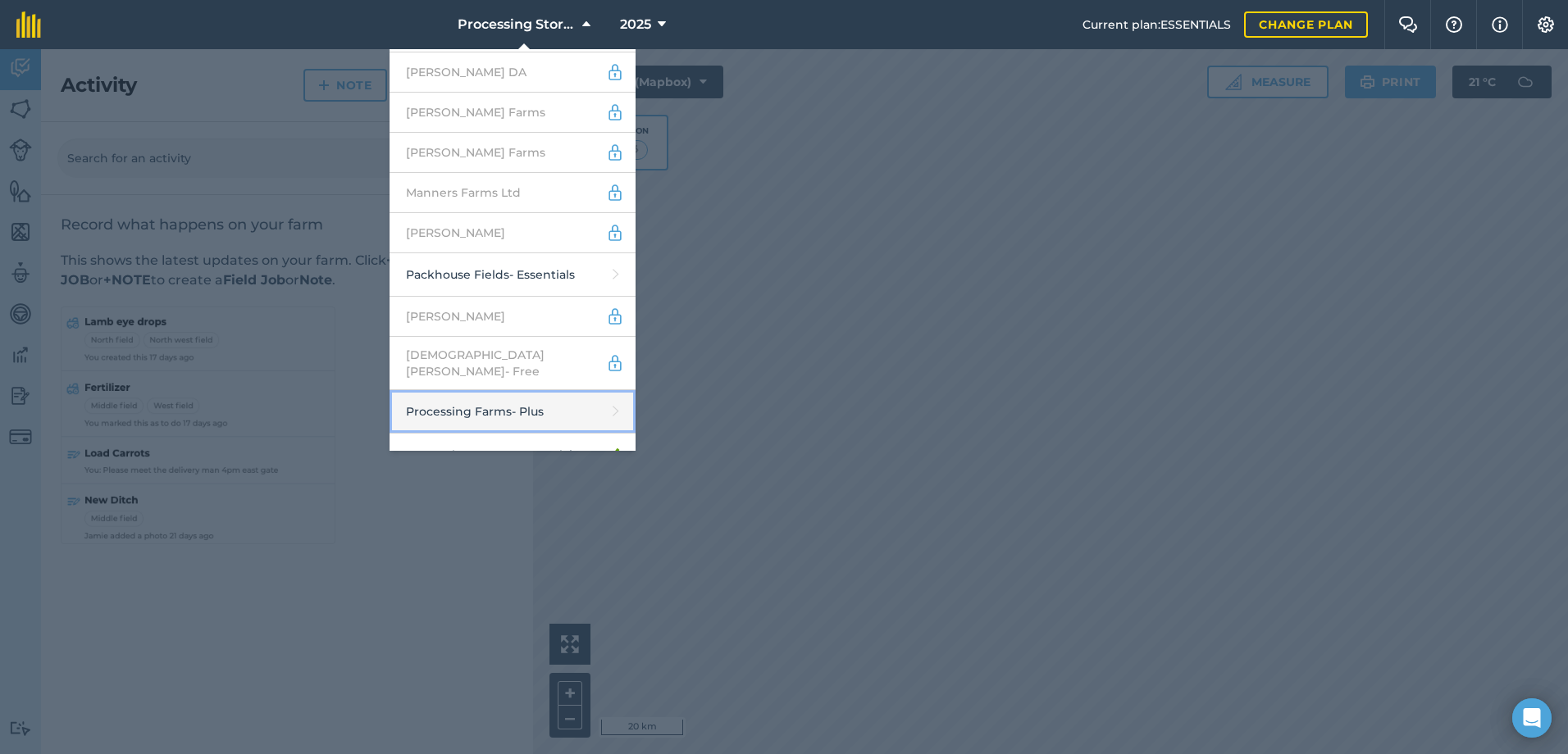 click on "Processing Farms  - Plus" at bounding box center [513, 411] 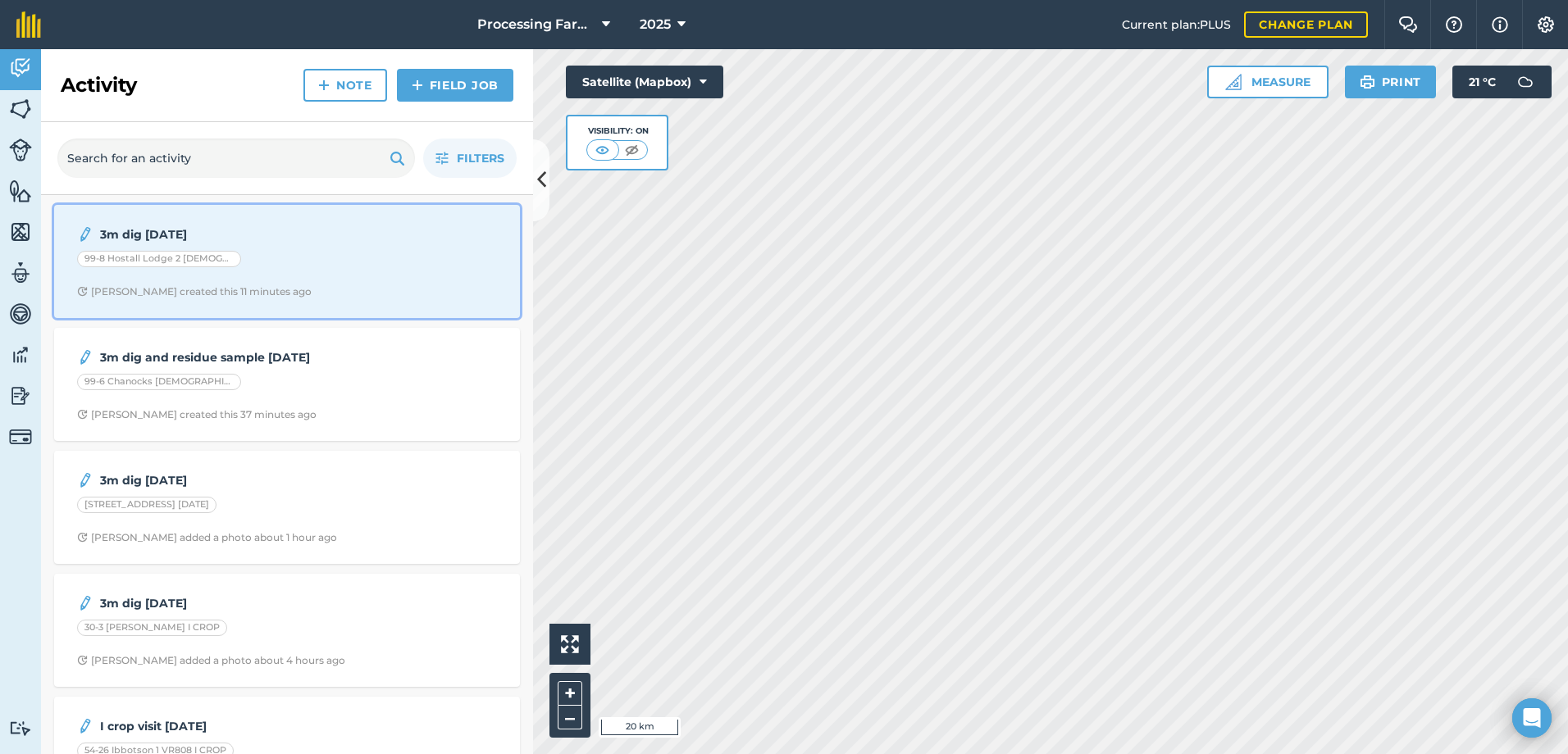 click on "[PERSON_NAME] created this 11 minutes ago" at bounding box center [287, 292] 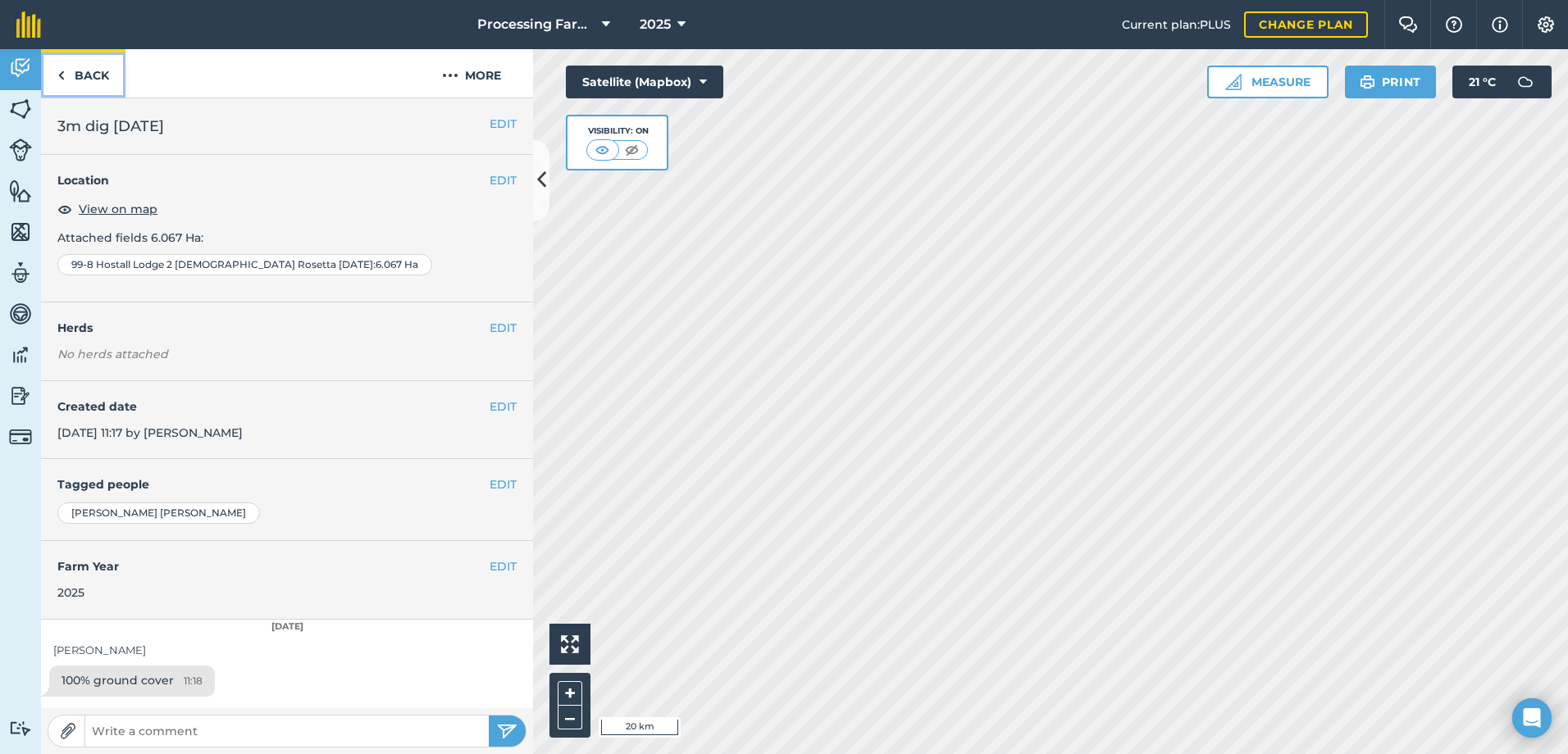 click on "Back" at bounding box center (83, 73) 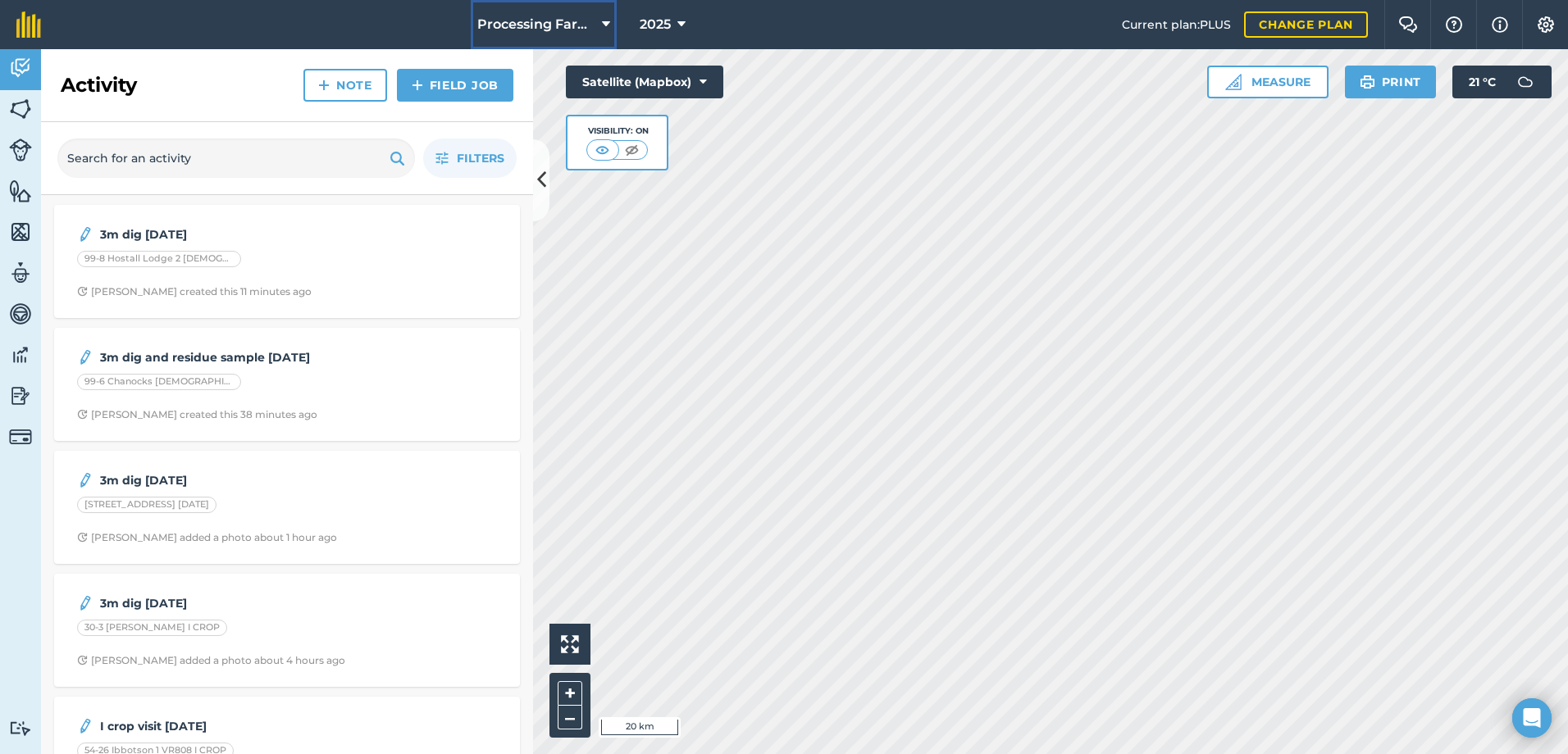 click on "Processing Farms" at bounding box center [536, 25] 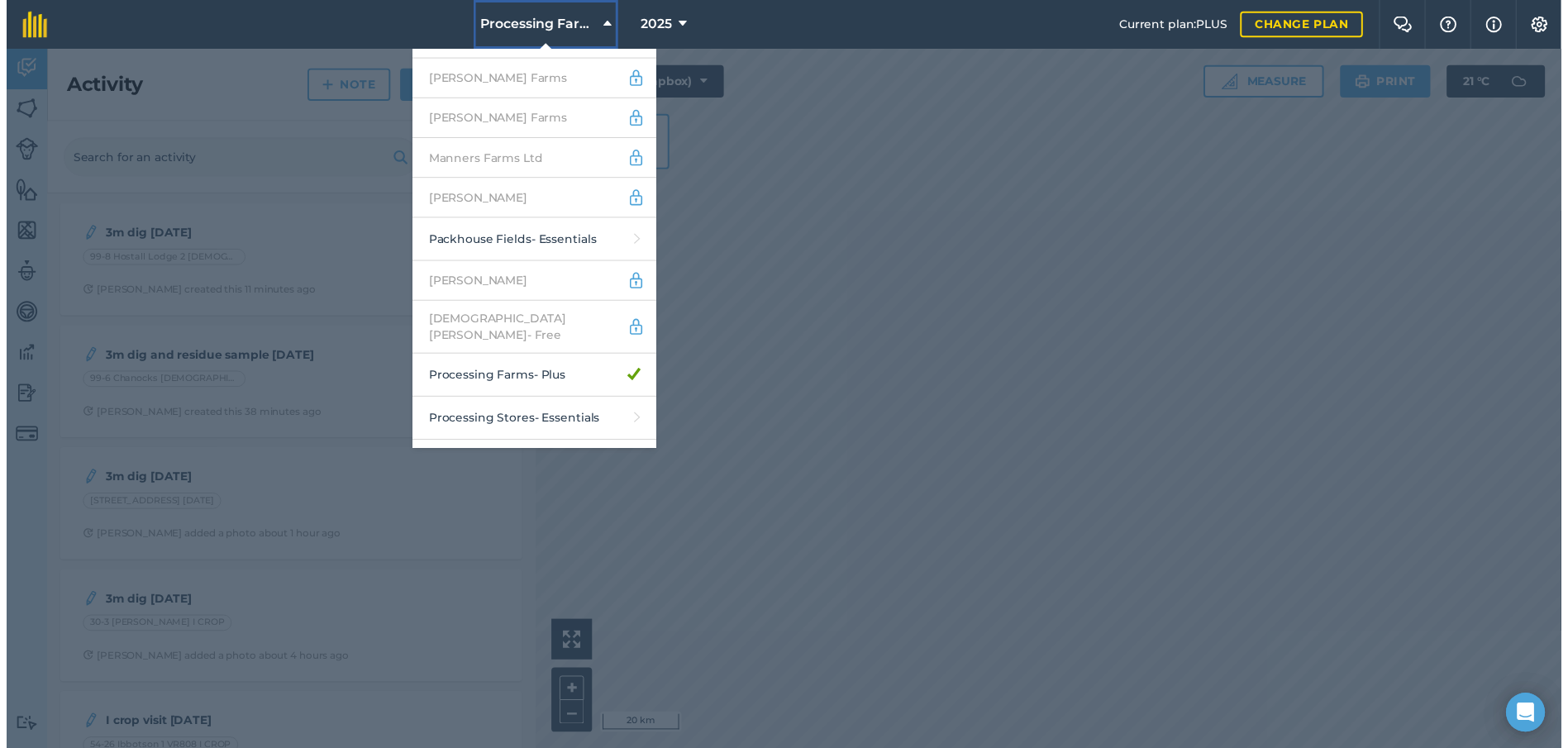 scroll, scrollTop: 1074, scrollLeft: 0, axis: vertical 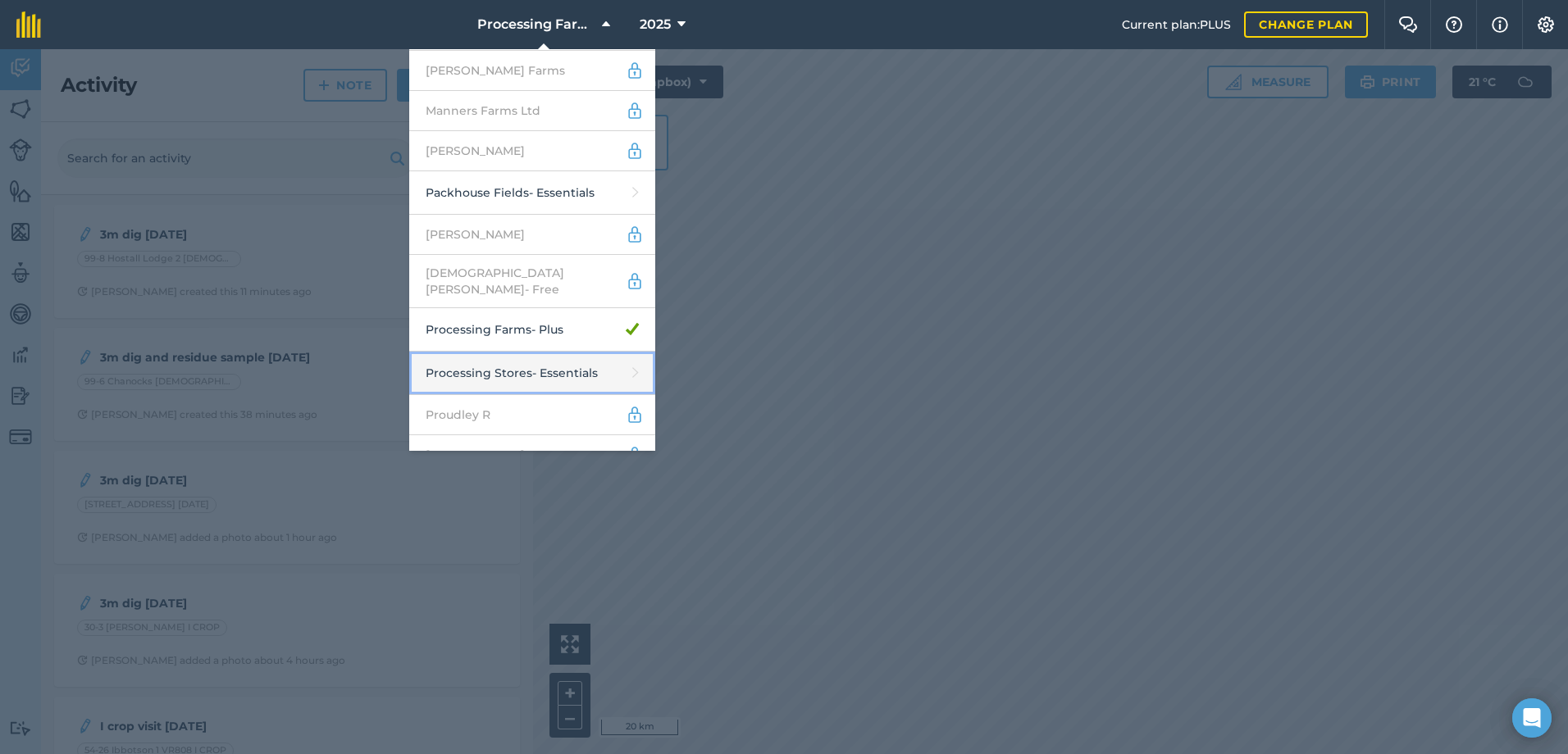 click on "Processing Stores  - Essentials" at bounding box center [532, 373] 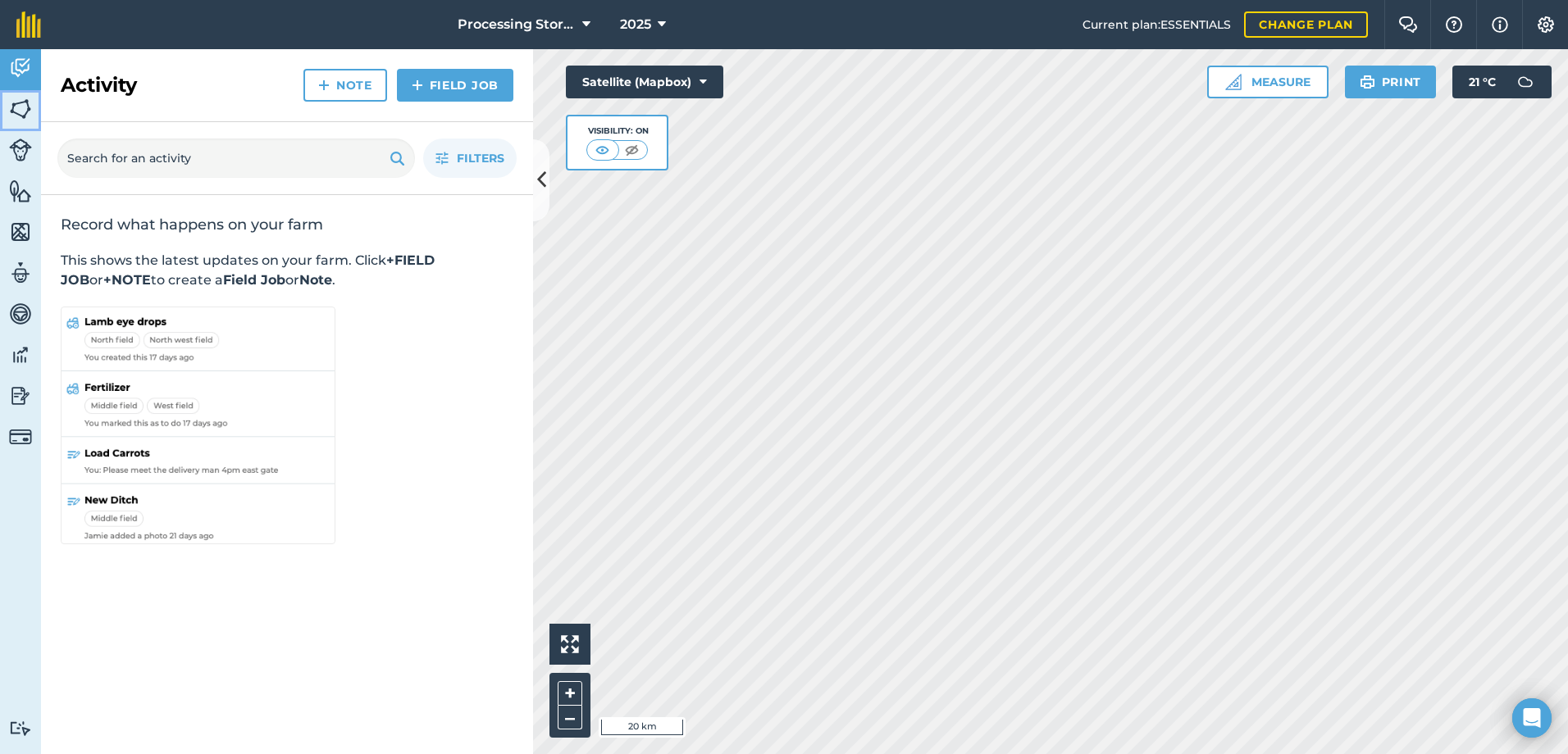 click at bounding box center (21, 109) 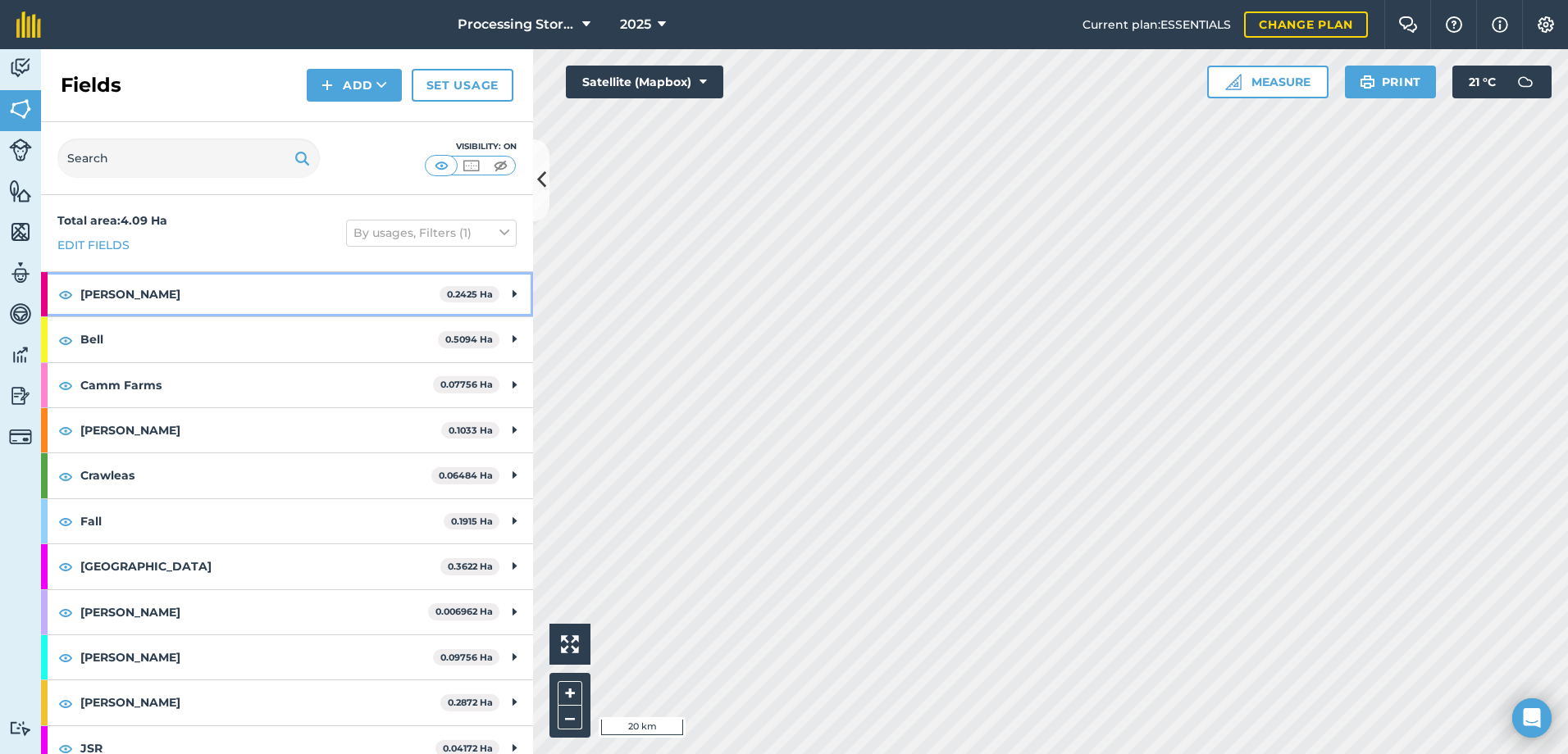 click on "[PERSON_NAME]" at bounding box center [260, 294] 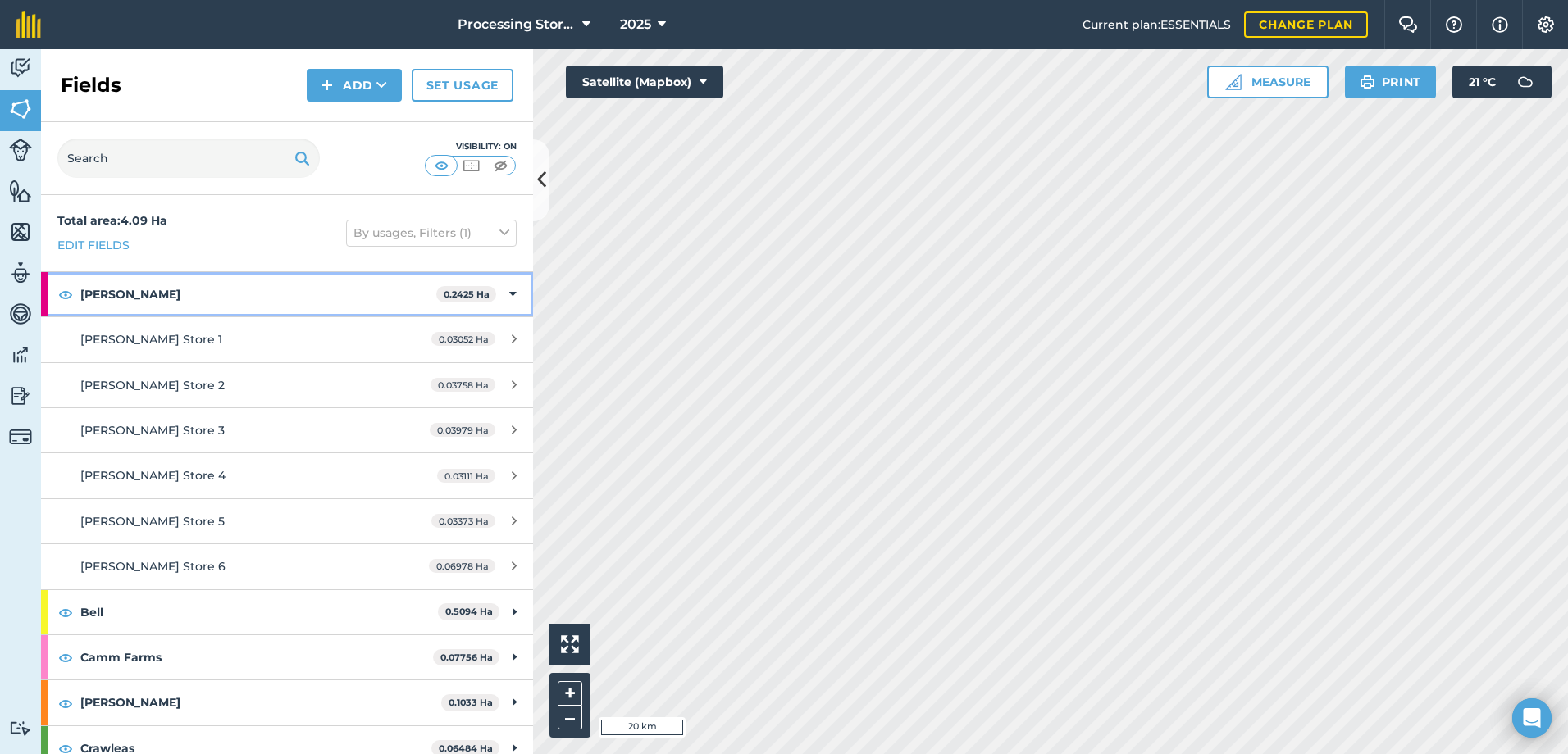 click on "[PERSON_NAME]" at bounding box center (258, 294) 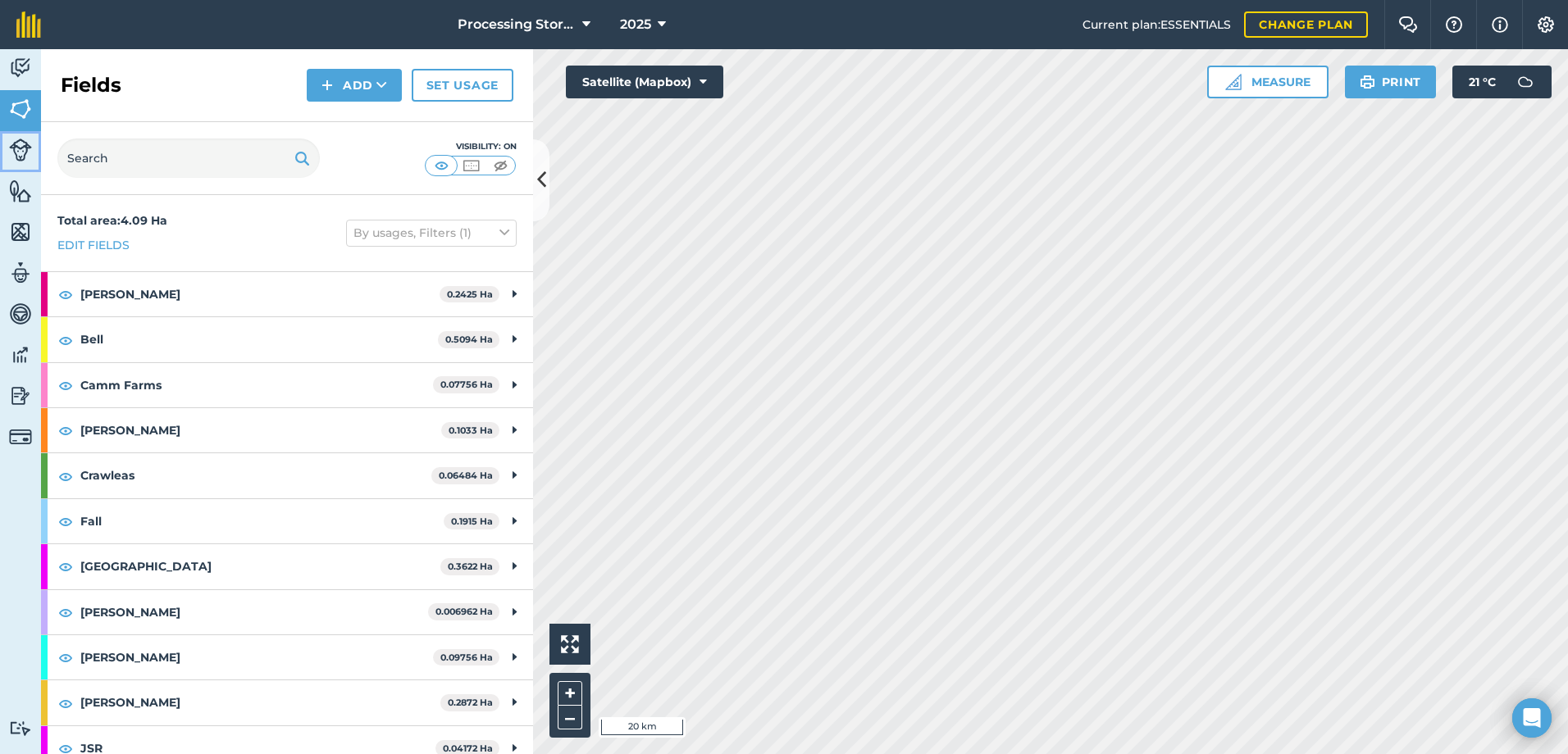 click at bounding box center (21, 150) 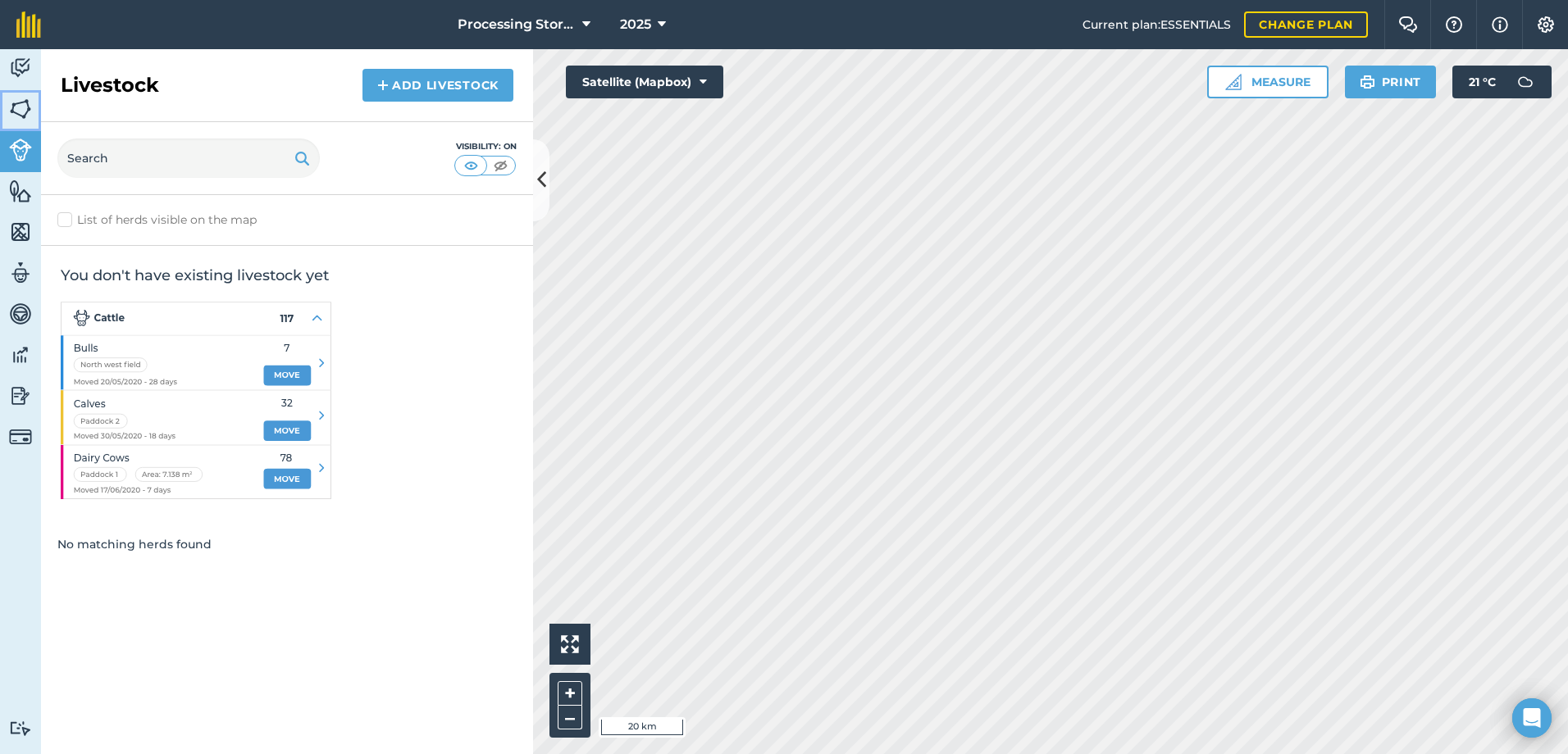 click at bounding box center [21, 109] 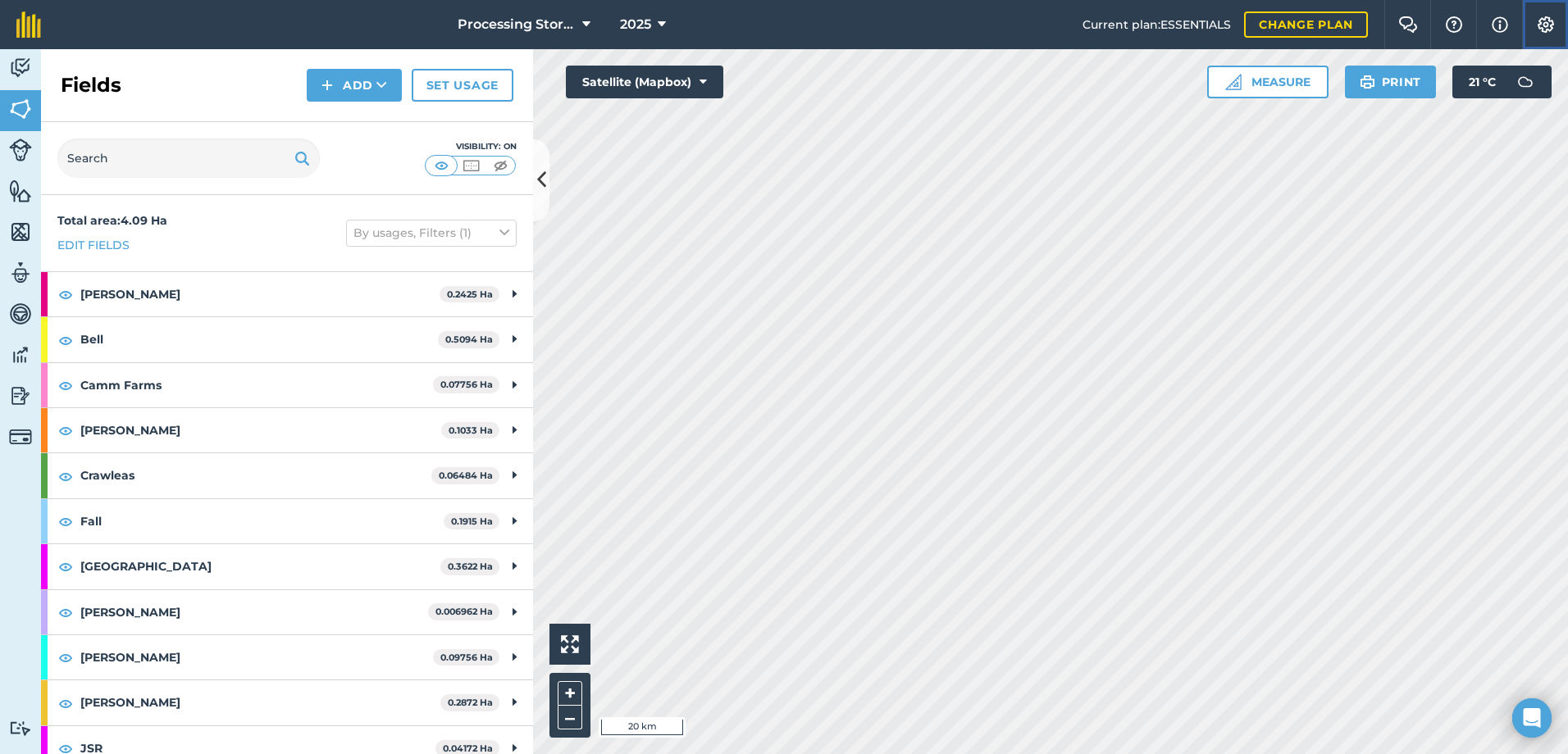 click at bounding box center (1546, 25) 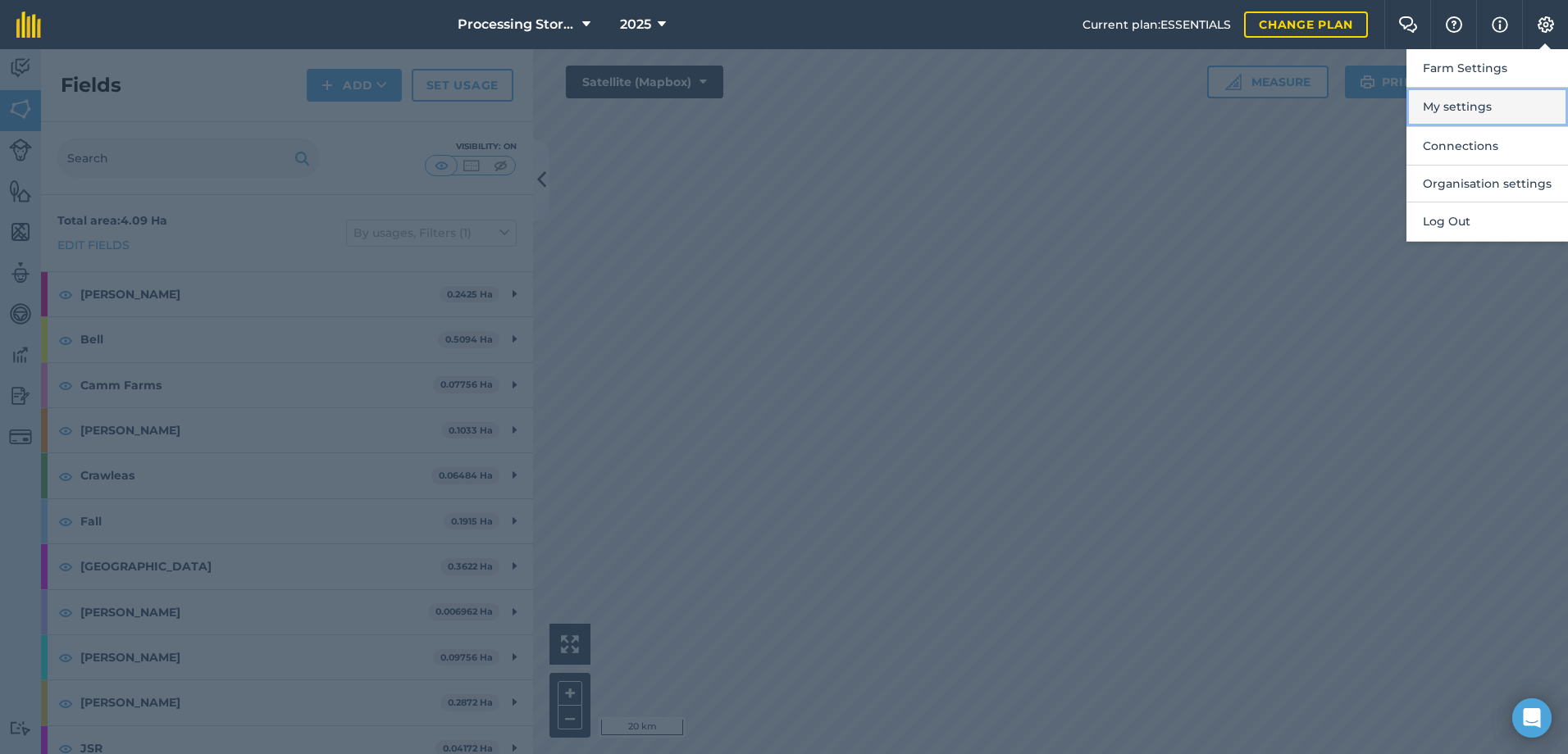 click on "My settings" at bounding box center [1487, 107] 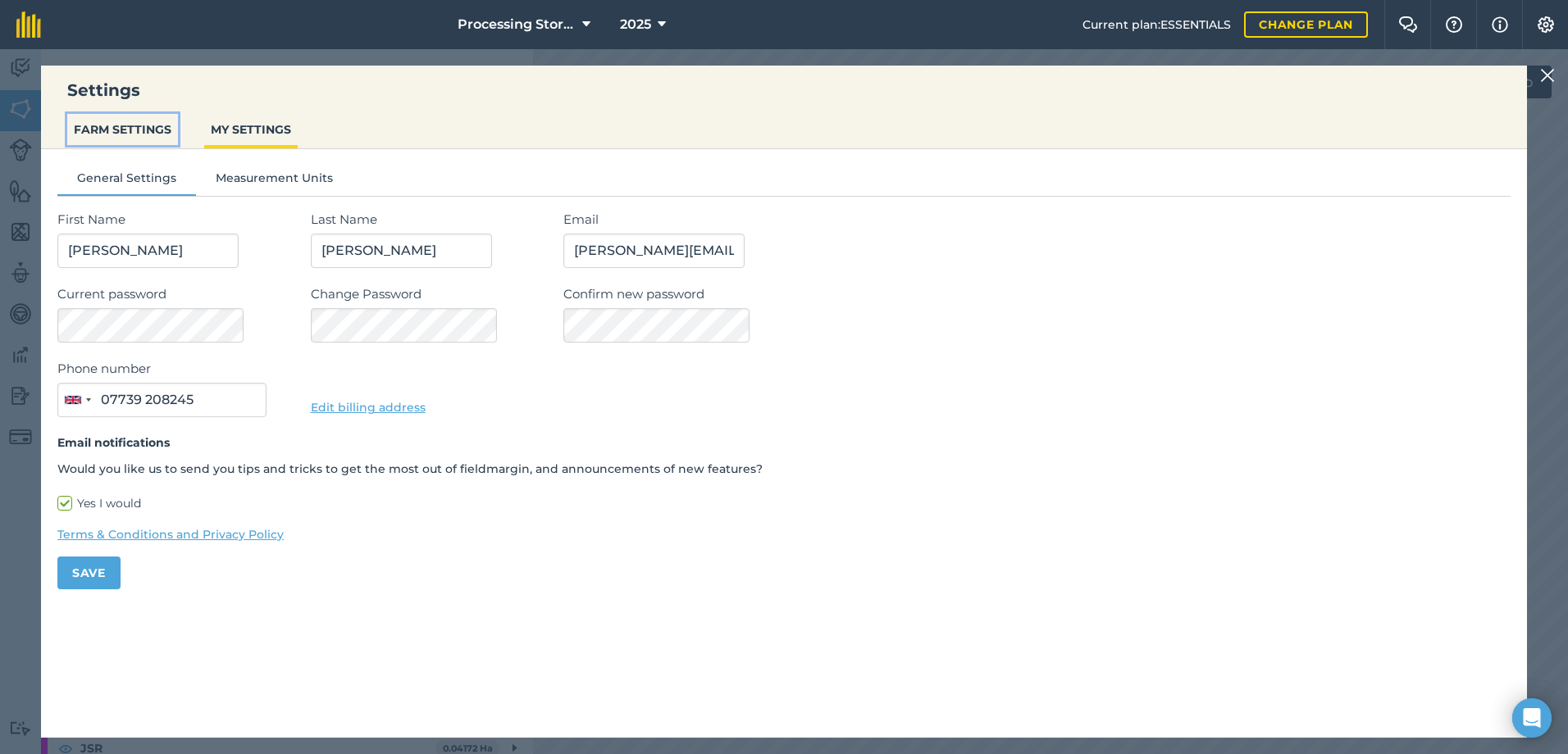click on "FARM SETTINGS" at bounding box center [122, 129] 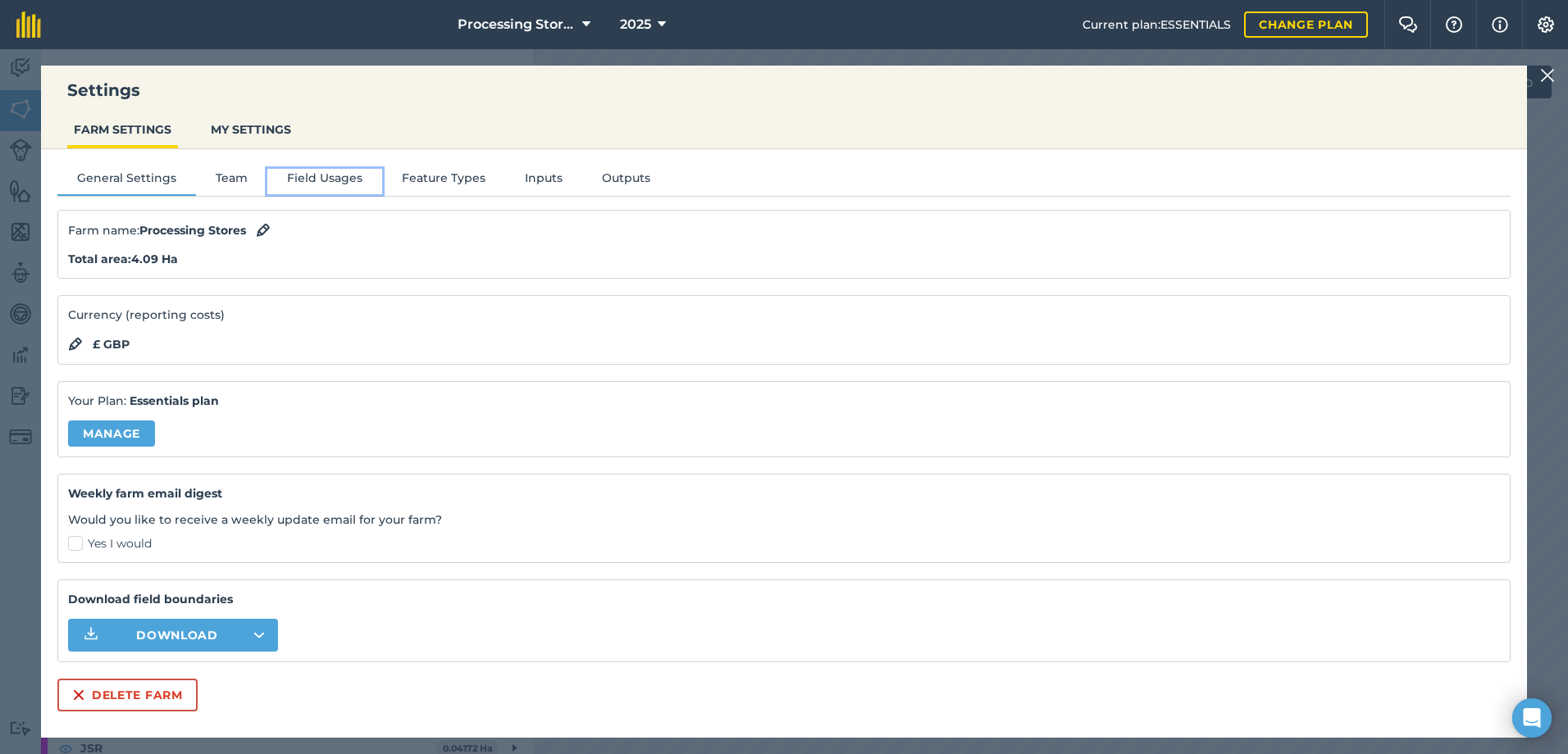 click on "Field Usages" at bounding box center [325, 181] 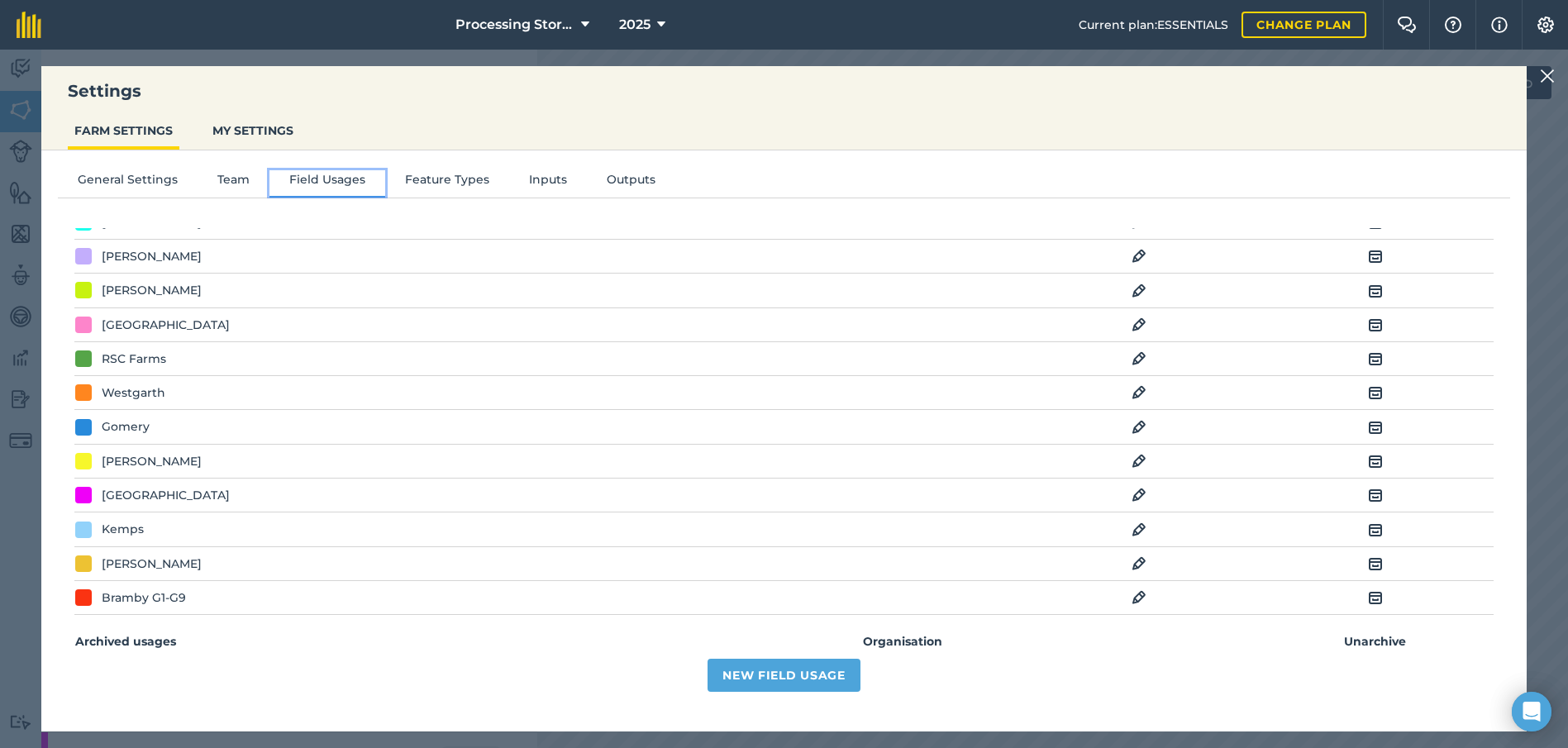 scroll, scrollTop: 802, scrollLeft: 0, axis: vertical 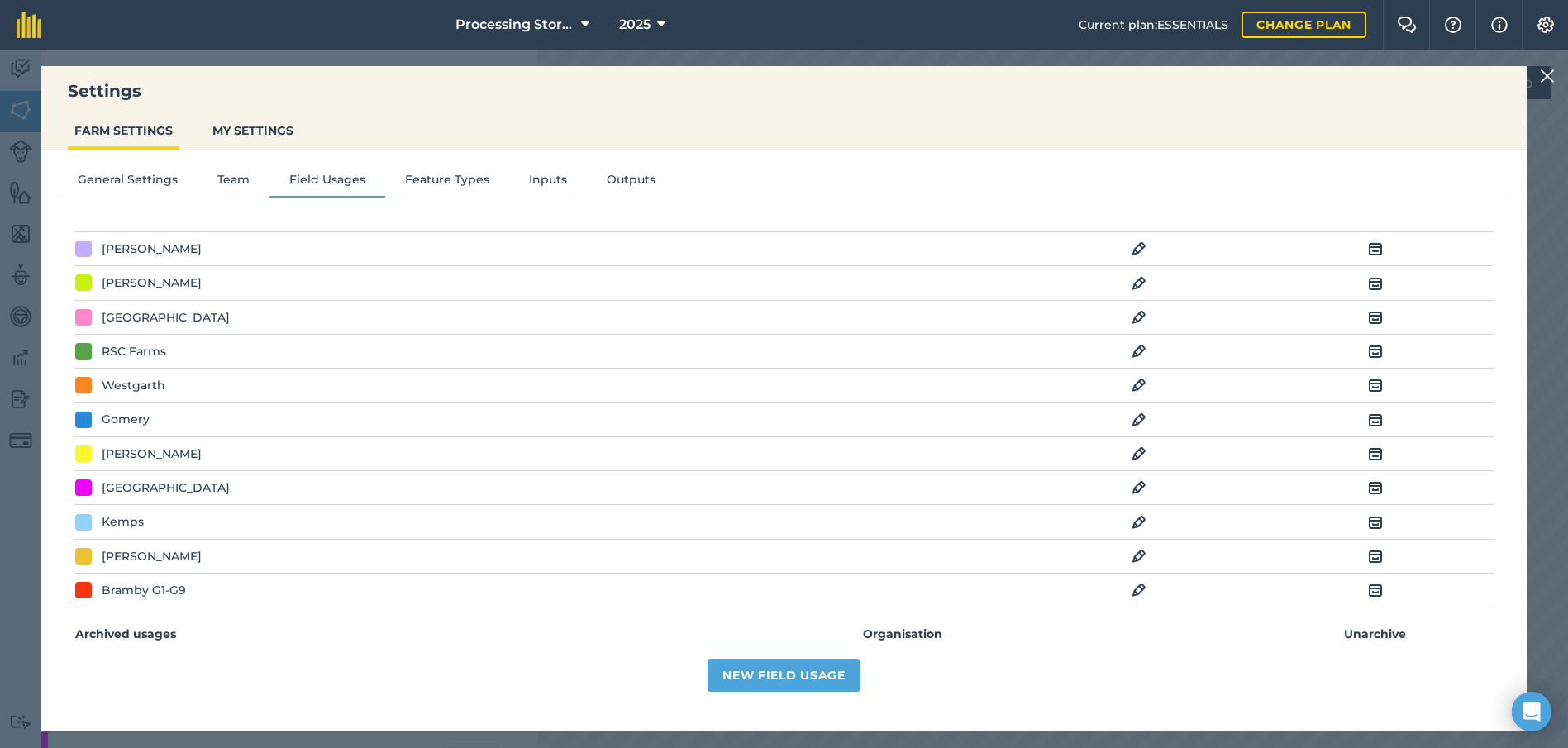 click at bounding box center [1139, 283] 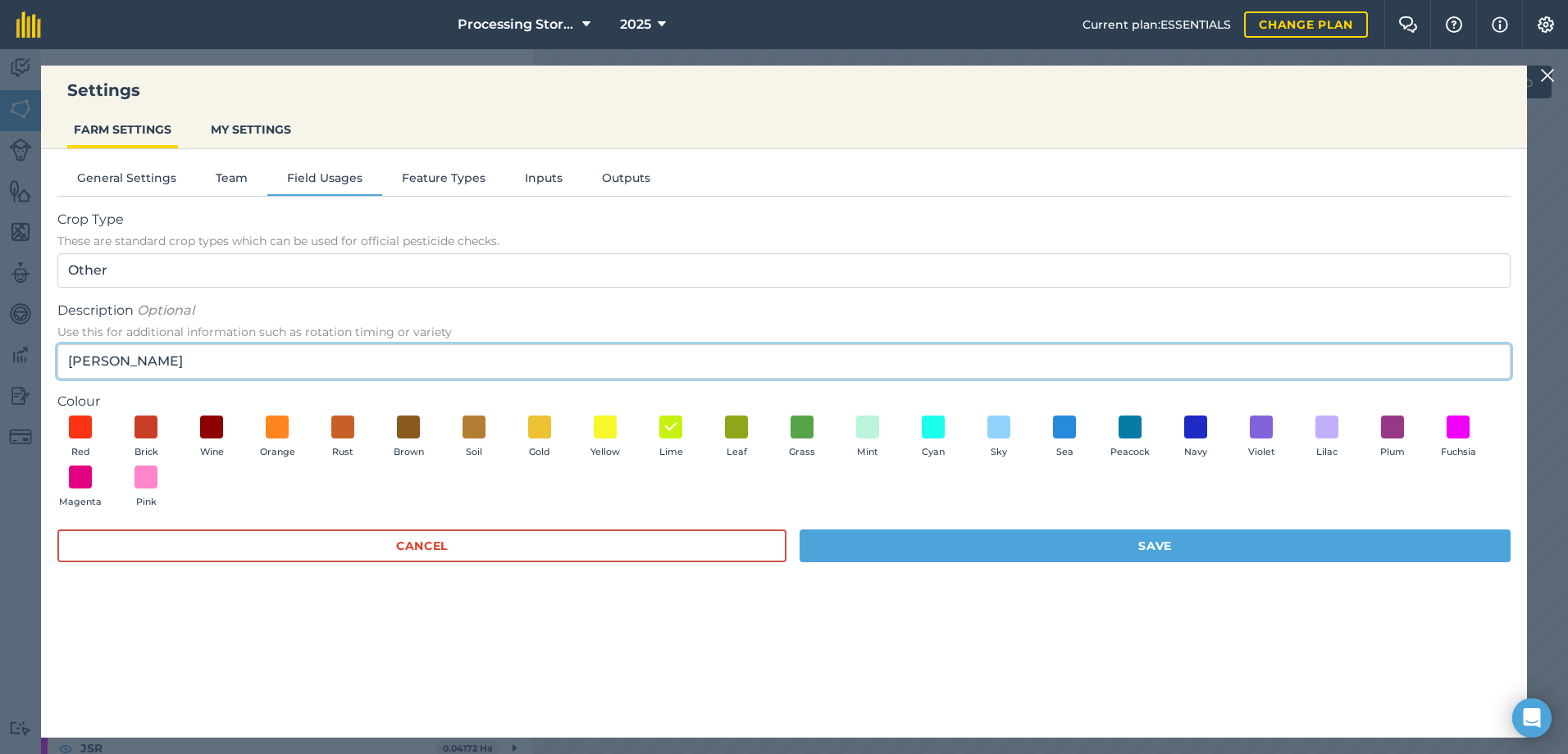 drag, startPoint x: 180, startPoint y: 352, endPoint x: 175, endPoint y: 361, distance: 10.29563 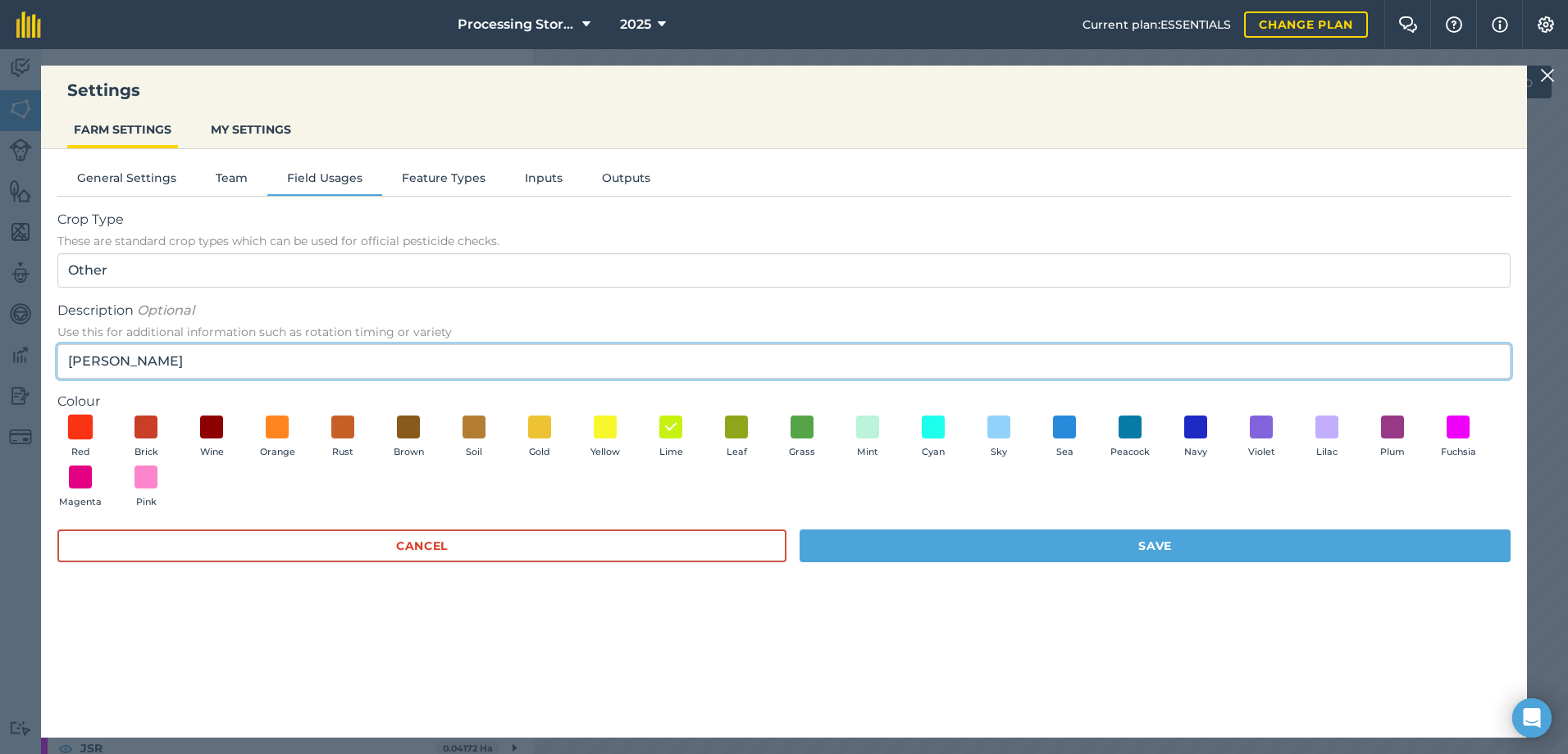 type on "[PERSON_NAME]" 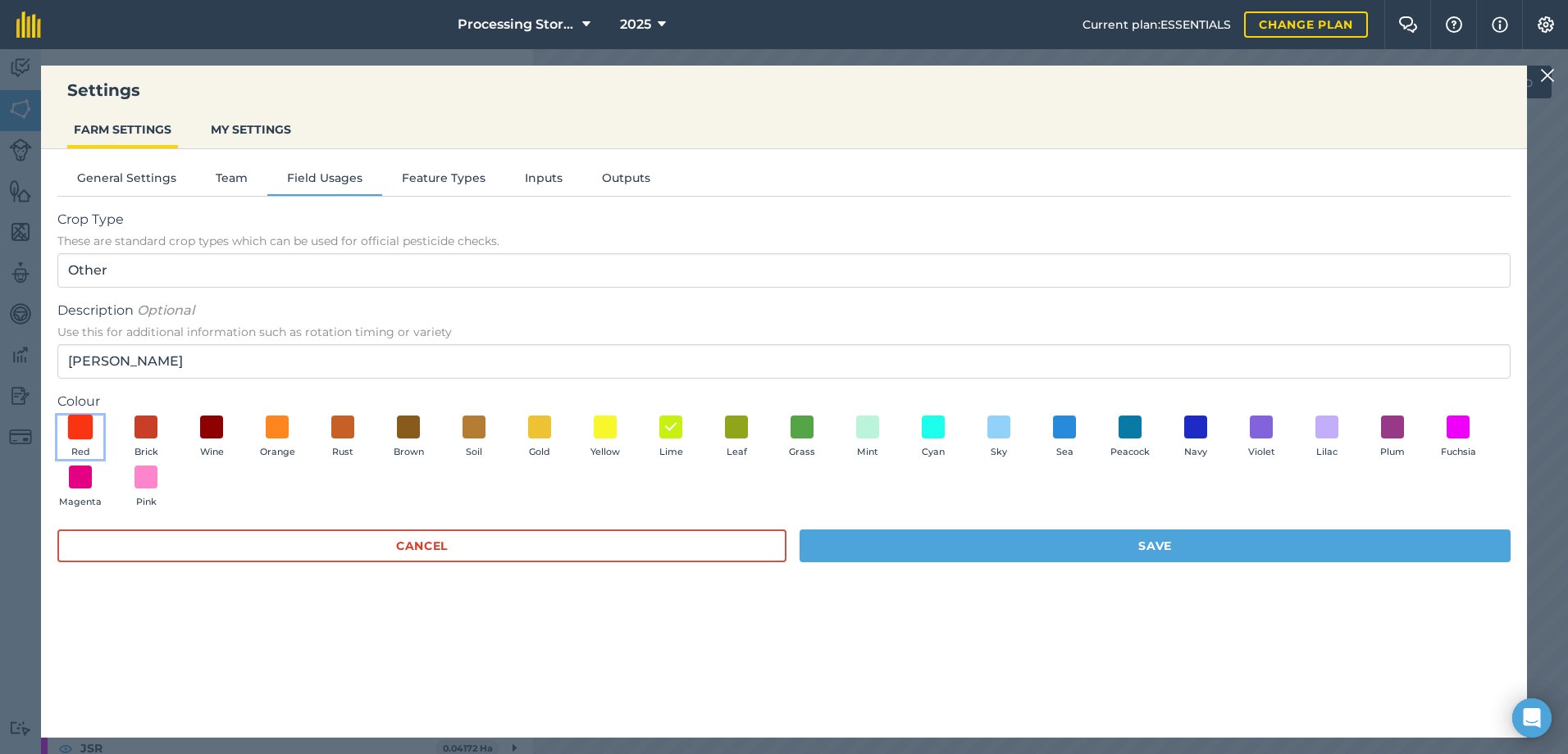 click at bounding box center (80, 426) 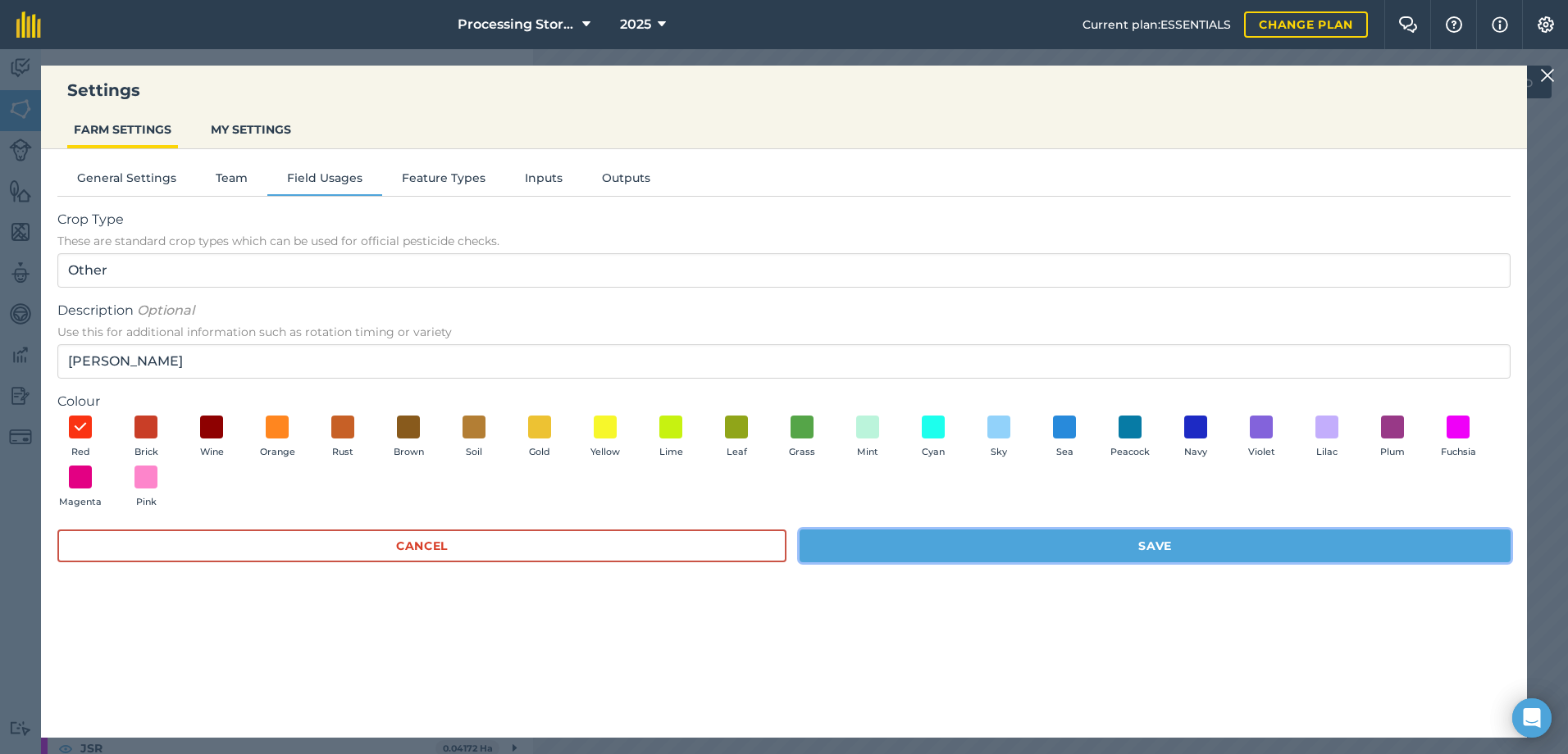 click on "Save" at bounding box center (1155, 546) 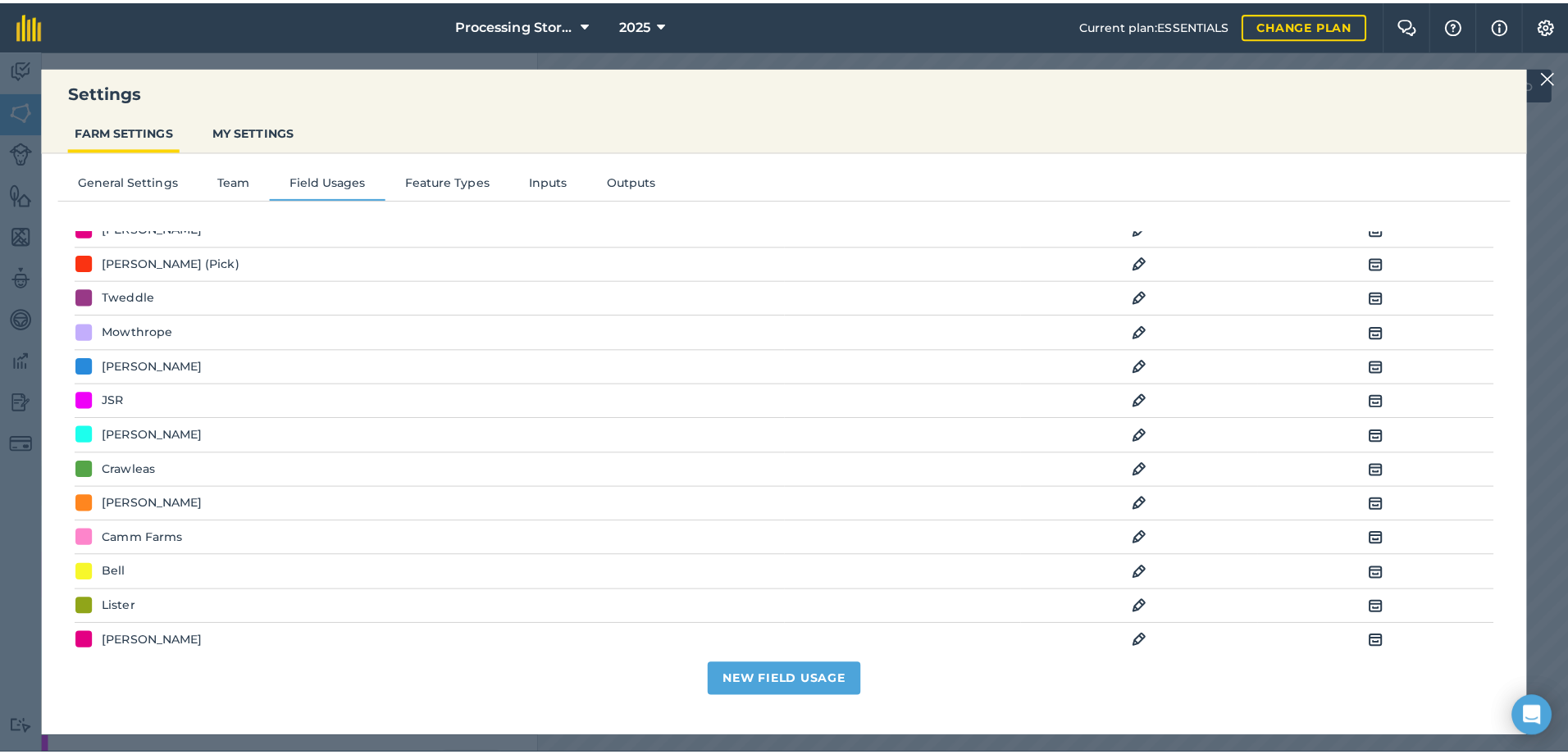 scroll, scrollTop: 0, scrollLeft: 0, axis: both 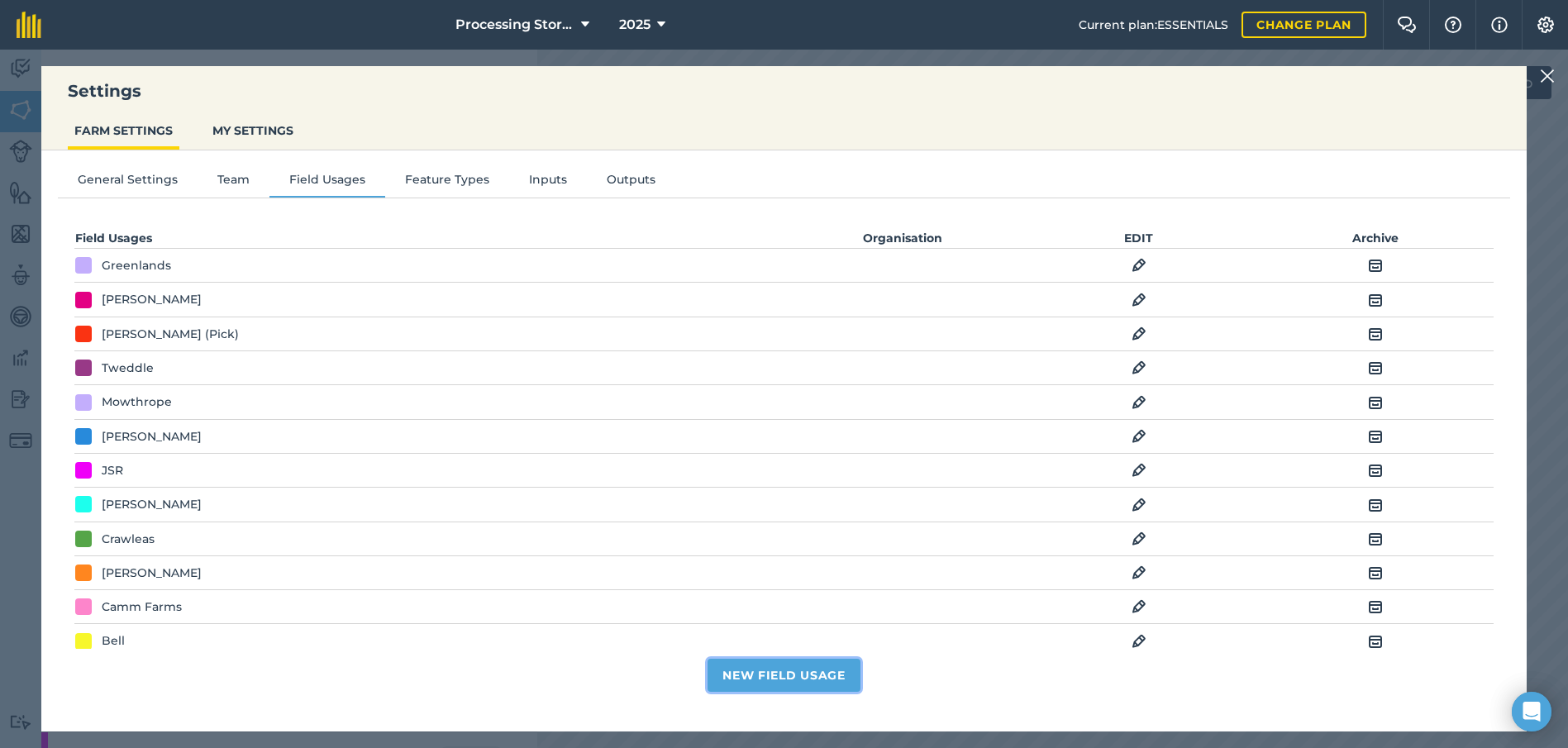 click on "New Field Usage" at bounding box center [784, 675] 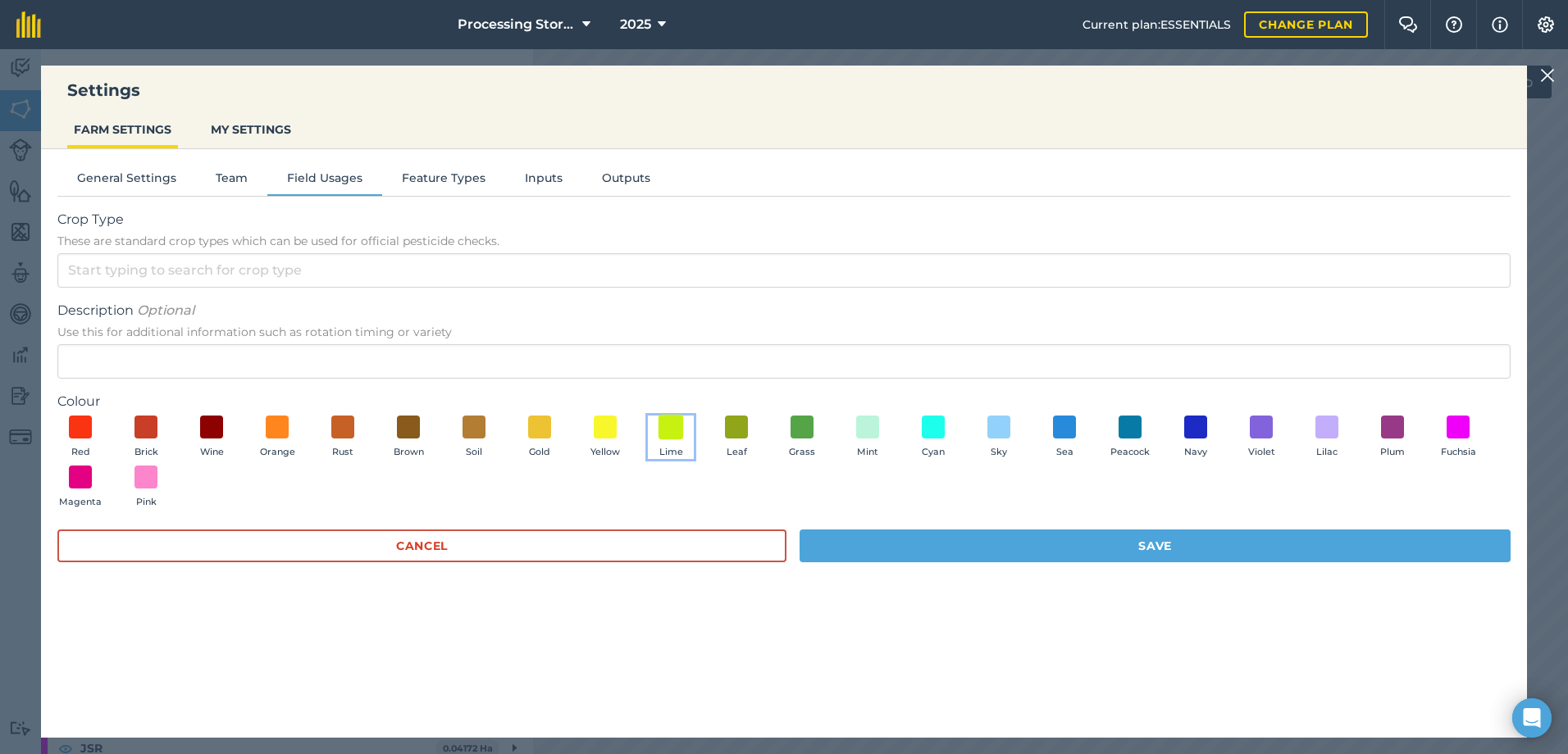 click at bounding box center [671, 426] 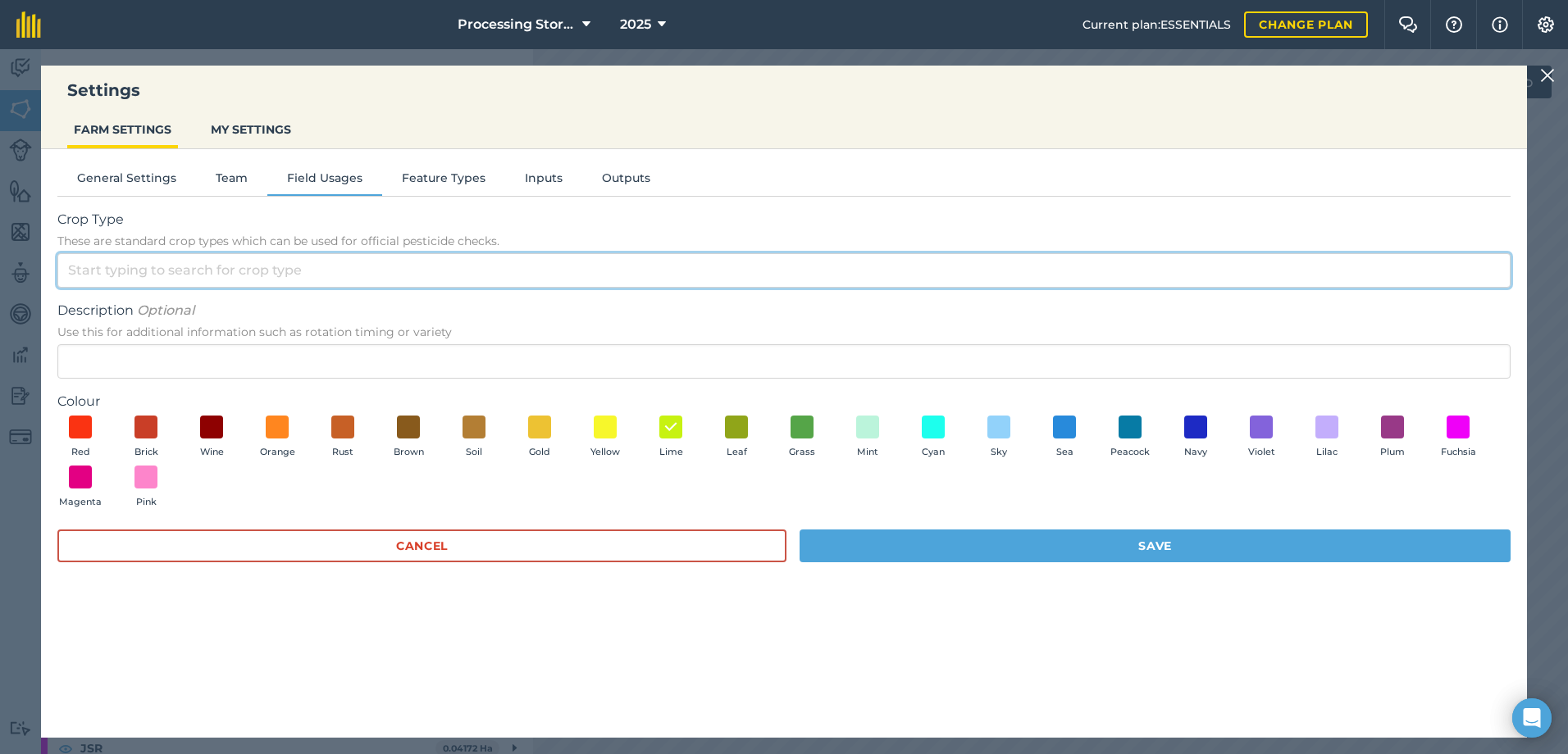 click on "Crop Type These are standard crop types which can be used for official pesticide checks." at bounding box center (784, 270) 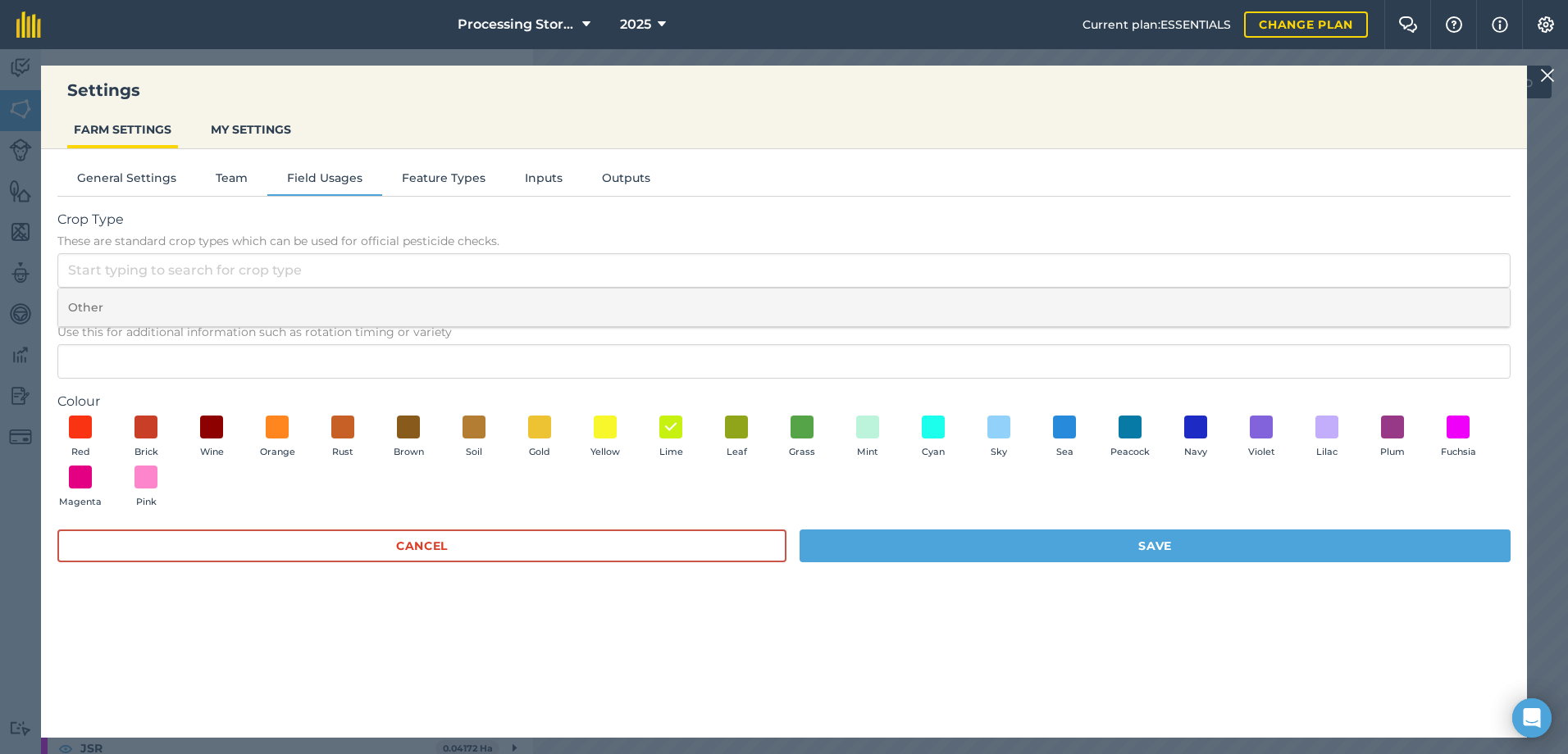 click on "Other" at bounding box center (784, 307) 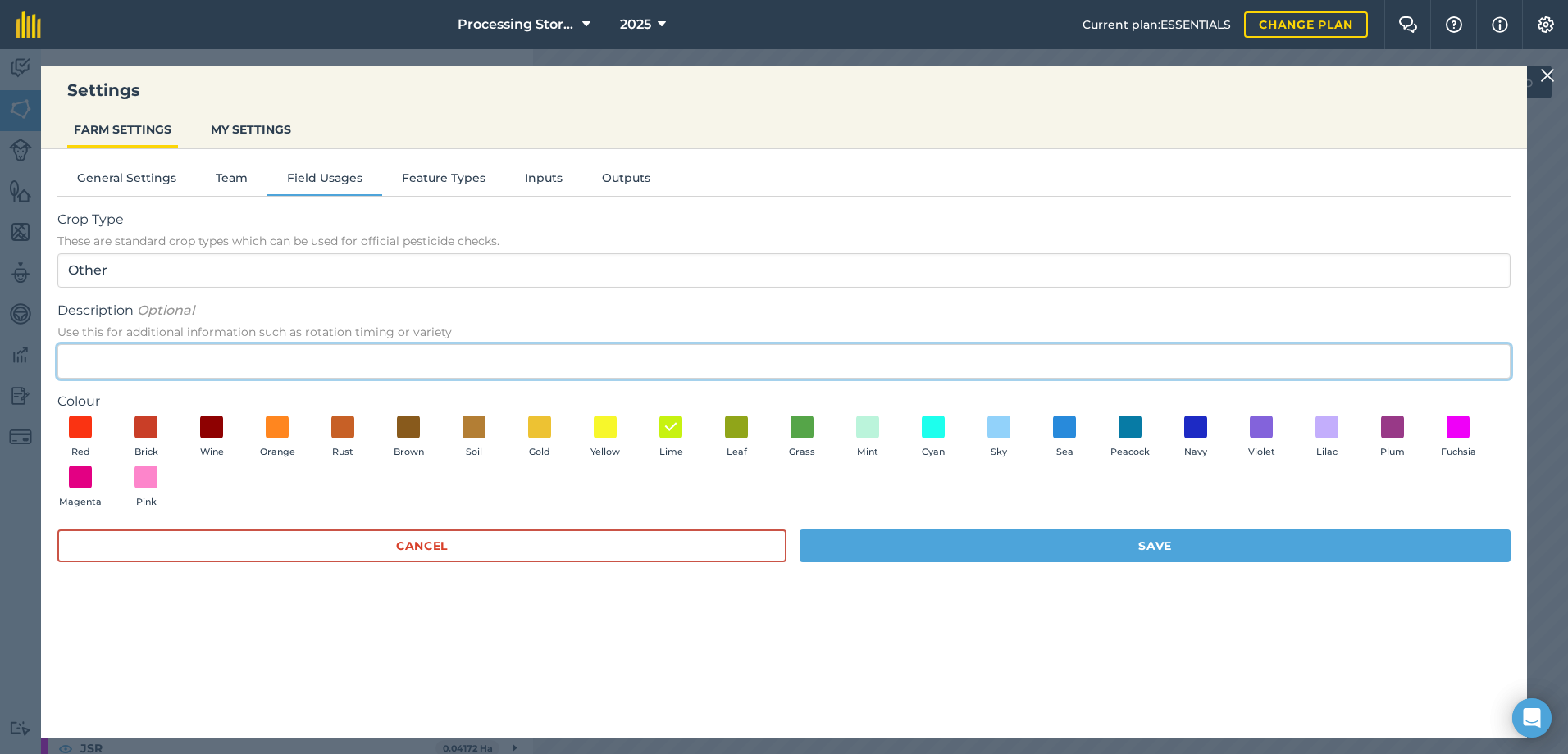 click on "Description   Optional Use this for additional information such as rotation timing or variety" at bounding box center [784, 361] 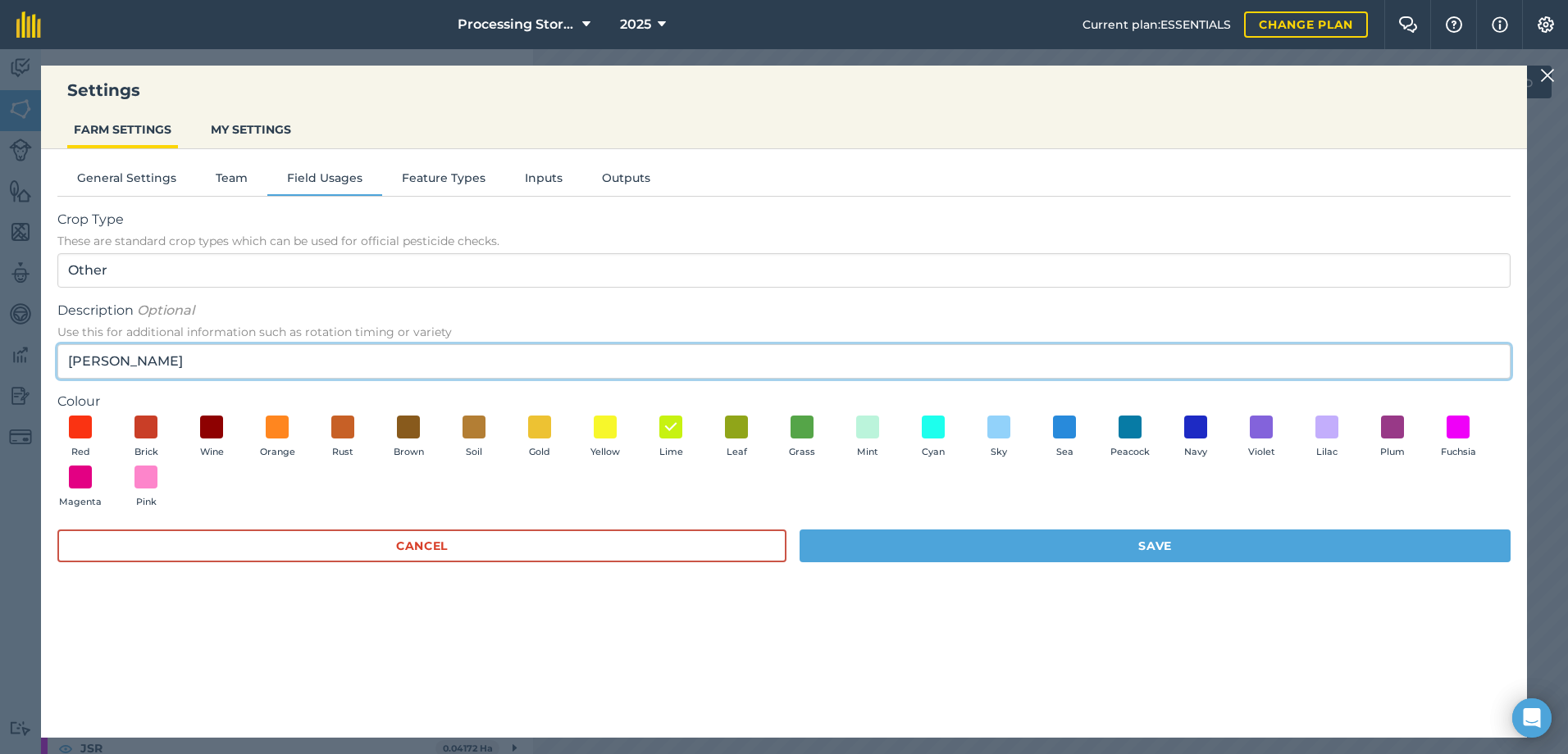 type on "[PERSON_NAME]" 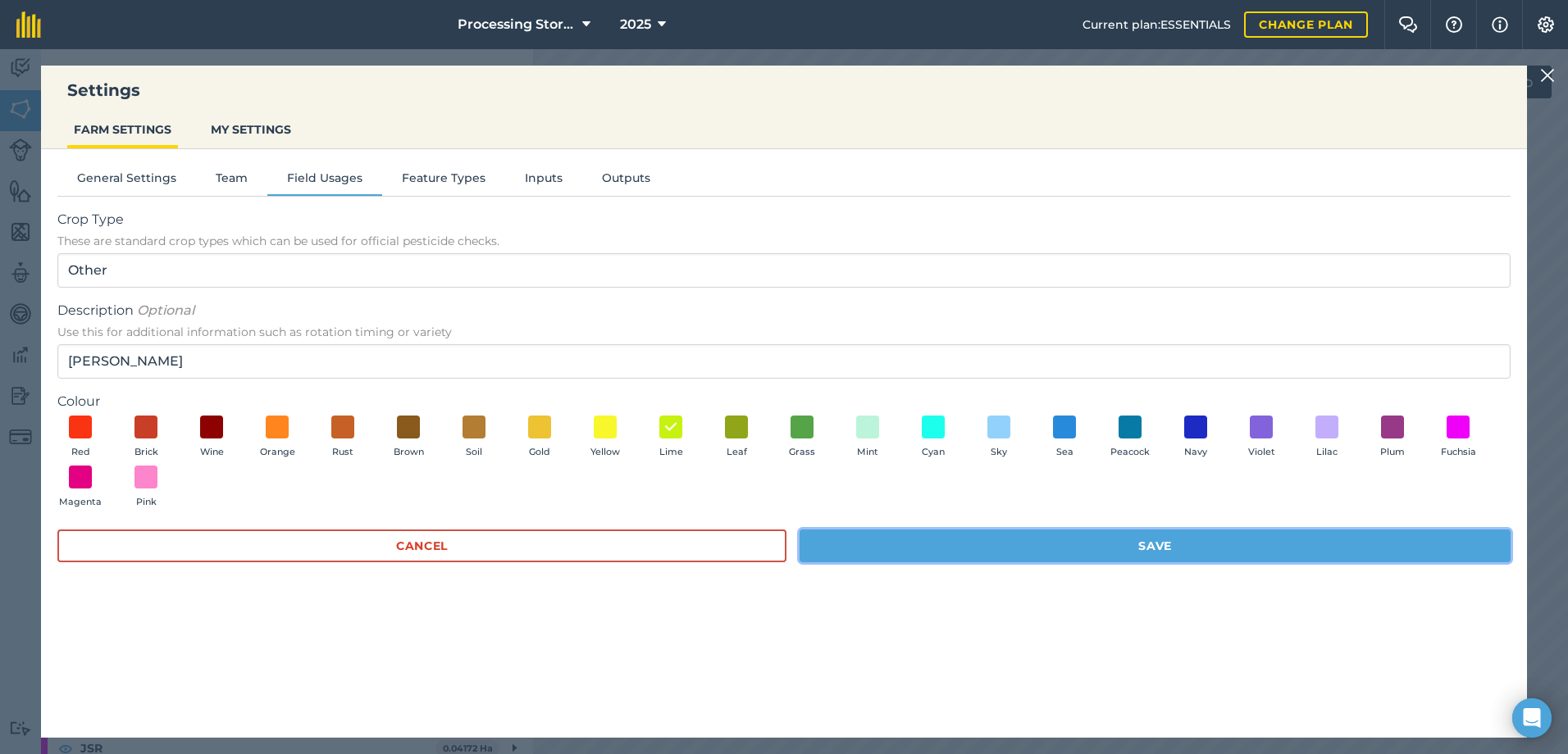click on "Save" at bounding box center (1155, 546) 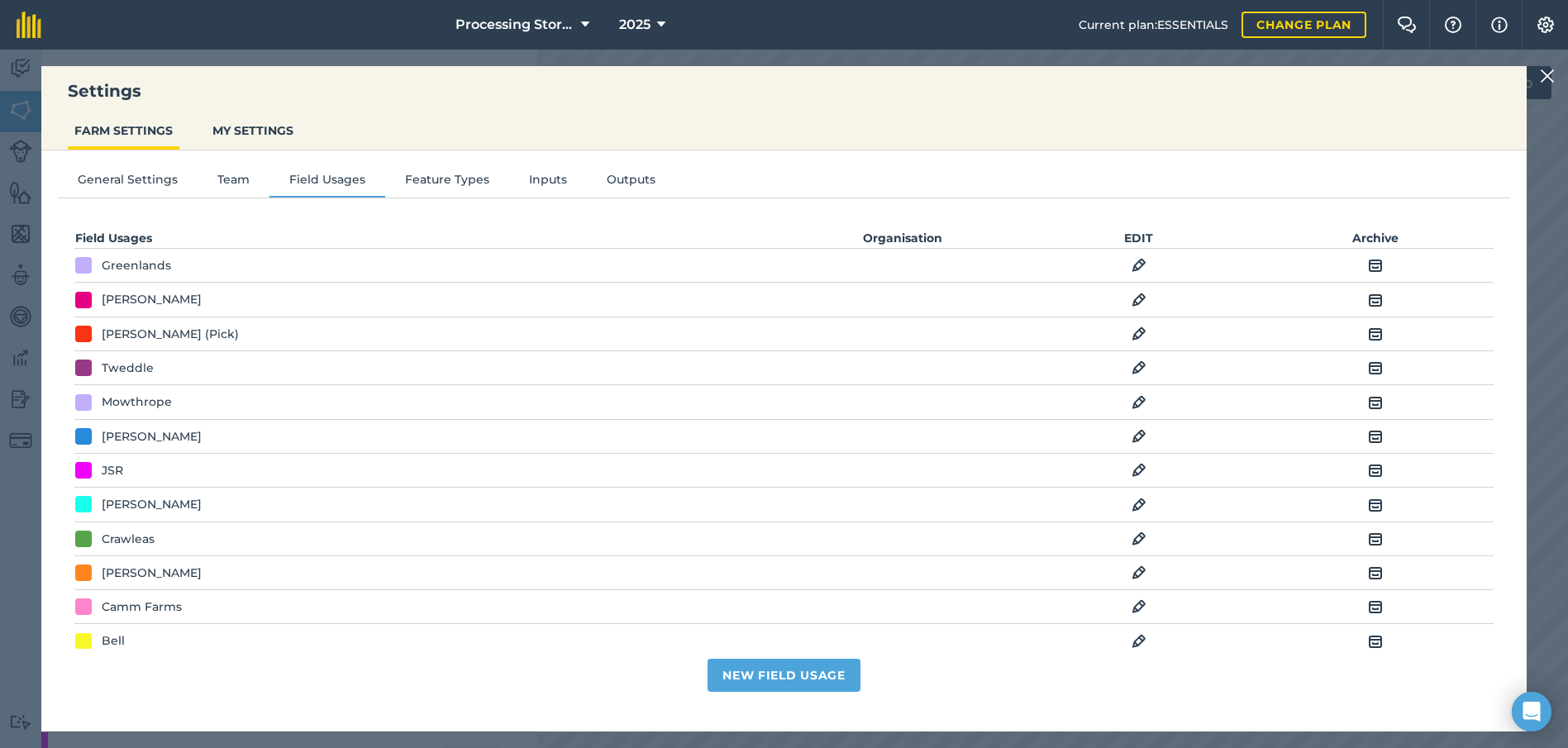 click on "Processing Stores 2025" at bounding box center [568, 25] 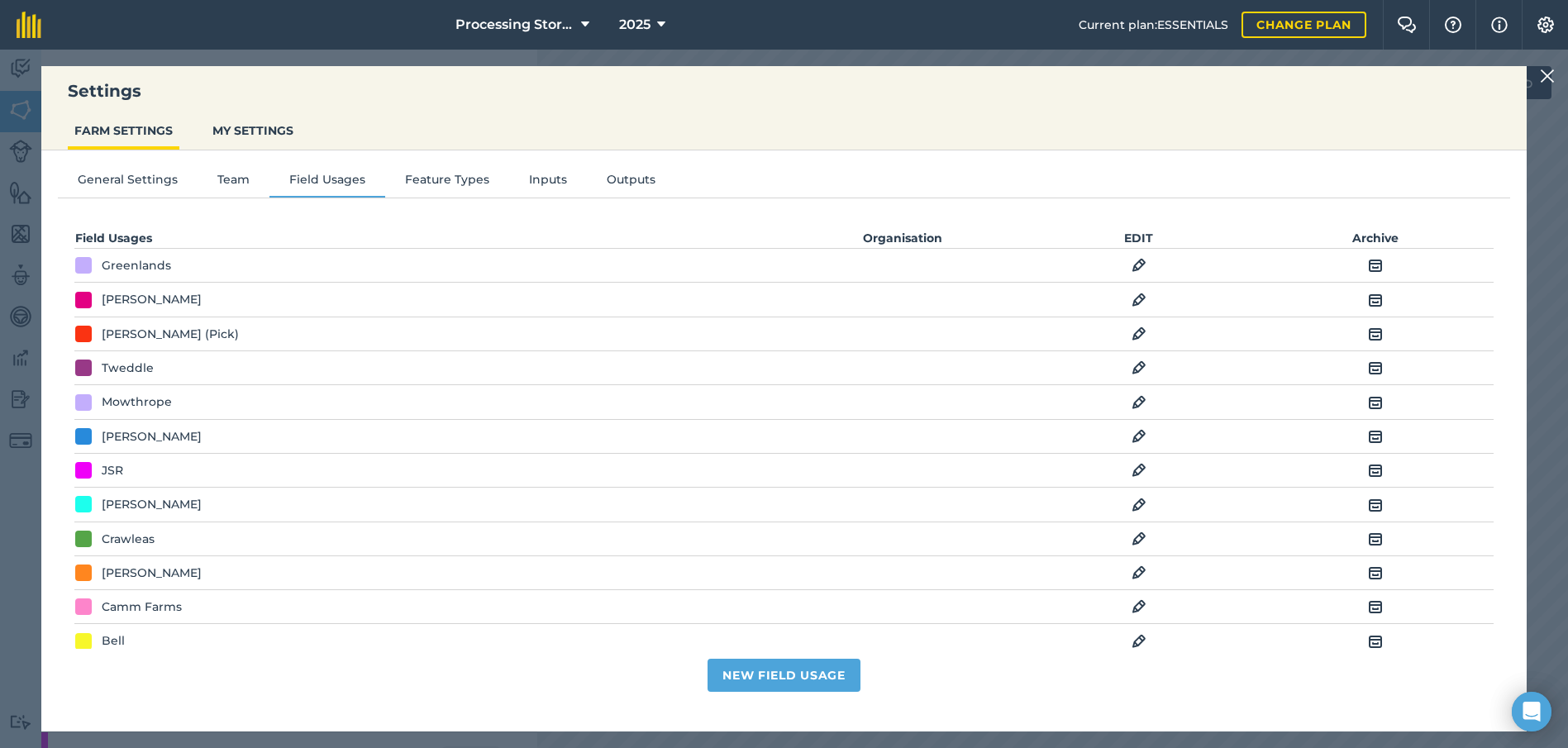 click at bounding box center (1139, 573) 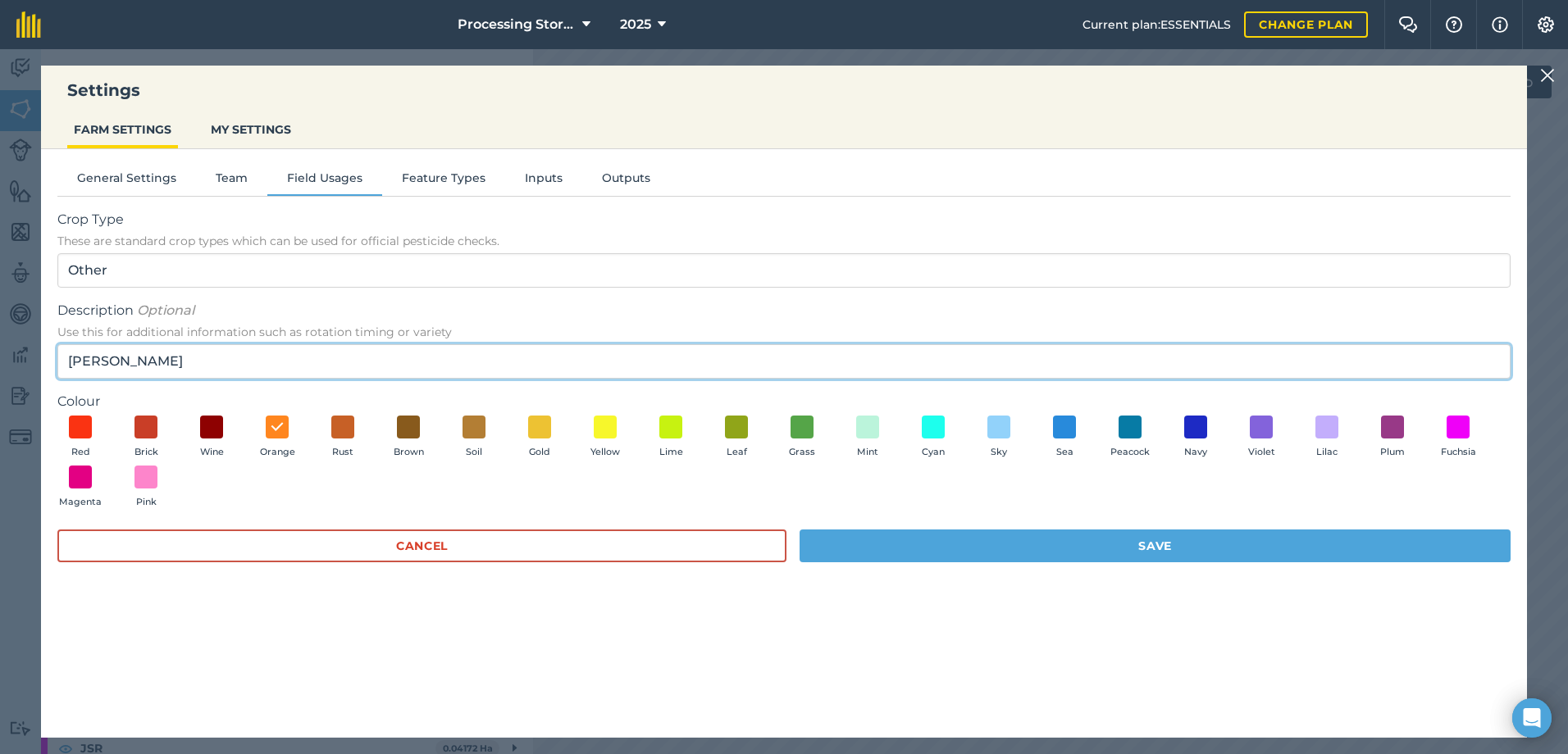 click on "[PERSON_NAME]" at bounding box center (784, 361) 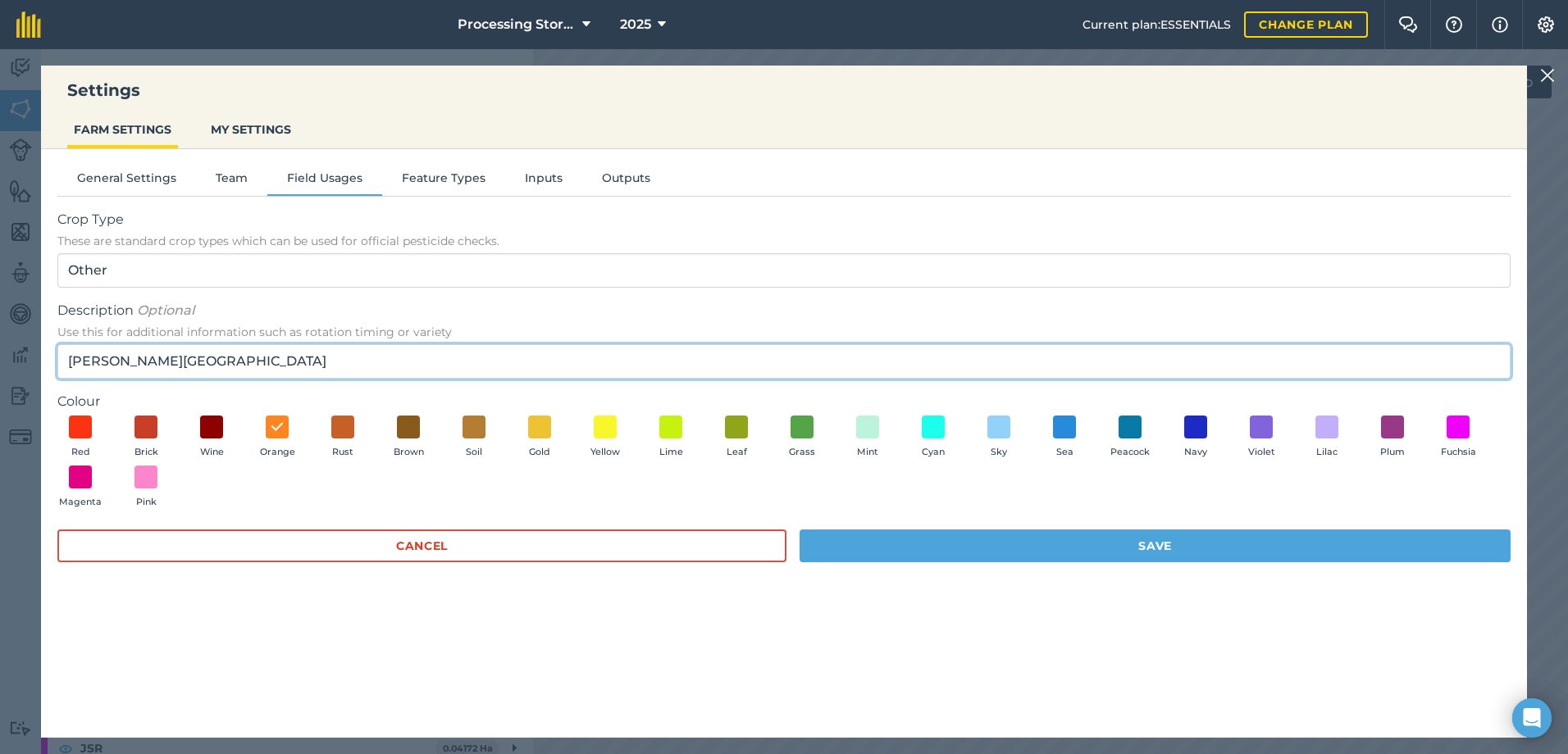 type on "[PERSON_NAME][GEOGRAPHIC_DATA]" 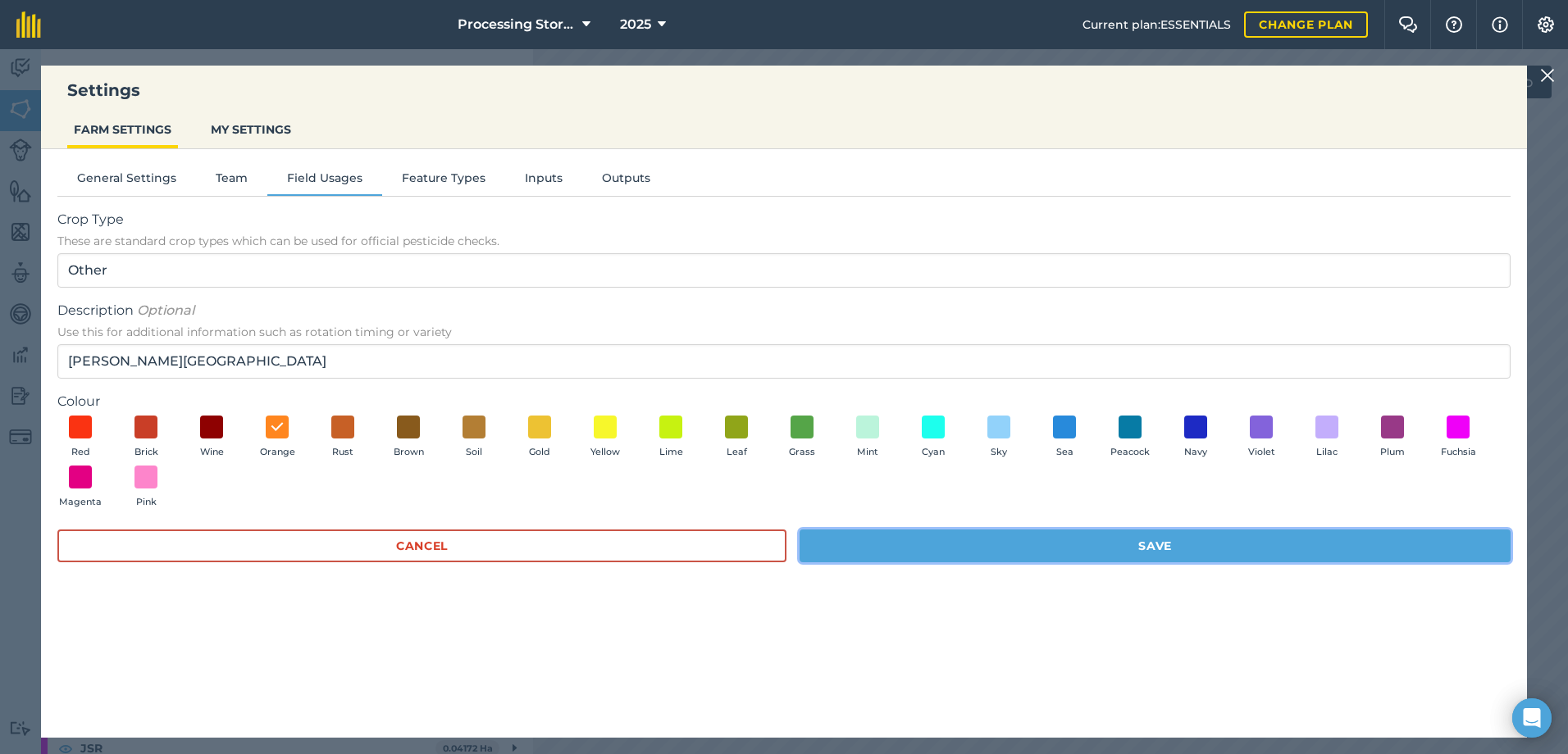 click on "Save" at bounding box center [1155, 546] 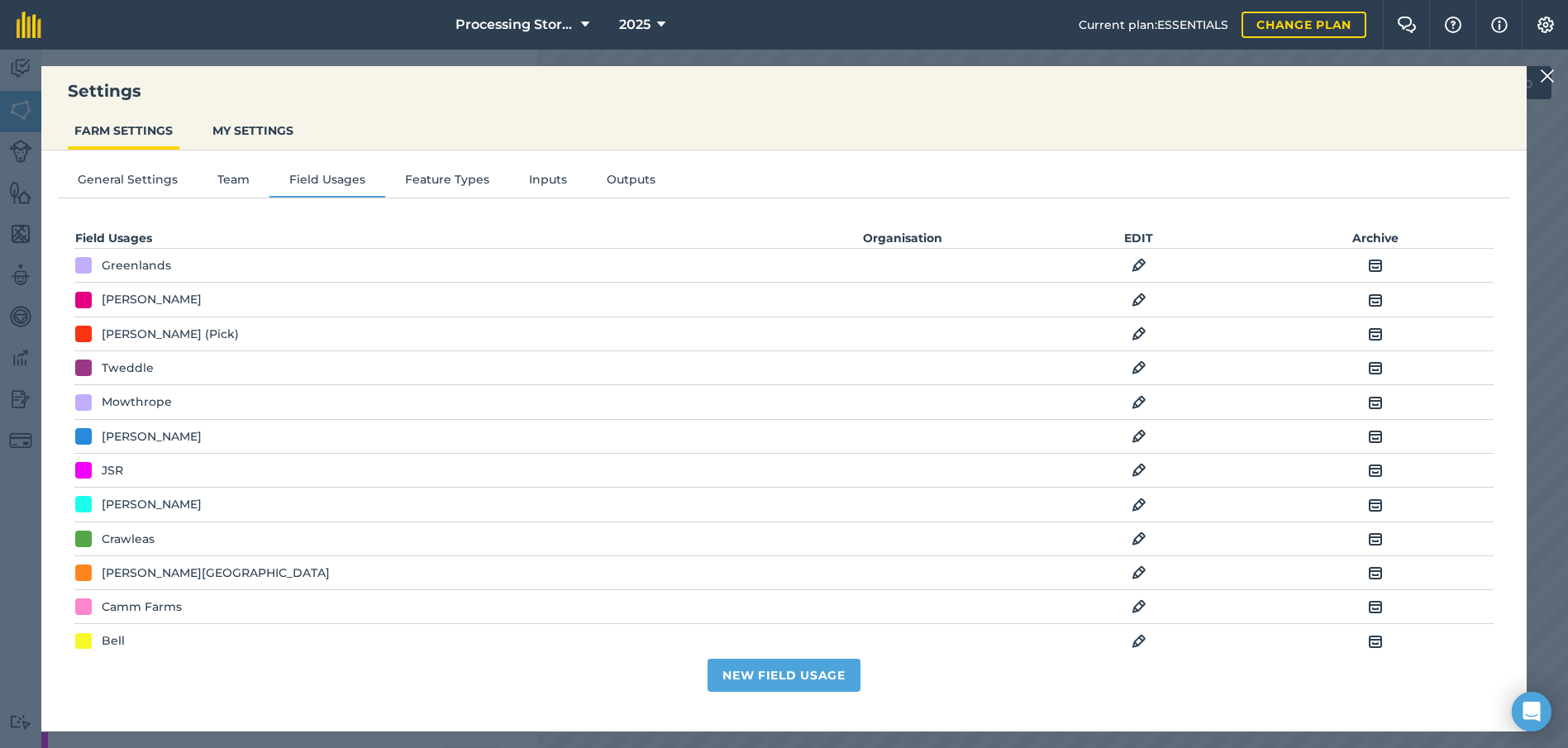 click on "Processing Stores 2025" at bounding box center (568, 25) 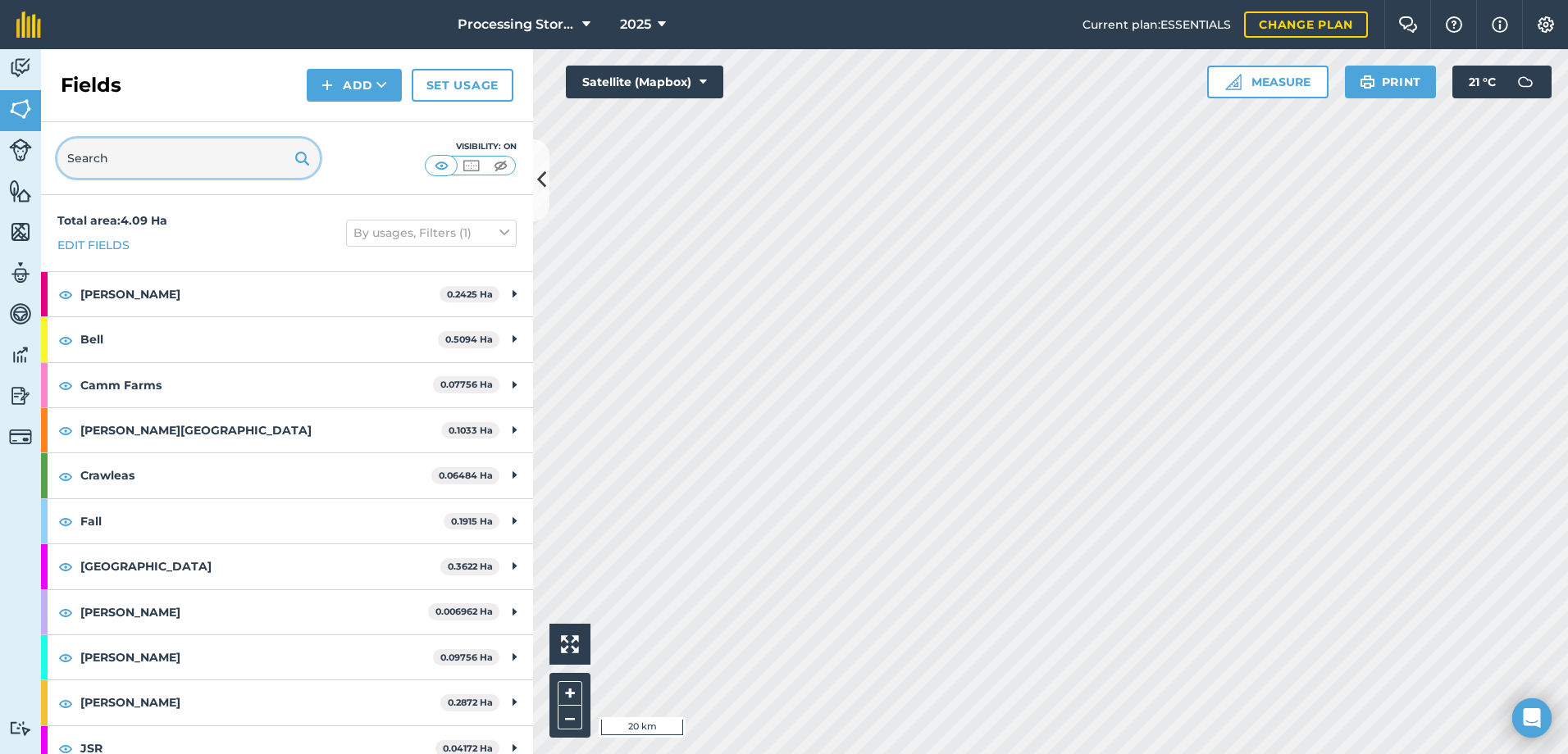 click at bounding box center (189, 158) 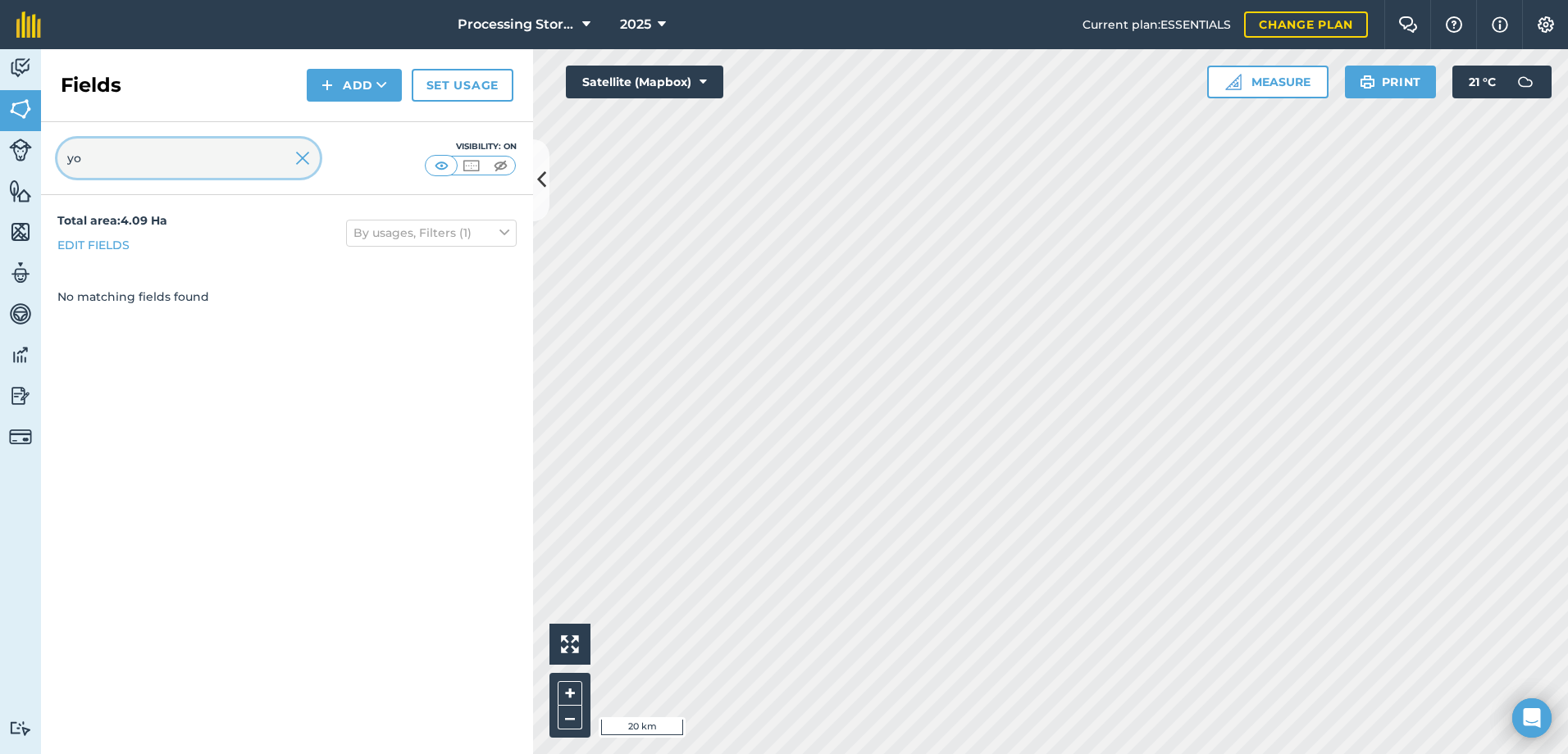 type on "y" 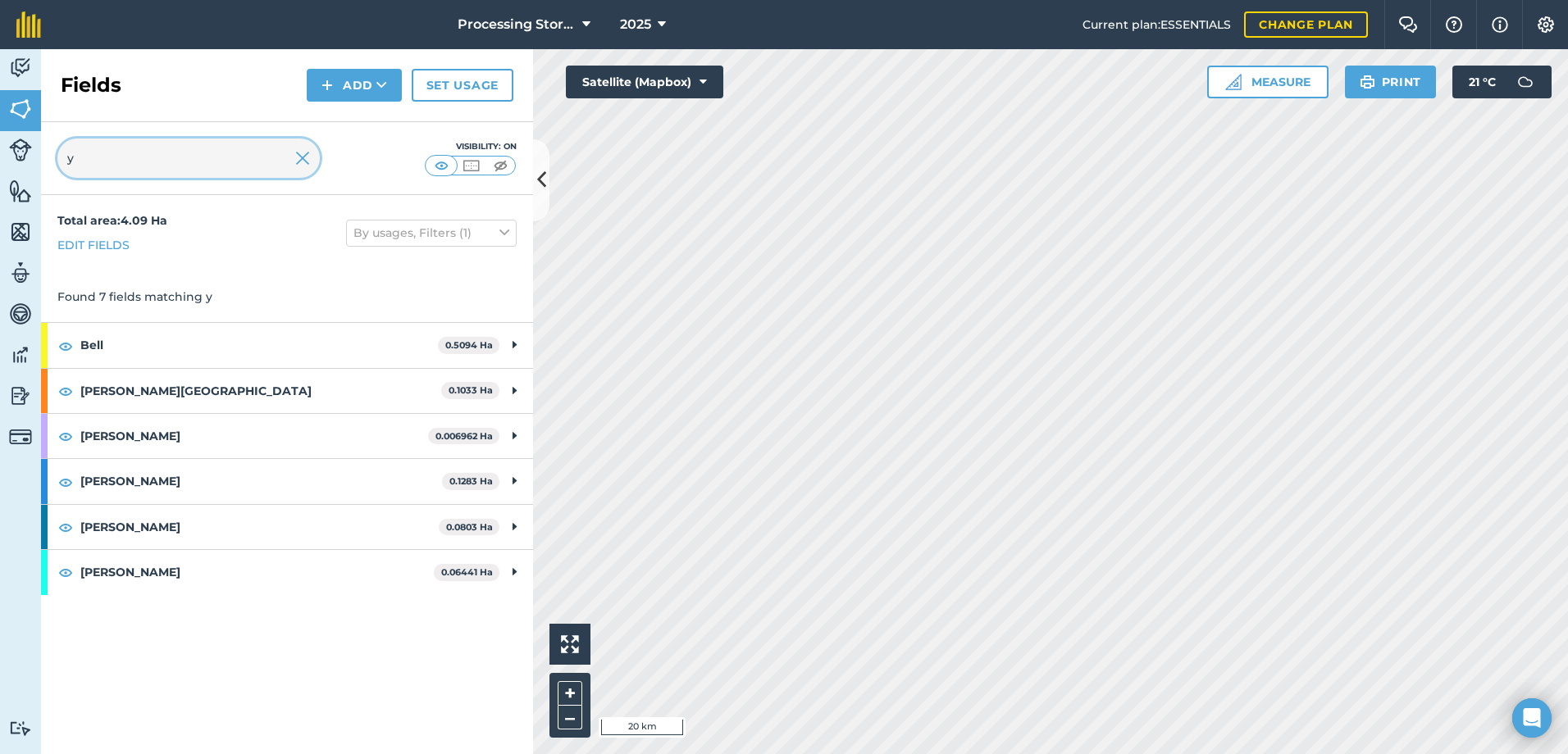 type 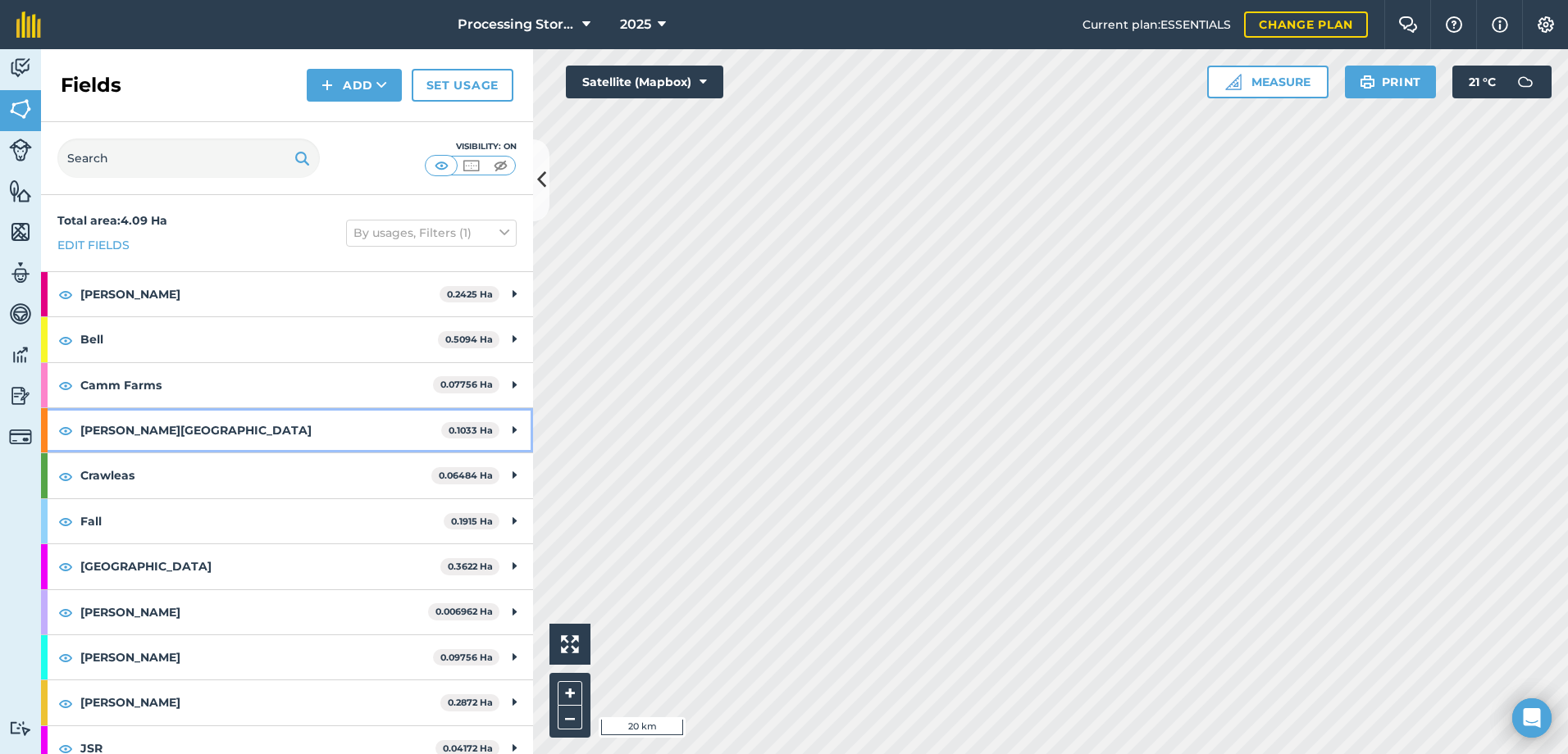 click on "[PERSON_NAME][GEOGRAPHIC_DATA]" at bounding box center (261, 430) 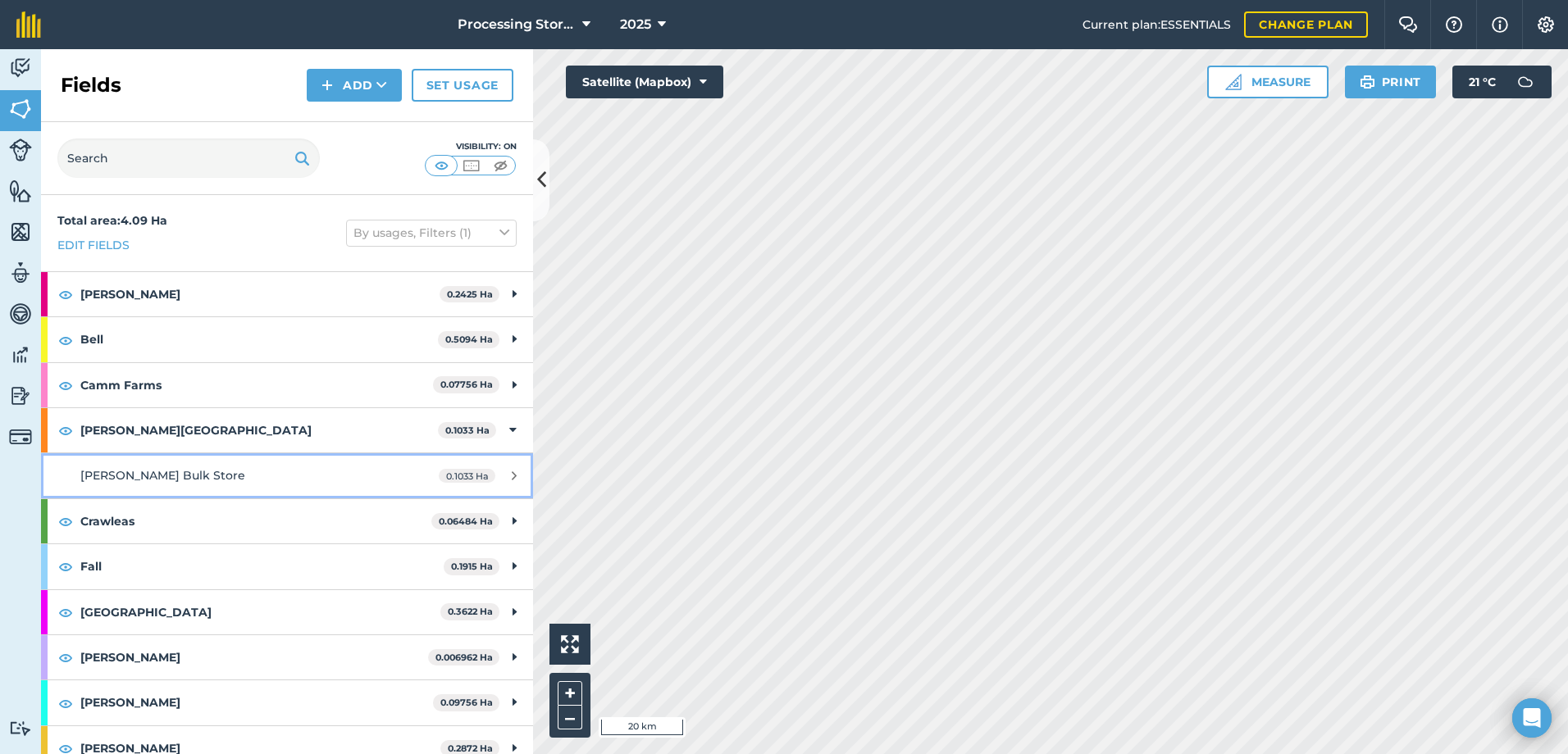 click on "[PERSON_NAME] Bulk Store 0.1033   Ha" at bounding box center [287, 475] 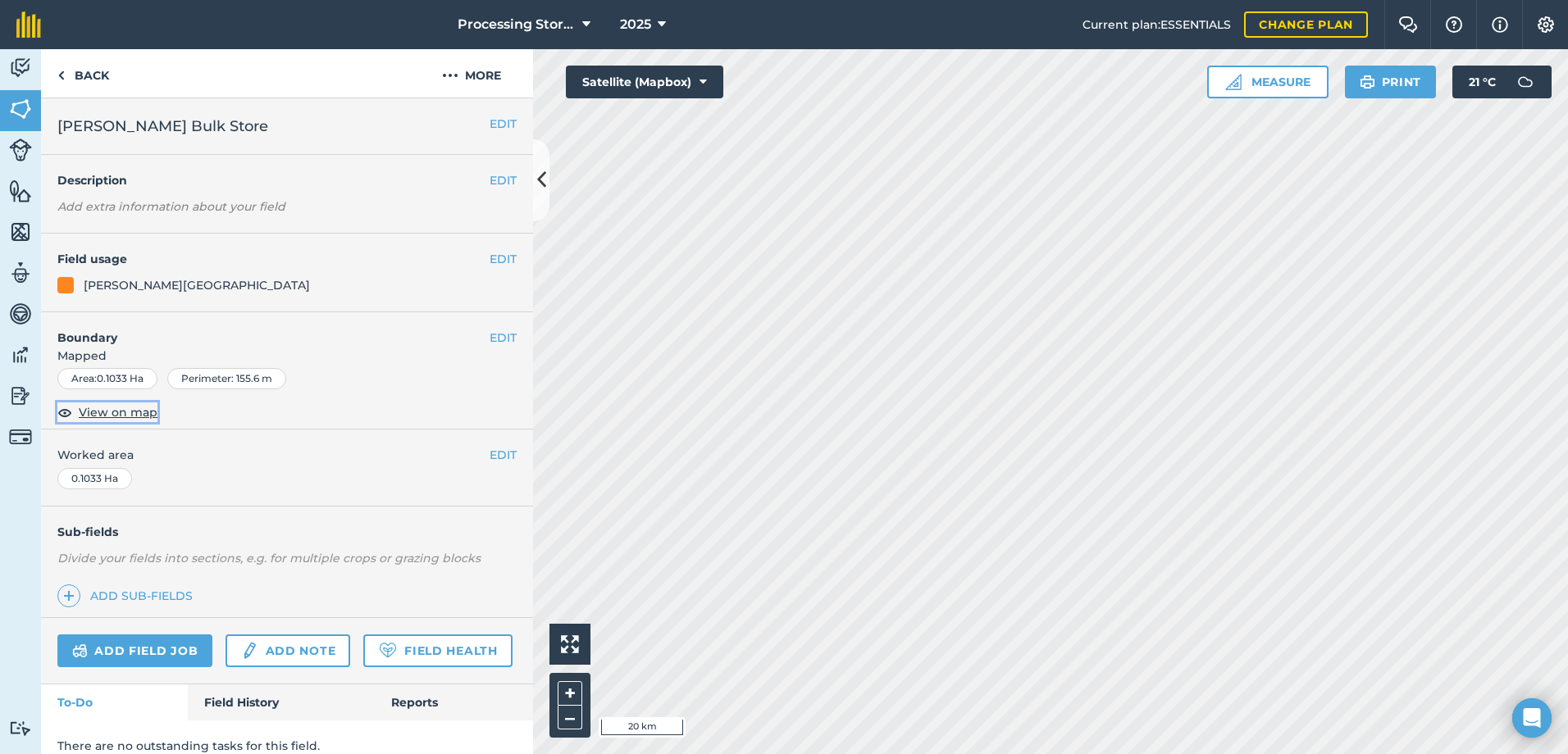 click on "View on map" at bounding box center [118, 412] 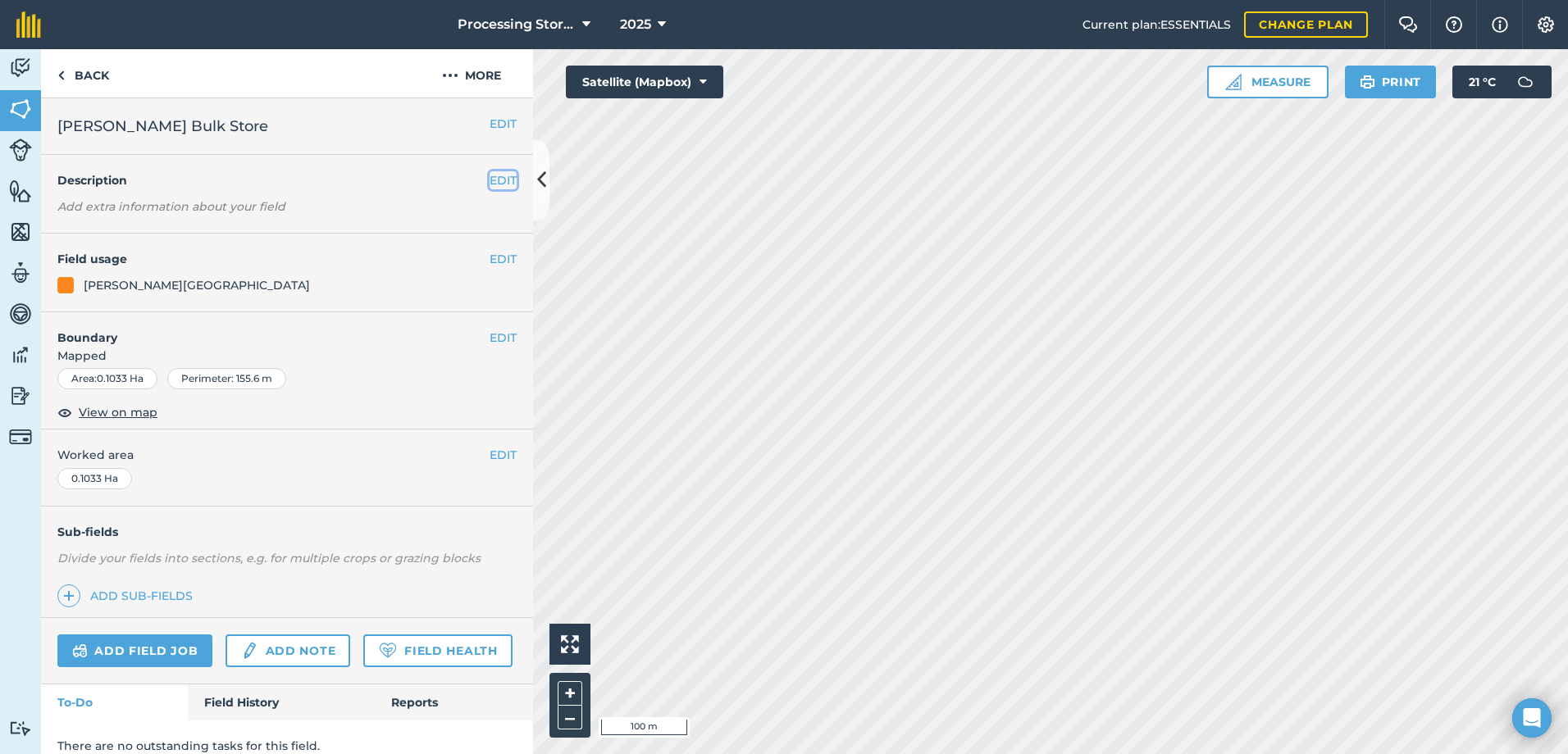 click on "EDIT" at bounding box center (503, 180) 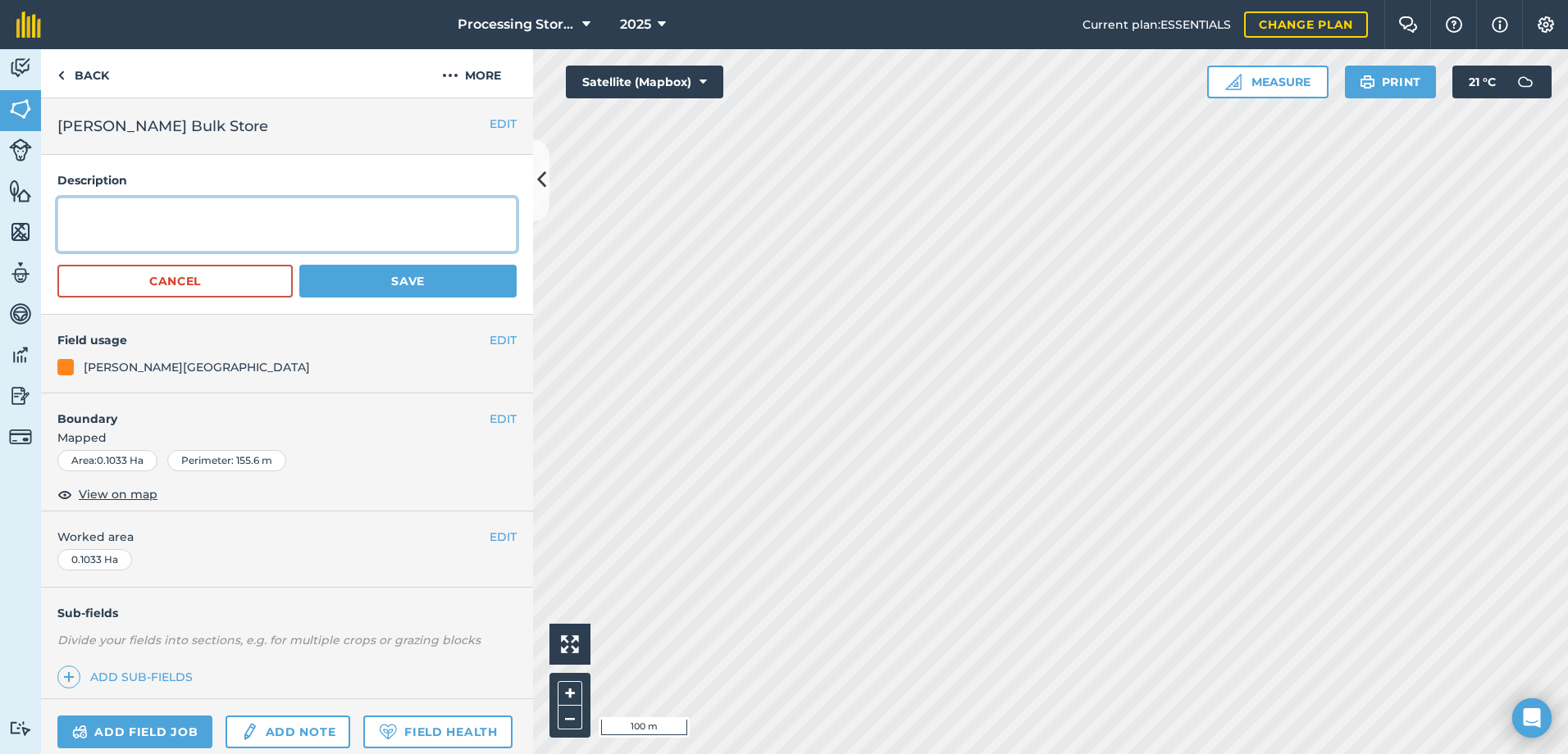 click at bounding box center [287, 225] 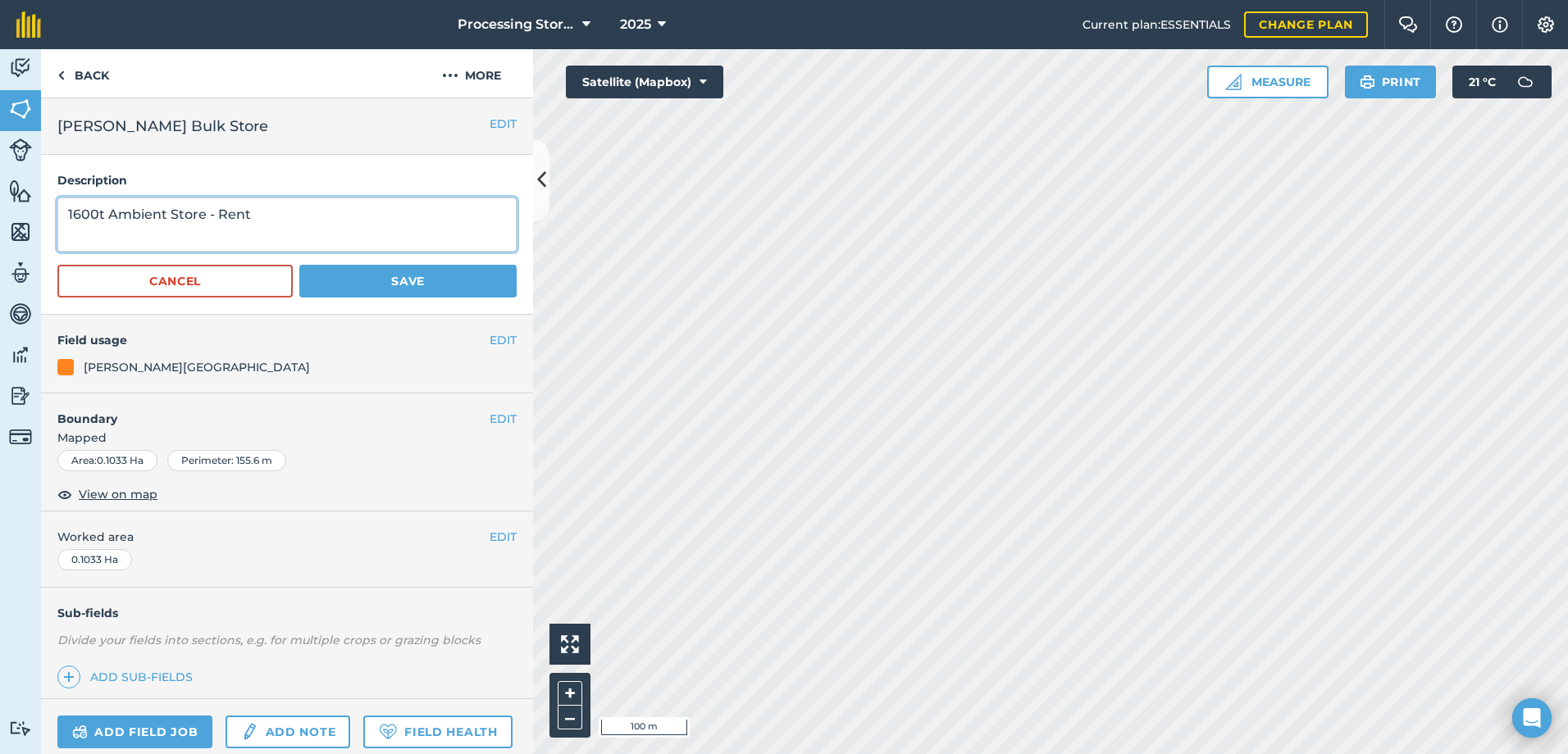 type on "1600t Ambient Store - Rent" 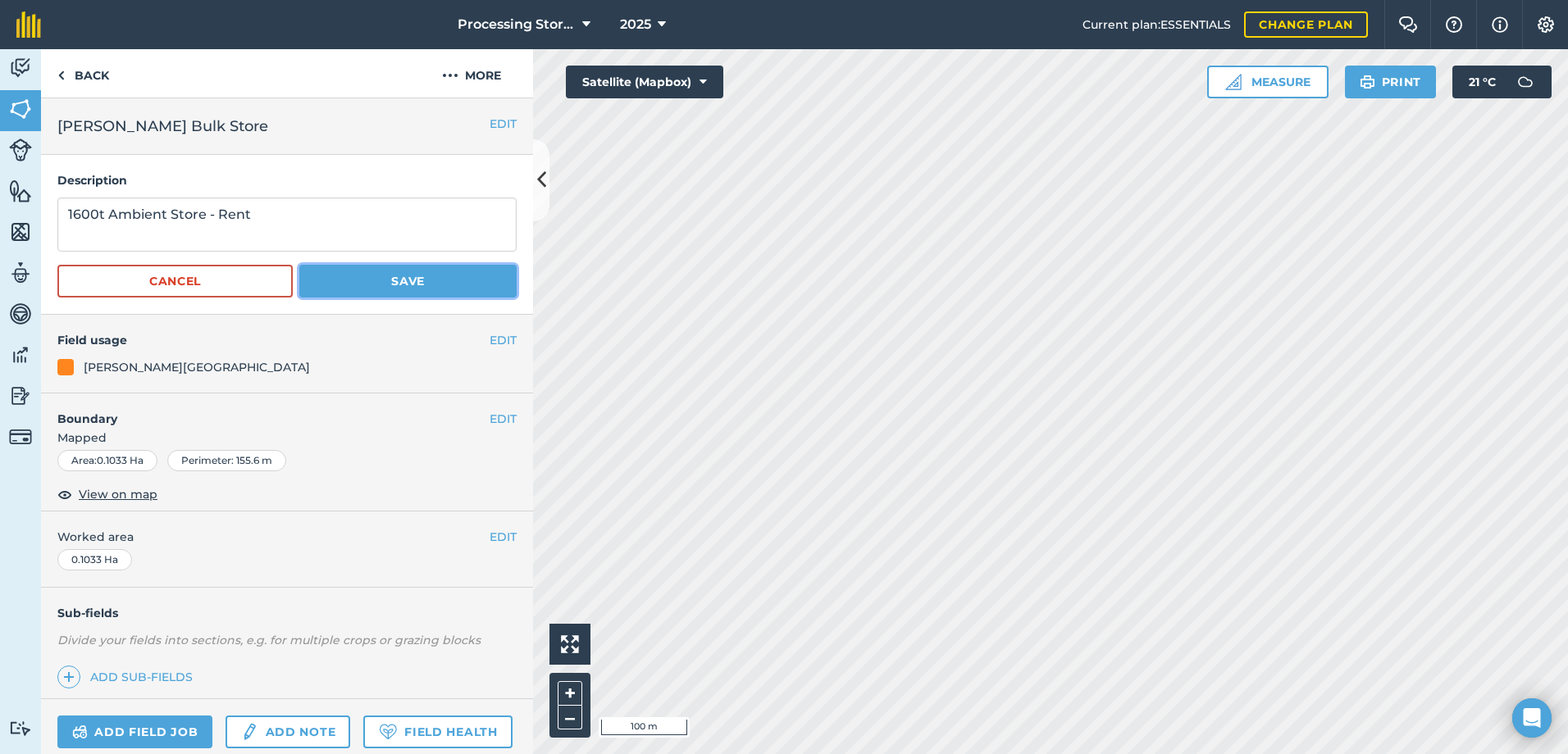 click on "Save" at bounding box center (408, 281) 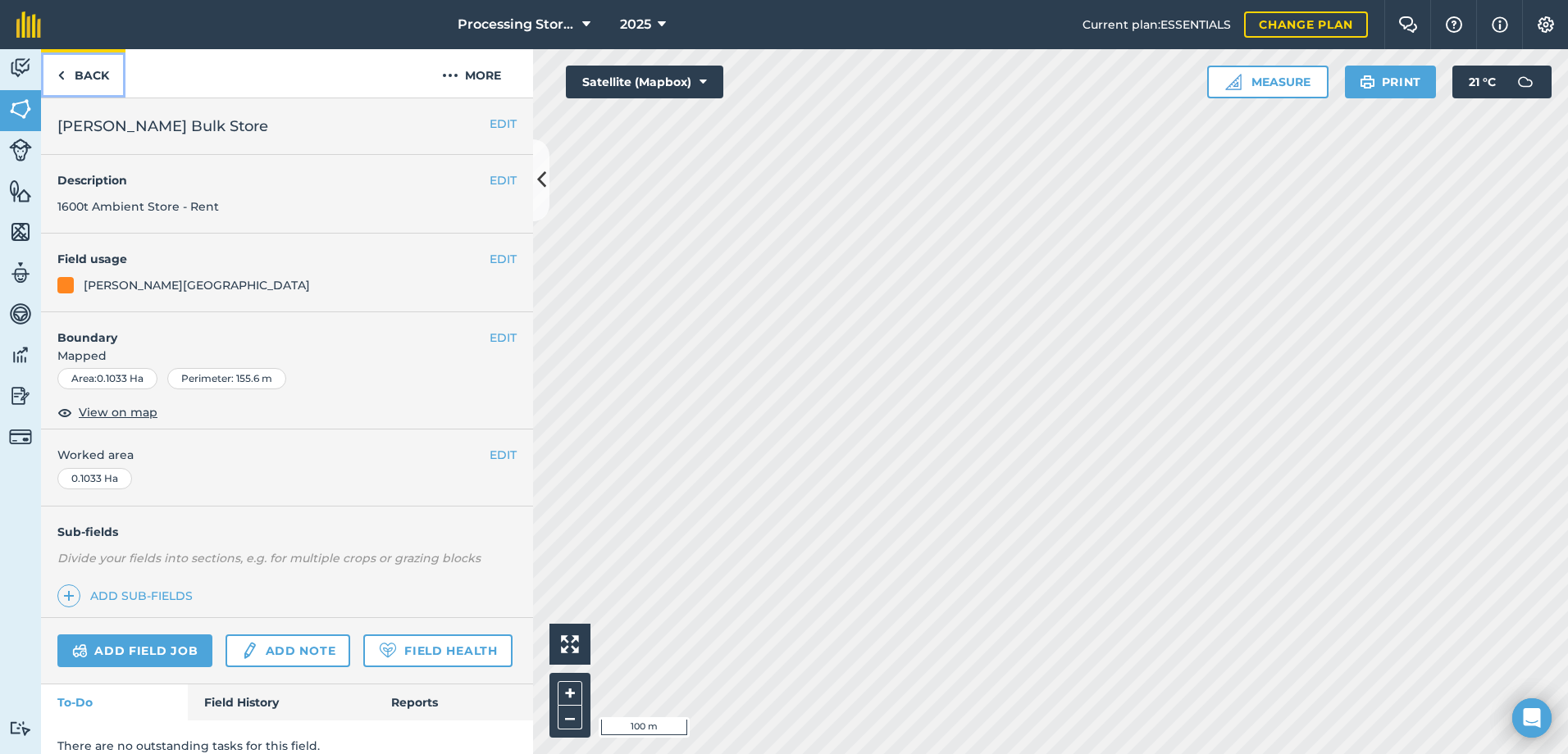 click on "Back" at bounding box center [83, 73] 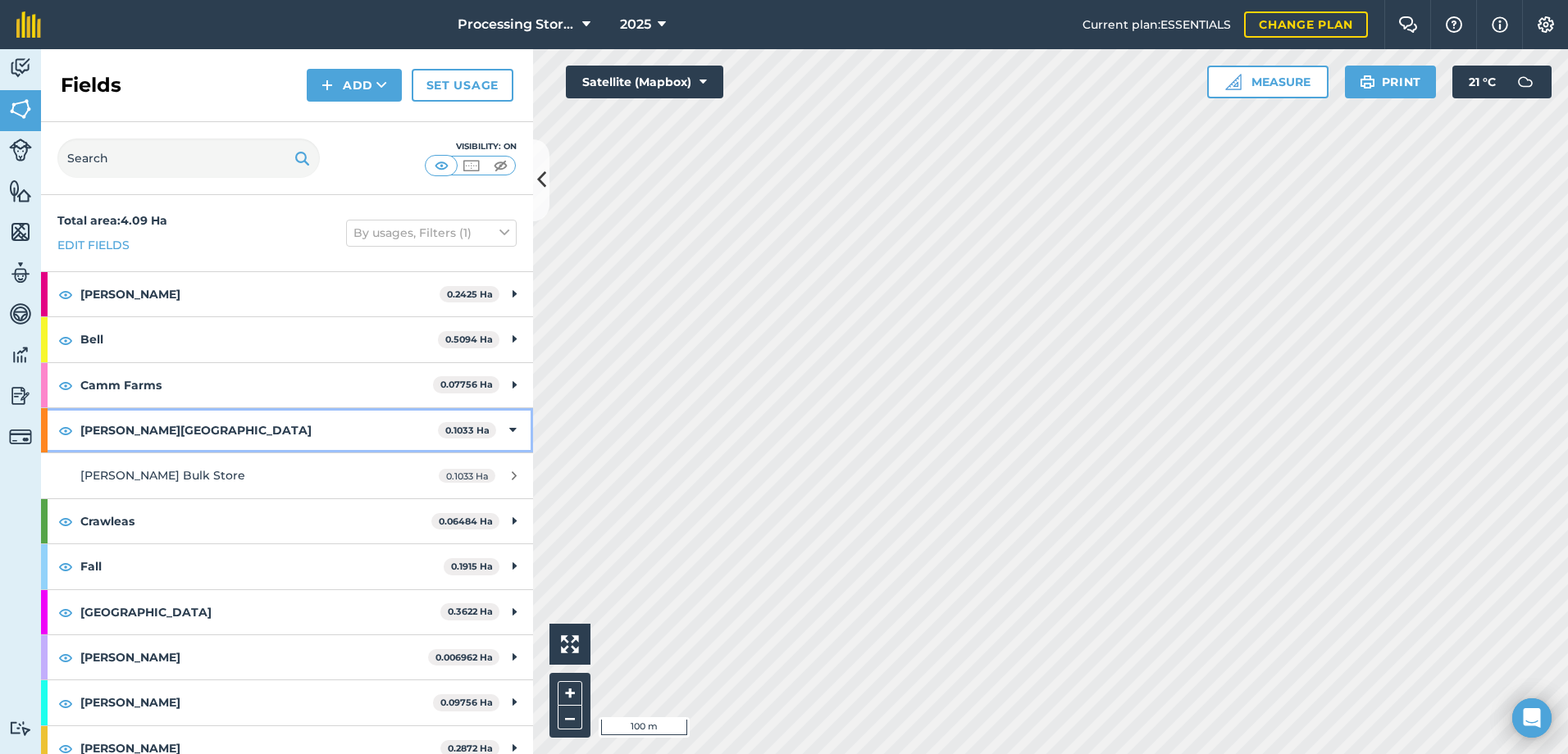 click on "[PERSON_NAME][GEOGRAPHIC_DATA]" at bounding box center (259, 430) 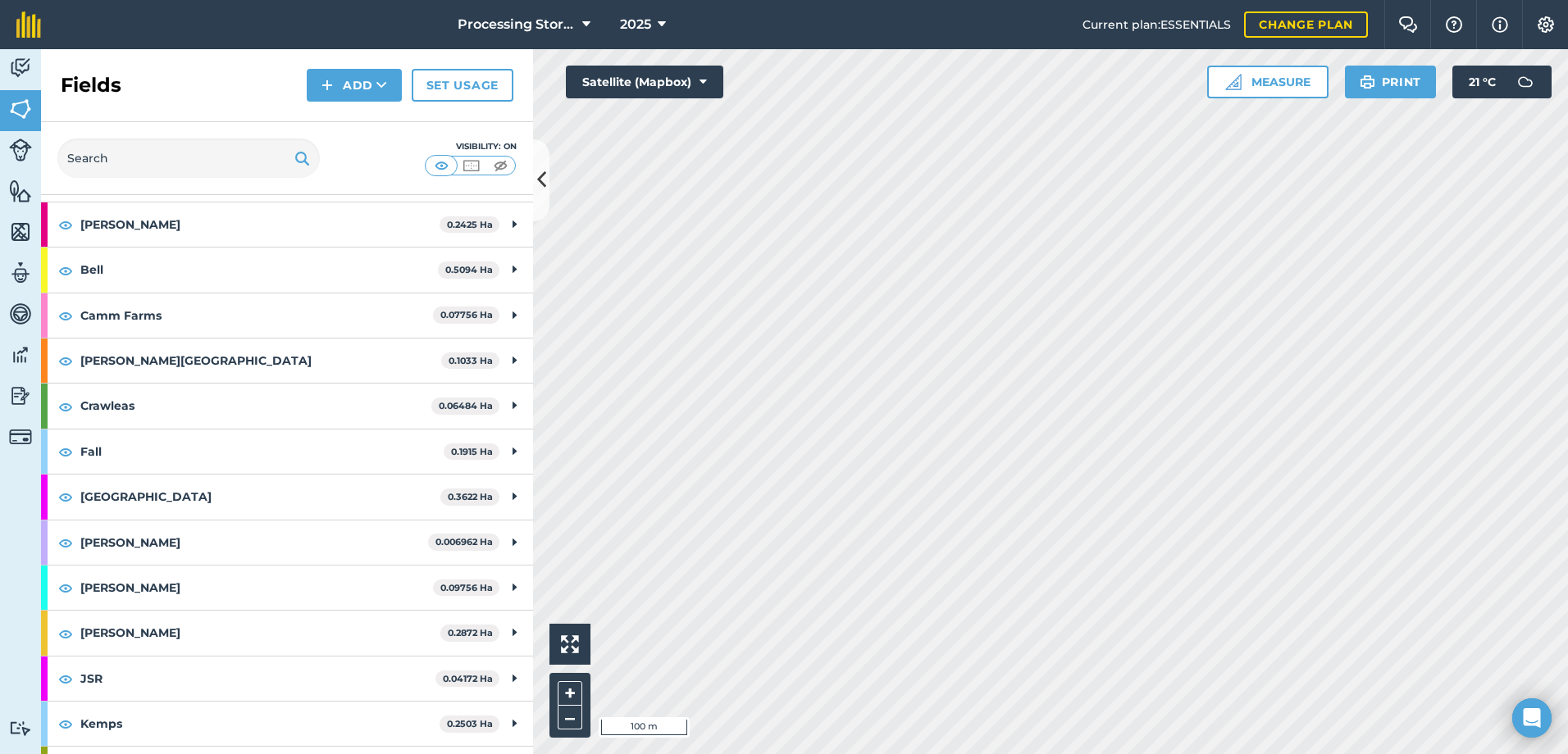 scroll, scrollTop: 0, scrollLeft: 0, axis: both 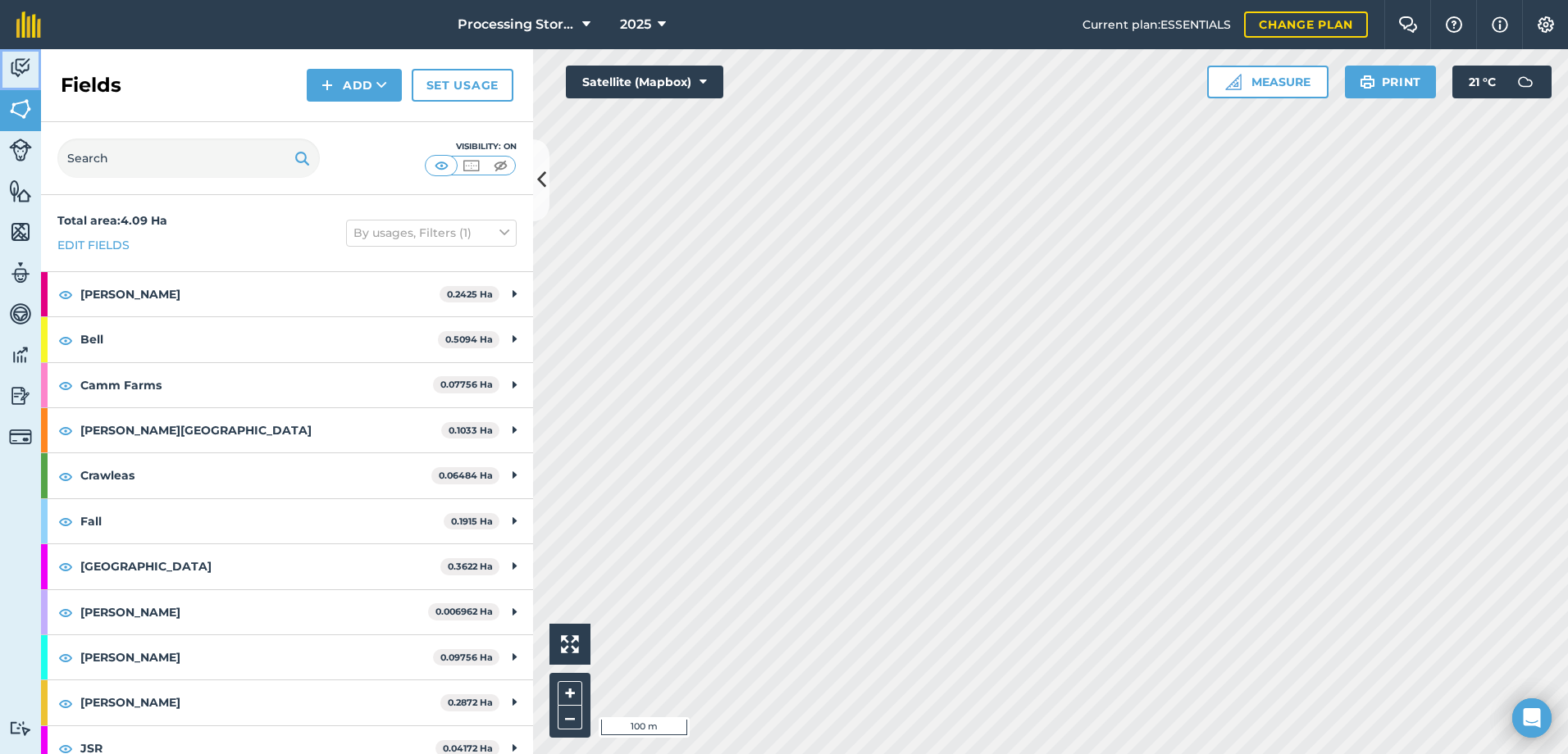 click at bounding box center [21, 68] 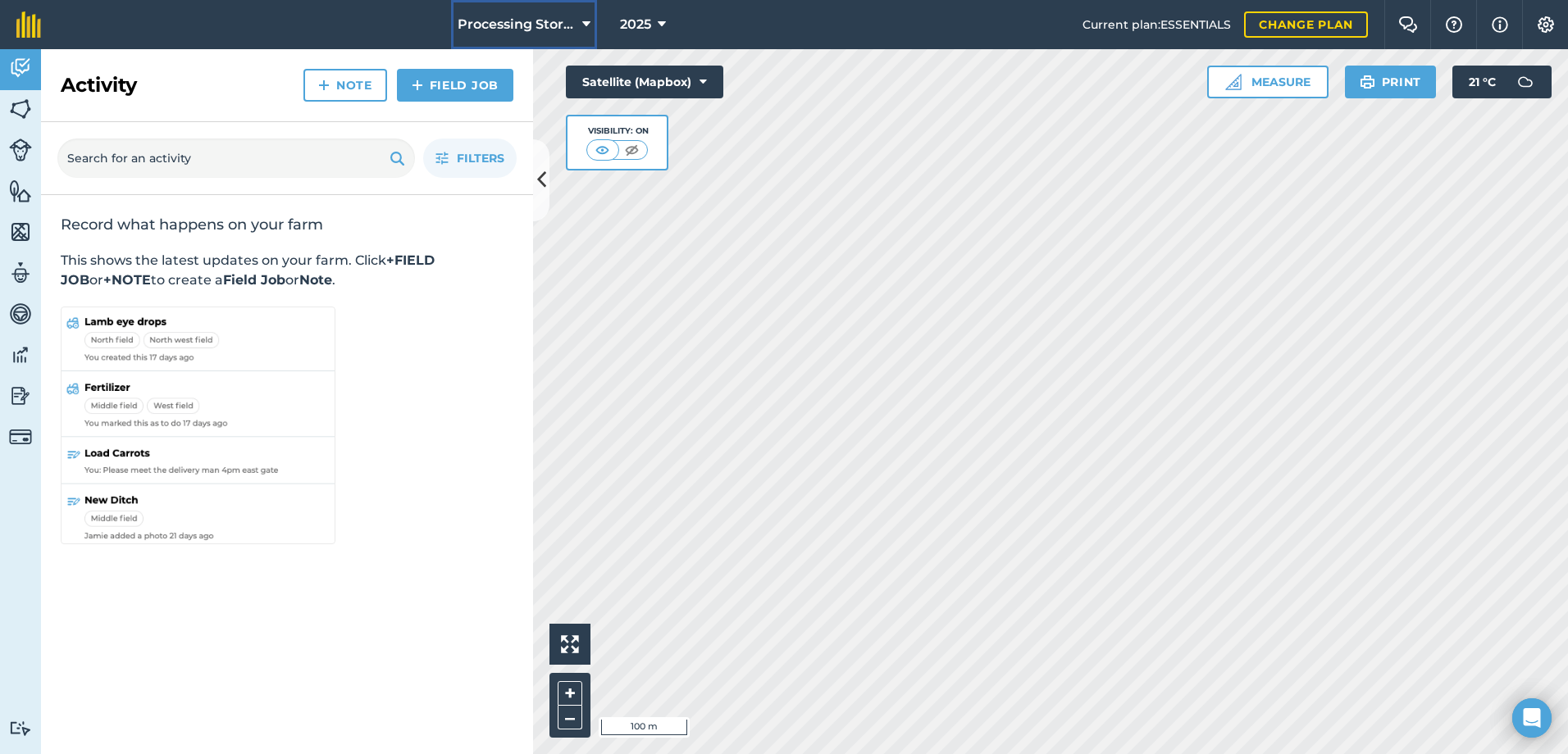 click on "Processing Stores" at bounding box center (517, 25) 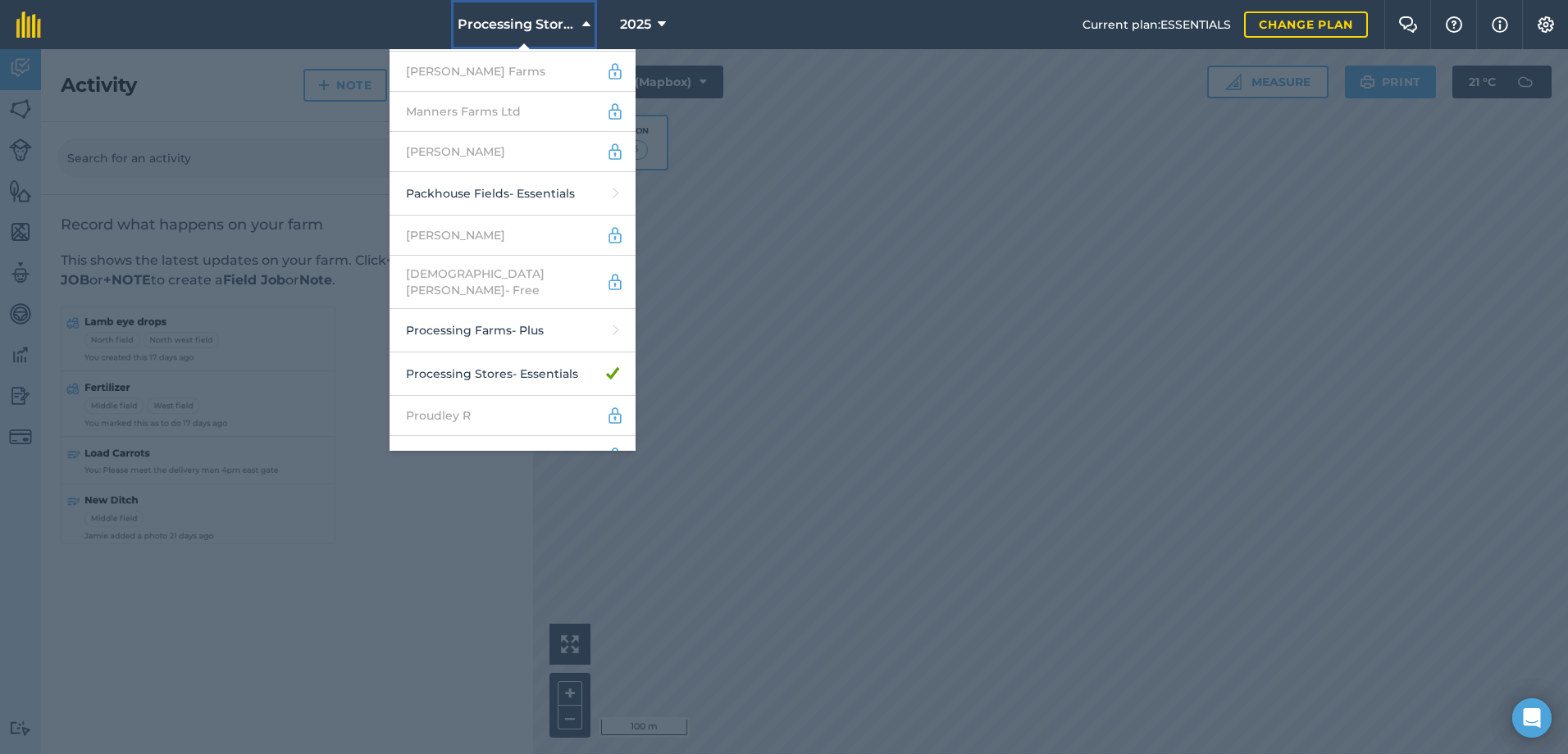 scroll, scrollTop: 1065, scrollLeft: 0, axis: vertical 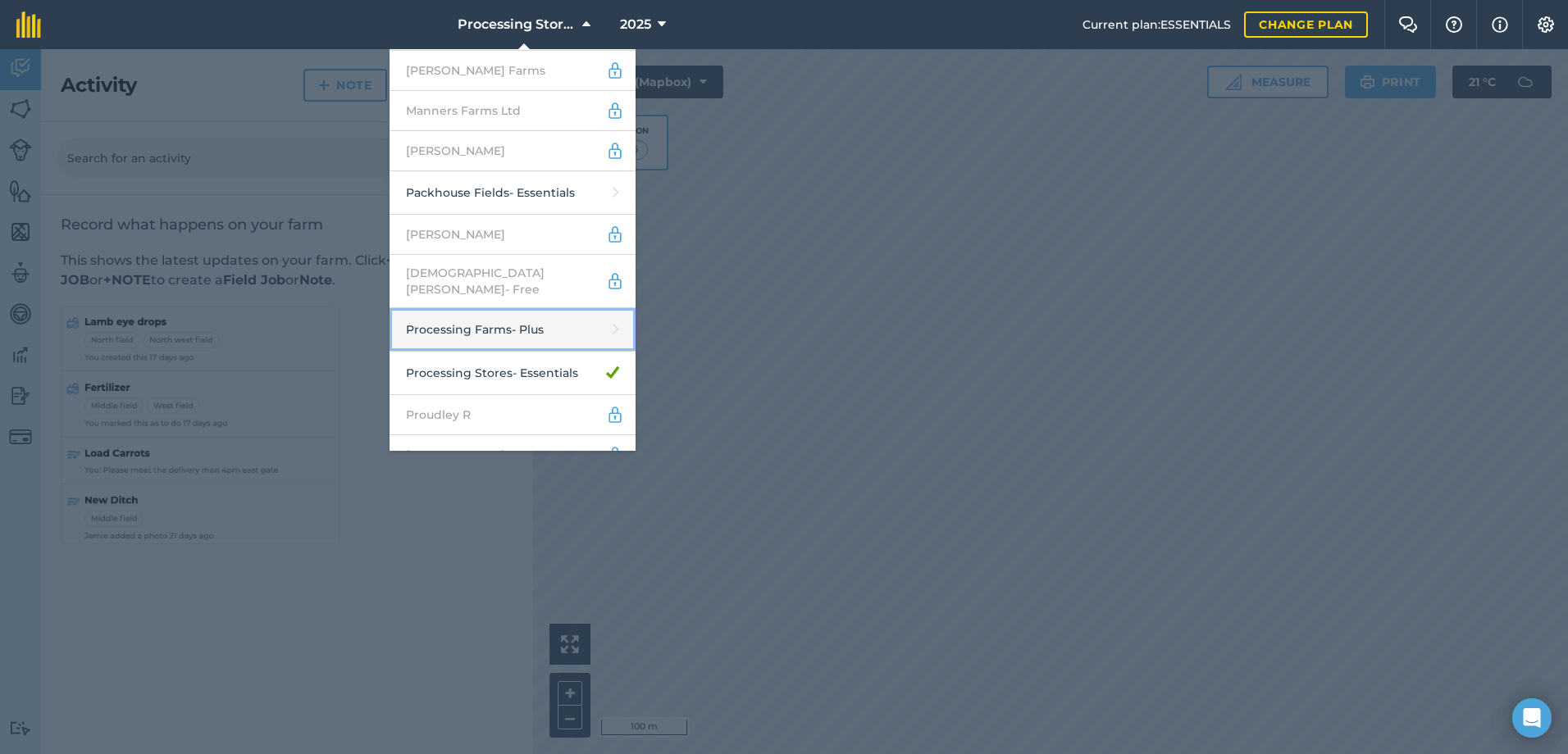 click on "Processing Farms  - Plus" at bounding box center (513, 329) 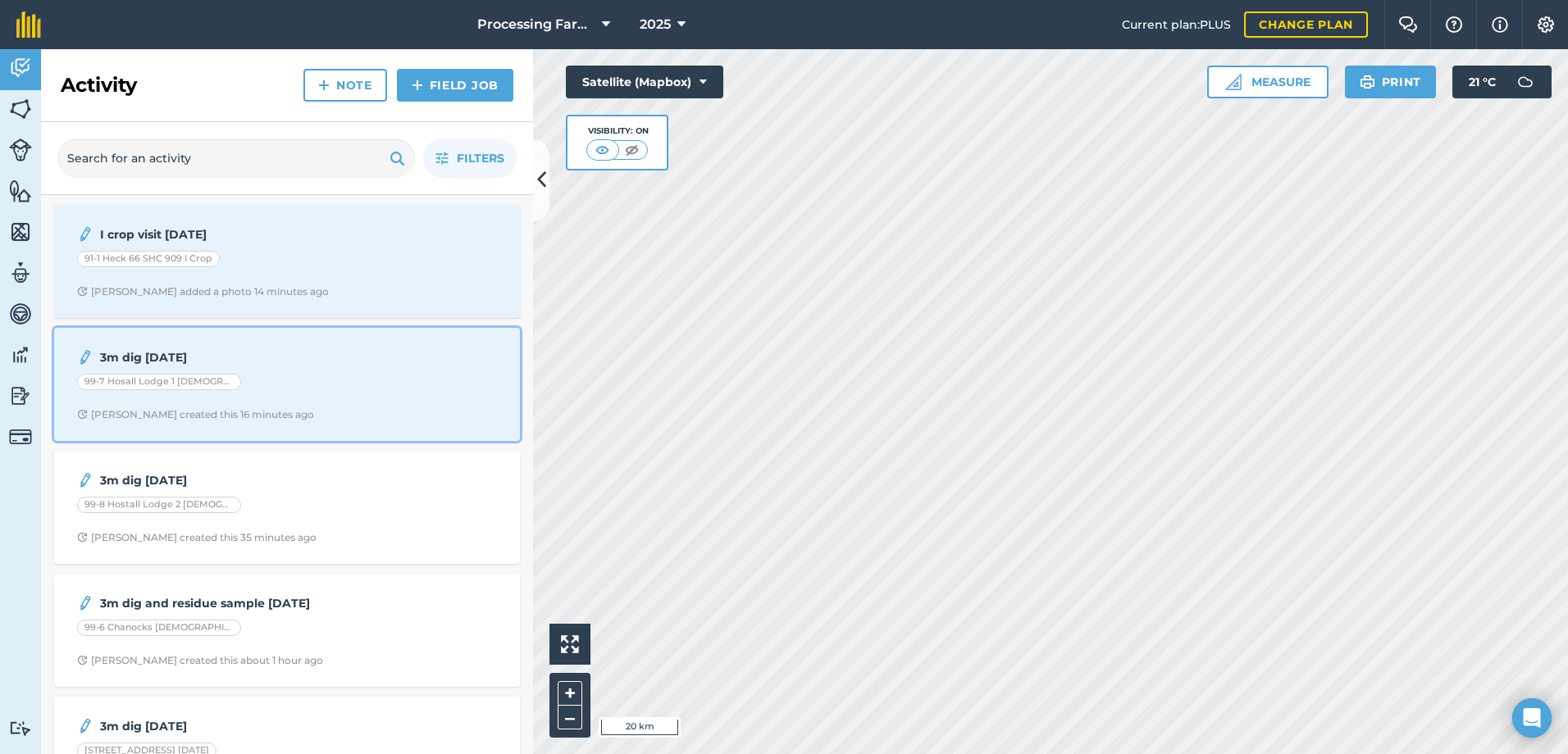 click on "3m dig [DATE] 99-7 Hosall Lodge 1 [DEMOGRAPHIC_DATA] Rosetta [DATE] [PERSON_NAME] created this 16 minutes ago" at bounding box center [287, 384] 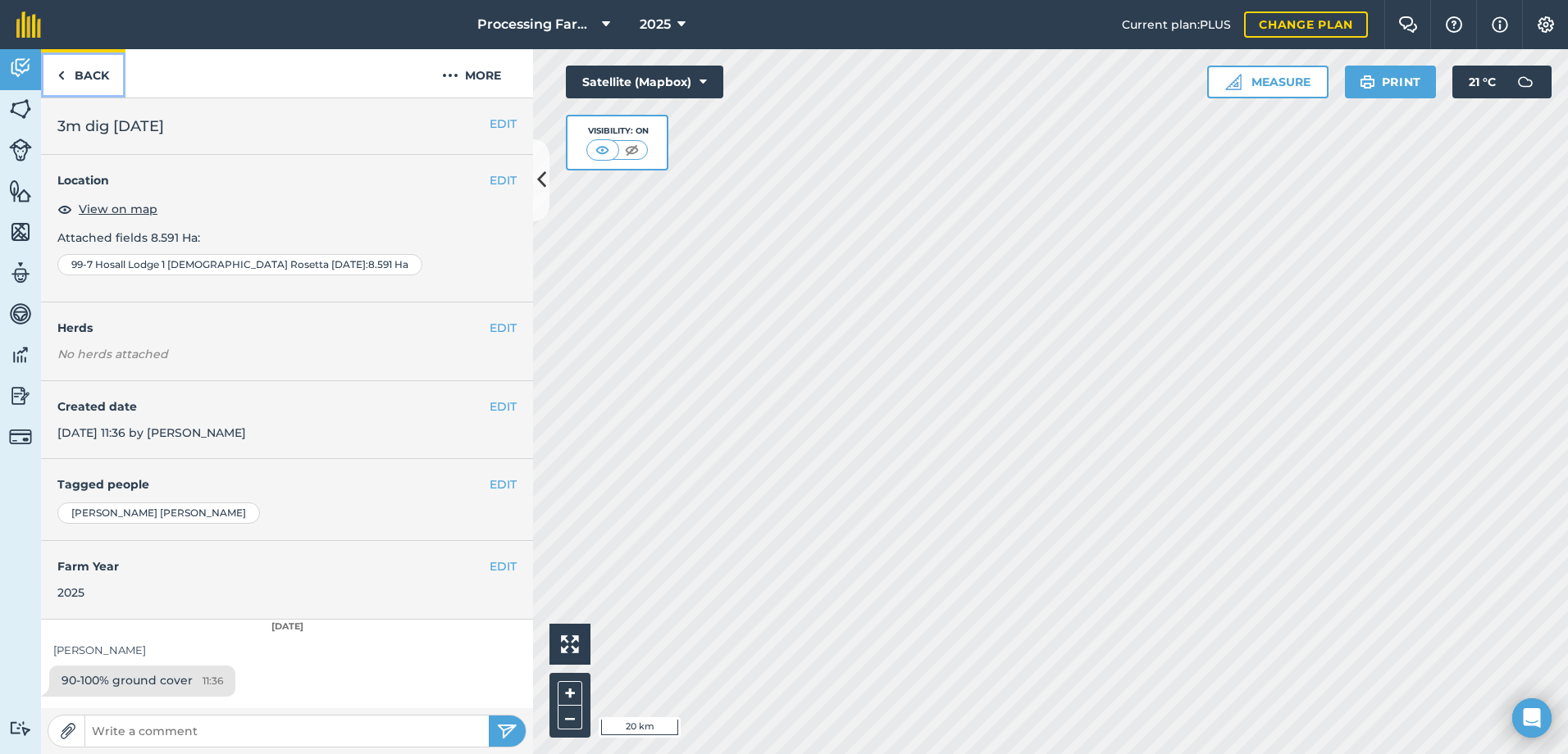click on "Back" at bounding box center (83, 73) 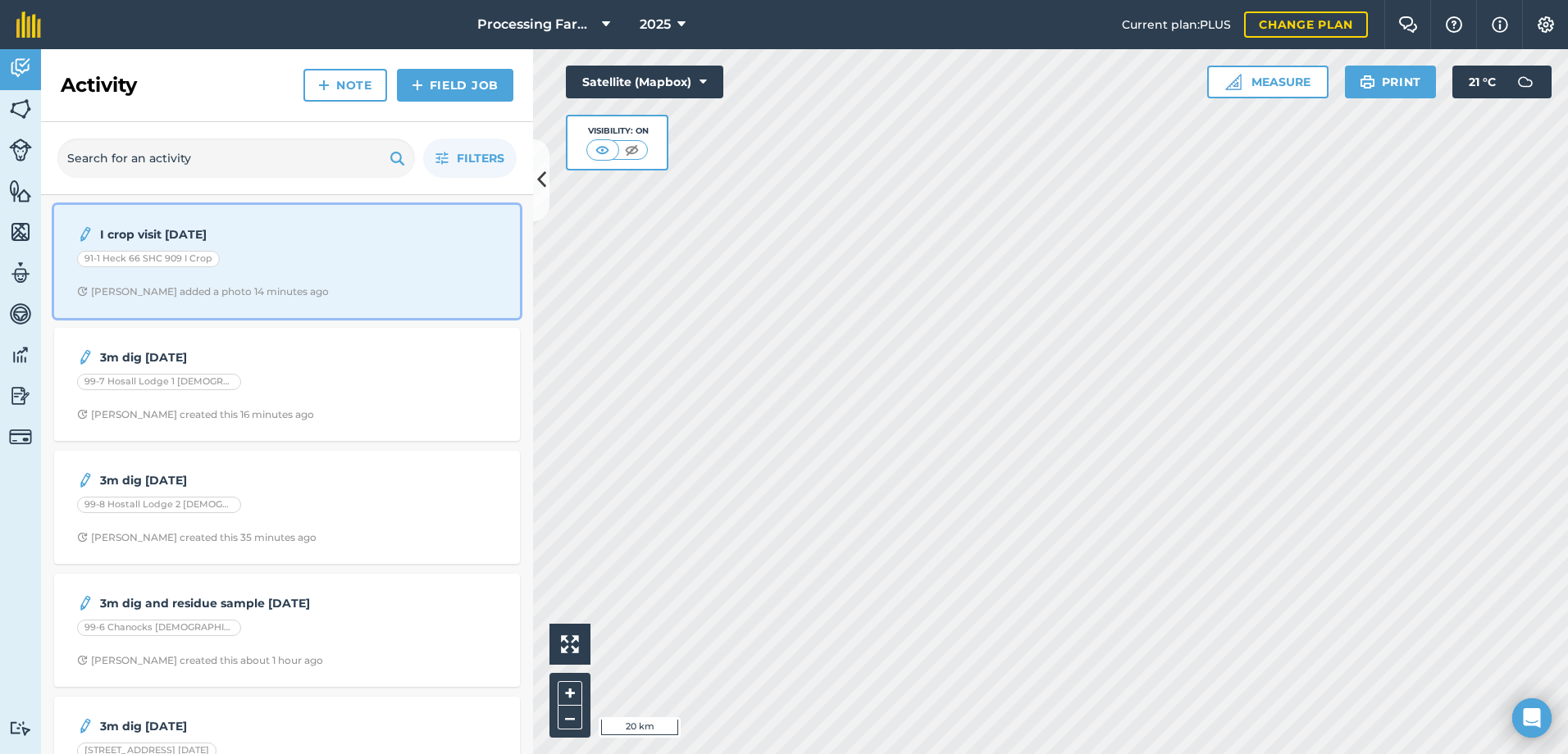 click on "[PERSON_NAME] added a photo 14 minutes ago" at bounding box center [203, 292] 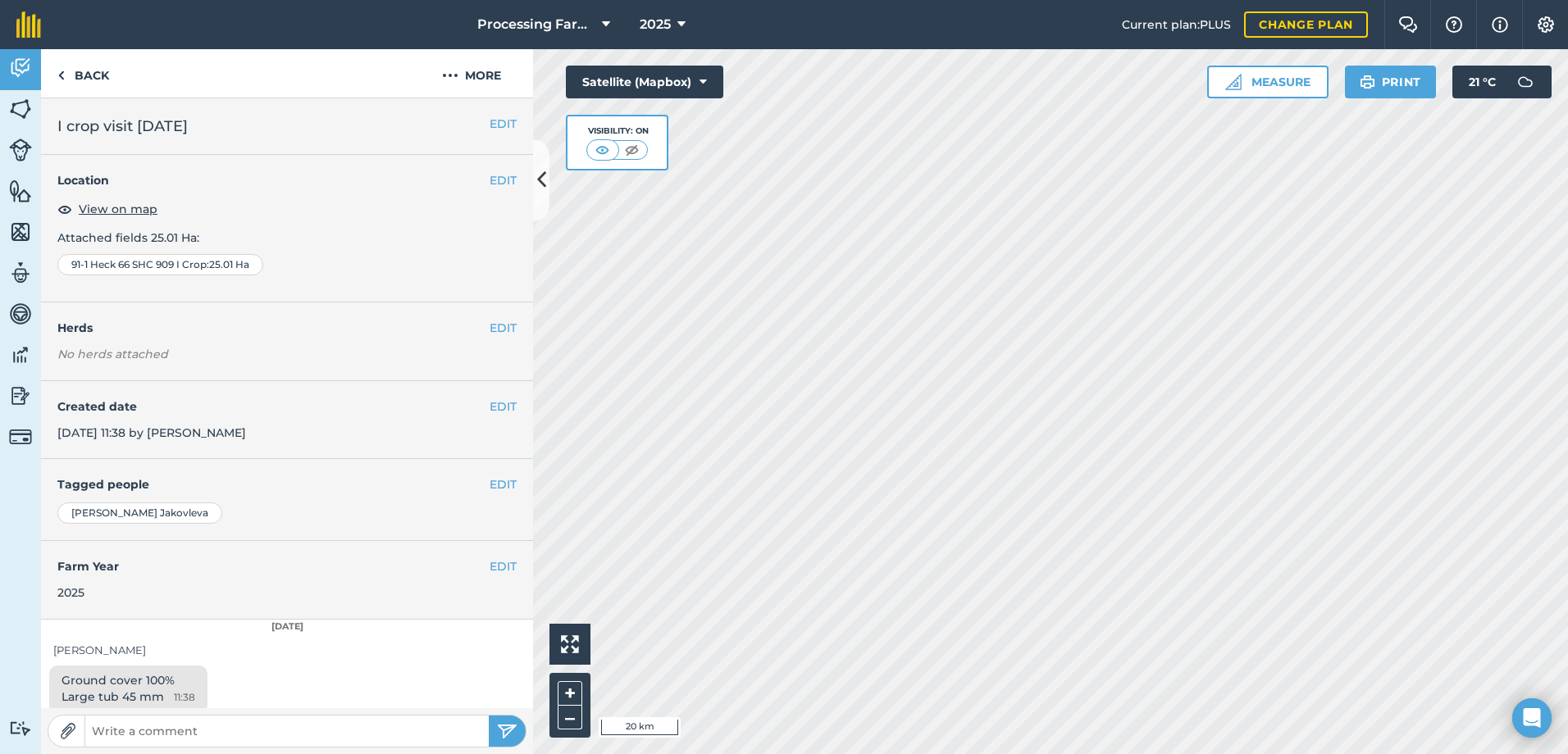 scroll, scrollTop: 336, scrollLeft: 0, axis: vertical 